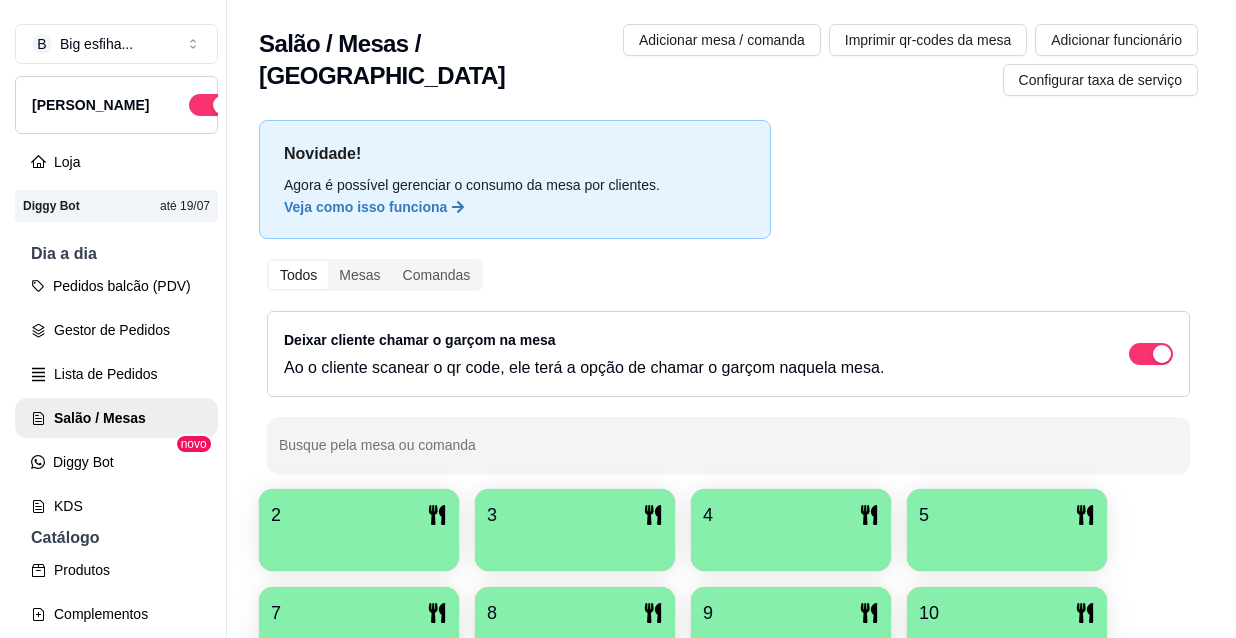 scroll, scrollTop: 0, scrollLeft: 0, axis: both 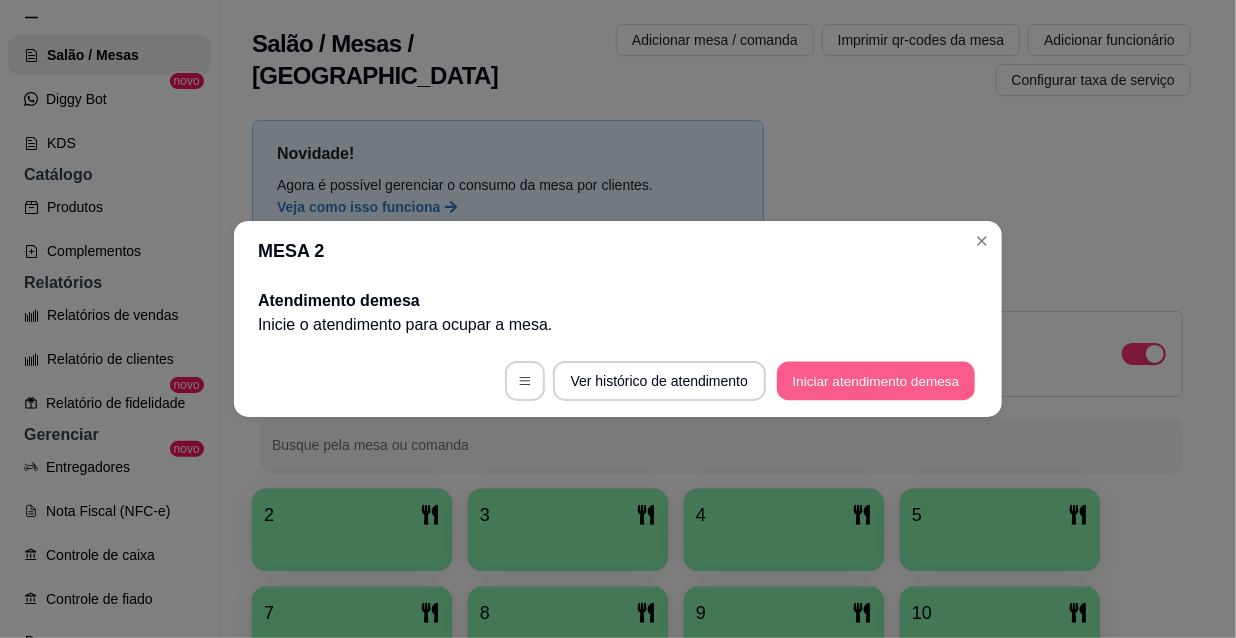 click on "Iniciar atendimento de  mesa" at bounding box center [876, 381] 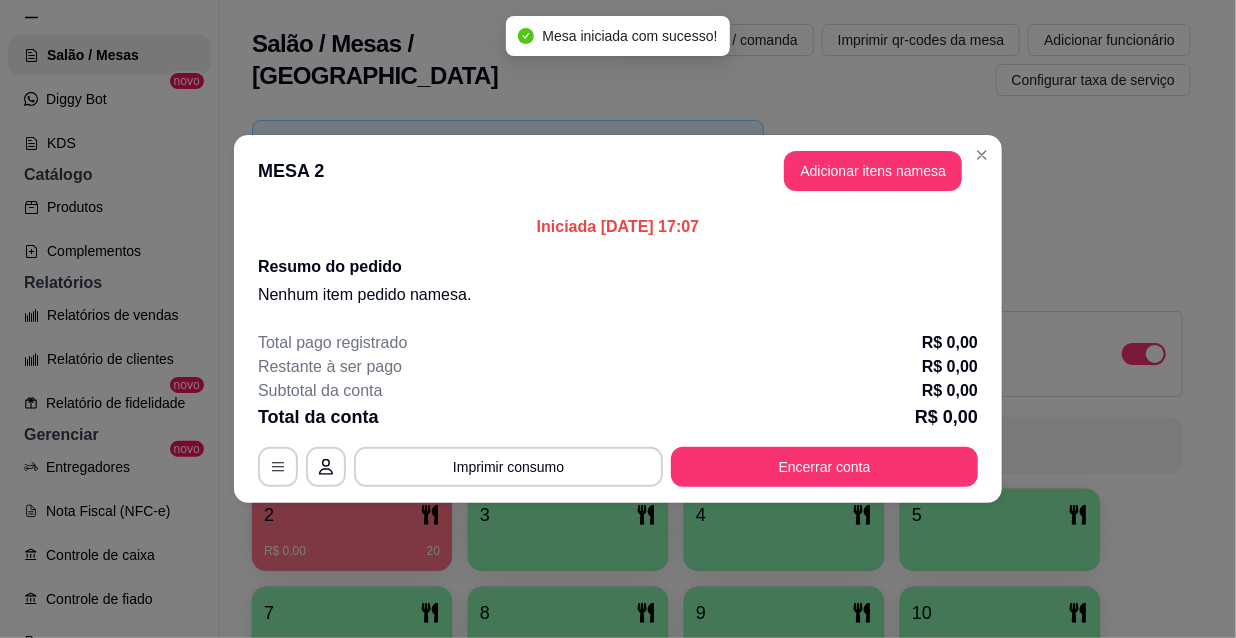 click on "MESA 2 Adicionar itens na  mesa" at bounding box center (618, 171) 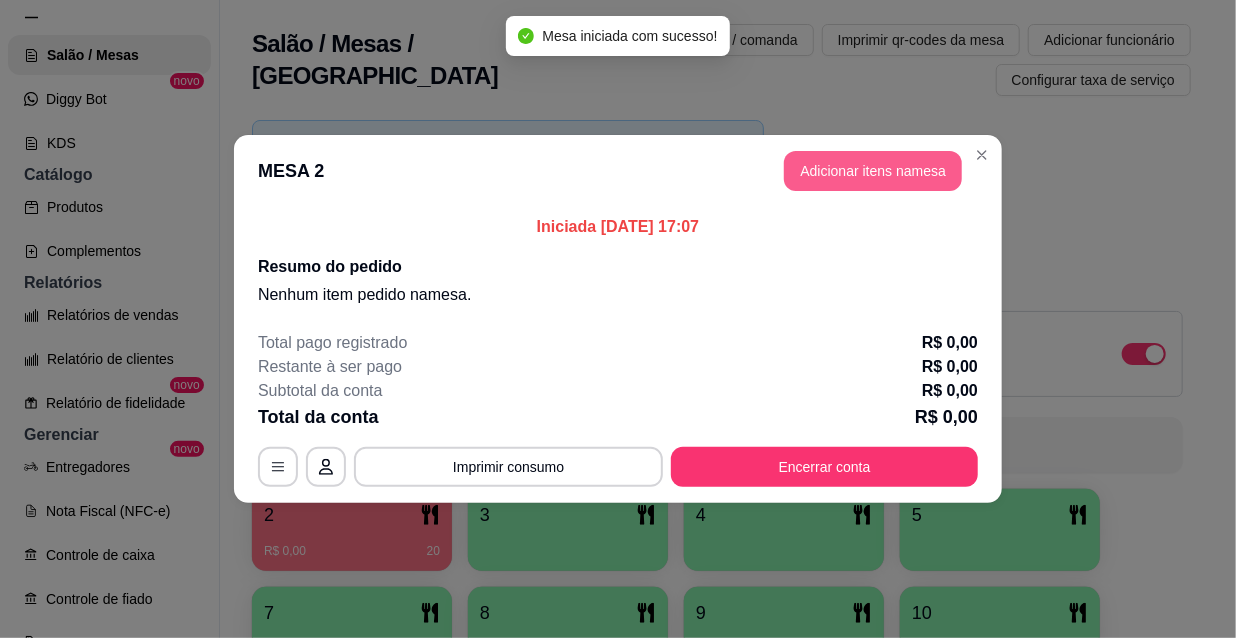 click on "Adicionar itens na  mesa" at bounding box center [873, 171] 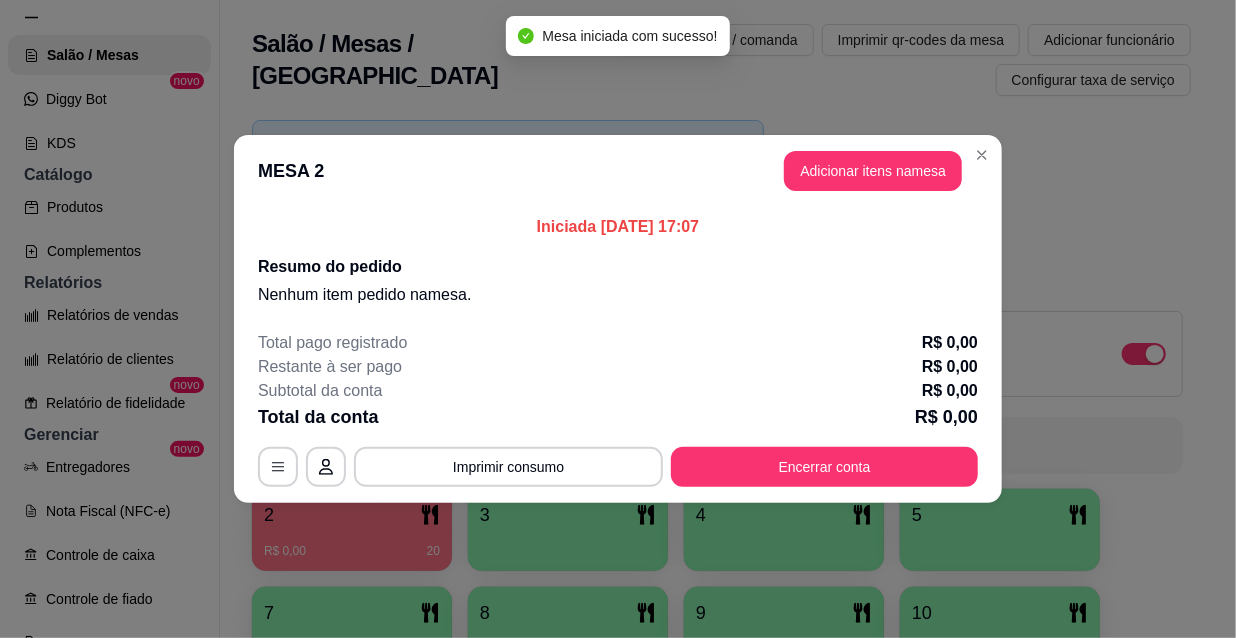 click at bounding box center (408, 113) 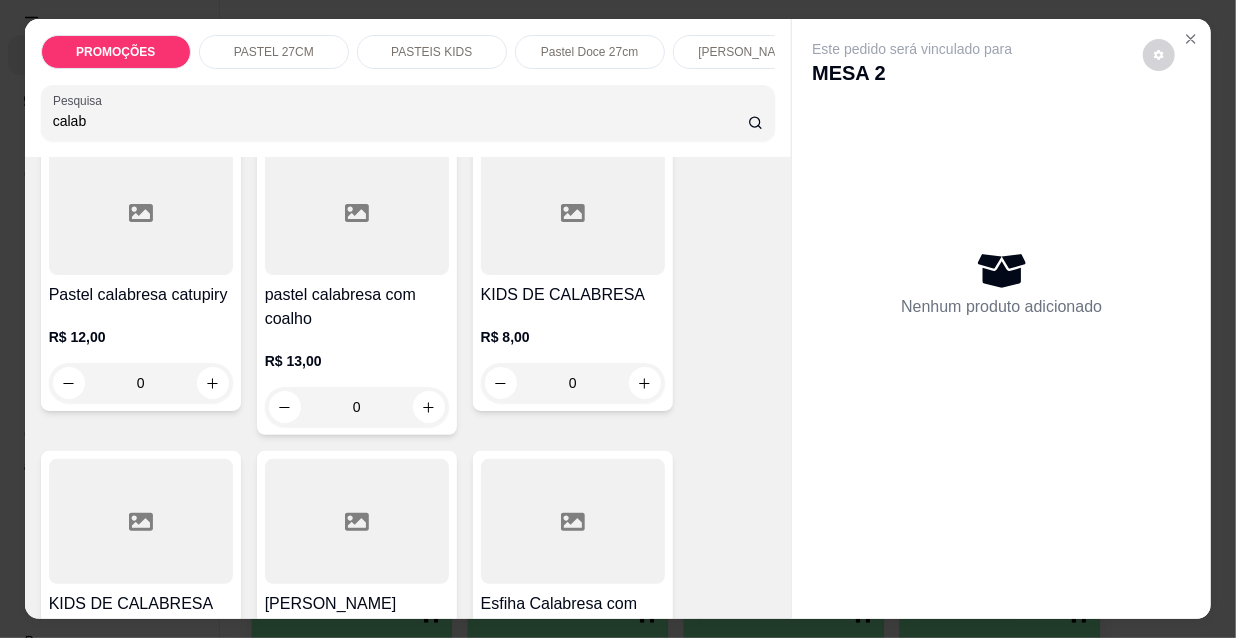 scroll, scrollTop: 545, scrollLeft: 0, axis: vertical 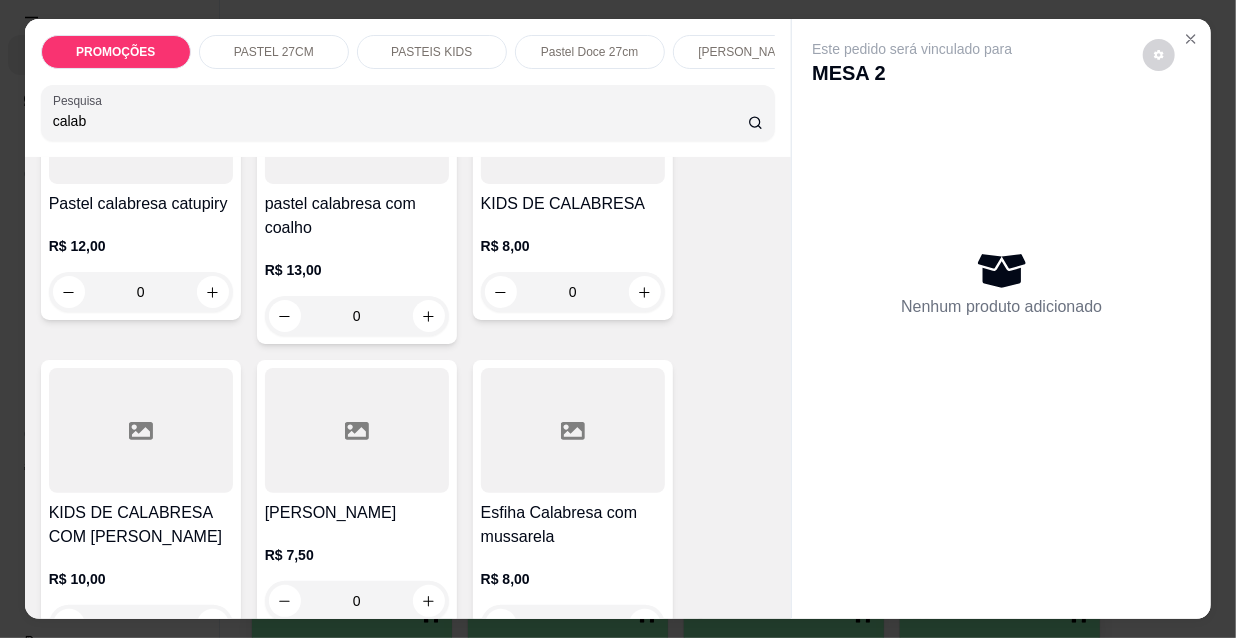 type on "calab" 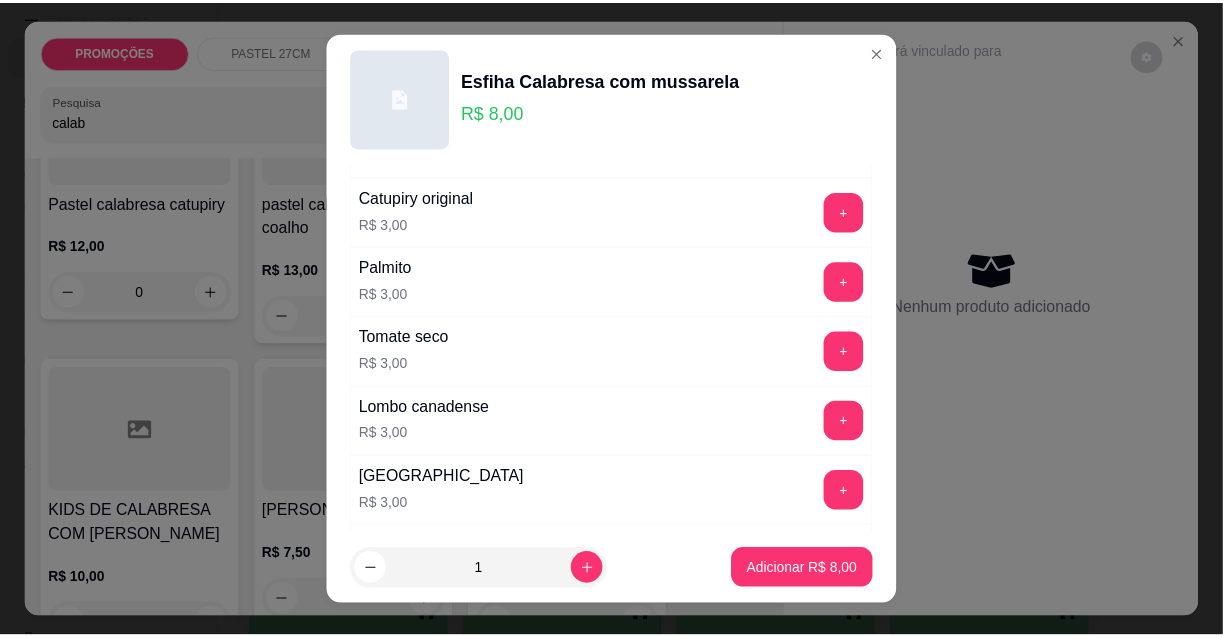 scroll, scrollTop: 1545, scrollLeft: 0, axis: vertical 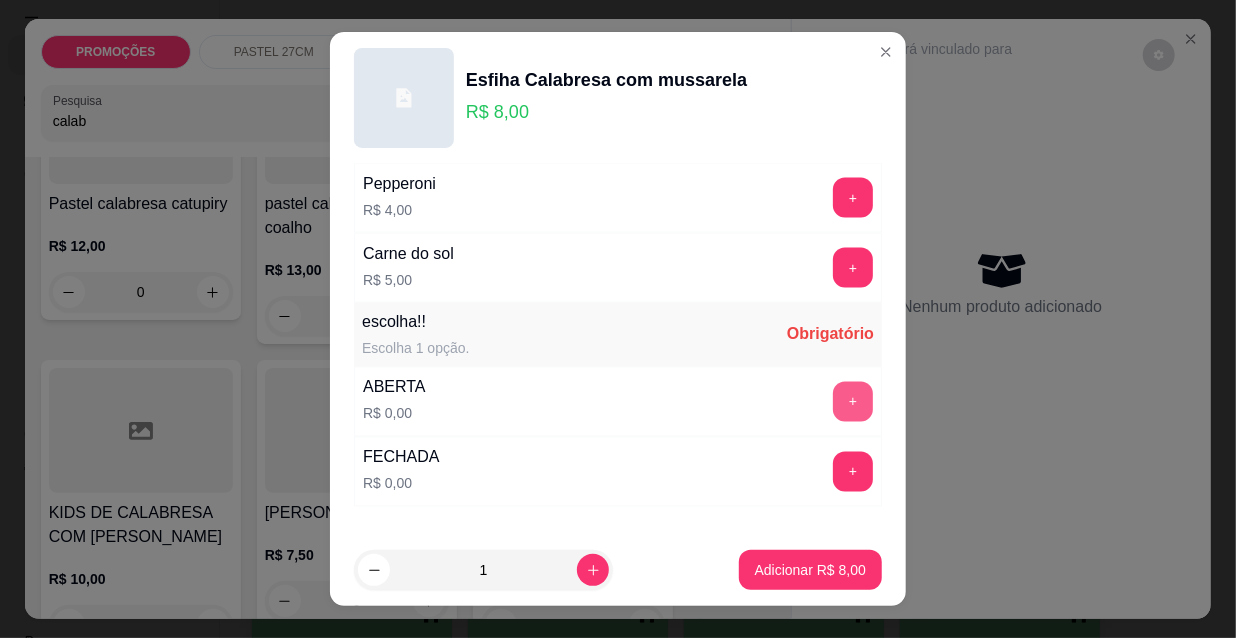 click on "+" at bounding box center (853, 402) 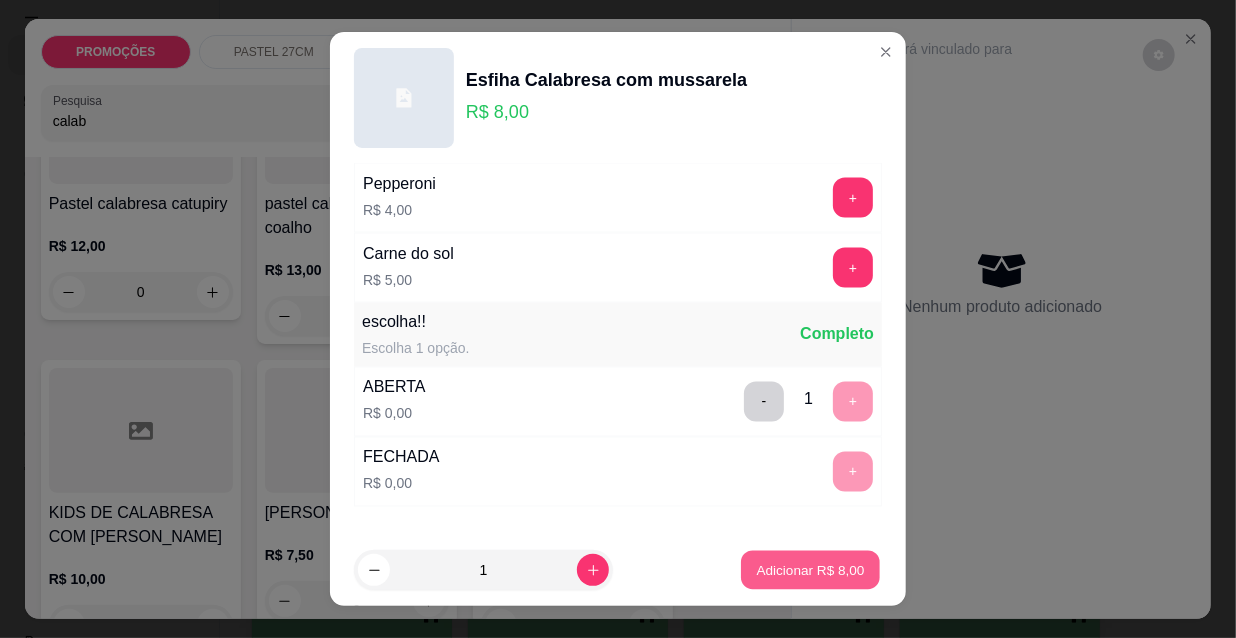 click on "Adicionar   R$ 8,00" at bounding box center (810, 569) 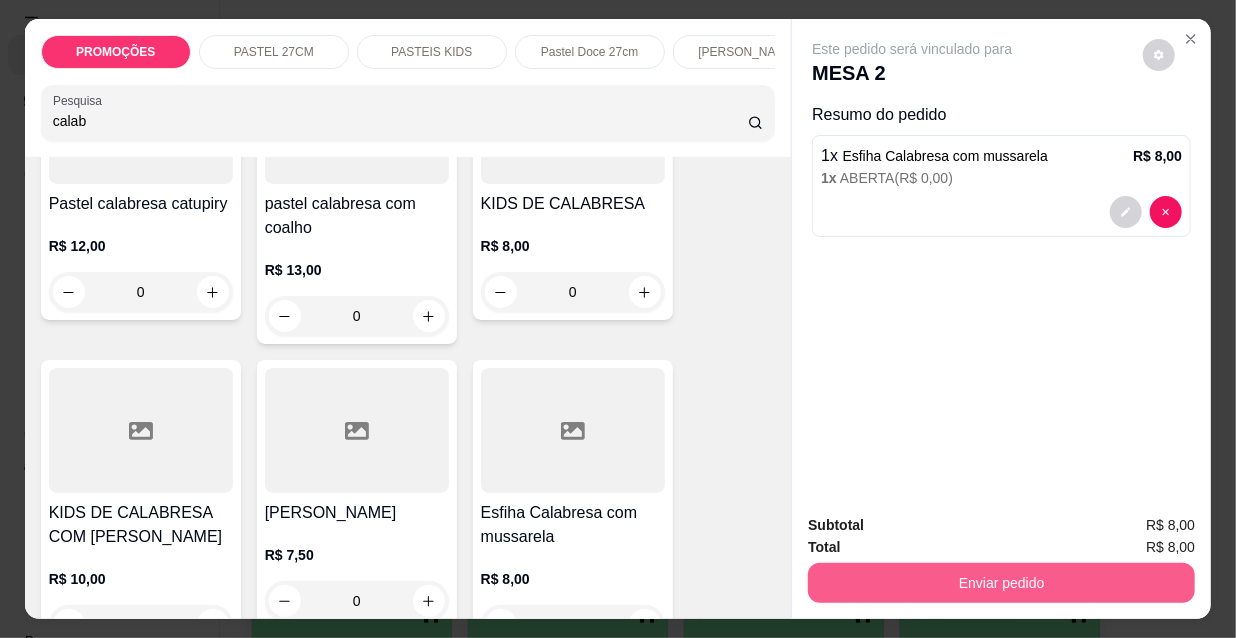 click on "Enviar pedido" at bounding box center (1001, 583) 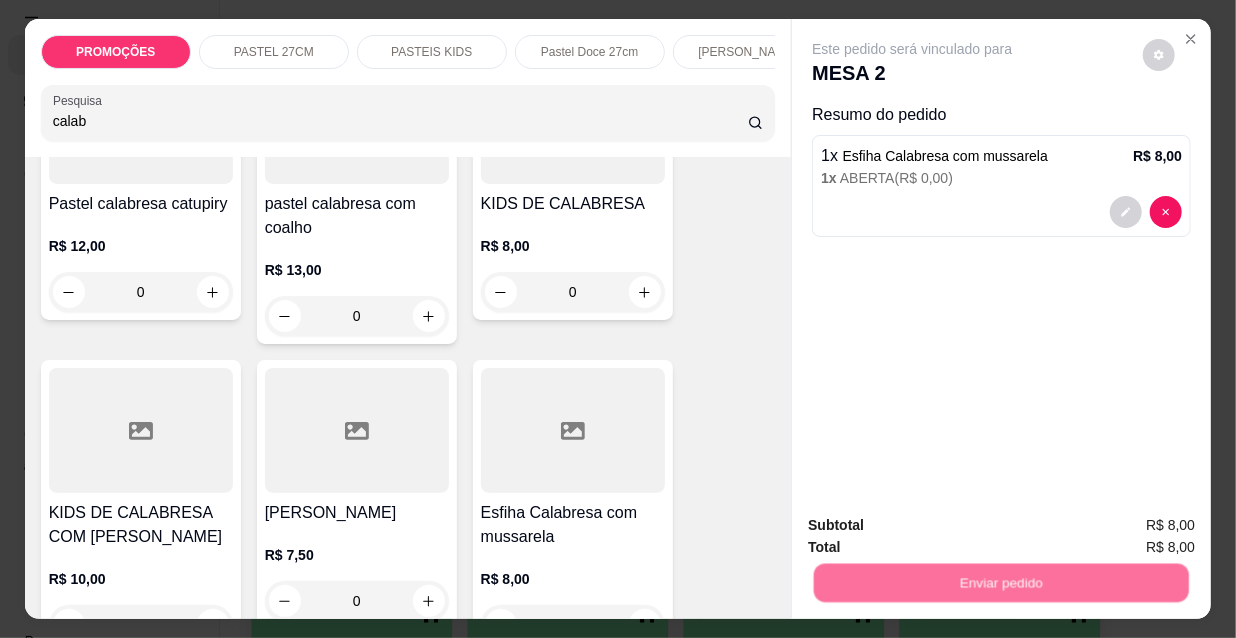 click on "Não registrar e enviar pedido" at bounding box center [937, 527] 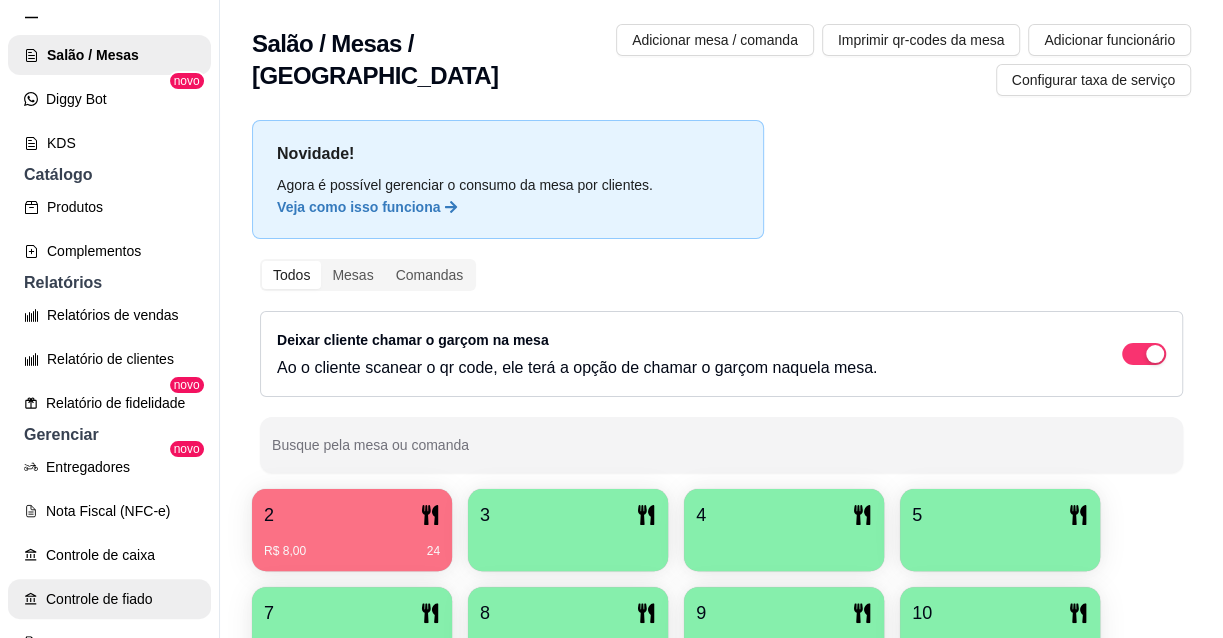 click on "Controle de fiado" at bounding box center [109, 599] 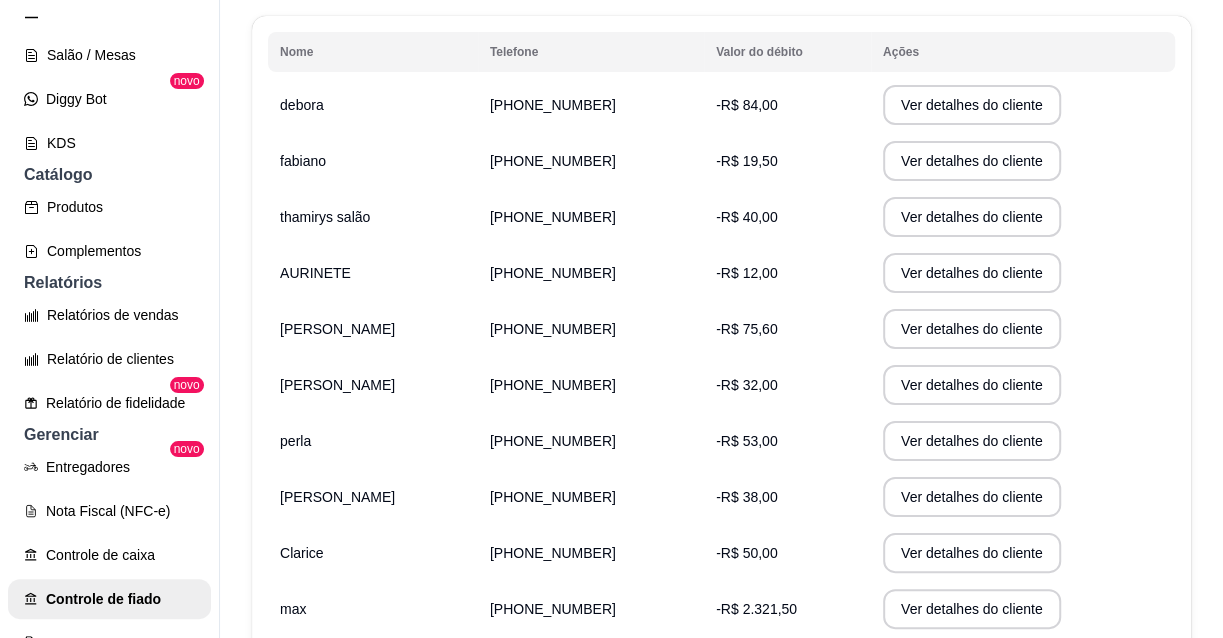 scroll, scrollTop: 363, scrollLeft: 0, axis: vertical 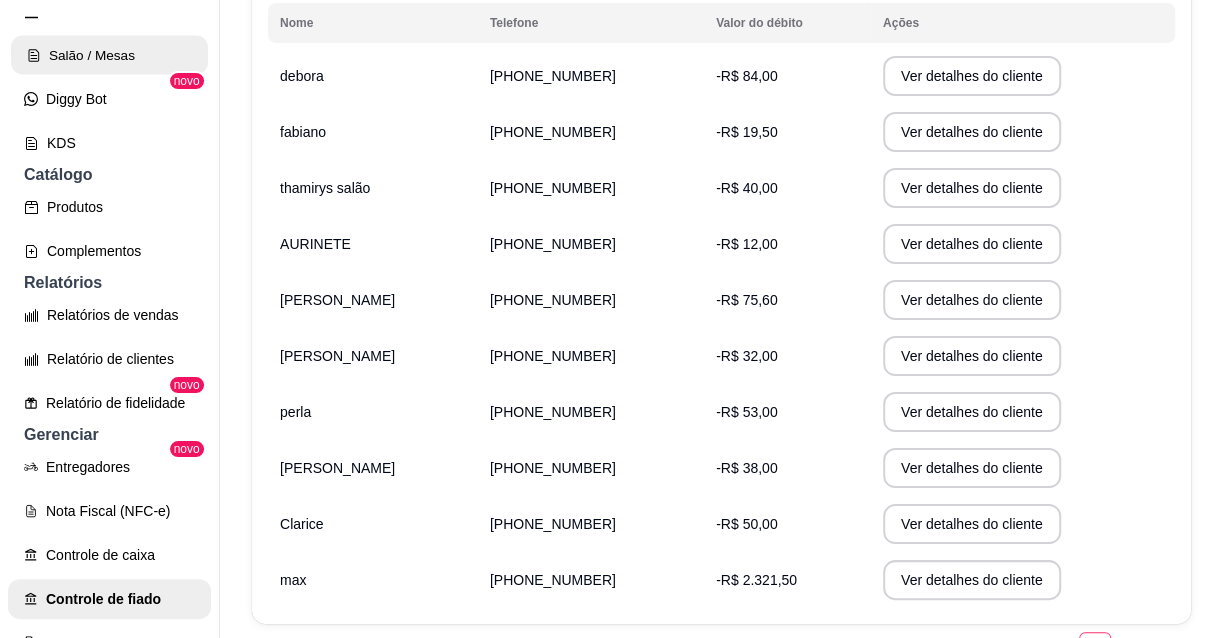 click on "Salão / Mesas" at bounding box center (109, 55) 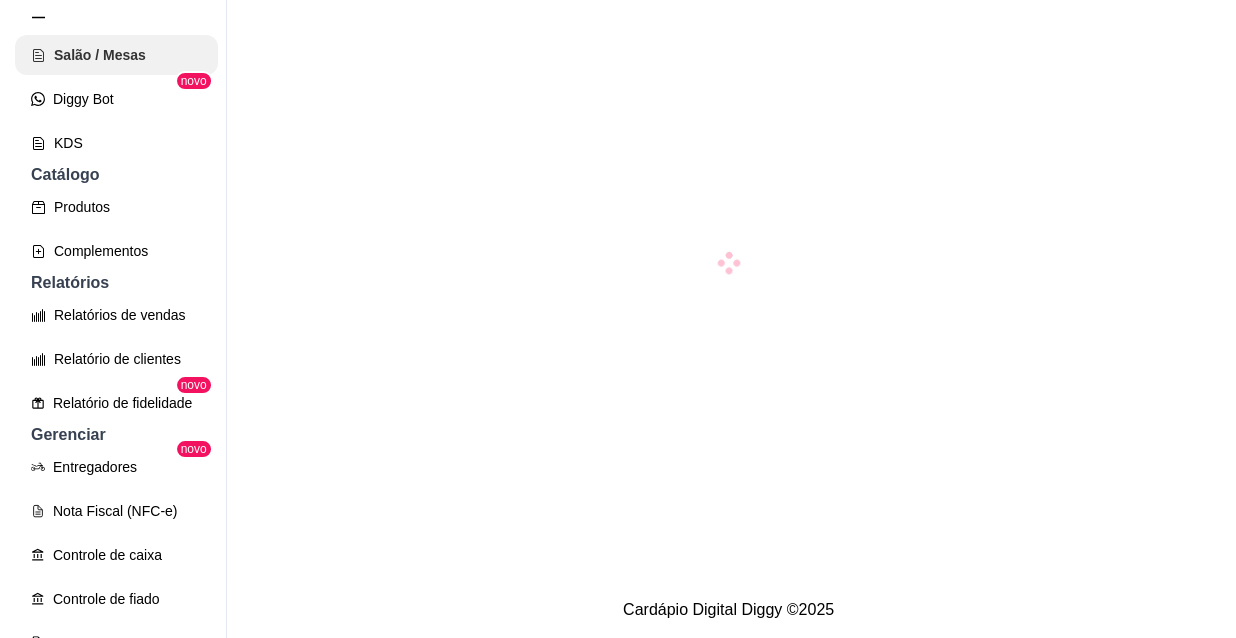 scroll, scrollTop: 0, scrollLeft: 0, axis: both 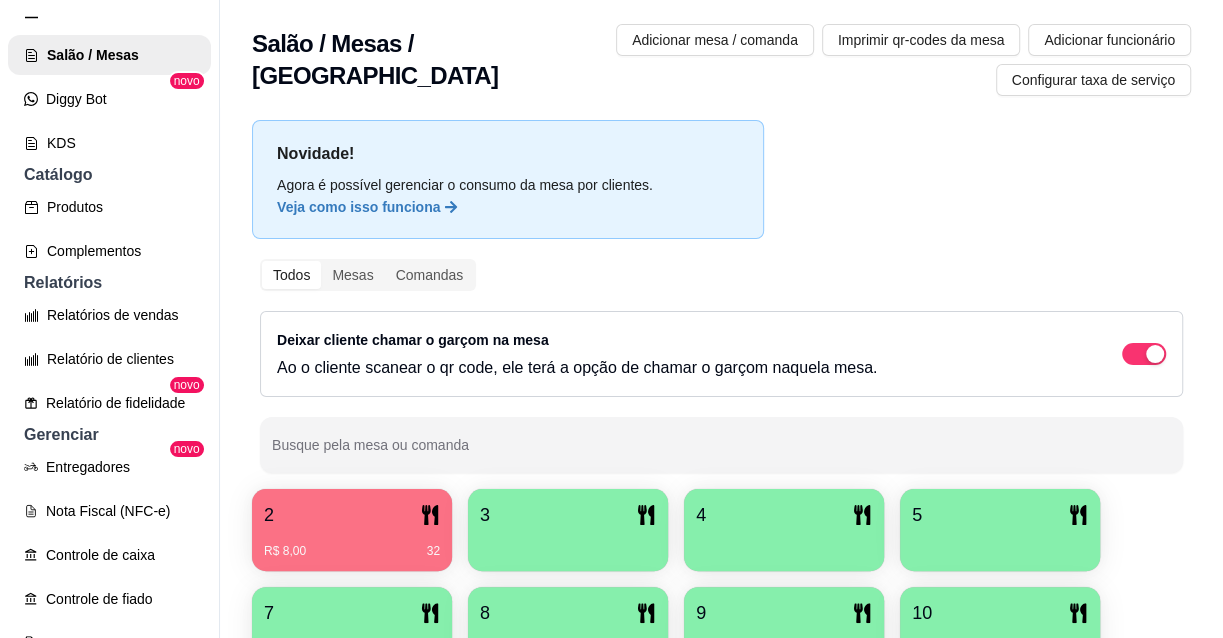 click on "3" at bounding box center (568, 515) 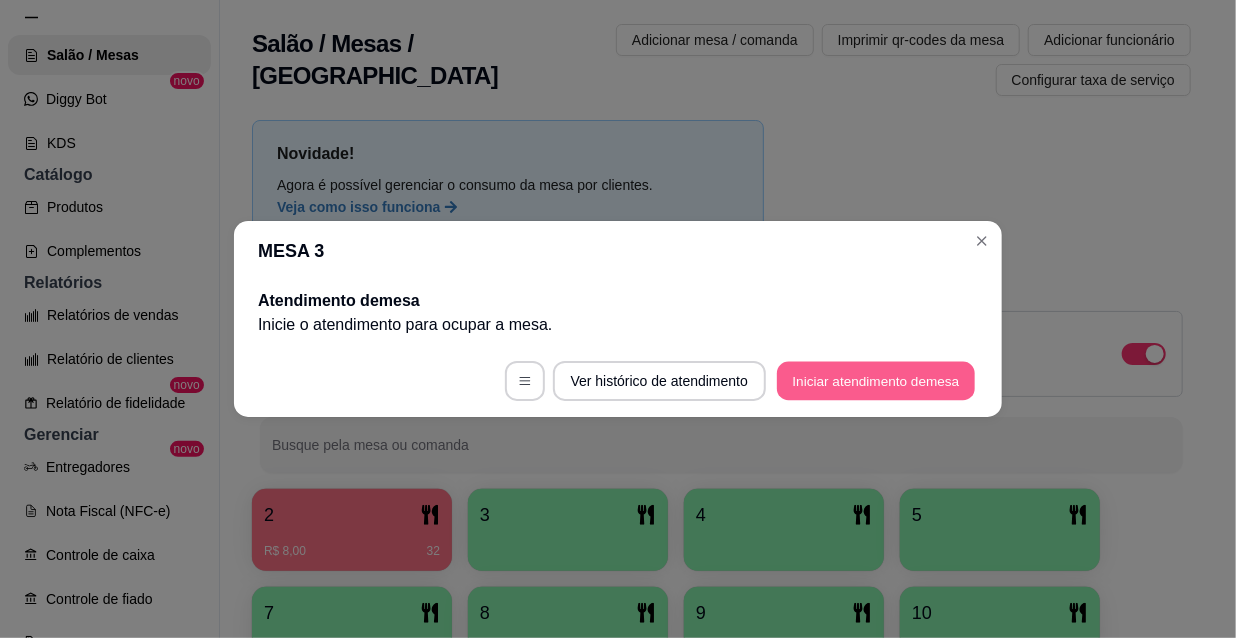 click on "Iniciar atendimento de  mesa" at bounding box center (876, 381) 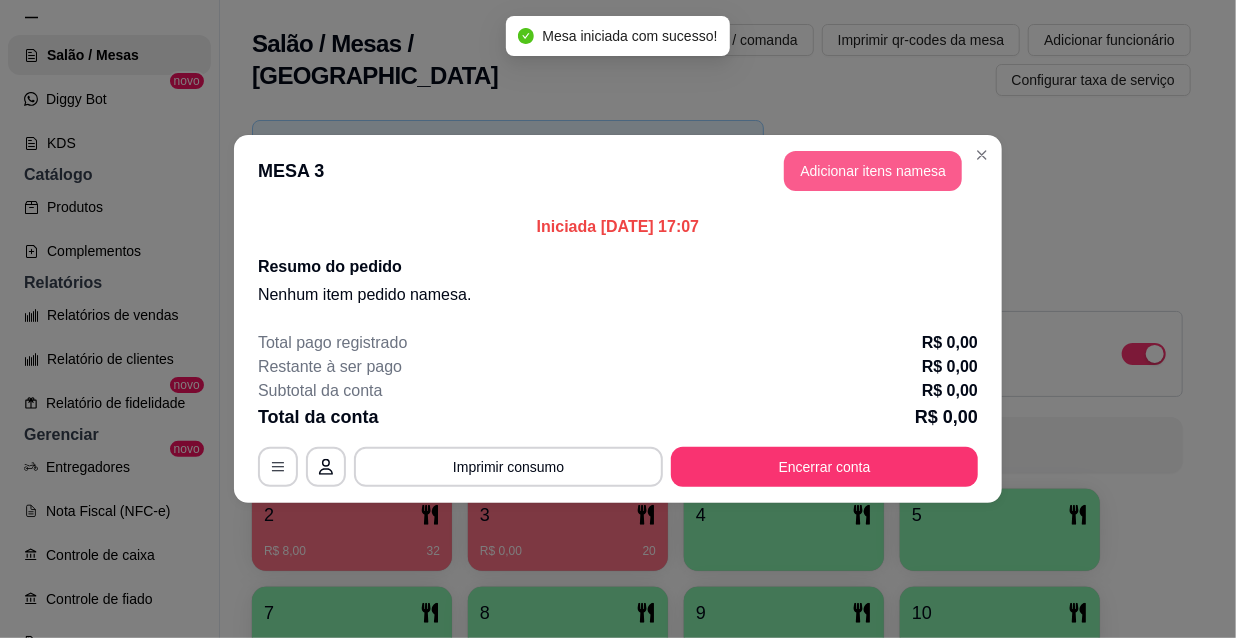 click on "Adicionar itens na  mesa" at bounding box center [873, 171] 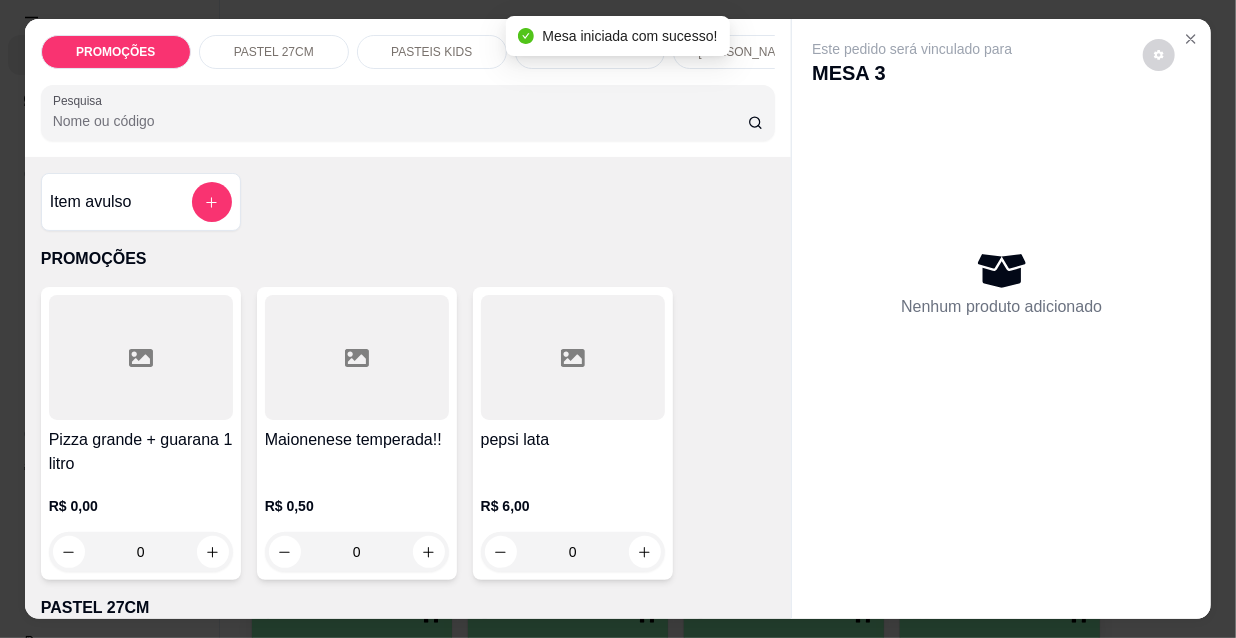 click at bounding box center (408, 113) 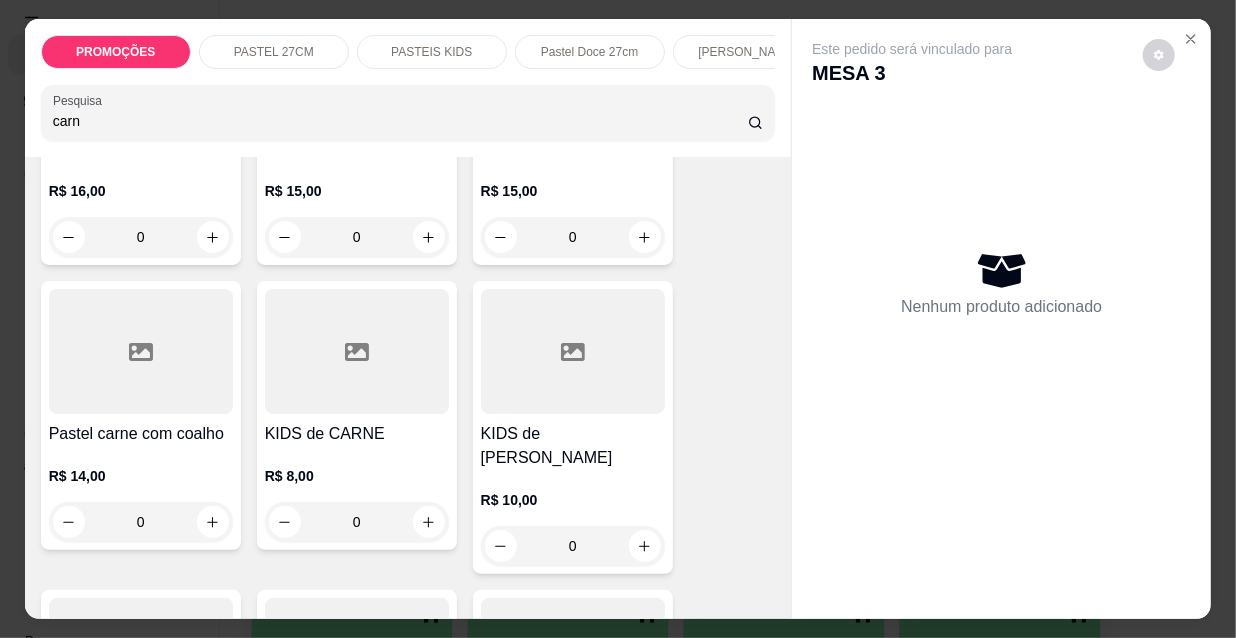 scroll, scrollTop: 1181, scrollLeft: 0, axis: vertical 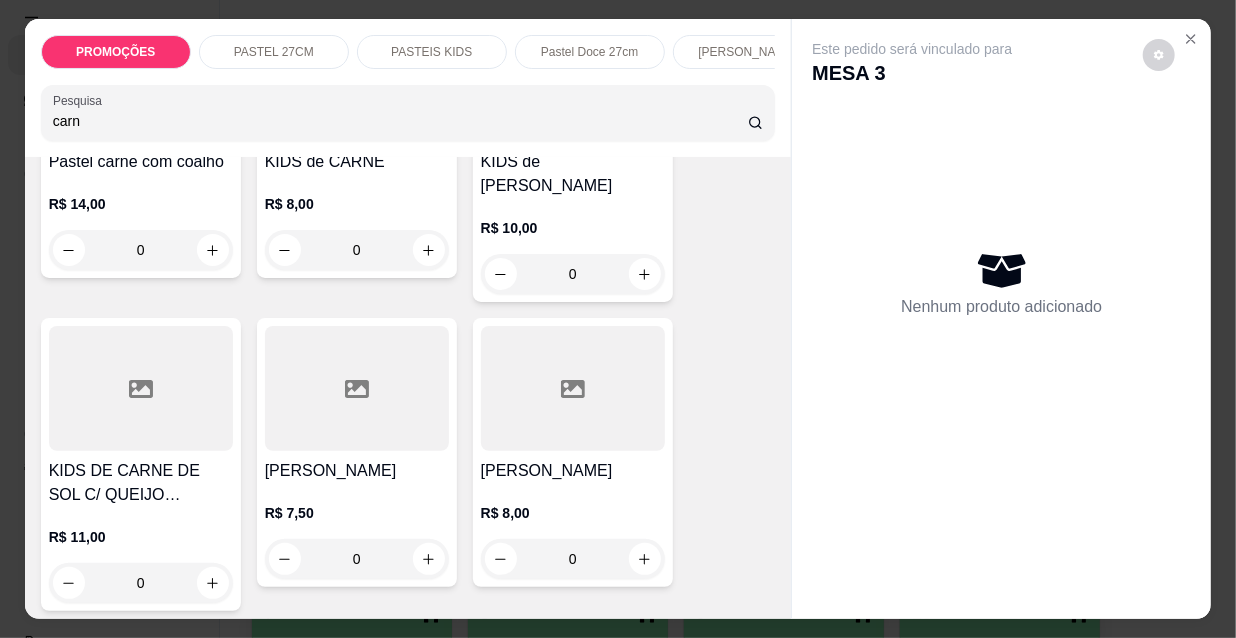 type on "carn" 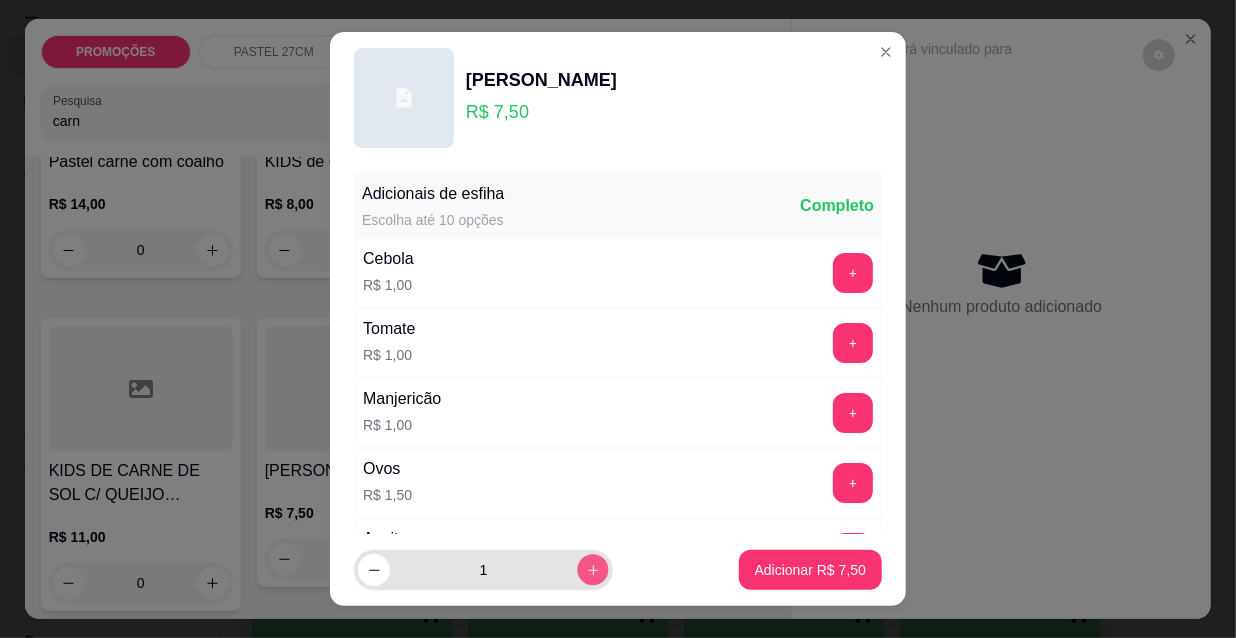 click 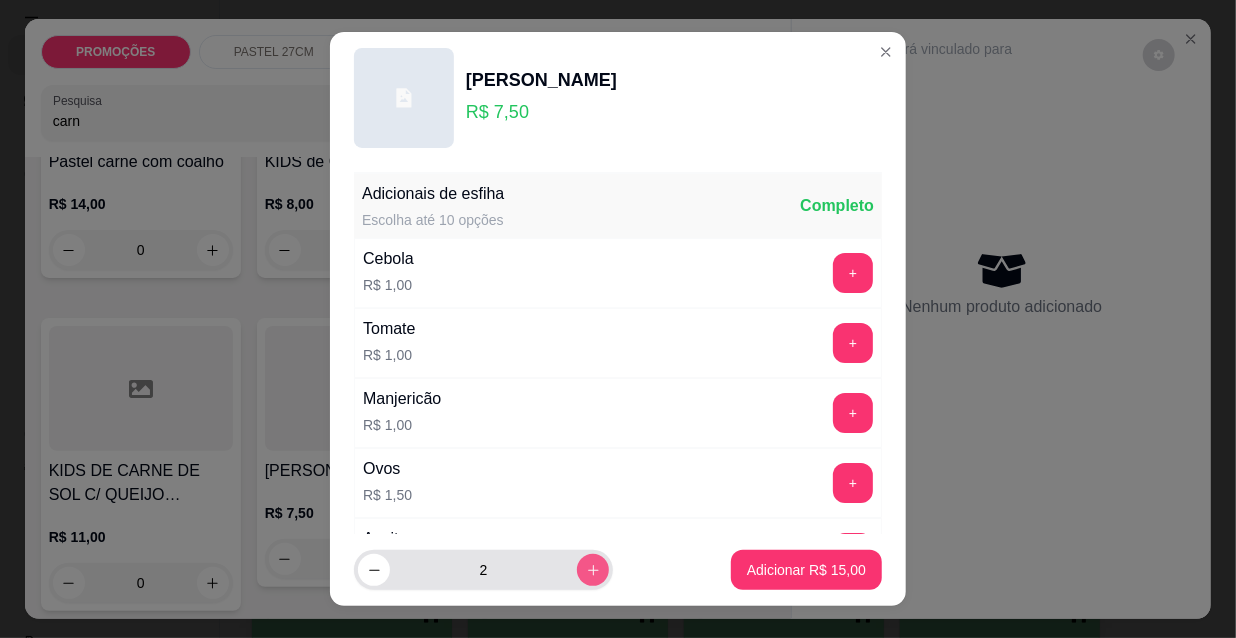 click 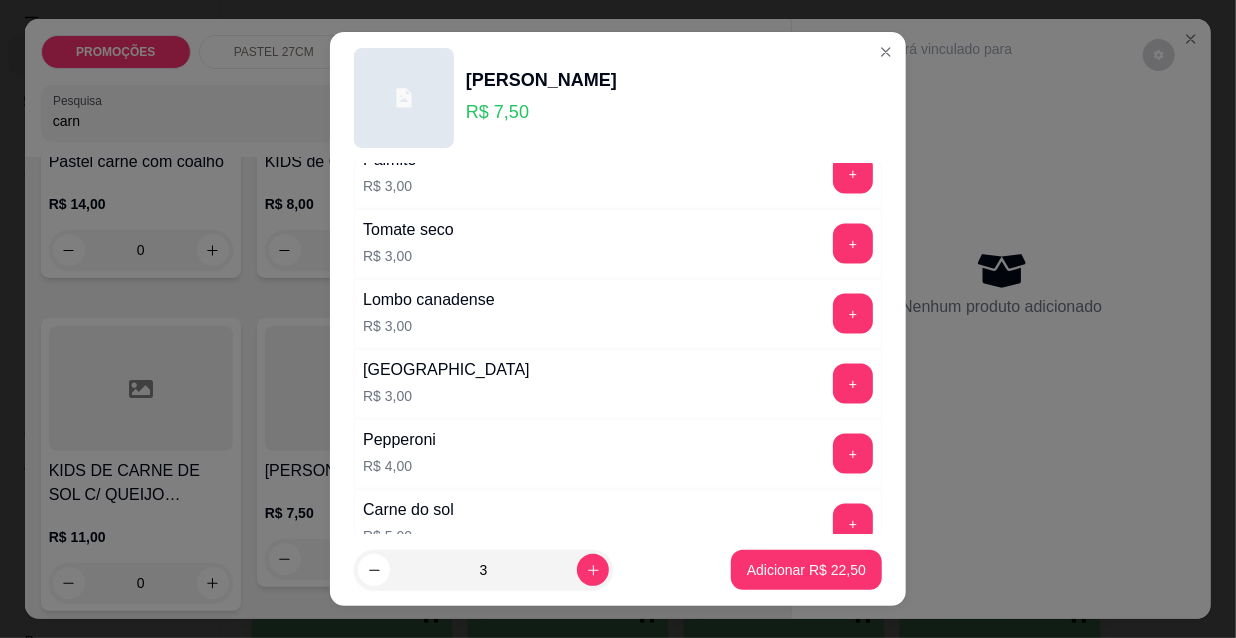 scroll, scrollTop: 1661, scrollLeft: 0, axis: vertical 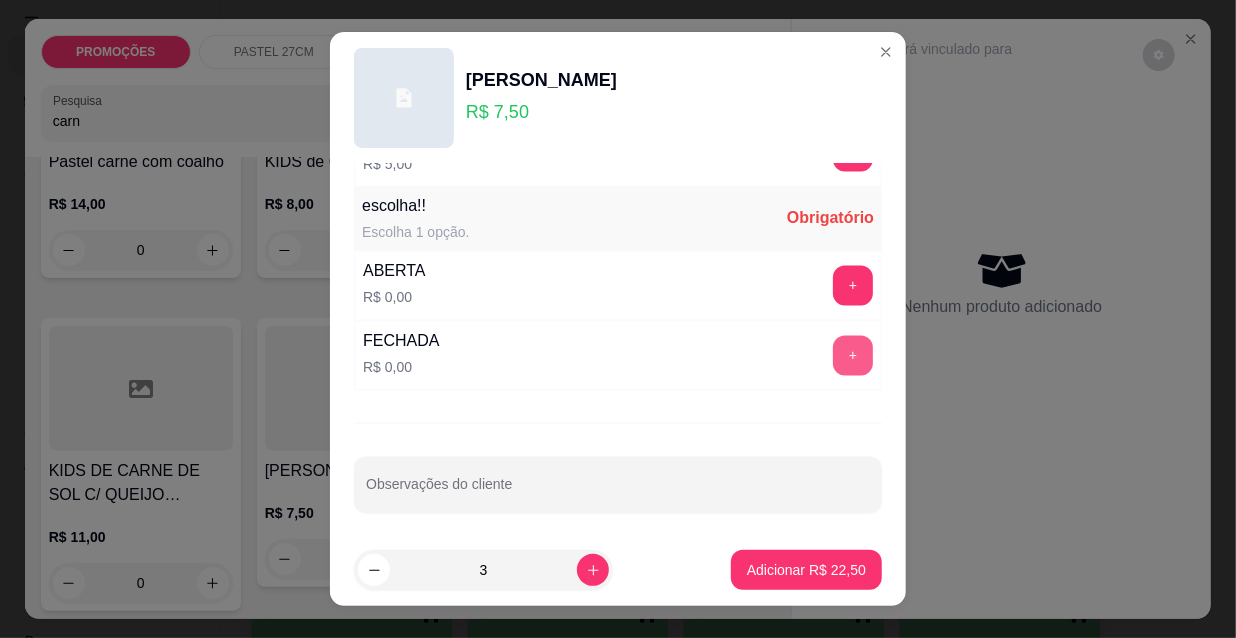 click on "+" at bounding box center (853, 356) 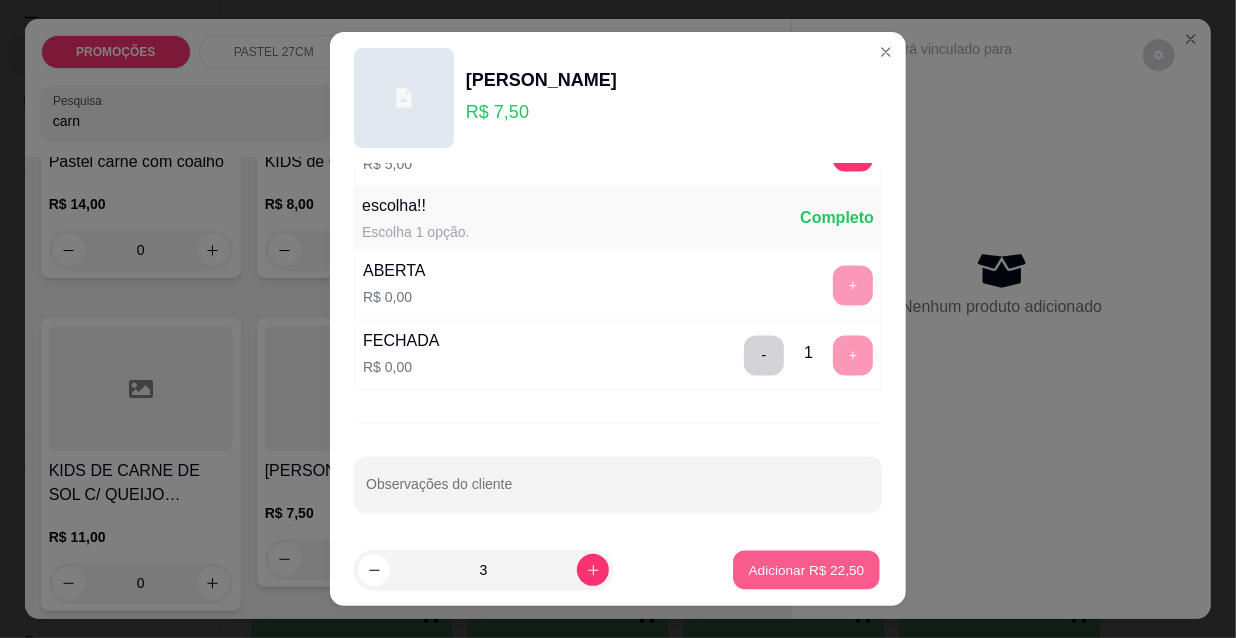 click on "Adicionar   R$ 22,50" at bounding box center (807, 569) 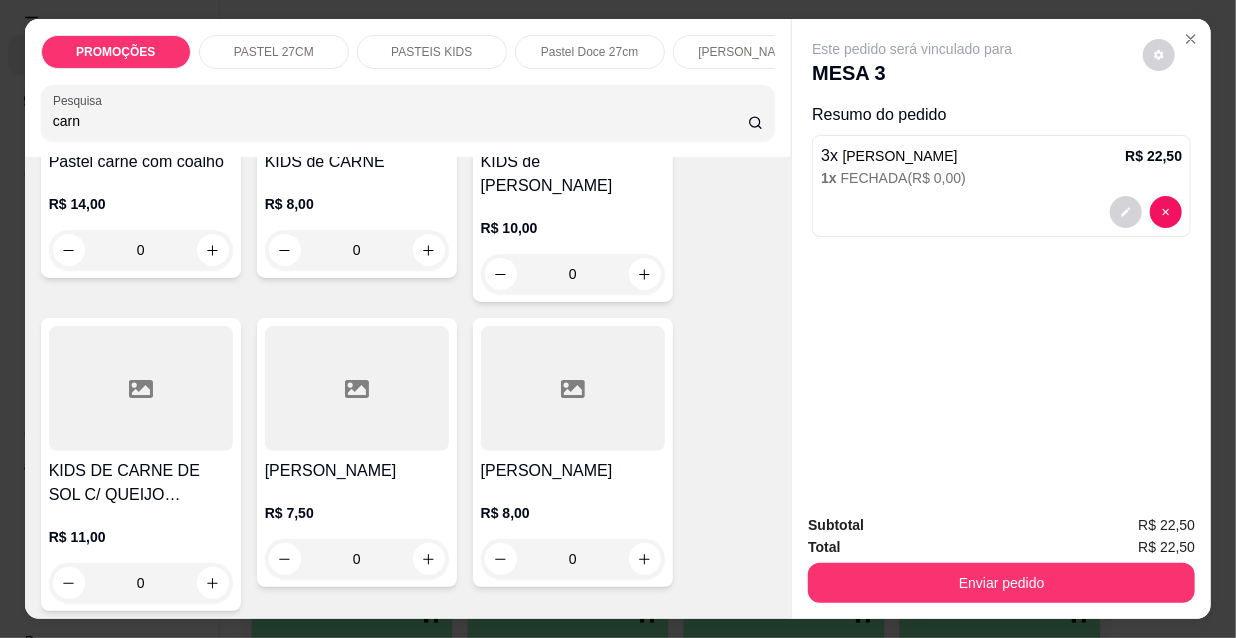 click on "Enviar pedido" at bounding box center [1001, 583] 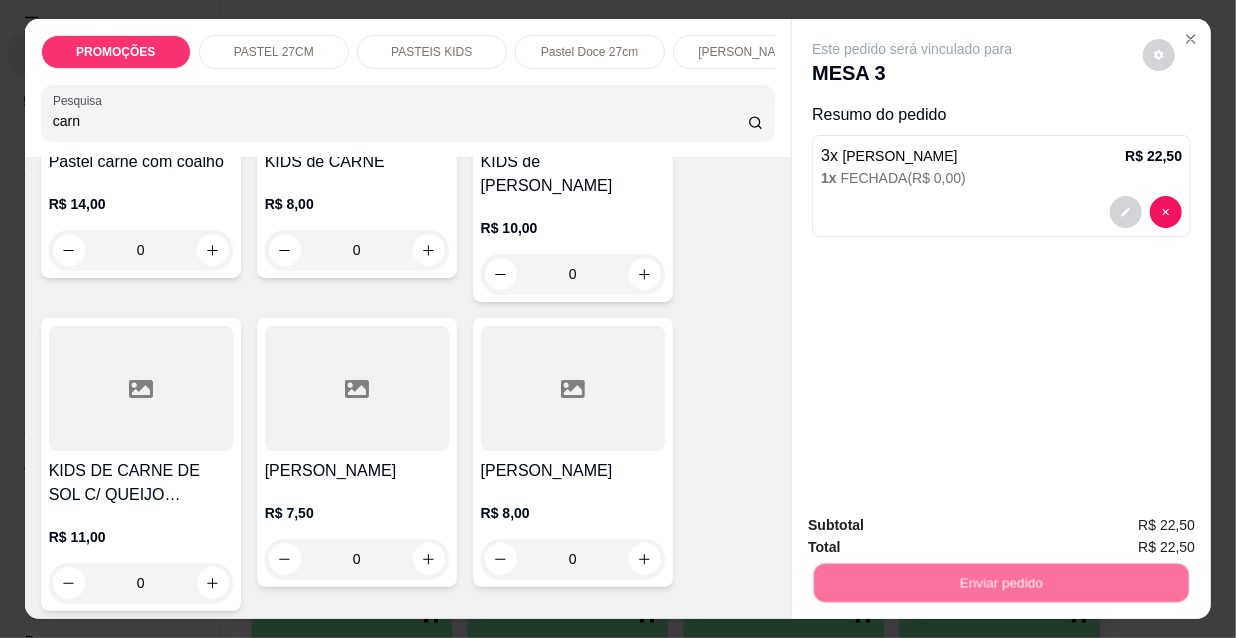 click on "Não registrar e enviar pedido" at bounding box center [937, 527] 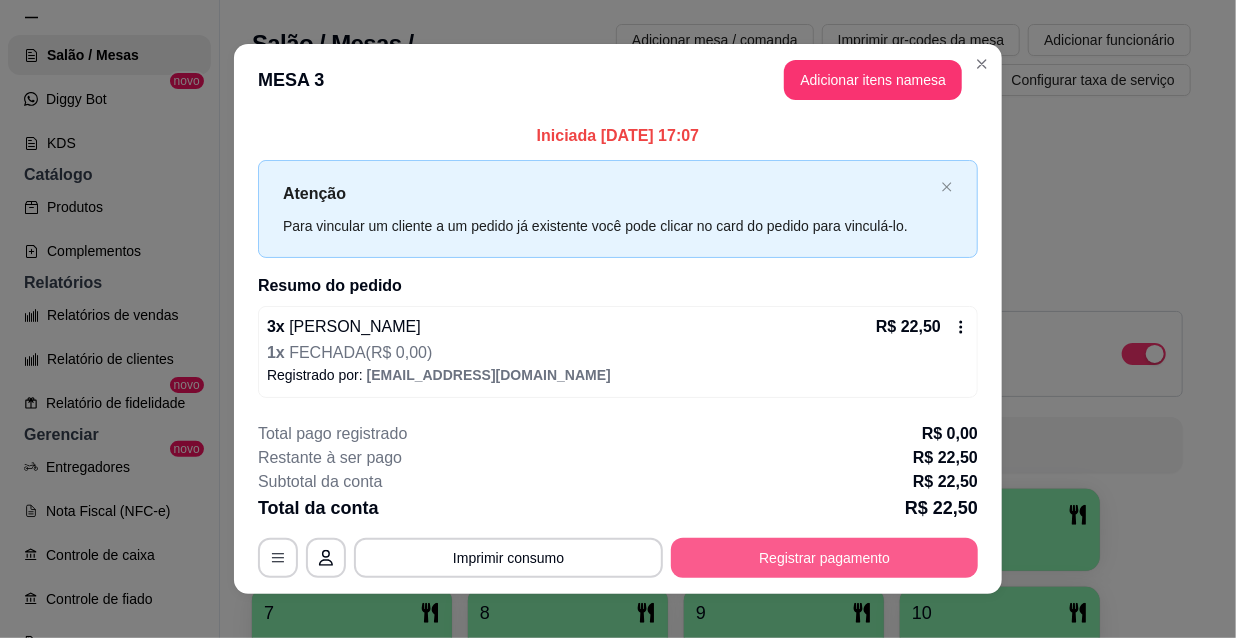 click on "Registrar pagamento" at bounding box center (824, 558) 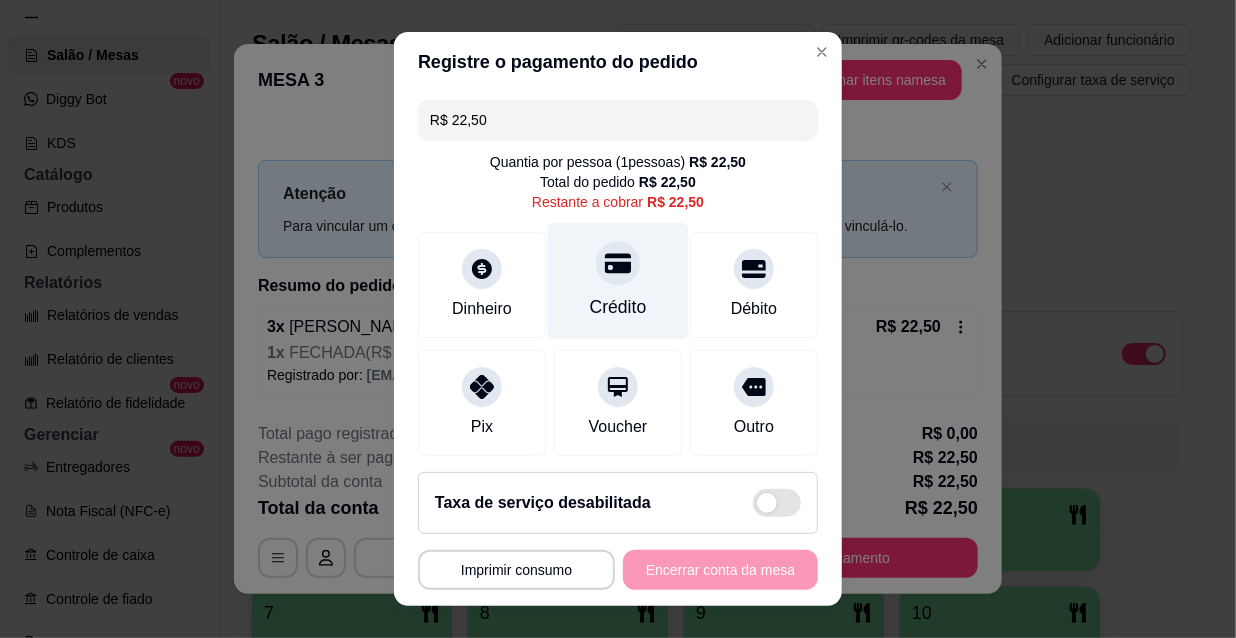 click on "Crédito" at bounding box center [618, 281] 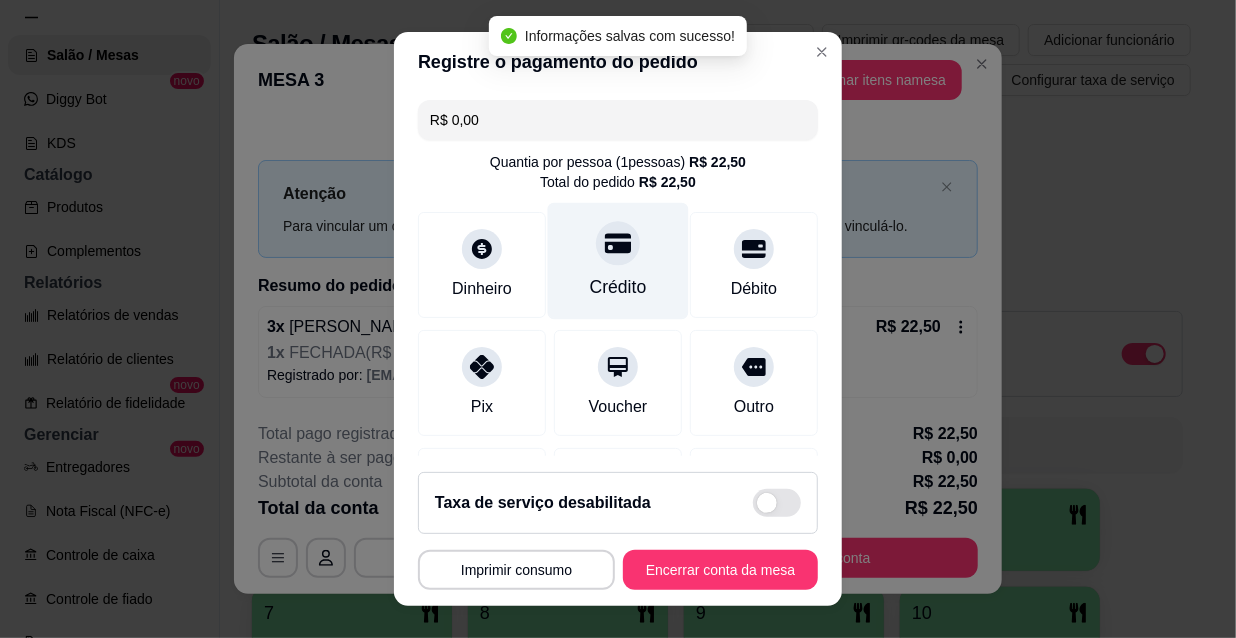type on "R$ 0,00" 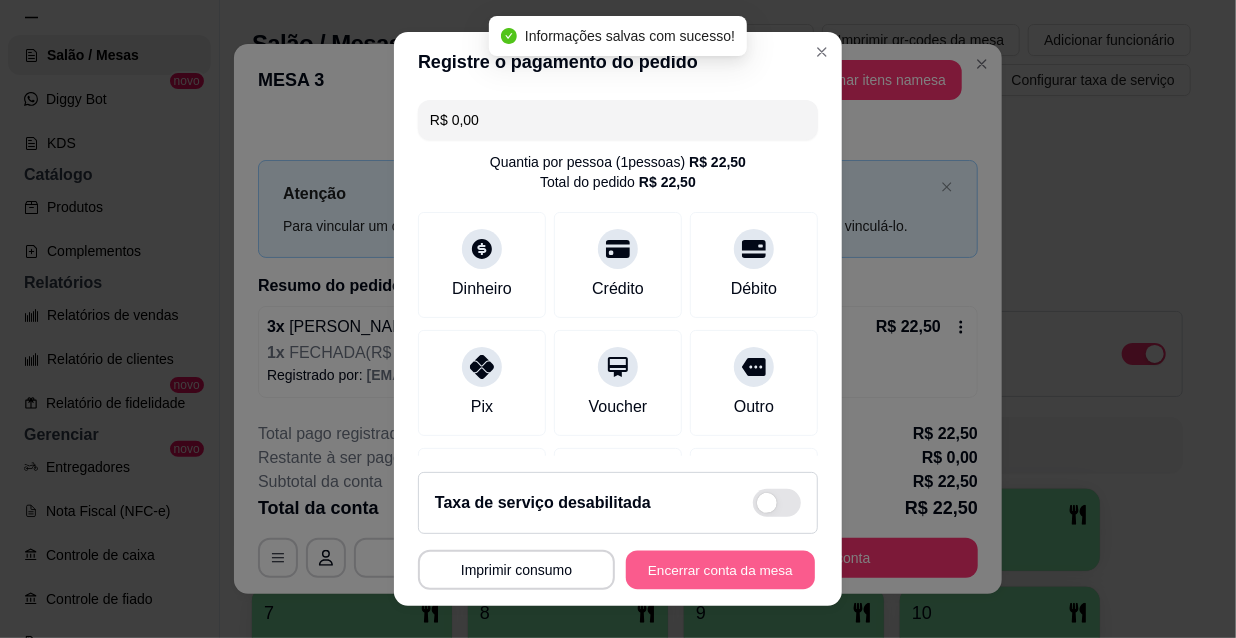 click on "Encerrar conta da mesa" at bounding box center (720, 570) 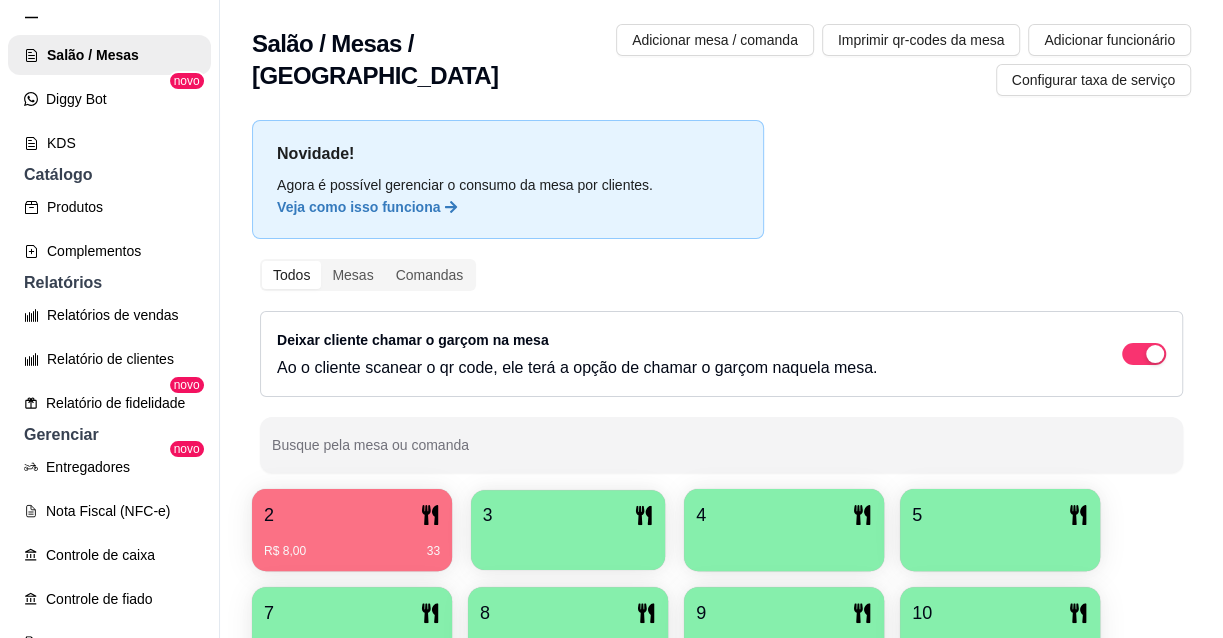 click on "3" at bounding box center [568, 515] 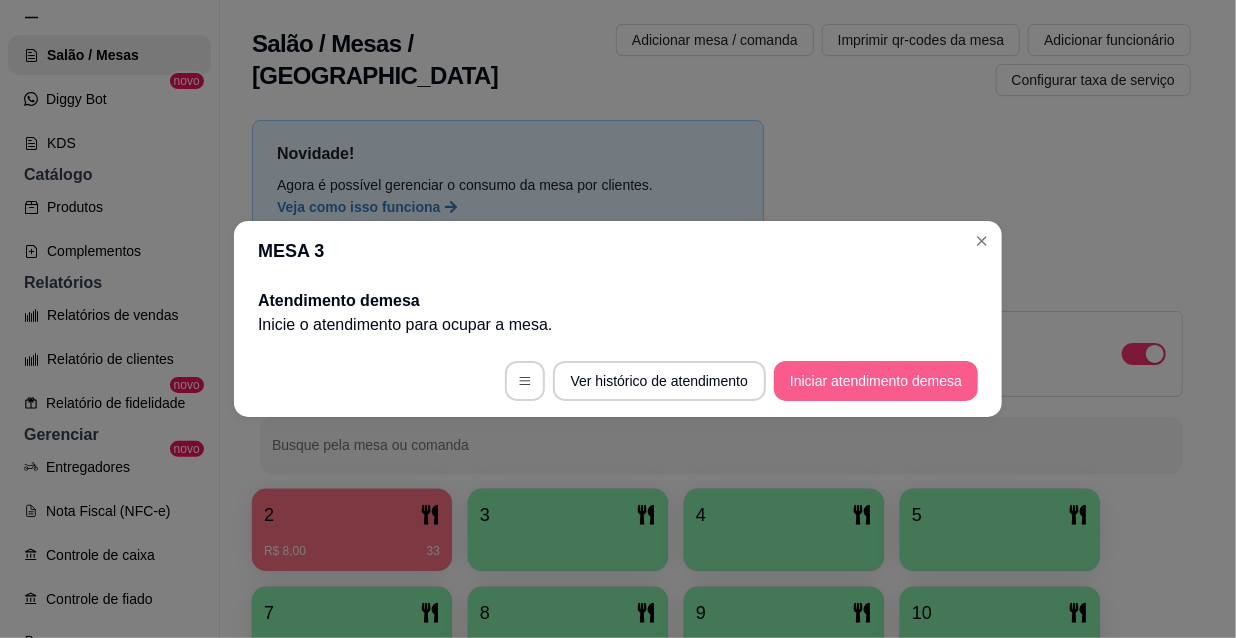 click on "Iniciar atendimento de  mesa" at bounding box center (876, 381) 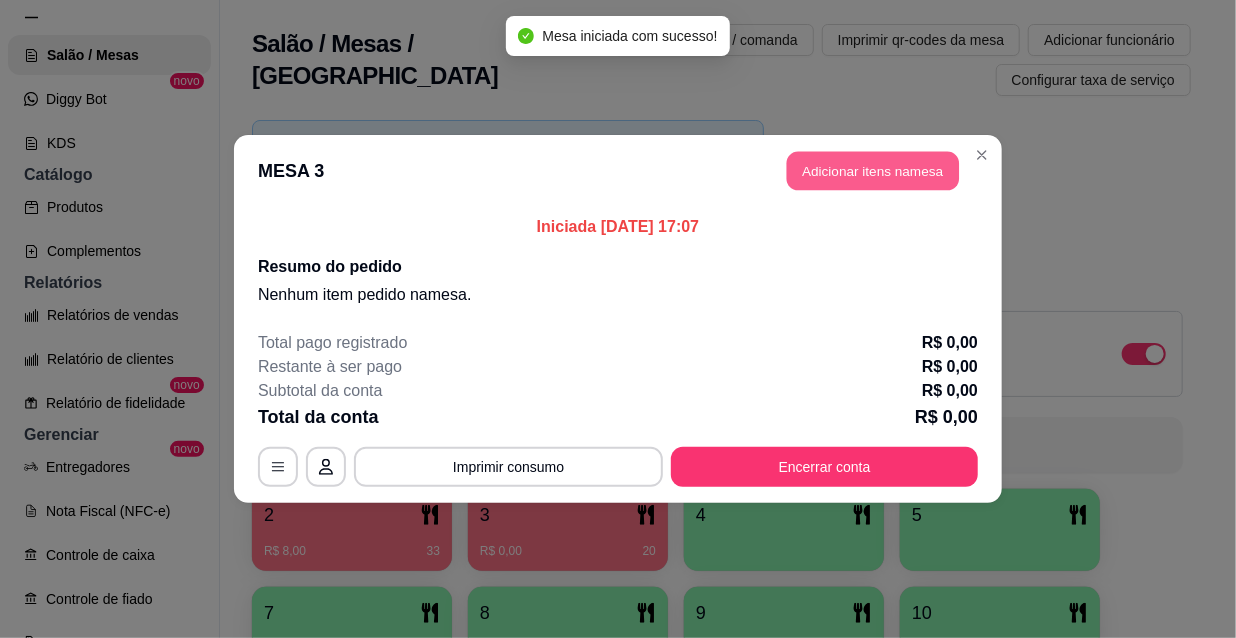 click on "Adicionar itens na  mesa" at bounding box center [873, 171] 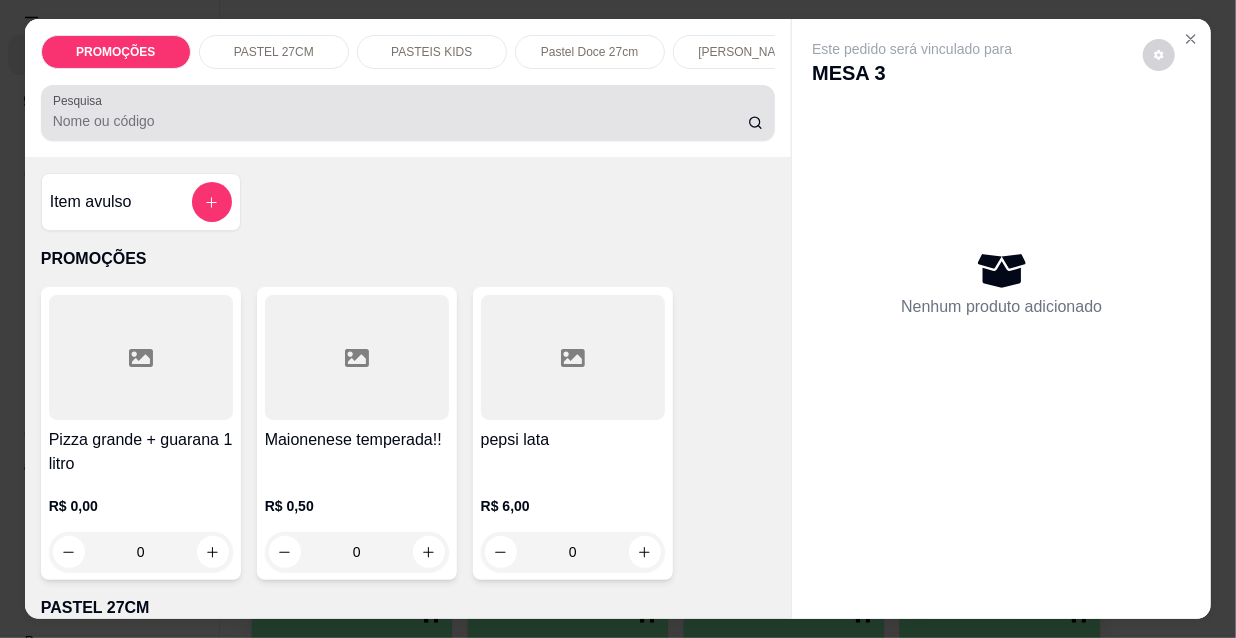 click at bounding box center [408, 113] 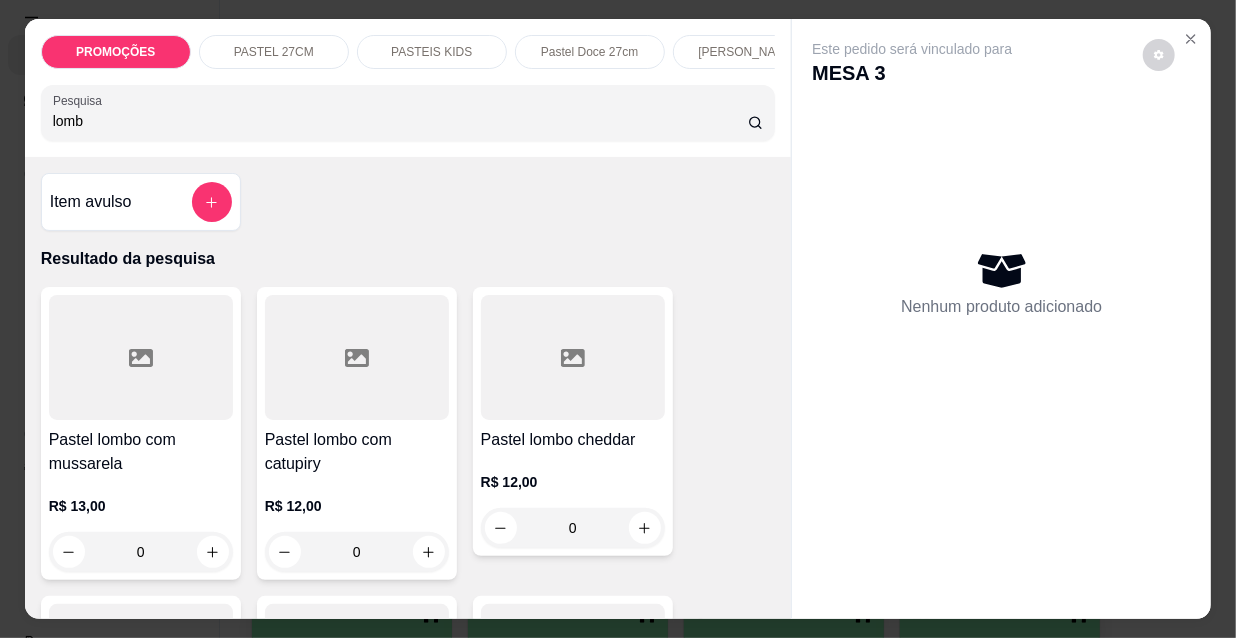 type on "lomb" 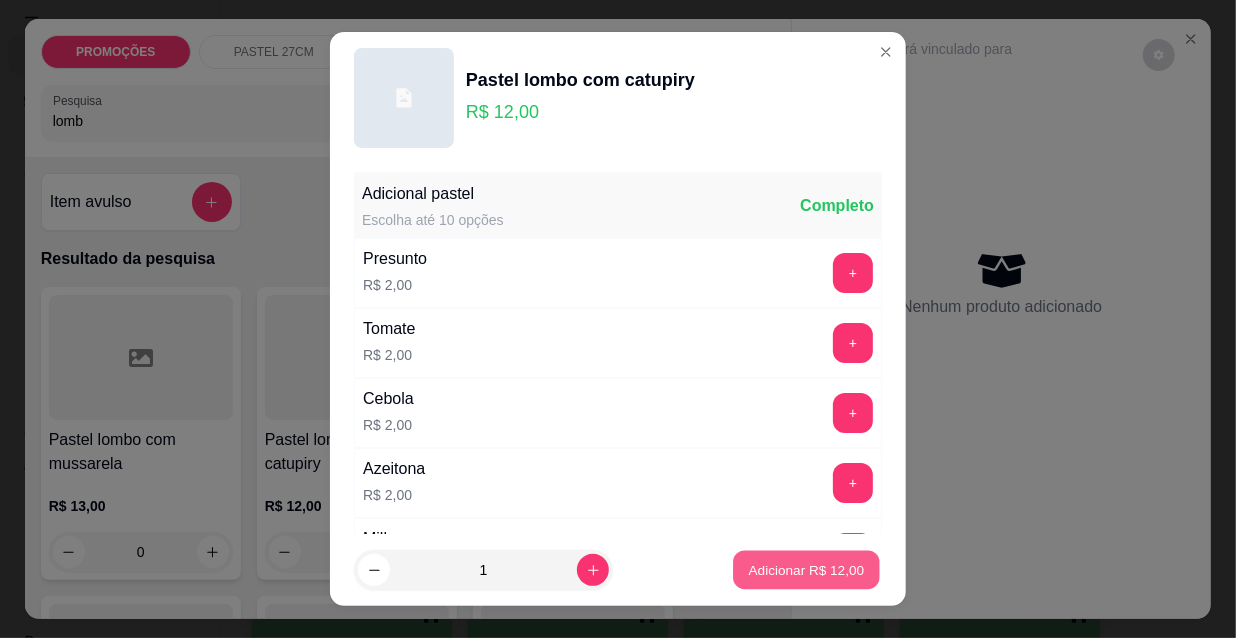 click on "Adicionar   R$ 12,00" at bounding box center (807, 569) 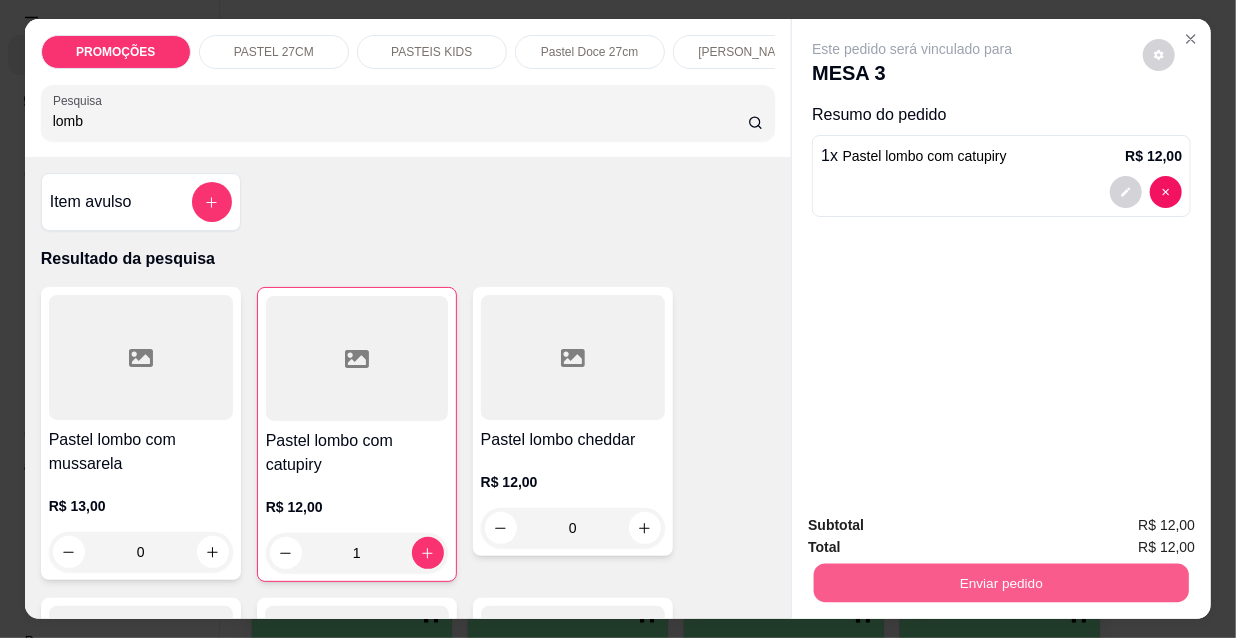 click on "Enviar pedido" at bounding box center [1001, 582] 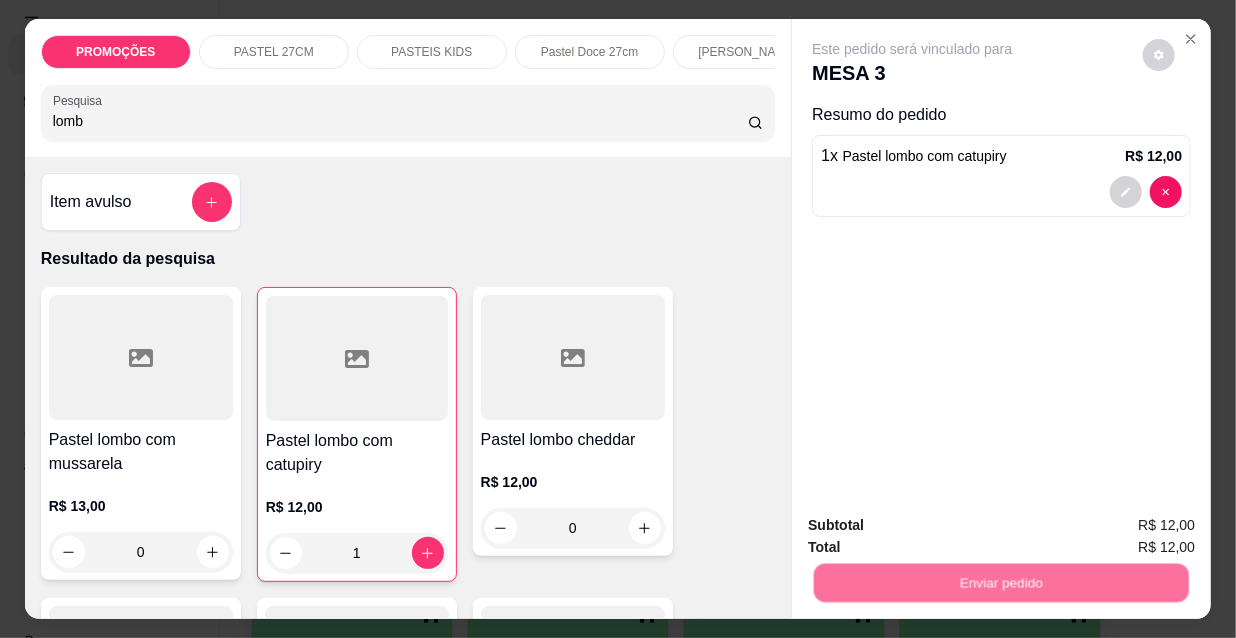 click on "Não registrar e enviar pedido" at bounding box center (937, 527) 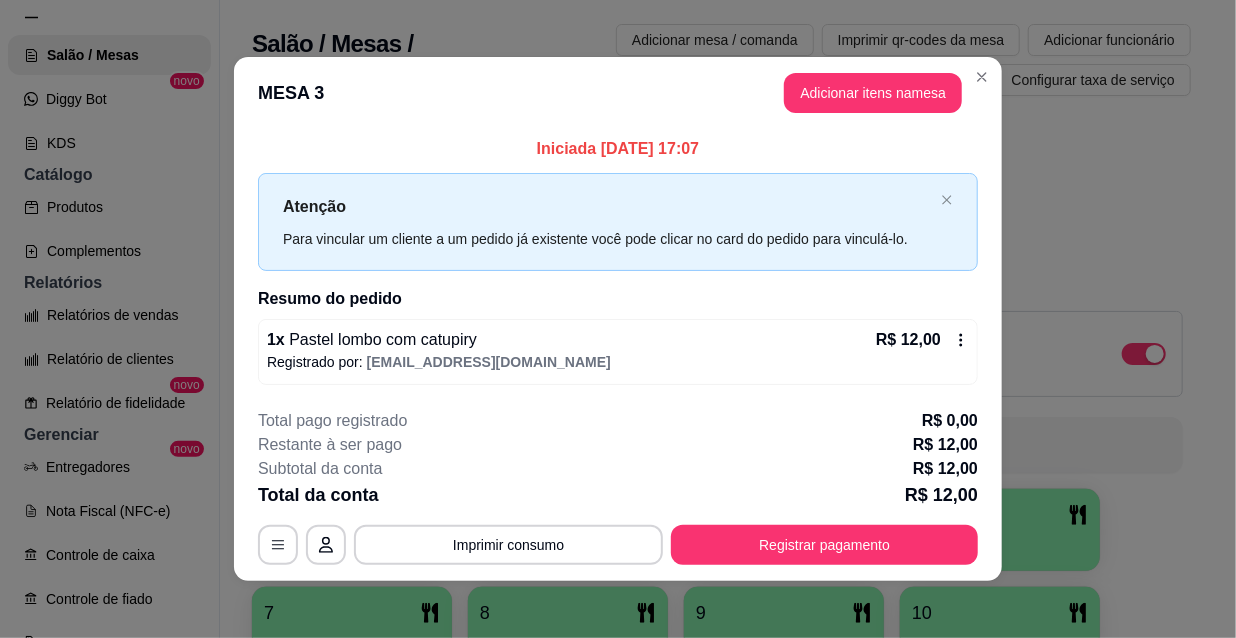 drag, startPoint x: 808, startPoint y: 565, endPoint x: 815, endPoint y: 549, distance: 17.464249 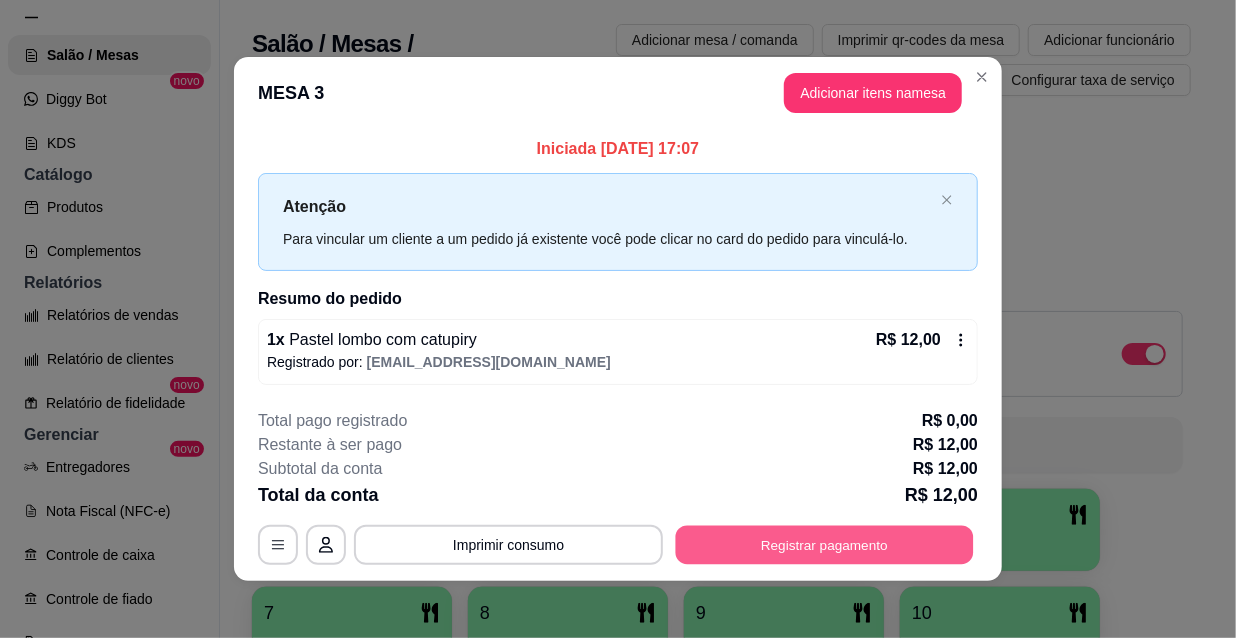 click on "Registrar pagamento" at bounding box center (825, 544) 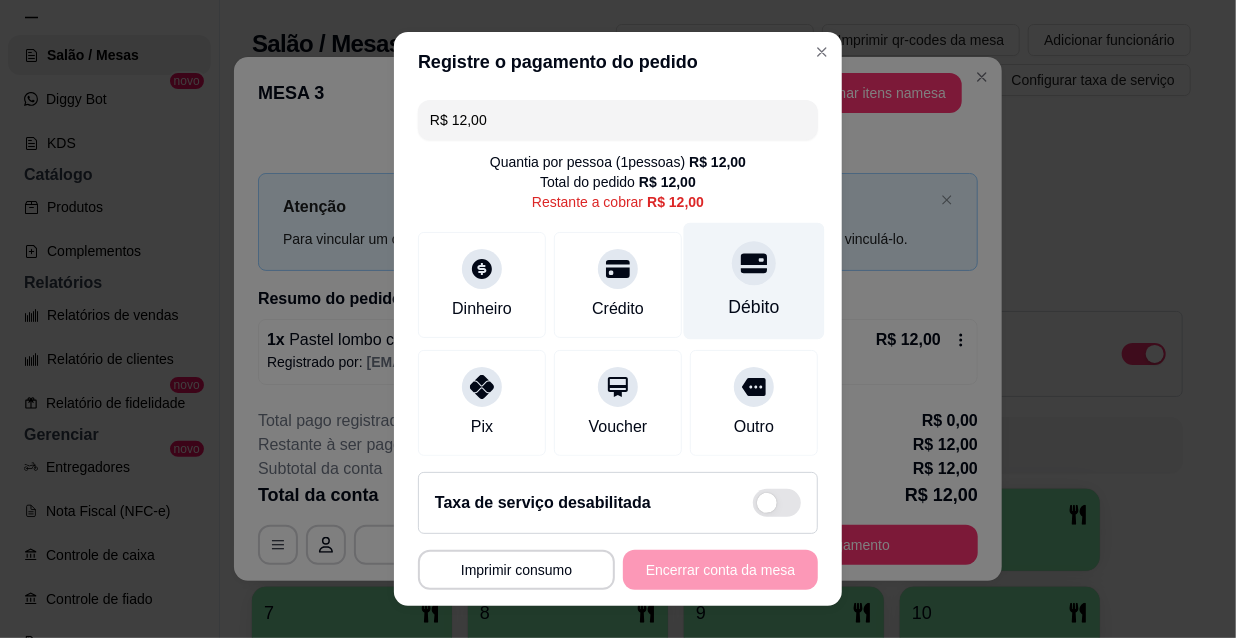 click on "Débito" at bounding box center [754, 281] 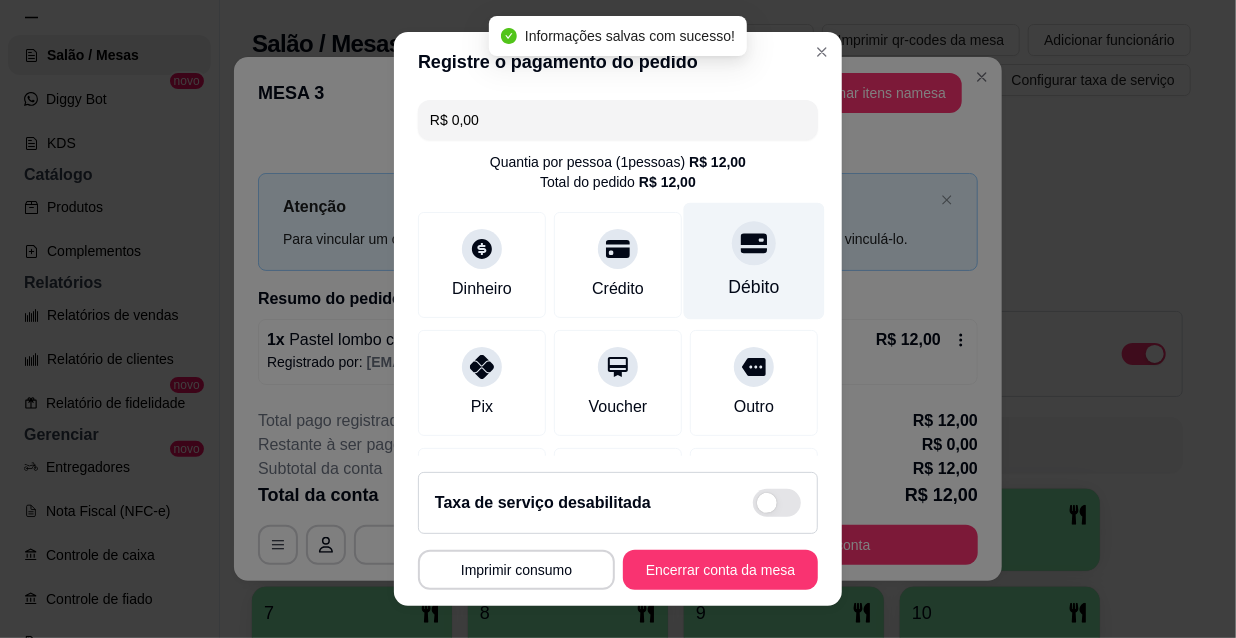 type on "R$ 0,00" 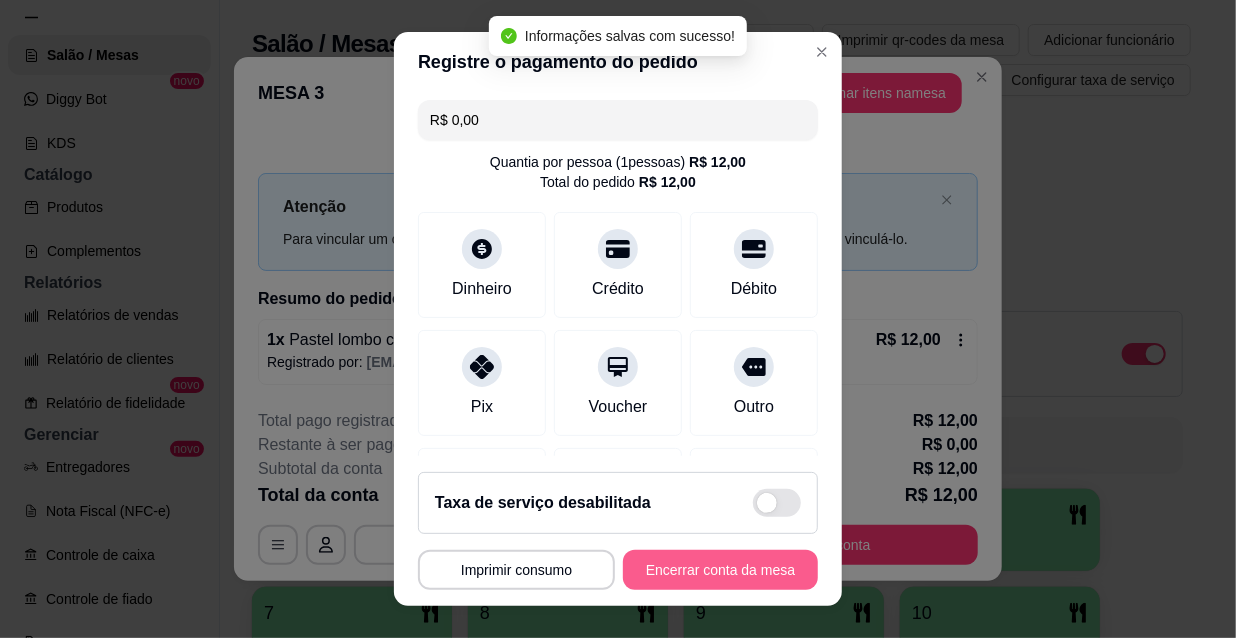 click on "Encerrar conta da mesa" at bounding box center (720, 570) 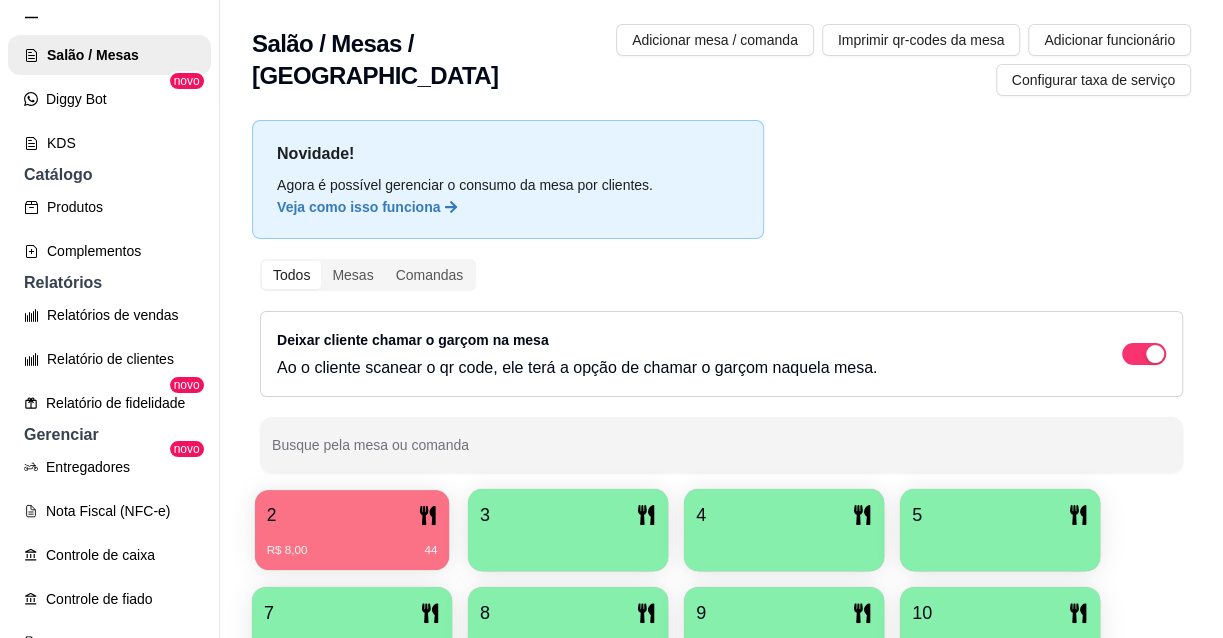click on "2" at bounding box center [352, 515] 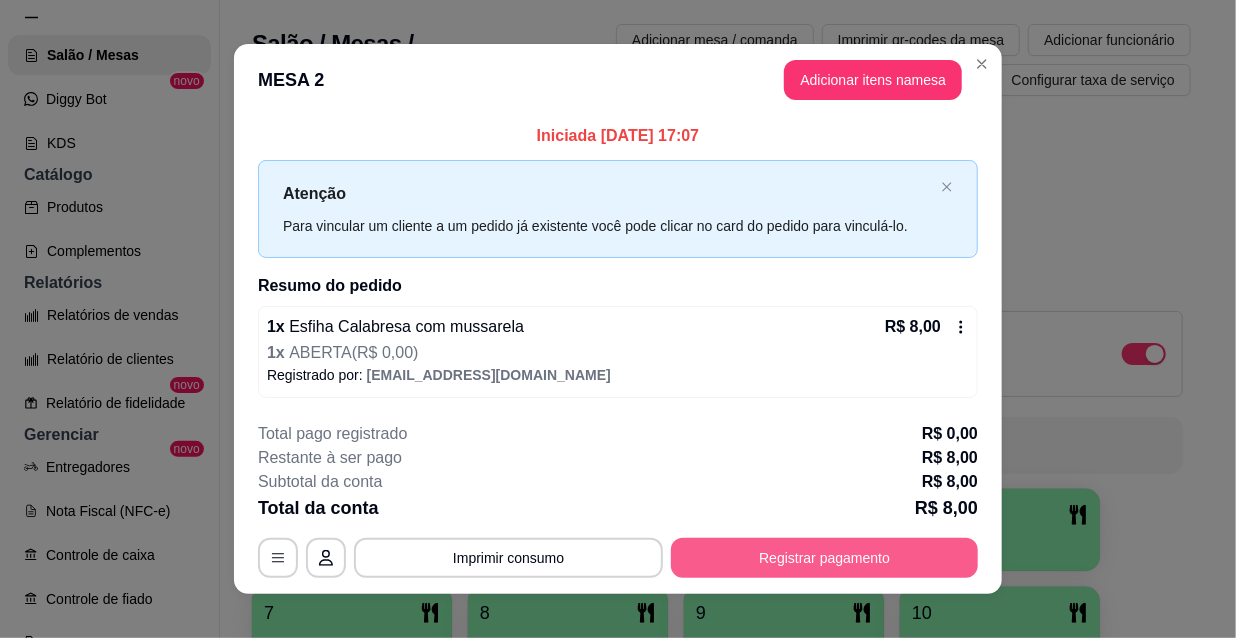 click on "Registrar pagamento" at bounding box center (824, 558) 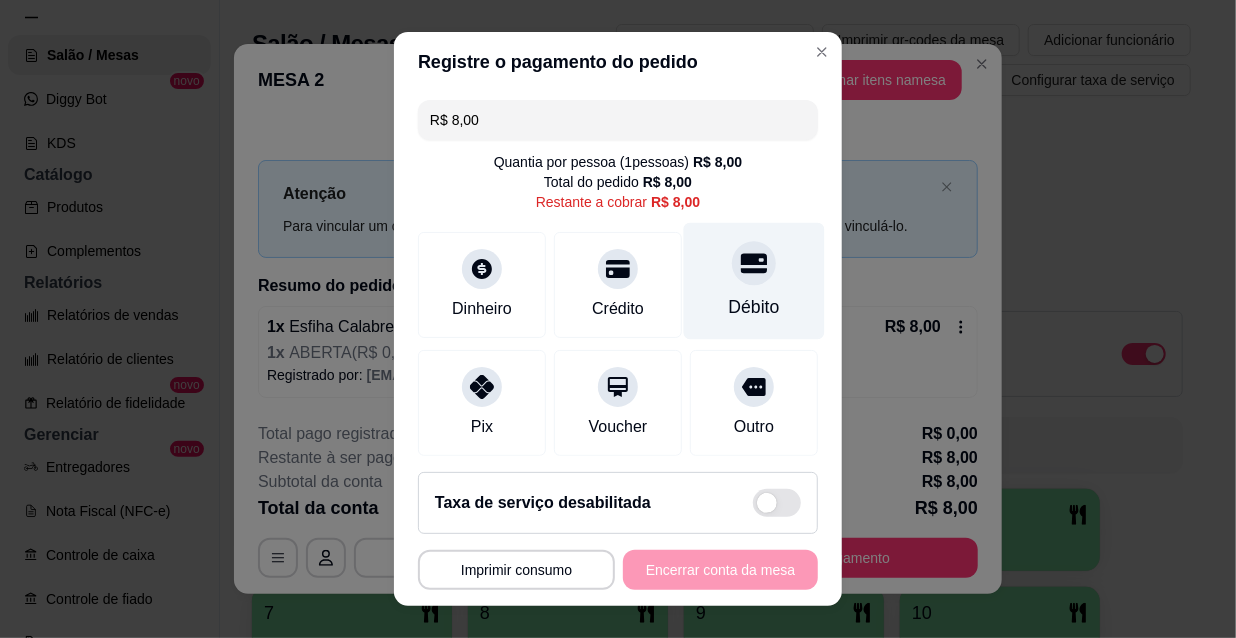 click on "Débito" at bounding box center (754, 281) 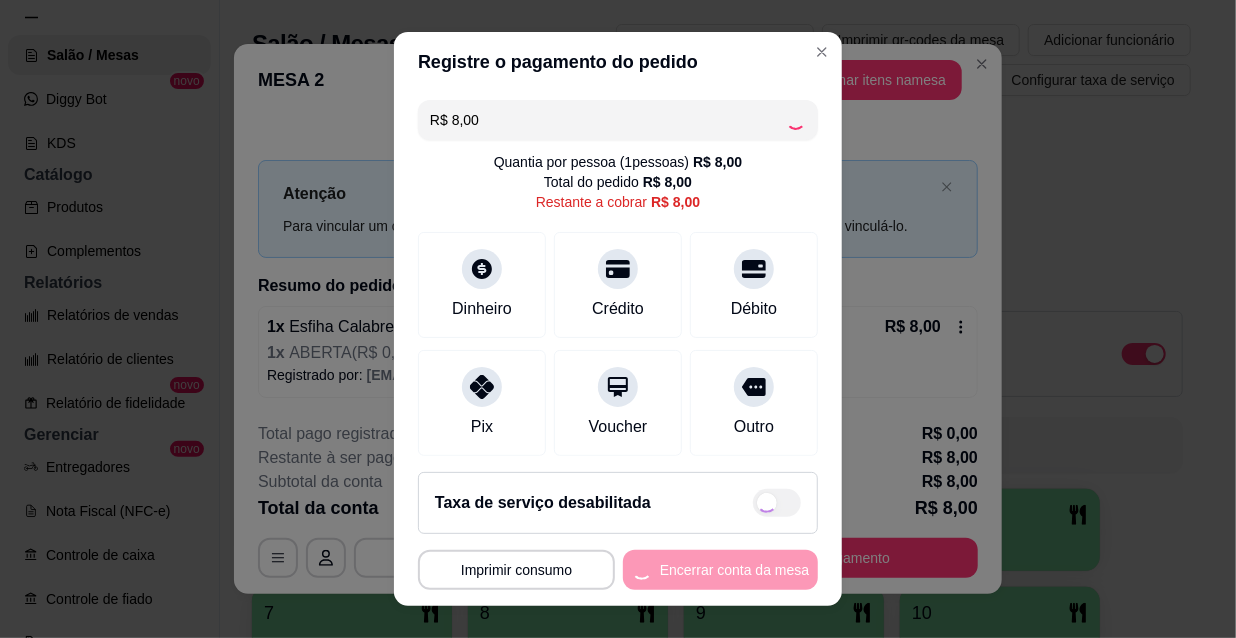 type on "R$ 0,00" 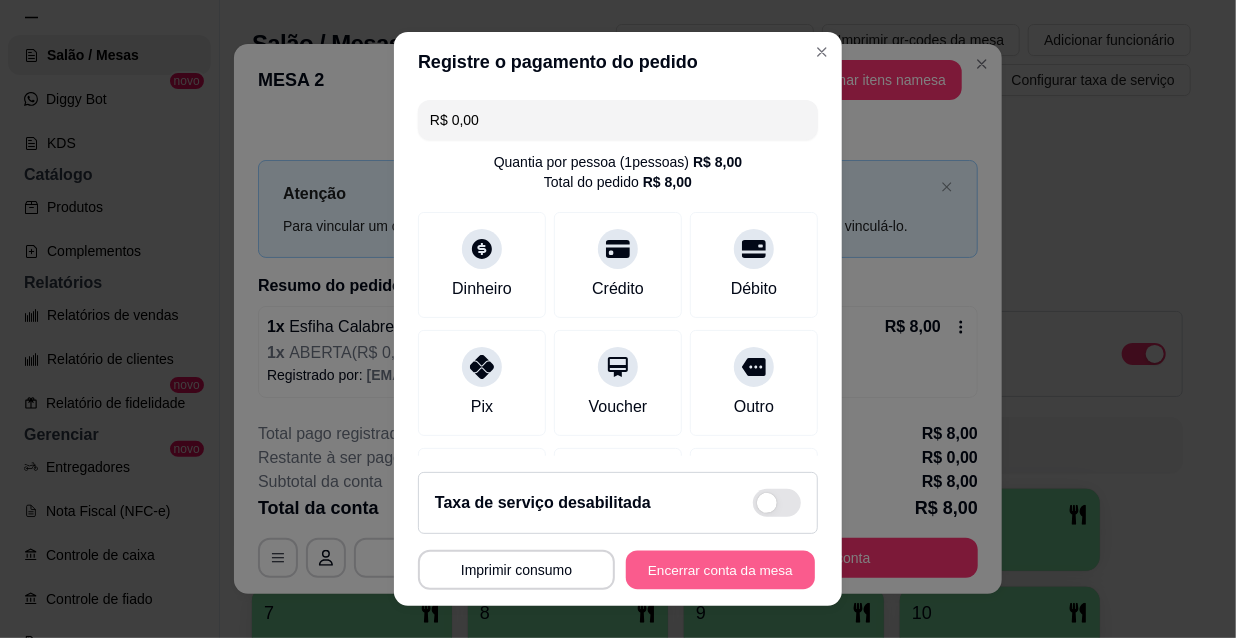 click on "Encerrar conta da mesa" at bounding box center (720, 570) 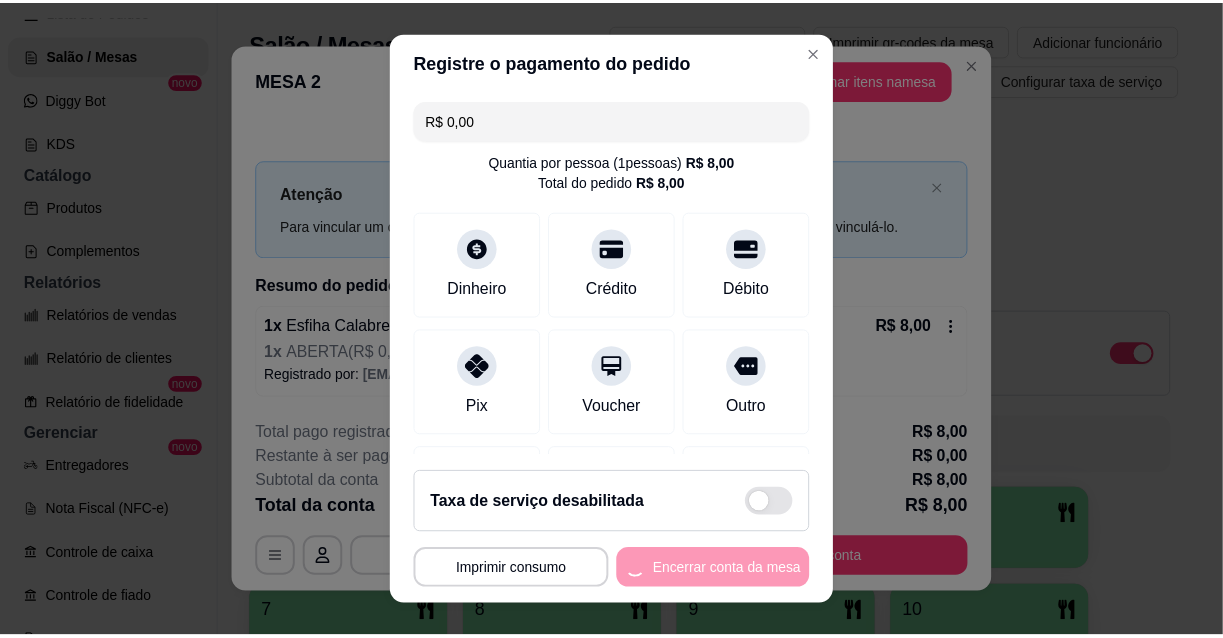 scroll, scrollTop: 151, scrollLeft: 0, axis: vertical 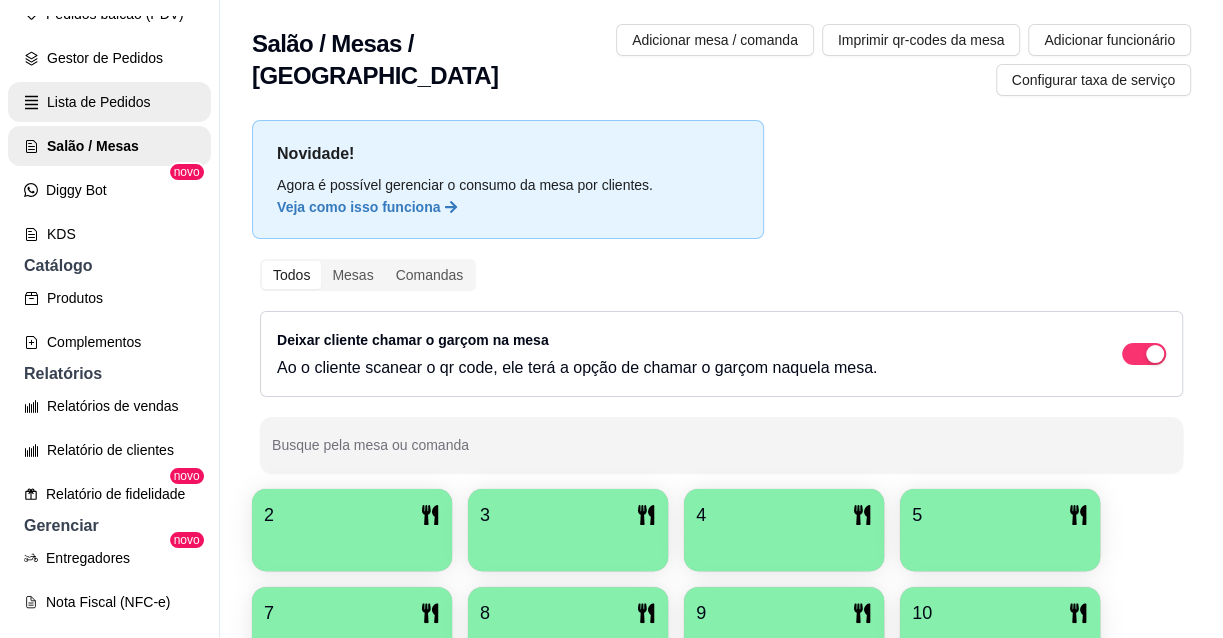 click on "Lista de Pedidos" at bounding box center [109, 102] 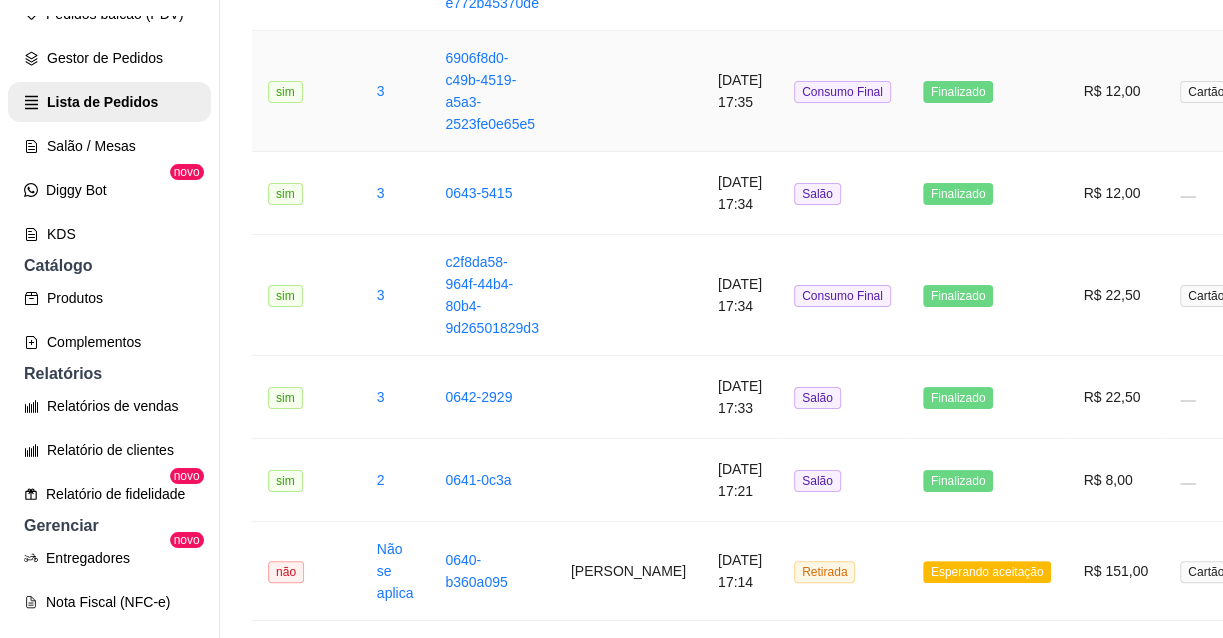 scroll, scrollTop: 454, scrollLeft: 0, axis: vertical 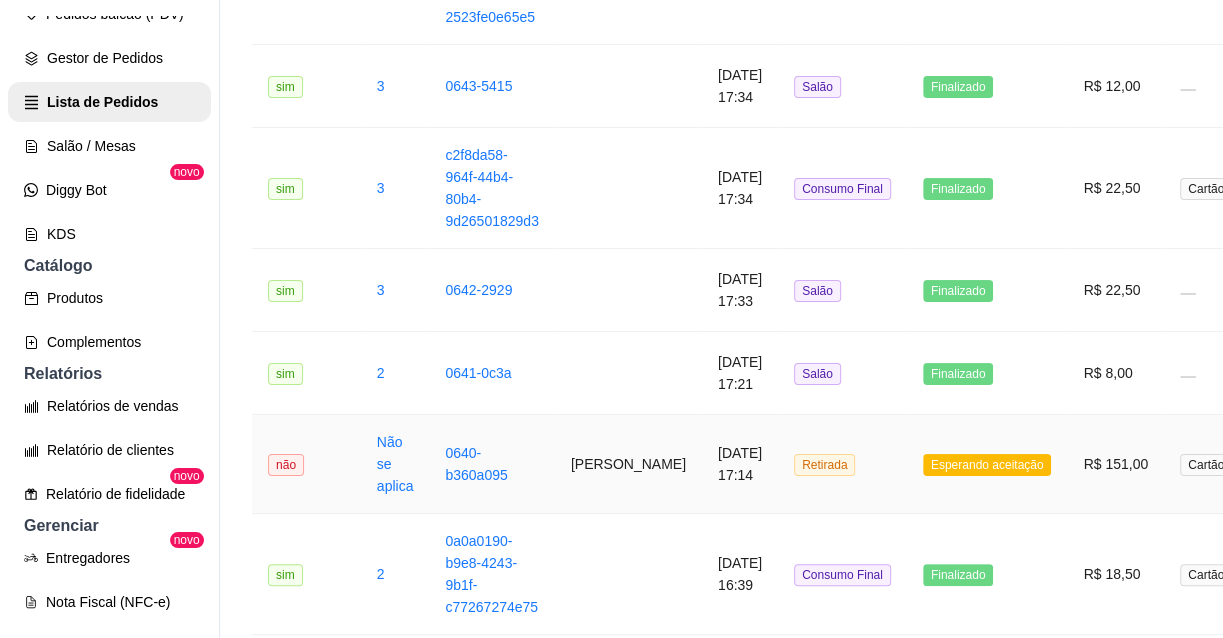 click on "[DATE] 17:14" at bounding box center (740, 464) 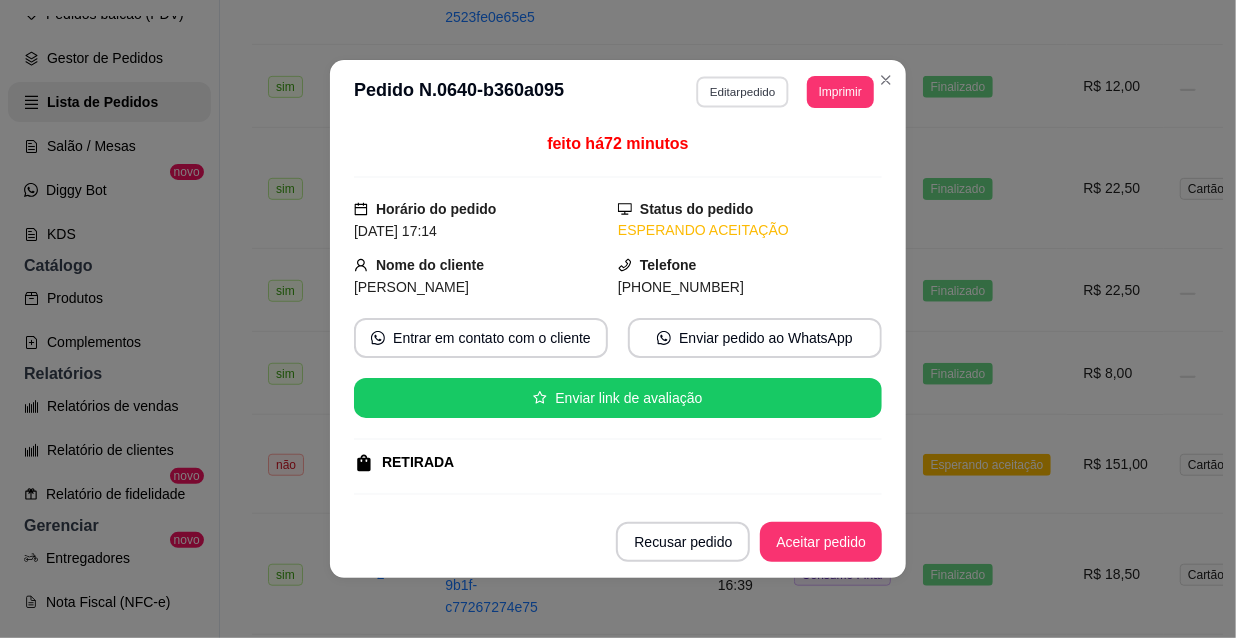 click on "Editar  pedido" at bounding box center (743, 91) 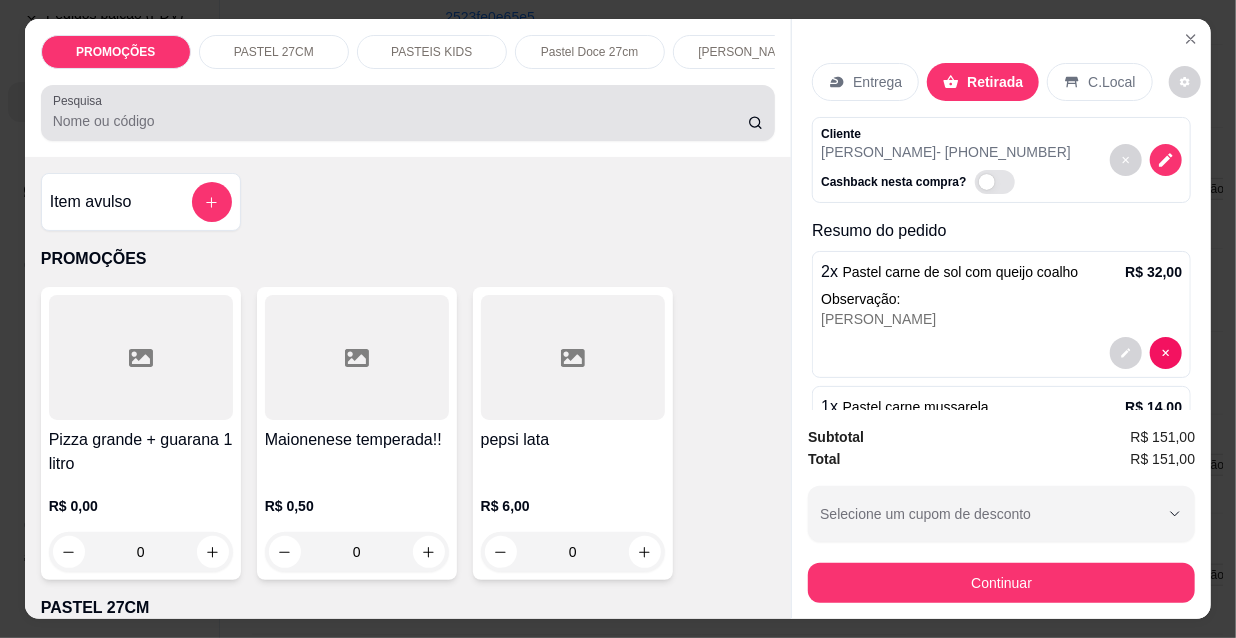 click on "Pesquisa" at bounding box center (400, 121) 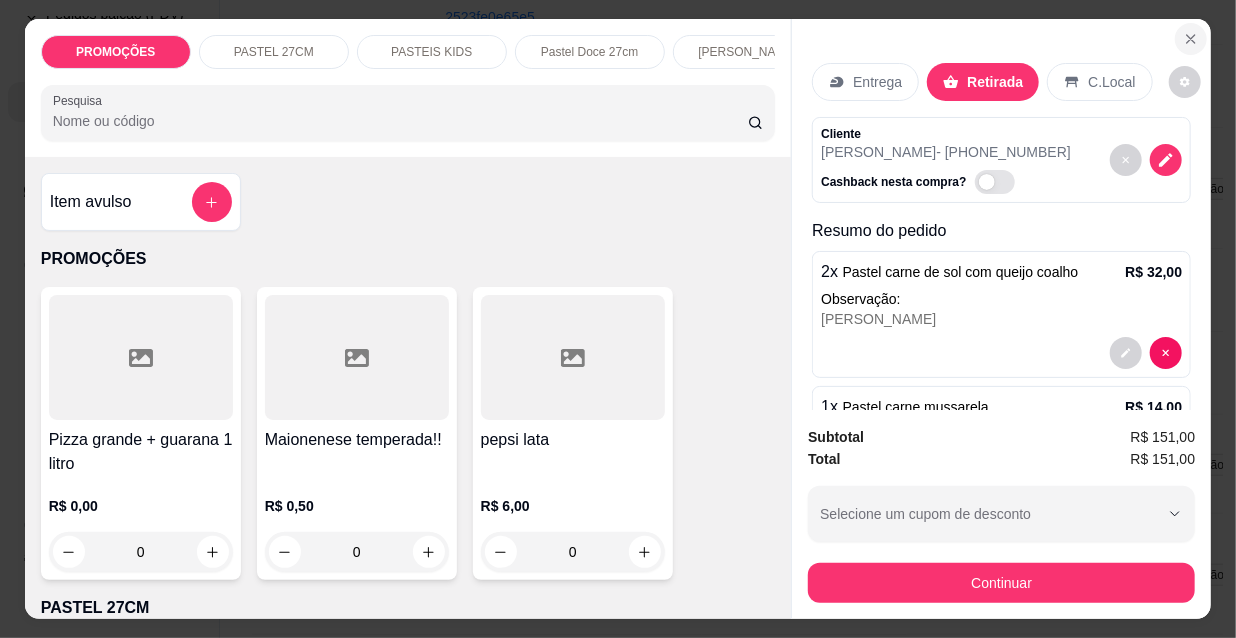 click 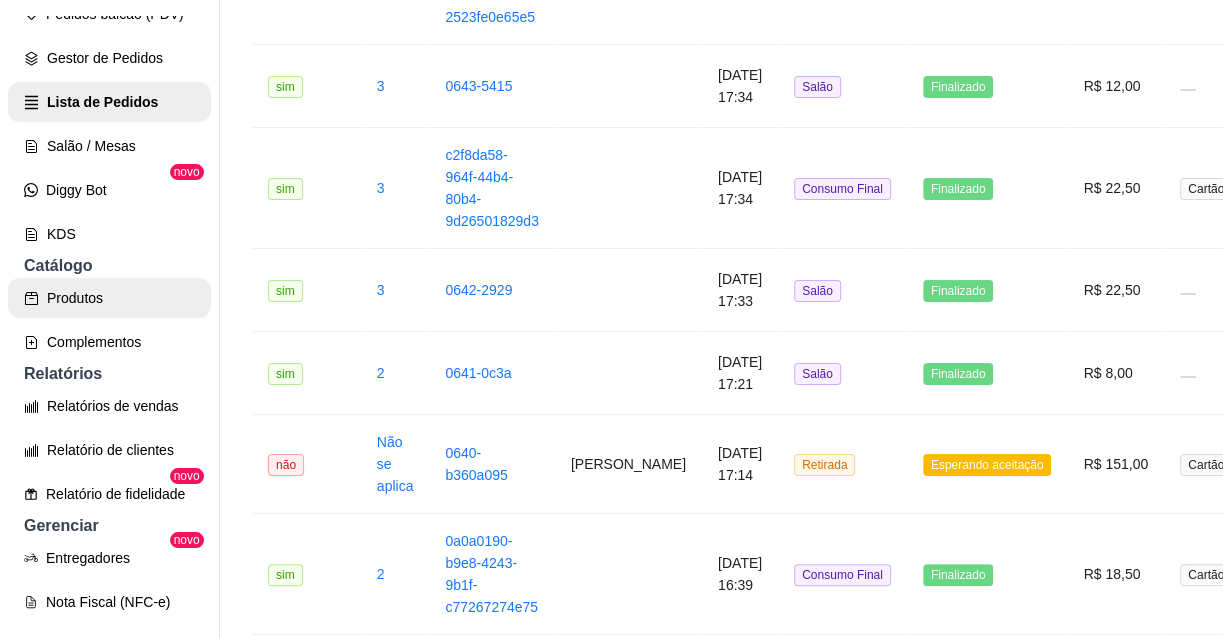 click on "Produtos" at bounding box center (109, 298) 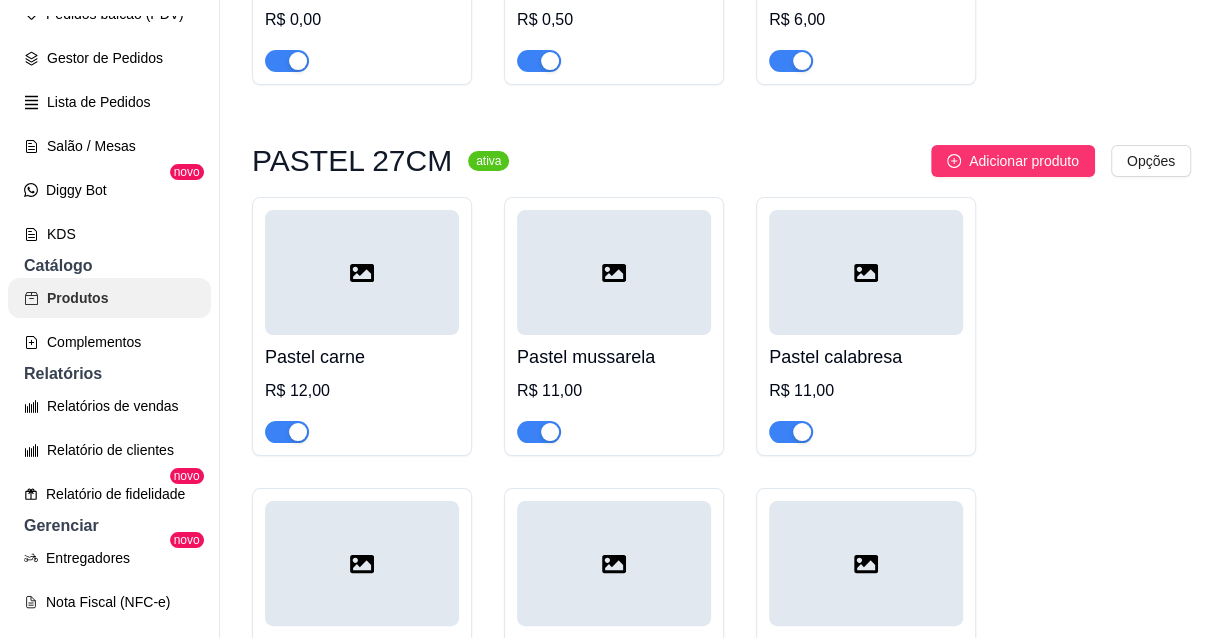 scroll, scrollTop: 0, scrollLeft: 0, axis: both 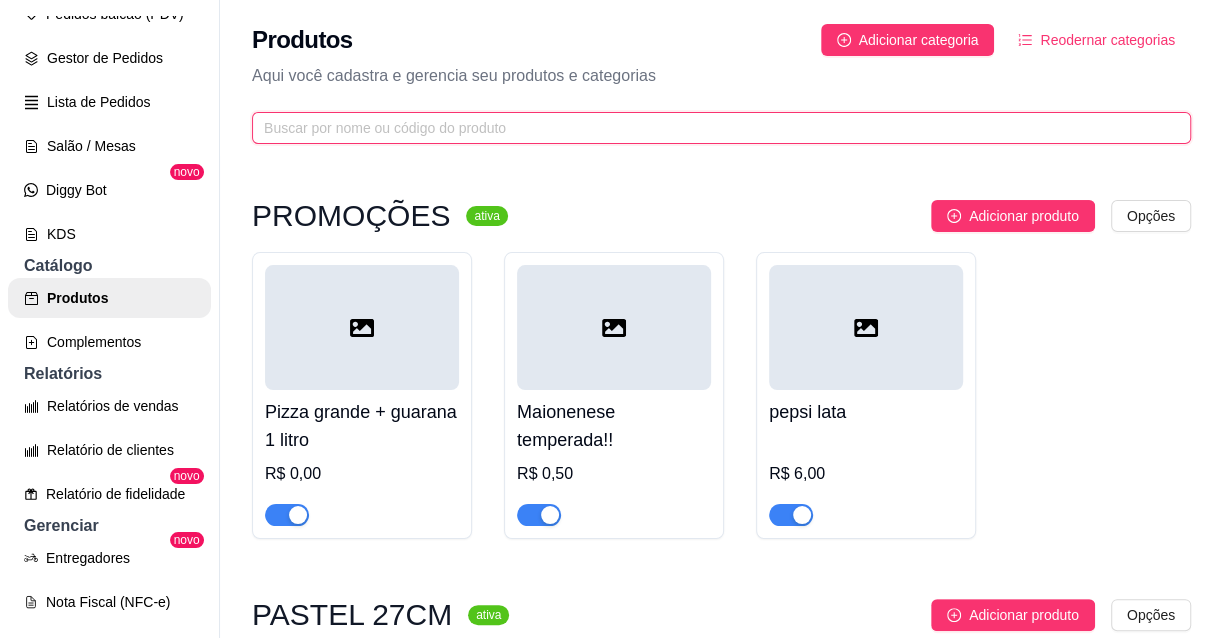 click at bounding box center [713, 128] 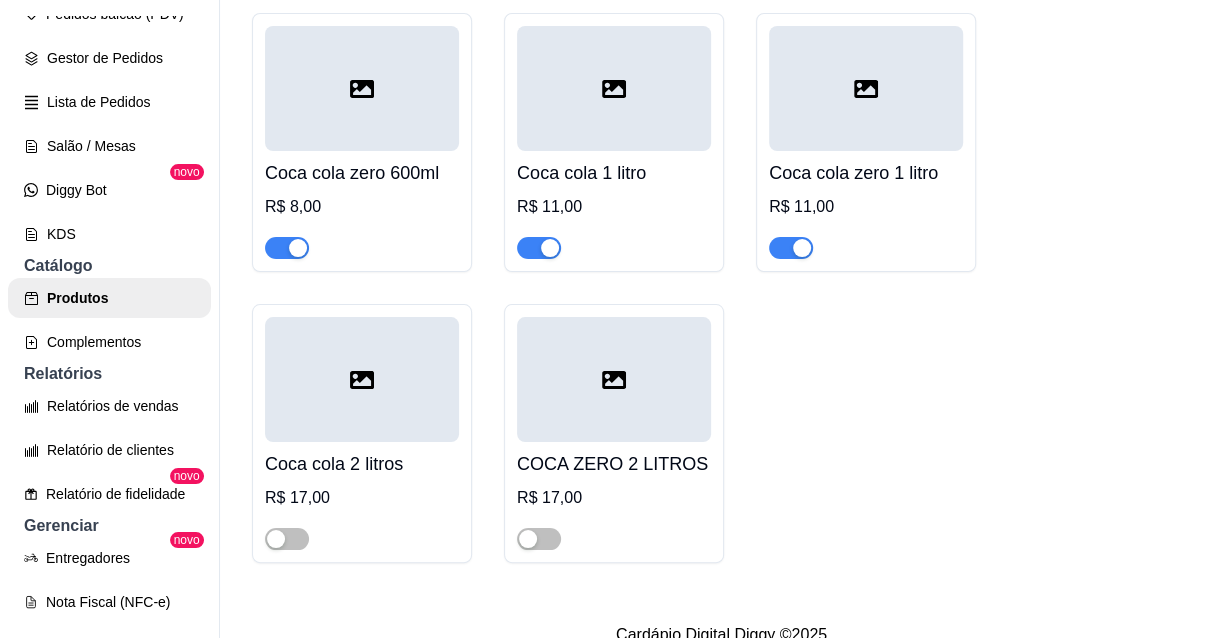 scroll, scrollTop: 545, scrollLeft: 0, axis: vertical 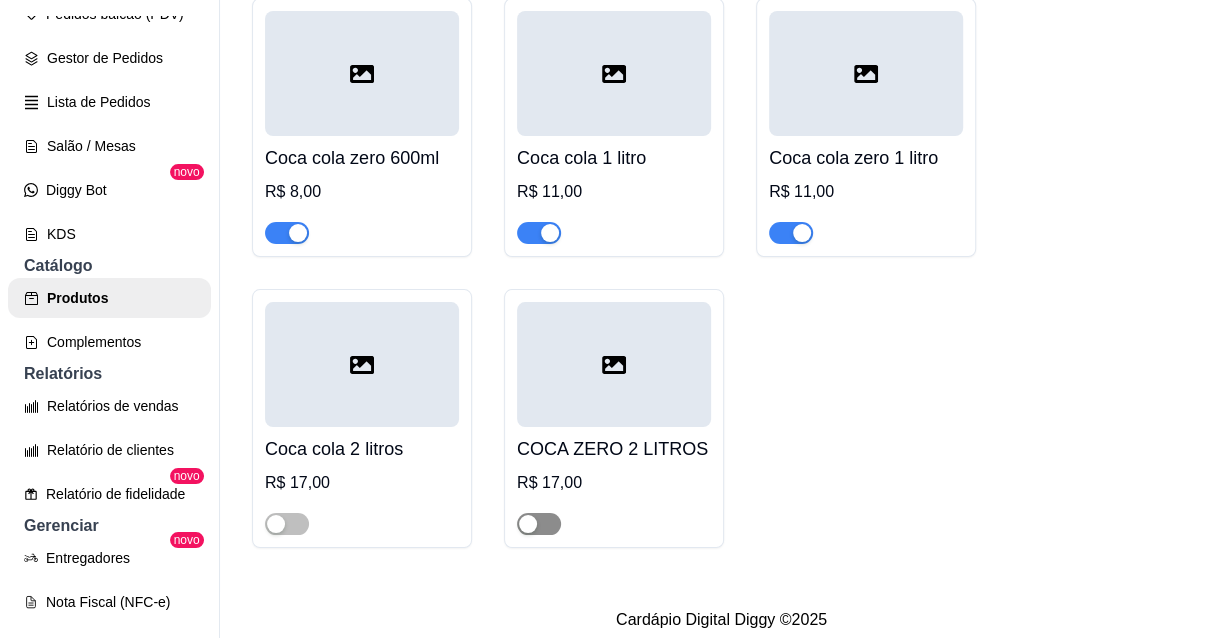 type on "coca" 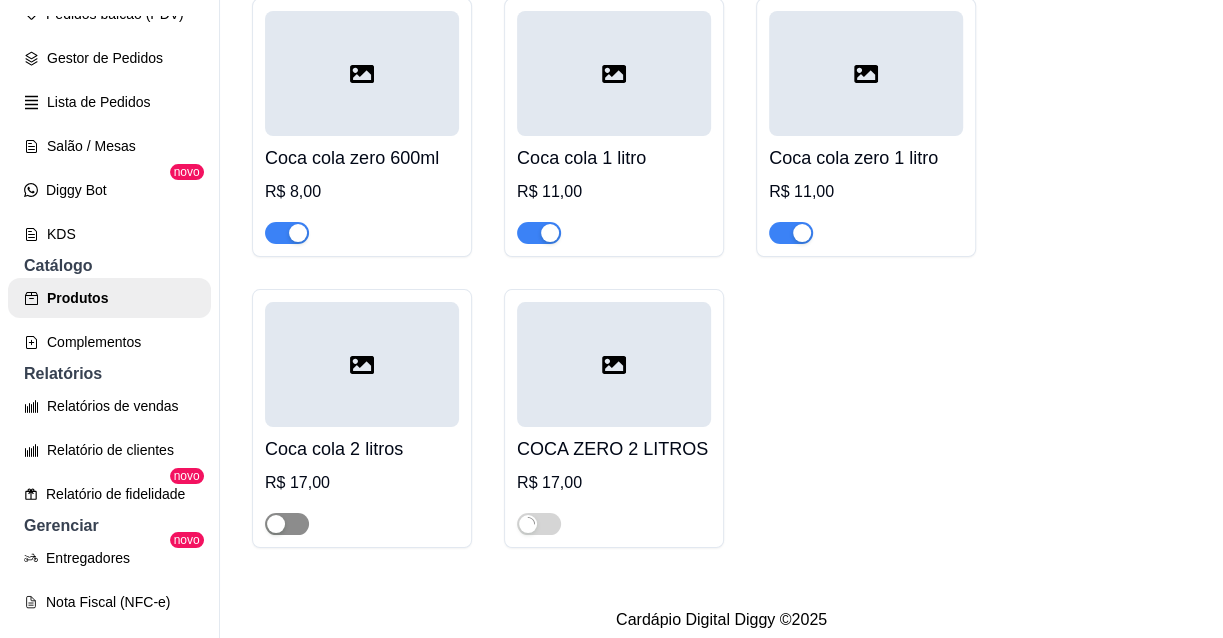 click at bounding box center (287, 524) 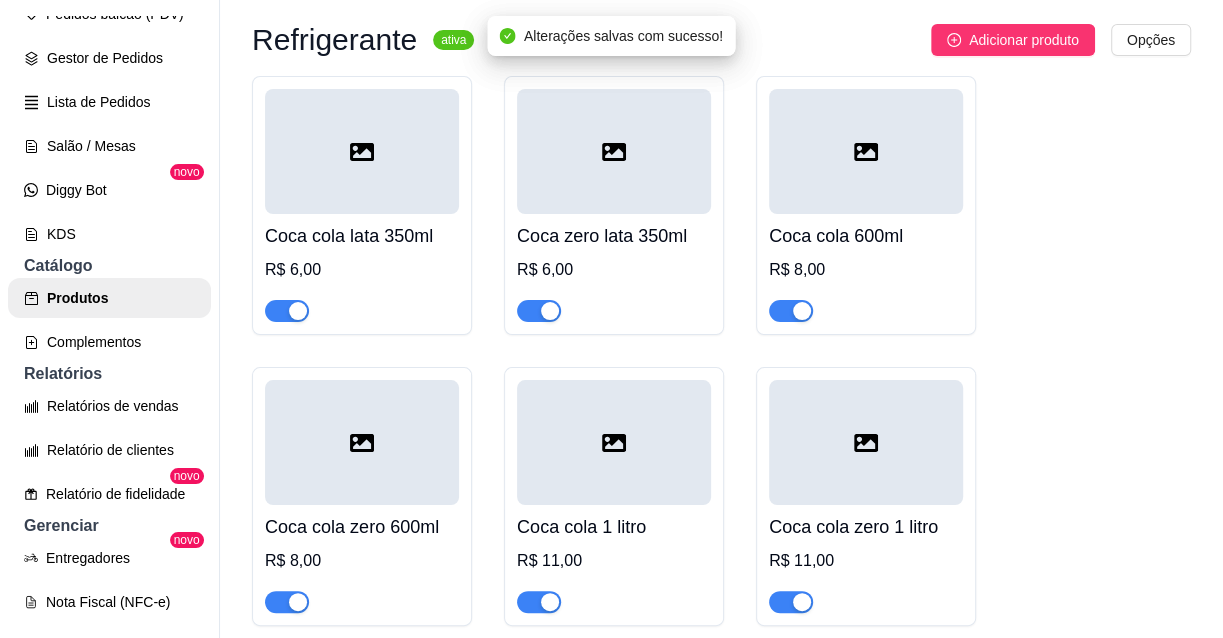 scroll, scrollTop: 0, scrollLeft: 0, axis: both 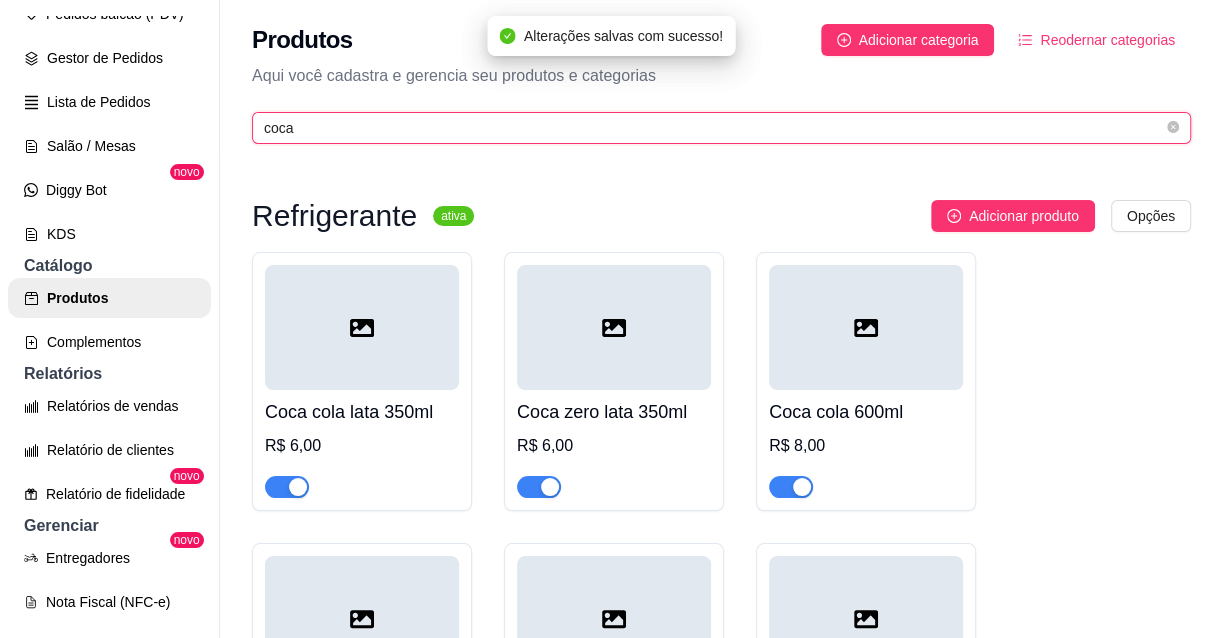 drag, startPoint x: 310, startPoint y: 125, endPoint x: 192, endPoint y: 122, distance: 118.03813 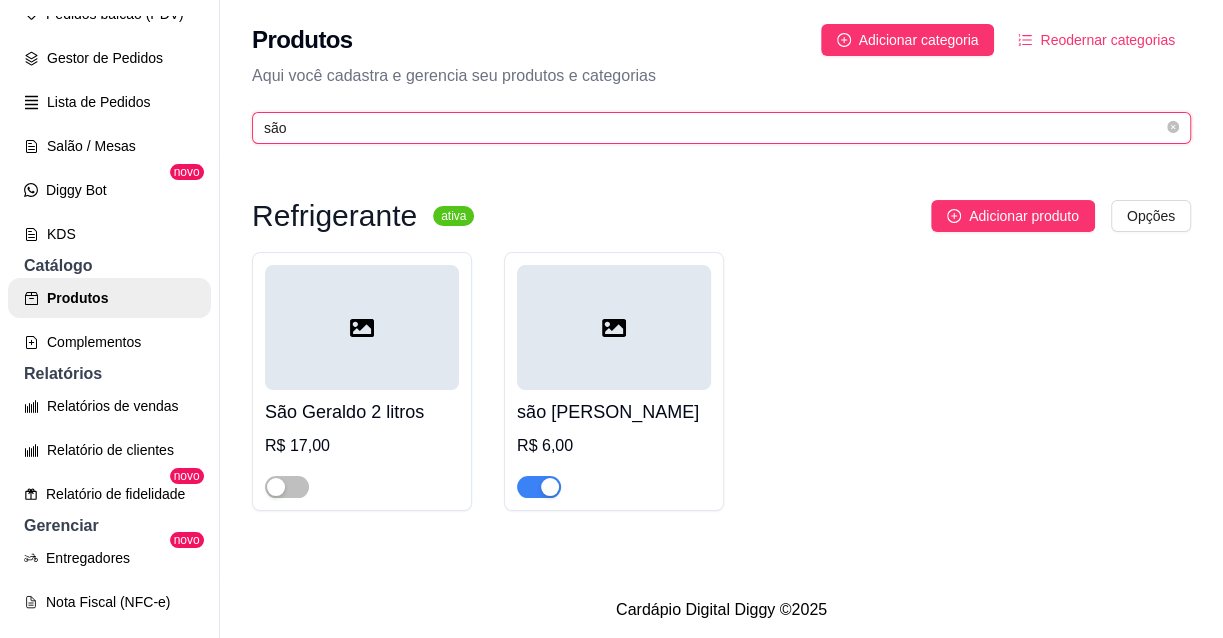 type on "são" 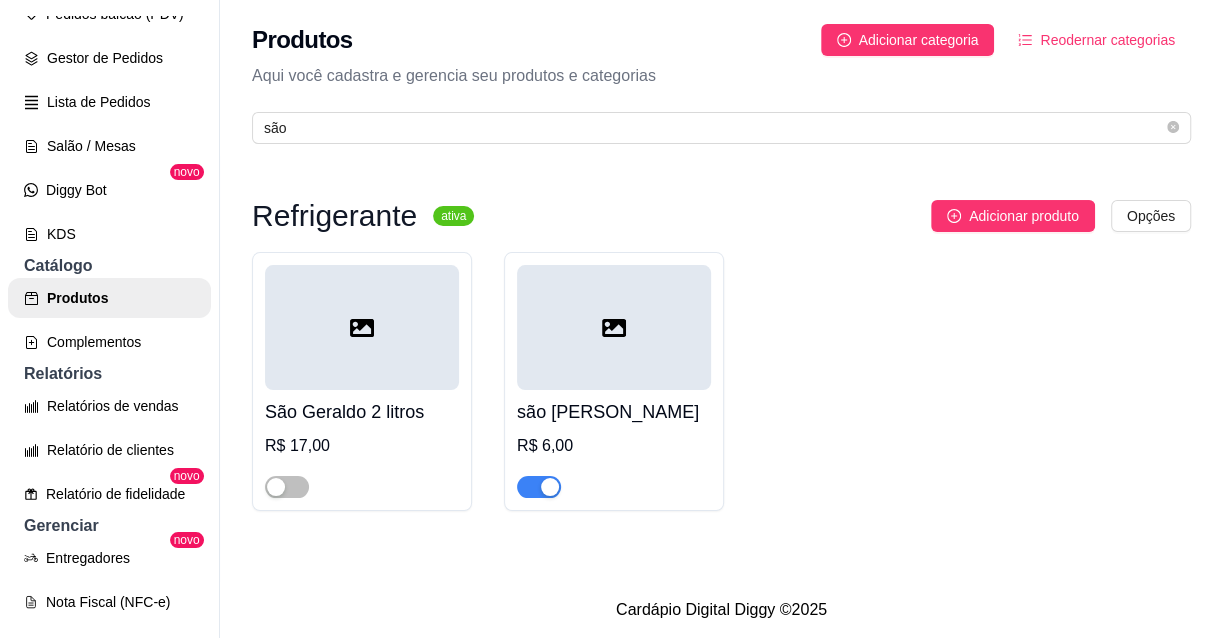 click at bounding box center (287, 486) 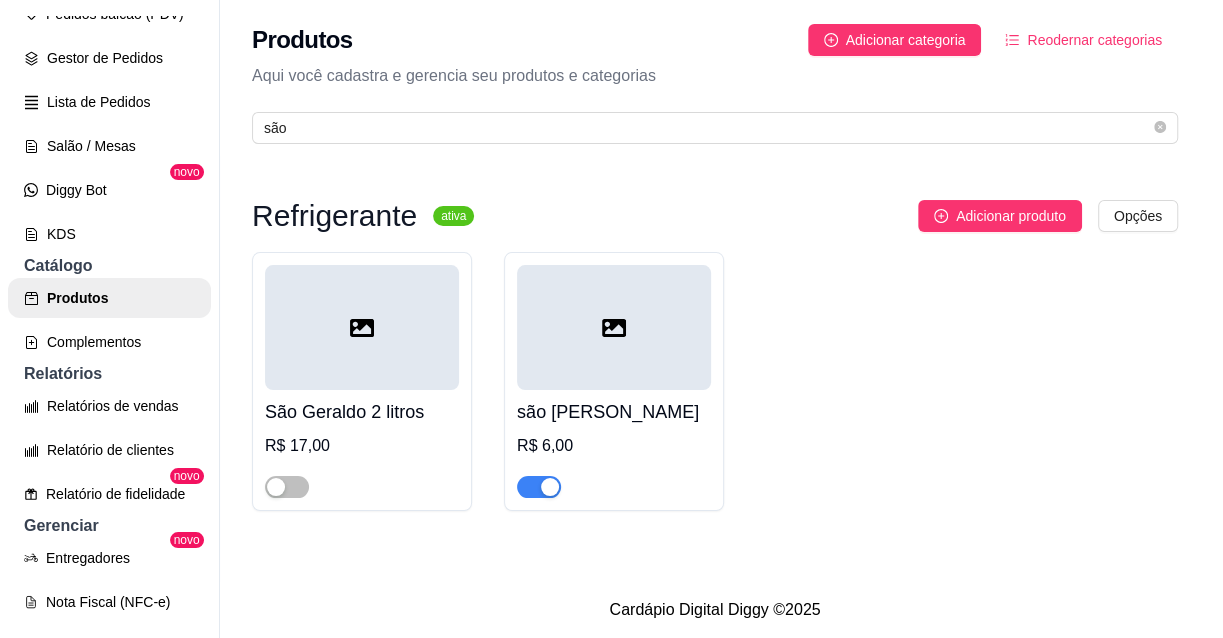 type 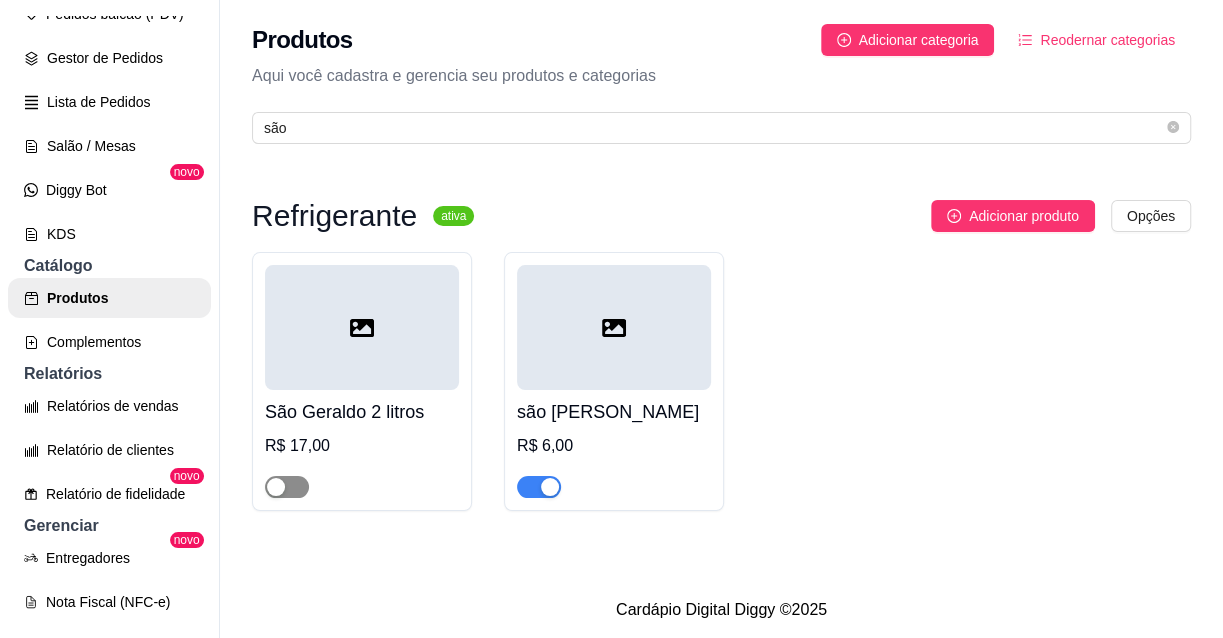 click at bounding box center [276, 487] 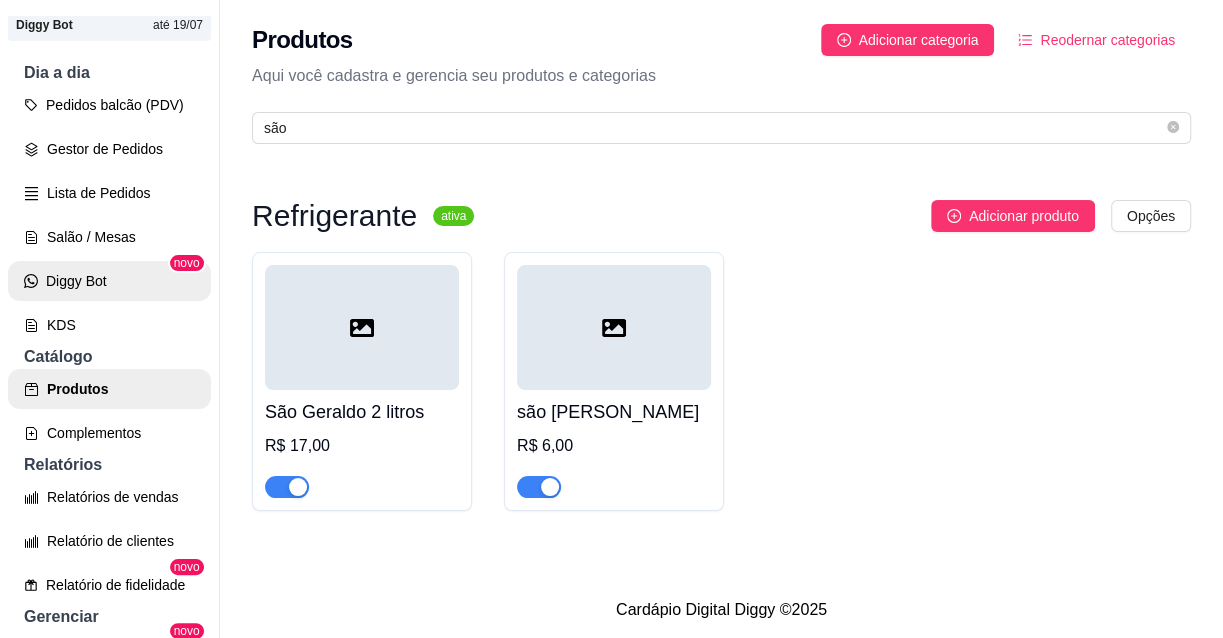 scroll, scrollTop: 90, scrollLeft: 0, axis: vertical 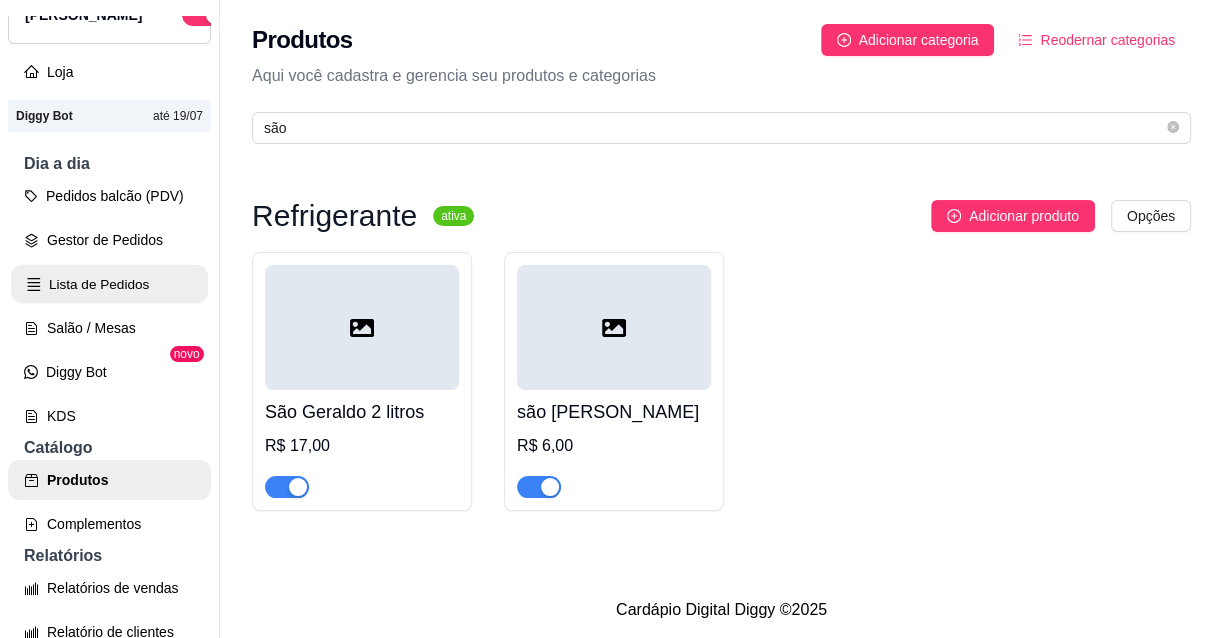click on "Lista de Pedidos" at bounding box center [109, 284] 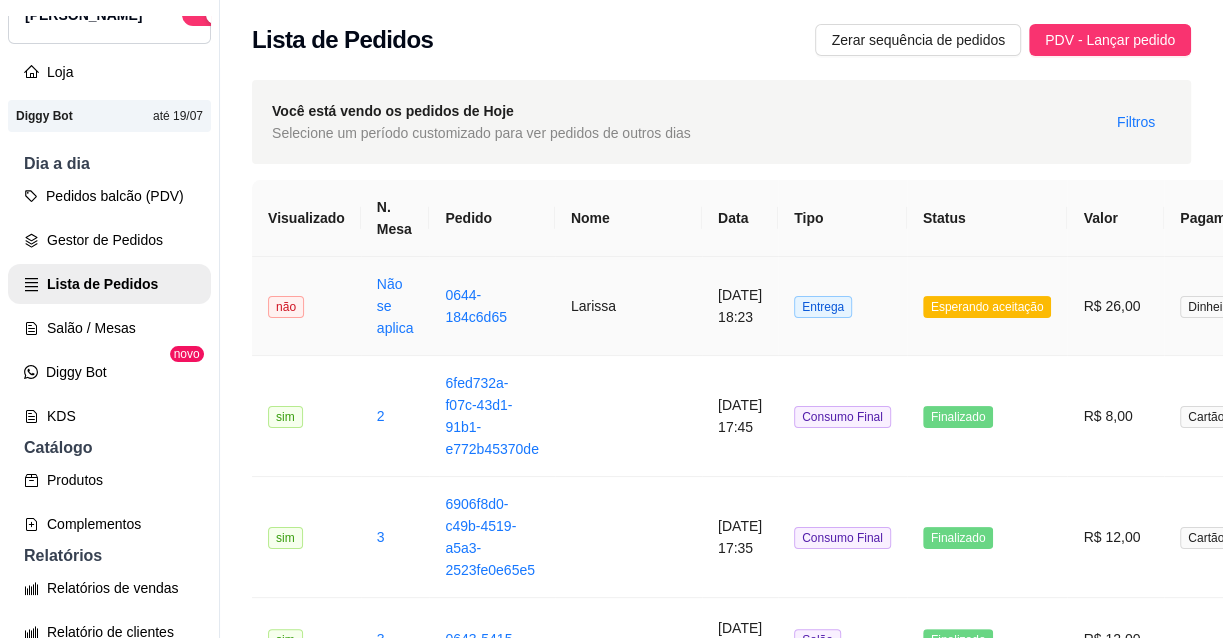 click on "Larissa" at bounding box center (628, 306) 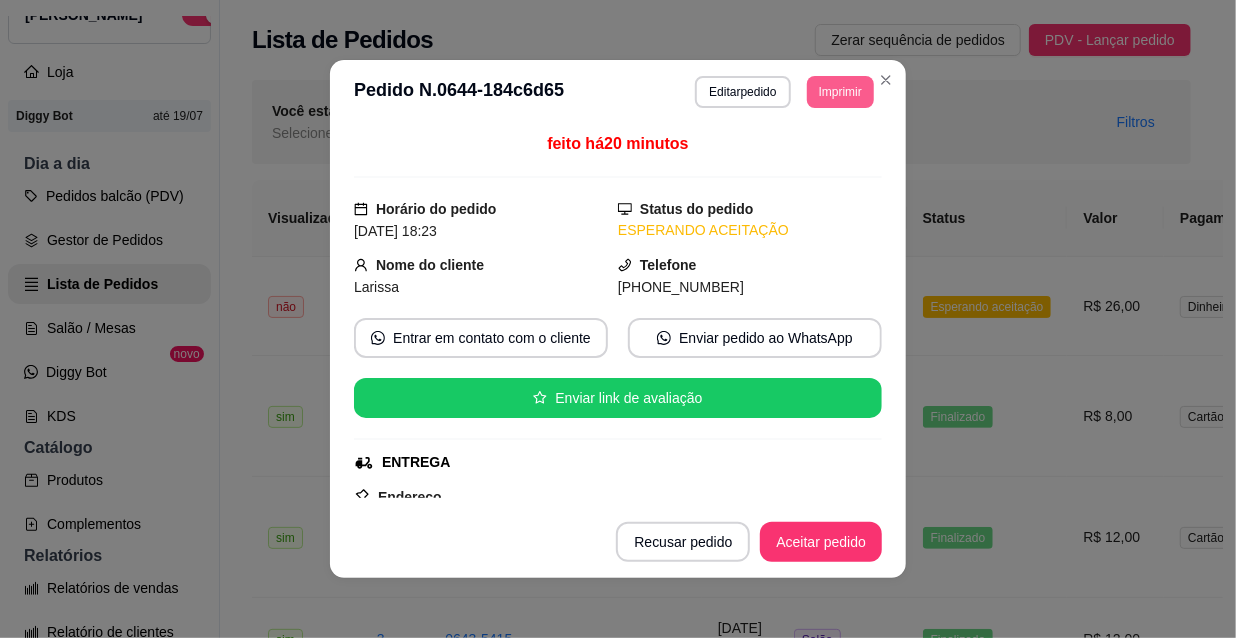 click on "Imprimir" at bounding box center (840, 92) 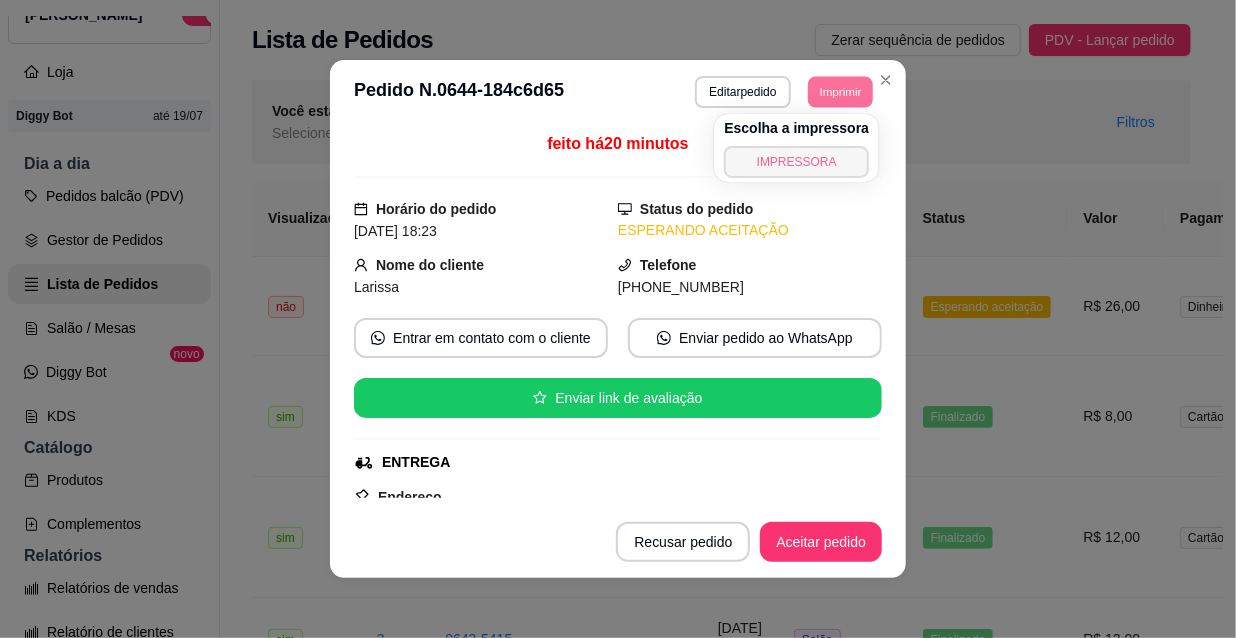 click on "IMPRESSORA" at bounding box center (796, 162) 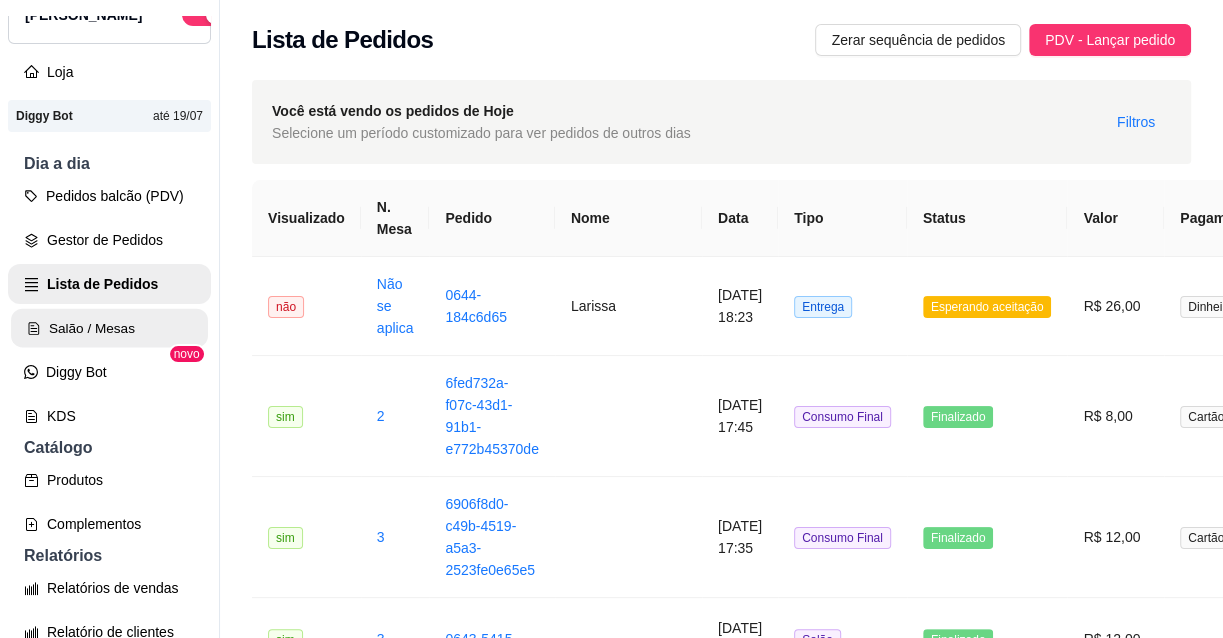 click on "Salão / Mesas" at bounding box center (109, 328) 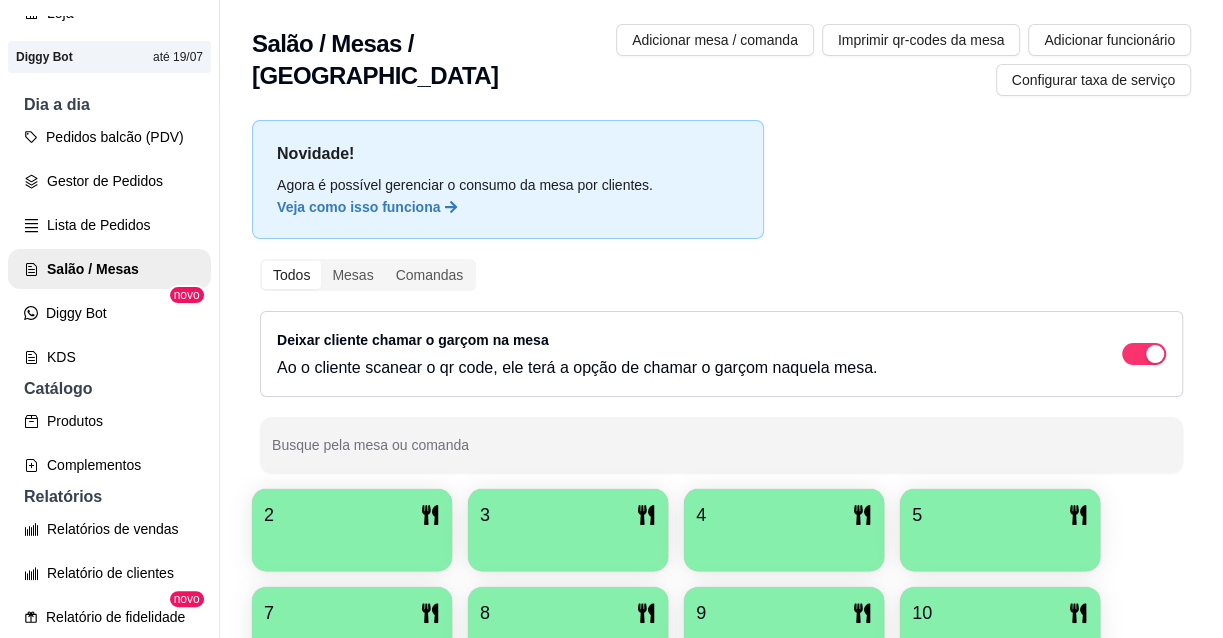 scroll, scrollTop: 181, scrollLeft: 0, axis: vertical 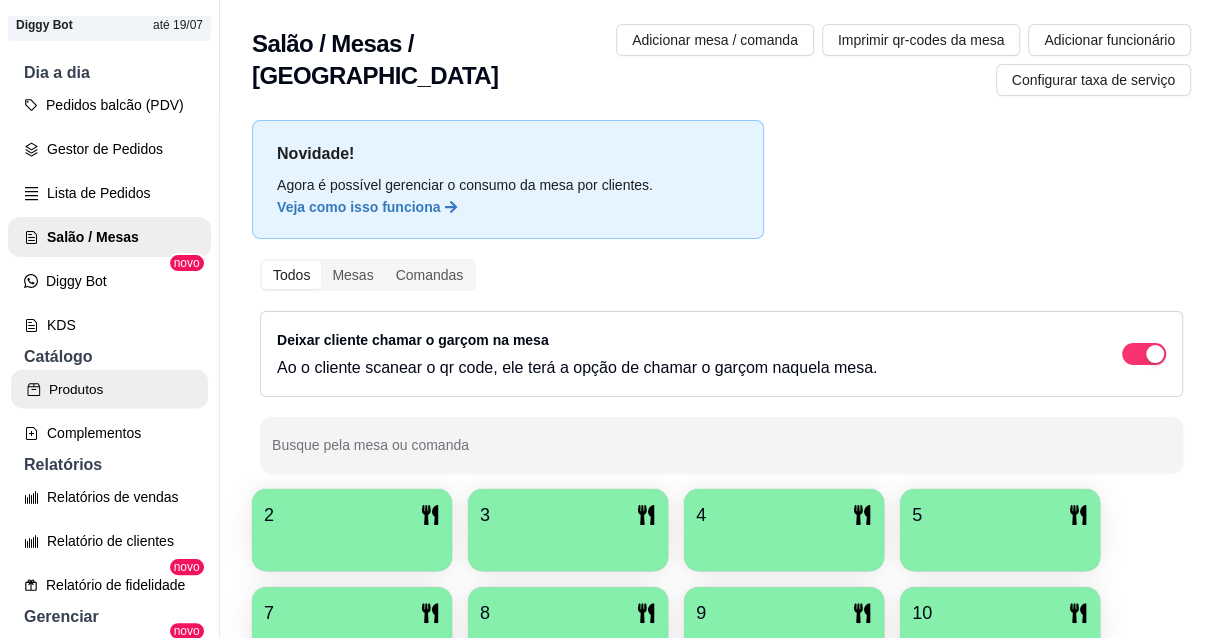 click on "Produtos" at bounding box center (109, 389) 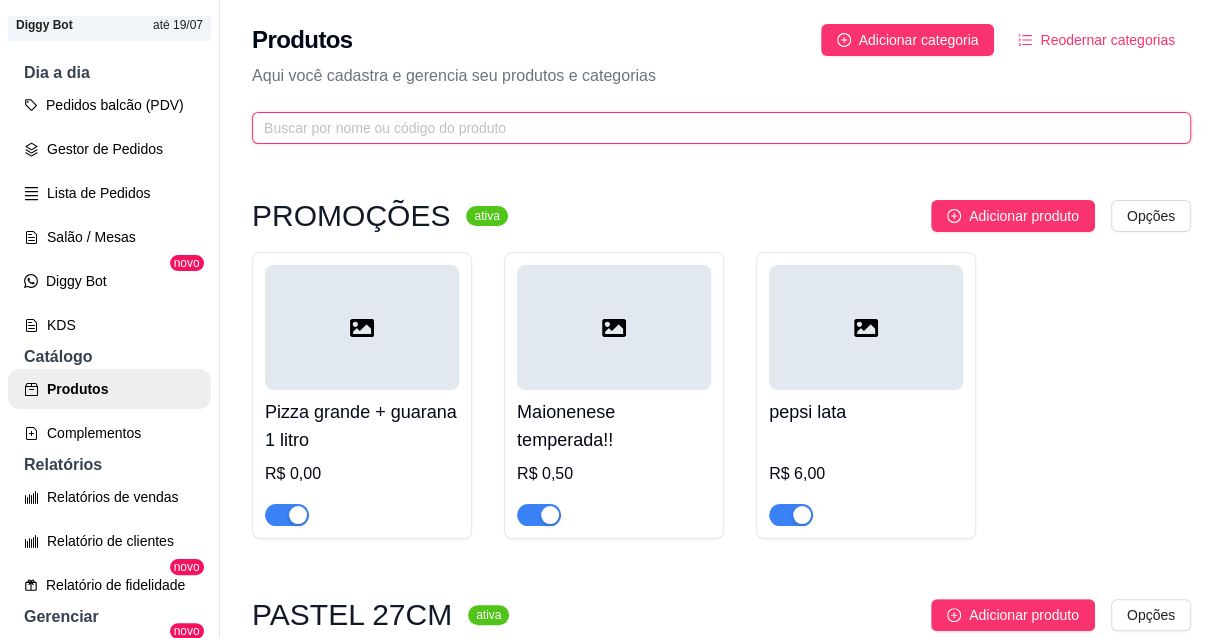 click at bounding box center (713, 128) 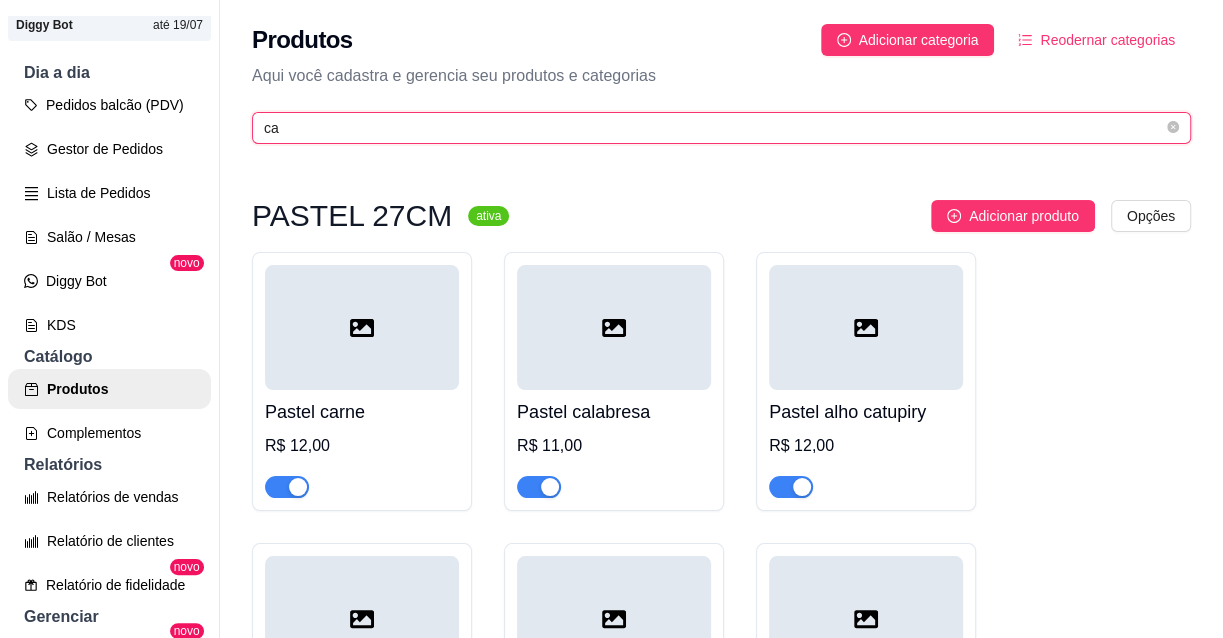 type on "car" 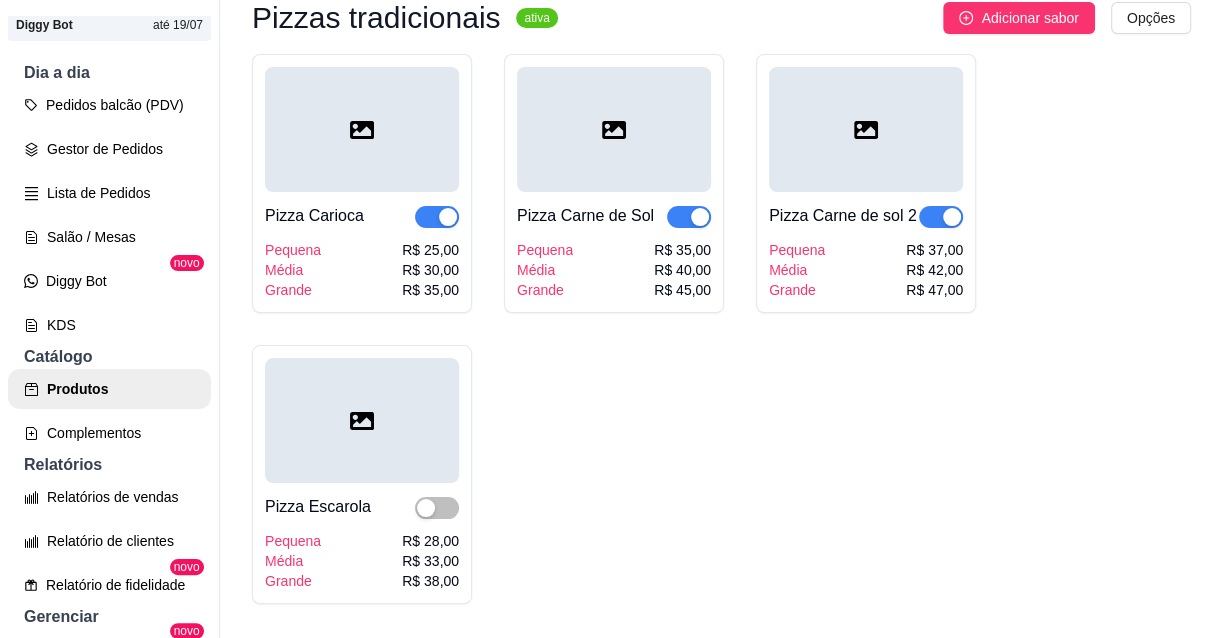 scroll, scrollTop: 4272, scrollLeft: 0, axis: vertical 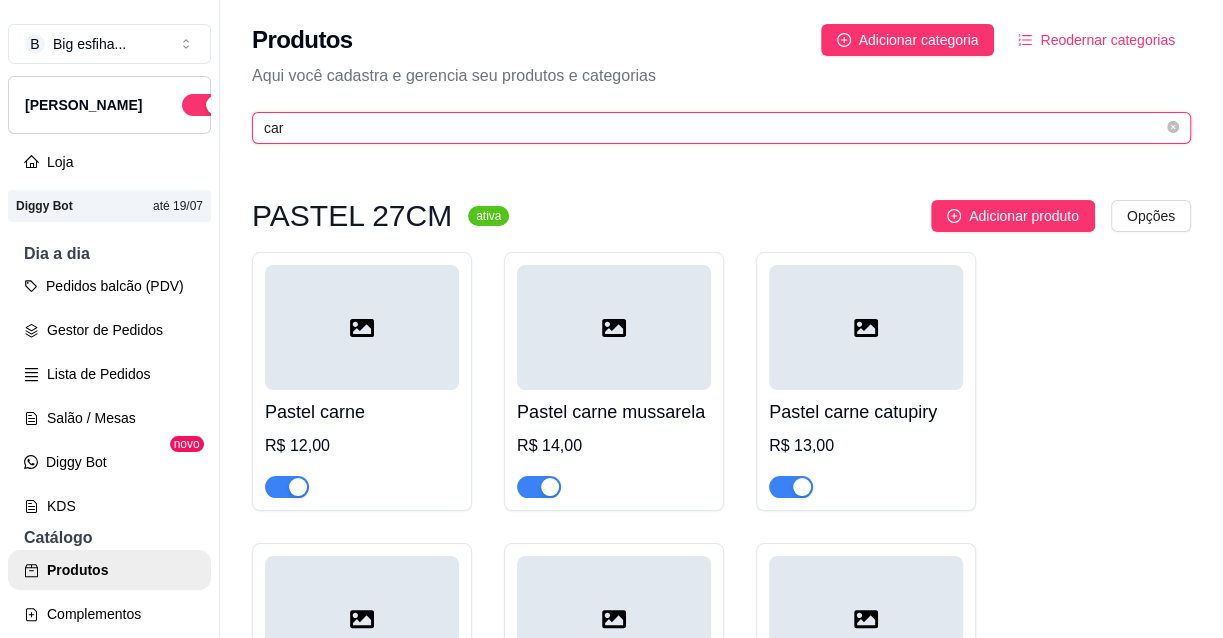 drag, startPoint x: 288, startPoint y: 117, endPoint x: 242, endPoint y: 116, distance: 46.010868 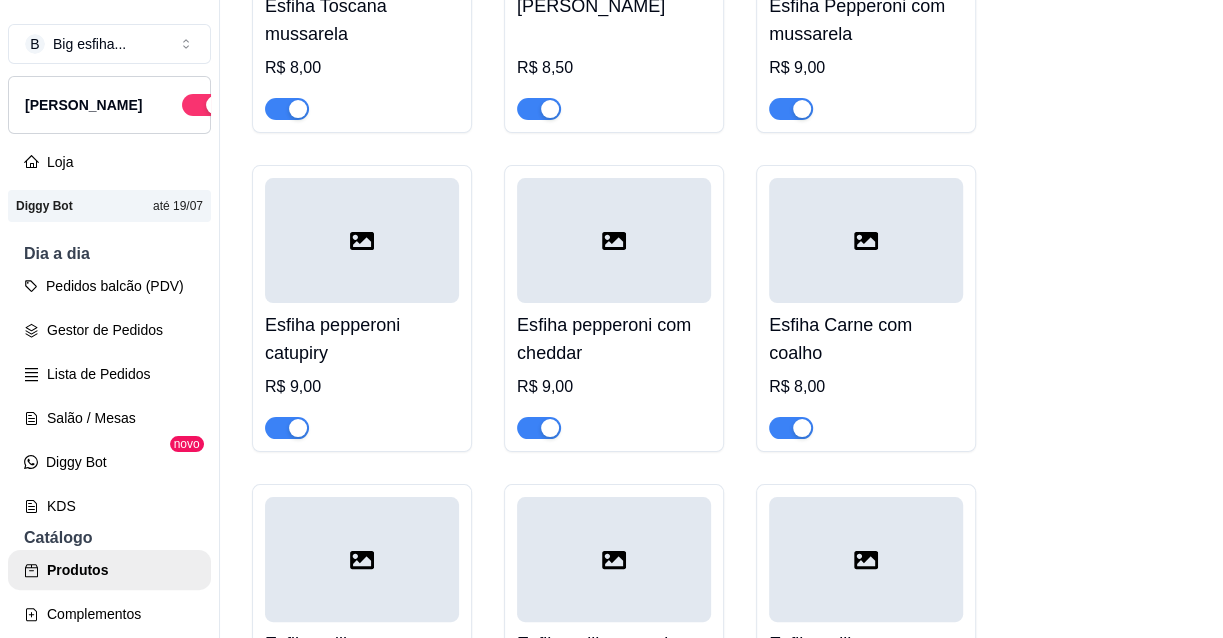 scroll, scrollTop: 15181, scrollLeft: 0, axis: vertical 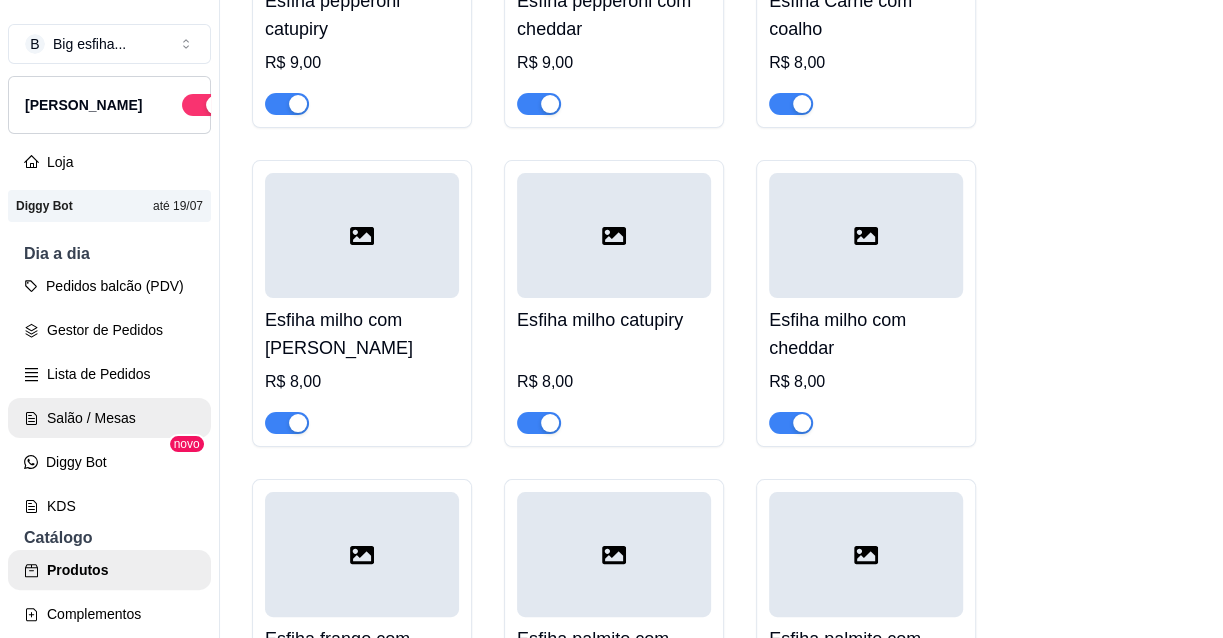 click on "Salão / Mesas" at bounding box center (109, 418) 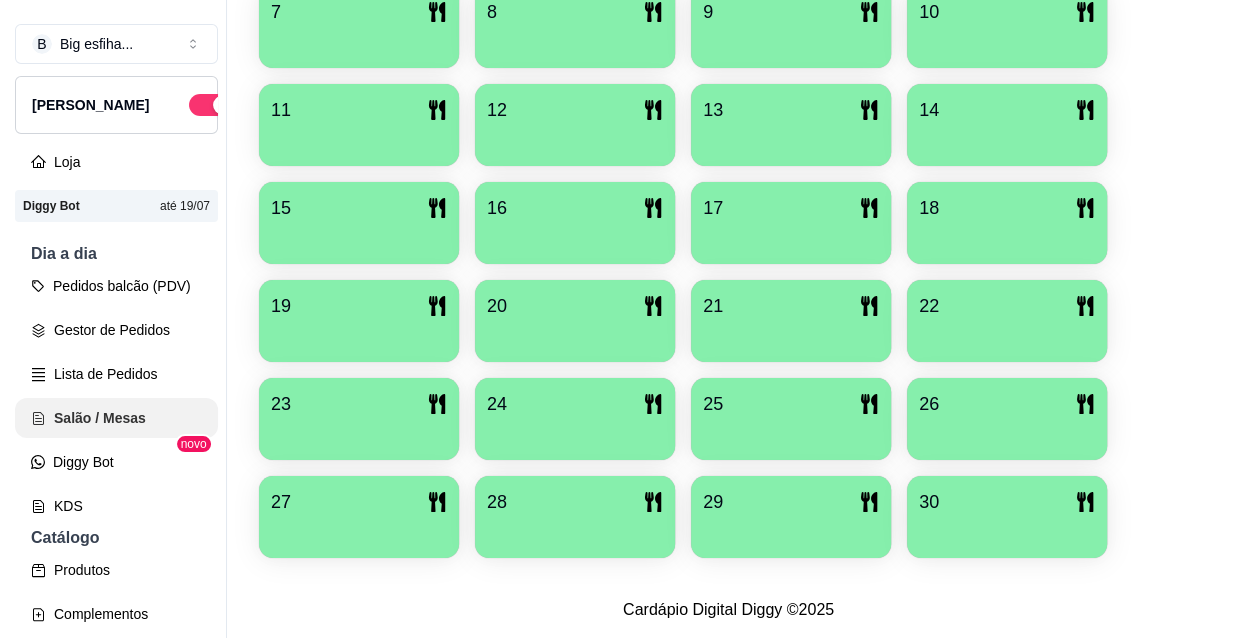 scroll, scrollTop: 0, scrollLeft: 0, axis: both 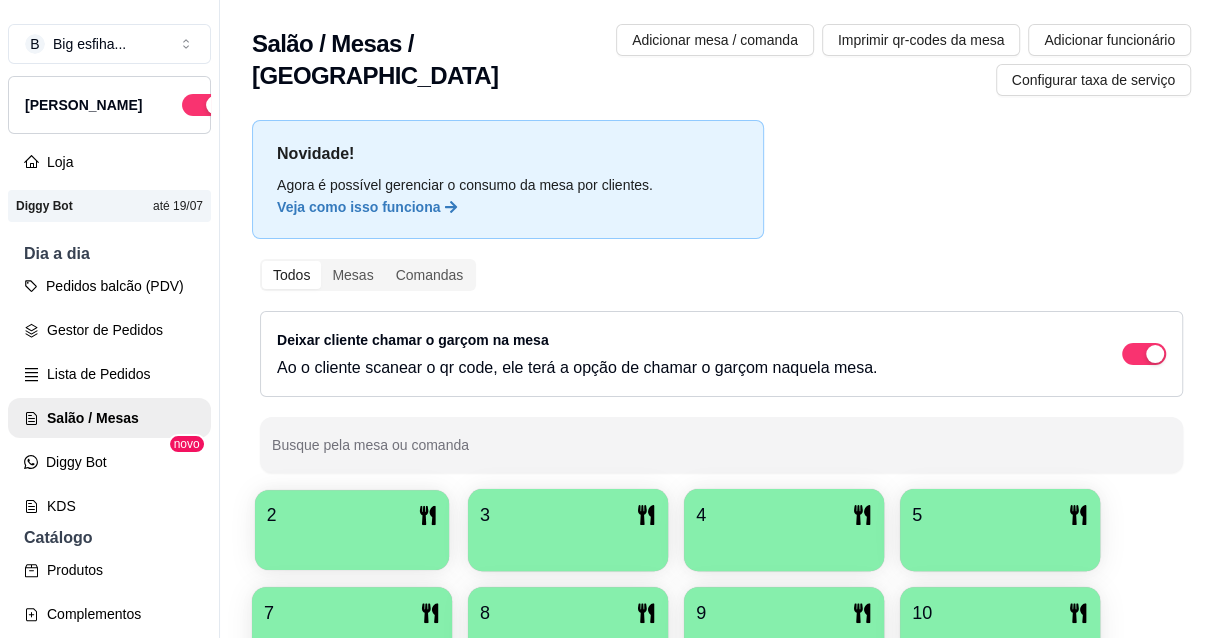 click at bounding box center (352, 543) 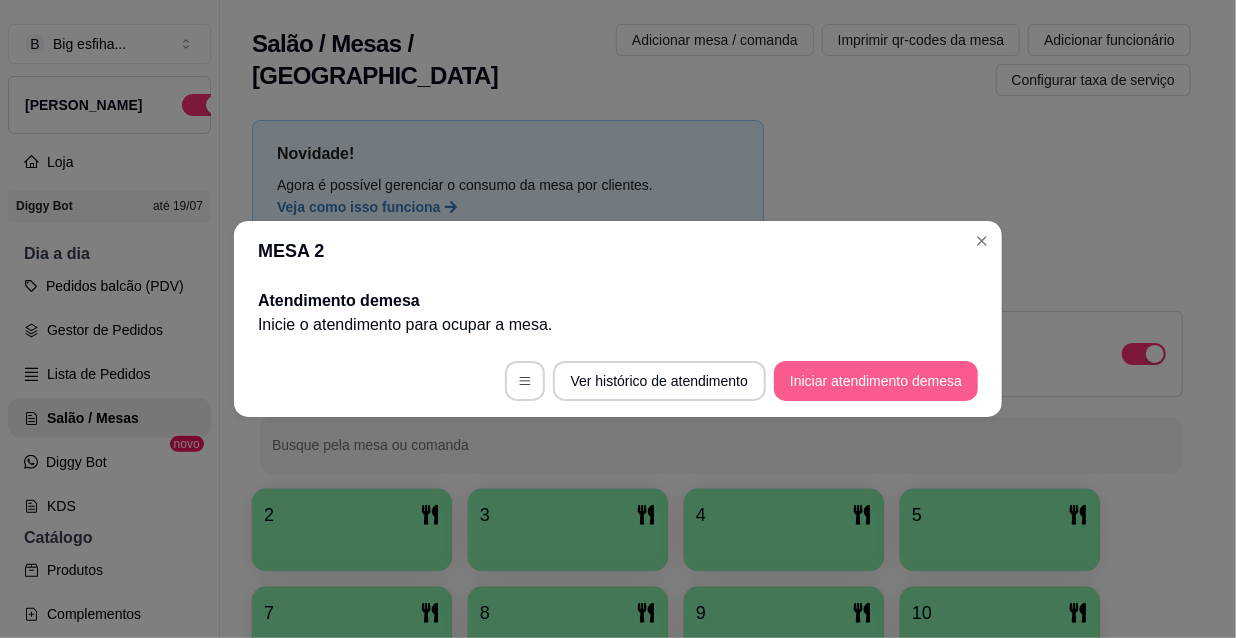click on "Iniciar atendimento de  mesa" at bounding box center [876, 381] 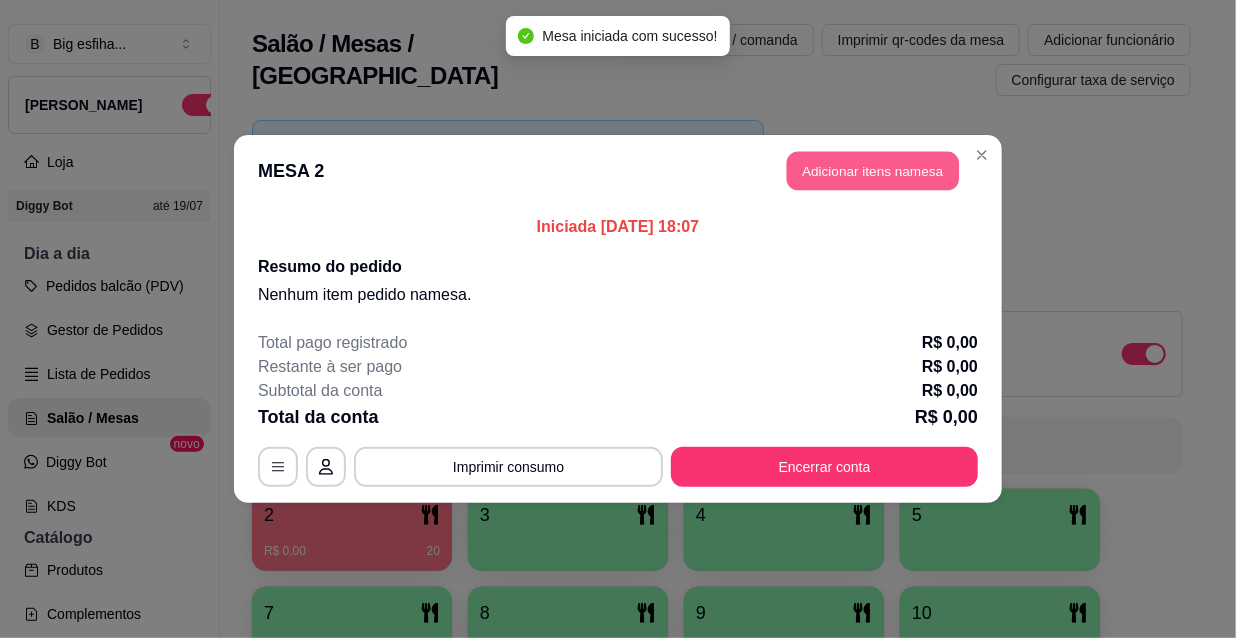 click on "Adicionar itens na  mesa" at bounding box center [873, 171] 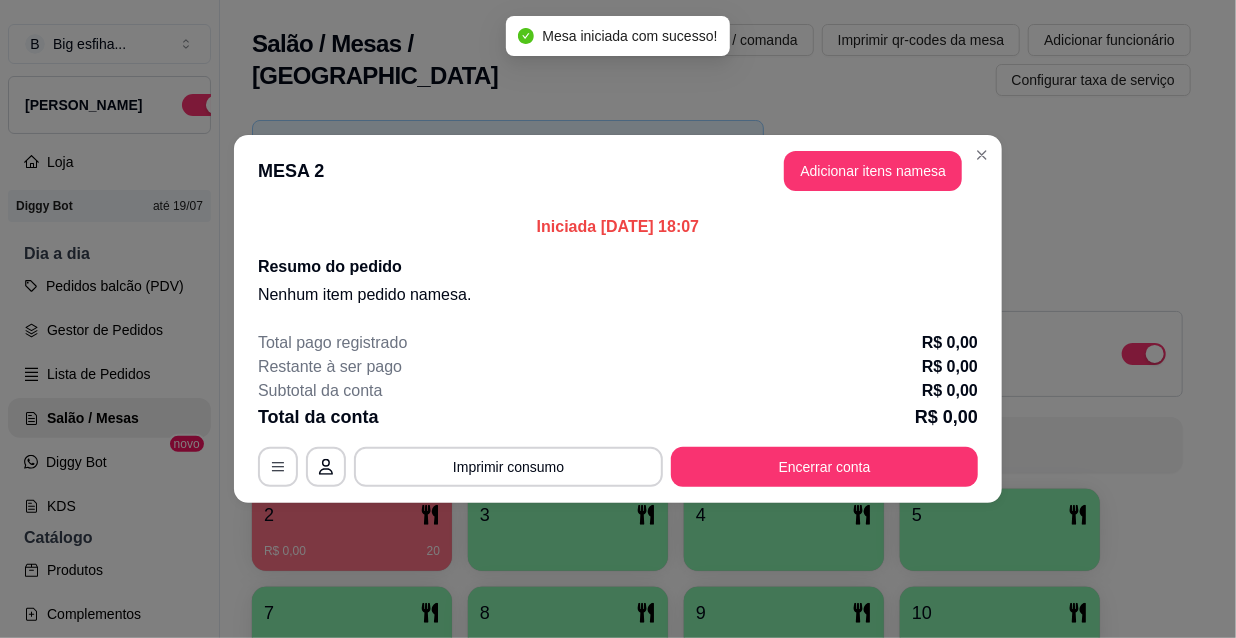 click on "Pesquisa" at bounding box center [408, 113] 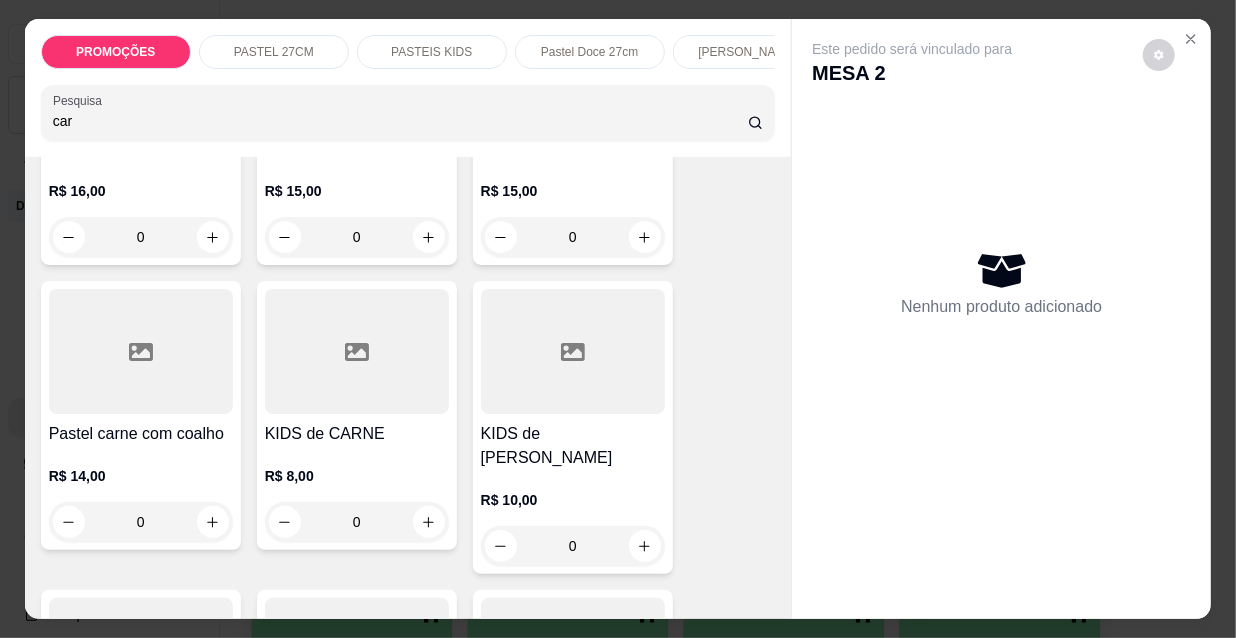 scroll, scrollTop: 1090, scrollLeft: 0, axis: vertical 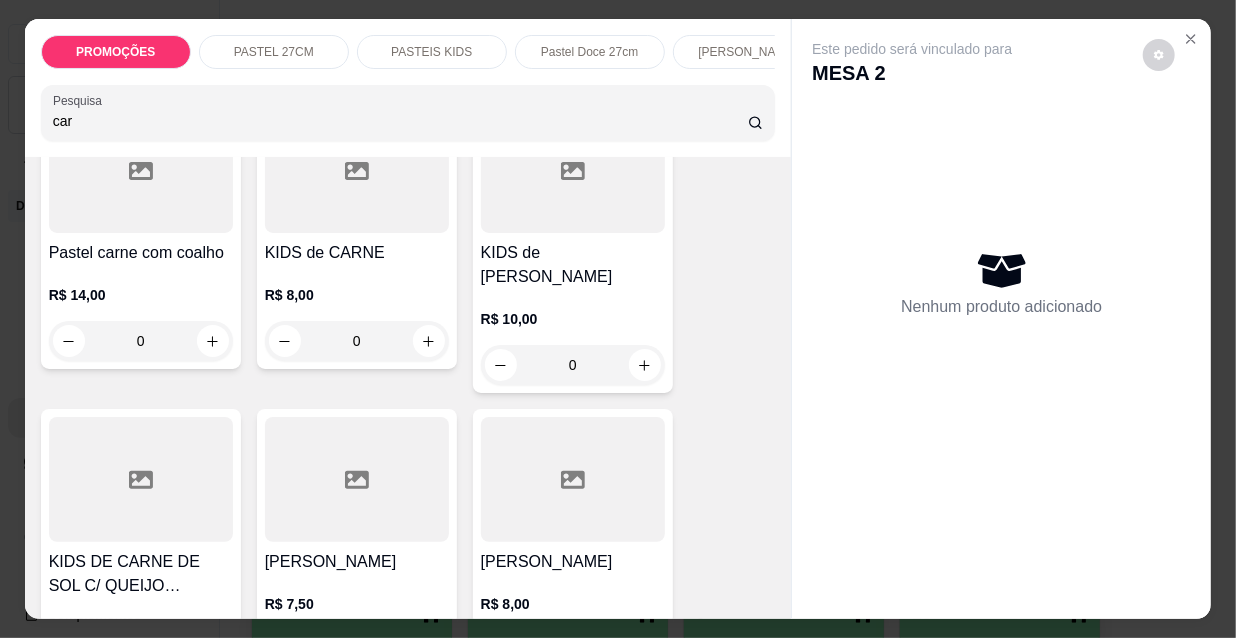 type on "car" 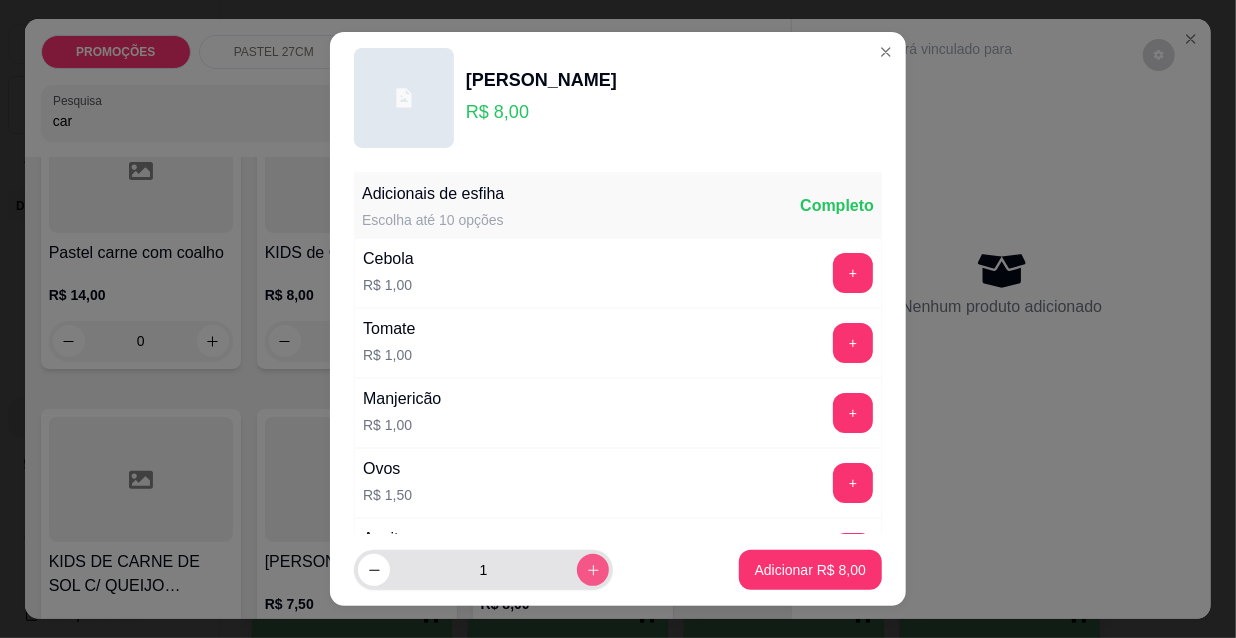 click 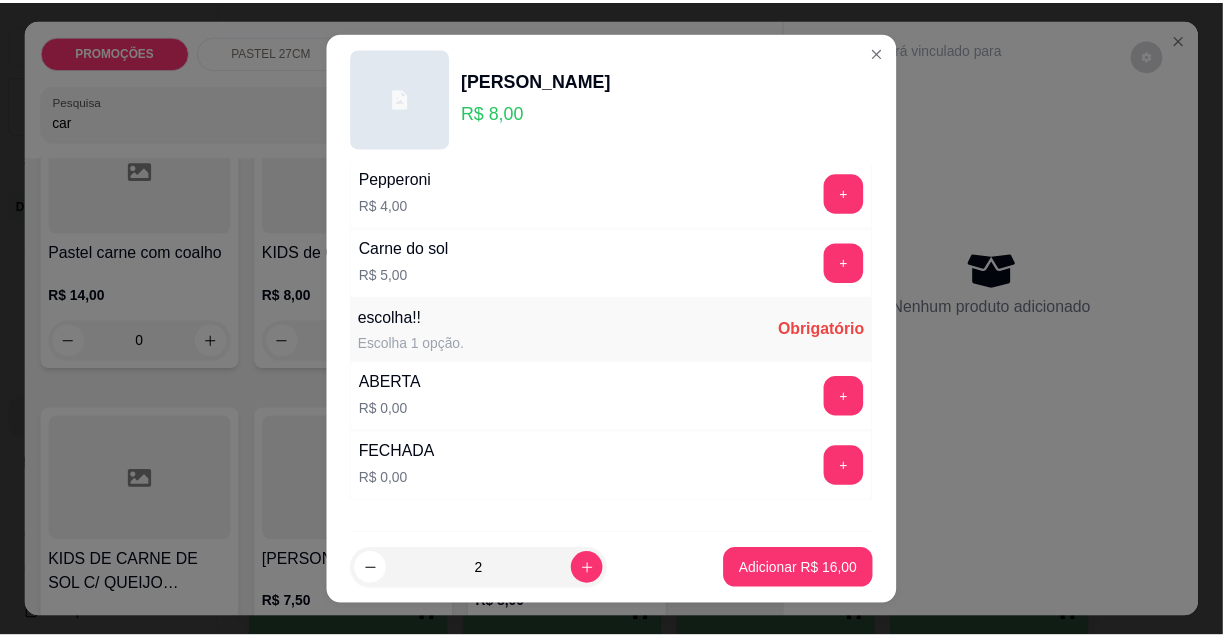 scroll, scrollTop: 1661, scrollLeft: 0, axis: vertical 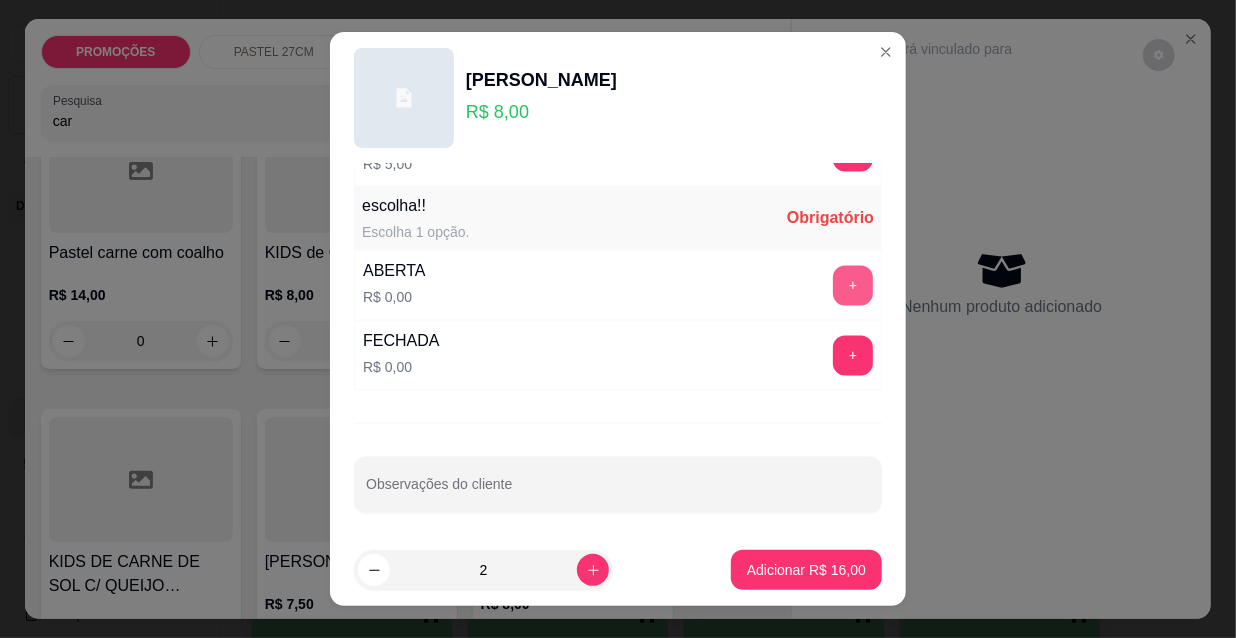 click on "+" at bounding box center (853, 286) 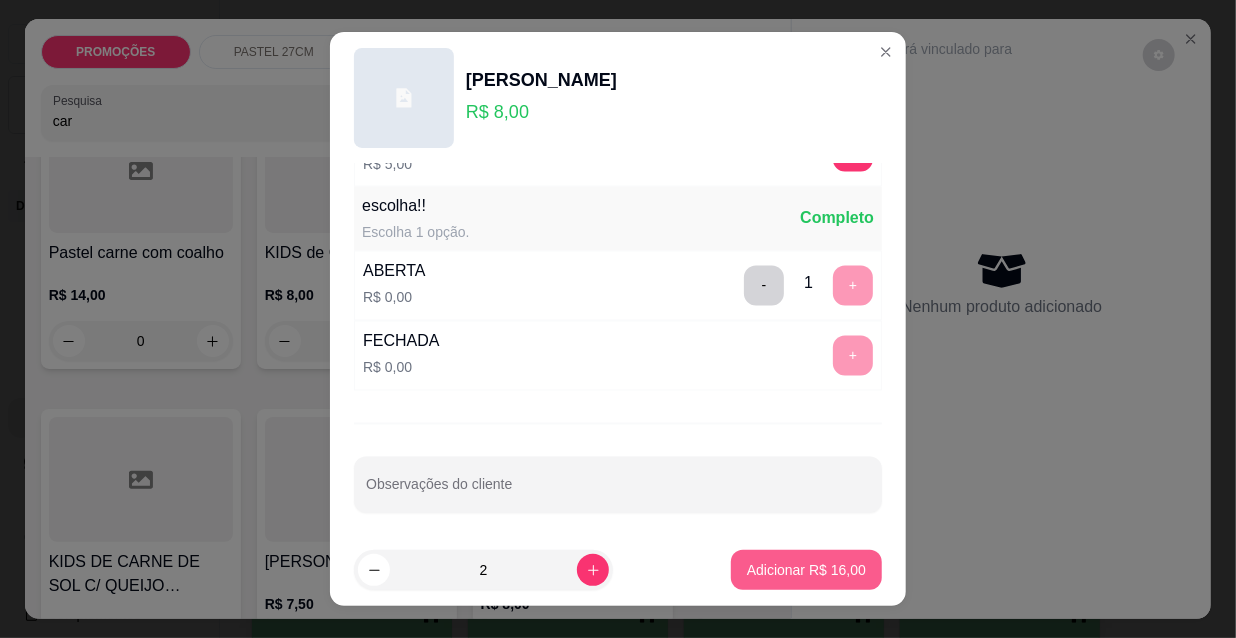 click on "Adicionar   R$ 16,00" at bounding box center (806, 570) 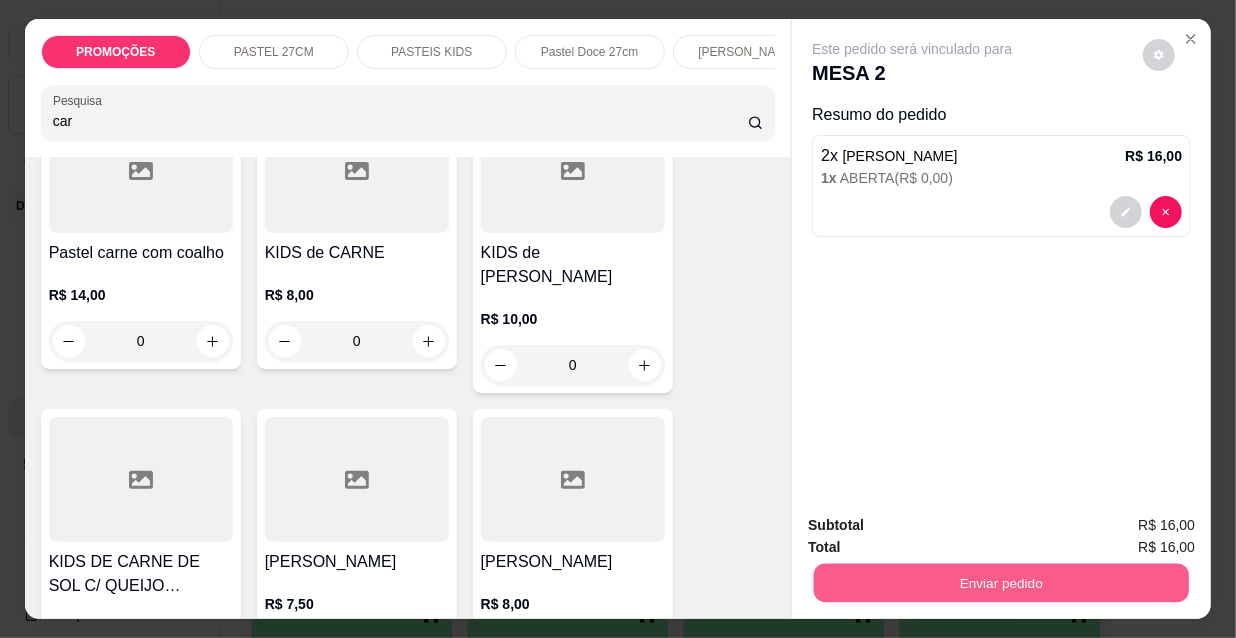 click on "Enviar pedido" at bounding box center [1001, 582] 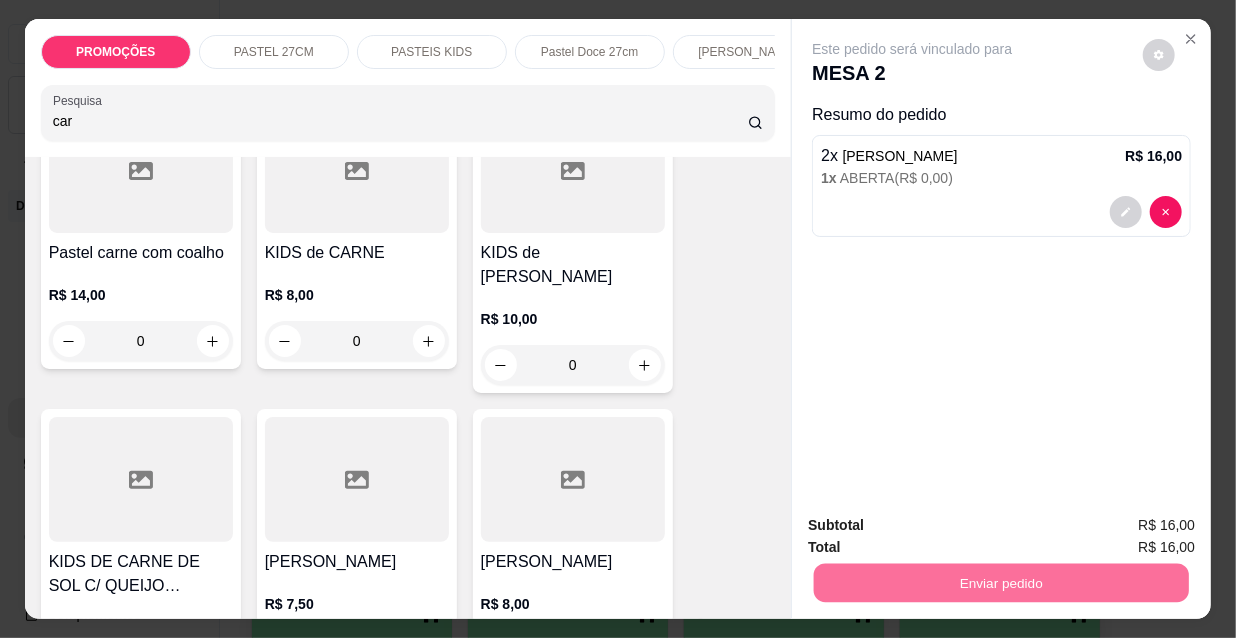 click on "Não registrar e enviar pedido" at bounding box center (937, 527) 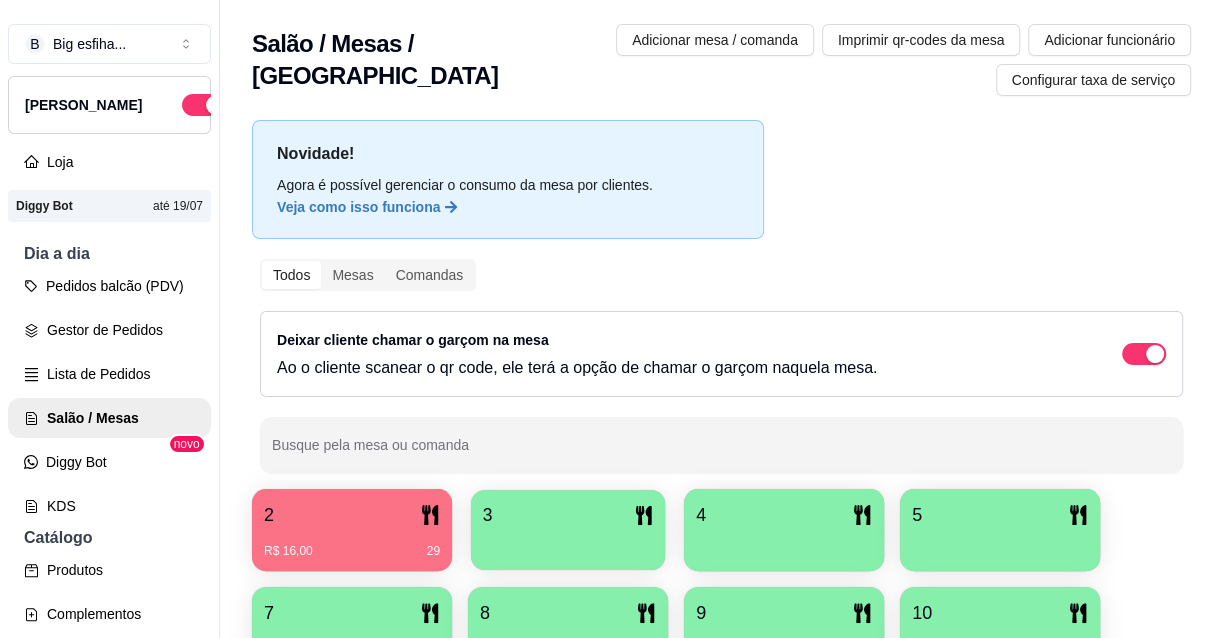 click on "3" at bounding box center [568, 515] 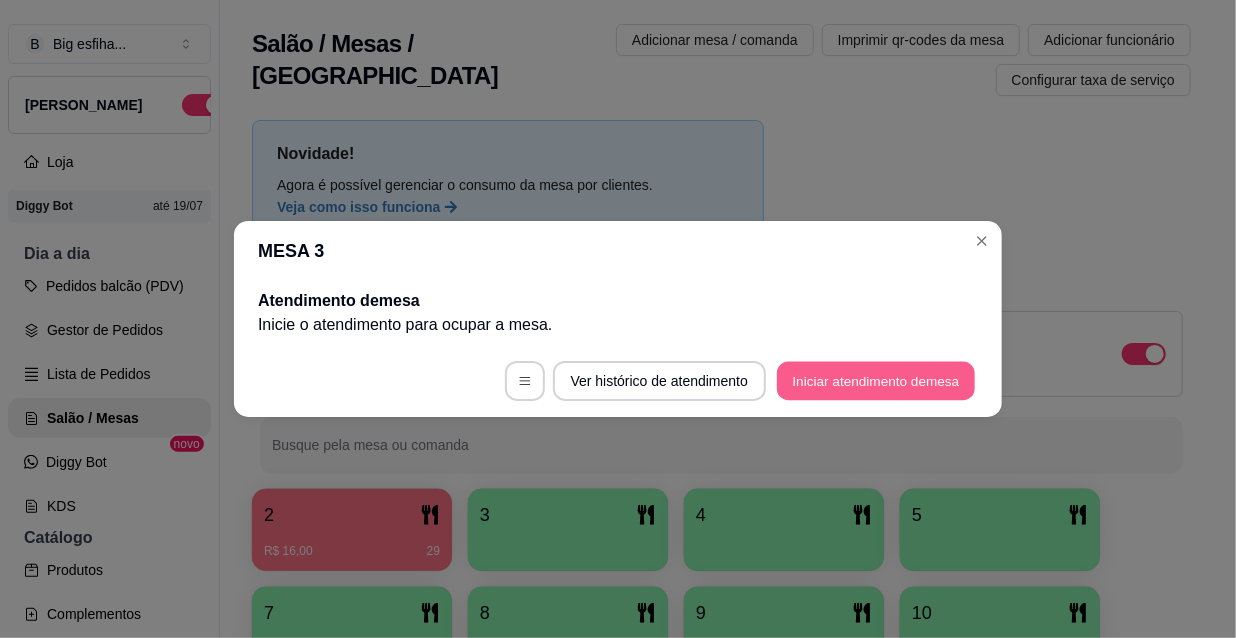 click on "Iniciar atendimento de  mesa" at bounding box center [876, 381] 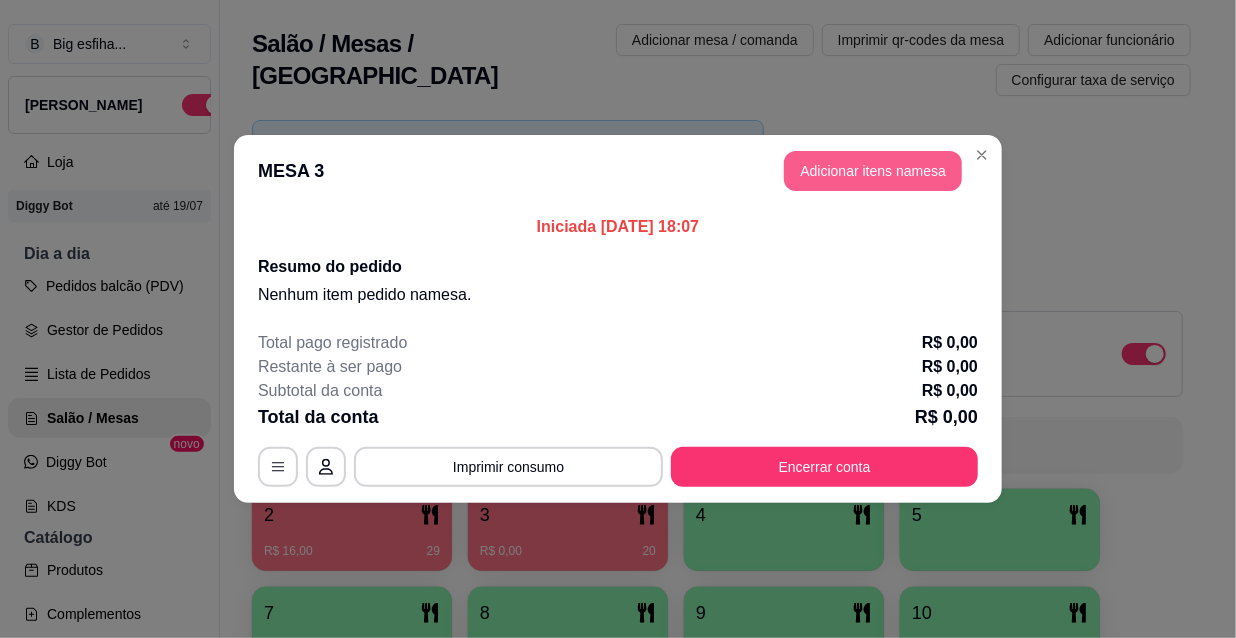 click on "Adicionar itens na  mesa" at bounding box center [873, 171] 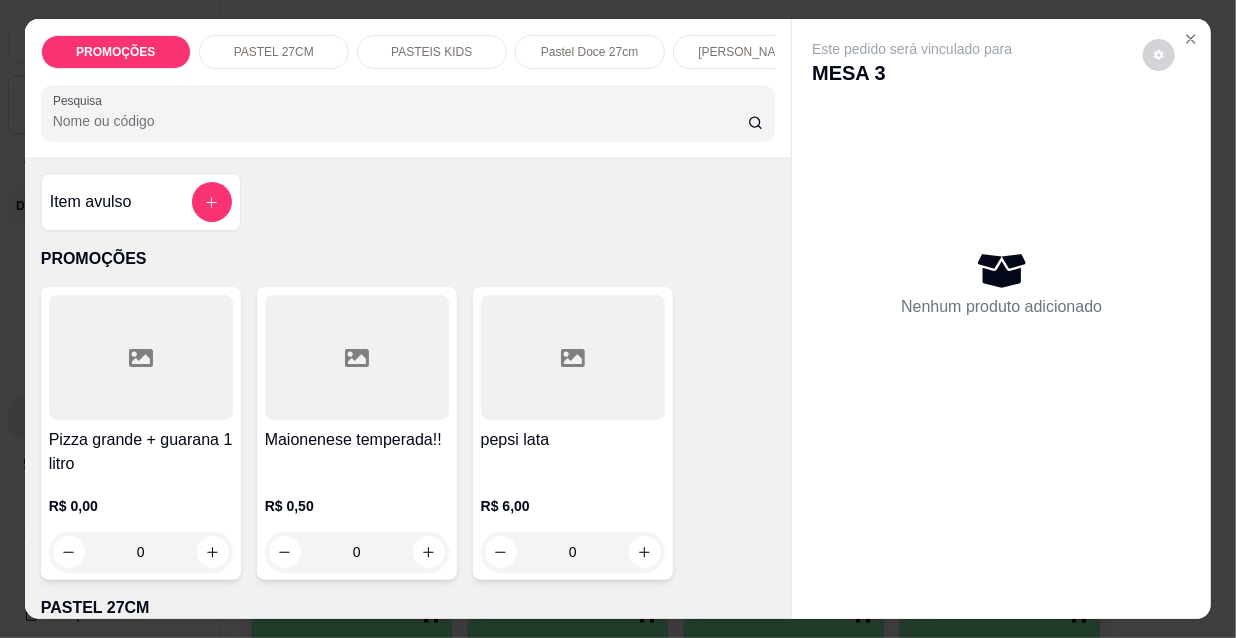 click on "Pesquisa" at bounding box center (400, 121) 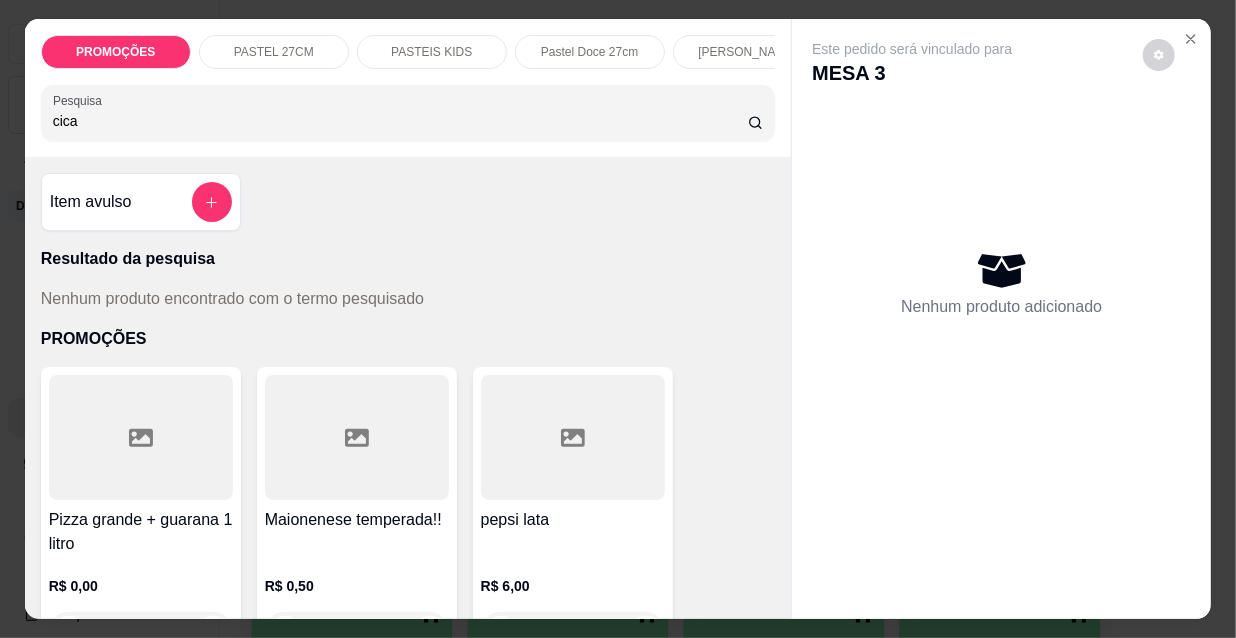 click on "cica" at bounding box center [400, 121] 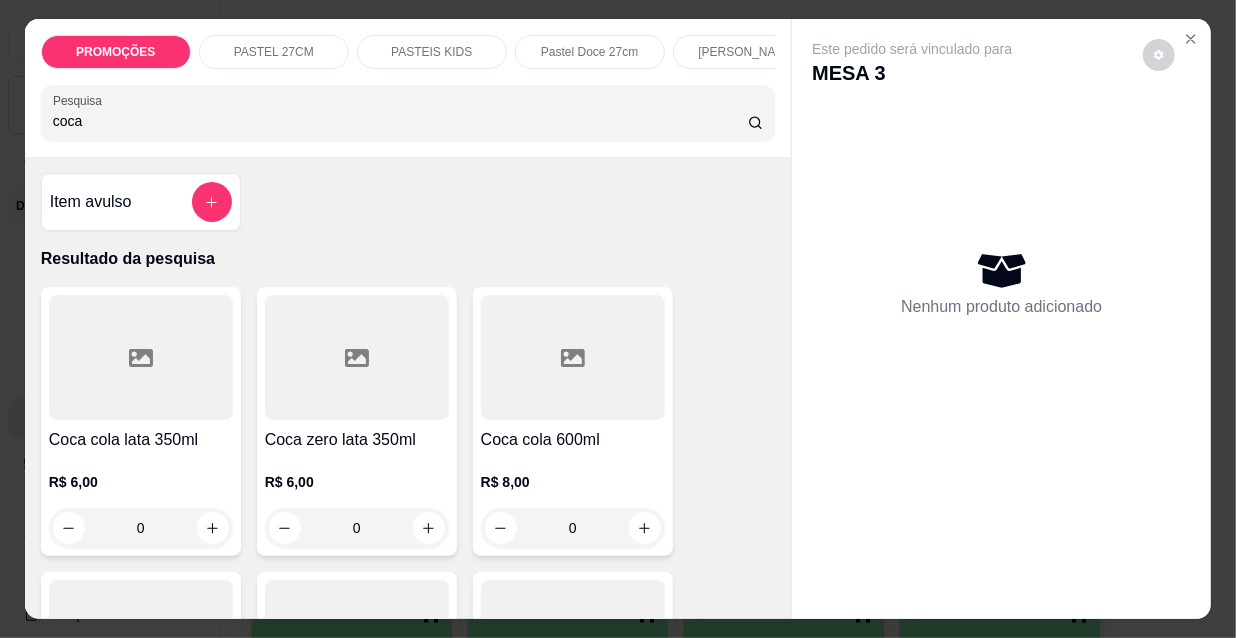 type on "coca" 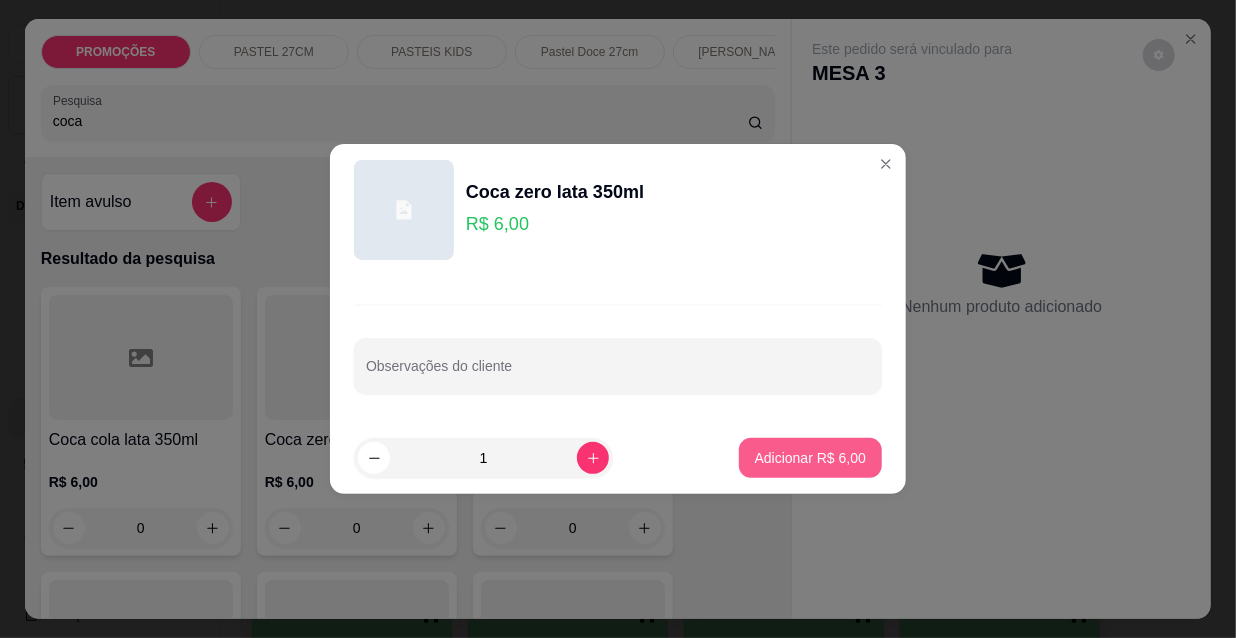click on "Adicionar   R$ 6,00" at bounding box center (810, 458) 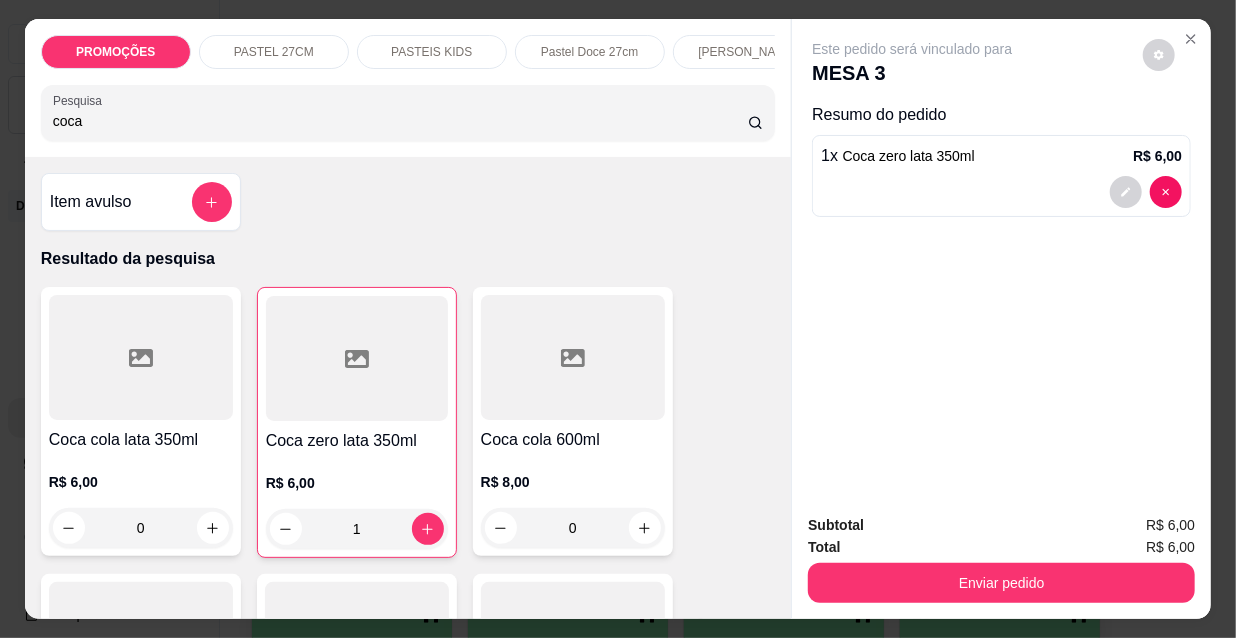 drag, startPoint x: 87, startPoint y: 130, endPoint x: 20, endPoint y: 118, distance: 68.06615 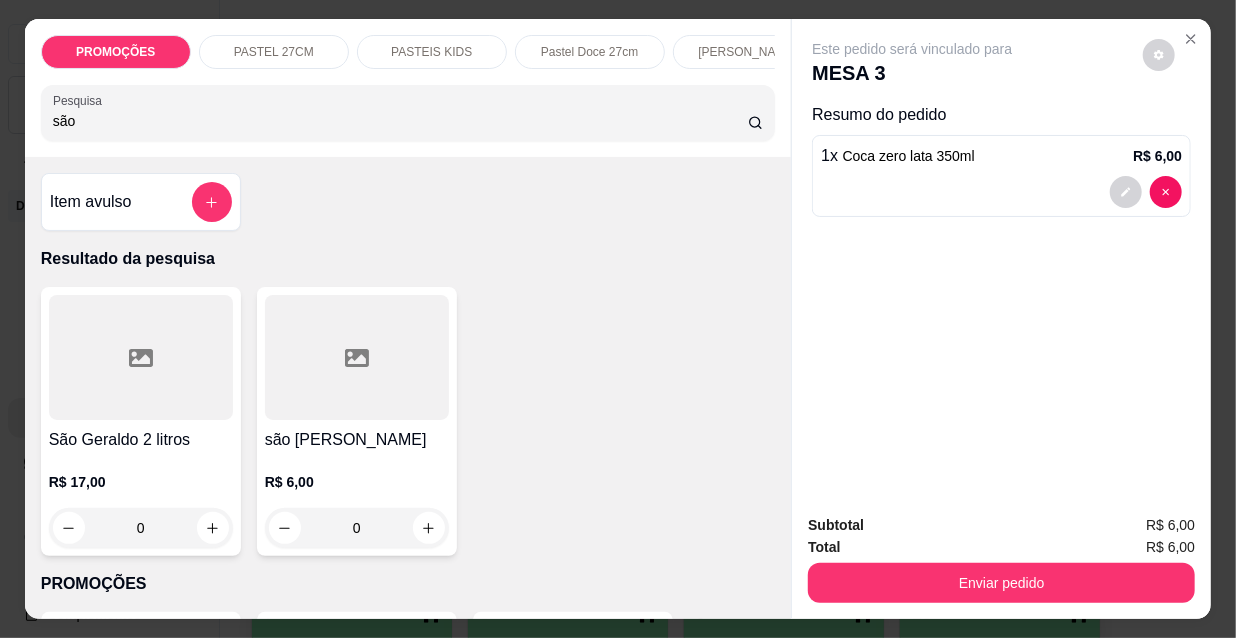 type on "são" 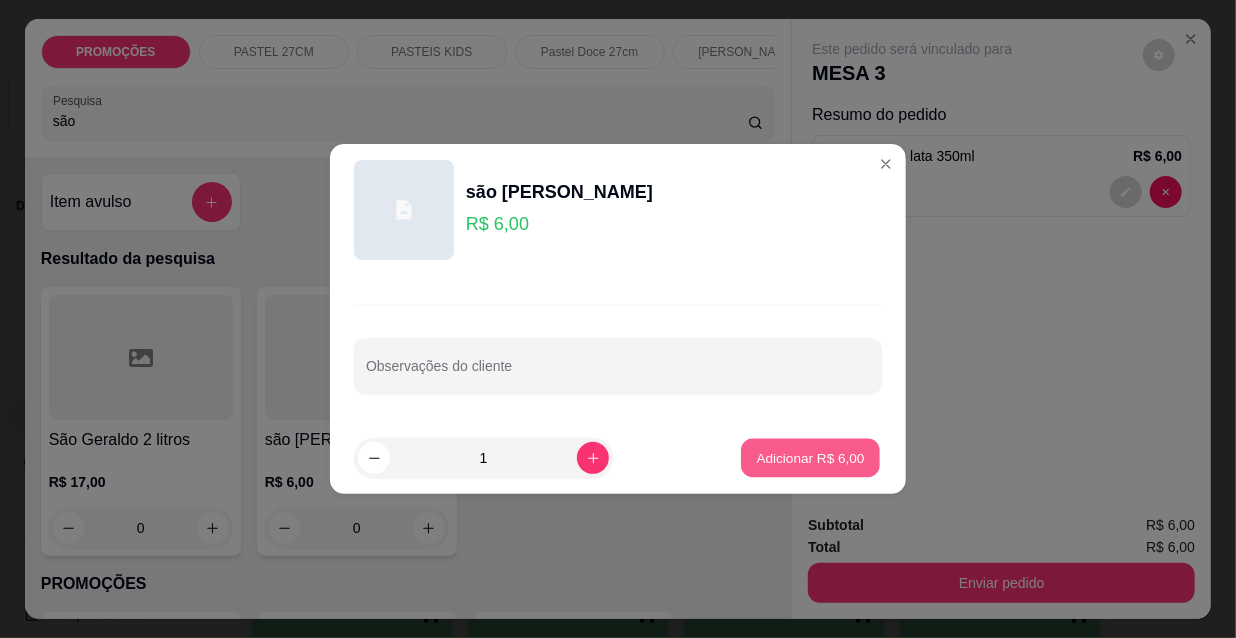 click on "Adicionar   R$ 6,00" at bounding box center [810, 457] 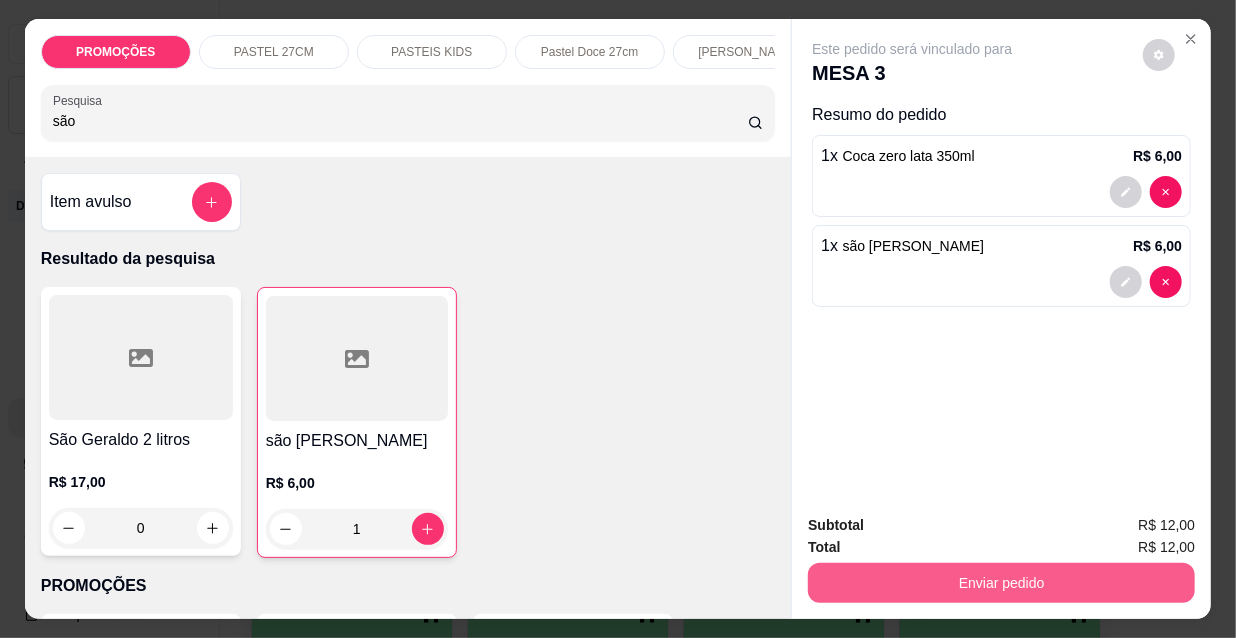 click on "Enviar pedido" at bounding box center (1001, 583) 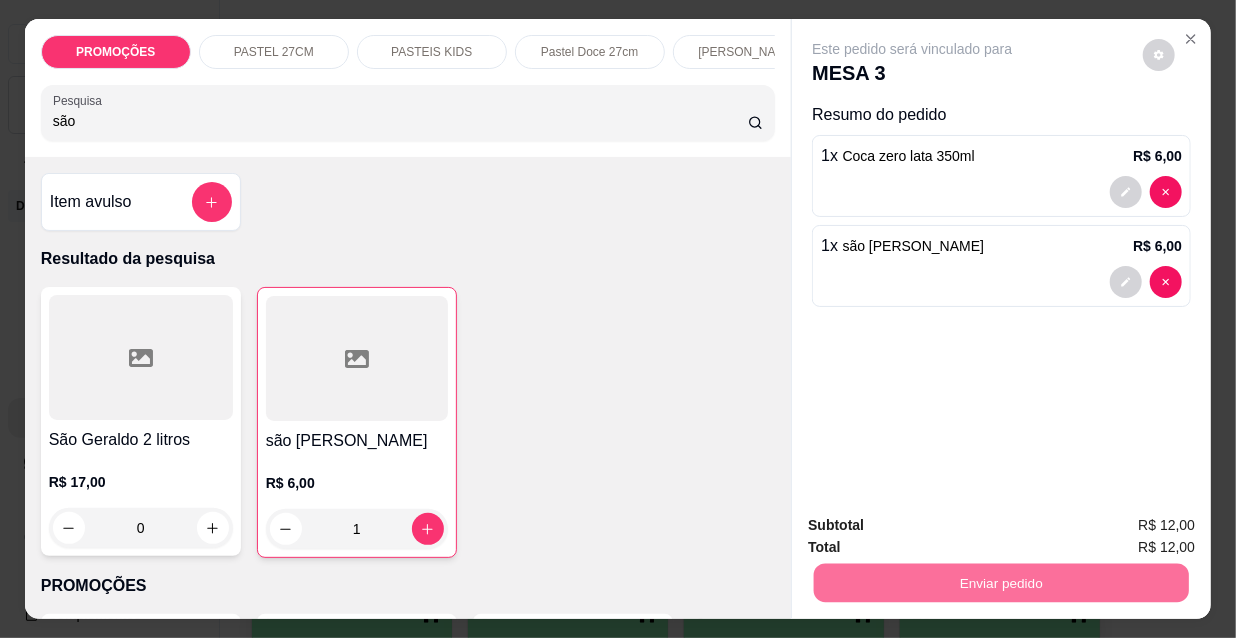 click on "Não registrar e enviar pedido" at bounding box center [937, 527] 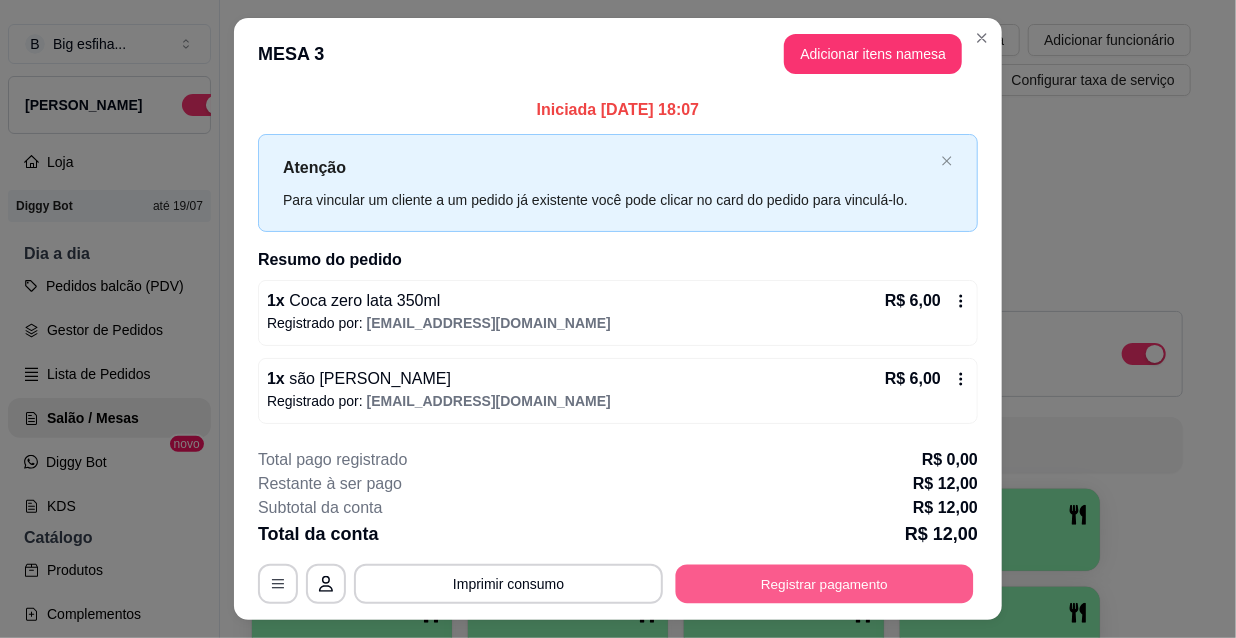 click on "Registrar pagamento" at bounding box center [825, 583] 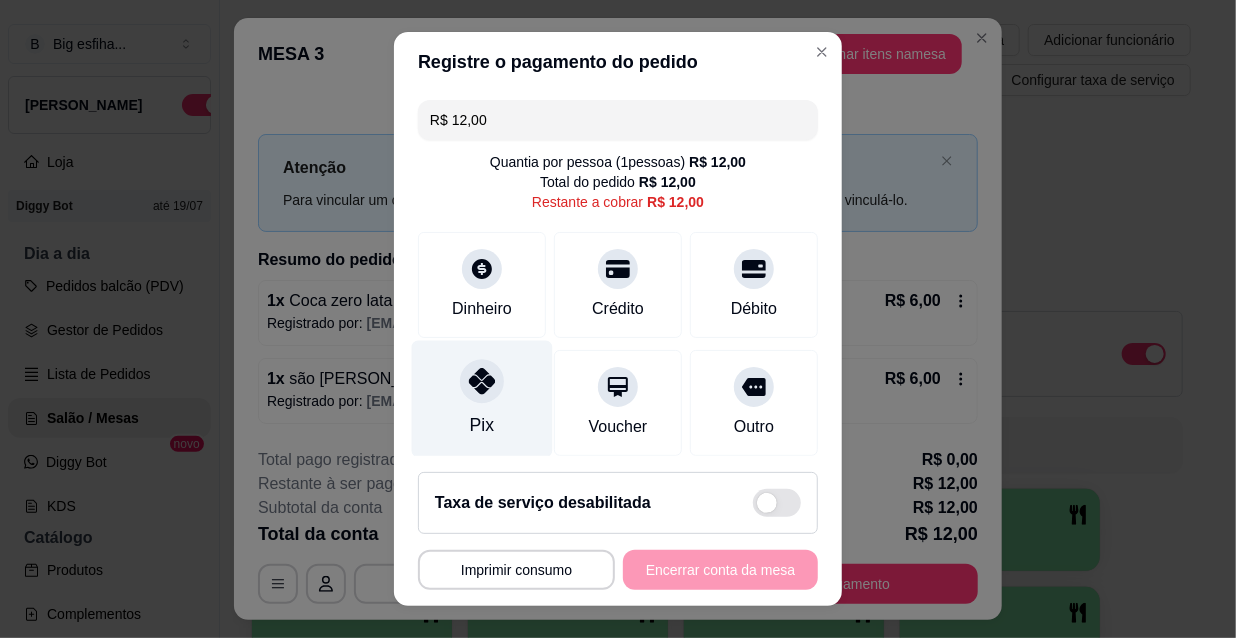 click 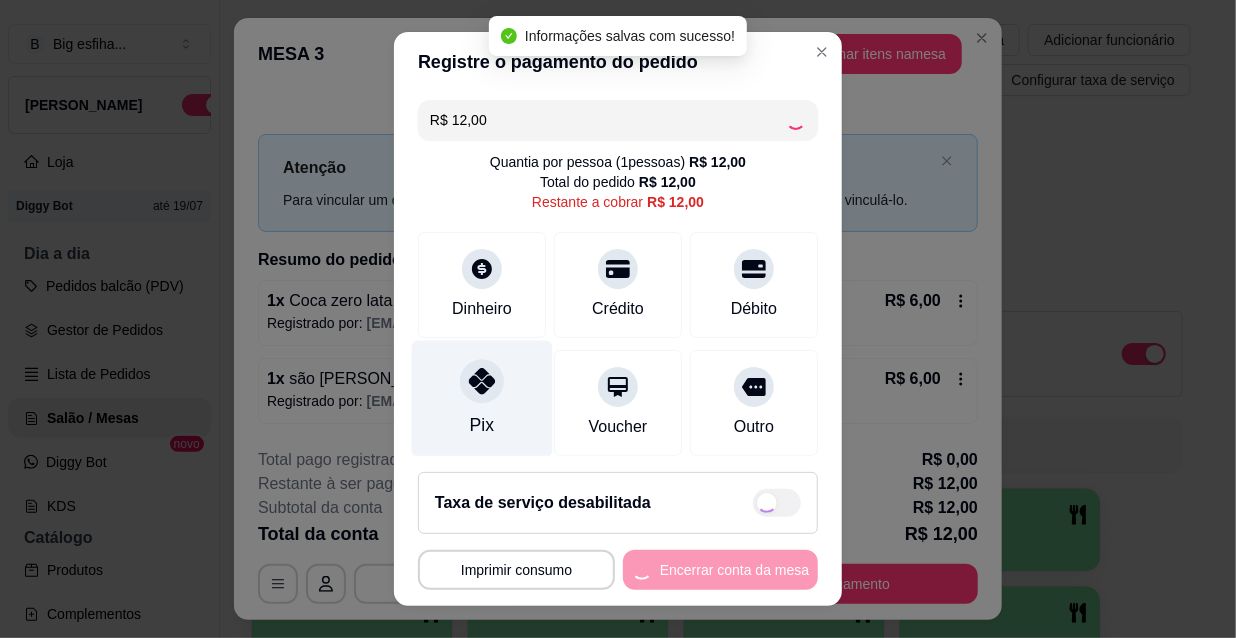 type on "R$ 0,00" 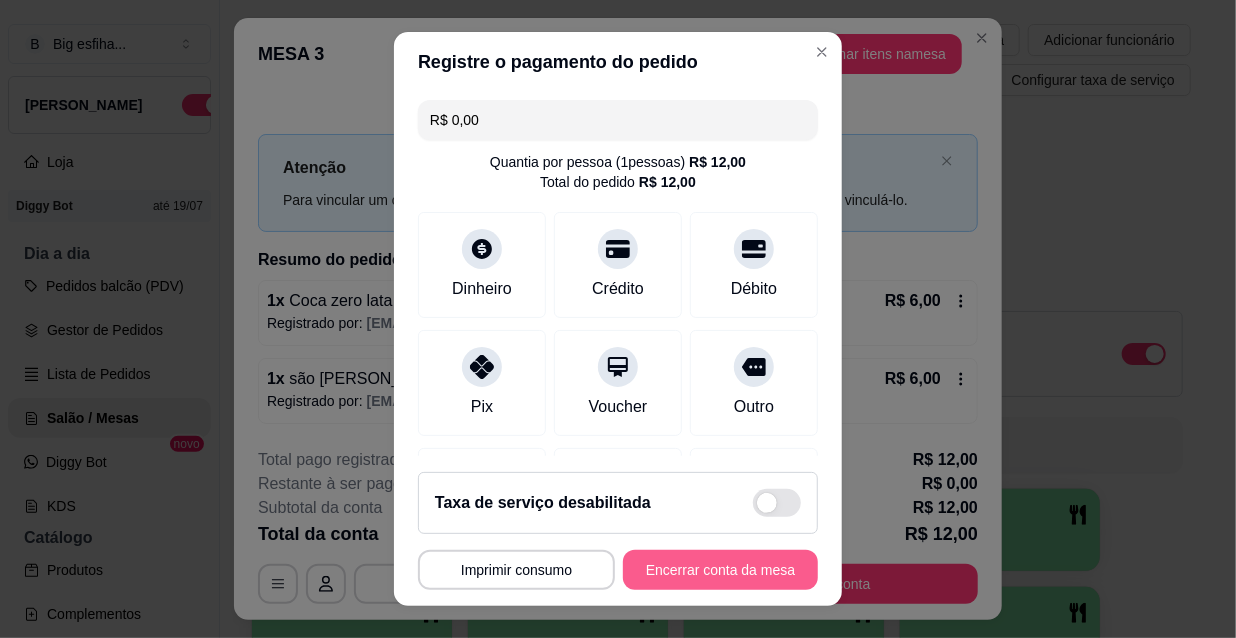 click on "Encerrar conta da mesa" at bounding box center (720, 570) 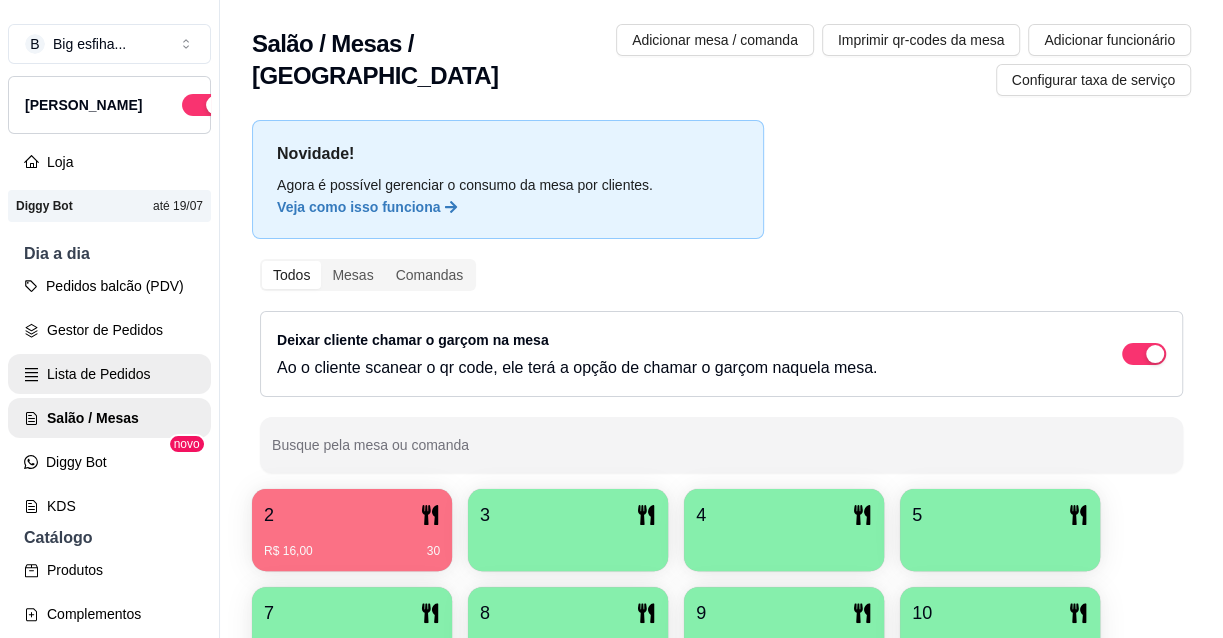 click on "Lista de Pedidos" at bounding box center (109, 374) 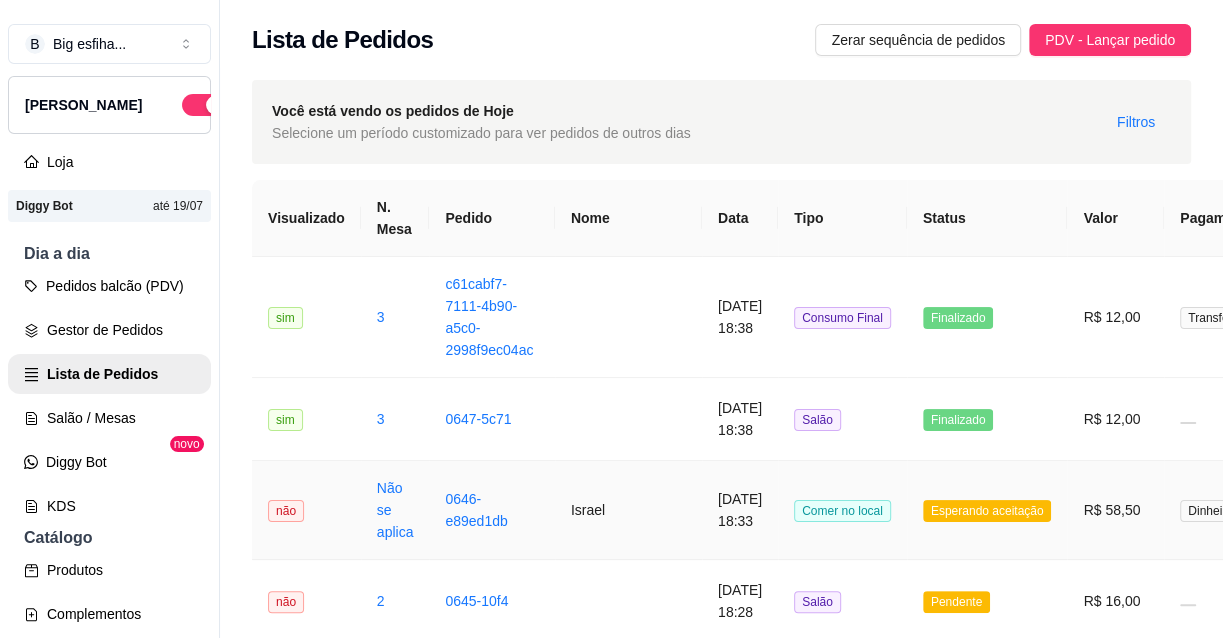 click on "[DATE] 18:33" at bounding box center (740, 510) 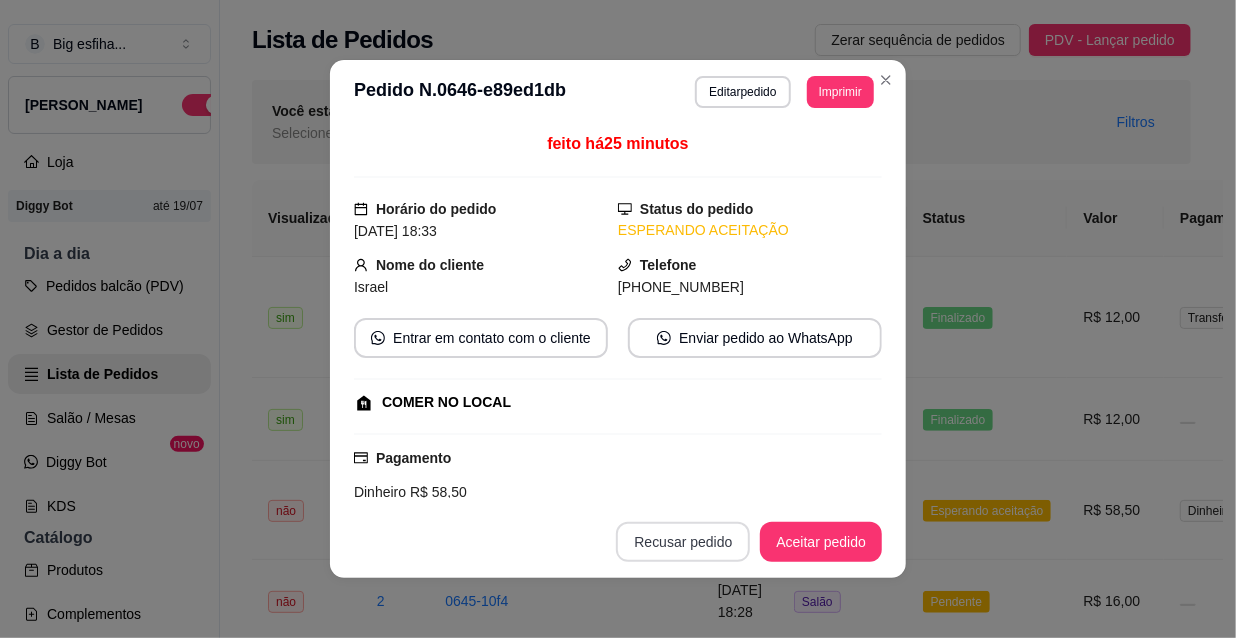 click on "Recusar pedido" at bounding box center (683, 542) 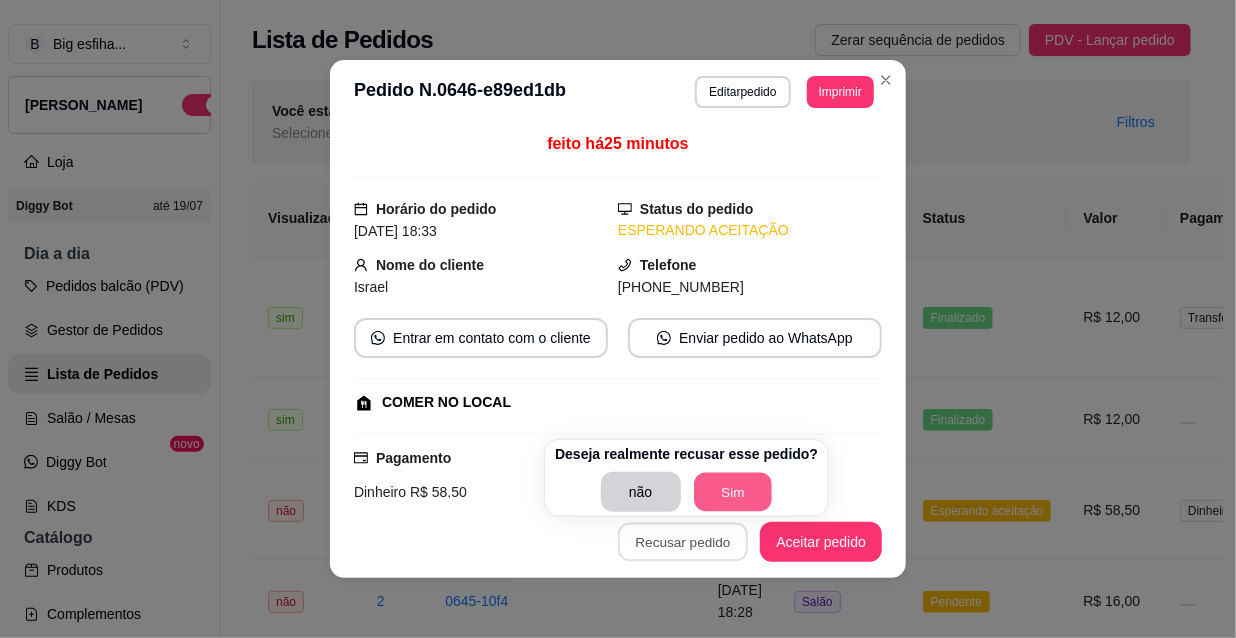 click on "Sim" at bounding box center [733, 492] 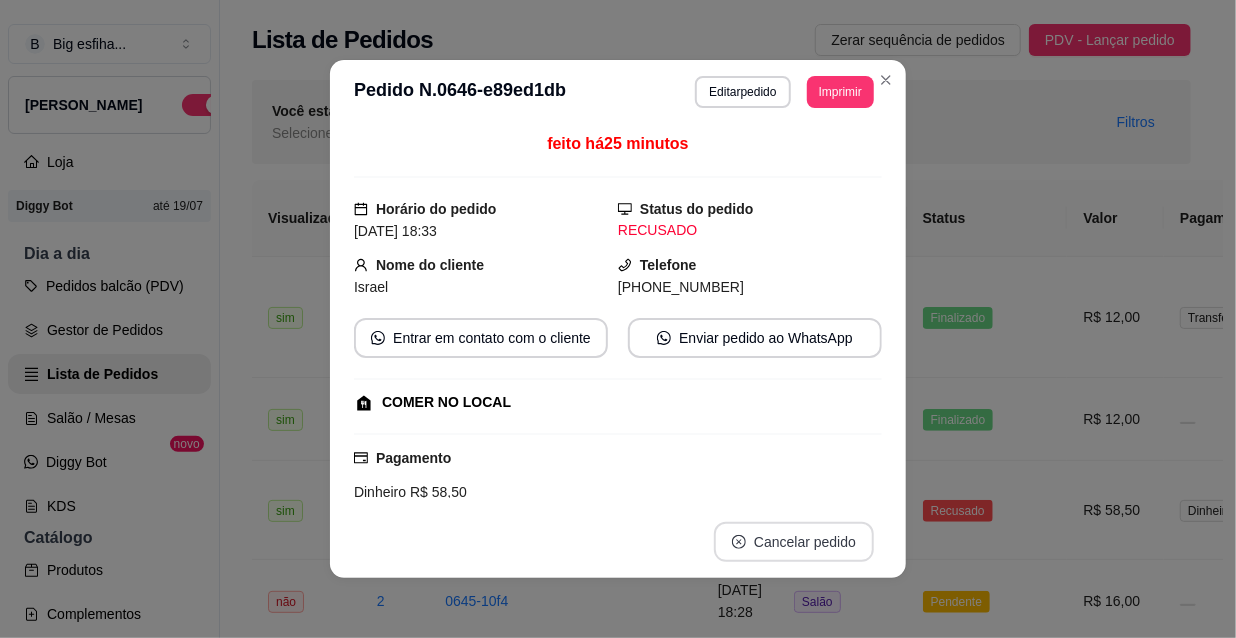 click on "Cancelar pedido" at bounding box center (794, 542) 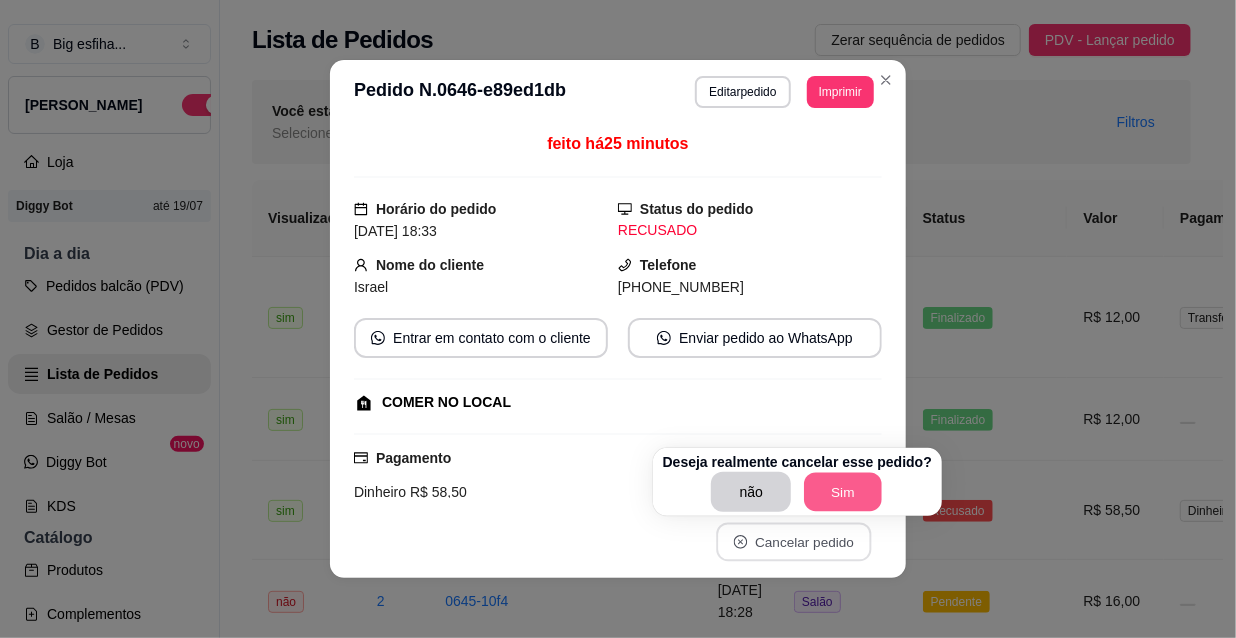 click on "Sim" at bounding box center [844, 492] 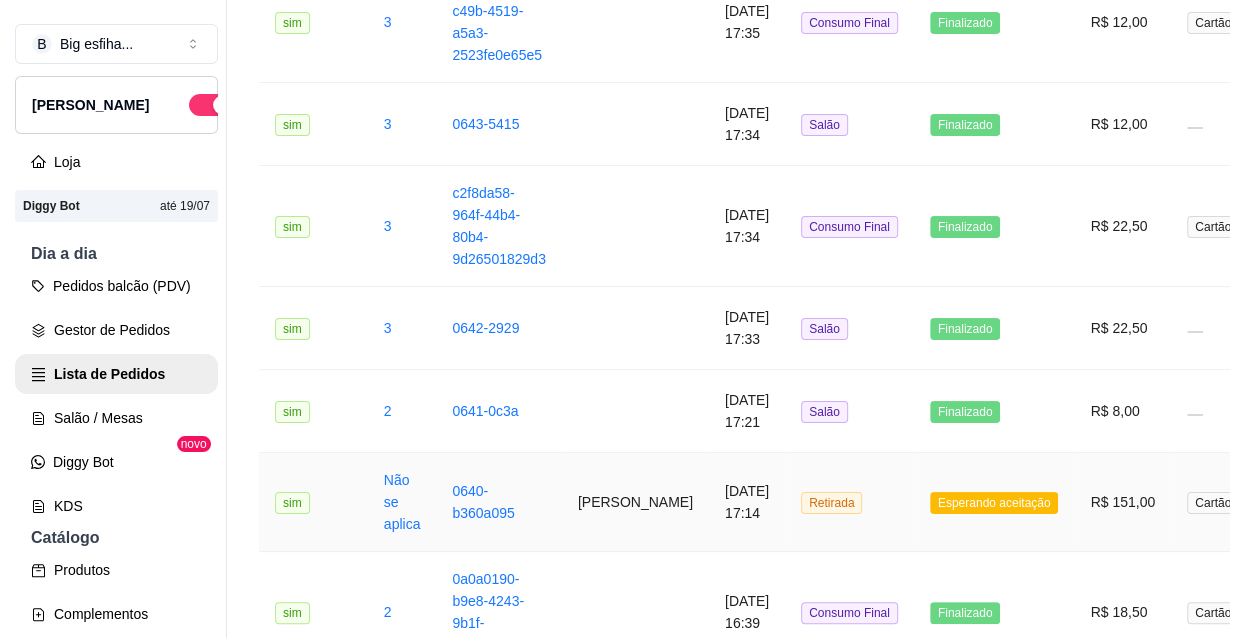 scroll, scrollTop: 810, scrollLeft: 0, axis: vertical 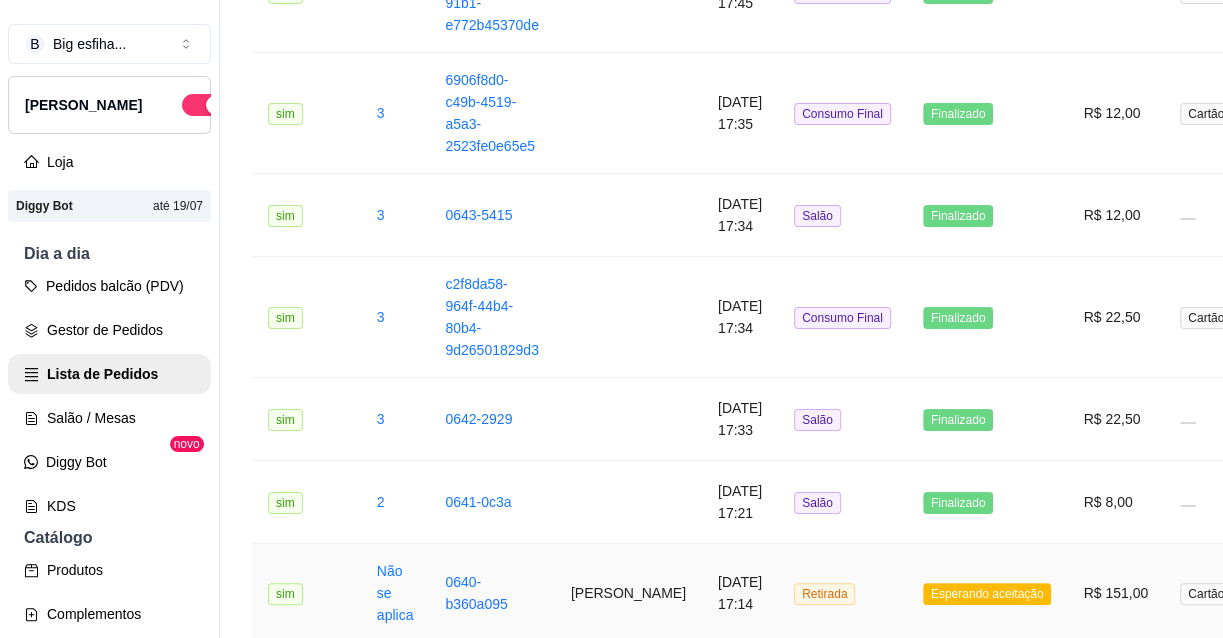 click on "Esperando aceitação" at bounding box center (987, 593) 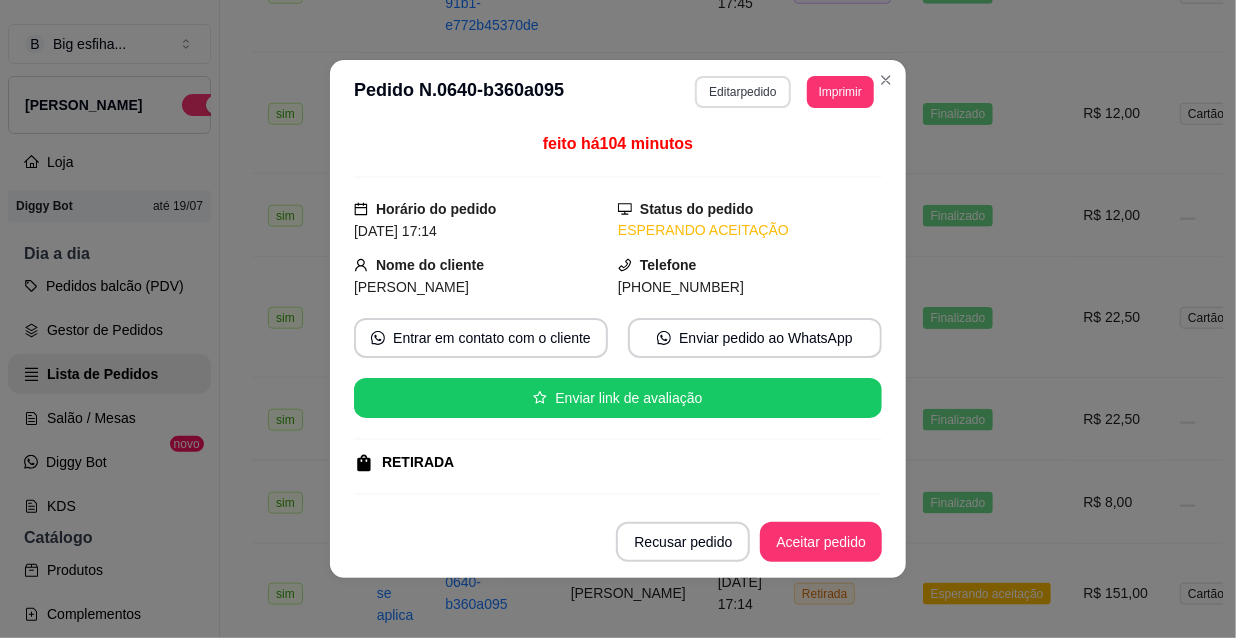 click on "Editar  pedido" at bounding box center (742, 92) 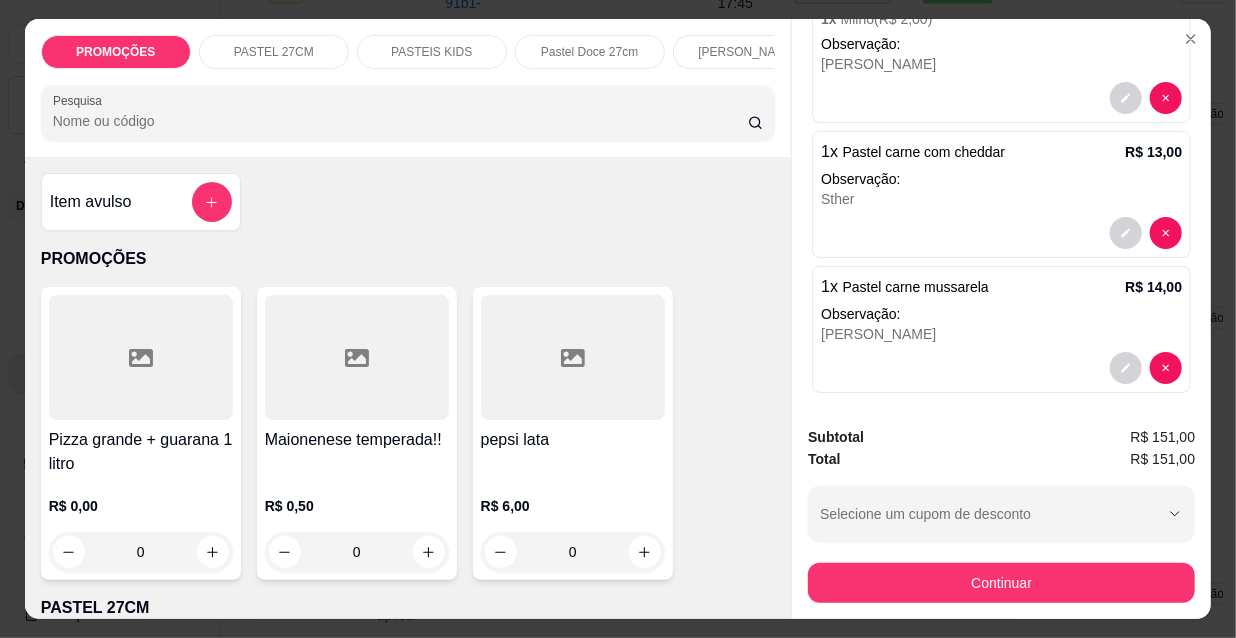 scroll, scrollTop: 1018, scrollLeft: 0, axis: vertical 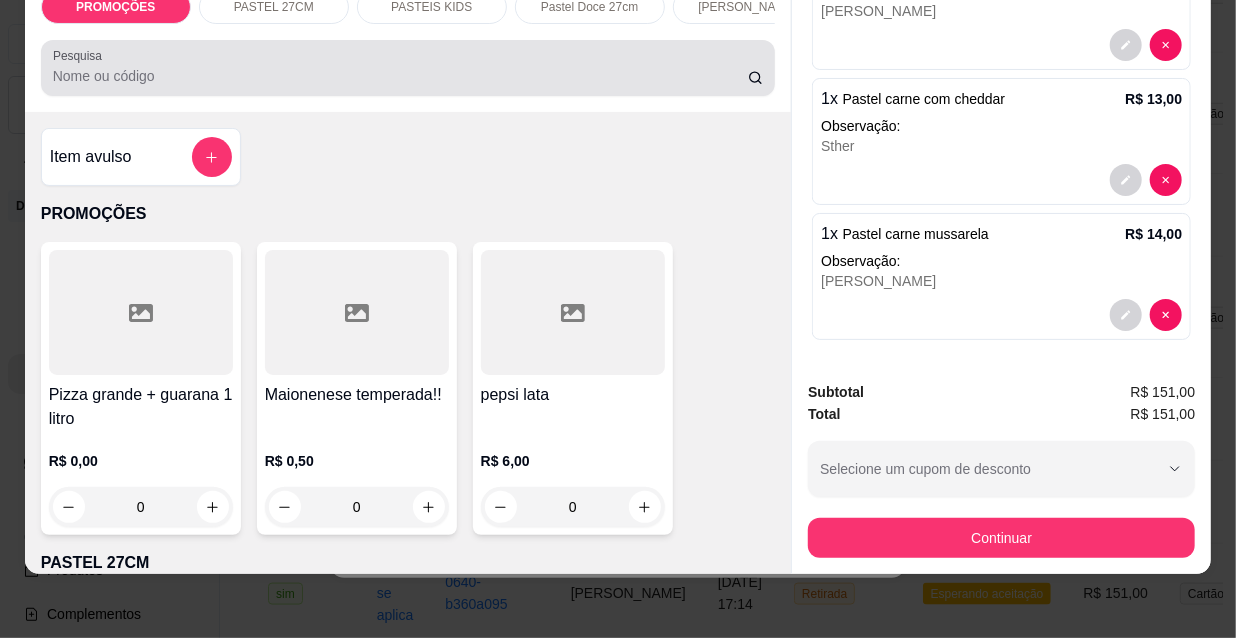 click on "Pesquisa" at bounding box center [400, 76] 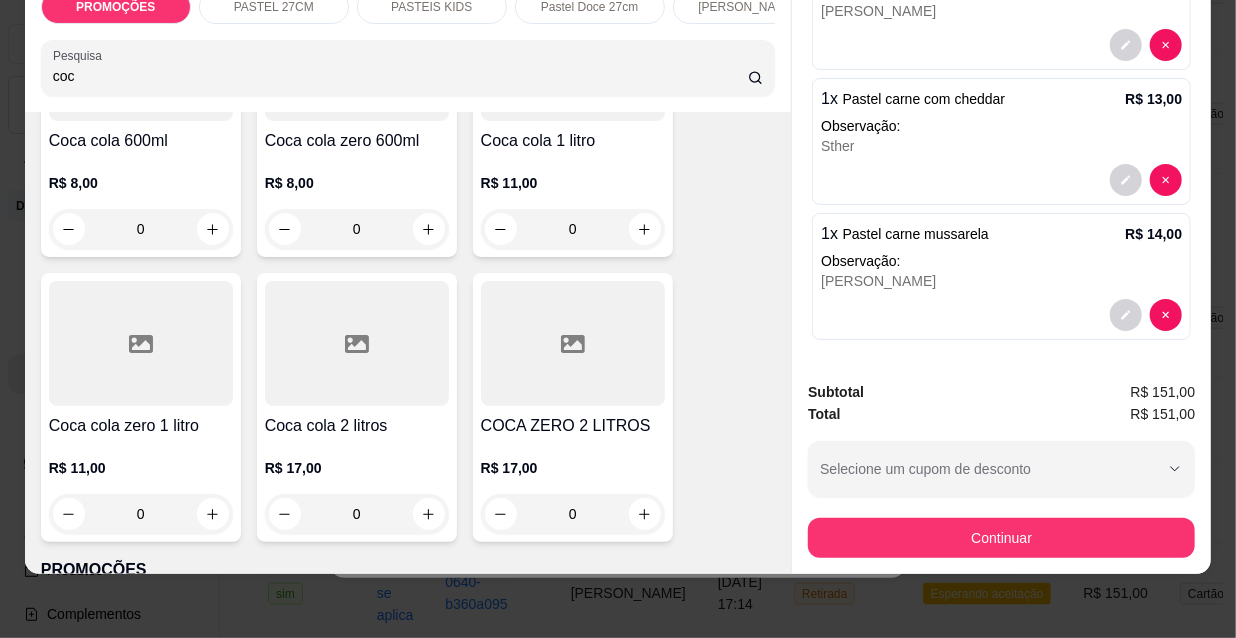 scroll, scrollTop: 545, scrollLeft: 0, axis: vertical 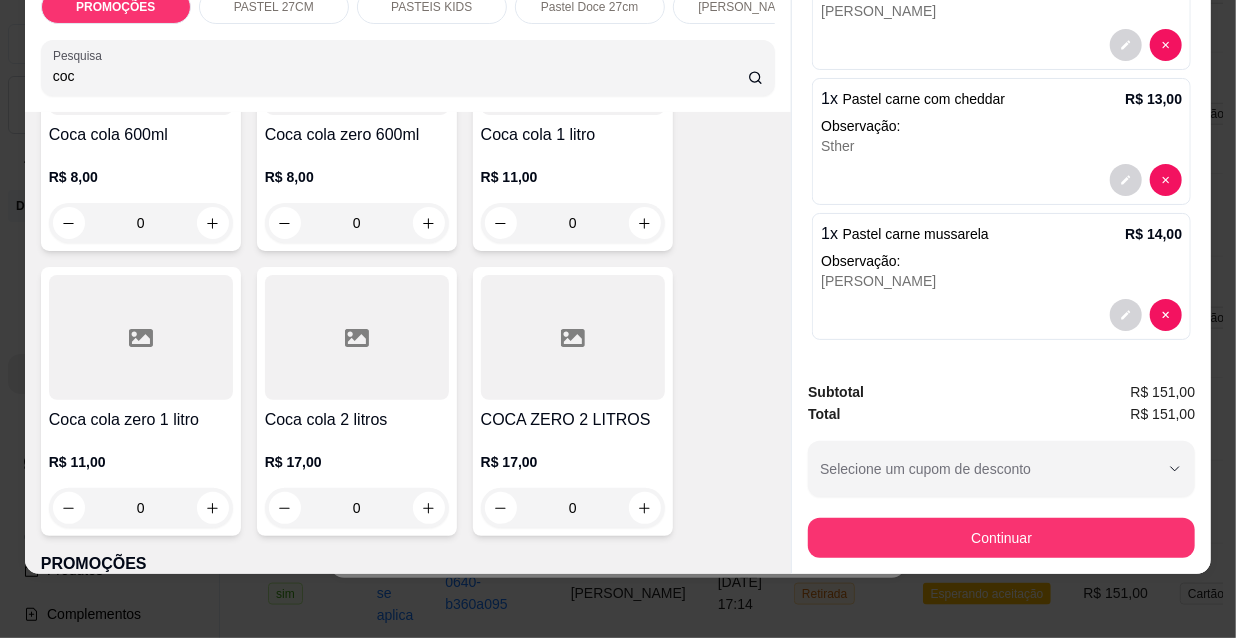type on "coc" 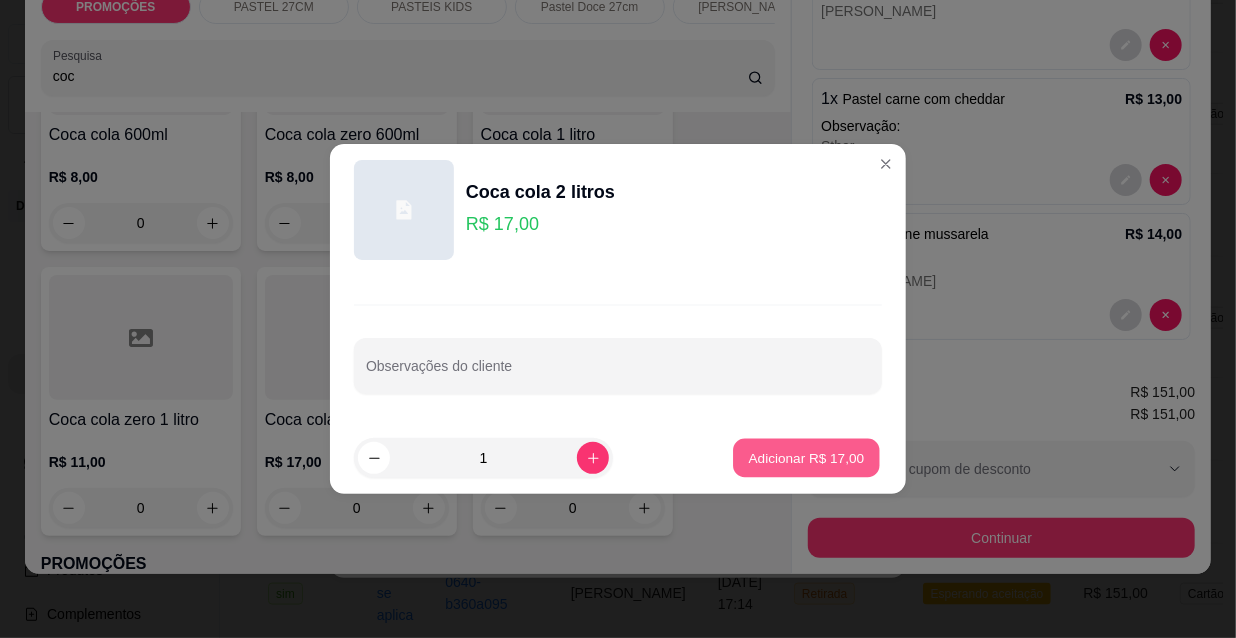 click on "Adicionar   R$ 17,00" at bounding box center (806, 458) 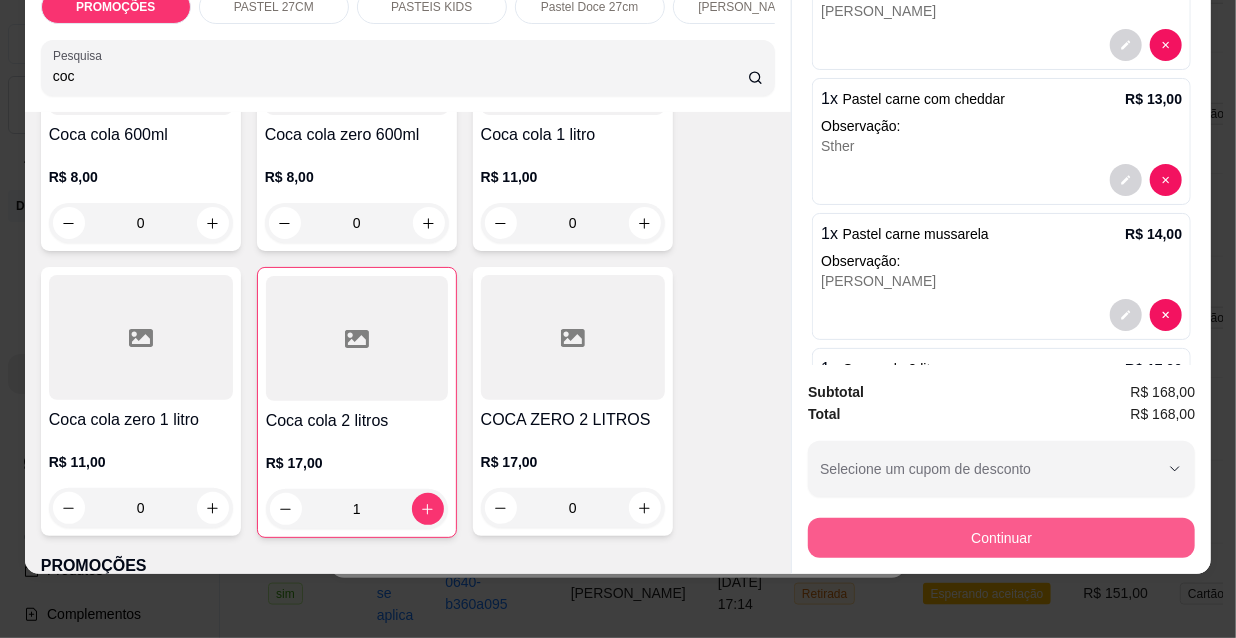 click on "Continuar" at bounding box center (1001, 538) 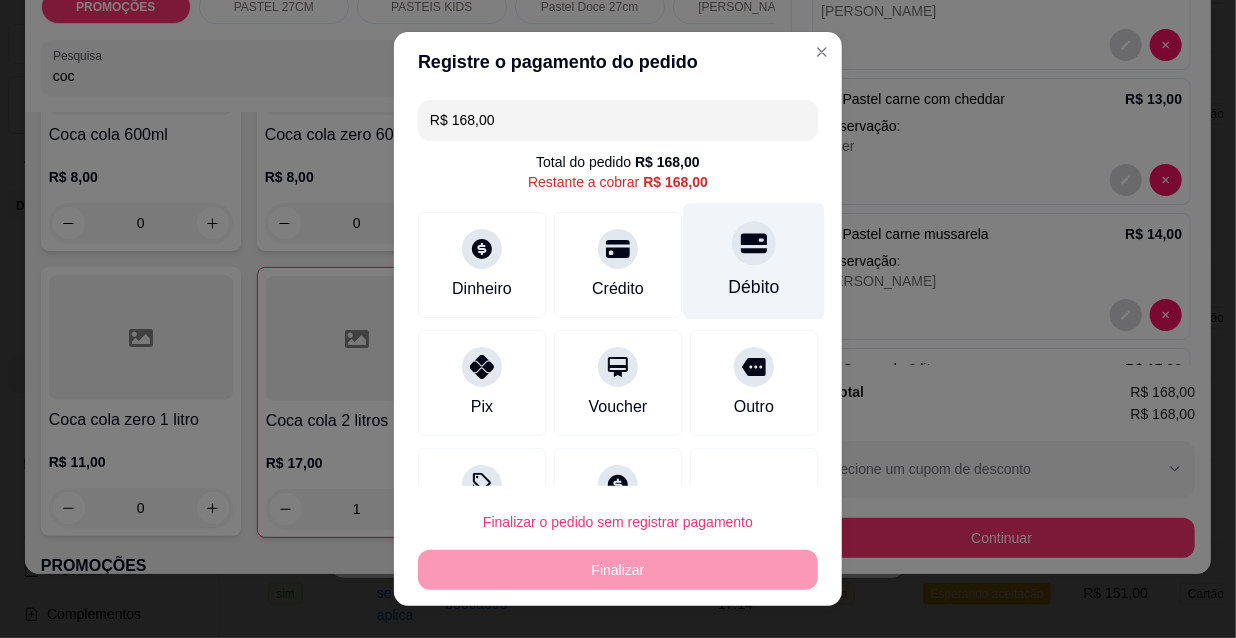click at bounding box center (754, 243) 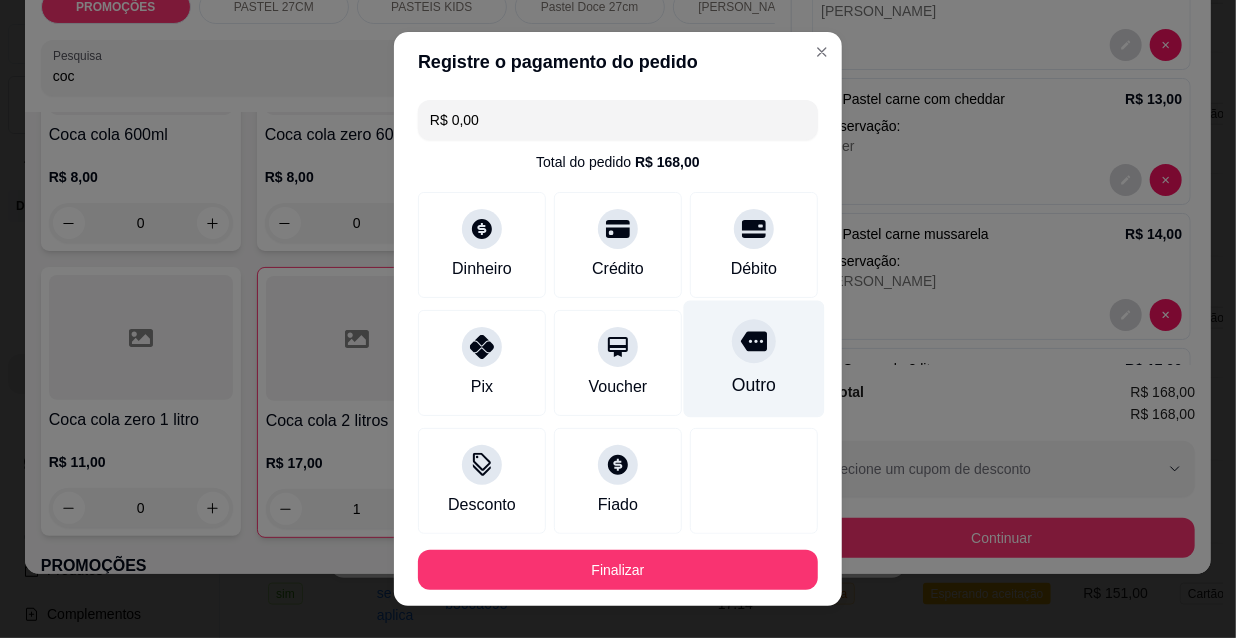 type on "R$ 0,00" 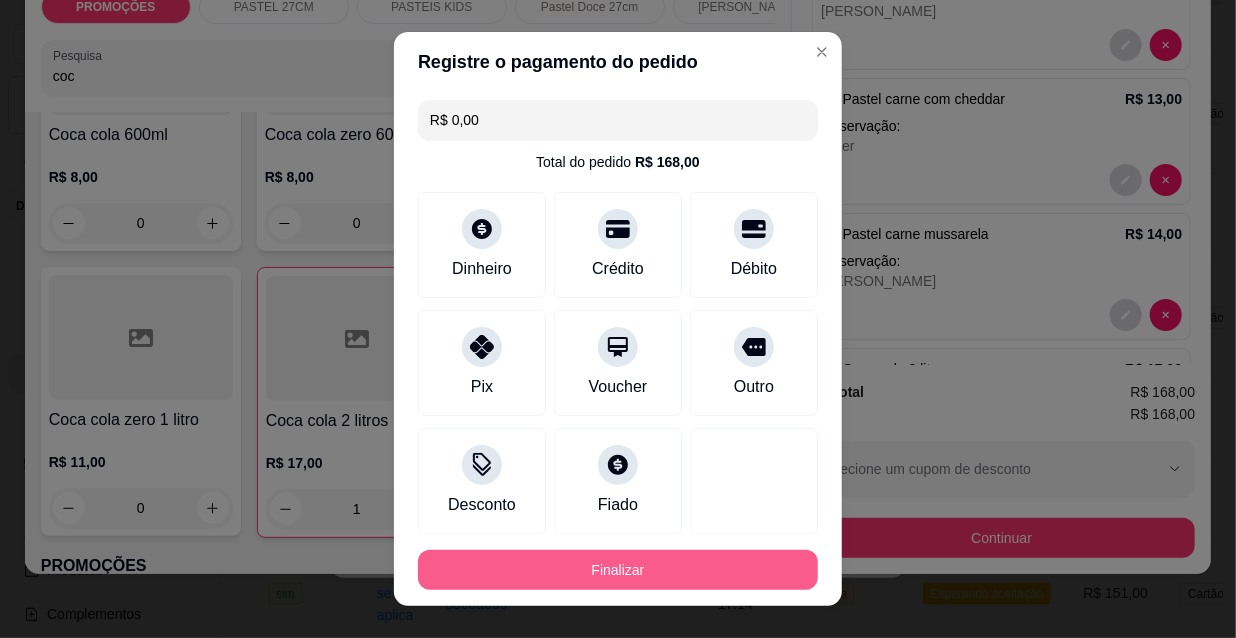 click on "Finalizar" at bounding box center (618, 570) 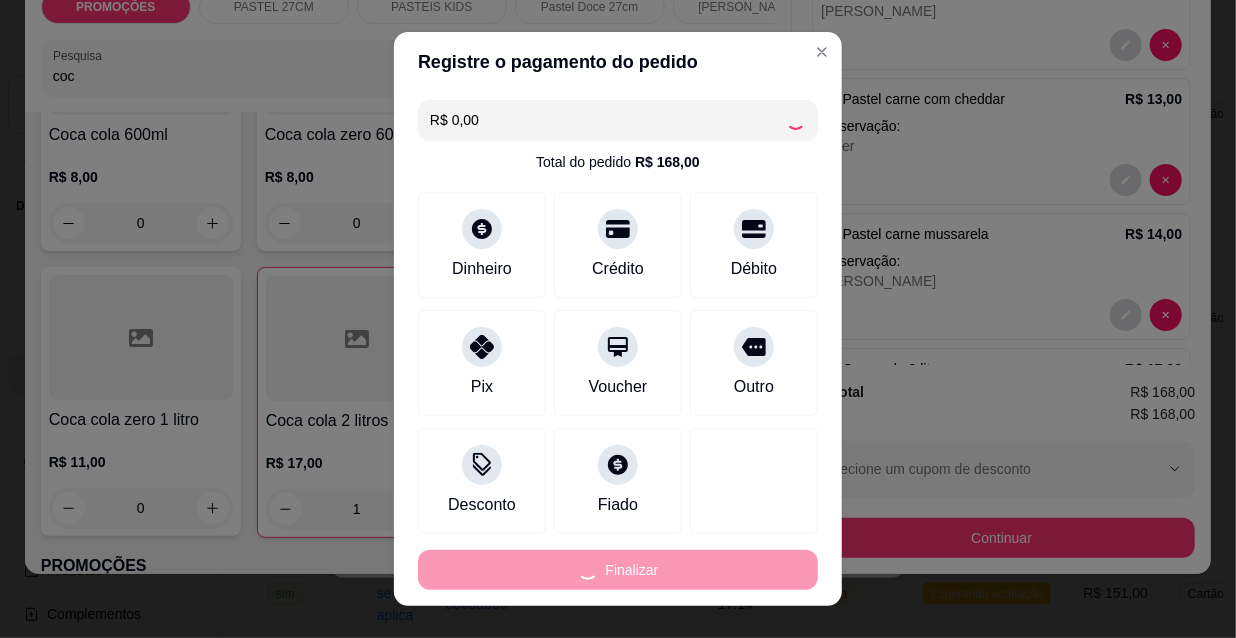 type on "0" 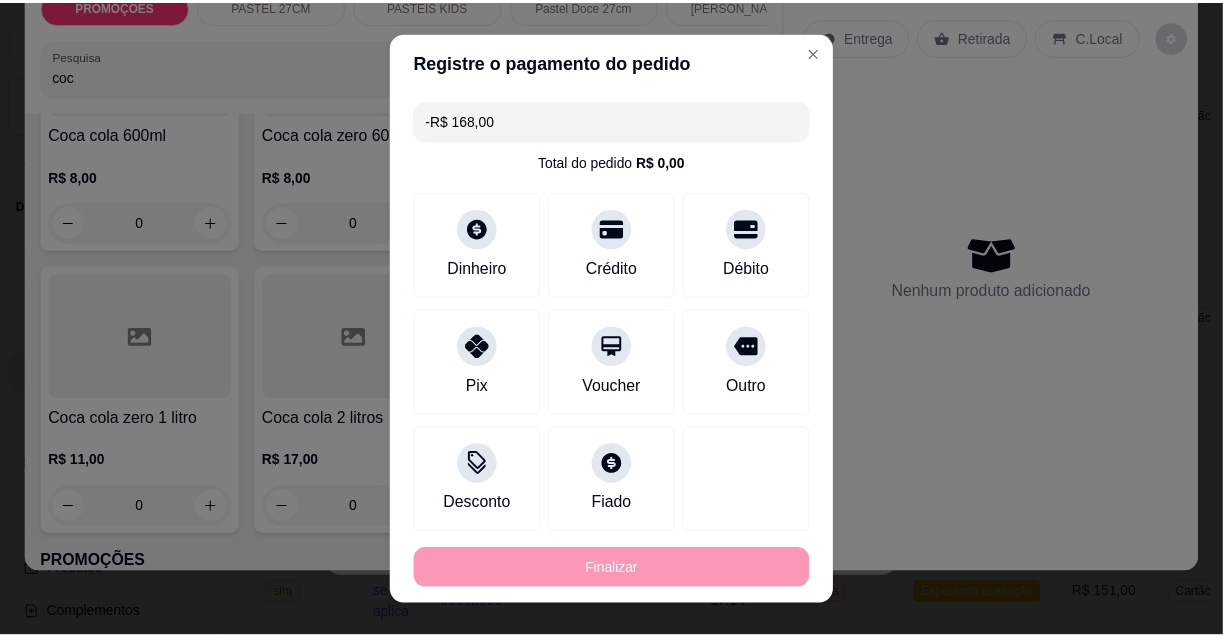 scroll, scrollTop: 0, scrollLeft: 0, axis: both 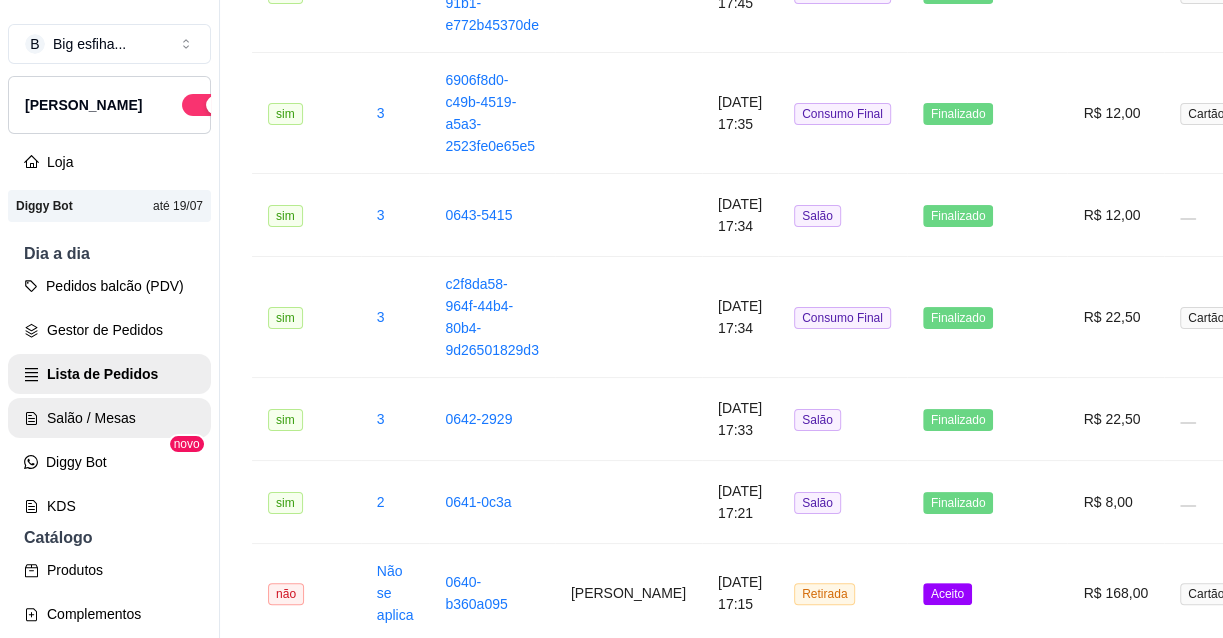 click on "Salão / Mesas" at bounding box center (109, 418) 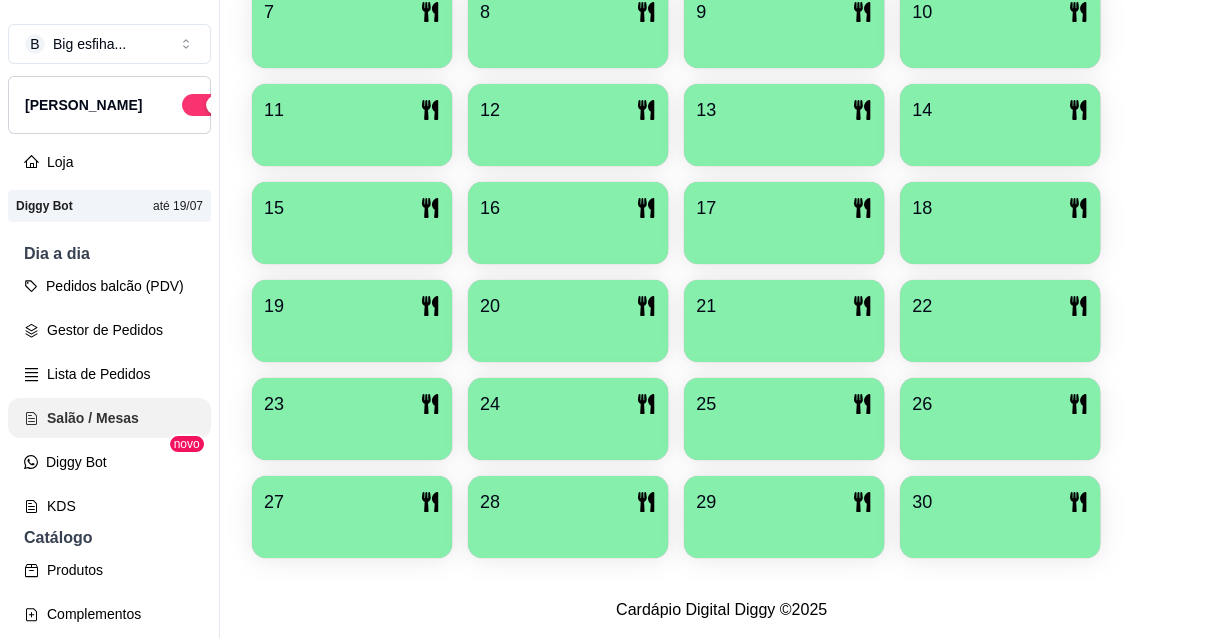 scroll, scrollTop: 0, scrollLeft: 0, axis: both 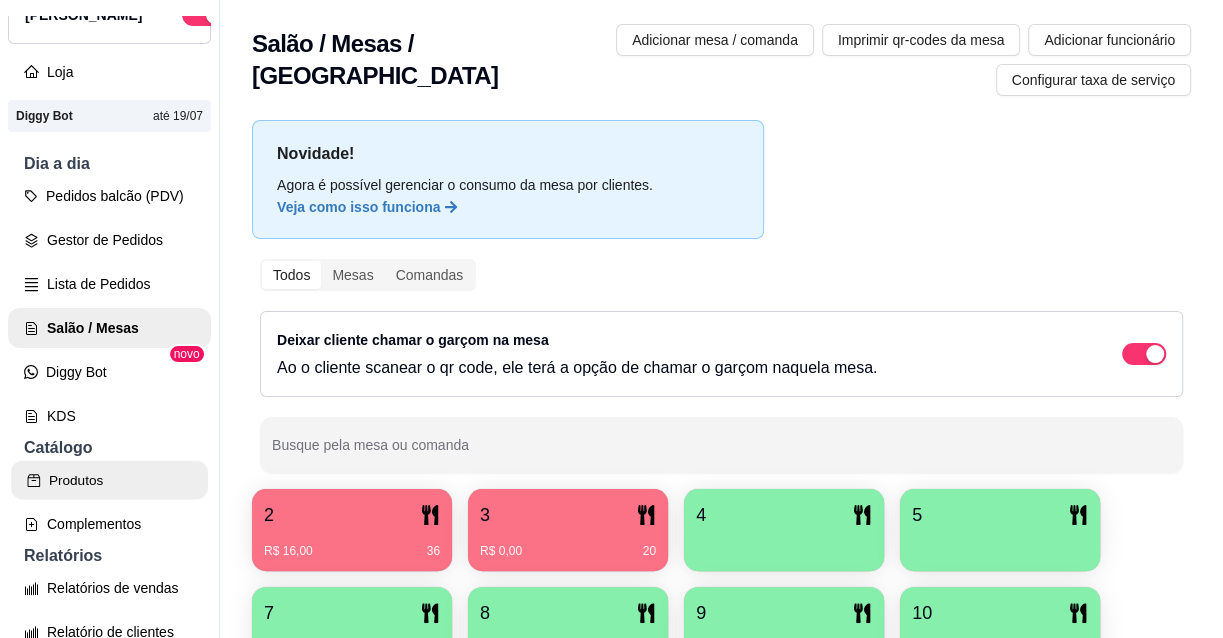 click on "Produtos" at bounding box center (109, 480) 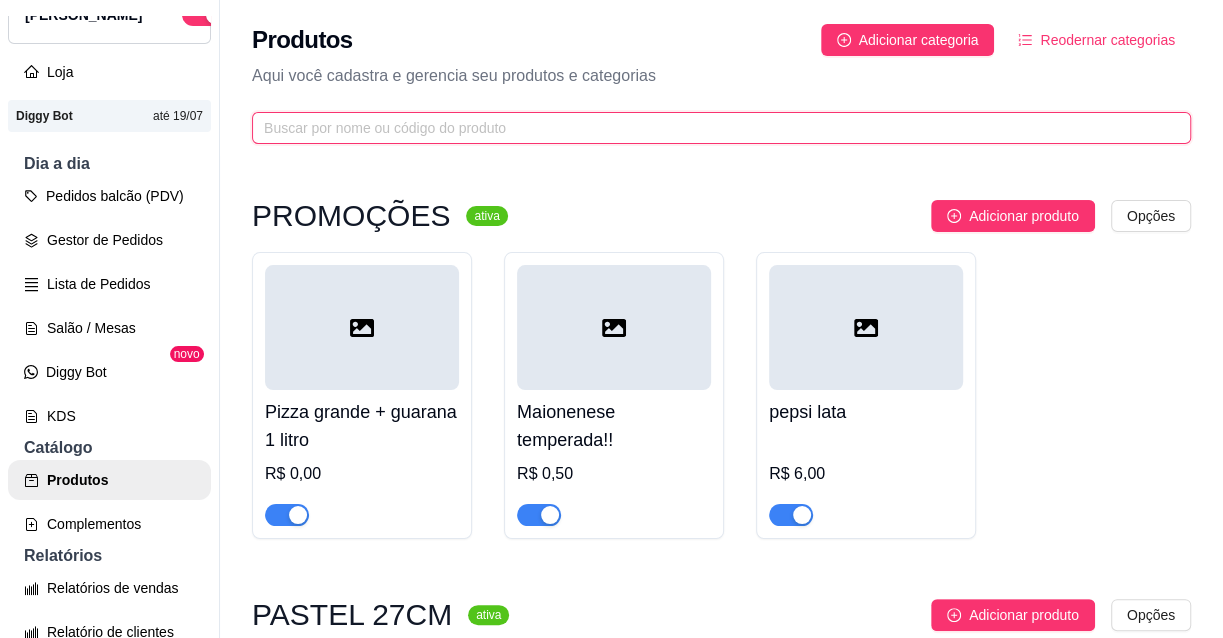 click at bounding box center (713, 128) 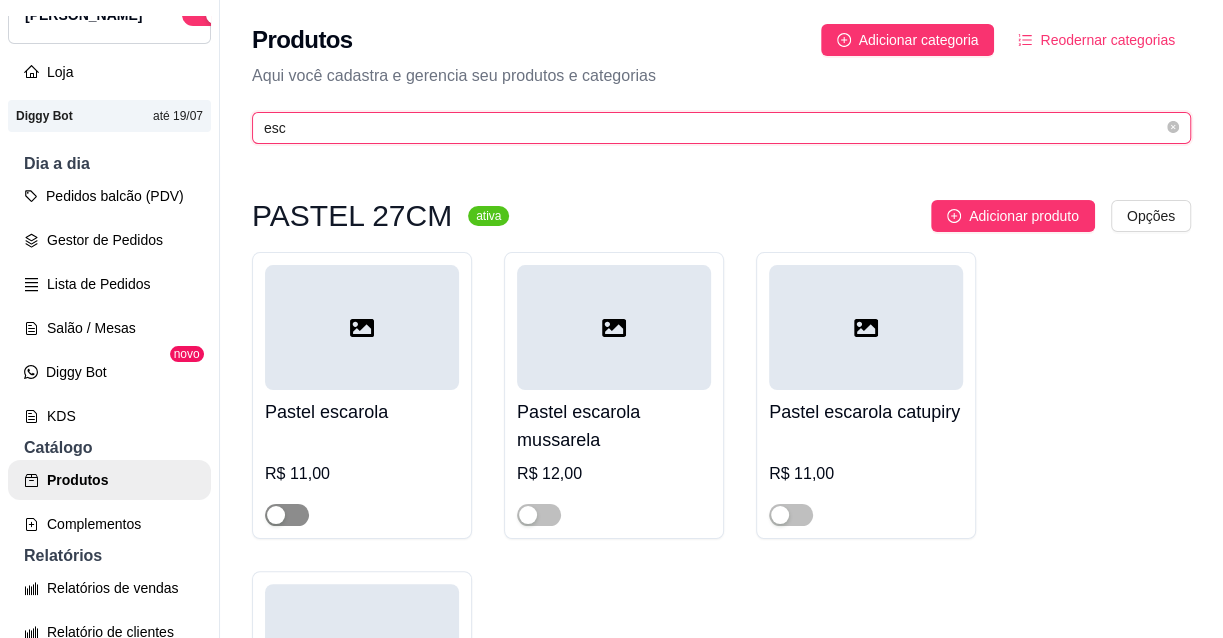 type on "esc" 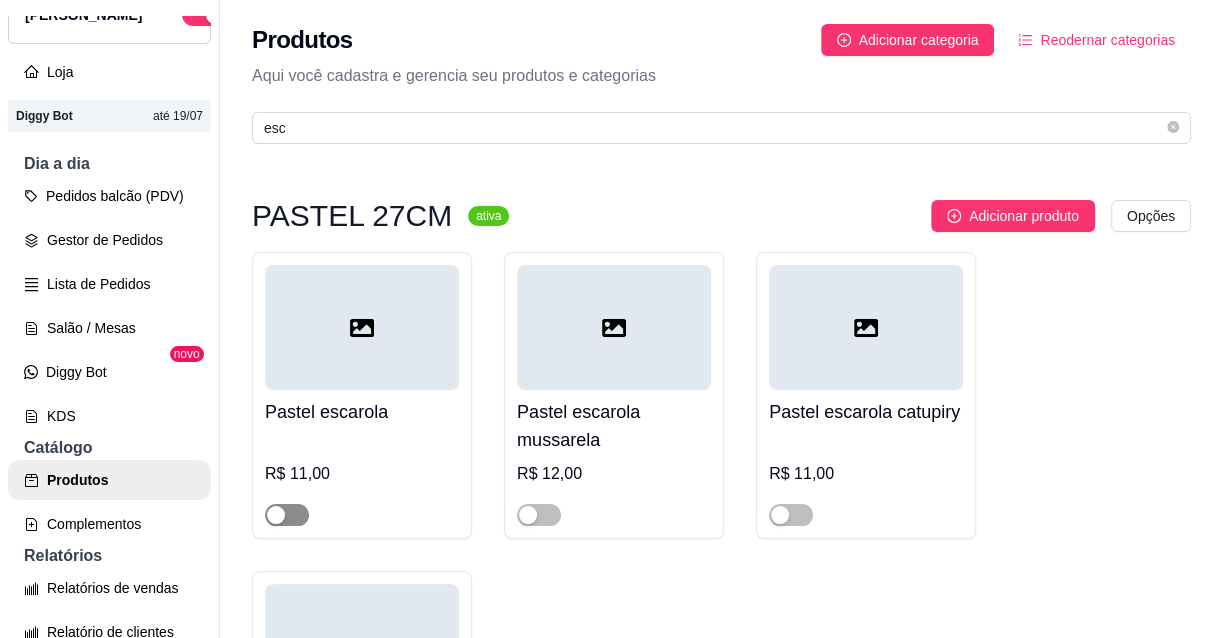 click at bounding box center (287, 515) 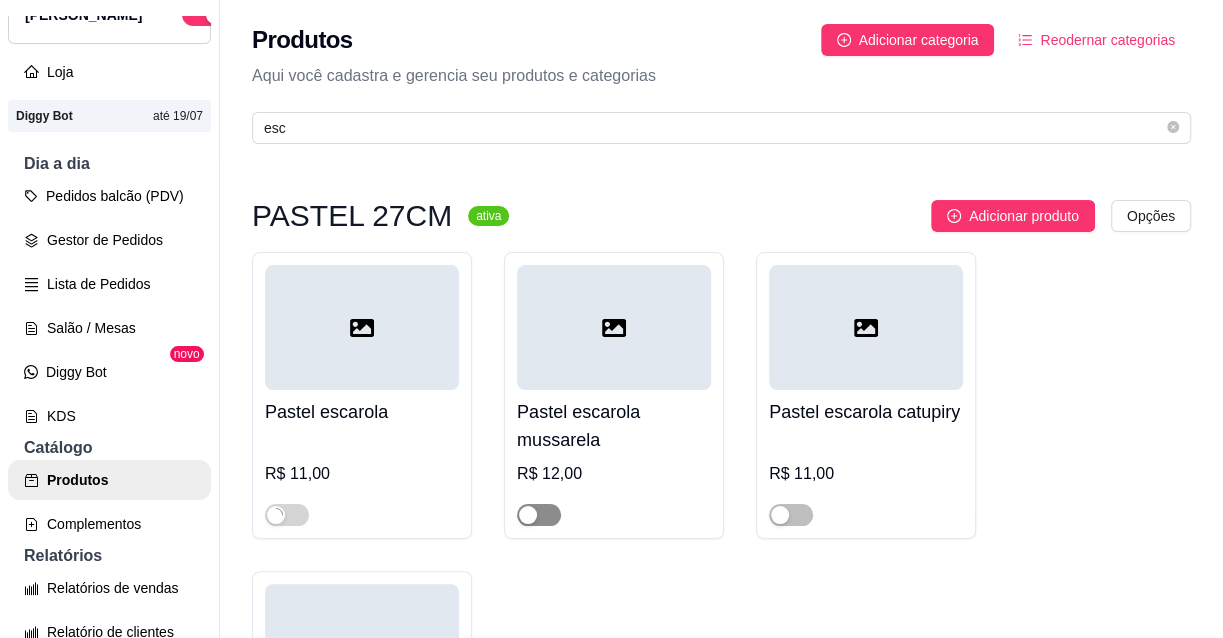 click at bounding box center [539, 515] 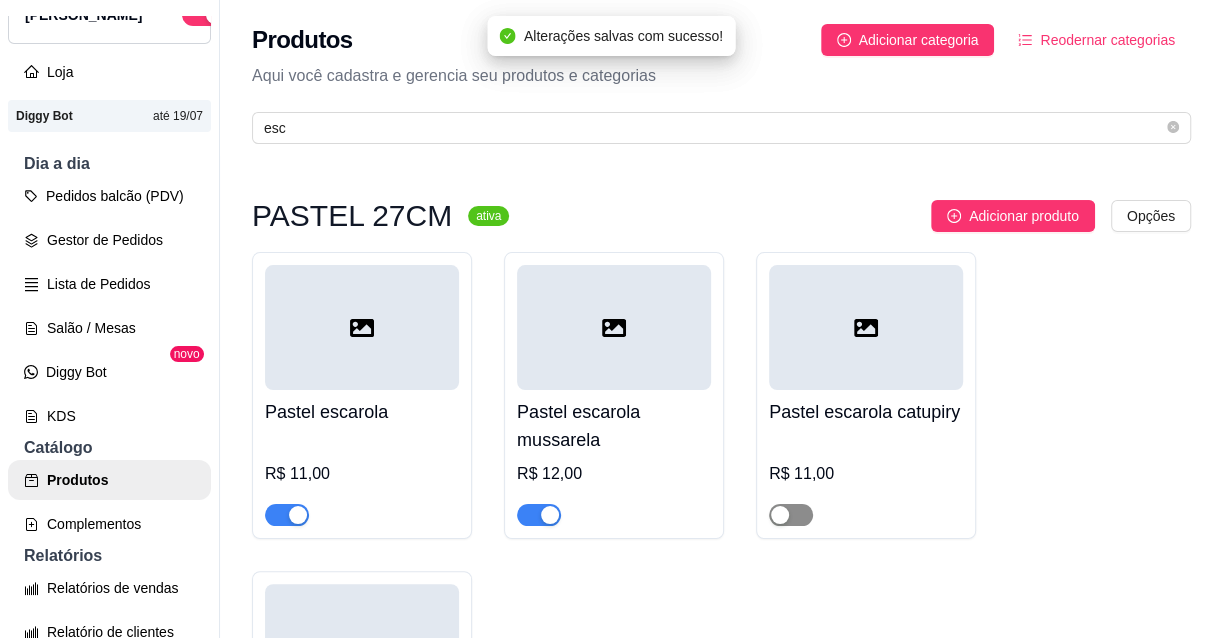 click at bounding box center (791, 515) 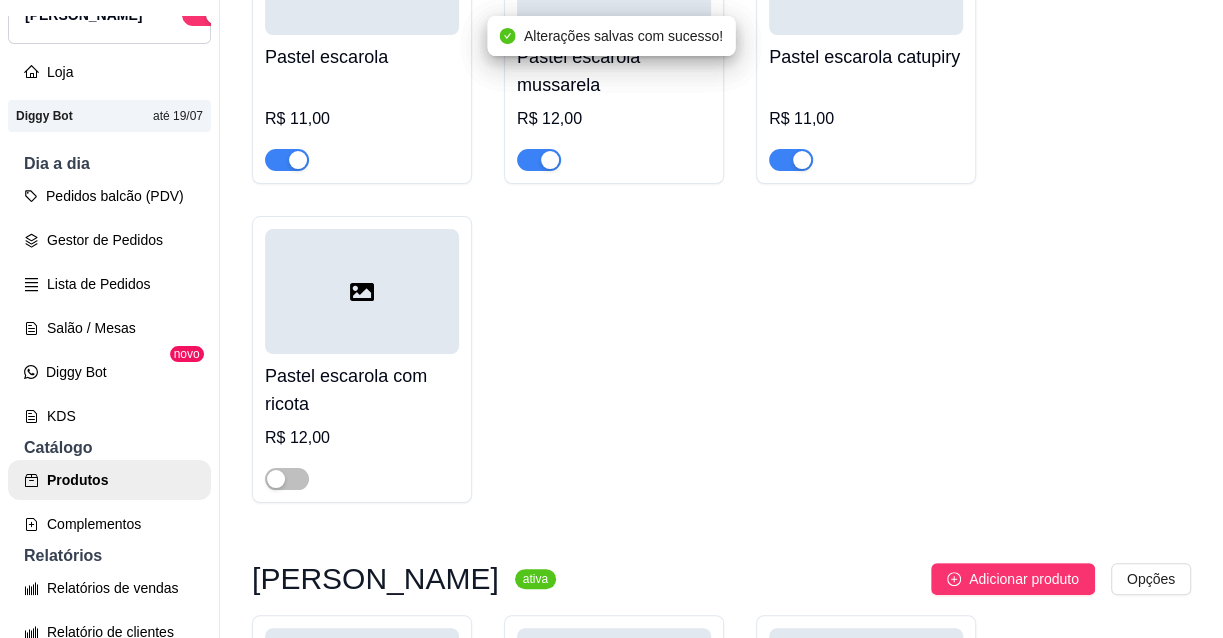 scroll, scrollTop: 363, scrollLeft: 0, axis: vertical 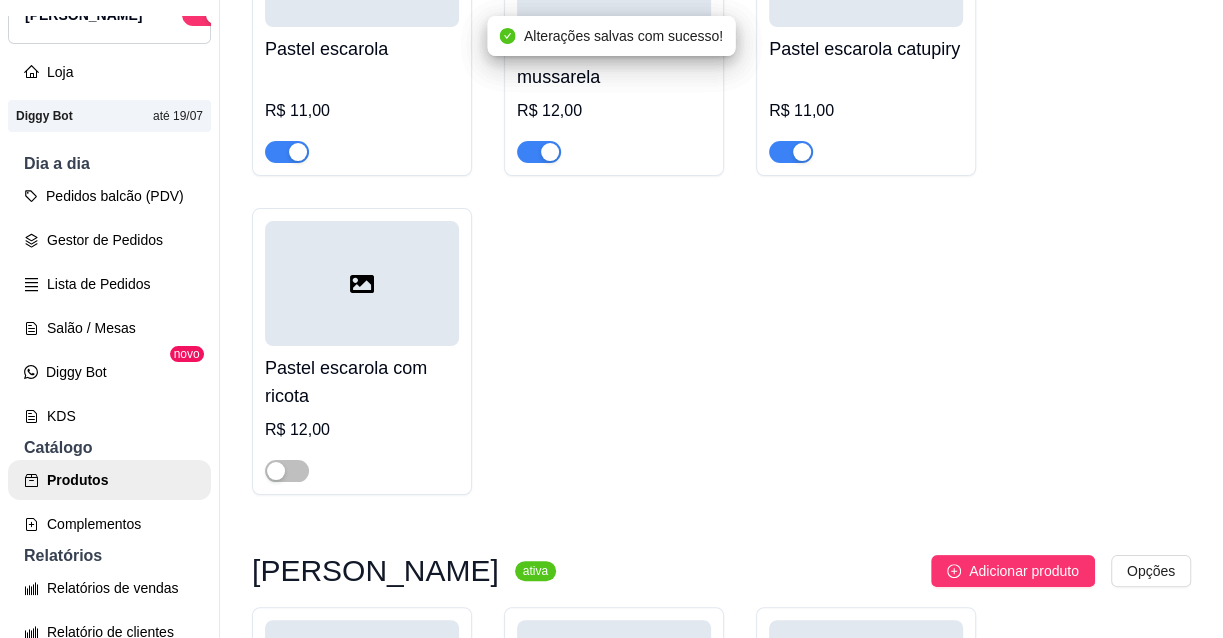 click on "Pastel escarola com ricota   R$ 12,00" at bounding box center [362, 351] 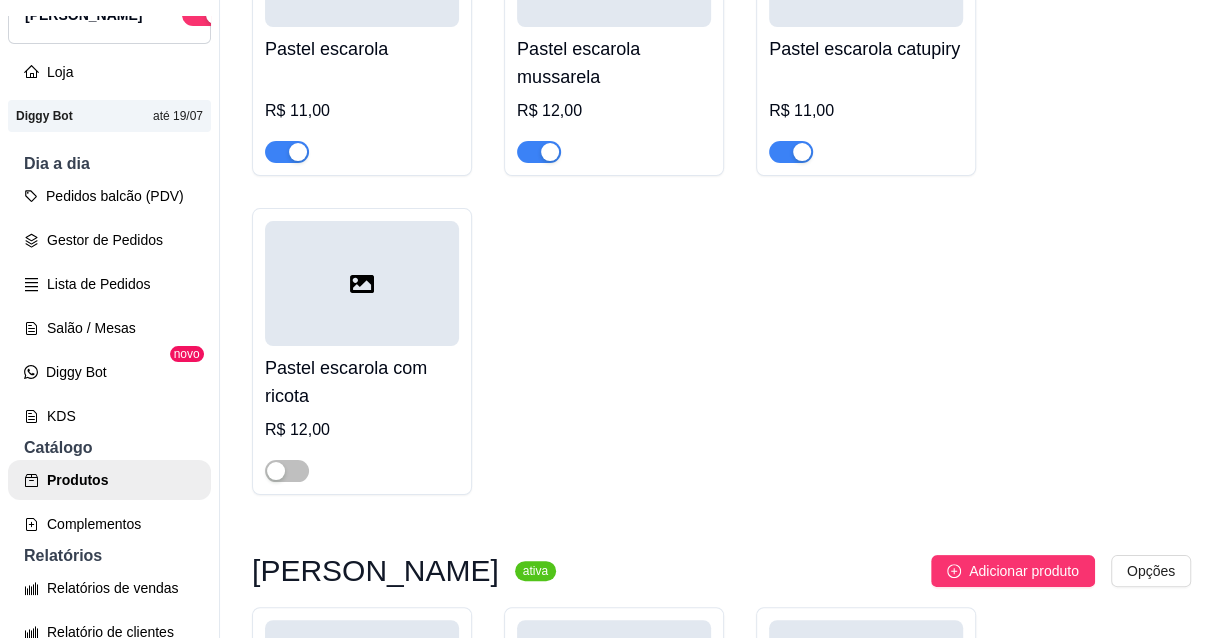 click on "Pastel escarola com ricota   R$ 12,00" at bounding box center [362, 351] 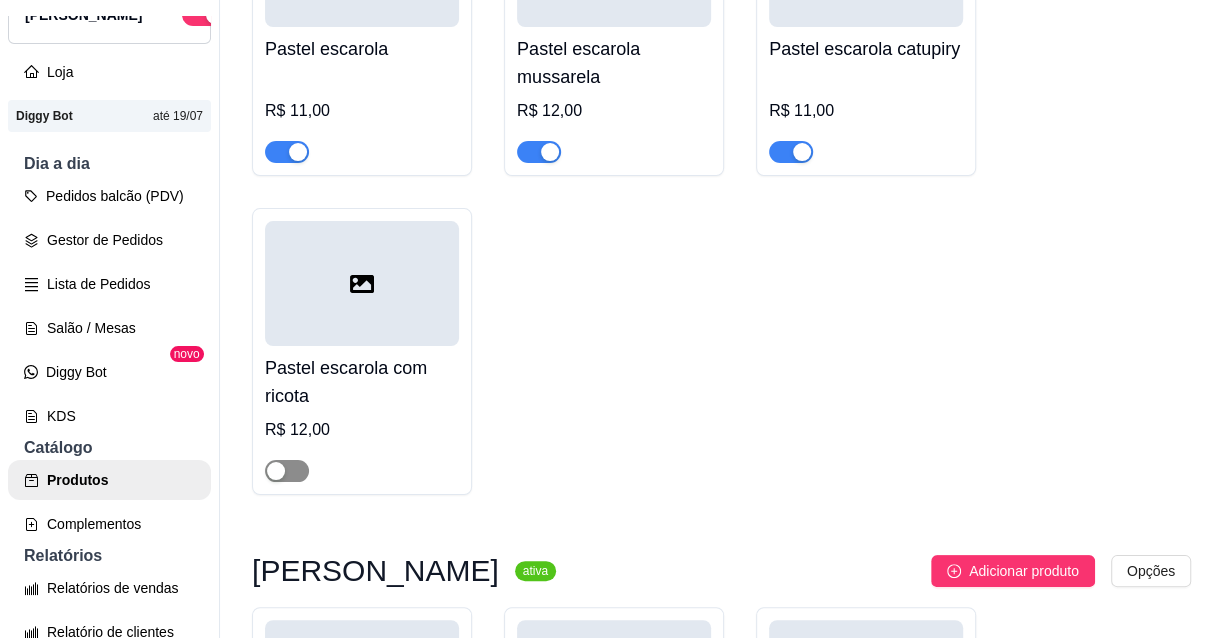 click at bounding box center (287, 471) 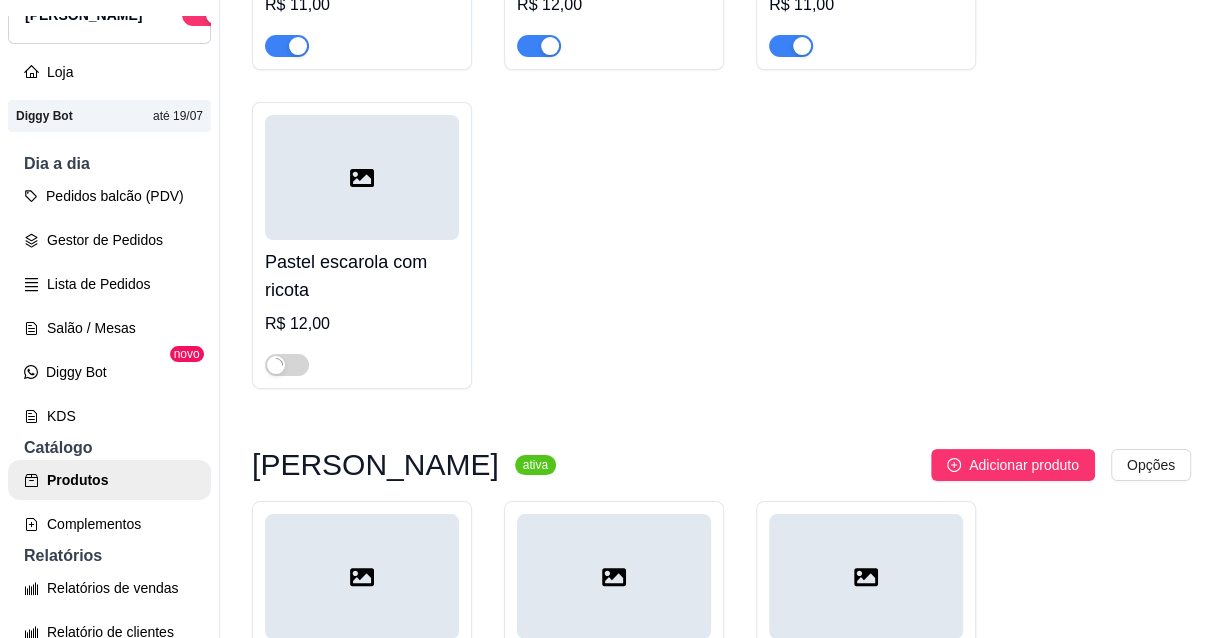 scroll, scrollTop: 636, scrollLeft: 0, axis: vertical 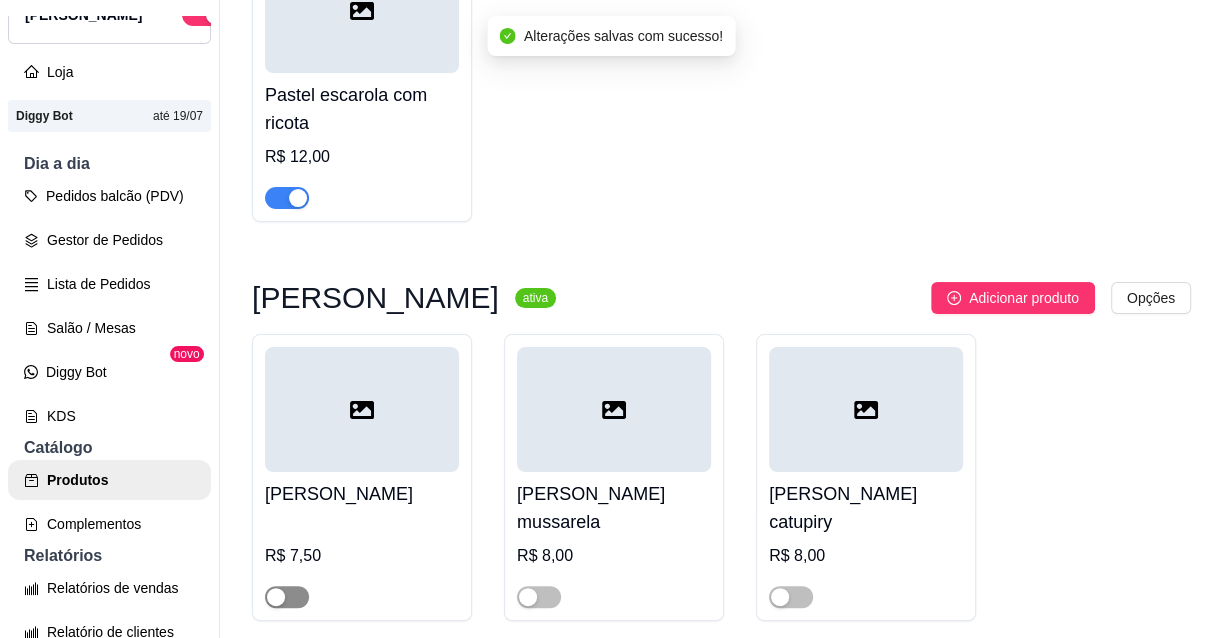 click at bounding box center [287, 597] 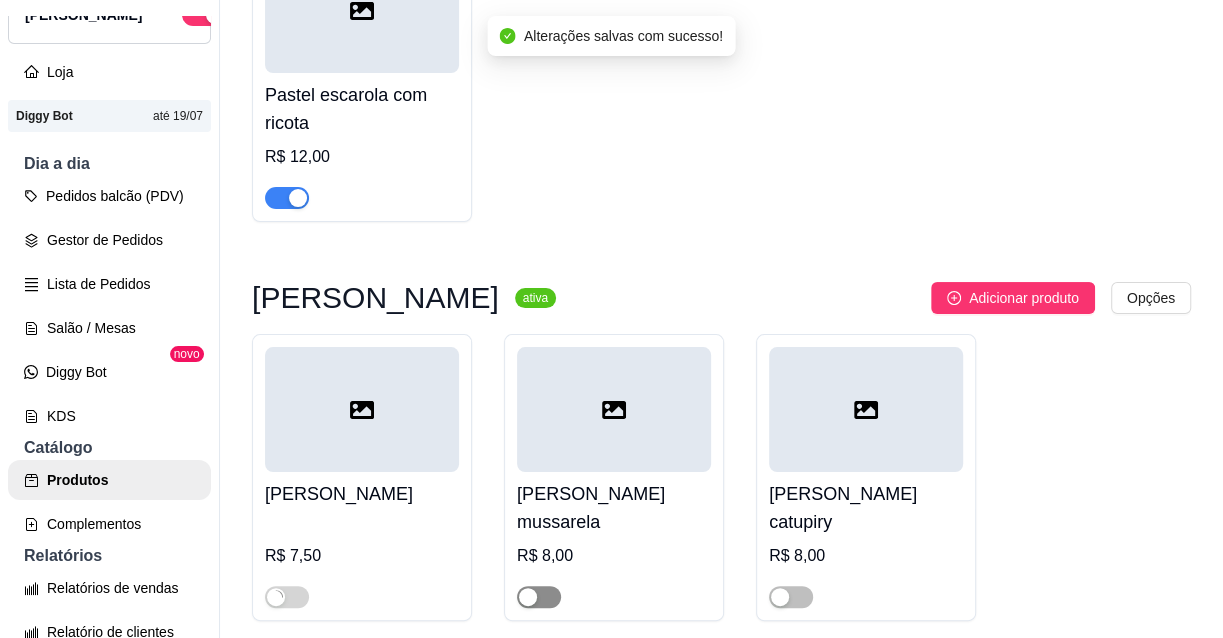 click at bounding box center [539, 597] 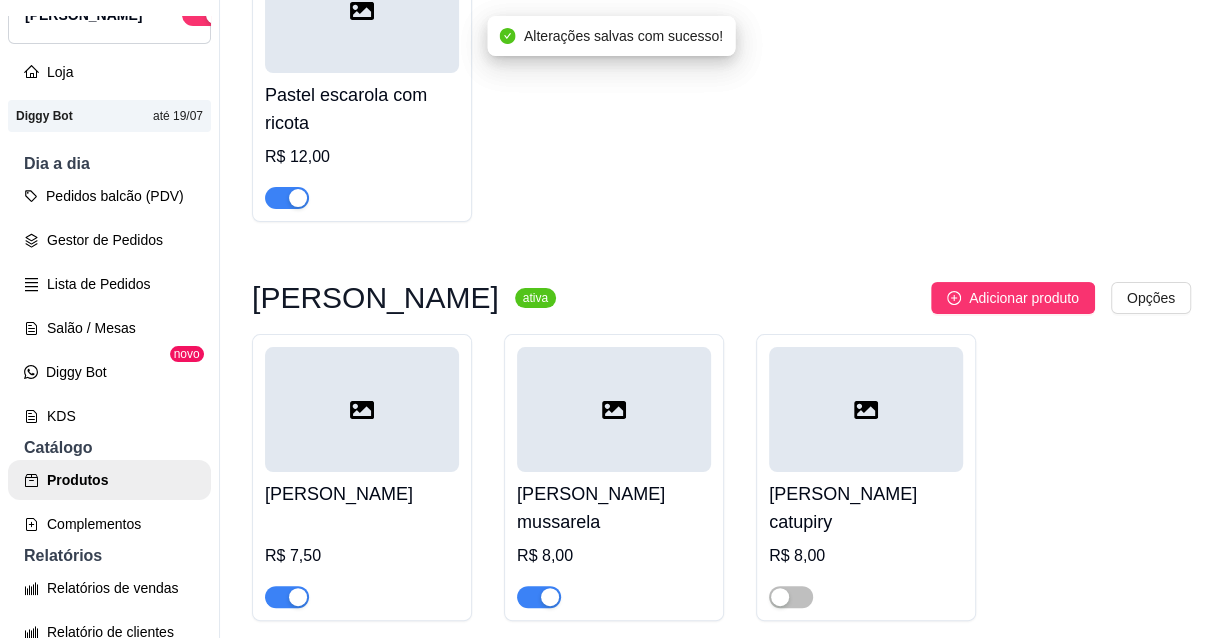 drag, startPoint x: 795, startPoint y: 598, endPoint x: 776, endPoint y: 584, distance: 23.600847 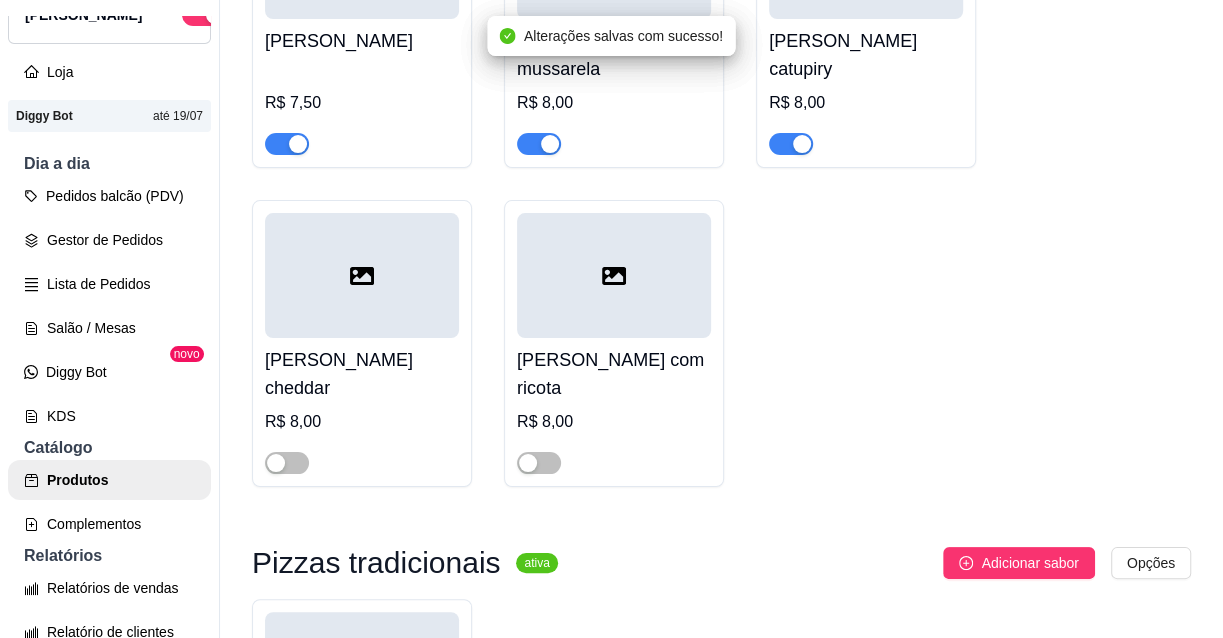 scroll, scrollTop: 1090, scrollLeft: 0, axis: vertical 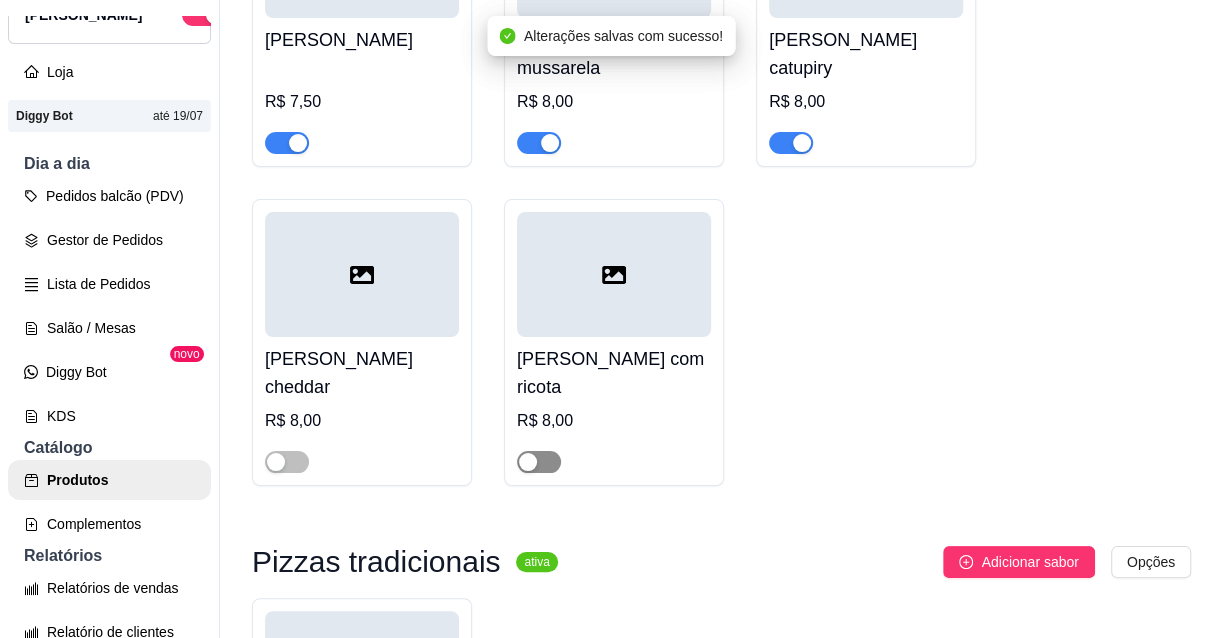 click at bounding box center [539, 462] 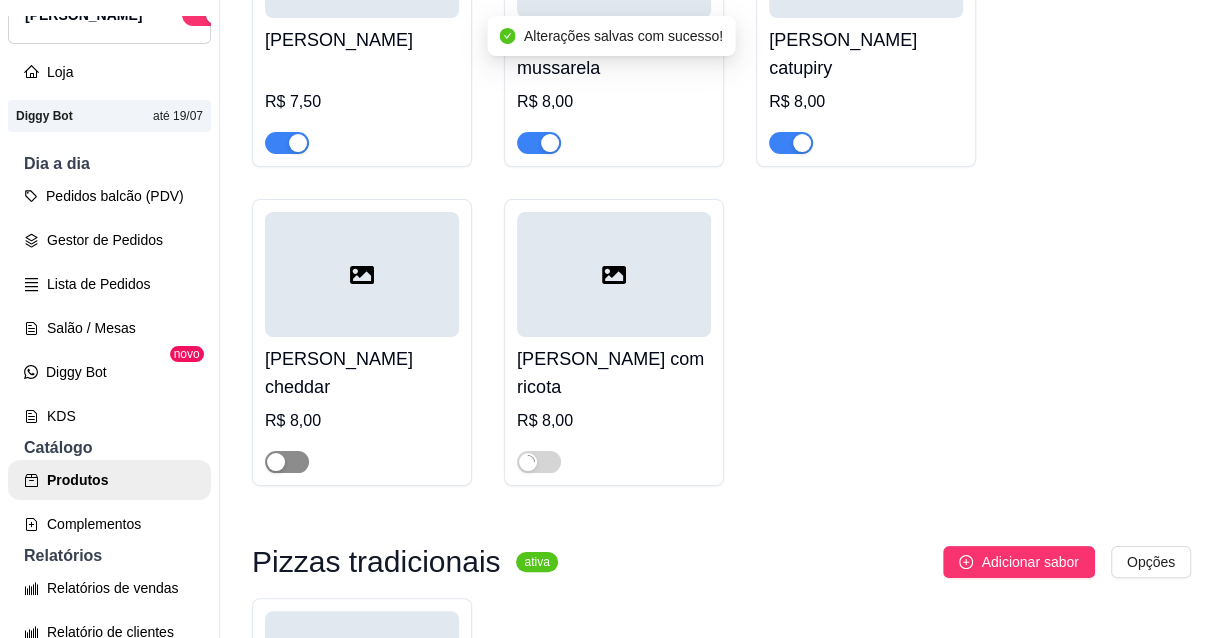 click at bounding box center (287, 462) 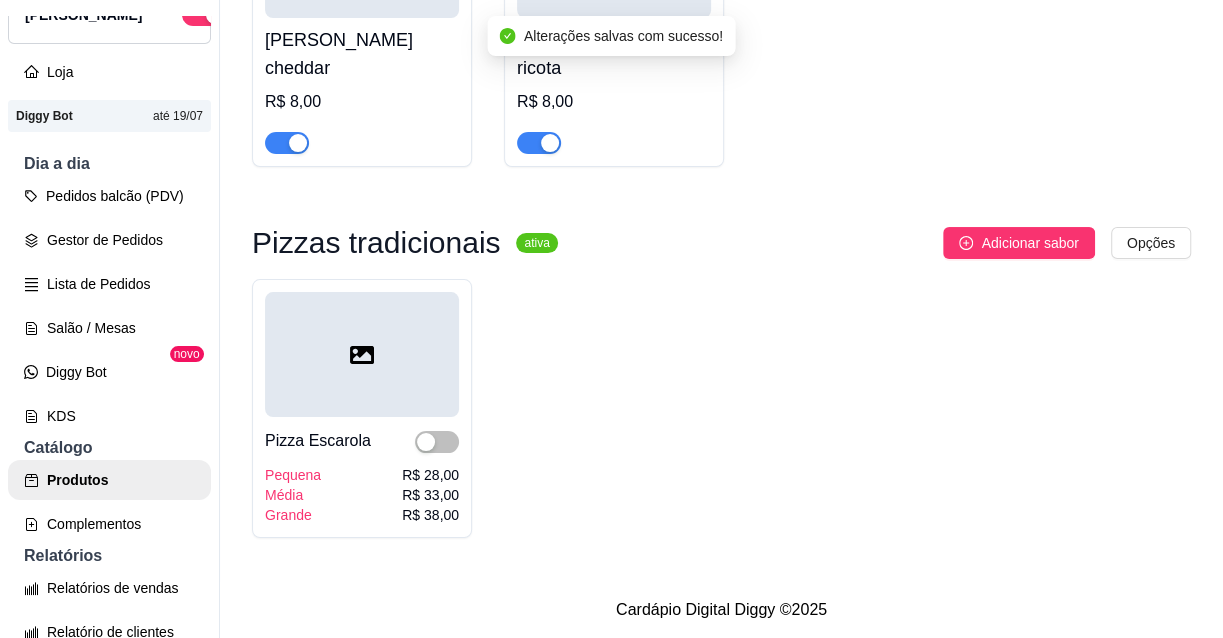 scroll, scrollTop: 1427, scrollLeft: 0, axis: vertical 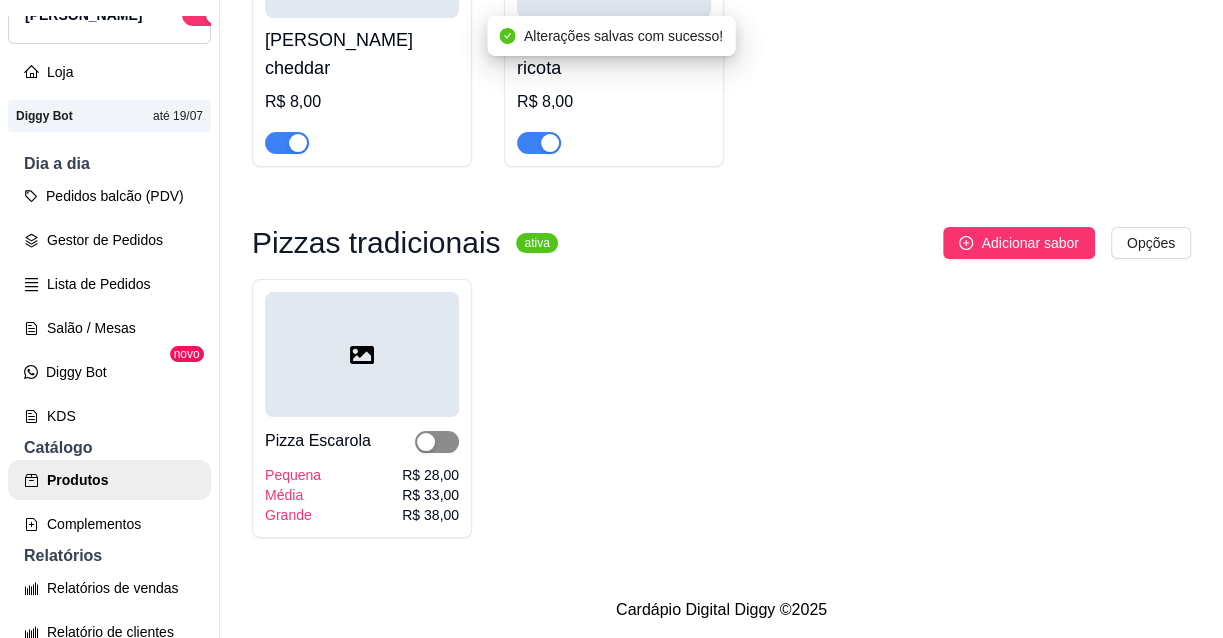 click at bounding box center (437, 442) 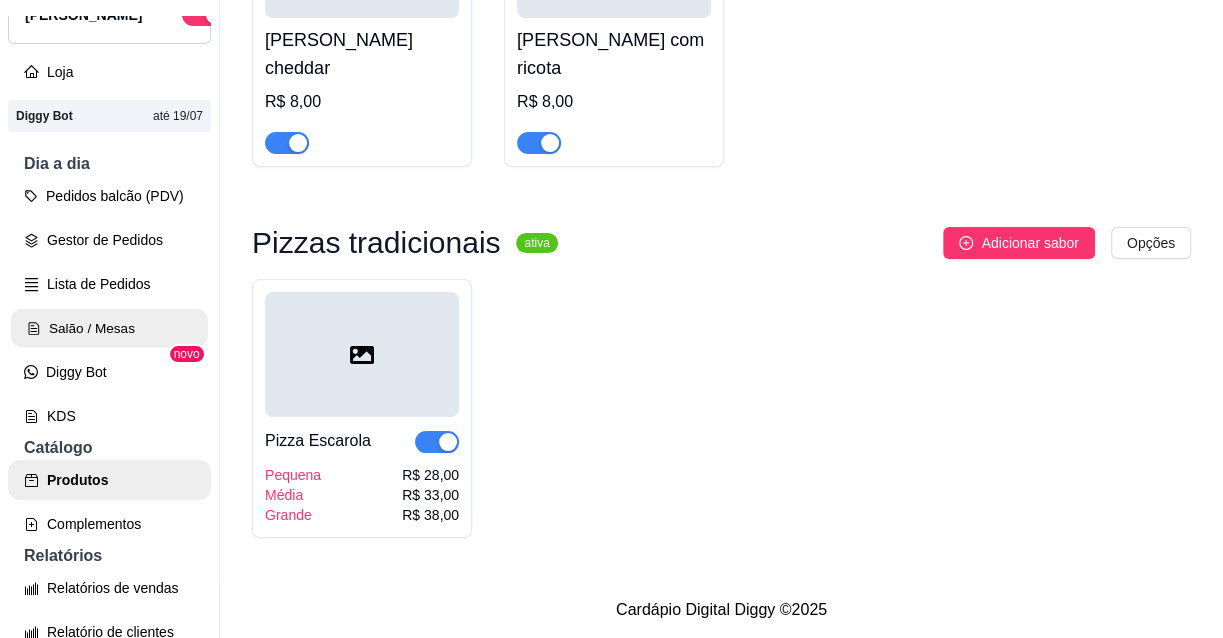click on "Salão / Mesas" at bounding box center [109, 328] 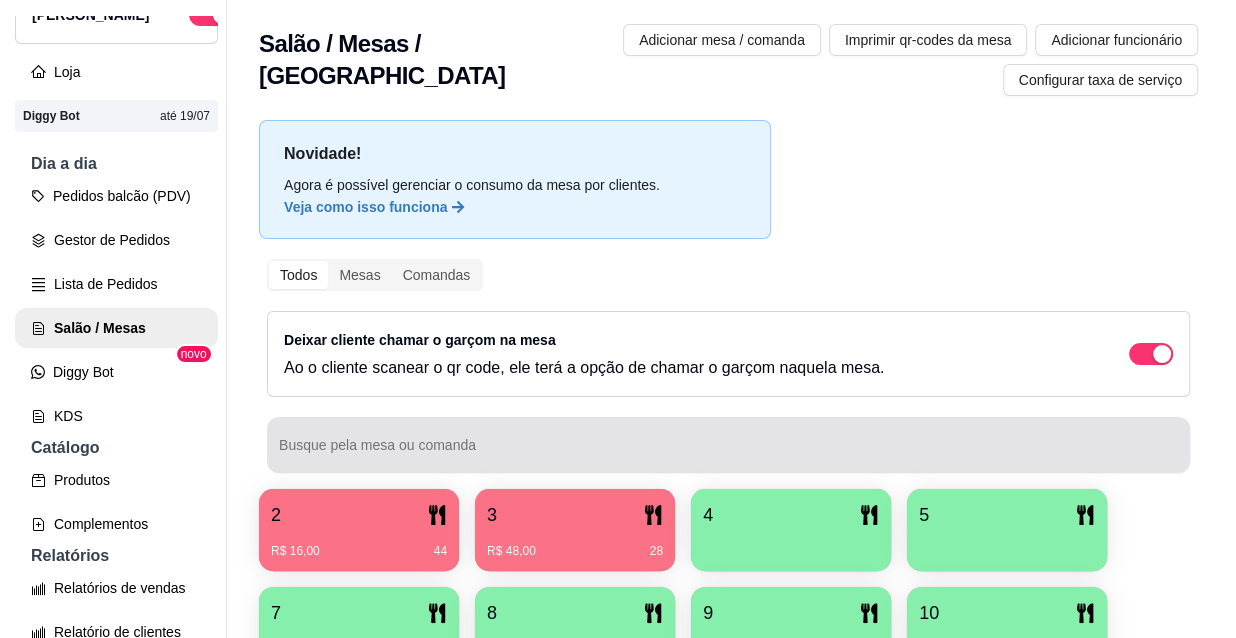 scroll, scrollTop: 90, scrollLeft: 0, axis: vertical 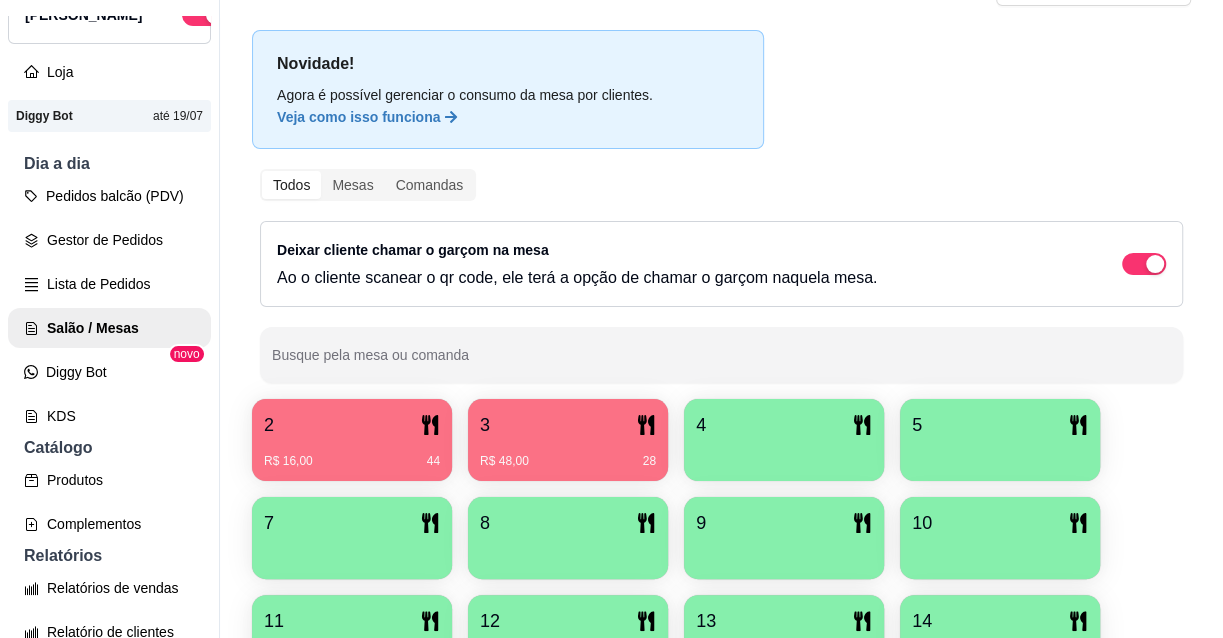 click at bounding box center (784, 454) 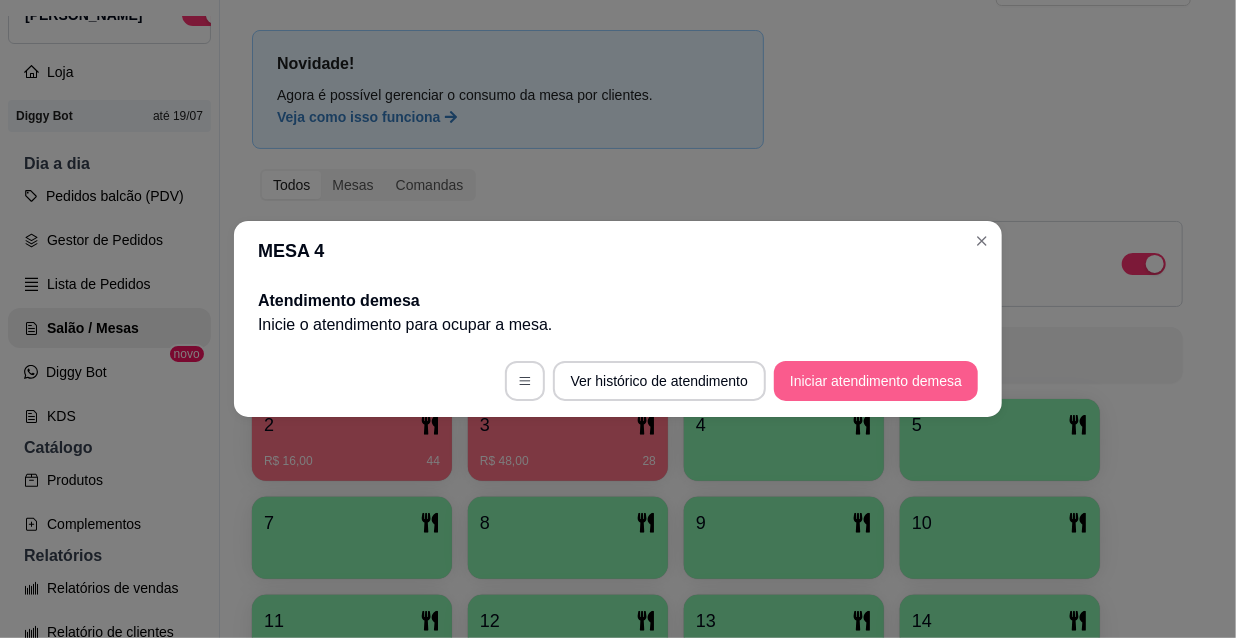 click on "Iniciar atendimento de  mesa" at bounding box center [876, 381] 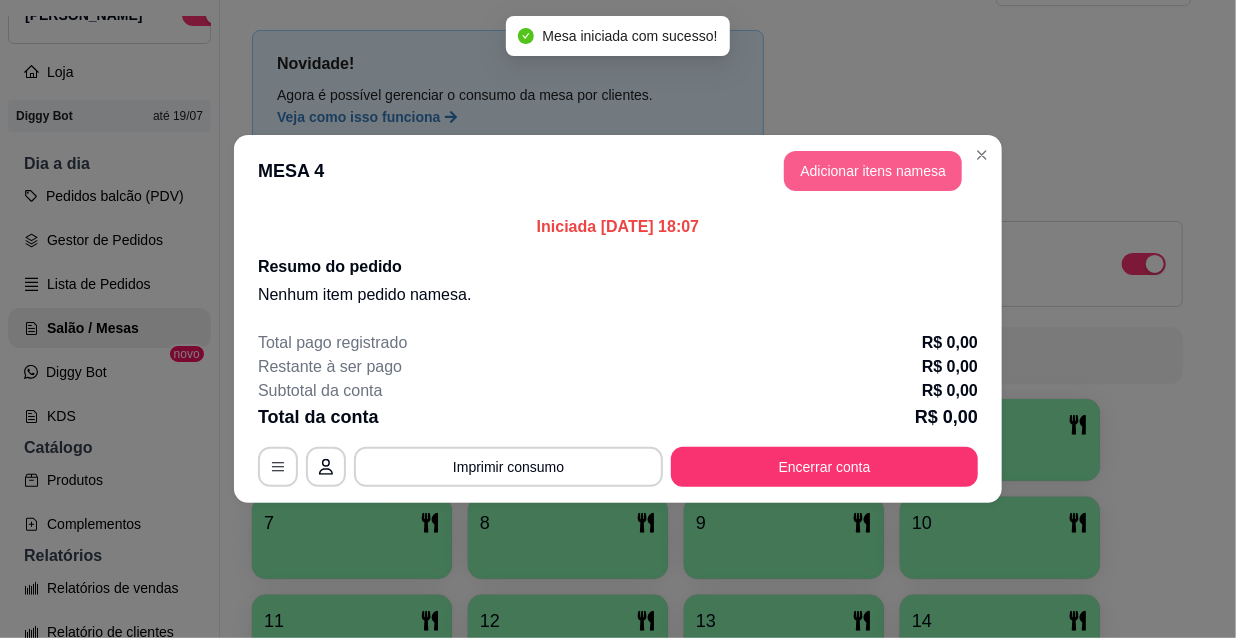 click on "Adicionar itens na  mesa" at bounding box center (873, 171) 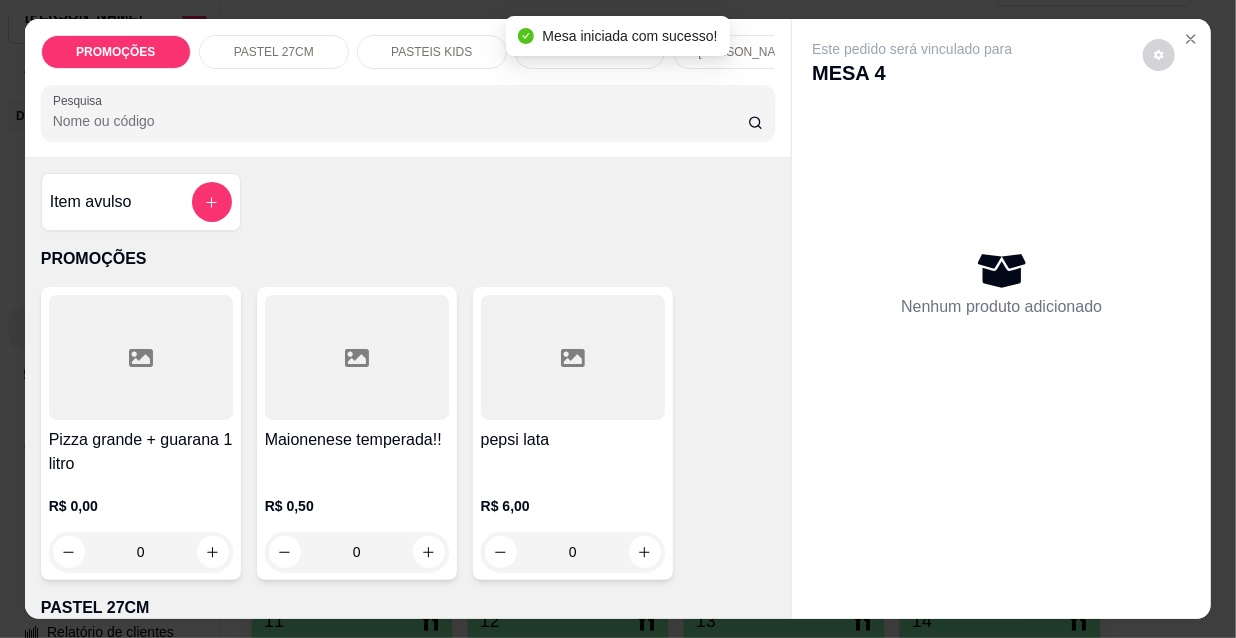 click at bounding box center (408, 113) 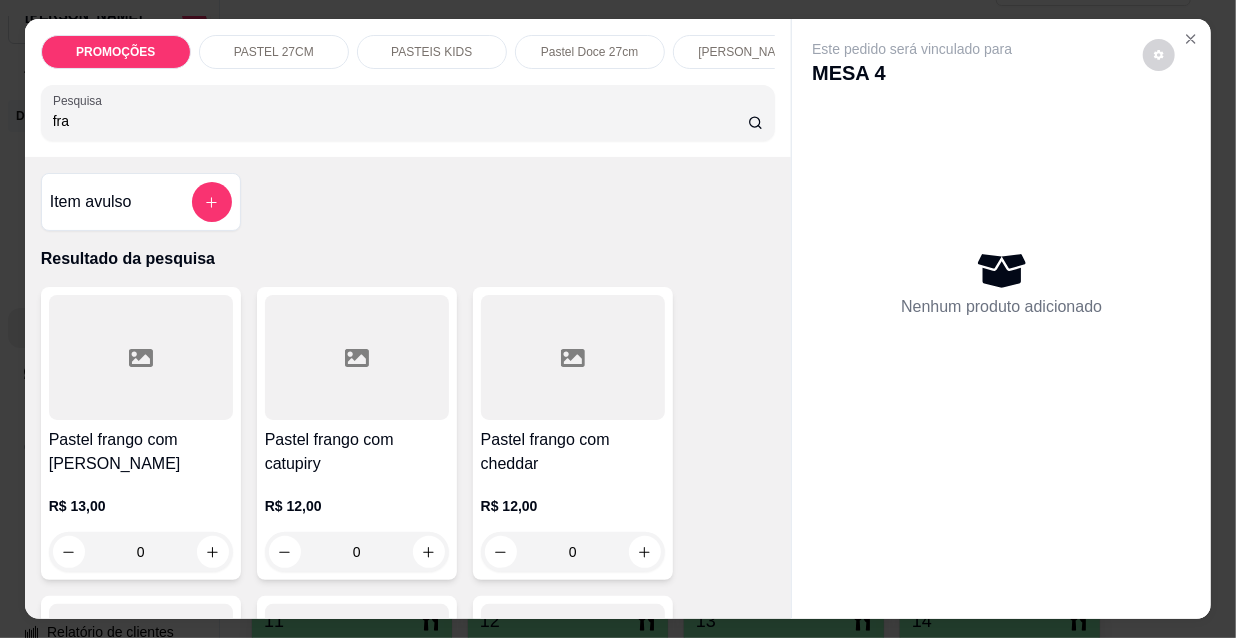 type on "fra" 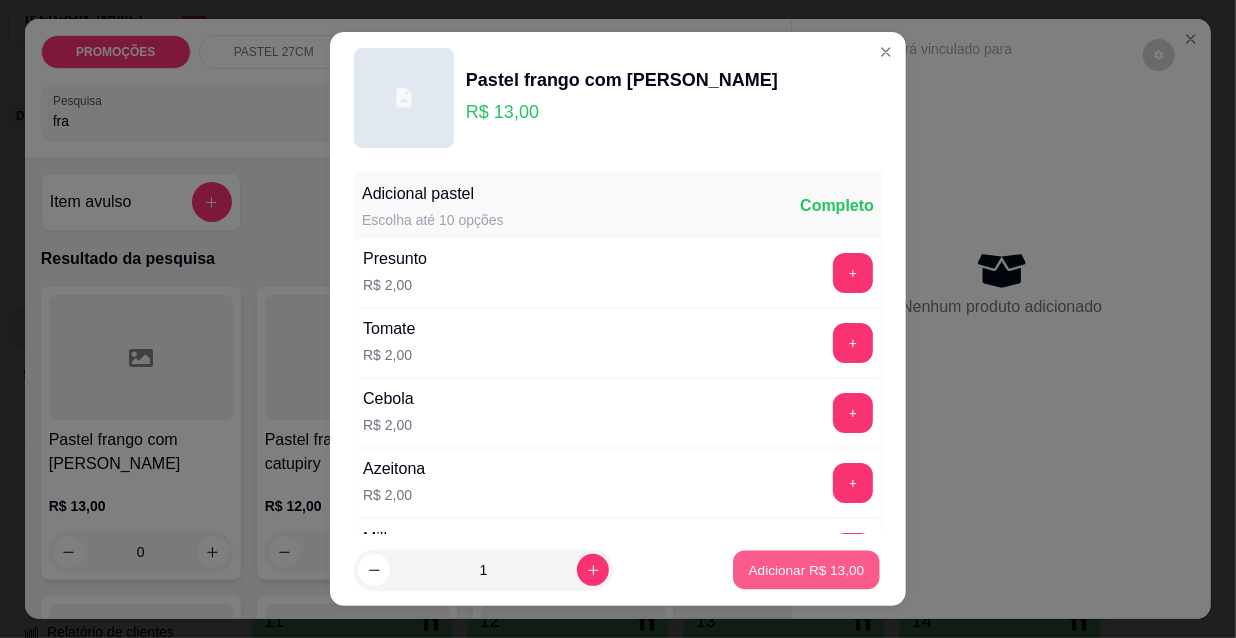 click on "Adicionar   R$ 13,00" at bounding box center (806, 570) 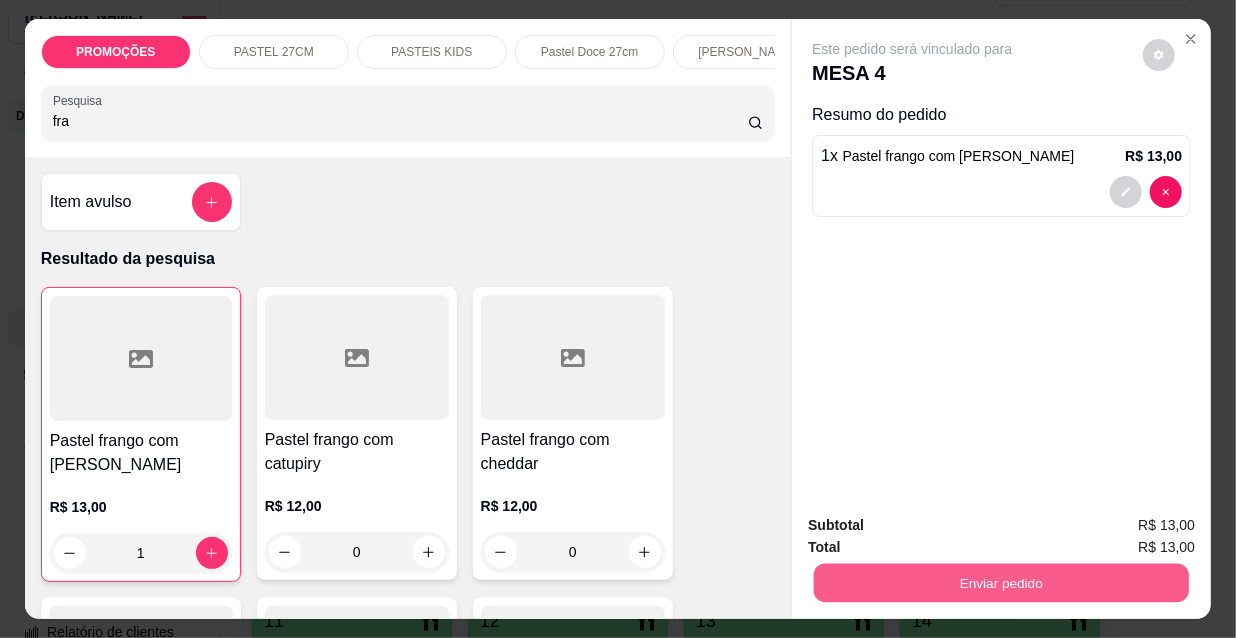 click on "Enviar pedido" at bounding box center (1001, 582) 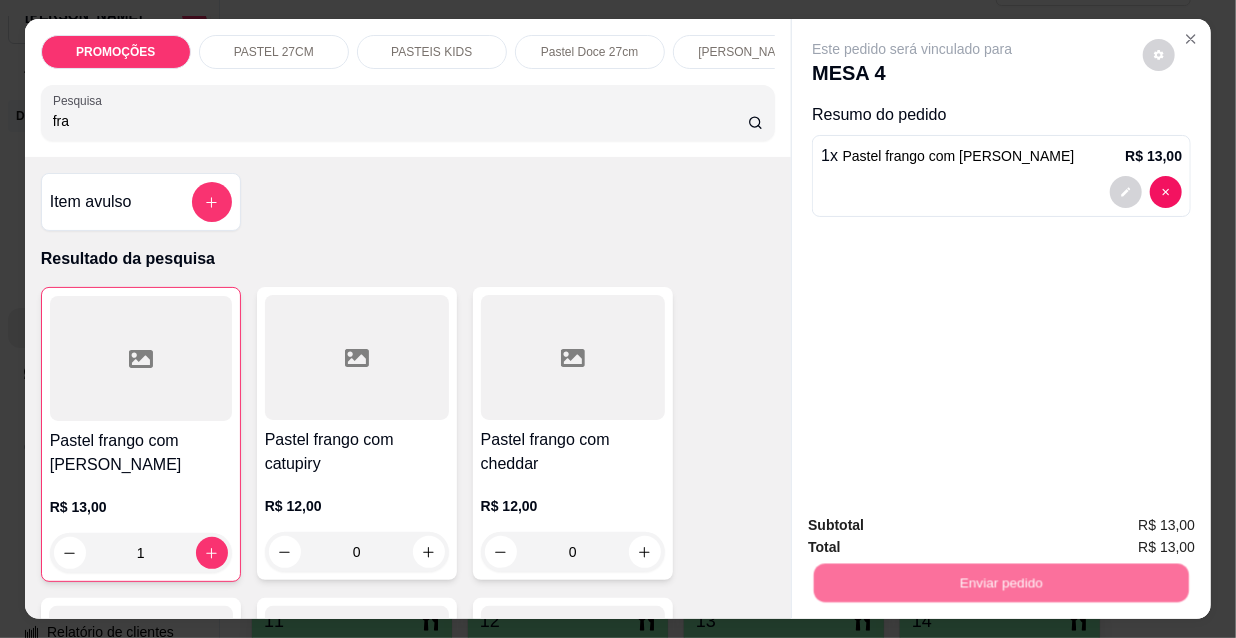 click on "Não registrar e enviar pedido" at bounding box center [937, 526] 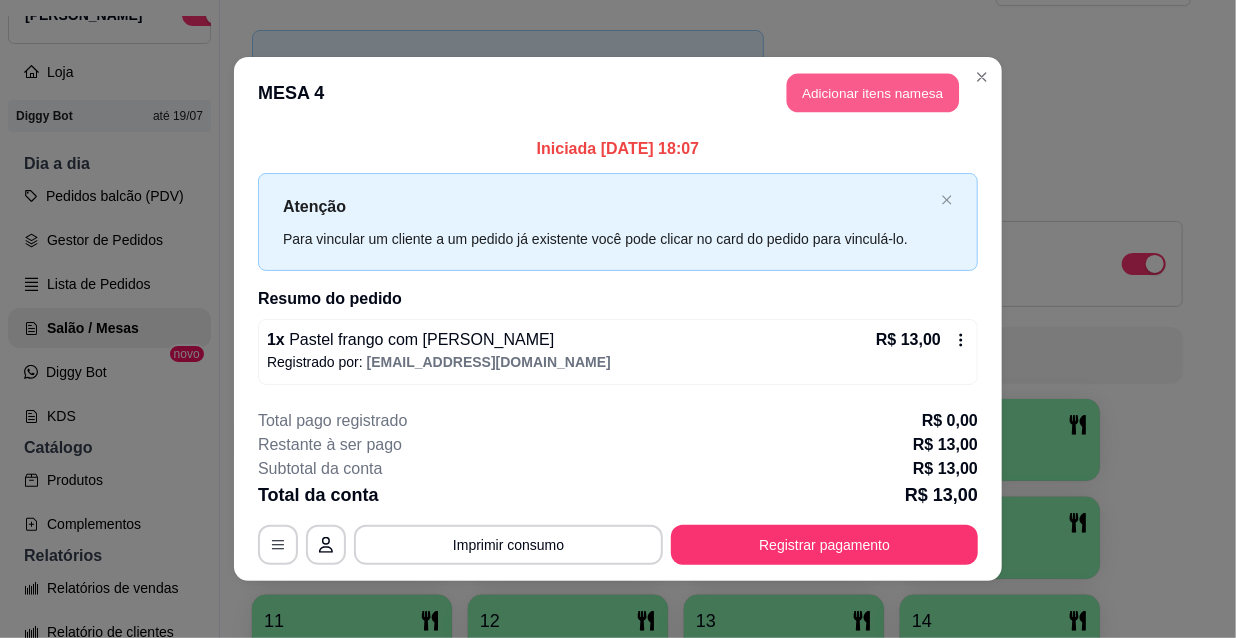 click on "Adicionar itens na  mesa" at bounding box center (873, 93) 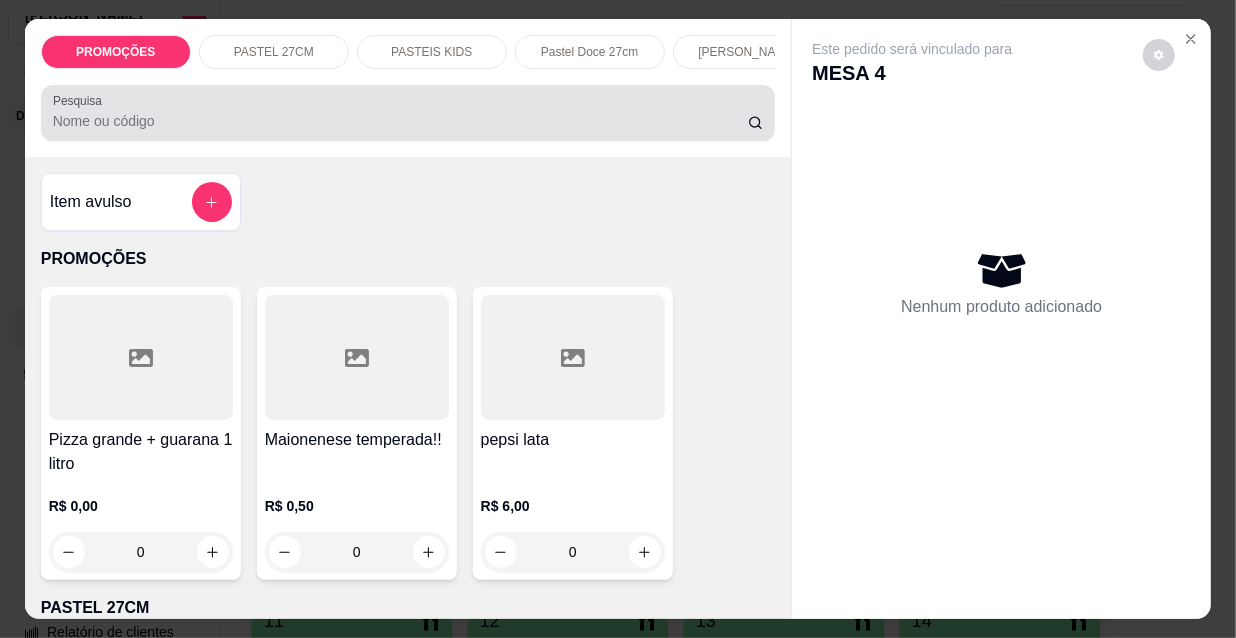 click on "Pesquisa" at bounding box center (408, 113) 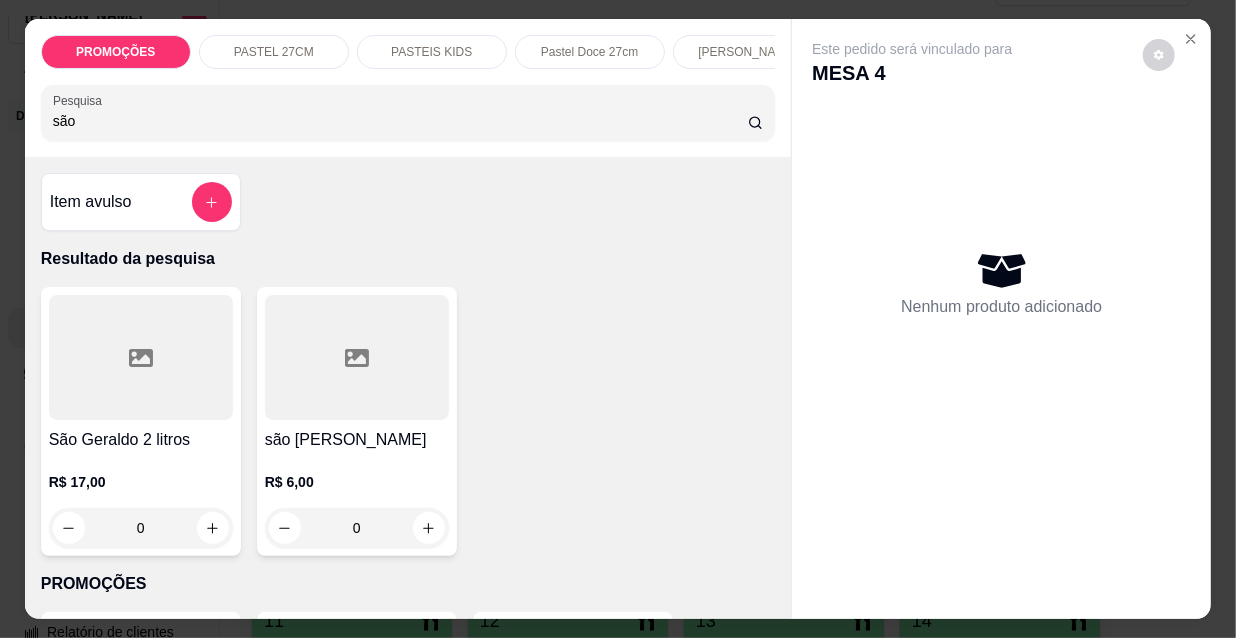 type on "são" 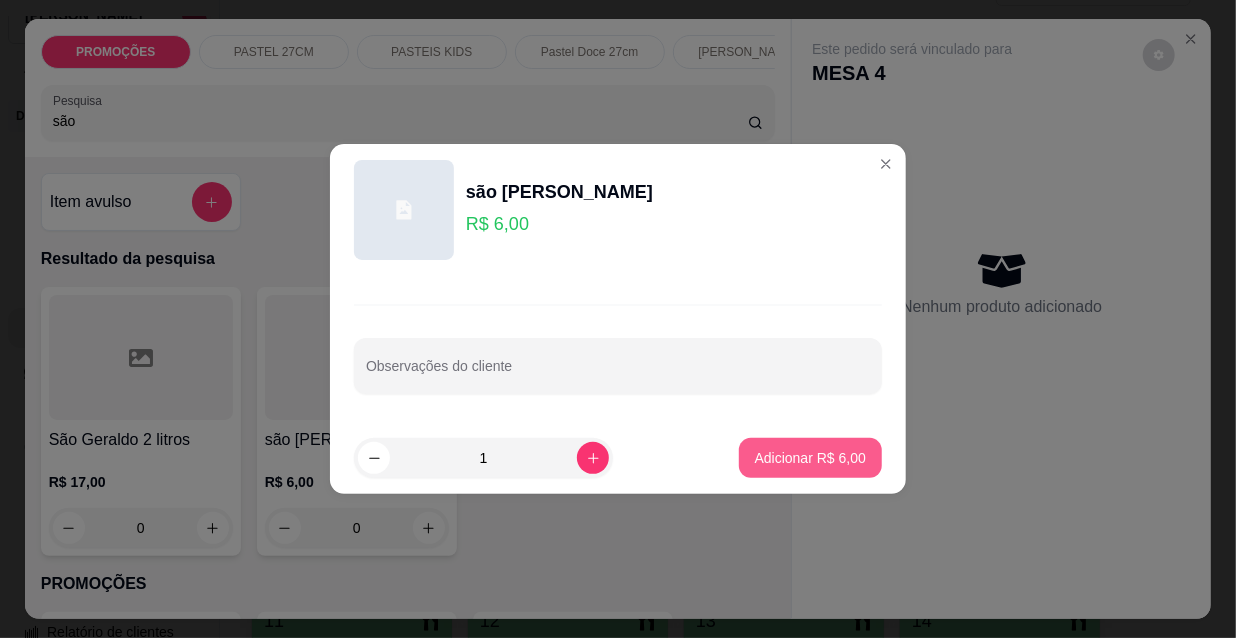 click on "Adicionar   R$ 6,00" at bounding box center (810, 458) 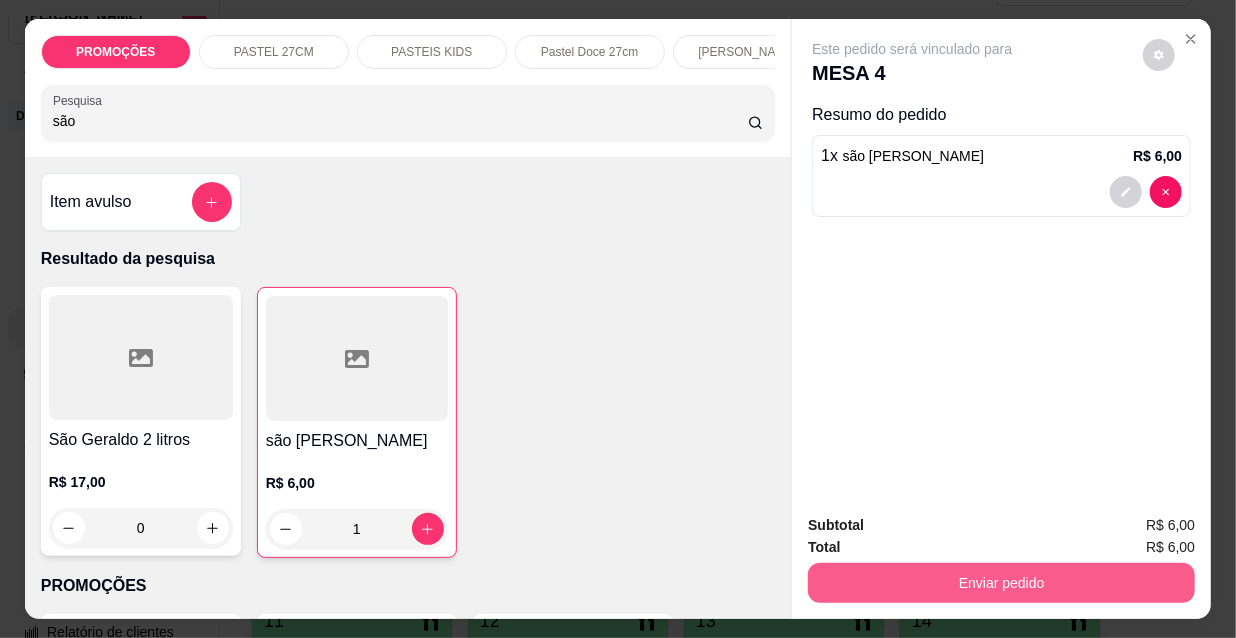 click on "Enviar pedido" at bounding box center (1001, 583) 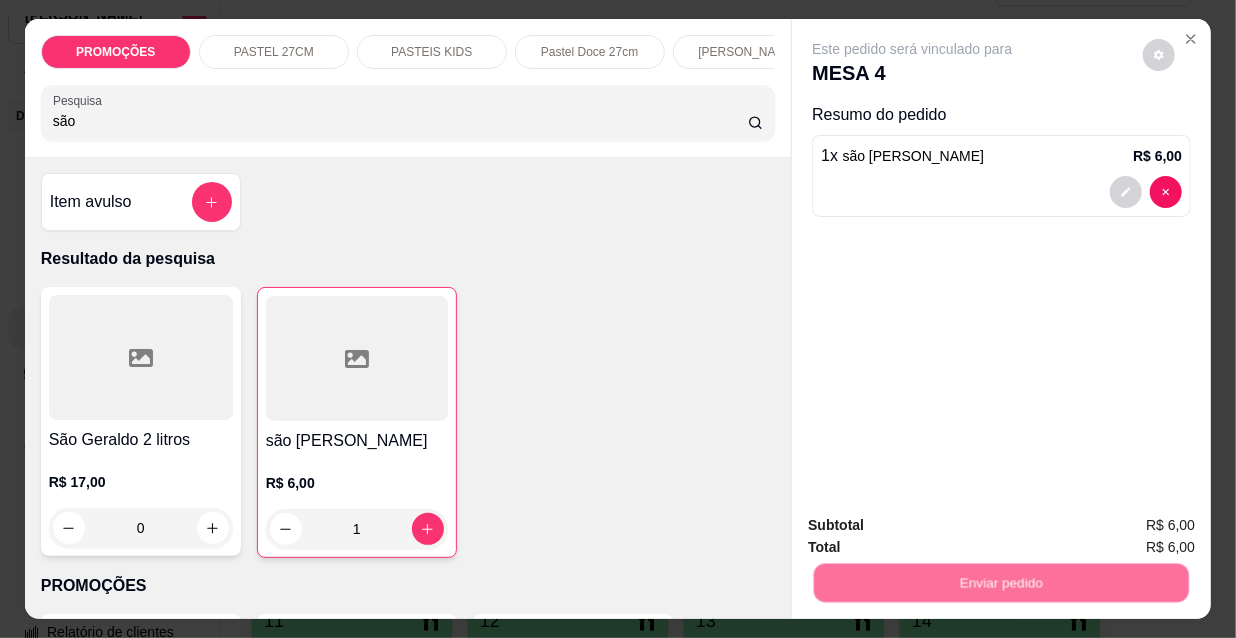 click on "Não registrar e enviar pedido" at bounding box center [937, 526] 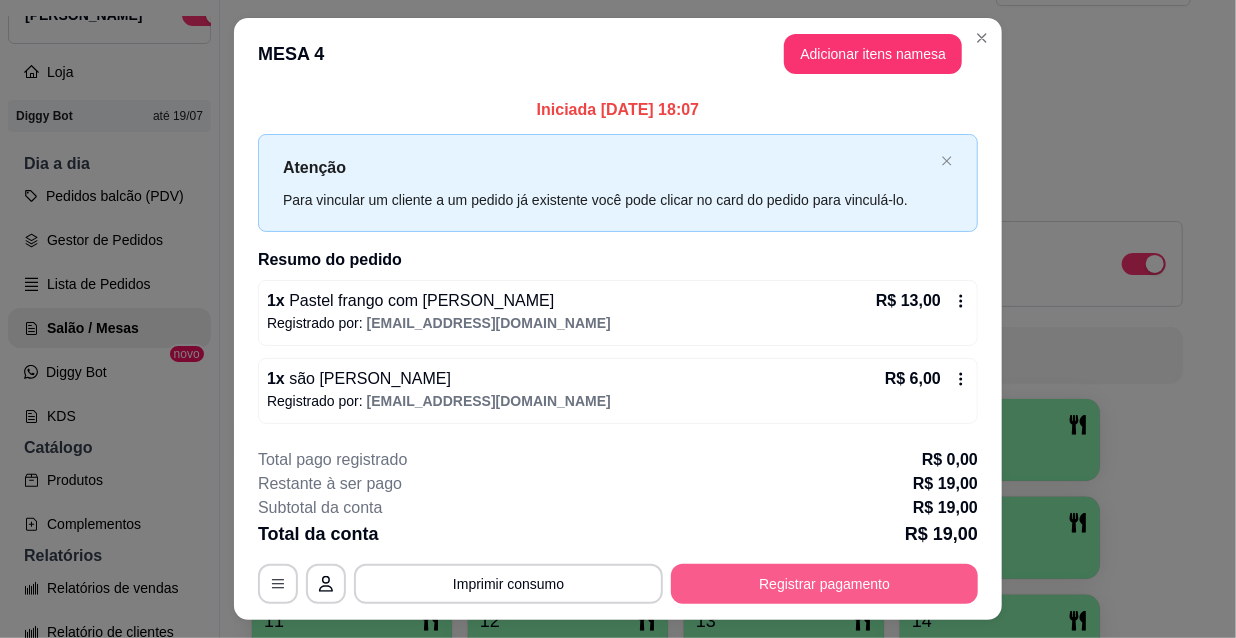 click on "Registrar pagamento" at bounding box center (824, 584) 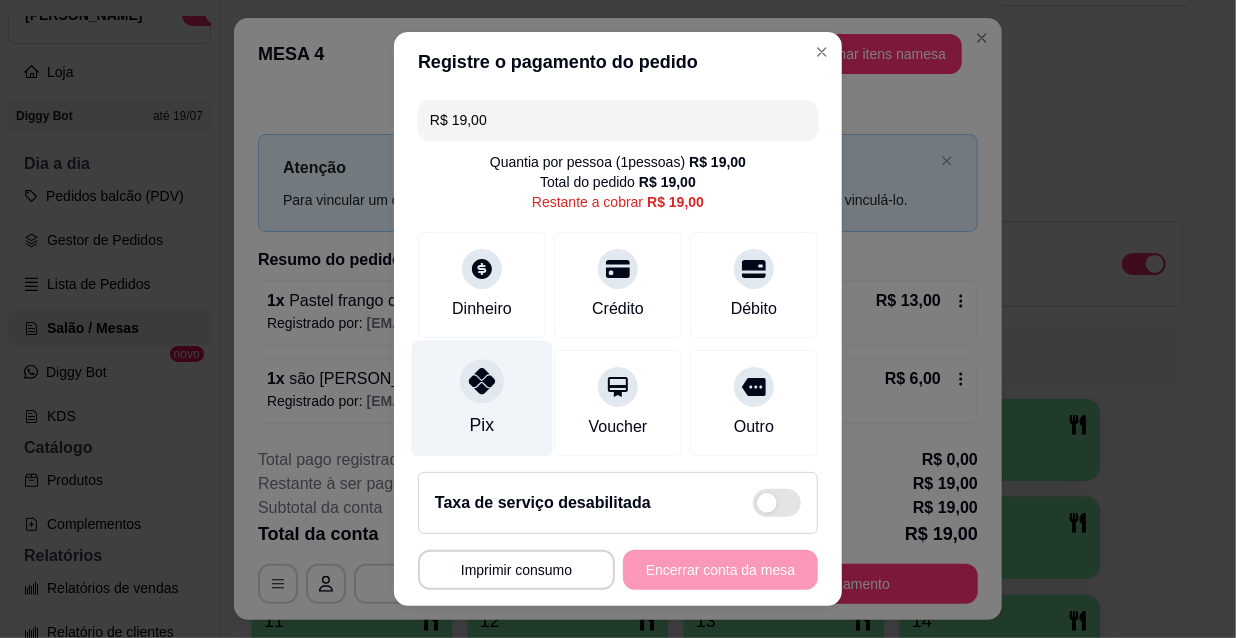 click on "Pix" at bounding box center [482, 399] 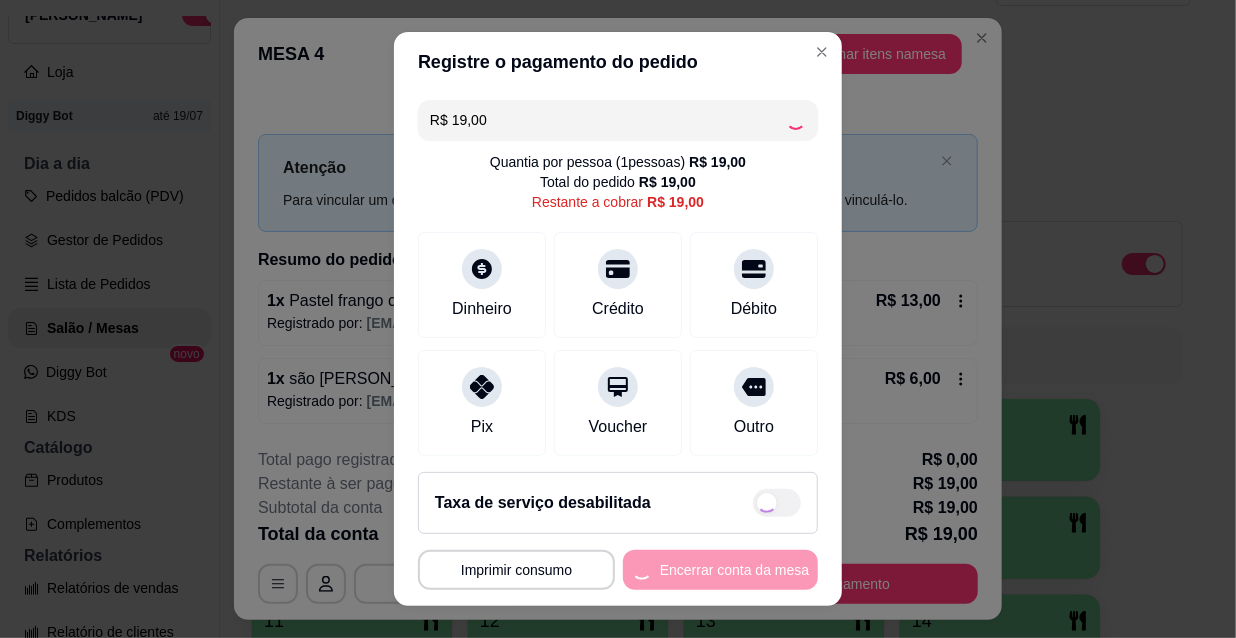 type on "R$ 0,00" 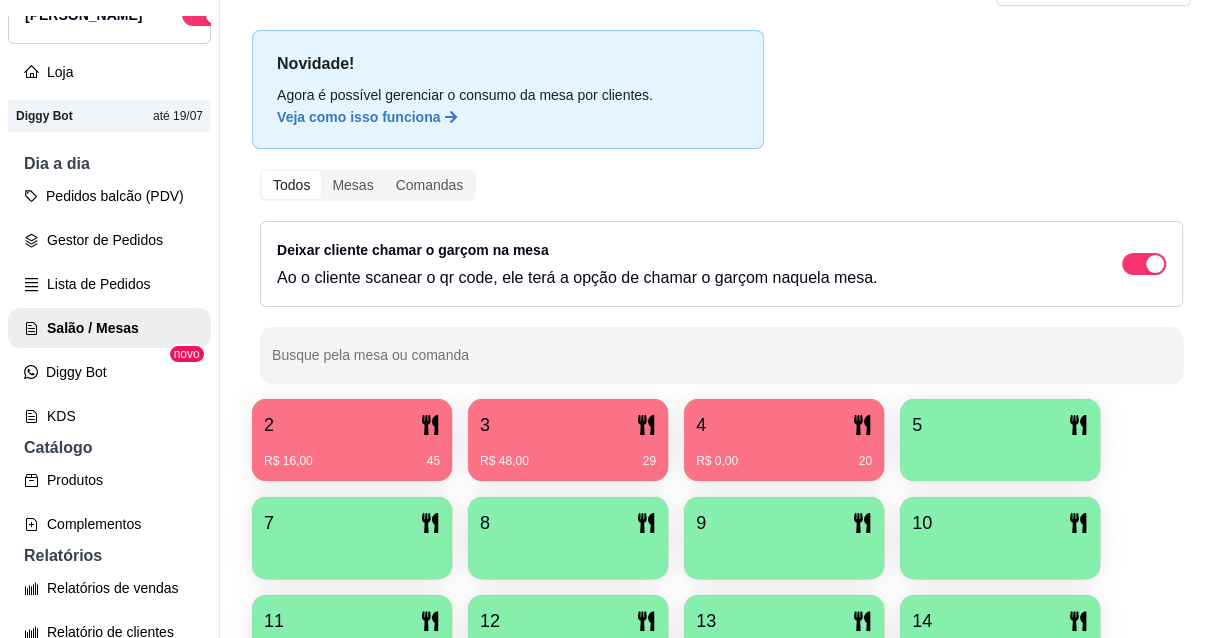 click on "R$ 48,00 29" at bounding box center (568, 461) 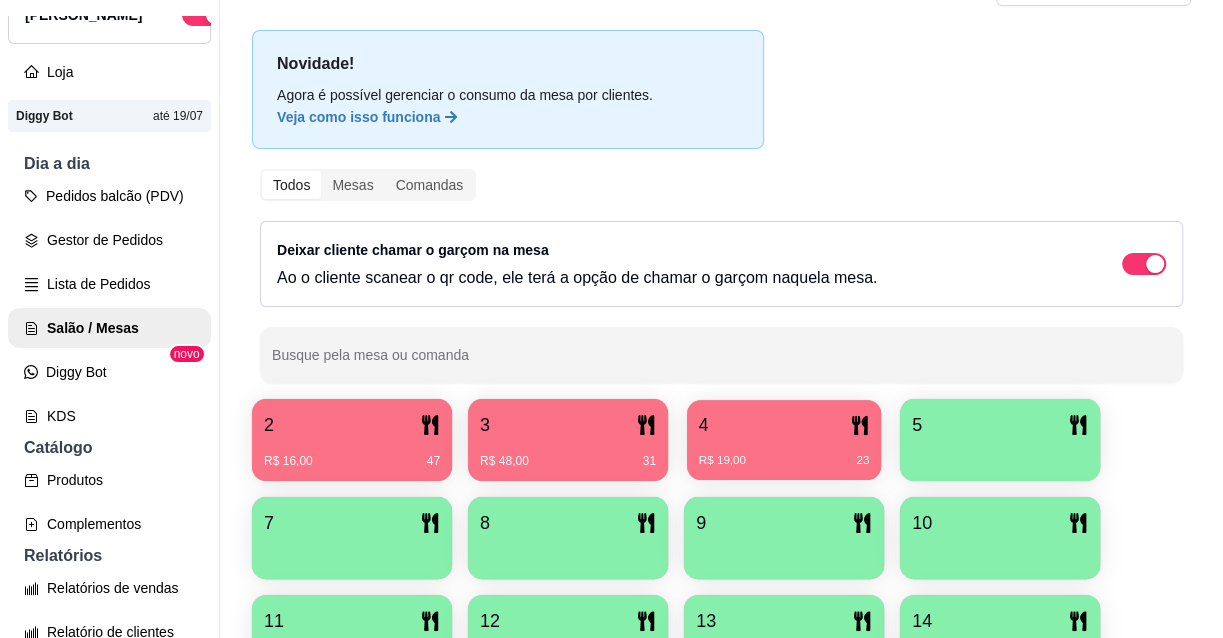 click on "4" at bounding box center (784, 425) 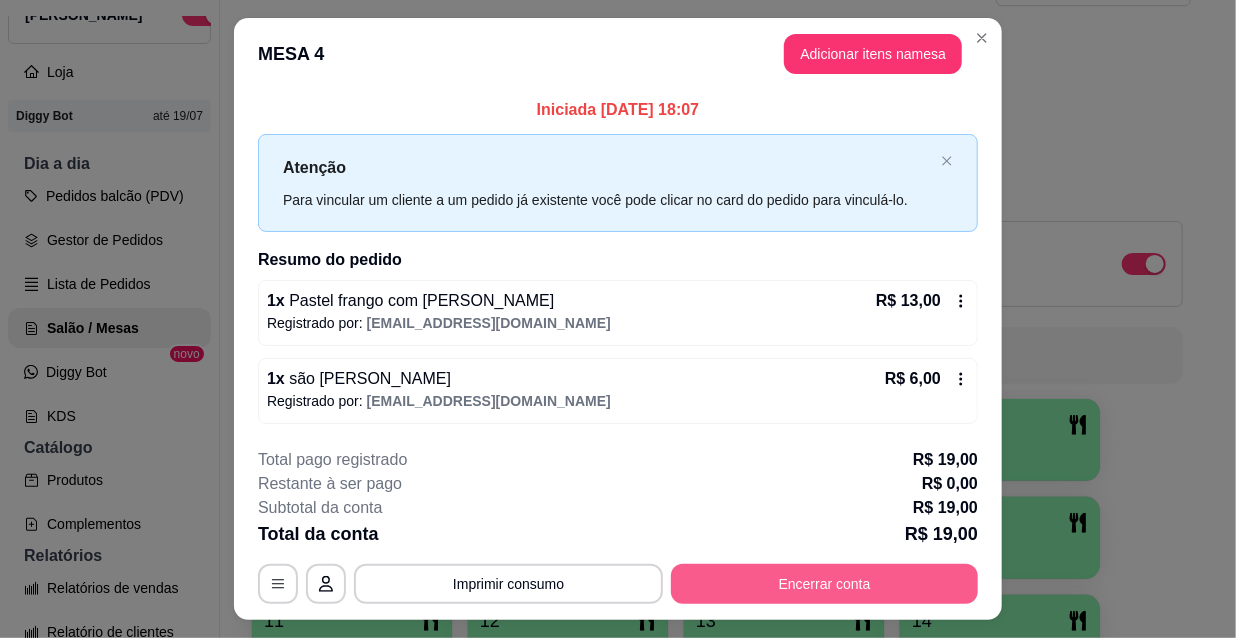 click on "Encerrar conta" at bounding box center (824, 584) 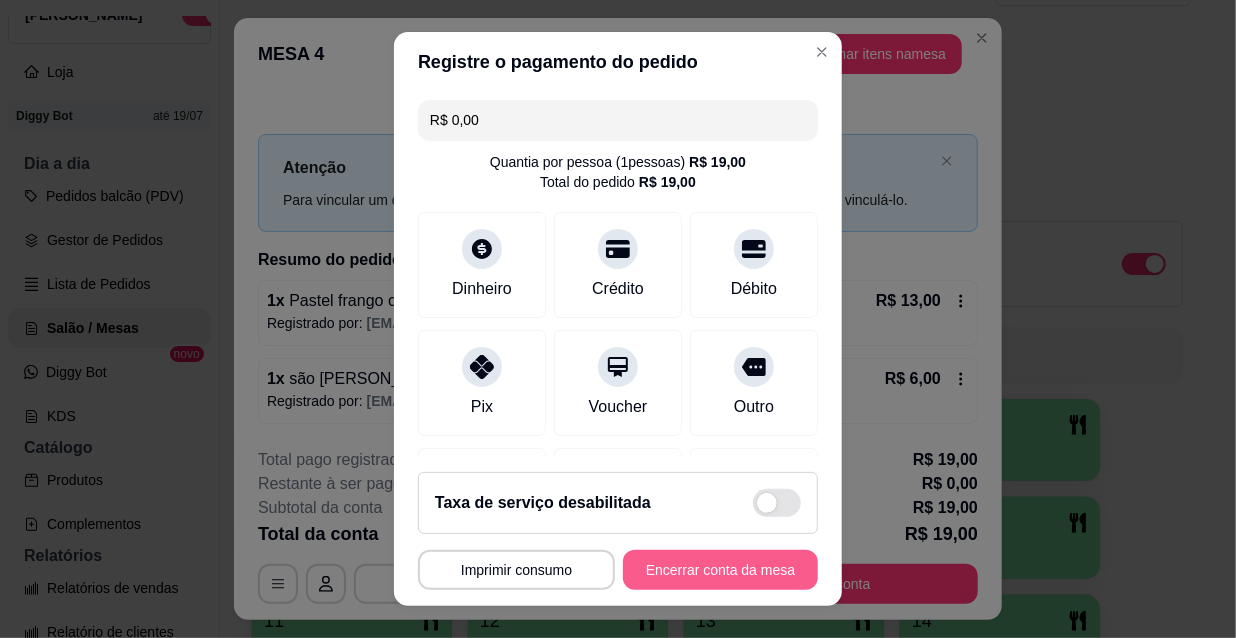 click on "Encerrar conta da mesa" at bounding box center [720, 570] 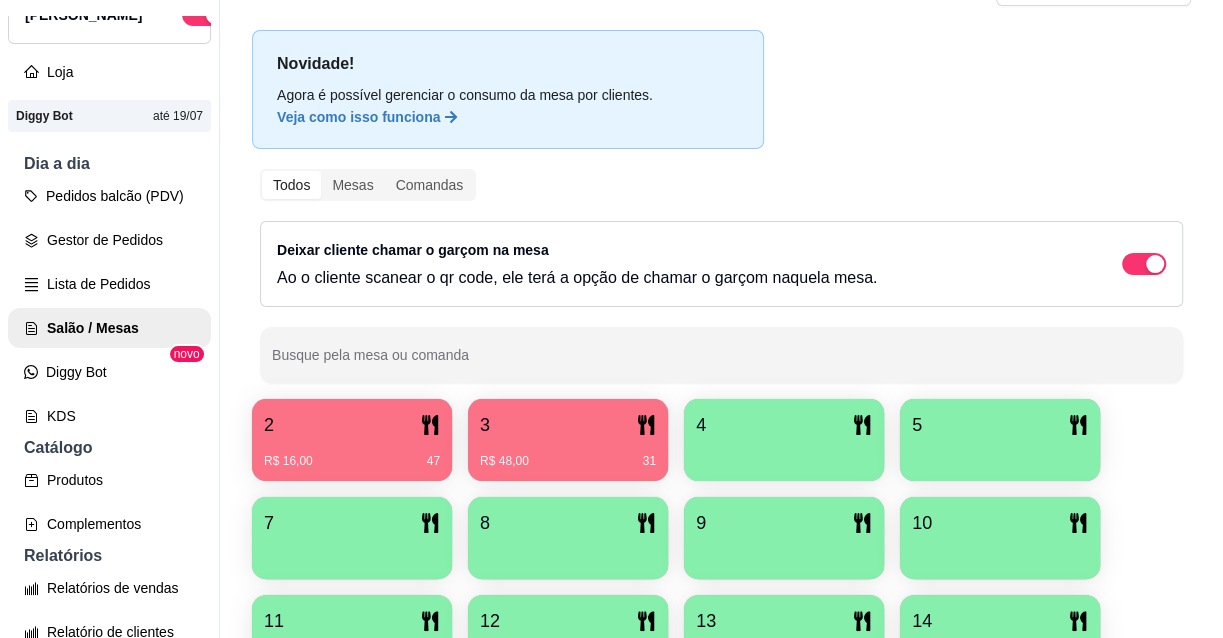 click at bounding box center [784, 454] 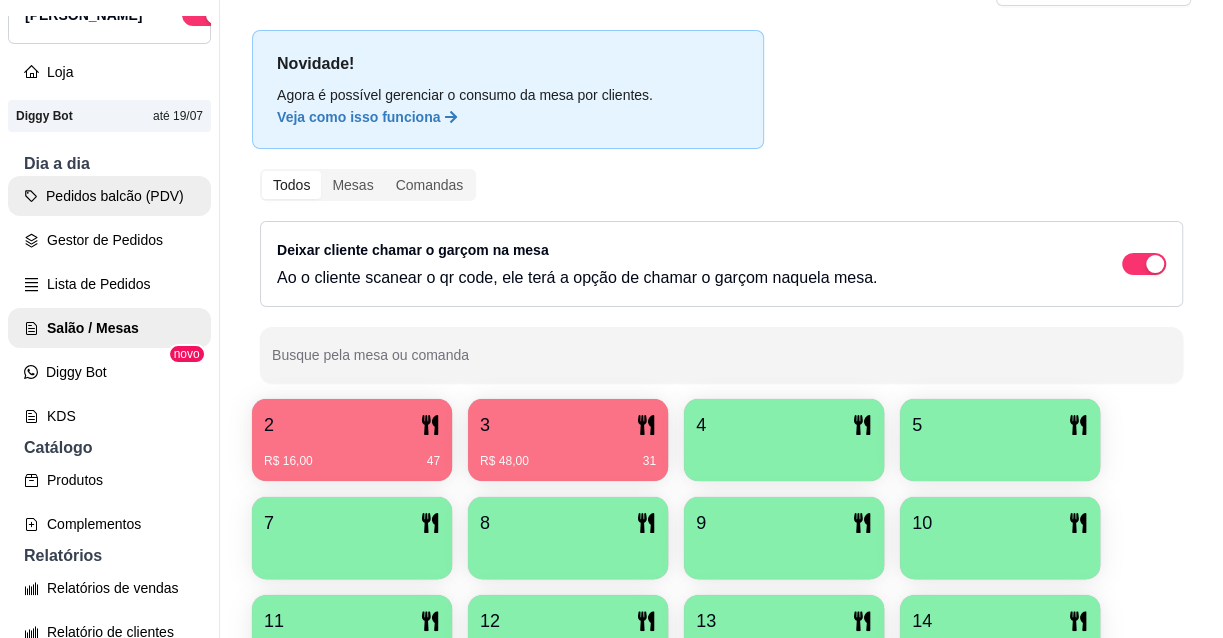 click on "Pedidos balcão (PDV)" at bounding box center [109, 196] 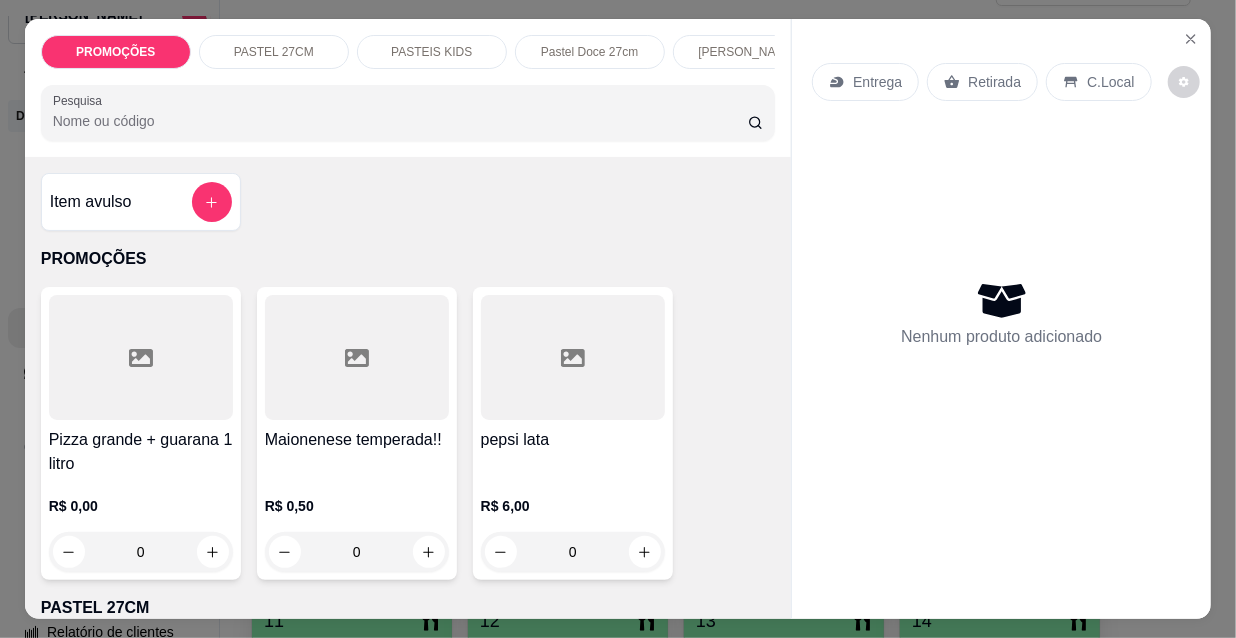 click on "Entrega" at bounding box center (877, 82) 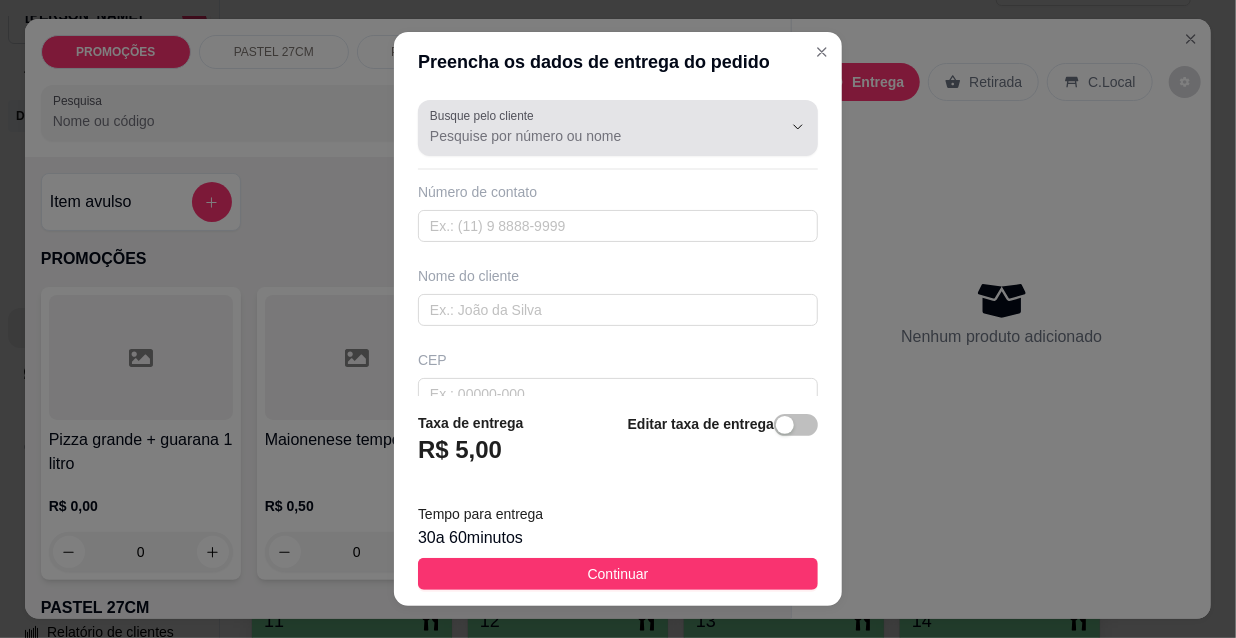 click on "Busque pelo cliente" at bounding box center [590, 136] 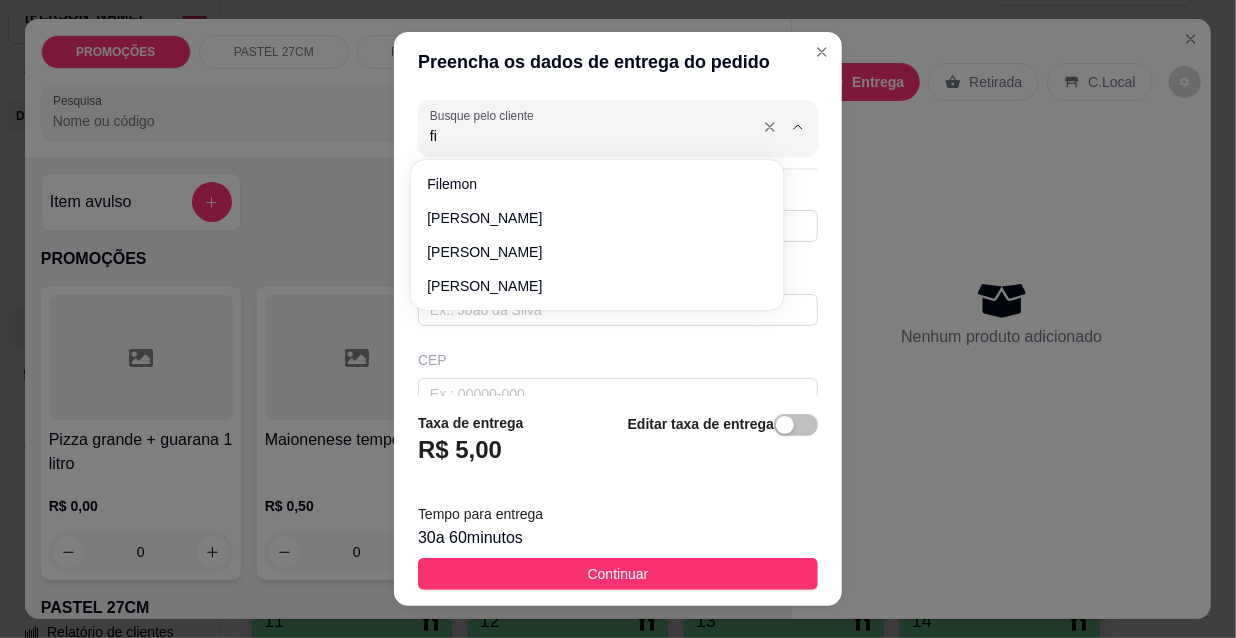 type on "f" 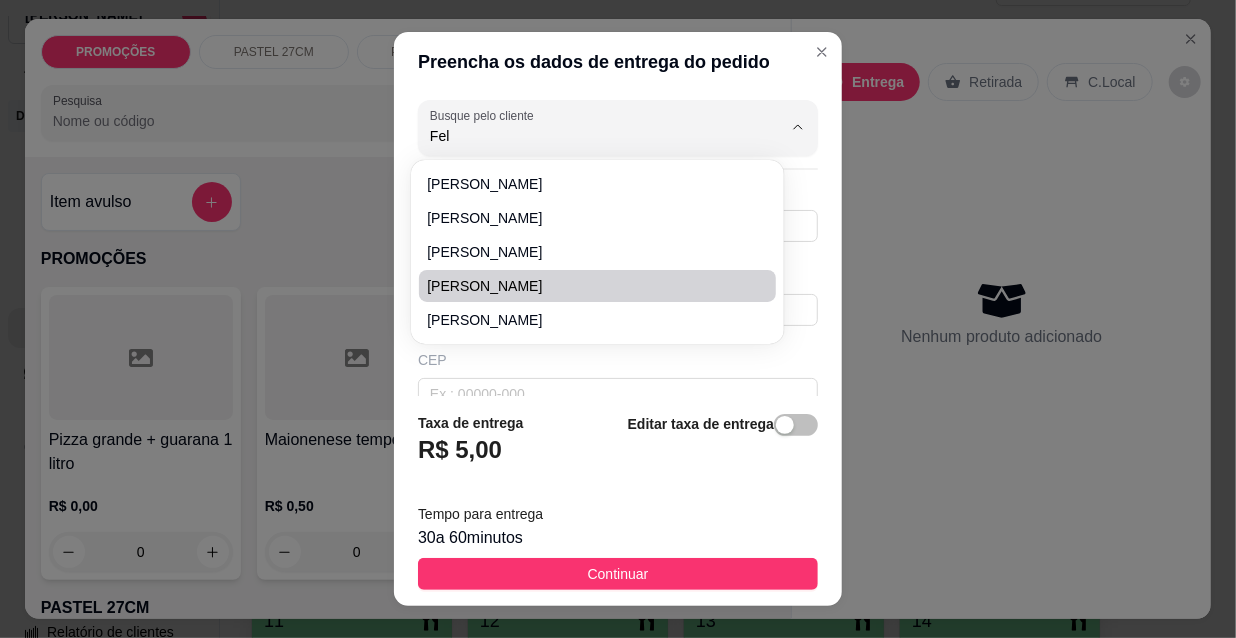 click on "[PERSON_NAME]" at bounding box center (587, 286) 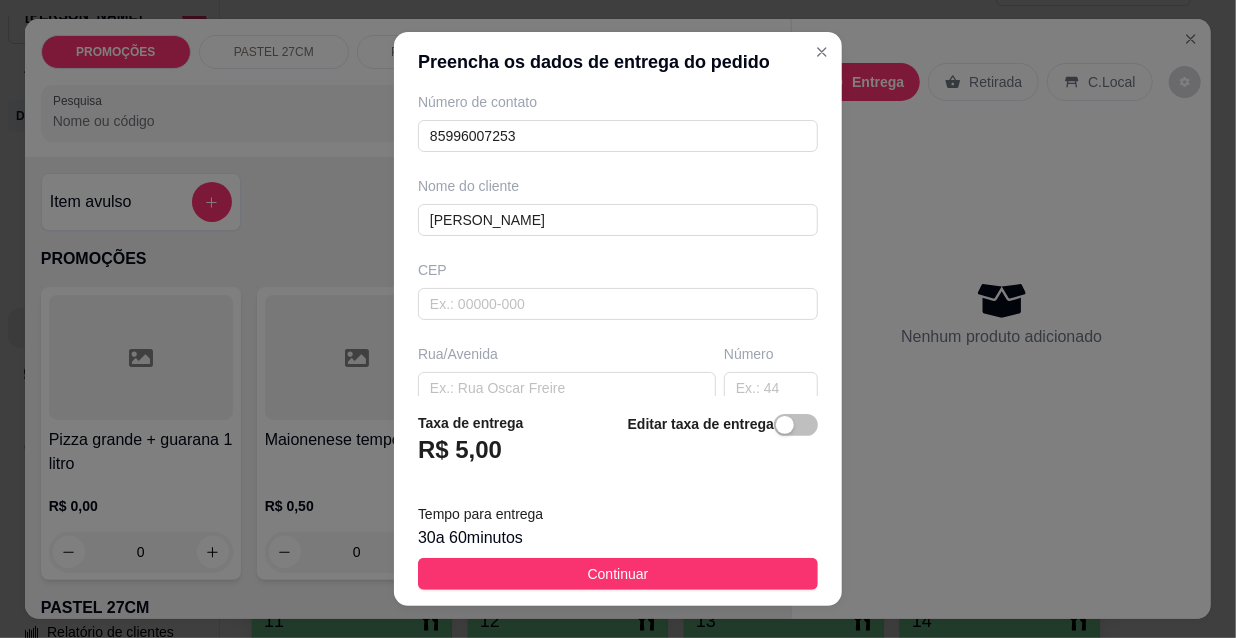 scroll, scrollTop: 0, scrollLeft: 0, axis: both 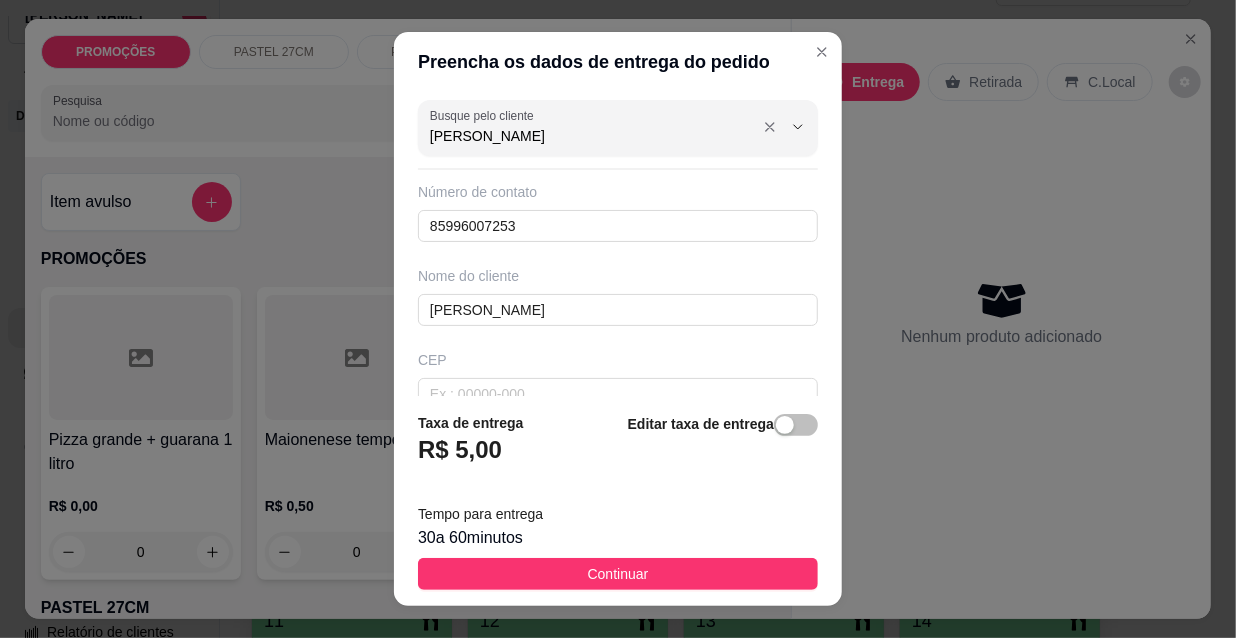 type on "[PERSON_NAME]" 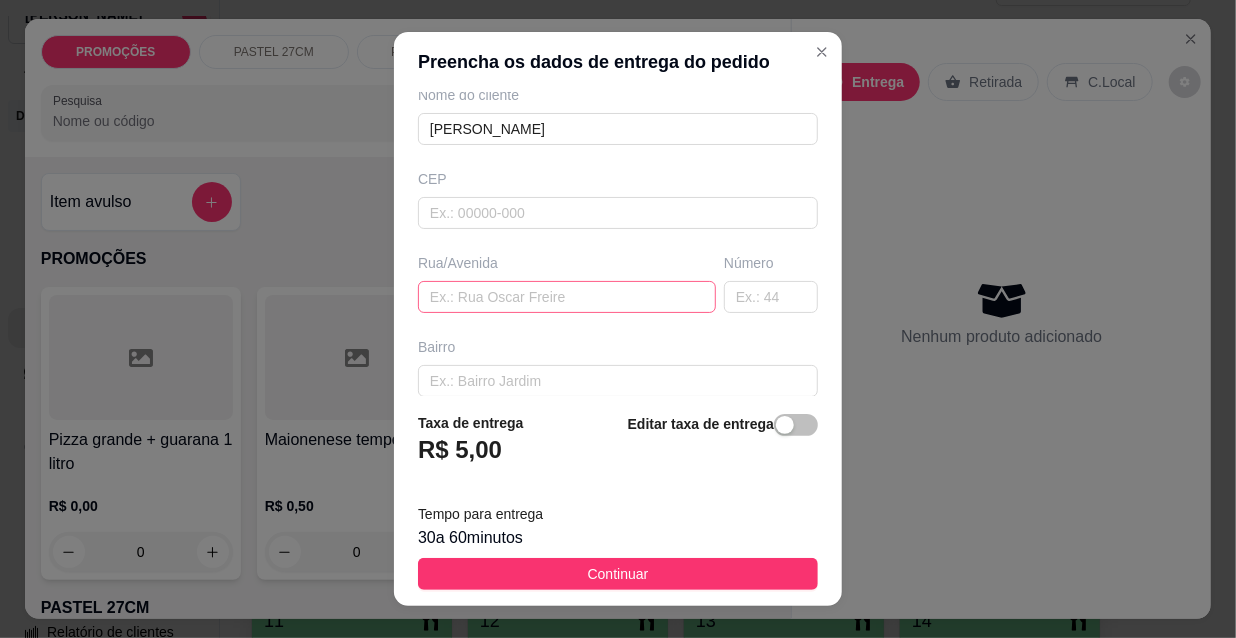 scroll, scrollTop: 90, scrollLeft: 0, axis: vertical 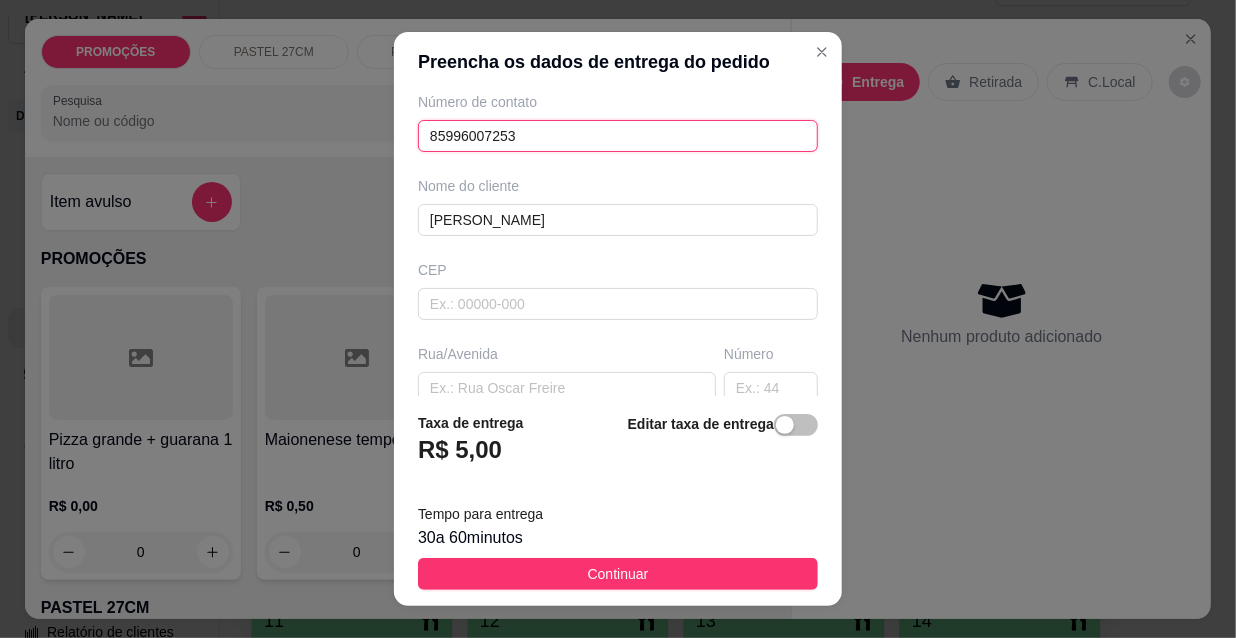 drag, startPoint x: 531, startPoint y: 130, endPoint x: 413, endPoint y: 154, distance: 120.41595 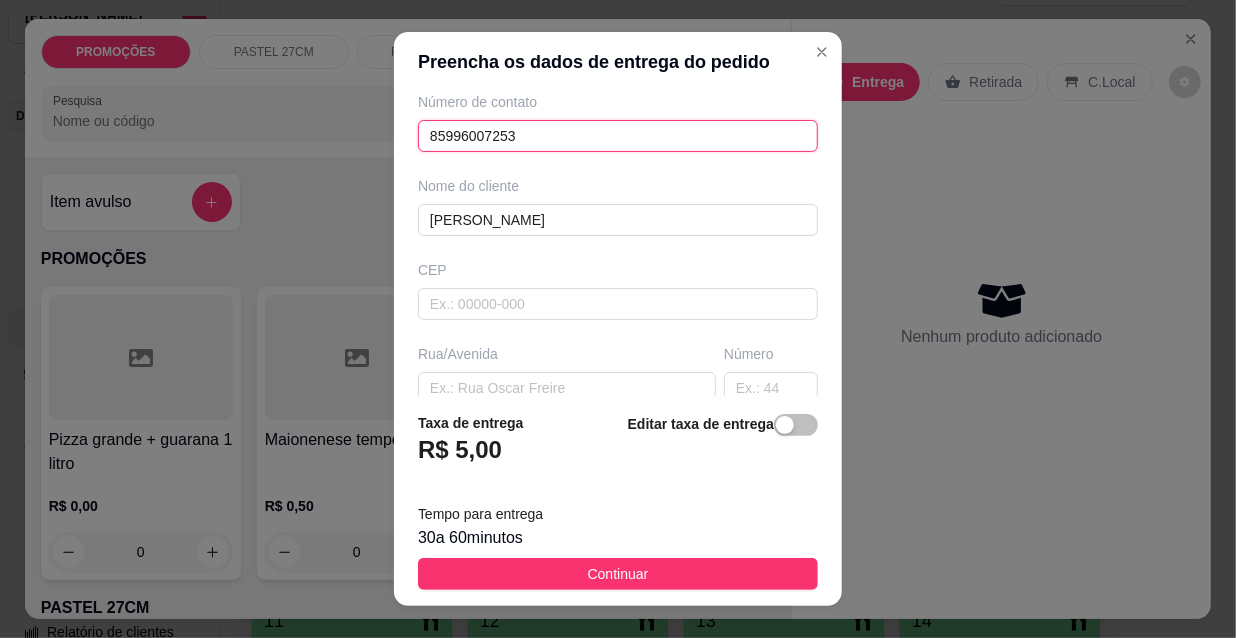 click on "Busque pelo cliente [PERSON_NAME] Número de contato 85996007253 Nome do cliente [PERSON_NAME] Rua/[GEOGRAPHIC_DATA]" at bounding box center [618, 244] 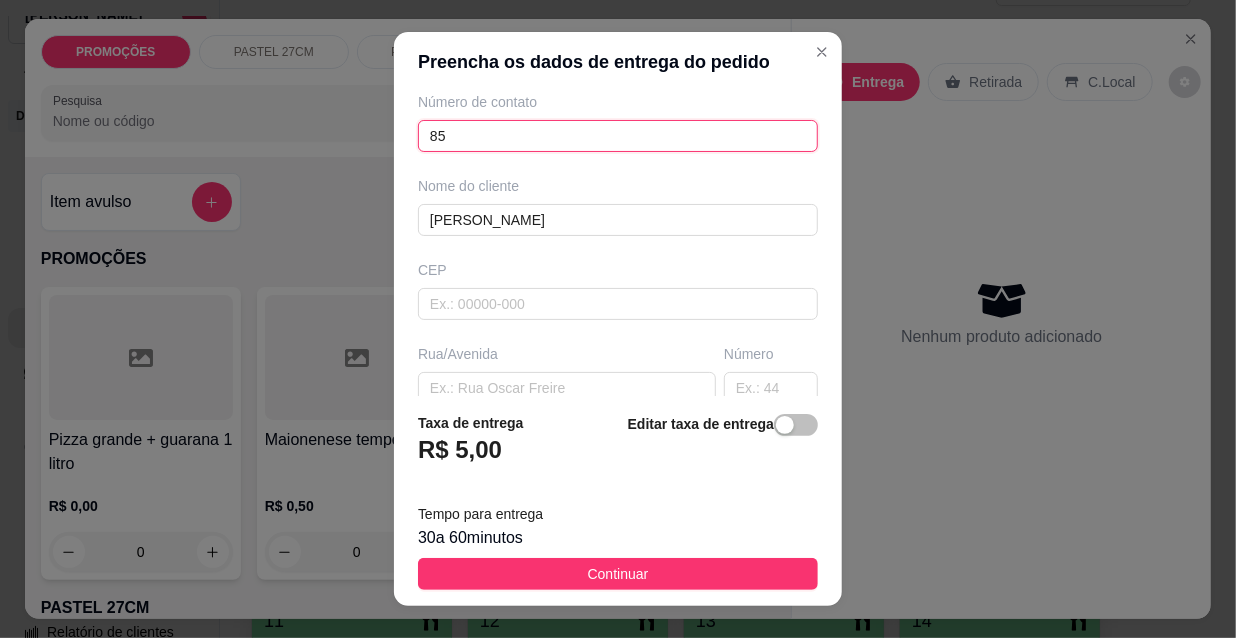 type on "8" 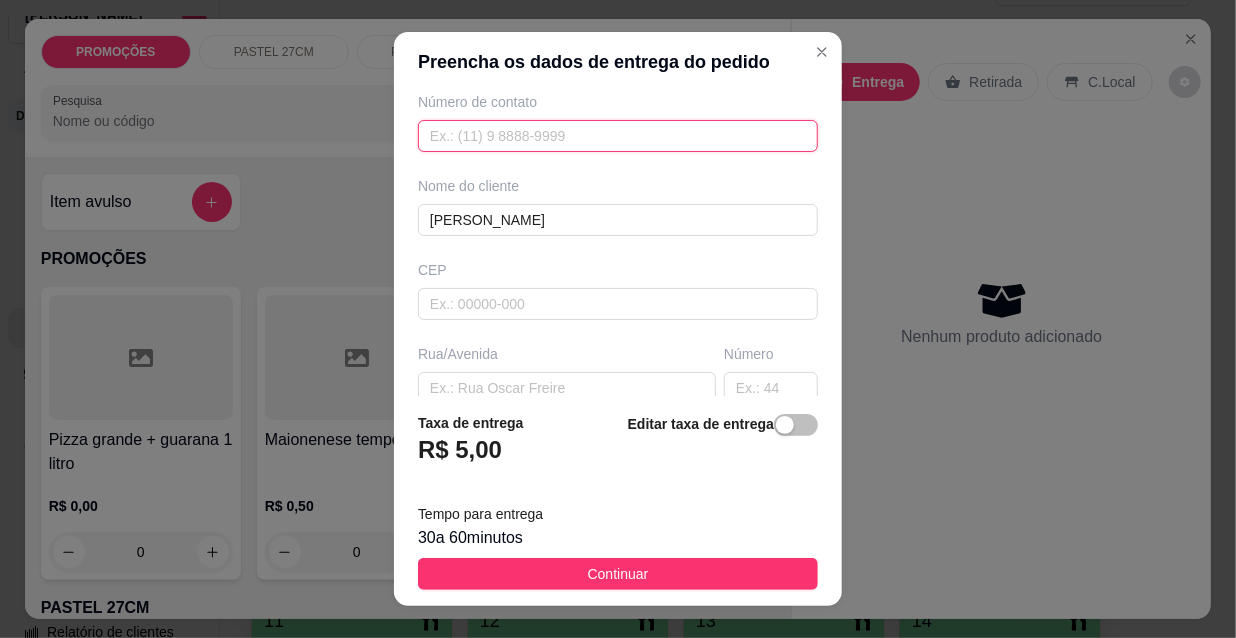 type 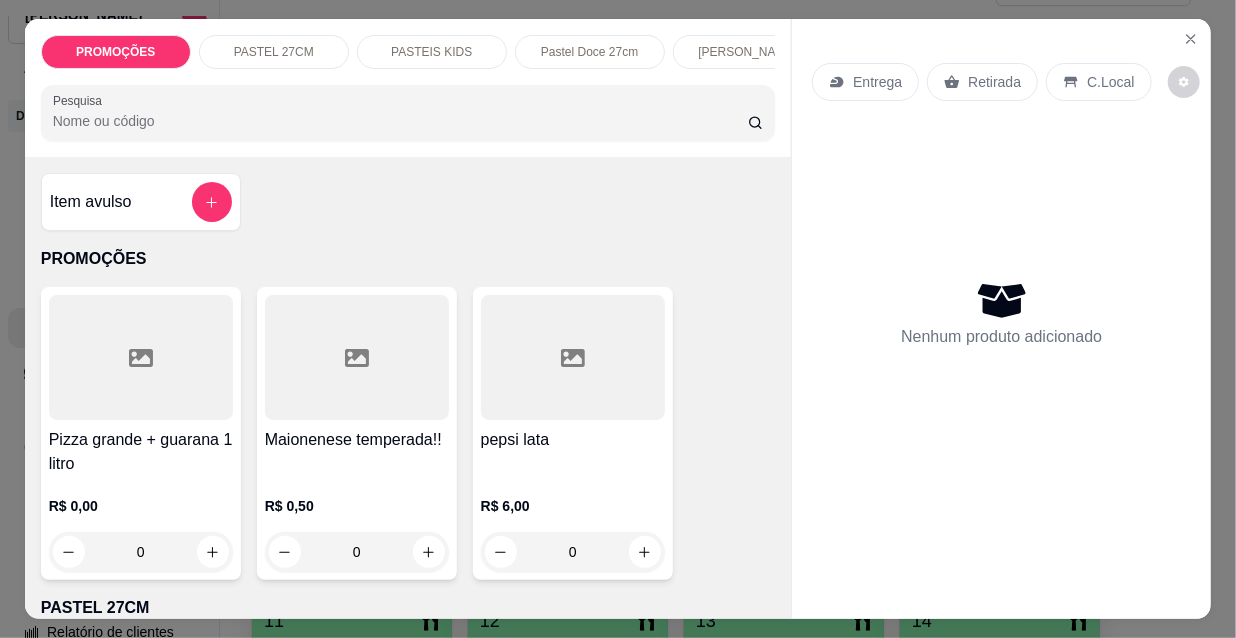 click 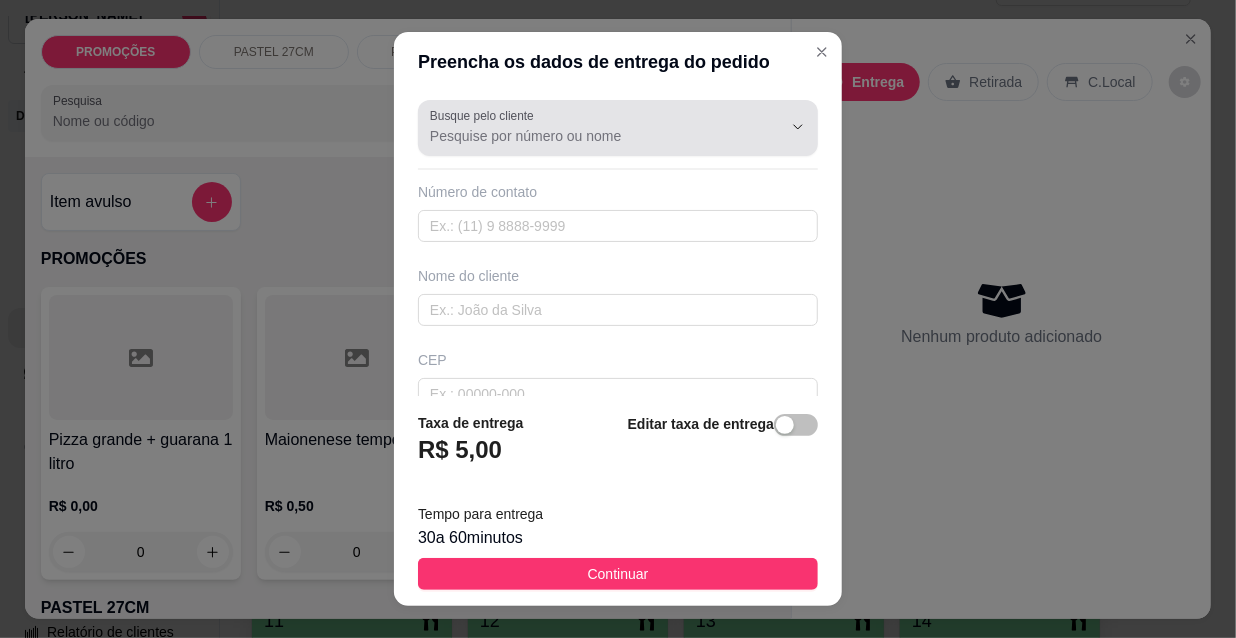click on "Busque pelo cliente" at bounding box center (590, 136) 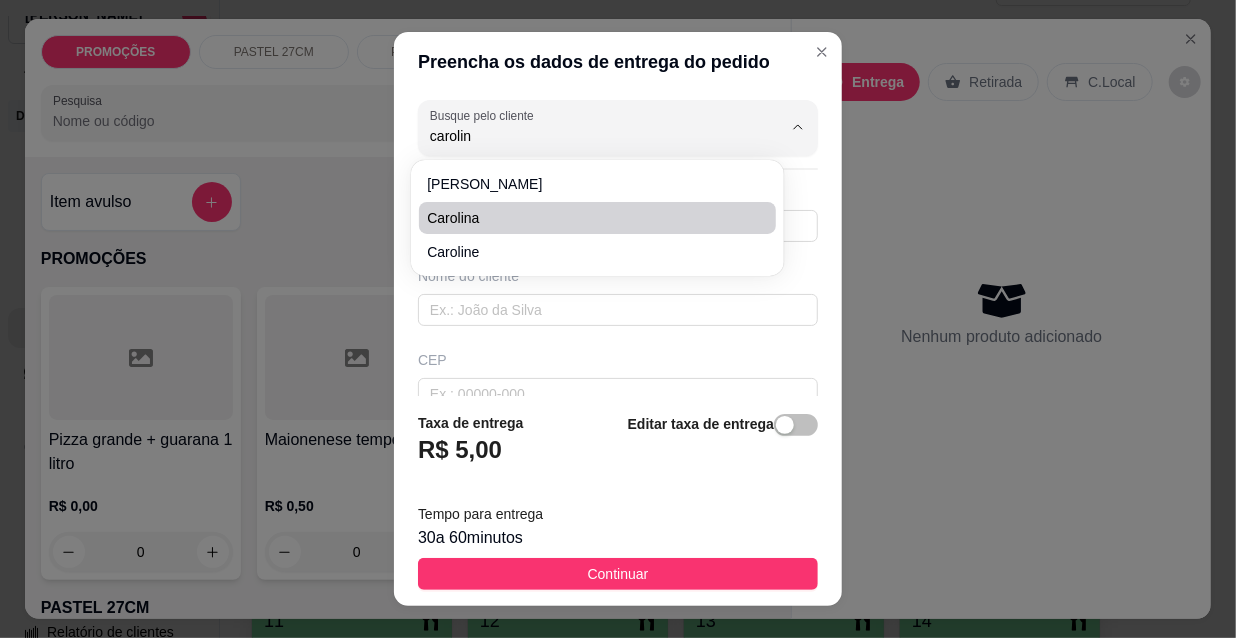 click on "[PERSON_NAME]" at bounding box center [597, 218] 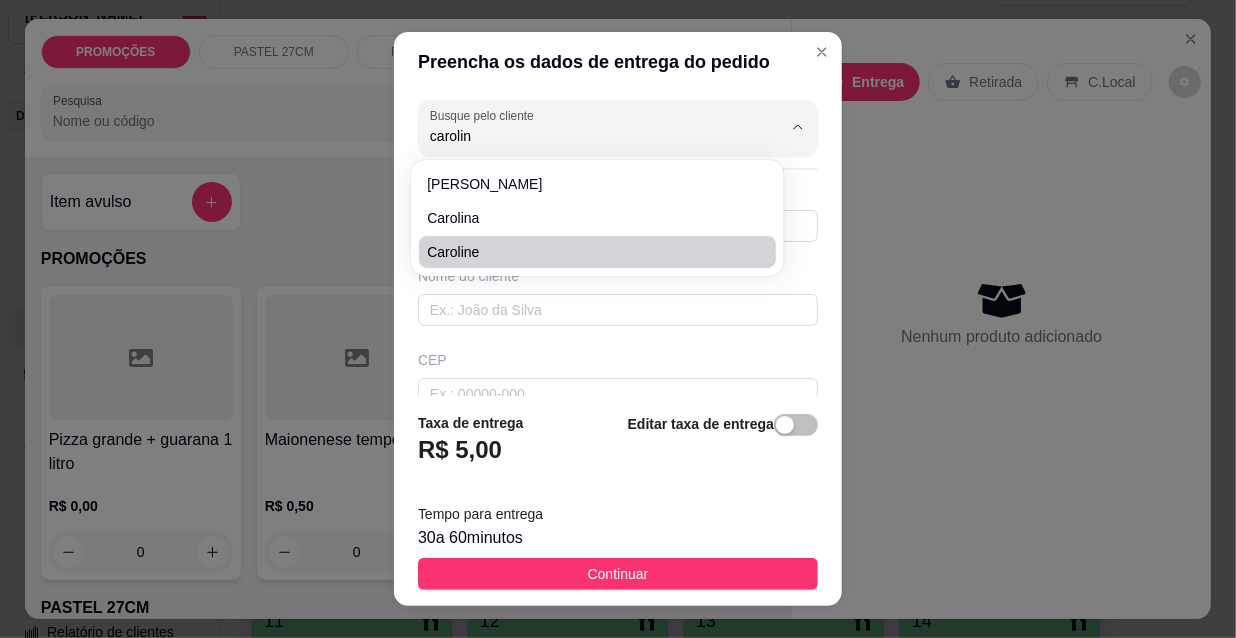 click on "caroline" at bounding box center (587, 252) 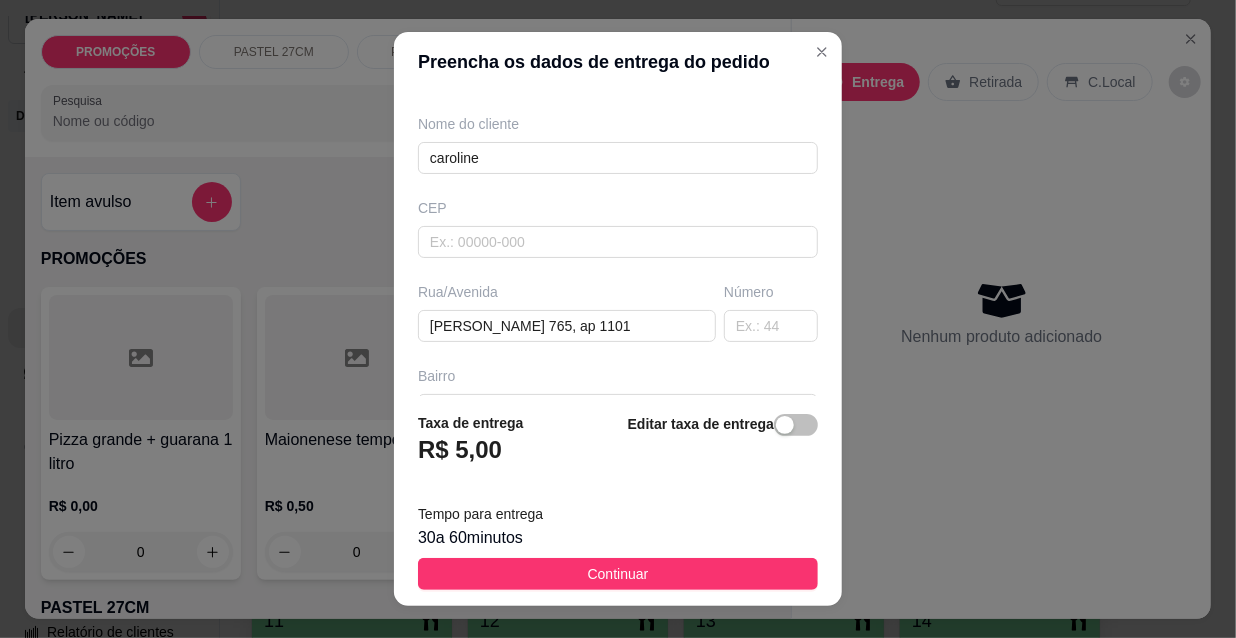 scroll, scrollTop: 181, scrollLeft: 0, axis: vertical 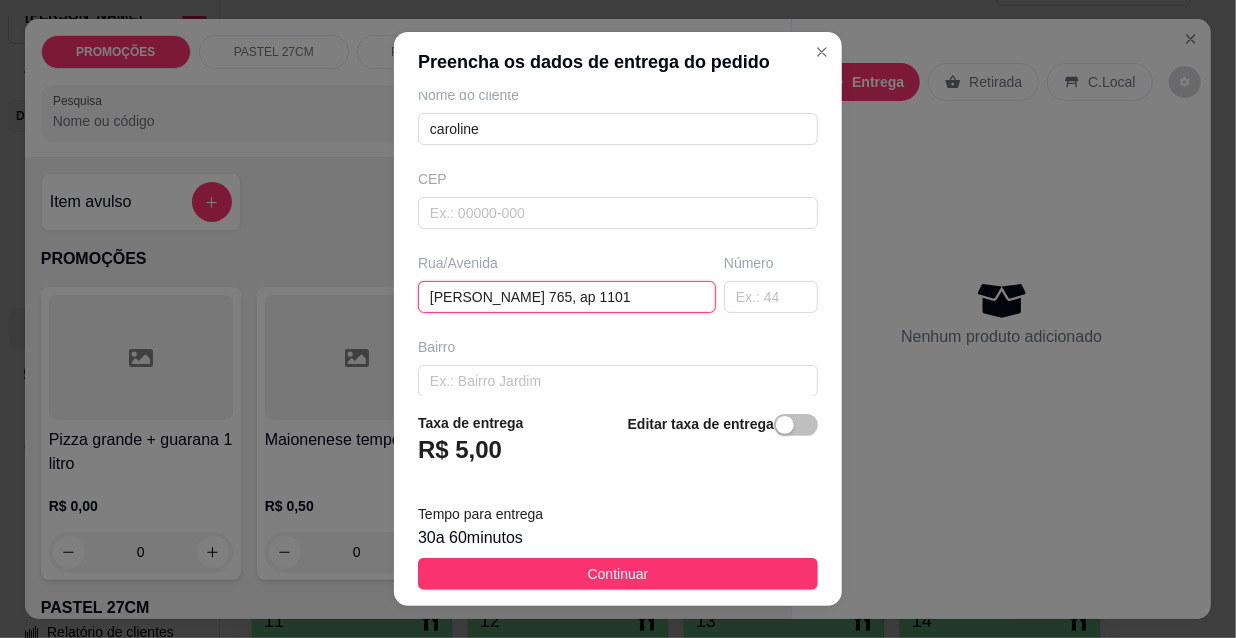 drag, startPoint x: 610, startPoint y: 290, endPoint x: 368, endPoint y: 335, distance: 246.14833 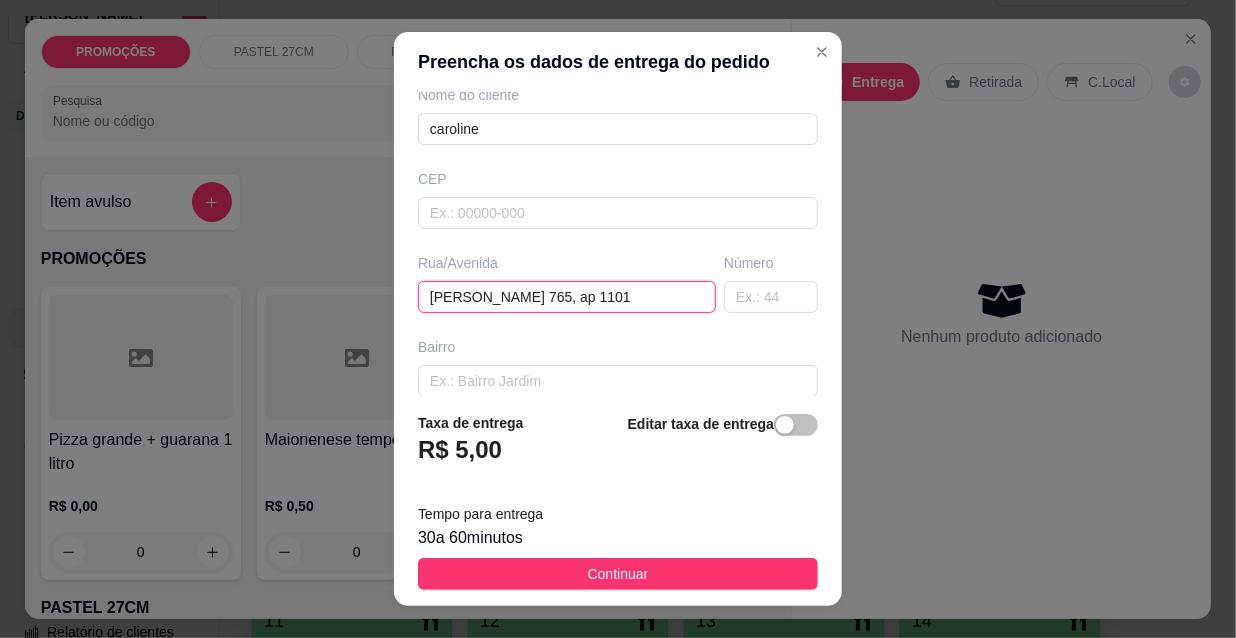 click on "Preencha os dados de entrega do pedido Busque pelo cliente caroline Número de contato 85988246820 Nome do cliente [PERSON_NAME] [STREET_ADDRESS][PERSON_NAME] Complemento Taxa de entrega R$ 5,00 Editar taxa de entrega  Tempo para entrega  30  a   60  minutos Continuar" at bounding box center (618, 319) 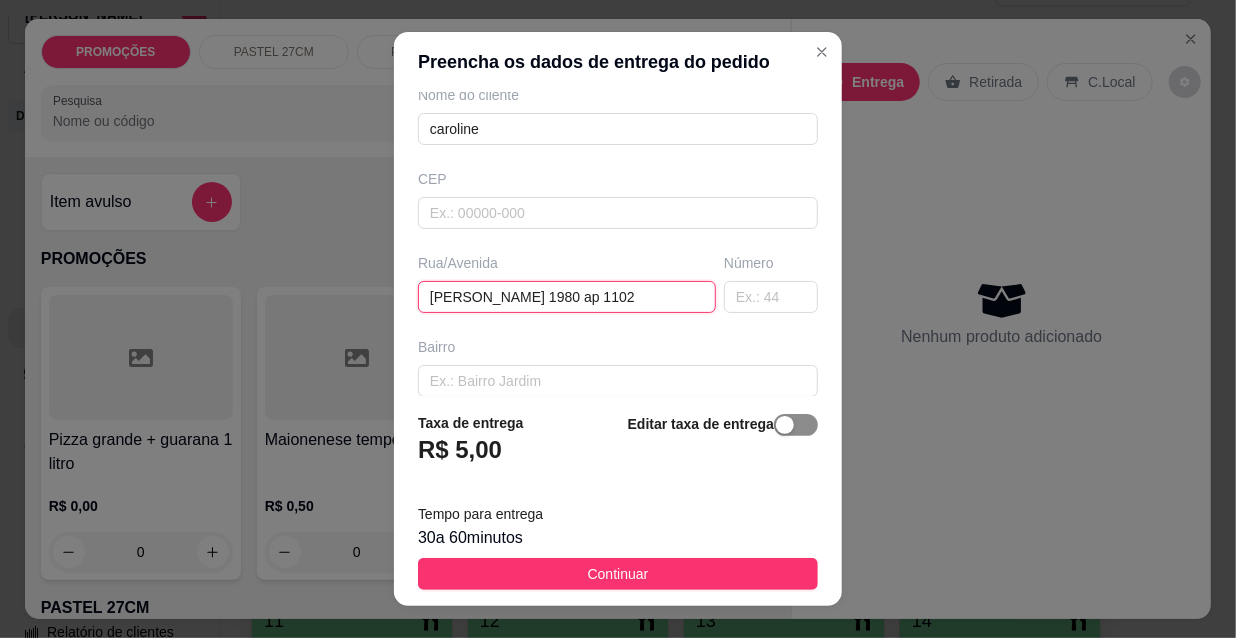 type on "[PERSON_NAME] 1980 ap 1102" 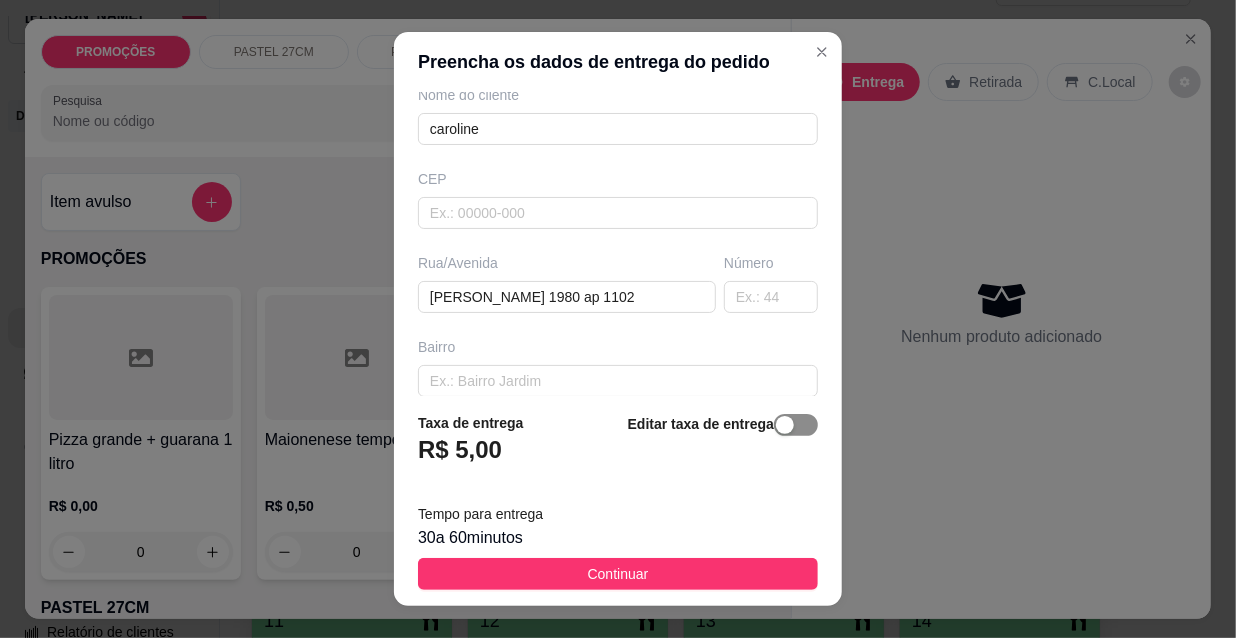 click at bounding box center (785, 425) 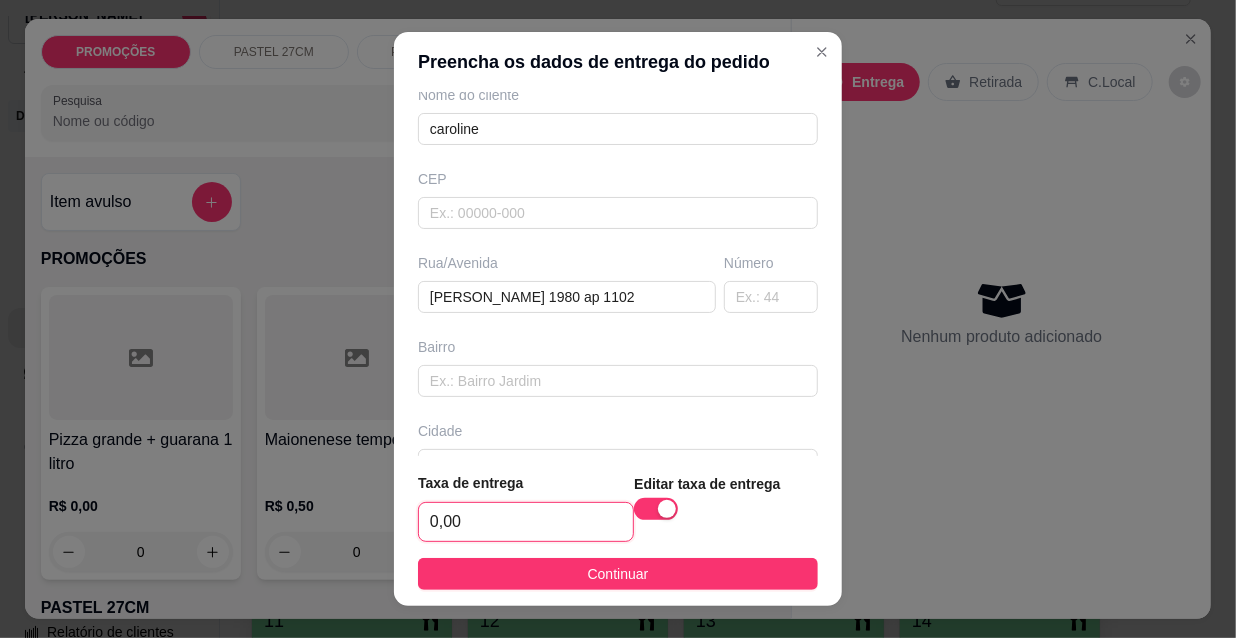 click on "0,00" at bounding box center [526, 522] 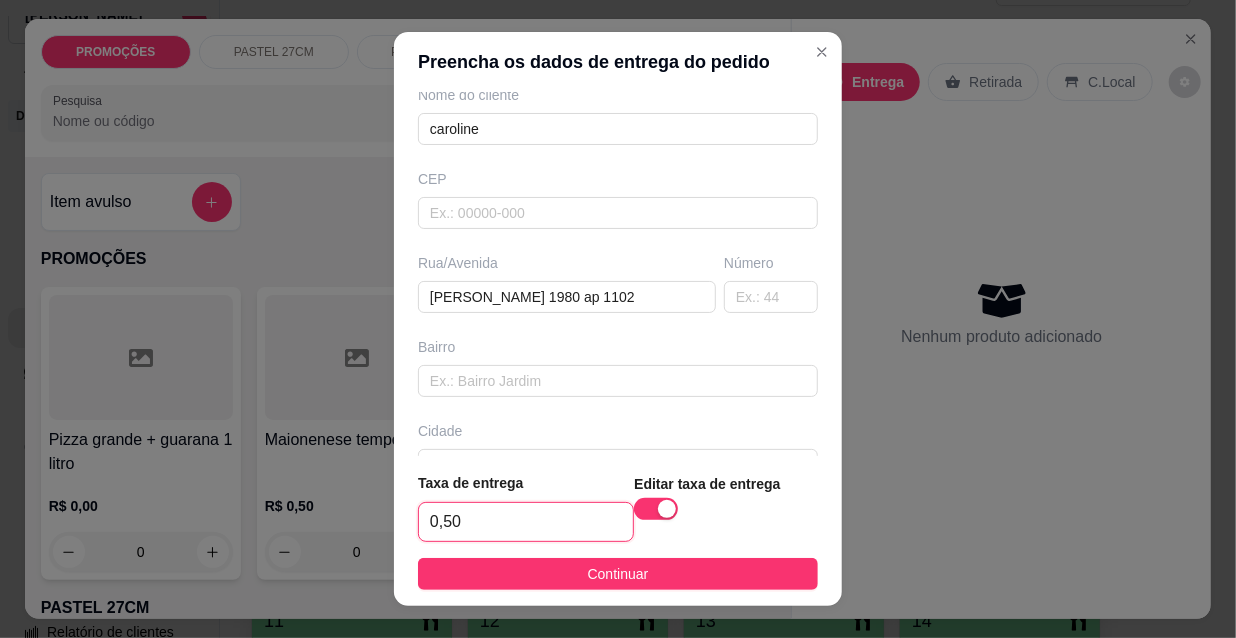 type on "5,00" 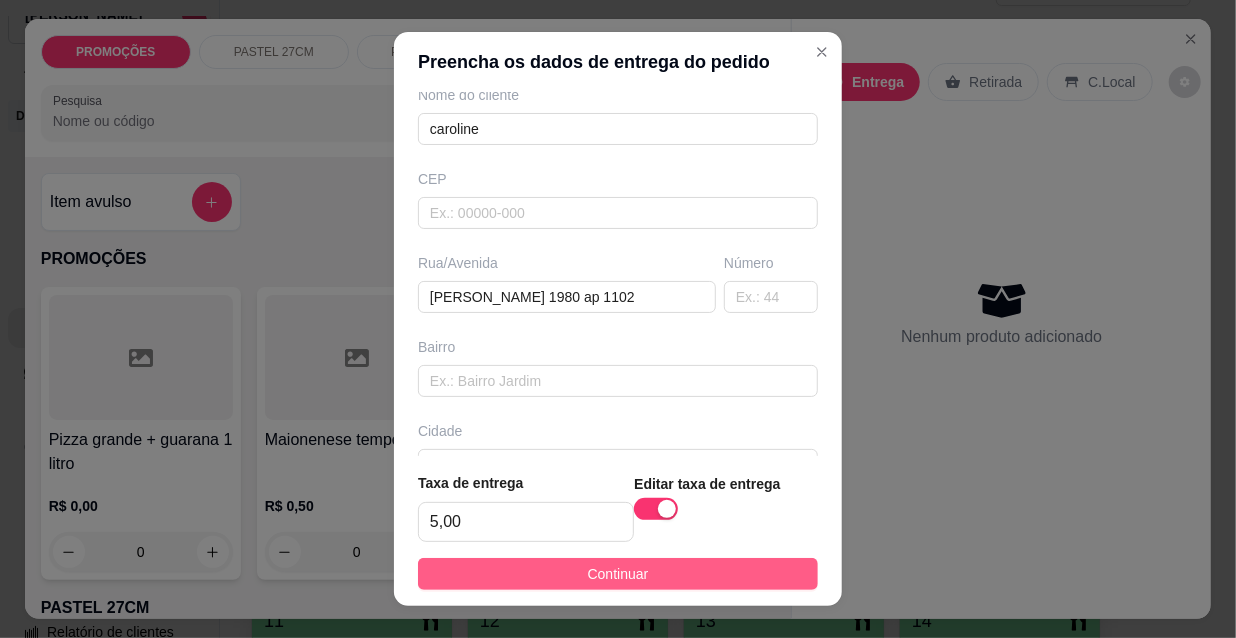 click on "Continuar" at bounding box center (618, 574) 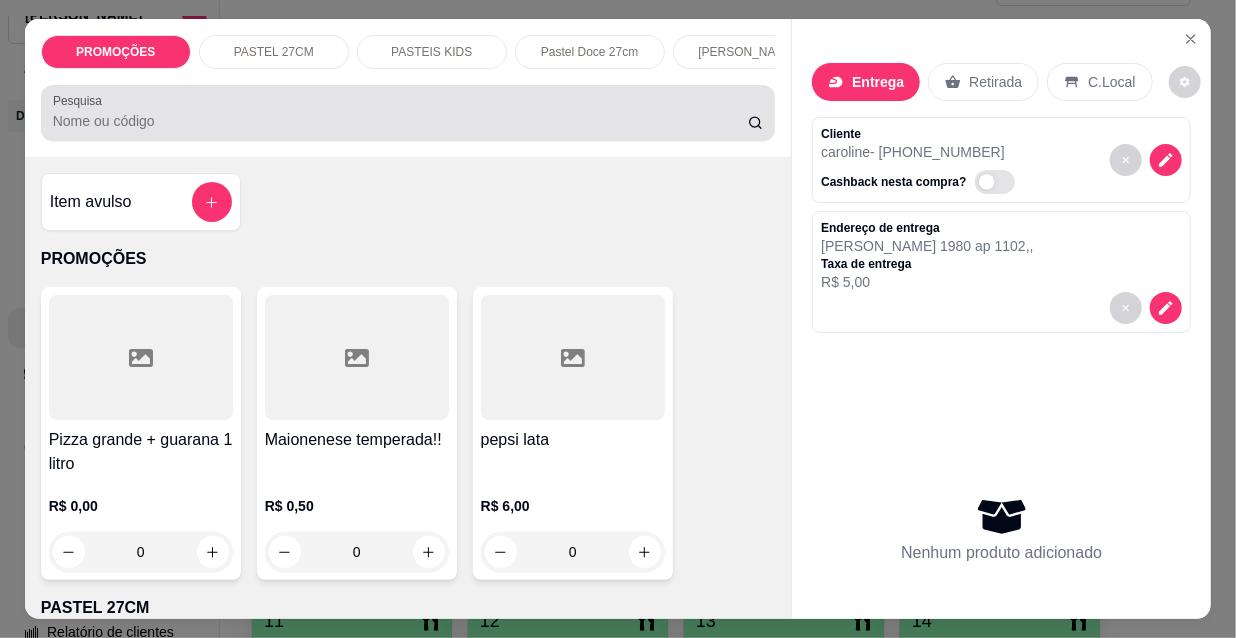 click on "Pesquisa" at bounding box center (400, 121) 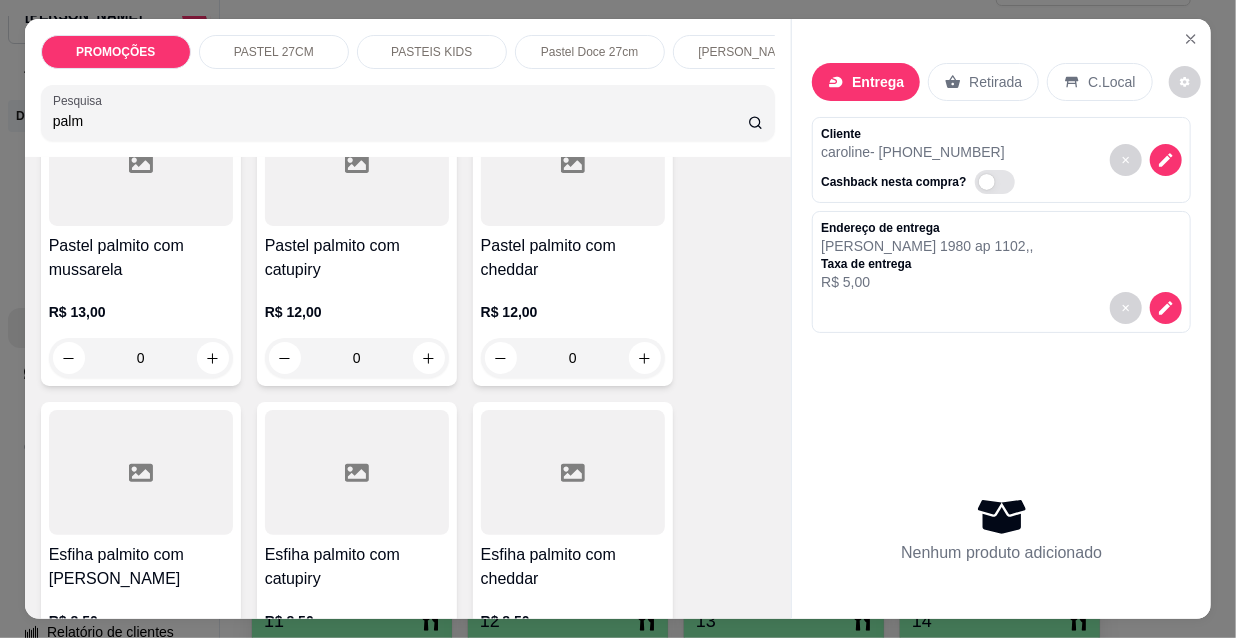 scroll, scrollTop: 272, scrollLeft: 0, axis: vertical 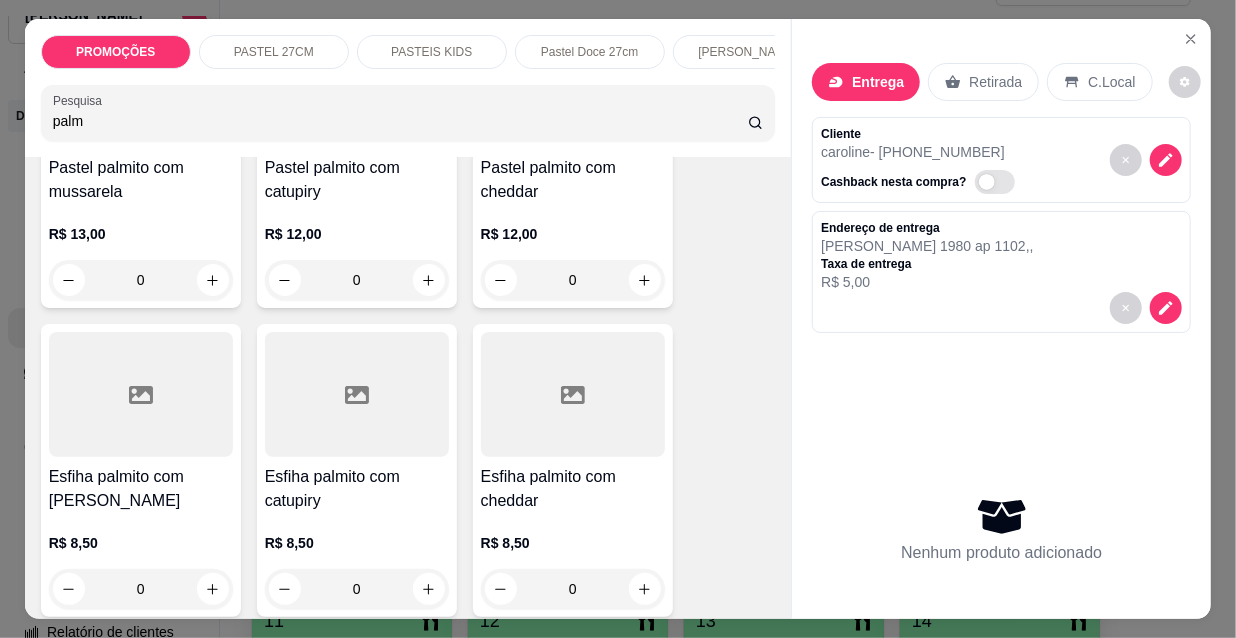 type on "palm" 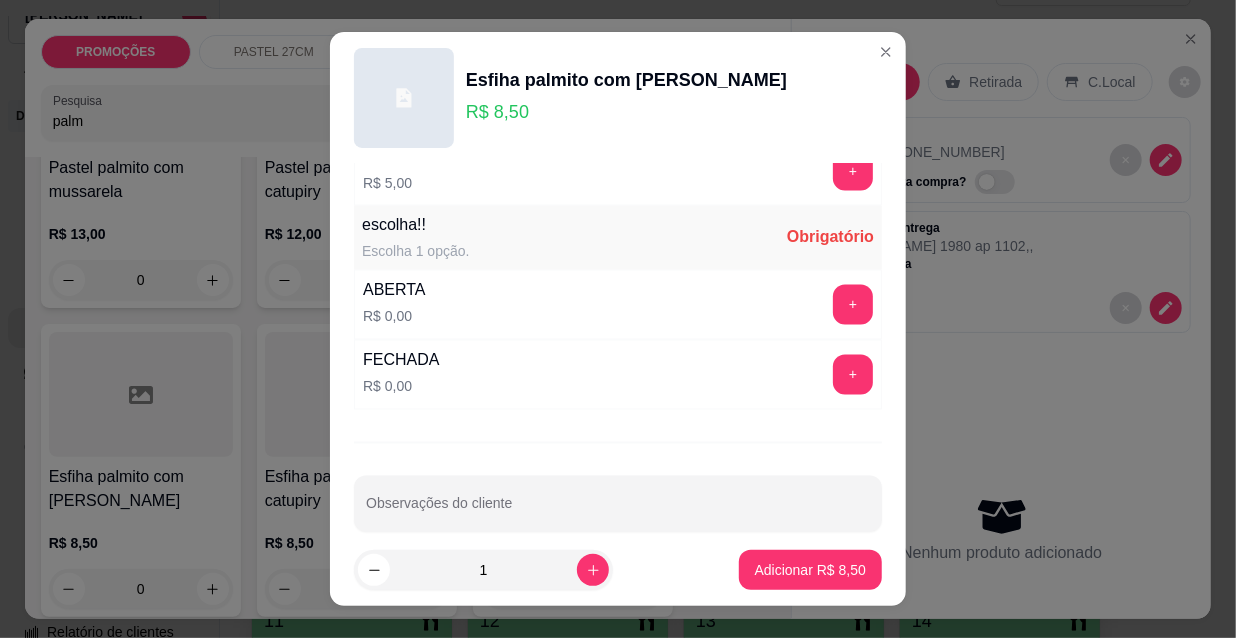 scroll, scrollTop: 1661, scrollLeft: 0, axis: vertical 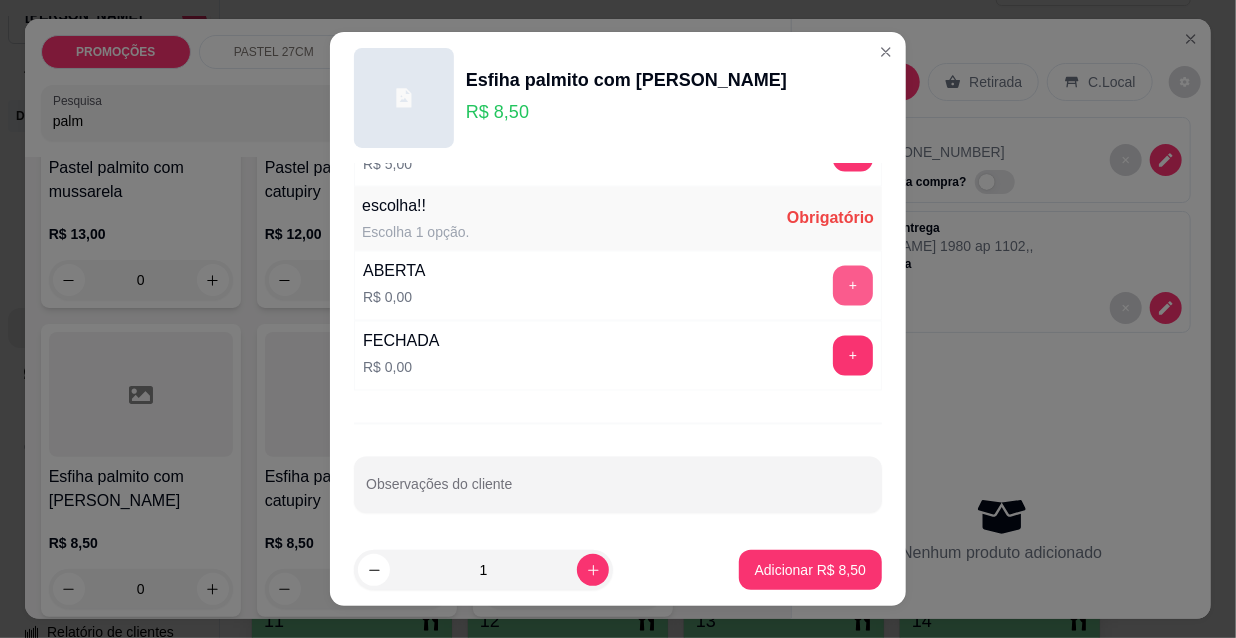 click on "+" at bounding box center (853, 286) 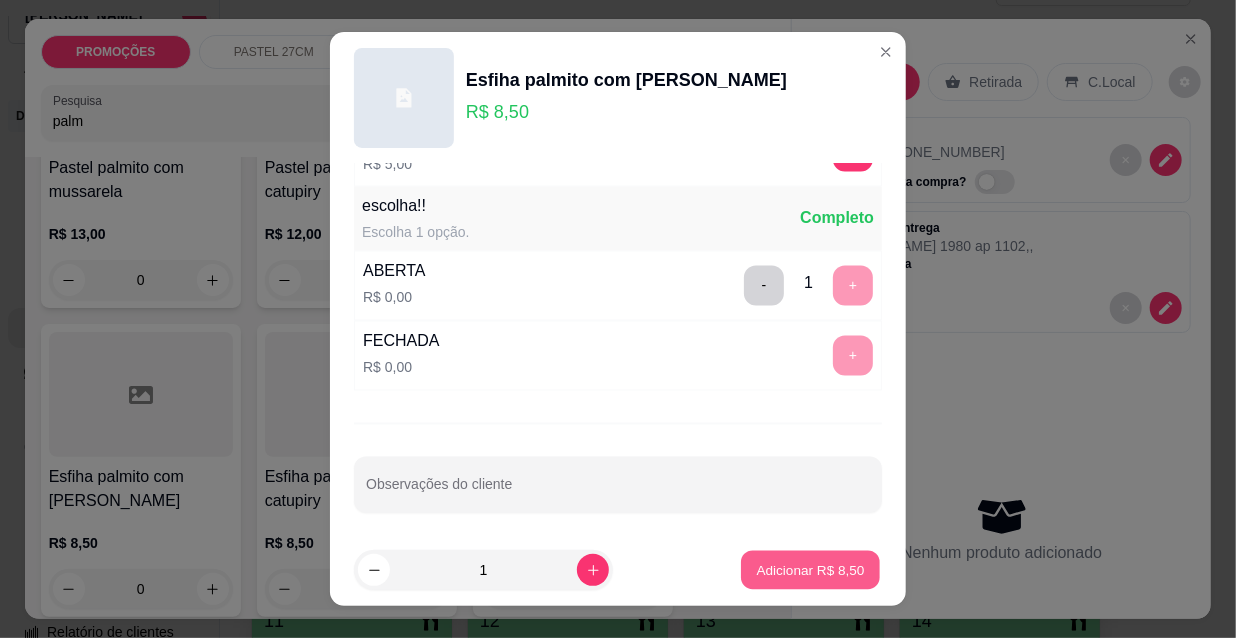 click on "Adicionar   R$ 8,50" at bounding box center [810, 569] 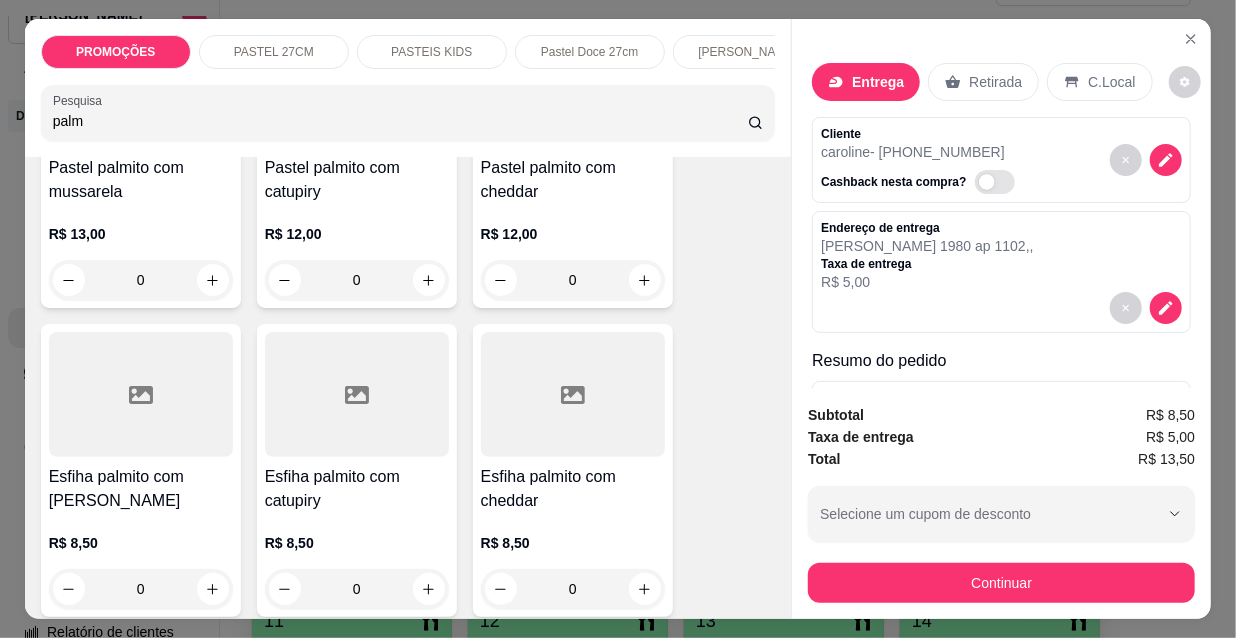 drag, startPoint x: 77, startPoint y: 125, endPoint x: 33, endPoint y: 124, distance: 44.011364 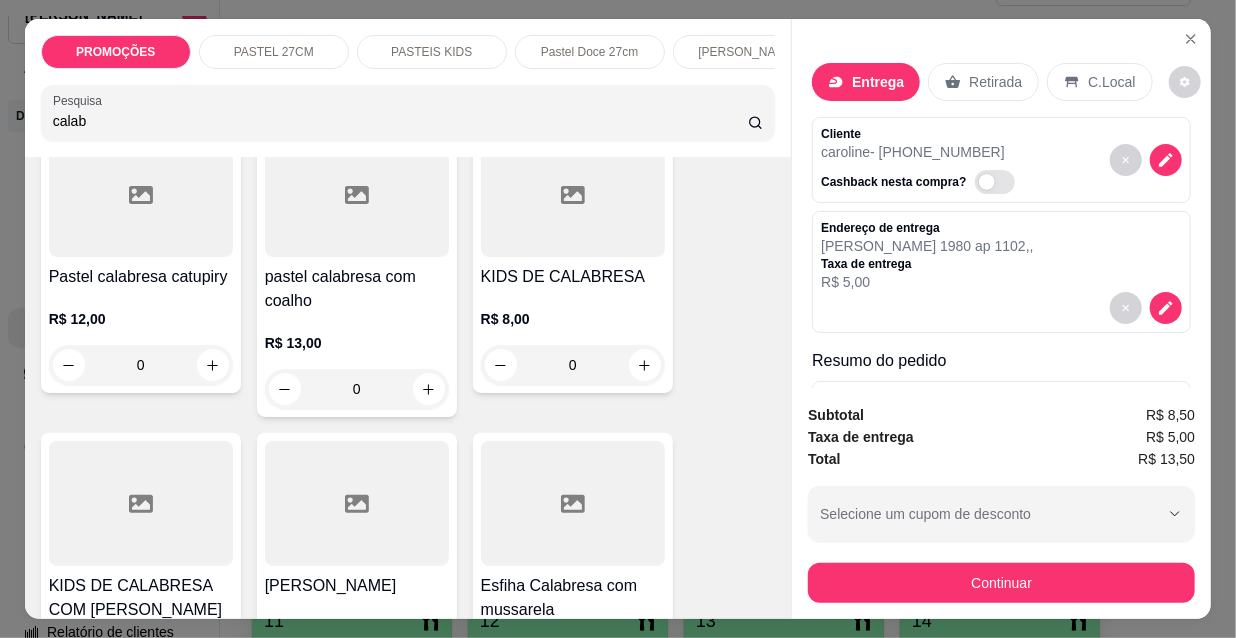 scroll, scrollTop: 545, scrollLeft: 0, axis: vertical 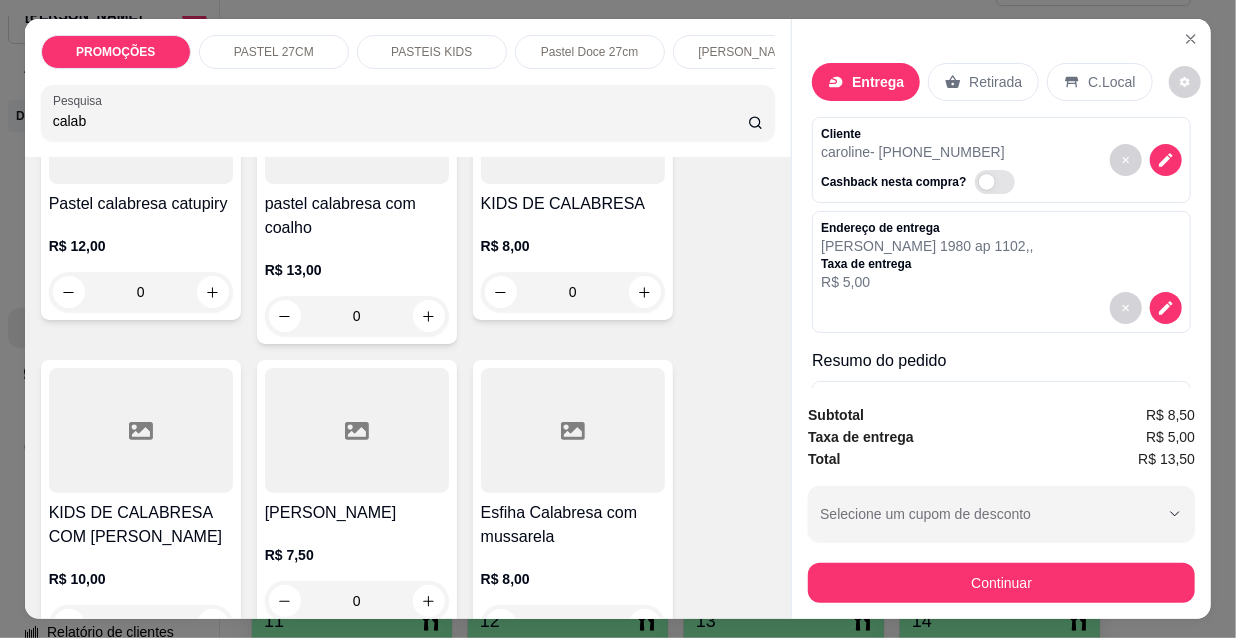 type on "calab" 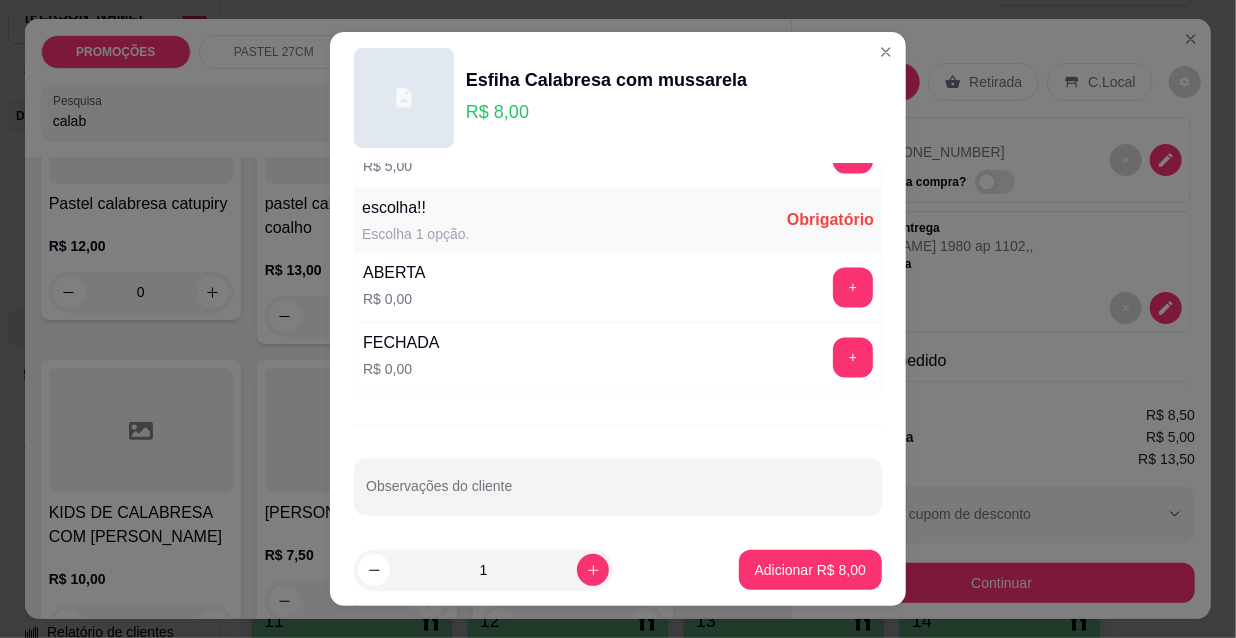 scroll, scrollTop: 1661, scrollLeft: 0, axis: vertical 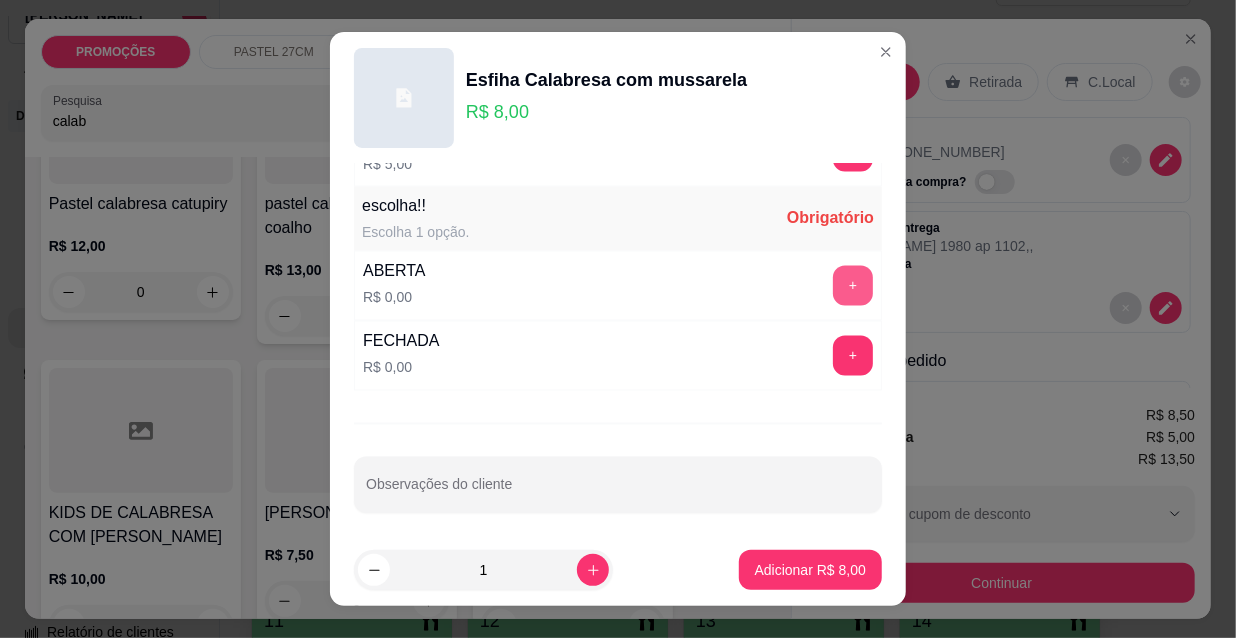 click on "+" at bounding box center [853, 286] 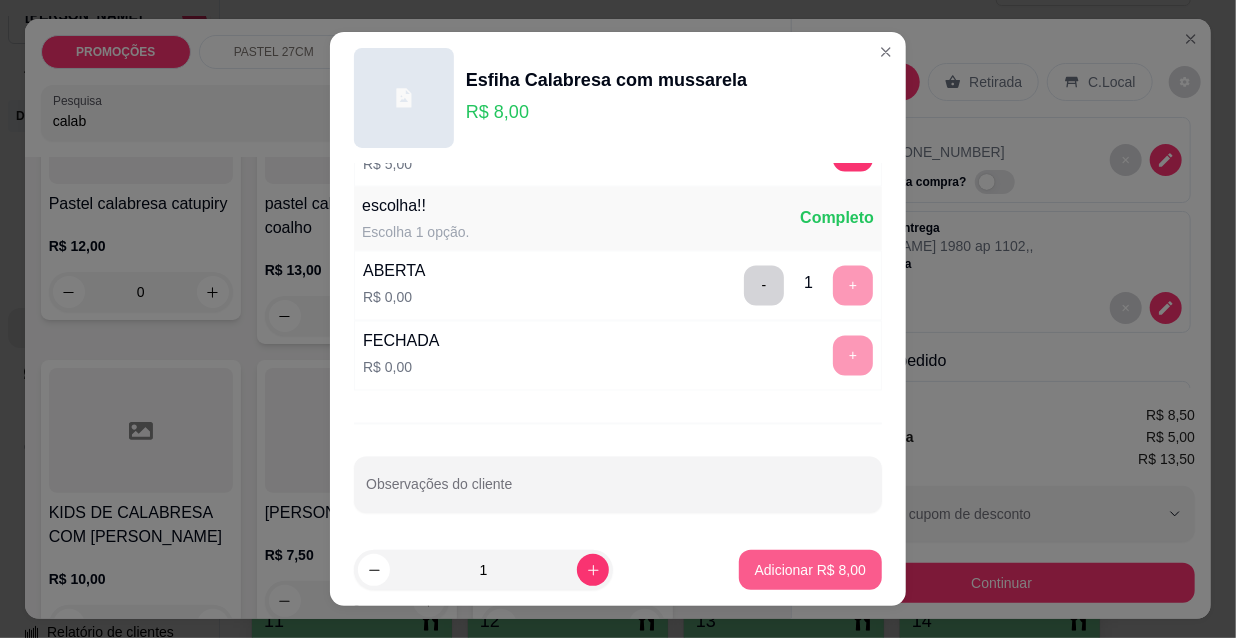click on "Adicionar   R$ 8,00" at bounding box center (810, 570) 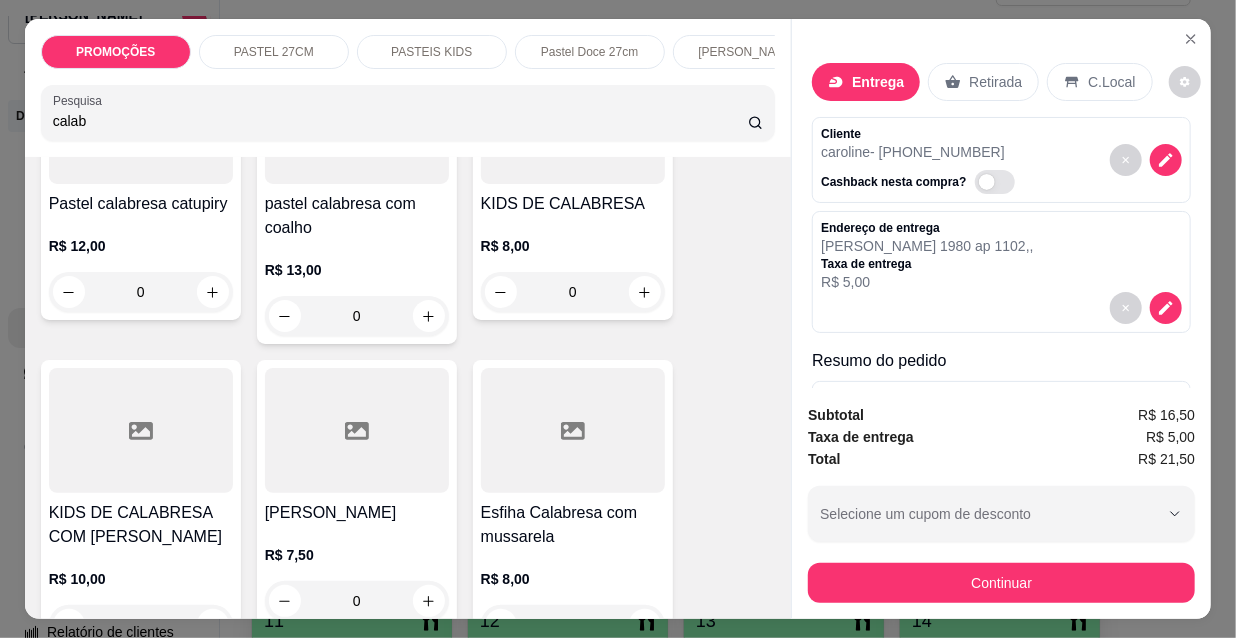 click on "PROMOÇÕES PASTEL 27CM PASTEIS KIDS Pastel Doce 27cm Esfihas Salgadas Esfihas doce Kibes Pizzas tradicionais Pizza doce Beirutes Refrigerante Suco Pesquisa calab" at bounding box center [408, 88] 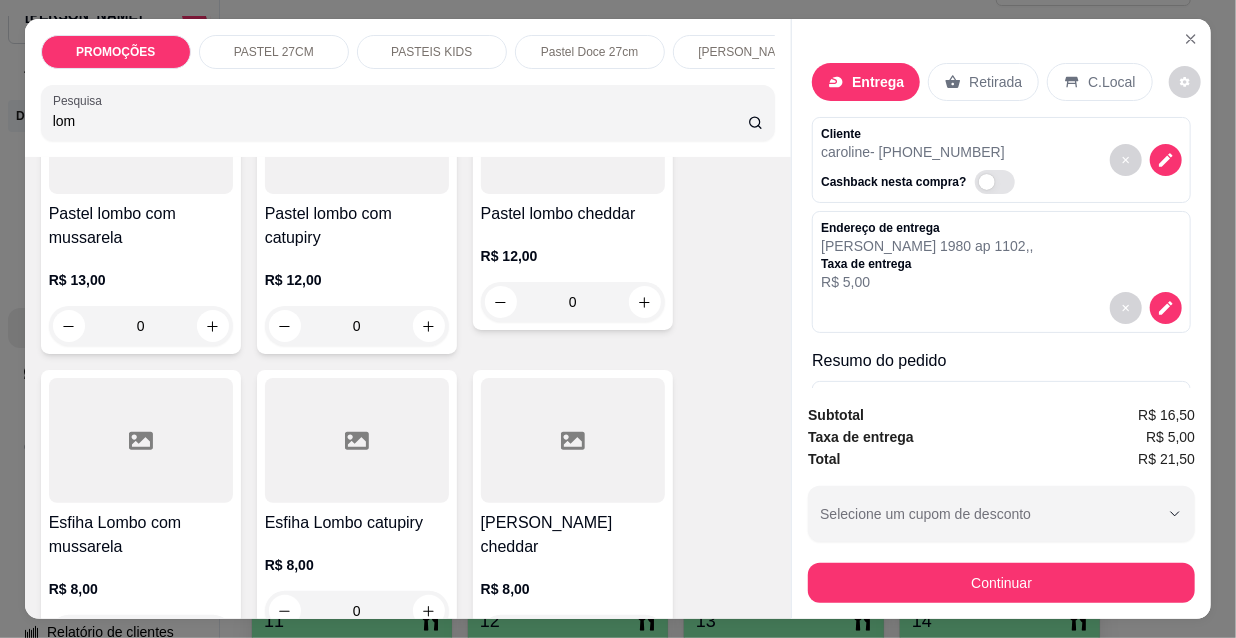 scroll, scrollTop: 272, scrollLeft: 0, axis: vertical 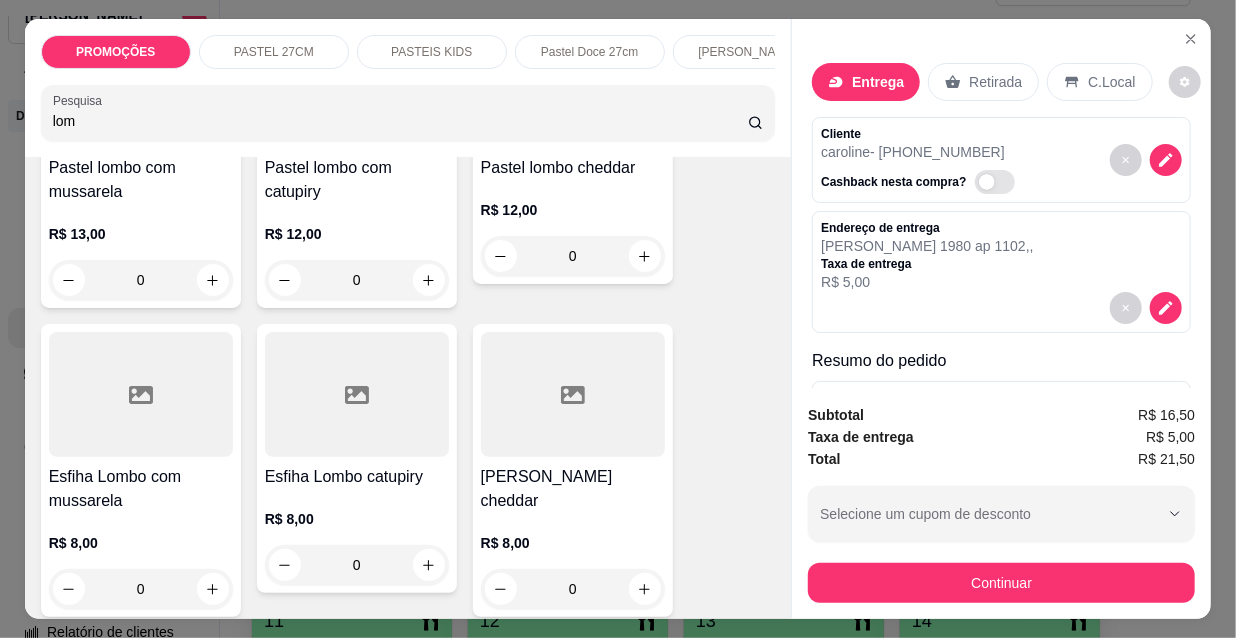 type on "lom" 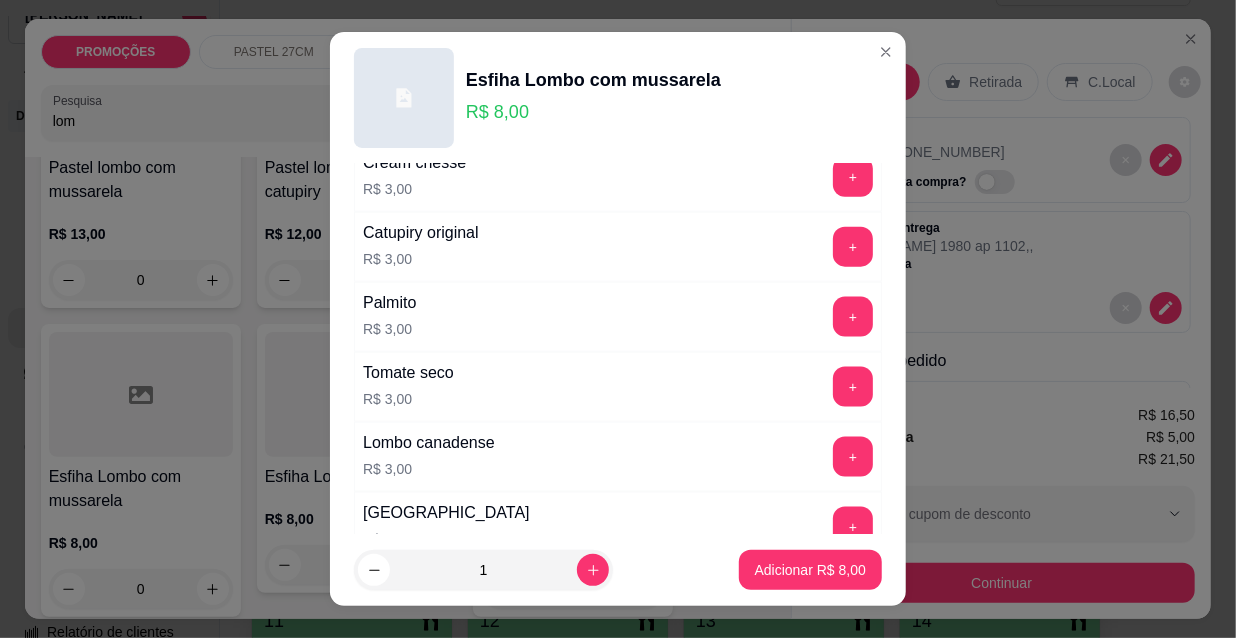 scroll, scrollTop: 1661, scrollLeft: 0, axis: vertical 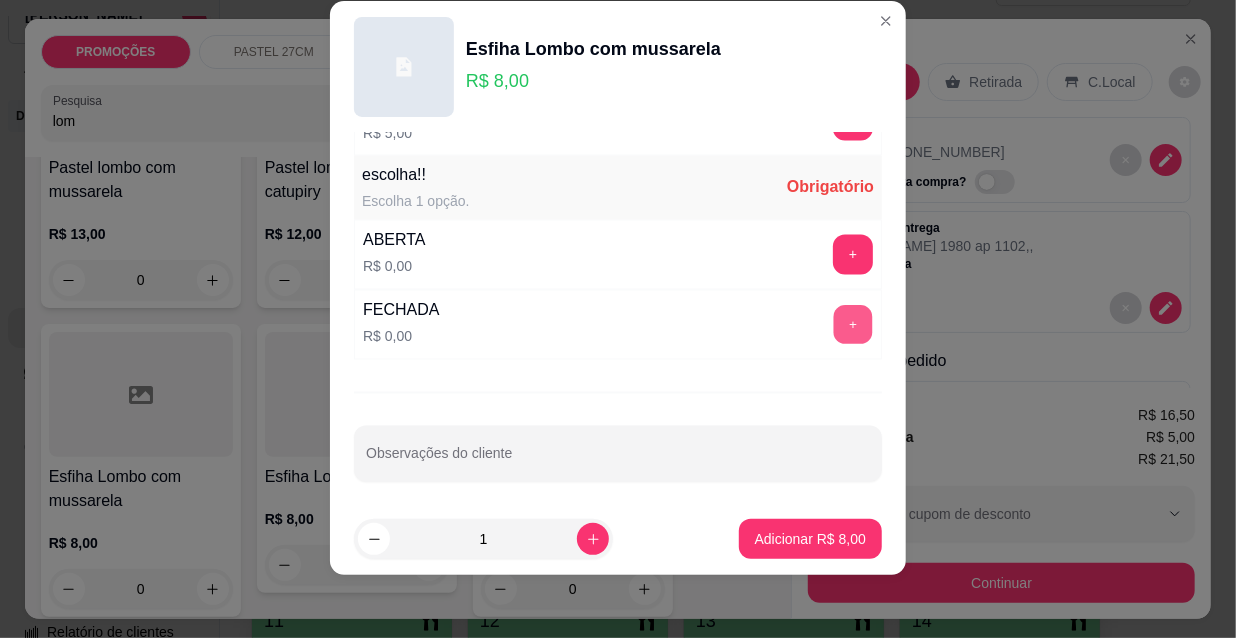 click on "+" at bounding box center (853, 325) 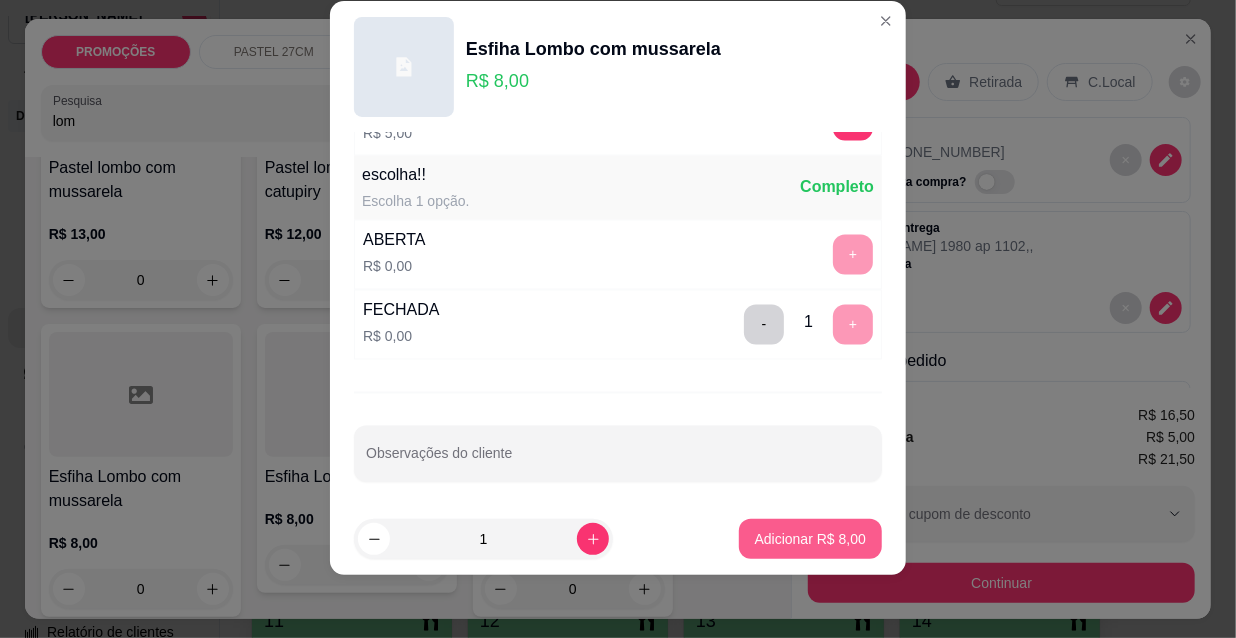 click on "Adicionar   R$ 8,00" at bounding box center (810, 539) 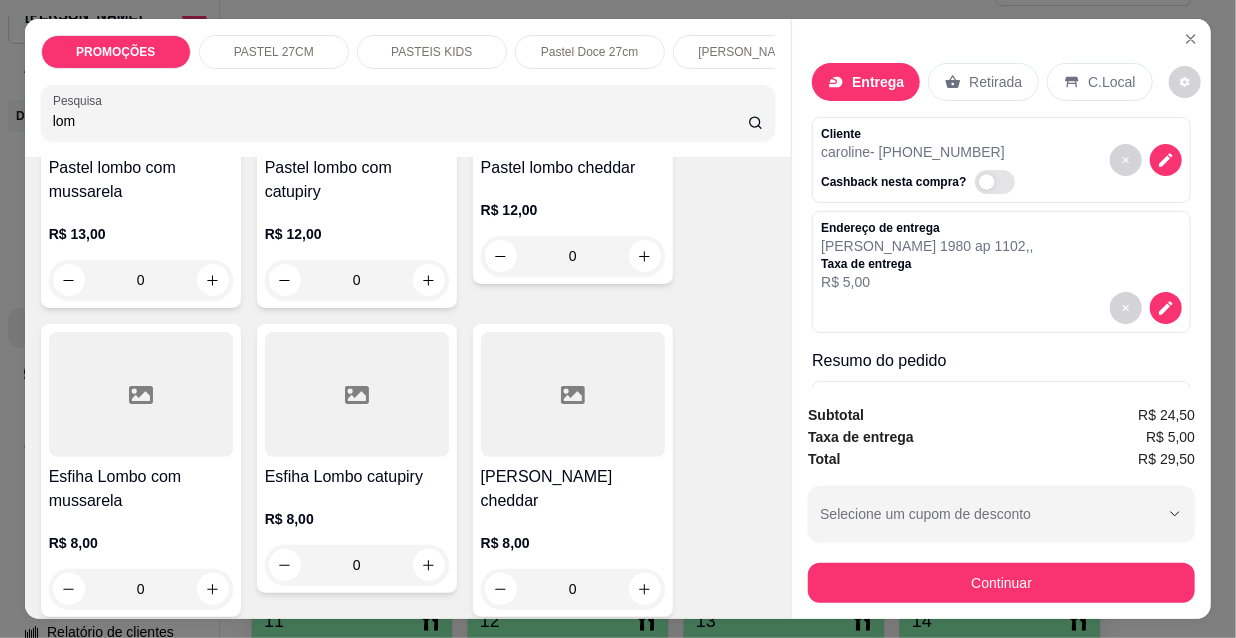 drag, startPoint x: 95, startPoint y: 119, endPoint x: 0, endPoint y: 123, distance: 95.084175 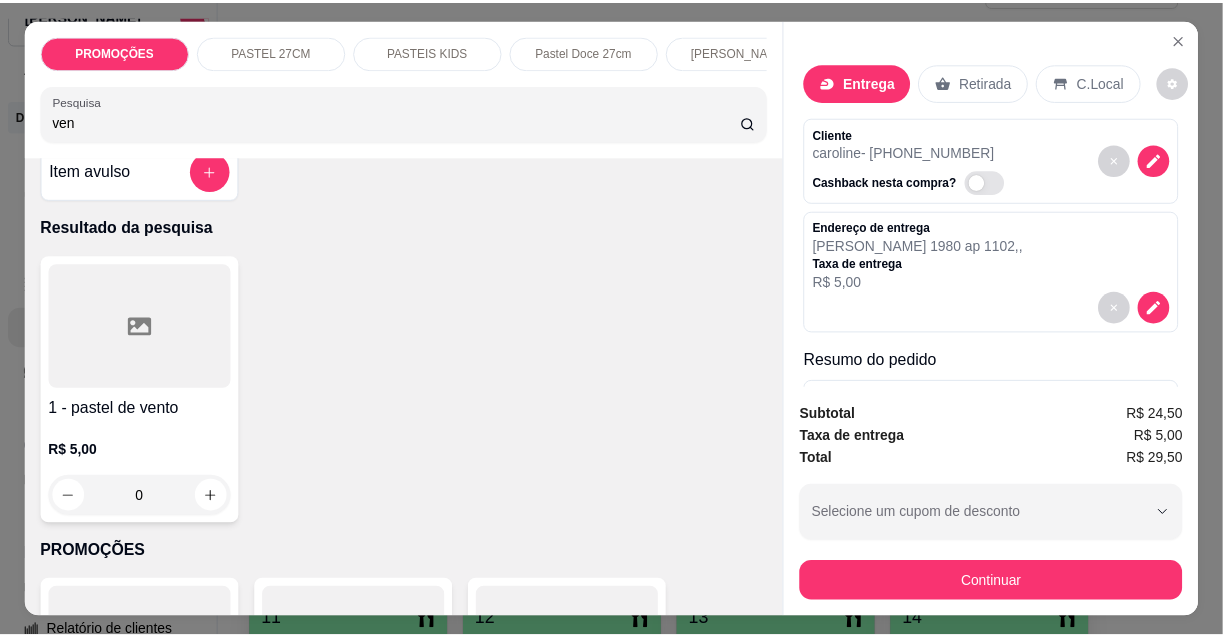 scroll, scrollTop: 0, scrollLeft: 0, axis: both 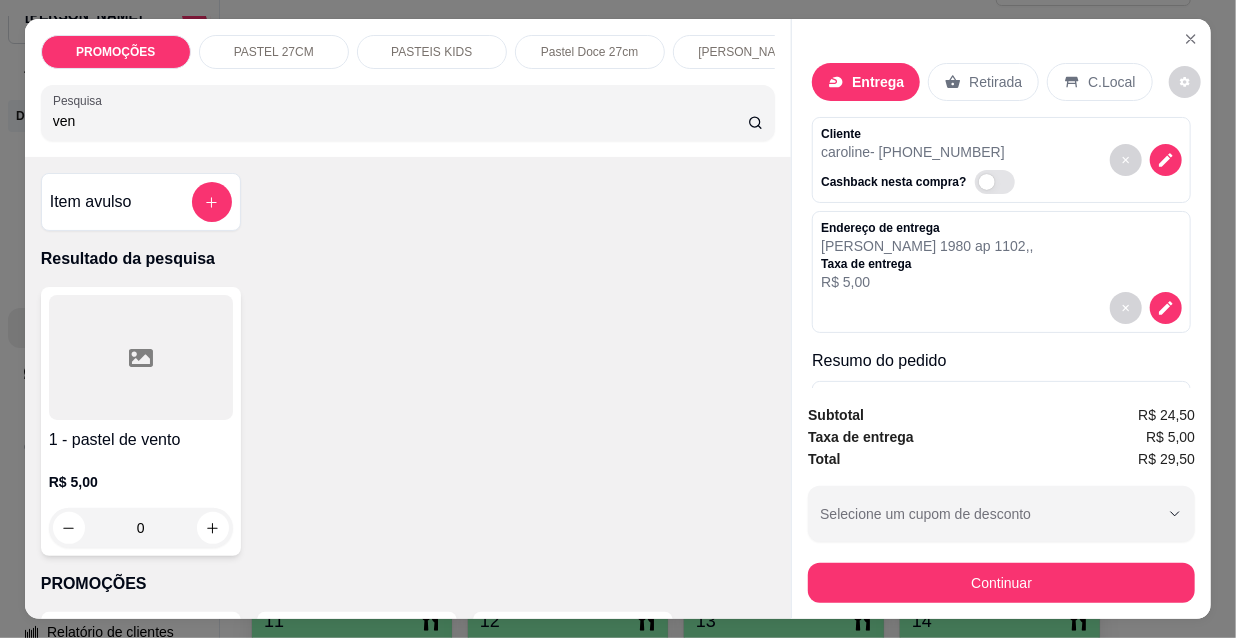 type on "ven" 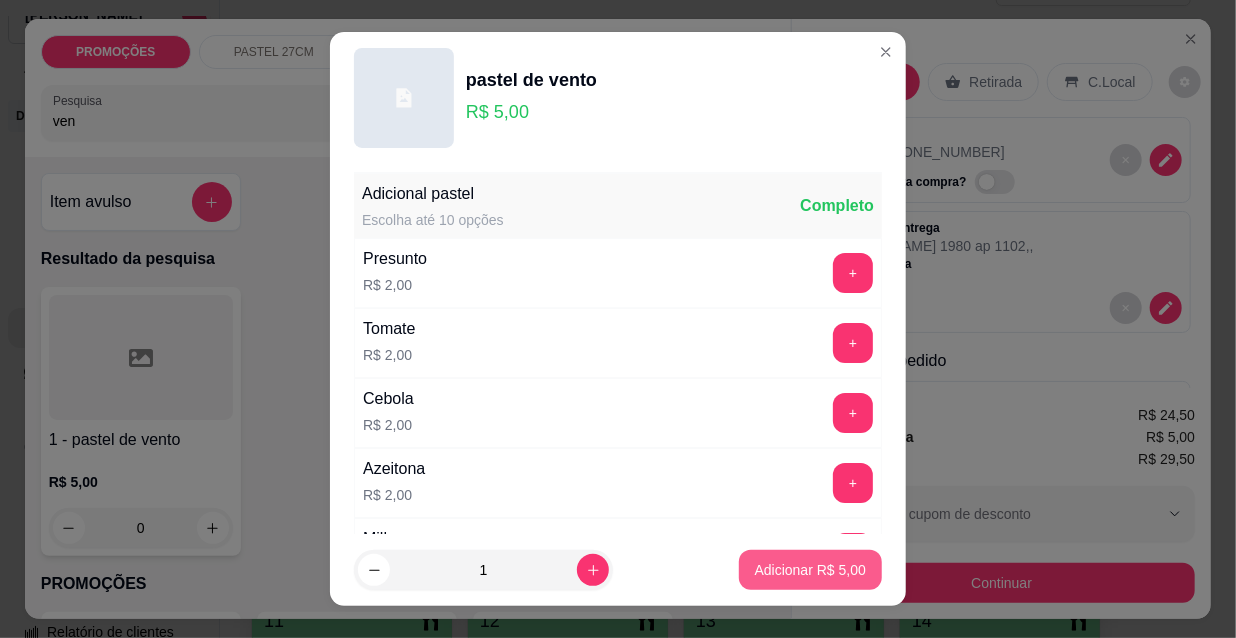 click on "Adicionar   R$ 5,00" at bounding box center (810, 570) 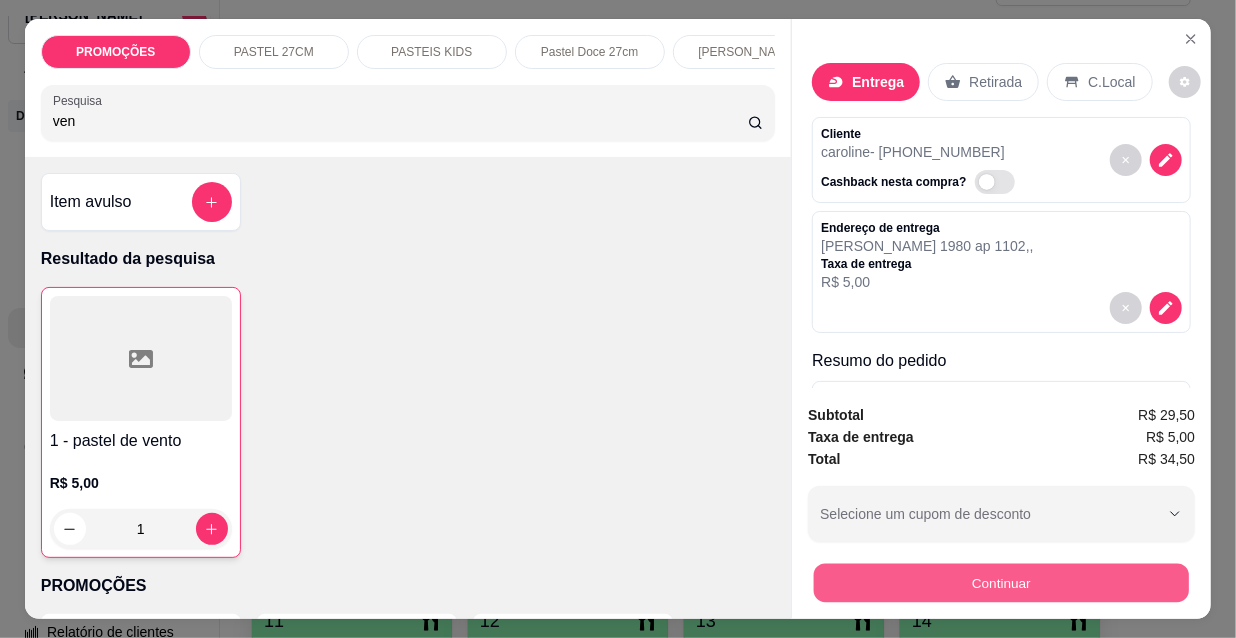 click on "Continuar" at bounding box center [1001, 582] 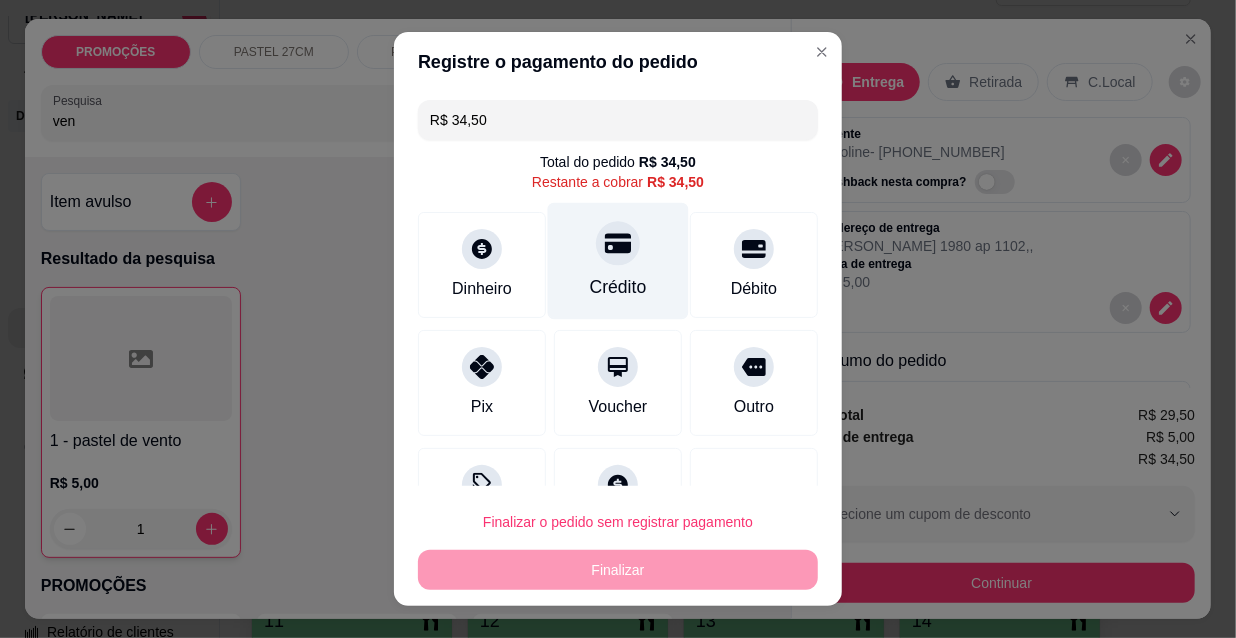click at bounding box center [618, 243] 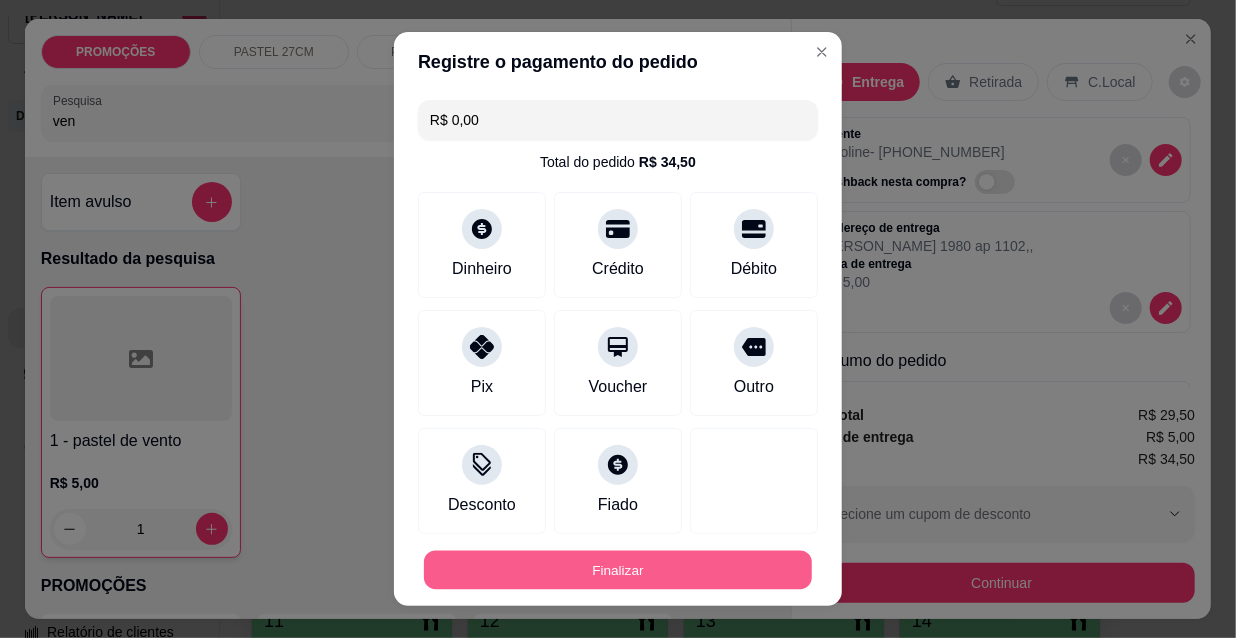 click on "Finalizar" at bounding box center [618, 570] 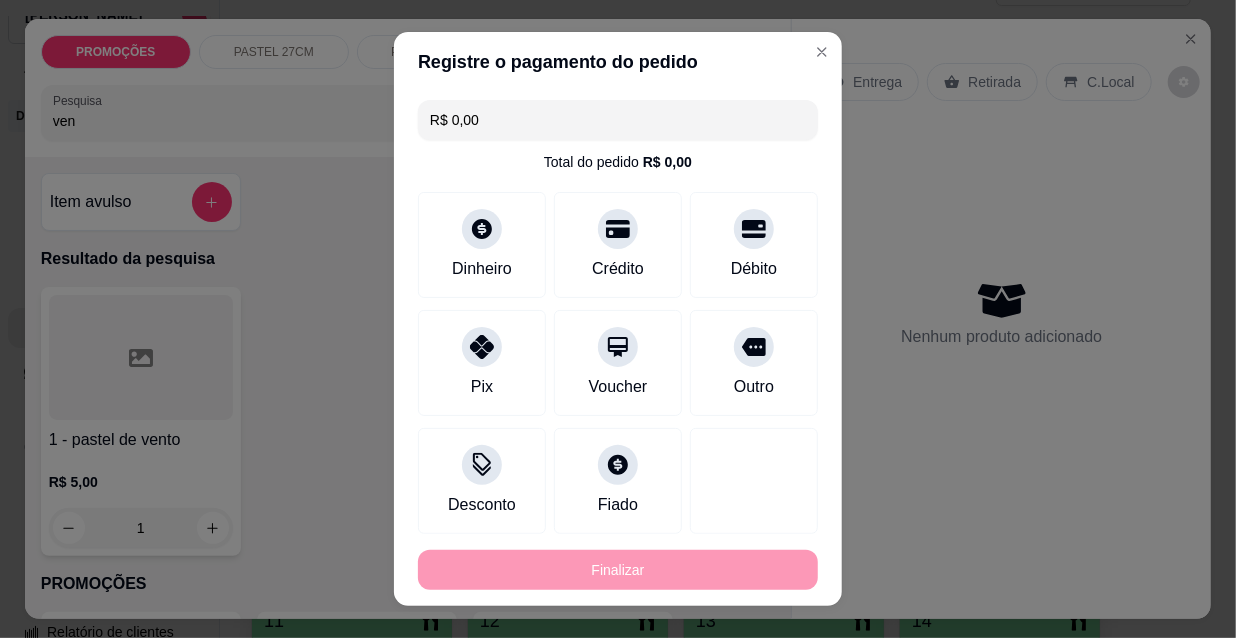 type on "0" 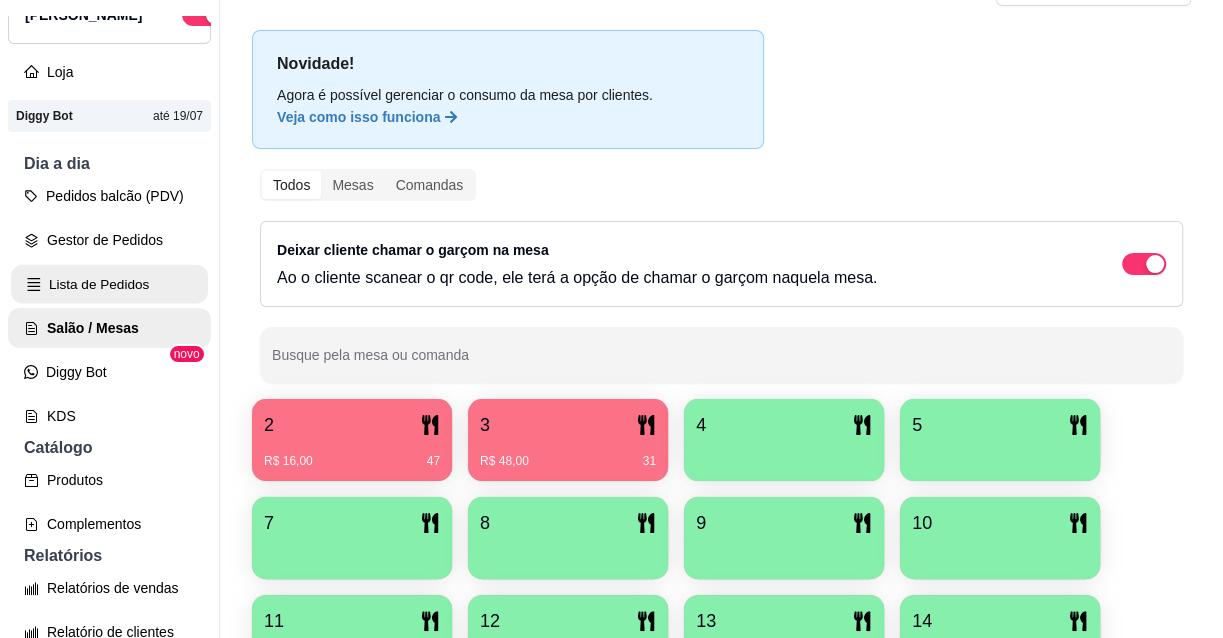 click on "Lista de Pedidos" at bounding box center [109, 284] 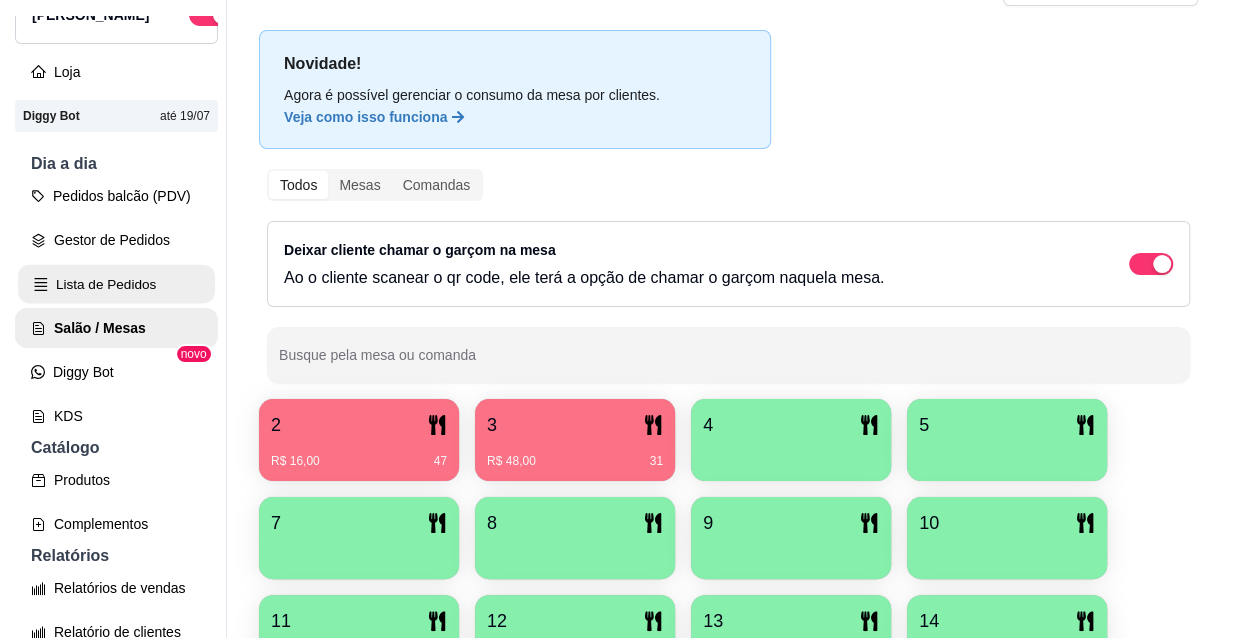 scroll, scrollTop: 0, scrollLeft: 0, axis: both 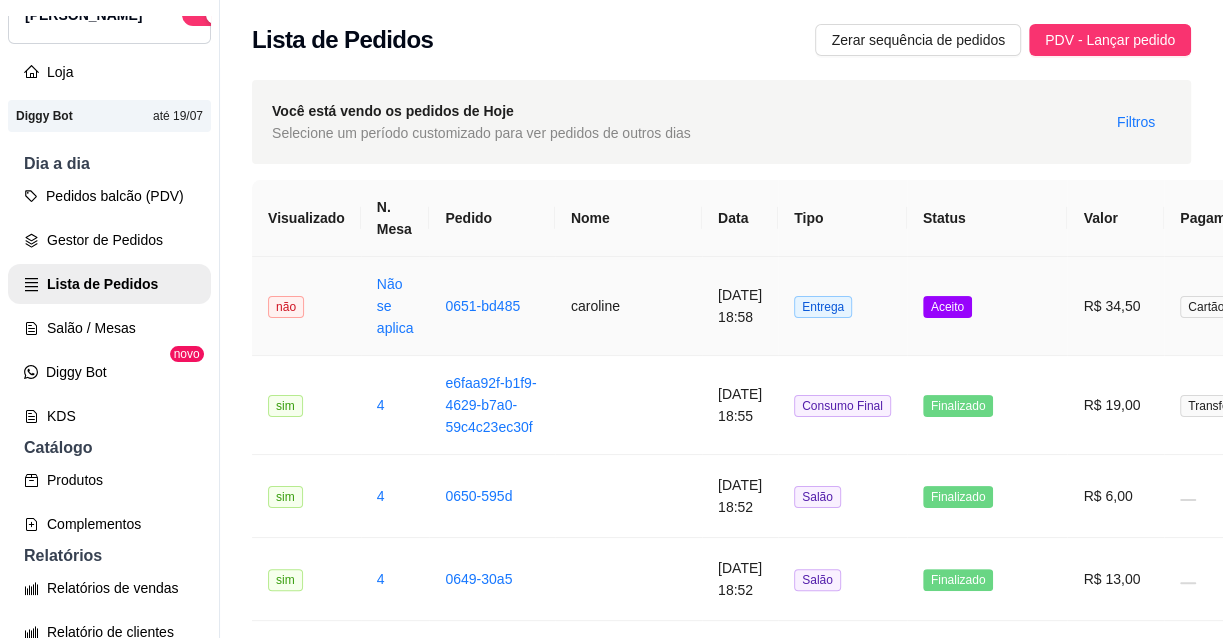 click on "caroline" at bounding box center (628, 306) 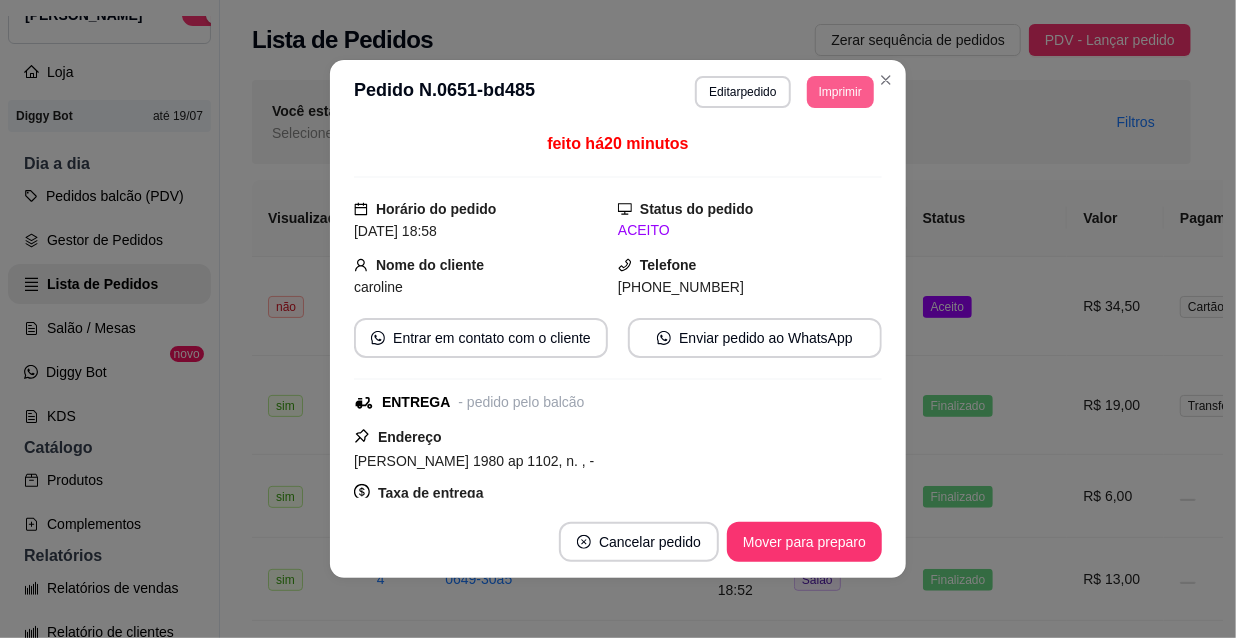 click on "Imprimir" at bounding box center (840, 92) 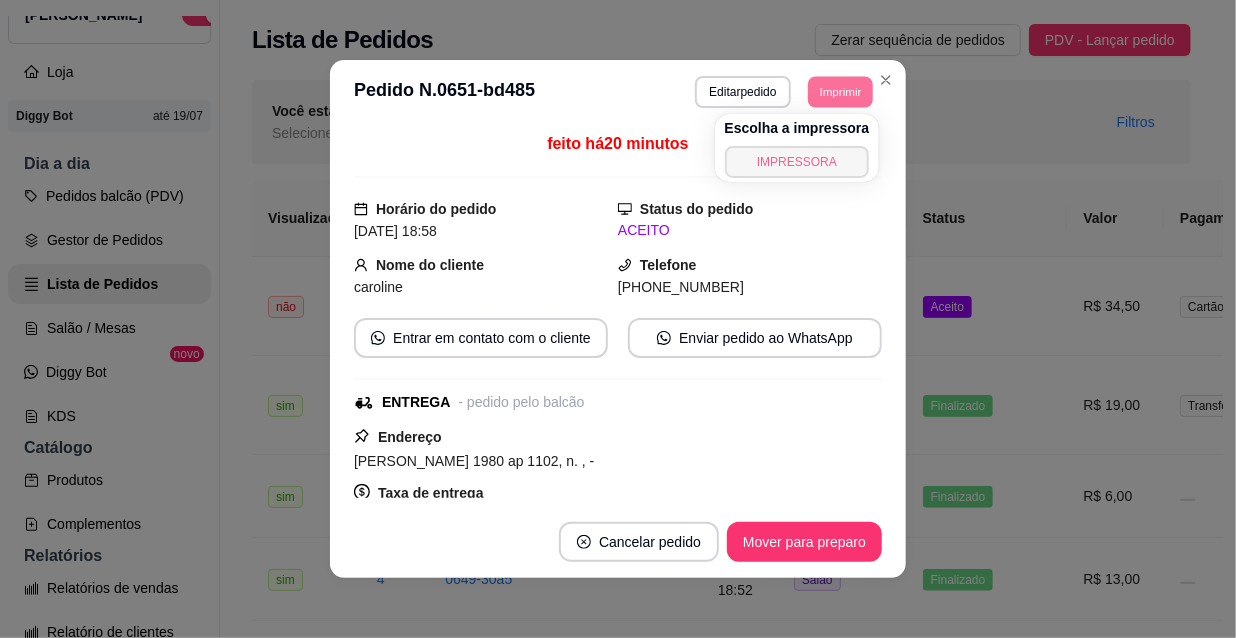 click on "IMPRESSORA" at bounding box center [797, 162] 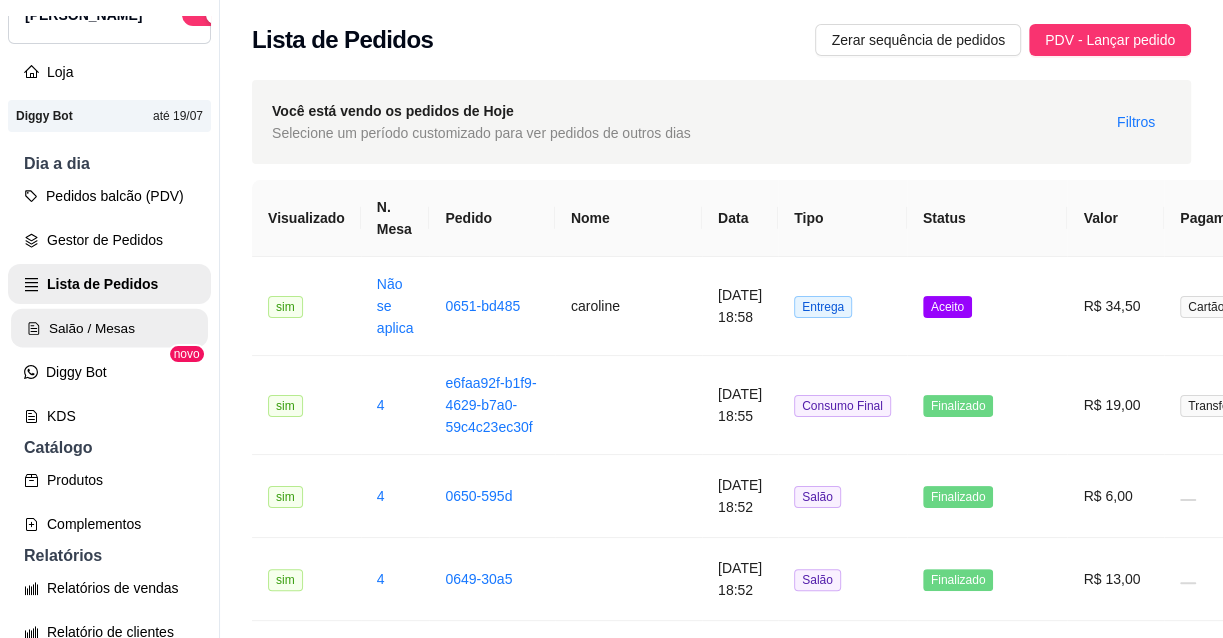 click on "Salão / Mesas" at bounding box center [109, 328] 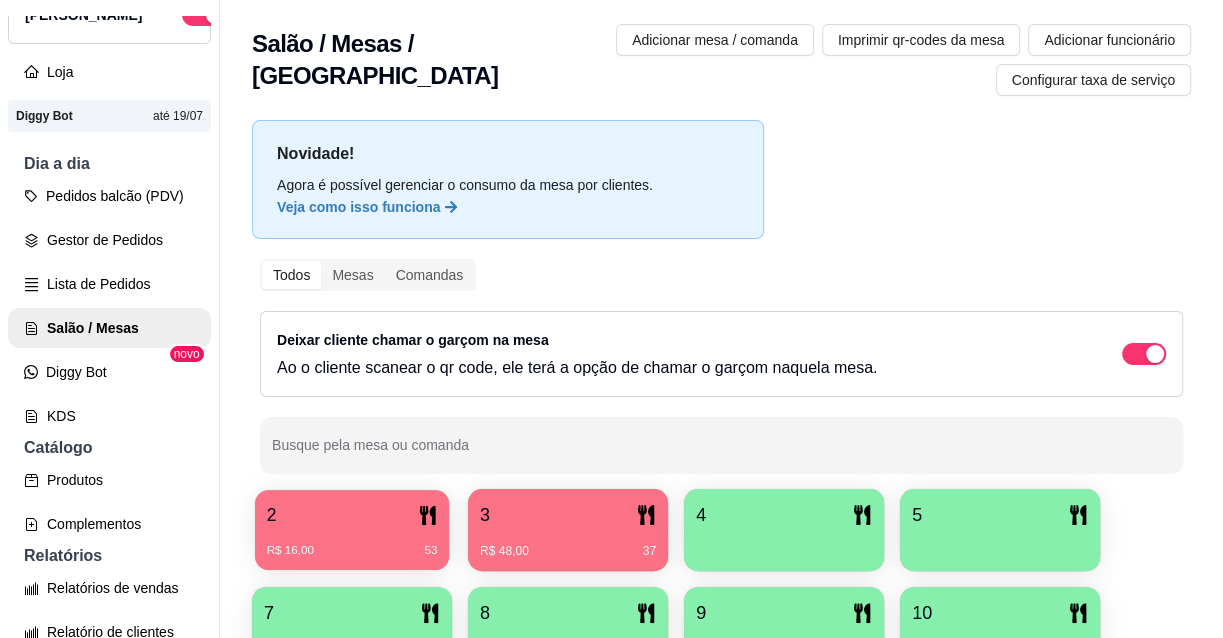 click on "R$ 16,00" at bounding box center [290, 551] 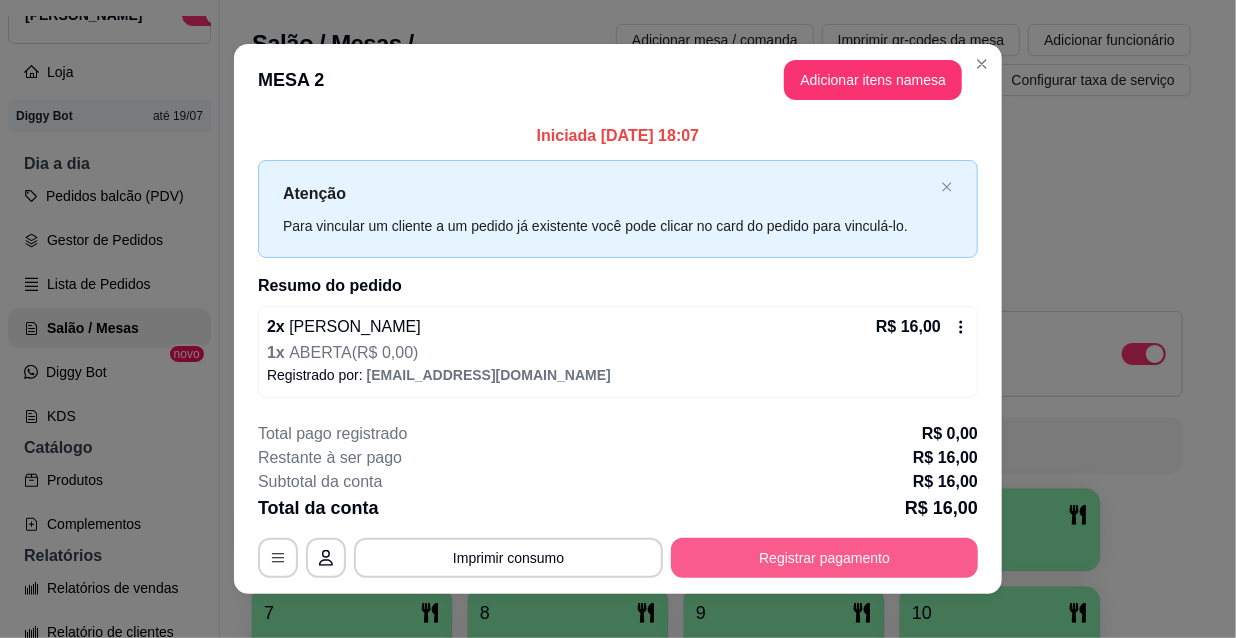 click on "Registrar pagamento" at bounding box center [824, 558] 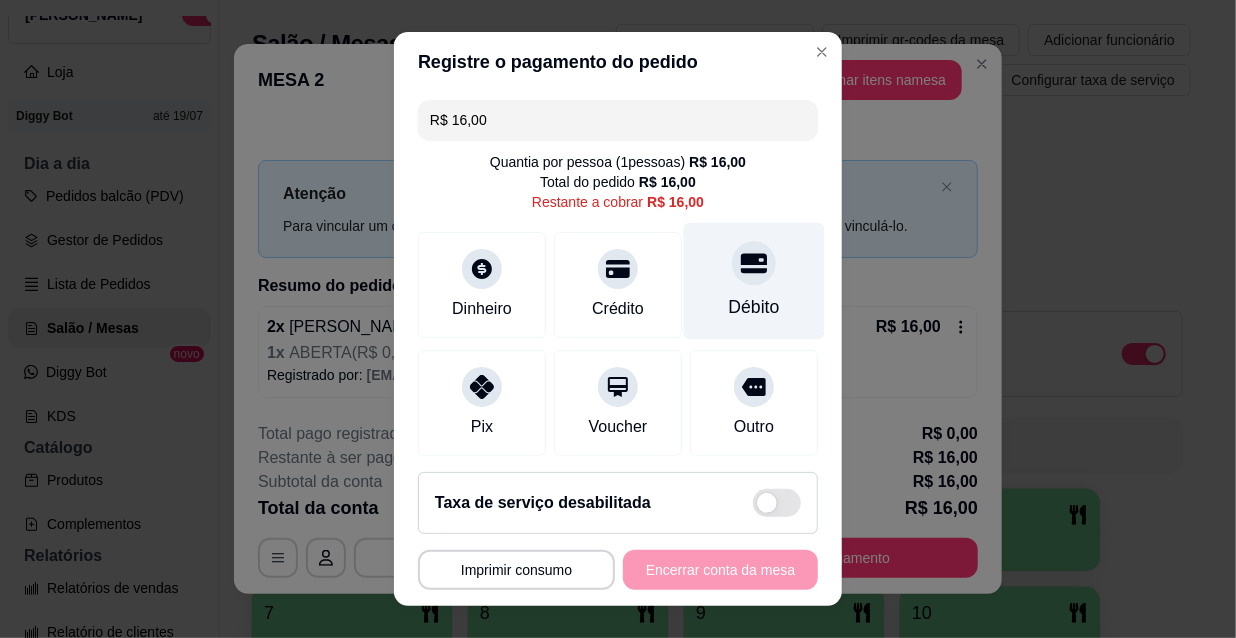 click on "Débito" at bounding box center (754, 281) 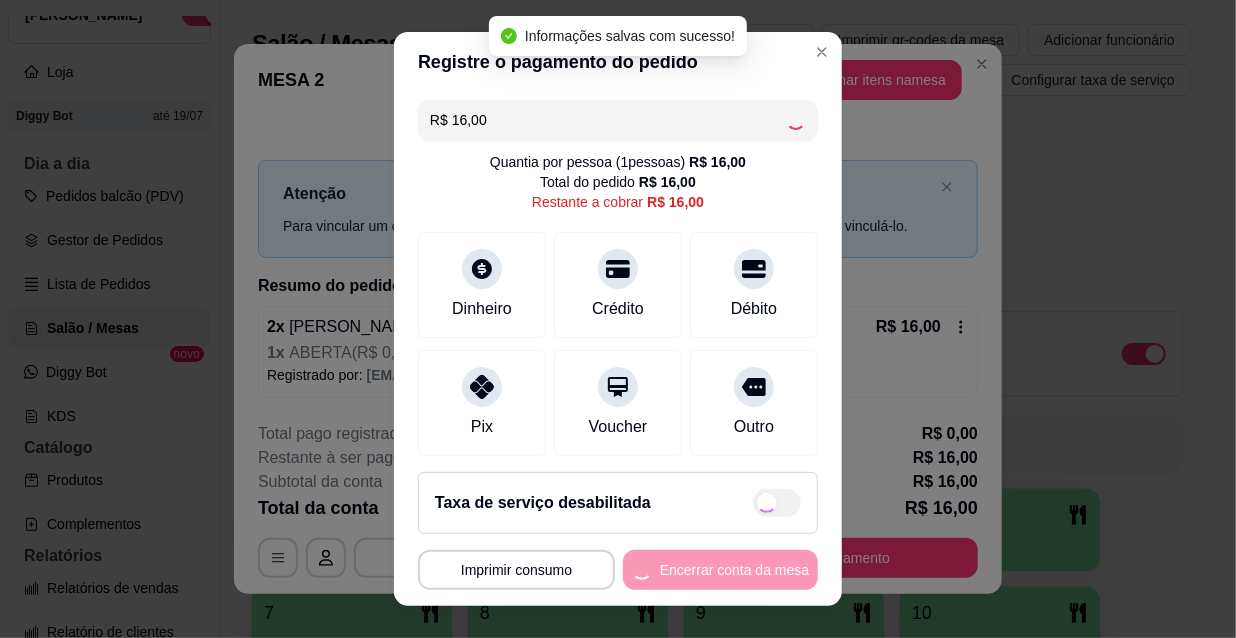 type on "R$ 0,00" 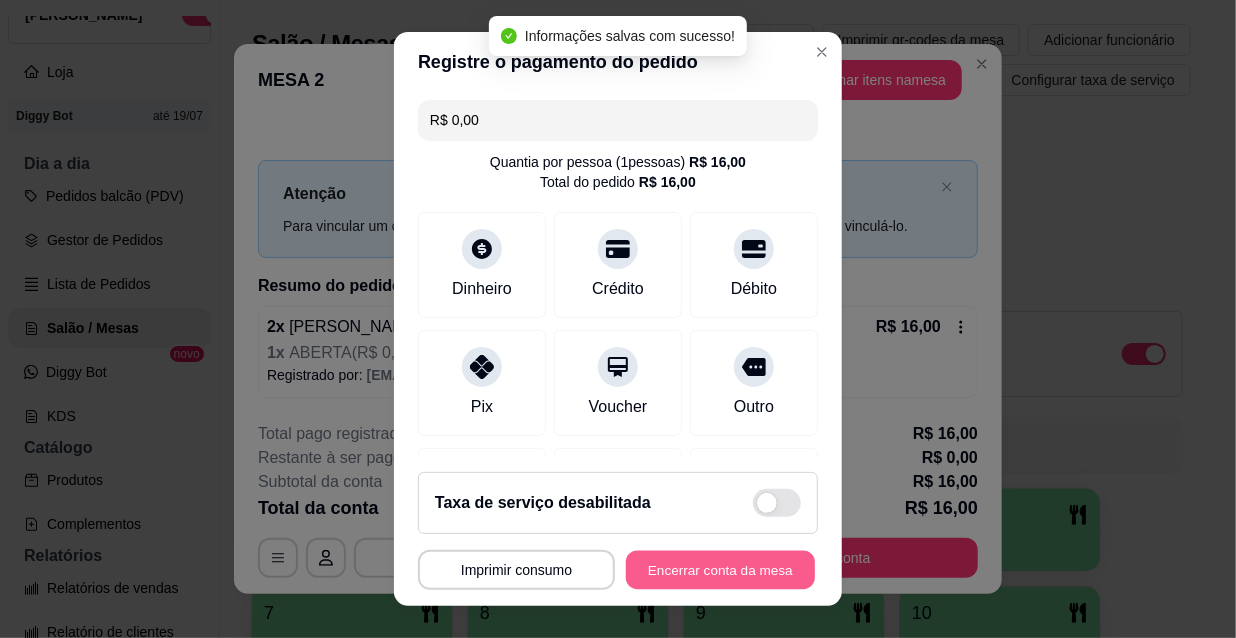 click on "Encerrar conta da mesa" at bounding box center [720, 570] 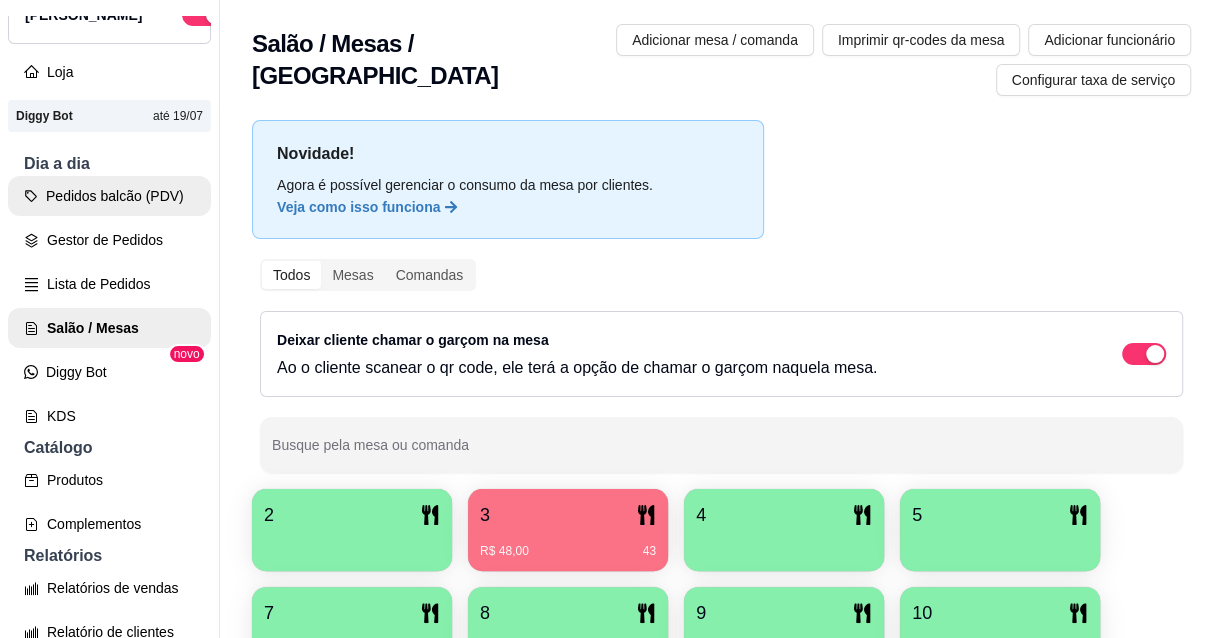 click on "Pedidos balcão (PDV)" at bounding box center [109, 196] 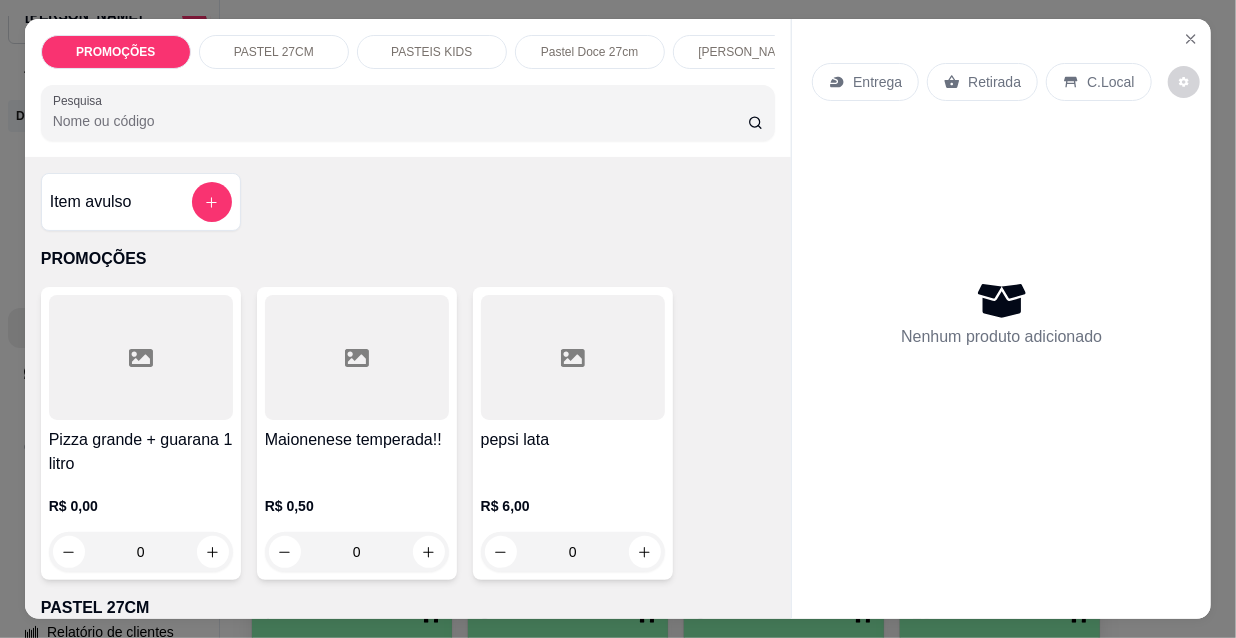 click on "Entrega" at bounding box center (877, 82) 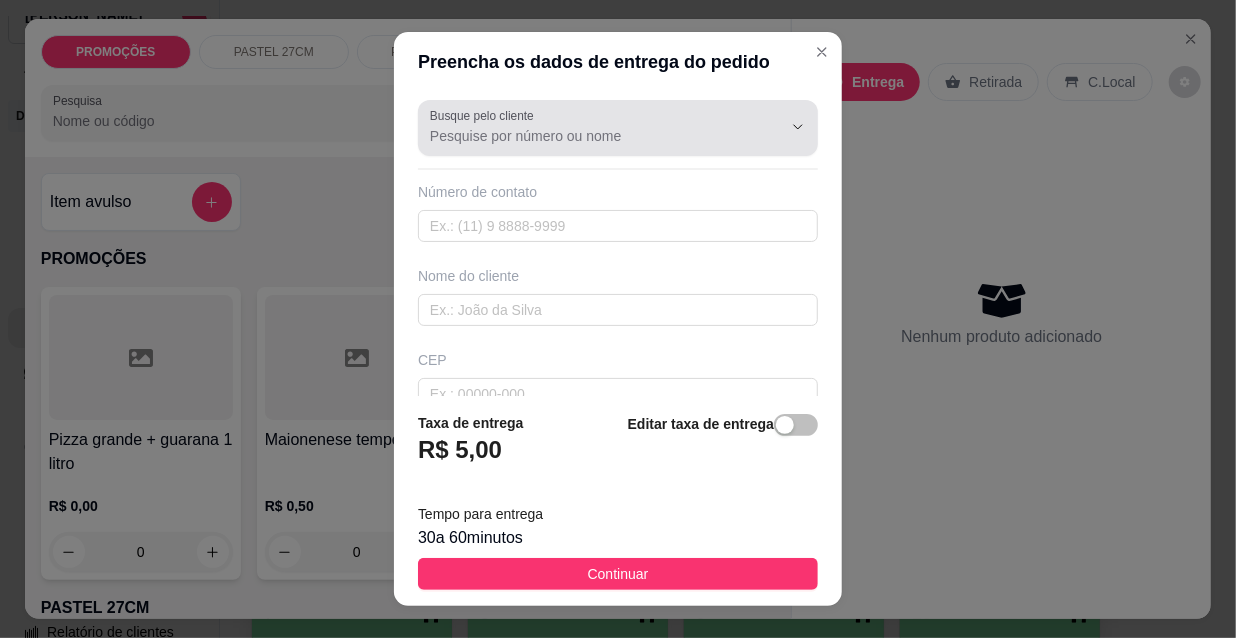 click on "Busque pelo cliente" at bounding box center [590, 136] 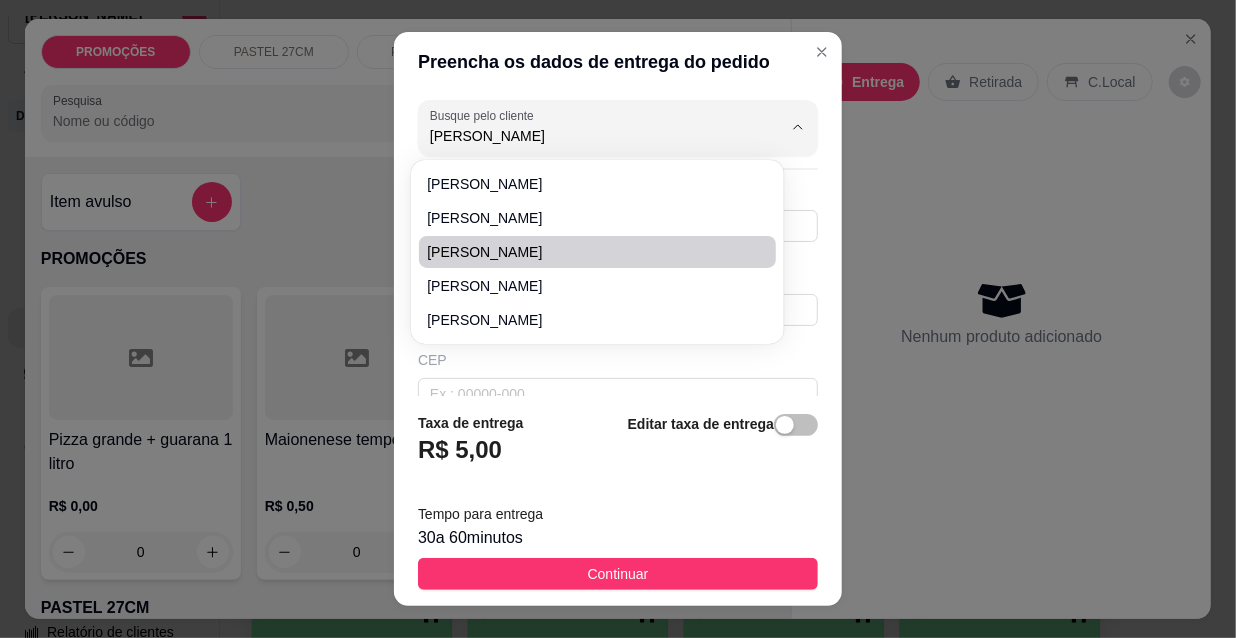 click on "[PERSON_NAME]" at bounding box center [587, 252] 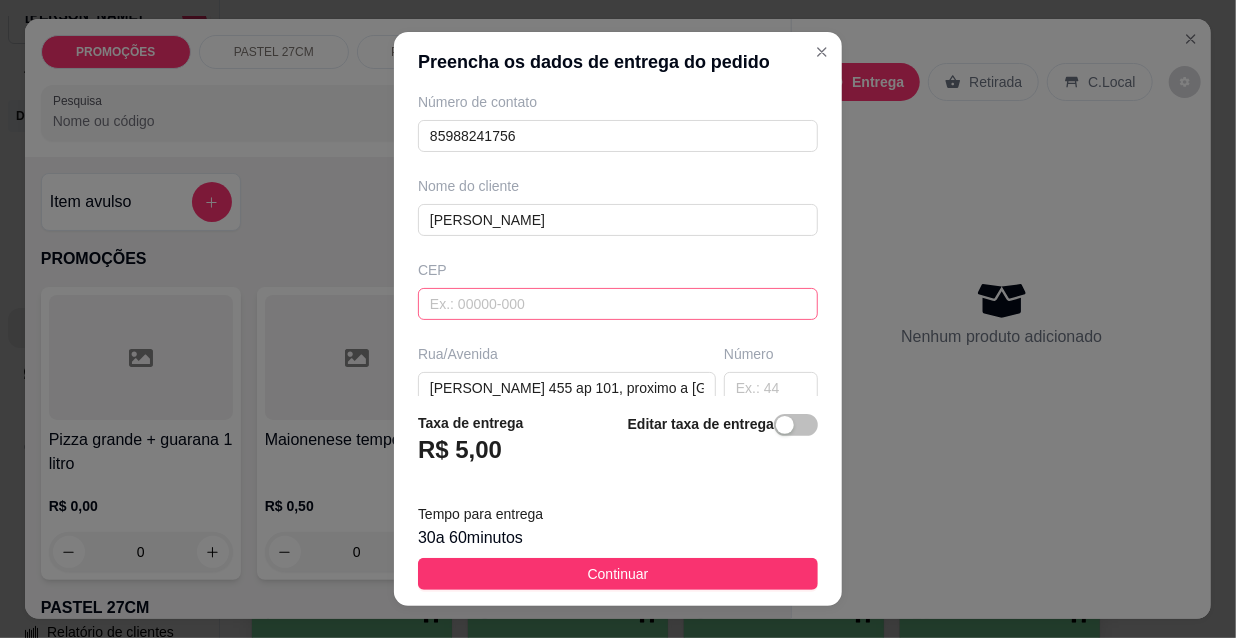 scroll, scrollTop: 181, scrollLeft: 0, axis: vertical 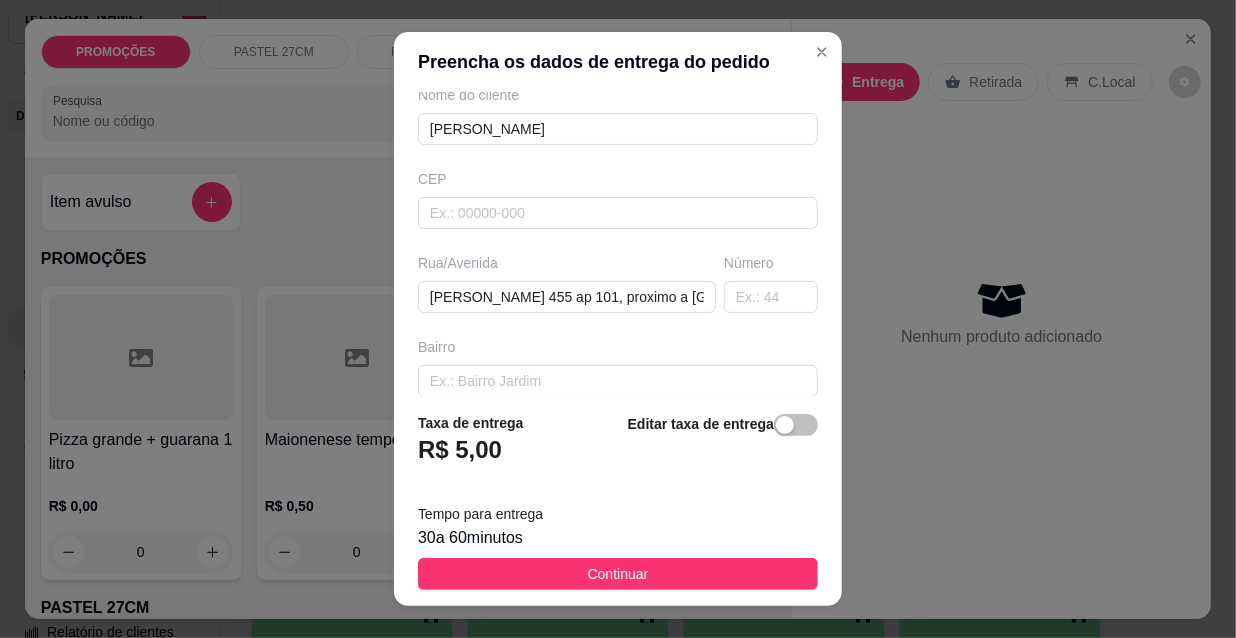type on "[PERSON_NAME]" 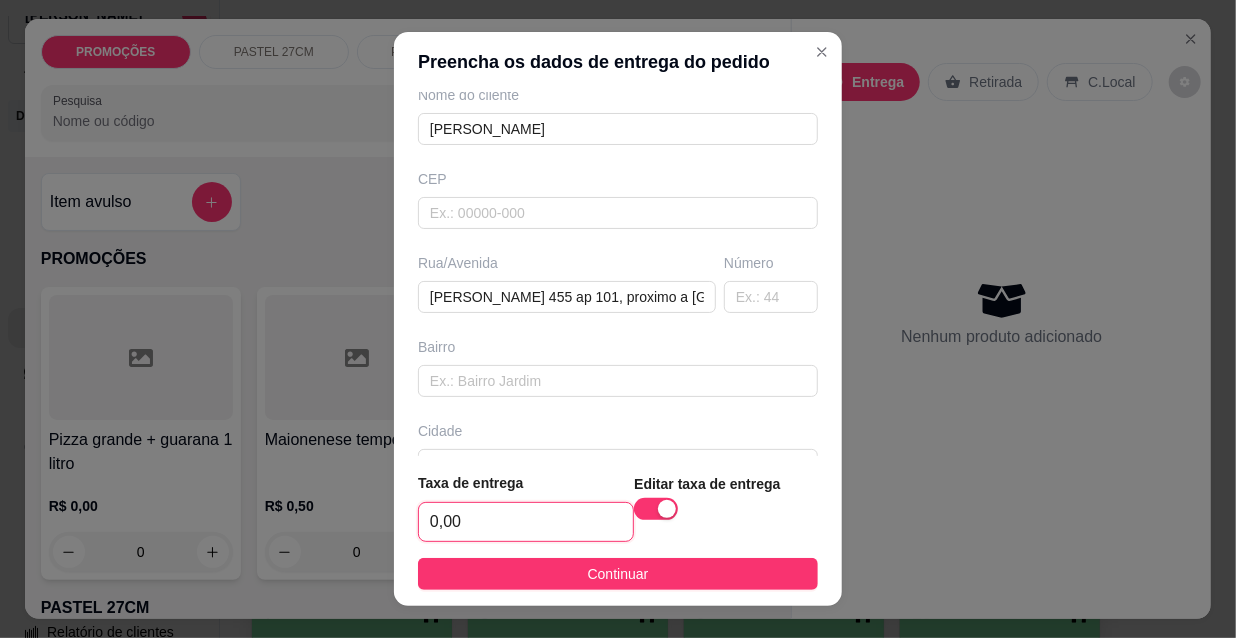 click on "0,00" at bounding box center [526, 522] 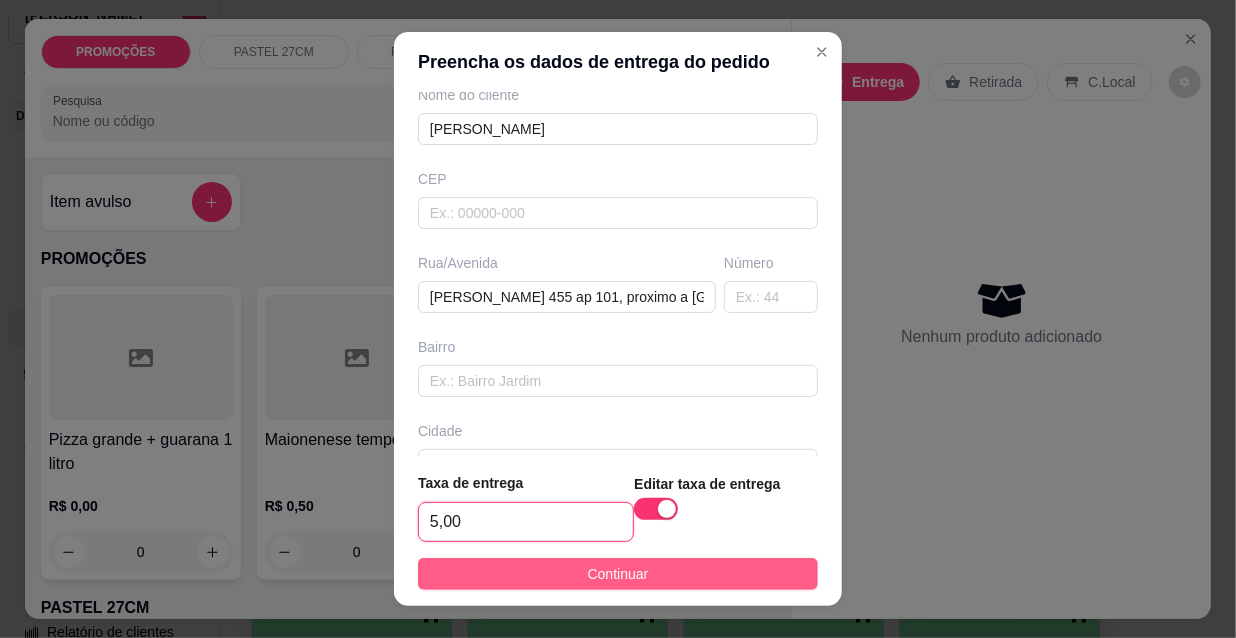 type on "5,00" 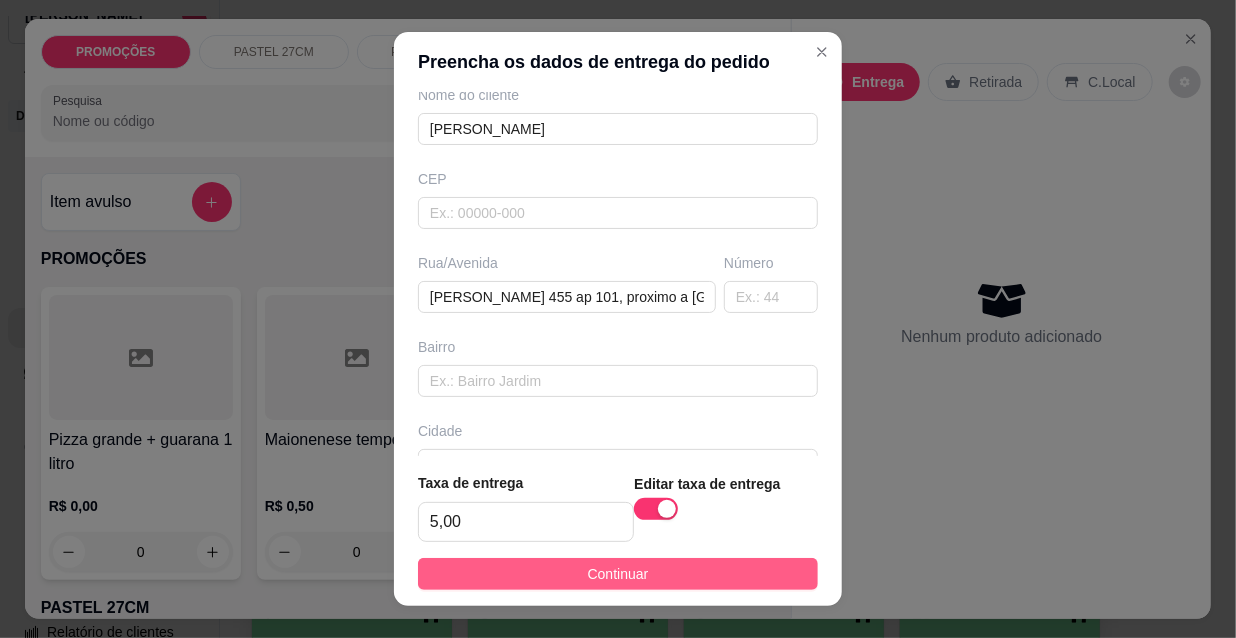 click on "Continuar" at bounding box center [618, 574] 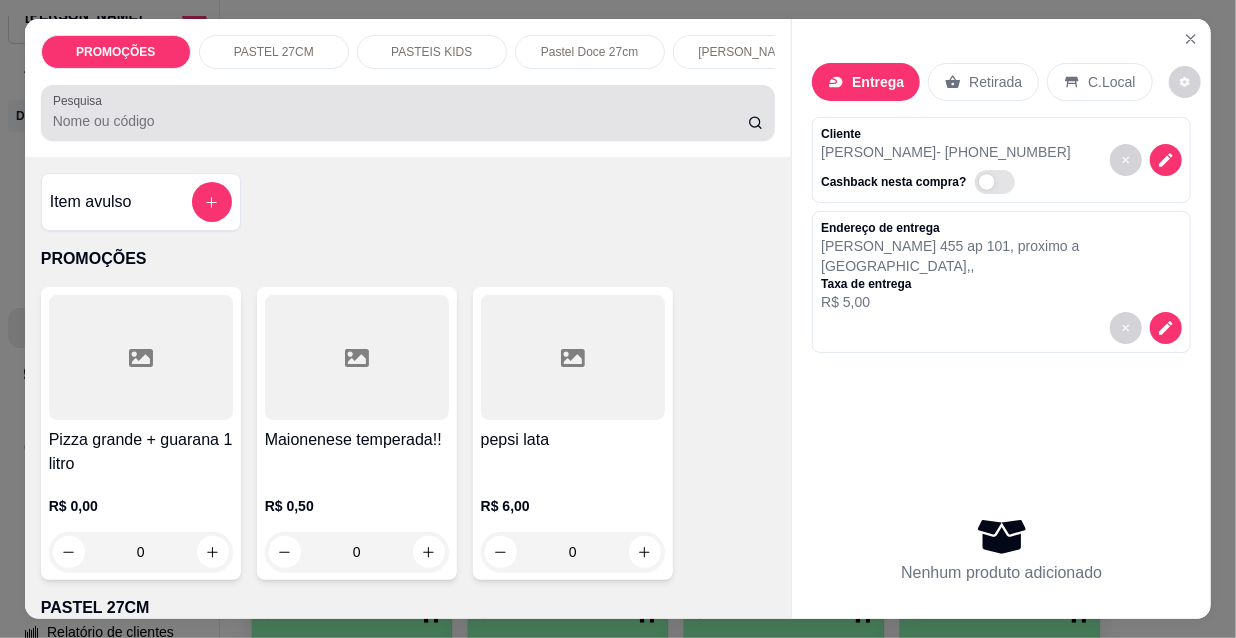 click on "Pesquisa" at bounding box center (400, 121) 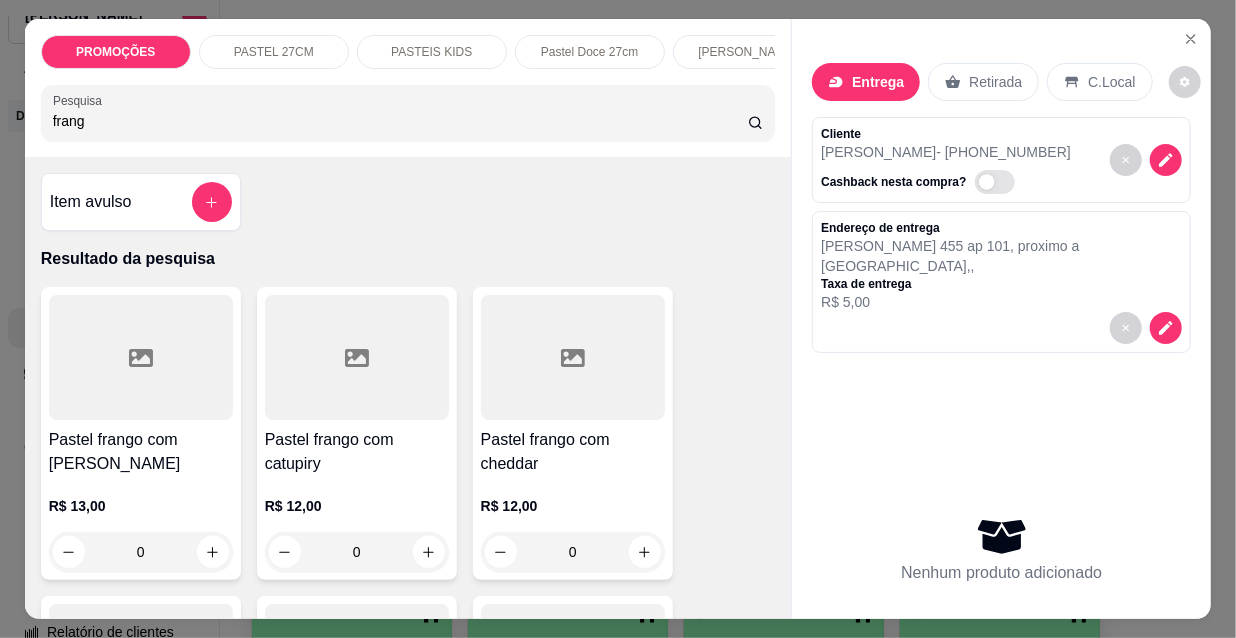 type on "frang" 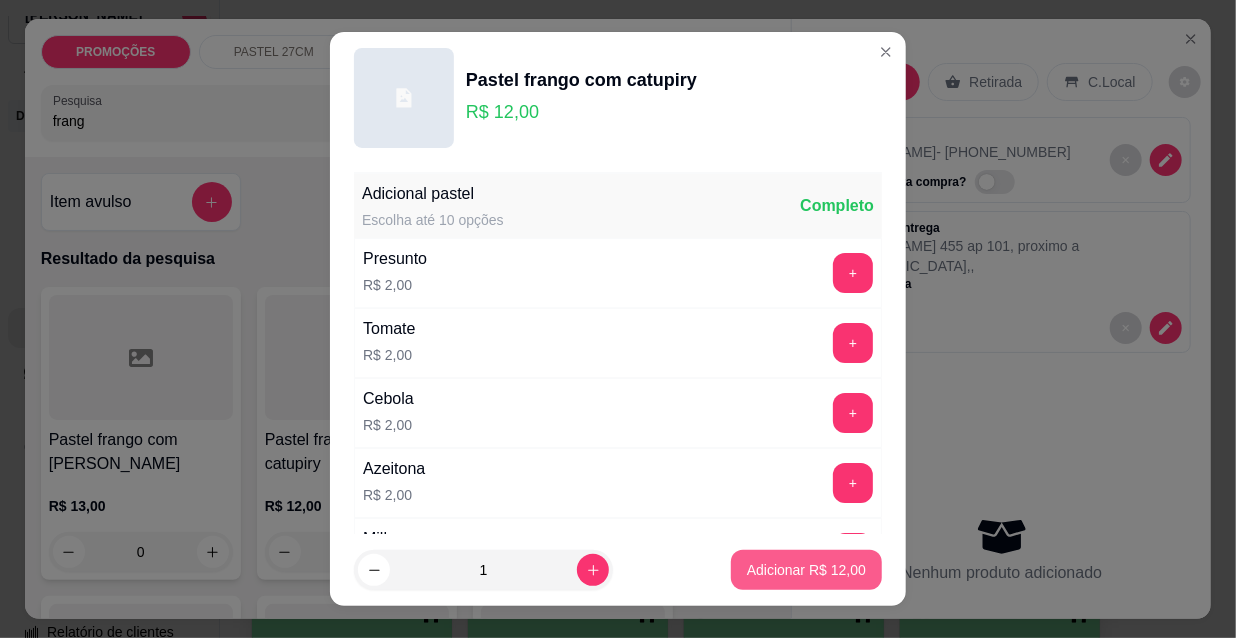 click on "Adicionar   R$ 12,00" at bounding box center (806, 570) 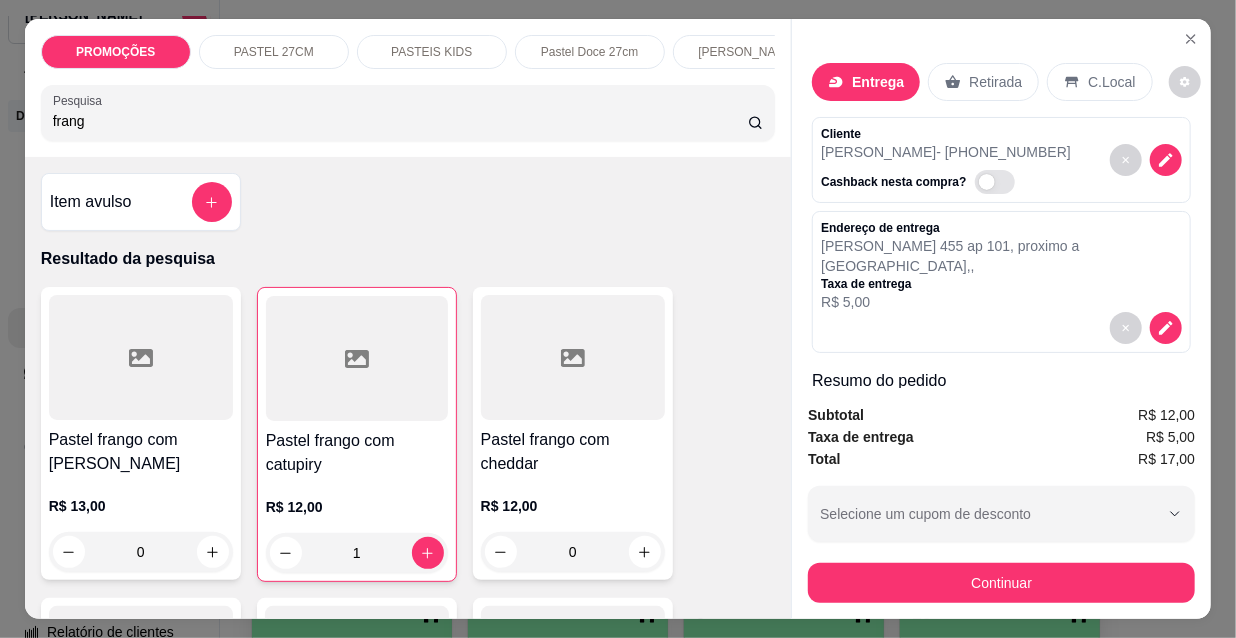 type on "1" 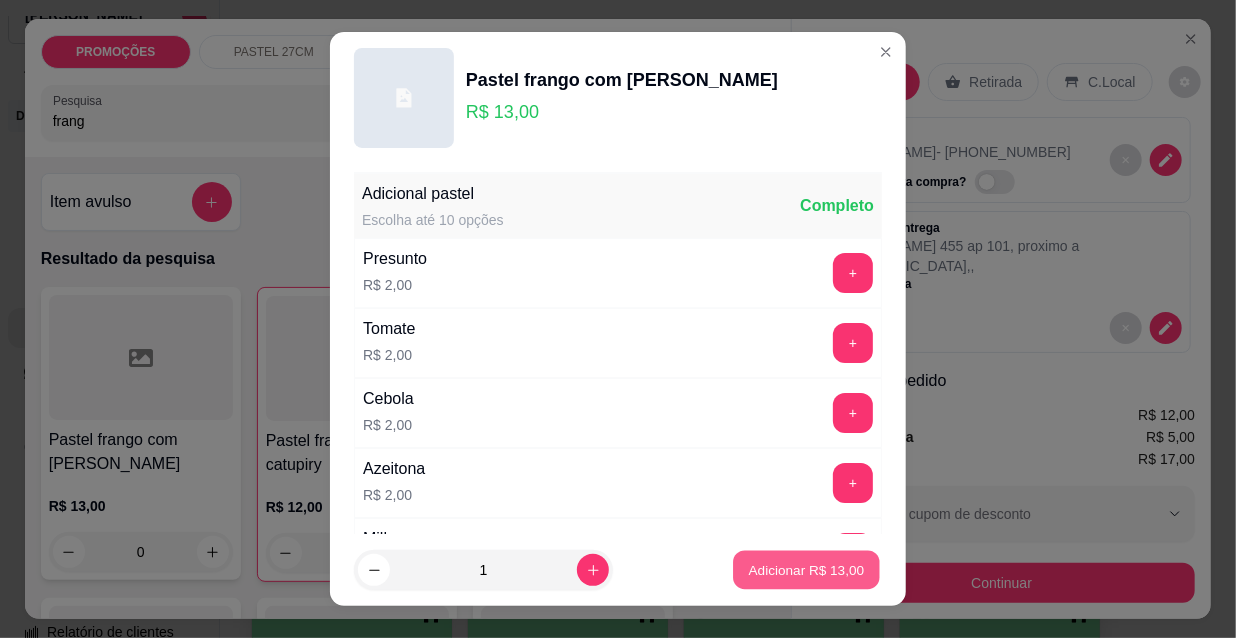 click on "Adicionar   R$ 13,00" at bounding box center [807, 569] 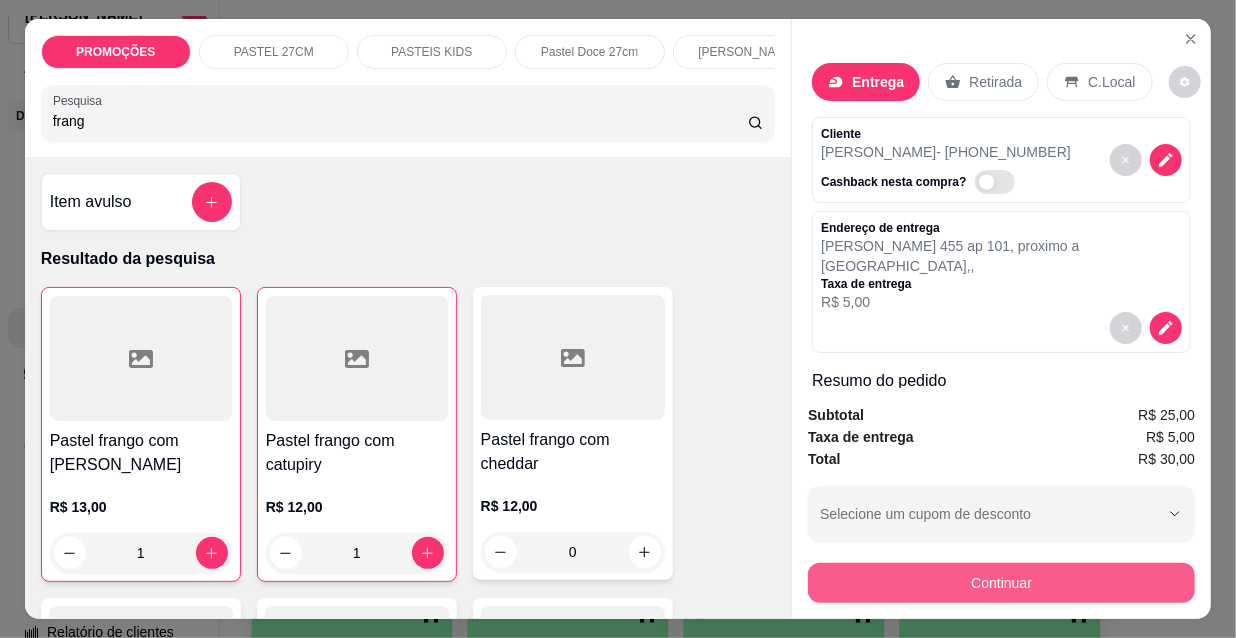 click on "Continuar" at bounding box center [1001, 583] 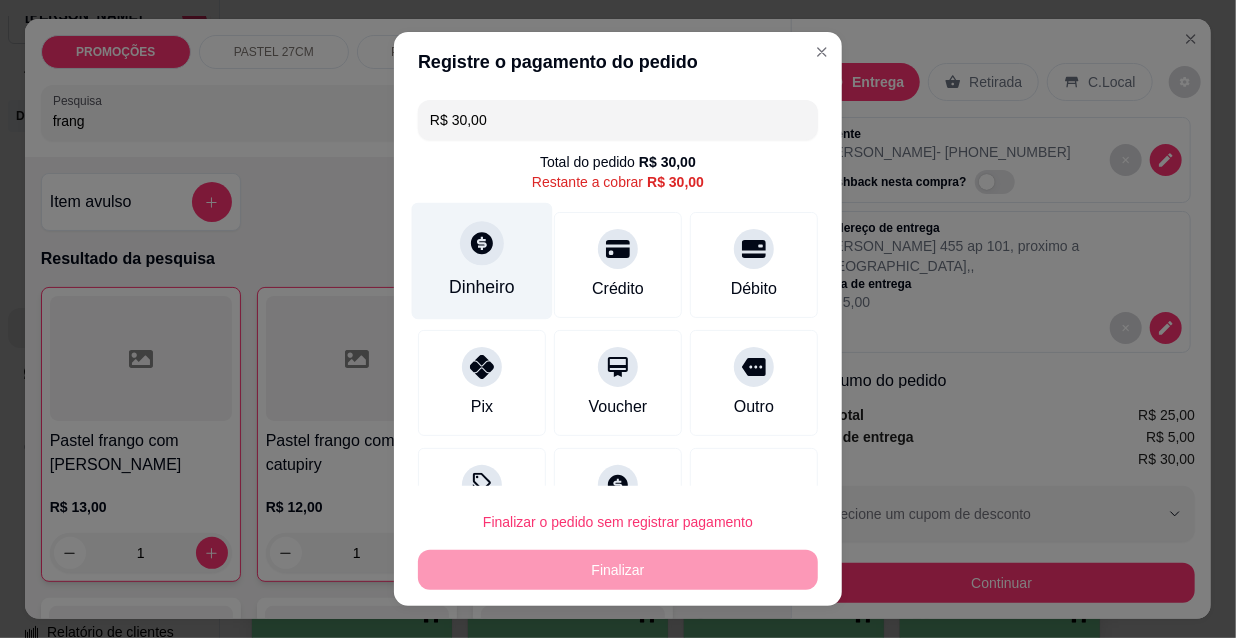 click on "Dinheiro" at bounding box center [482, 261] 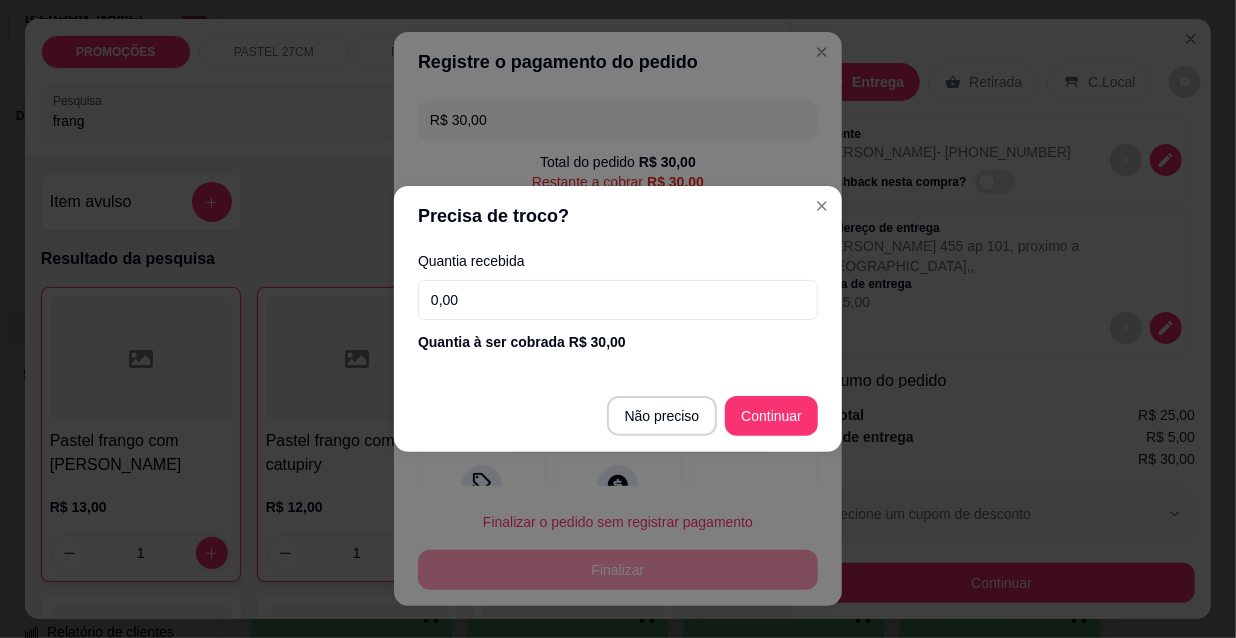 click on "0,00" at bounding box center (618, 300) 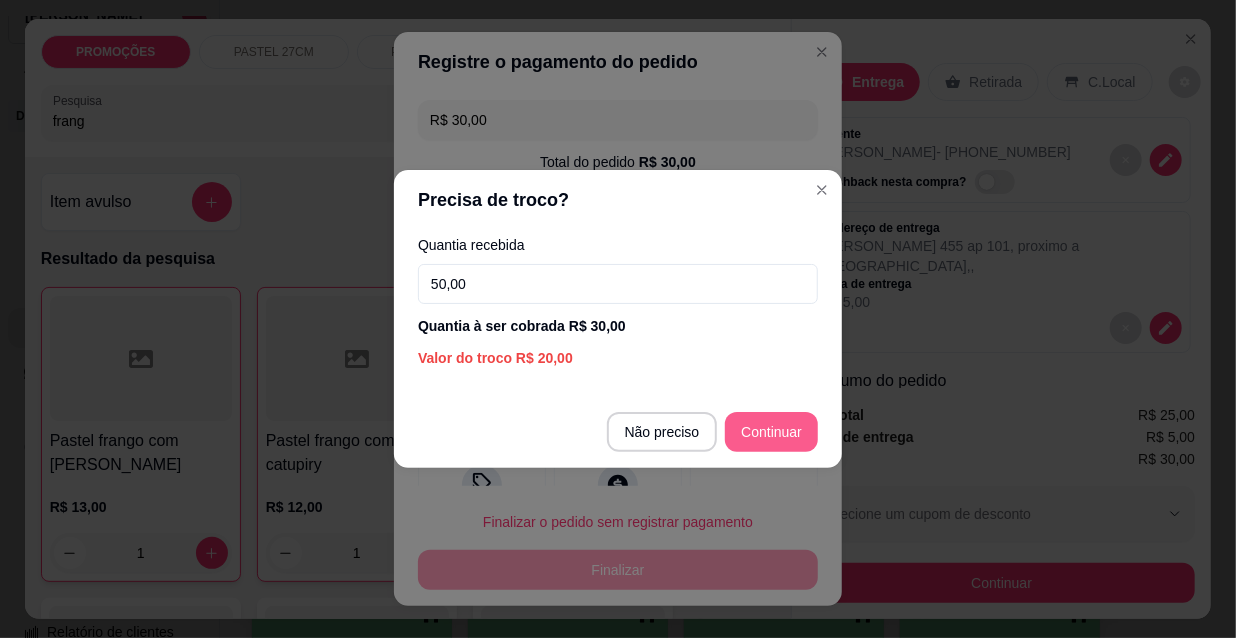 type on "50,00" 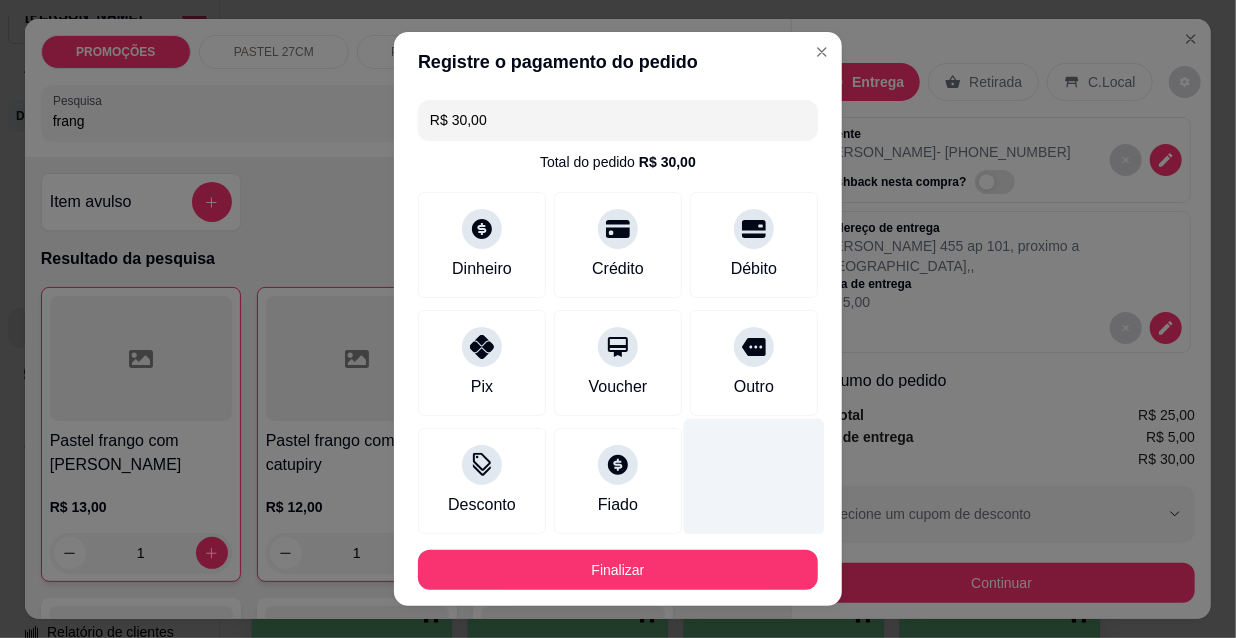 type on "R$ 0,00" 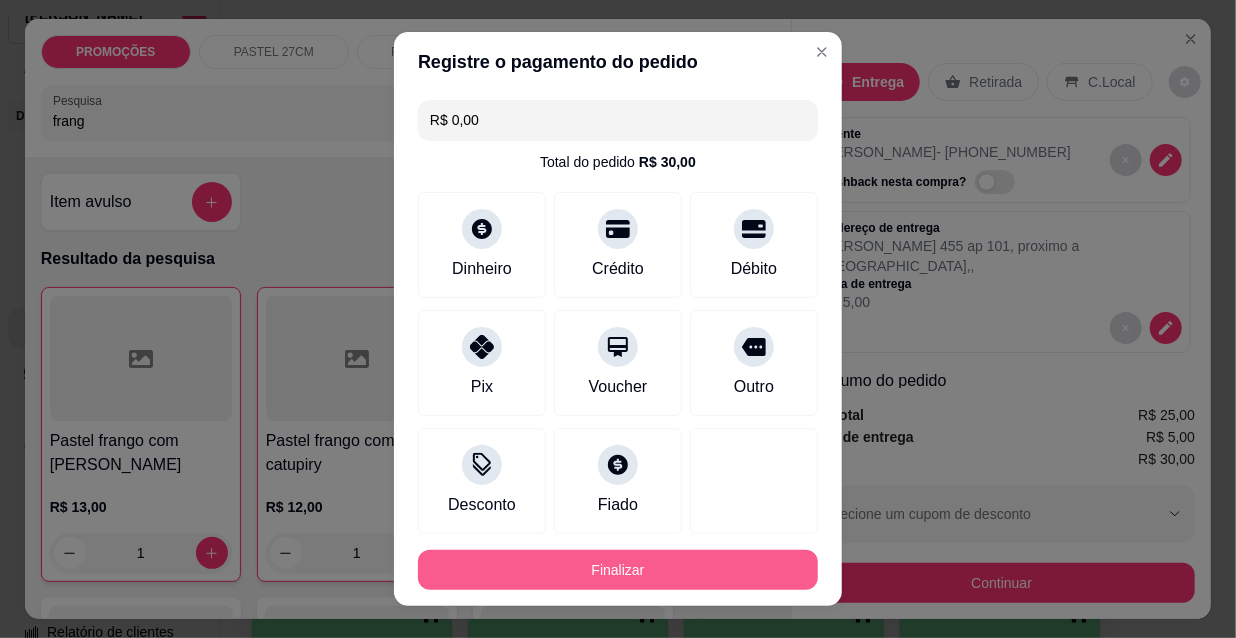 click on "Finalizar" at bounding box center [618, 570] 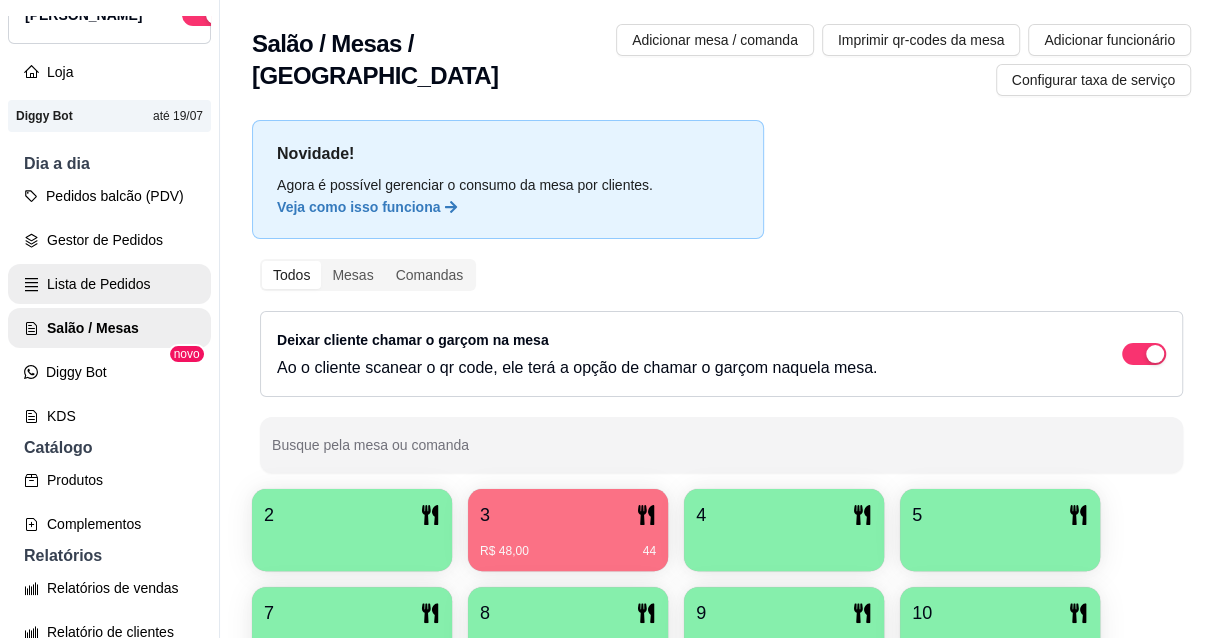 click on "Lista de Pedidos" at bounding box center [109, 284] 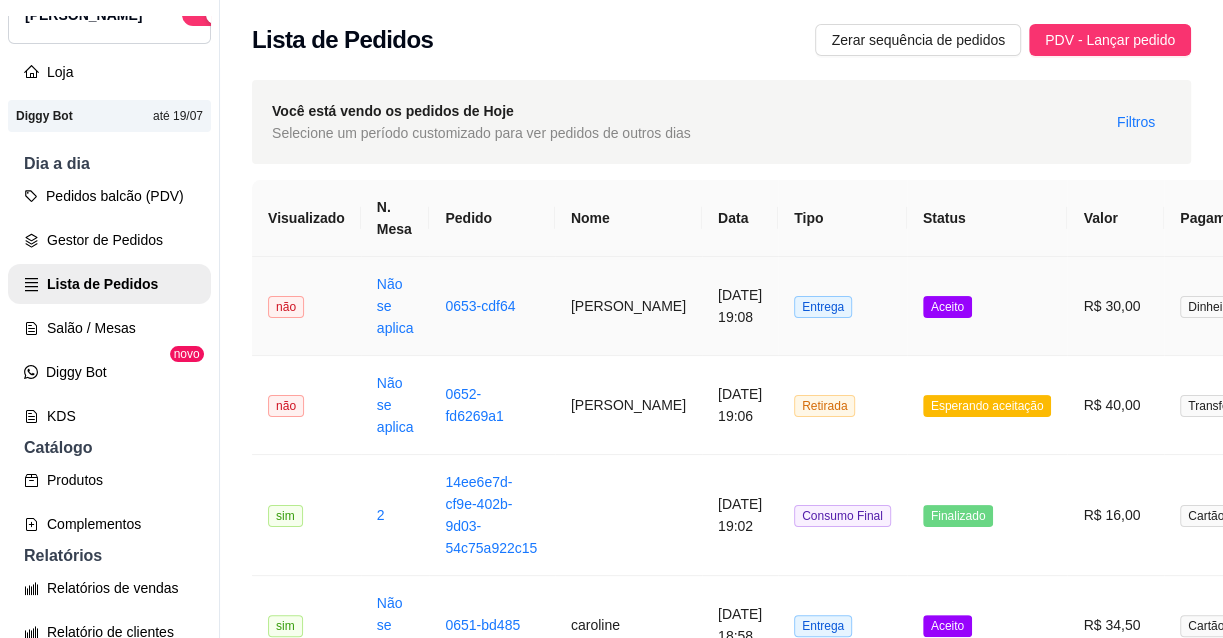 click on "[DATE] 19:08" at bounding box center (740, 306) 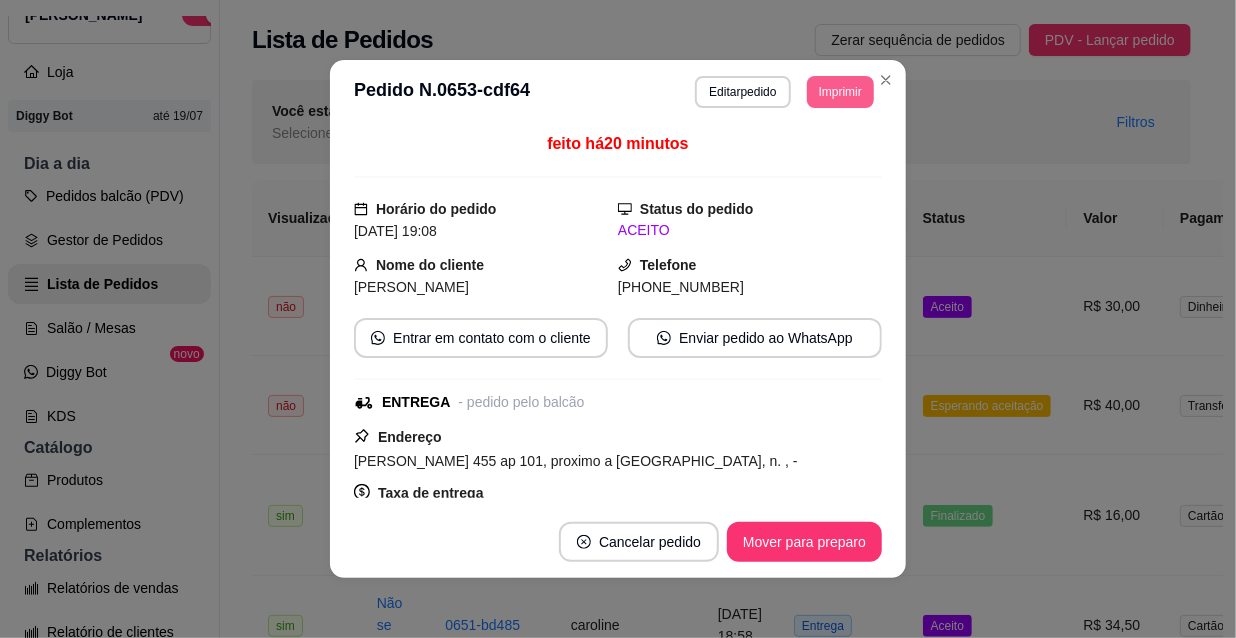 click on "Imprimir" at bounding box center [840, 92] 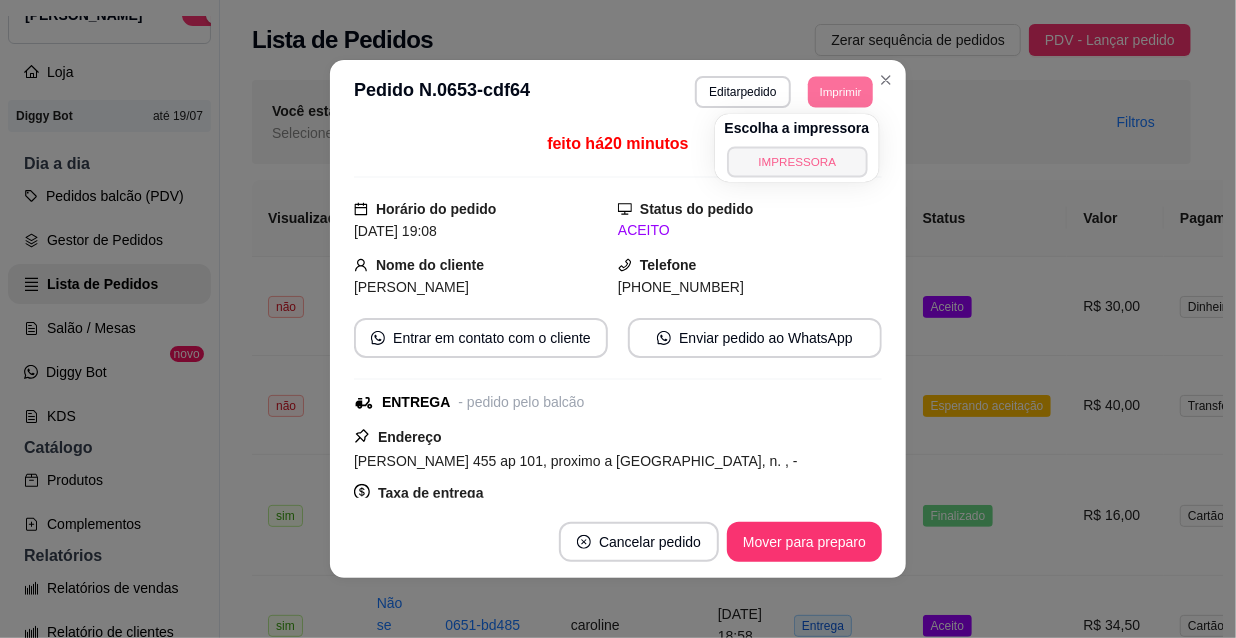 click on "IMPRESSORA" at bounding box center (797, 161) 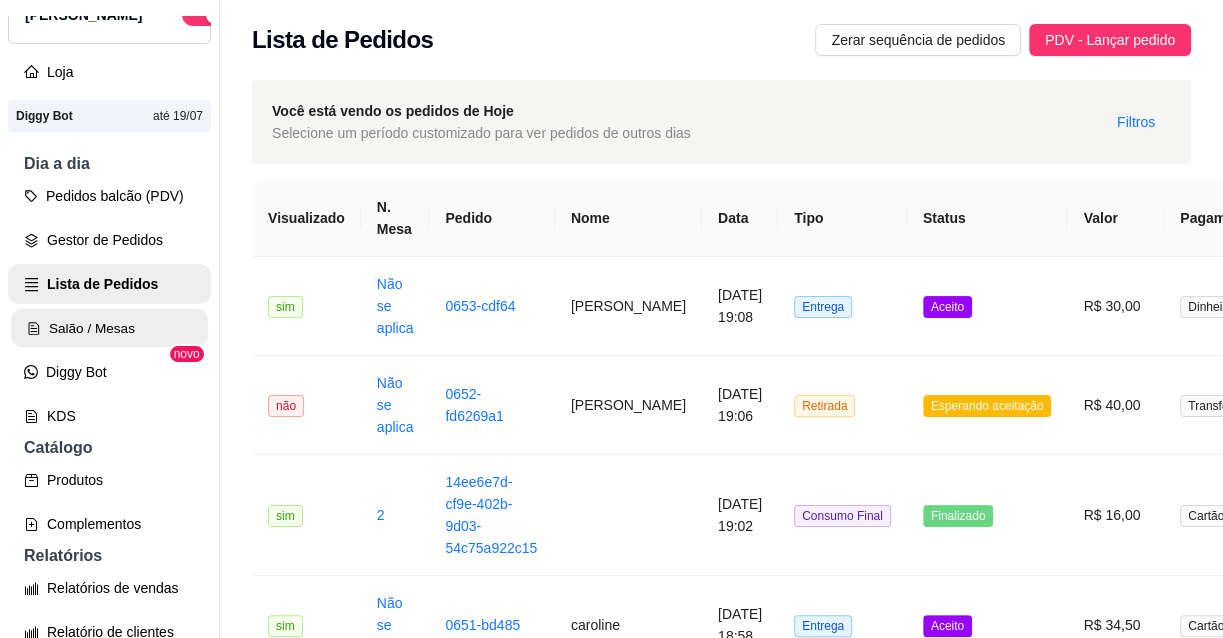 click on "Salão / Mesas" at bounding box center [109, 328] 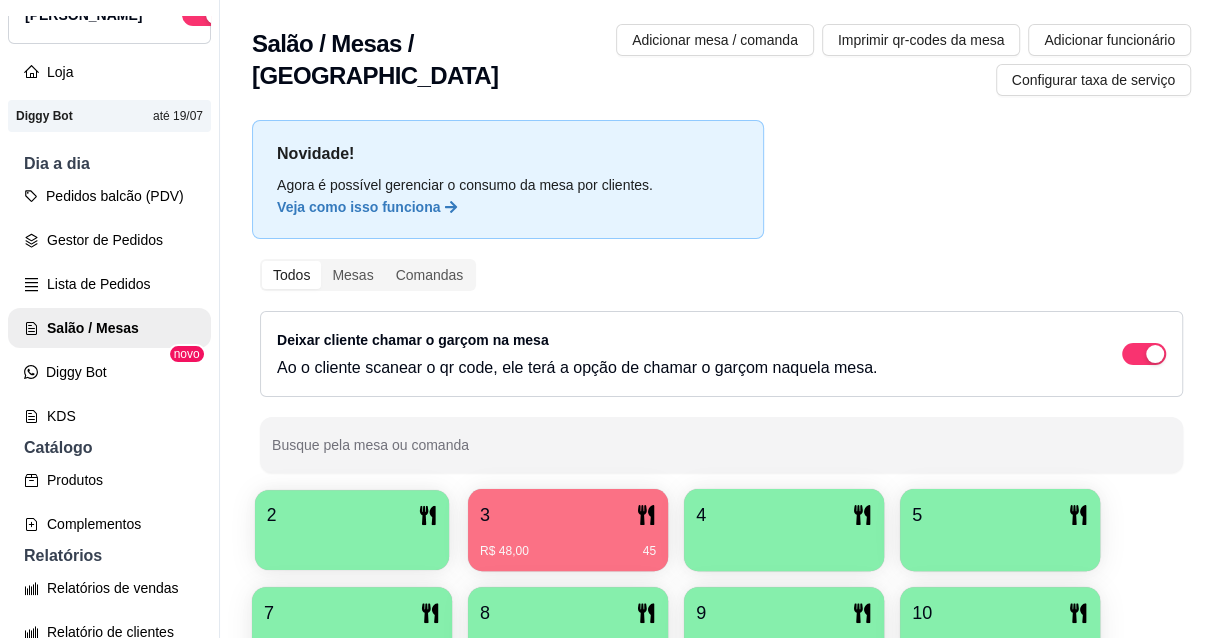 click on "2" at bounding box center [352, 515] 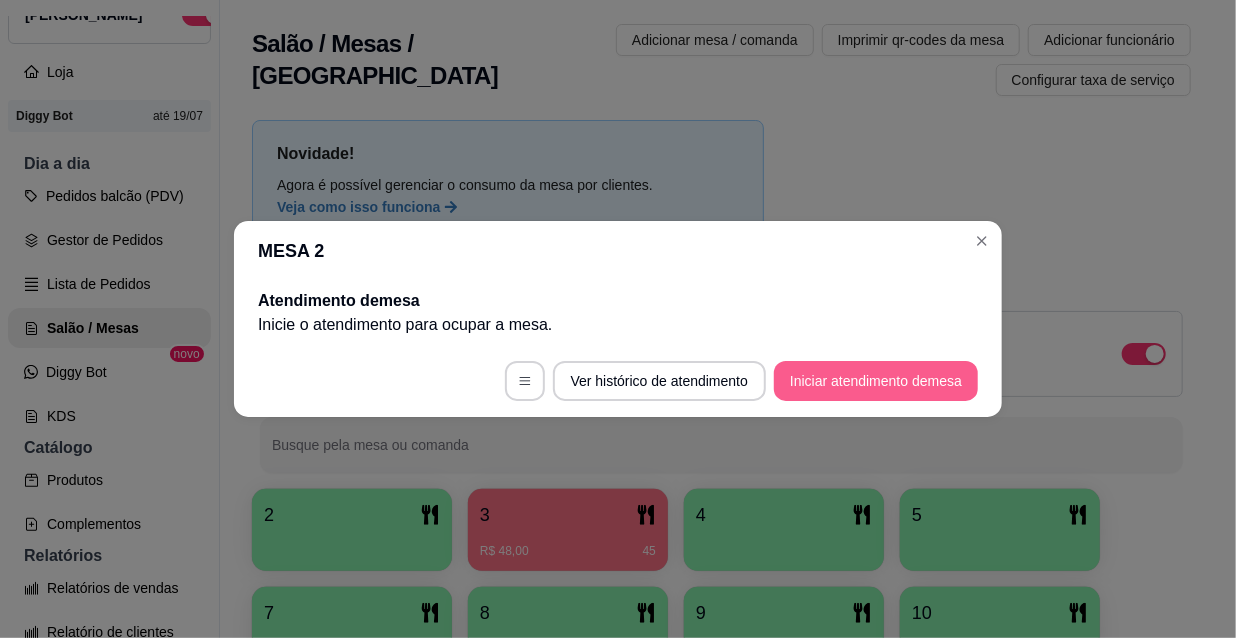 click on "Iniciar atendimento de  mesa" at bounding box center [876, 381] 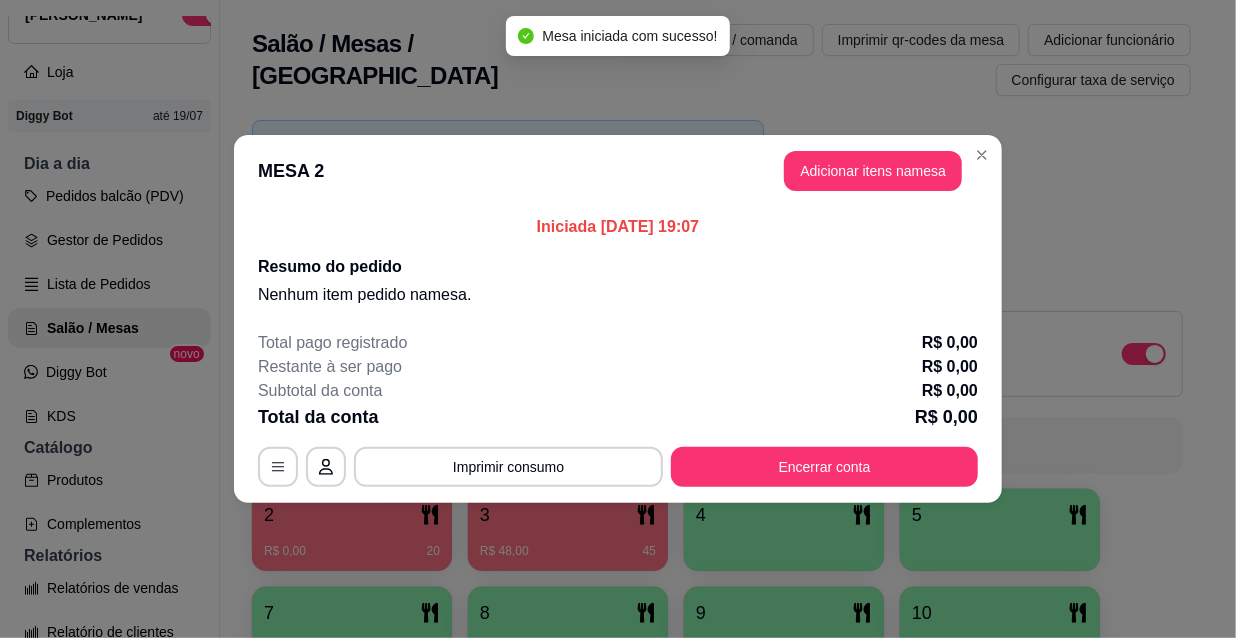 click on "Adicionar itens na  mesa" at bounding box center (873, 171) 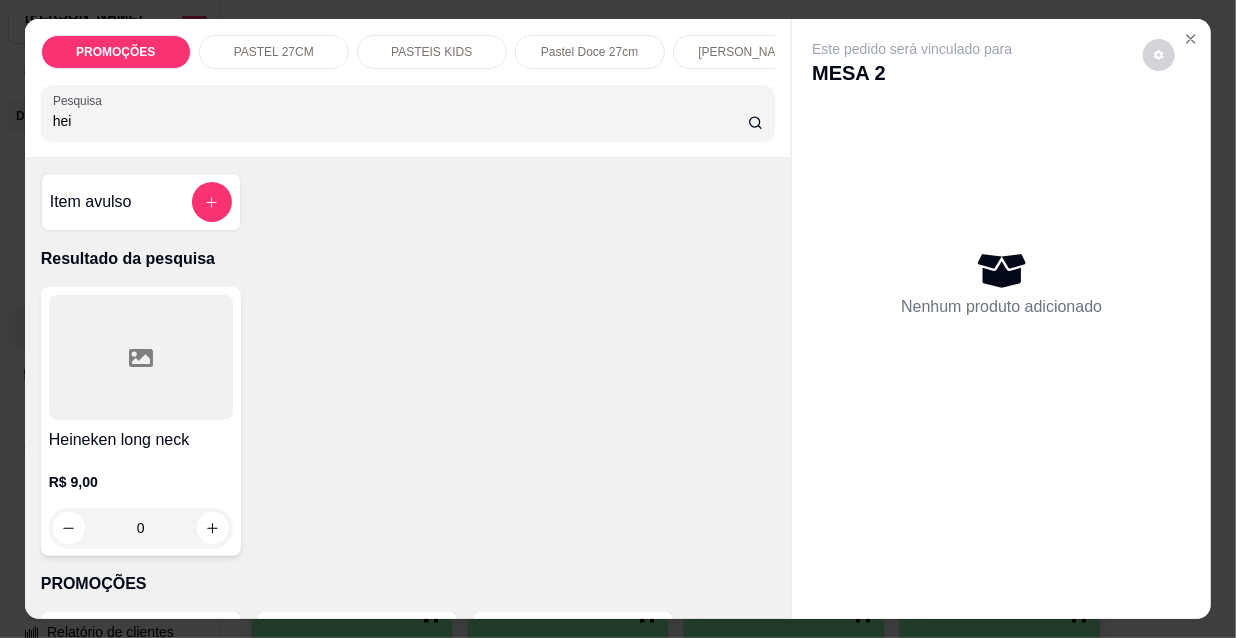 type on "hei" 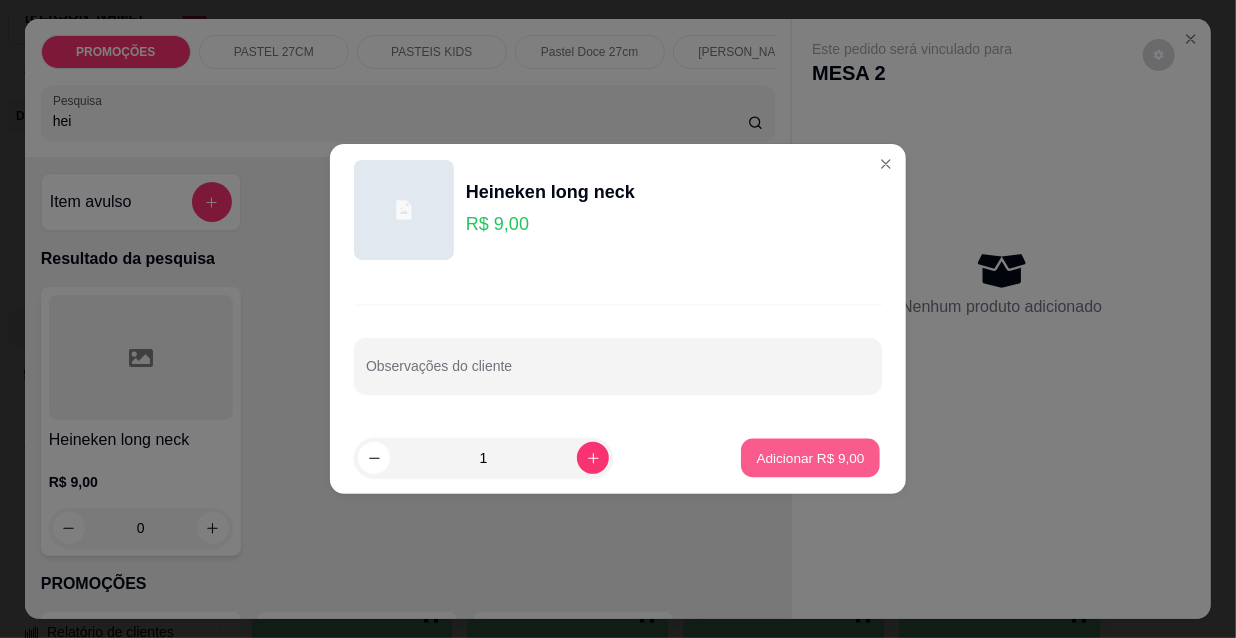 click on "Adicionar   R$ 9,00" at bounding box center (810, 458) 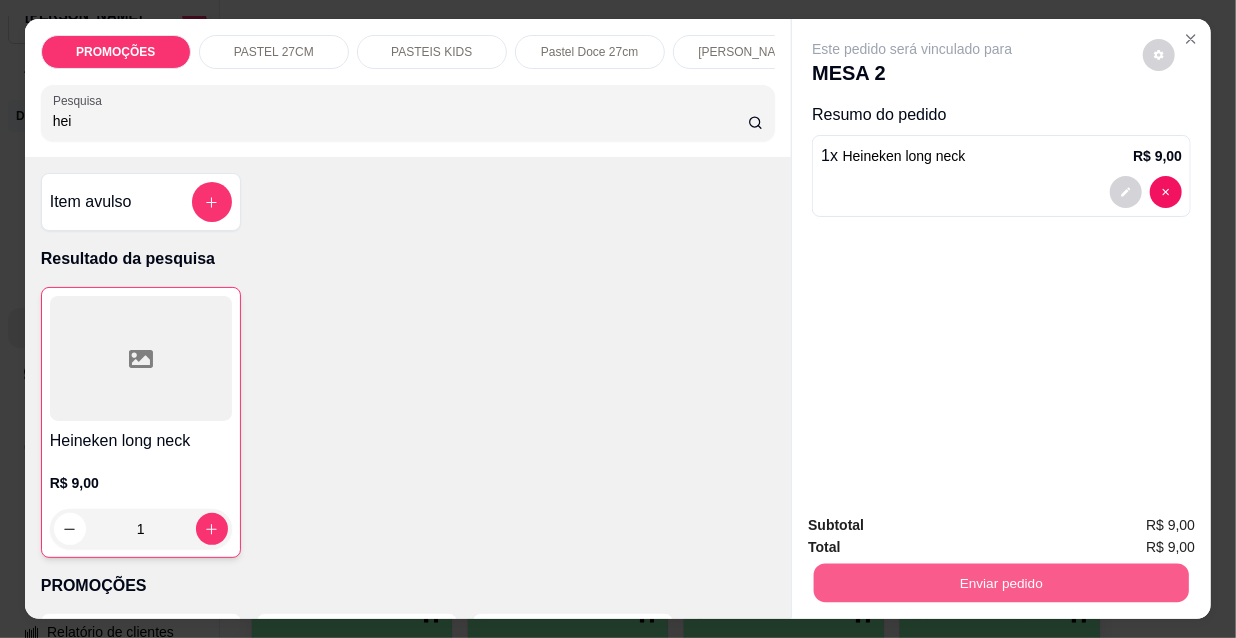 click on "Enviar pedido" at bounding box center [1001, 582] 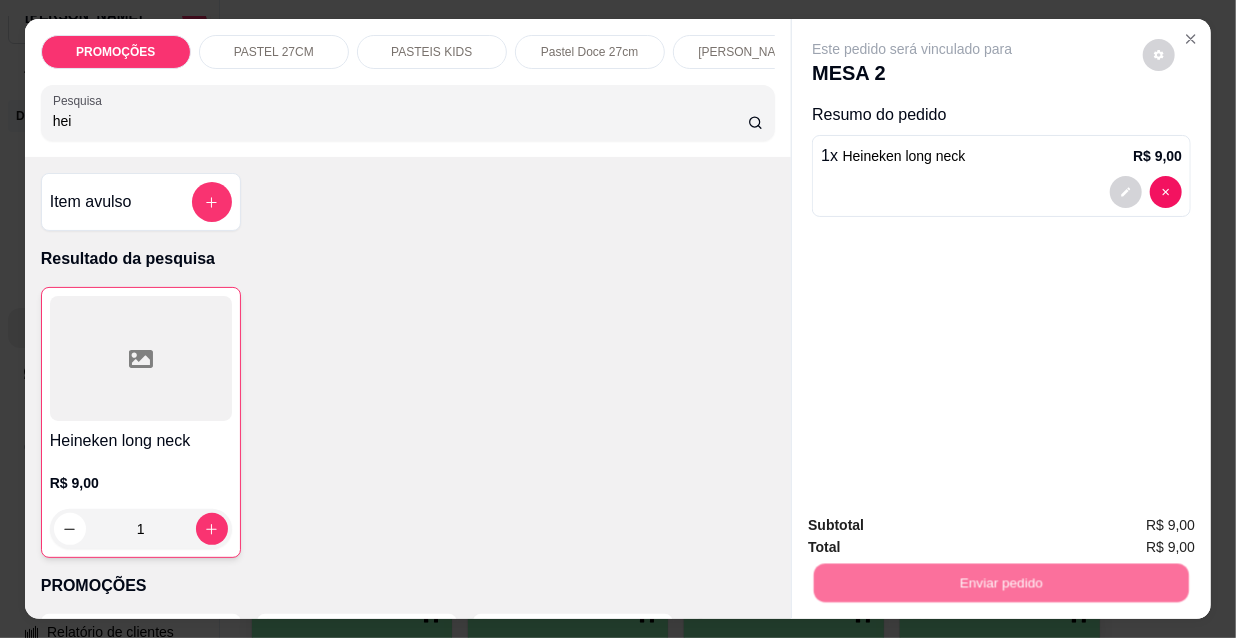 click on "Não registrar e enviar pedido" at bounding box center [937, 526] 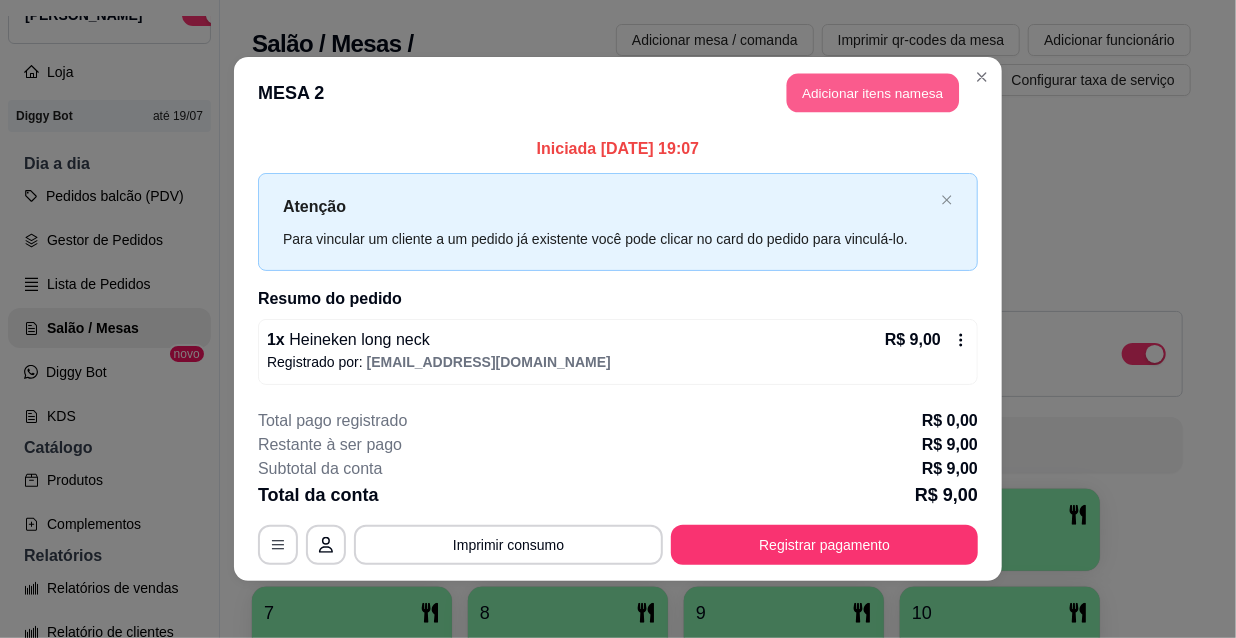 click on "Adicionar itens na  mesa" at bounding box center [873, 93] 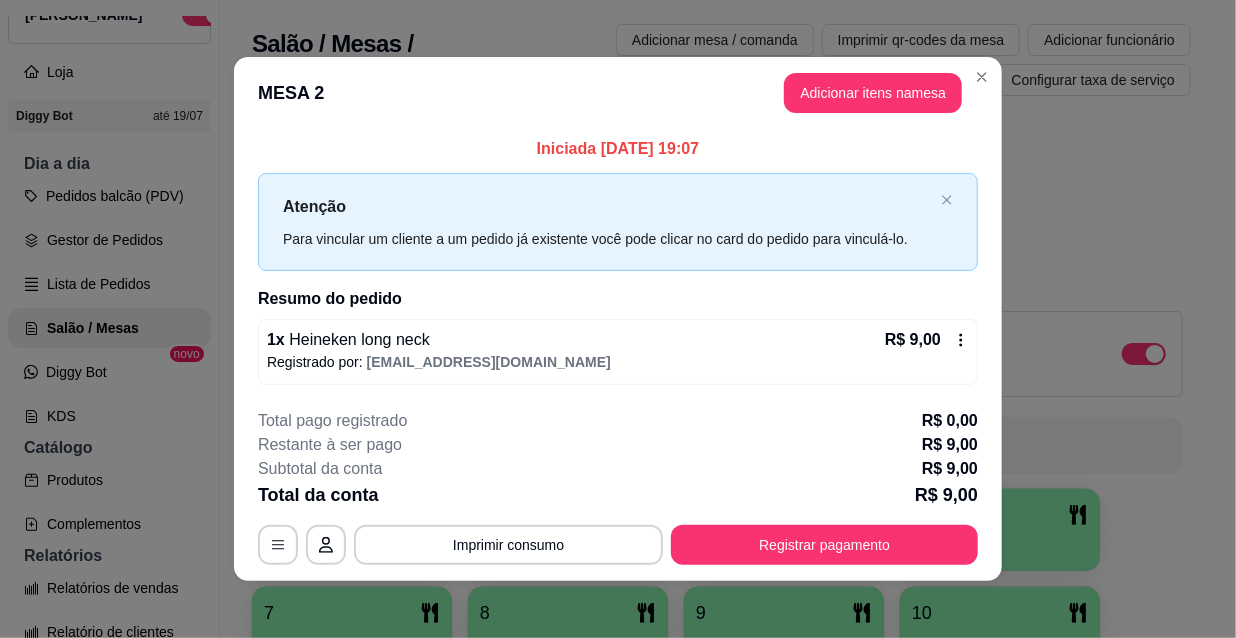 click on "Pesquisa" at bounding box center [400, 121] 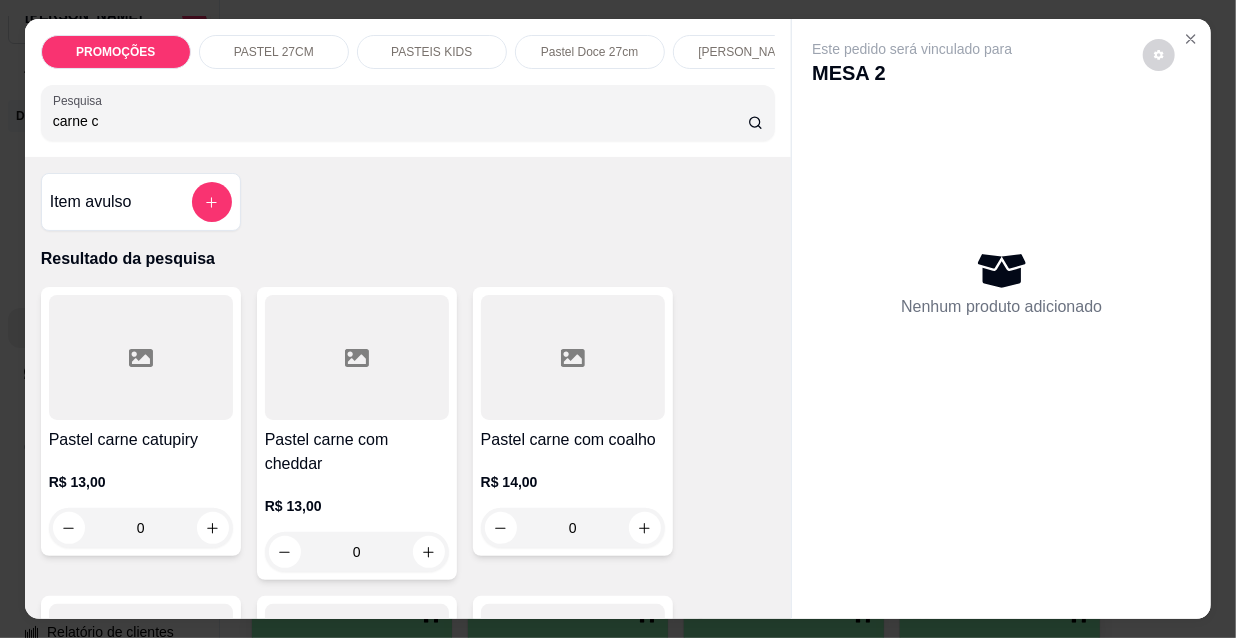 type on "carne c" 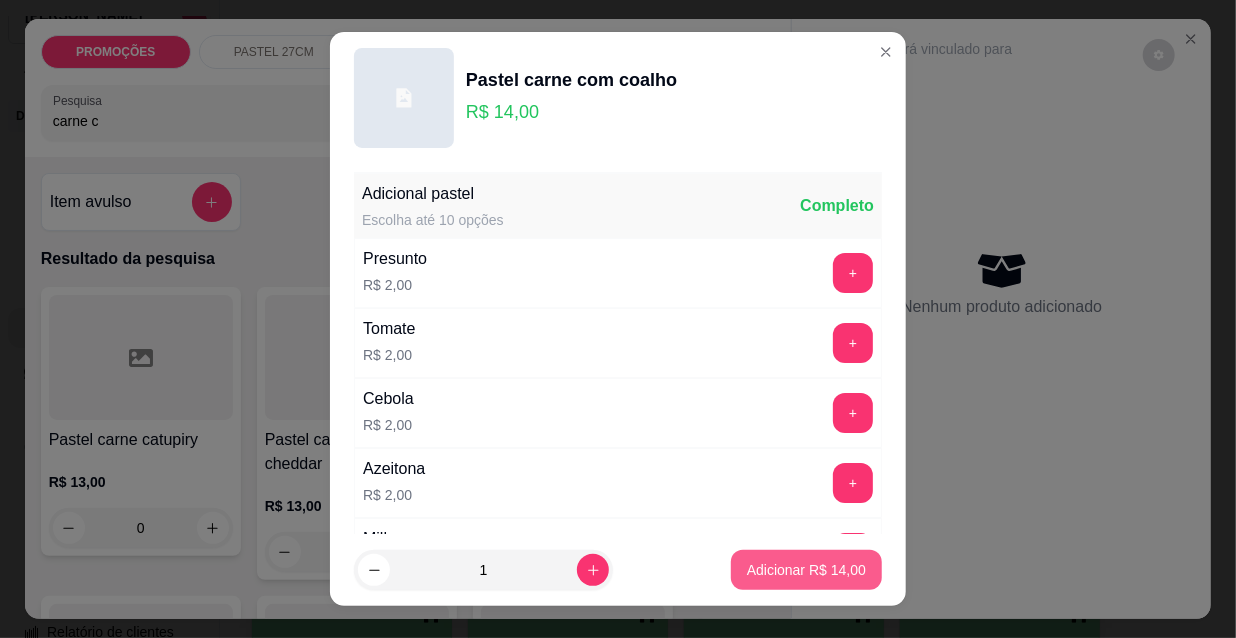 click on "Adicionar   R$ 14,00" at bounding box center (806, 570) 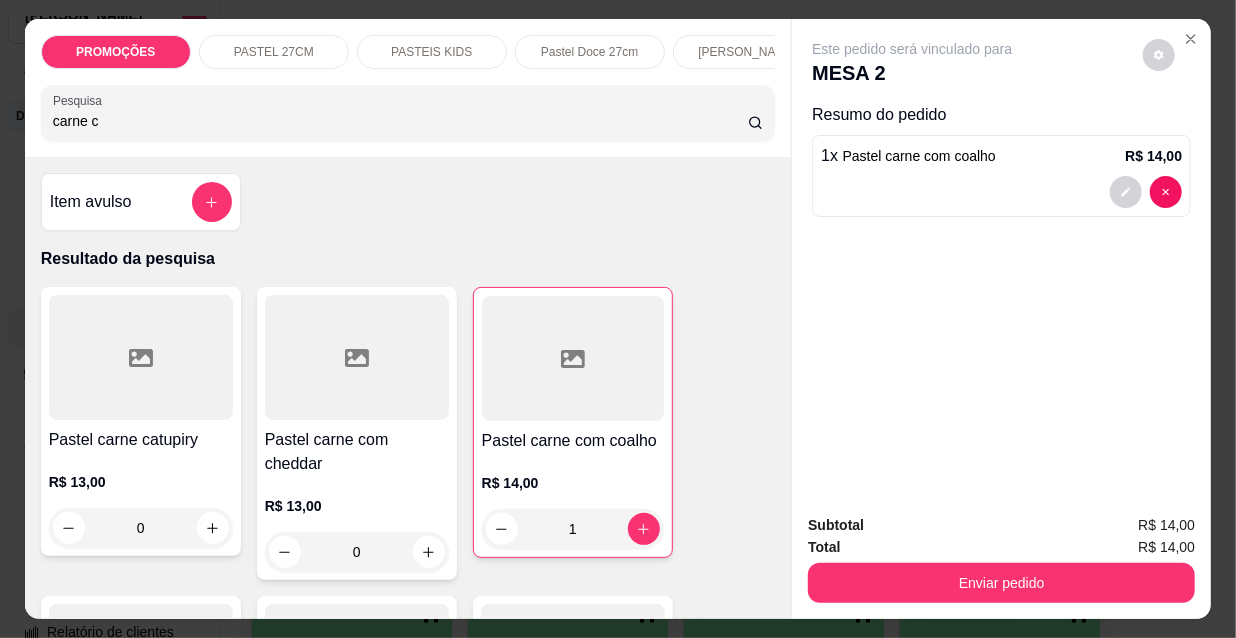 type on "1" 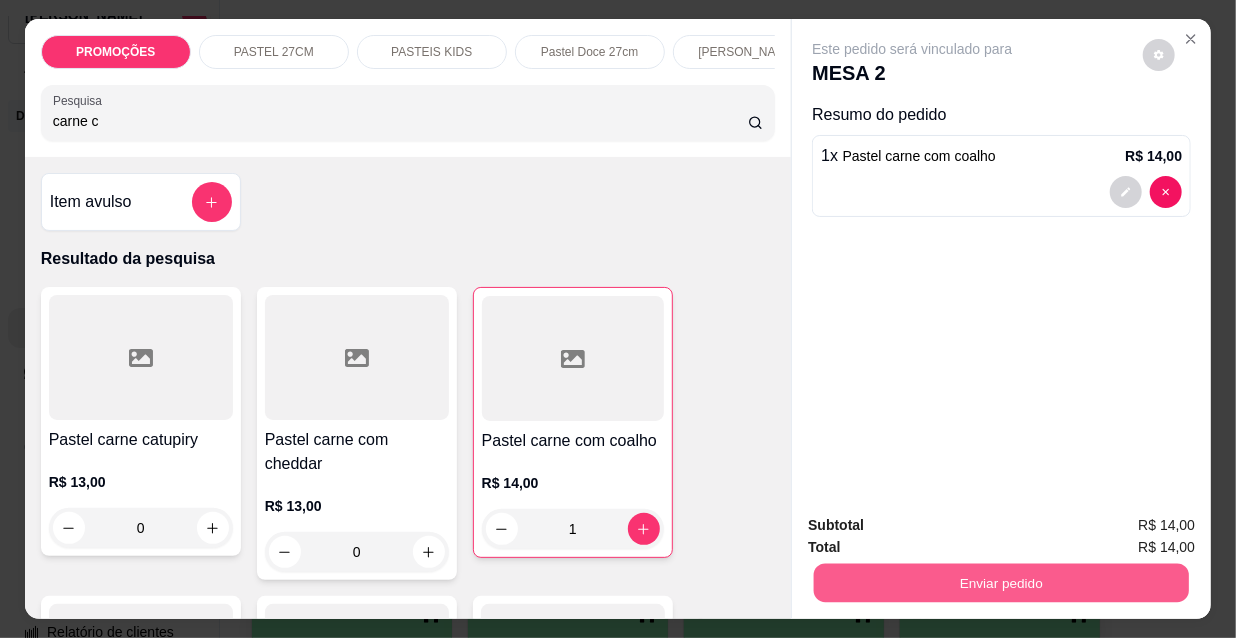 click on "Enviar pedido" at bounding box center (1001, 582) 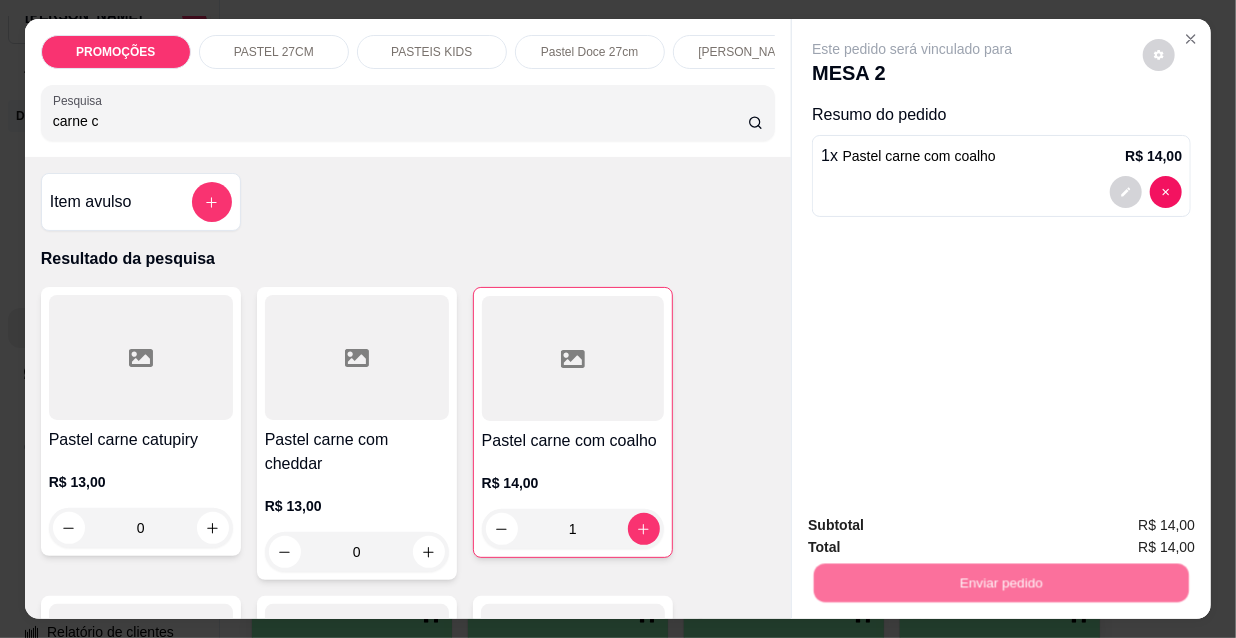 click on "Não registrar e enviar pedido" at bounding box center [937, 527] 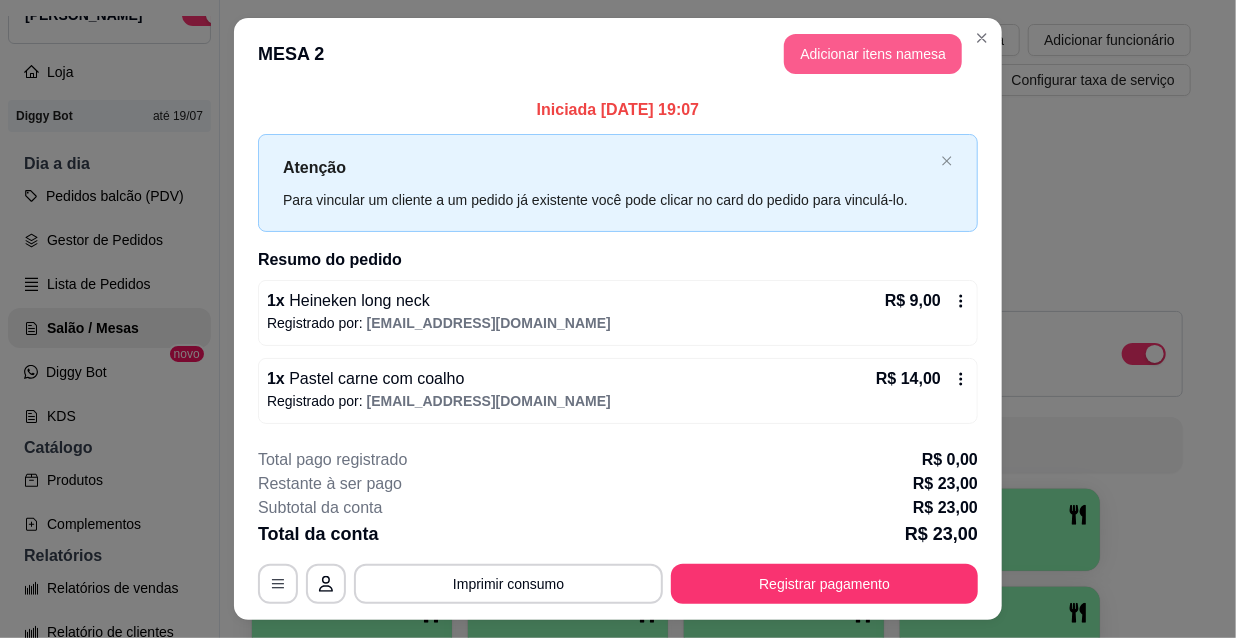 click on "Adicionar itens na  mesa" at bounding box center (873, 54) 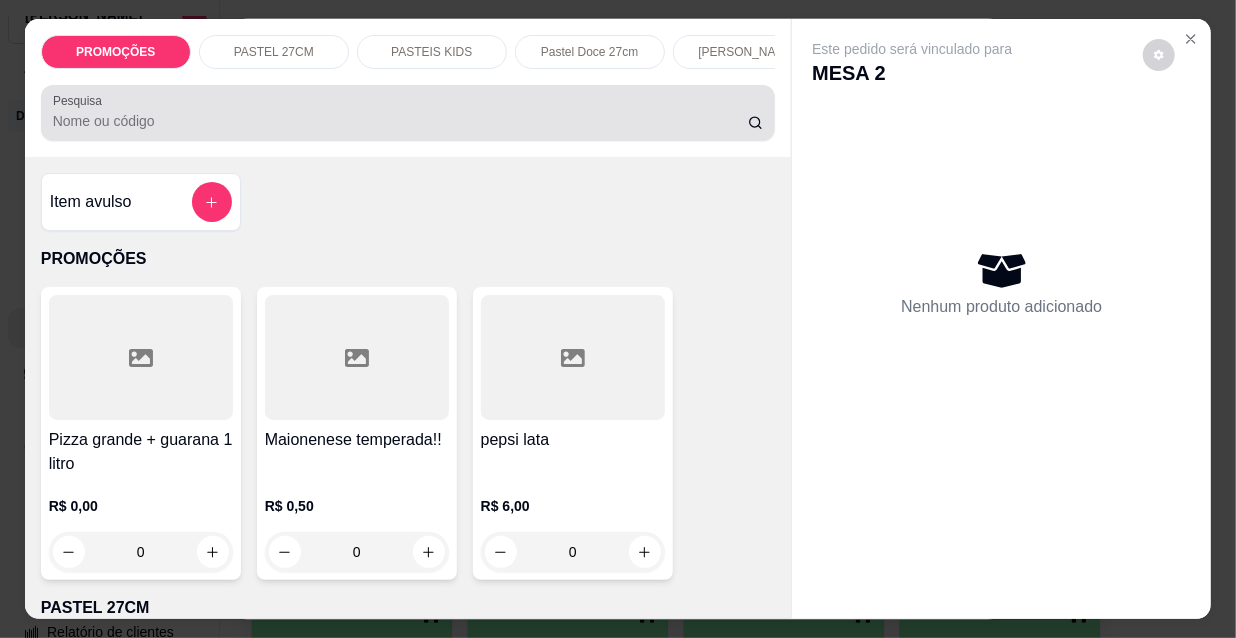 click on "Pesquisa" at bounding box center [400, 121] 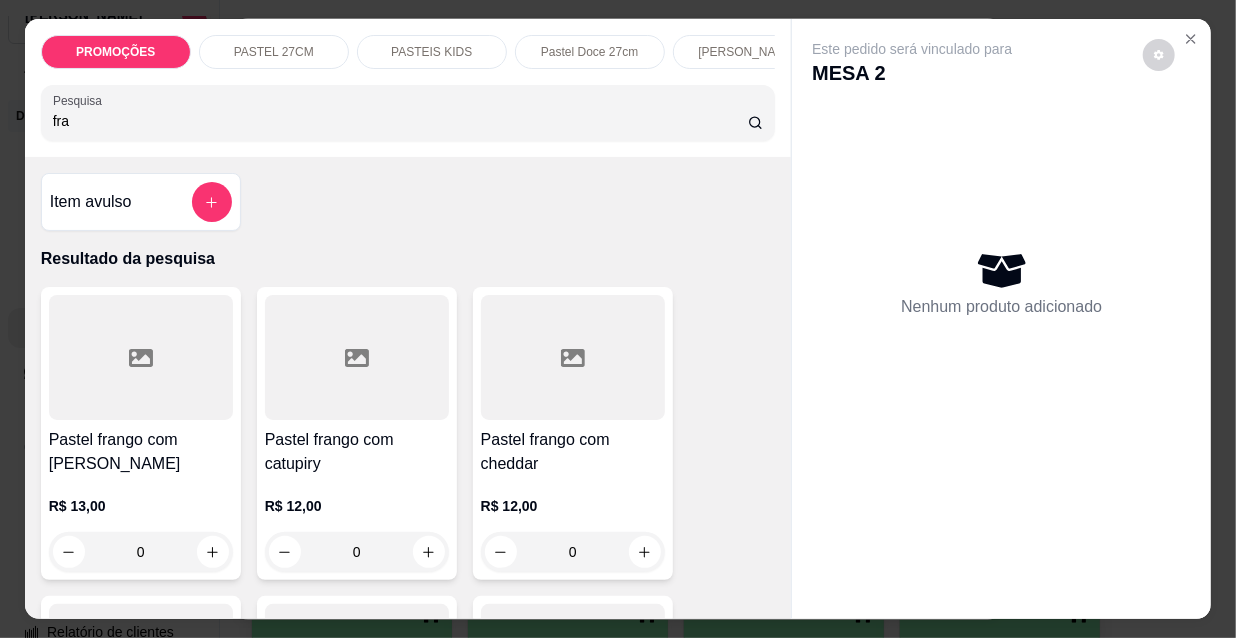 type on "fra" 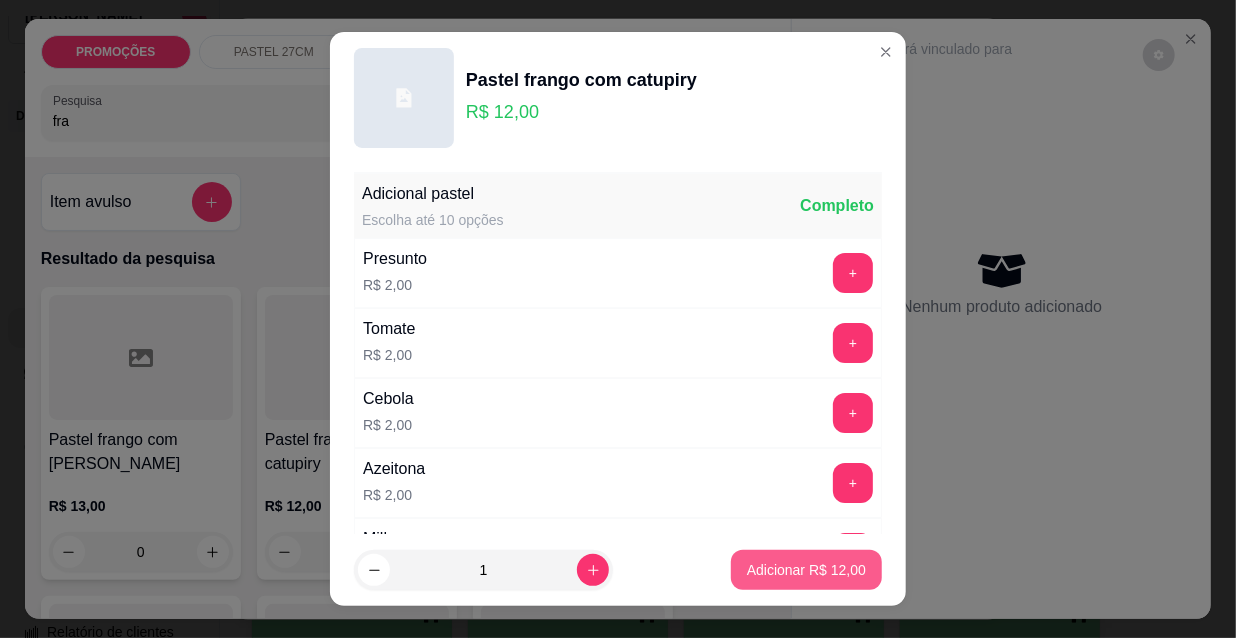 click on "Adicionar   R$ 12,00" at bounding box center [806, 570] 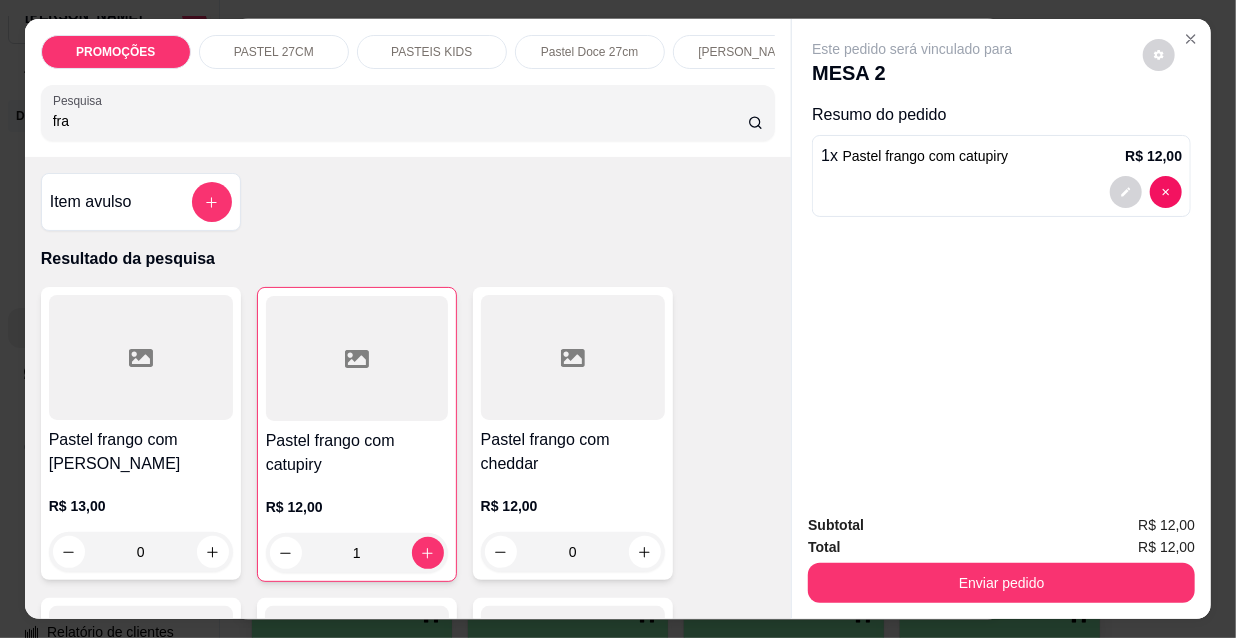 type on "1" 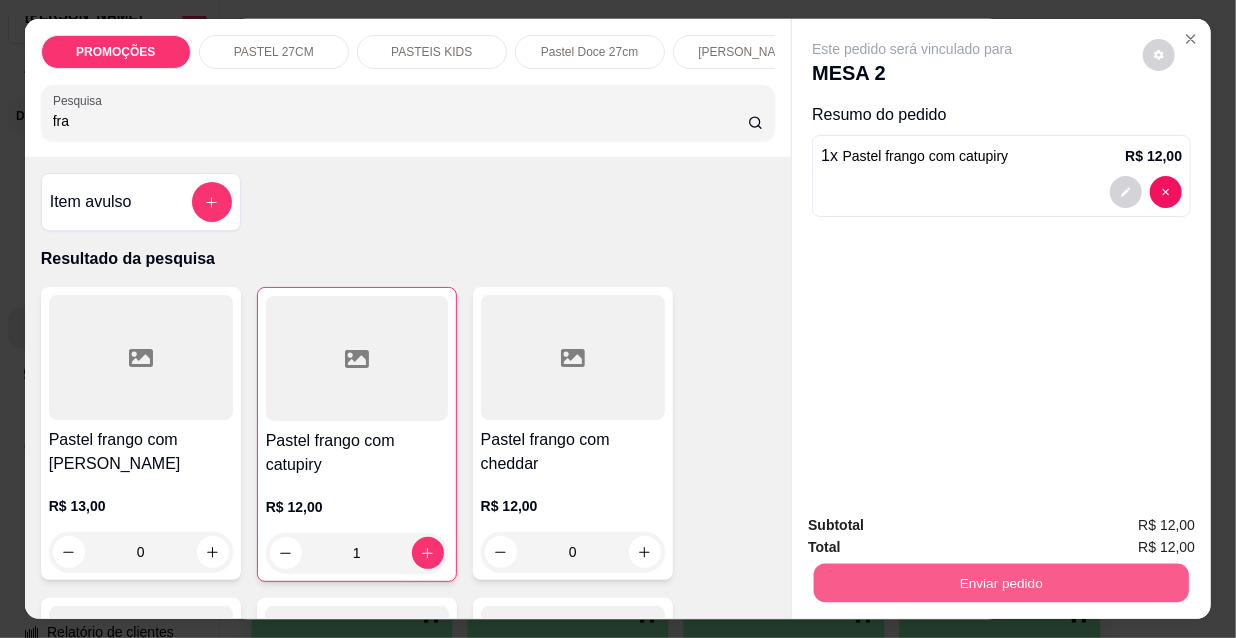 click on "Enviar pedido" at bounding box center [1001, 582] 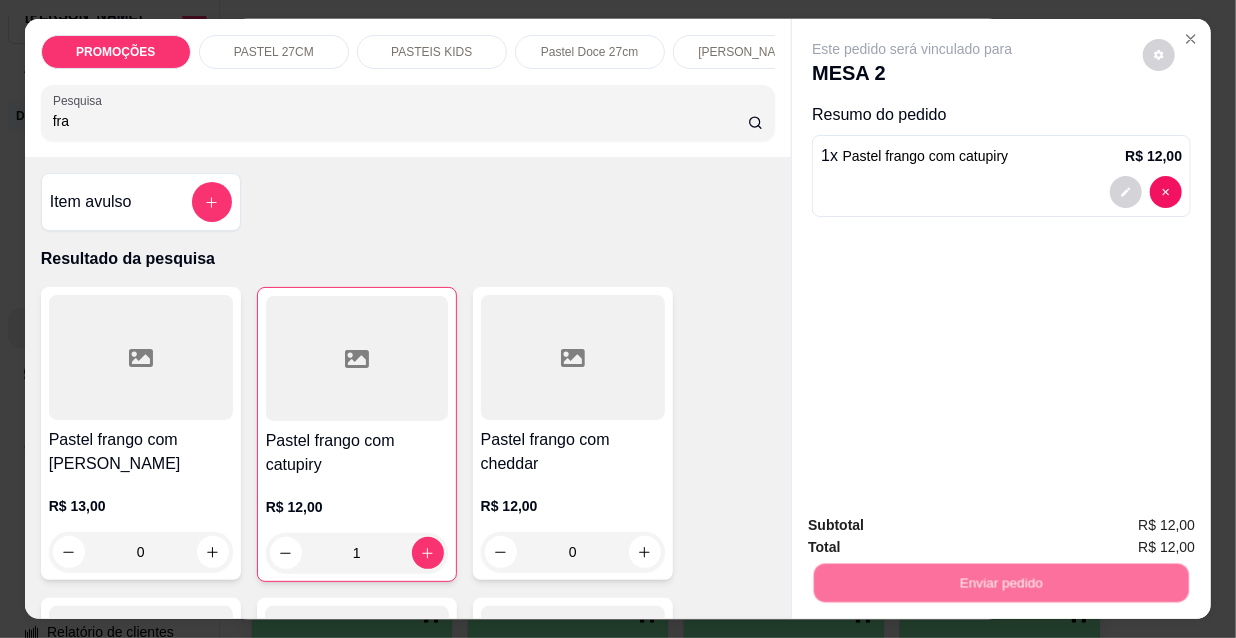click on "Não registrar e enviar pedido" at bounding box center [937, 527] 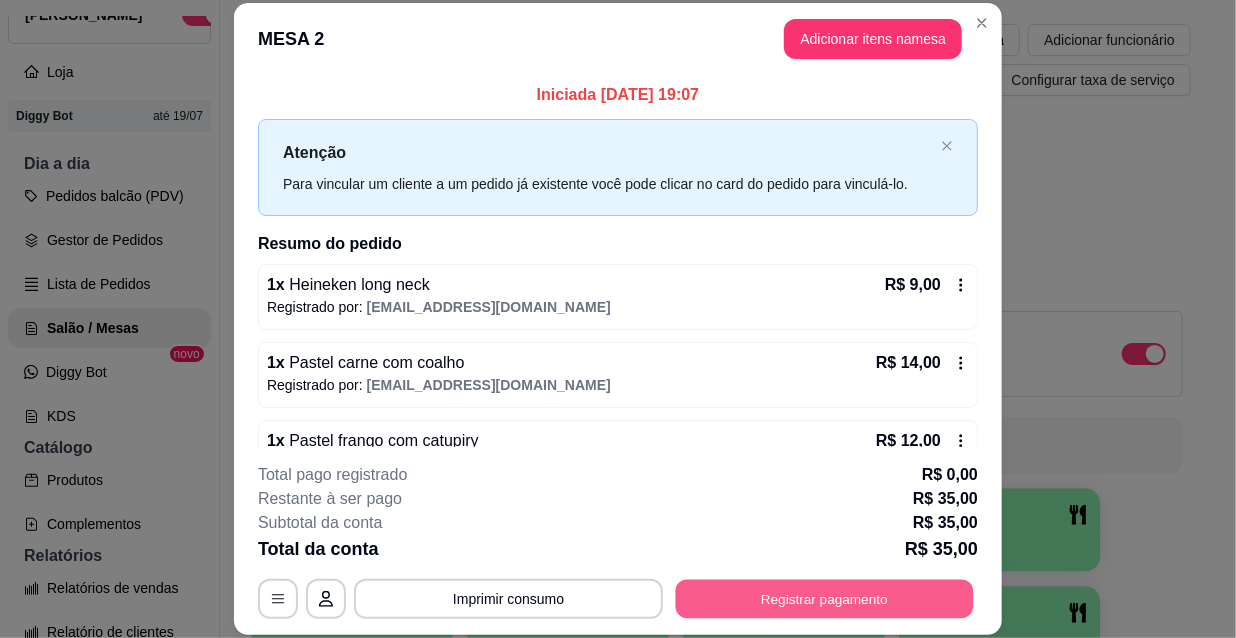 click on "Registrar pagamento" at bounding box center (825, 598) 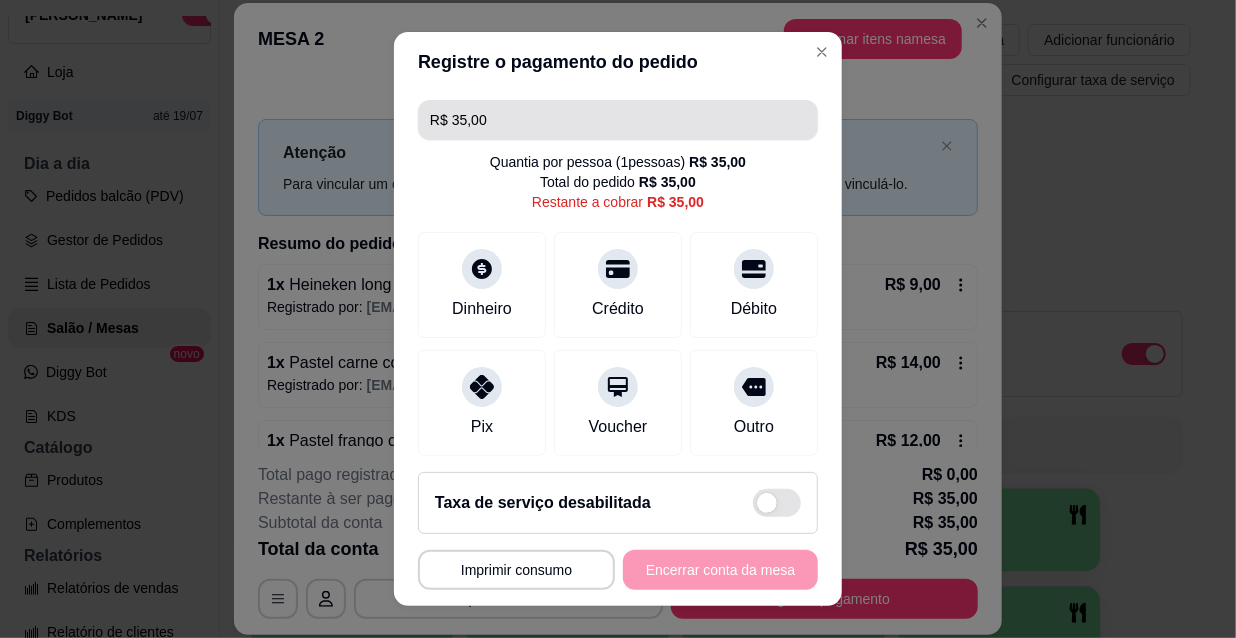 click on "R$ 35,00" at bounding box center [618, 120] 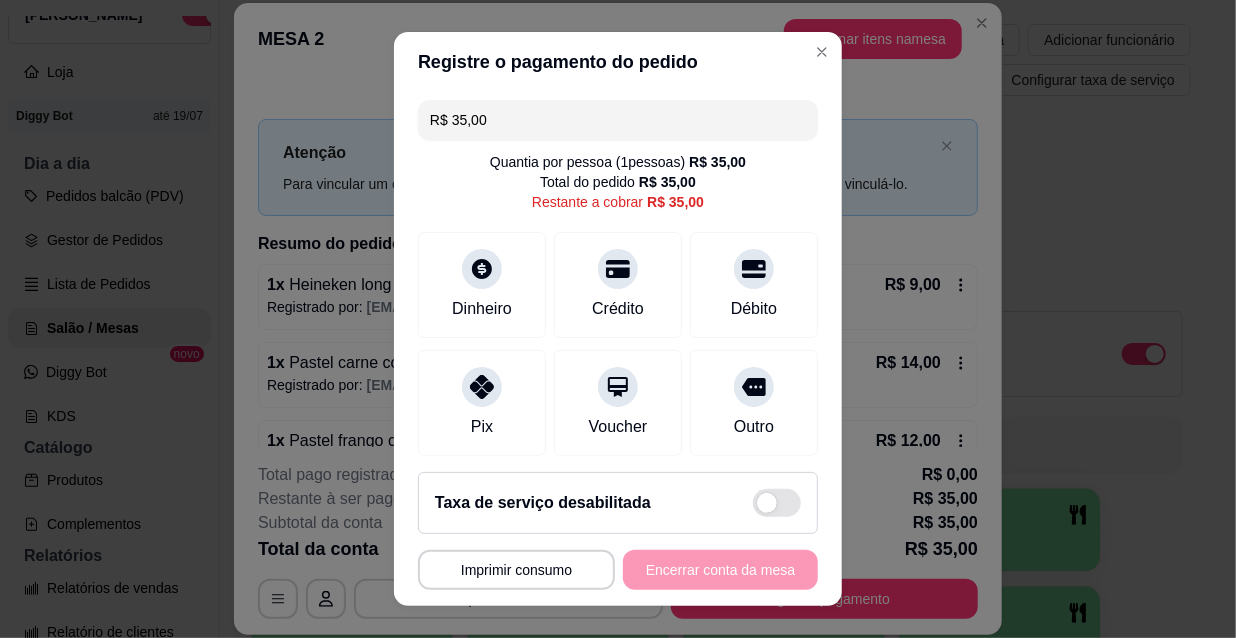 click on "R$ 35,00" at bounding box center (618, 120) 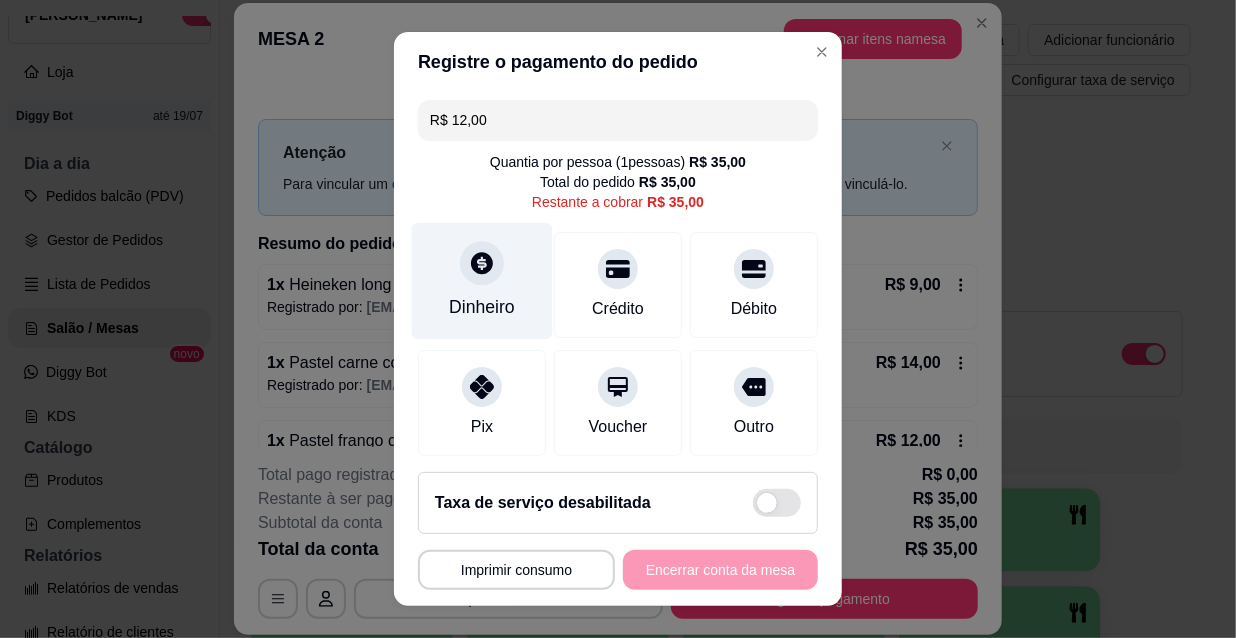 click on "Dinheiro" at bounding box center (482, 307) 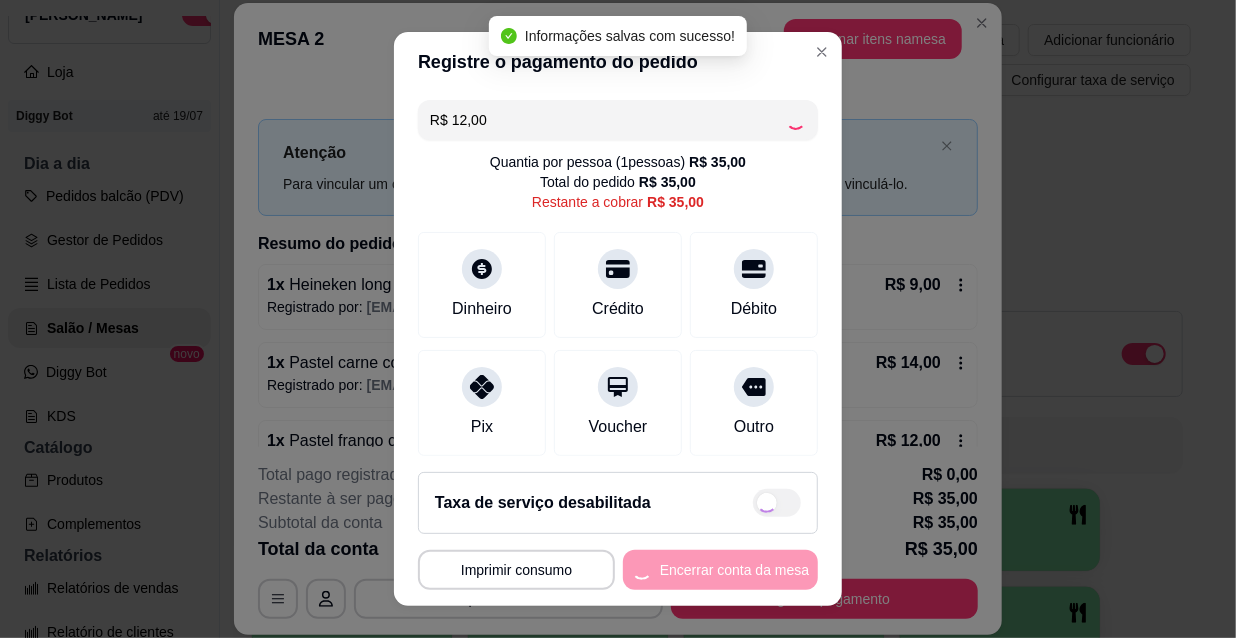 type on "R$ 23,00" 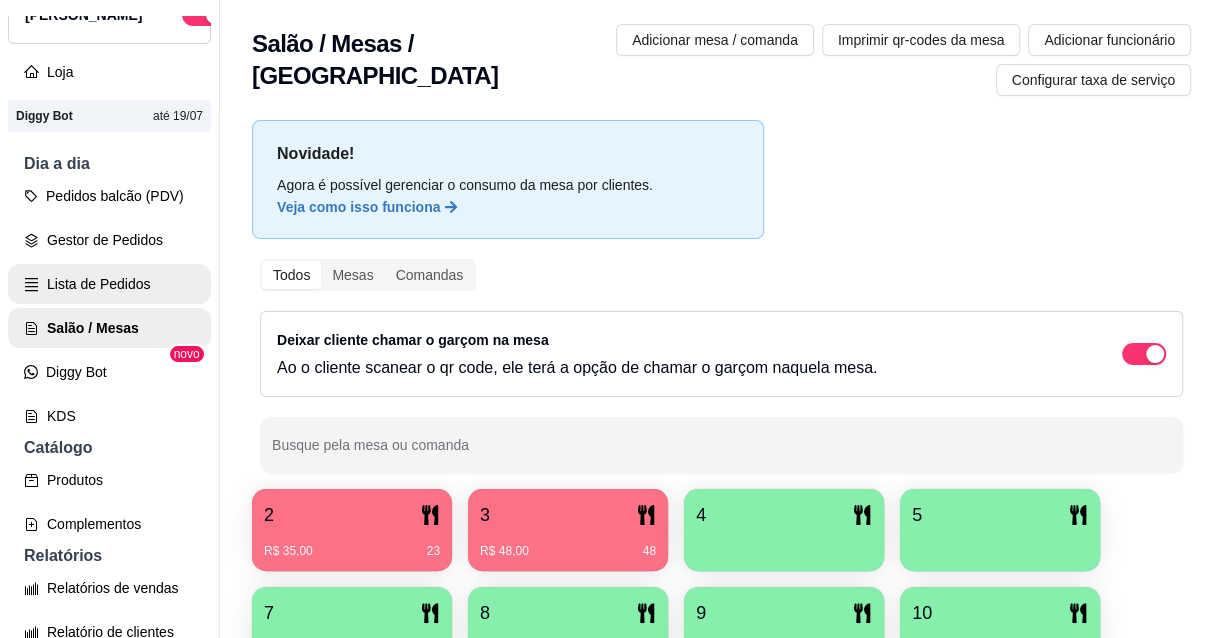 click on "Lista de Pedidos" at bounding box center [109, 284] 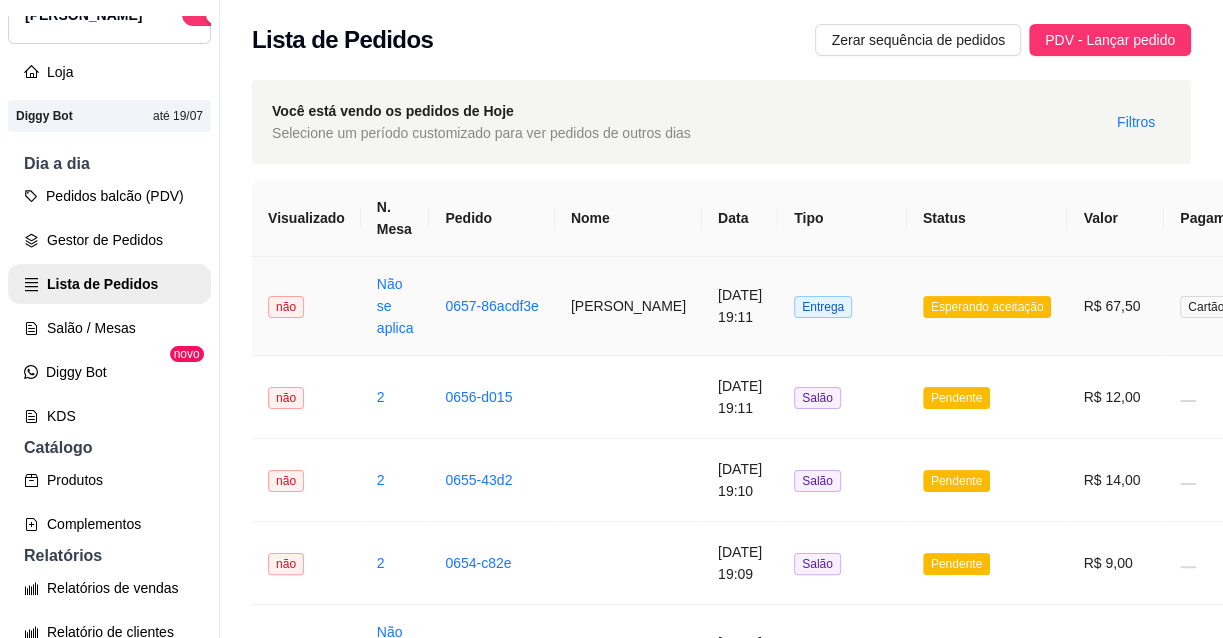 click on "[DATE] 19:11" at bounding box center (740, 306) 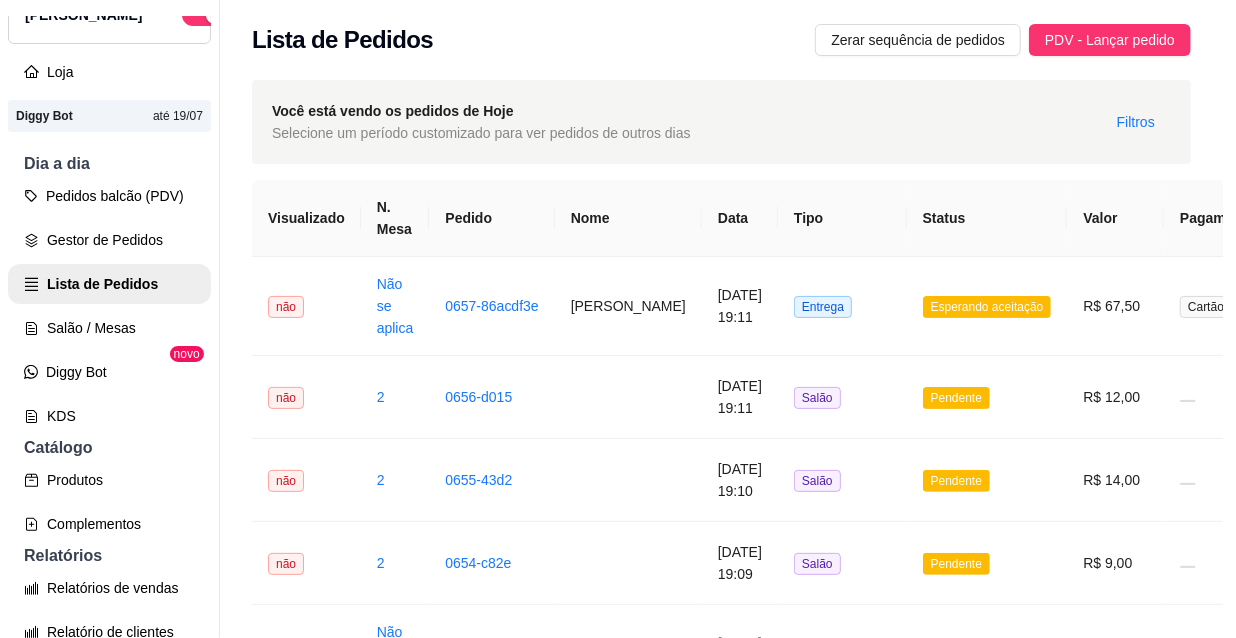 click on "Aceitar pedido" at bounding box center (823, 544) 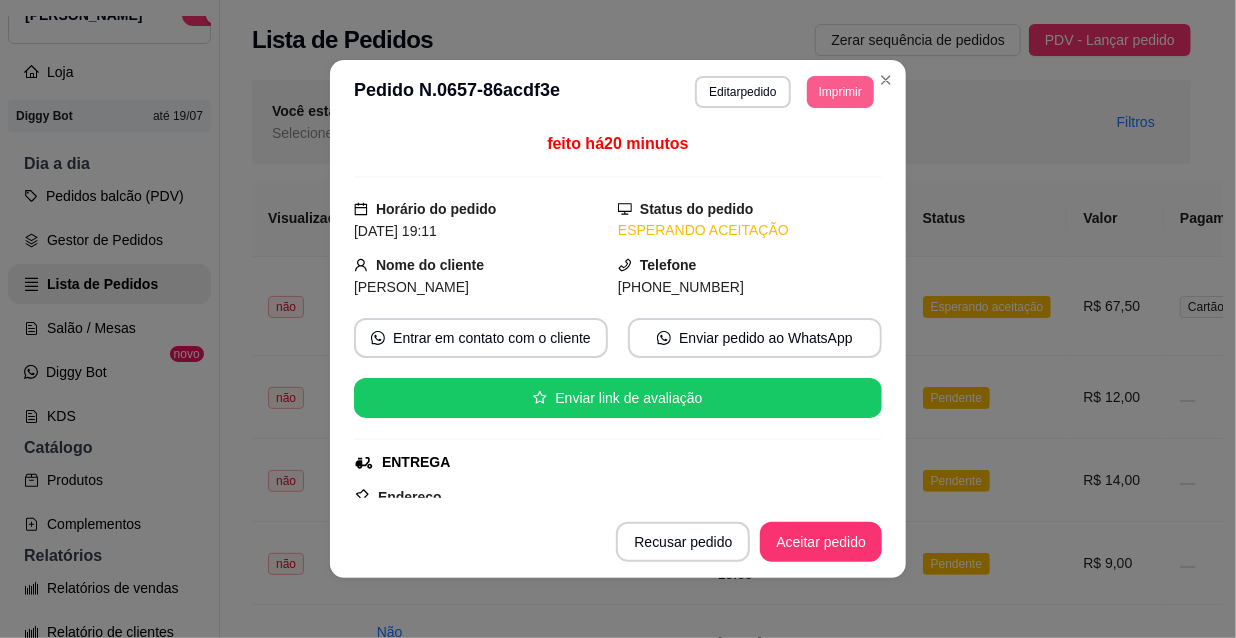 click on "Imprimir" at bounding box center (840, 92) 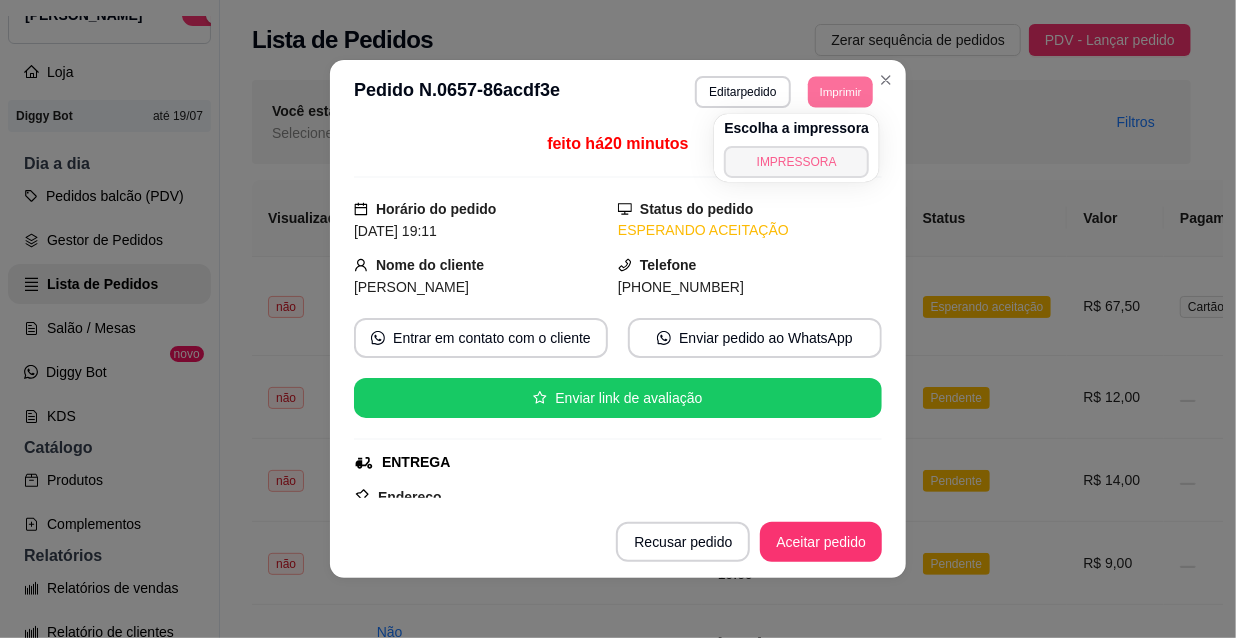 click on "IMPRESSORA" at bounding box center [796, 162] 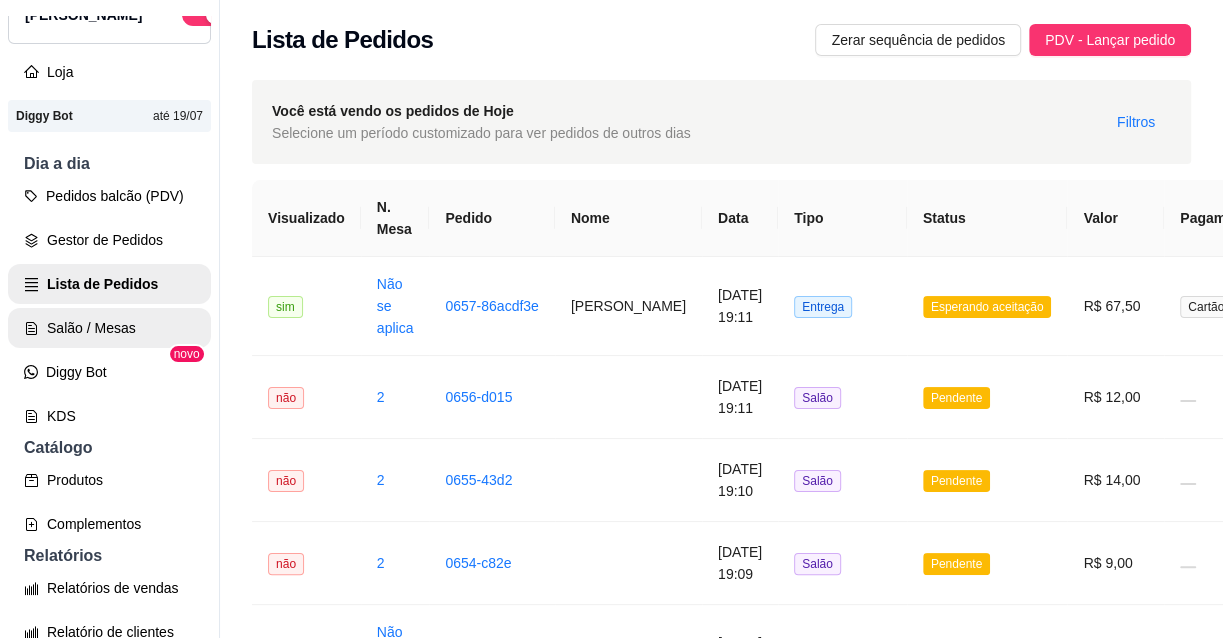 click on "Salão / Mesas" at bounding box center (109, 328) 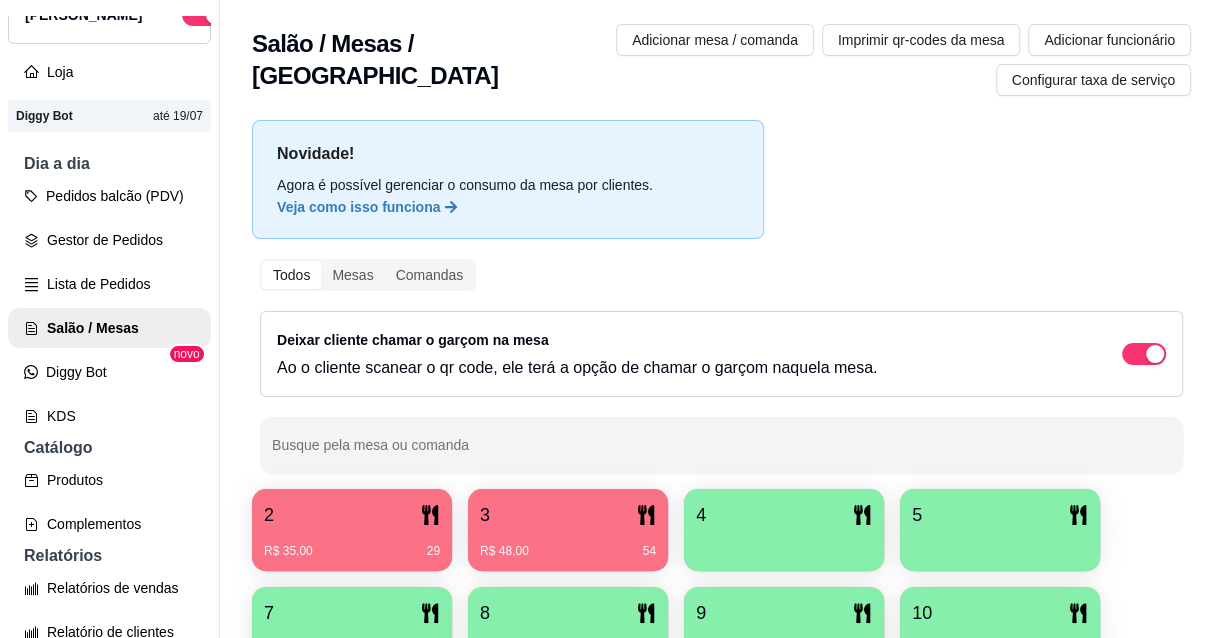 click on "R$ 48,00 54" at bounding box center (568, 544) 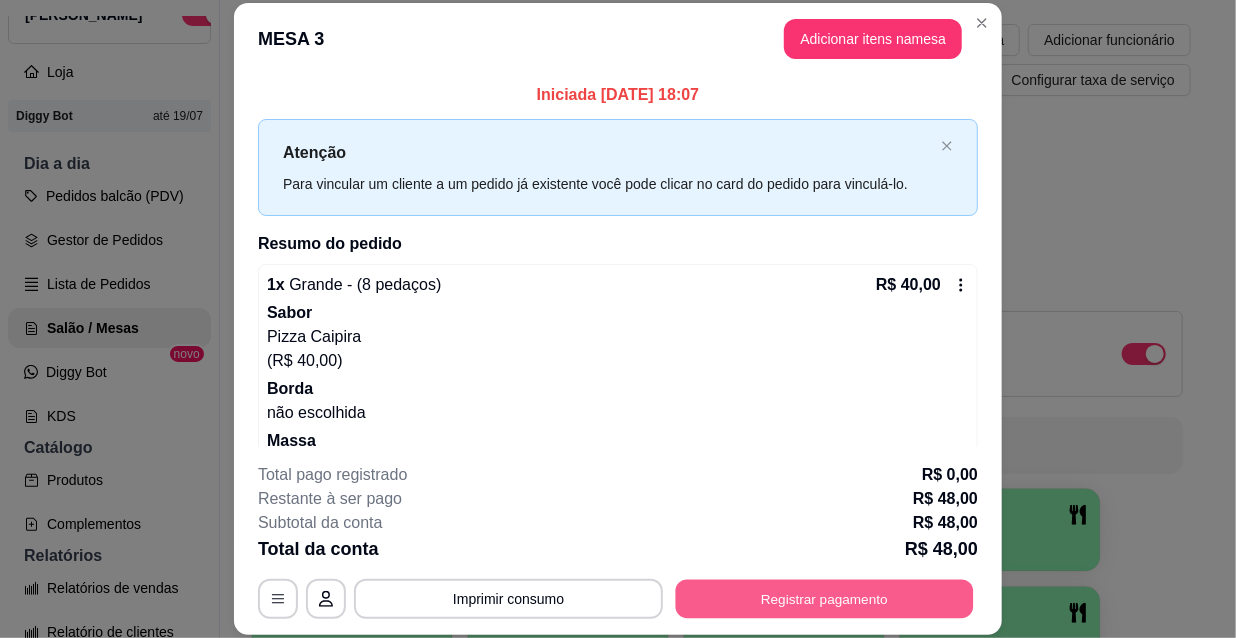 click on "Registrar pagamento" at bounding box center (825, 598) 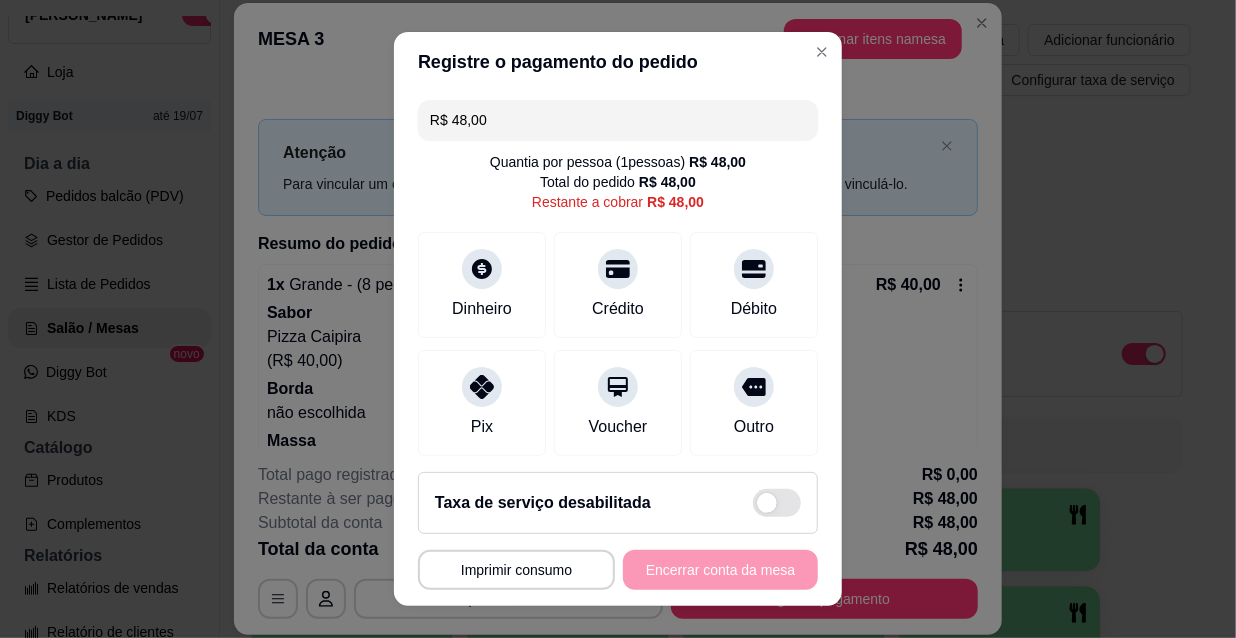 drag, startPoint x: 446, startPoint y: 119, endPoint x: 330, endPoint y: 110, distance: 116.34862 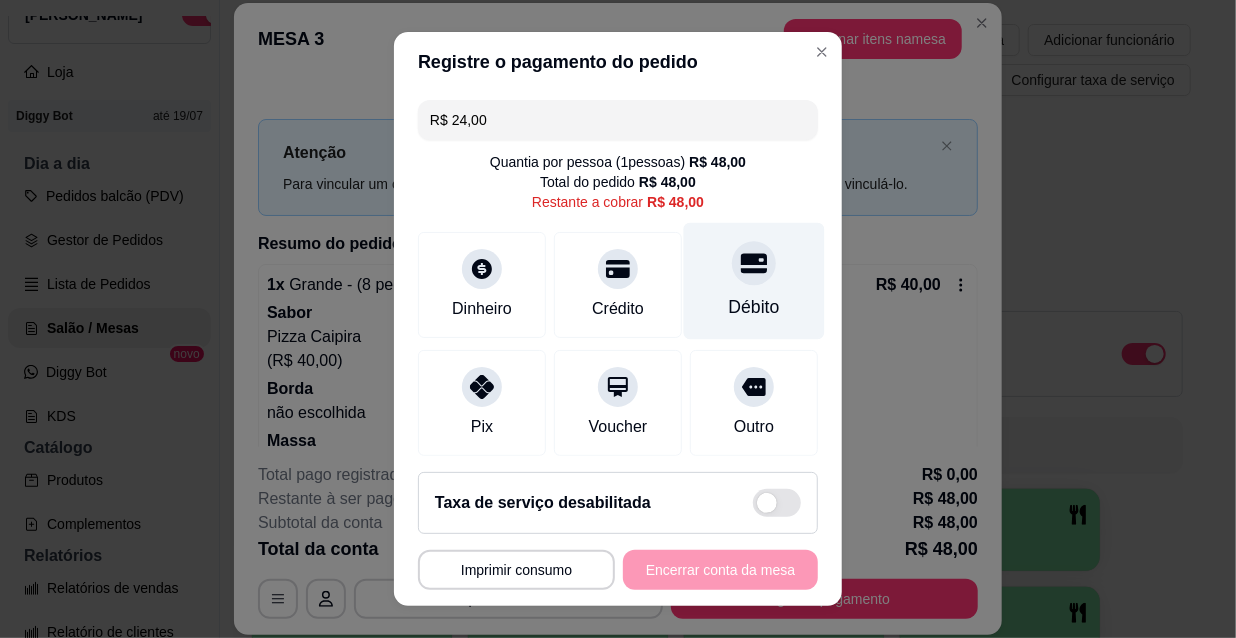type on "R$ 24,00" 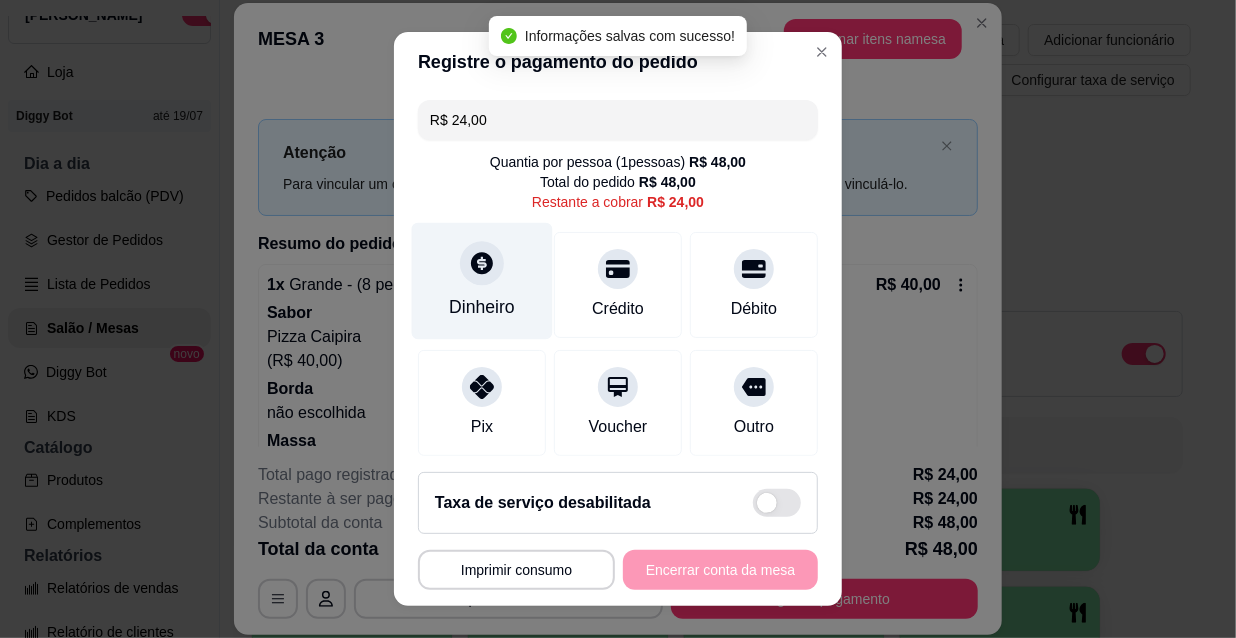 click on "Dinheiro" at bounding box center [482, 281] 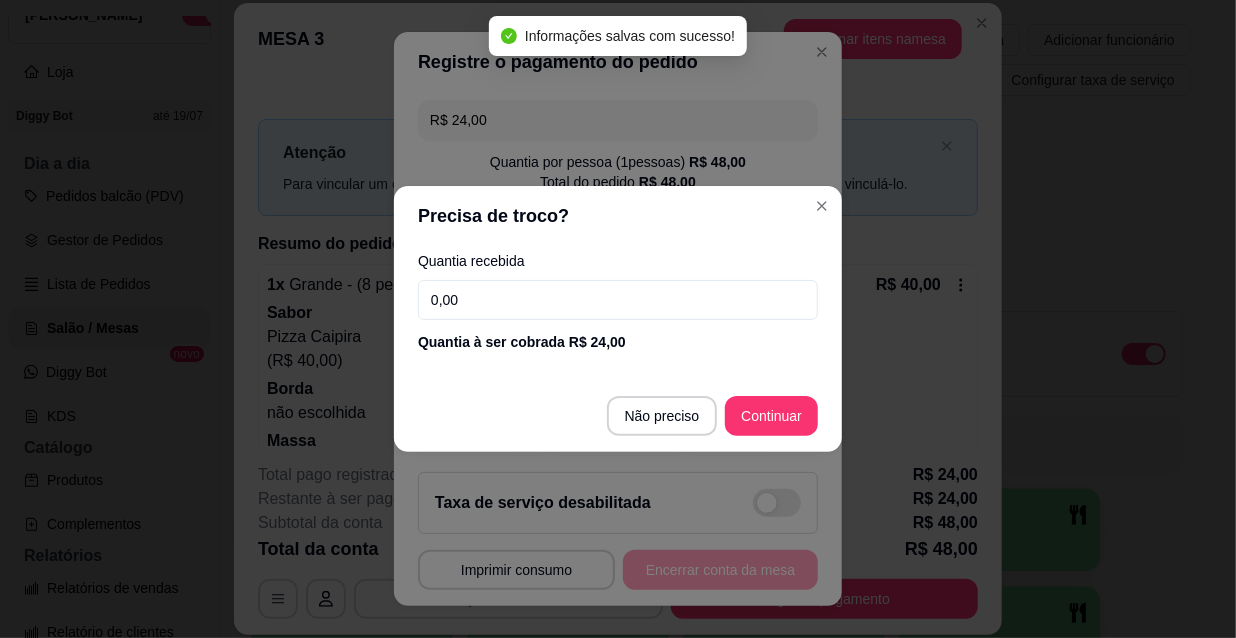 click on "0,00" at bounding box center (618, 300) 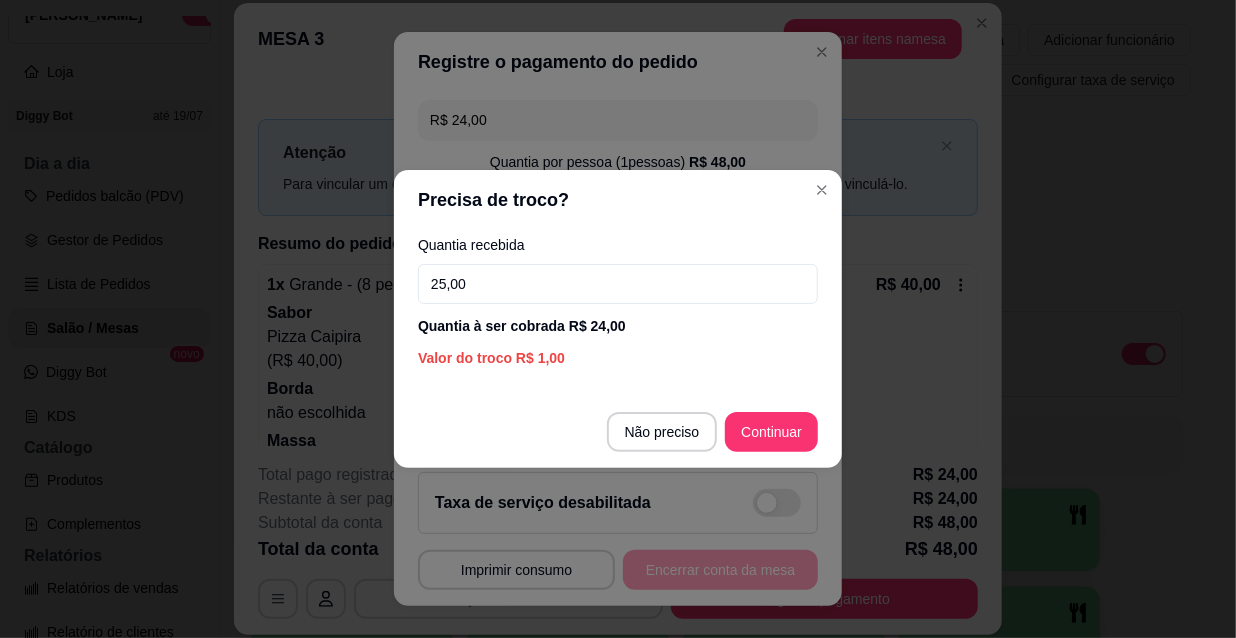 type on "25,00" 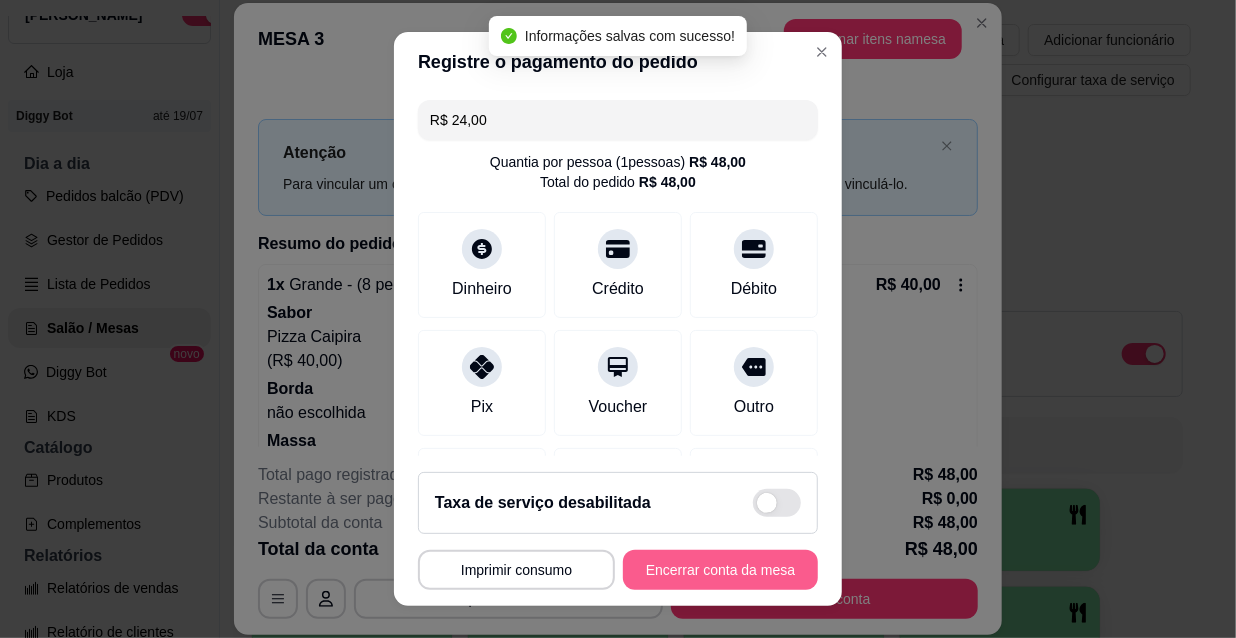 type on "R$ 0,00" 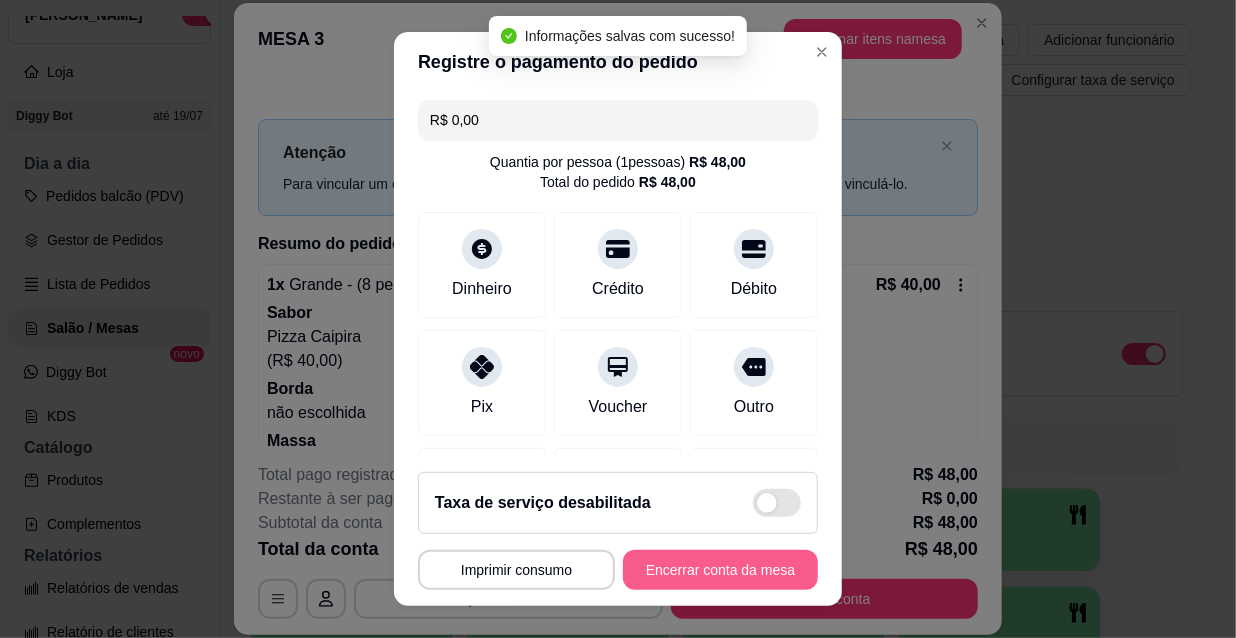 click on "Encerrar conta da mesa" at bounding box center (720, 570) 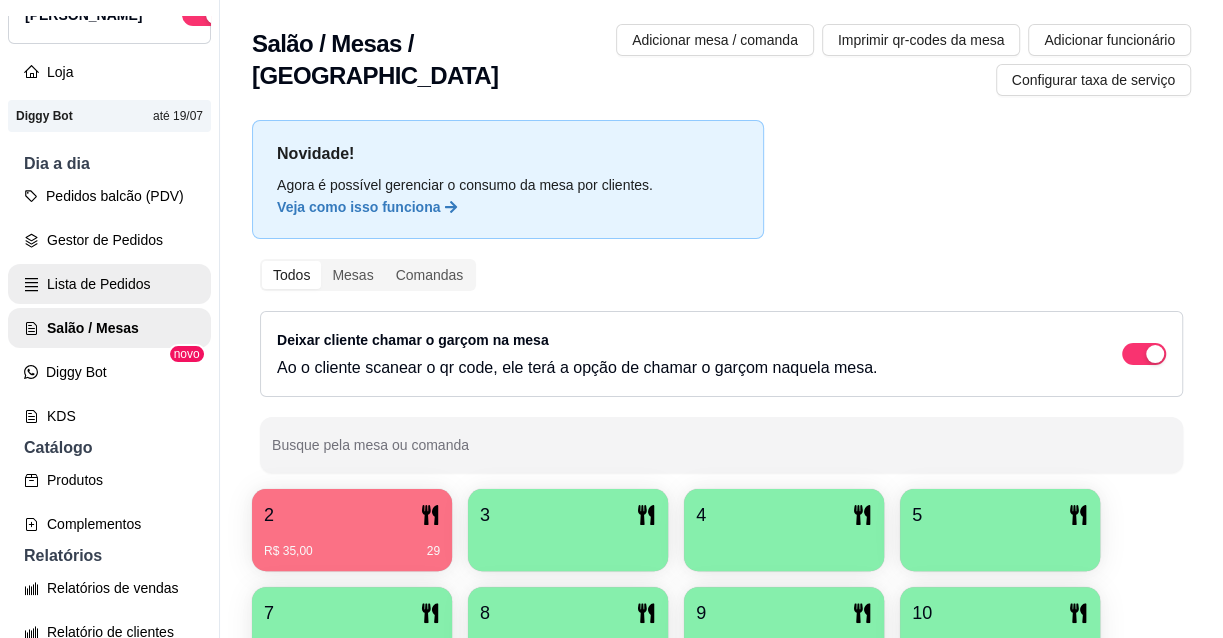 click on "Lista de Pedidos" at bounding box center [109, 284] 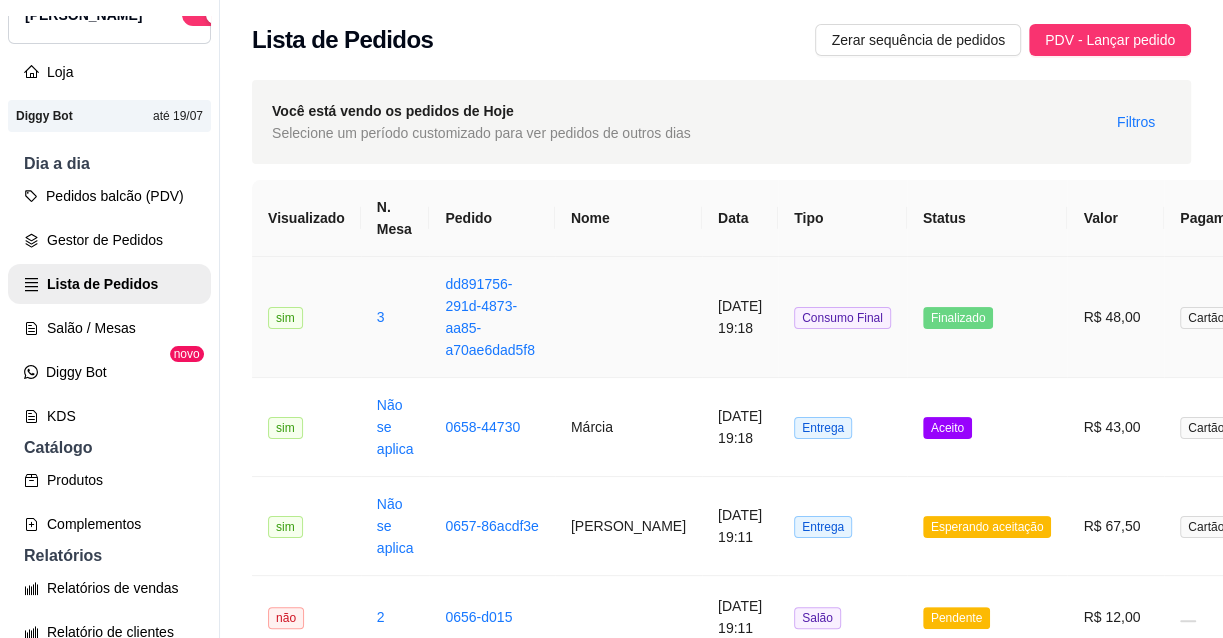 click on "[DATE] 19:18" at bounding box center [740, 317] 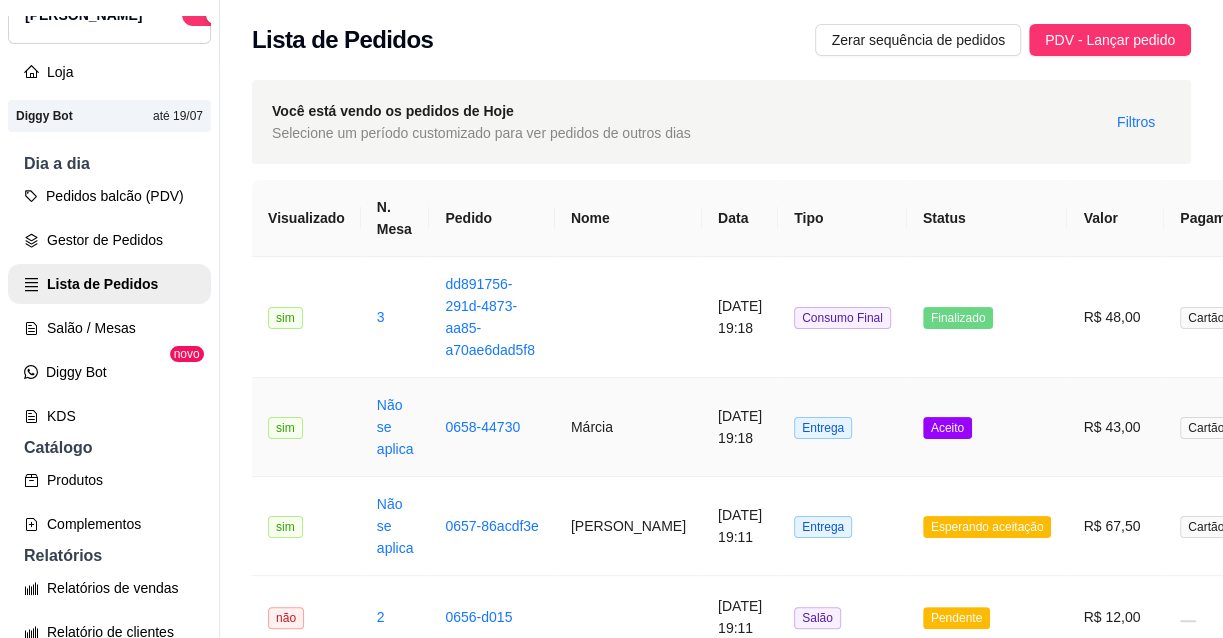 click on "Aceito" at bounding box center (987, 427) 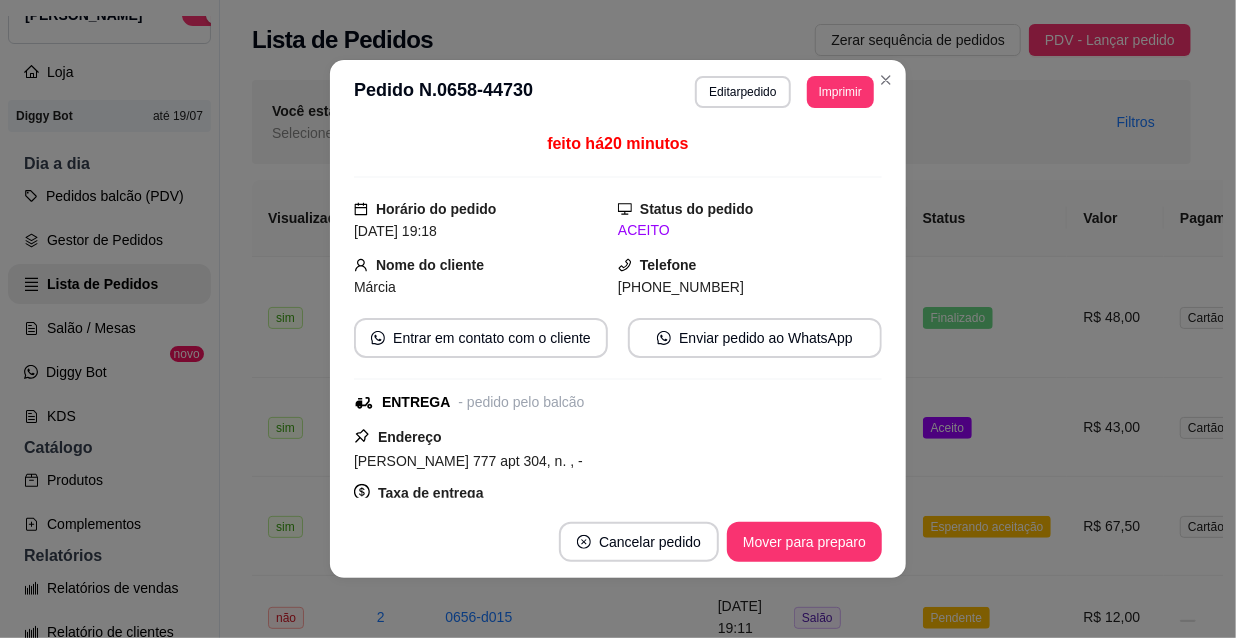click on "**********" at bounding box center (784, 92) 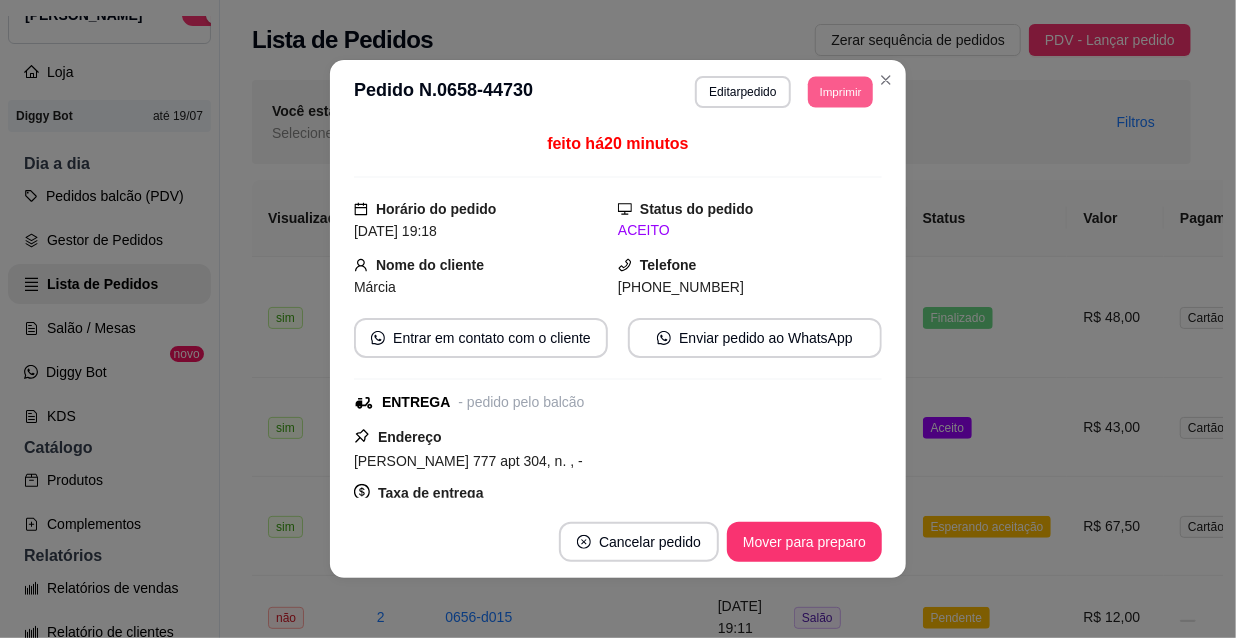 click on "Imprimir" at bounding box center [840, 91] 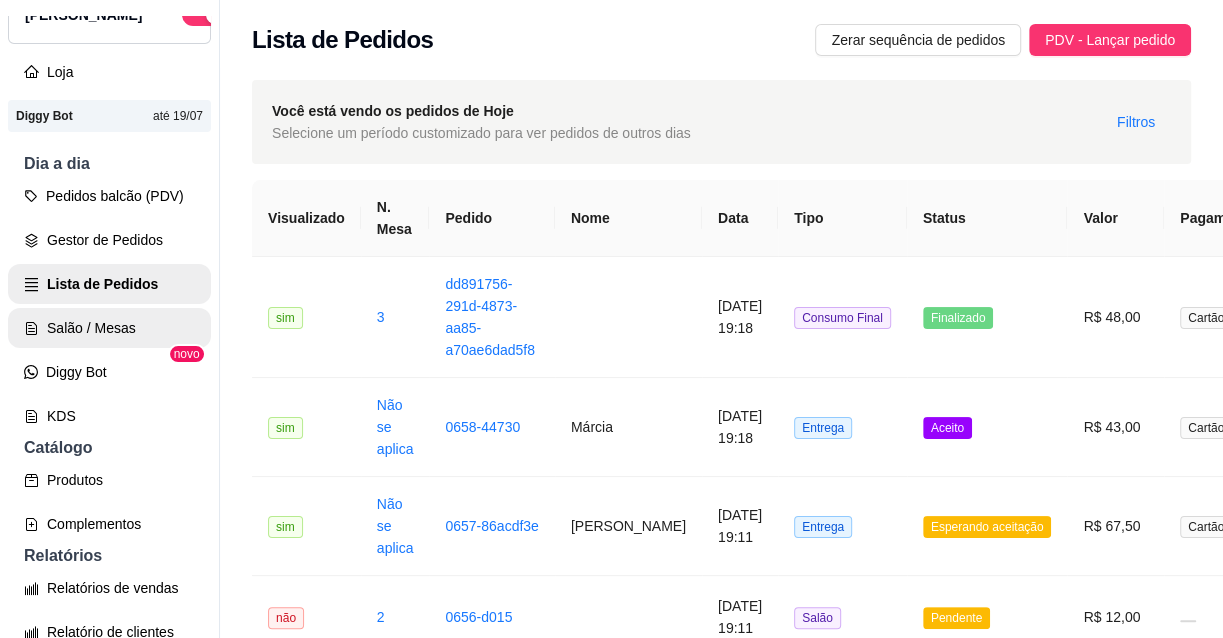 click on "Salão / Mesas" at bounding box center (109, 328) 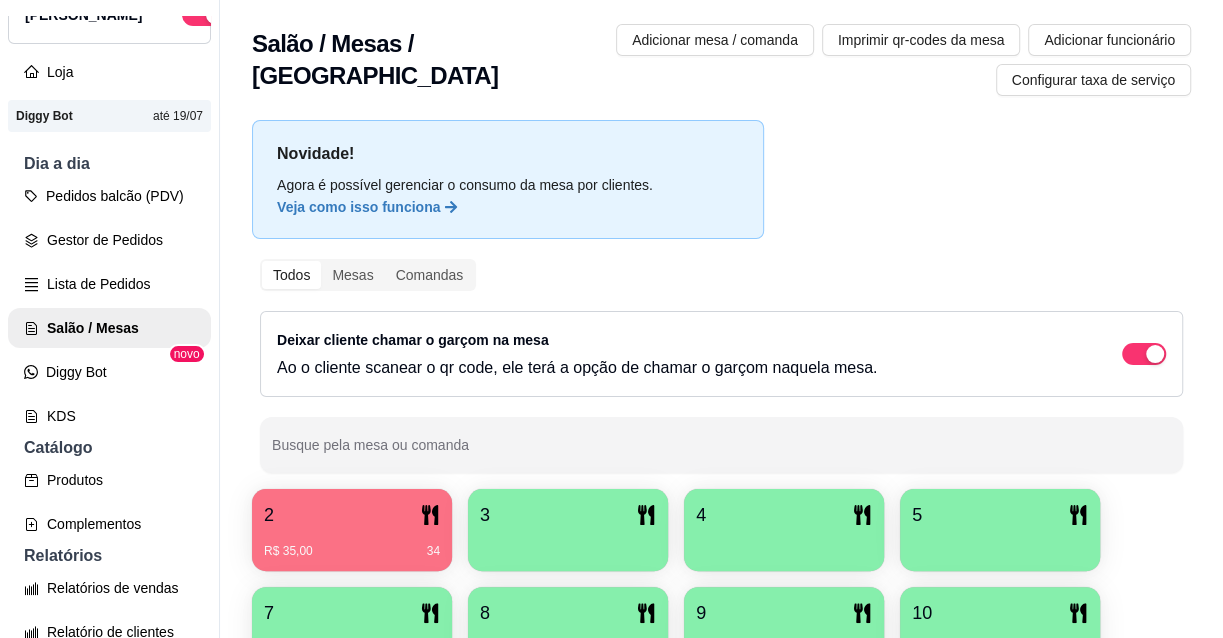 click on "2" at bounding box center (352, 515) 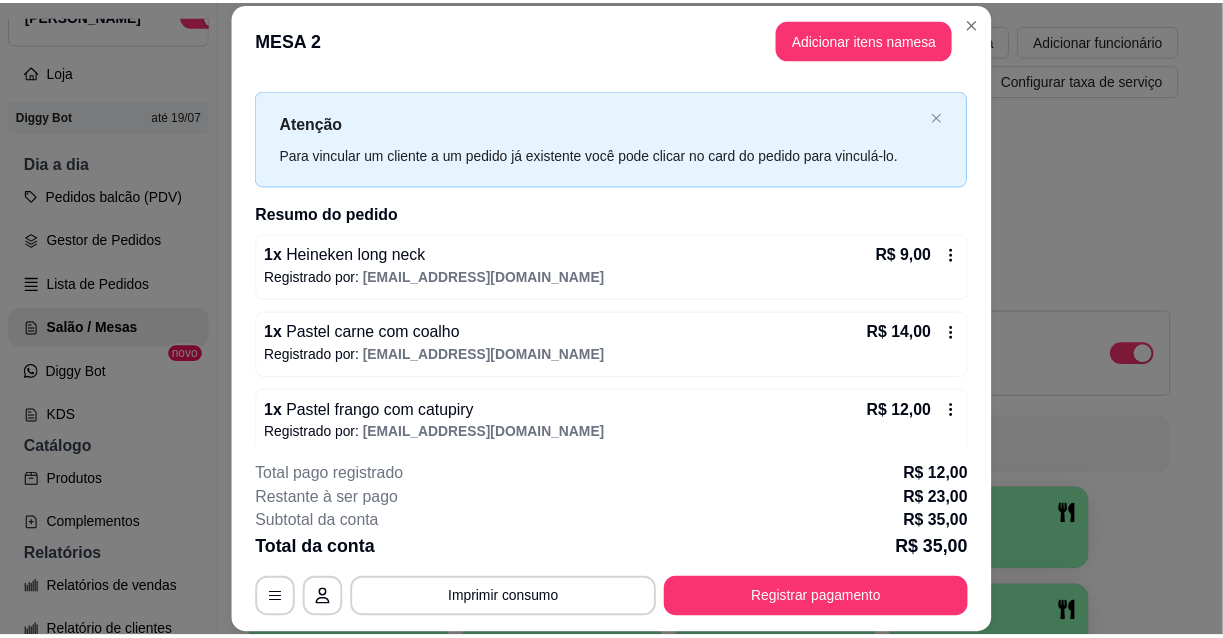 scroll, scrollTop: 46, scrollLeft: 0, axis: vertical 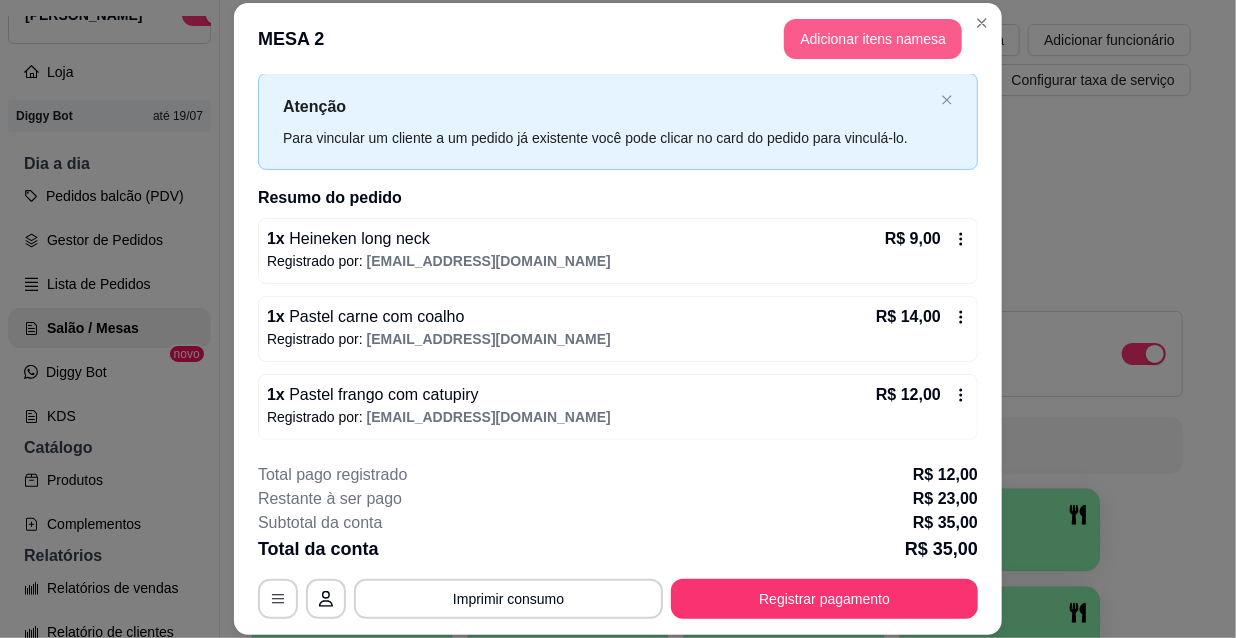 click on "Adicionar itens na  mesa" at bounding box center (873, 39) 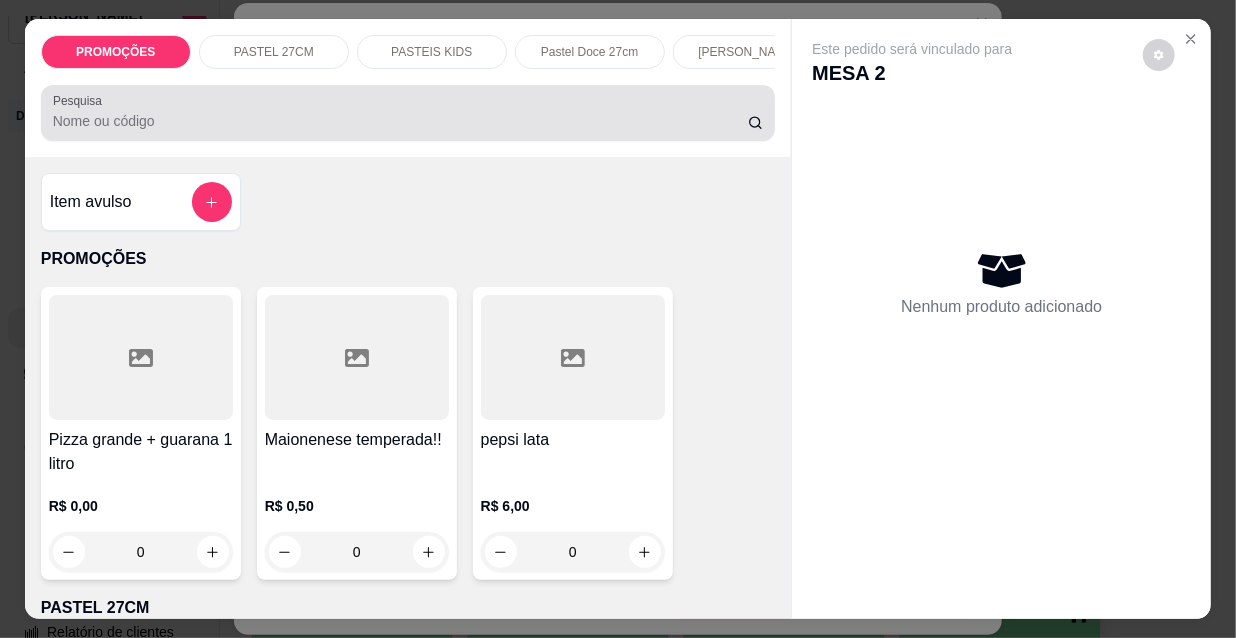 click on "Pesquisa" at bounding box center (400, 121) 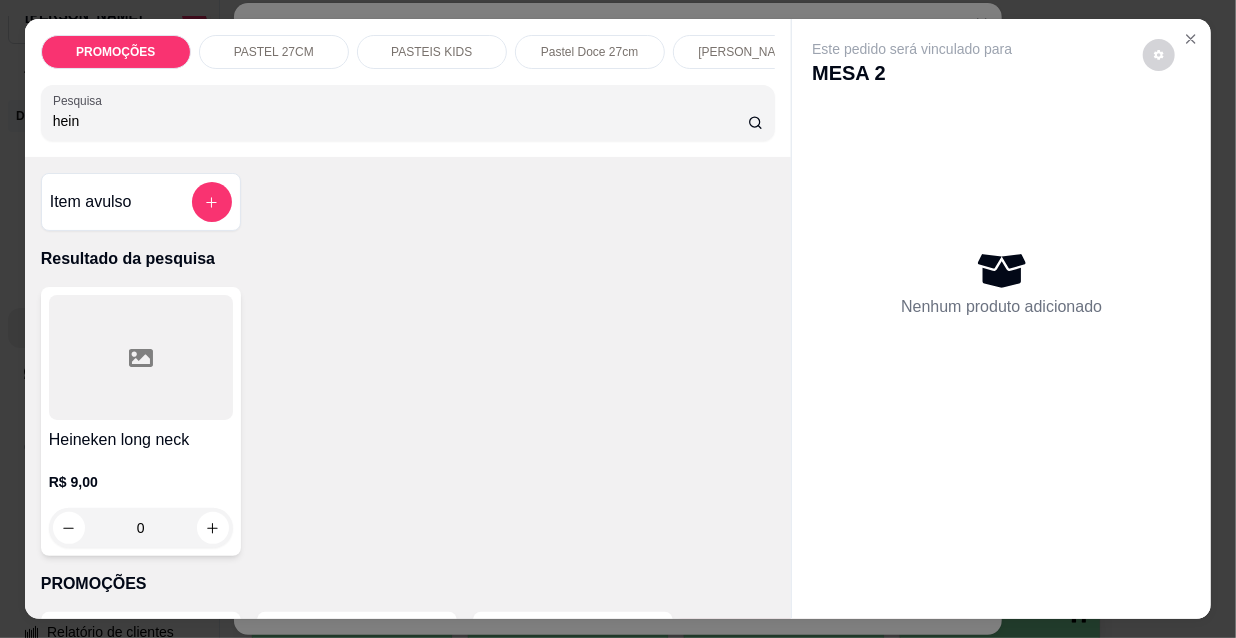 type on "hein" 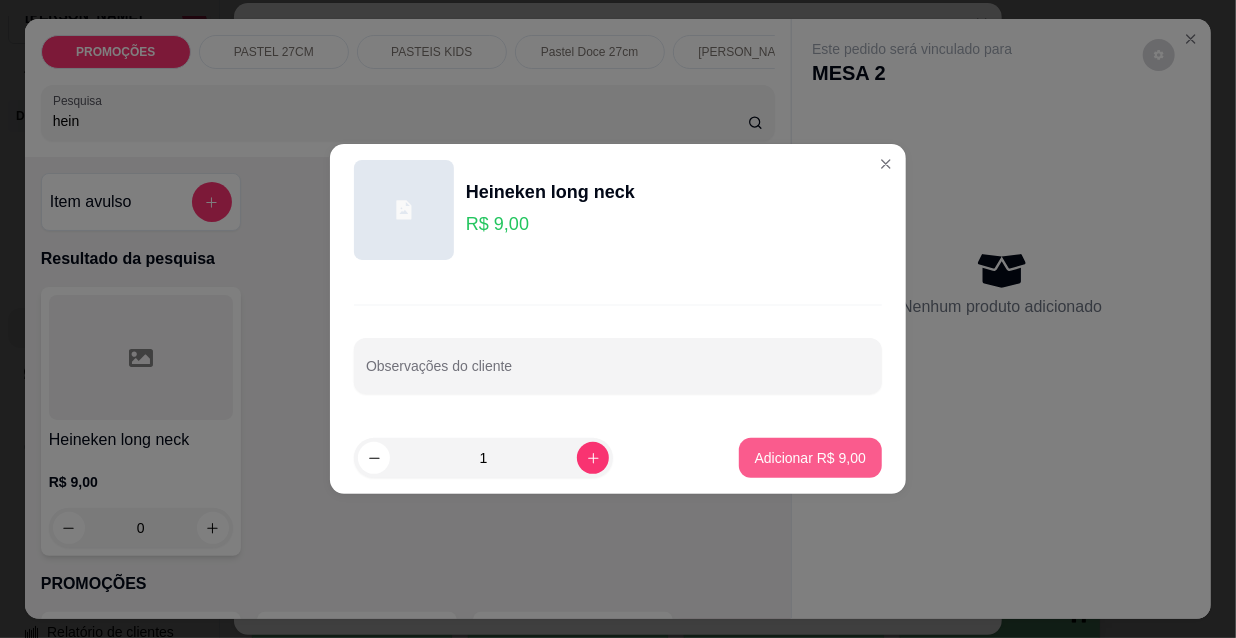 click on "Adicionar   R$ 9,00" at bounding box center [810, 458] 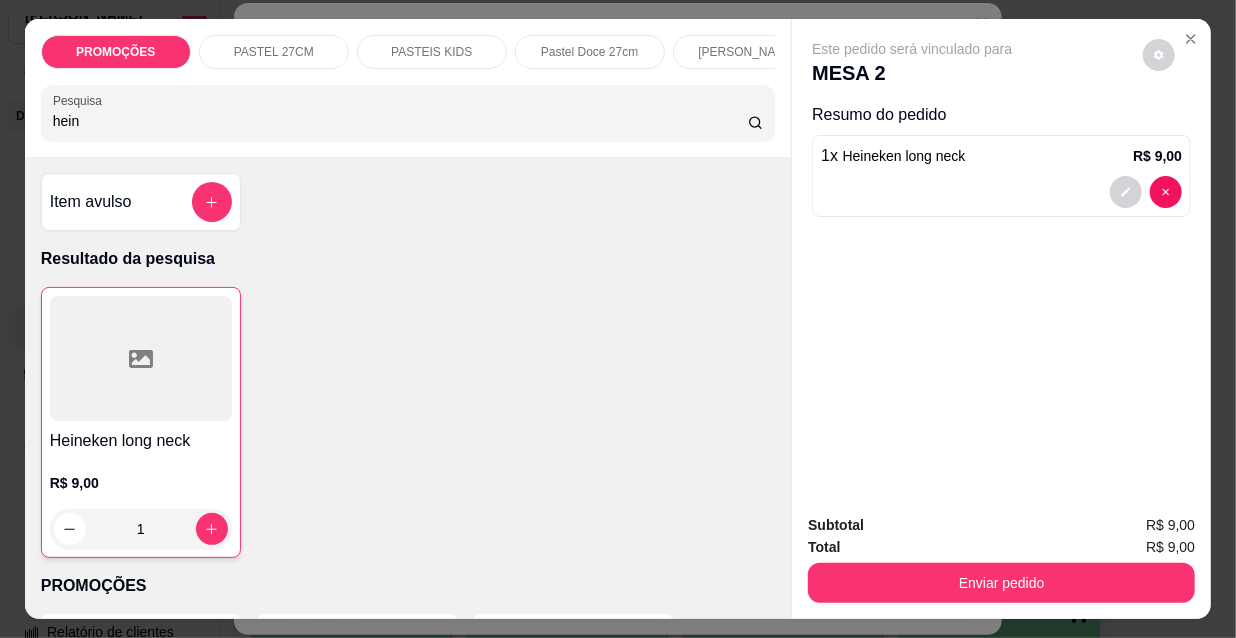drag, startPoint x: 76, startPoint y: 131, endPoint x: 27, endPoint y: 136, distance: 49.25444 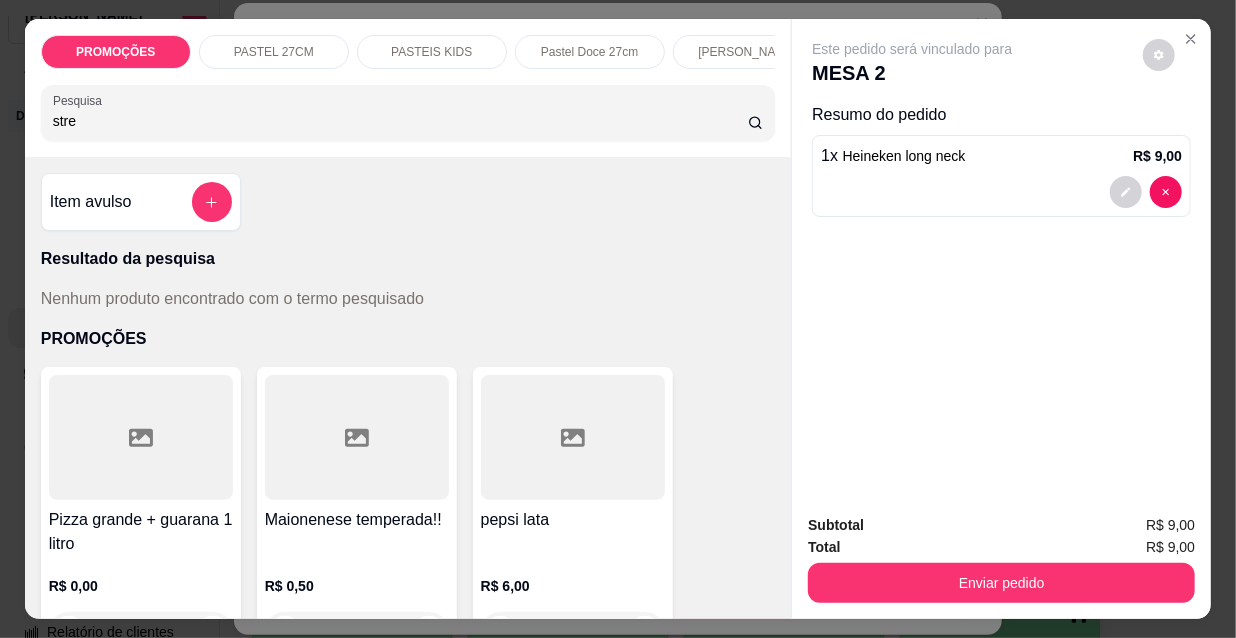 click on "stre" at bounding box center [400, 121] 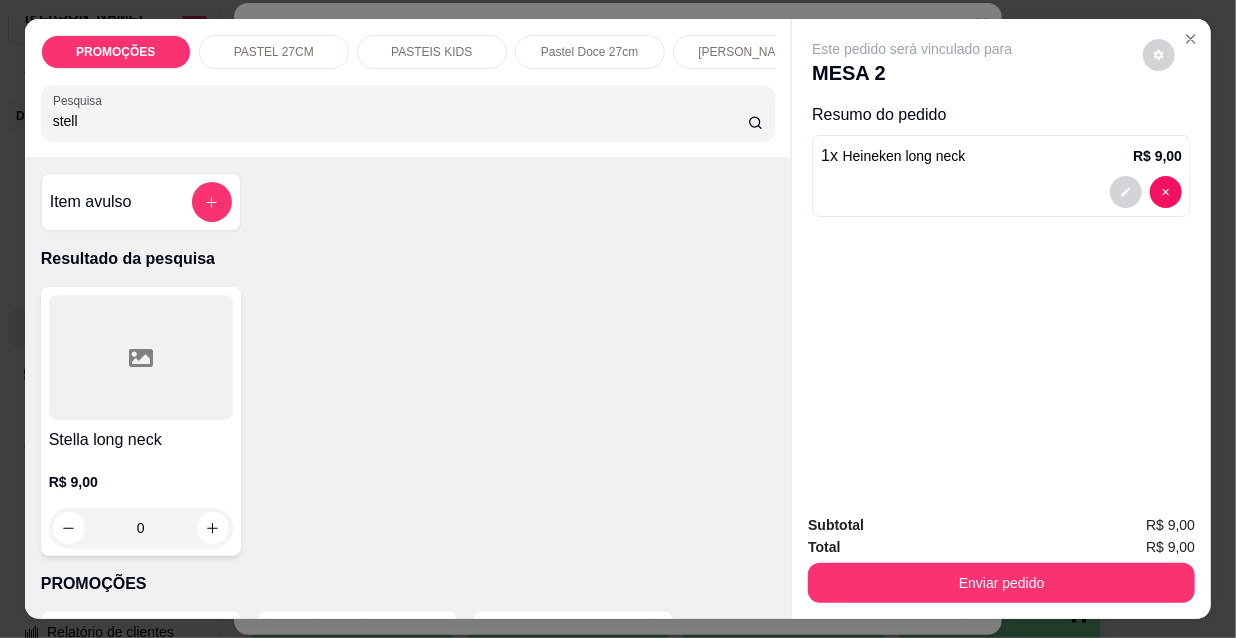 type on "stell" 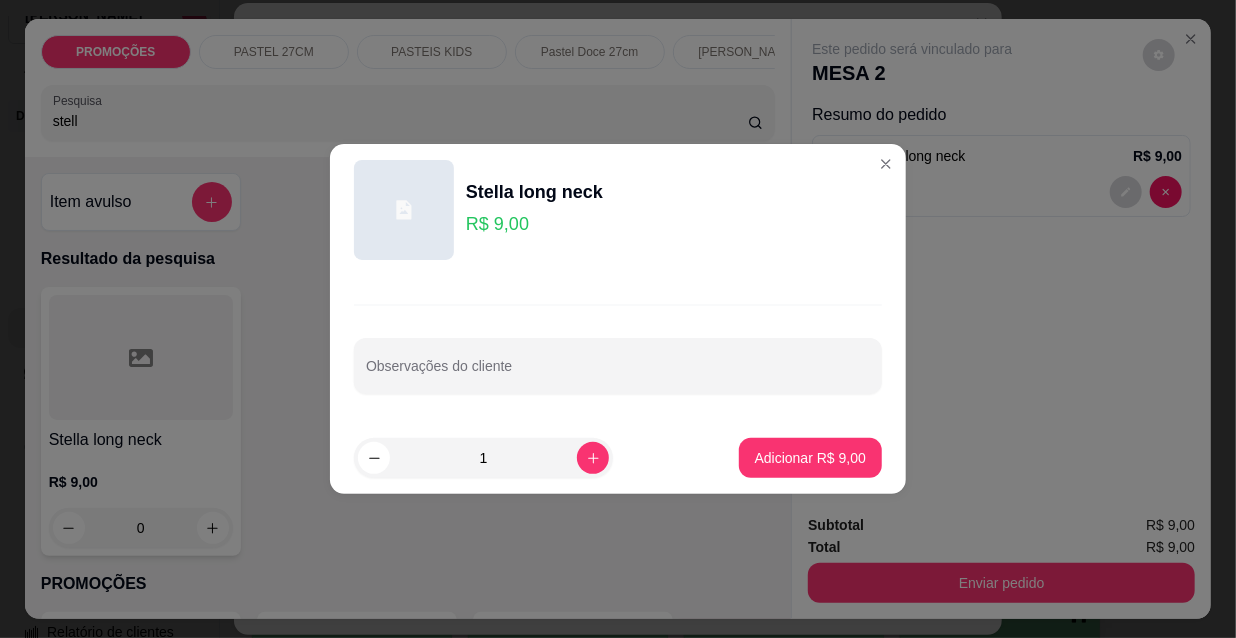 click on "Adicionar   R$ 9,00" at bounding box center (810, 458) 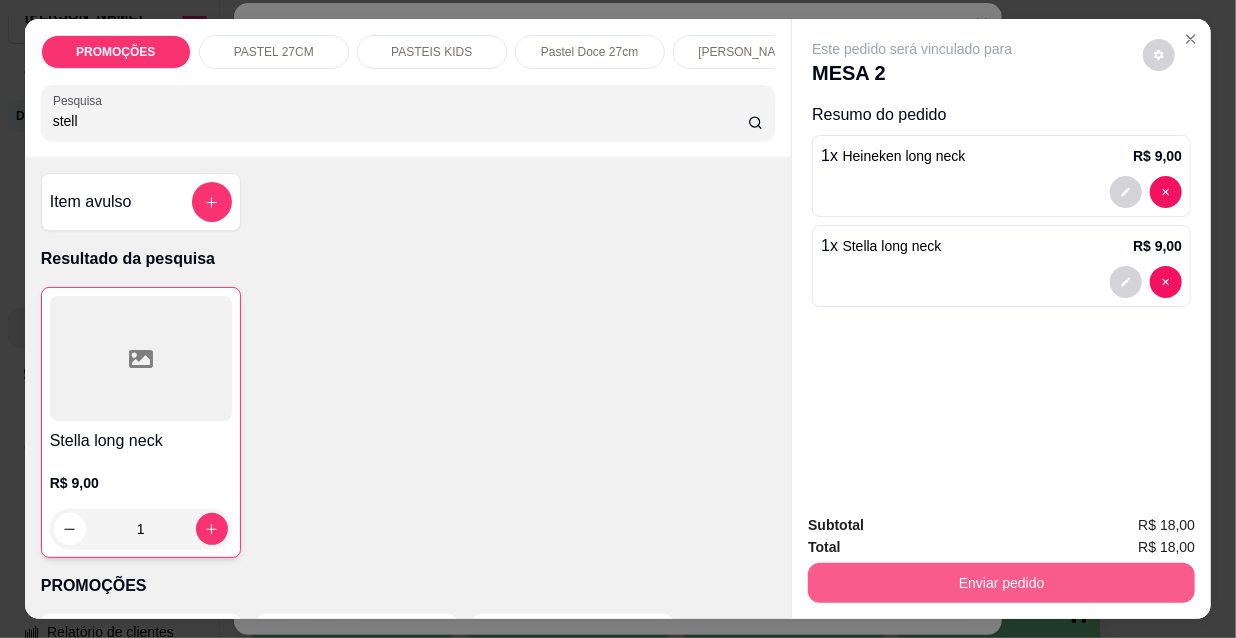 click on "Enviar pedido" at bounding box center [1001, 583] 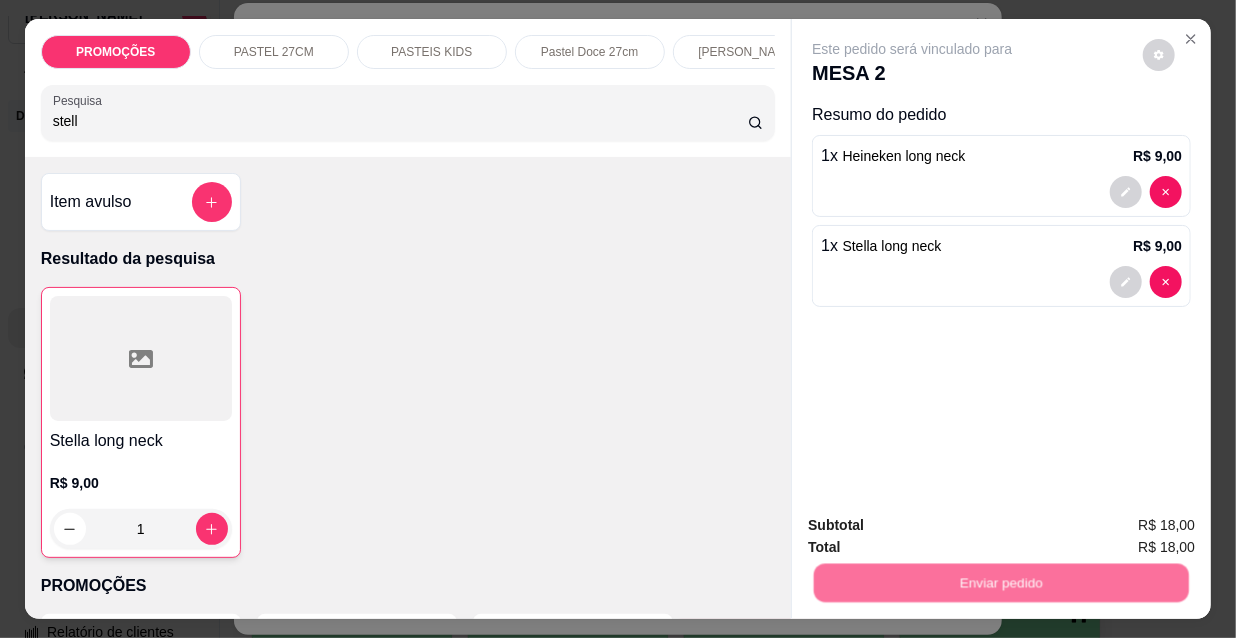 click on "Não registrar e enviar pedido" at bounding box center (937, 526) 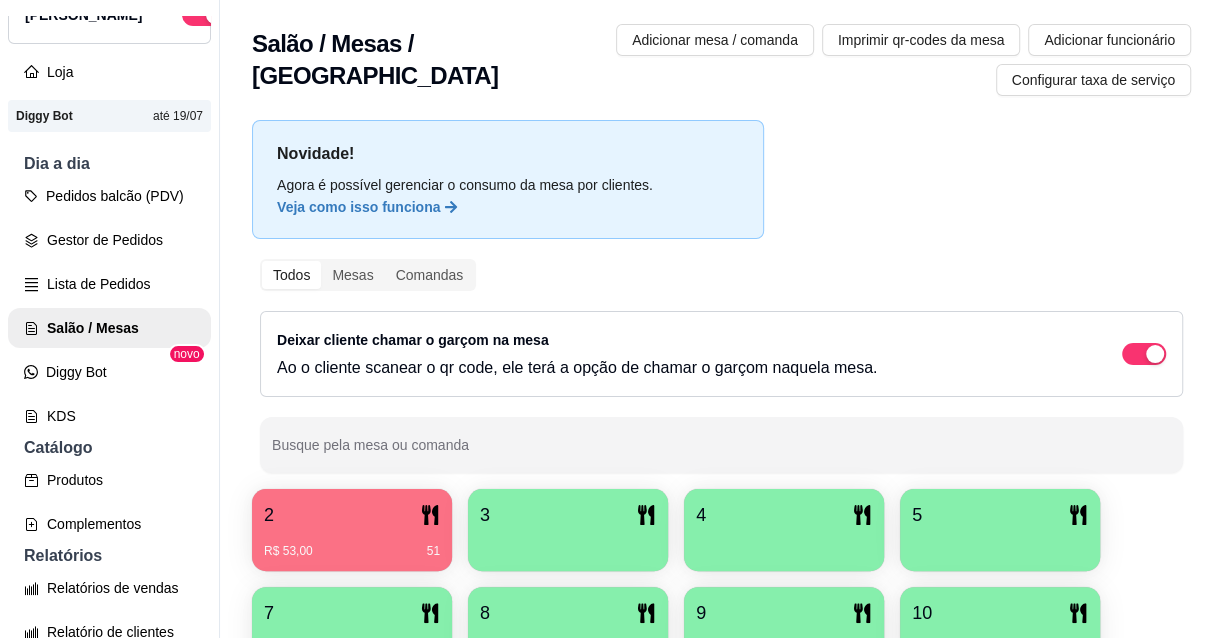 click on "Pedidos balcão (PDV) Gestor de Pedidos Lista de Pedidos Salão / Mesas Diggy Bot novo KDS" at bounding box center [109, 306] 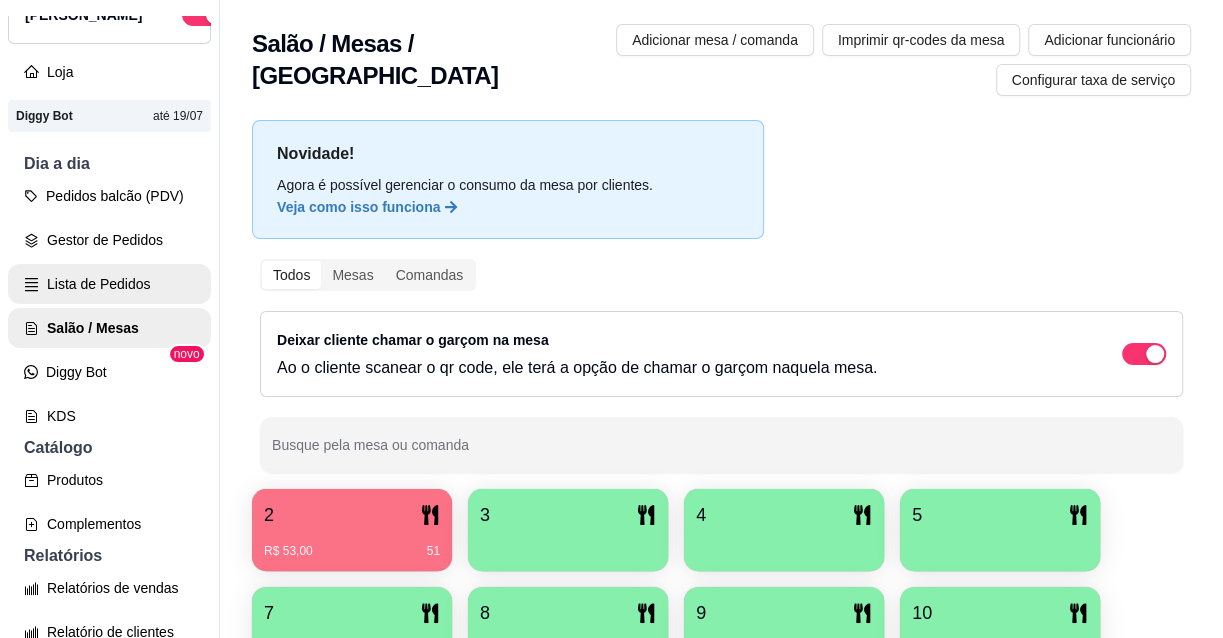 click on "Lista de Pedidos" at bounding box center (109, 284) 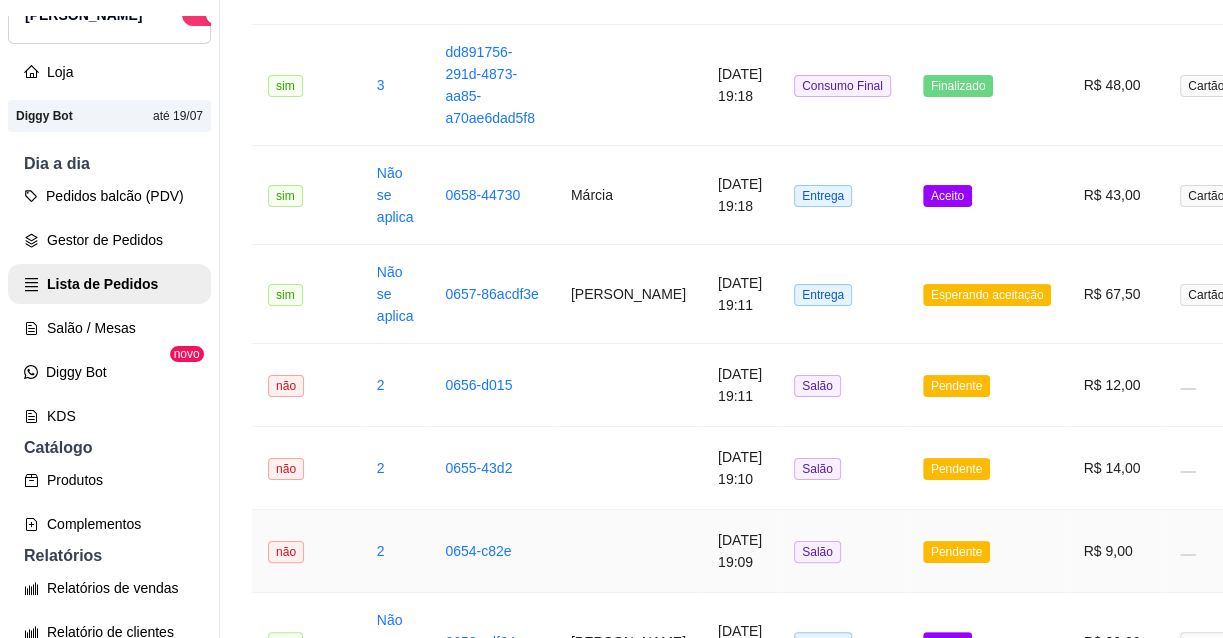 scroll, scrollTop: 0, scrollLeft: 0, axis: both 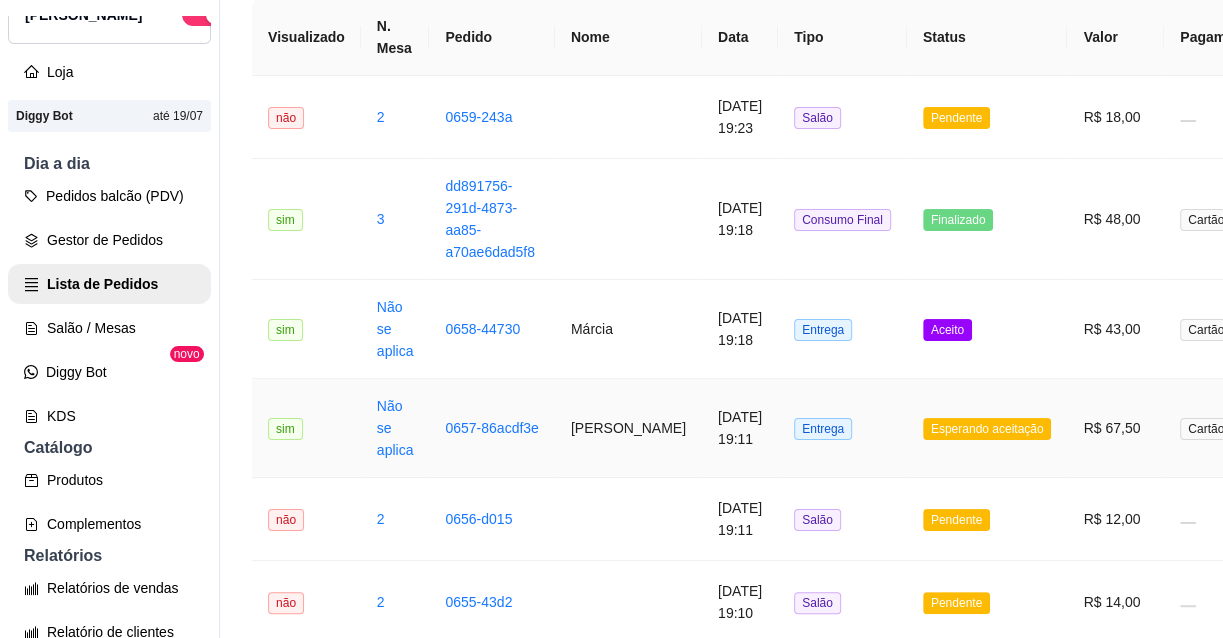 click on "Entrega" at bounding box center (842, 428) 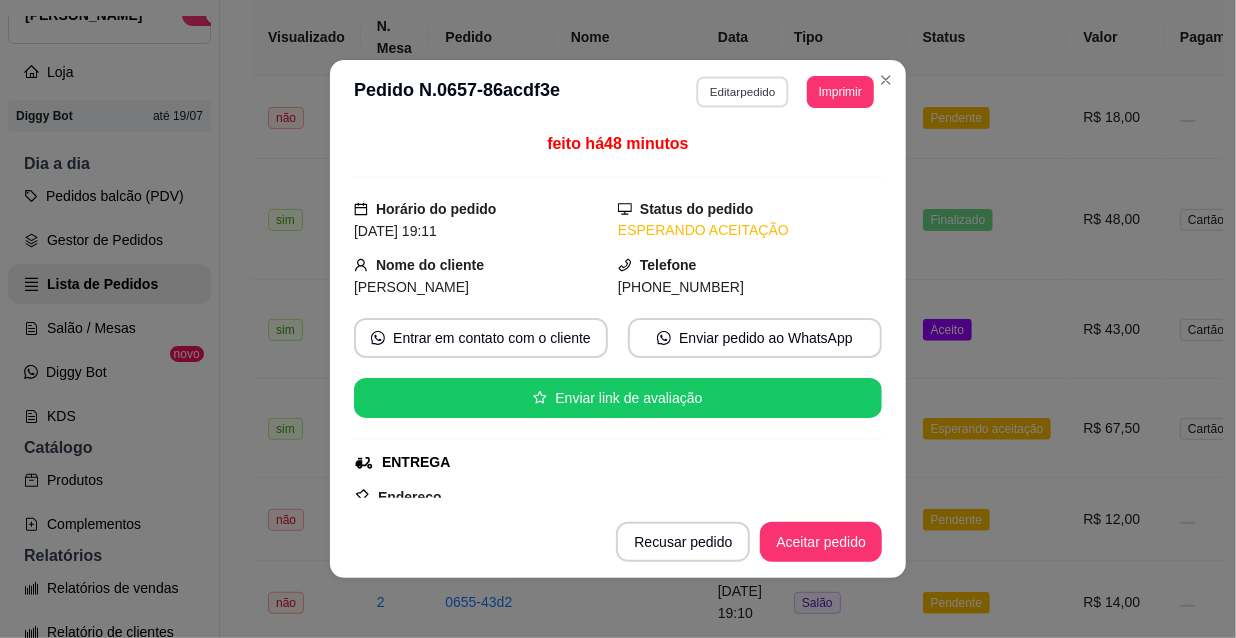 click on "Editar  pedido" at bounding box center (743, 91) 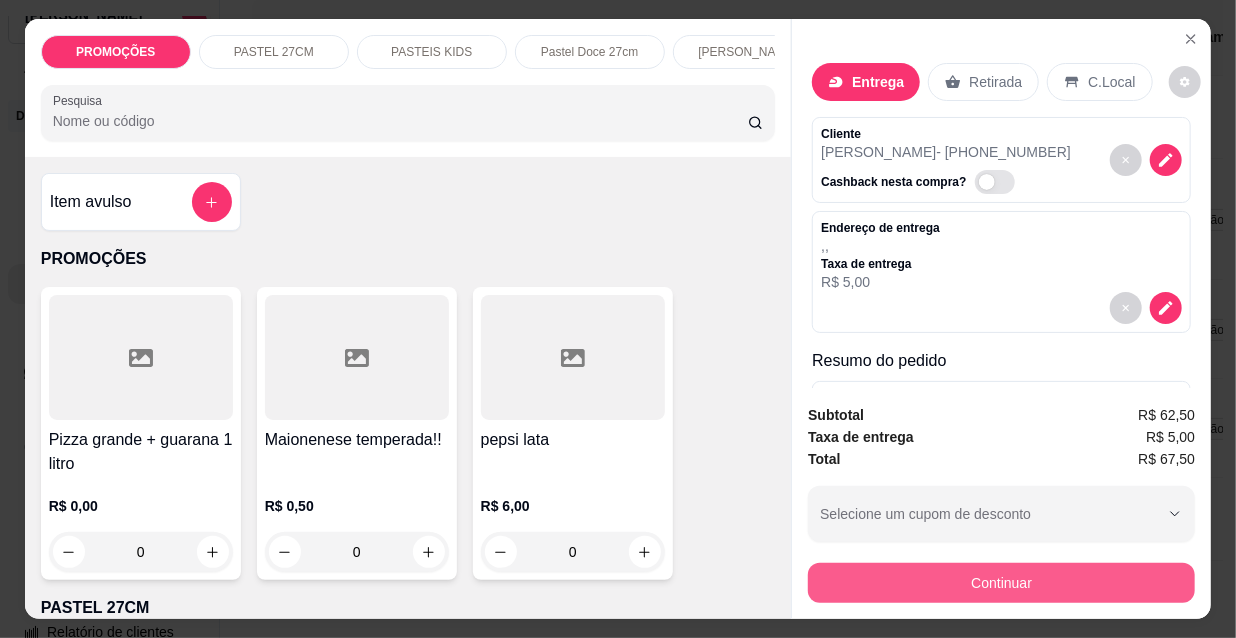 click on "Continuar" at bounding box center (1001, 583) 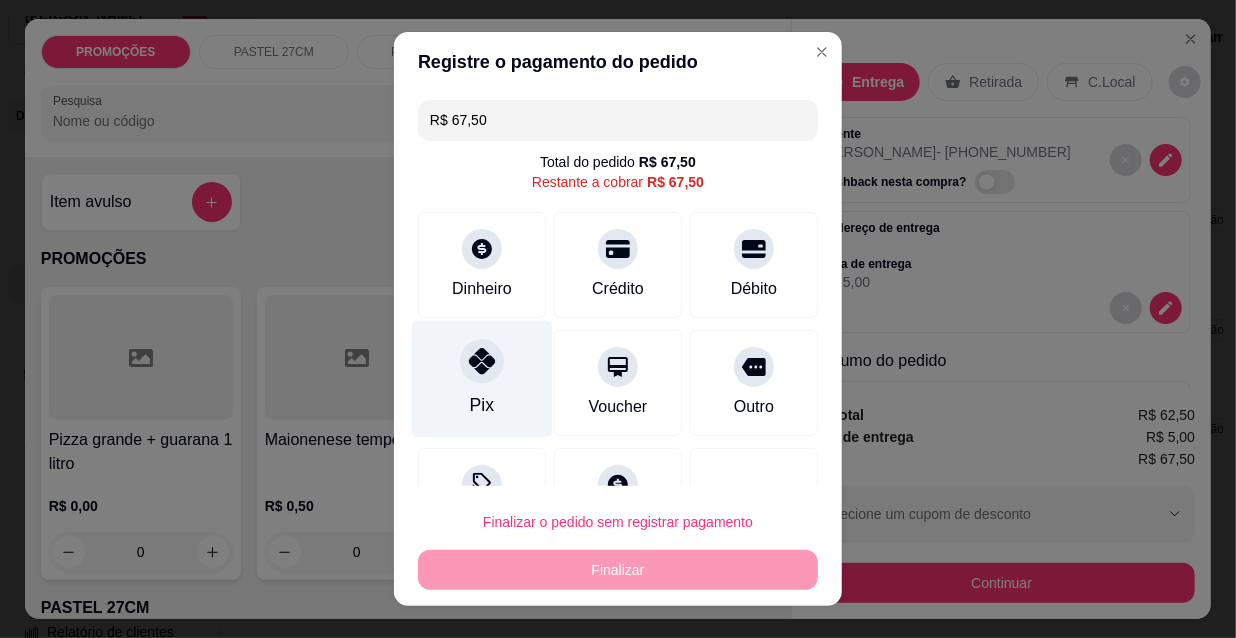 click on "Pix" at bounding box center (482, 379) 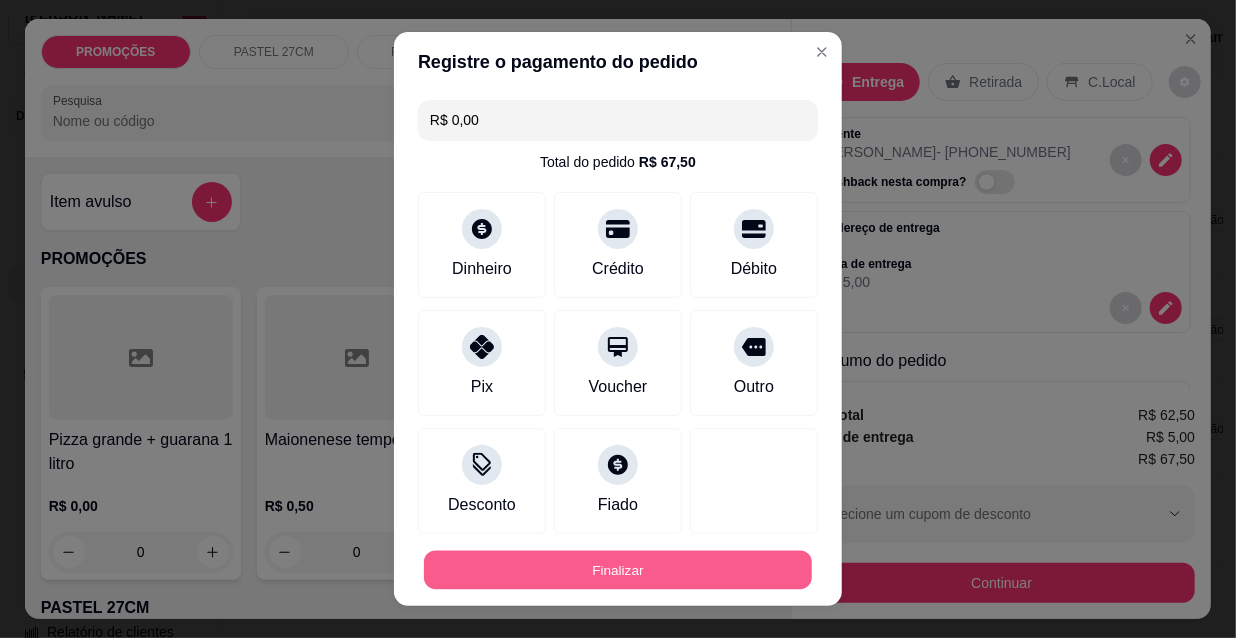 click on "Finalizar" at bounding box center (618, 570) 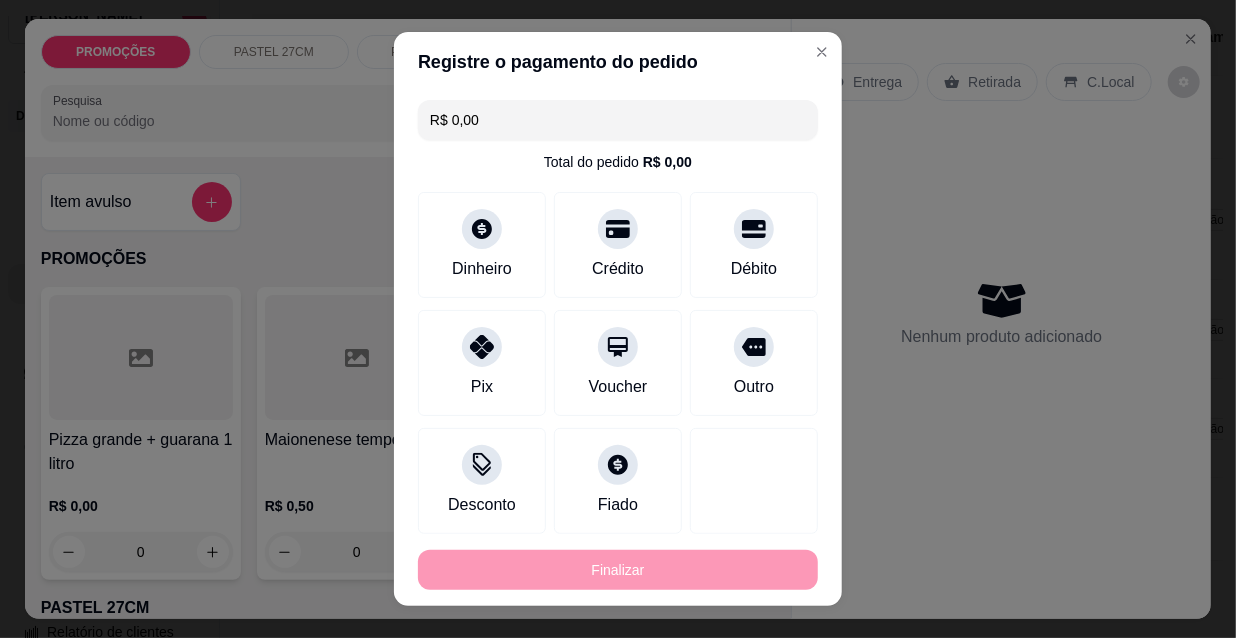 type on "0" 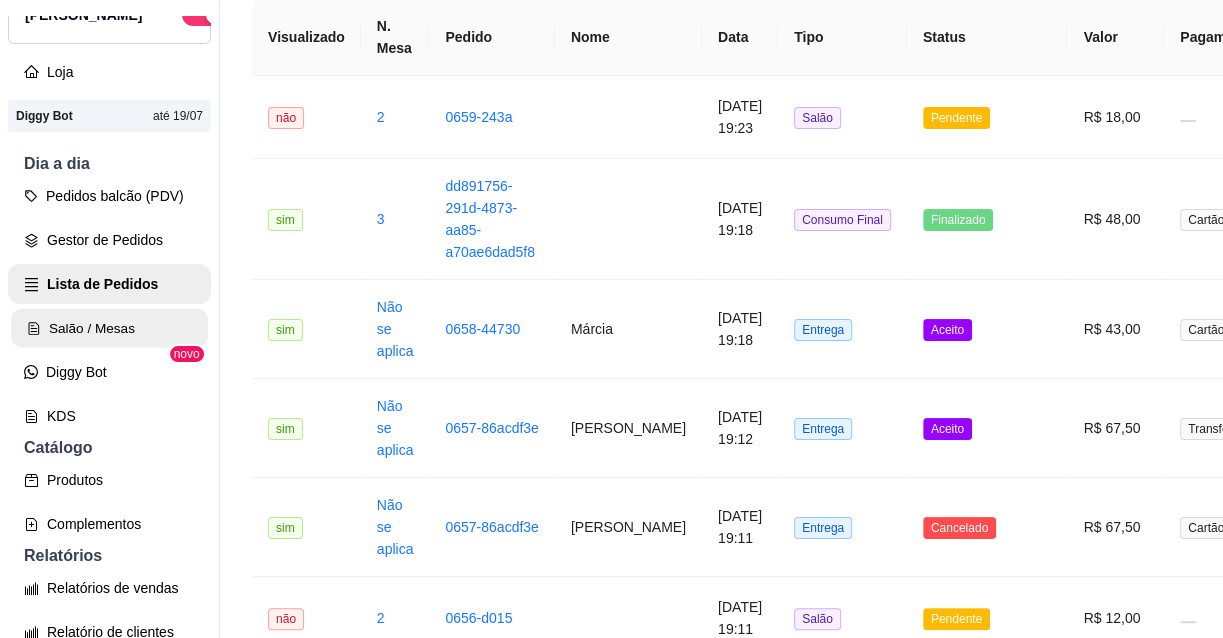 click on "Salão / Mesas" at bounding box center (109, 328) 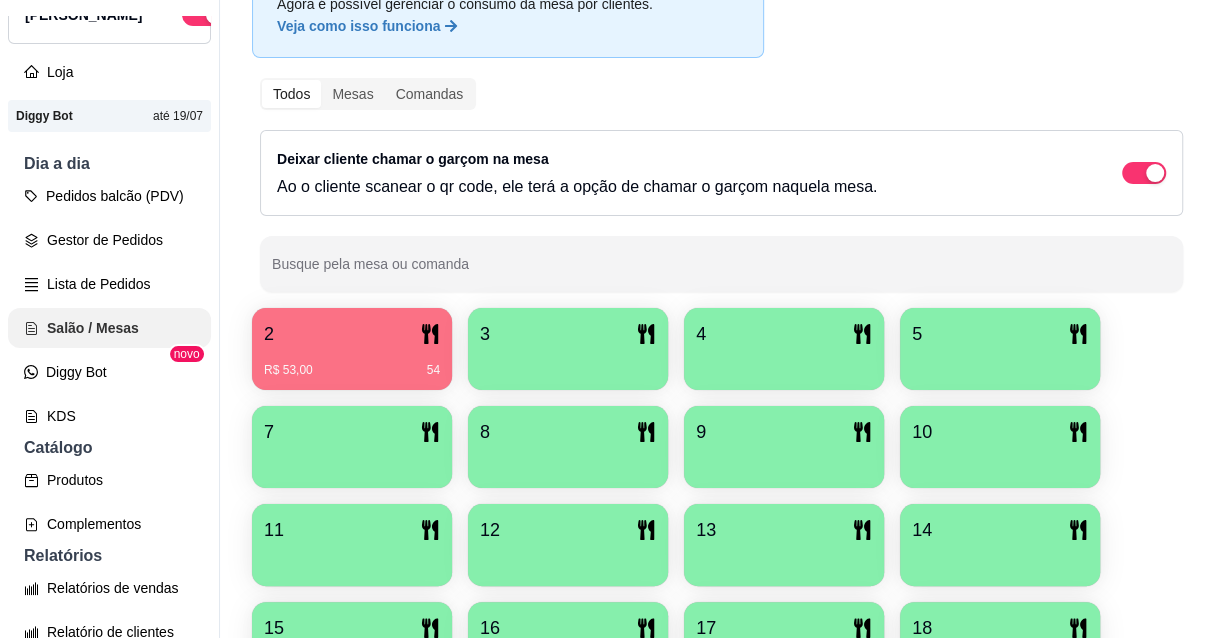 scroll, scrollTop: 0, scrollLeft: 0, axis: both 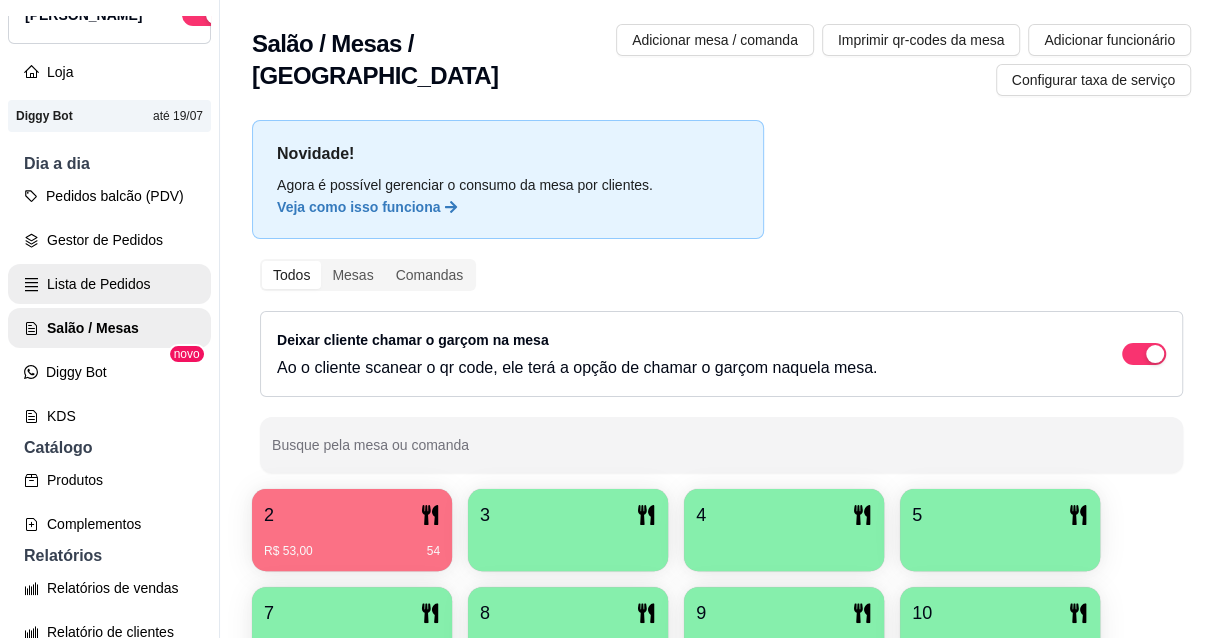 click on "Lista de Pedidos" at bounding box center [109, 284] 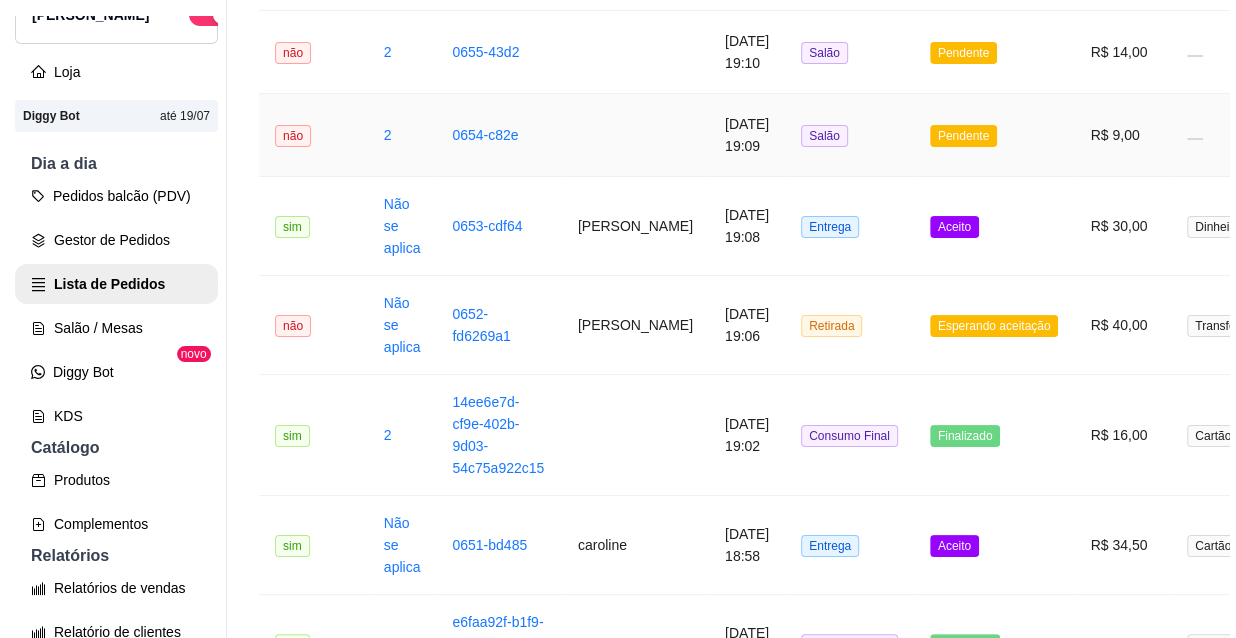 scroll, scrollTop: 1000, scrollLeft: 0, axis: vertical 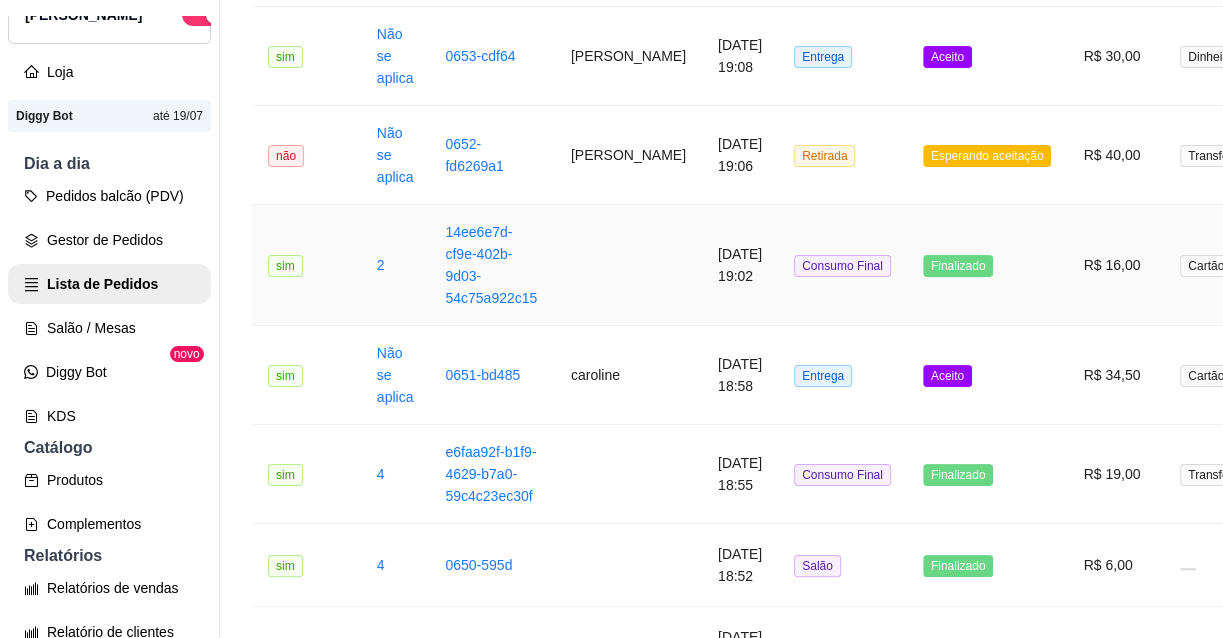 click on "Consumo Final" at bounding box center [842, 265] 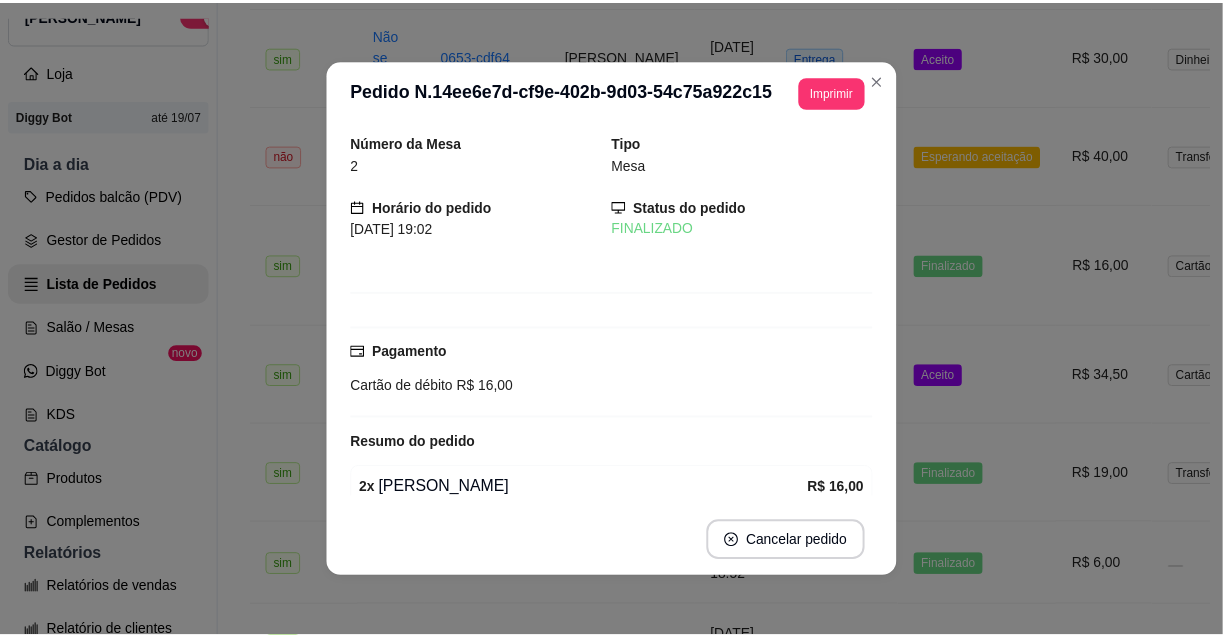 scroll, scrollTop: 90, scrollLeft: 0, axis: vertical 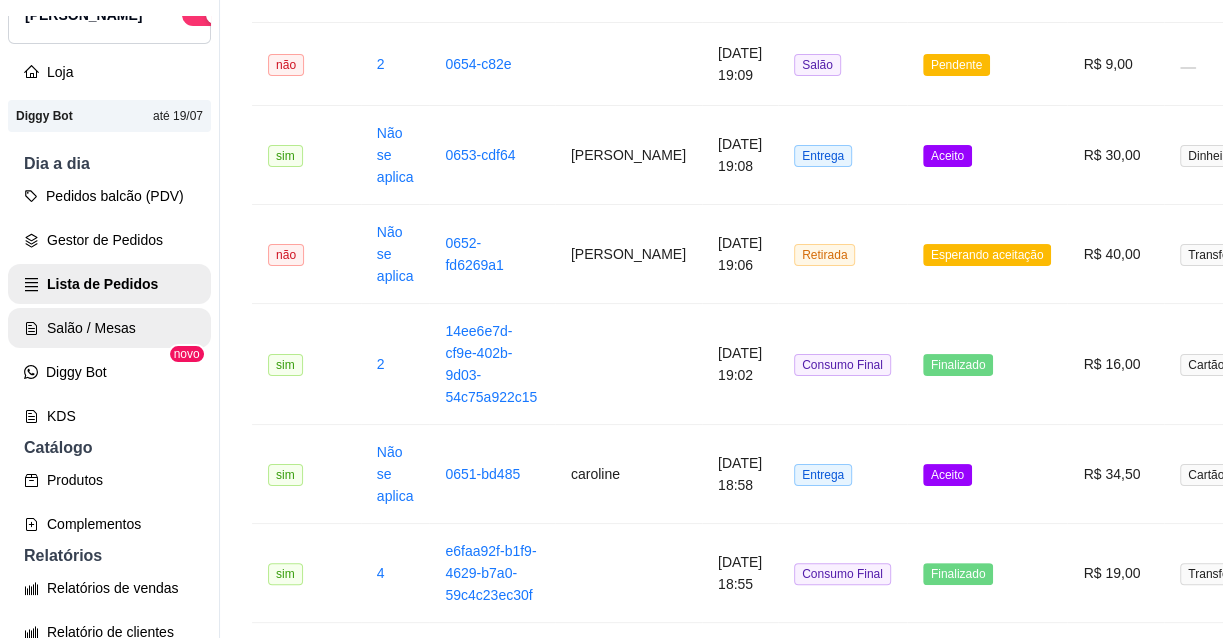 click on "Salão / Mesas" at bounding box center [109, 328] 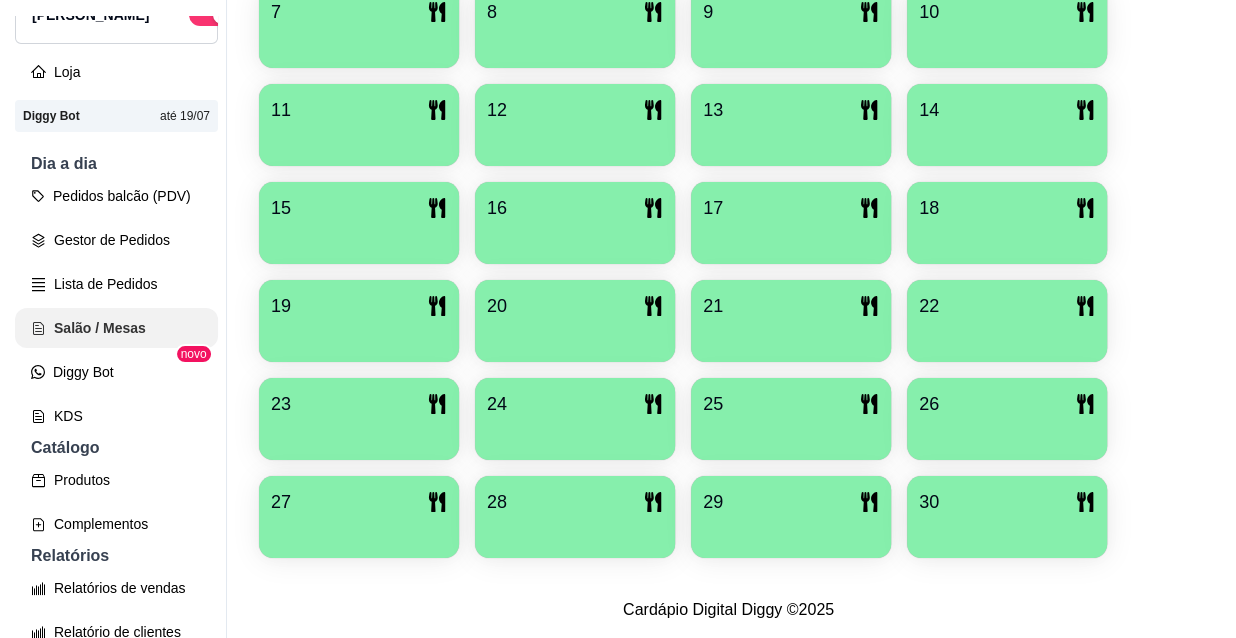 scroll, scrollTop: 0, scrollLeft: 0, axis: both 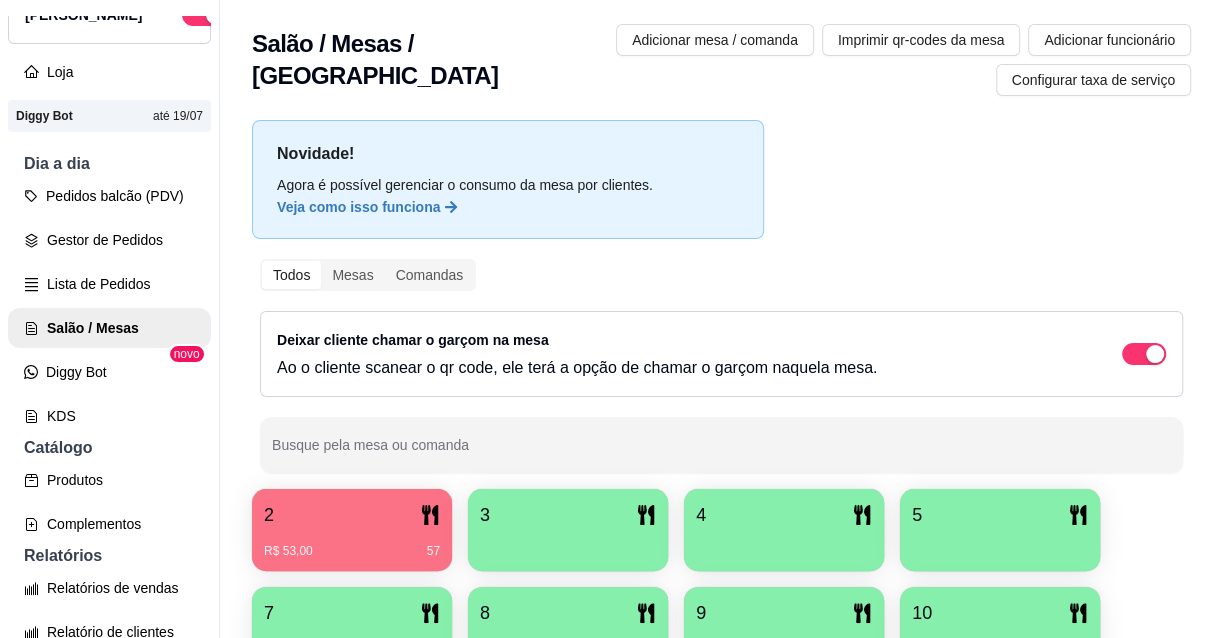 click on "3" at bounding box center [568, 515] 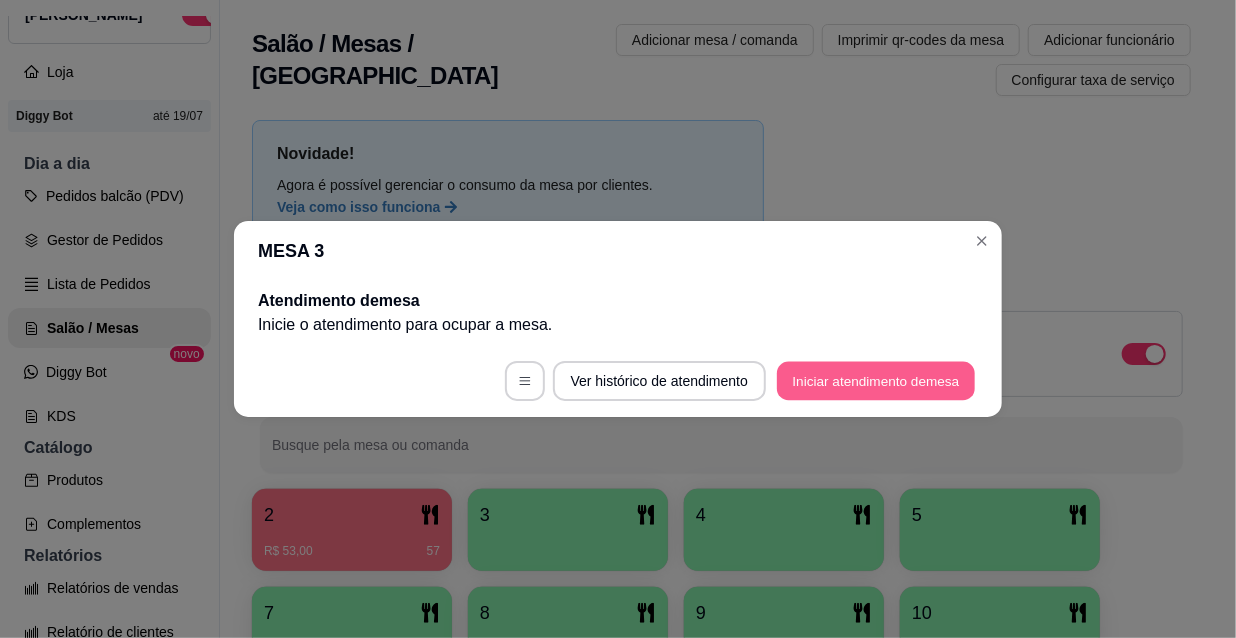 click on "Iniciar atendimento de  mesa" at bounding box center (876, 381) 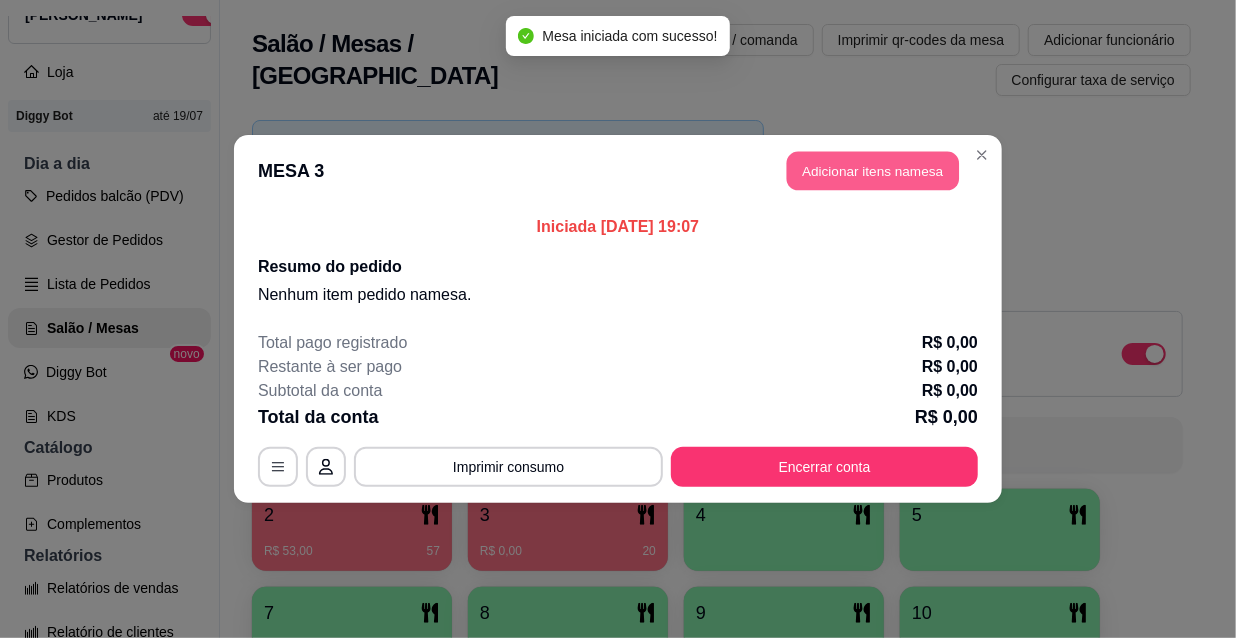 click on "Adicionar itens na  mesa" at bounding box center (873, 171) 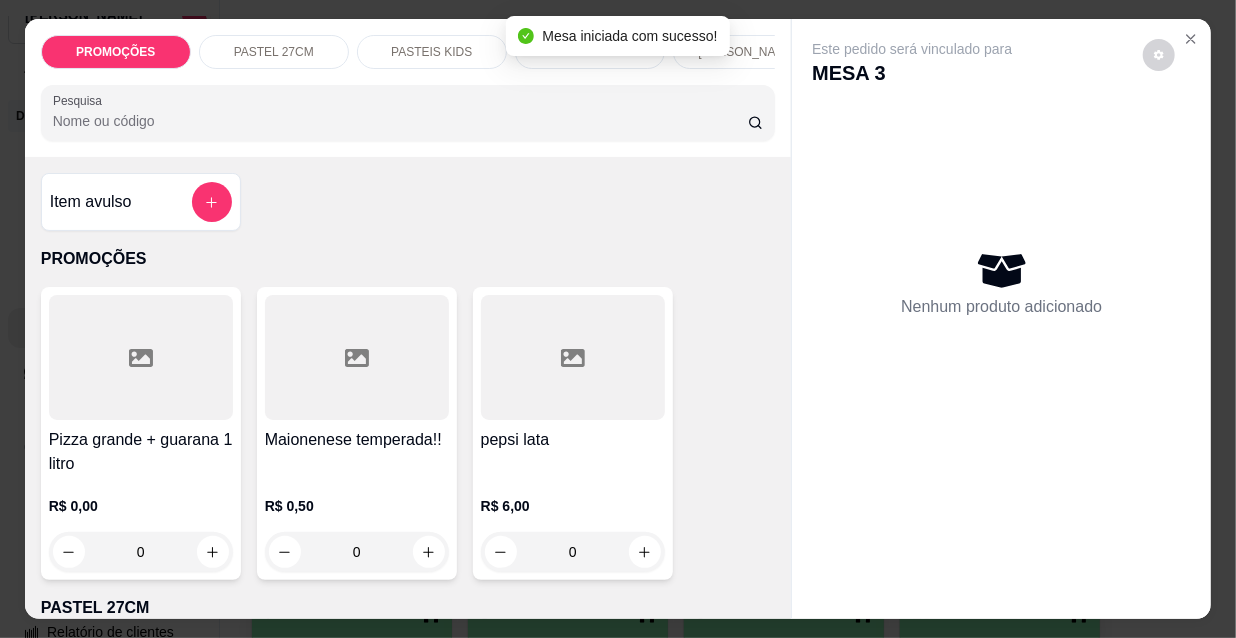 click at bounding box center (408, 113) 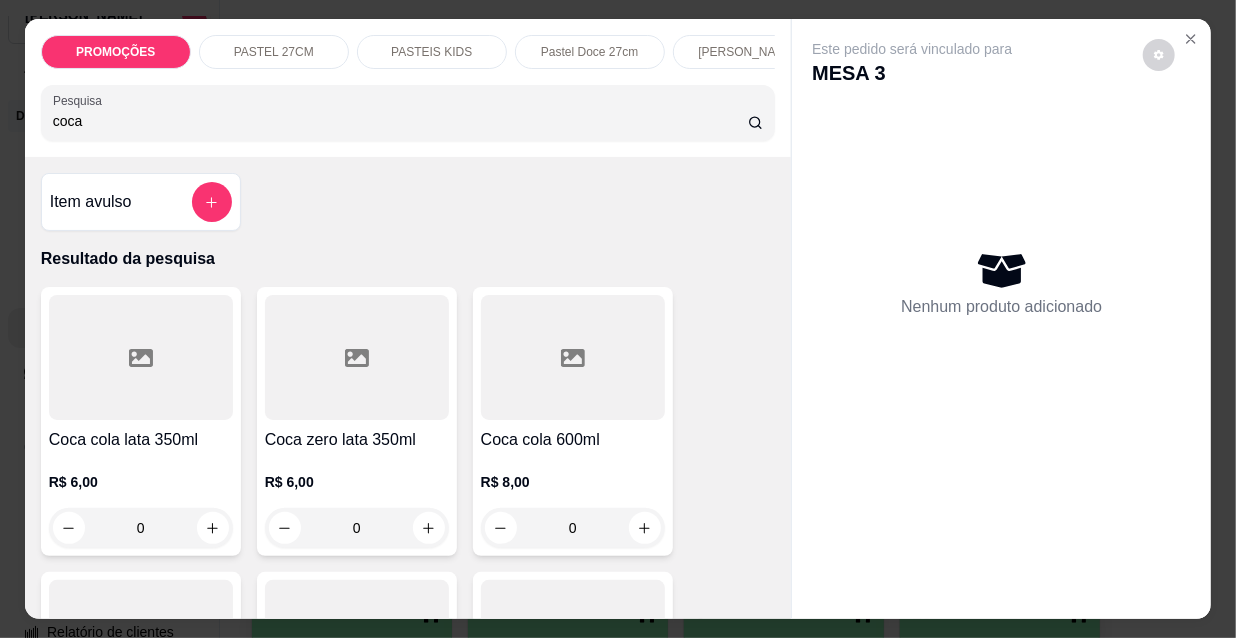 scroll, scrollTop: 90, scrollLeft: 0, axis: vertical 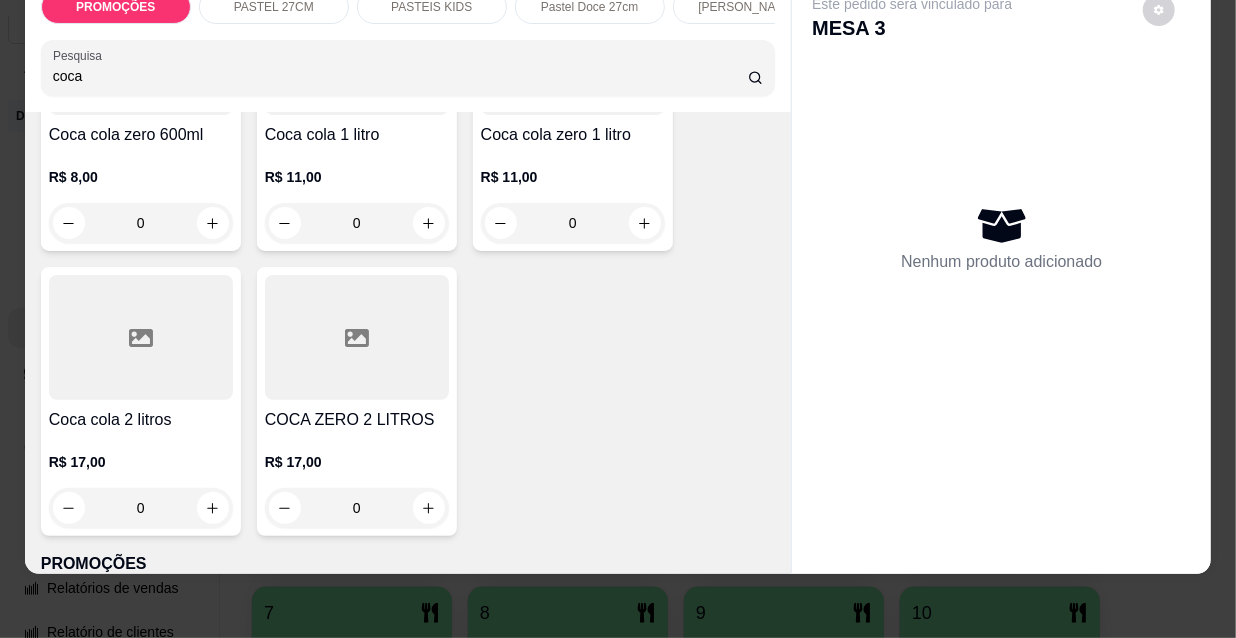type on "coca" 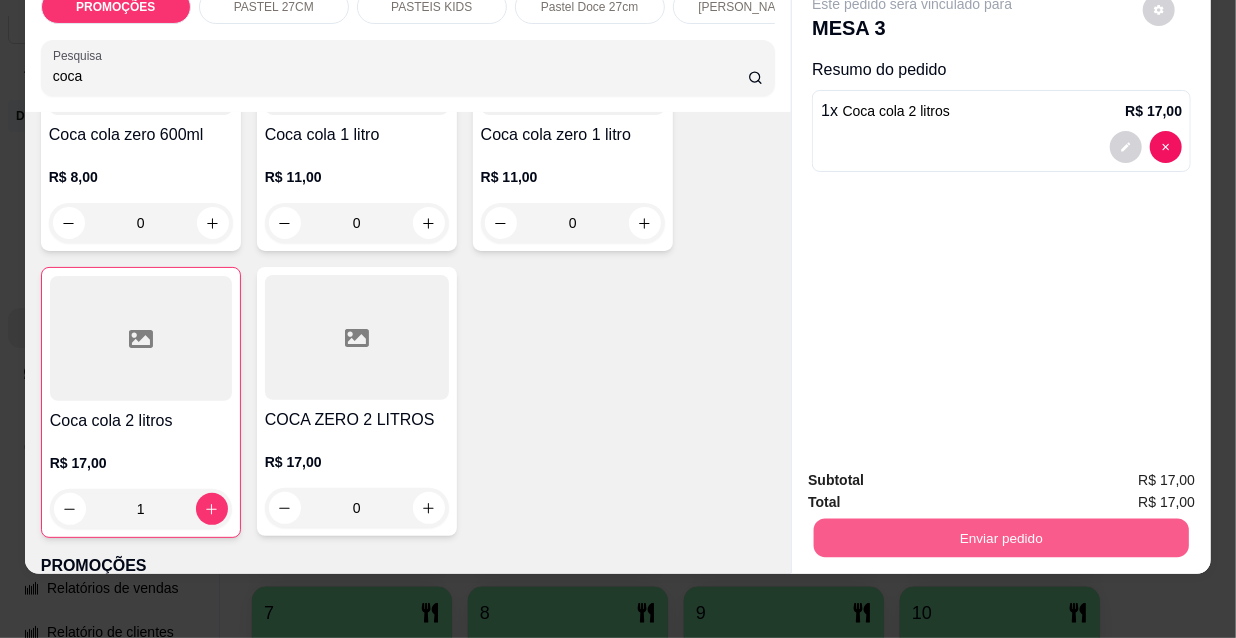 click on "Enviar pedido" at bounding box center (1001, 537) 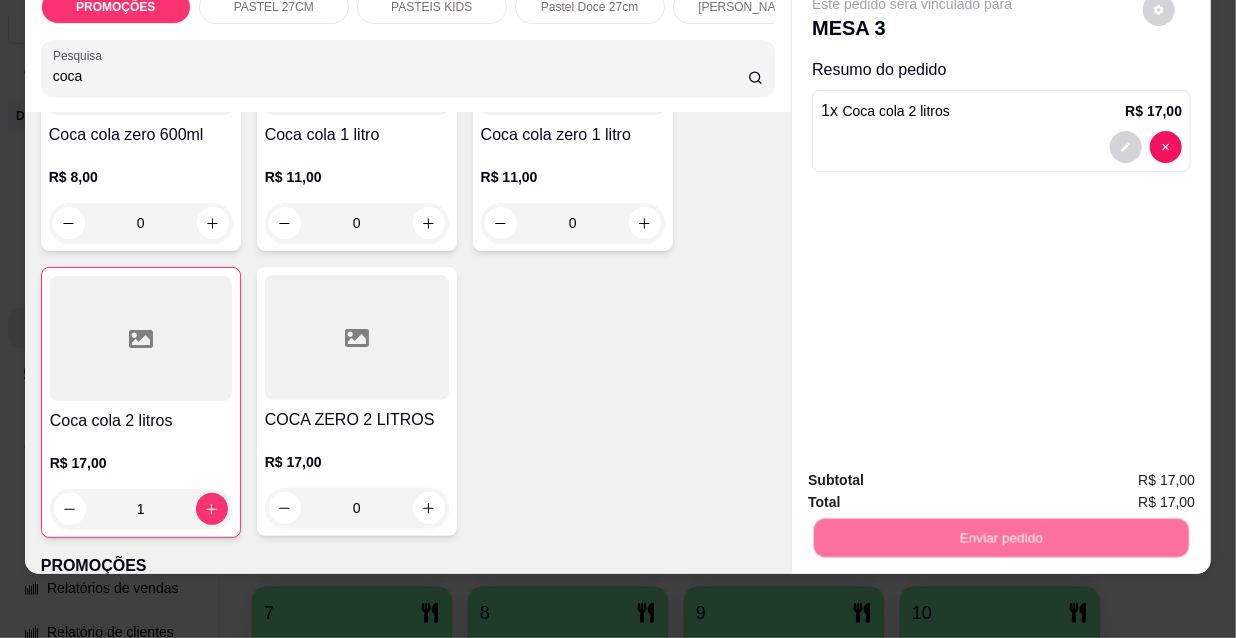 click on "Não registrar e enviar pedido" at bounding box center [937, 475] 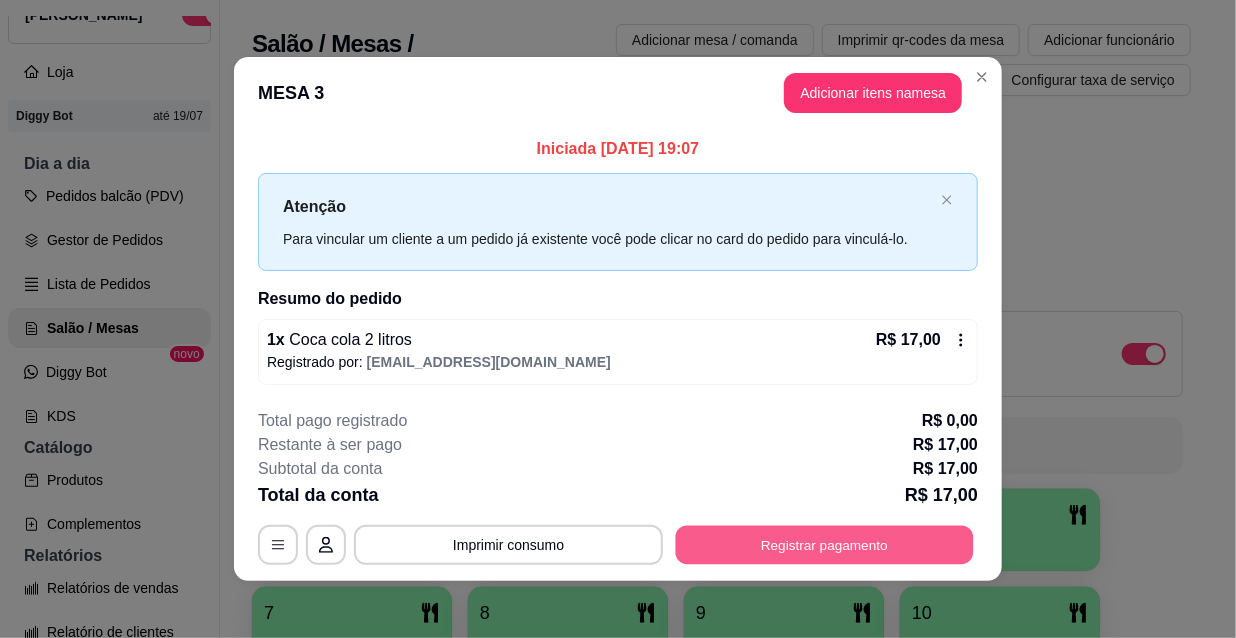 click on "Registrar pagamento" at bounding box center (825, 544) 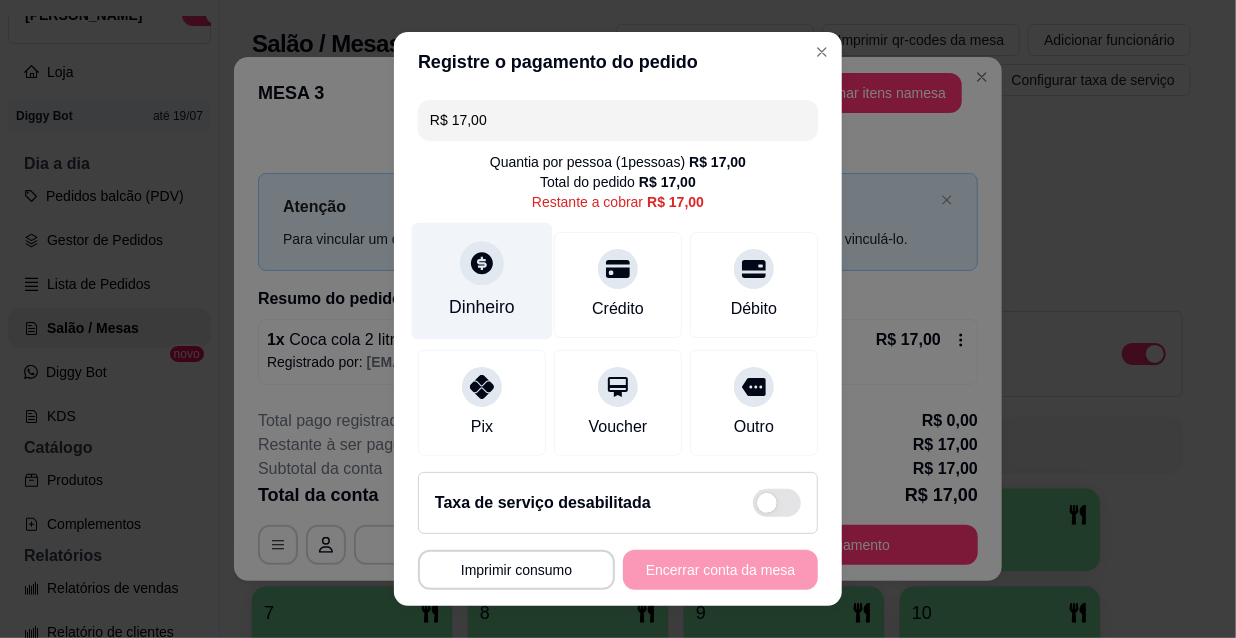 click at bounding box center [482, 263] 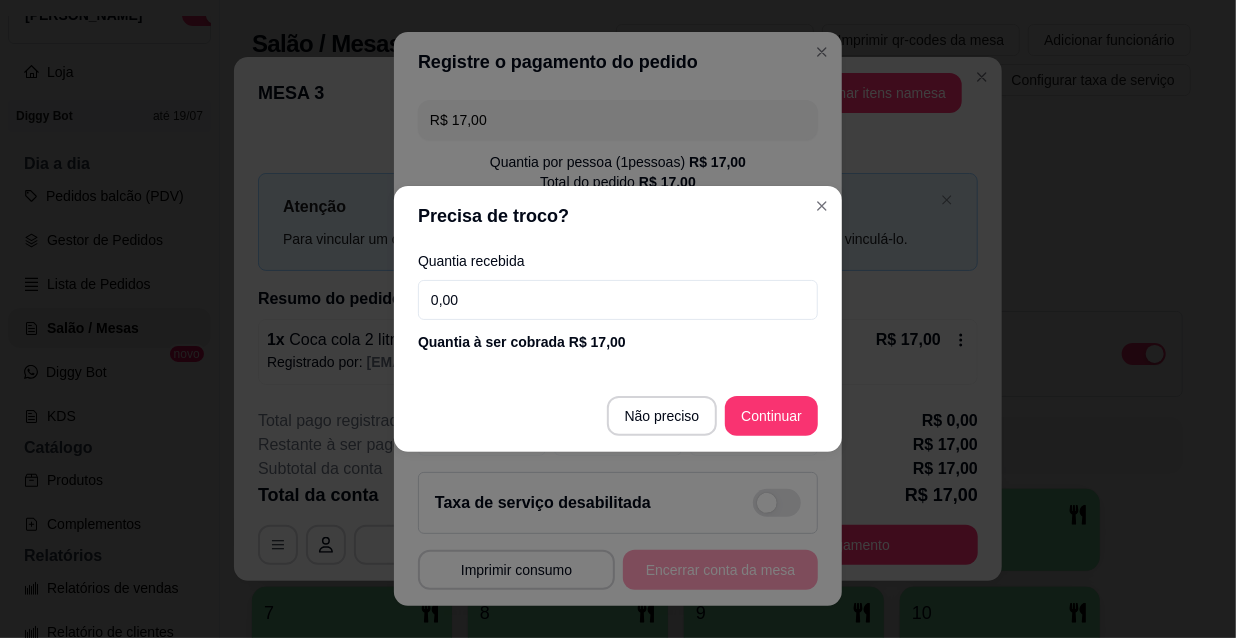 click on "0,00" at bounding box center [618, 300] 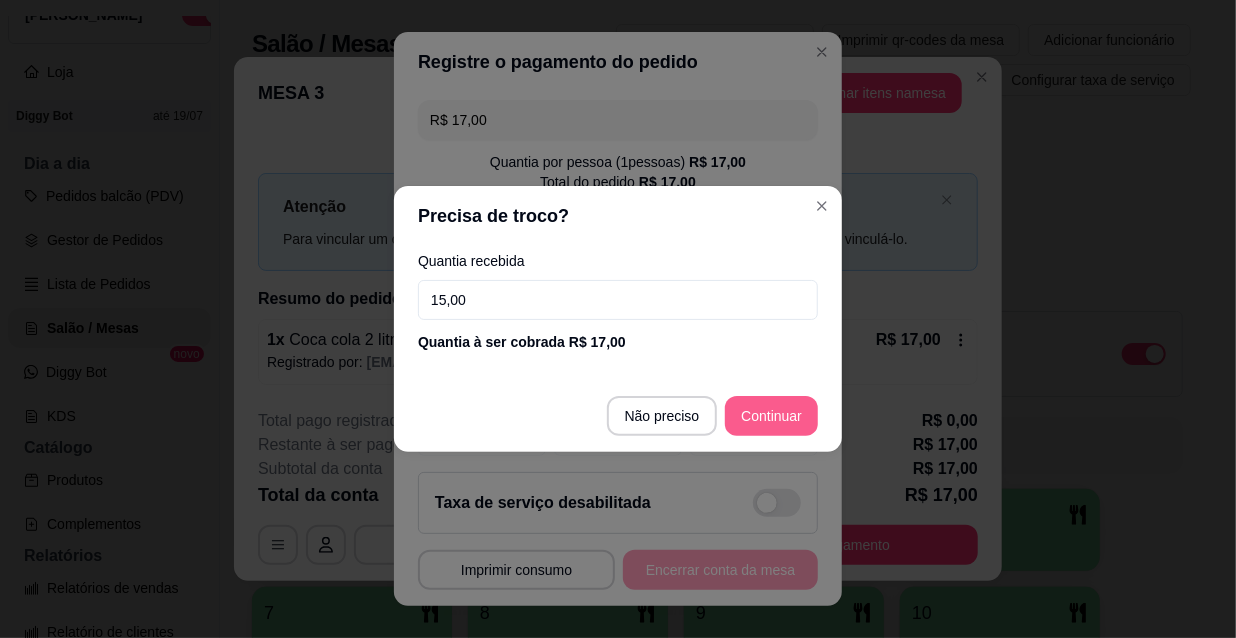 type on "15,00" 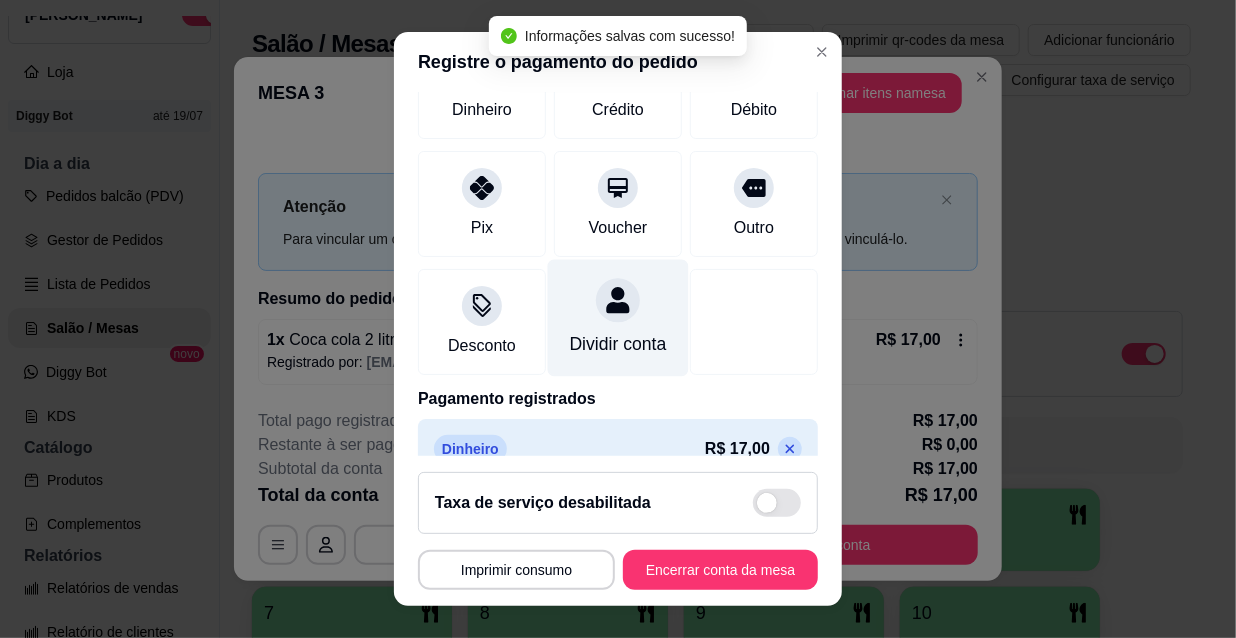 scroll, scrollTop: 232, scrollLeft: 0, axis: vertical 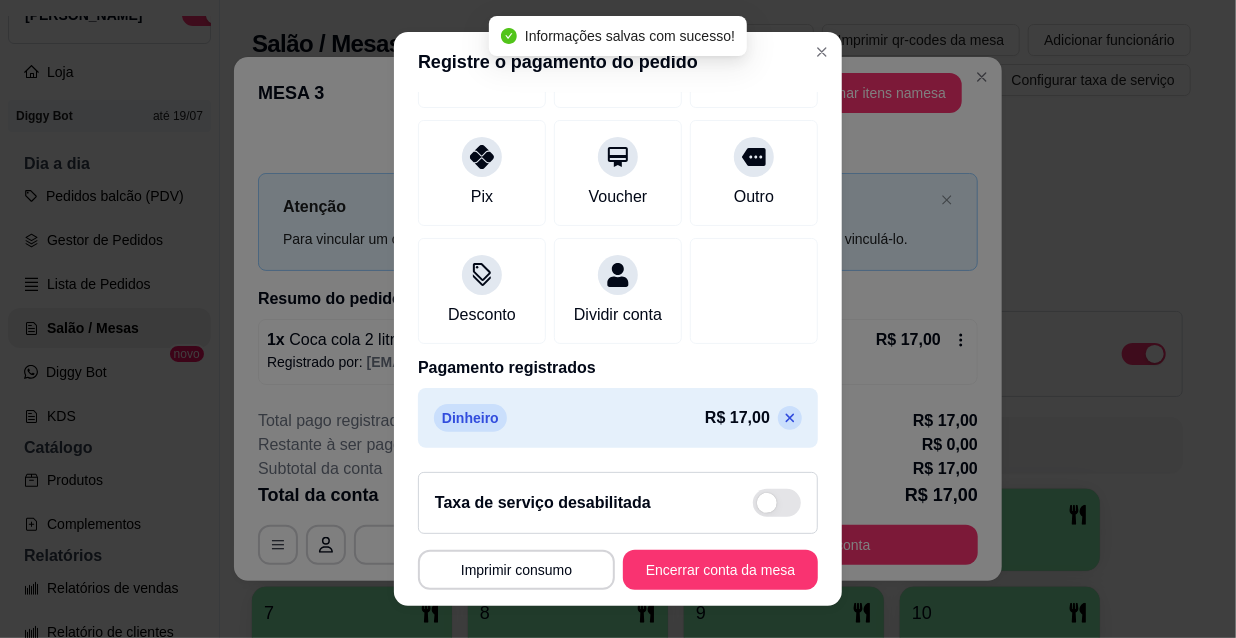 click 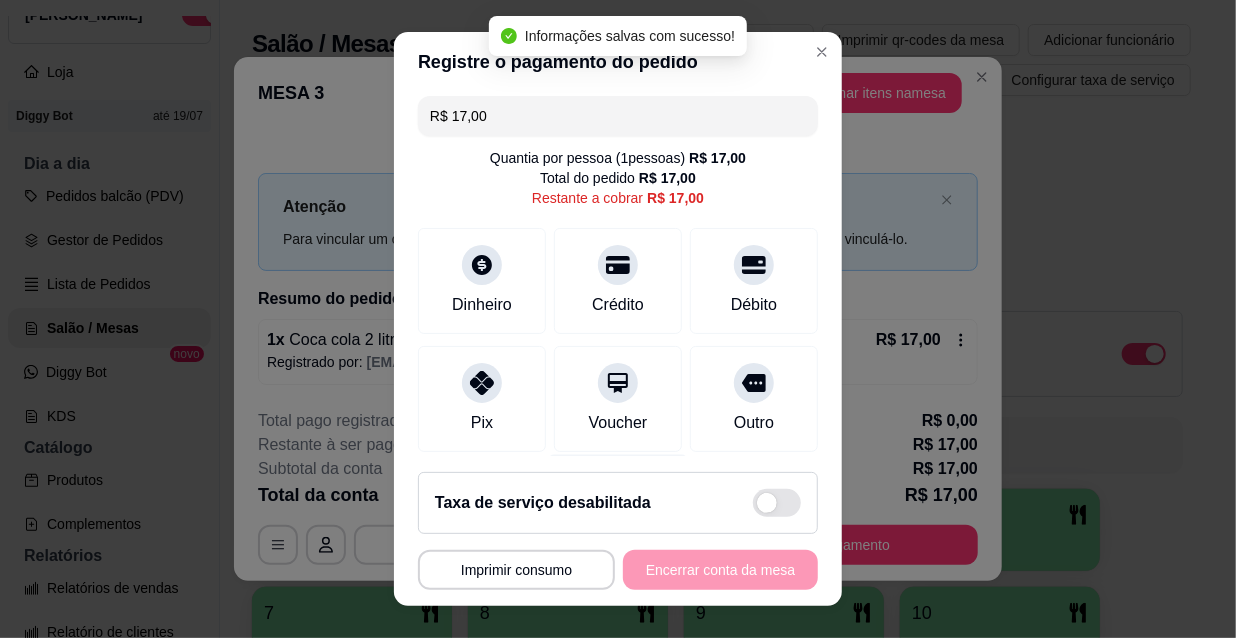scroll, scrollTop: 0, scrollLeft: 0, axis: both 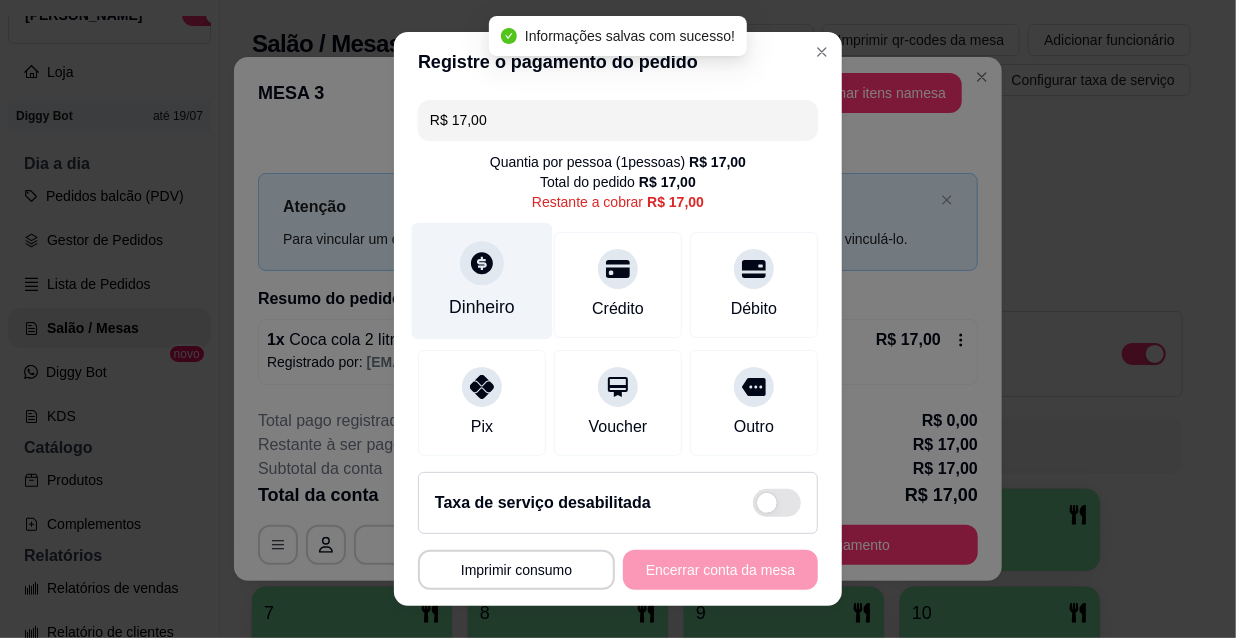 click at bounding box center (482, 263) 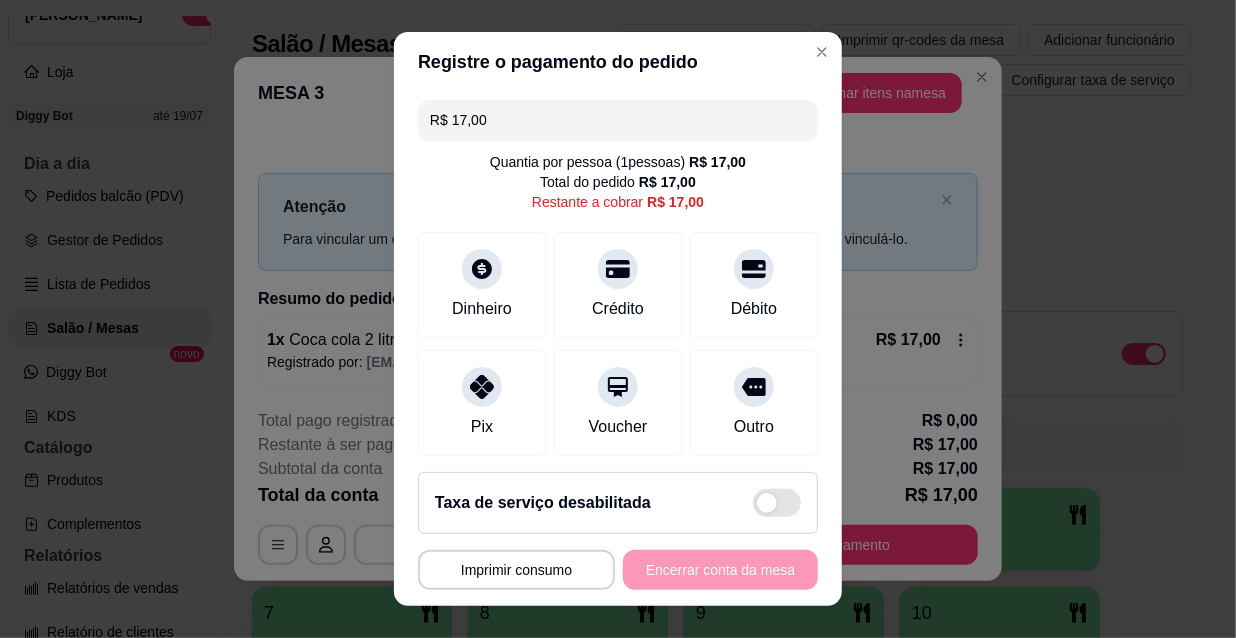 drag, startPoint x: 488, startPoint y: 118, endPoint x: 362, endPoint y: 116, distance: 126.01587 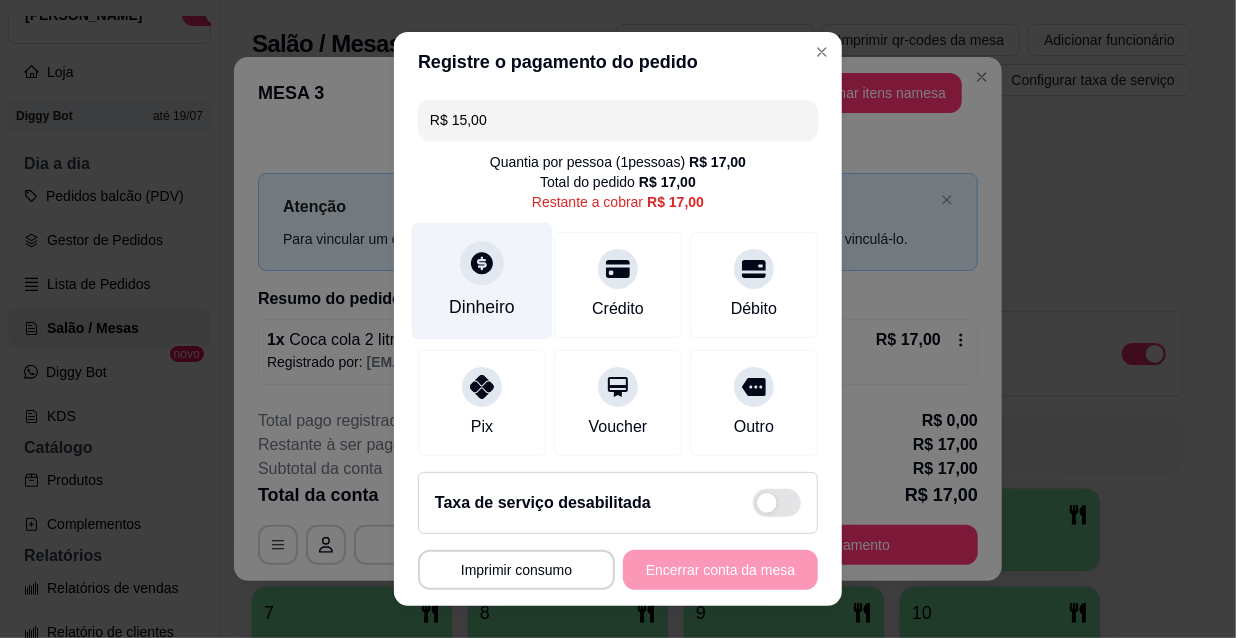 click on "Dinheiro" at bounding box center (482, 307) 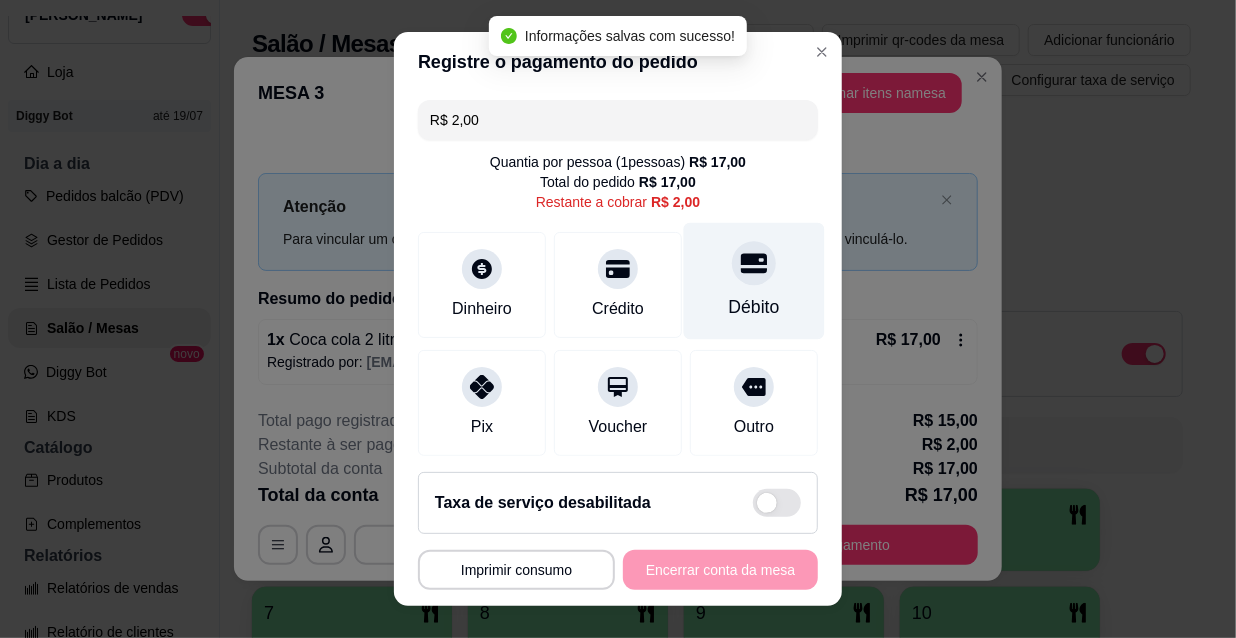 click 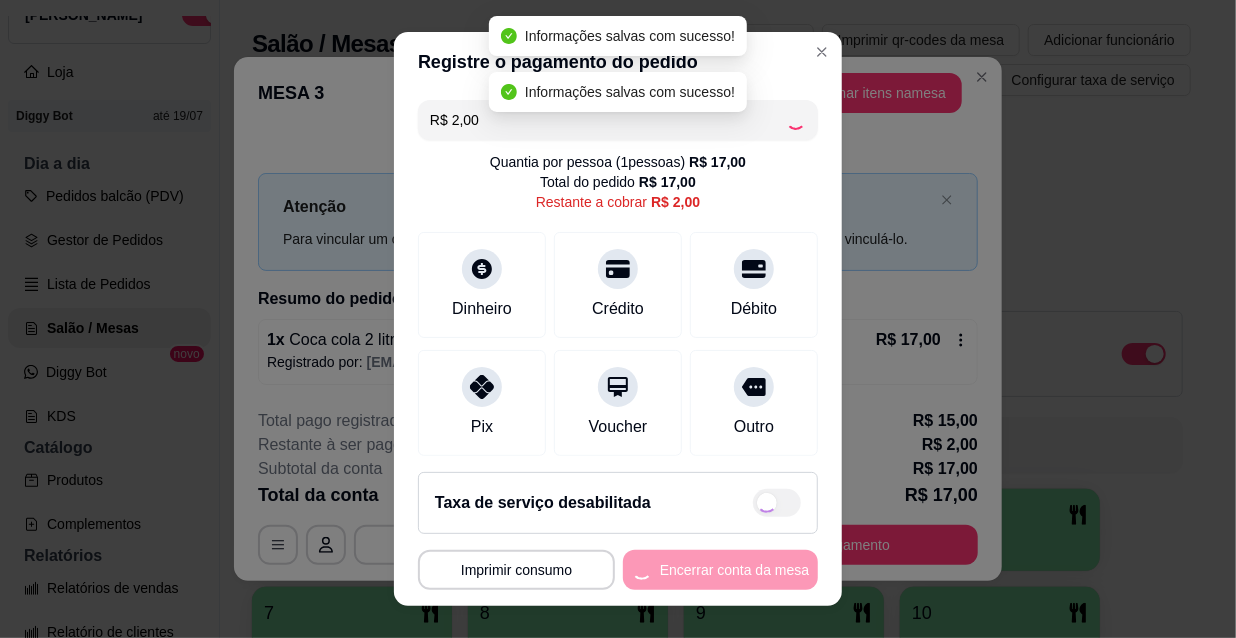 type on "R$ 0,00" 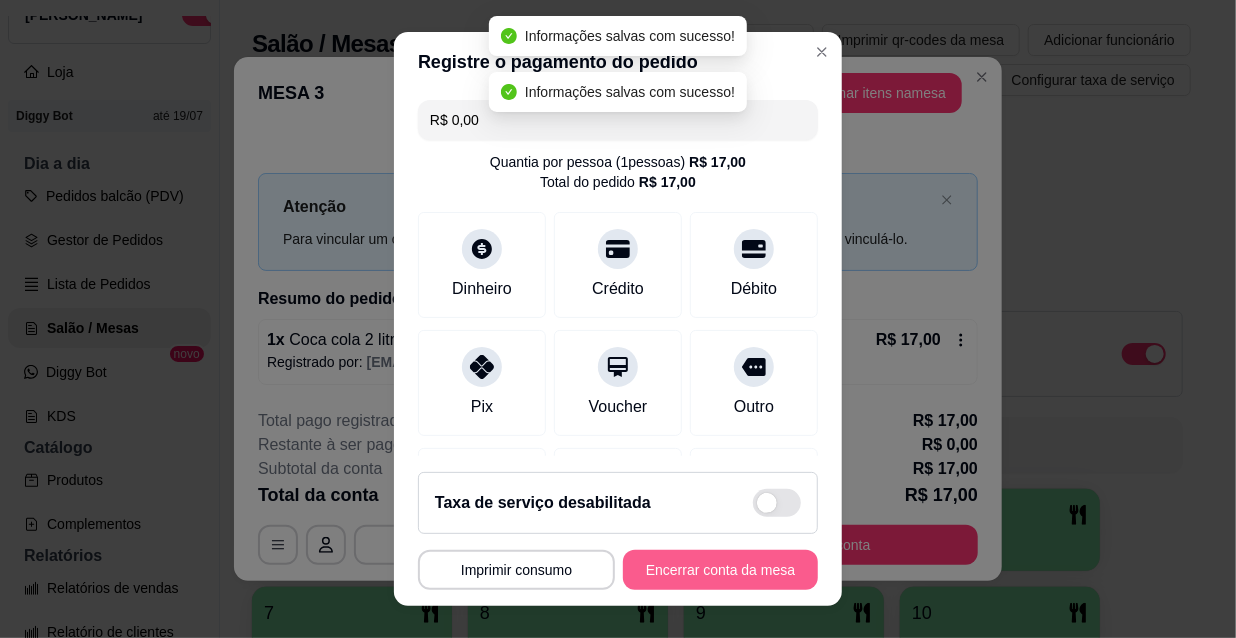 click on "Encerrar conta da mesa" at bounding box center [720, 570] 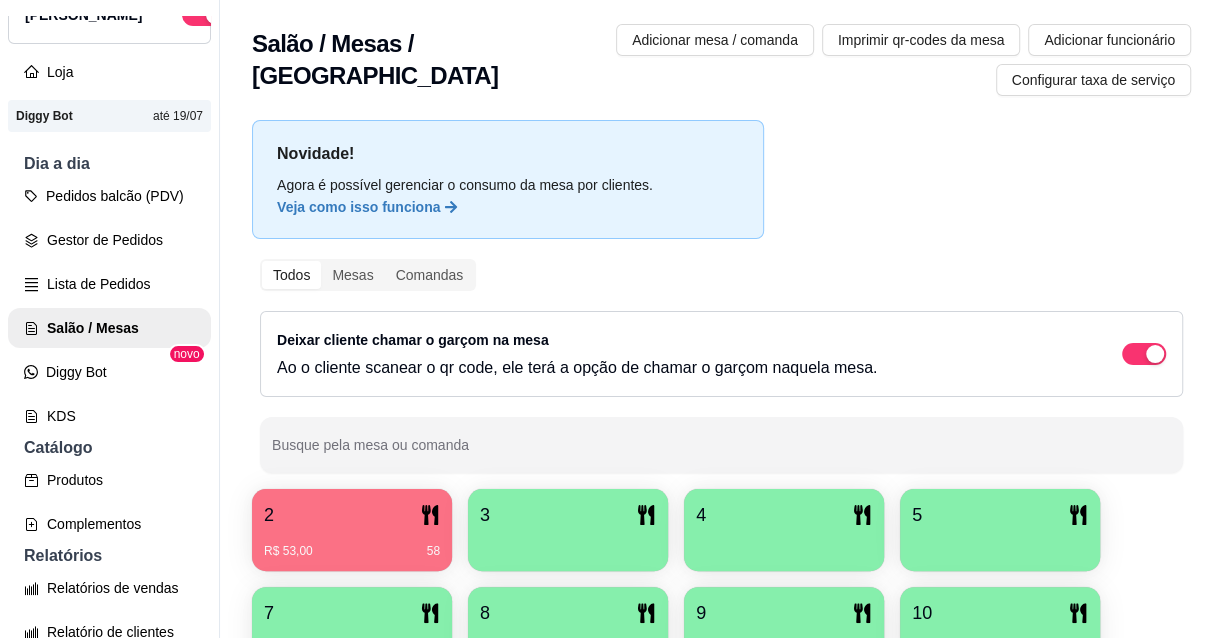 drag, startPoint x: 249, startPoint y: 438, endPoint x: 265, endPoint y: 444, distance: 17.088007 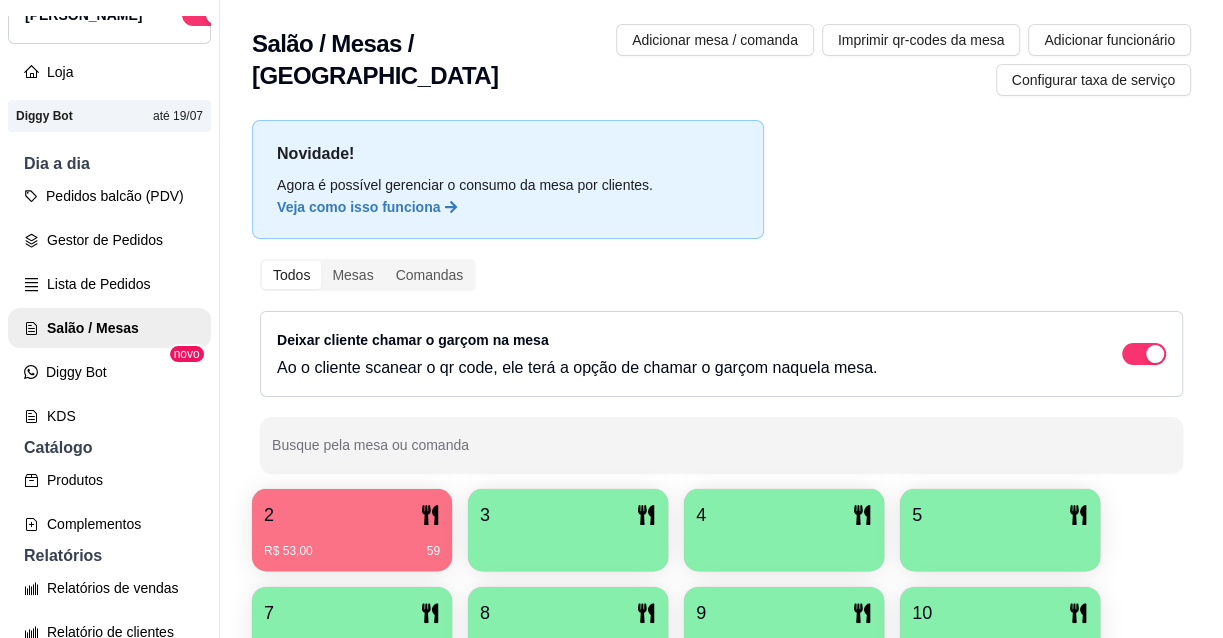 click on "3" at bounding box center [568, 515] 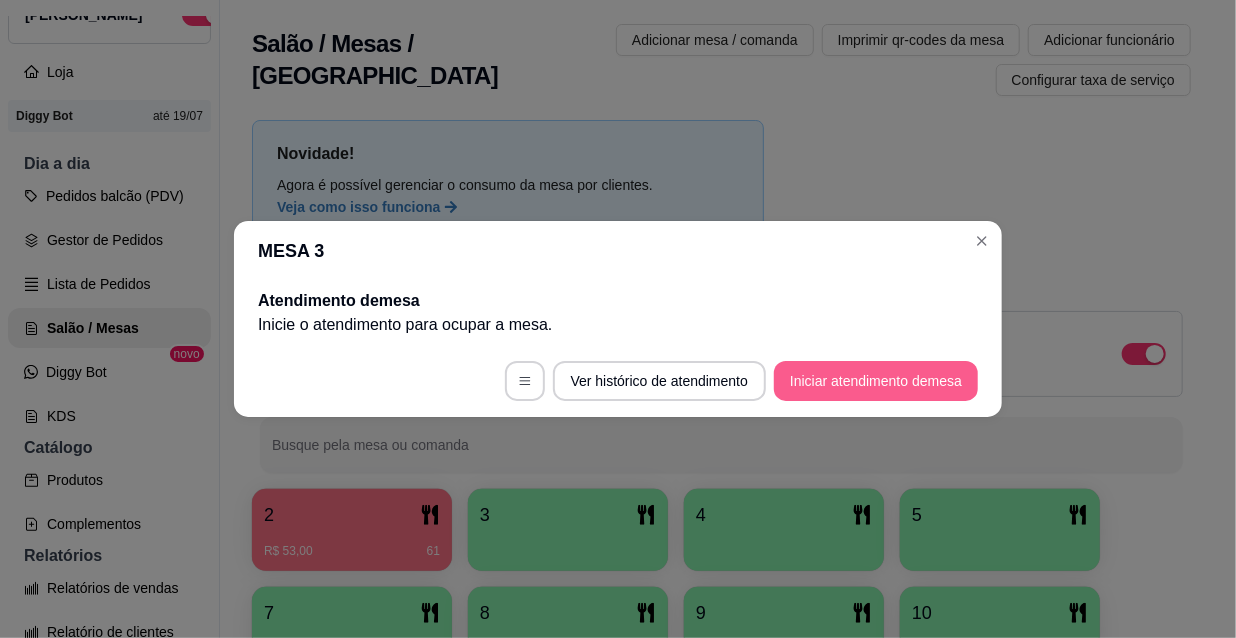 click on "Iniciar atendimento de  mesa" at bounding box center [876, 381] 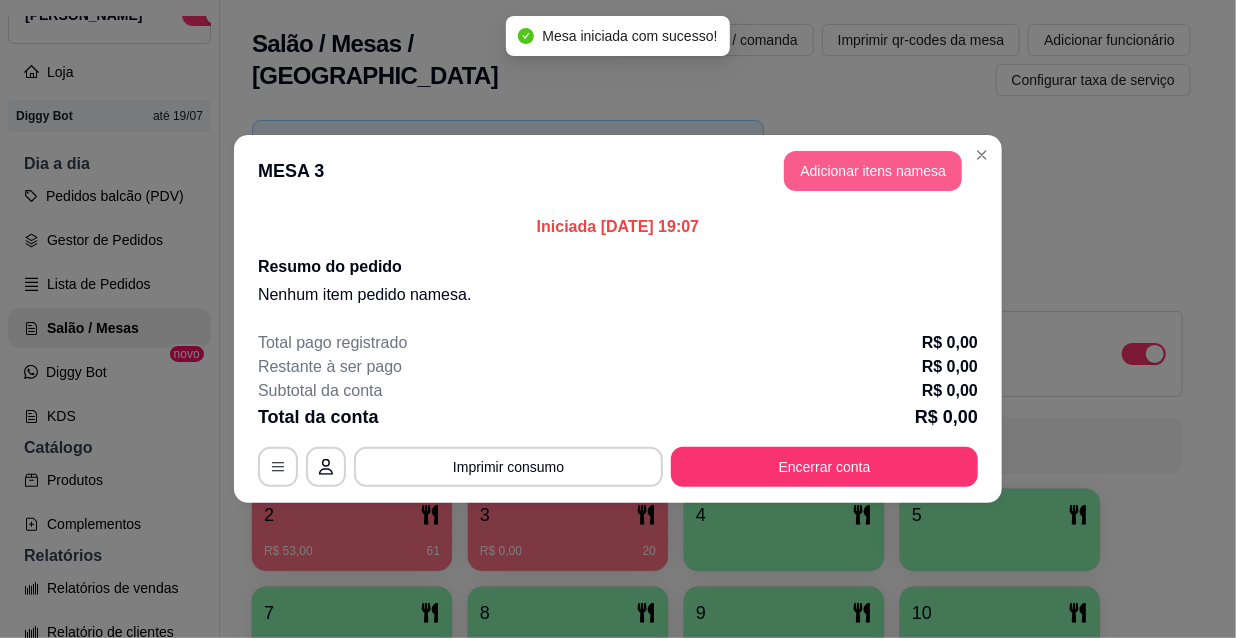 click on "Adicionar itens na  mesa" at bounding box center [873, 171] 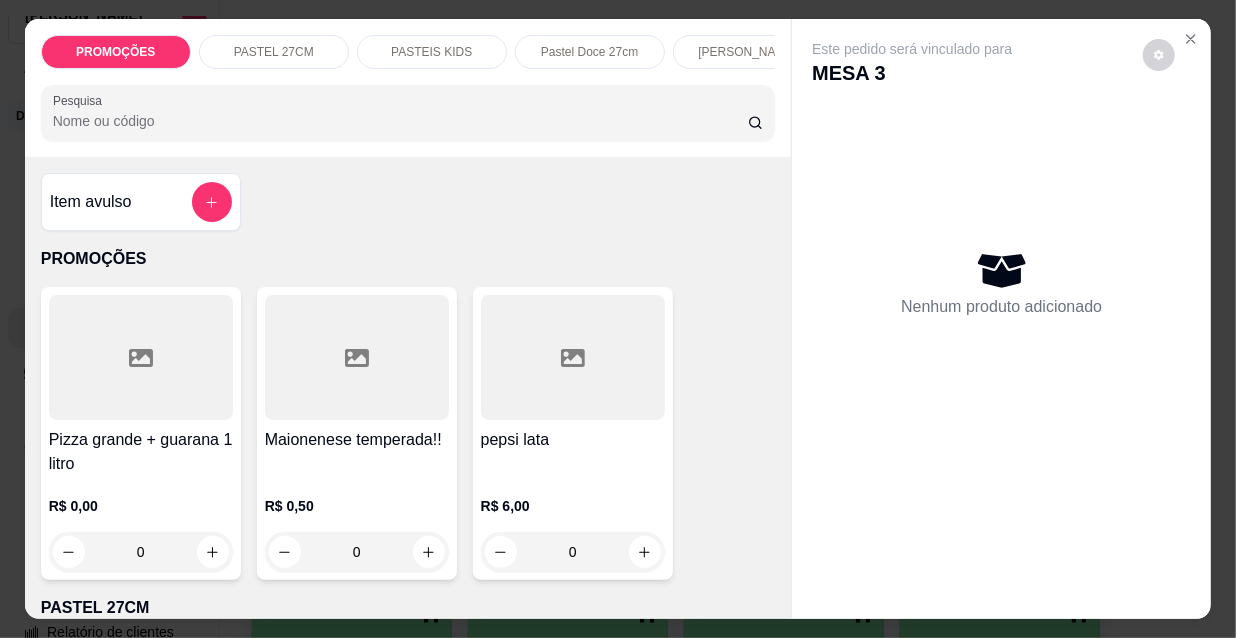 click at bounding box center (141, 357) 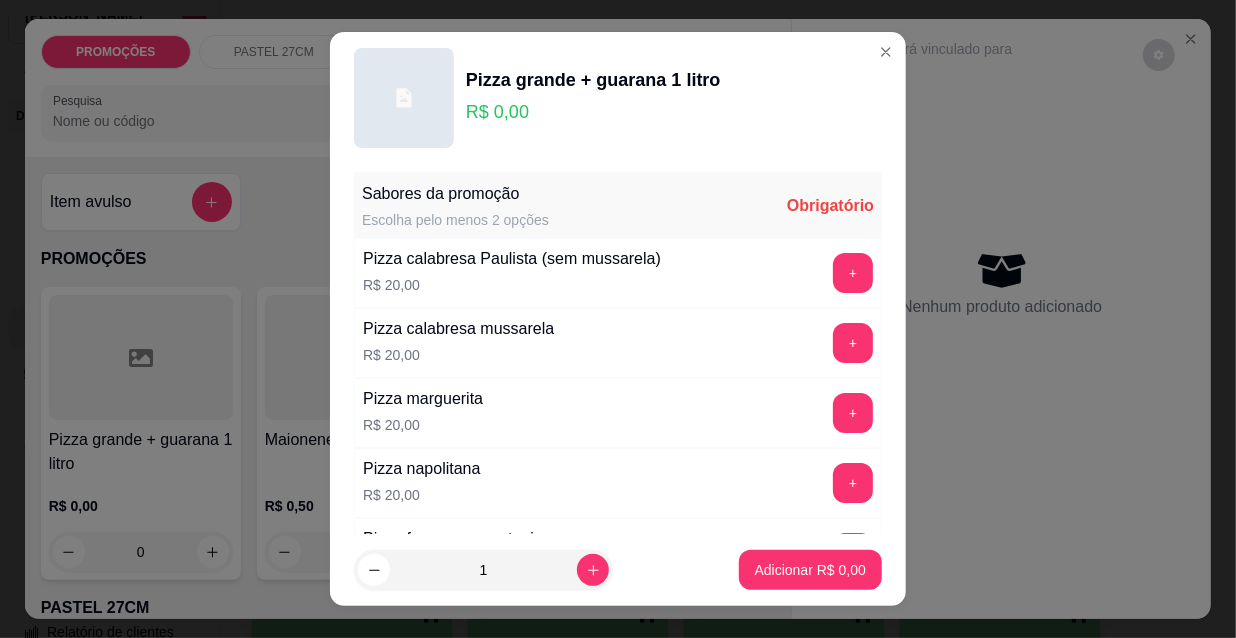 scroll, scrollTop: 181, scrollLeft: 0, axis: vertical 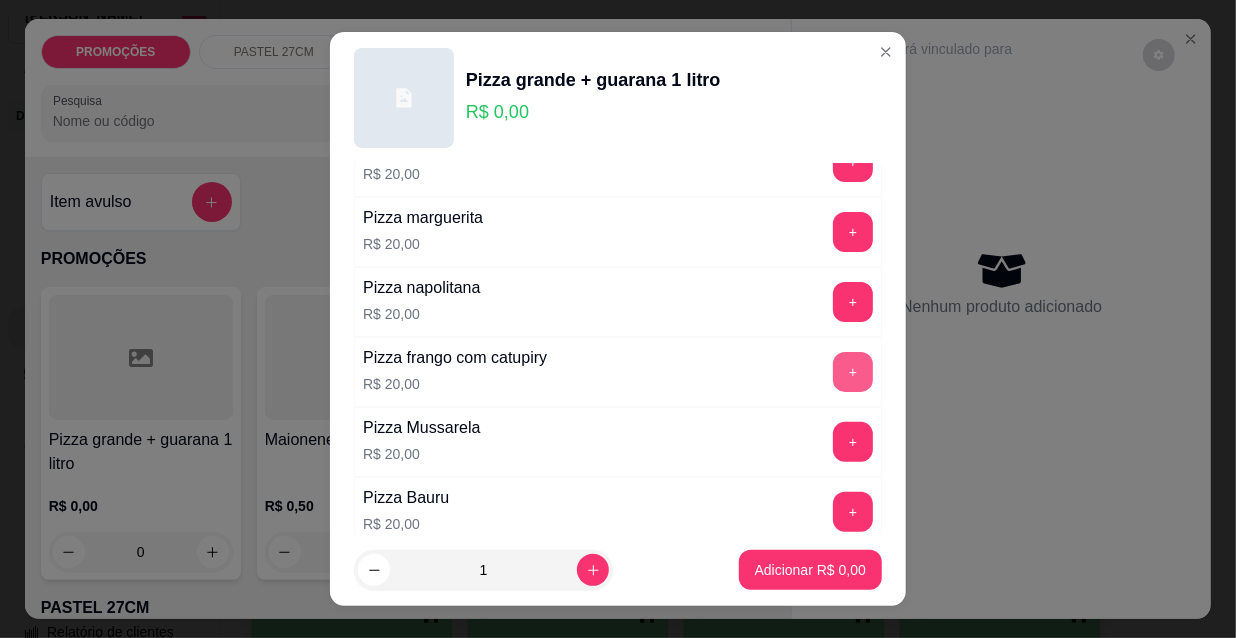click on "+" at bounding box center (853, 372) 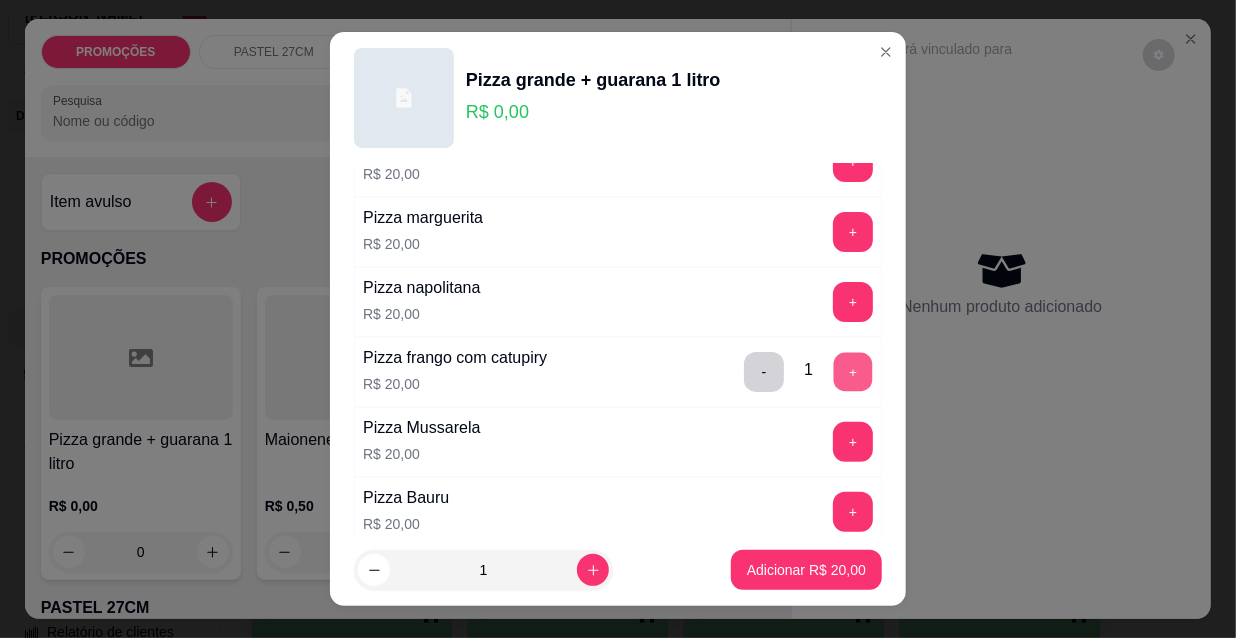 click on "+" at bounding box center [853, 372] 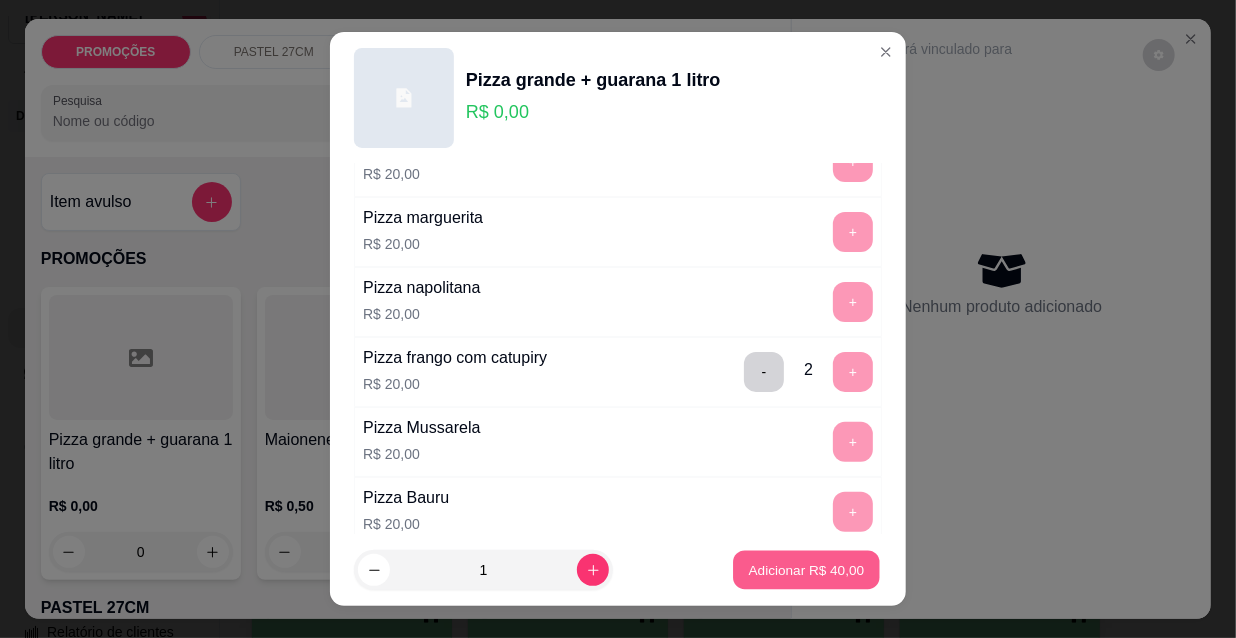 click on "Adicionar   R$ 40,00" at bounding box center [806, 570] 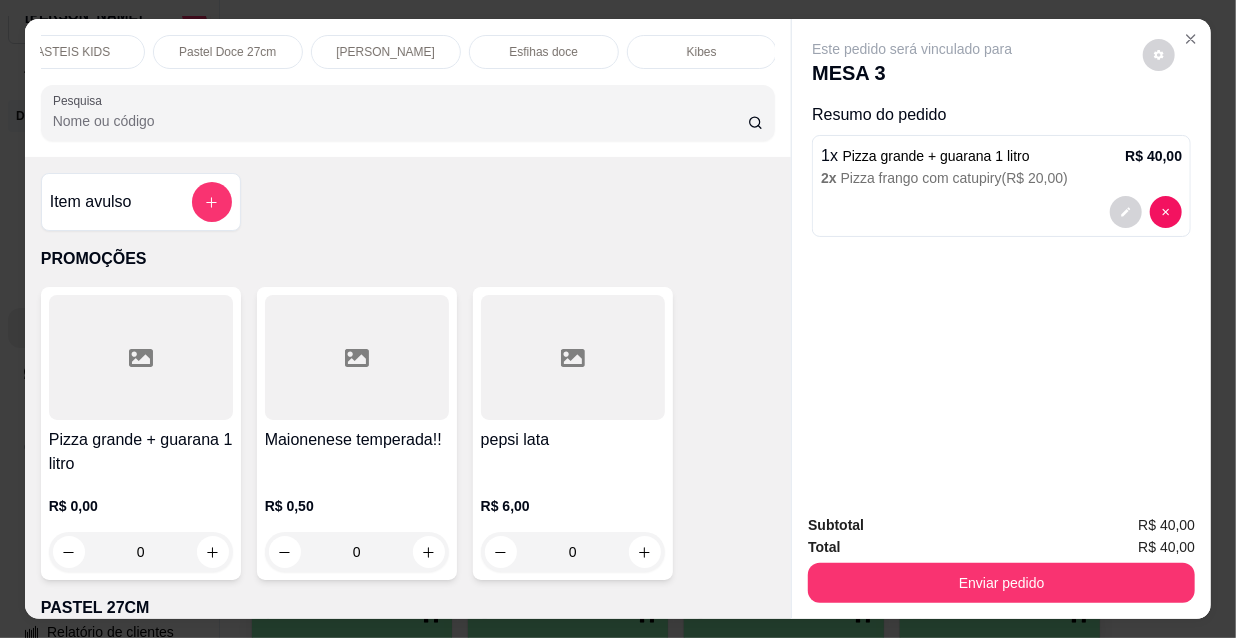 scroll, scrollTop: 0, scrollLeft: 363, axis: horizontal 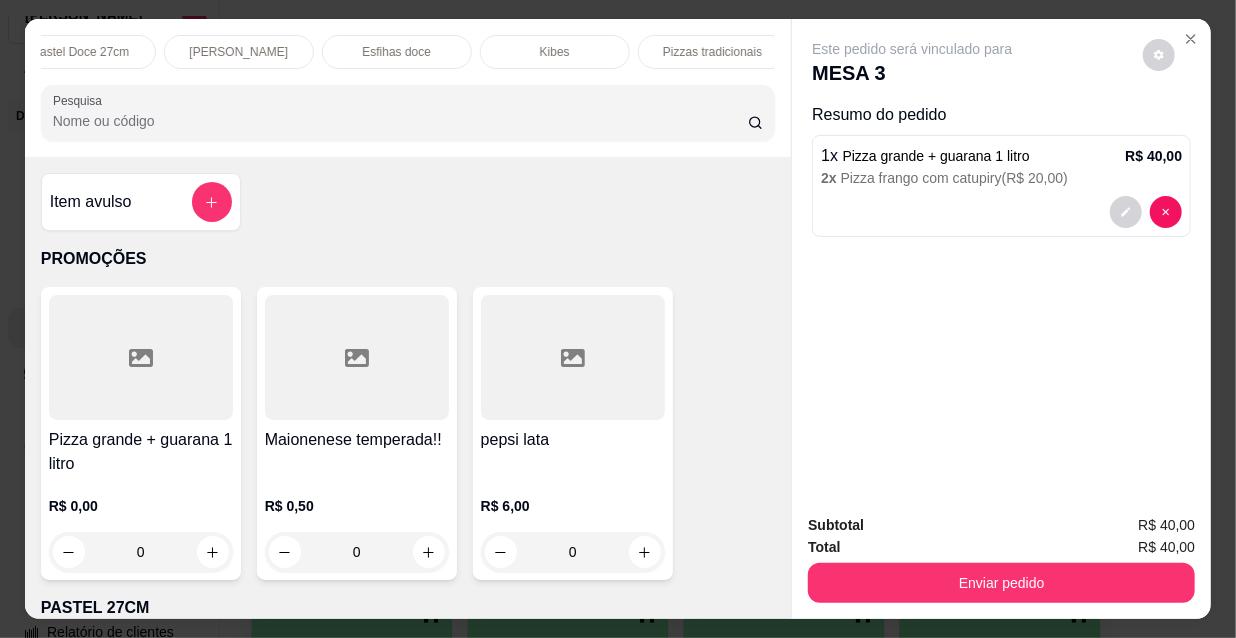 click on "Pizzas tradicionais" at bounding box center (712, 52) 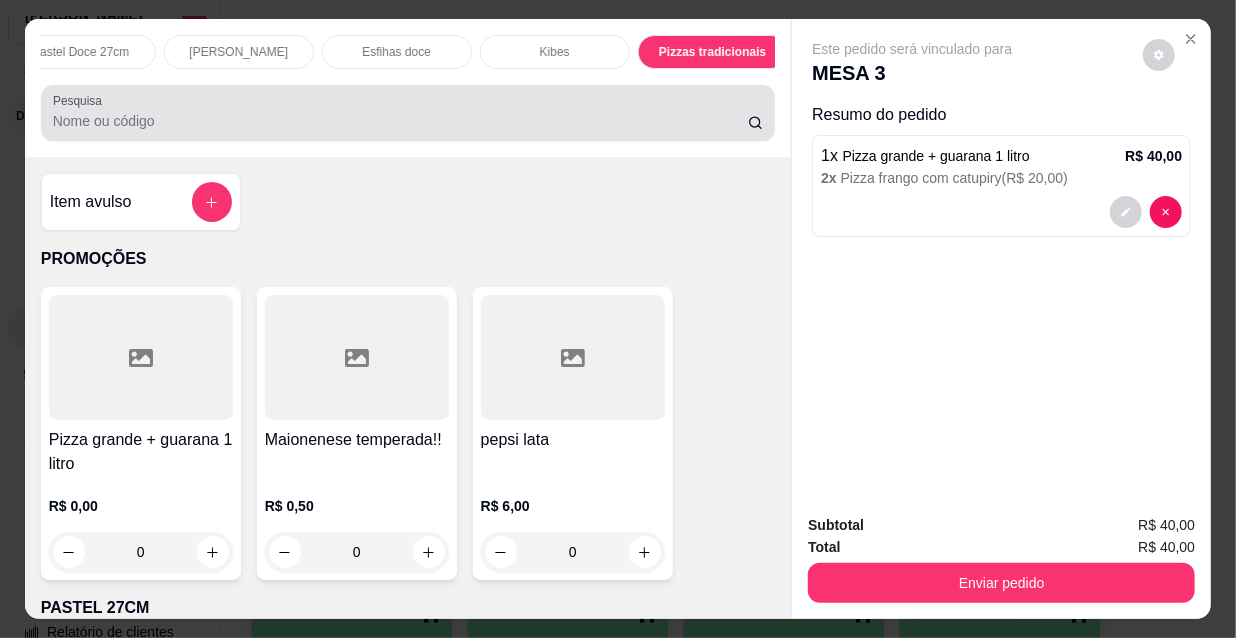 scroll, scrollTop: 16501, scrollLeft: 0, axis: vertical 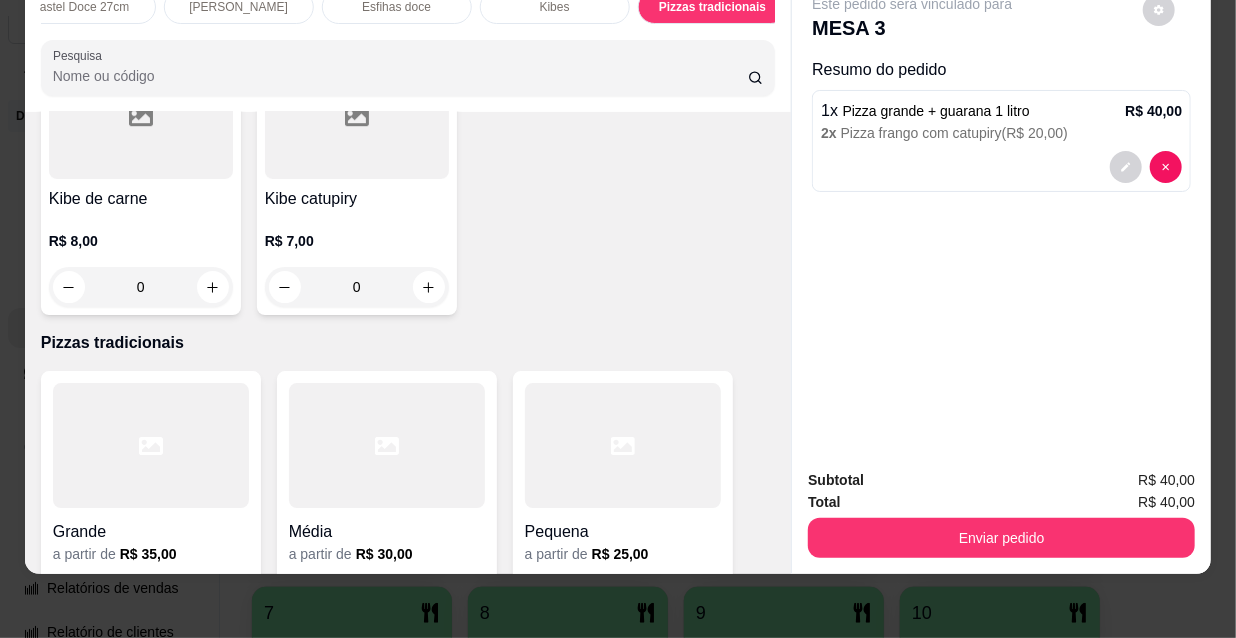 click at bounding box center (151, 445) 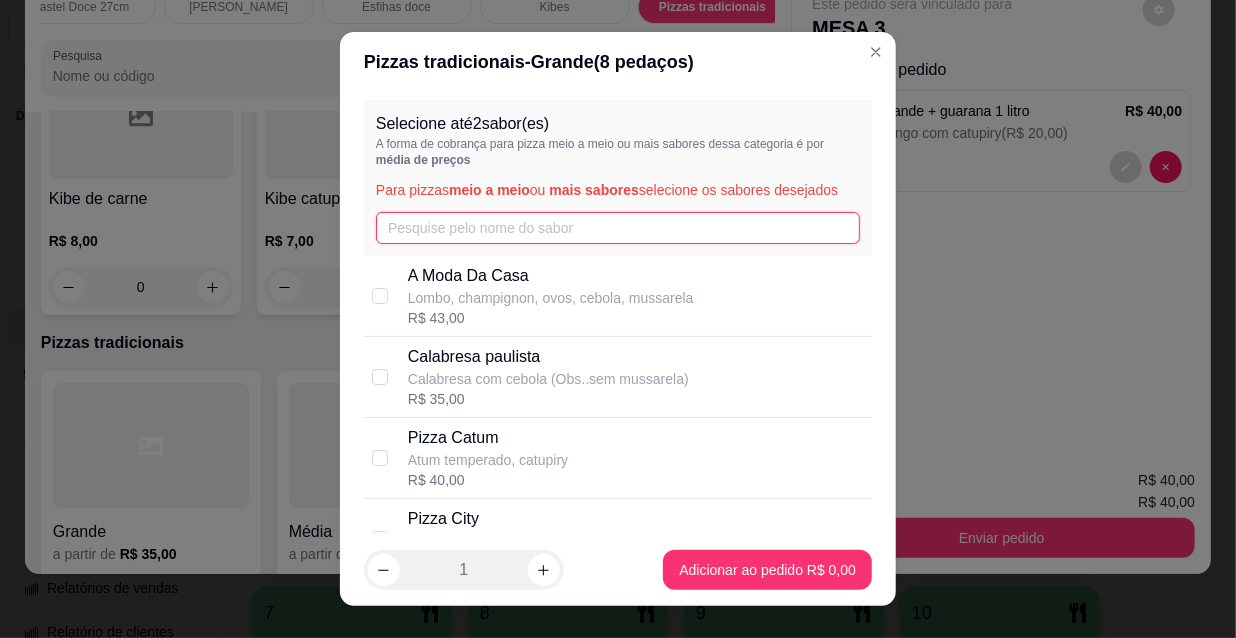 click at bounding box center (618, 228) 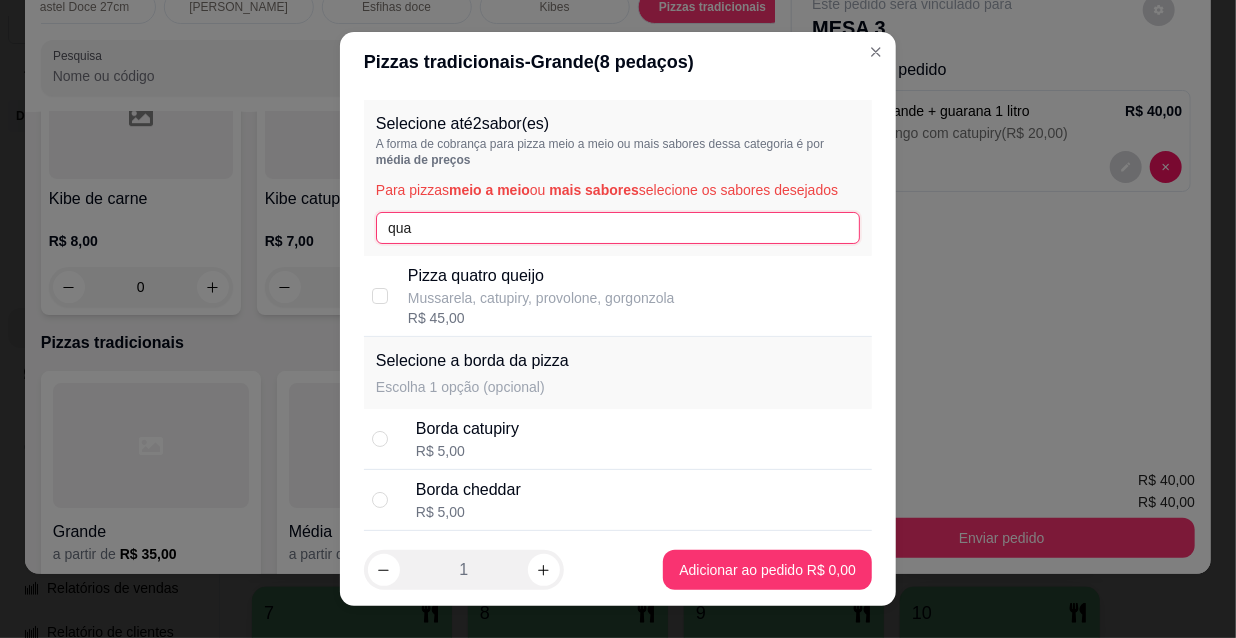 type on "qua" 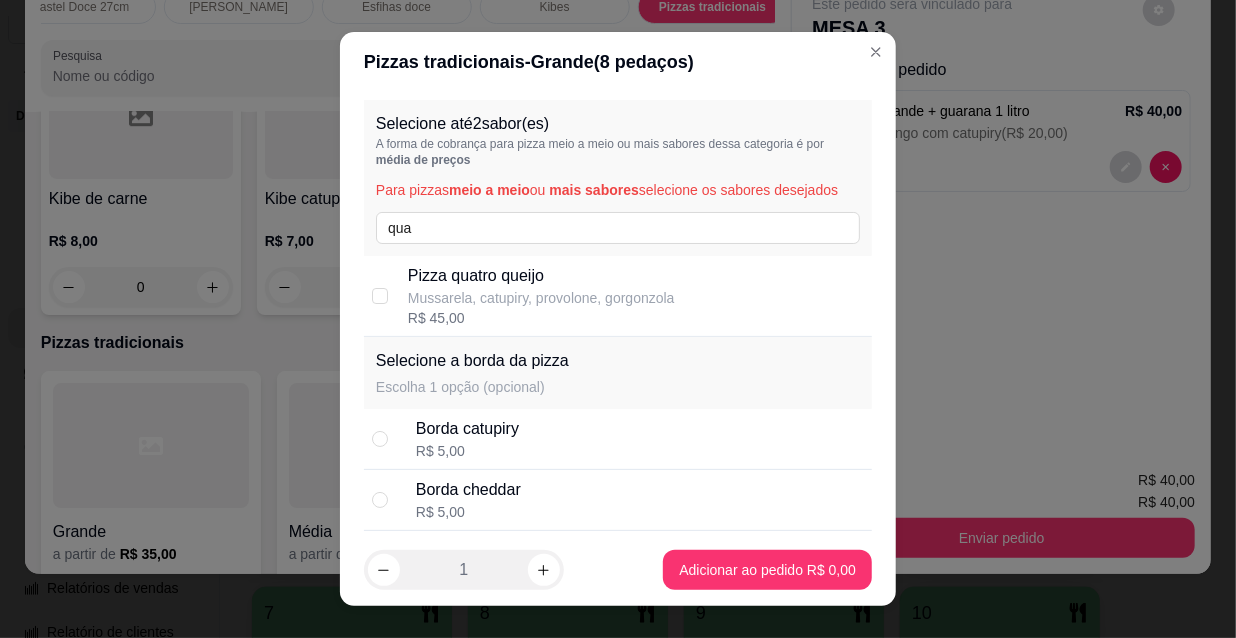 click on "Mussarela, catupiry, provolone, gorgonzola" at bounding box center (541, 298) 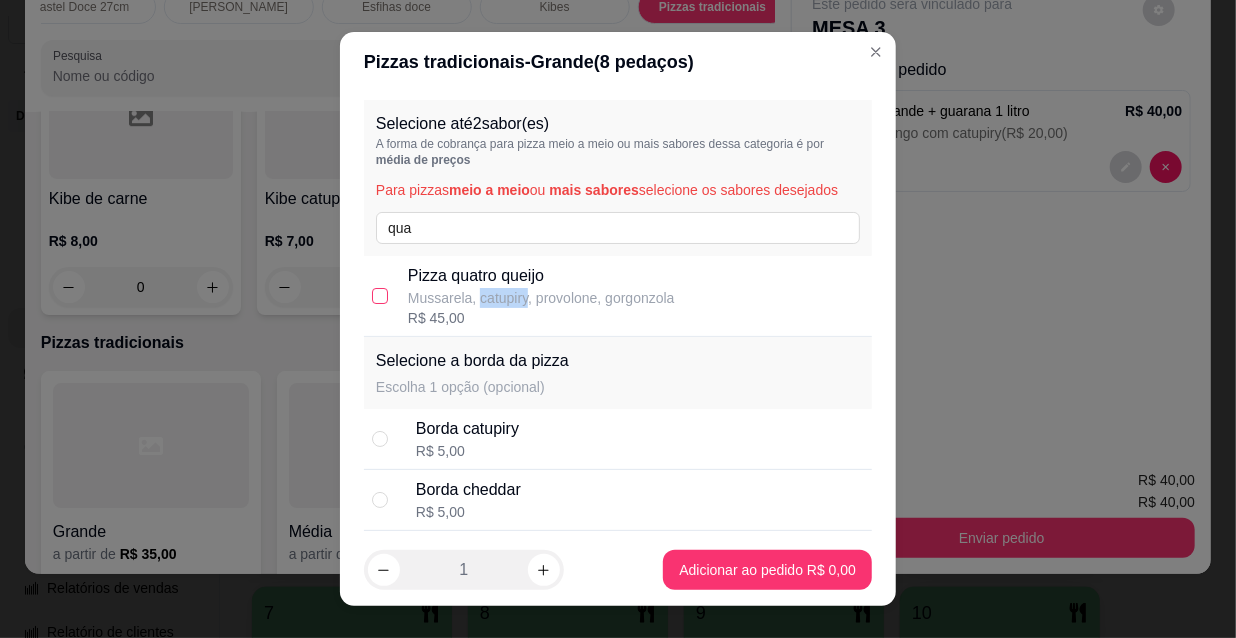 click at bounding box center (380, 296) 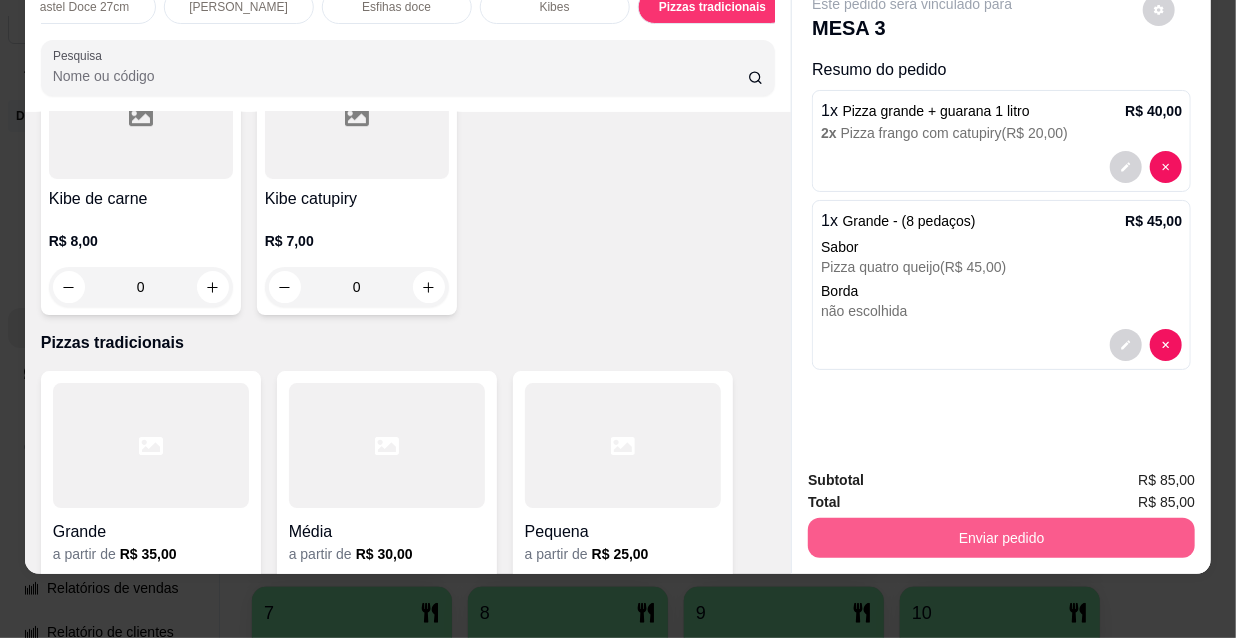 click on "Enviar pedido" at bounding box center (1001, 538) 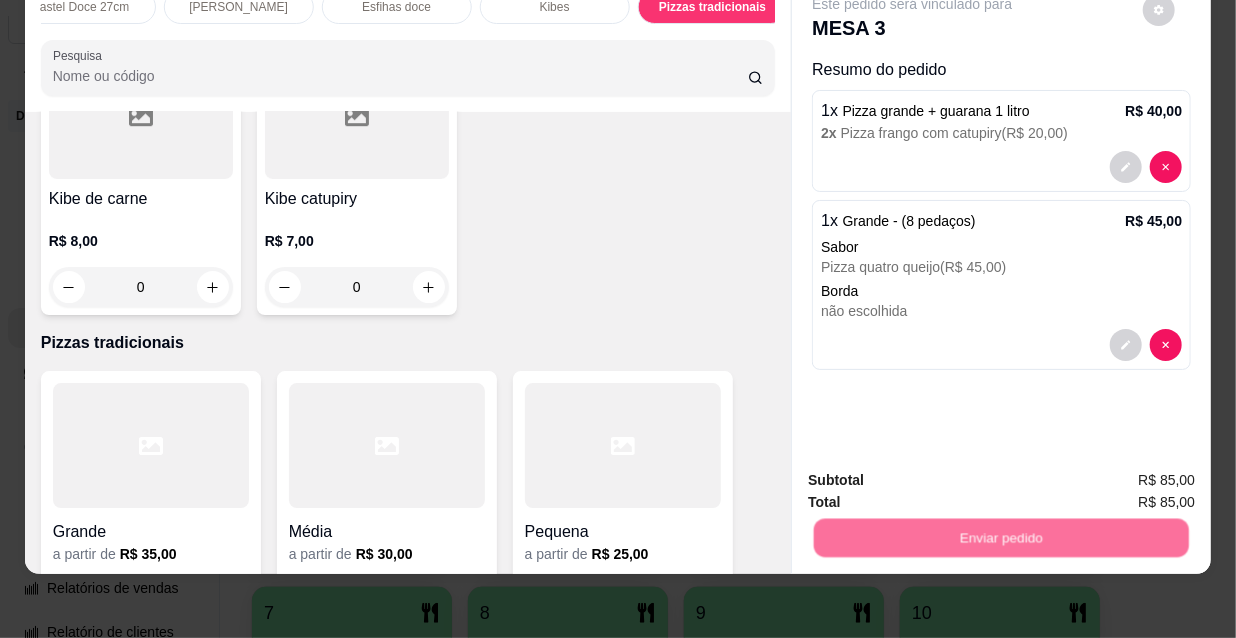 click on "Não registrar e enviar pedido" at bounding box center (937, 475) 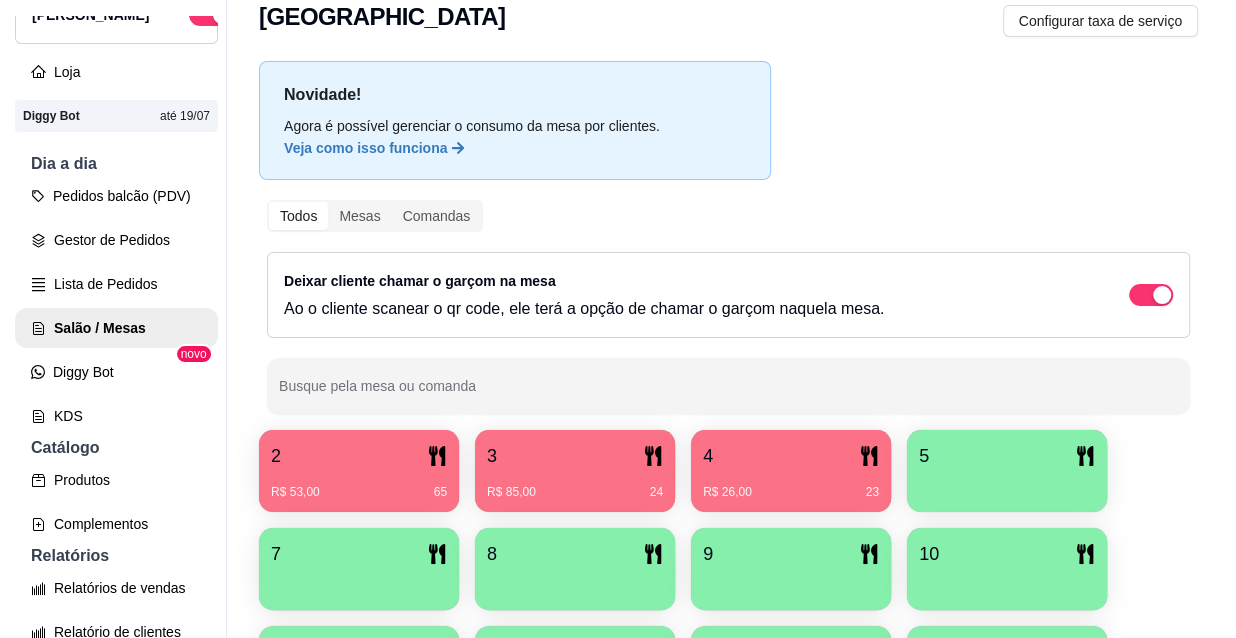 scroll, scrollTop: 90, scrollLeft: 0, axis: vertical 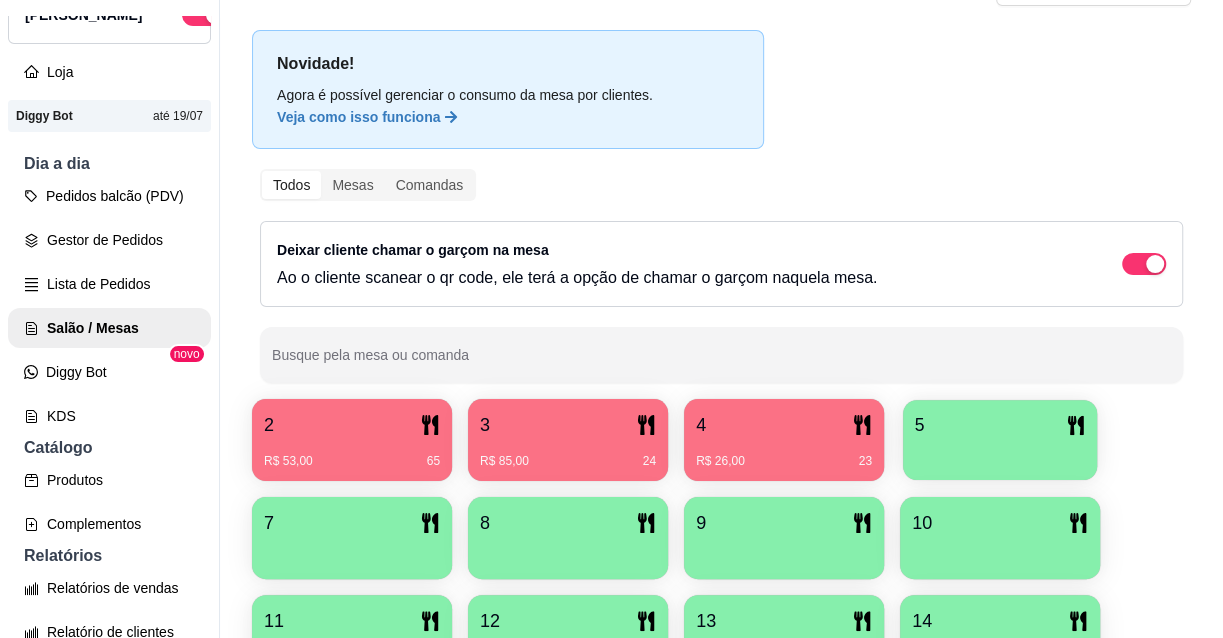 click on "5" at bounding box center (1000, 425) 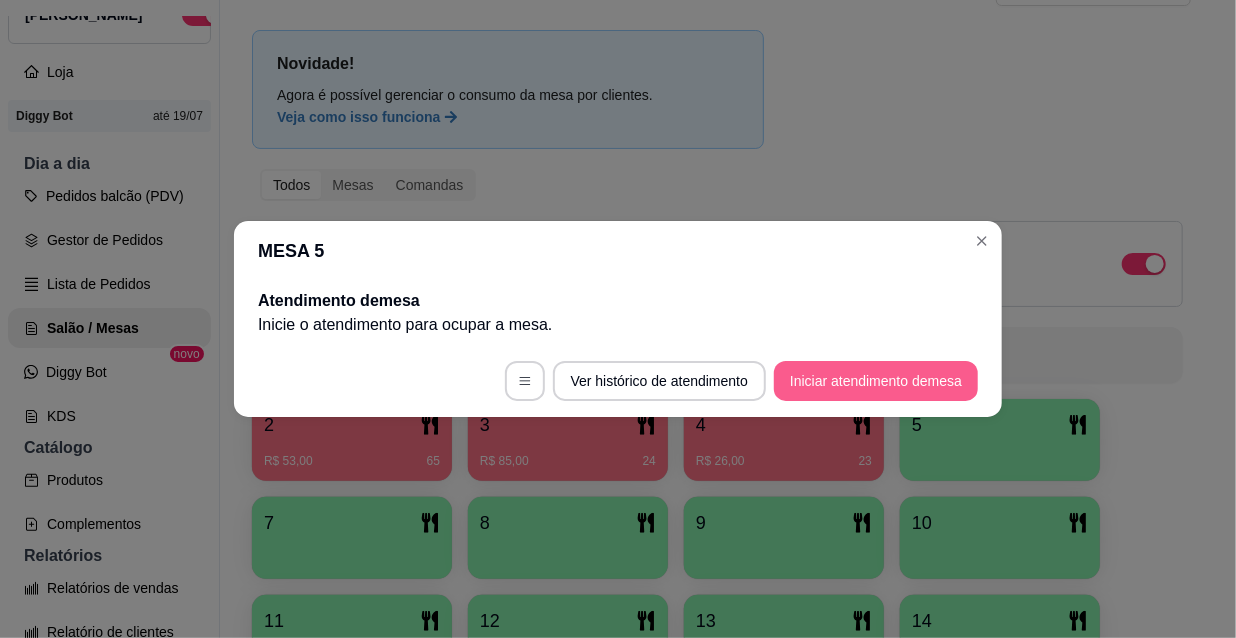 click on "Iniciar atendimento de  mesa" at bounding box center (876, 381) 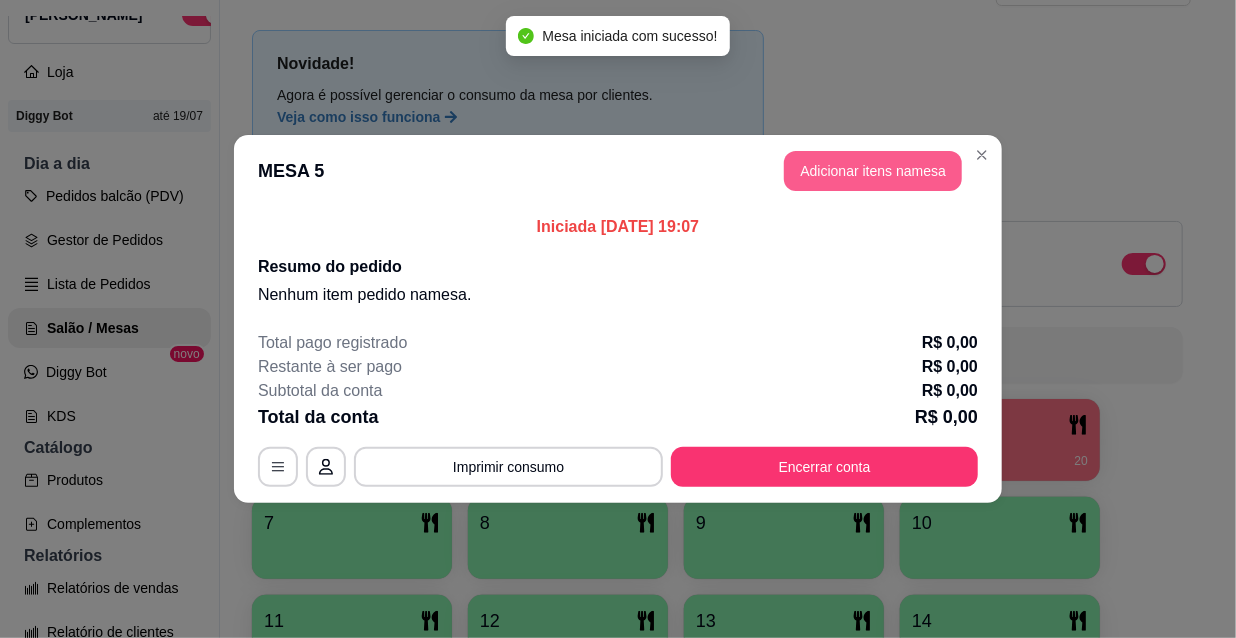 click on "Adicionar itens na  mesa" at bounding box center (873, 171) 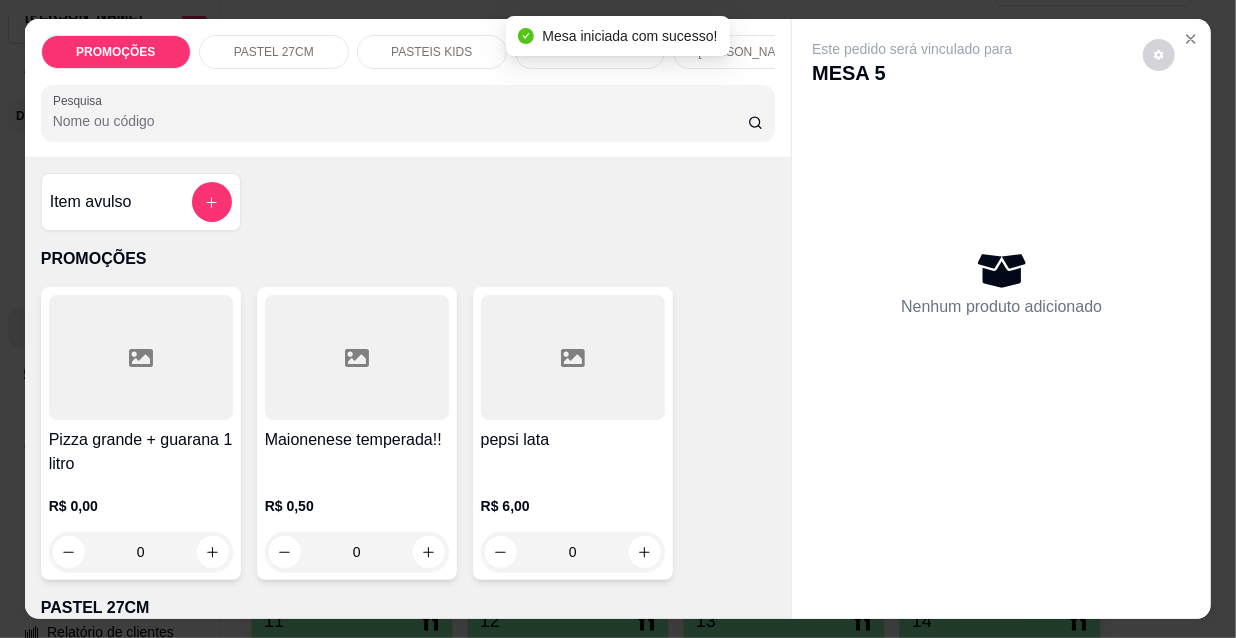 click on "Pesquisa" at bounding box center [400, 121] 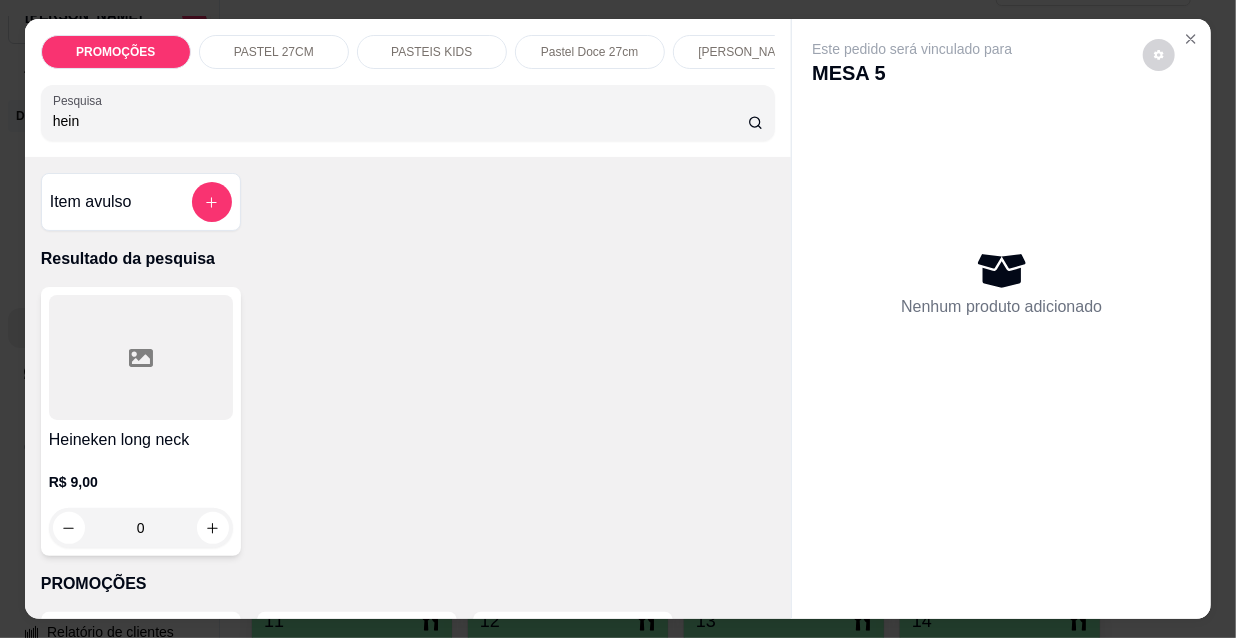 type on "hein" 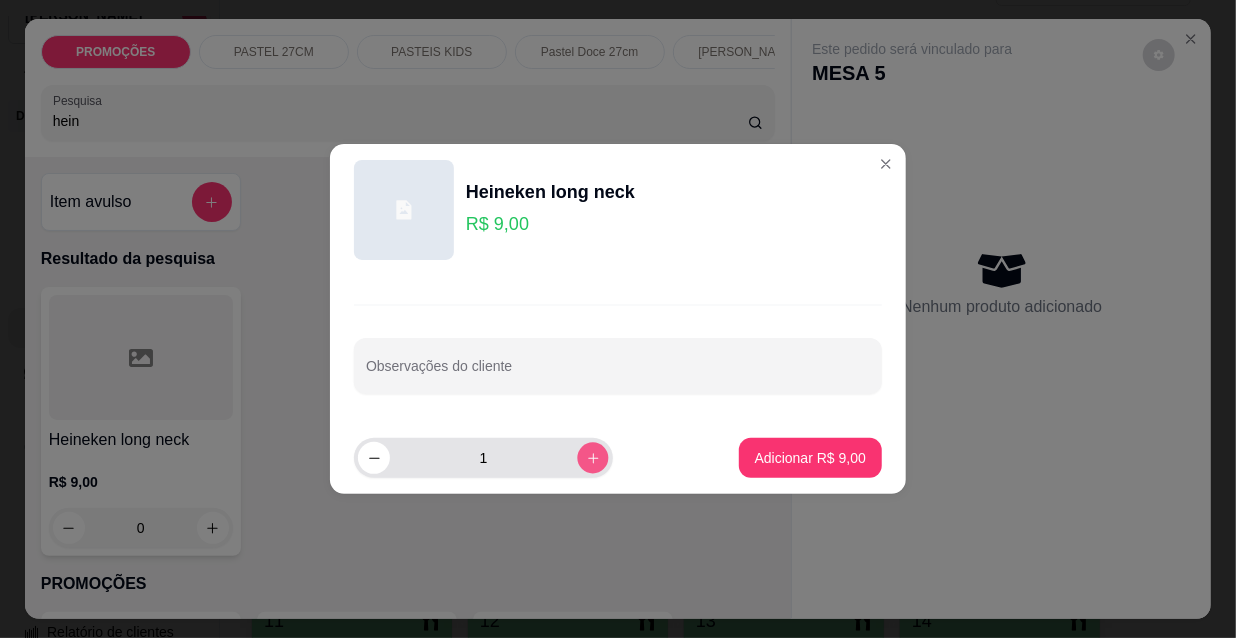 click 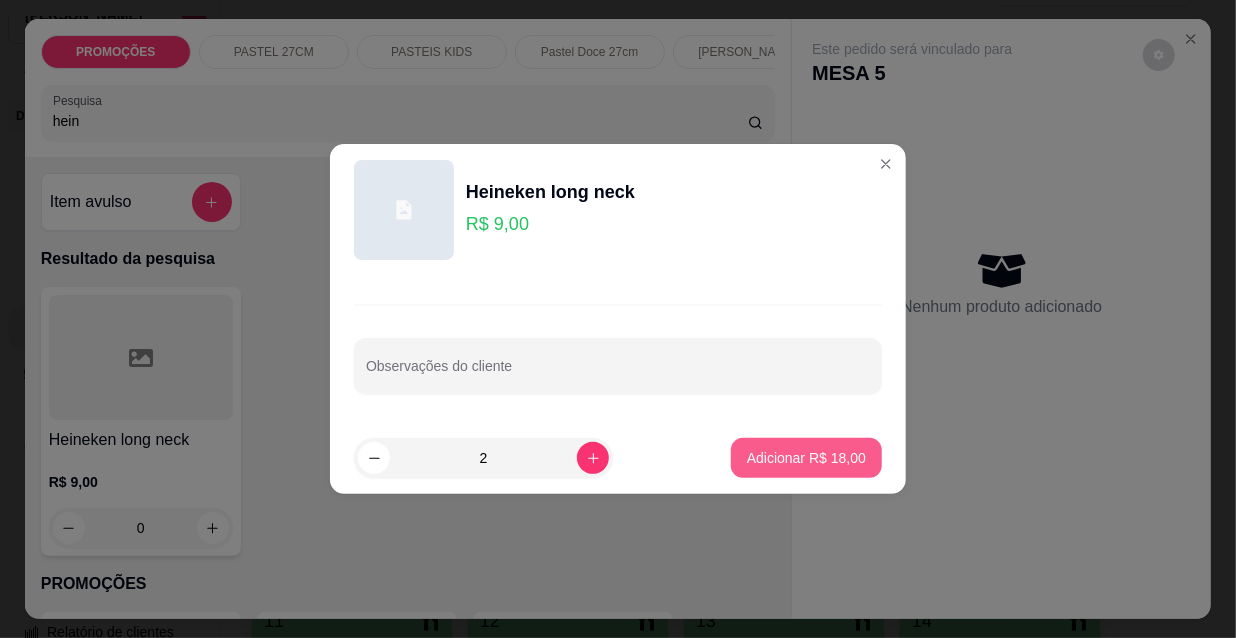 click on "Adicionar   R$ 18,00" at bounding box center [806, 458] 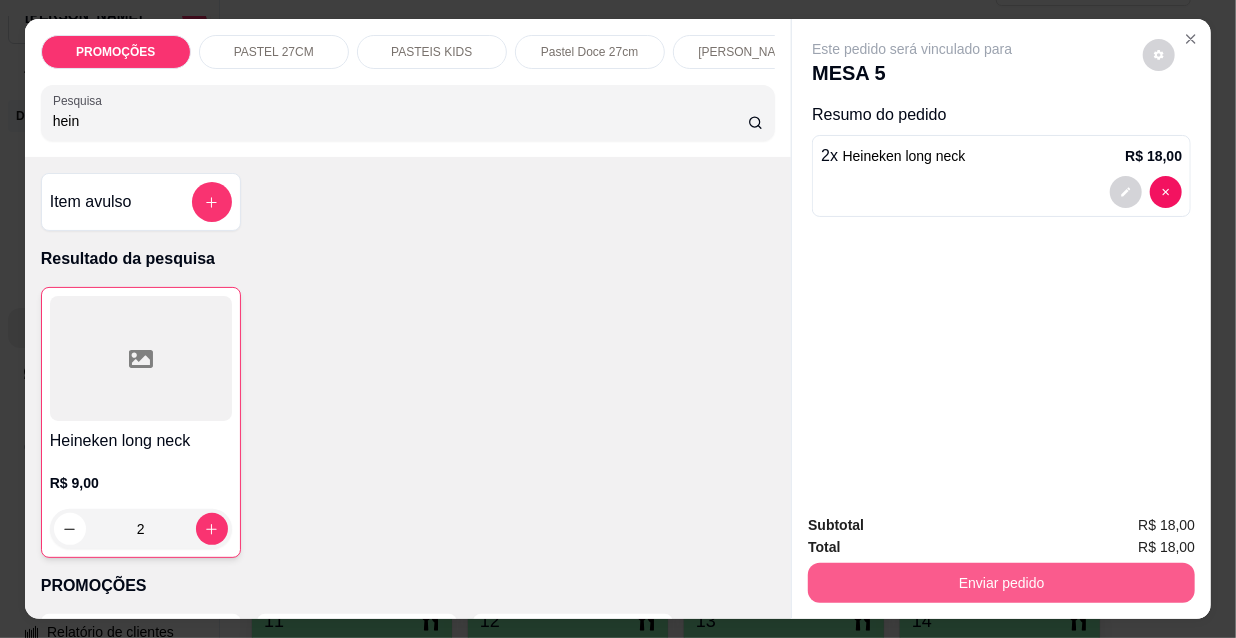 click on "Enviar pedido" at bounding box center [1001, 583] 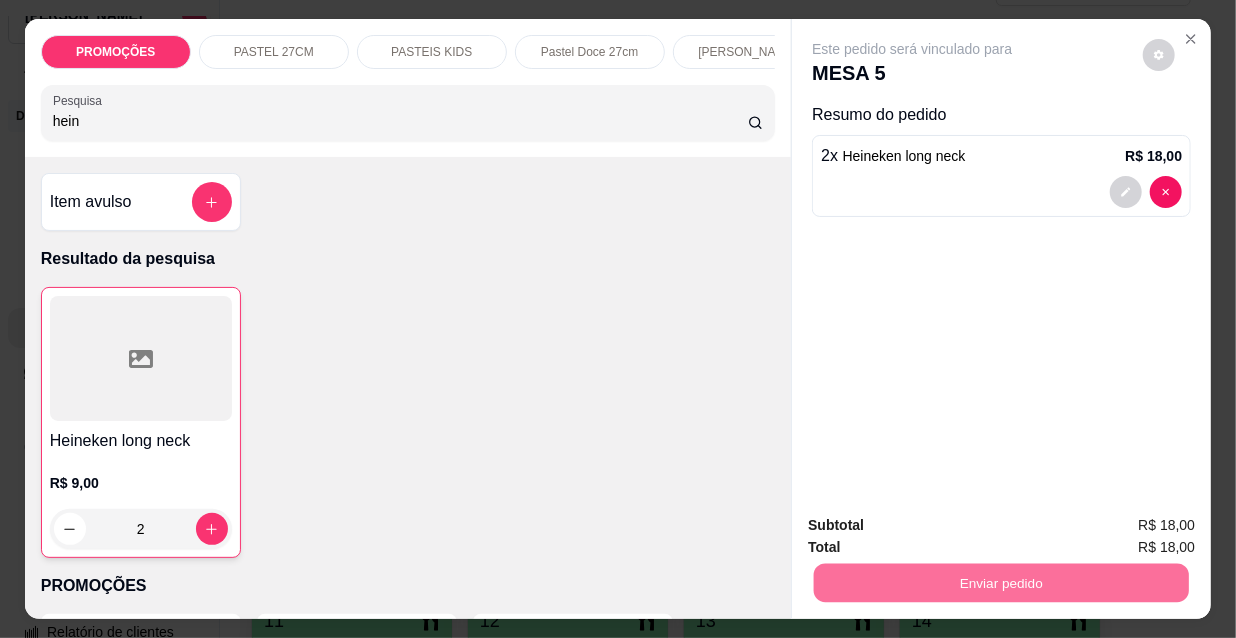 click on "Não registrar e enviar pedido" at bounding box center [937, 527] 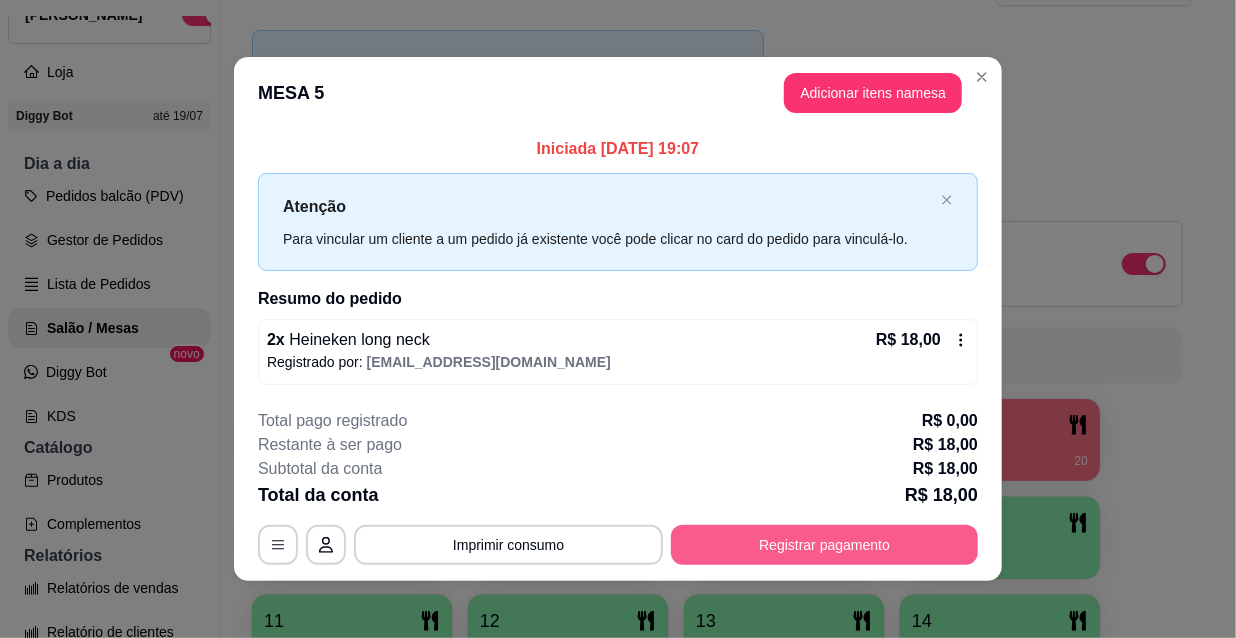 click on "Registrar pagamento" at bounding box center [824, 545] 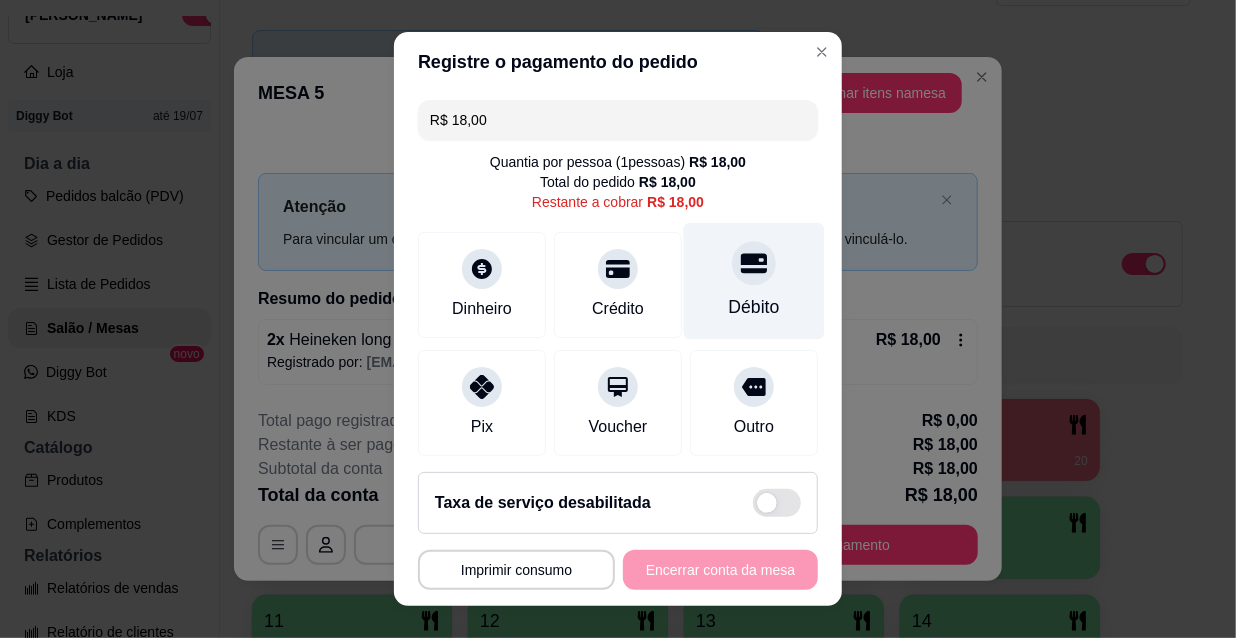 click at bounding box center (754, 263) 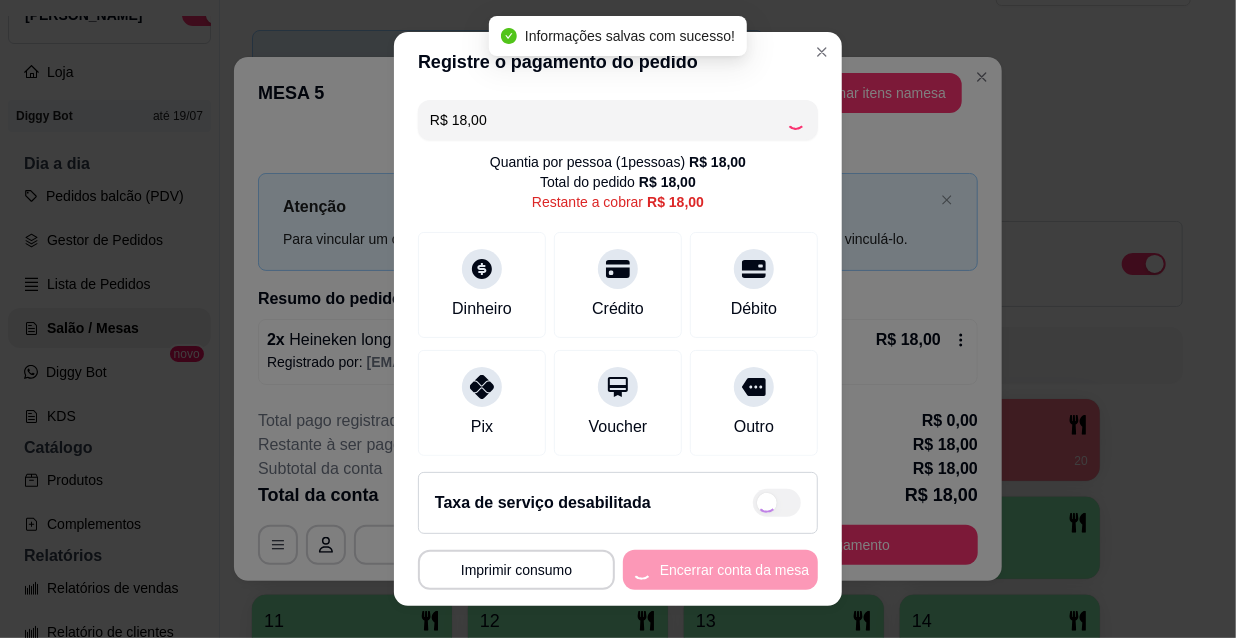 type on "R$ 0,00" 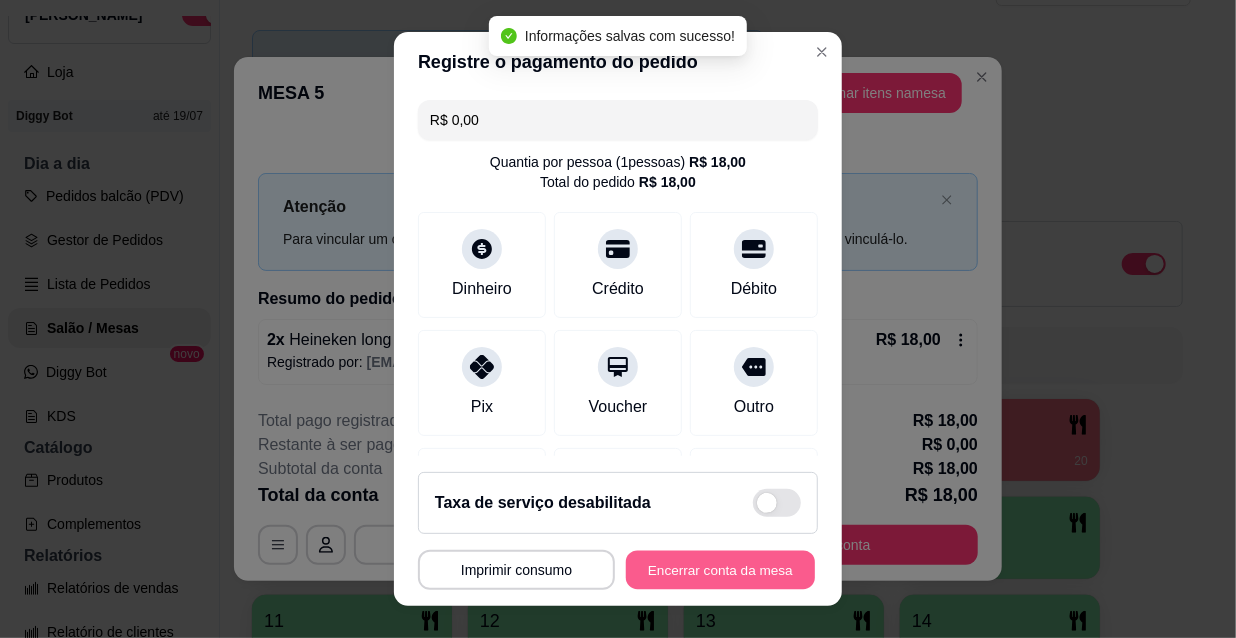 click on "Encerrar conta da mesa" at bounding box center (720, 570) 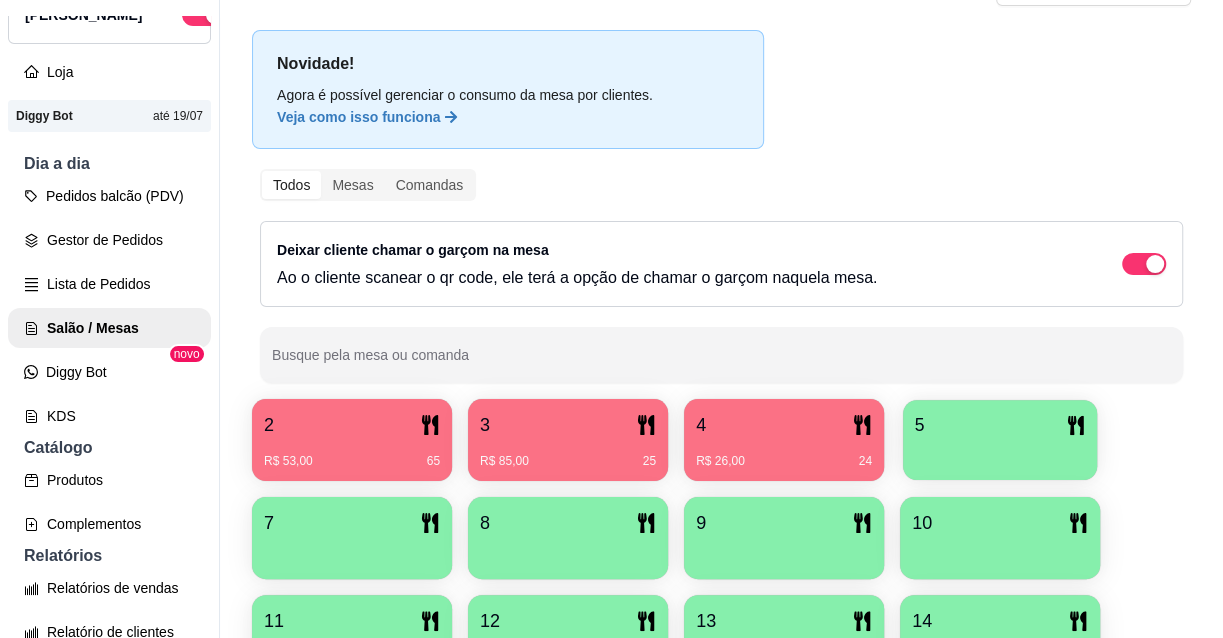 click at bounding box center (1000, 453) 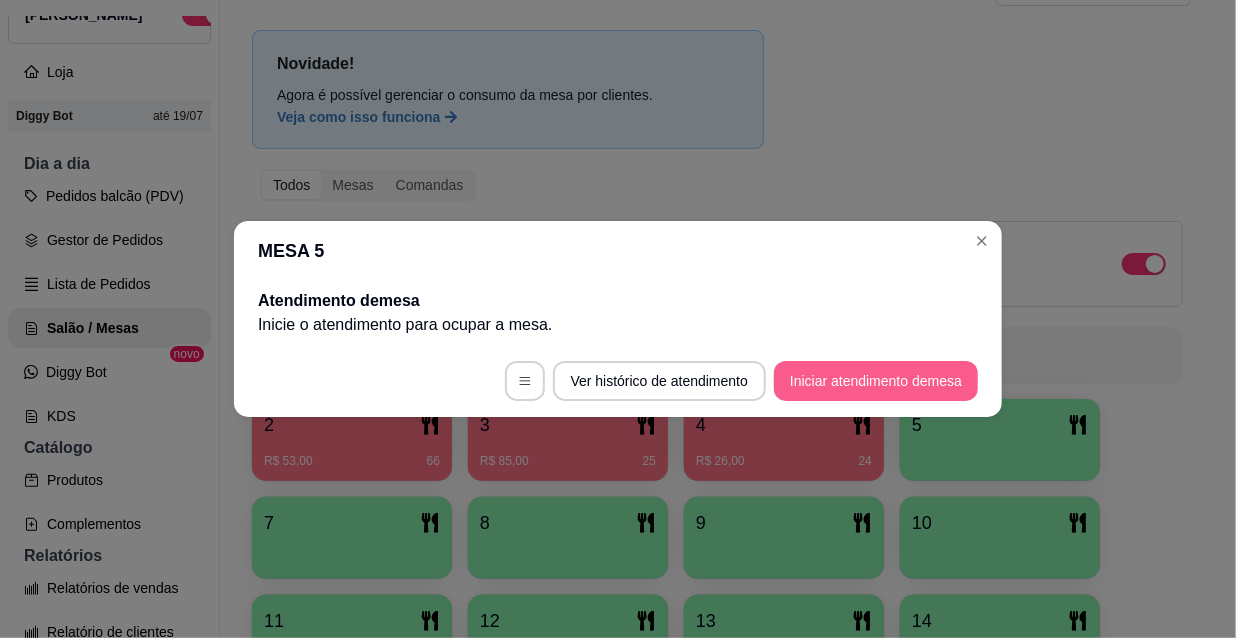 click on "Iniciar atendimento de  mesa" at bounding box center (876, 381) 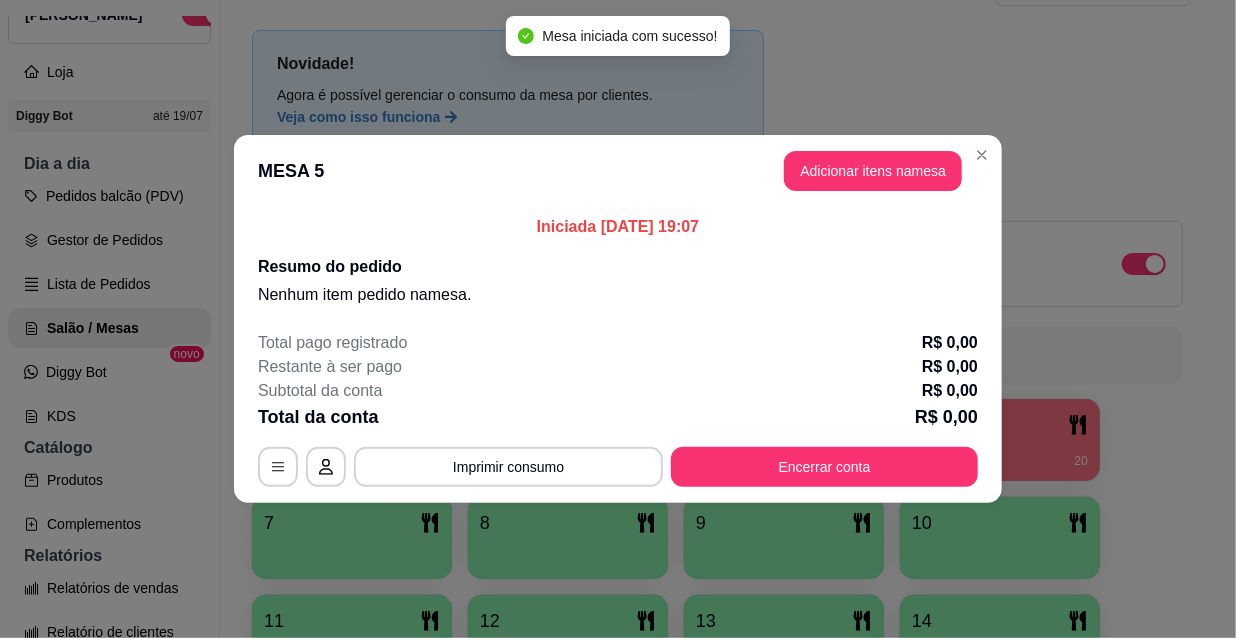 click on "Adicionar itens na  mesa" at bounding box center (873, 171) 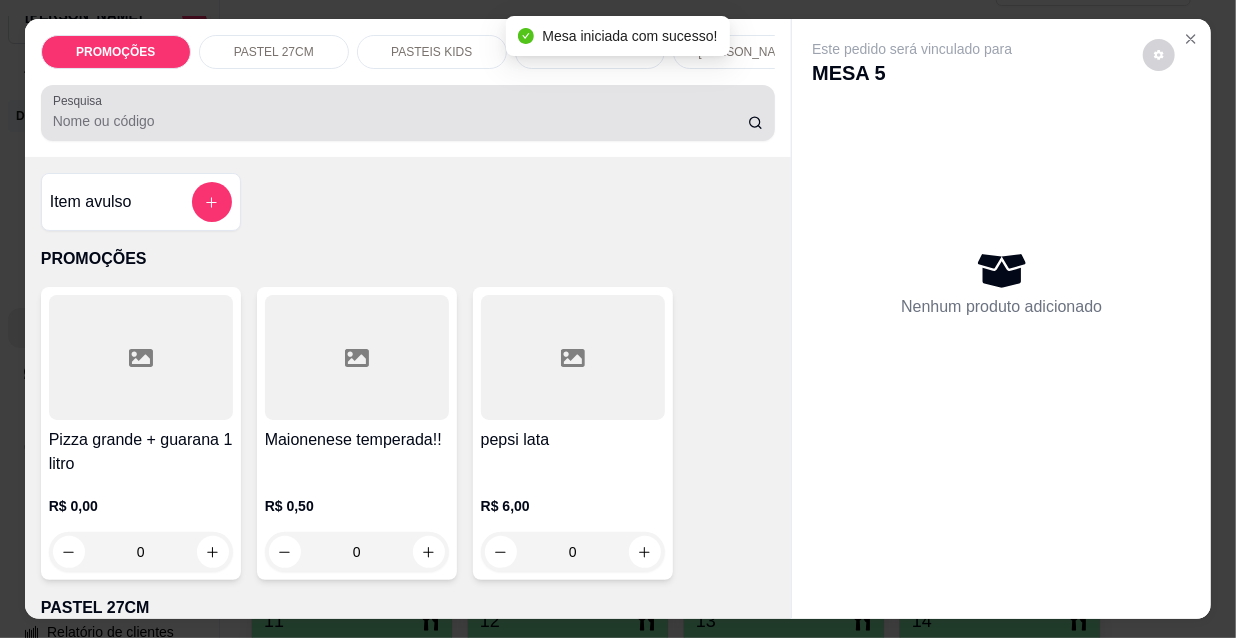 click on "Pesquisa" at bounding box center (400, 121) 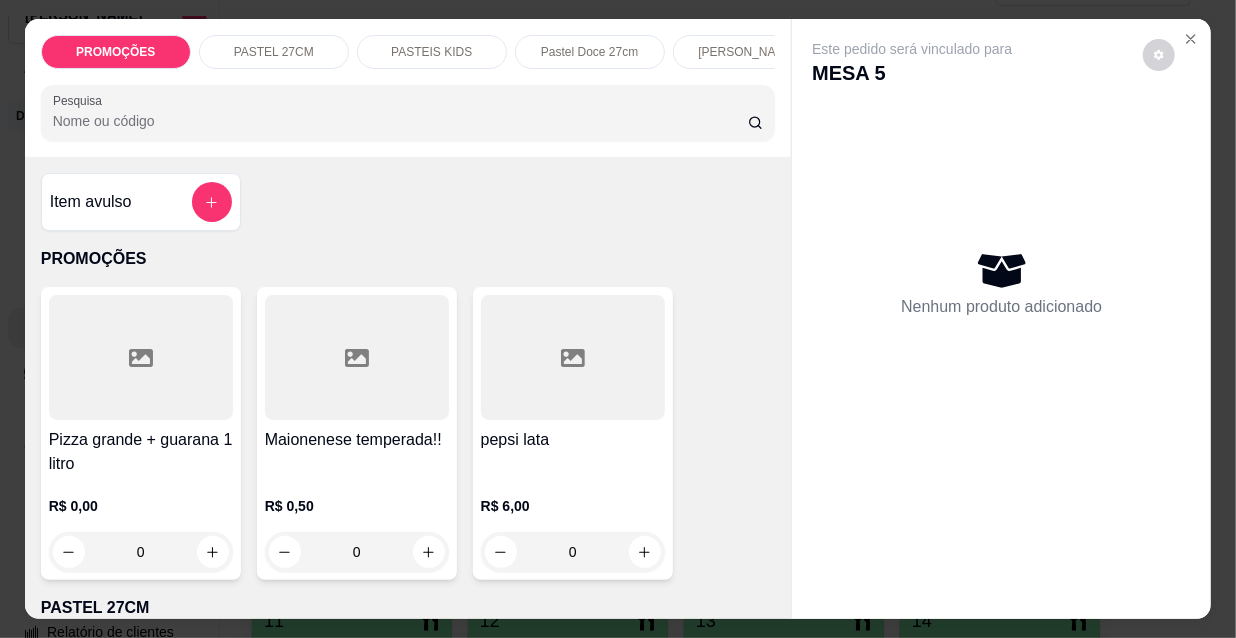 click on "Pesquisa" at bounding box center [400, 121] 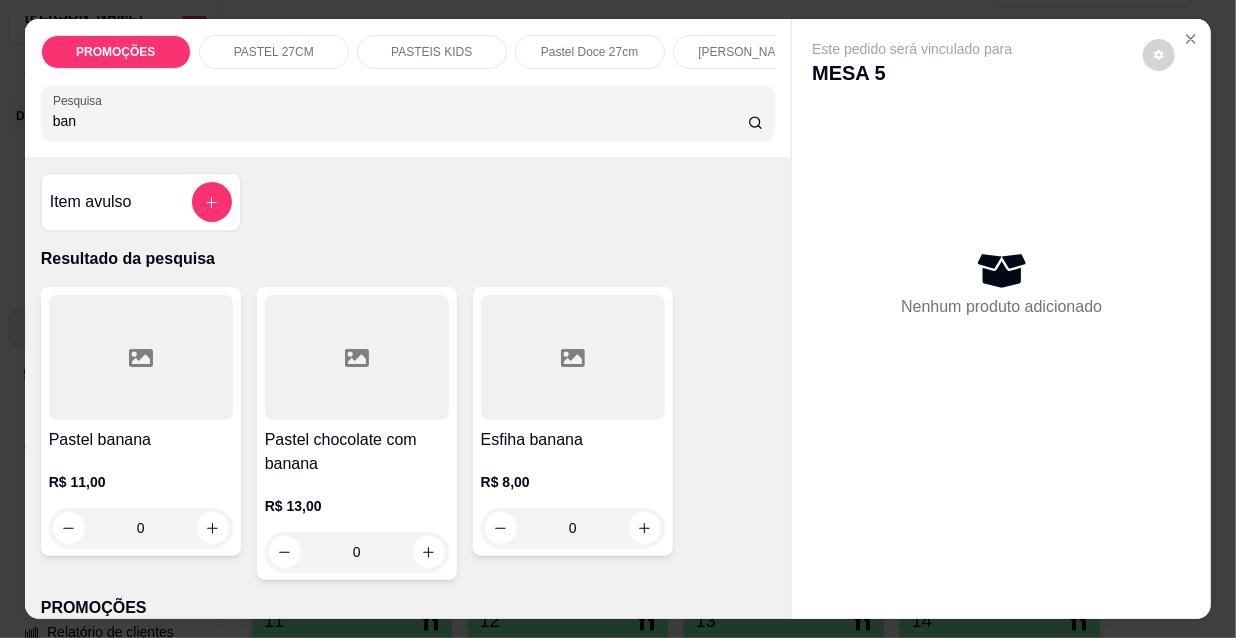 type on "ban" 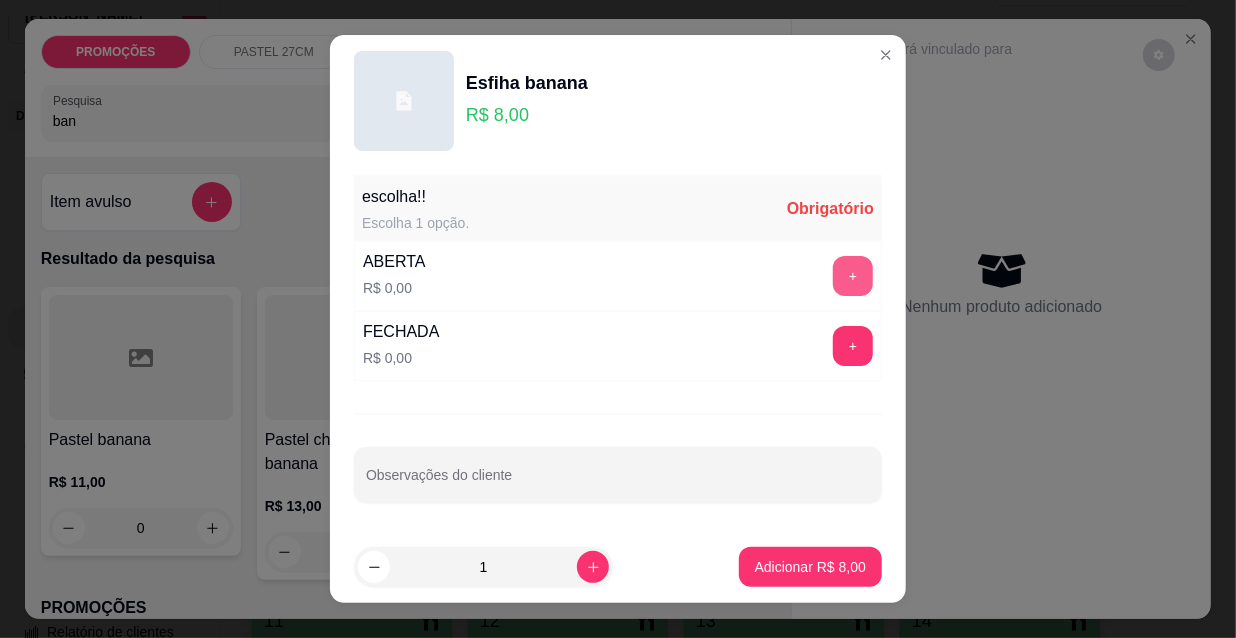 click on "+" at bounding box center [853, 276] 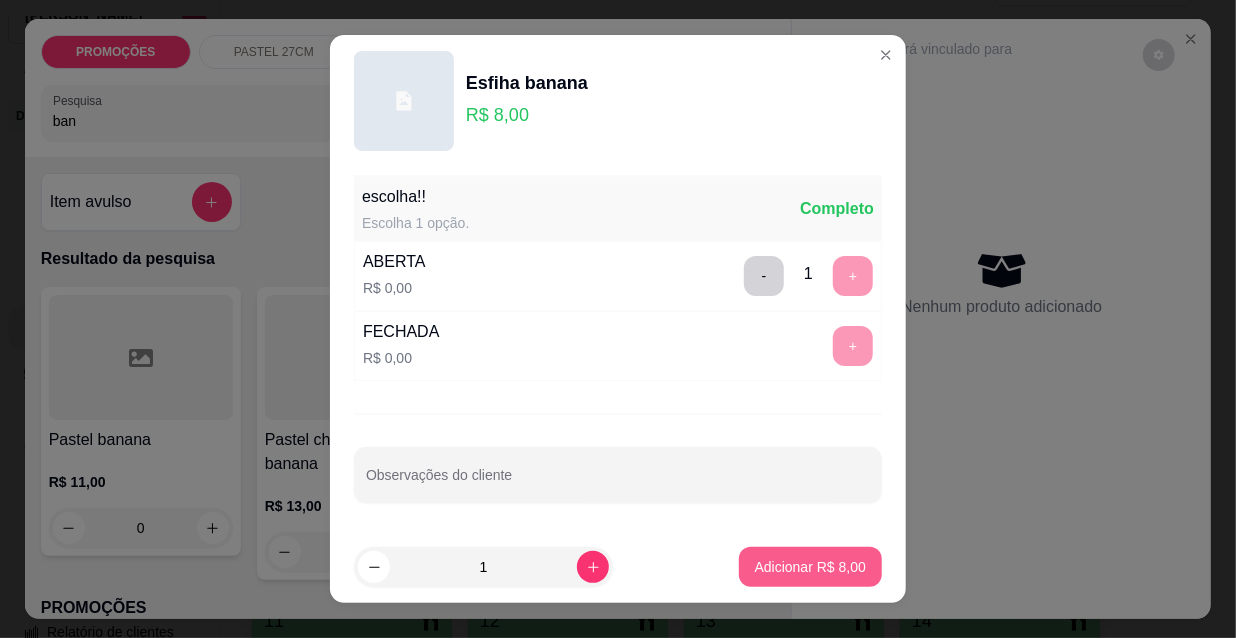 click on "Adicionar   R$ 8,00" at bounding box center [810, 567] 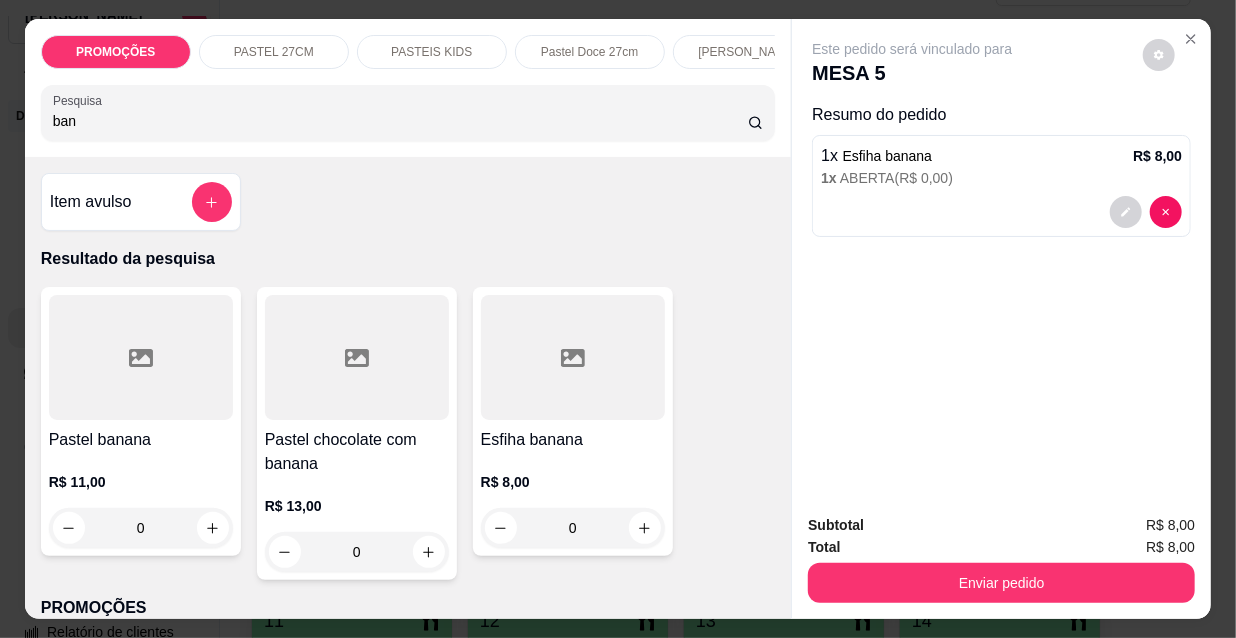 drag, startPoint x: 80, startPoint y: 123, endPoint x: 0, endPoint y: 119, distance: 80.09994 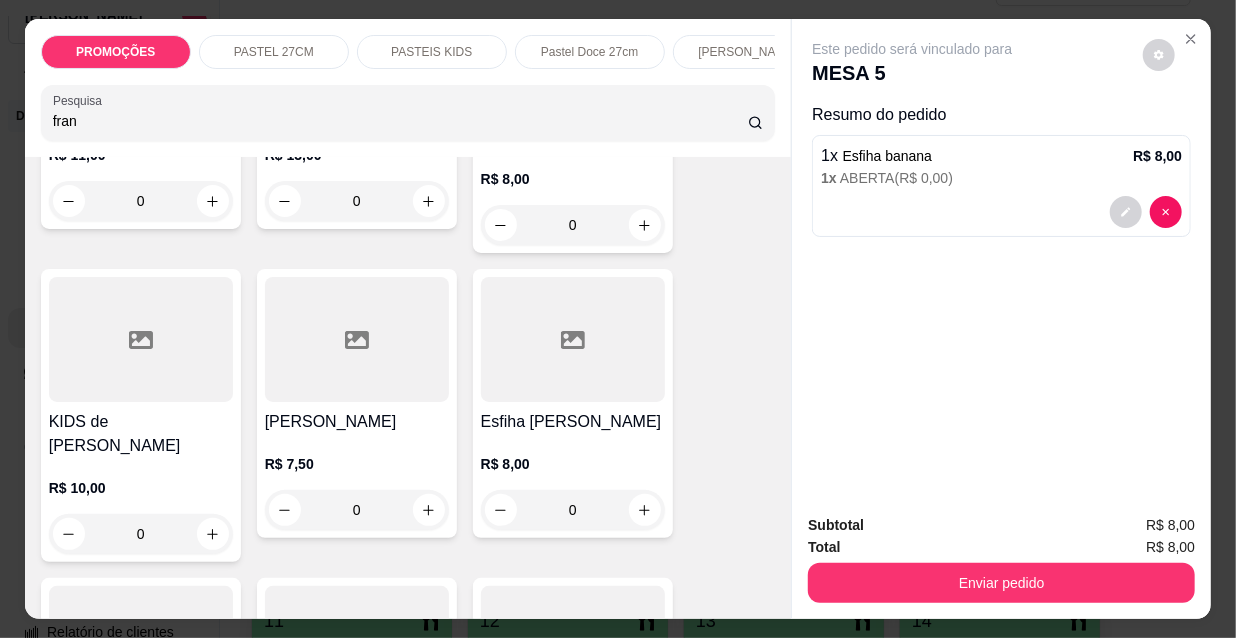 scroll, scrollTop: 818, scrollLeft: 0, axis: vertical 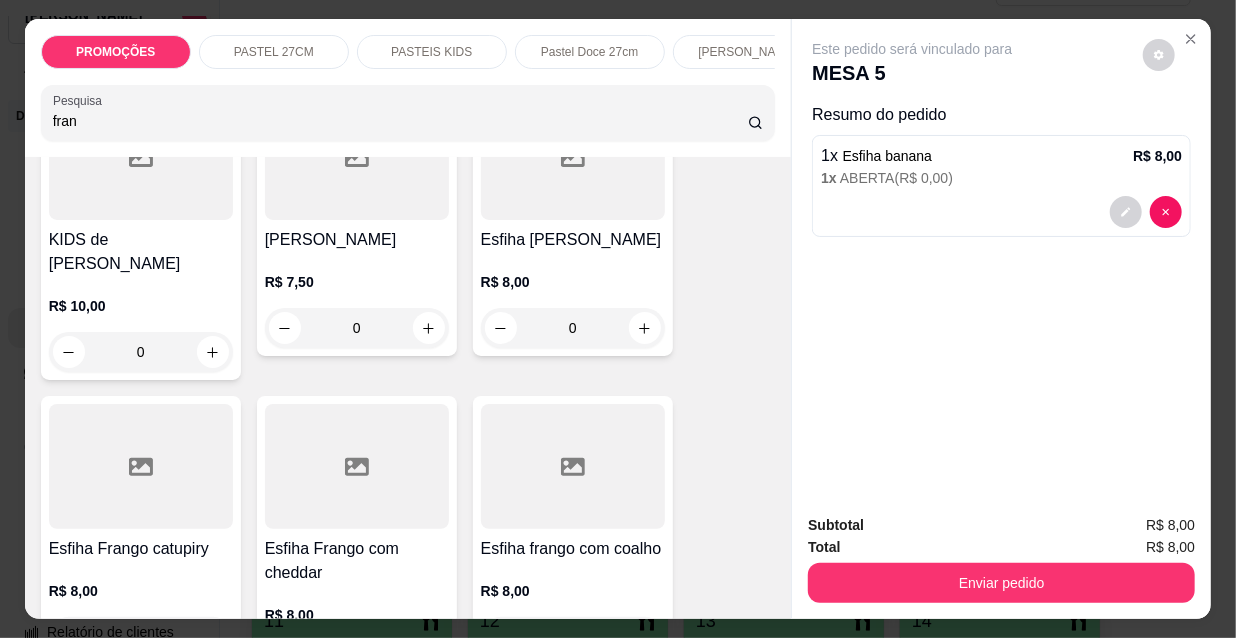 type on "fran" 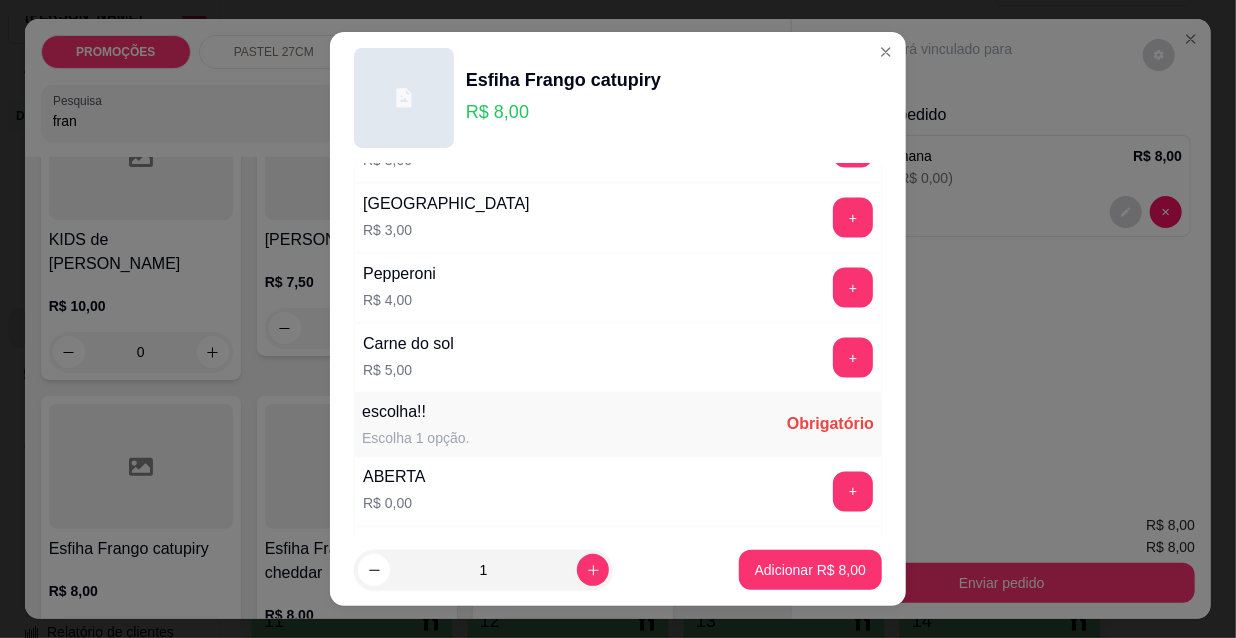 scroll, scrollTop: 1661, scrollLeft: 0, axis: vertical 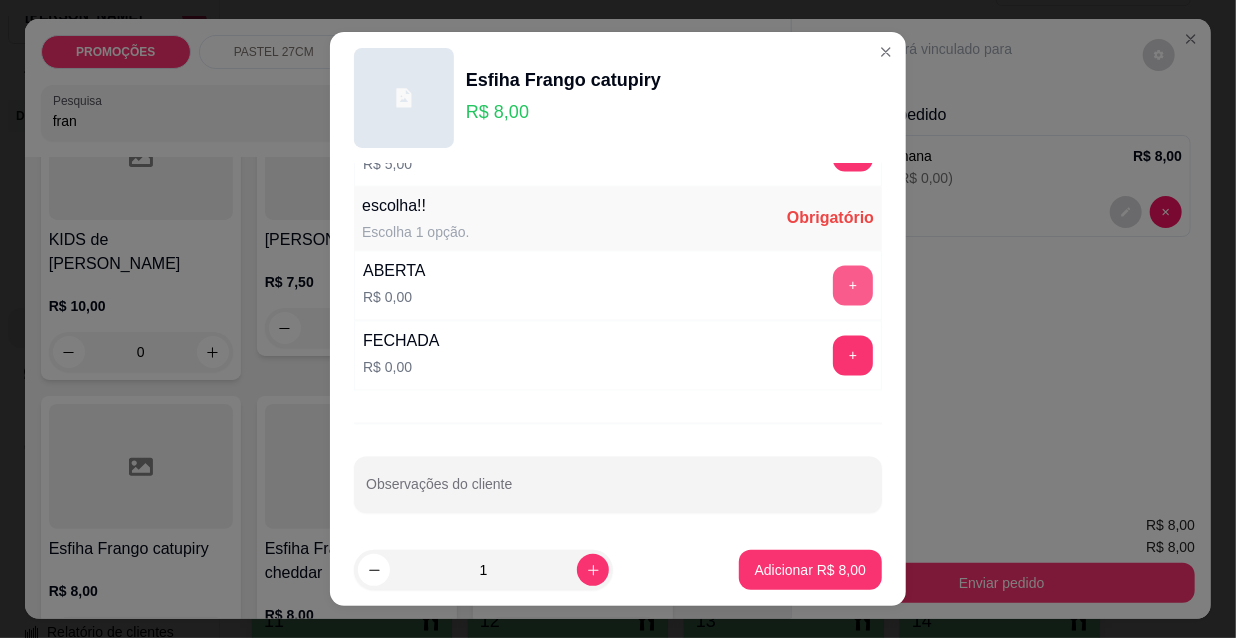 click on "+" at bounding box center [853, 286] 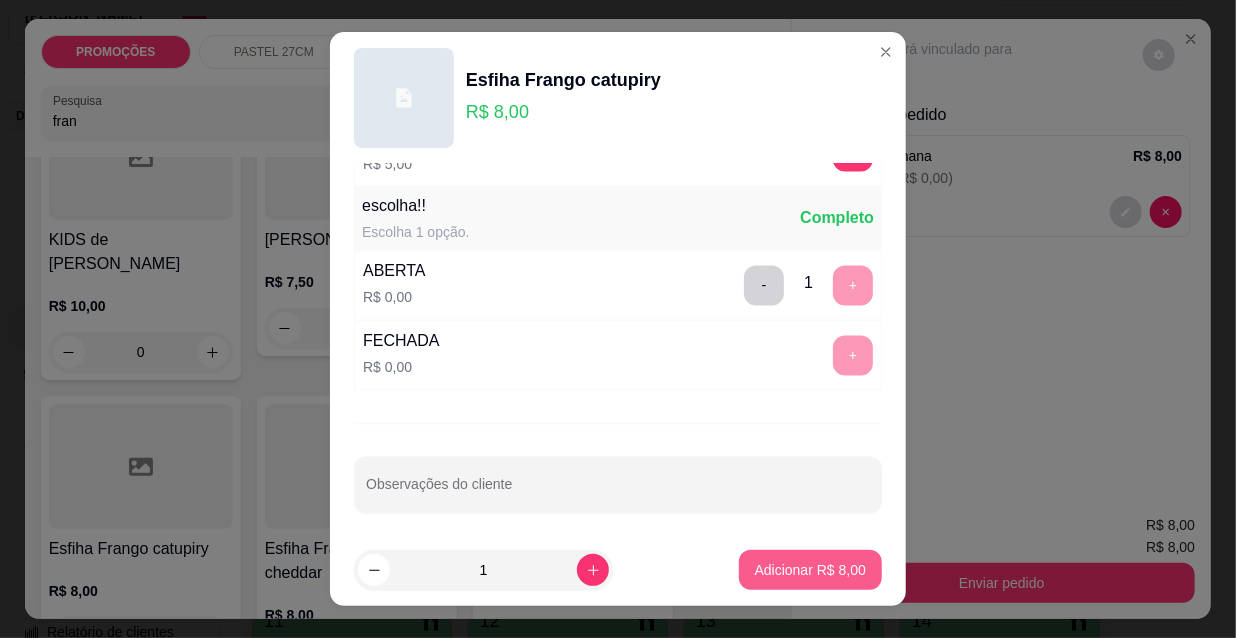 click on "Adicionar   R$ 8,00" at bounding box center (810, 570) 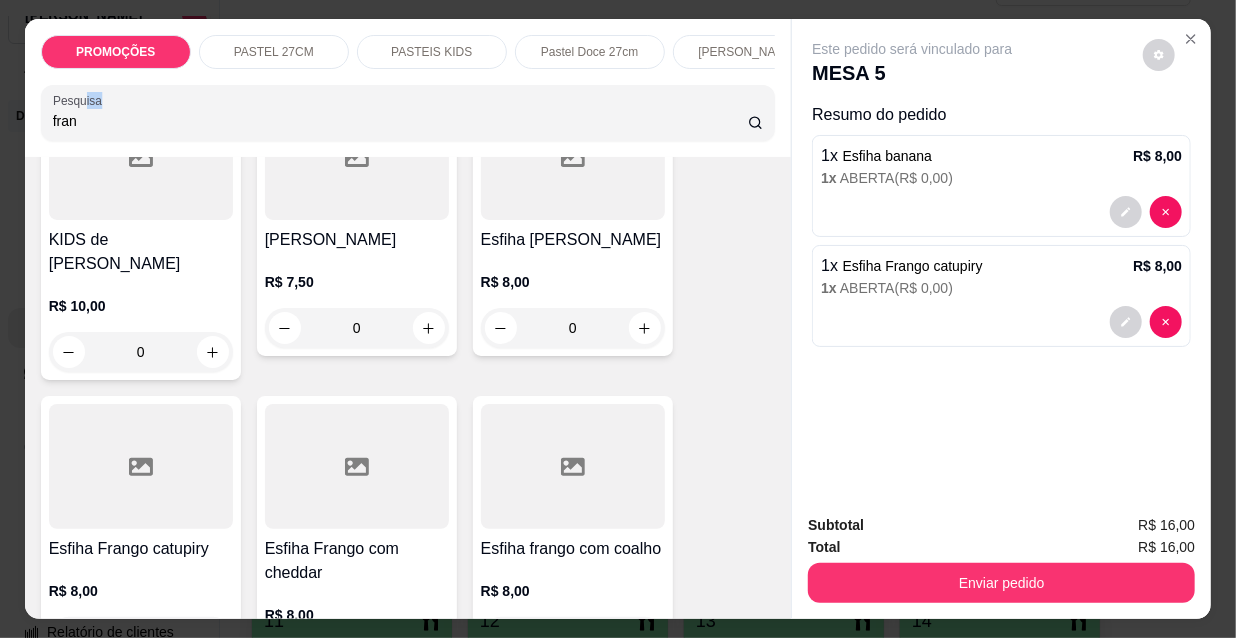 drag, startPoint x: 74, startPoint y: 113, endPoint x: 12, endPoint y: 123, distance: 62.801273 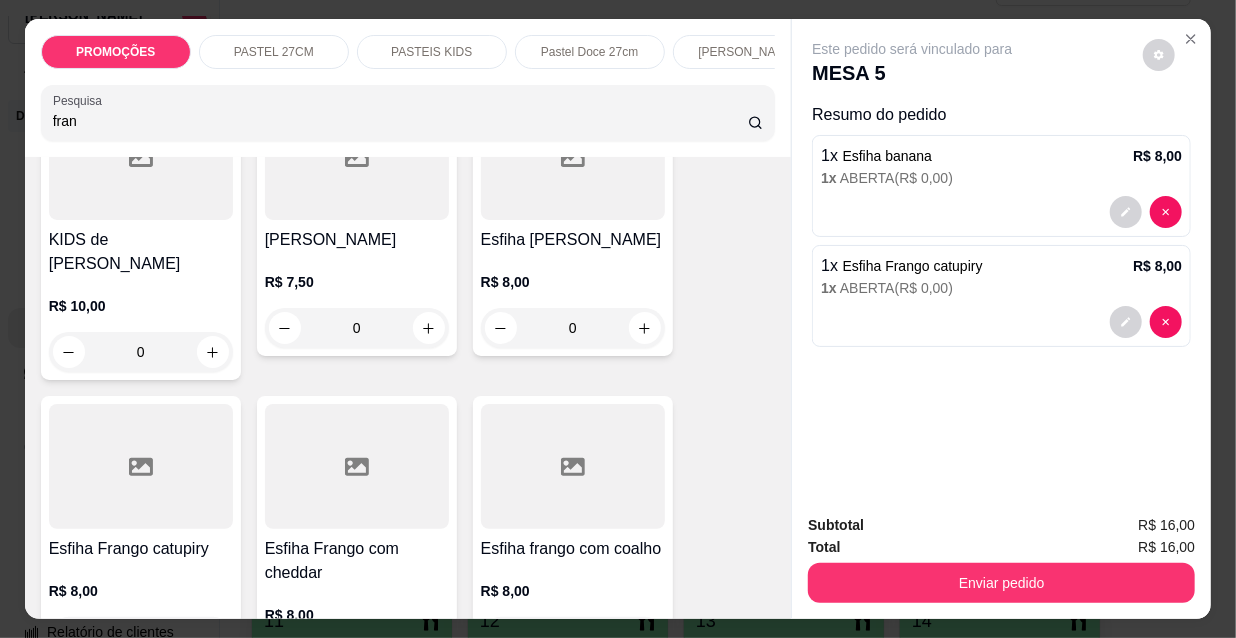 drag, startPoint x: 130, startPoint y: 126, endPoint x: 21, endPoint y: 117, distance: 109.370926 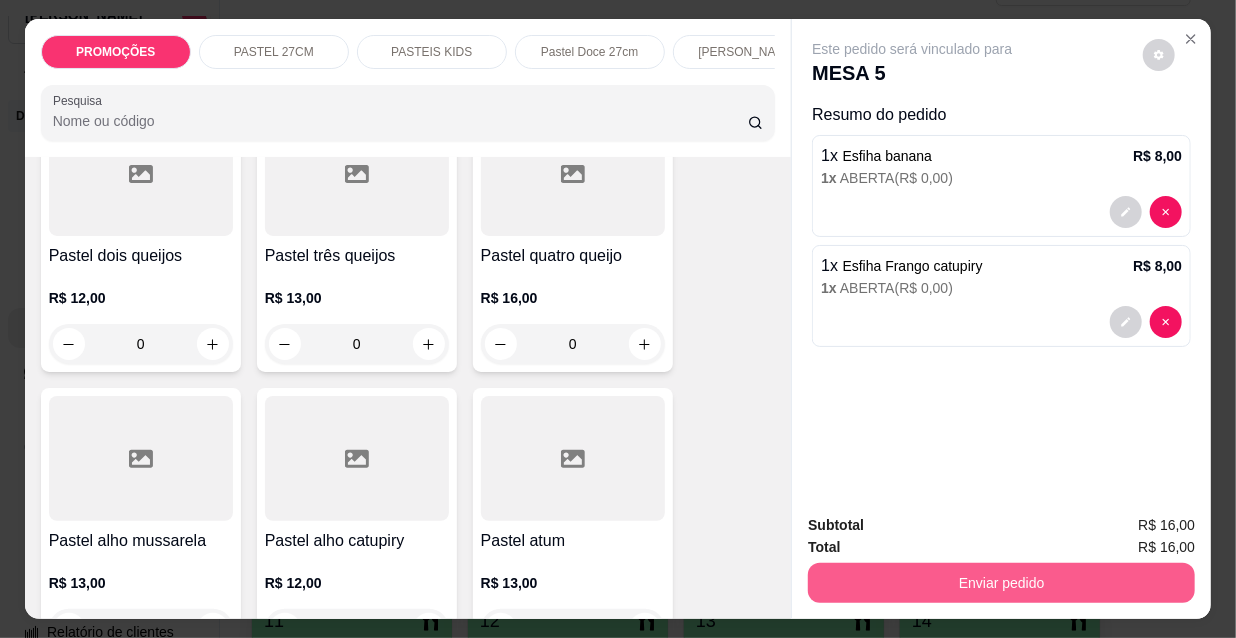type 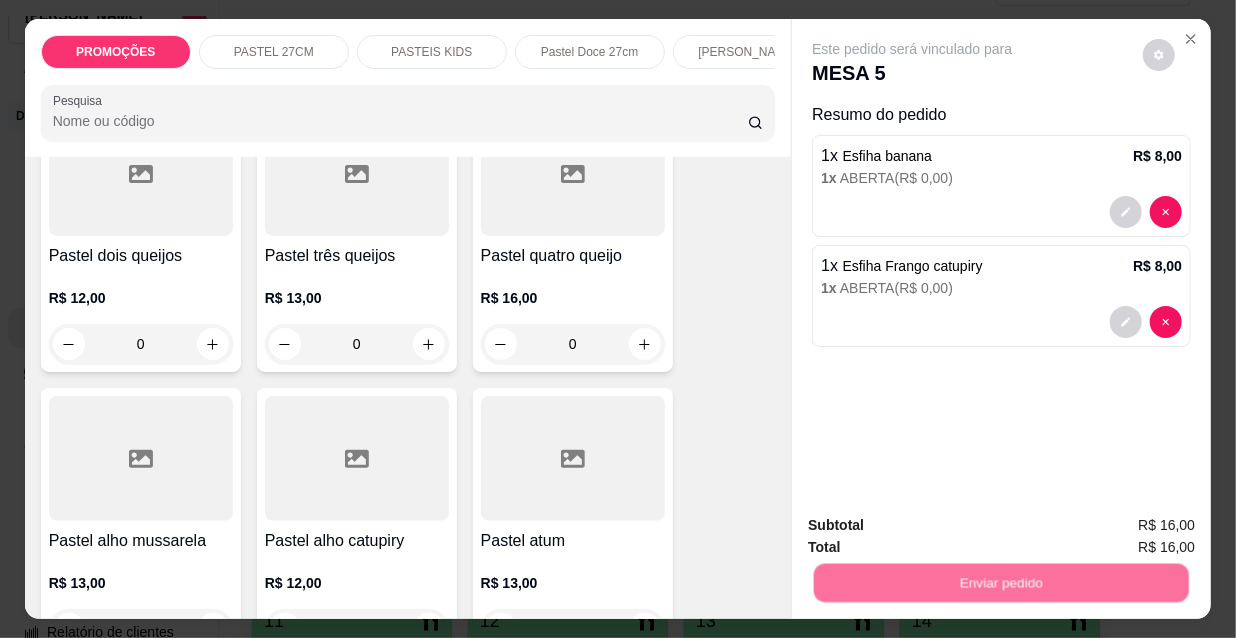 click on "Não registrar e enviar pedido" at bounding box center [937, 527] 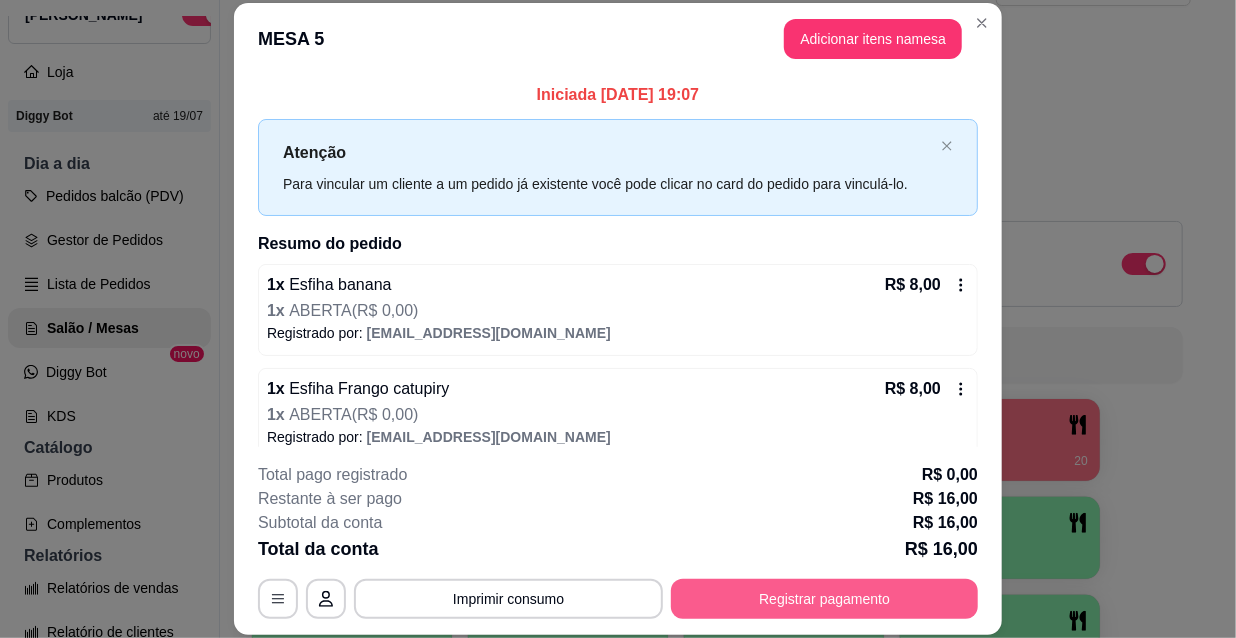 click on "Registrar pagamento" at bounding box center [824, 599] 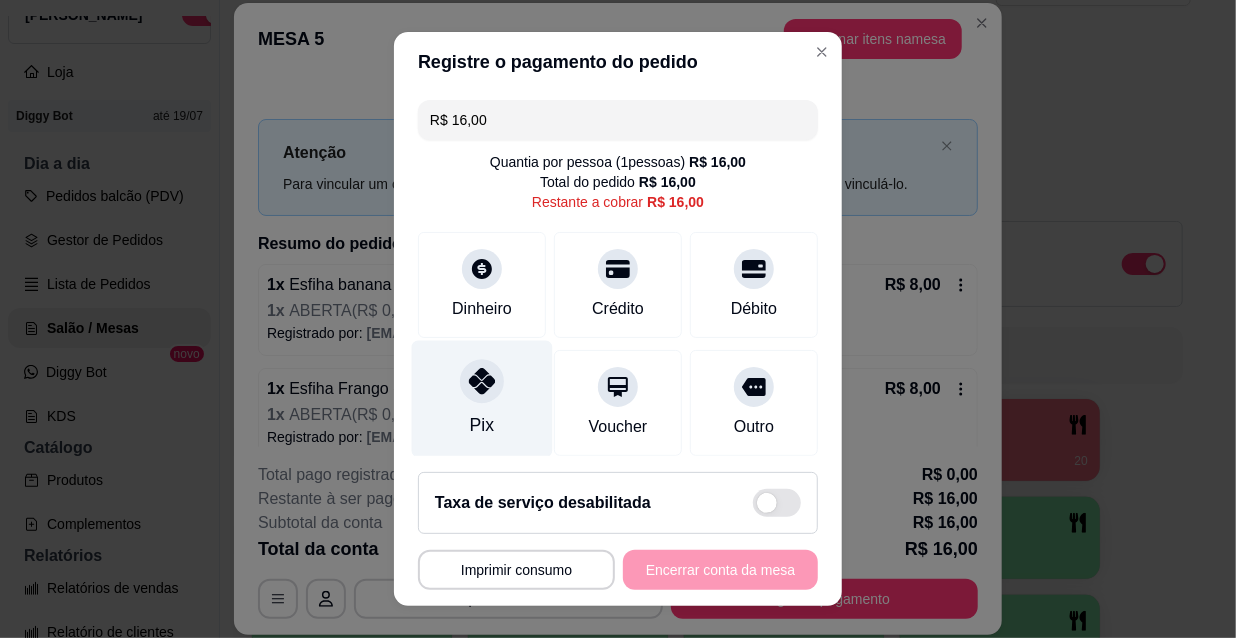 click on "Pix" at bounding box center (482, 425) 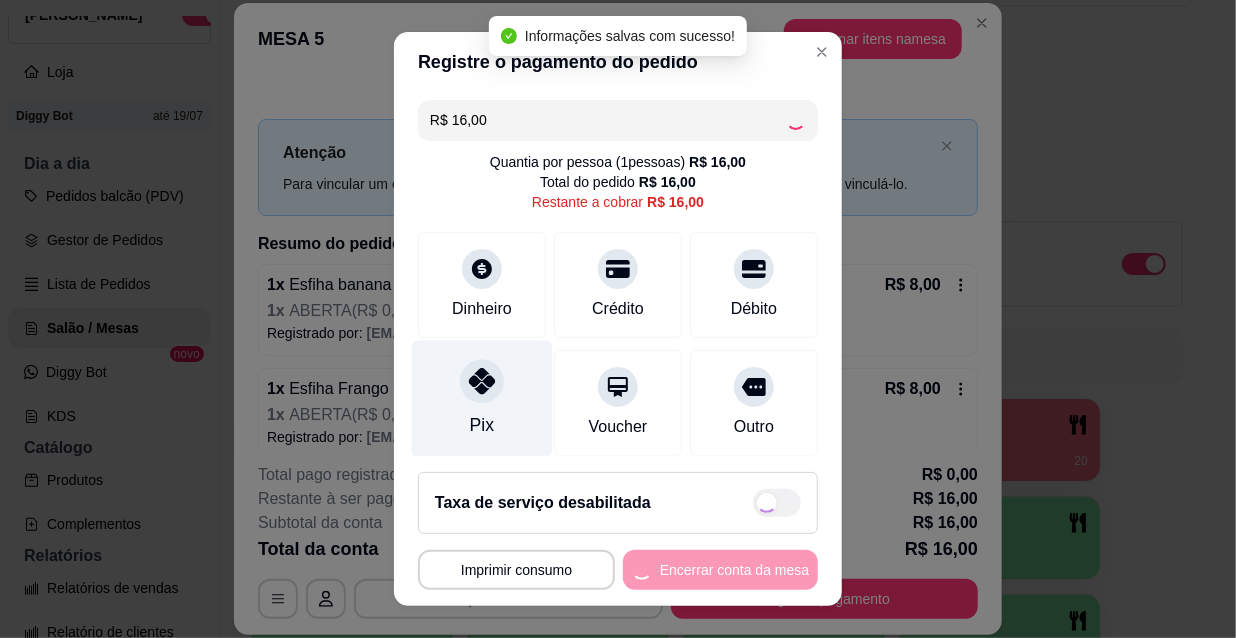 type on "R$ 0,00" 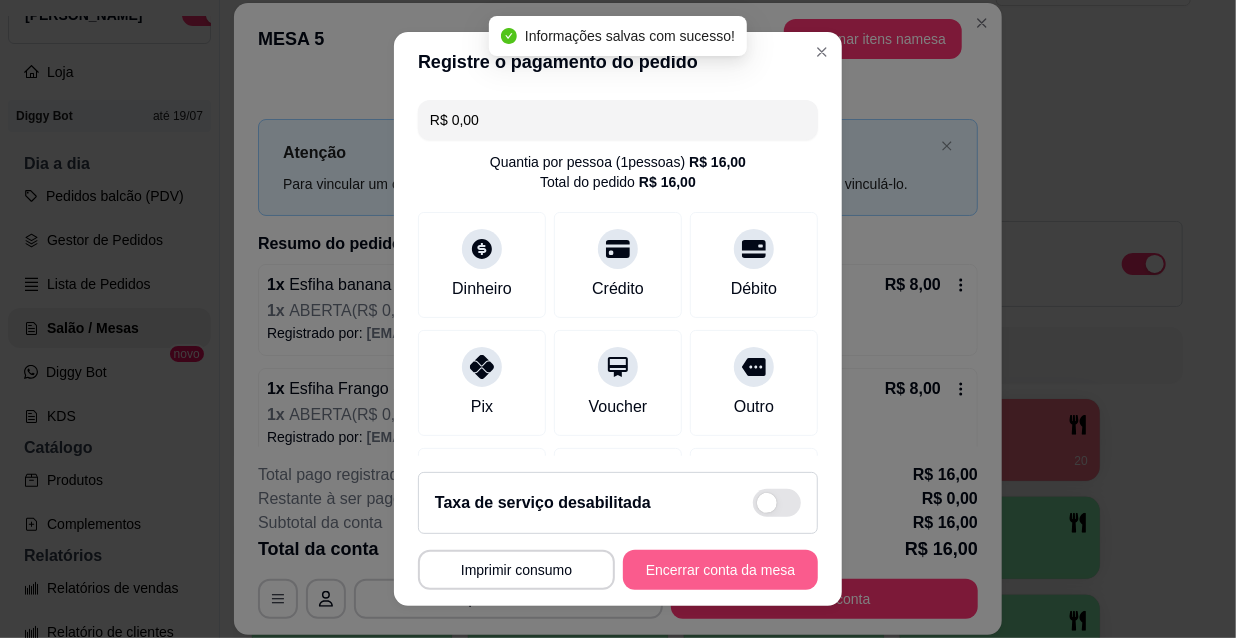click on "Encerrar conta da mesa" at bounding box center [720, 570] 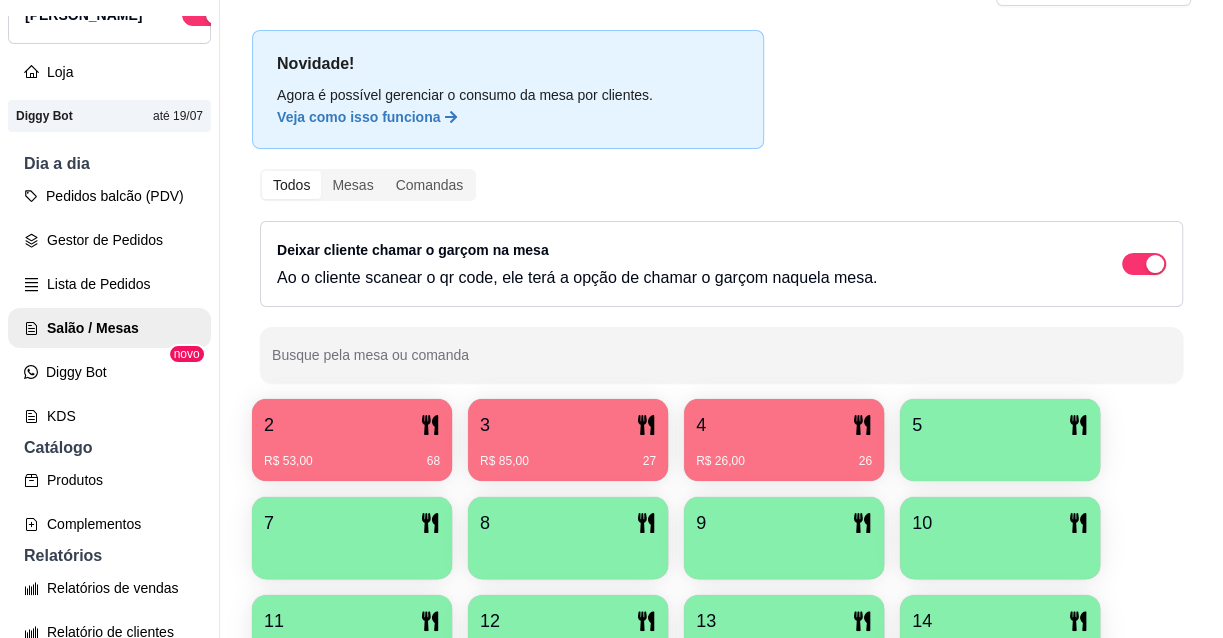 click on "4" at bounding box center (784, 425) 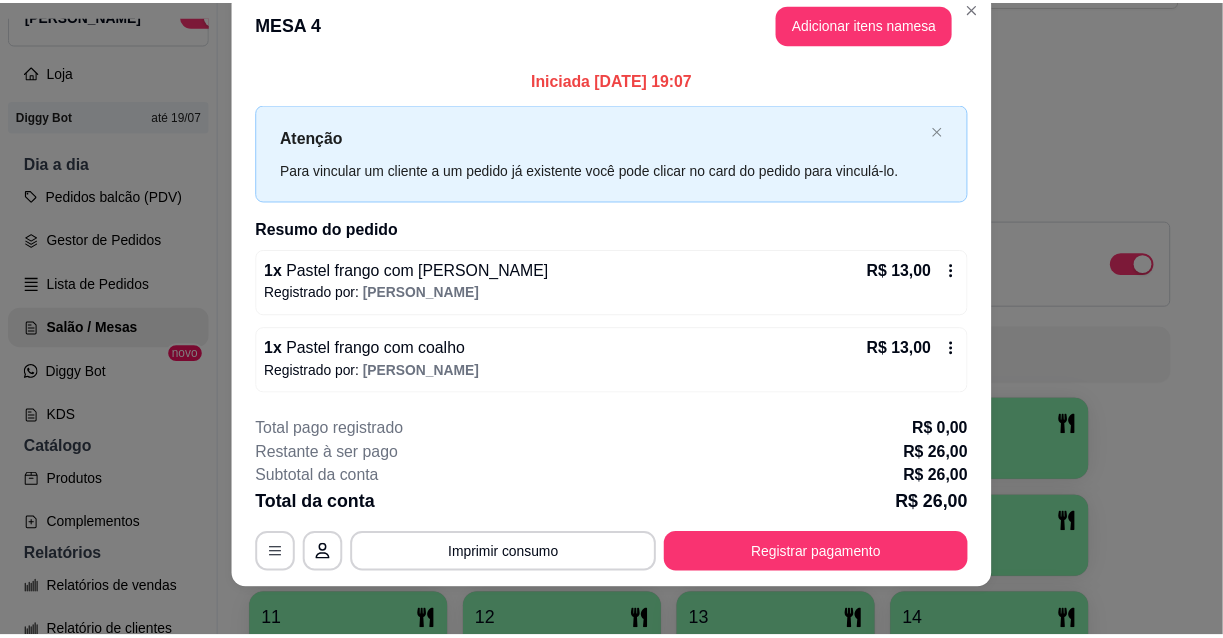 scroll, scrollTop: 45, scrollLeft: 0, axis: vertical 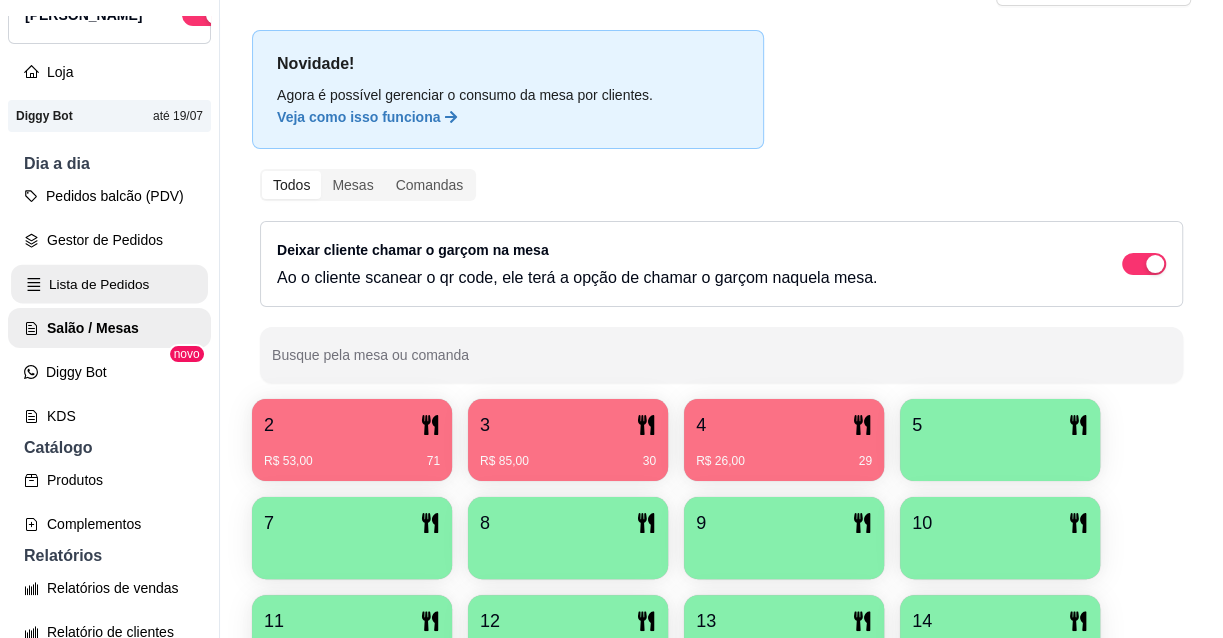 click on "Lista de Pedidos" at bounding box center (109, 284) 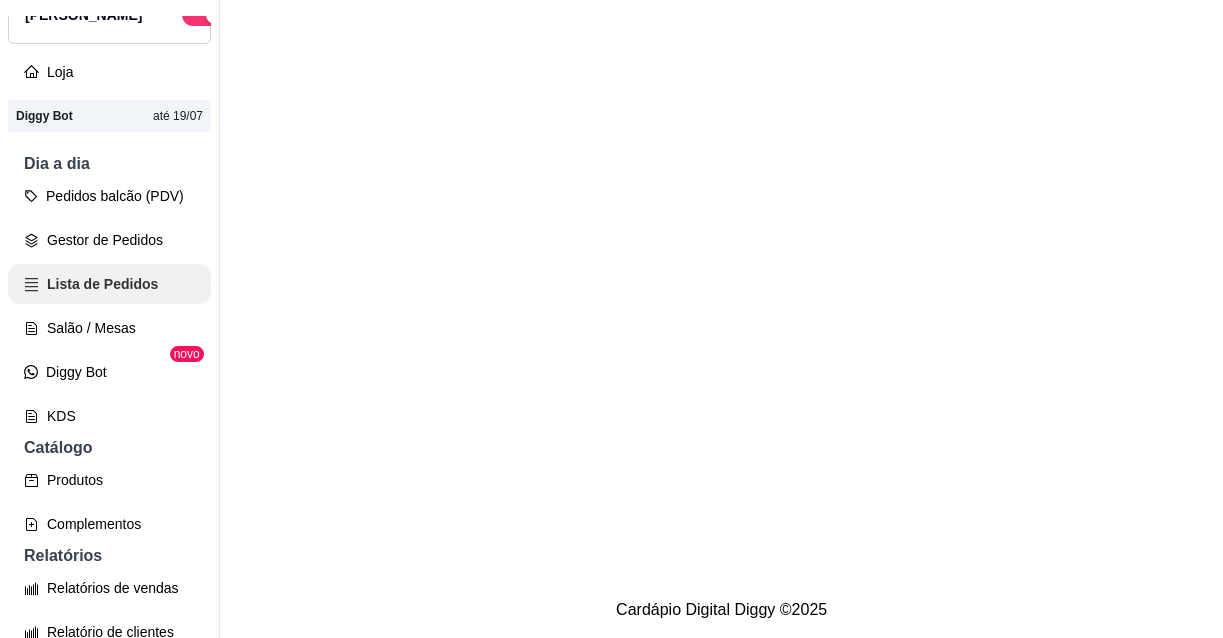 scroll, scrollTop: 0, scrollLeft: 0, axis: both 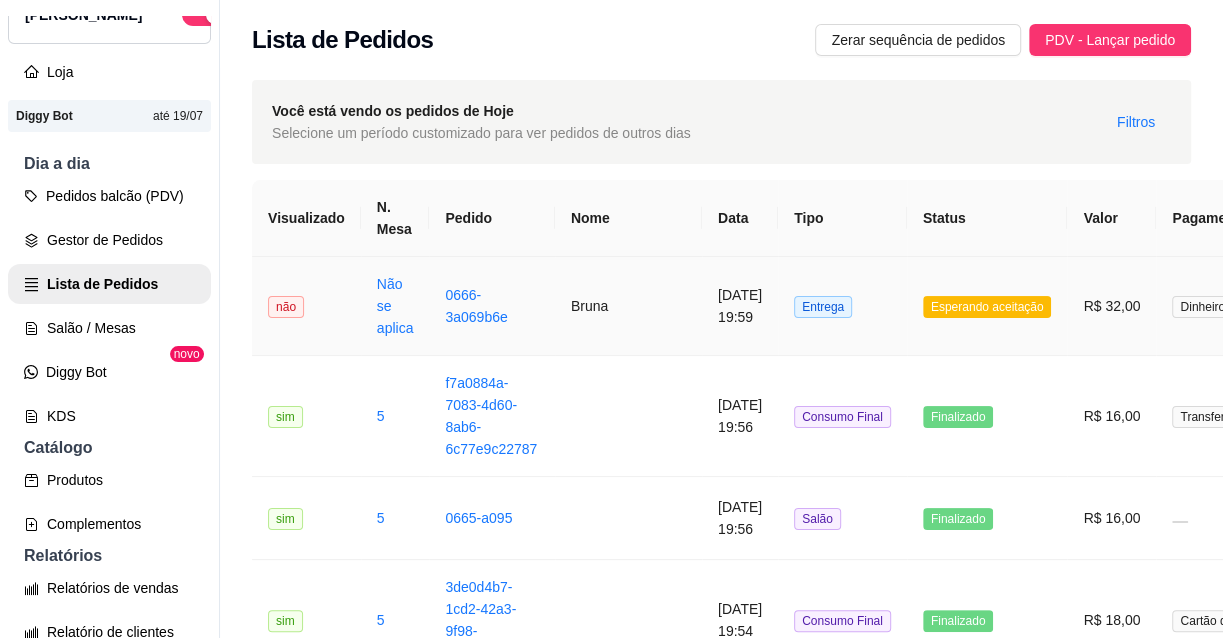 click on "Entrega" at bounding box center (842, 306) 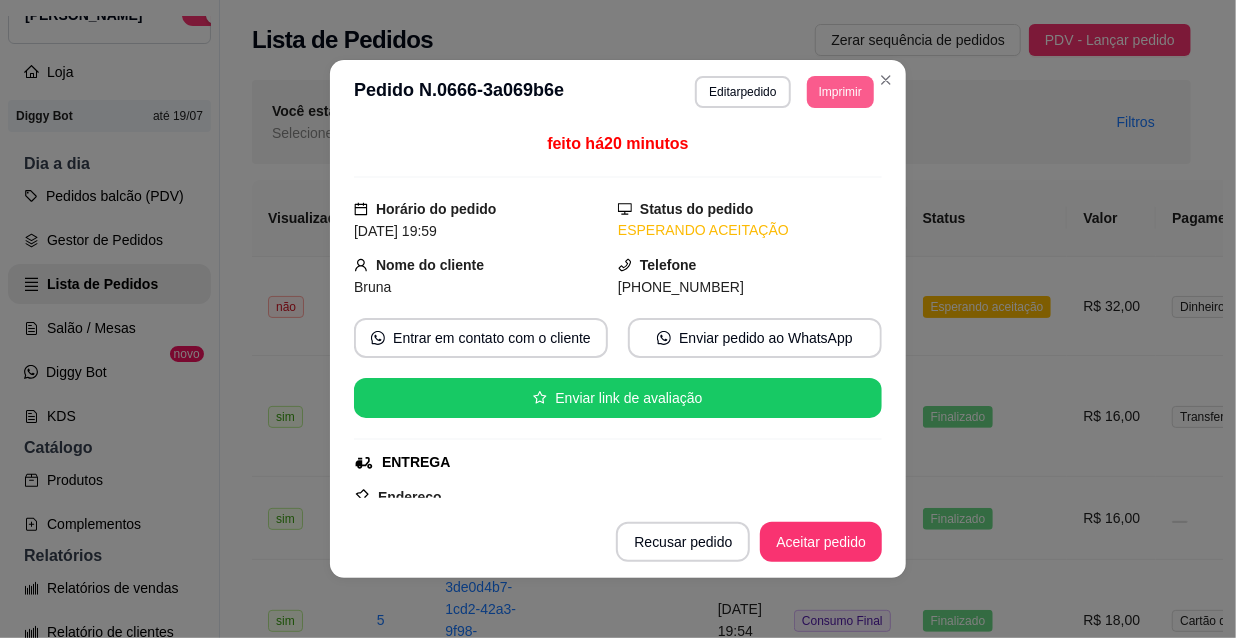 click on "Imprimir" at bounding box center (840, 92) 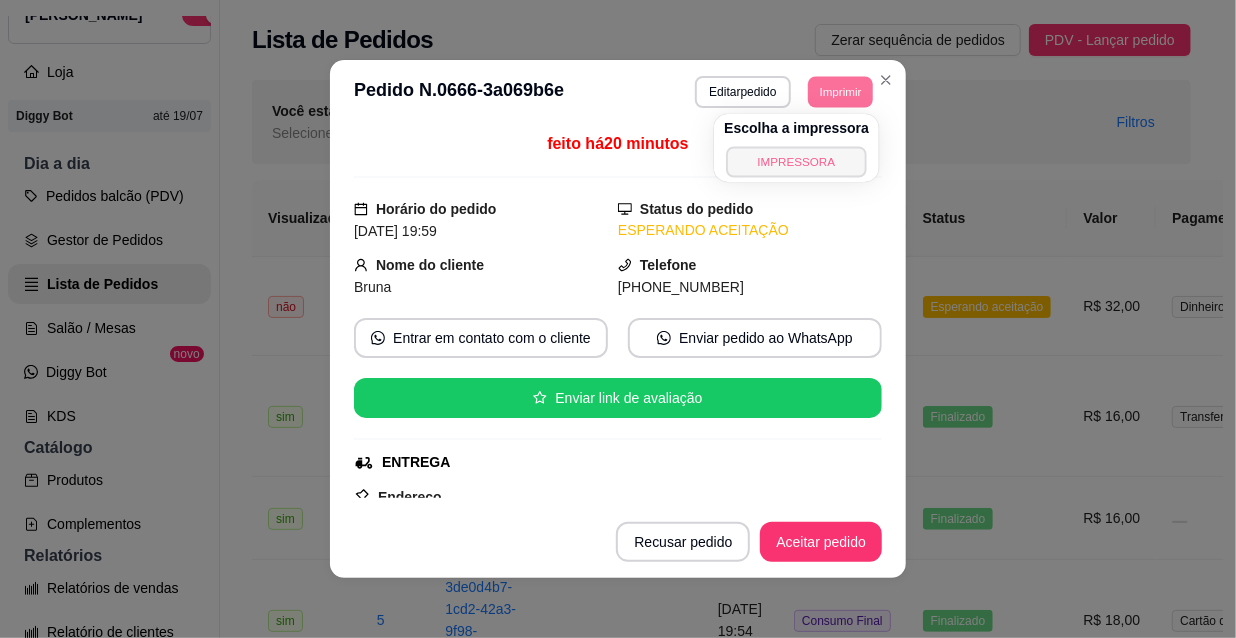 click on "IMPRESSORA" at bounding box center (796, 161) 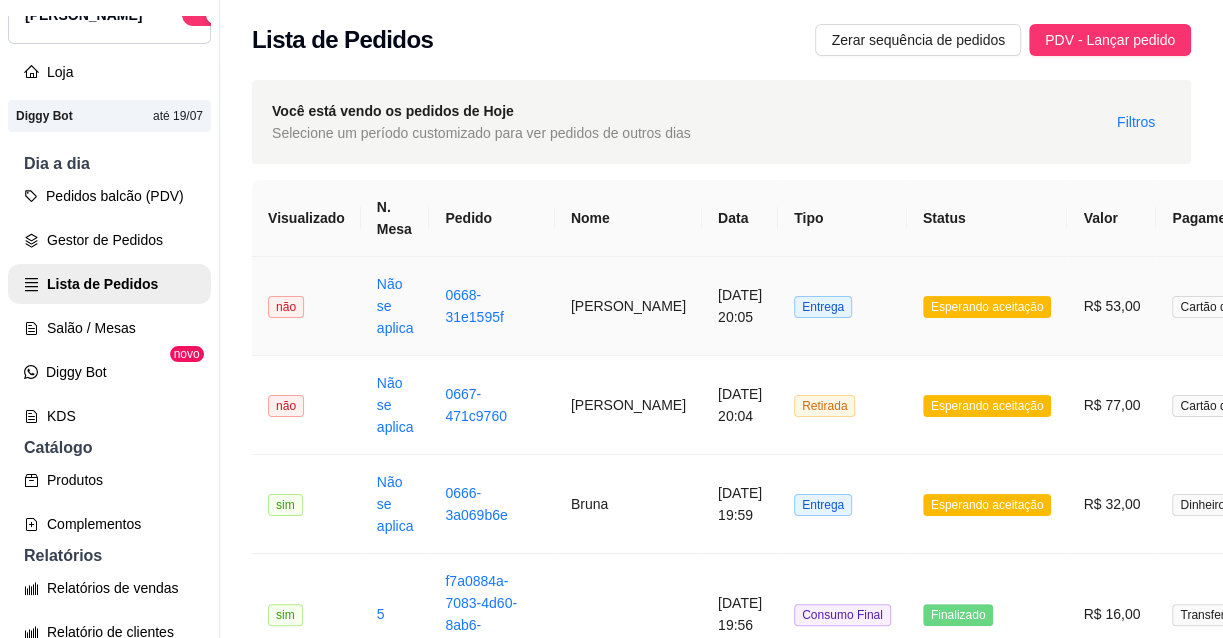 click on "Esperando aceitação" at bounding box center (987, 306) 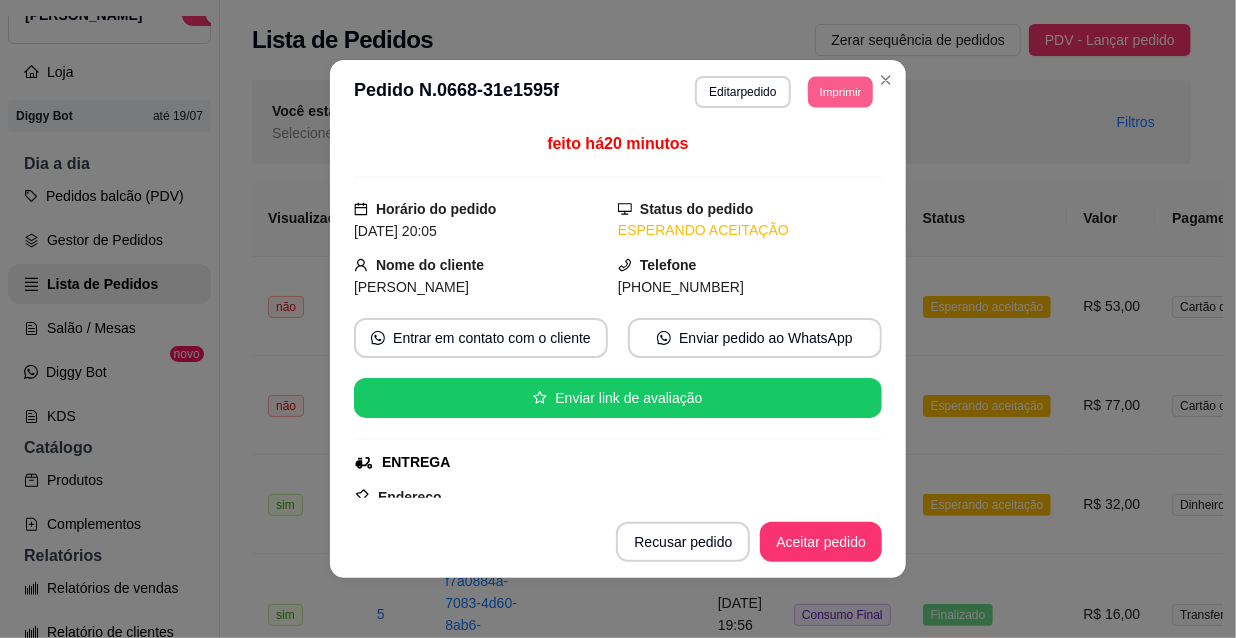 click on "Imprimir" at bounding box center (840, 91) 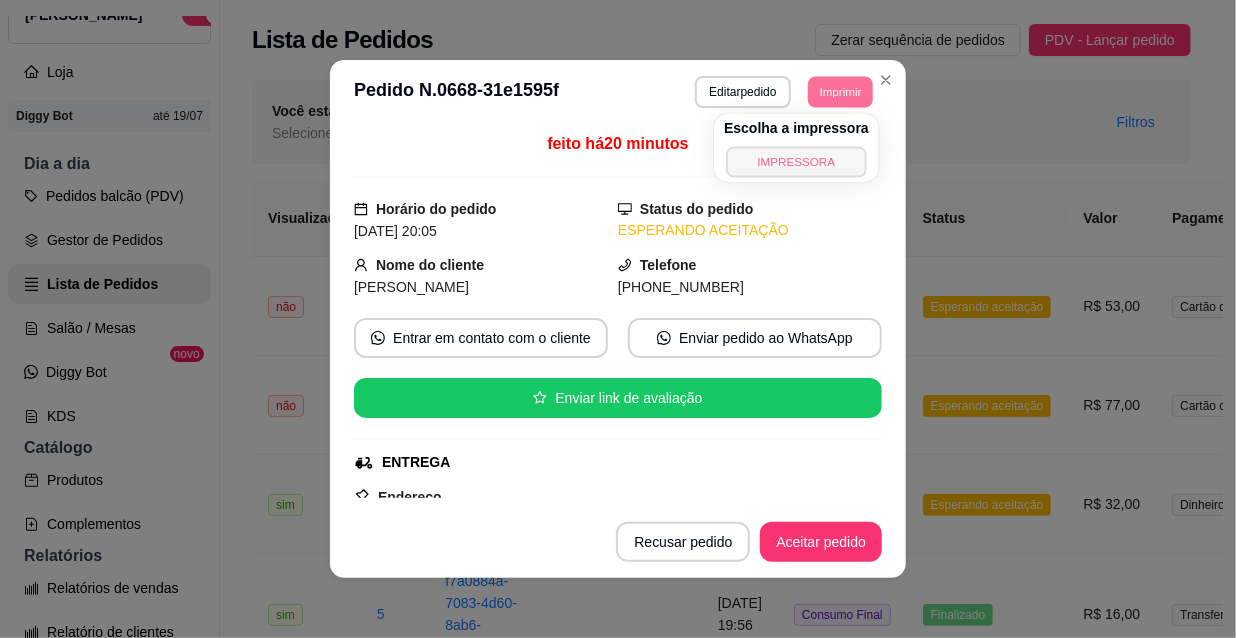 click on "IMPRESSORA" at bounding box center (796, 161) 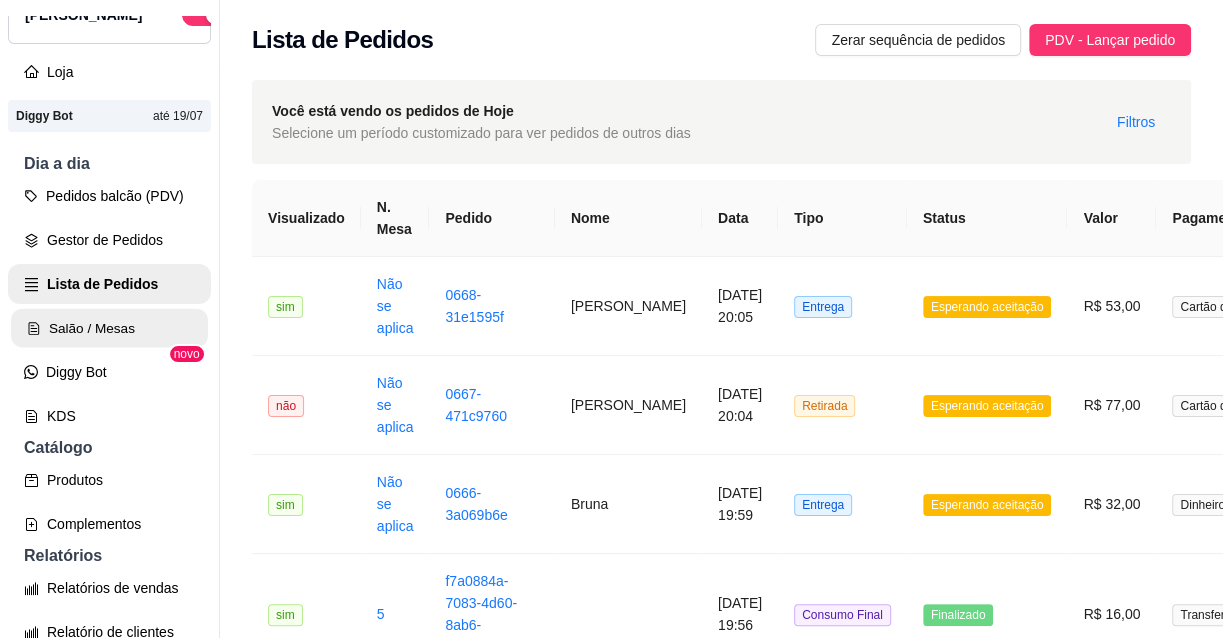 click on "Salão / Mesas" at bounding box center [109, 328] 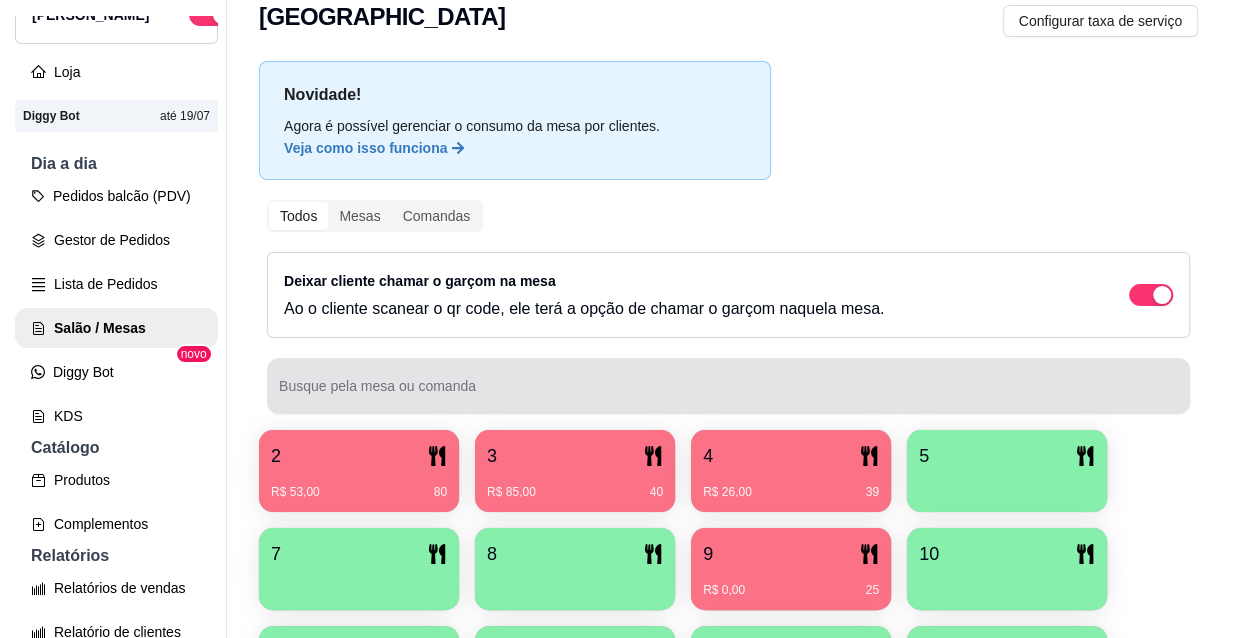scroll, scrollTop: 90, scrollLeft: 0, axis: vertical 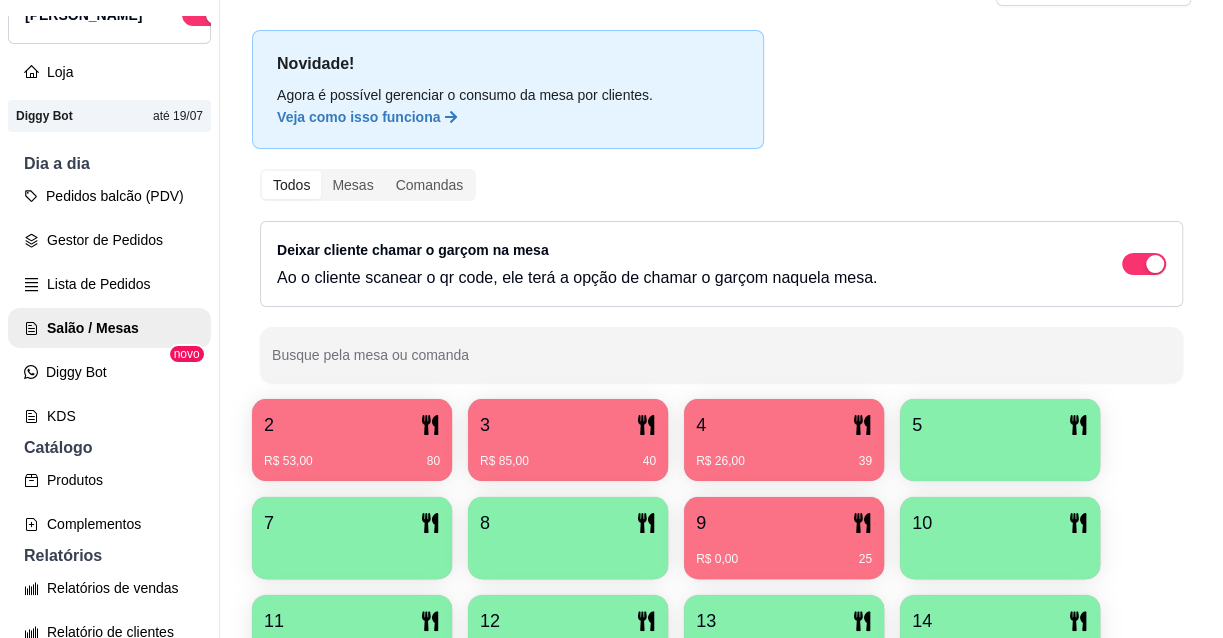 click on "4" at bounding box center [784, 425] 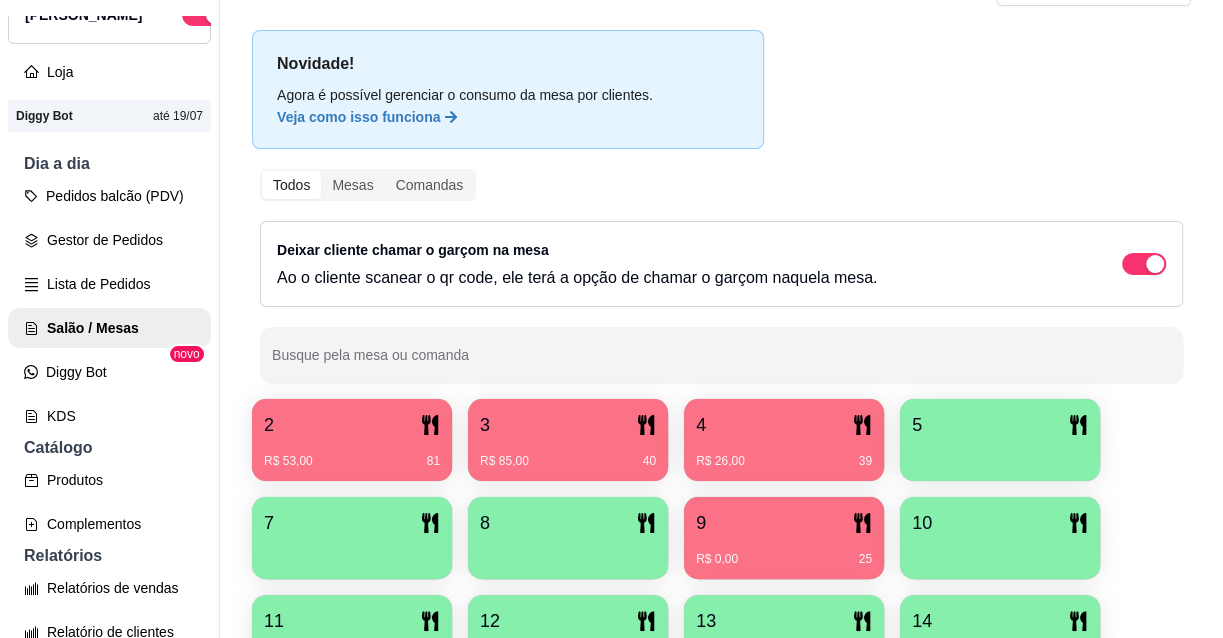 click on "R$ 26,00 39" at bounding box center (784, 454) 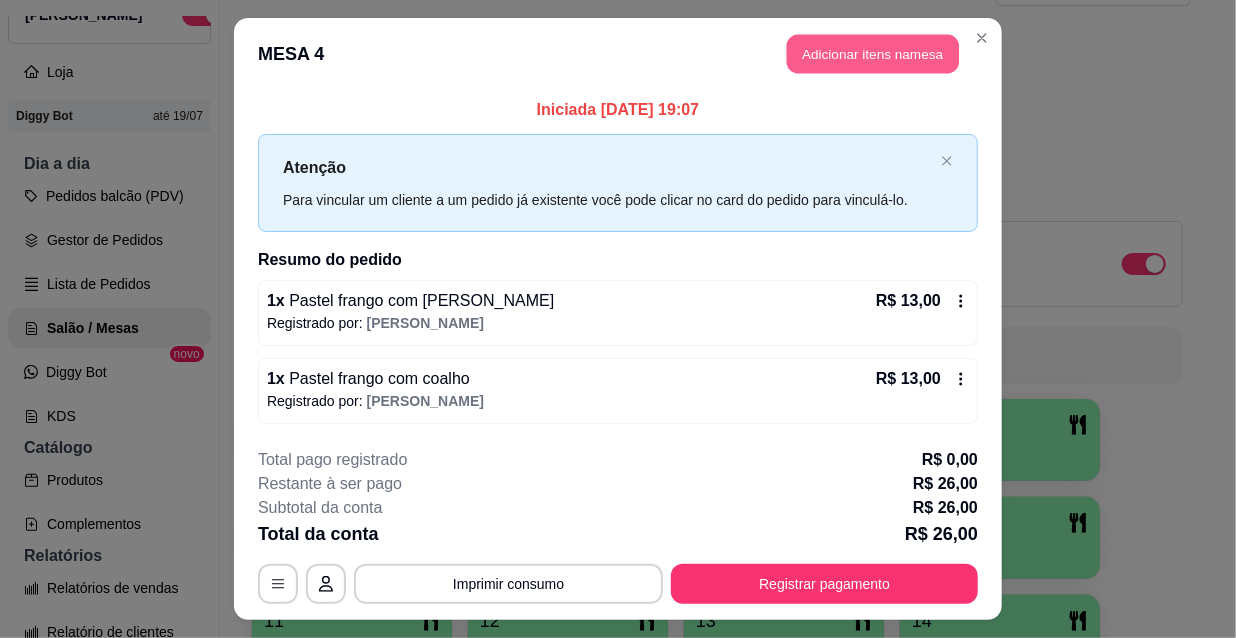 click on "Adicionar itens na  mesa" at bounding box center (873, 54) 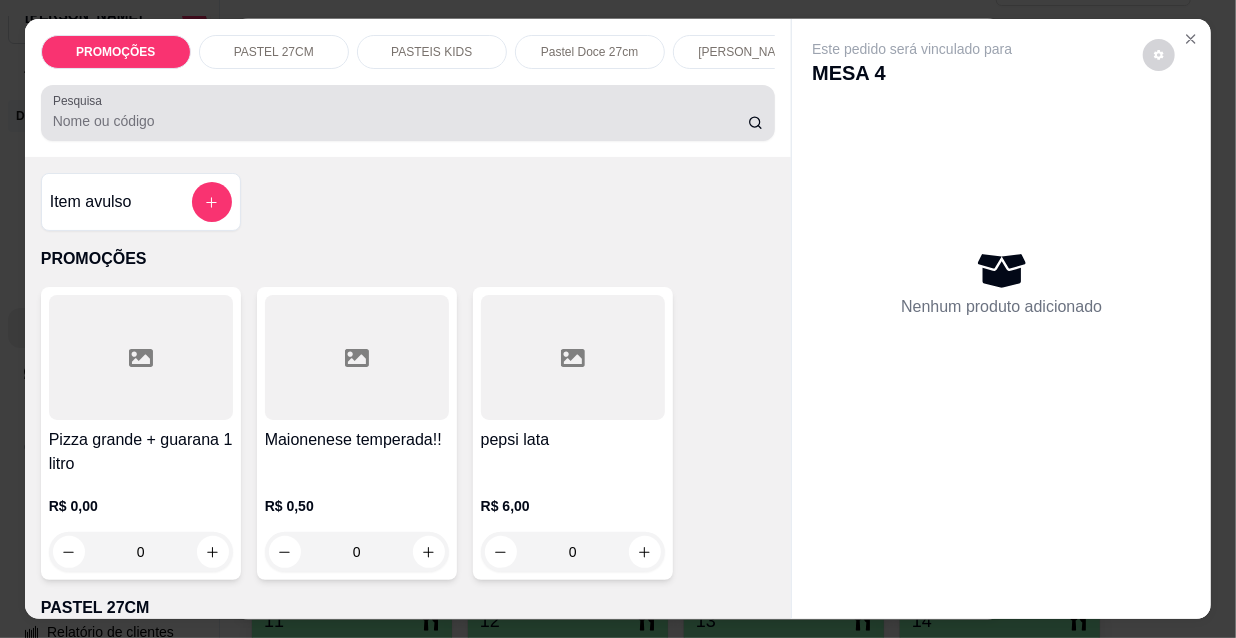 click on "Pesquisa" at bounding box center (400, 121) 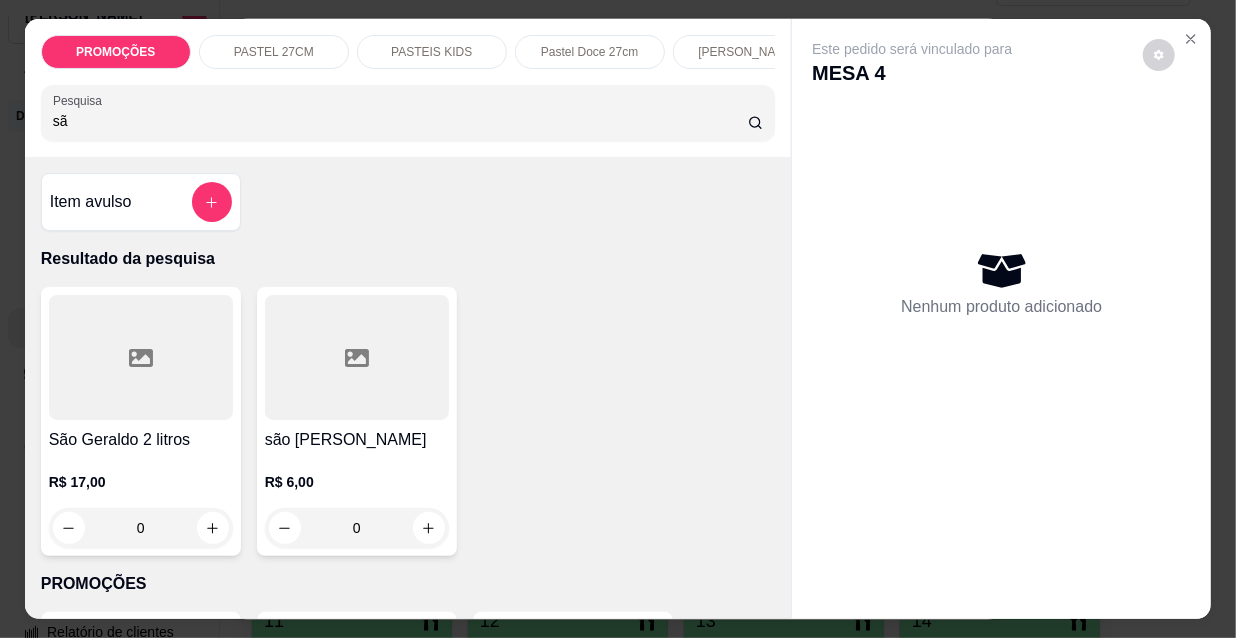 type on "sã" 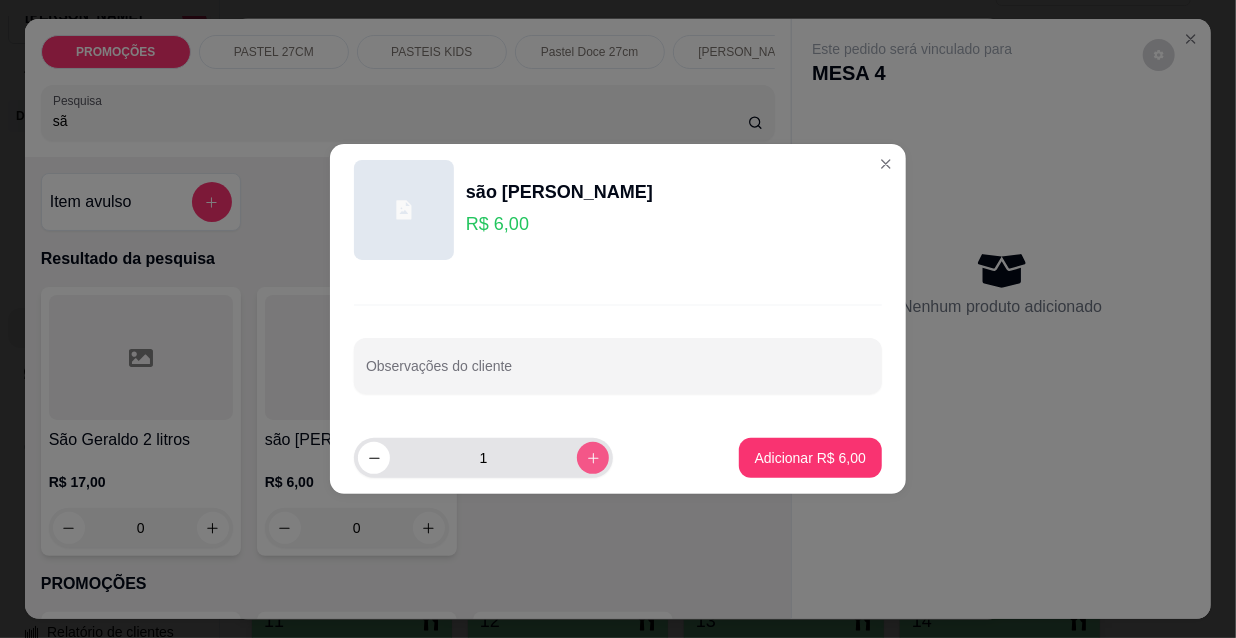 click 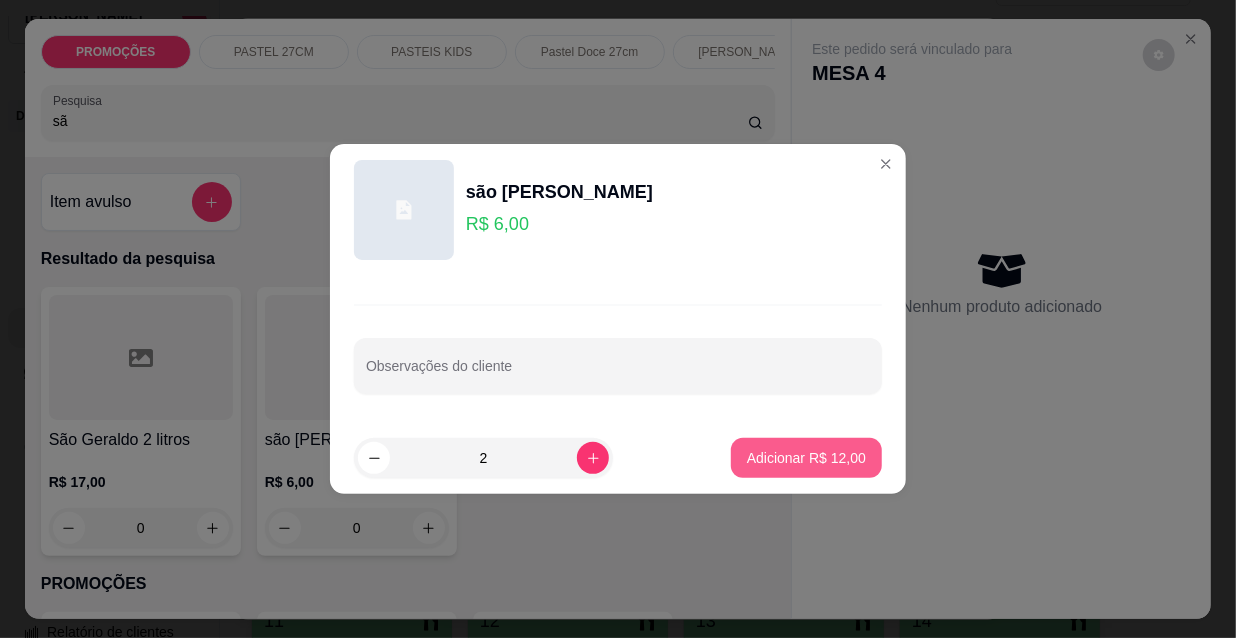 click on "Adicionar   R$ 12,00" at bounding box center [806, 458] 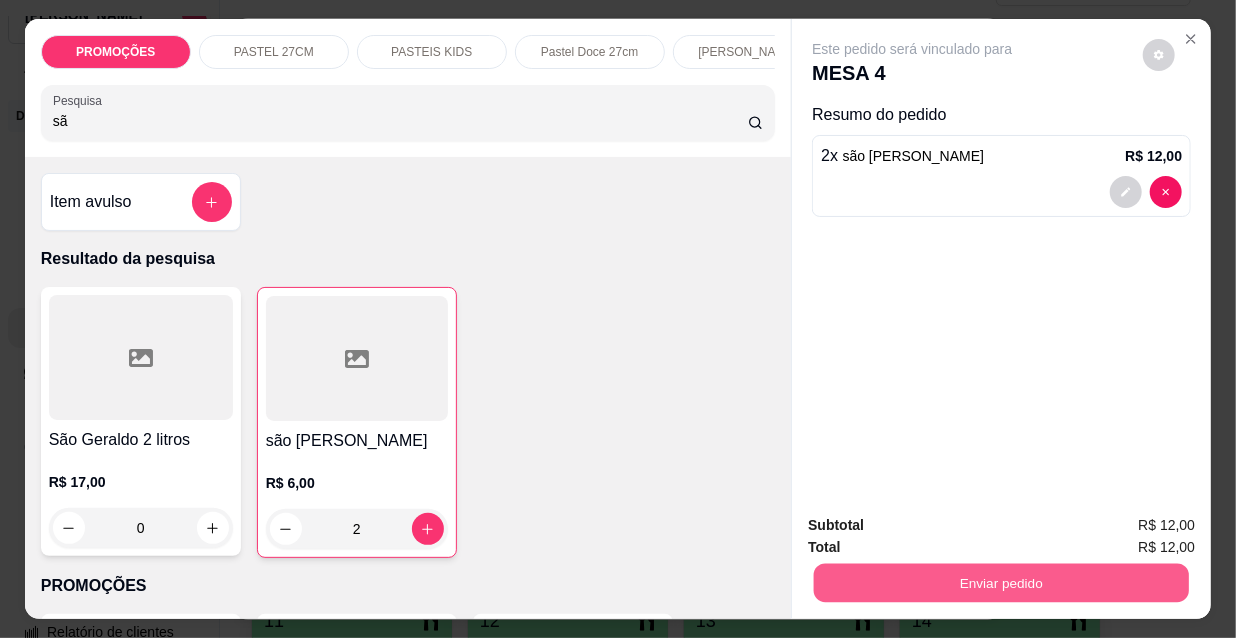 click on "Enviar pedido" at bounding box center [1001, 582] 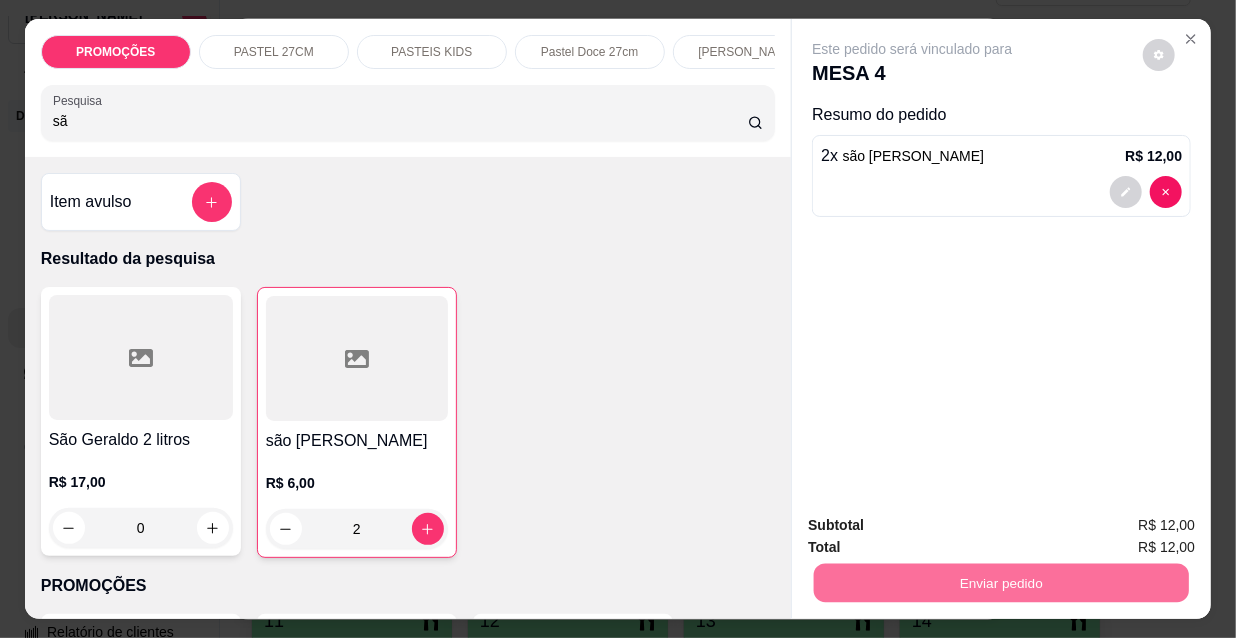 click on "Não registrar e enviar pedido" at bounding box center [937, 526] 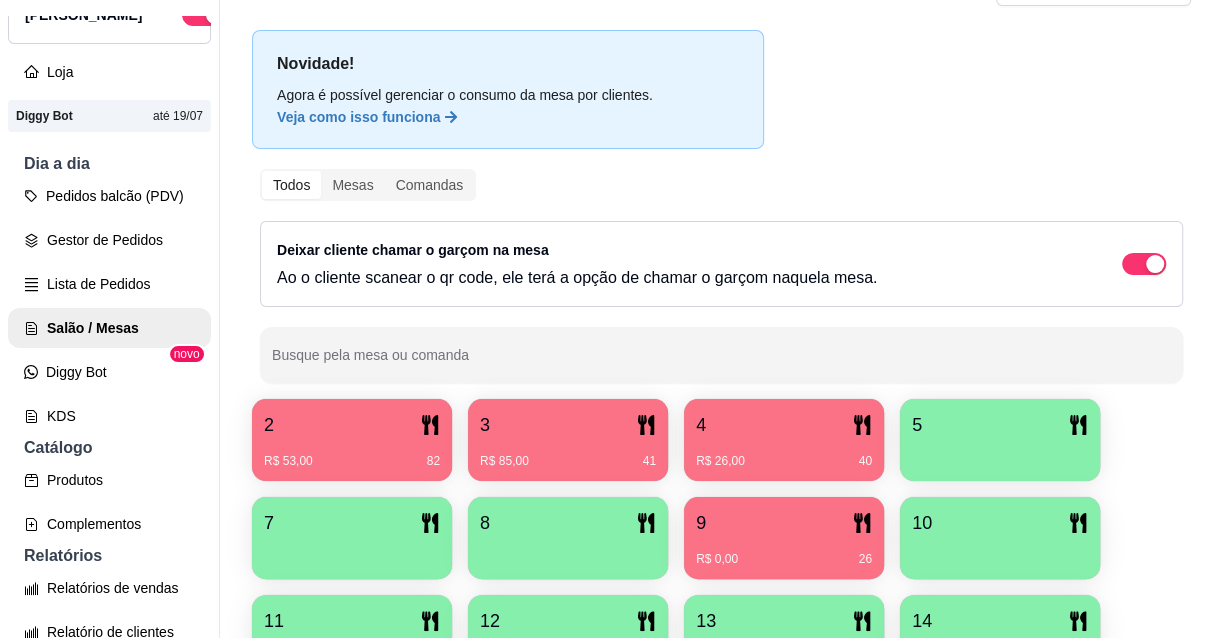 click on "R$ 53,00 82" at bounding box center (352, 454) 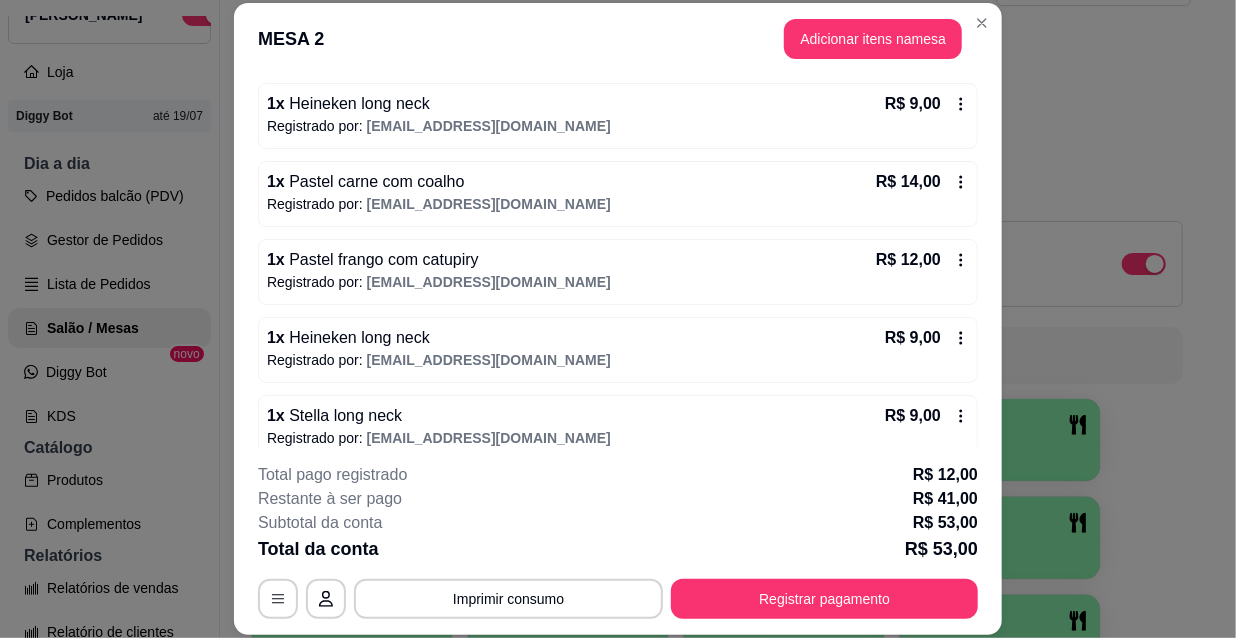 scroll, scrollTop: 201, scrollLeft: 0, axis: vertical 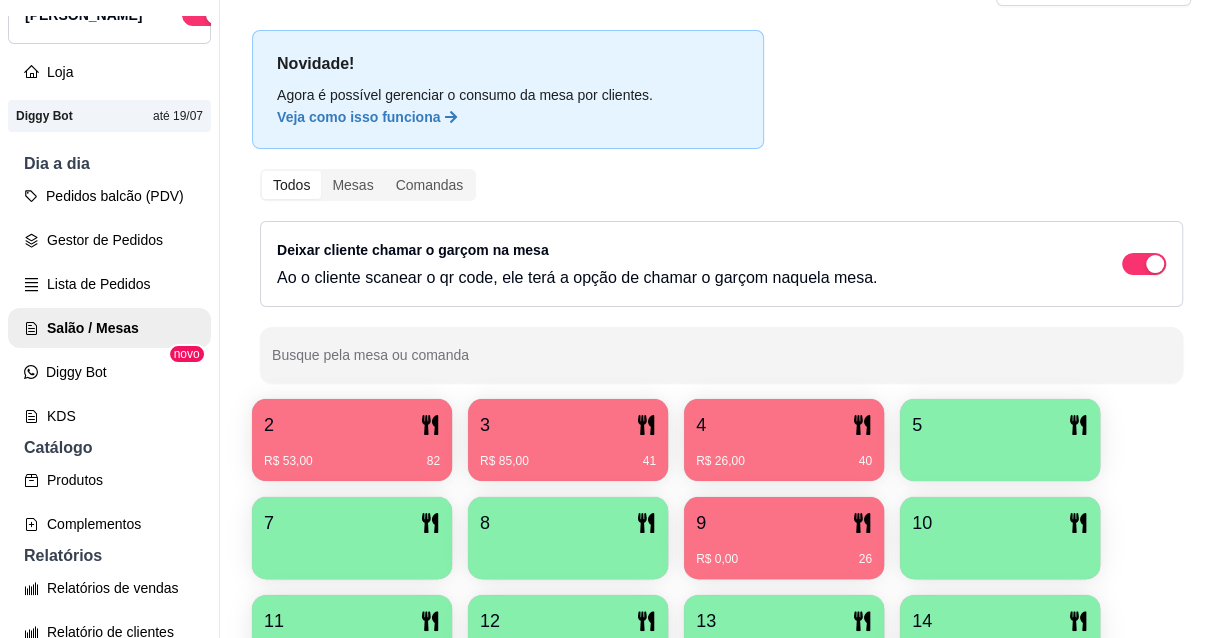 click on "R$ 85,00 41" at bounding box center [568, 461] 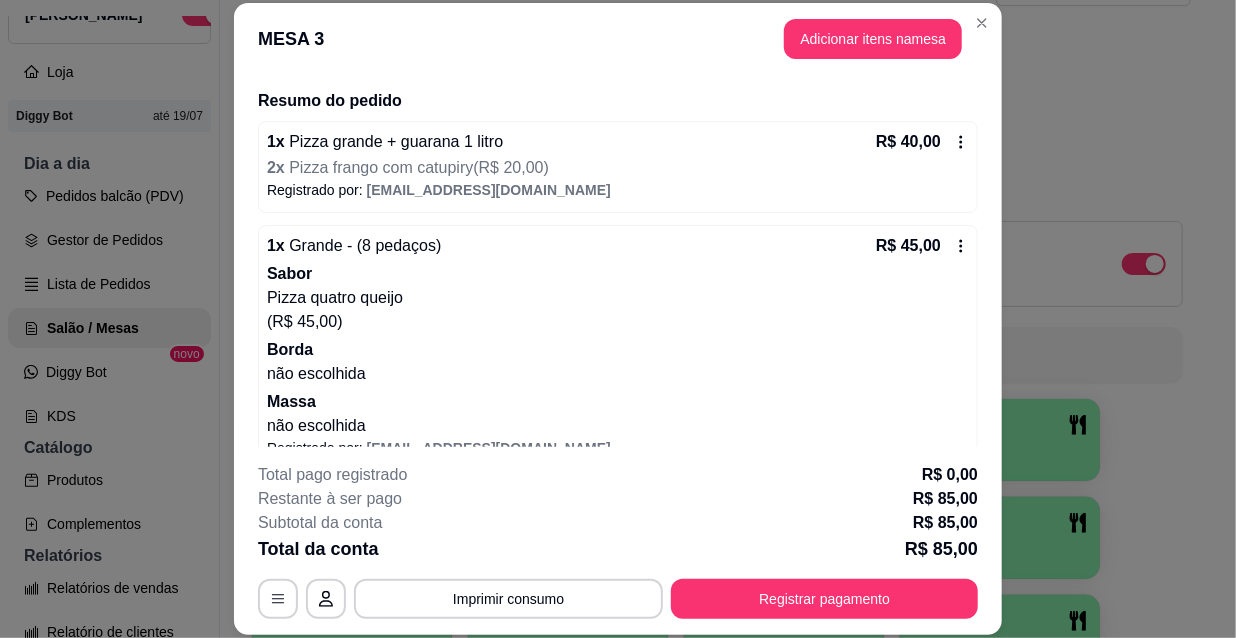 scroll, scrollTop: 174, scrollLeft: 0, axis: vertical 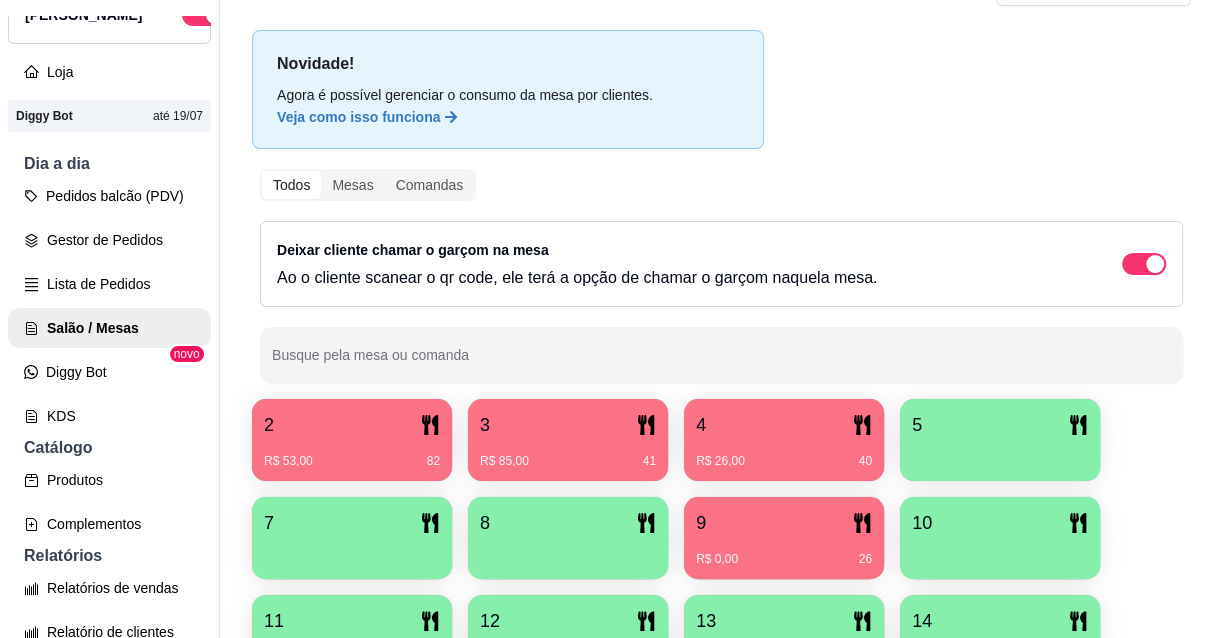 click on "4" at bounding box center [784, 425] 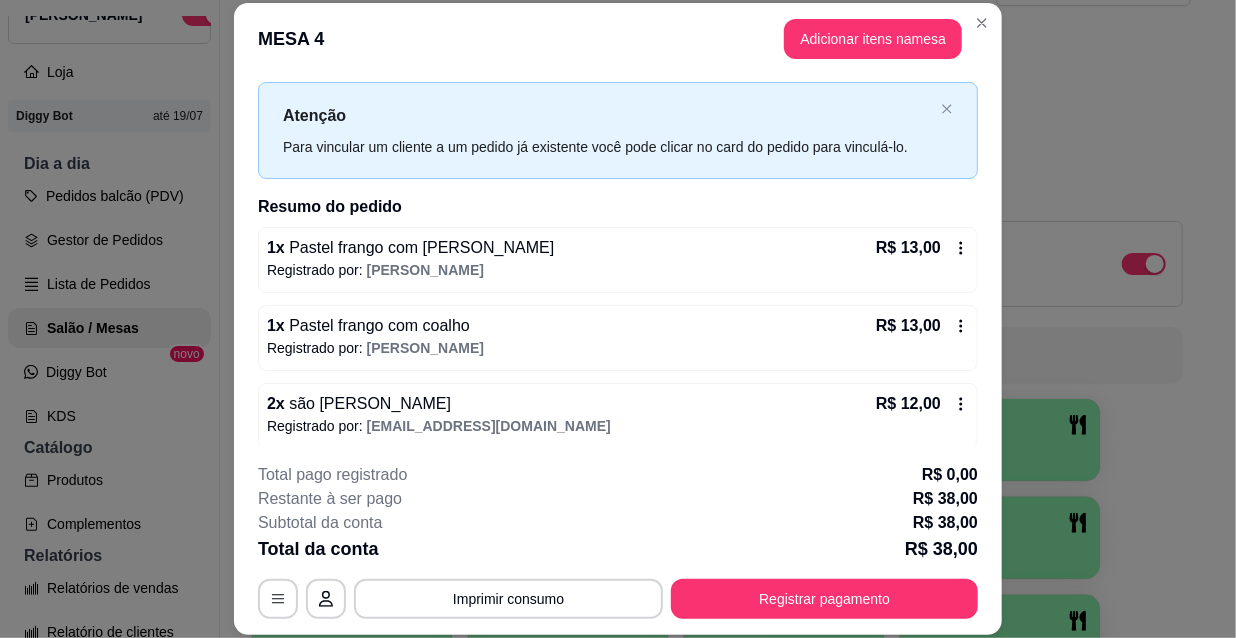 scroll, scrollTop: 46, scrollLeft: 0, axis: vertical 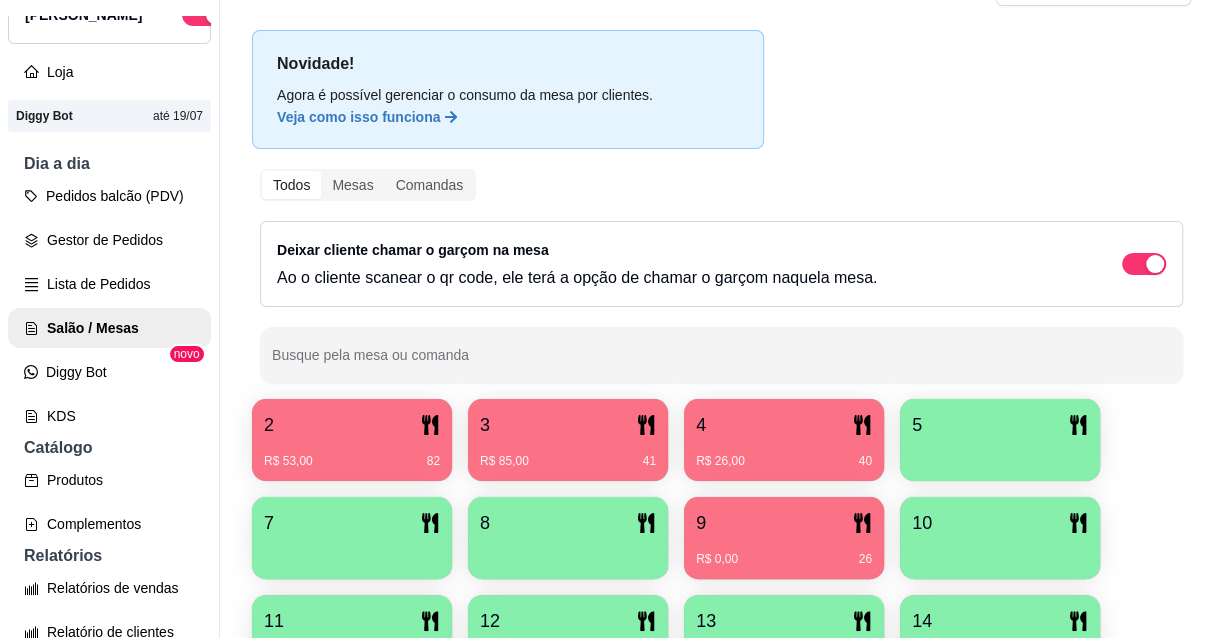 click on "9" at bounding box center (784, 523) 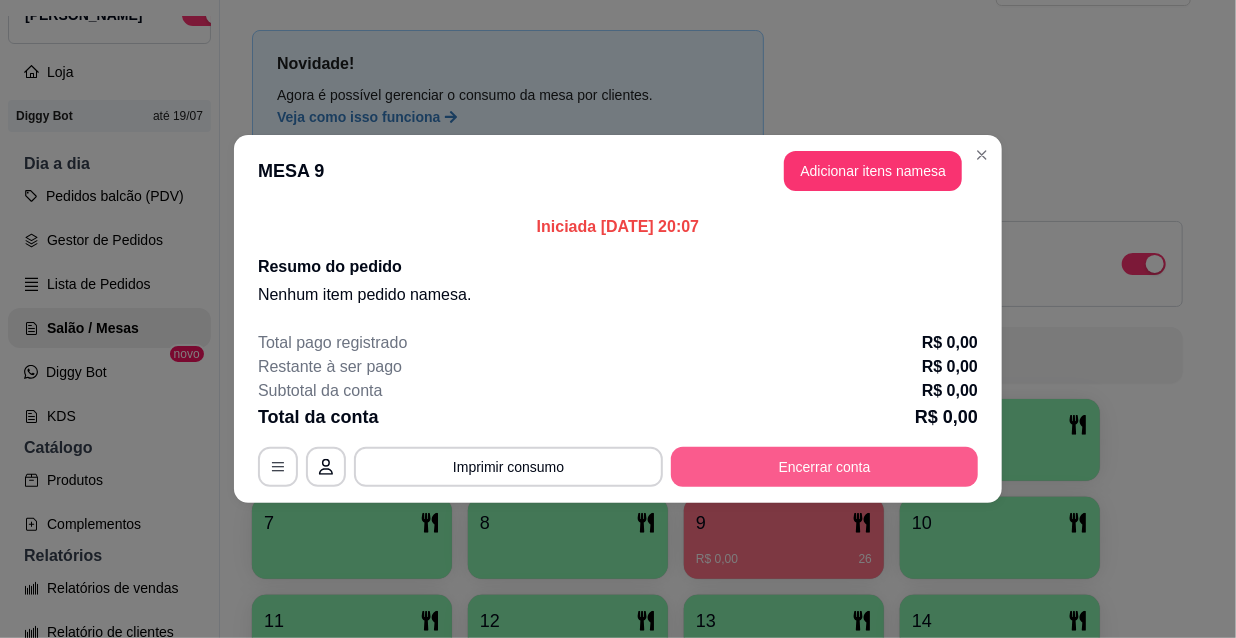 click on "Encerrar conta" at bounding box center [824, 467] 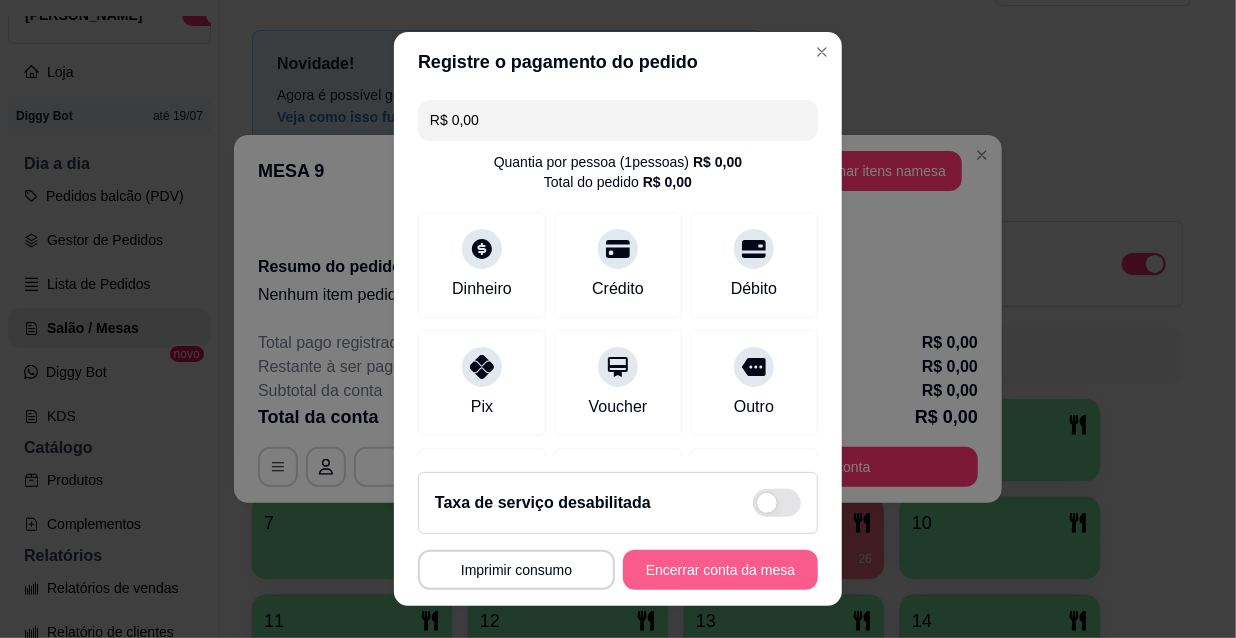 click on "Encerrar conta da mesa" at bounding box center [720, 570] 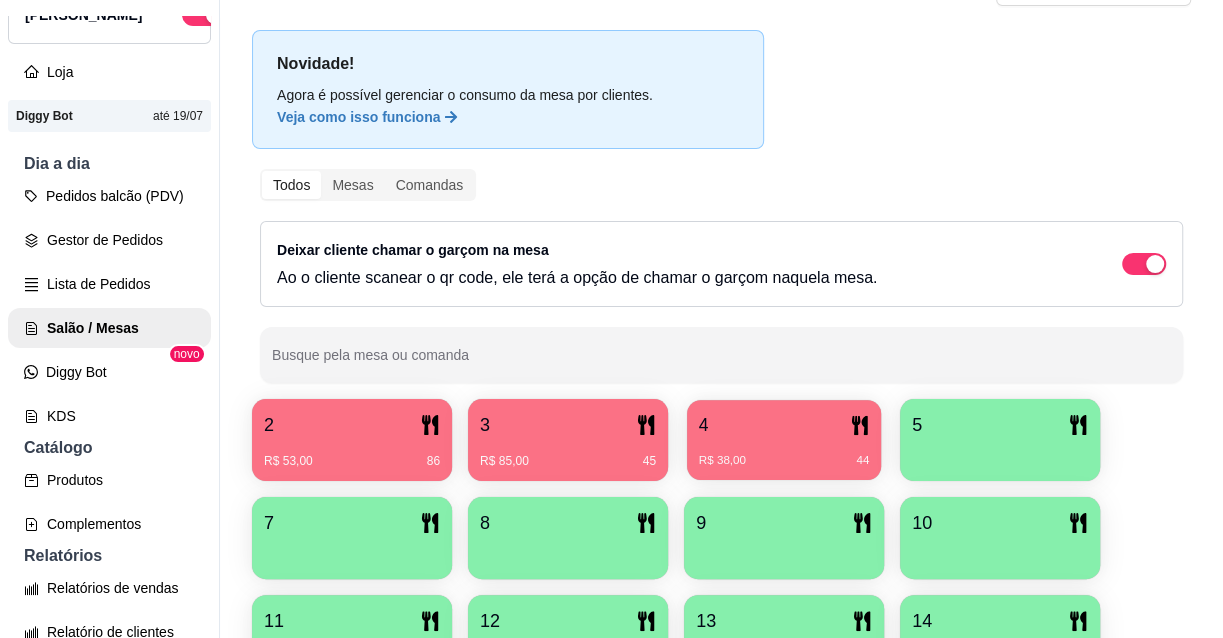 click on "R$ 38,00 44" at bounding box center (784, 453) 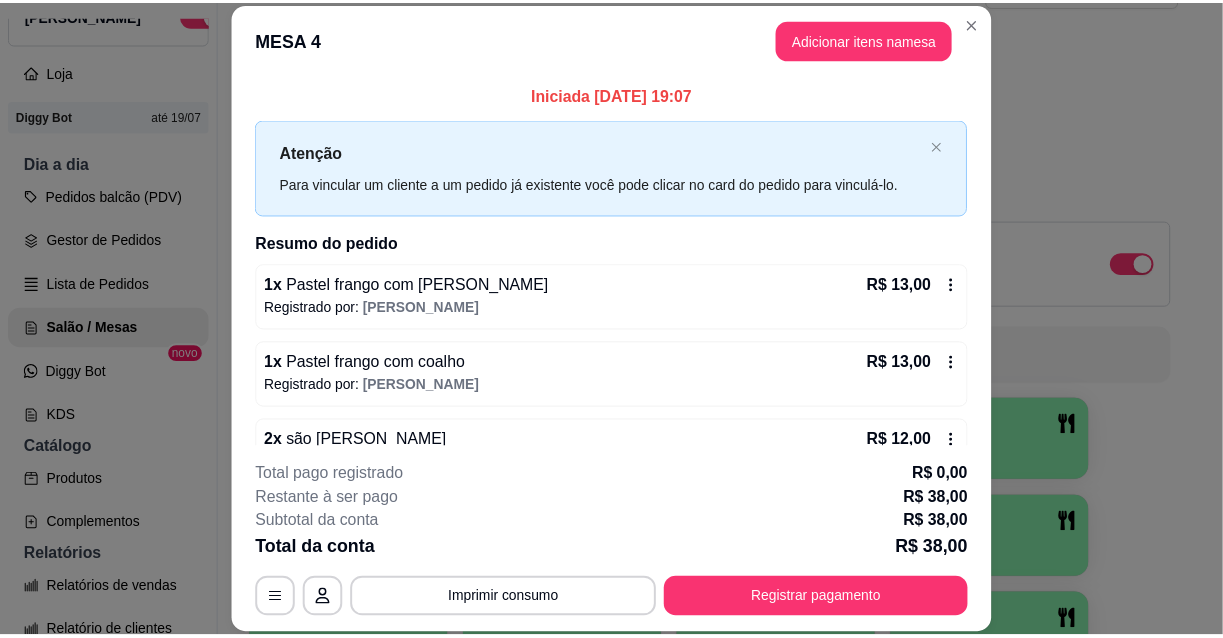 scroll, scrollTop: 46, scrollLeft: 0, axis: vertical 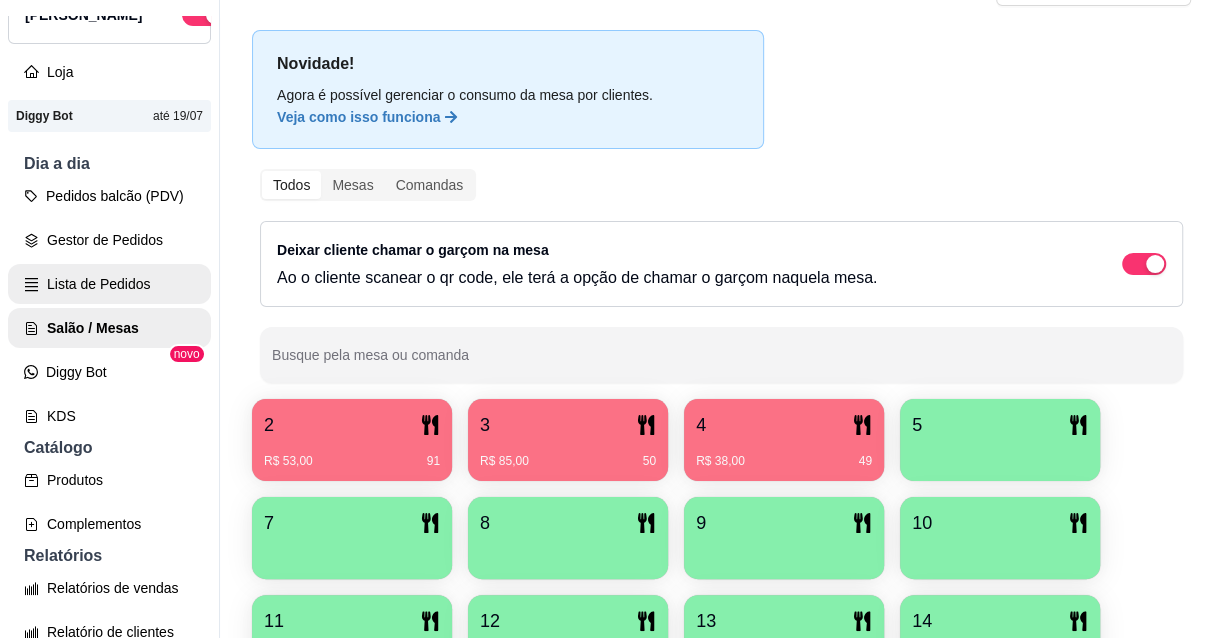 click on "Lista de Pedidos" at bounding box center (109, 284) 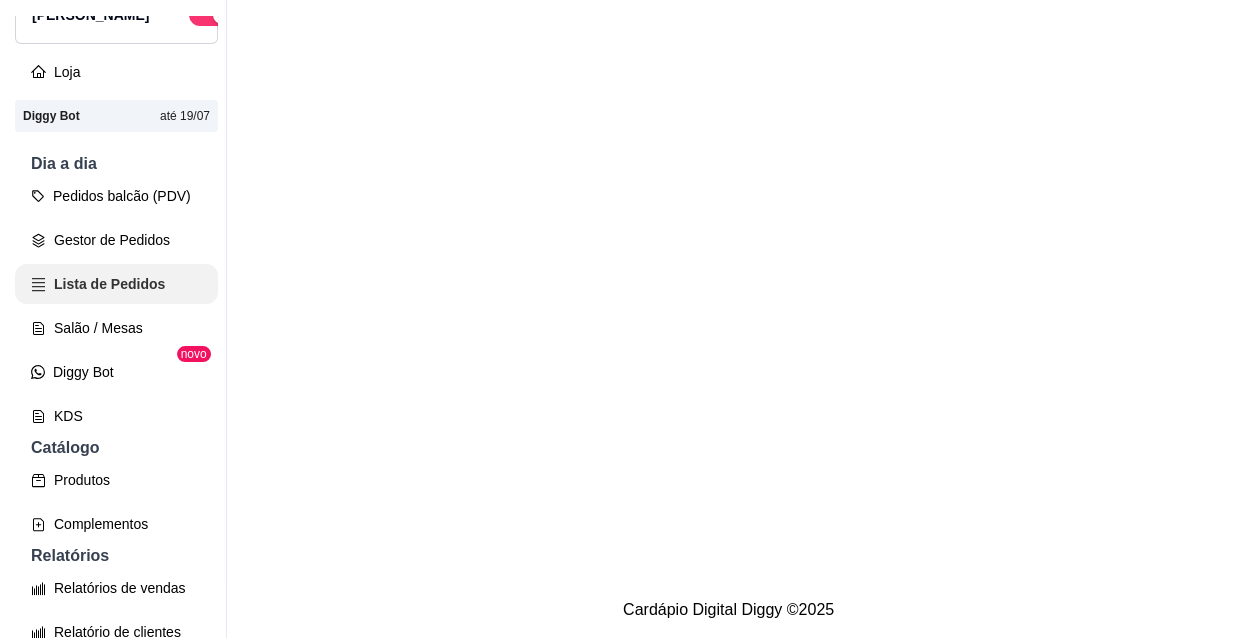 scroll, scrollTop: 0, scrollLeft: 0, axis: both 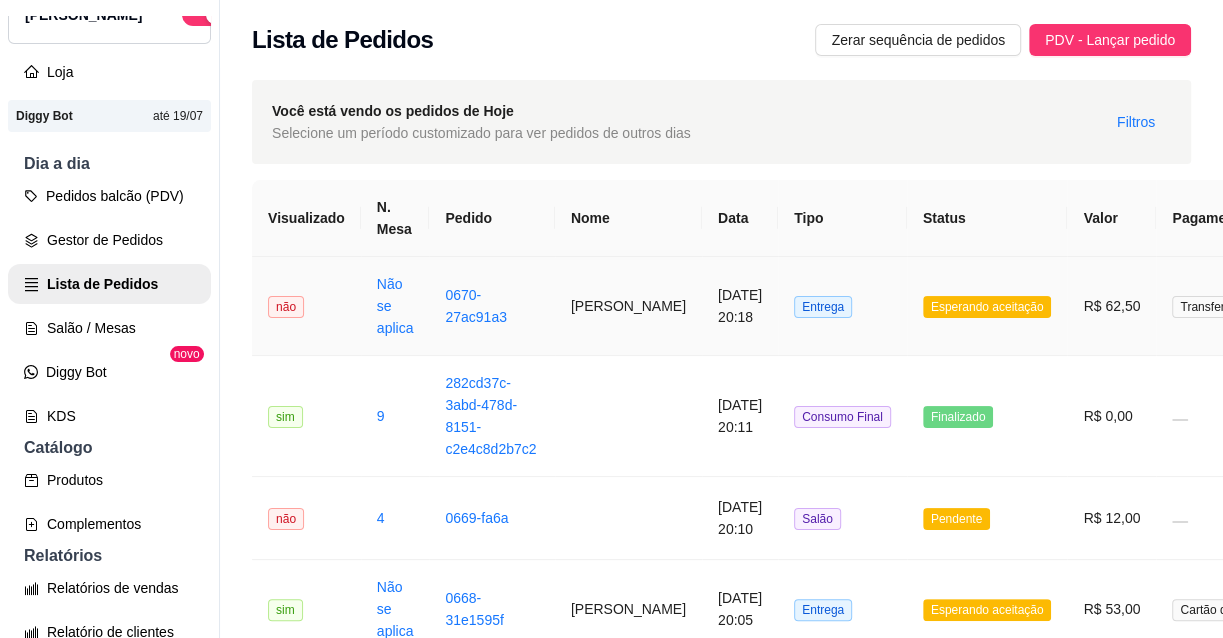 click on "Entrega" at bounding box center (842, 306) 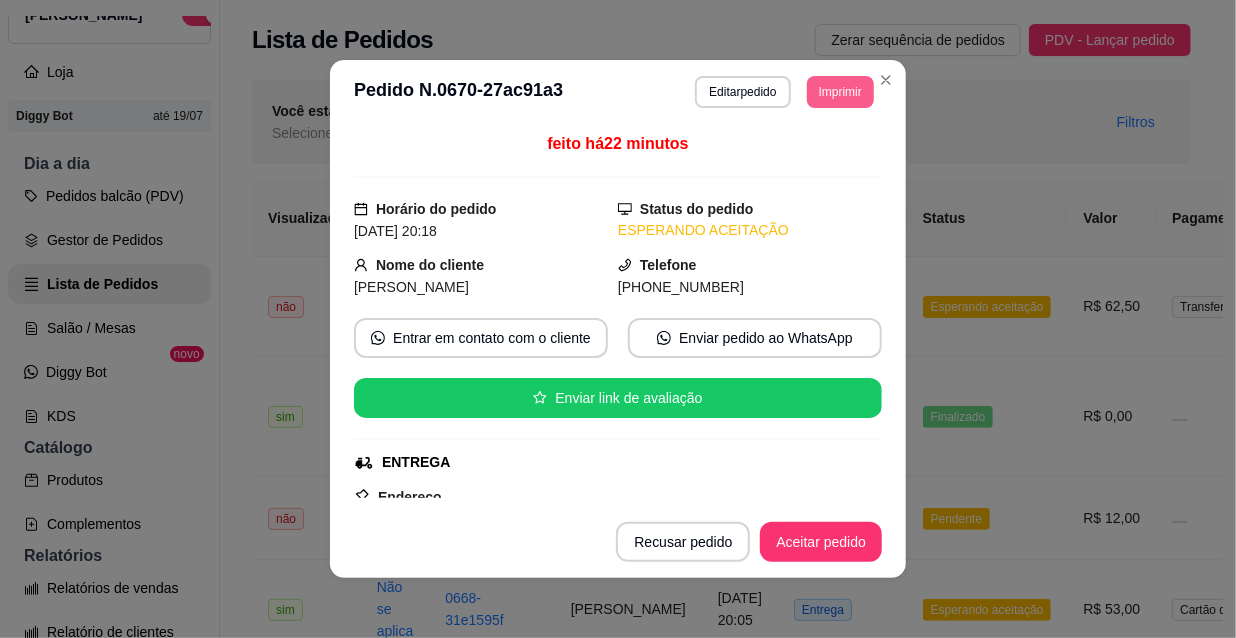 click on "Imprimir" at bounding box center [840, 92] 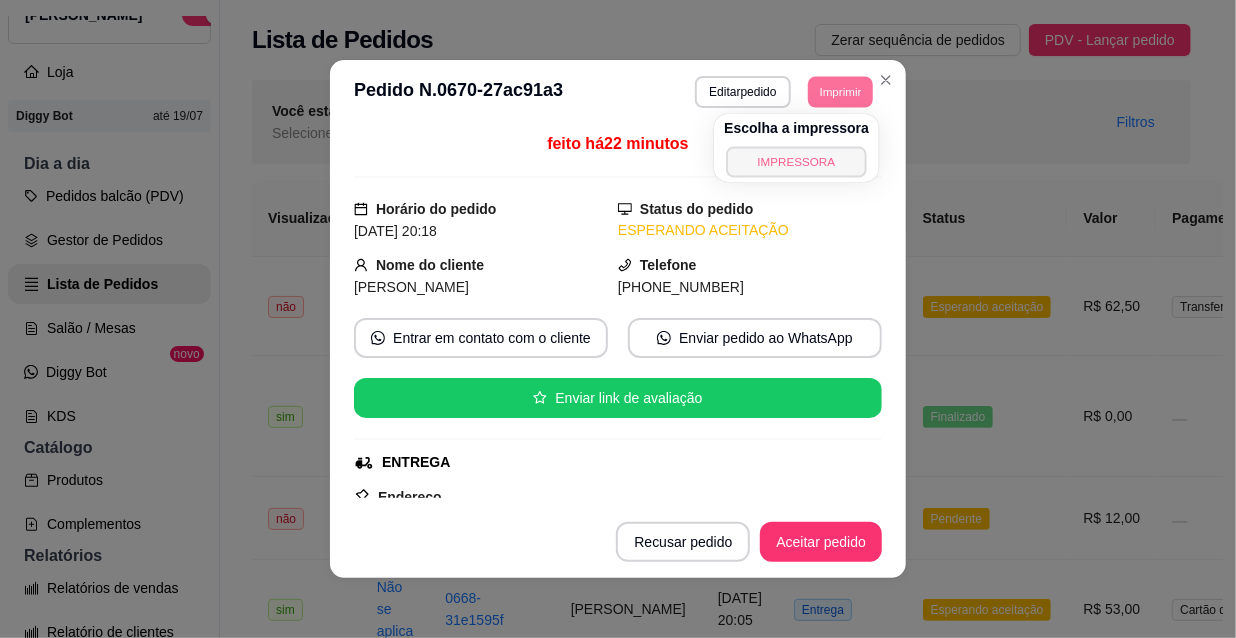 click on "IMPRESSORA" at bounding box center [796, 161] 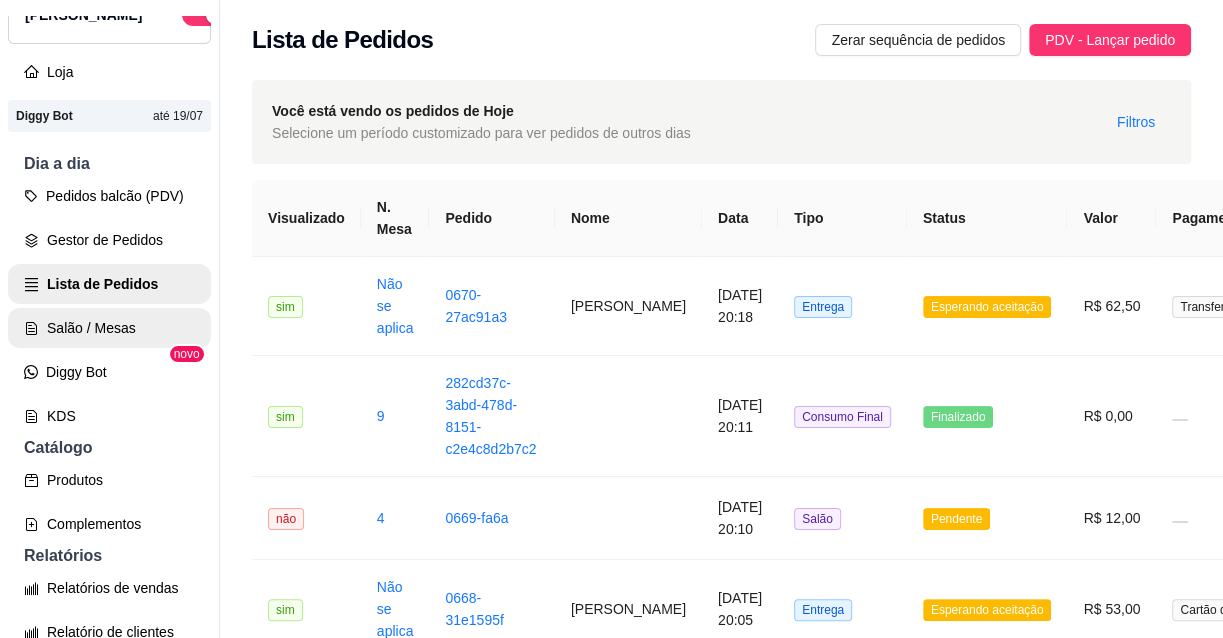click on "Salão / Mesas" at bounding box center [109, 328] 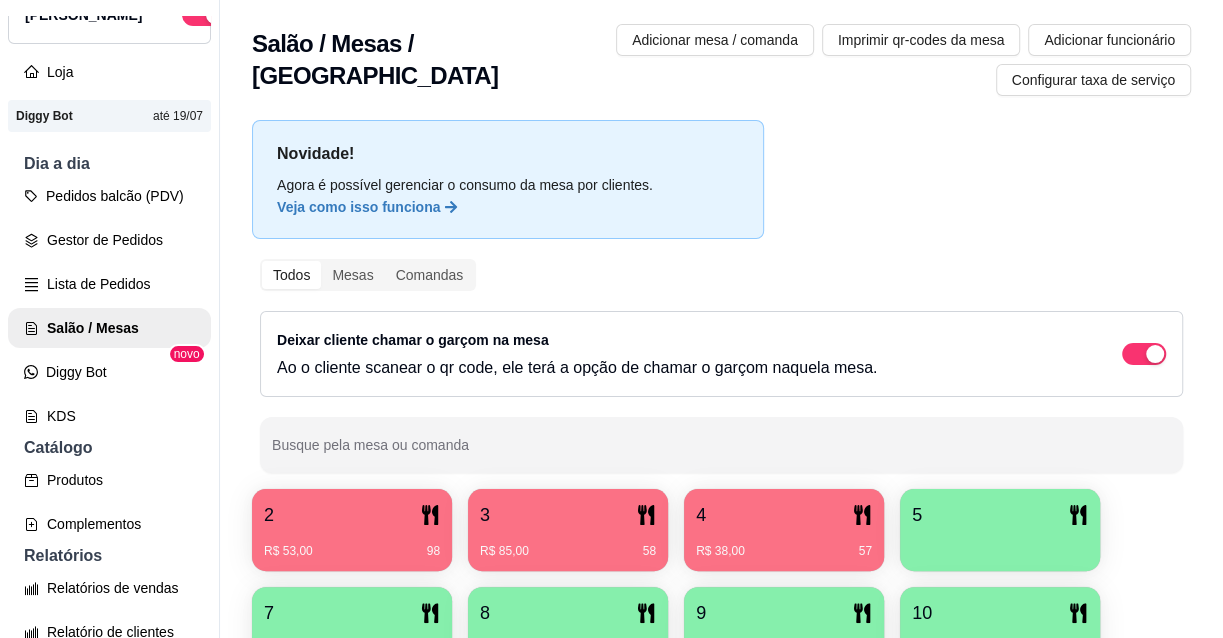click on "R$ 38,00 57" at bounding box center (784, 551) 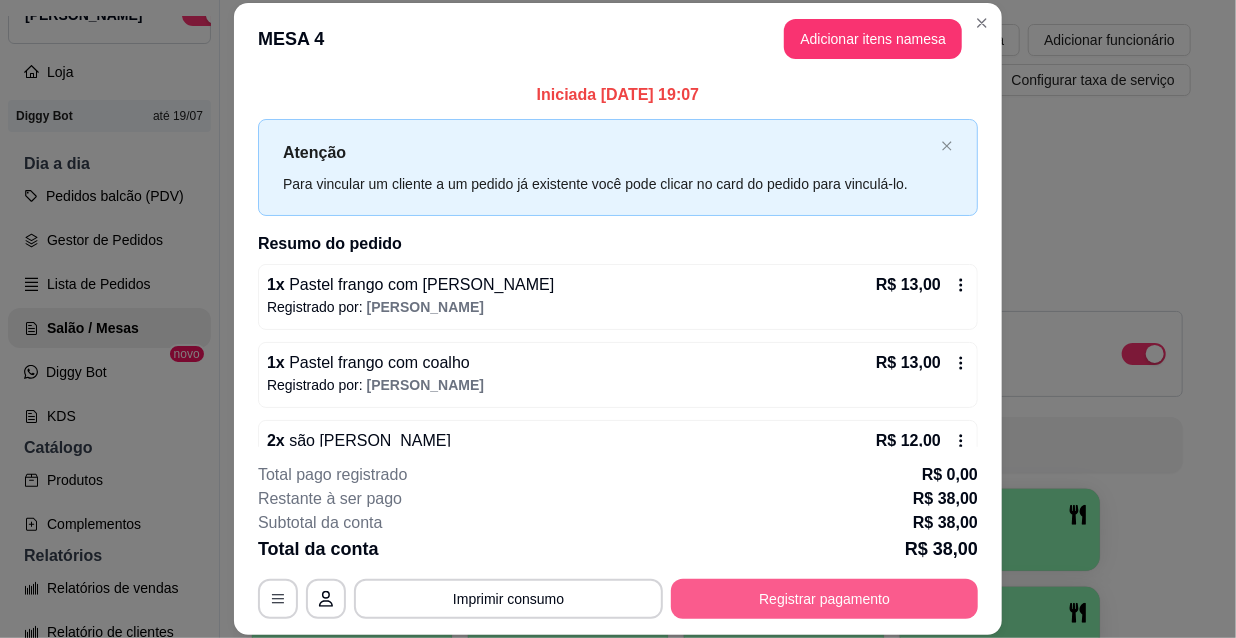 click on "Registrar pagamento" at bounding box center (824, 599) 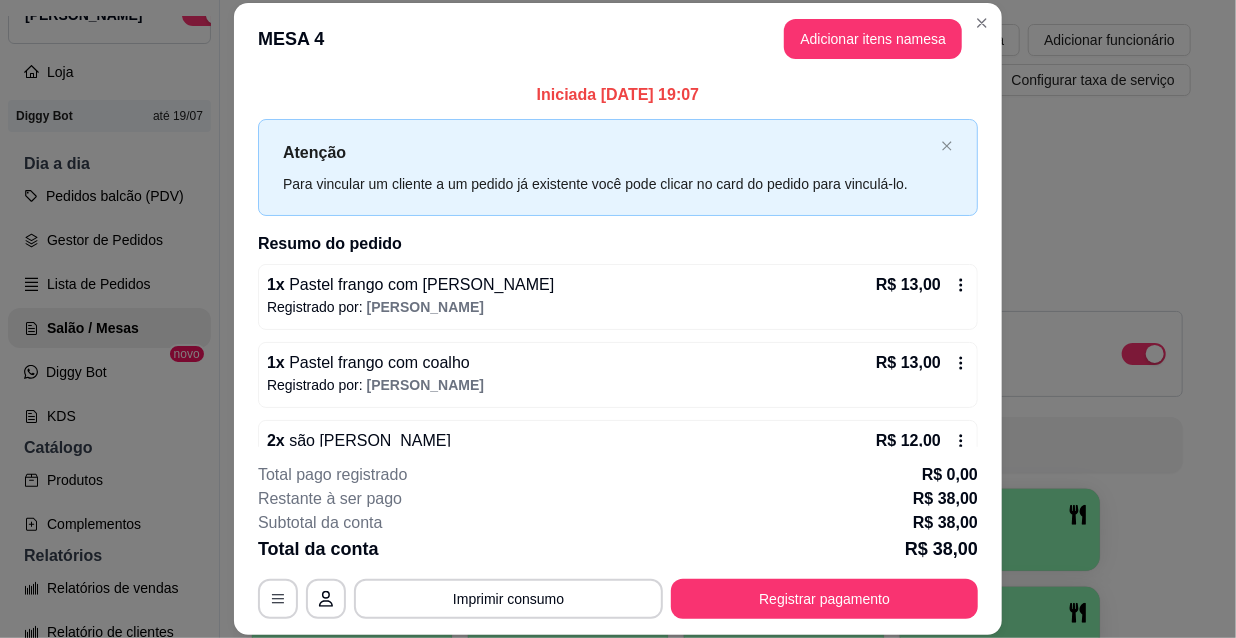 click on "Pix" at bounding box center [482, 399] 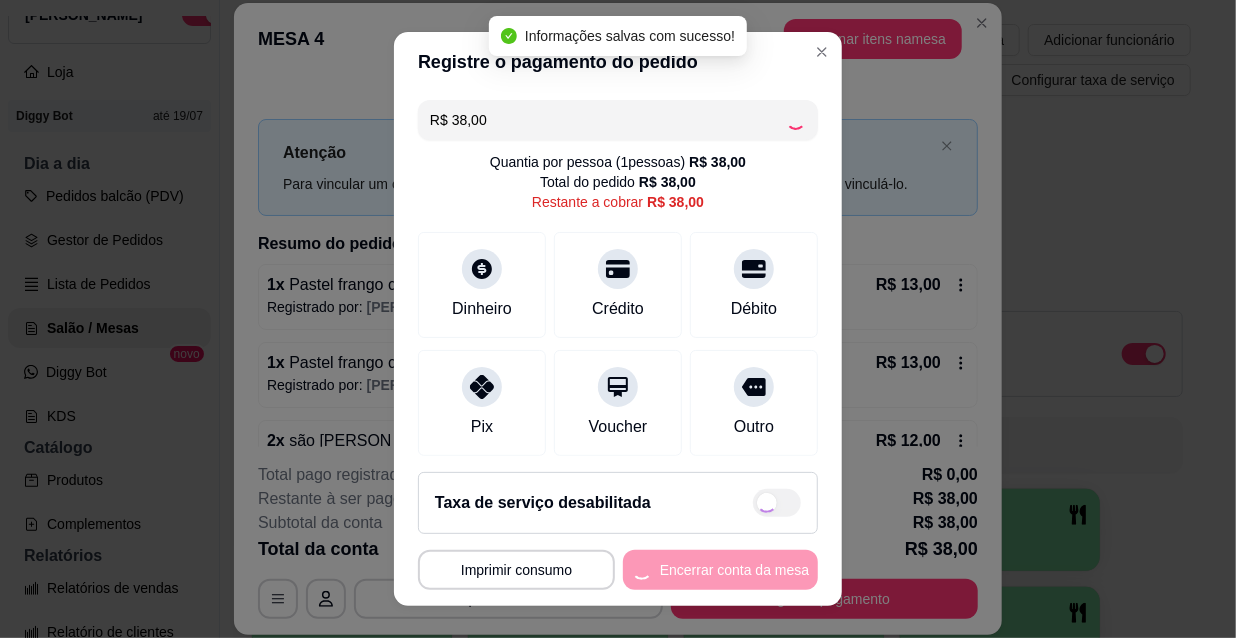 type on "R$ 0,00" 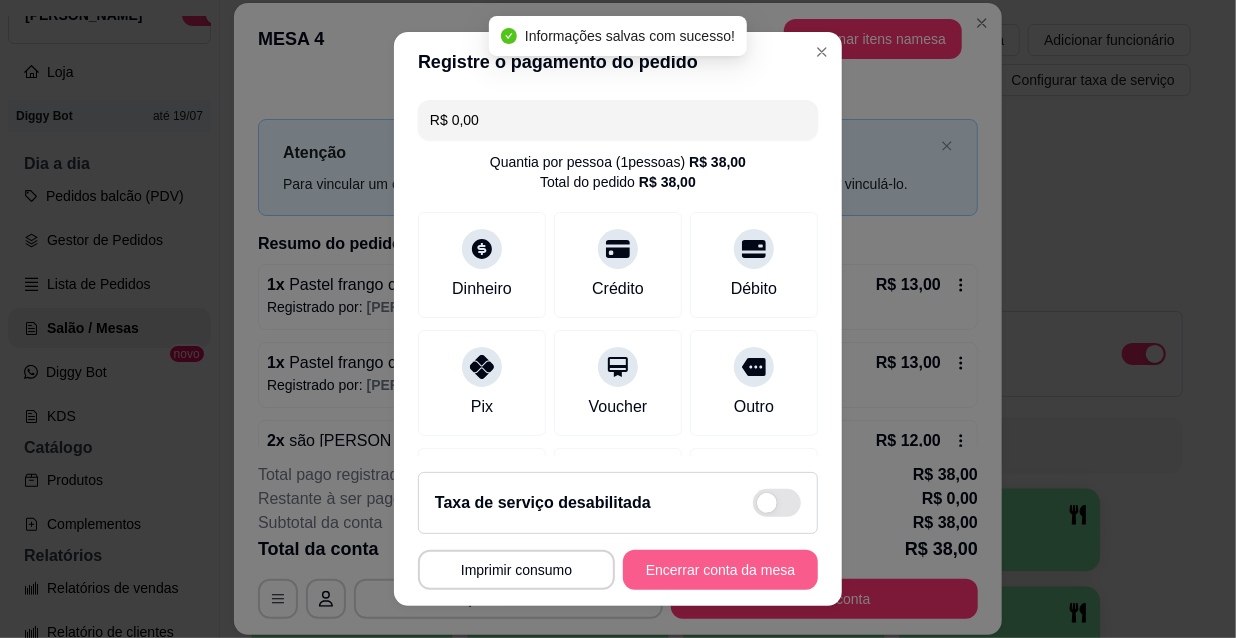click on "Encerrar conta da mesa" at bounding box center (720, 570) 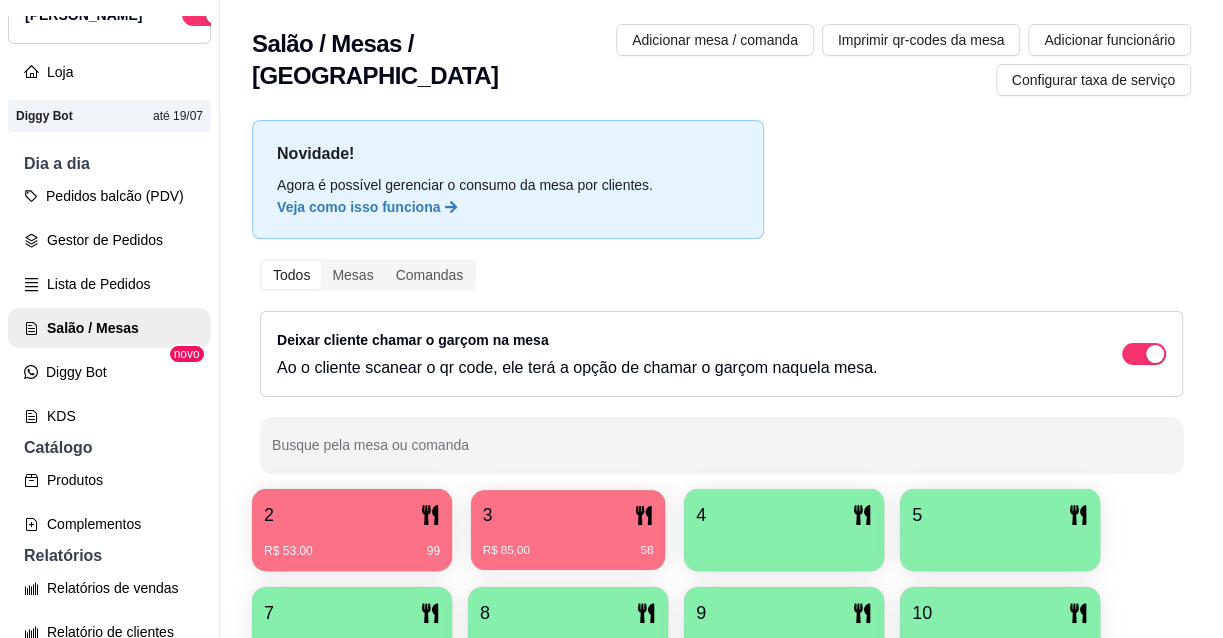 click on "3" at bounding box center [568, 515] 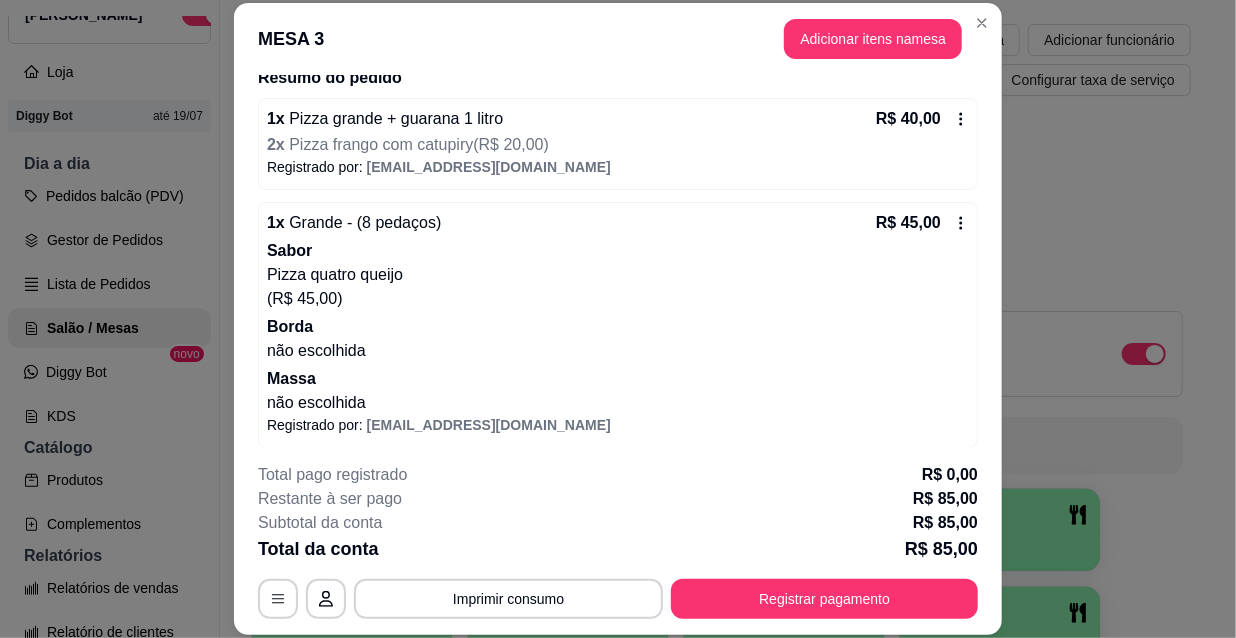 scroll, scrollTop: 174, scrollLeft: 0, axis: vertical 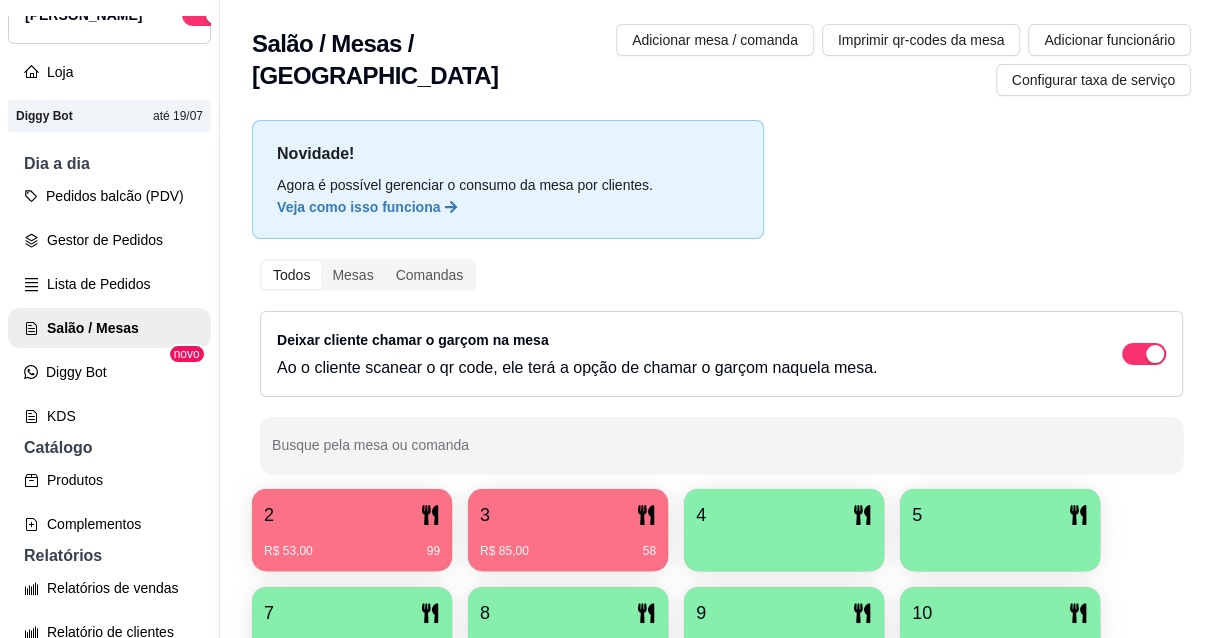 click on "R$ 53,00" at bounding box center [288, 551] 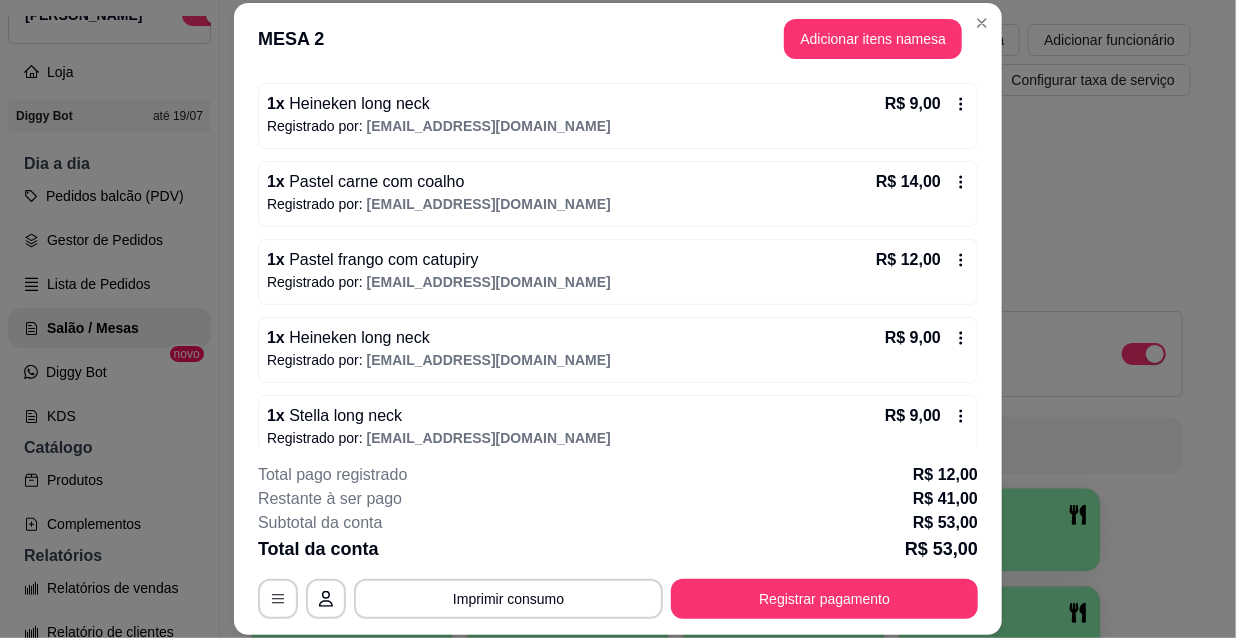 scroll, scrollTop: 201, scrollLeft: 0, axis: vertical 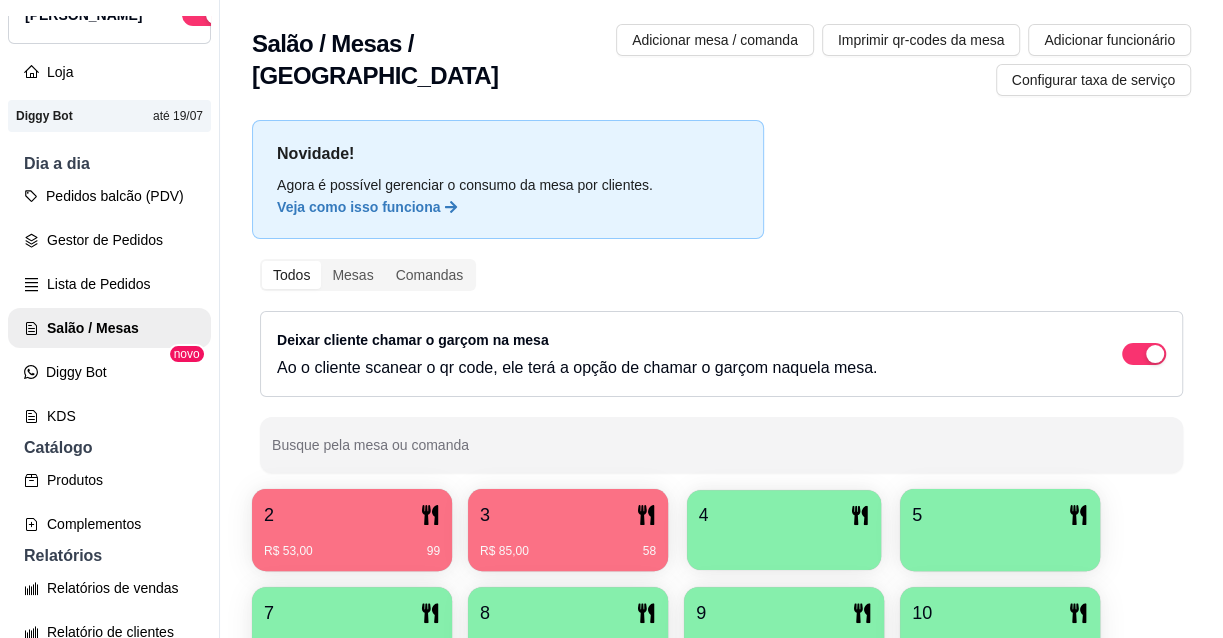 click at bounding box center (784, 543) 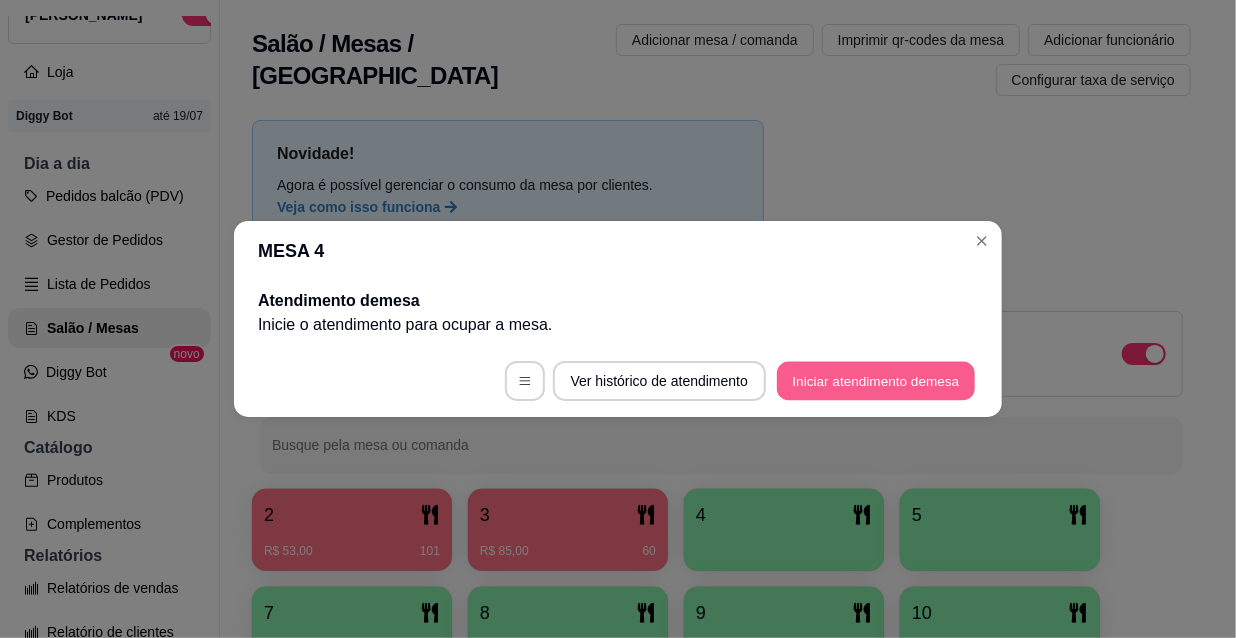 click on "Iniciar atendimento de  mesa" at bounding box center (876, 381) 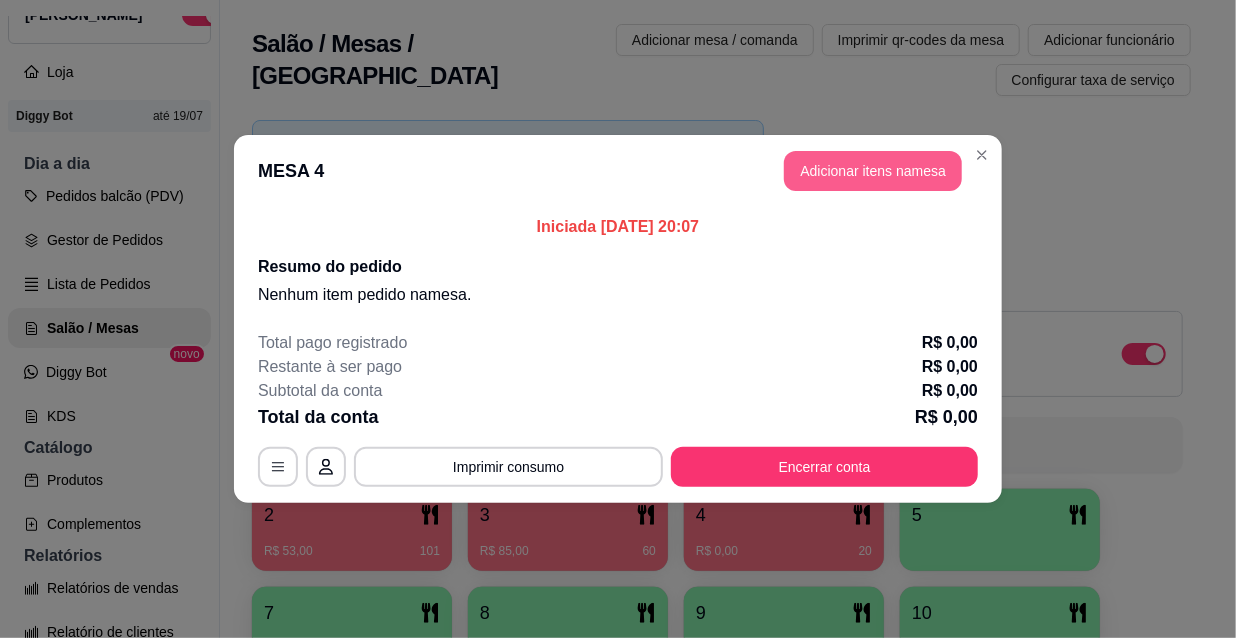 click on "Adicionar itens na  mesa" at bounding box center [873, 171] 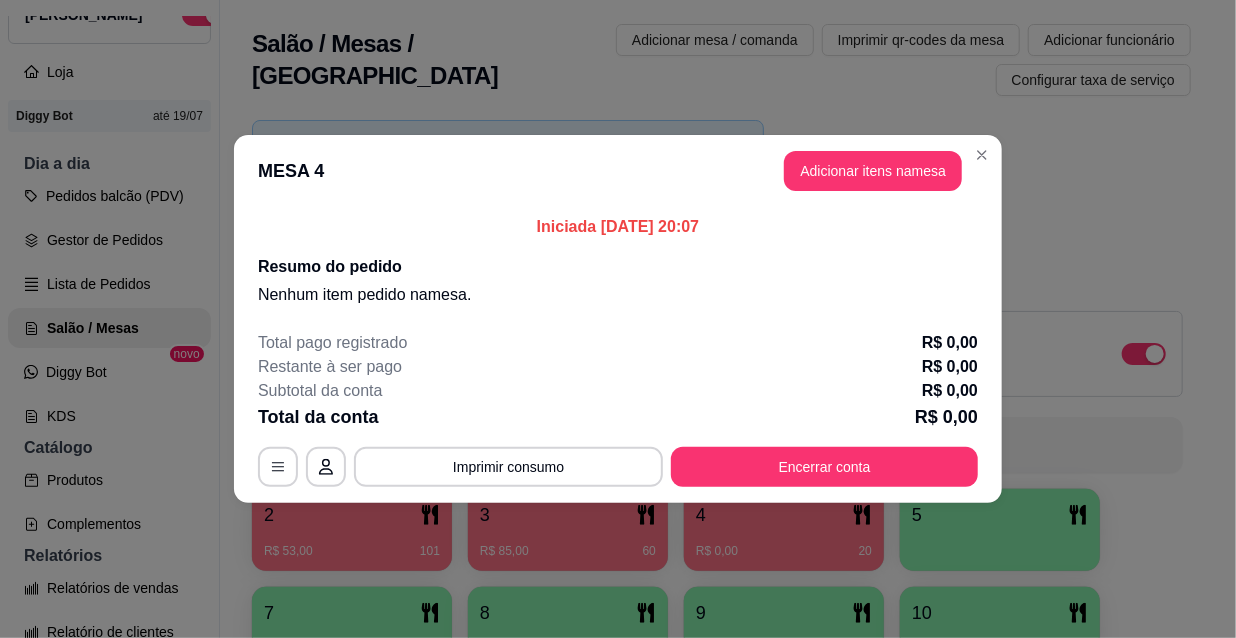 click on "Nenhum produto adicionado" at bounding box center [1001, 283] 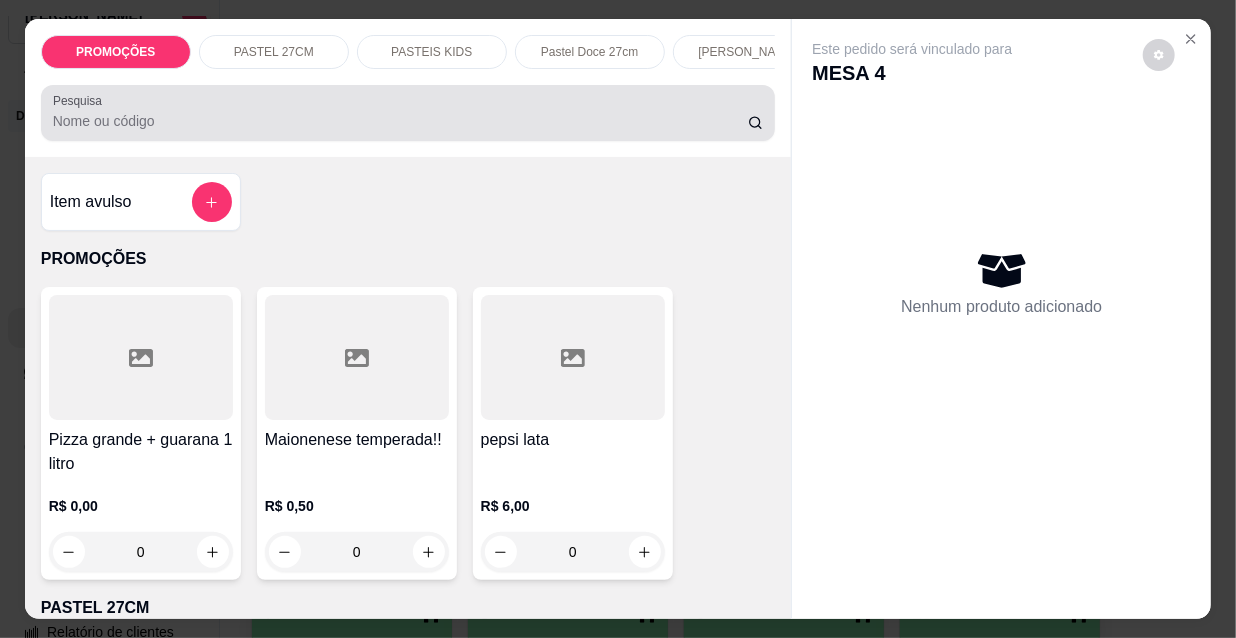 click on "Pesquisa" at bounding box center (400, 121) 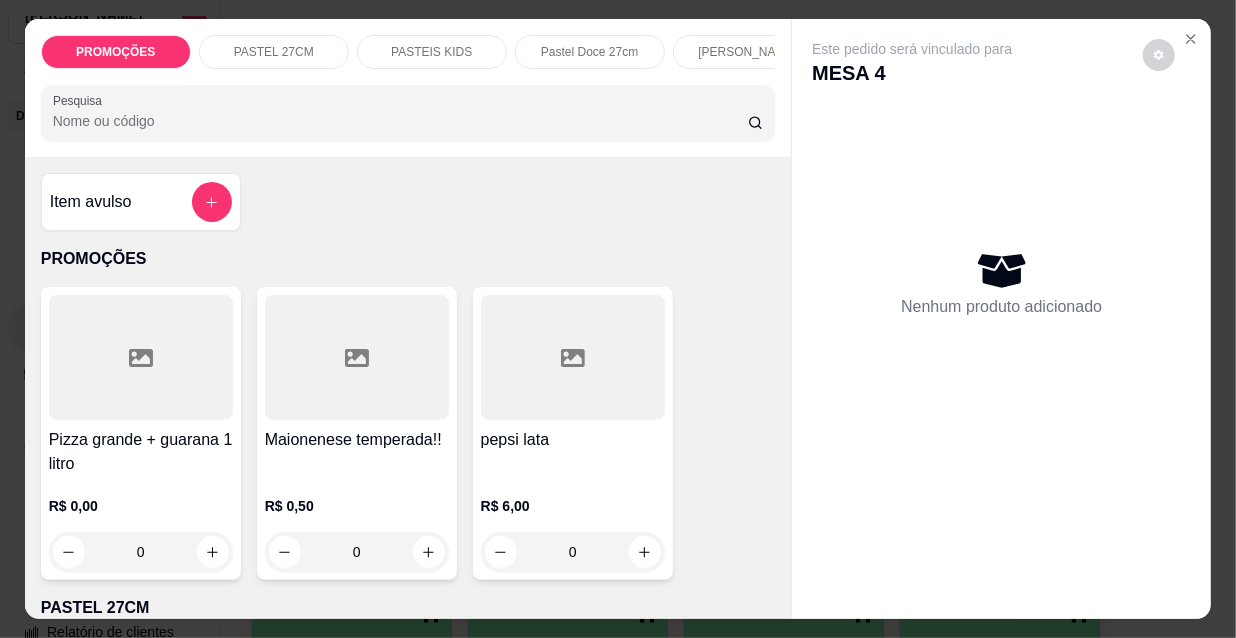 click on "Pesquisa" at bounding box center (400, 121) 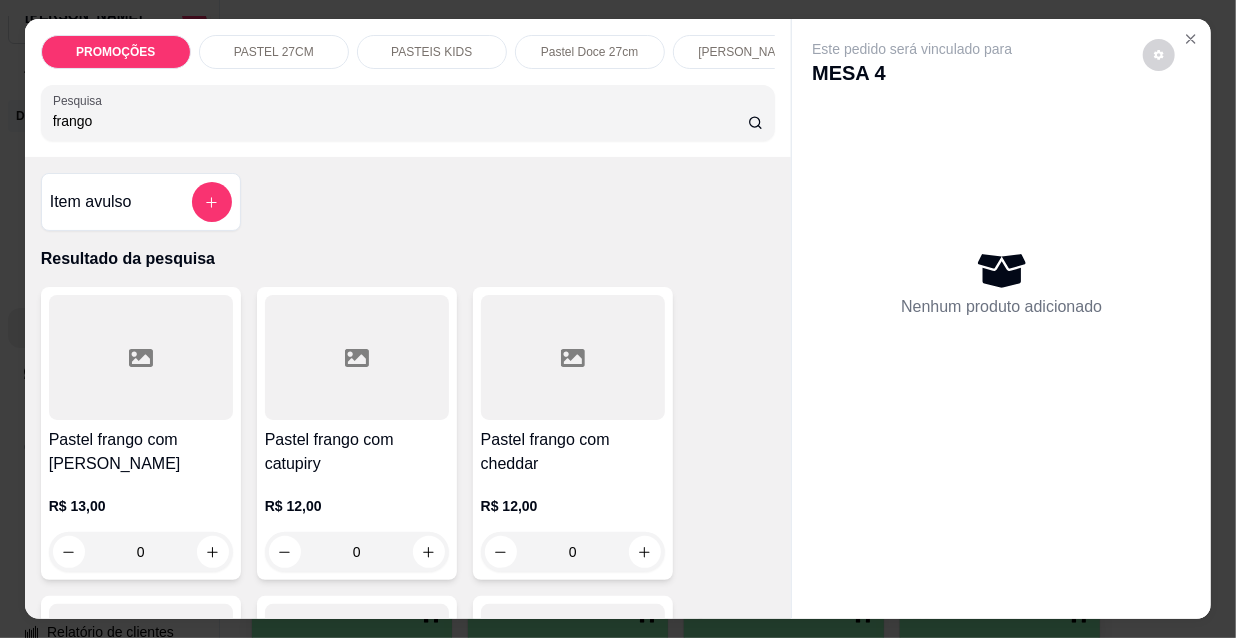 scroll, scrollTop: 272, scrollLeft: 0, axis: vertical 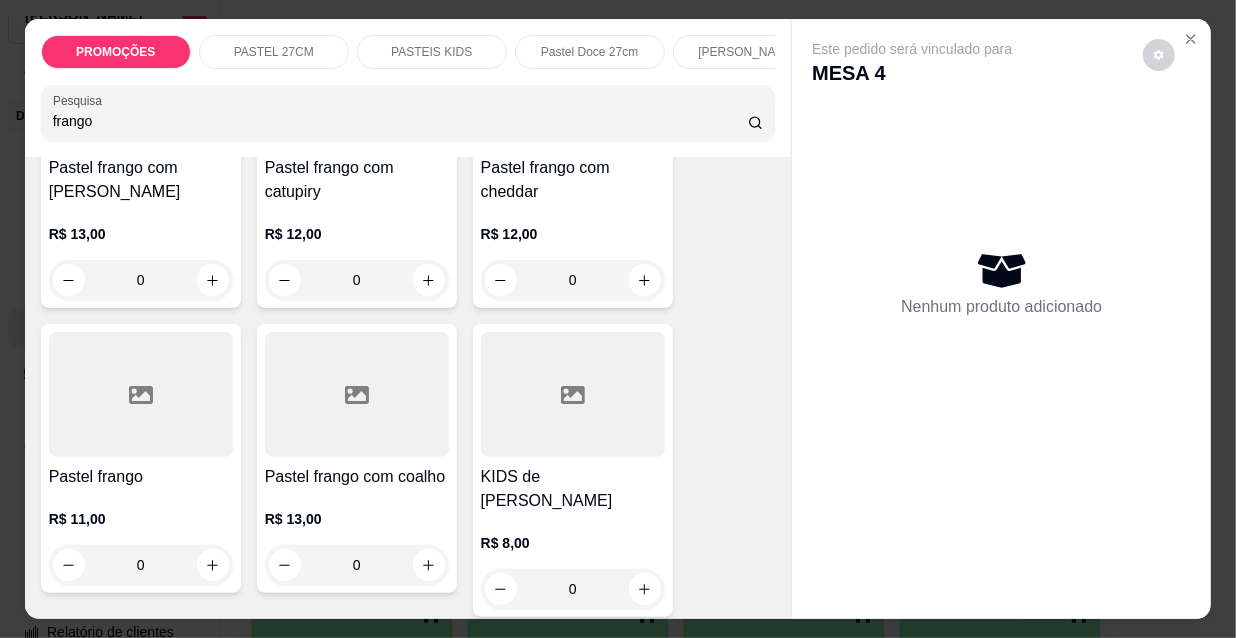 type on "frango" 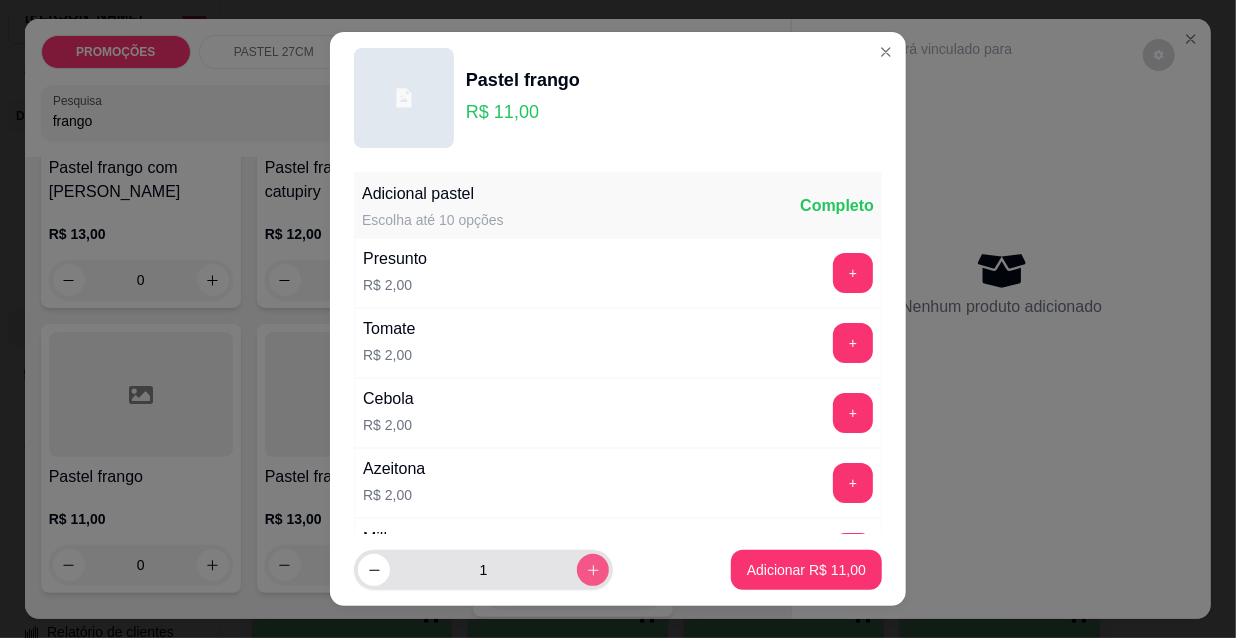 click at bounding box center [593, 570] 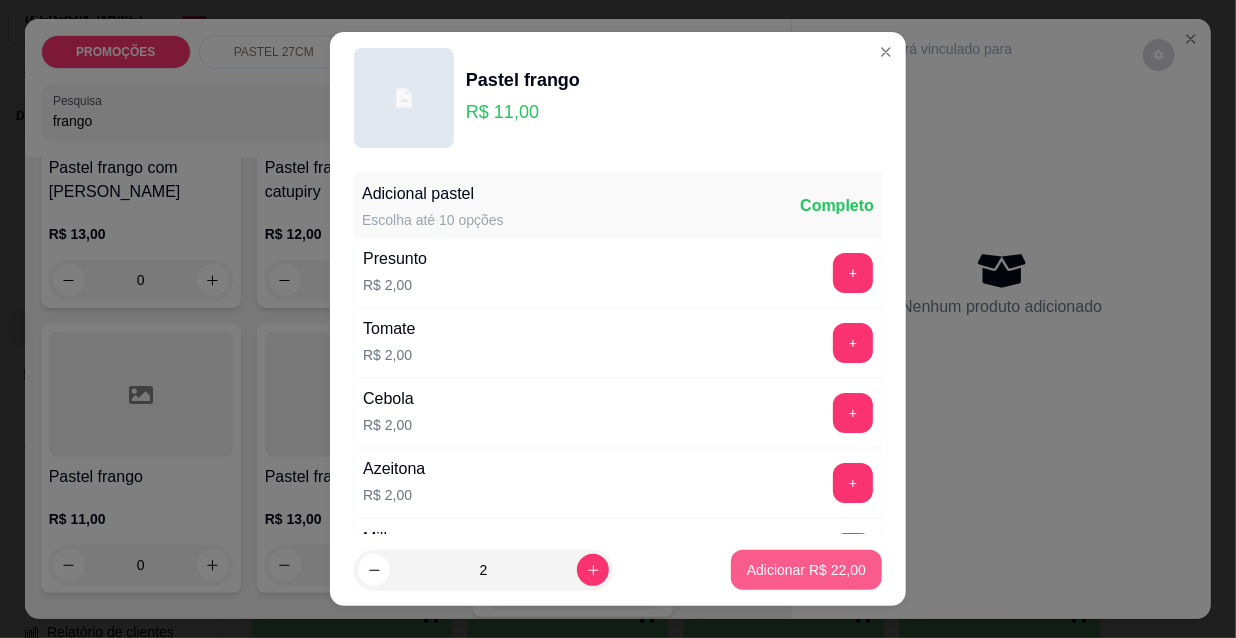 click on "Adicionar   R$ 22,00" at bounding box center [806, 570] 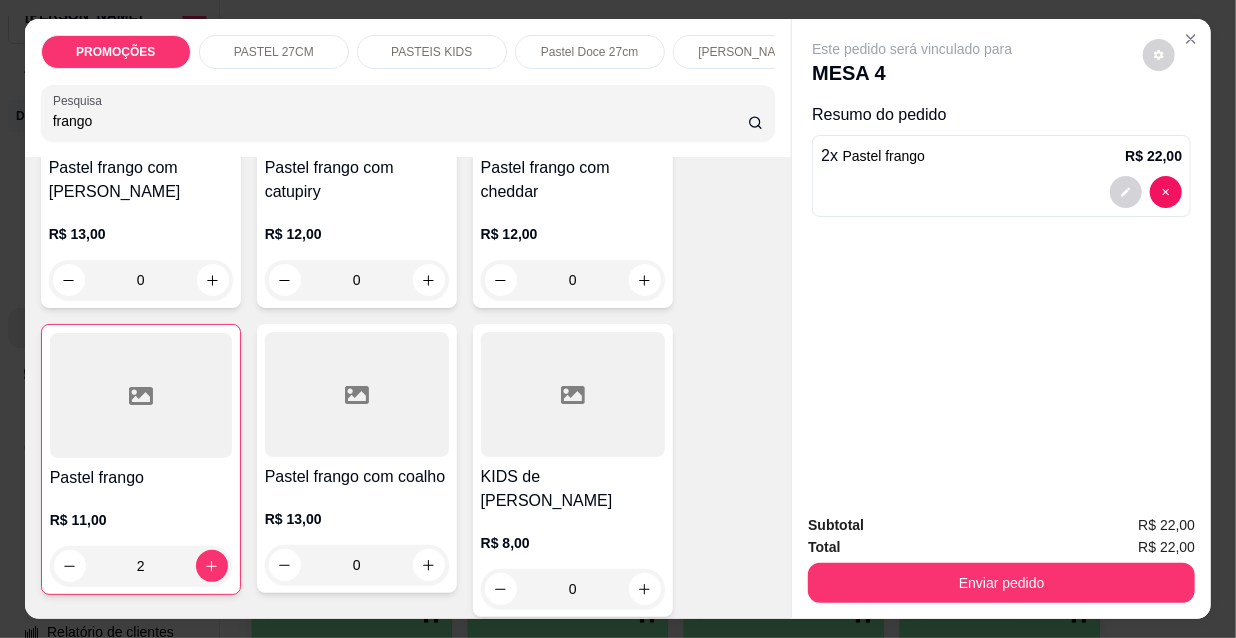 drag, startPoint x: 90, startPoint y: 130, endPoint x: 12, endPoint y: 59, distance: 105.47511 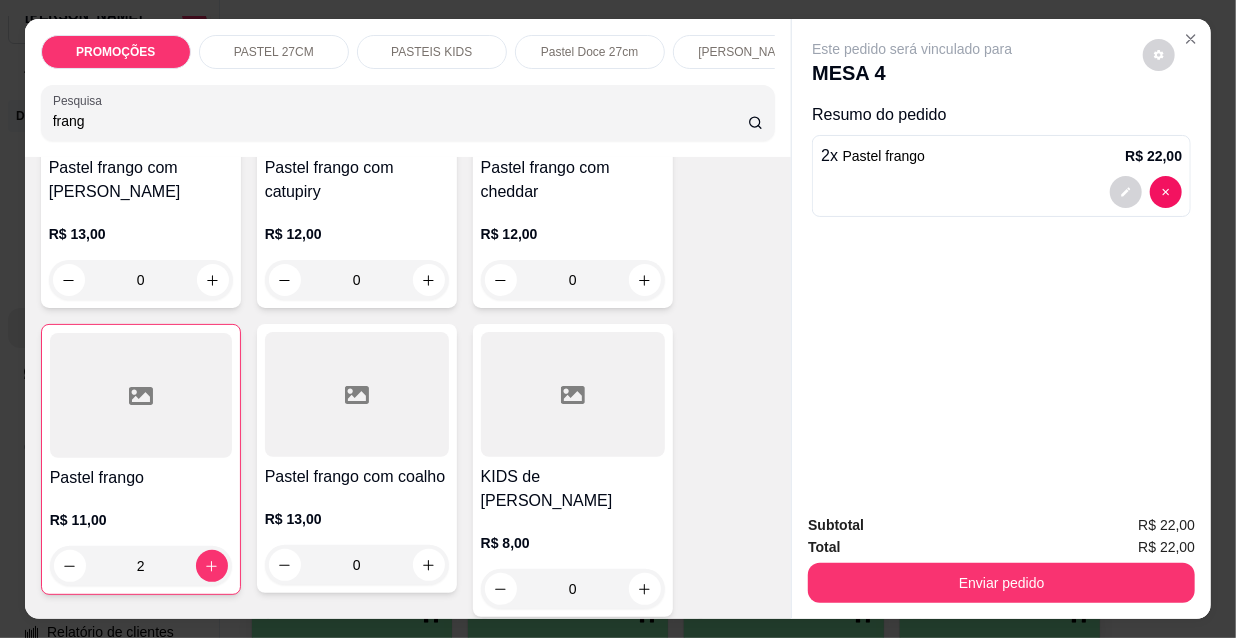 scroll, scrollTop: 363, scrollLeft: 0, axis: vertical 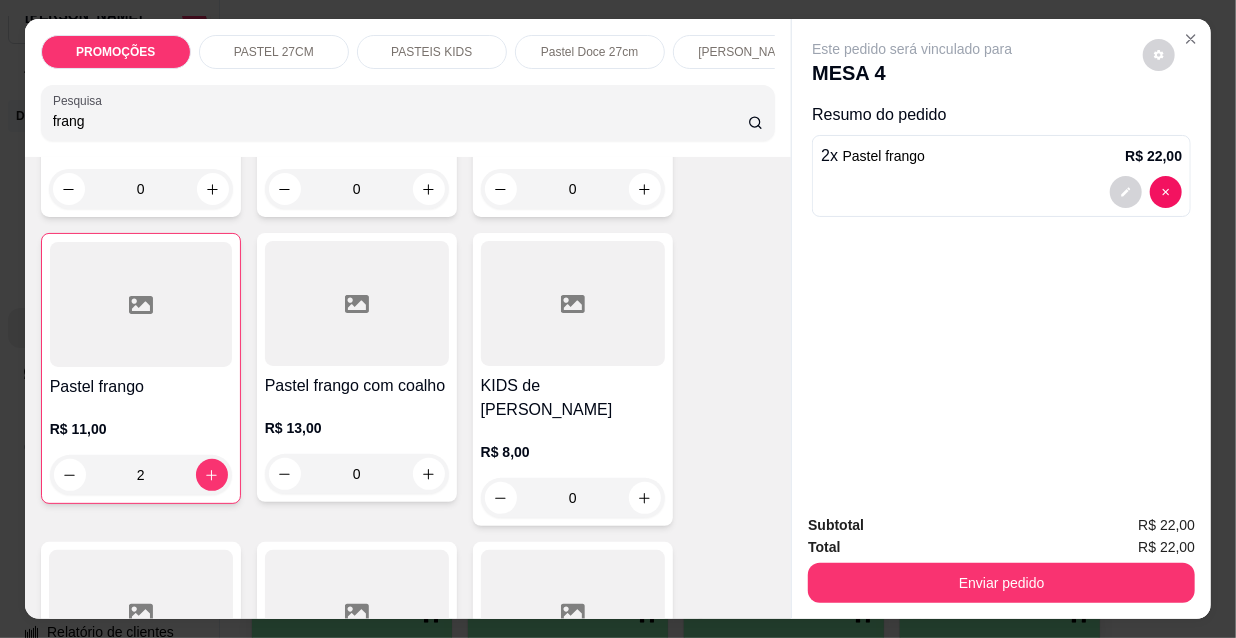 type on "frang" 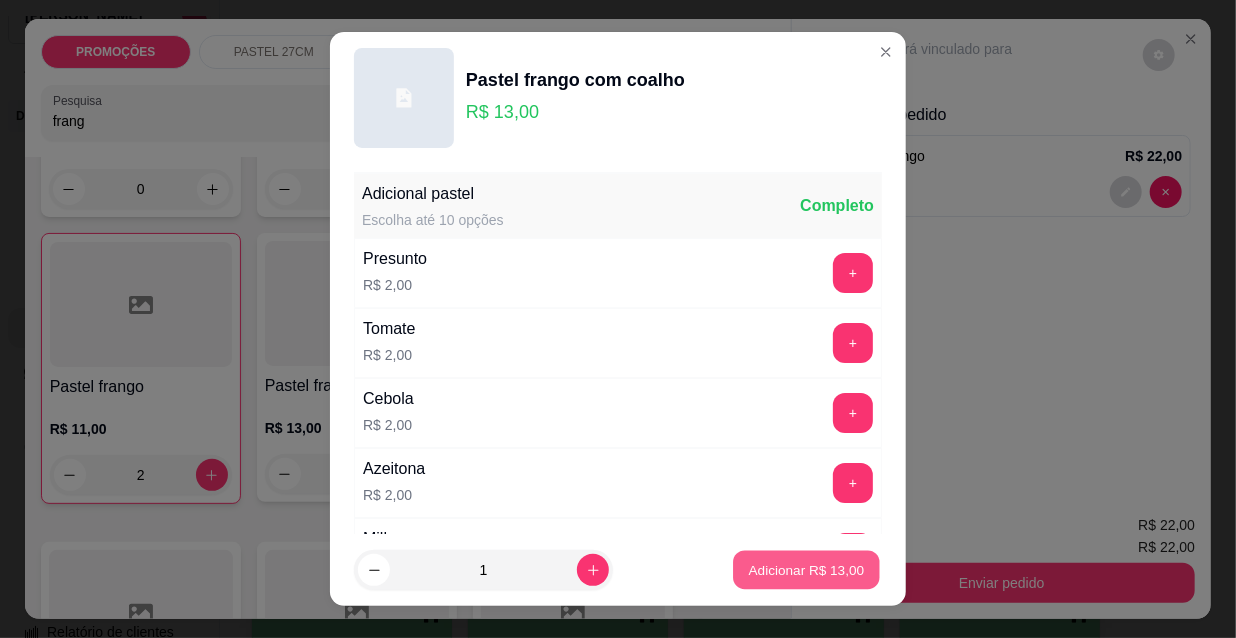 click on "Adicionar   R$ 13,00" at bounding box center [807, 569] 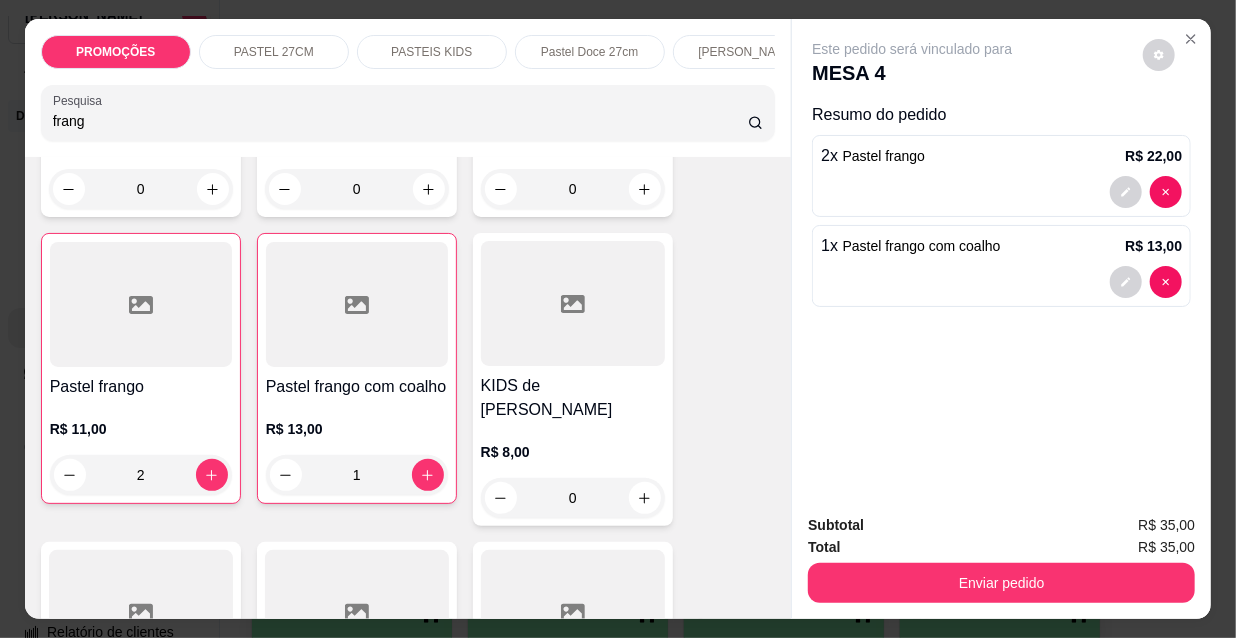 drag, startPoint x: 34, startPoint y: 132, endPoint x: 0, endPoint y: 135, distance: 34.132095 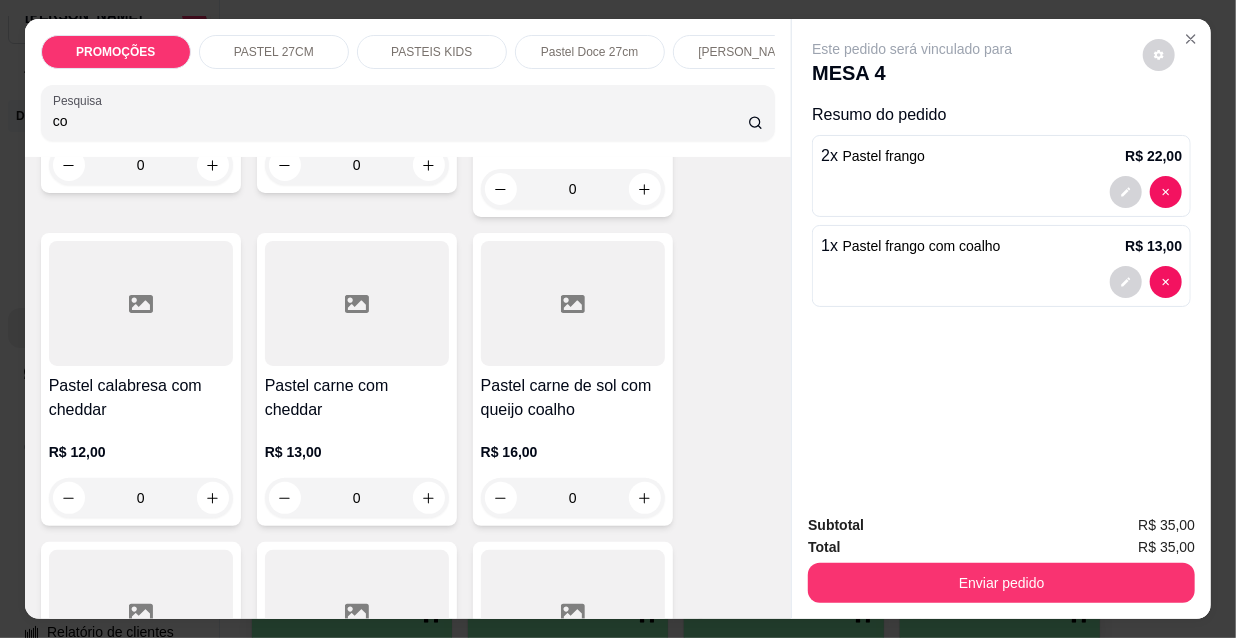 scroll, scrollTop: 9171, scrollLeft: 0, axis: vertical 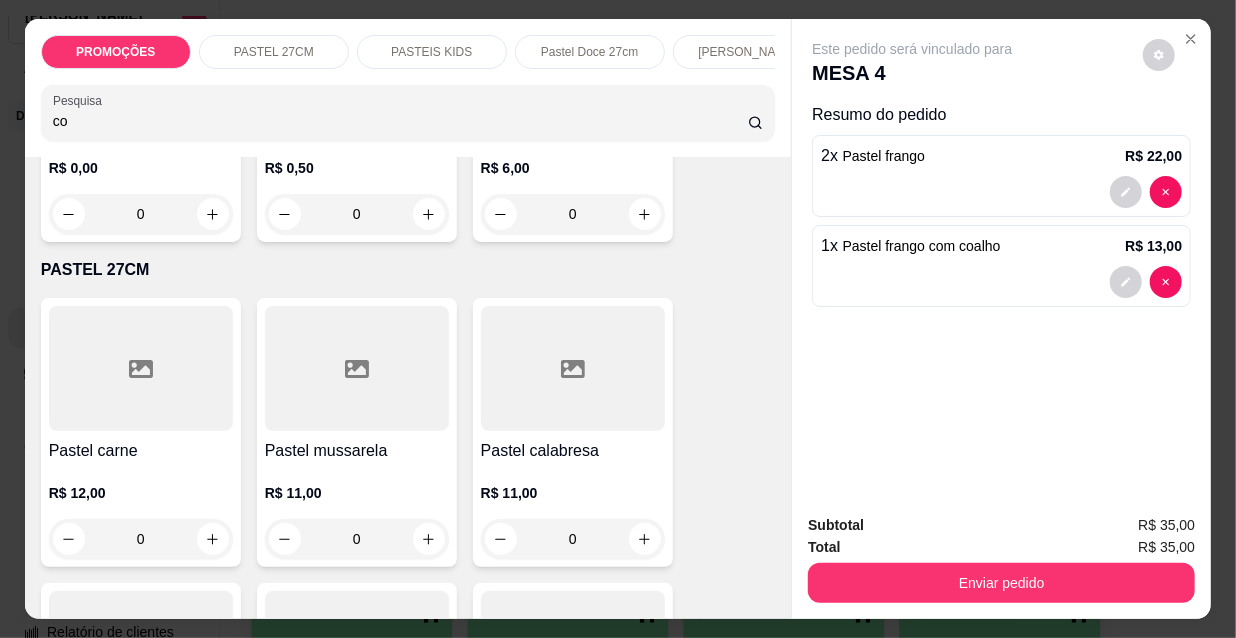 click on "co" at bounding box center [400, 121] 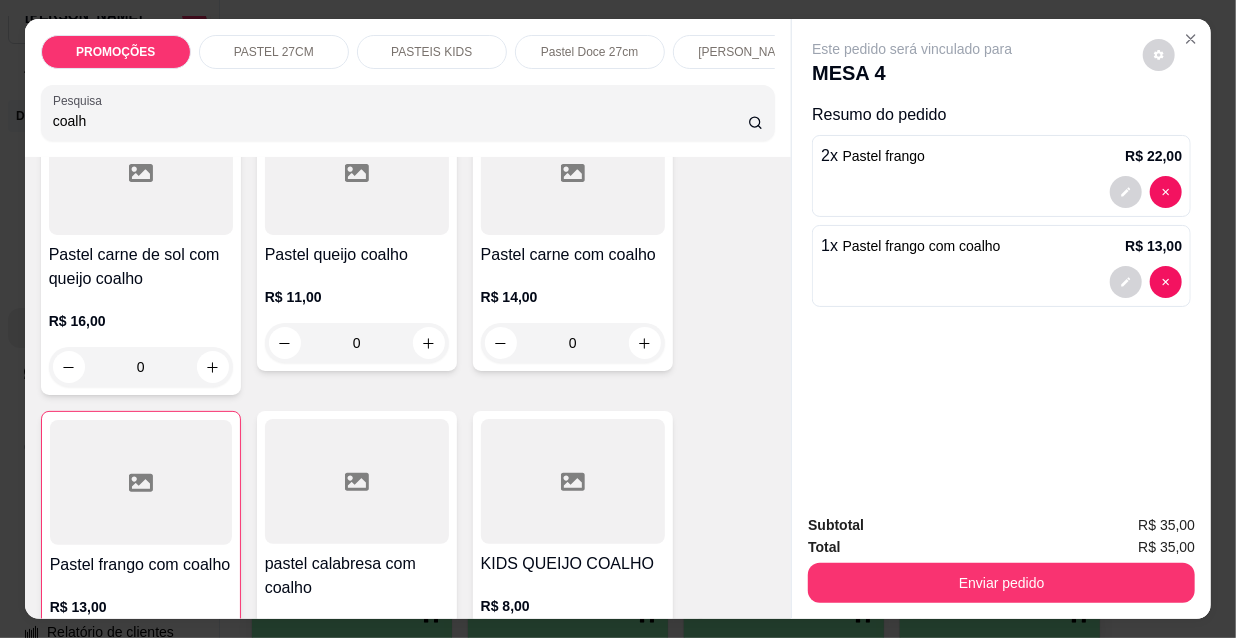 scroll, scrollTop: 0, scrollLeft: 0, axis: both 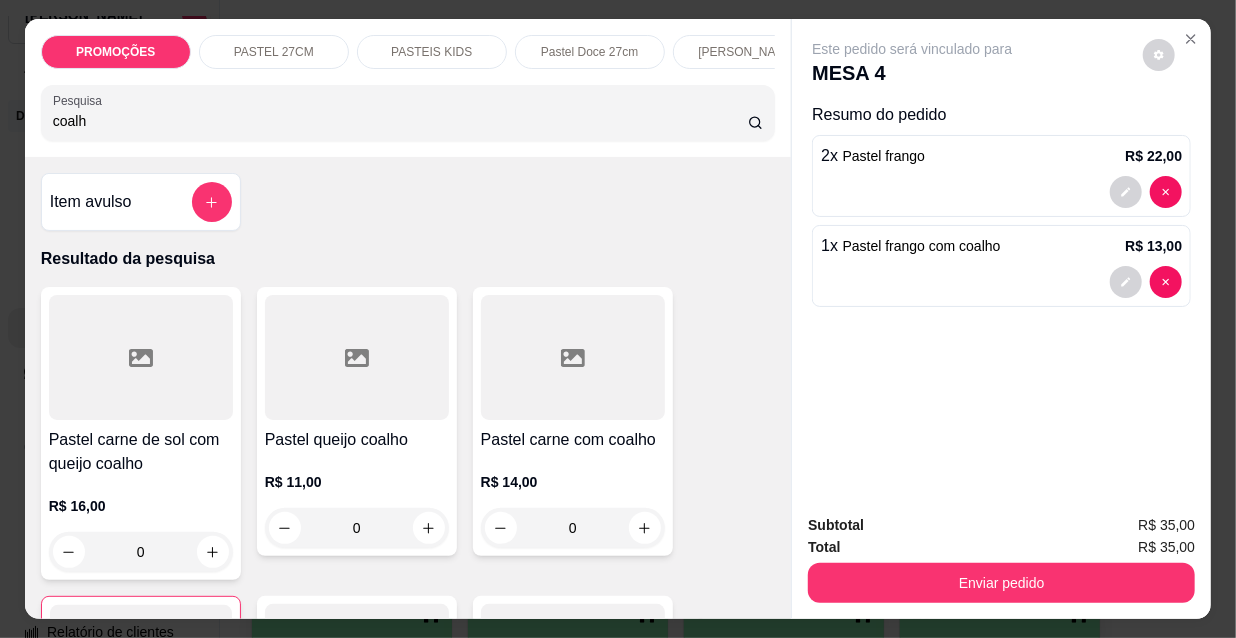 type on "coalh" 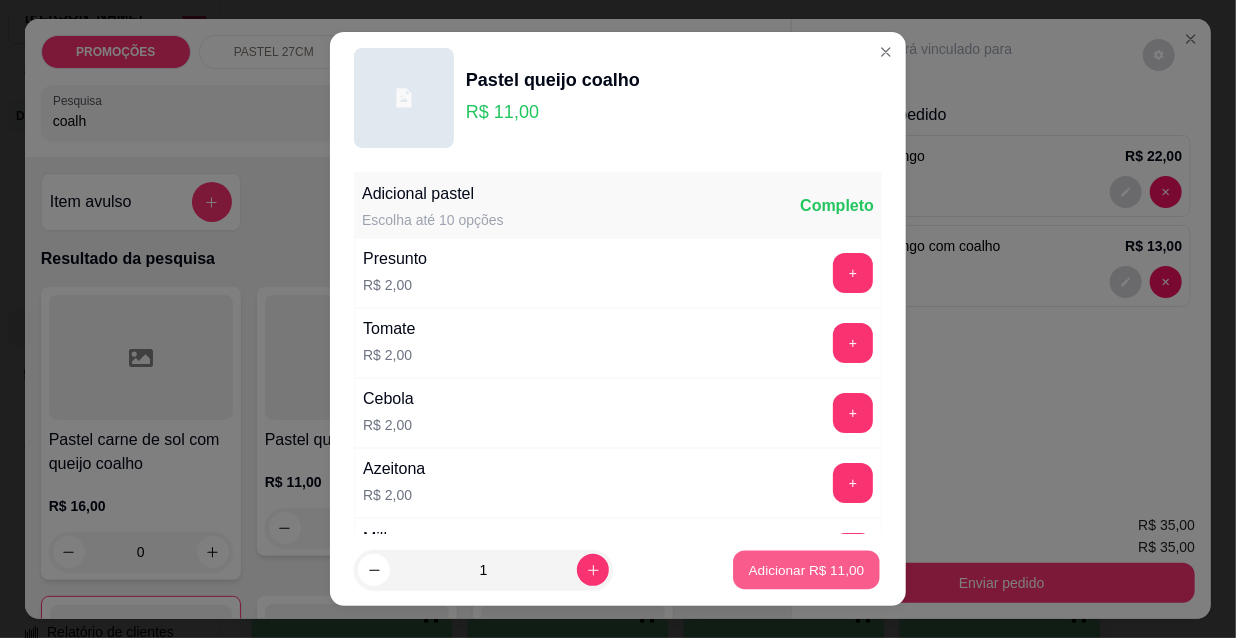 click on "Adicionar   R$ 11,00" at bounding box center (807, 569) 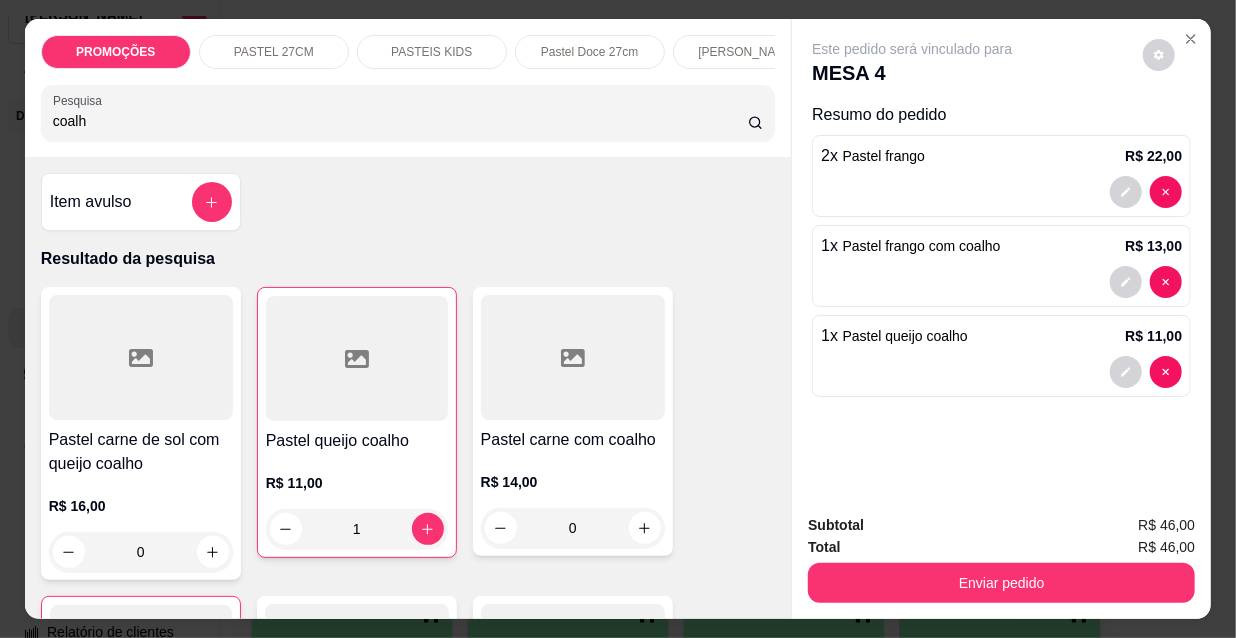 drag, startPoint x: 100, startPoint y: 128, endPoint x: 0, endPoint y: 127, distance: 100.005 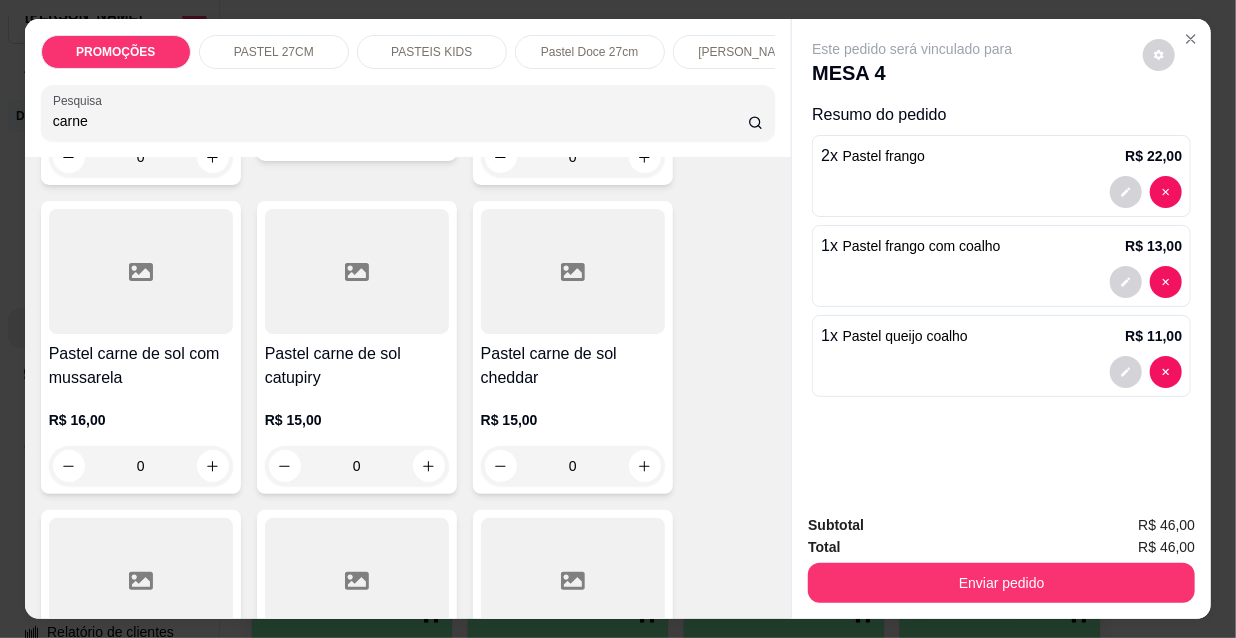 scroll, scrollTop: 818, scrollLeft: 0, axis: vertical 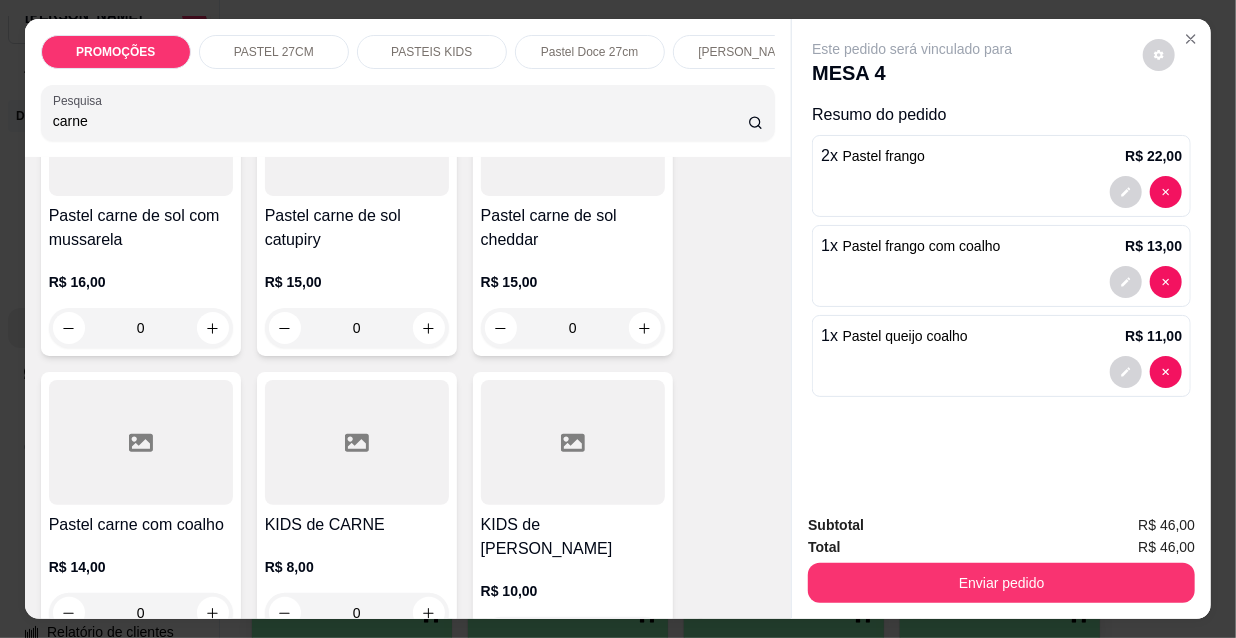 type on "carne" 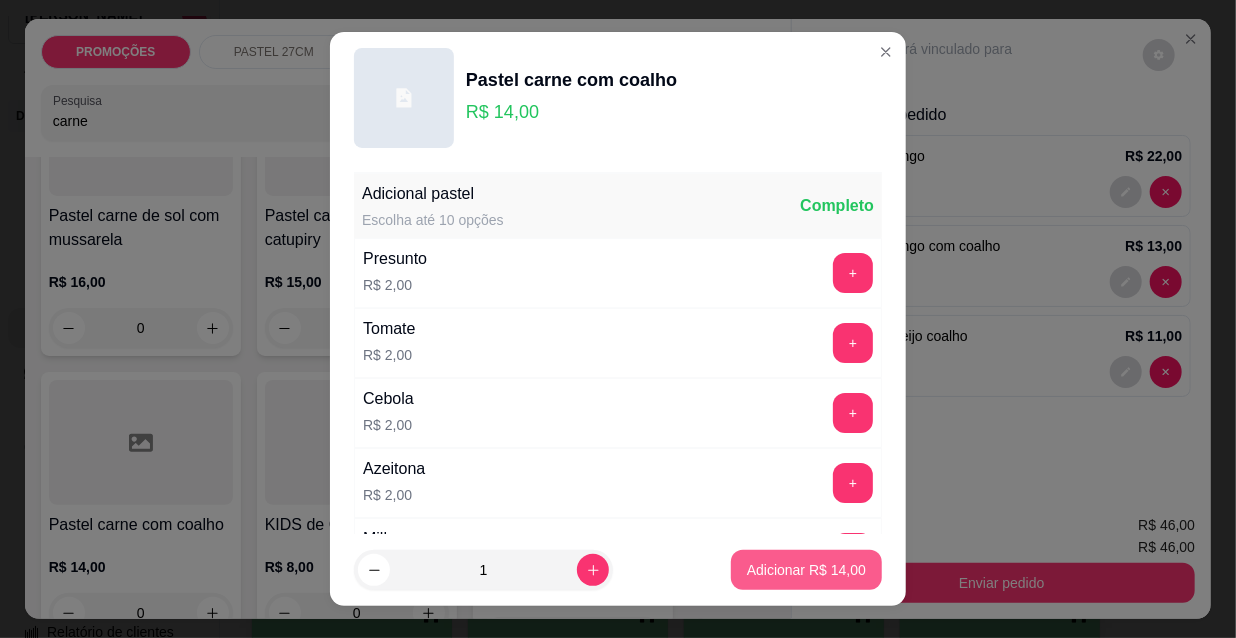 click on "Adicionar   R$ 14,00" at bounding box center (806, 570) 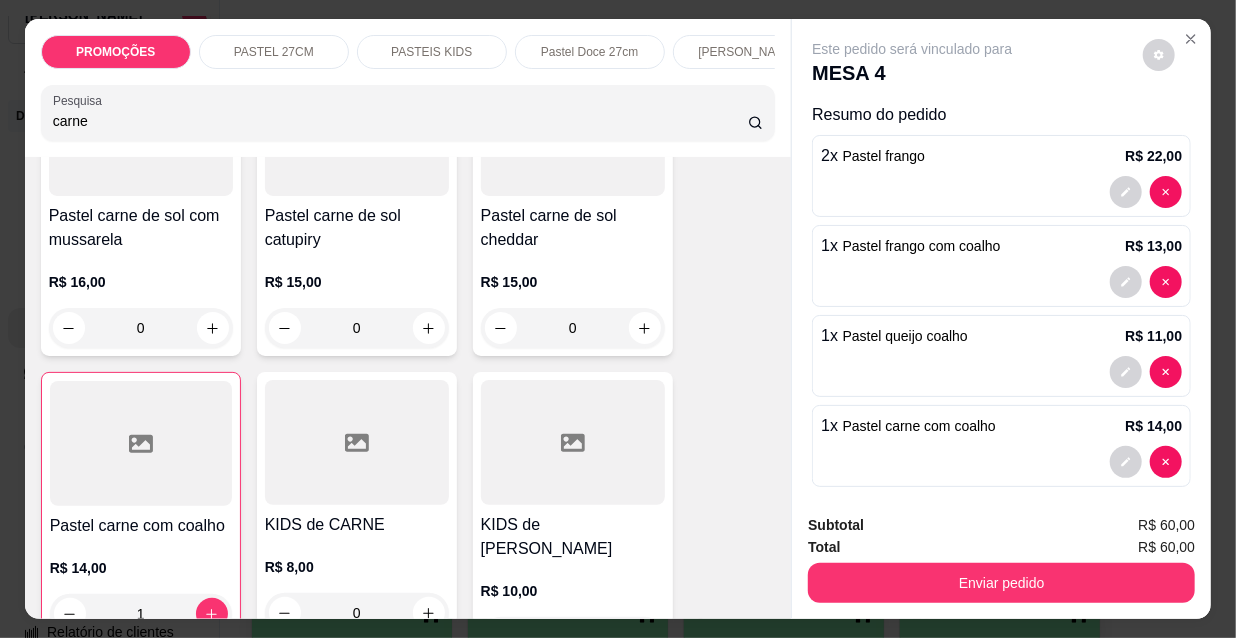 type on "1" 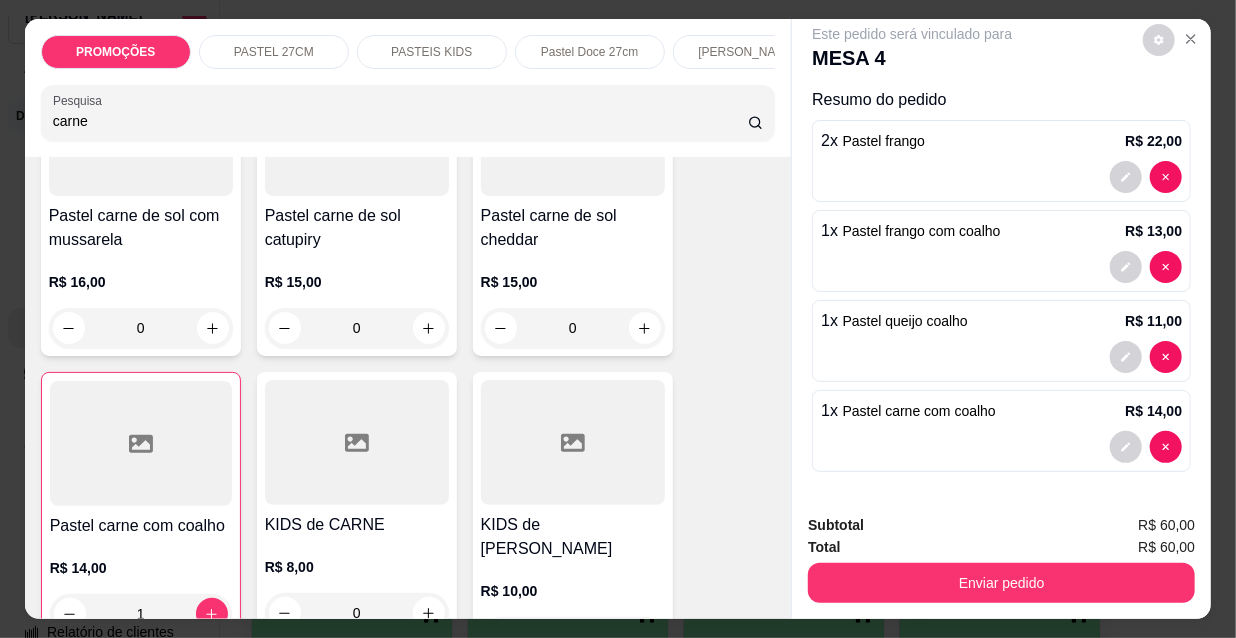 scroll, scrollTop: 16, scrollLeft: 0, axis: vertical 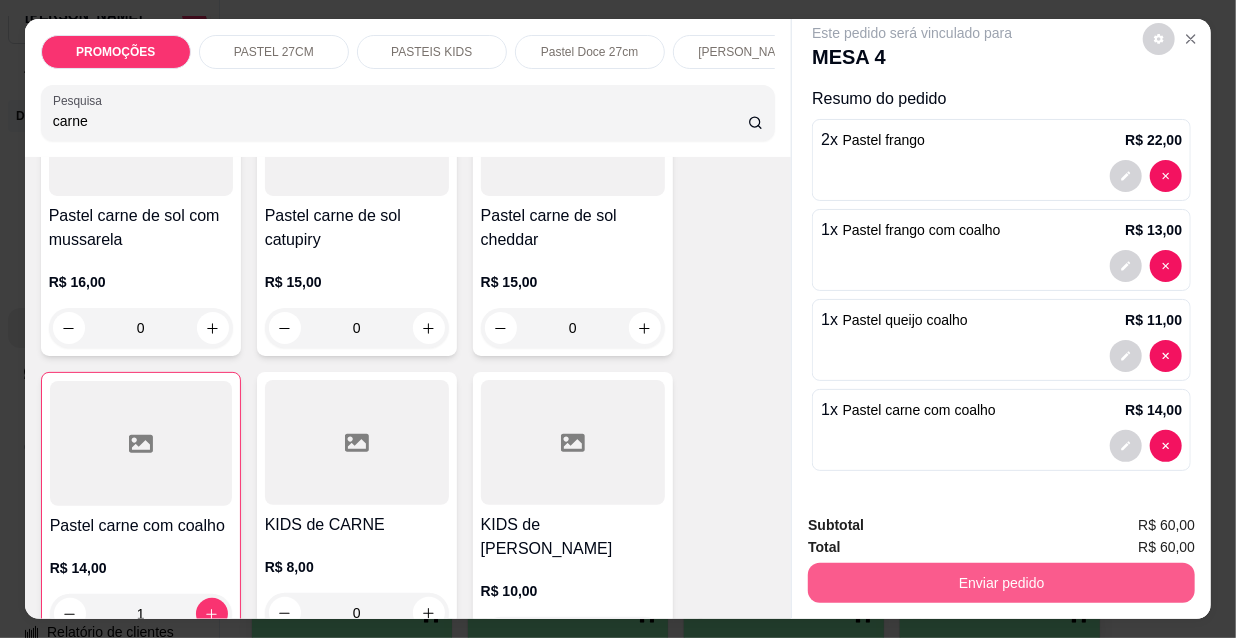 click on "Enviar pedido" at bounding box center [1001, 583] 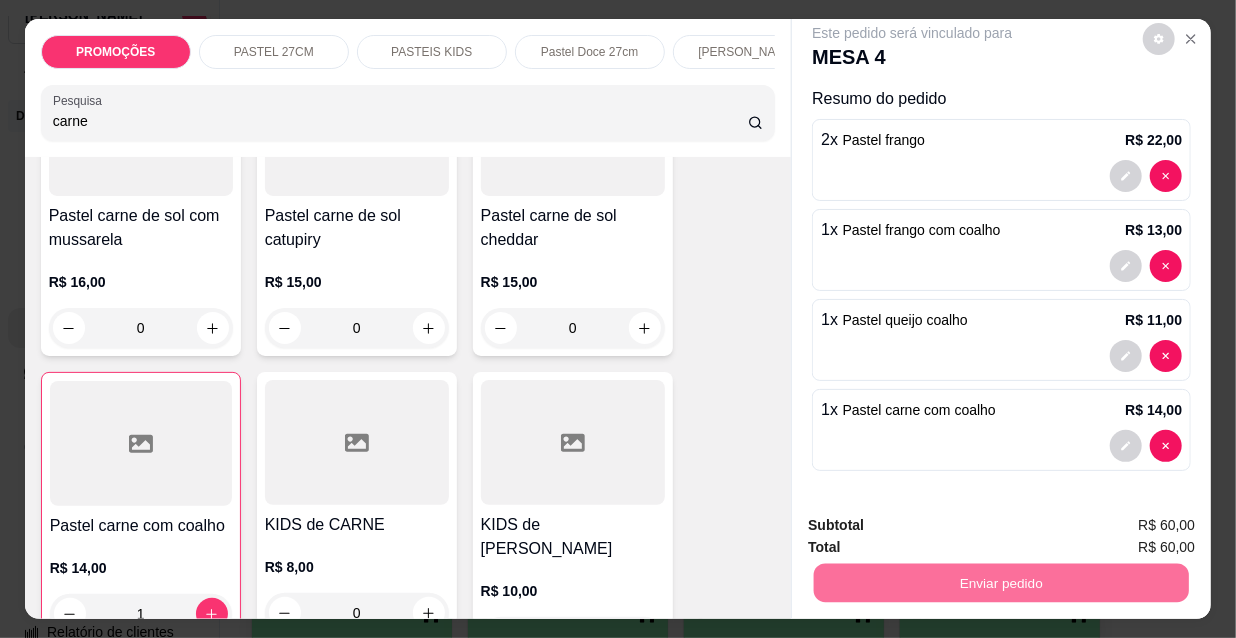 click on "Não registrar e enviar pedido" at bounding box center (937, 526) 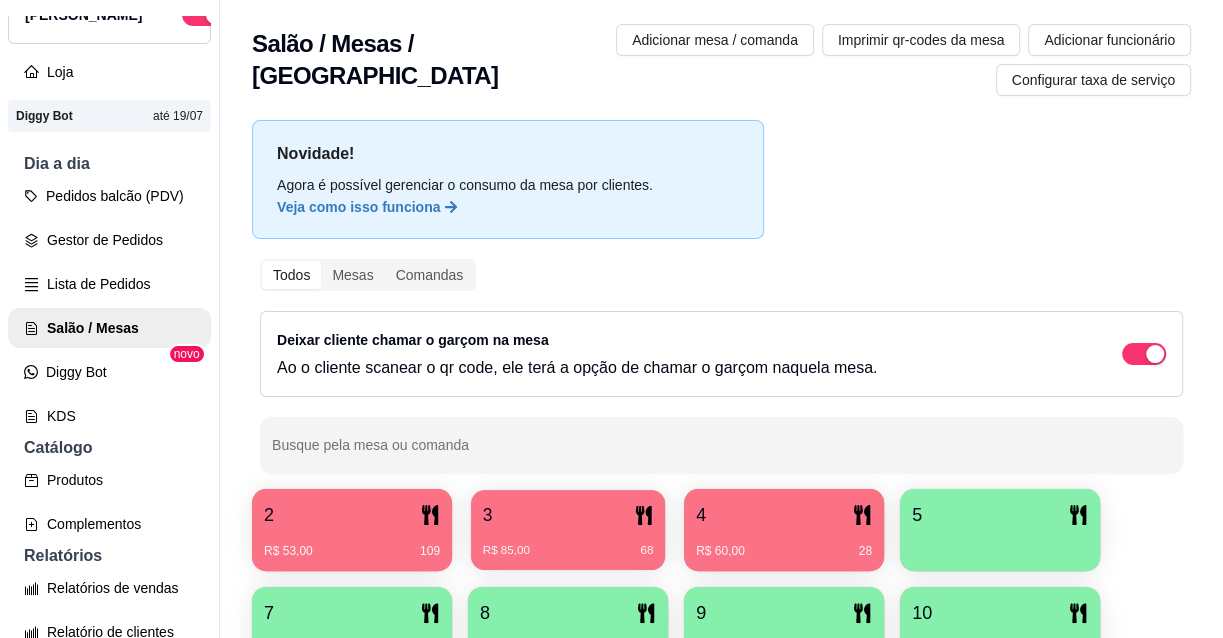 click on "R$ 85,00 68" at bounding box center (568, 551) 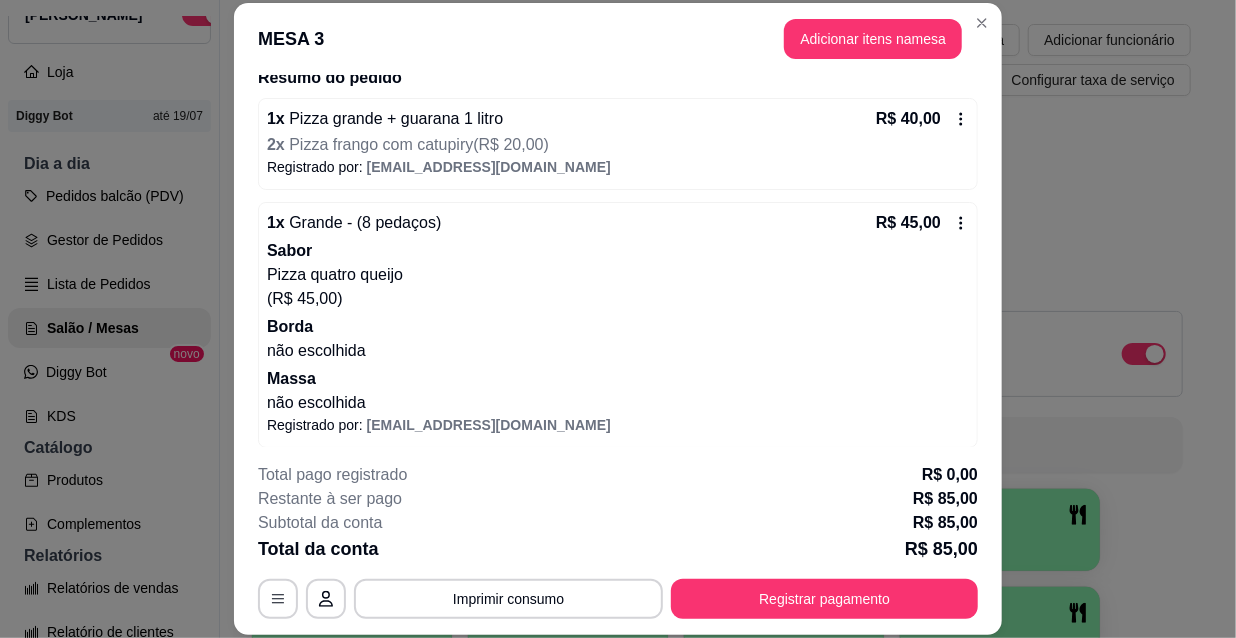 scroll, scrollTop: 174, scrollLeft: 0, axis: vertical 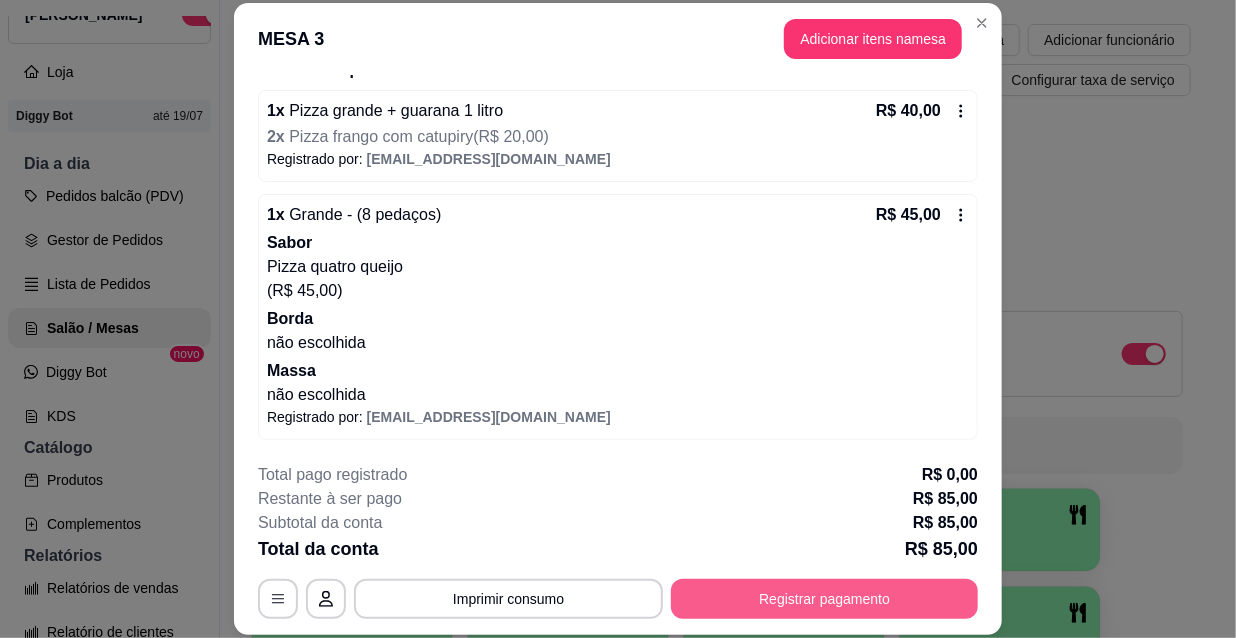 click on "Registrar pagamento" at bounding box center (824, 599) 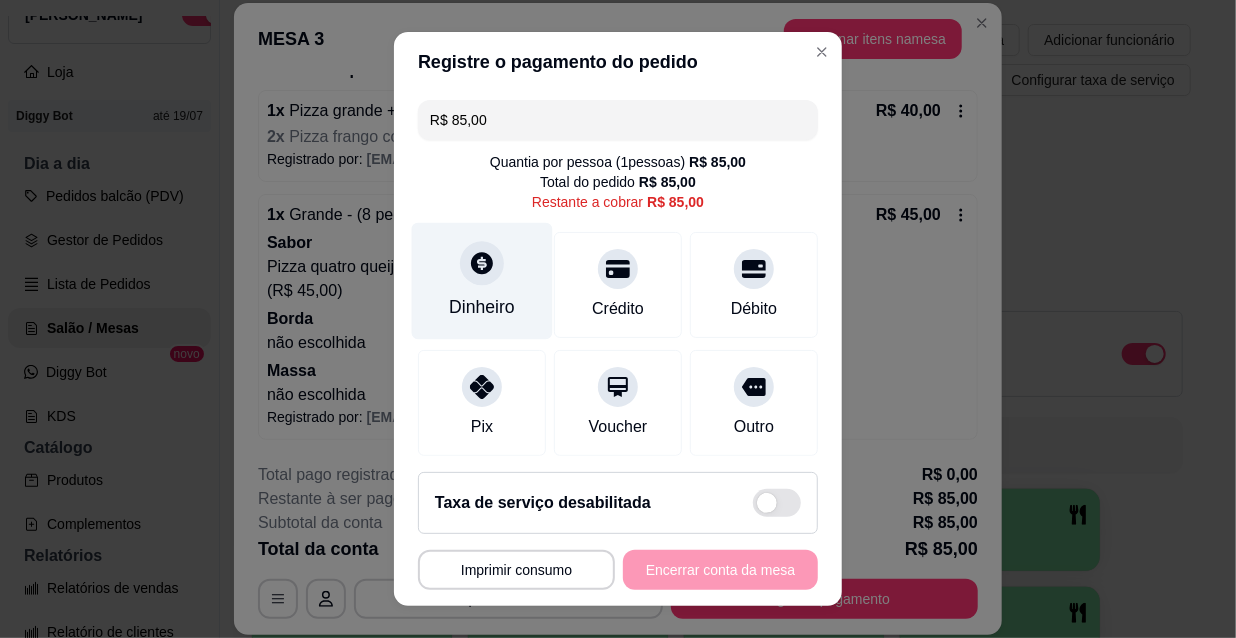 click 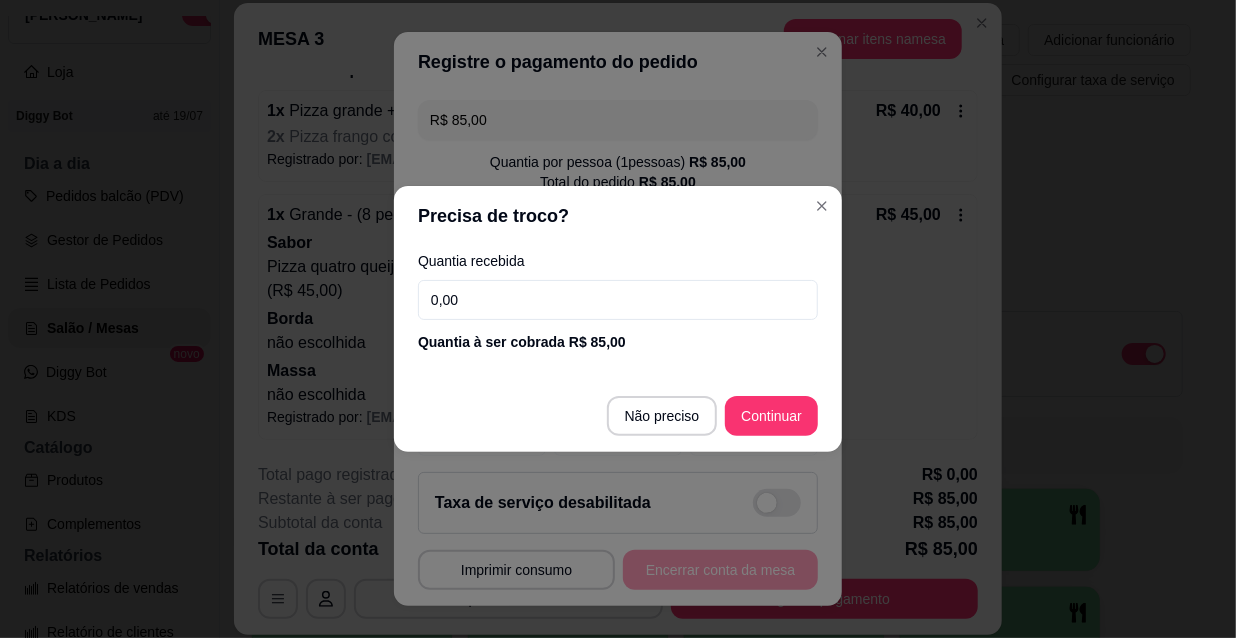 click on "0,00" at bounding box center (618, 300) 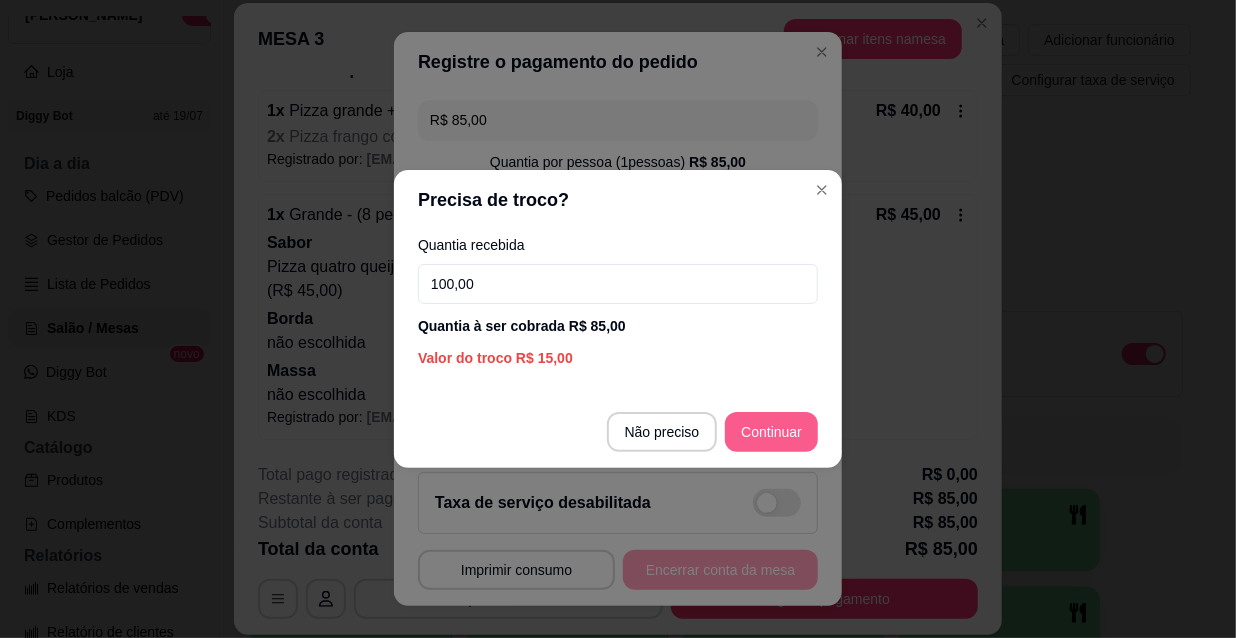 type on "100,00" 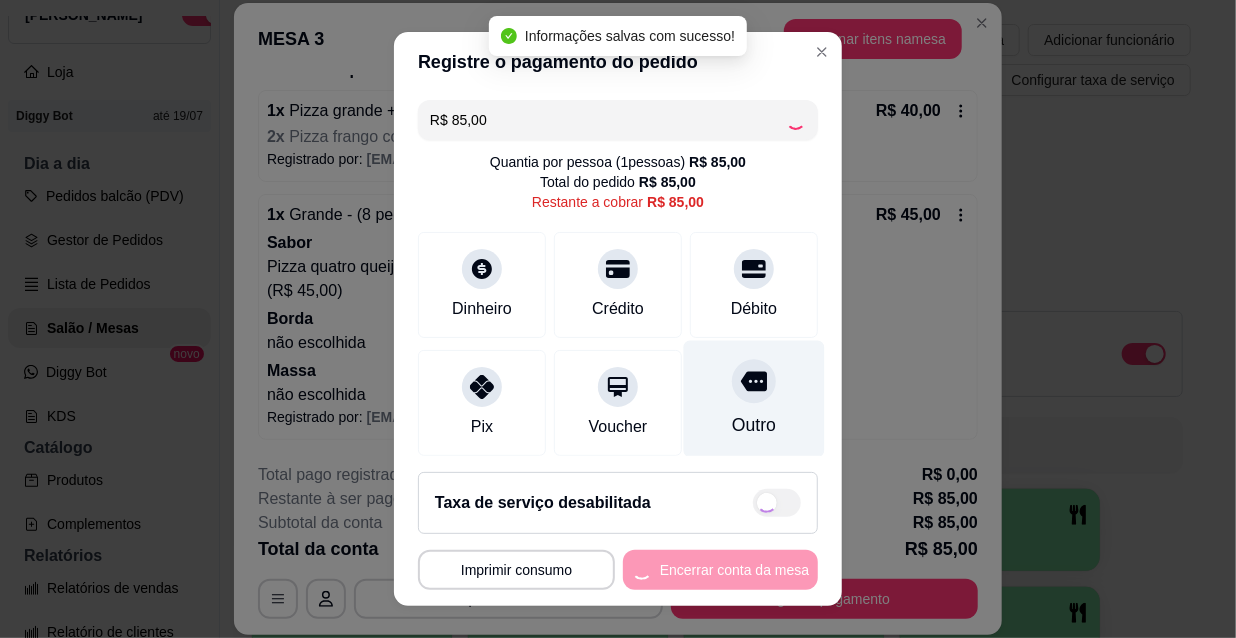 type on "R$ 0,00" 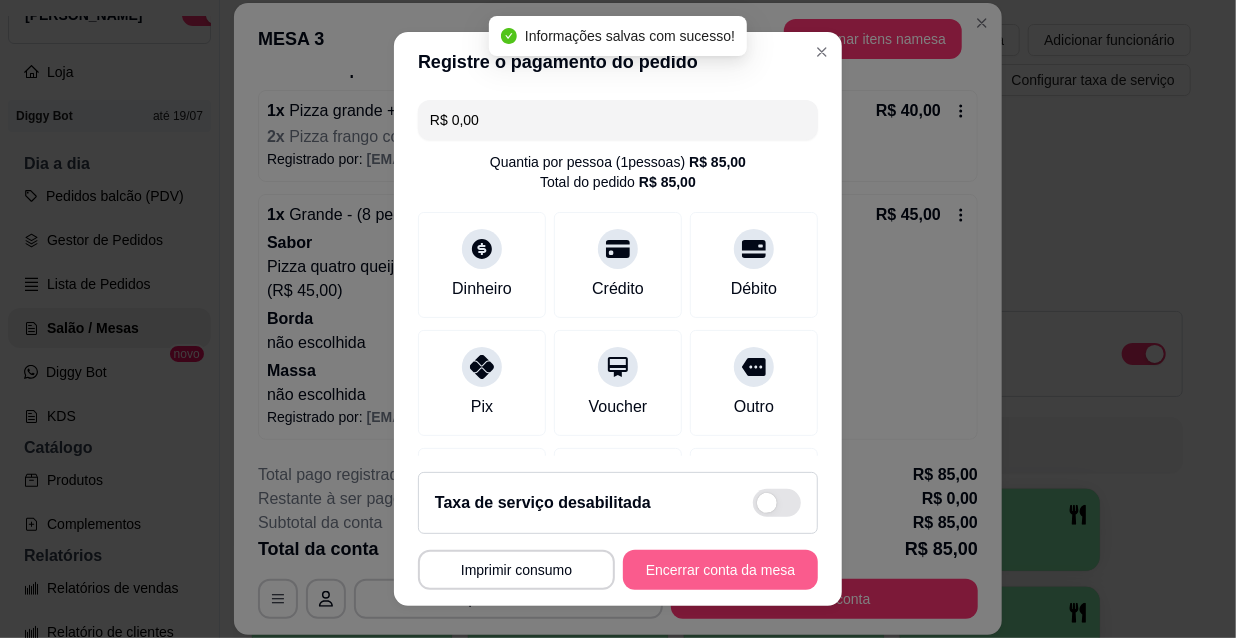 click on "Encerrar conta da mesa" at bounding box center (720, 570) 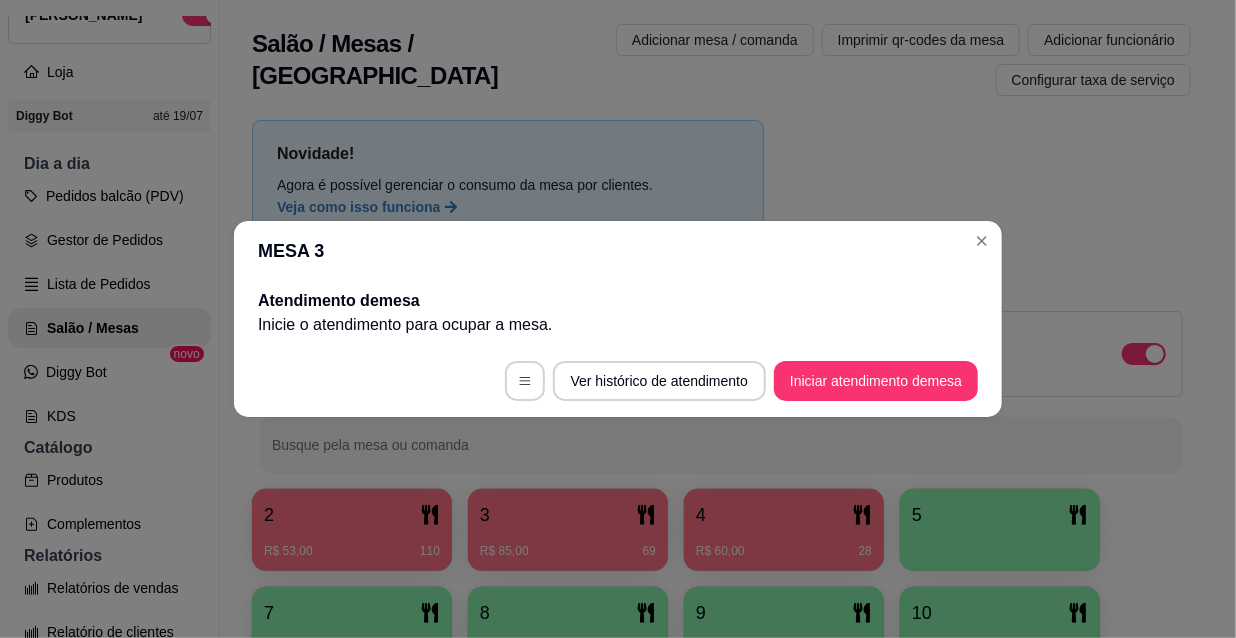 scroll, scrollTop: 0, scrollLeft: 0, axis: both 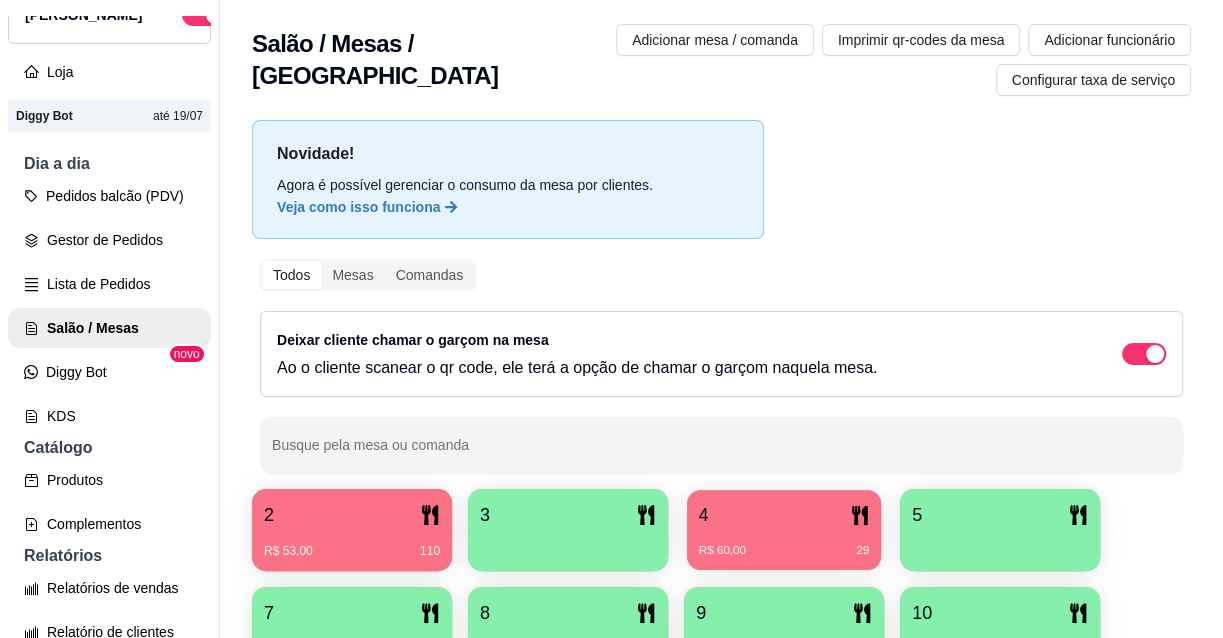 click on "4 R$ 60,00 29" at bounding box center [784, 530] 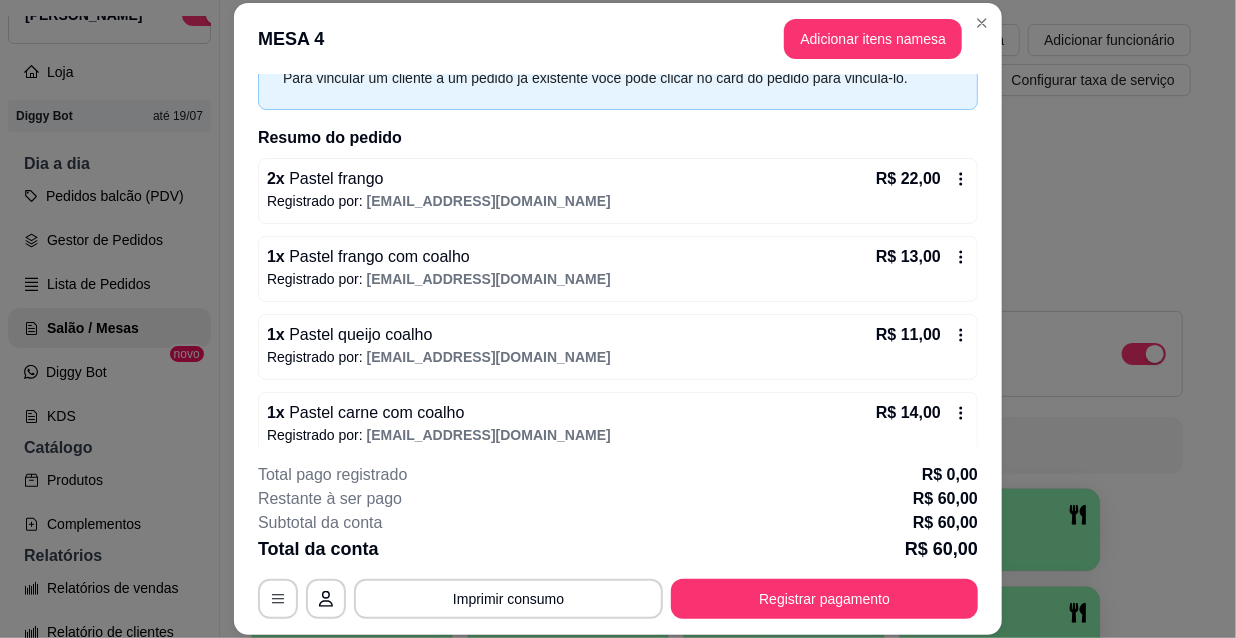 scroll, scrollTop: 123, scrollLeft: 0, axis: vertical 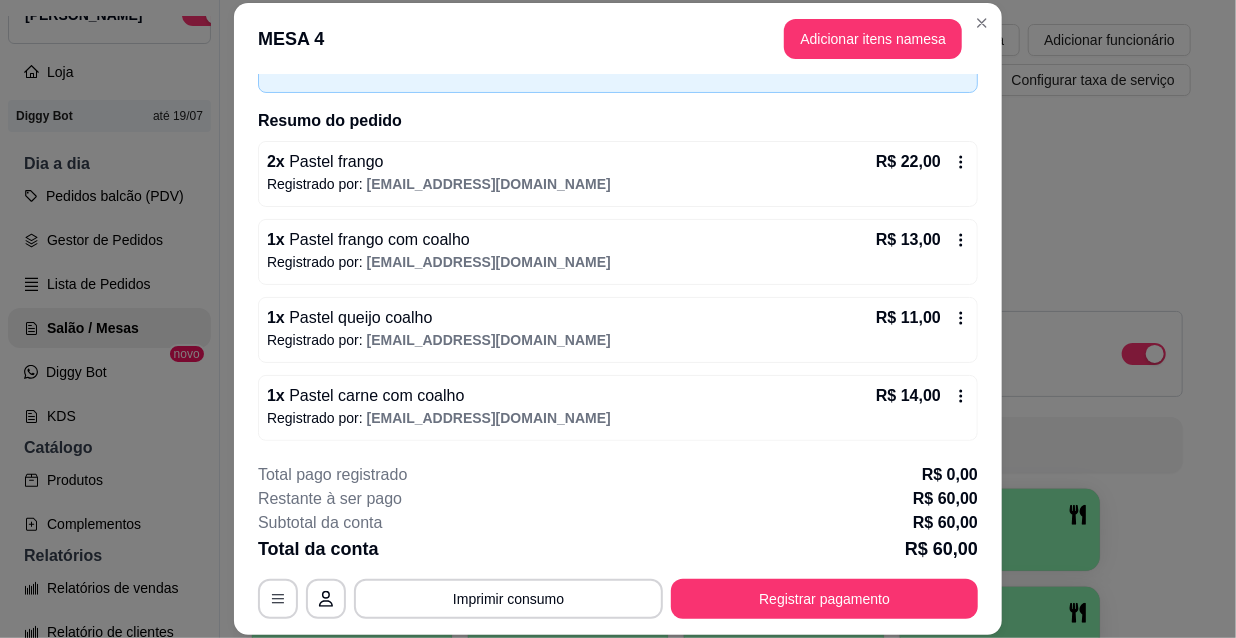 click on "2 x   Pastel frango R$ 22,00" at bounding box center (618, 162) 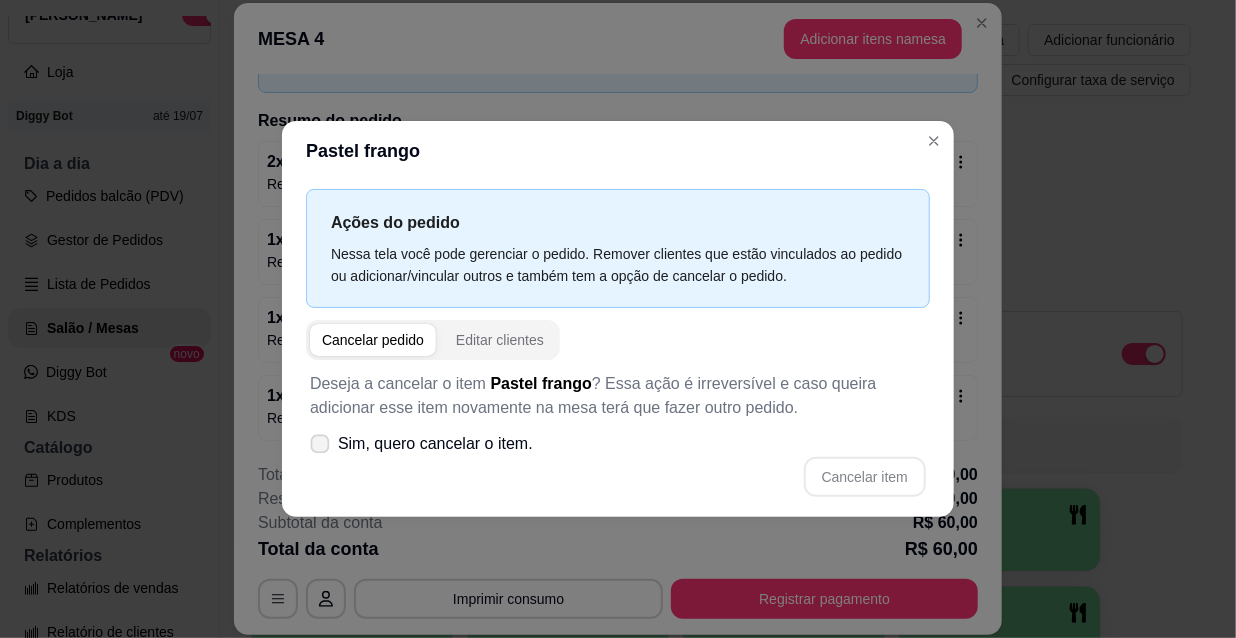 click at bounding box center [320, 444] 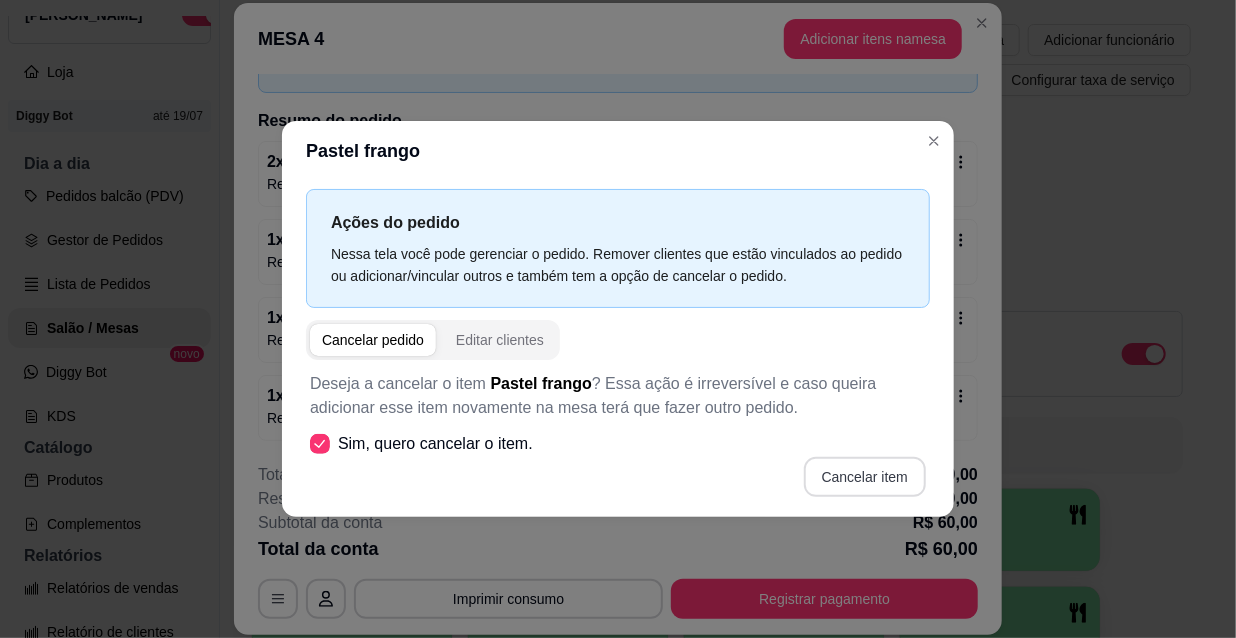 click on "Cancelar item" at bounding box center (865, 477) 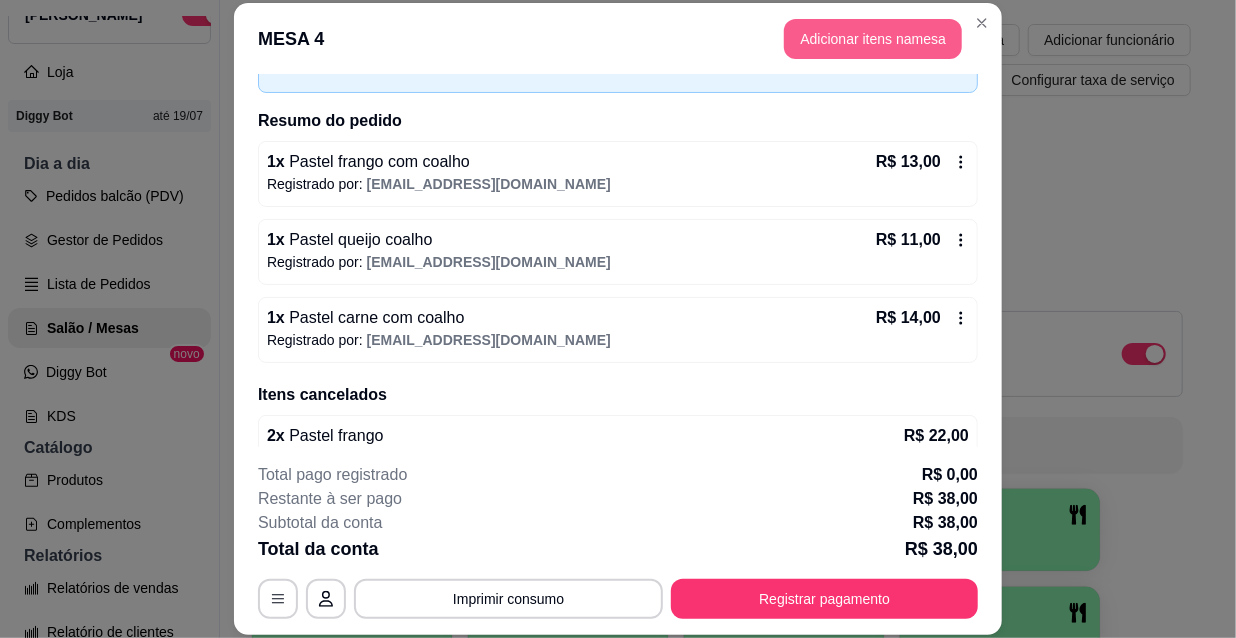 click on "Adicionar itens na  mesa" at bounding box center [873, 39] 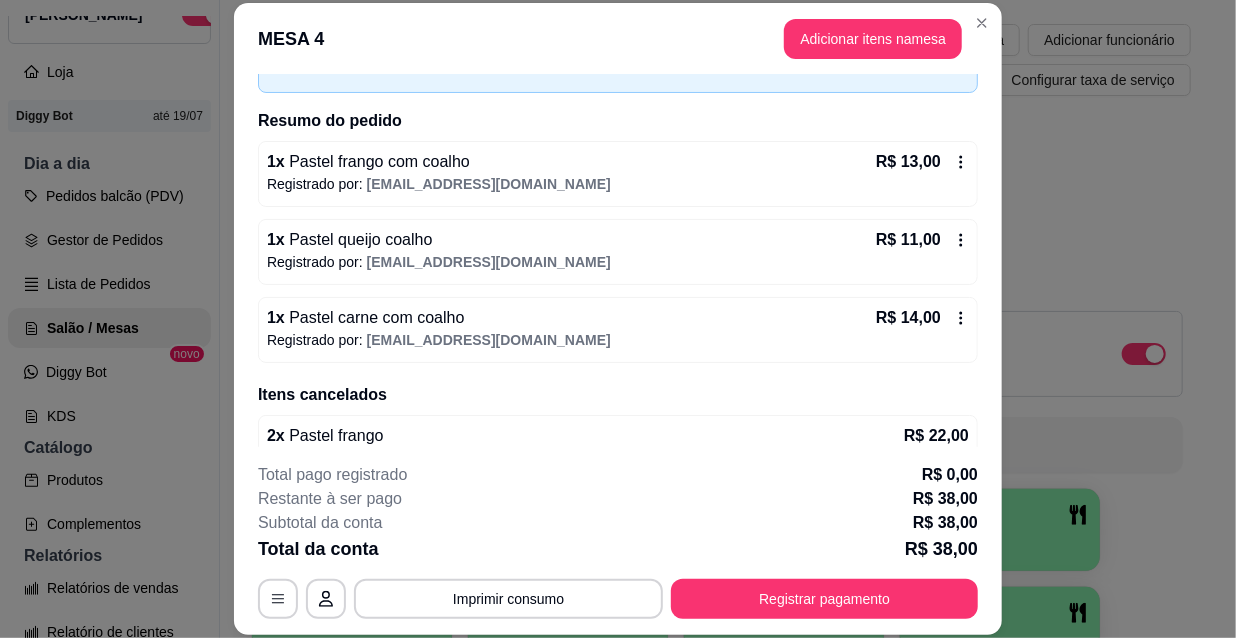 click on "Pesquisa" at bounding box center [400, 121] 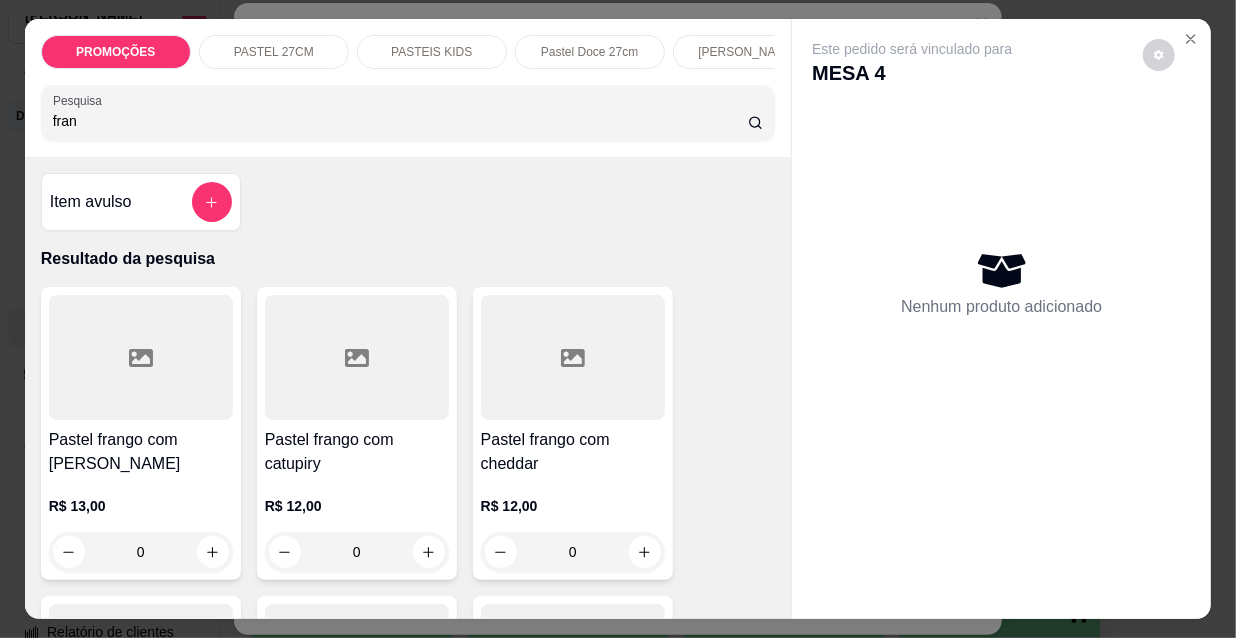 scroll, scrollTop: 272, scrollLeft: 0, axis: vertical 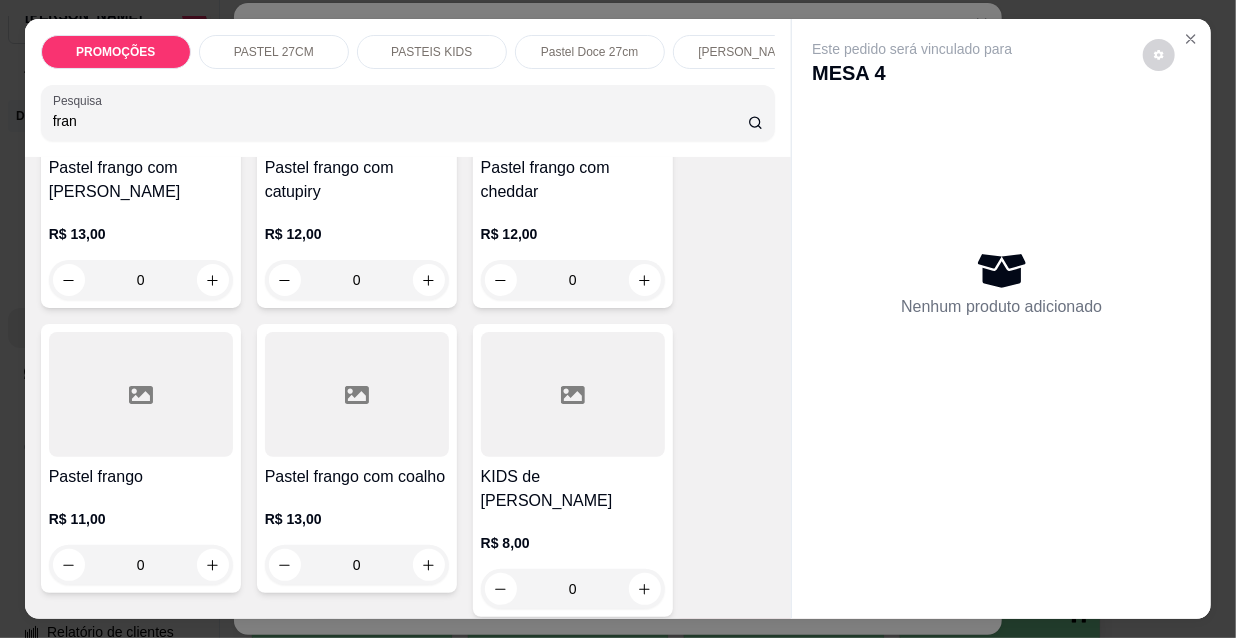 type on "fran" 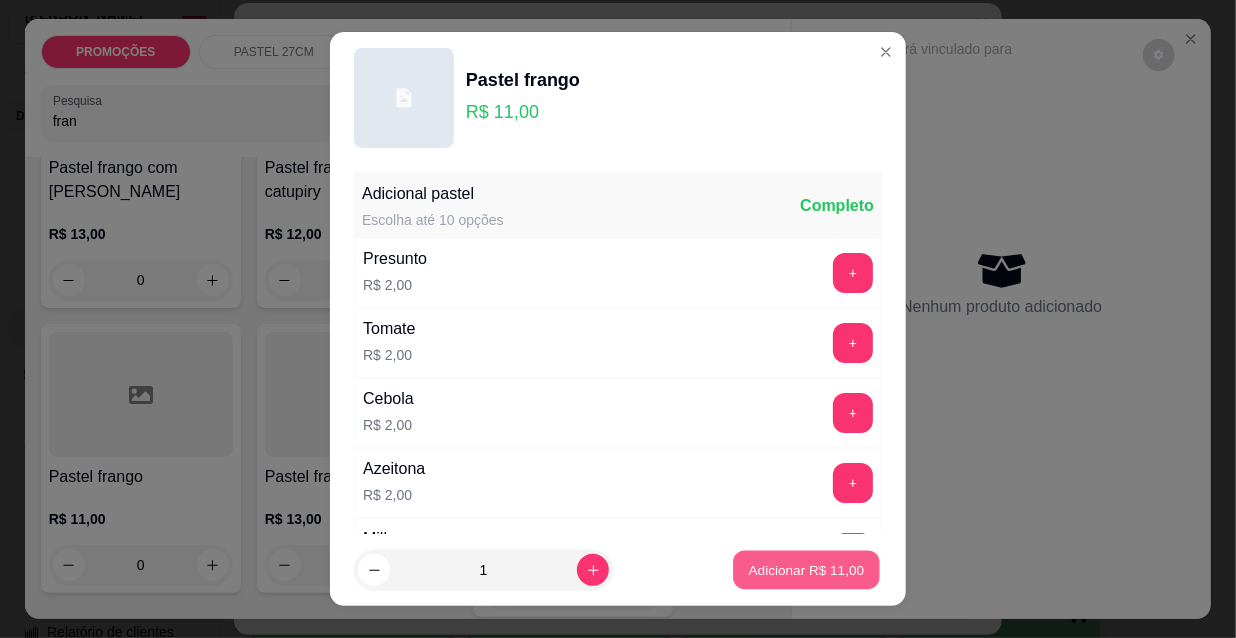 click on "Adicionar   R$ 11,00" at bounding box center [807, 569] 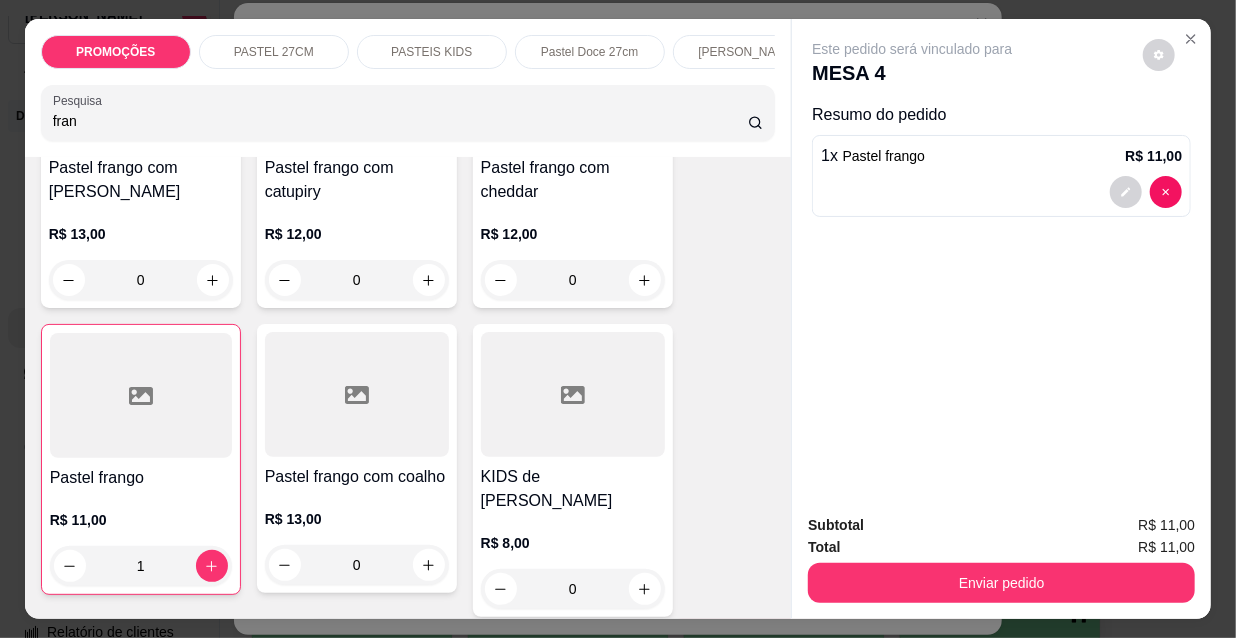 type on "1" 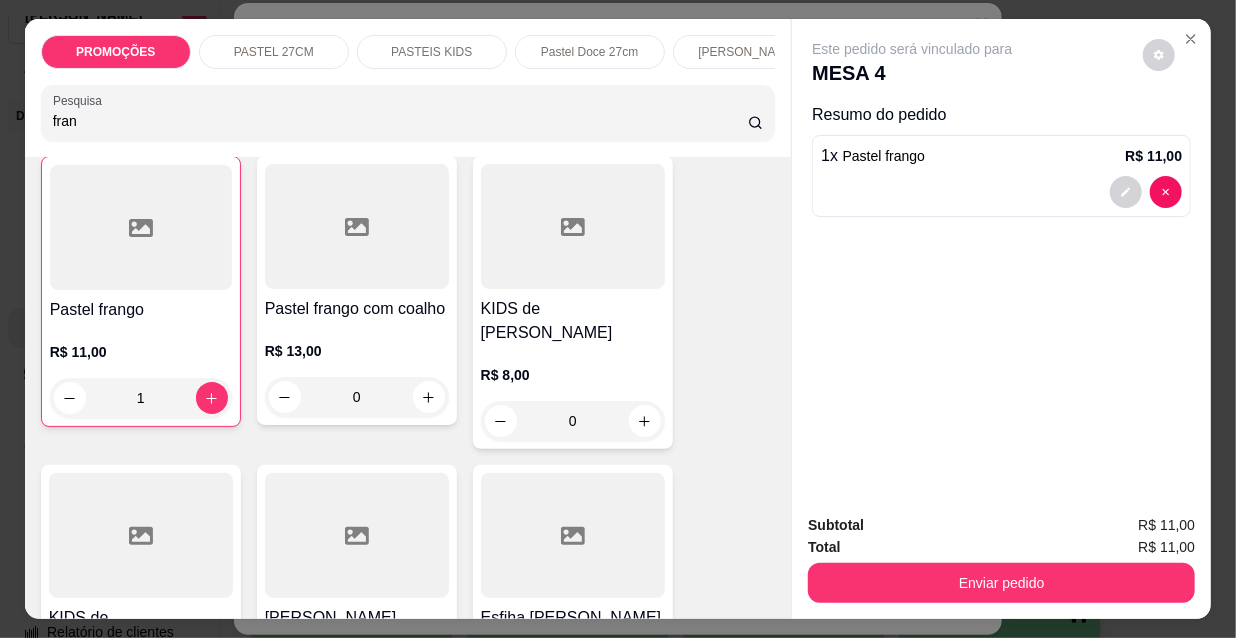 scroll, scrollTop: 636, scrollLeft: 0, axis: vertical 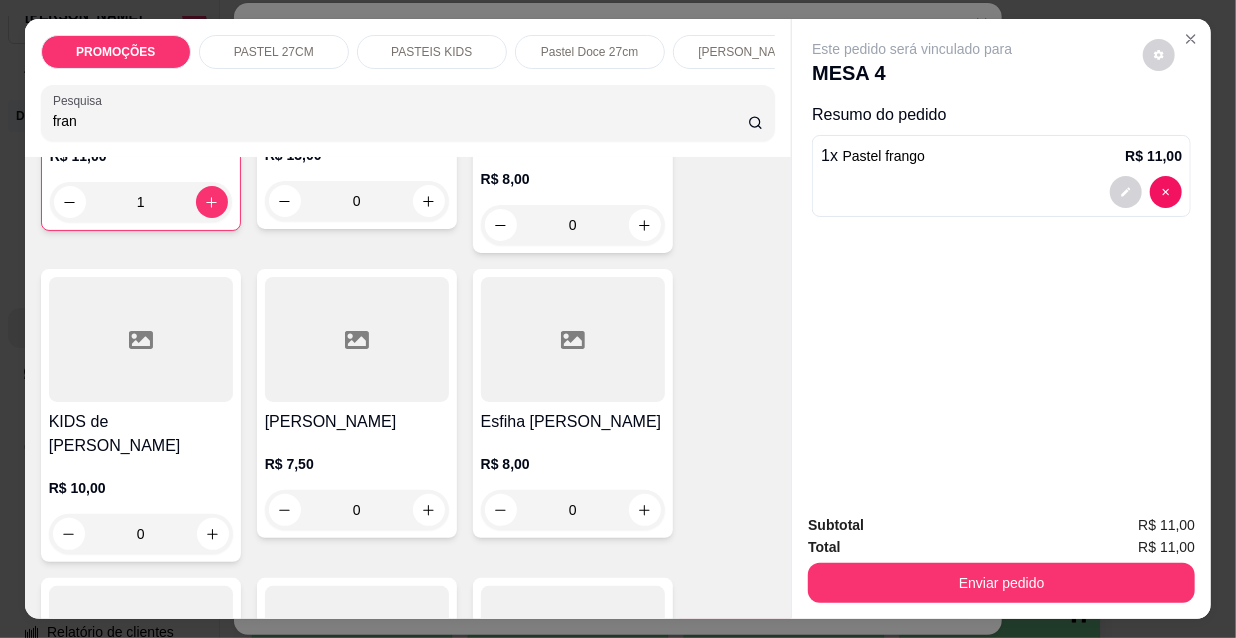click at bounding box center (357, 339) 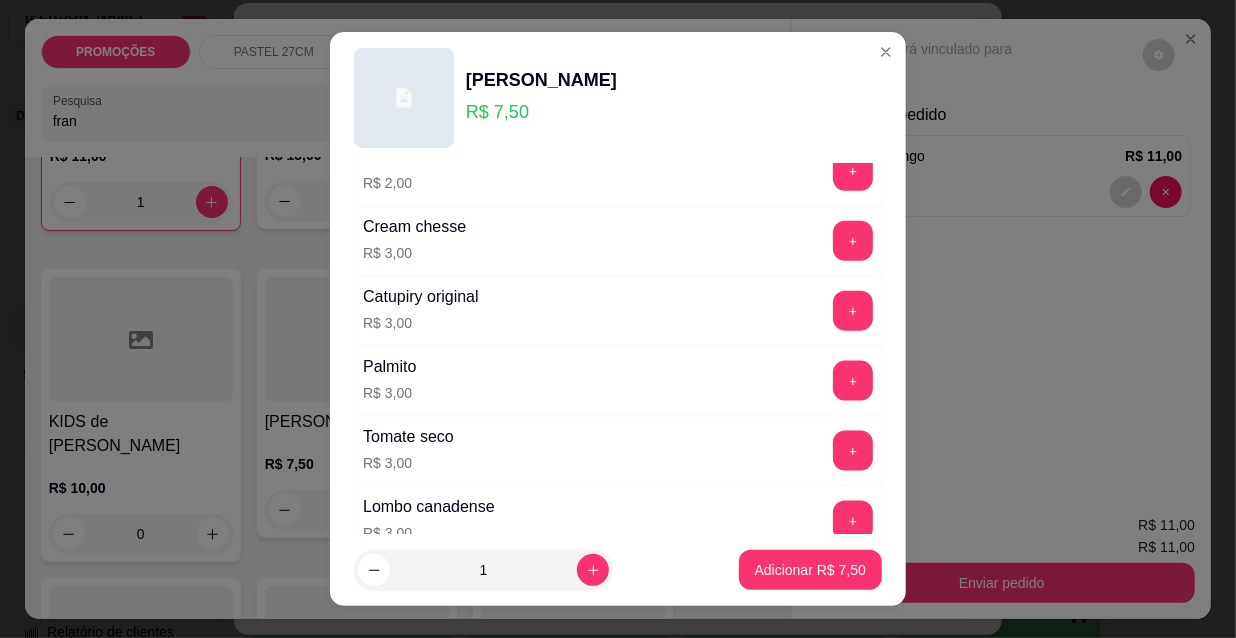 scroll, scrollTop: 1545, scrollLeft: 0, axis: vertical 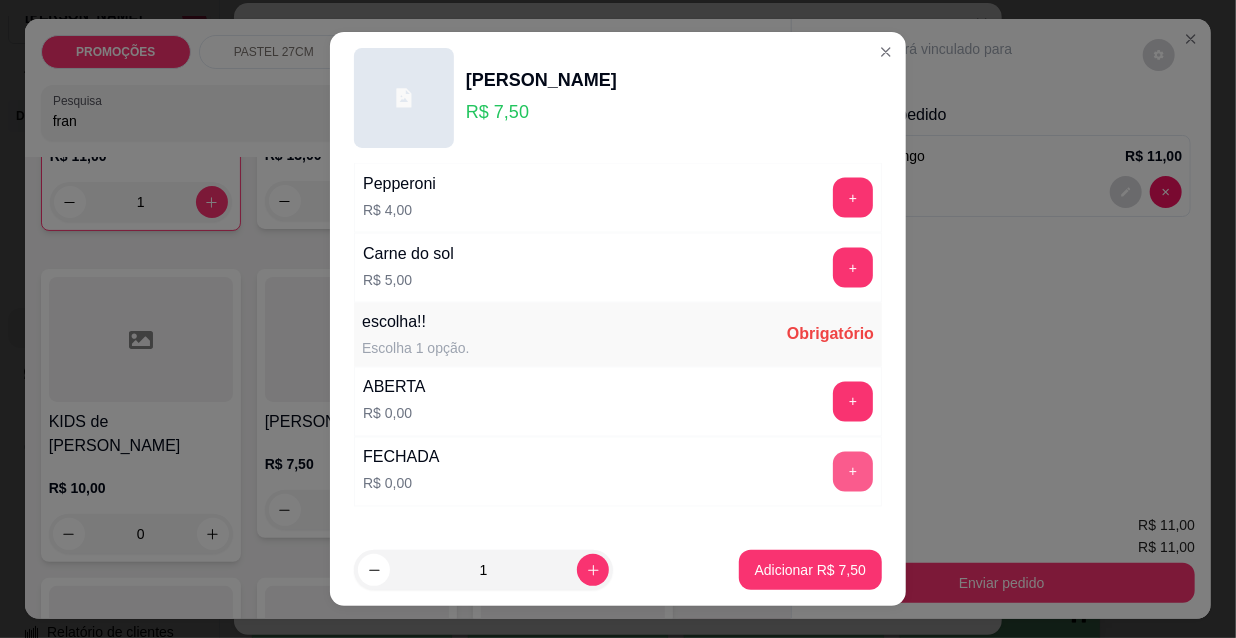 click on "+" at bounding box center [853, 472] 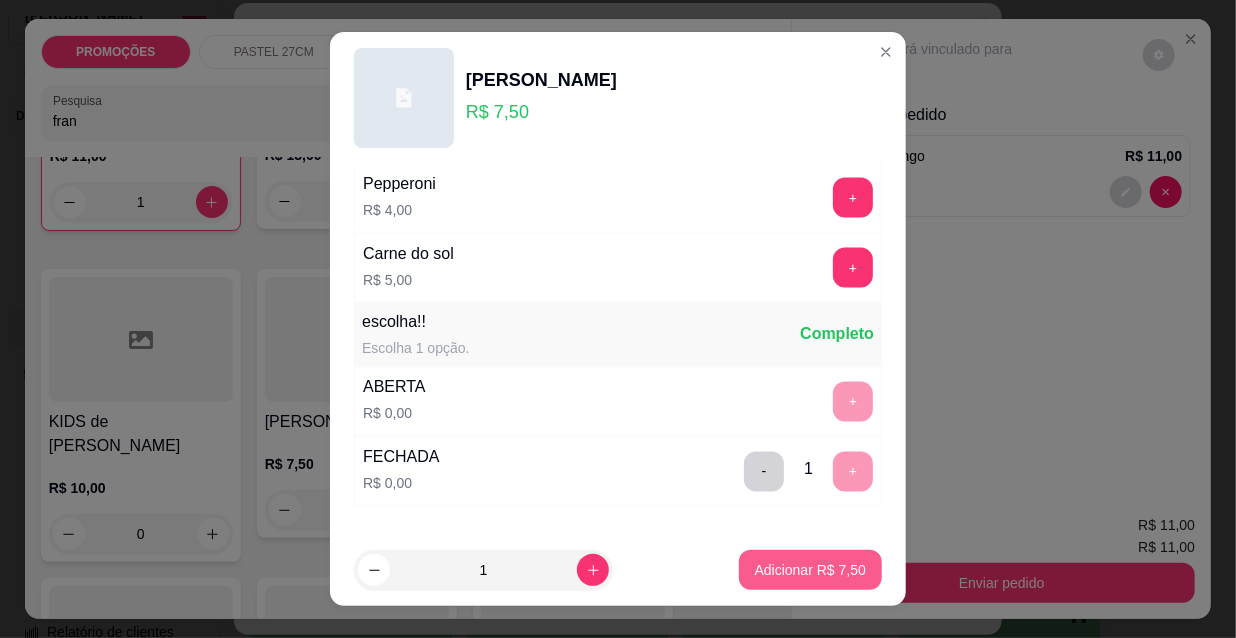 click on "Adicionar   R$ 7,50" at bounding box center [810, 570] 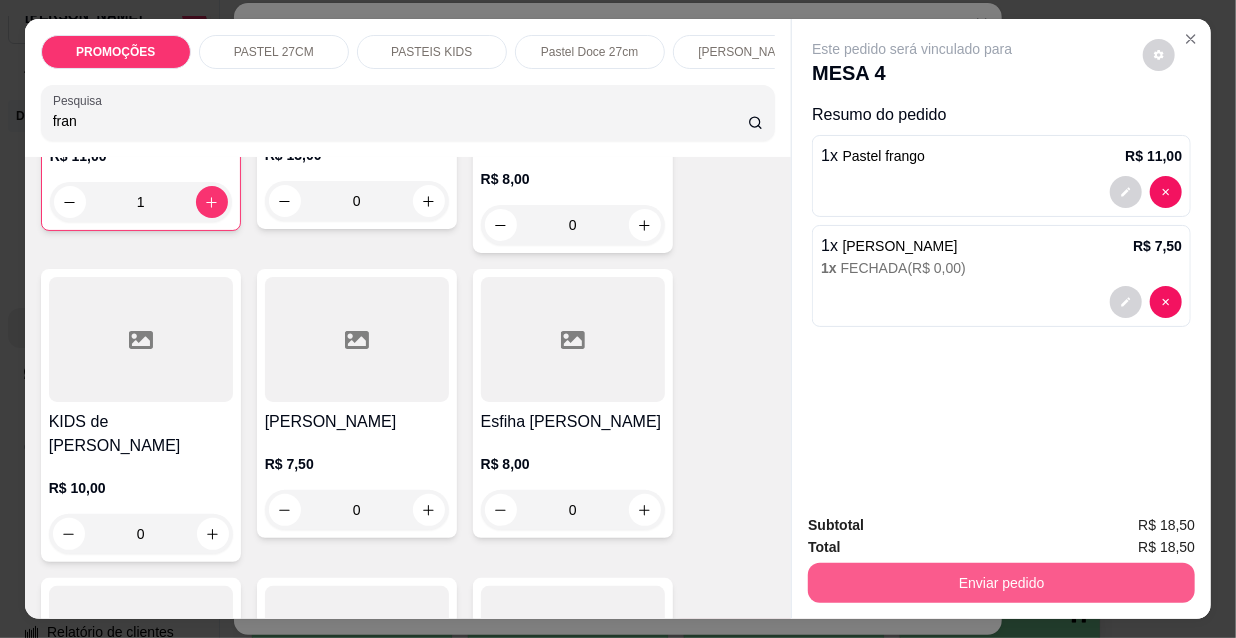 click on "Enviar pedido" at bounding box center [1001, 583] 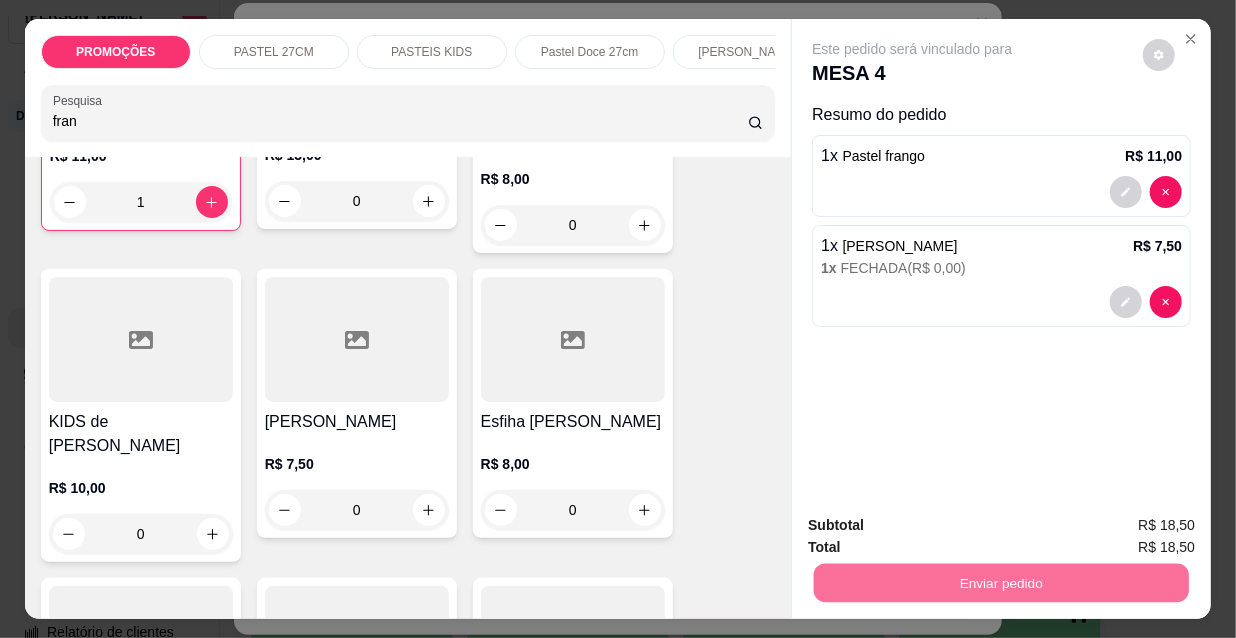 click on "Não registrar e enviar pedido" at bounding box center [937, 527] 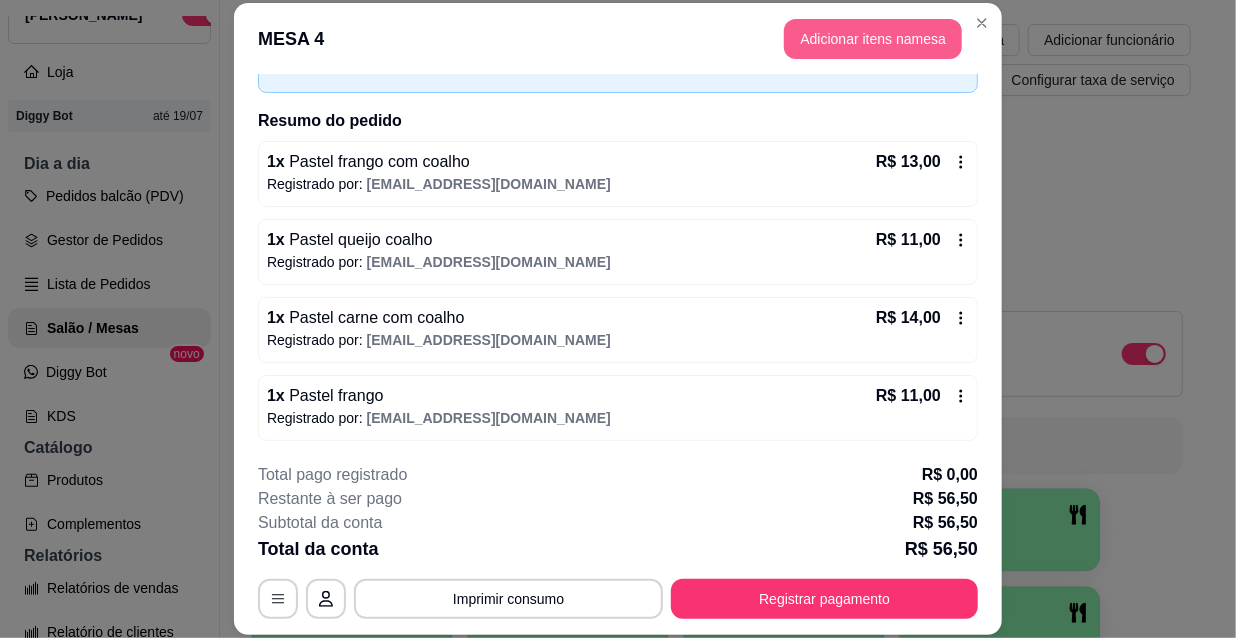click on "Adicionar itens na  mesa" at bounding box center [873, 39] 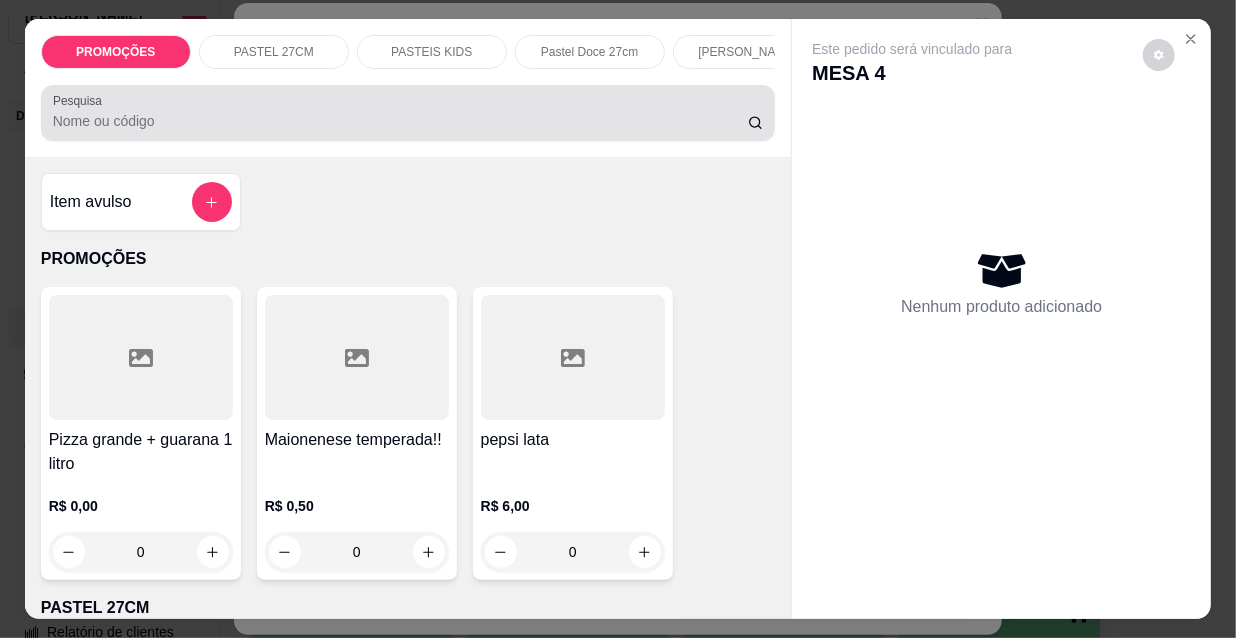 click on "Pesquisa" at bounding box center (400, 121) 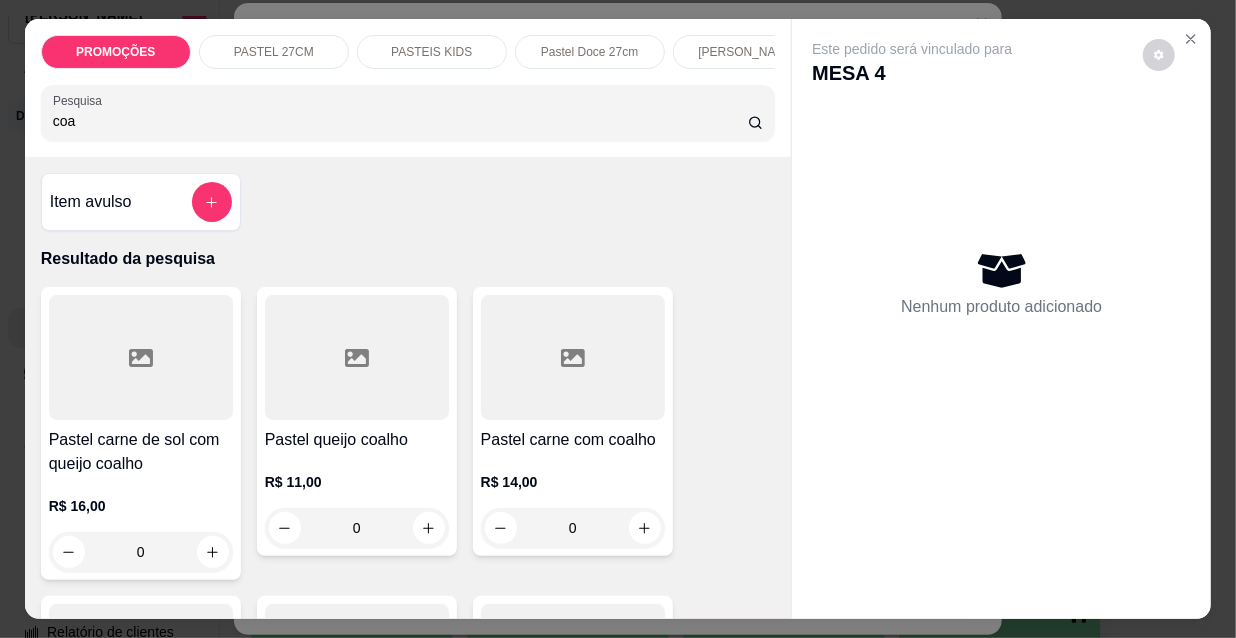 type on "coa" 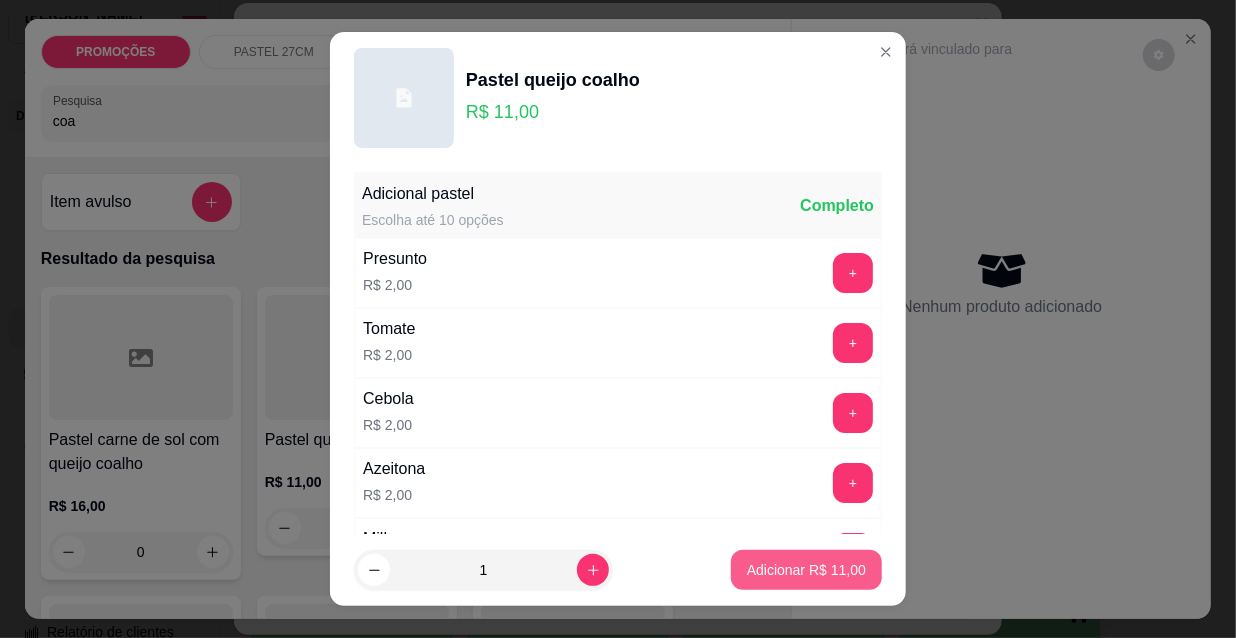 click on "Adicionar   R$ 11,00" at bounding box center [806, 570] 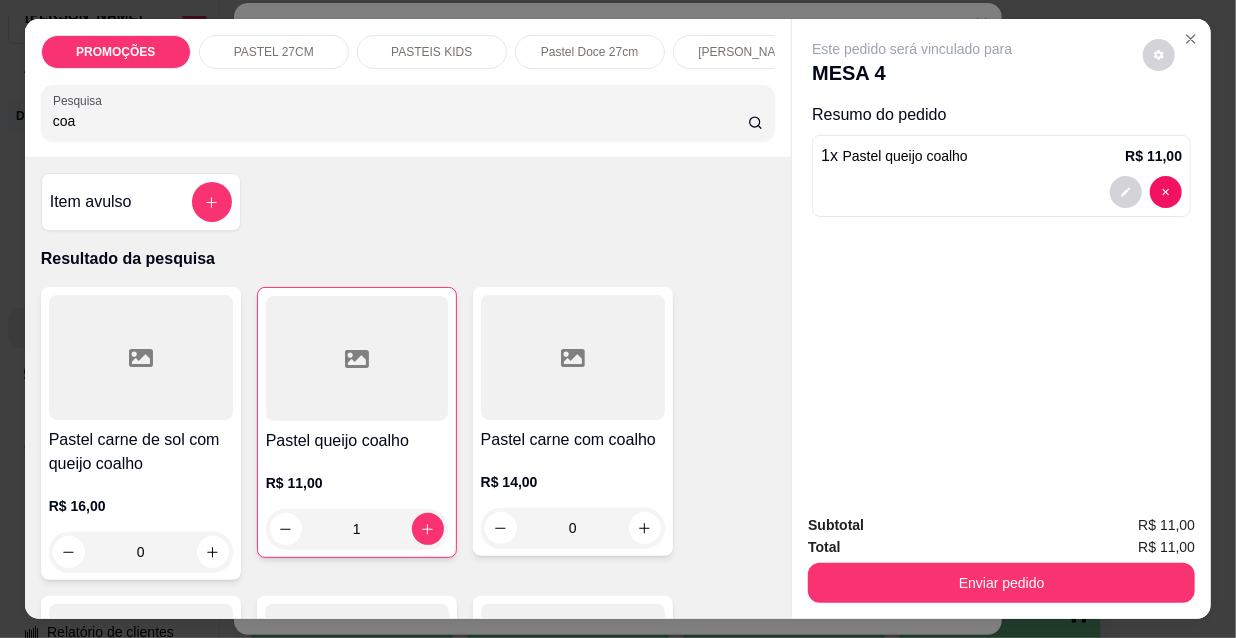 drag, startPoint x: 71, startPoint y: 128, endPoint x: 0, endPoint y: 119, distance: 71.568146 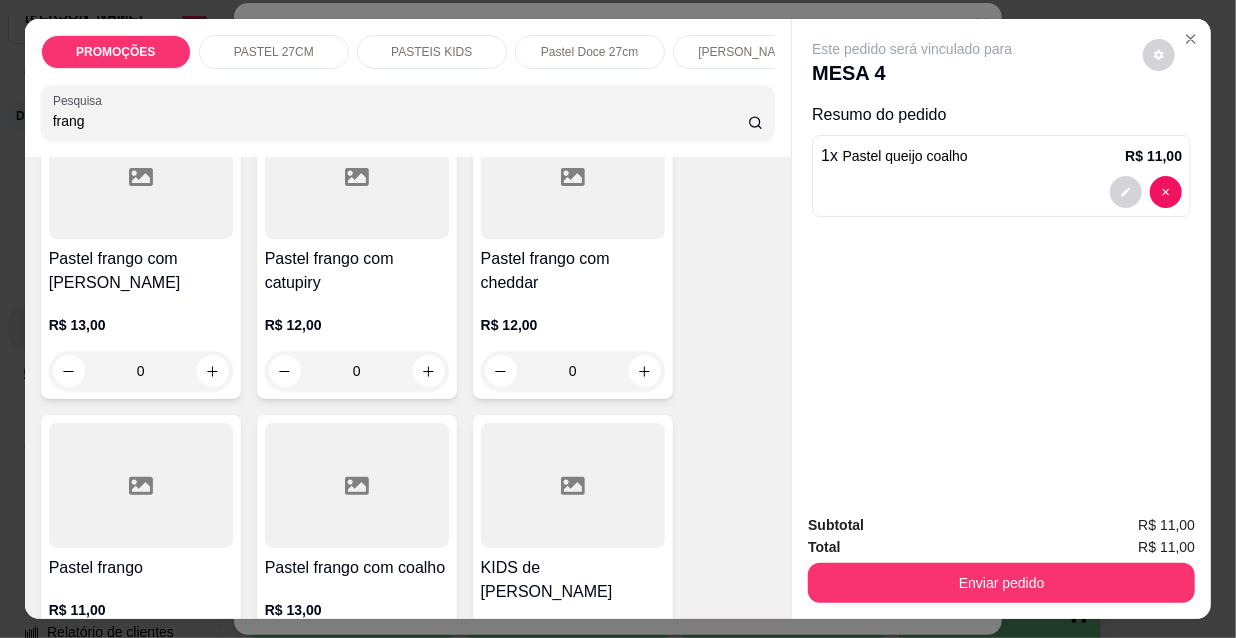 scroll, scrollTop: 272, scrollLeft: 0, axis: vertical 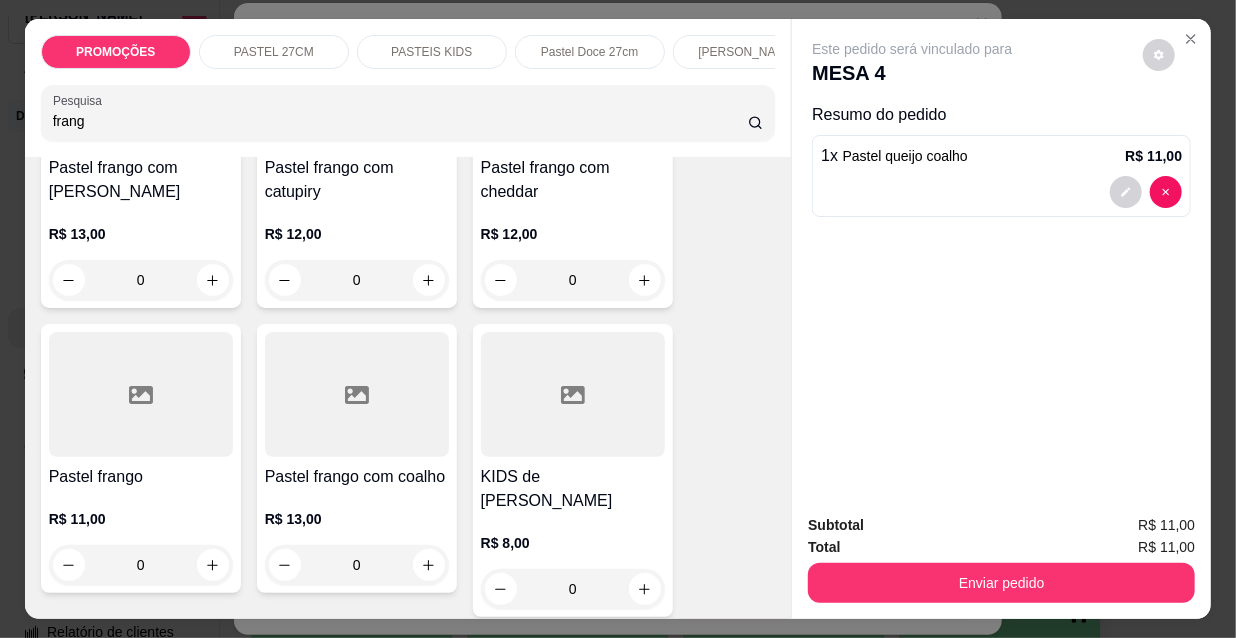 type on "frang" 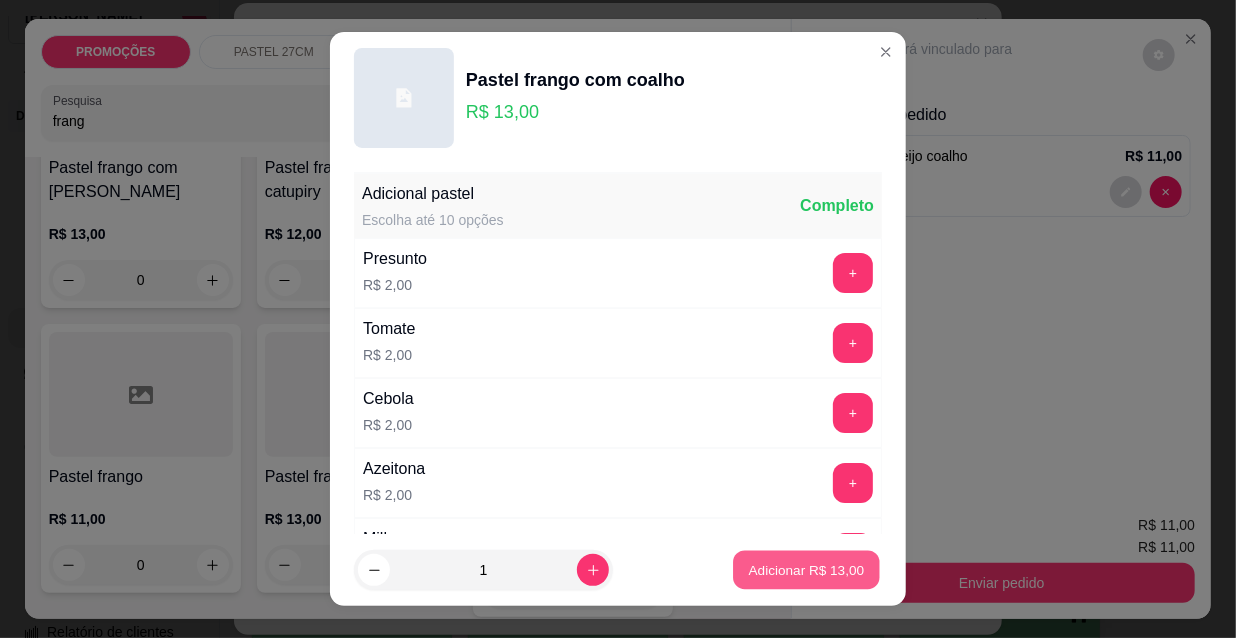click on "Adicionar   R$ 13,00" at bounding box center (807, 569) 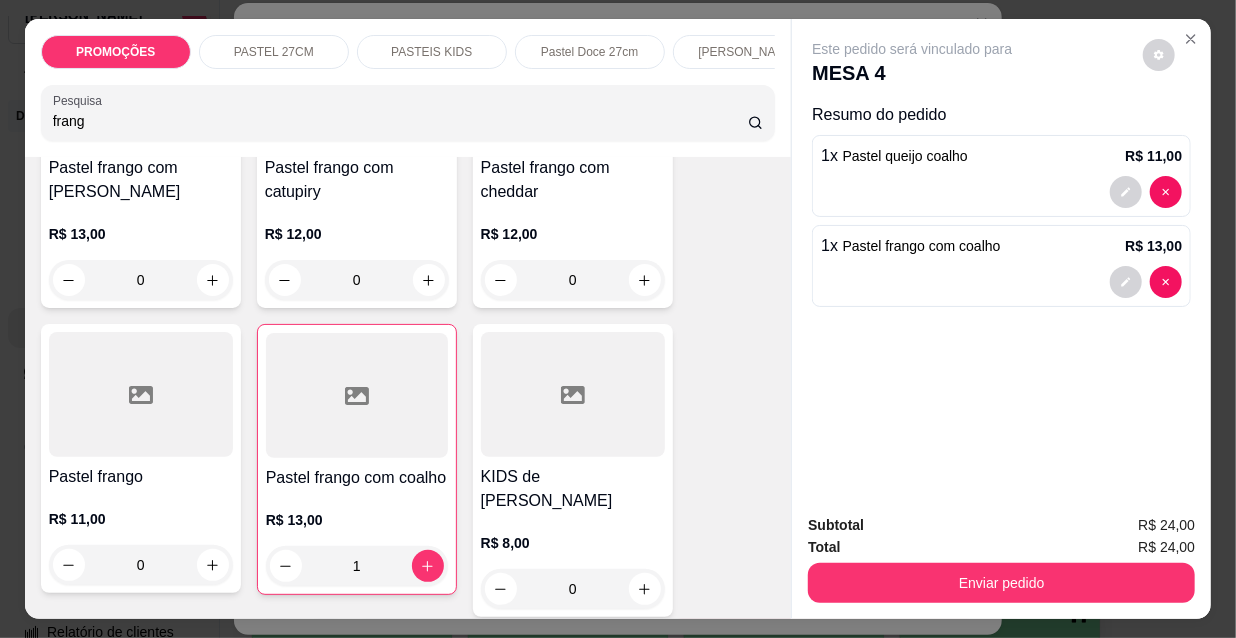 drag, startPoint x: 109, startPoint y: 126, endPoint x: 0, endPoint y: 128, distance: 109.01835 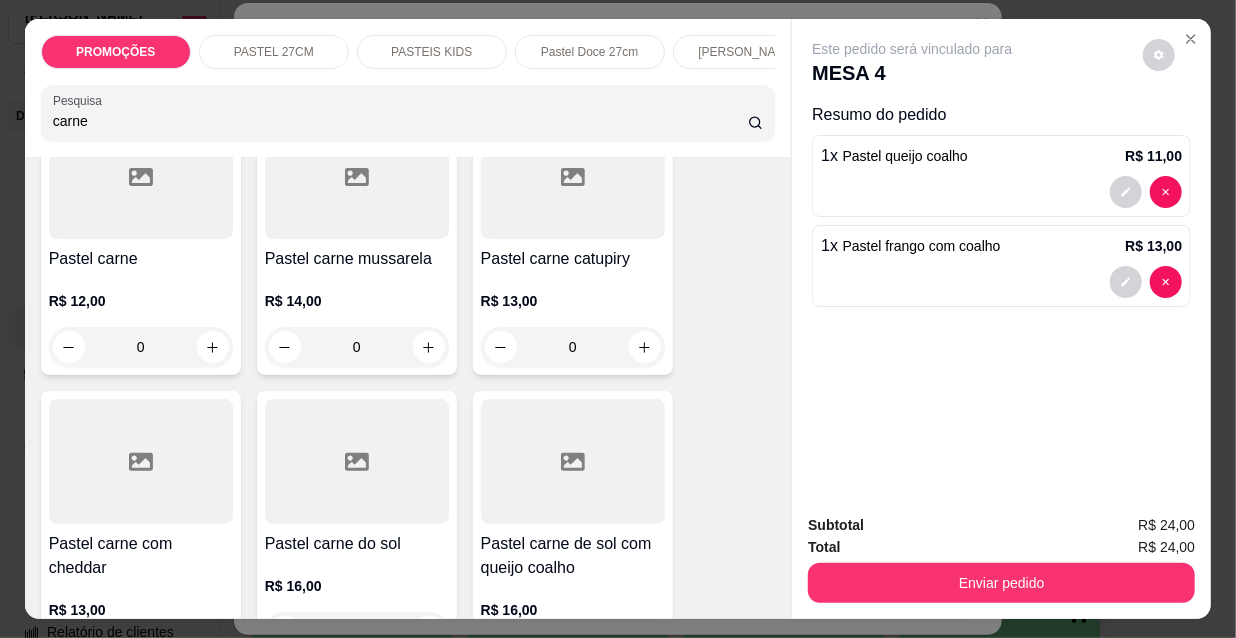 scroll, scrollTop: 272, scrollLeft: 0, axis: vertical 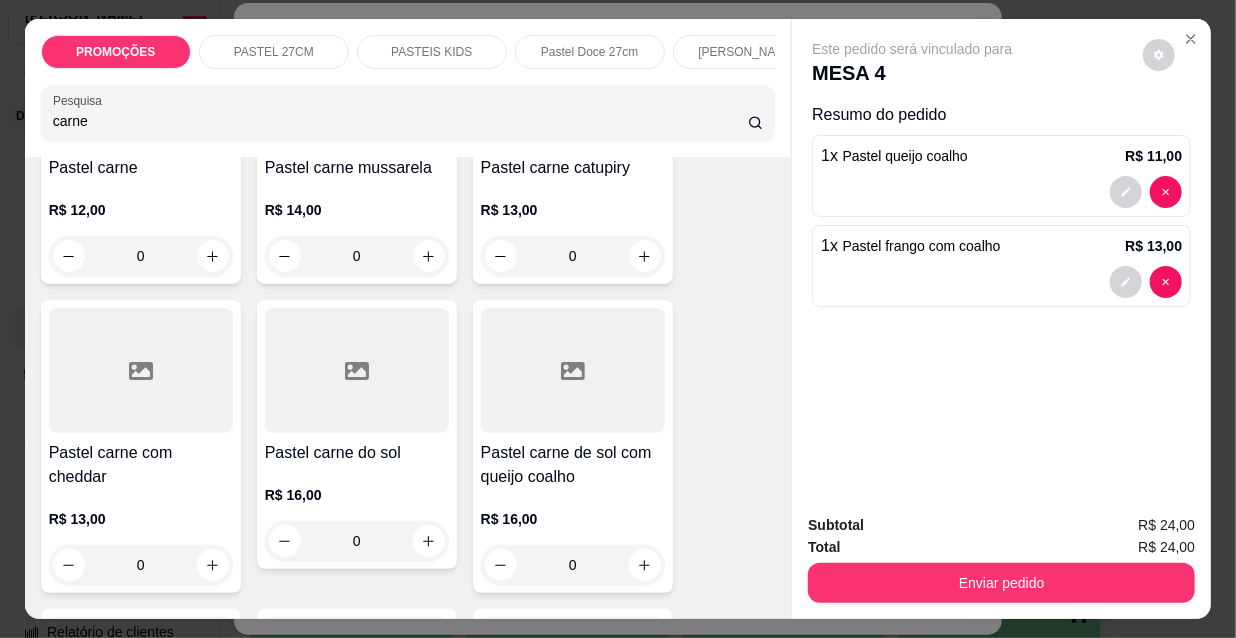 type on "carne" 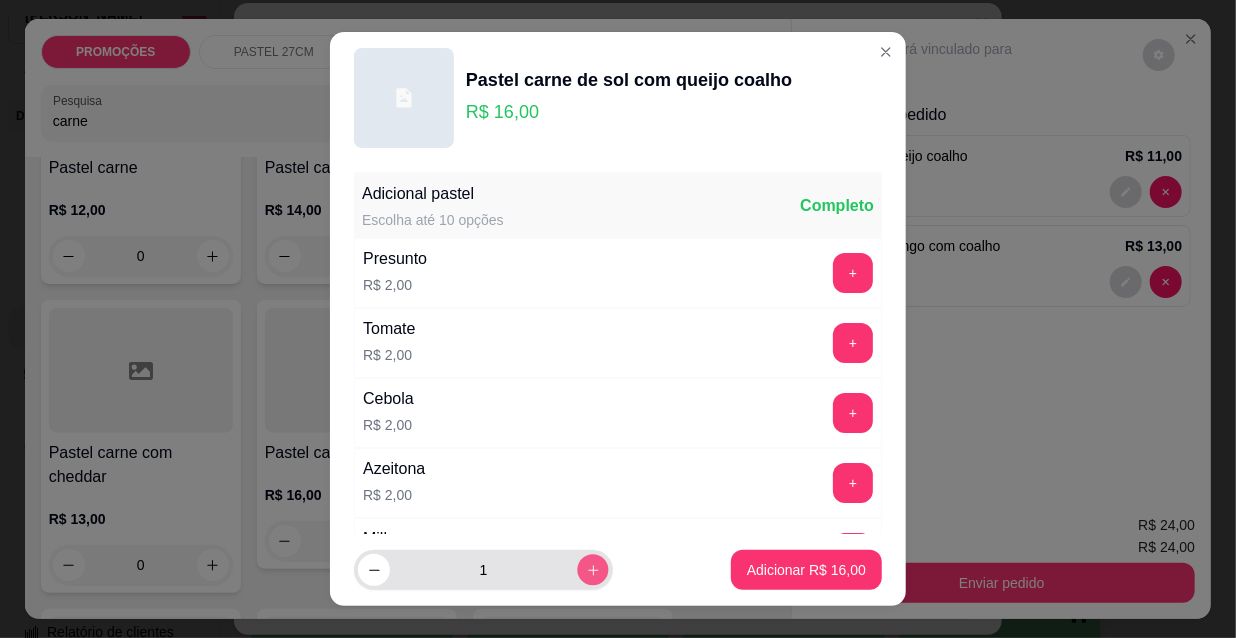 click at bounding box center [592, 570] 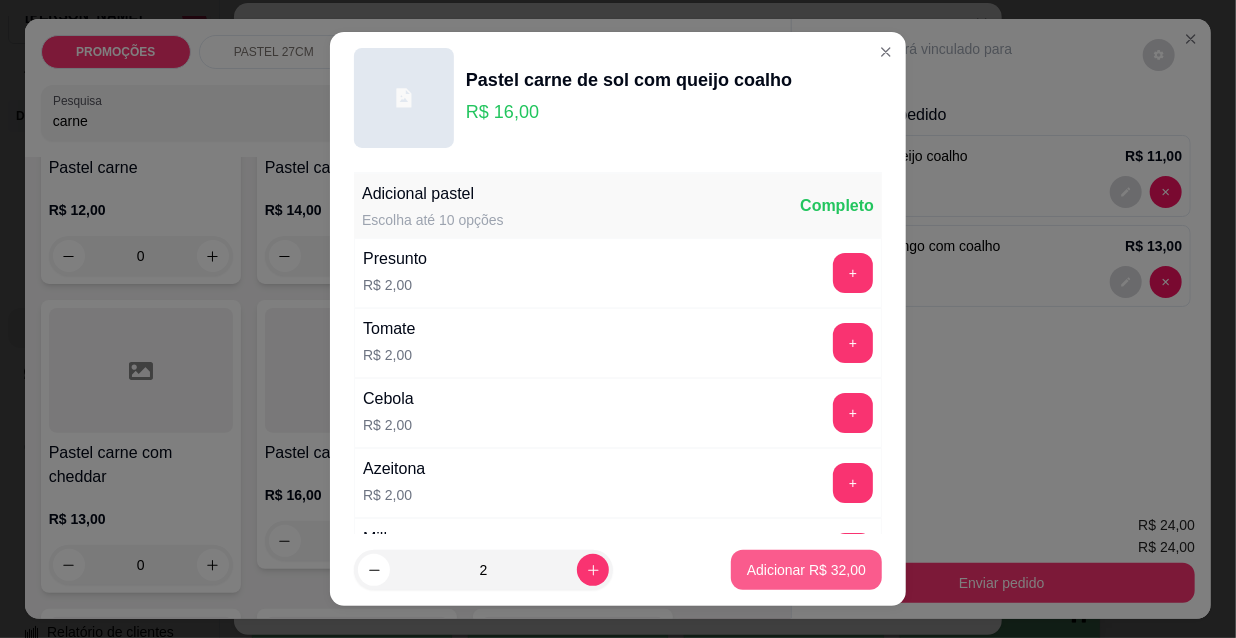 click on "Adicionar   R$ 32,00" at bounding box center (806, 570) 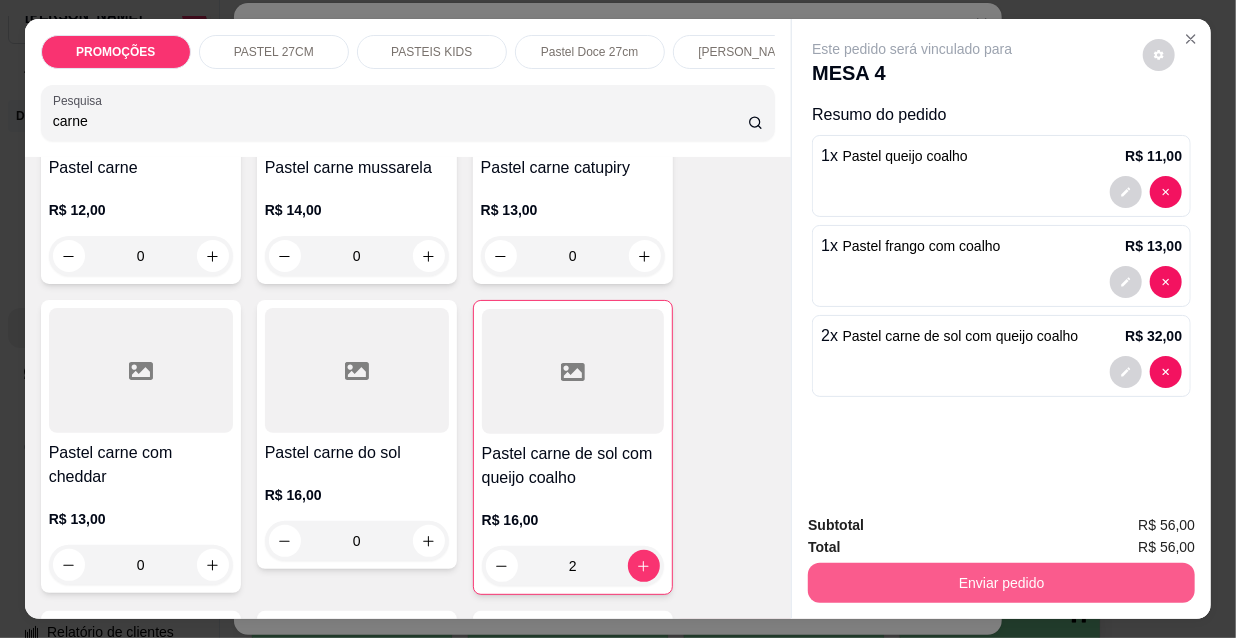 click on "Enviar pedido" at bounding box center [1001, 583] 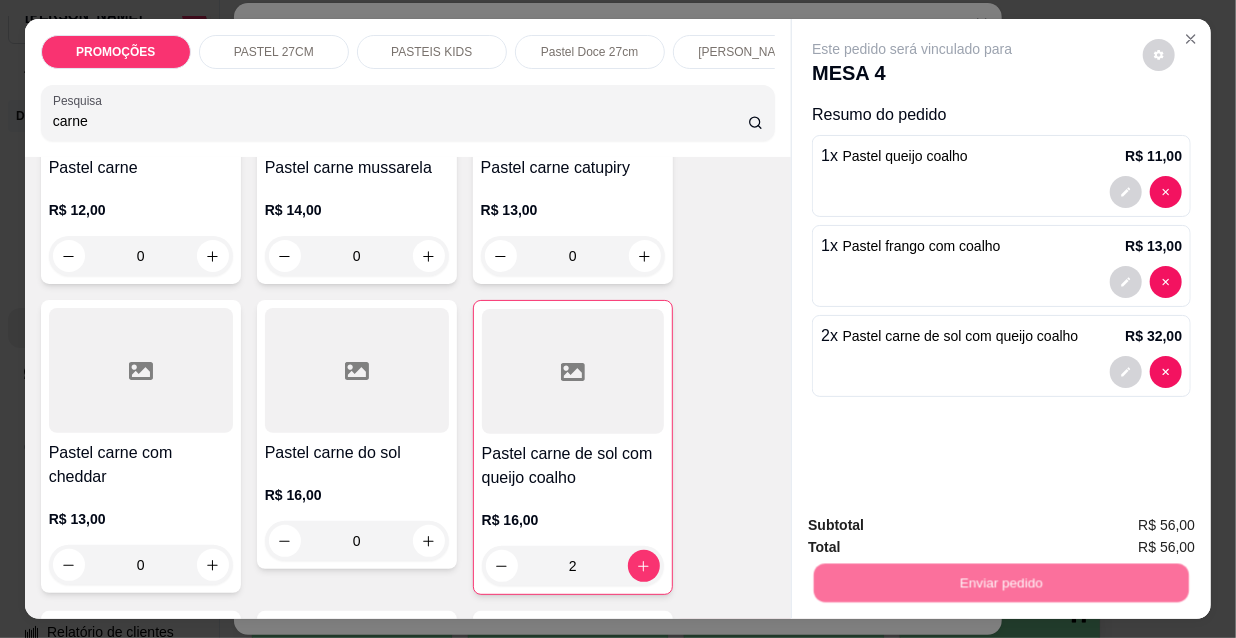 click on "Não registrar e enviar pedido" at bounding box center [937, 527] 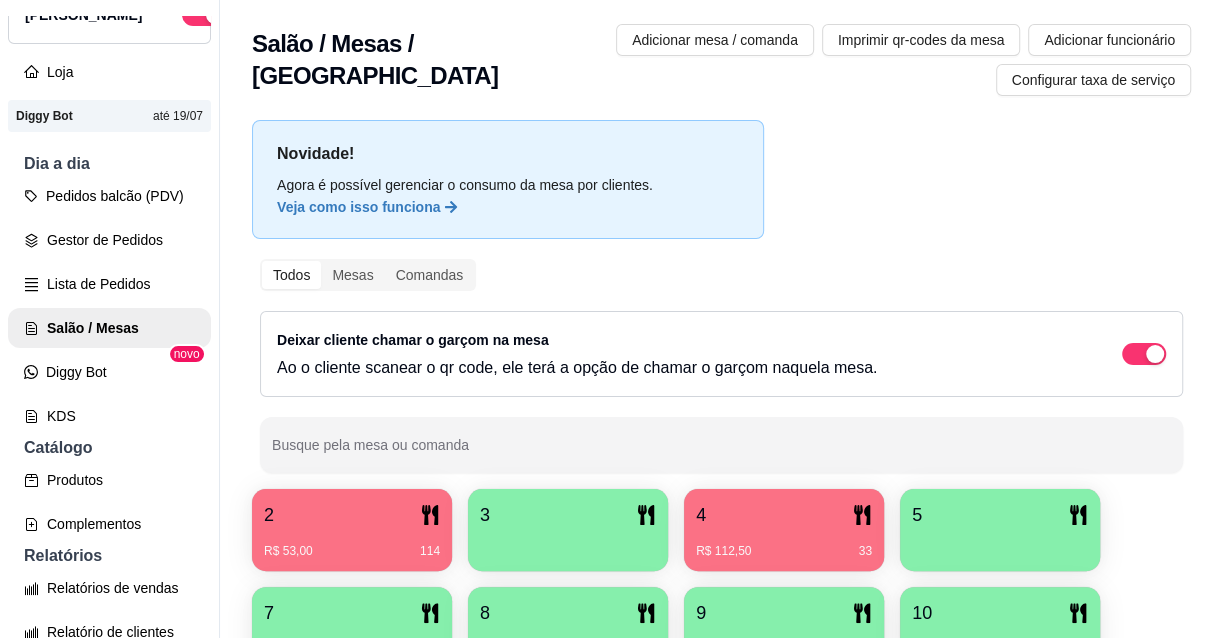 click on "4" at bounding box center [784, 515] 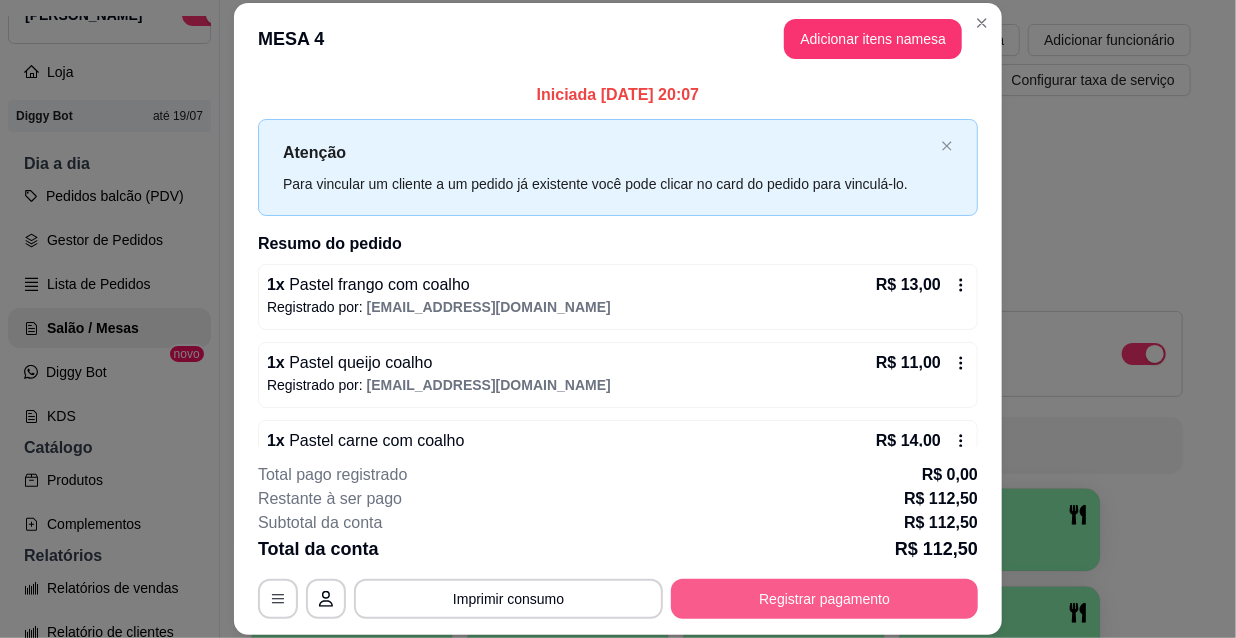 click on "Registrar pagamento" at bounding box center (824, 599) 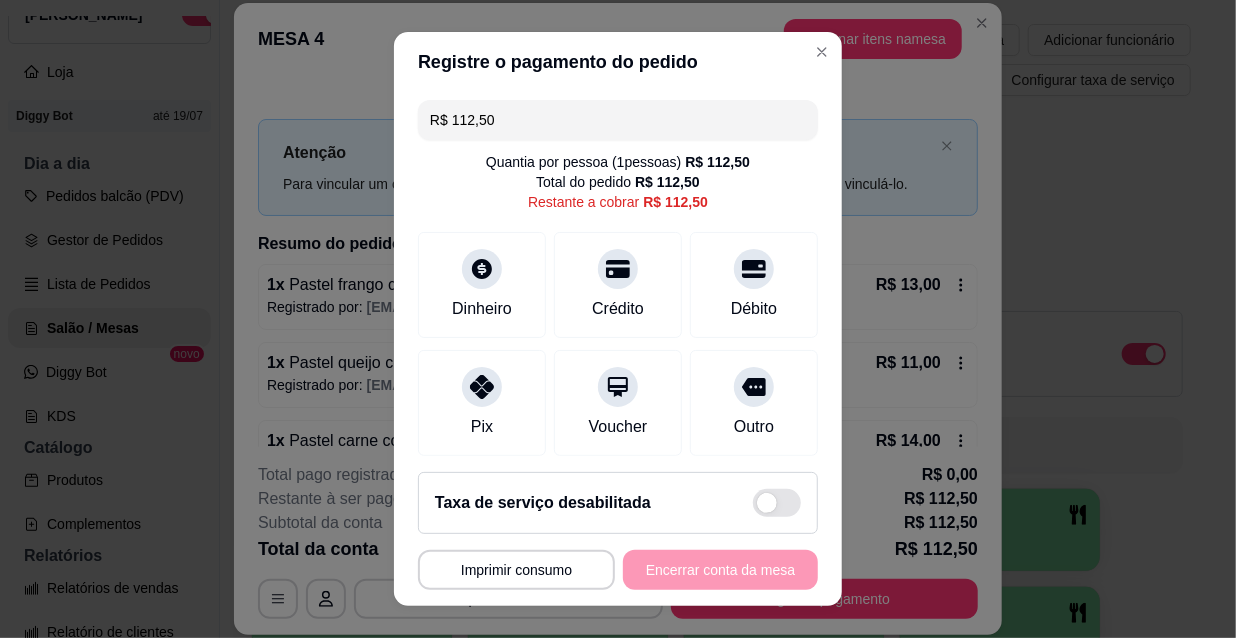 drag, startPoint x: 510, startPoint y: 119, endPoint x: 340, endPoint y: 81, distance: 174.1953 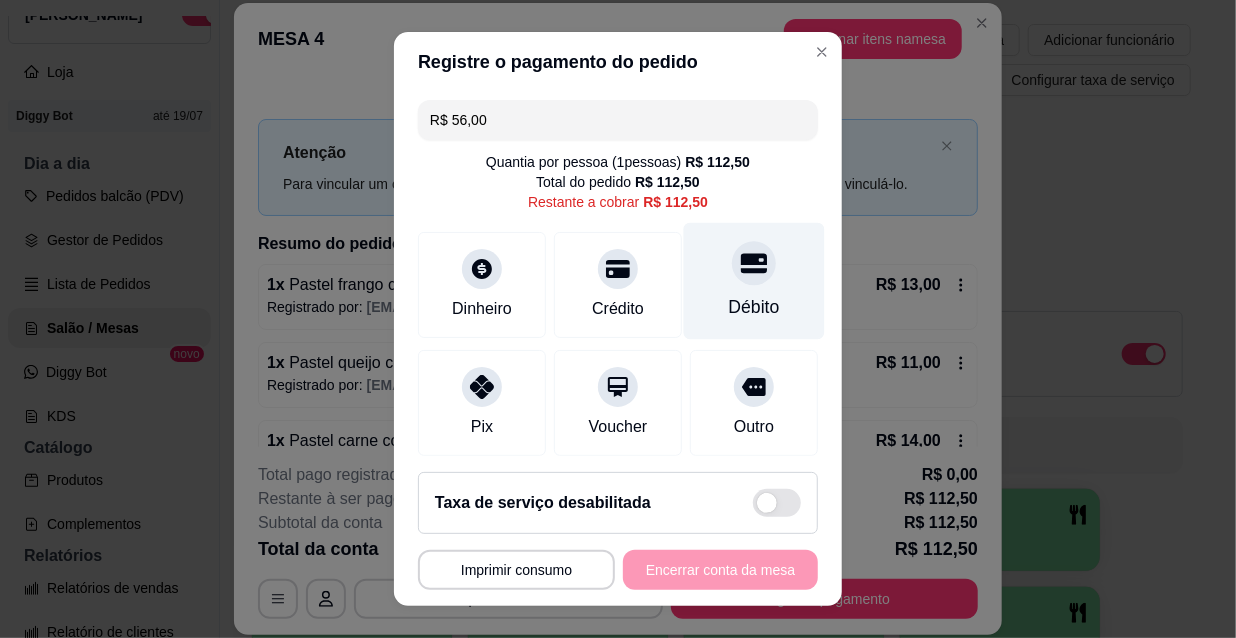 click on "Débito" at bounding box center [754, 307] 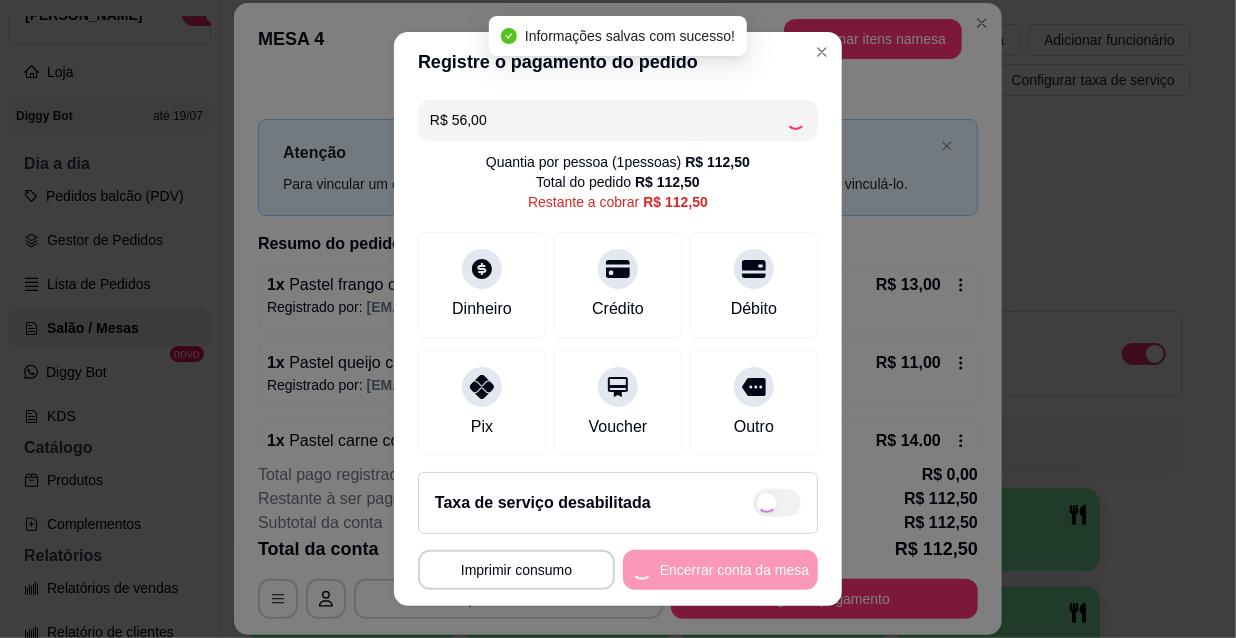 type on "R$ 56,50" 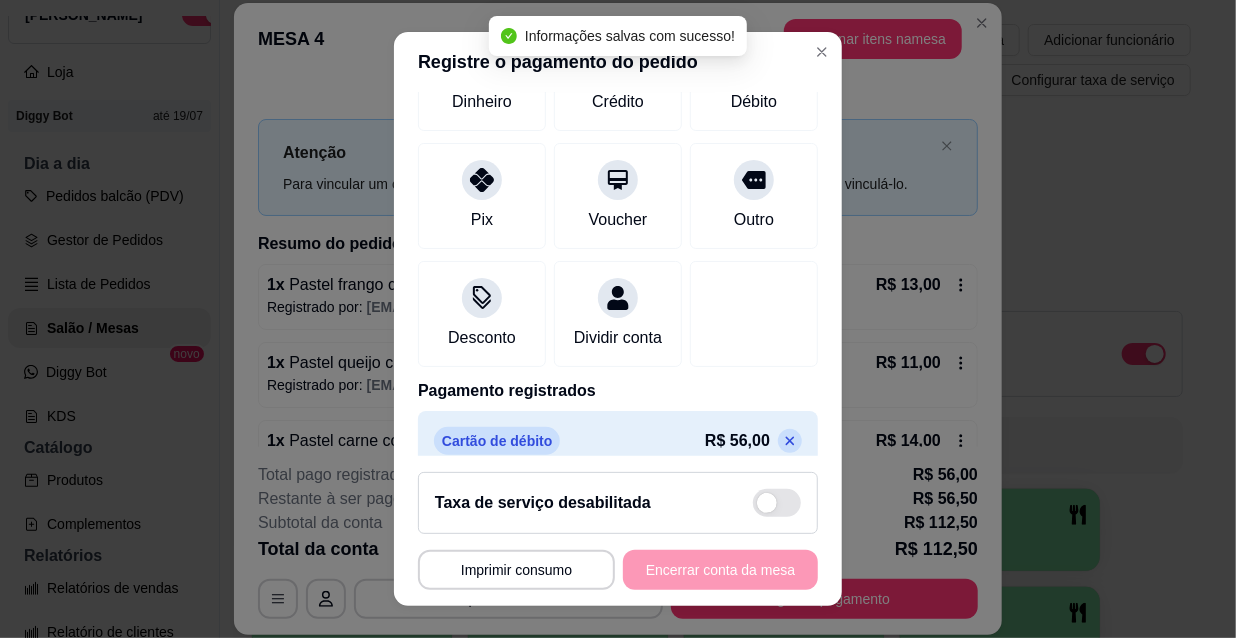 scroll, scrollTop: 252, scrollLeft: 0, axis: vertical 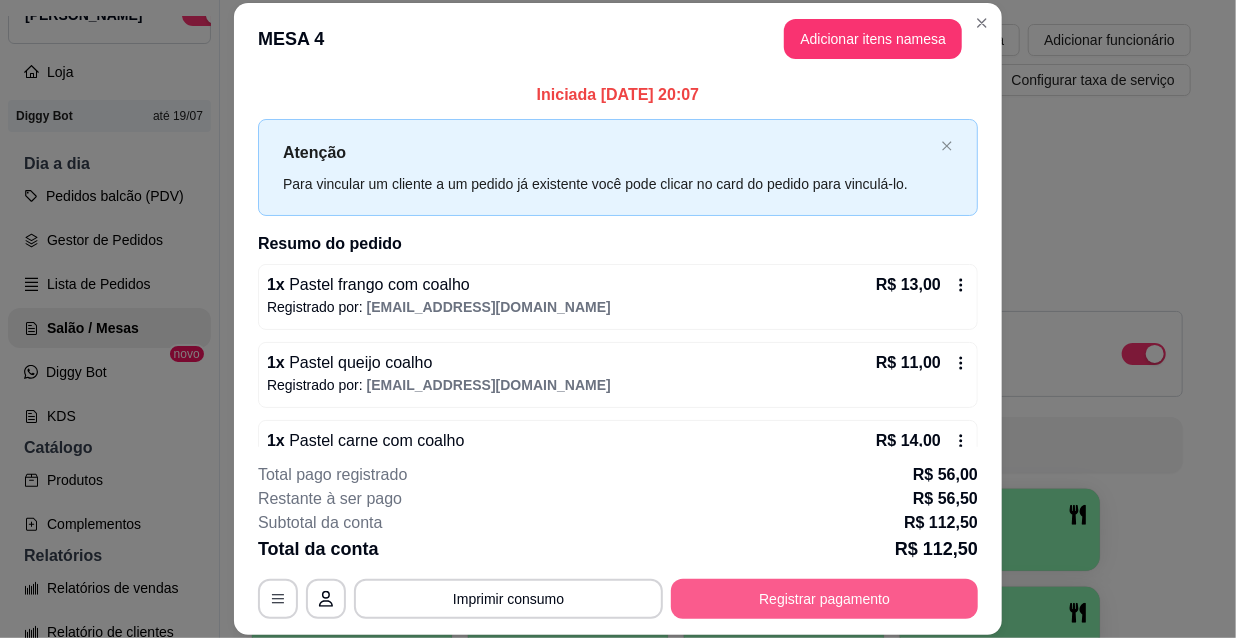 click on "Registrar pagamento" at bounding box center (824, 599) 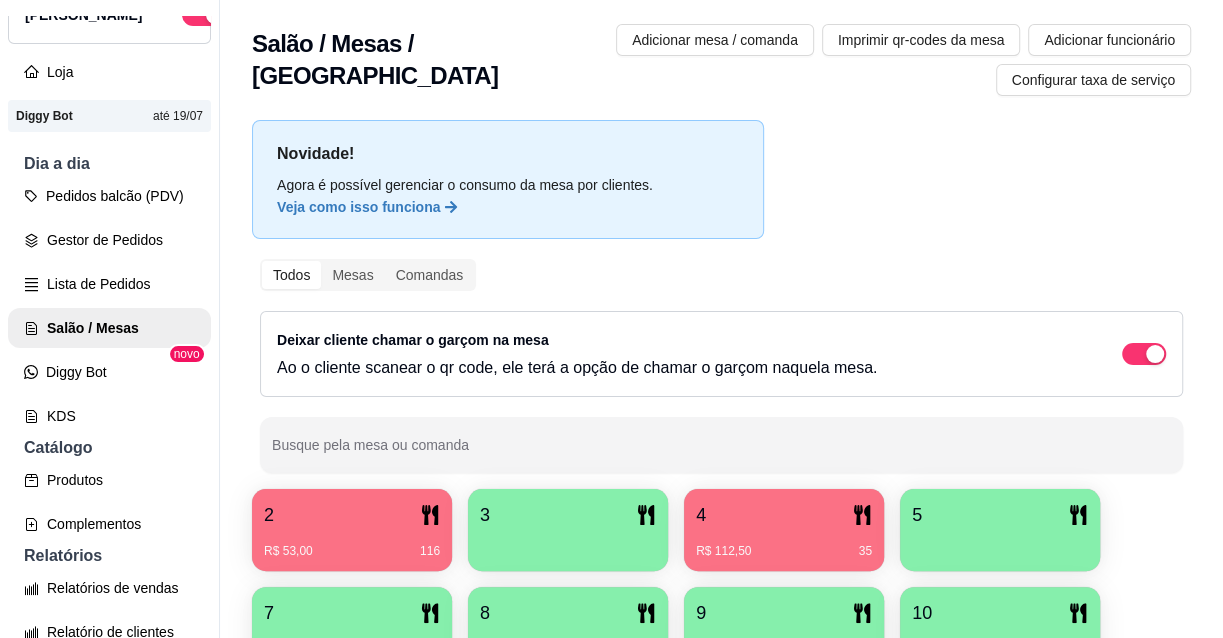 click on "3" at bounding box center [568, 515] 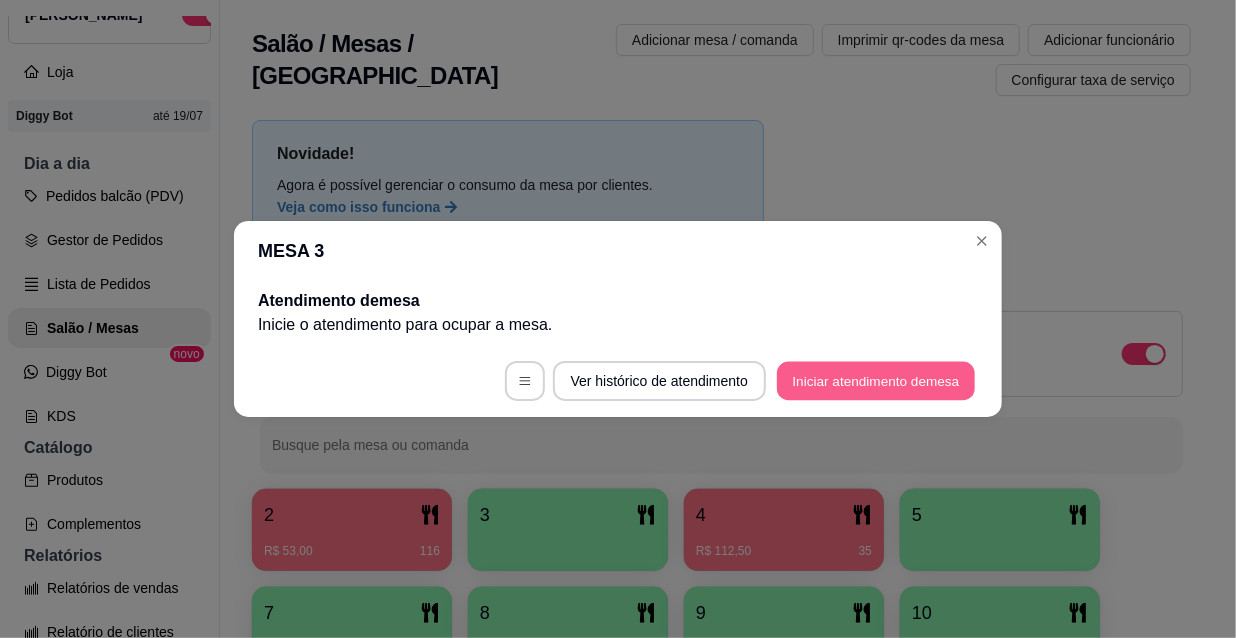 click on "Iniciar atendimento de  mesa" at bounding box center [876, 381] 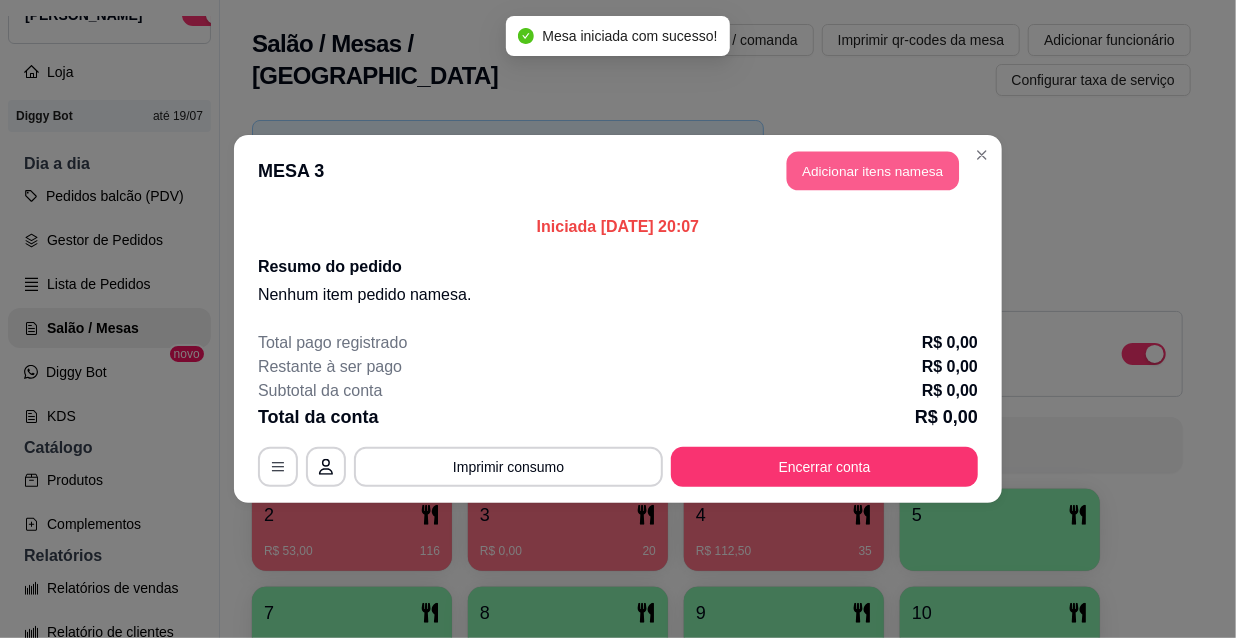 click on "Adicionar itens na  mesa" at bounding box center (873, 171) 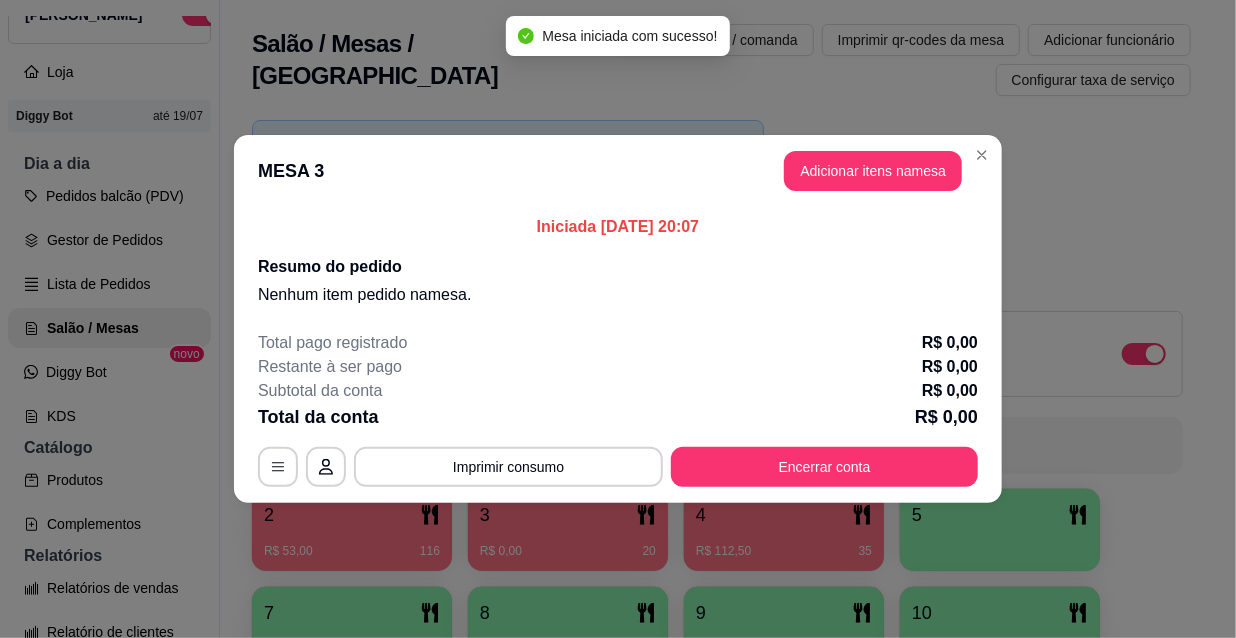 click at bounding box center (408, 113) 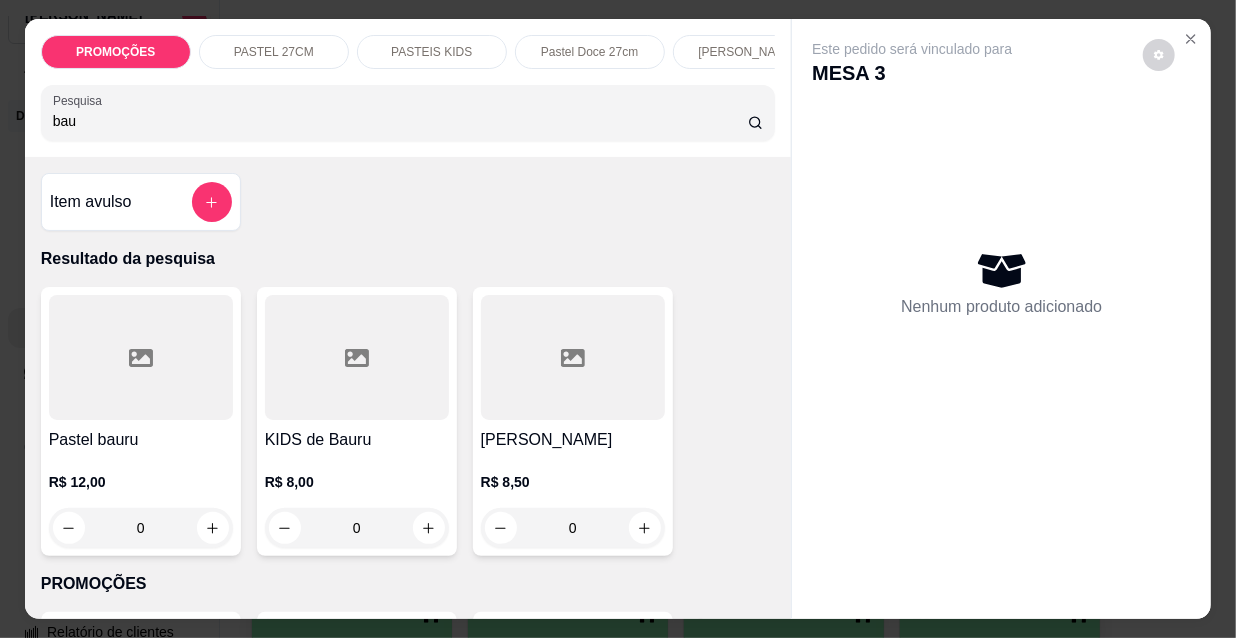 type on "bau" 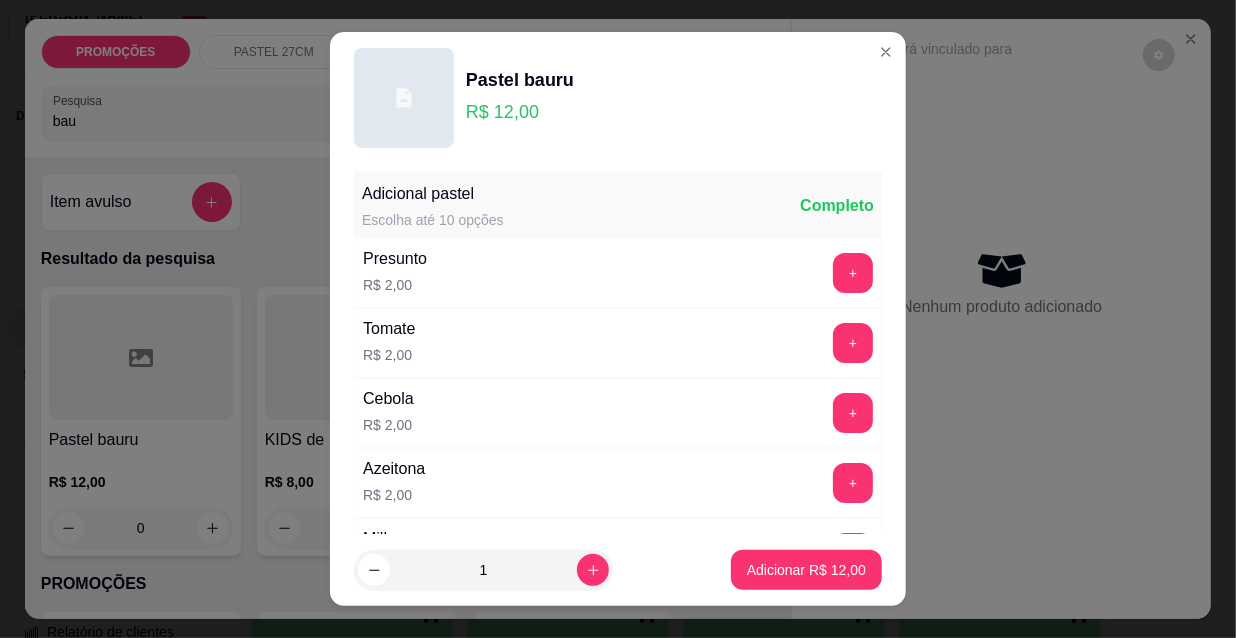 click on "Adicionar   R$ 12,00" at bounding box center (806, 570) 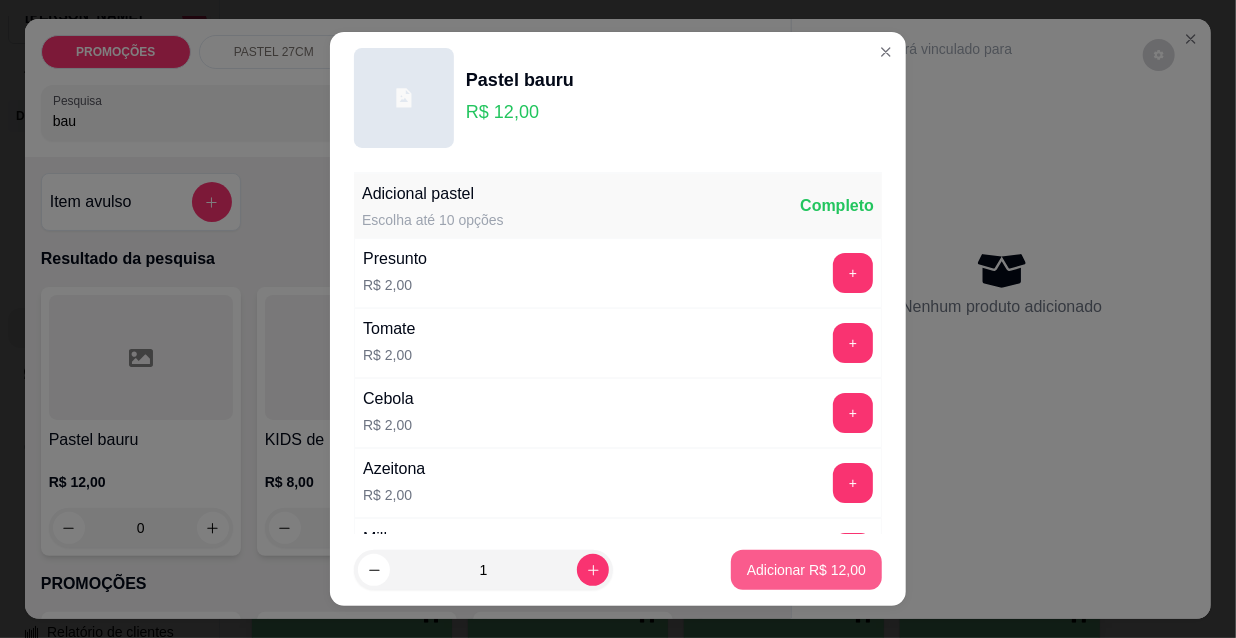 click on "Adicionar   R$ 12,00" at bounding box center [806, 570] 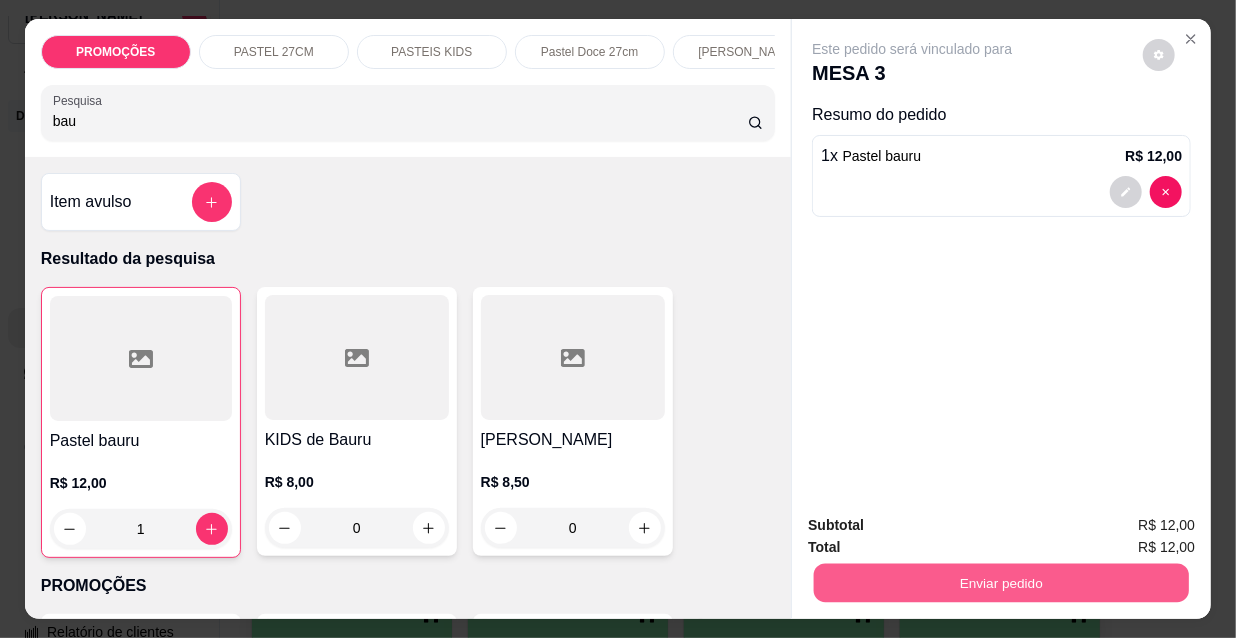click on "Enviar pedido" at bounding box center [1001, 582] 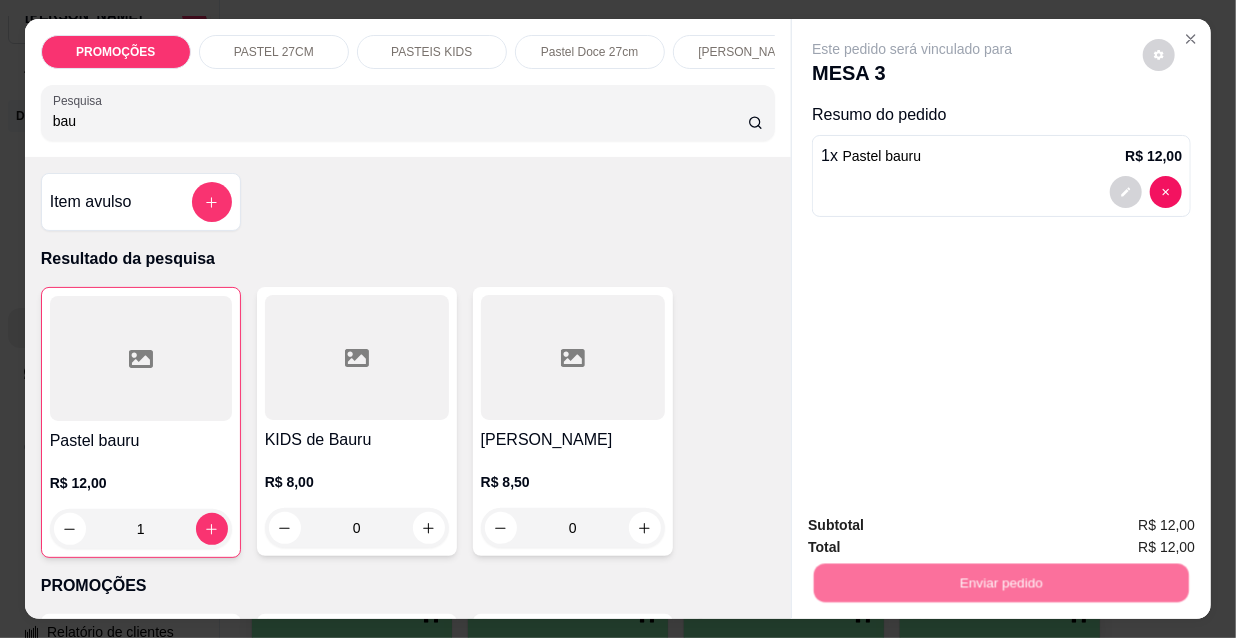 click on "Não registrar e enviar pedido" at bounding box center [937, 526] 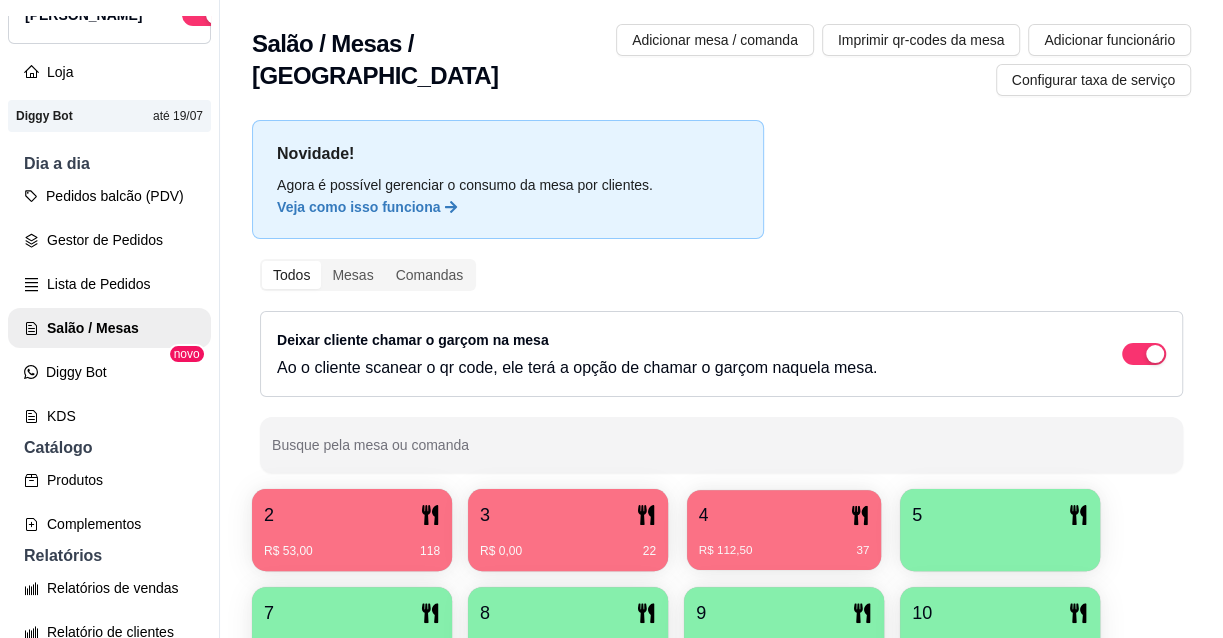 click on "R$ 112,50 37" at bounding box center [784, 543] 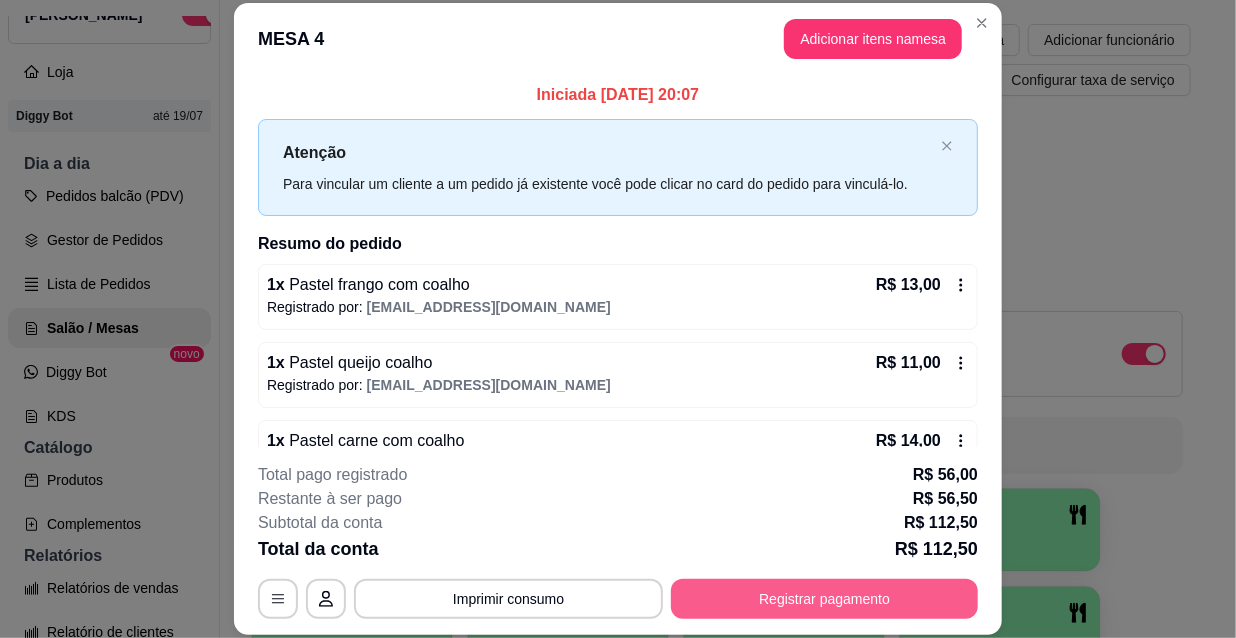 click on "Registrar pagamento" at bounding box center (824, 599) 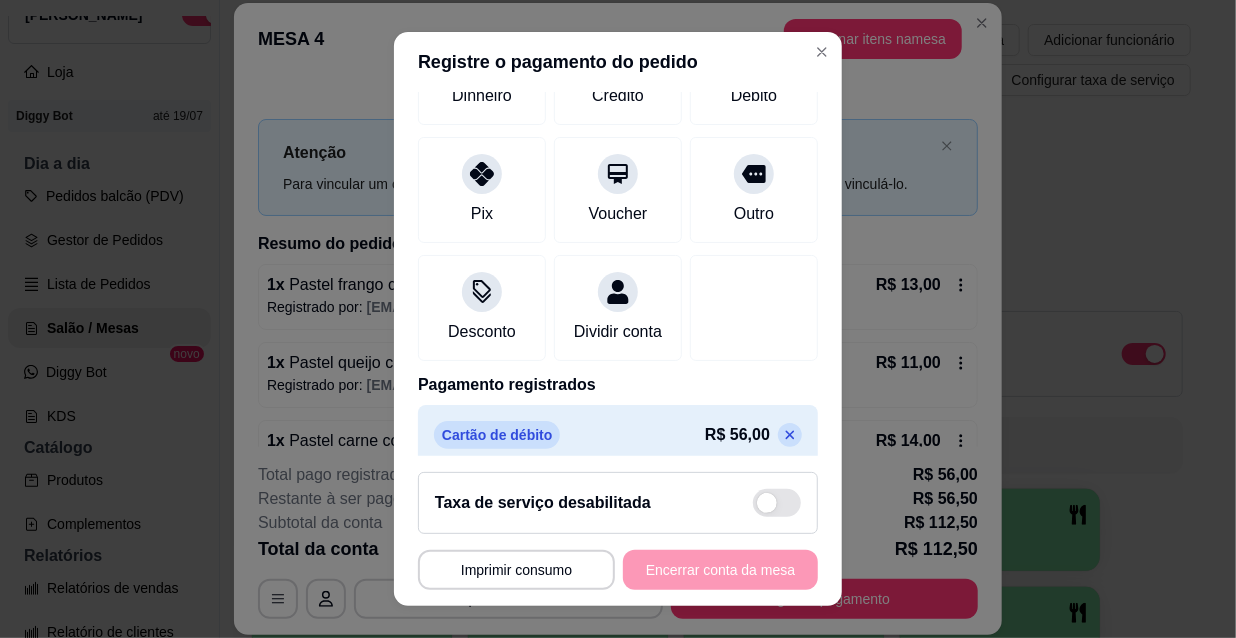 scroll, scrollTop: 252, scrollLeft: 0, axis: vertical 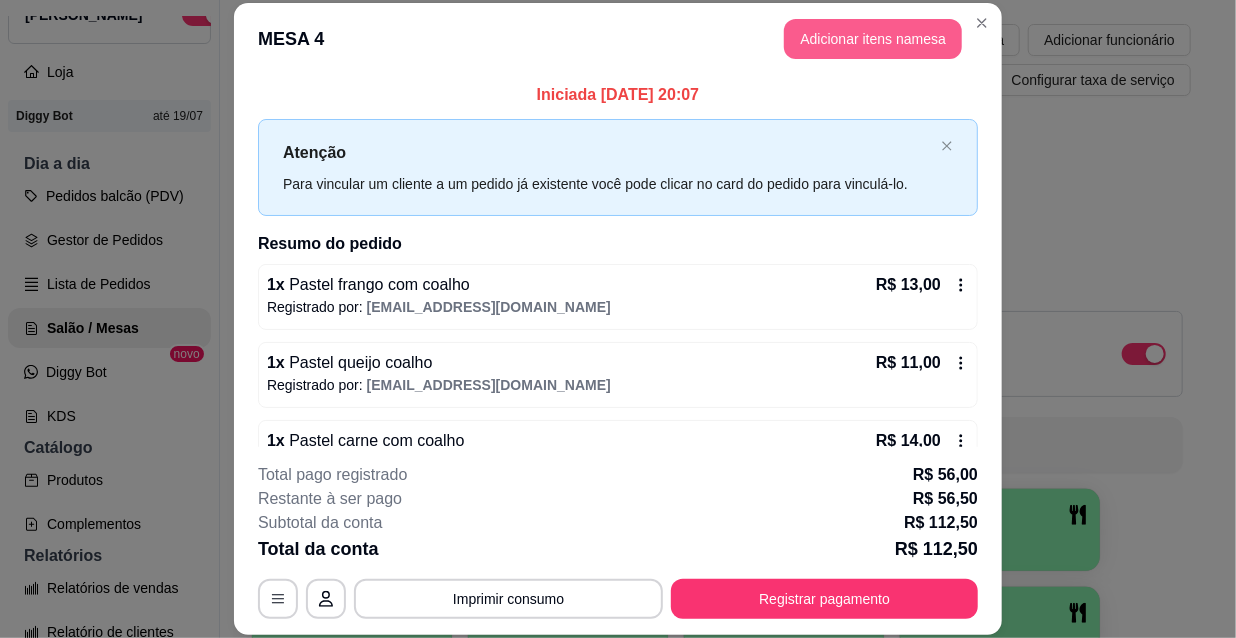 click on "Adicionar itens na  mesa" at bounding box center (873, 39) 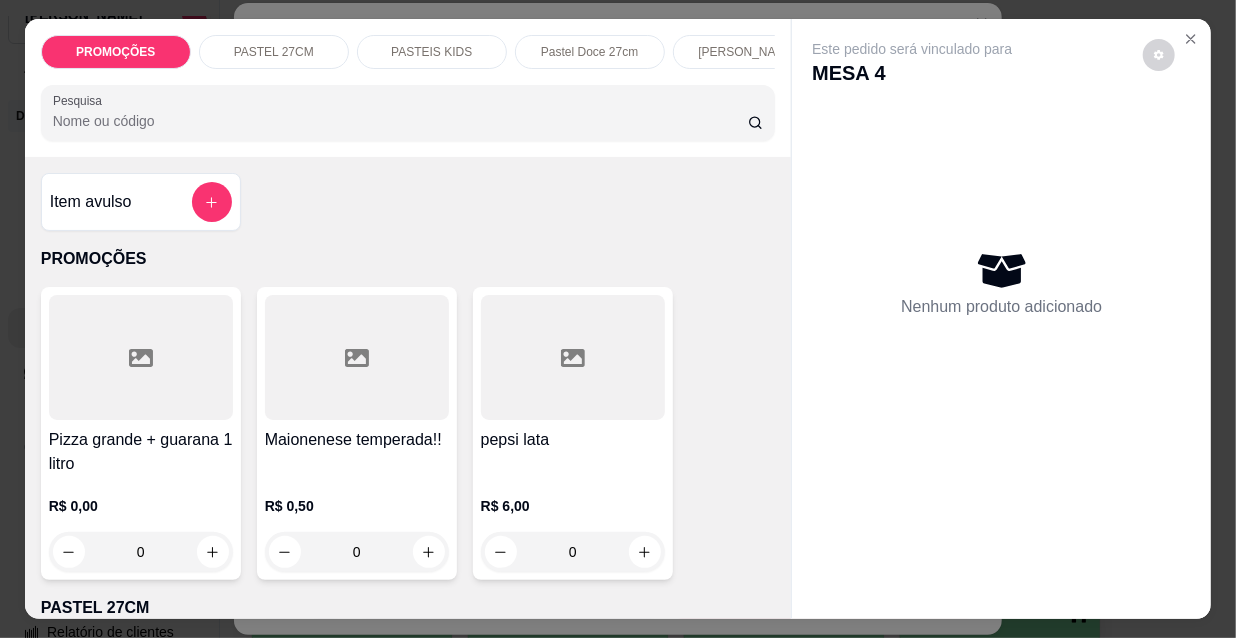 click on "Pesquisa" at bounding box center (400, 121) 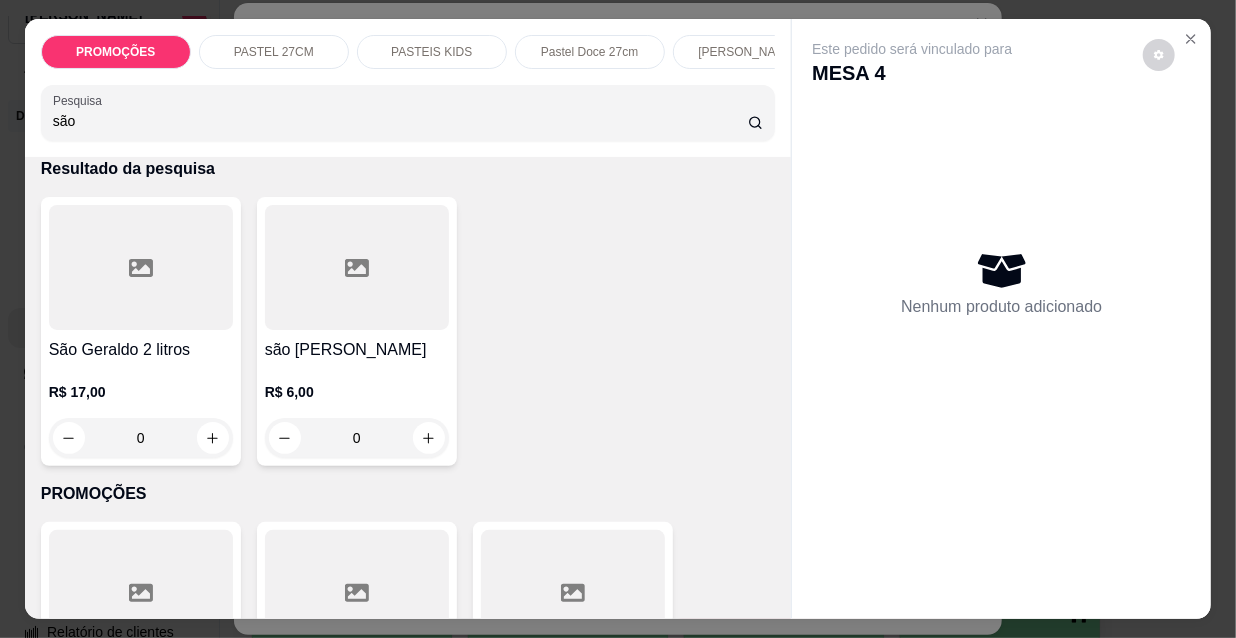 scroll, scrollTop: 90, scrollLeft: 0, axis: vertical 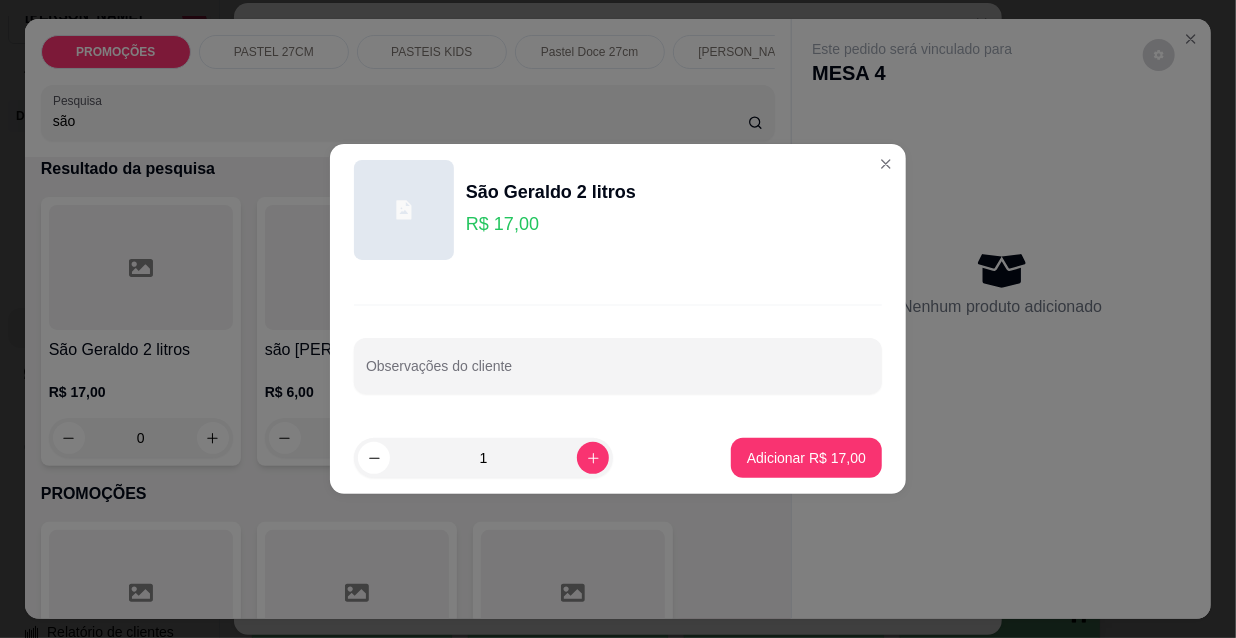 click on "Adicionar   R$ 17,00" at bounding box center (806, 458) 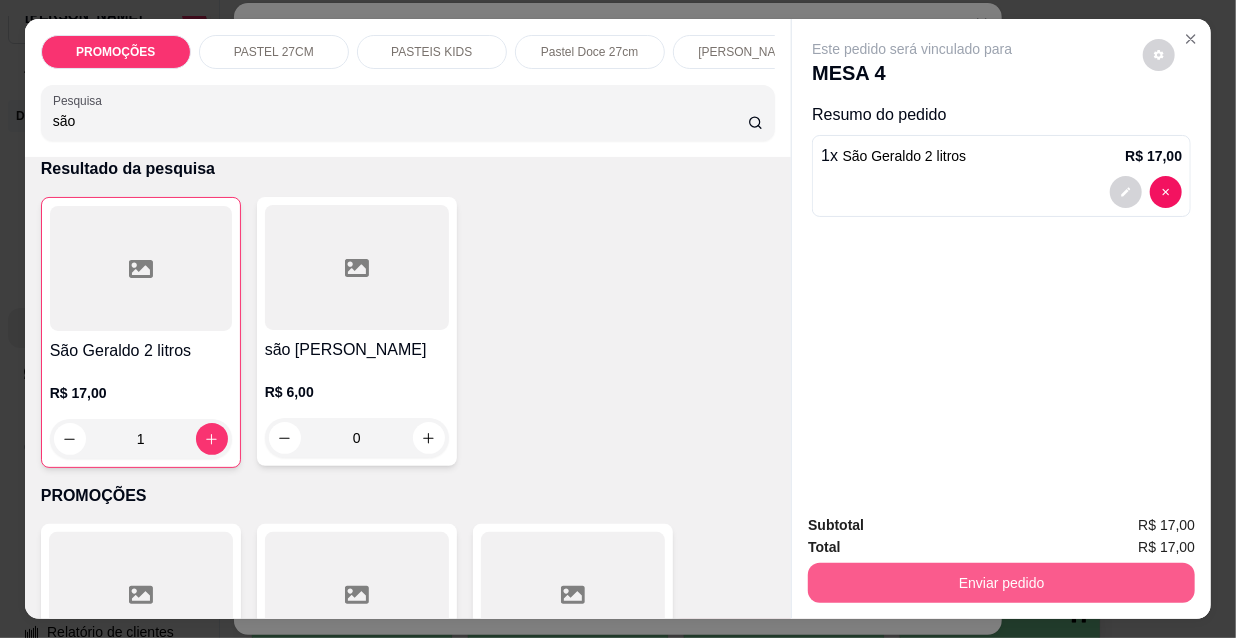click on "Enviar pedido" at bounding box center (1001, 583) 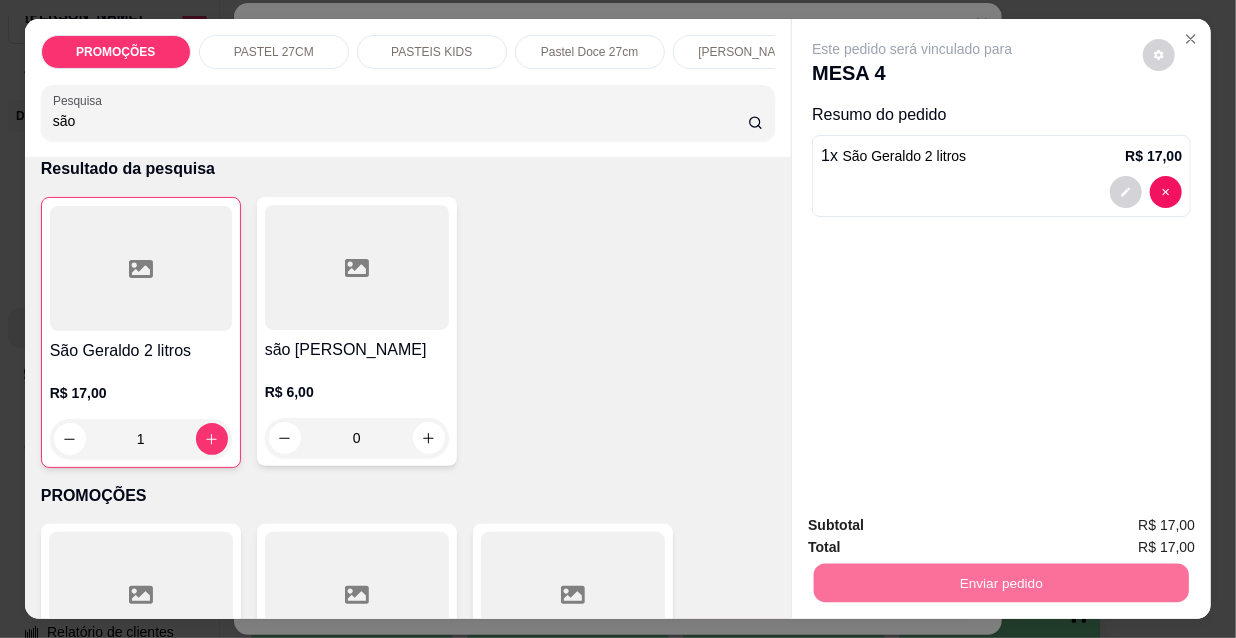 click on "Não registrar e enviar pedido" at bounding box center (937, 527) 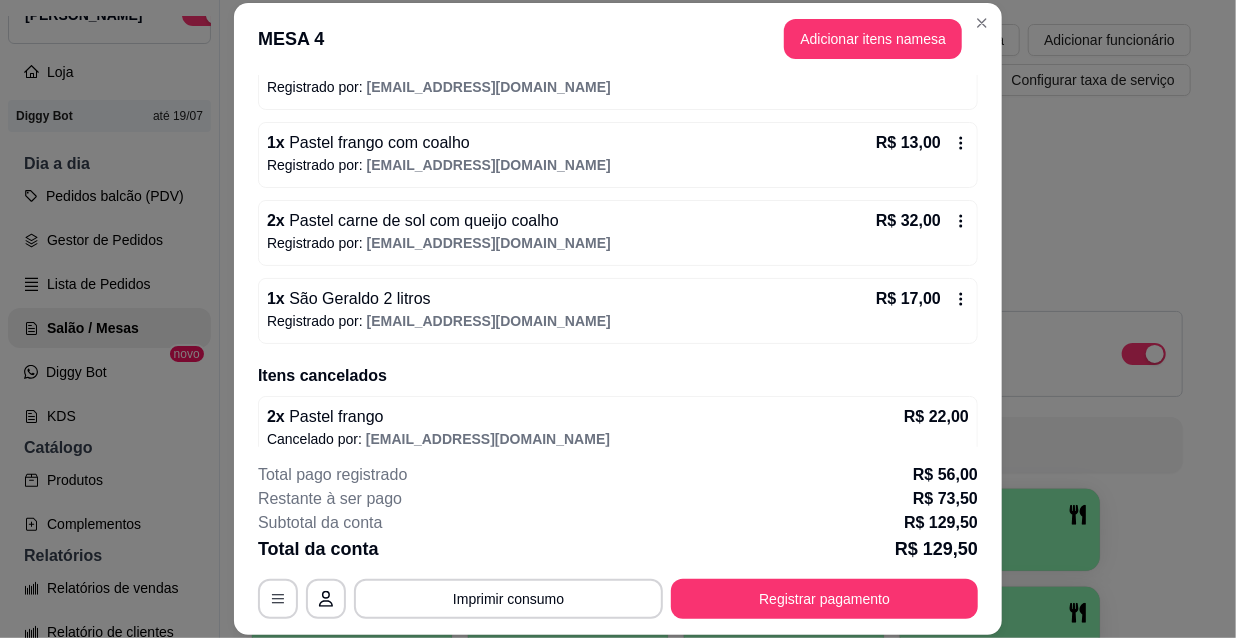 scroll, scrollTop: 652, scrollLeft: 0, axis: vertical 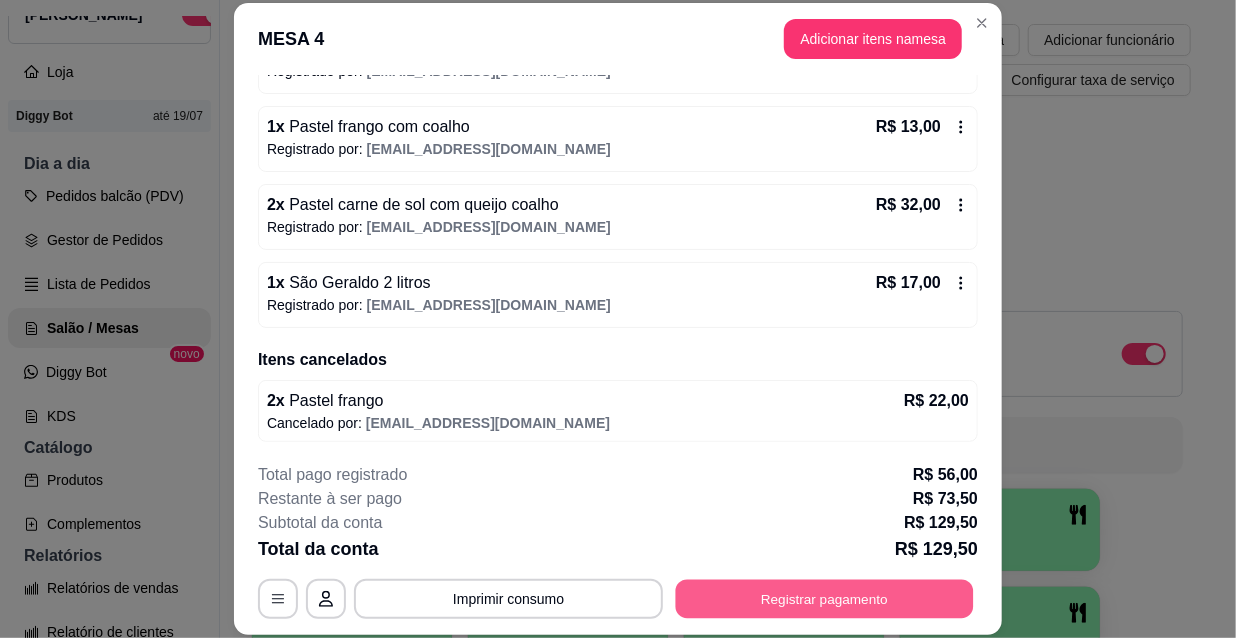 click on "Registrar pagamento" at bounding box center (825, 598) 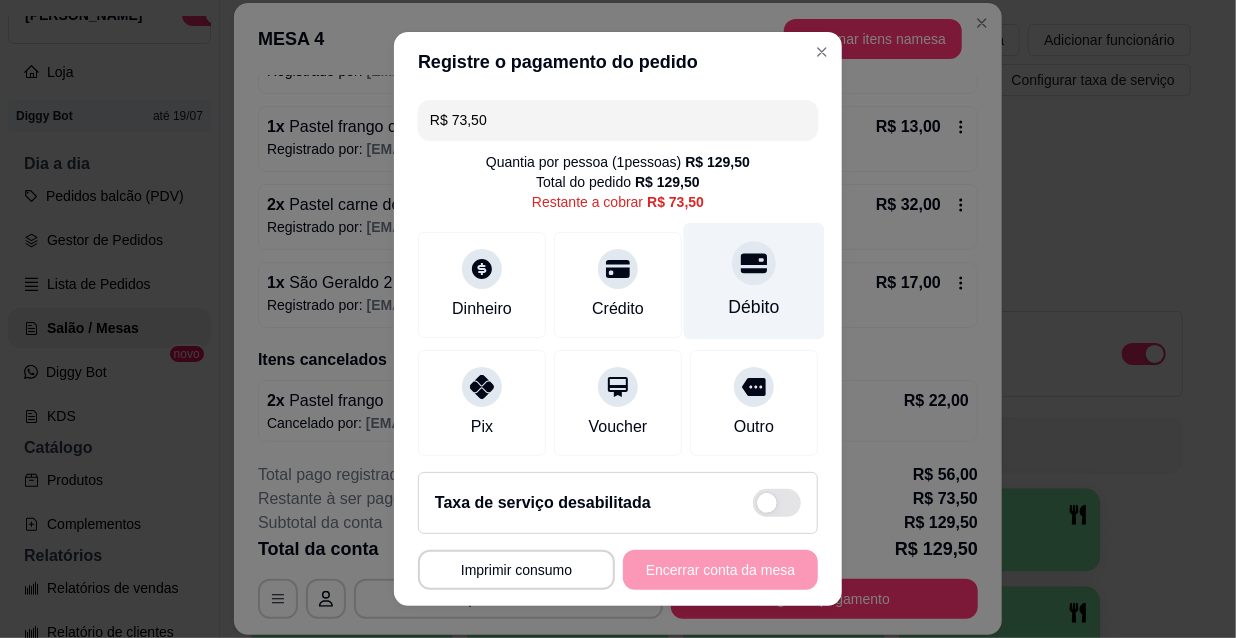 click on "Débito" at bounding box center (754, 281) 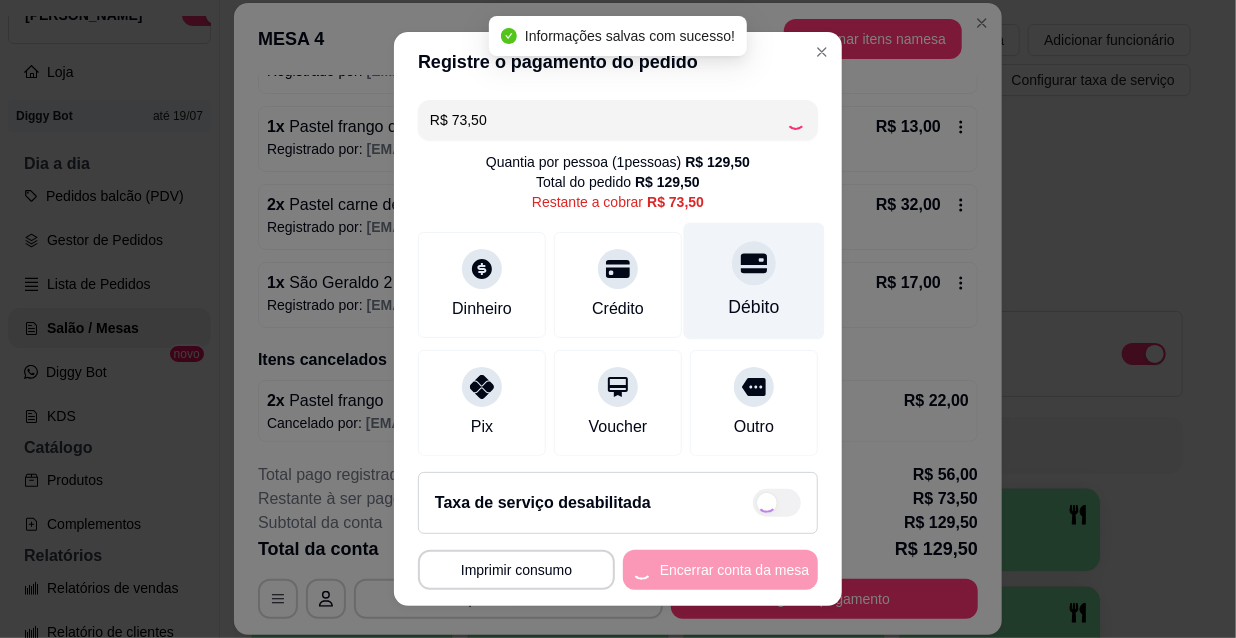 type on "R$ 0,00" 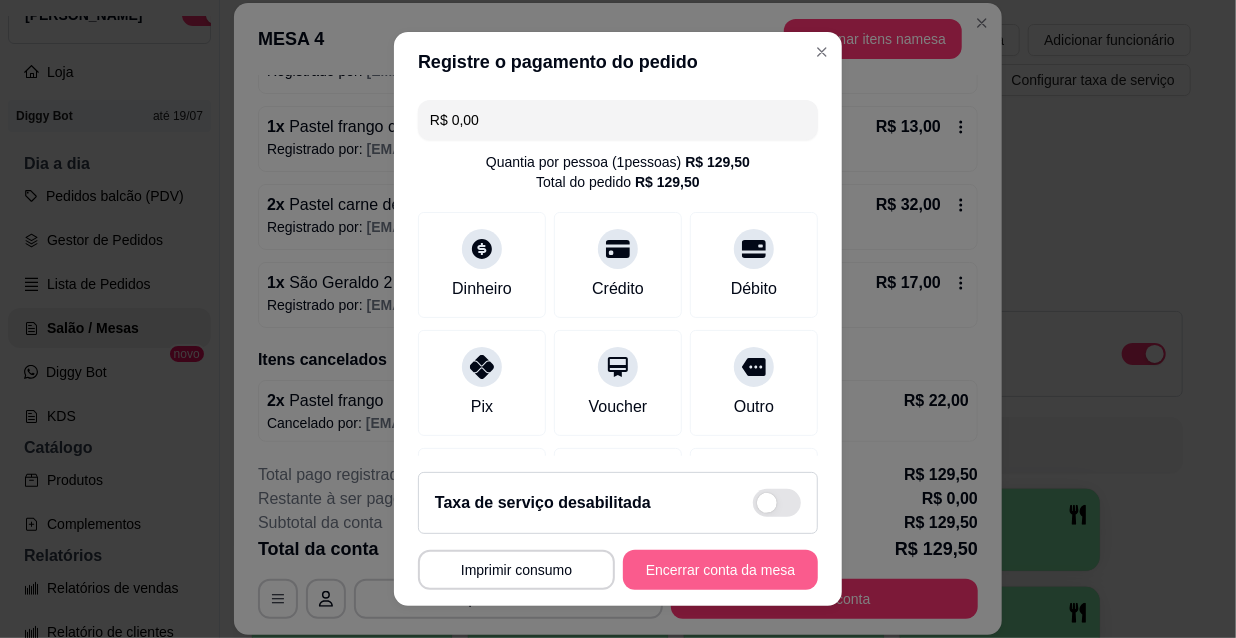 click on "Encerrar conta da mesa" at bounding box center (720, 570) 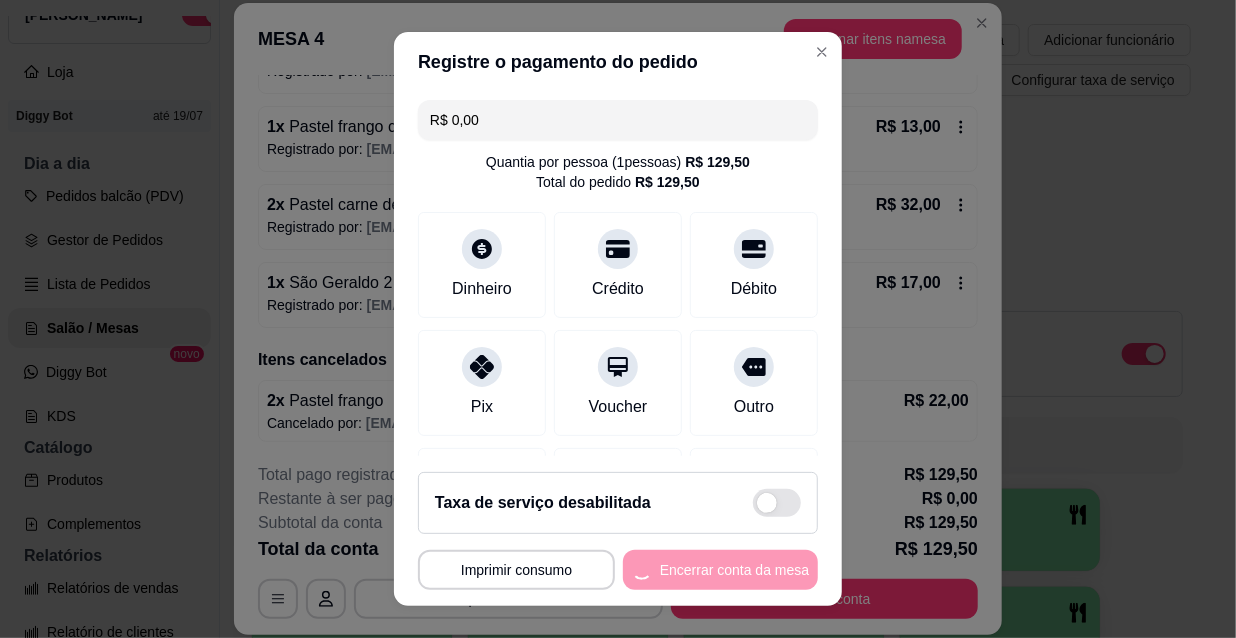 scroll, scrollTop: 0, scrollLeft: 0, axis: both 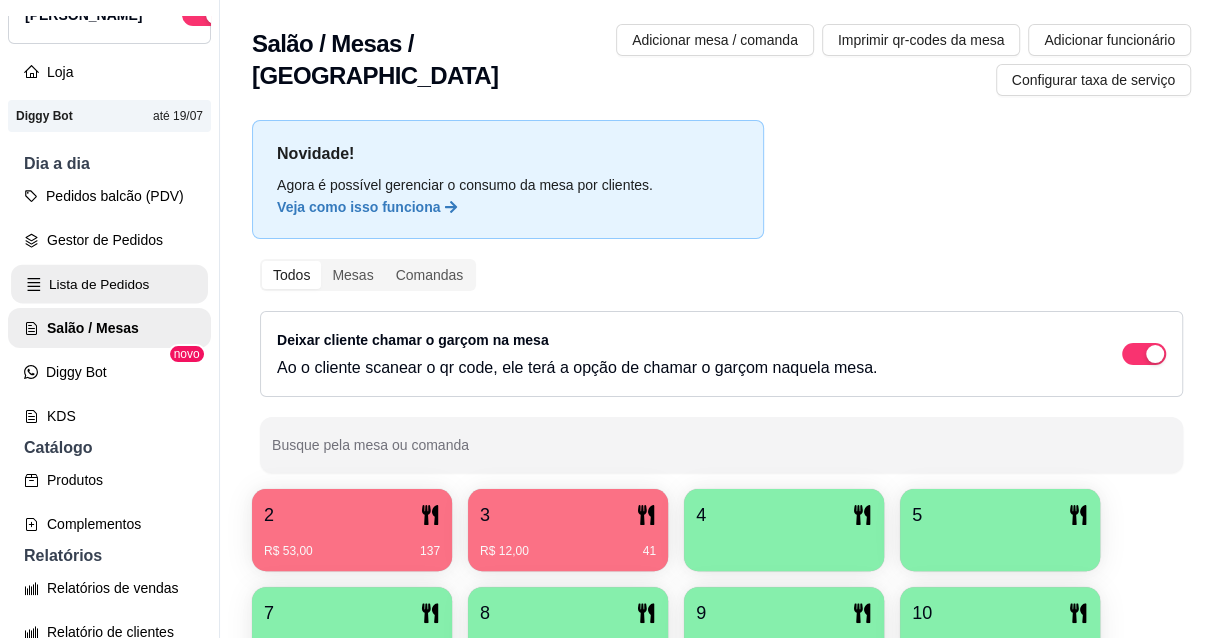 click on "Lista de Pedidos" at bounding box center [109, 284] 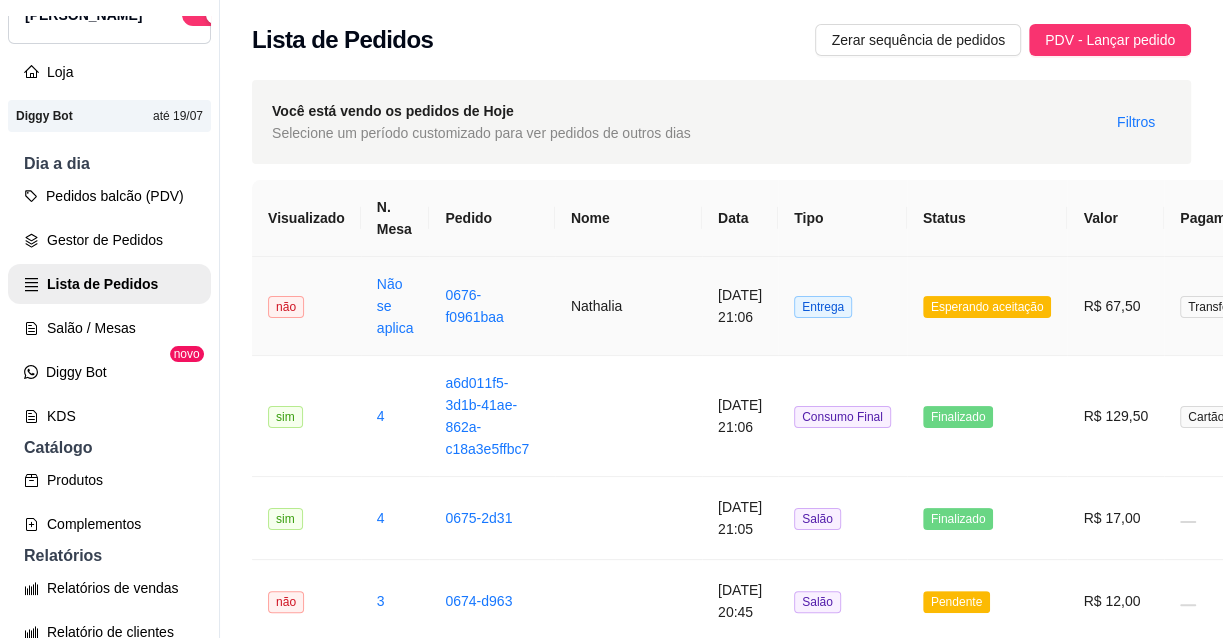 click on "[DATE] 21:06" at bounding box center (740, 306) 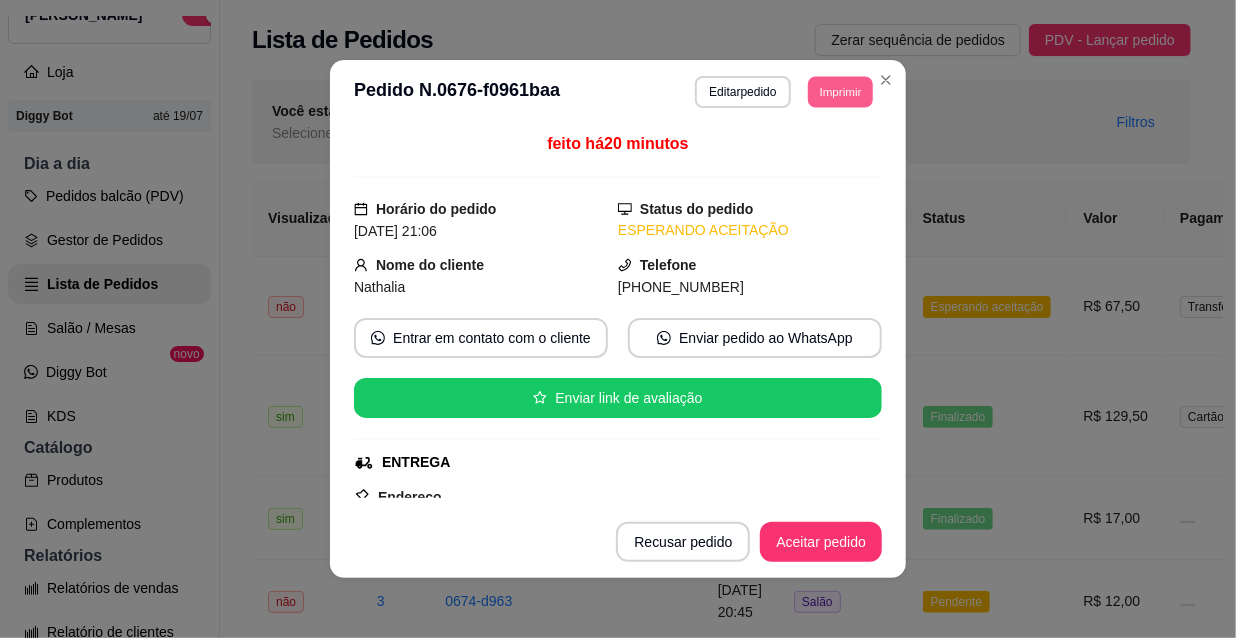 click on "Imprimir" at bounding box center [840, 91] 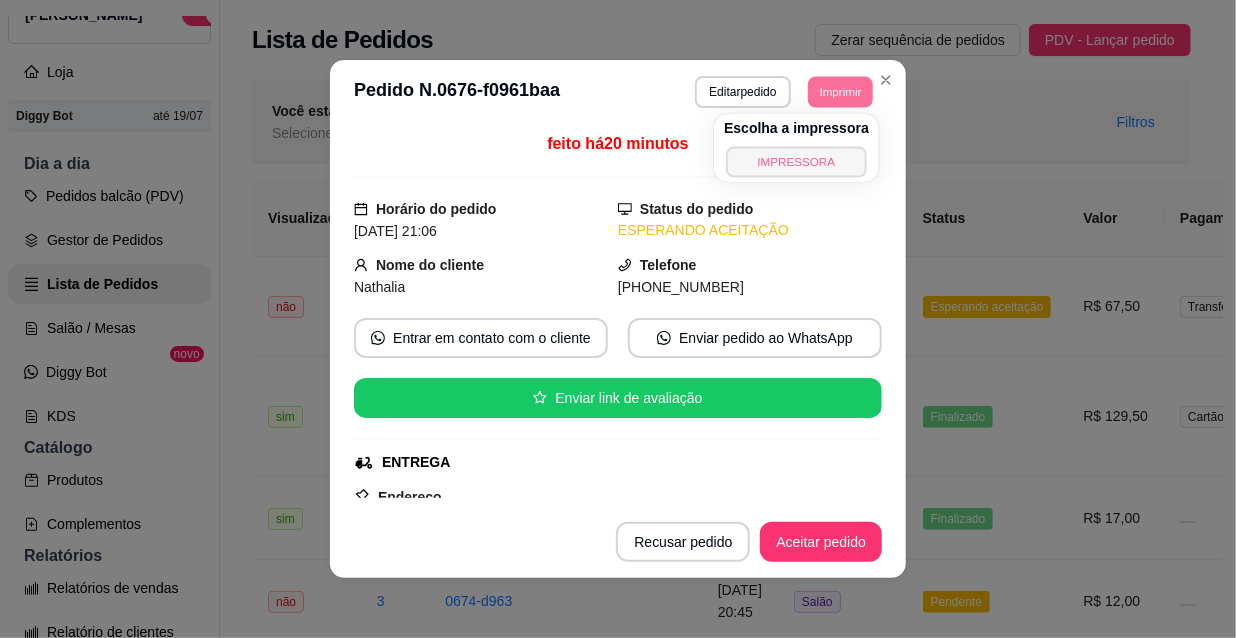 click on "IMPRESSORA" at bounding box center [796, 161] 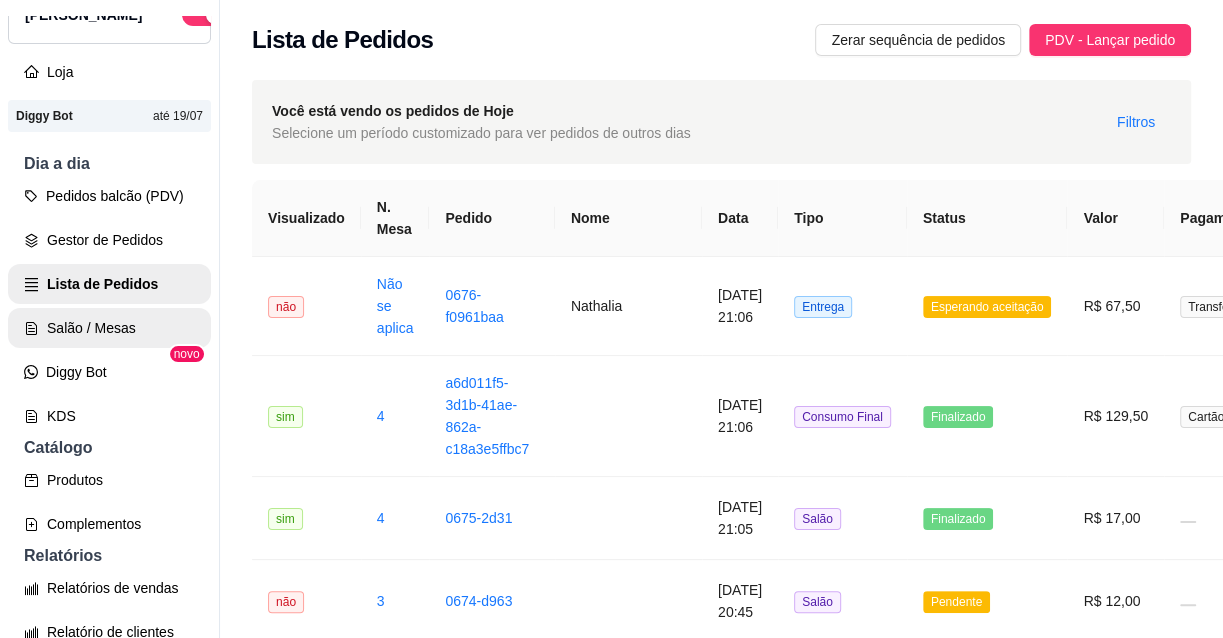 click on "Salão / Mesas" at bounding box center (109, 328) 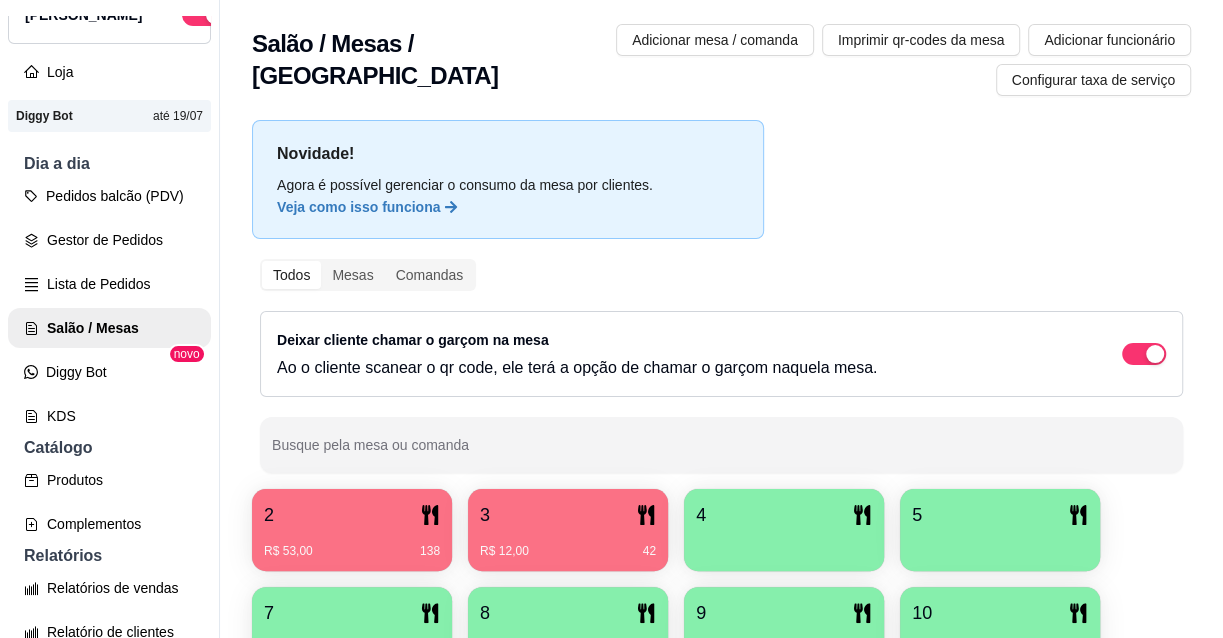 click on "4" at bounding box center (784, 515) 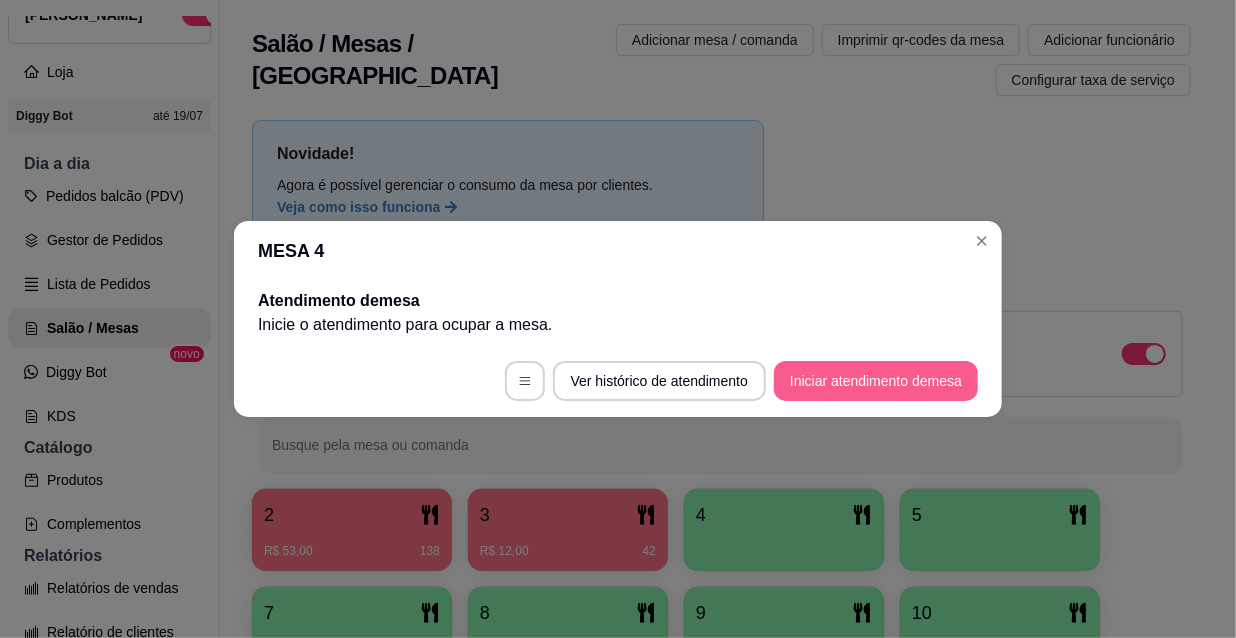 click on "Iniciar atendimento de  mesa" at bounding box center [876, 381] 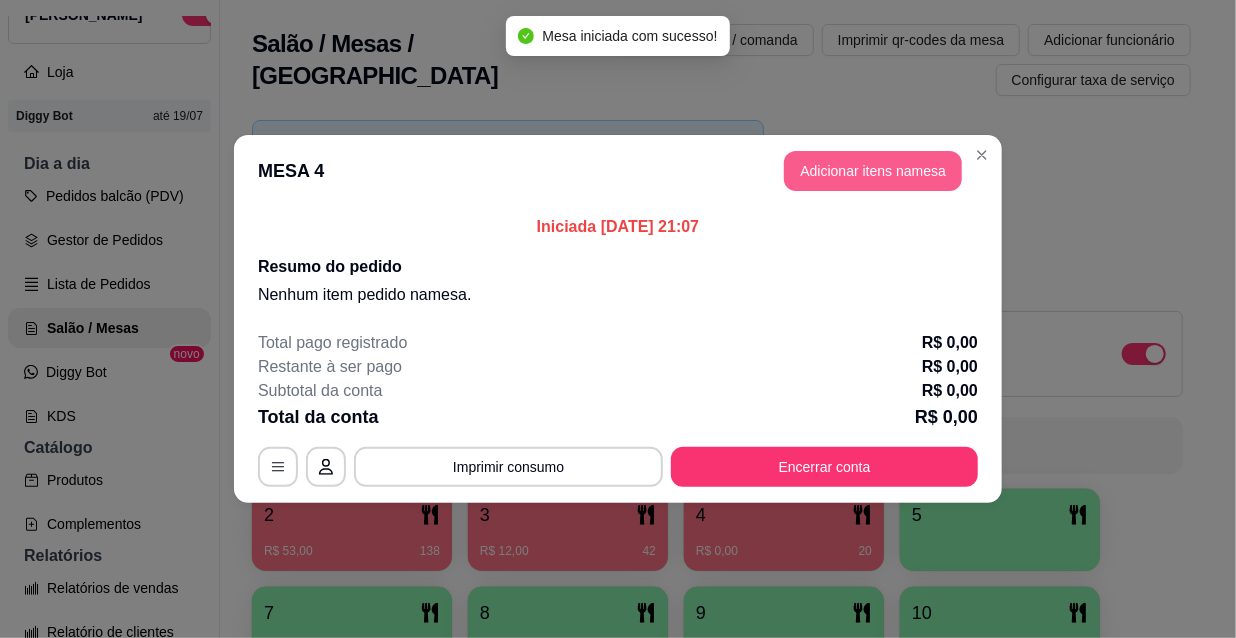 click on "Adicionar itens na  mesa" at bounding box center (873, 171) 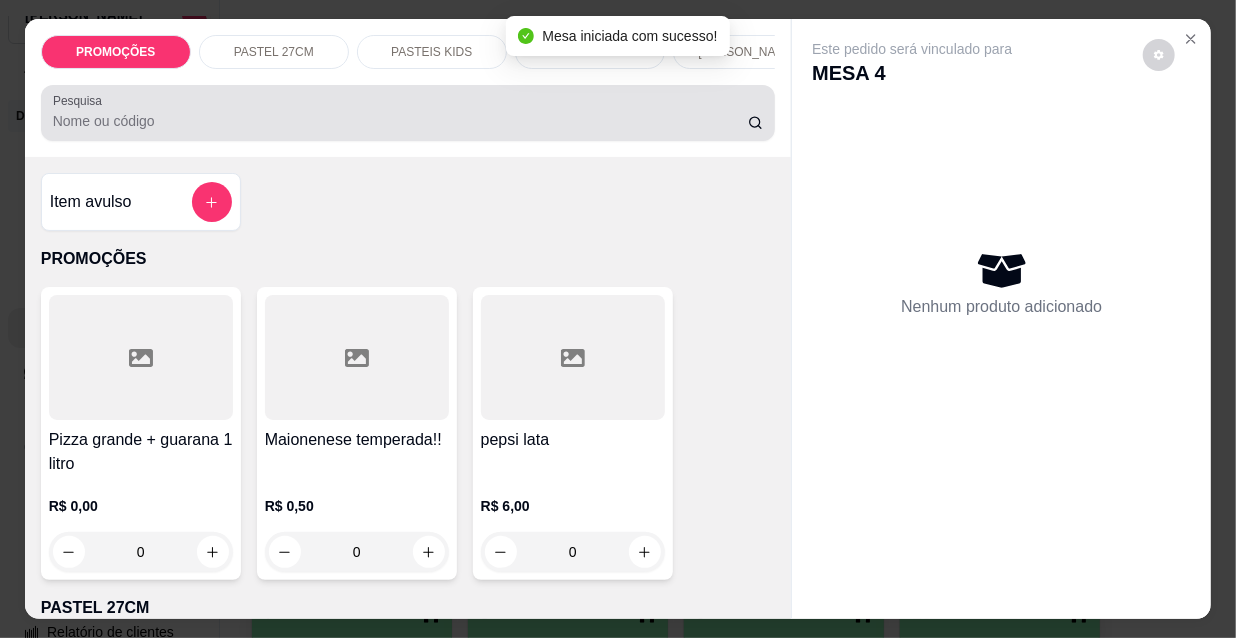 click at bounding box center (408, 113) 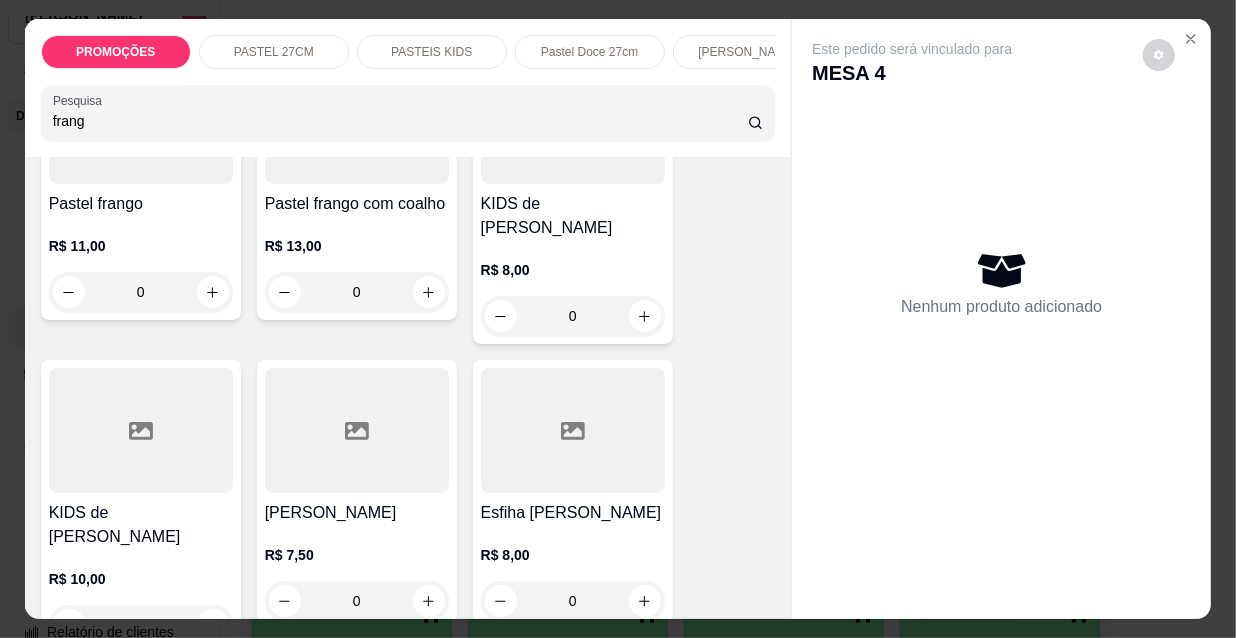 scroll, scrollTop: 636, scrollLeft: 0, axis: vertical 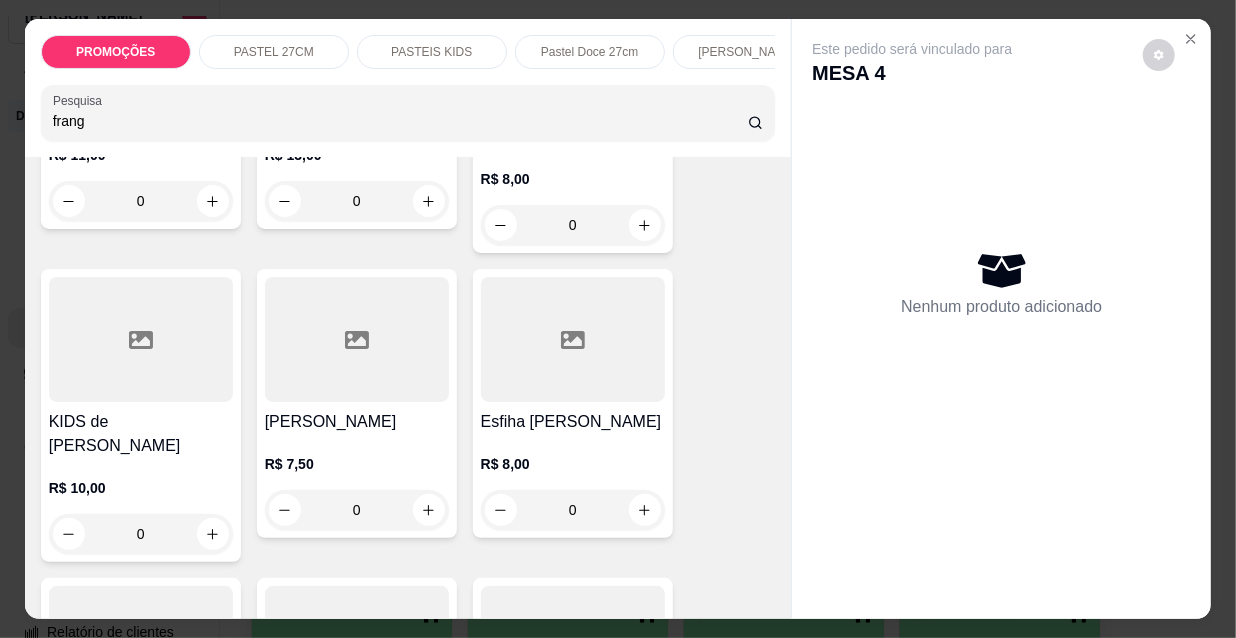 type on "frang" 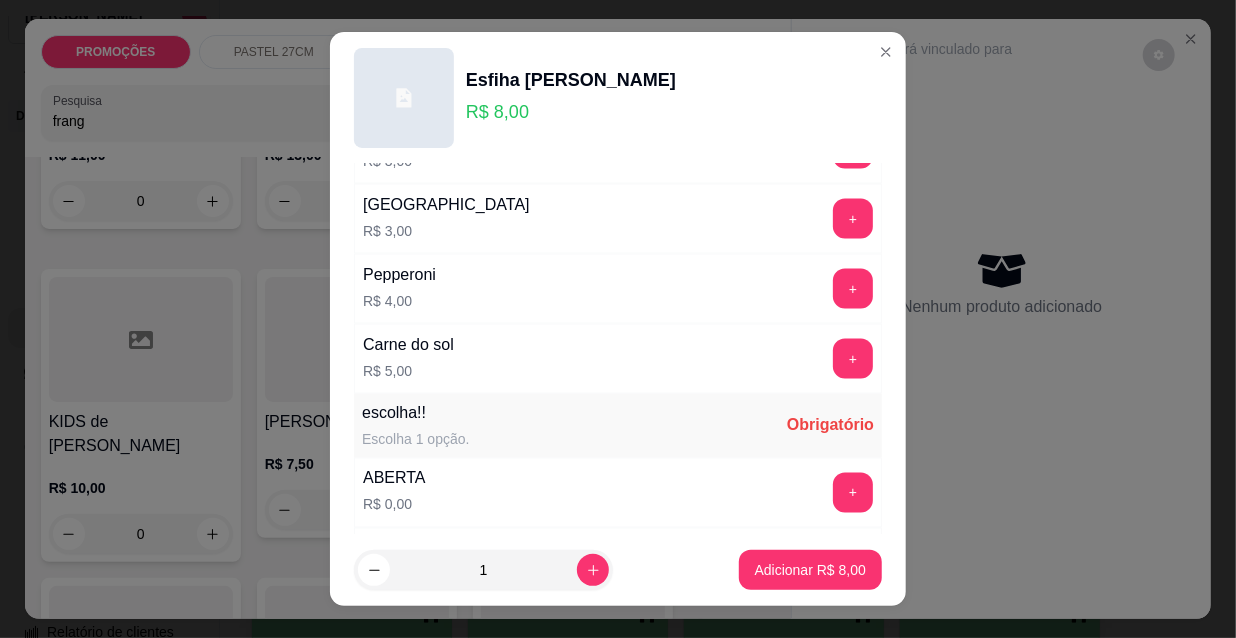 scroll, scrollTop: 1661, scrollLeft: 0, axis: vertical 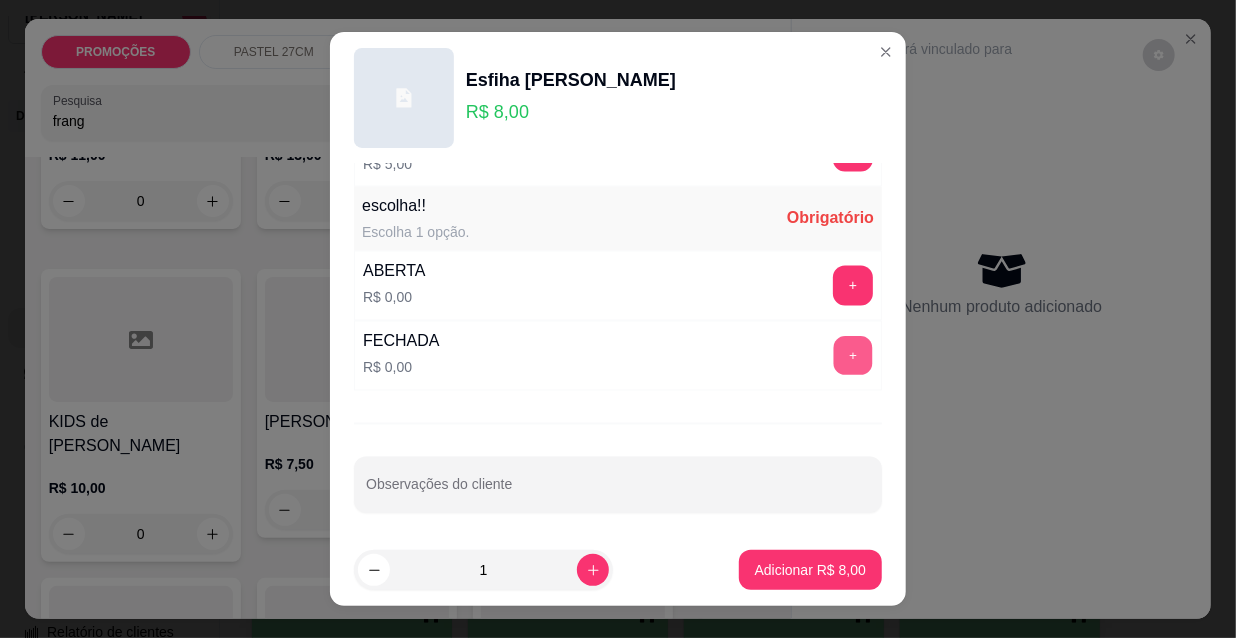 click on "+" at bounding box center [853, 356] 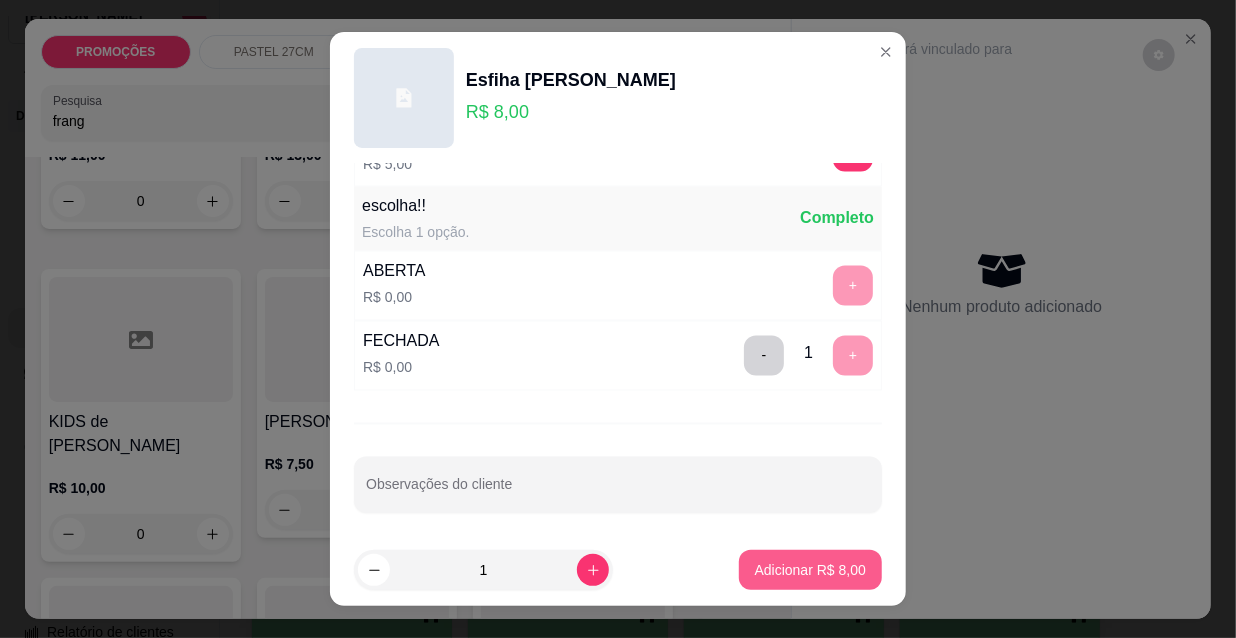 click on "Adicionar   R$ 8,00" at bounding box center (810, 570) 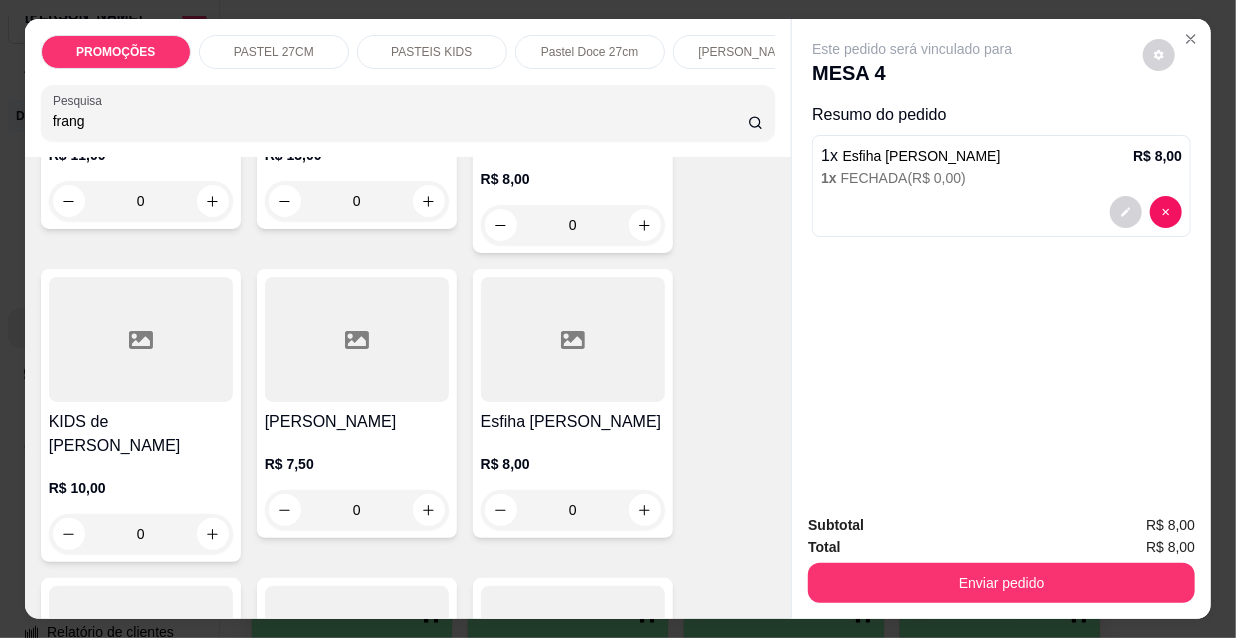 drag, startPoint x: 82, startPoint y: 129, endPoint x: 0, endPoint y: 160, distance: 87.66413 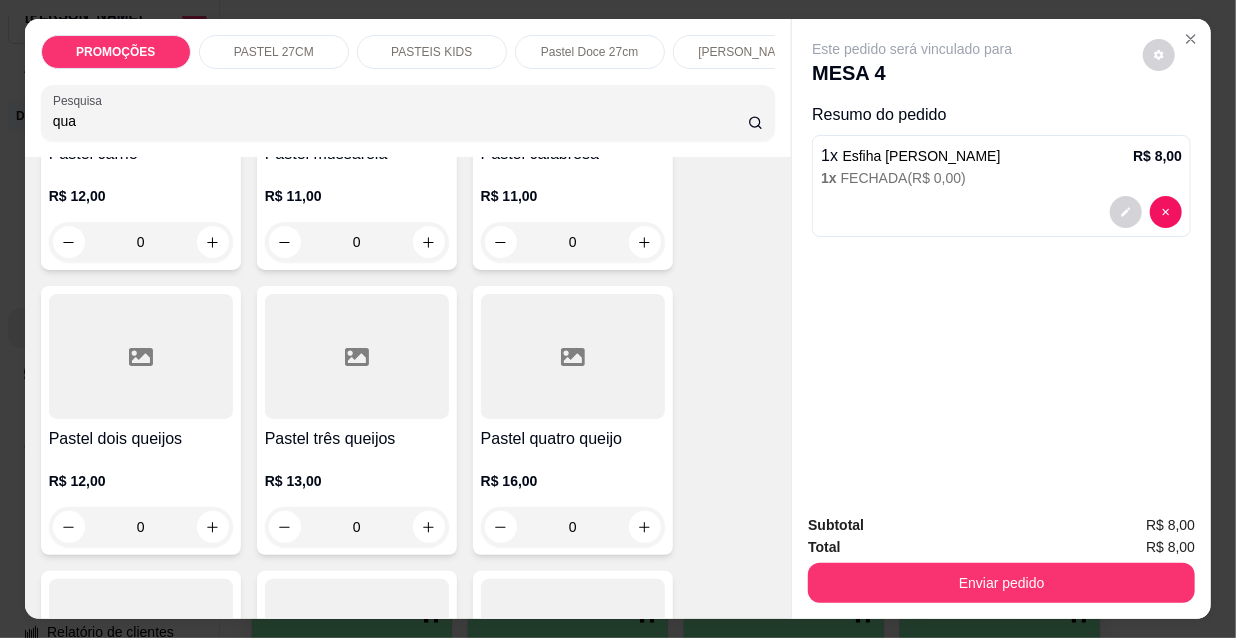 scroll, scrollTop: 0, scrollLeft: 0, axis: both 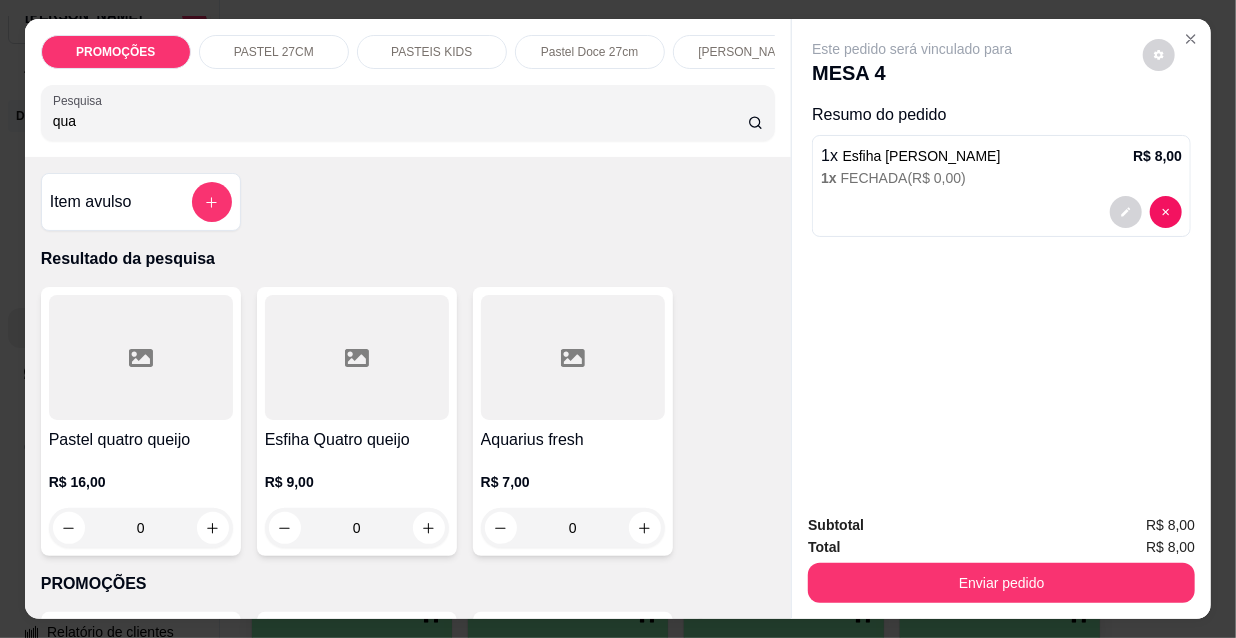 type on "qua" 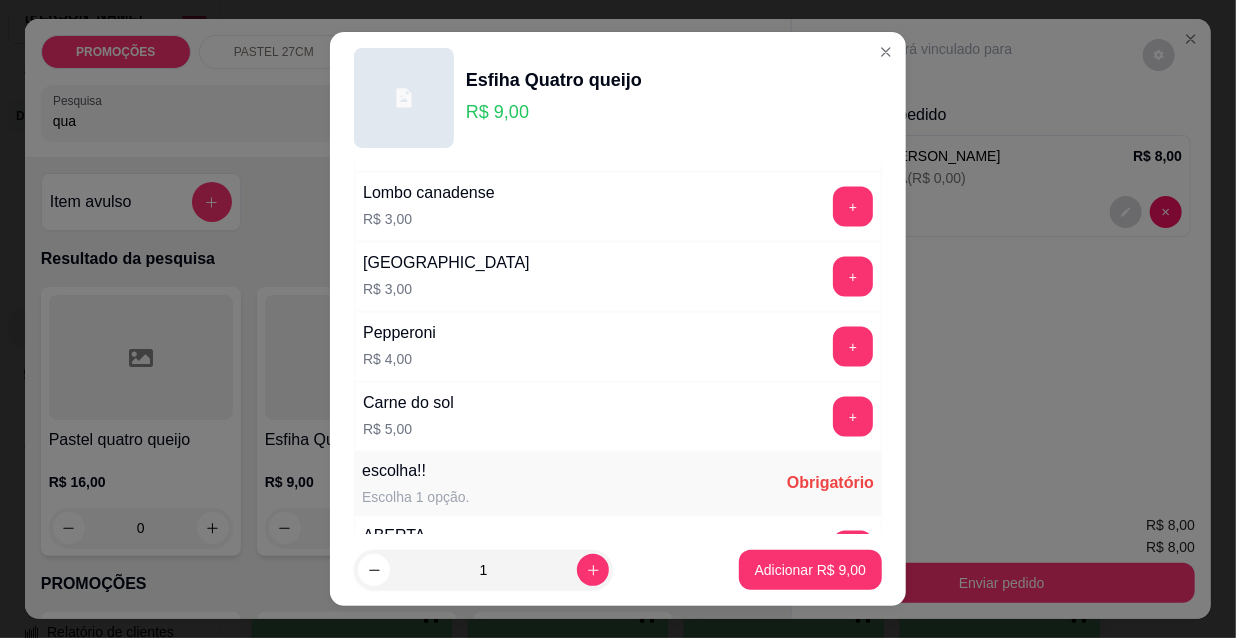 scroll, scrollTop: 1661, scrollLeft: 0, axis: vertical 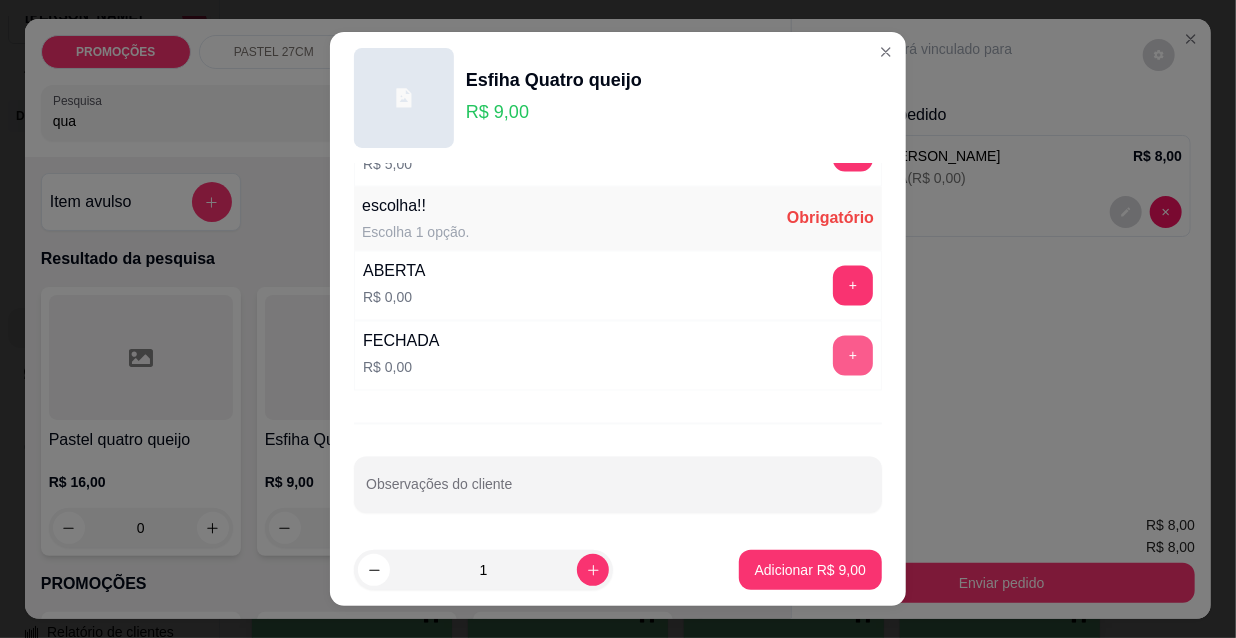 click on "+" at bounding box center (853, 356) 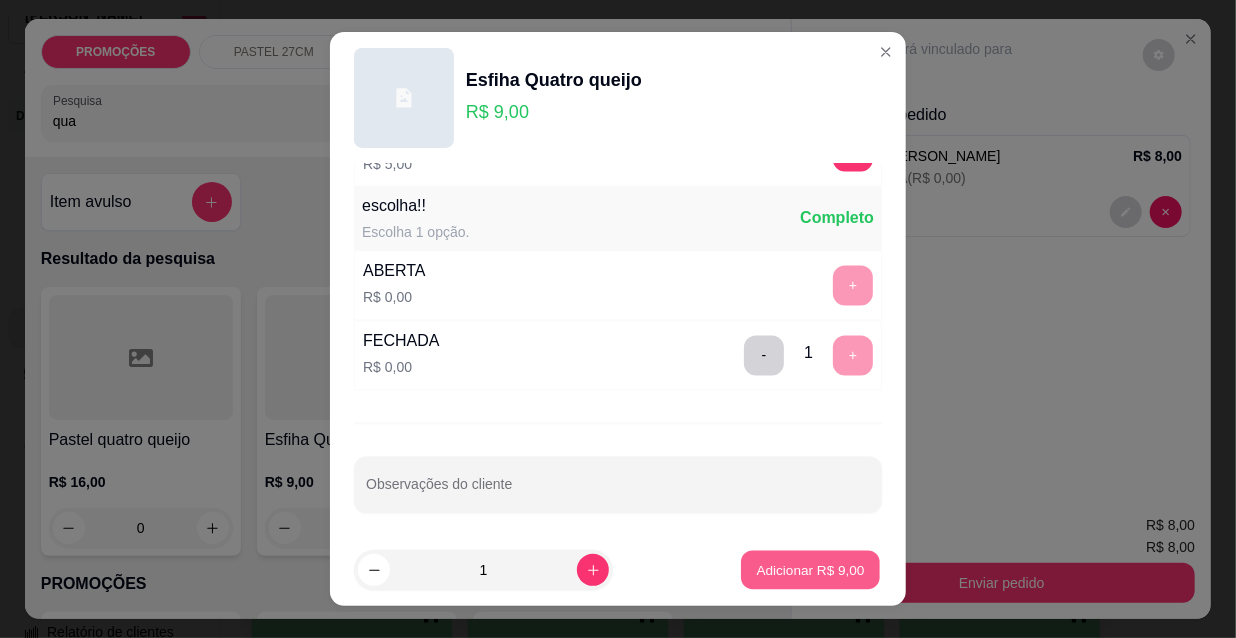 click on "Adicionar   R$ 9,00" at bounding box center (810, 569) 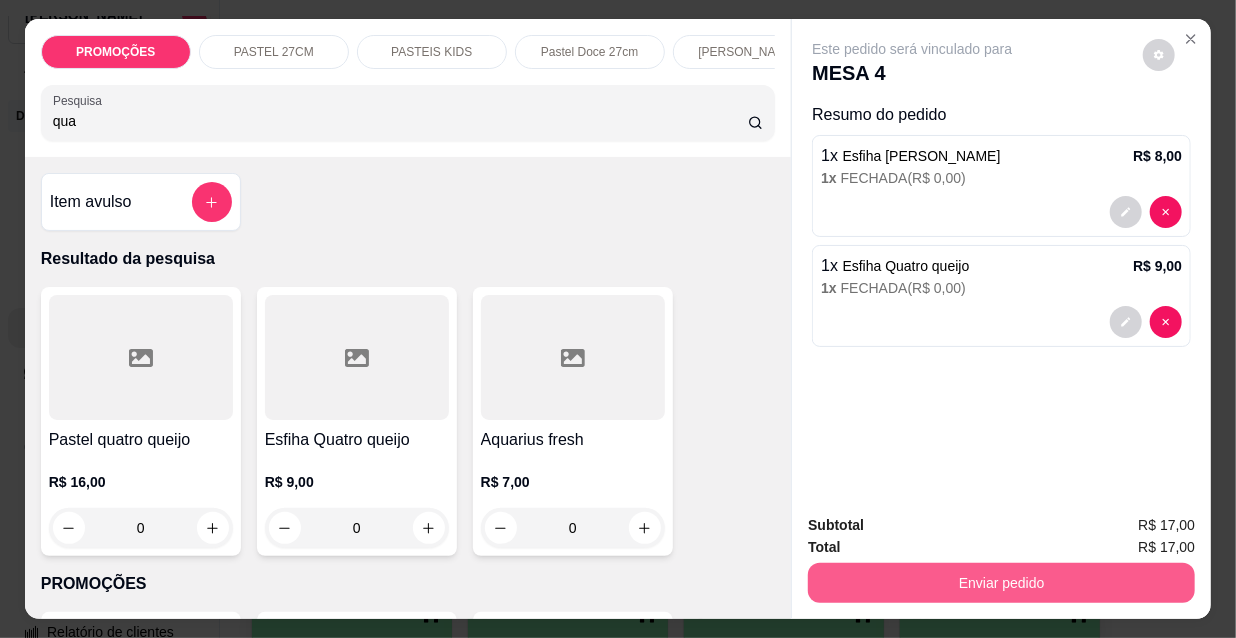 click on "Enviar pedido" at bounding box center (1001, 583) 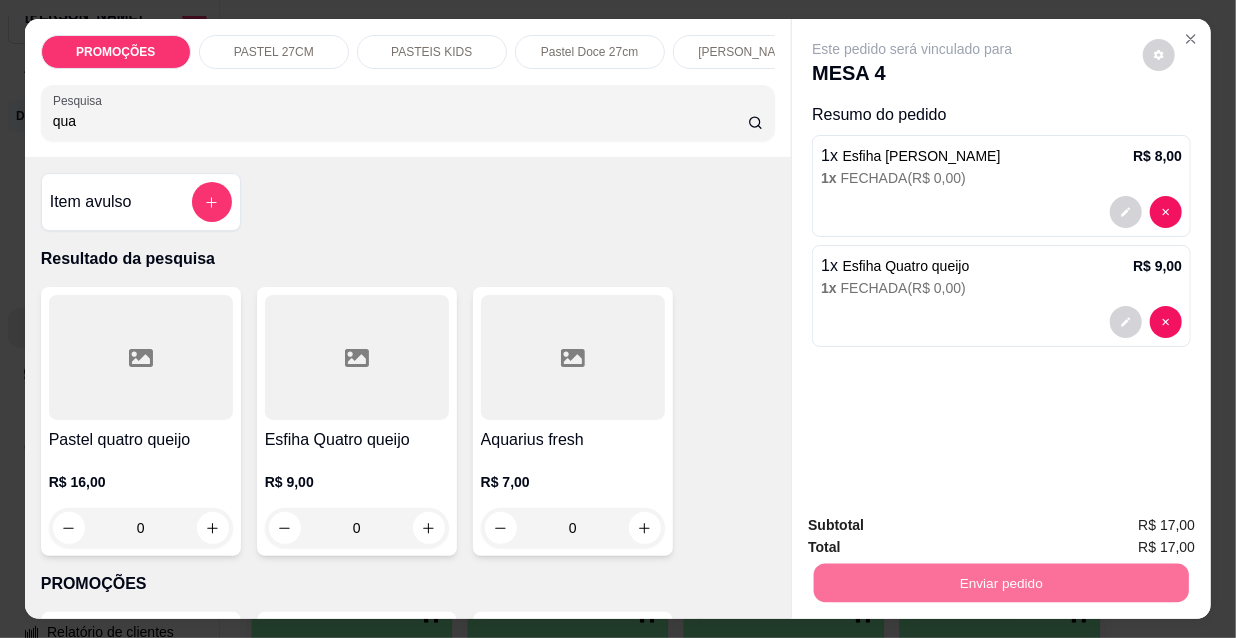 click on "Não registrar e enviar pedido" at bounding box center (937, 527) 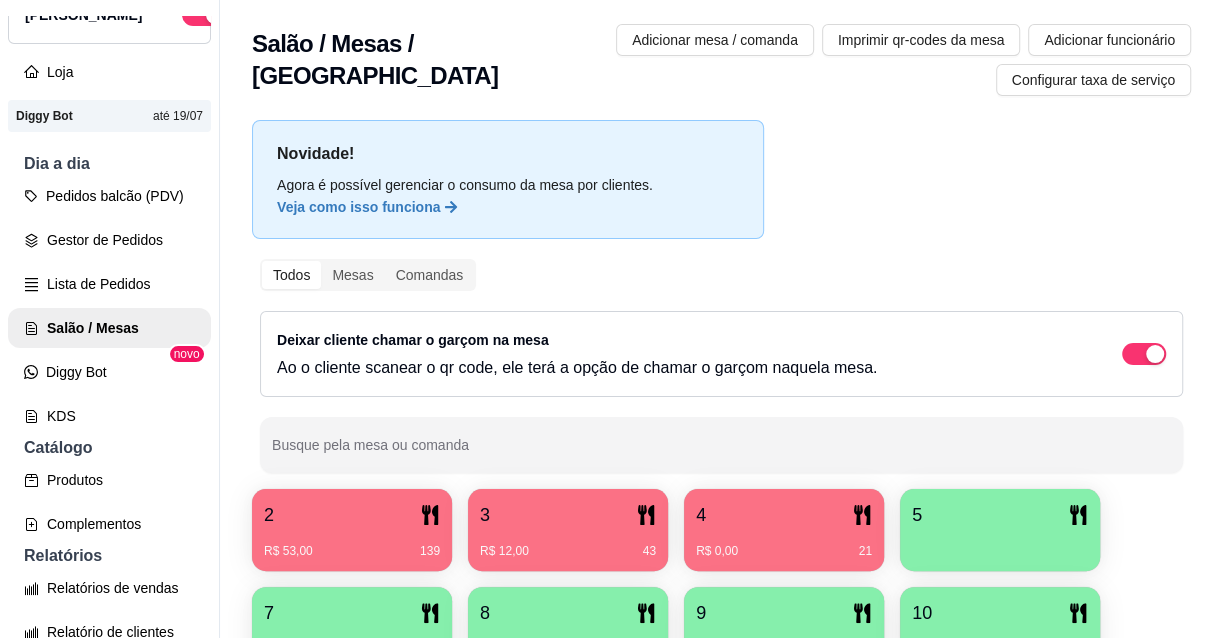click on "5" at bounding box center (1000, 515) 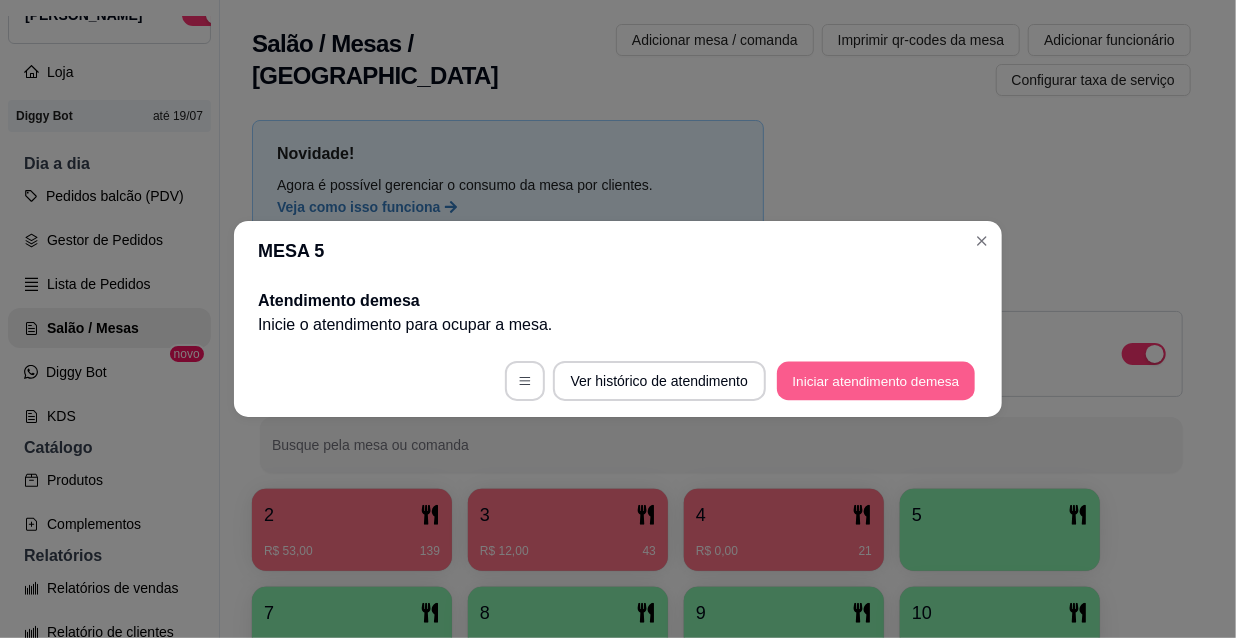 click on "Iniciar atendimento de  mesa" at bounding box center (876, 381) 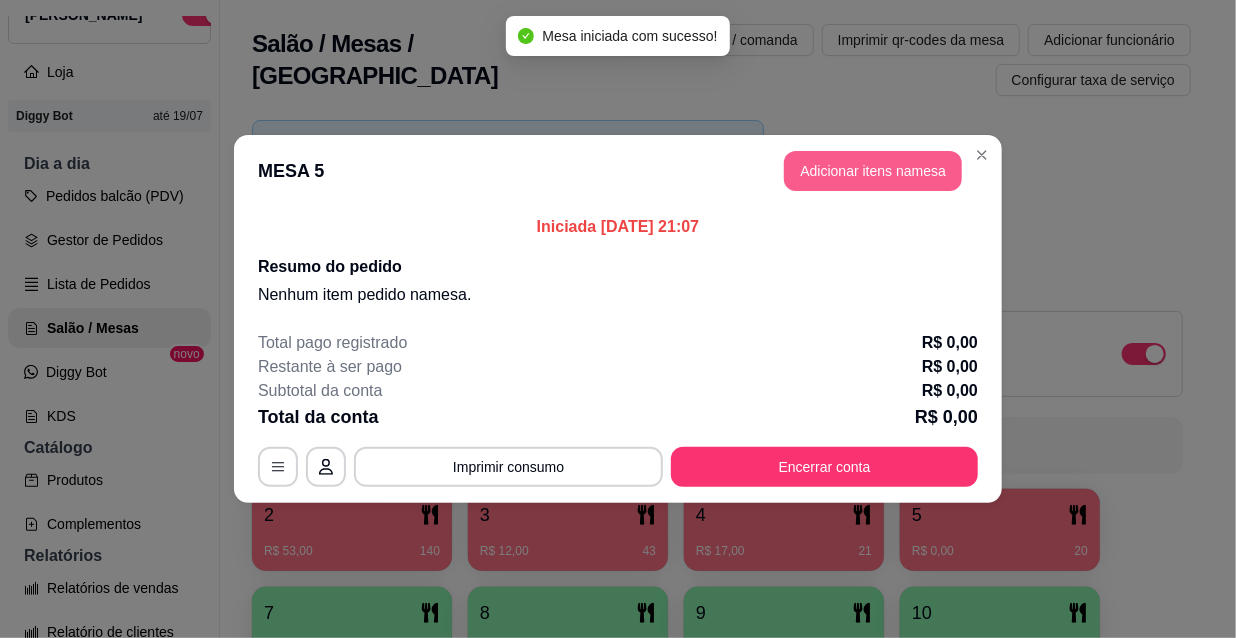 click on "Adicionar itens na  mesa" at bounding box center (873, 171) 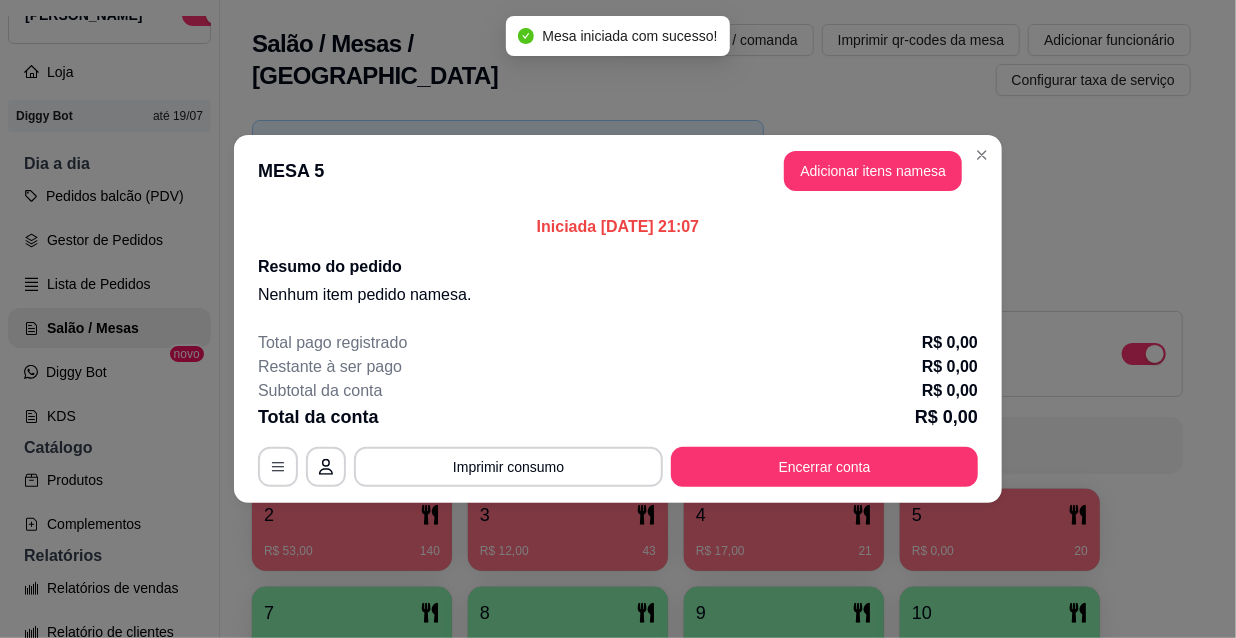 click at bounding box center [408, 113] 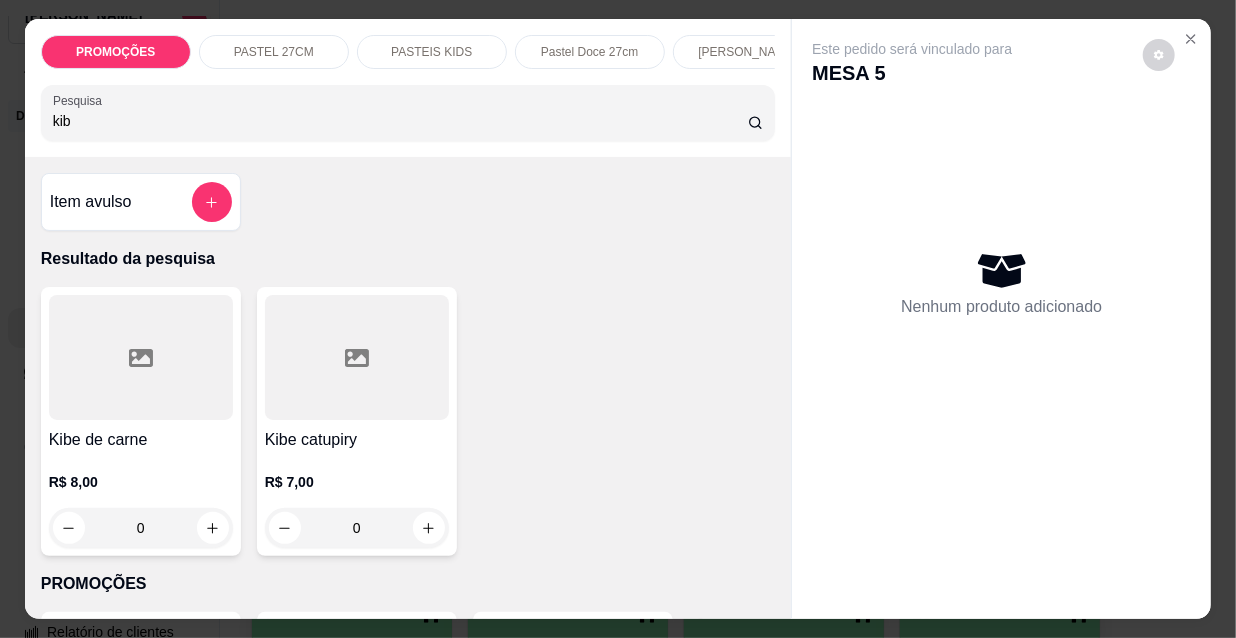 type on "kib" 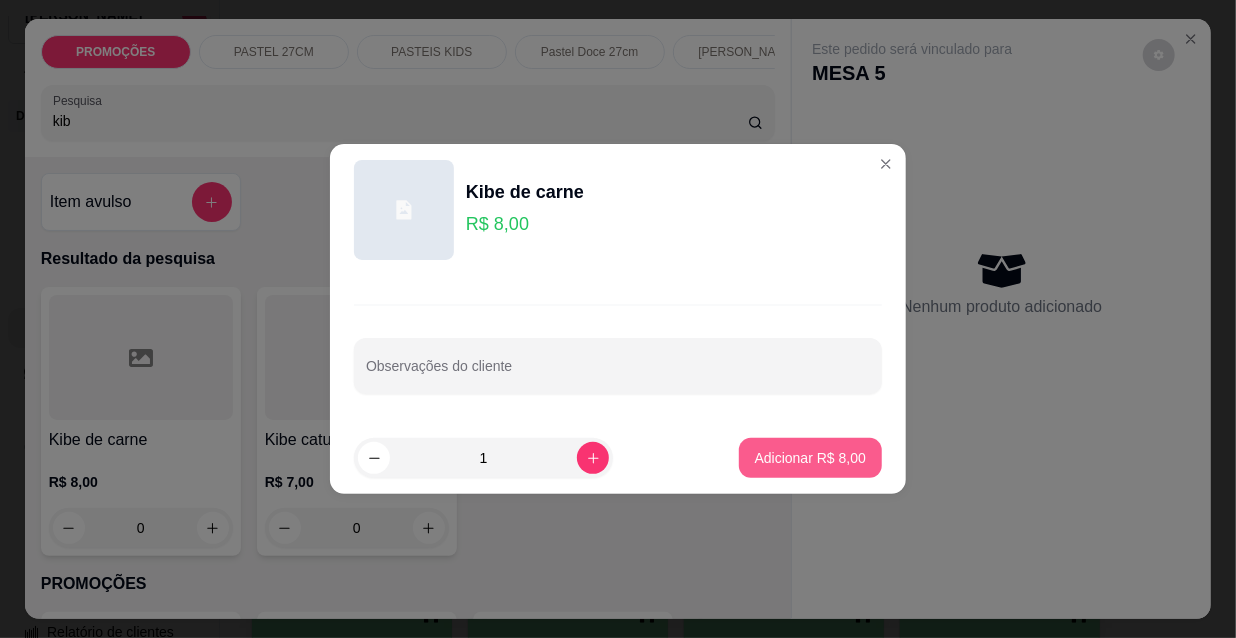 click on "Adicionar   R$ 8,00" at bounding box center (810, 458) 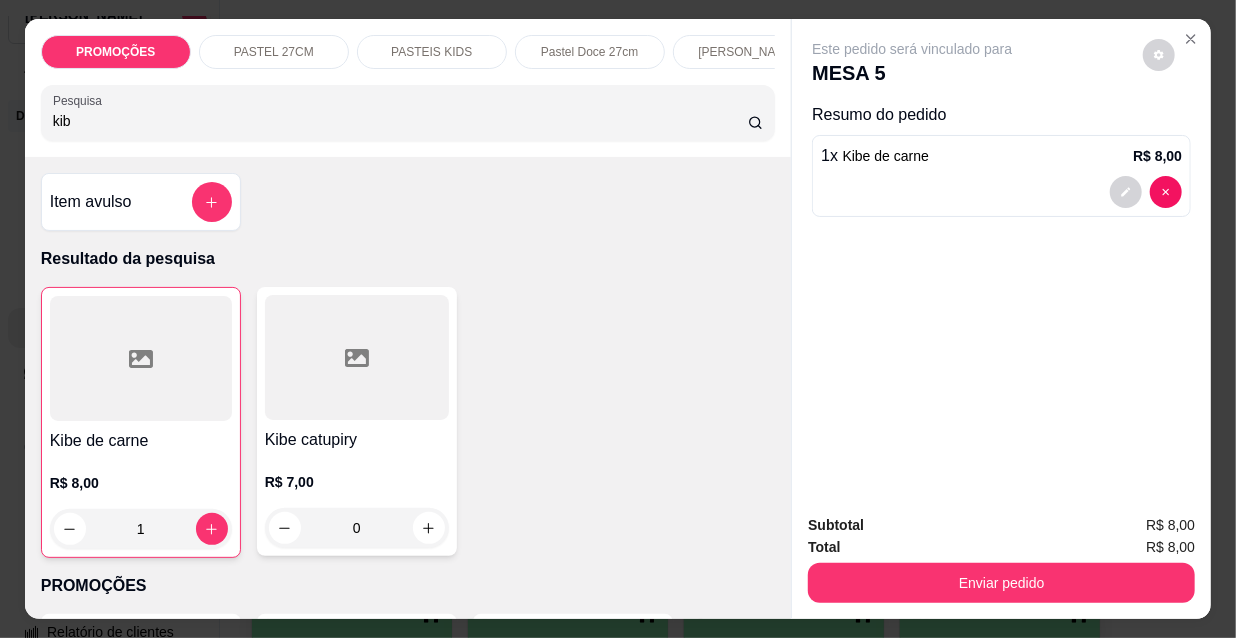 type on "1" 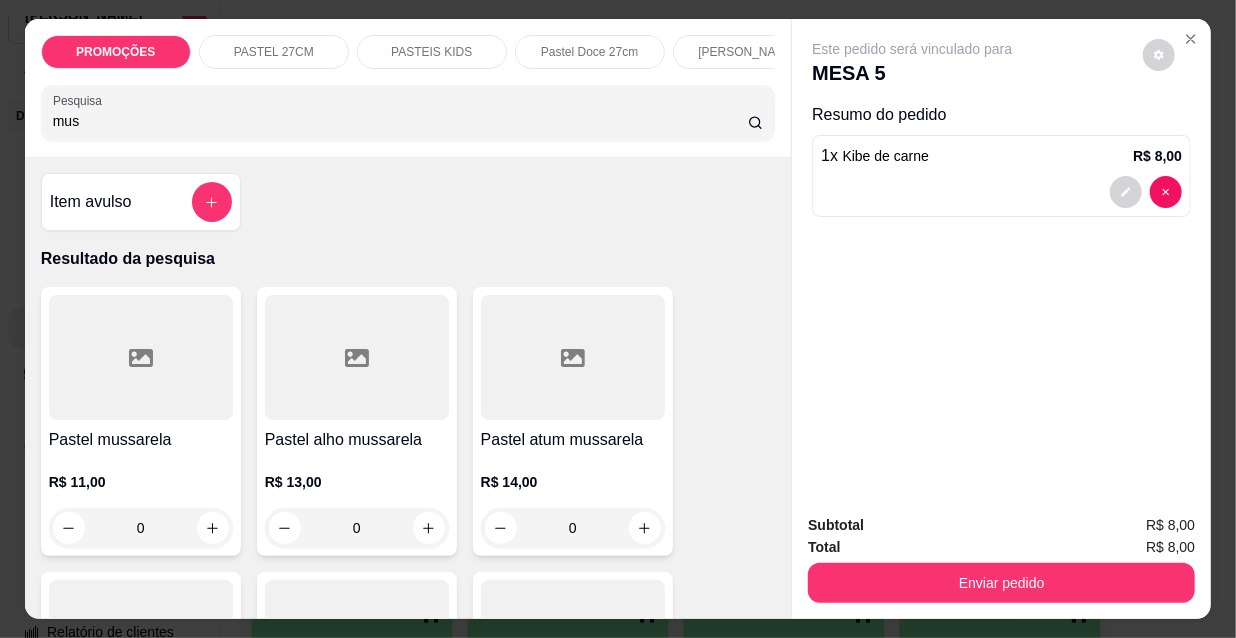 type on "mus" 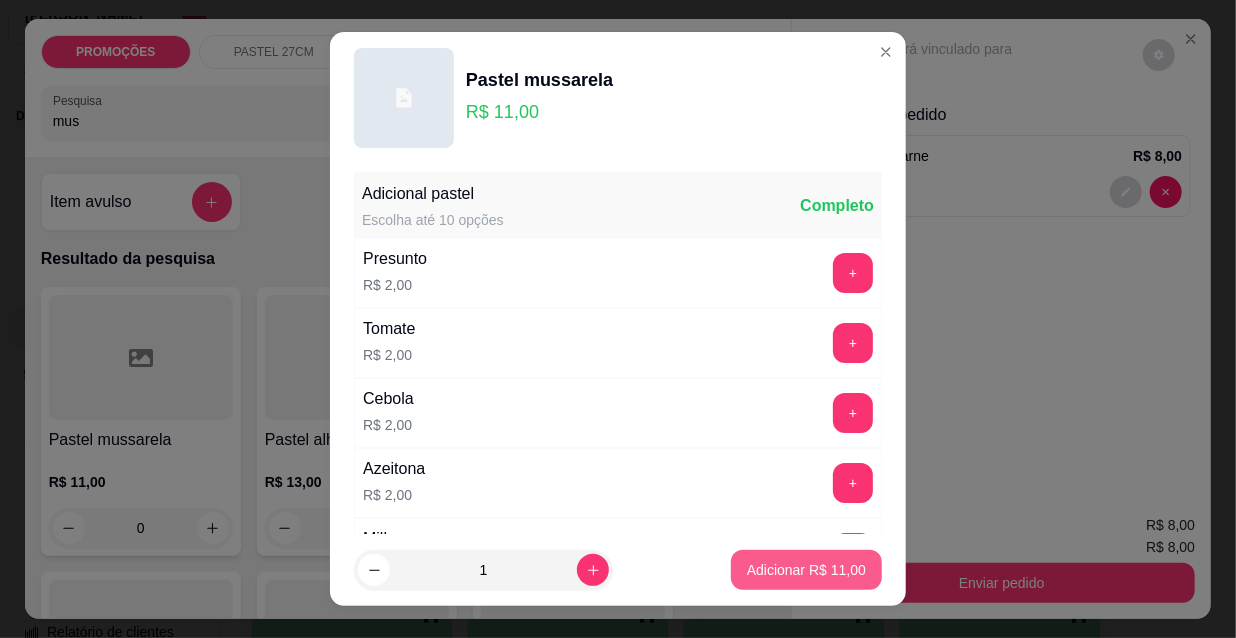 click on "Adicionar   R$ 11,00" at bounding box center [806, 570] 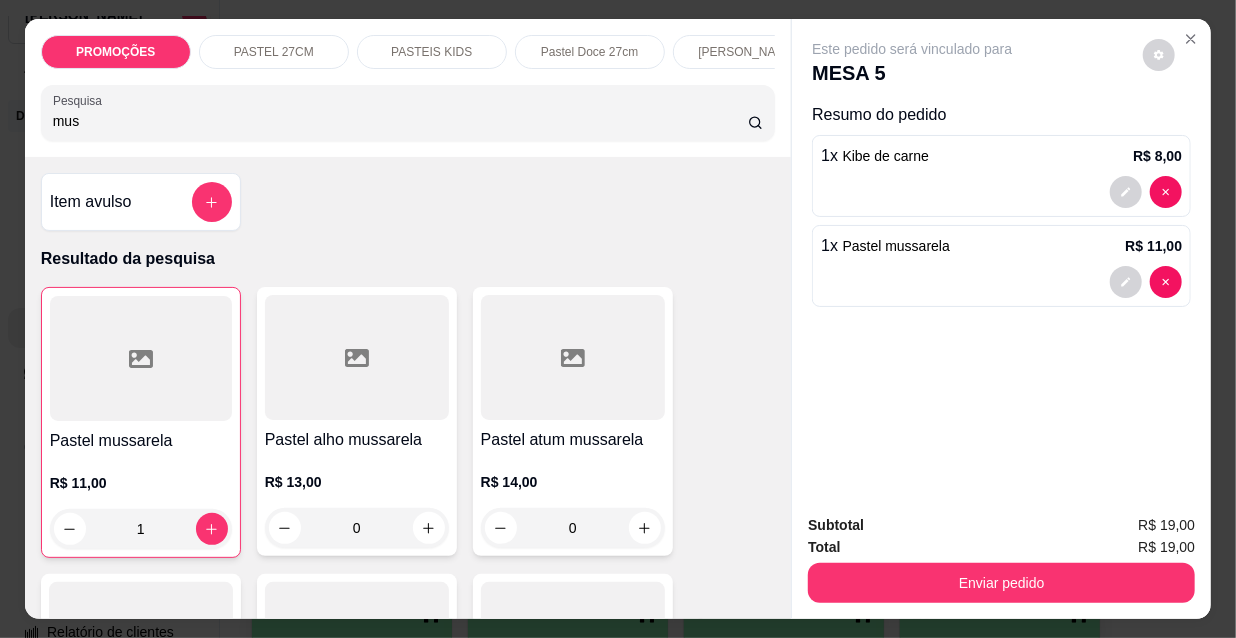 drag, startPoint x: 87, startPoint y: 125, endPoint x: 0, endPoint y: 100, distance: 90.52071 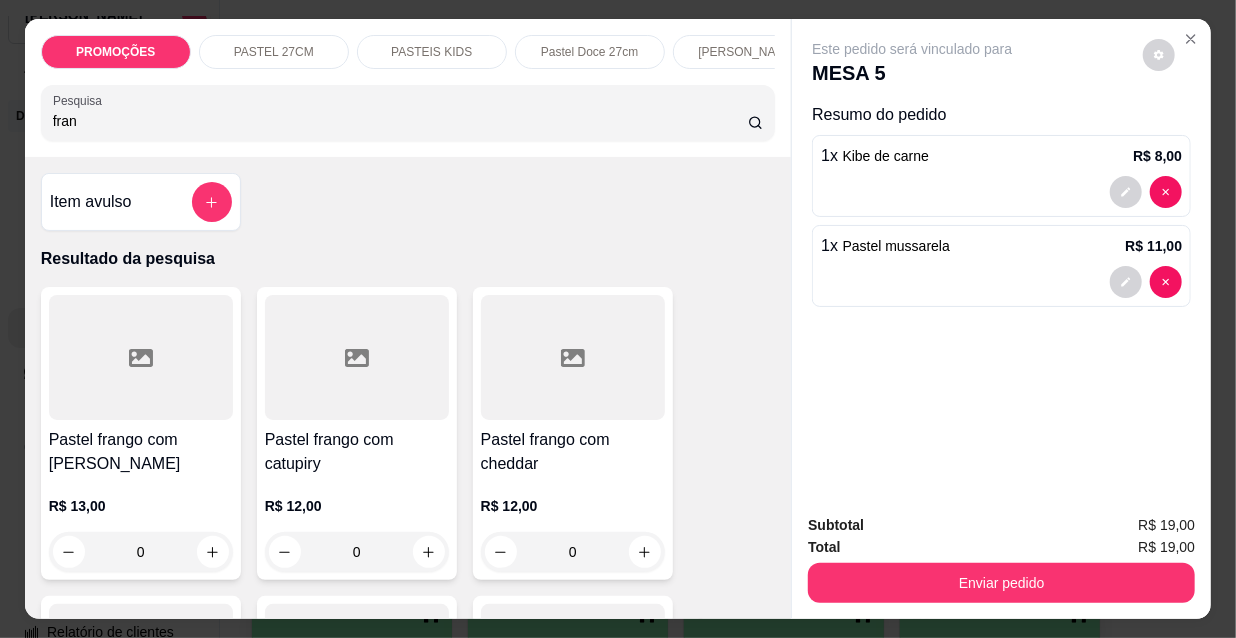 type on "fran" 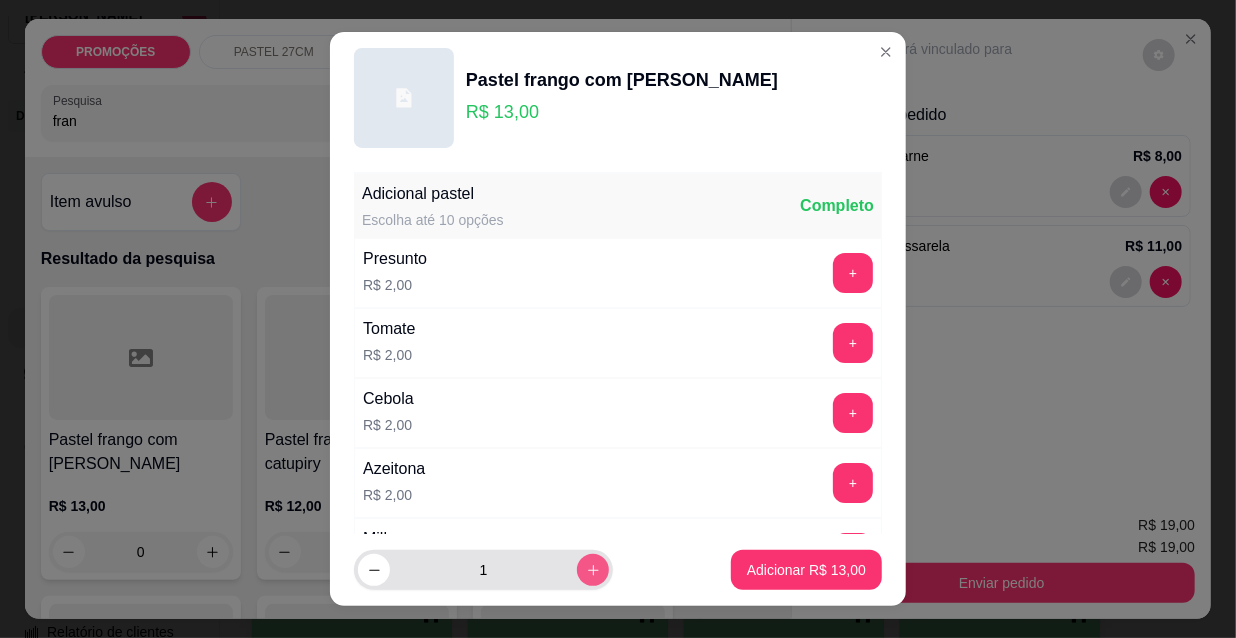 click 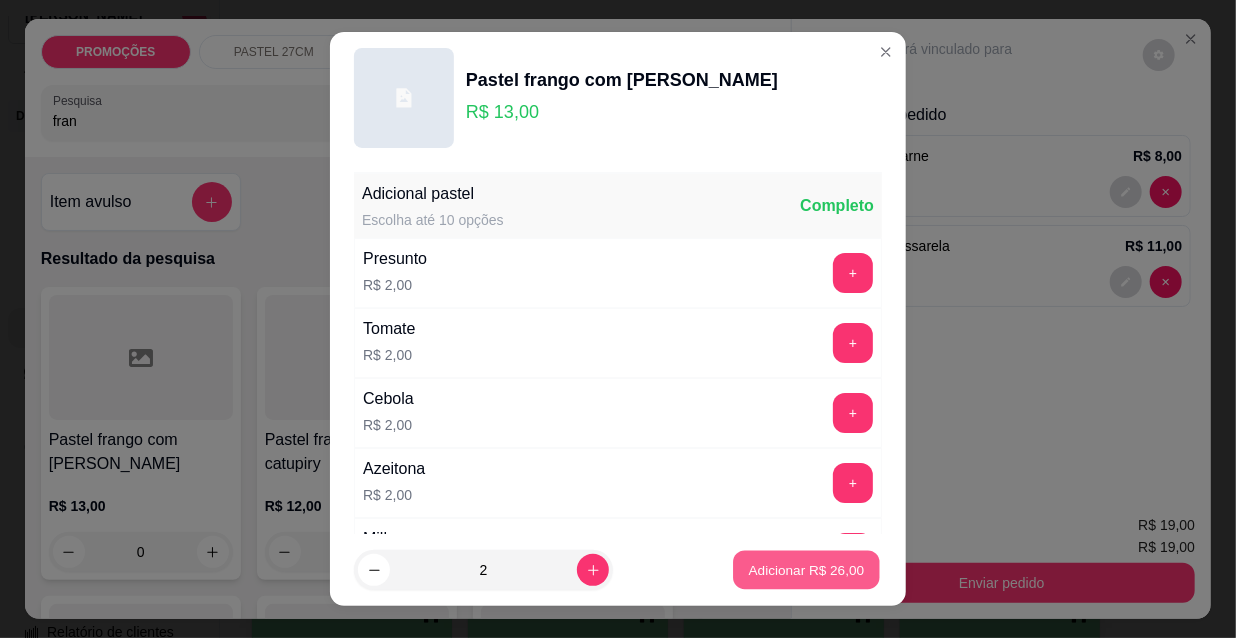 click on "Adicionar   R$ 26,00" at bounding box center (807, 569) 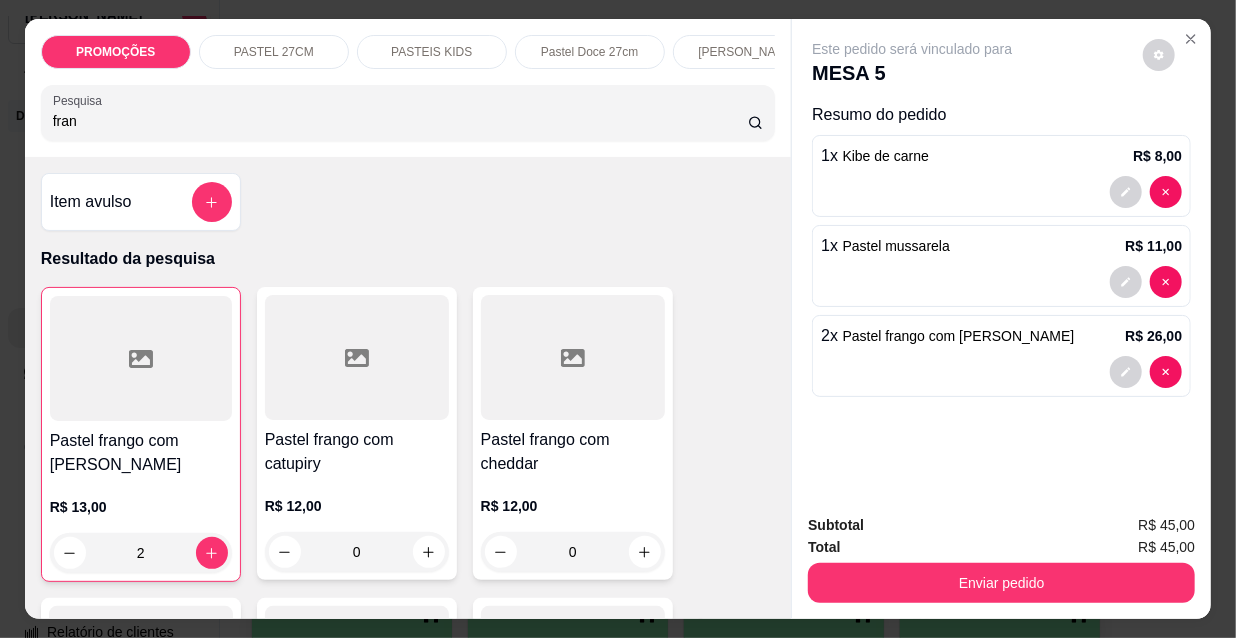 drag, startPoint x: 74, startPoint y: 137, endPoint x: 29, endPoint y: 131, distance: 45.39824 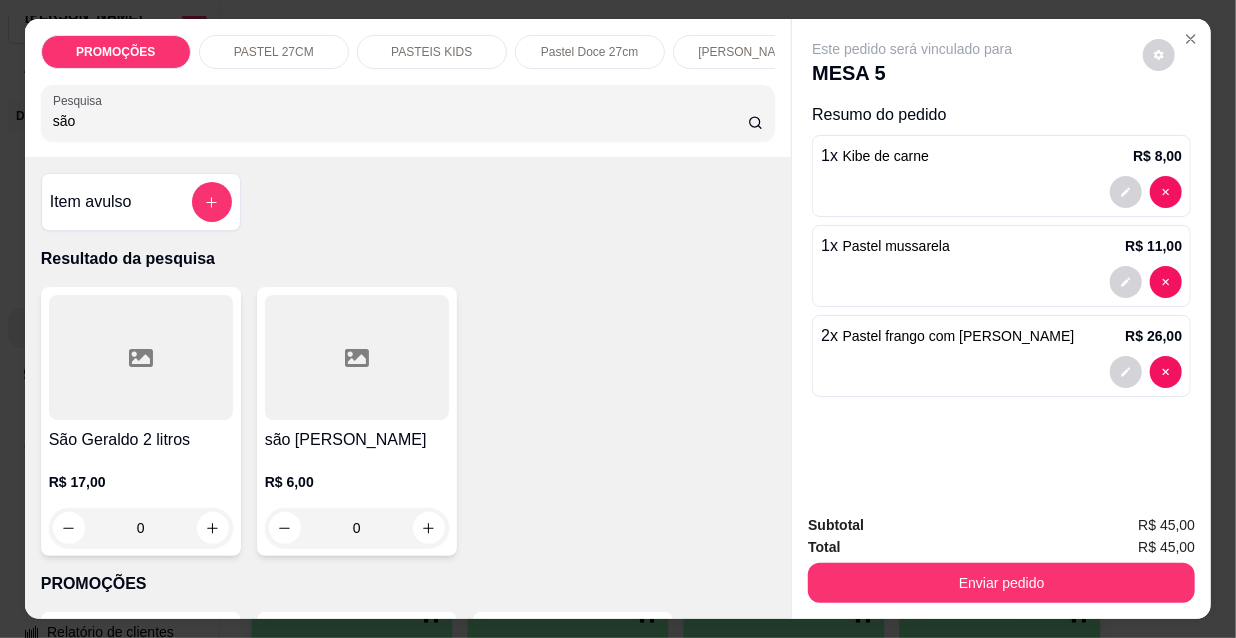 type on "são" 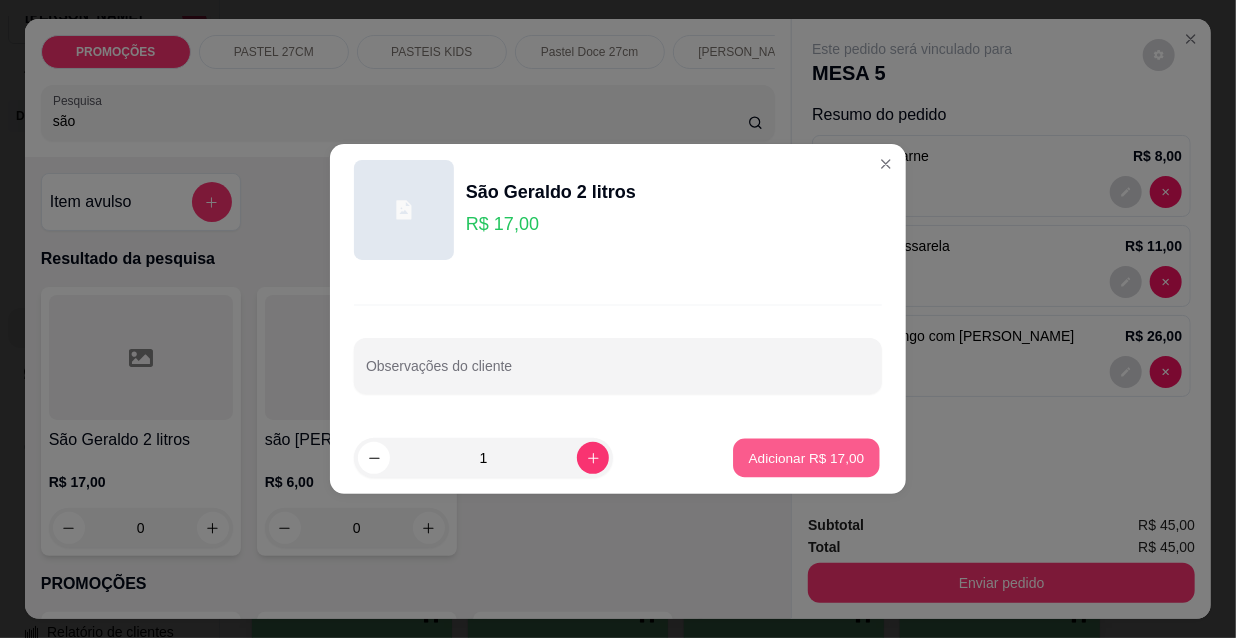 click on "Adicionar   R$ 17,00" at bounding box center (807, 457) 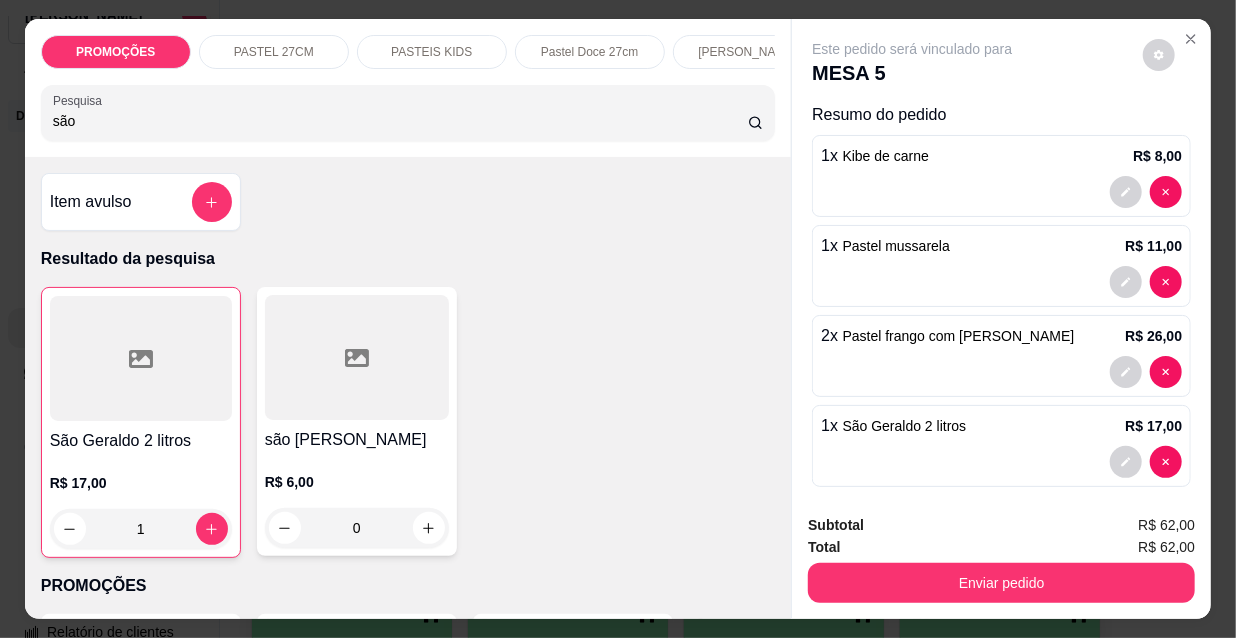 drag, startPoint x: 100, startPoint y: 127, endPoint x: 17, endPoint y: 134, distance: 83.294655 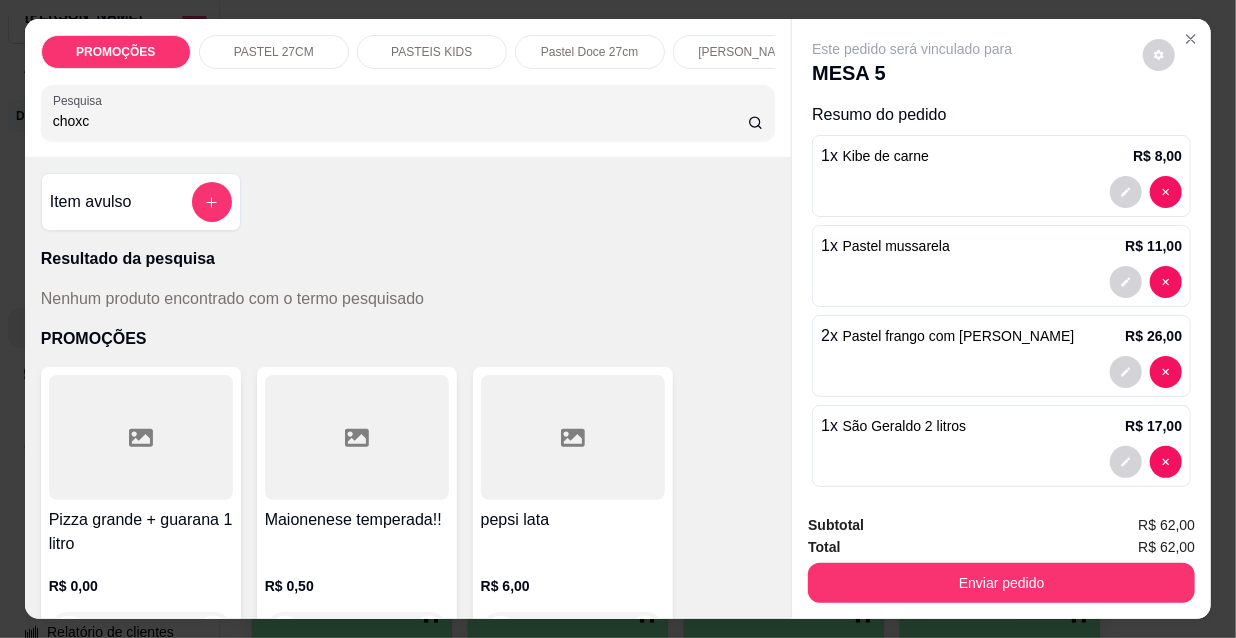 drag, startPoint x: 81, startPoint y: 136, endPoint x: 62, endPoint y: 134, distance: 19.104973 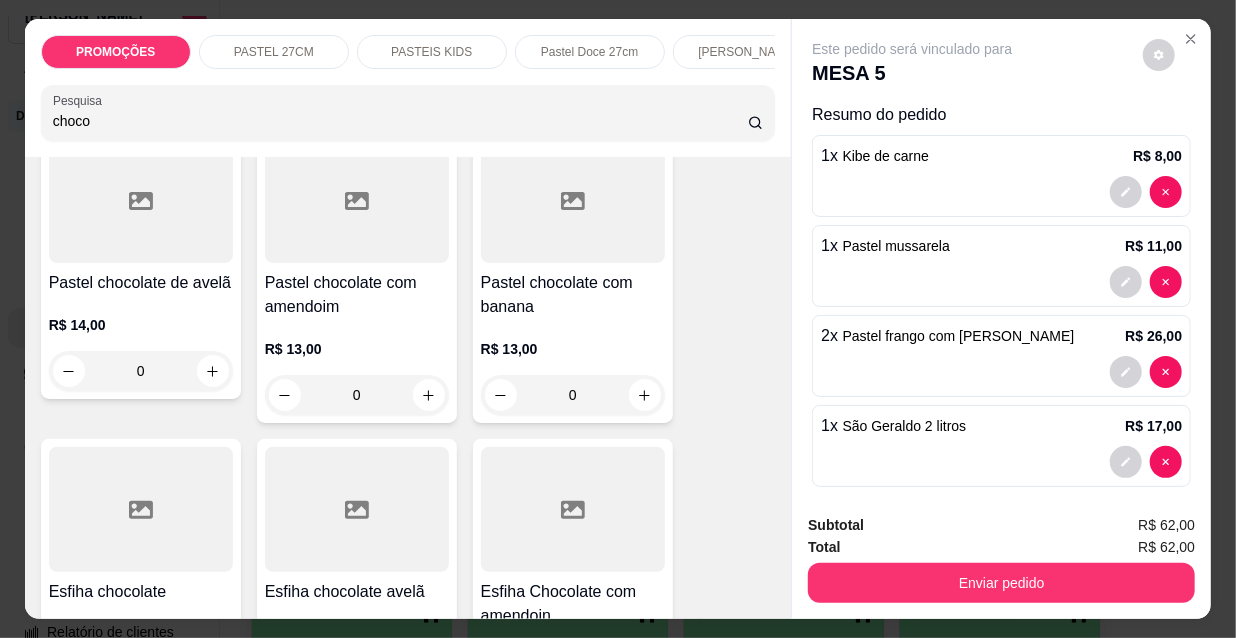 scroll, scrollTop: 636, scrollLeft: 0, axis: vertical 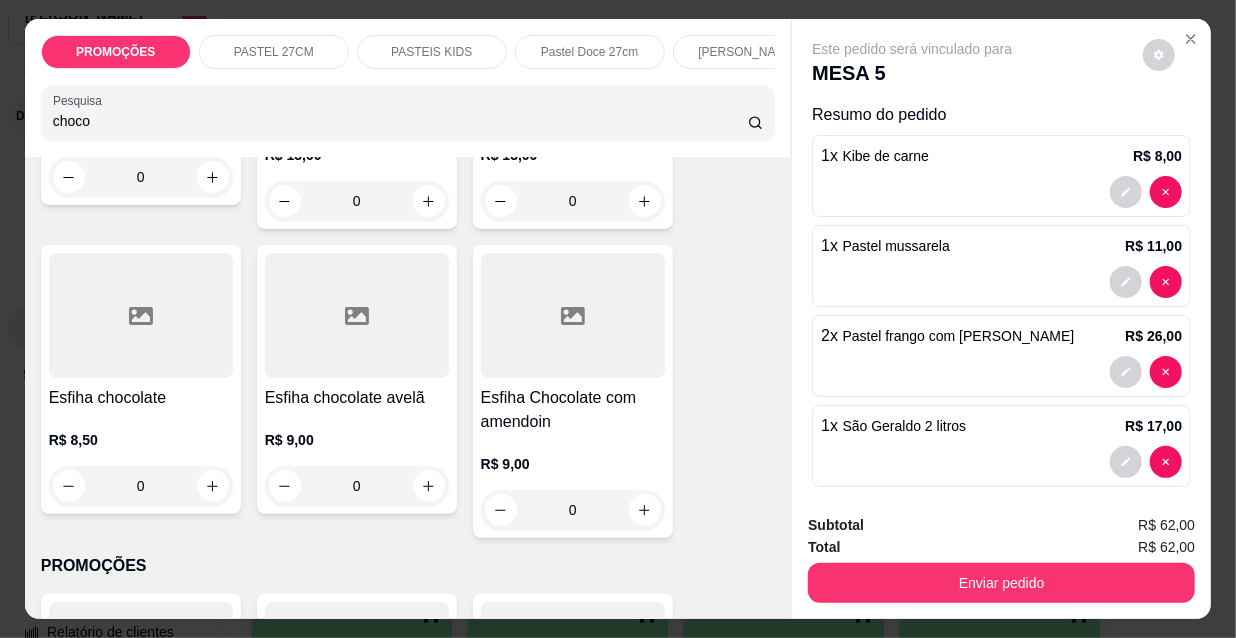type on "choco" 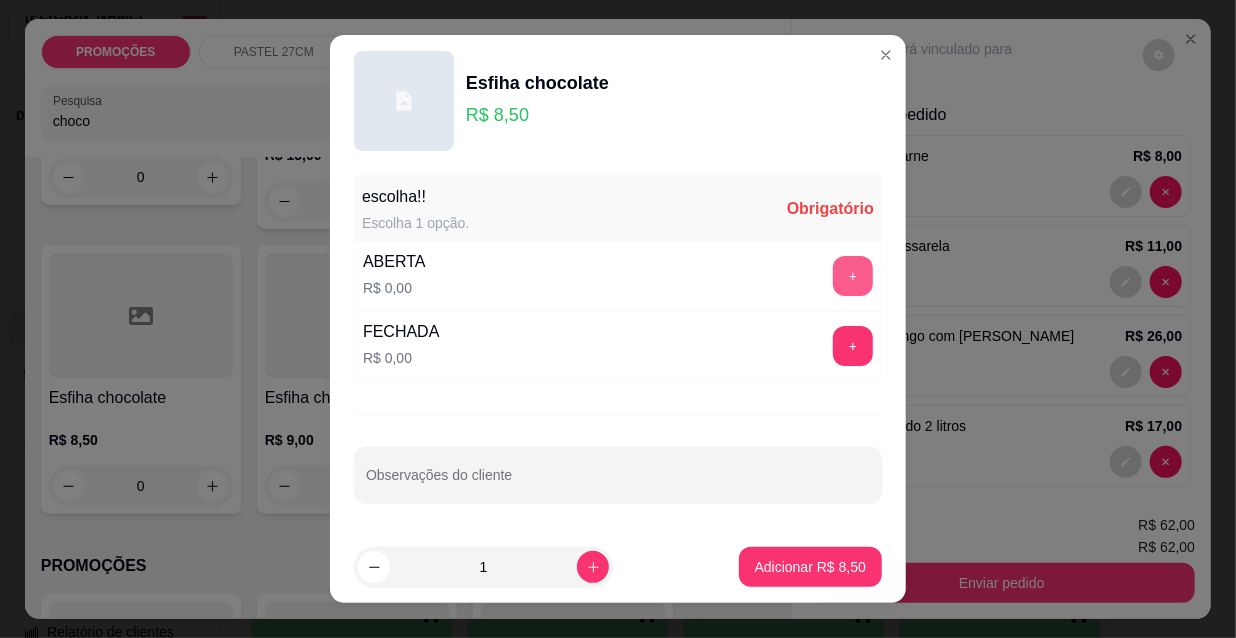 click on "+" at bounding box center [853, 276] 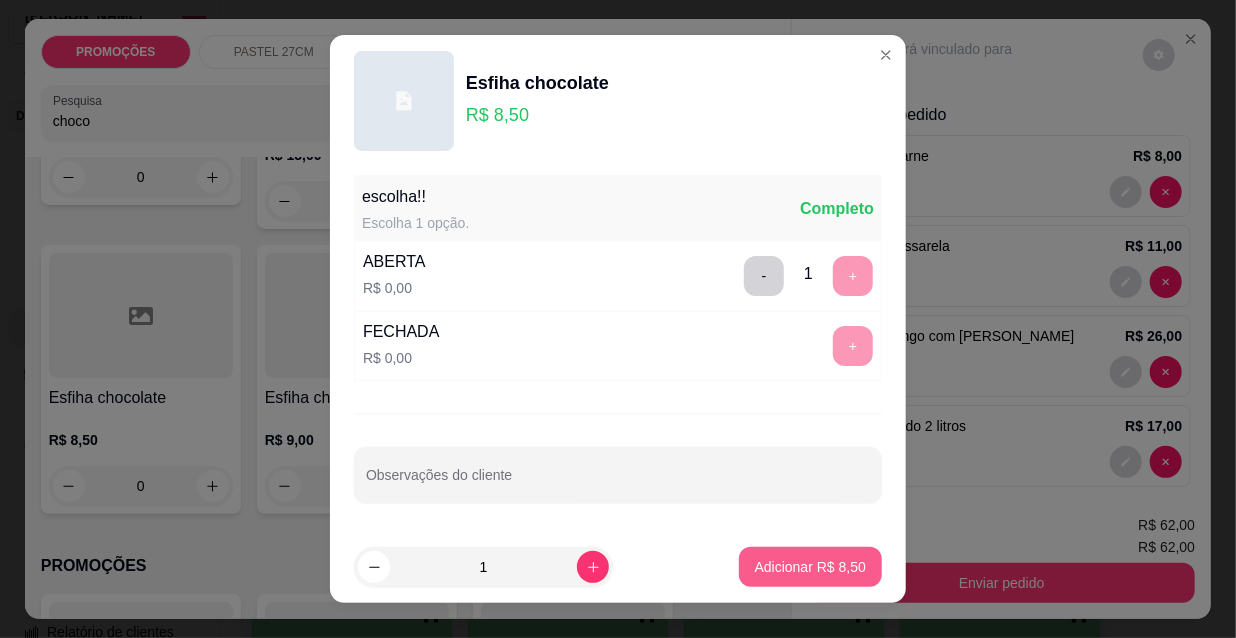 click on "Adicionar   R$ 8,50" at bounding box center (810, 567) 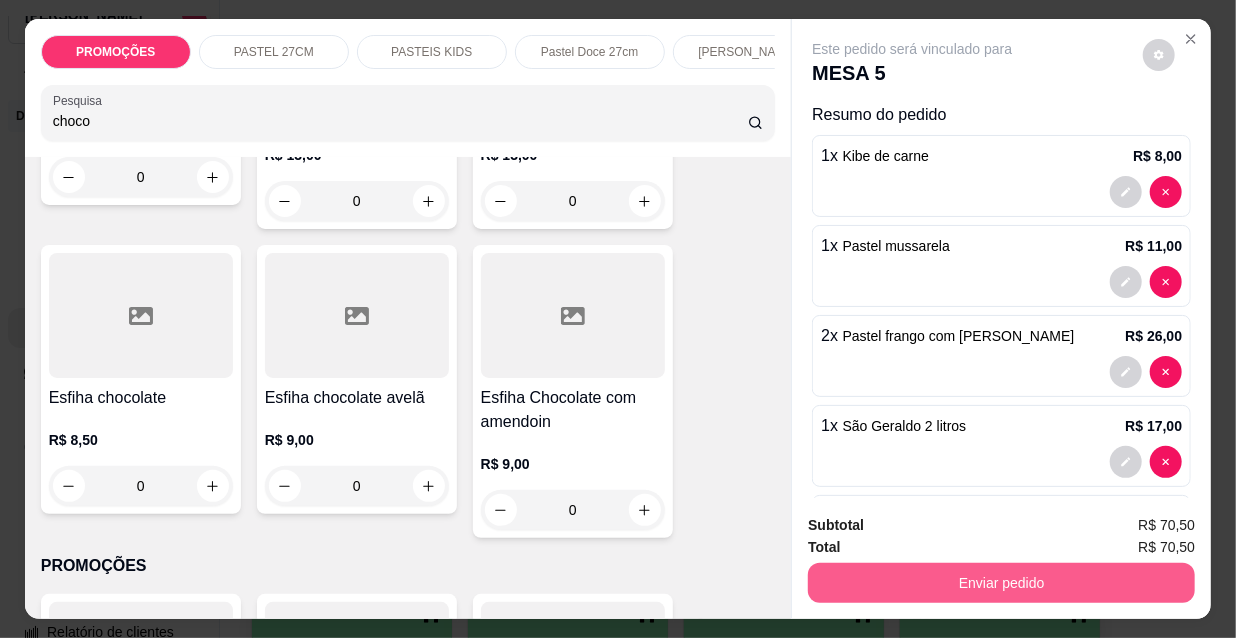 click on "Enviar pedido" at bounding box center [1001, 583] 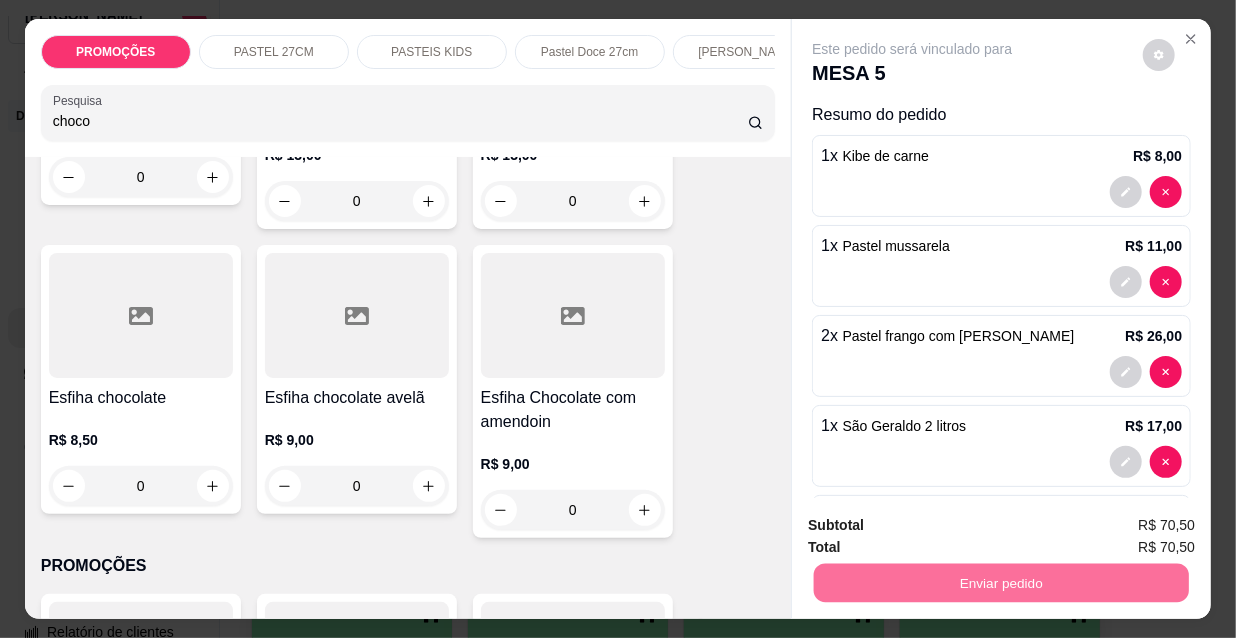 click on "Não registrar e enviar pedido" at bounding box center [937, 527] 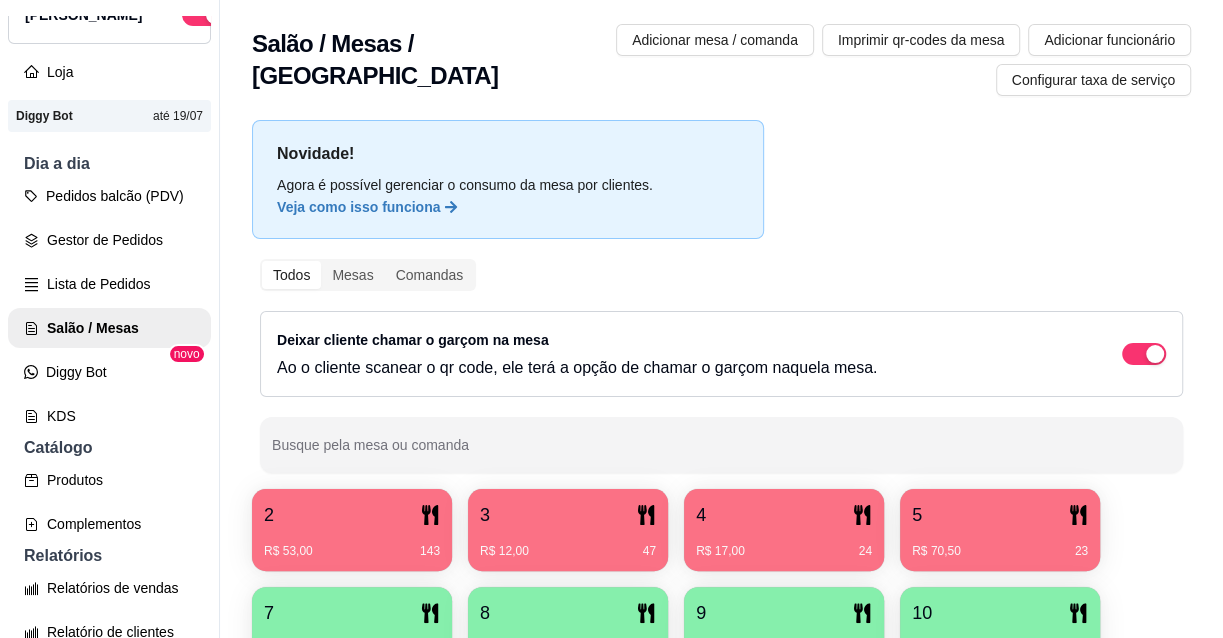 click on "5" at bounding box center (1000, 515) 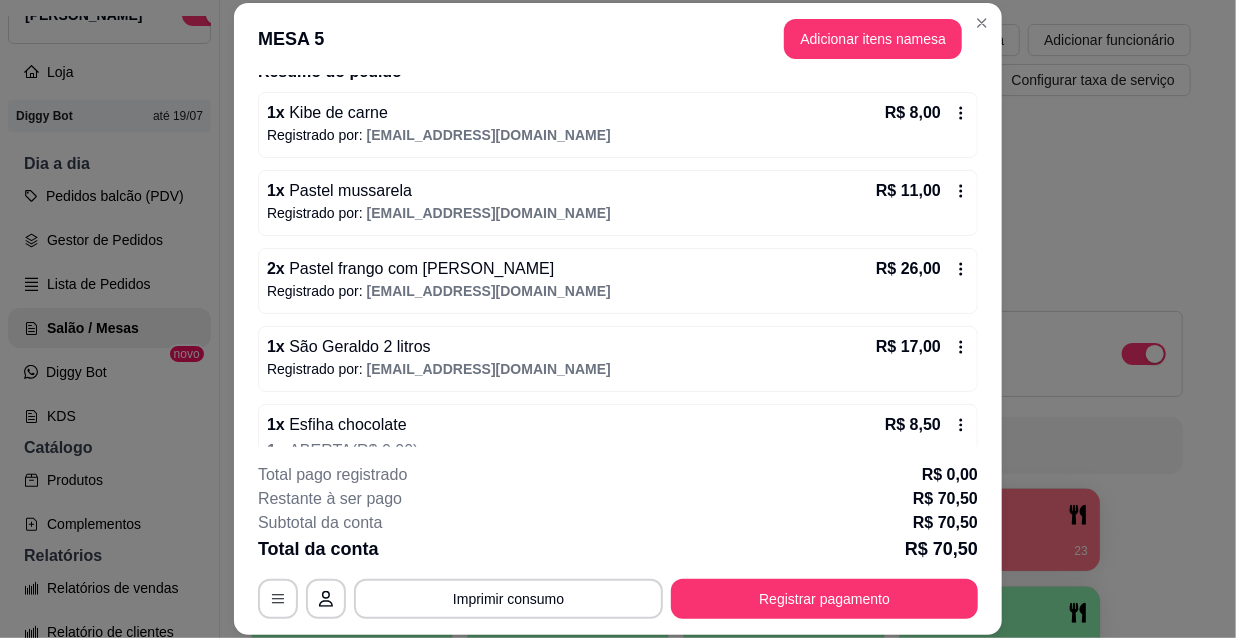 scroll, scrollTop: 228, scrollLeft: 0, axis: vertical 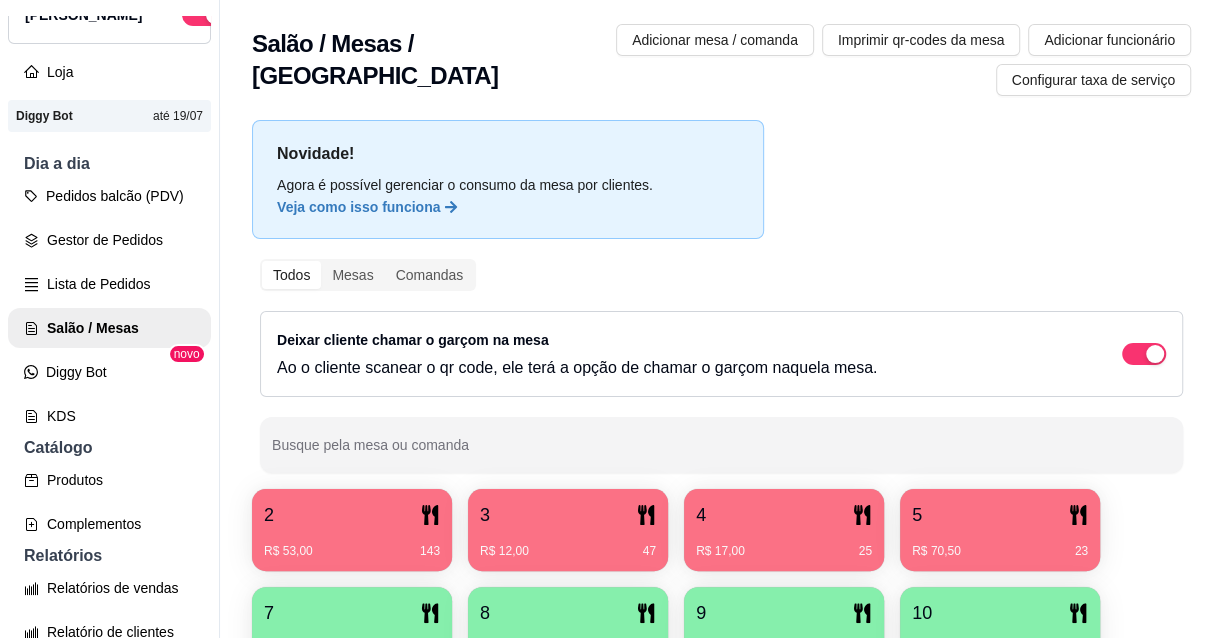 click on "R$ 17,00 25" at bounding box center [784, 551] 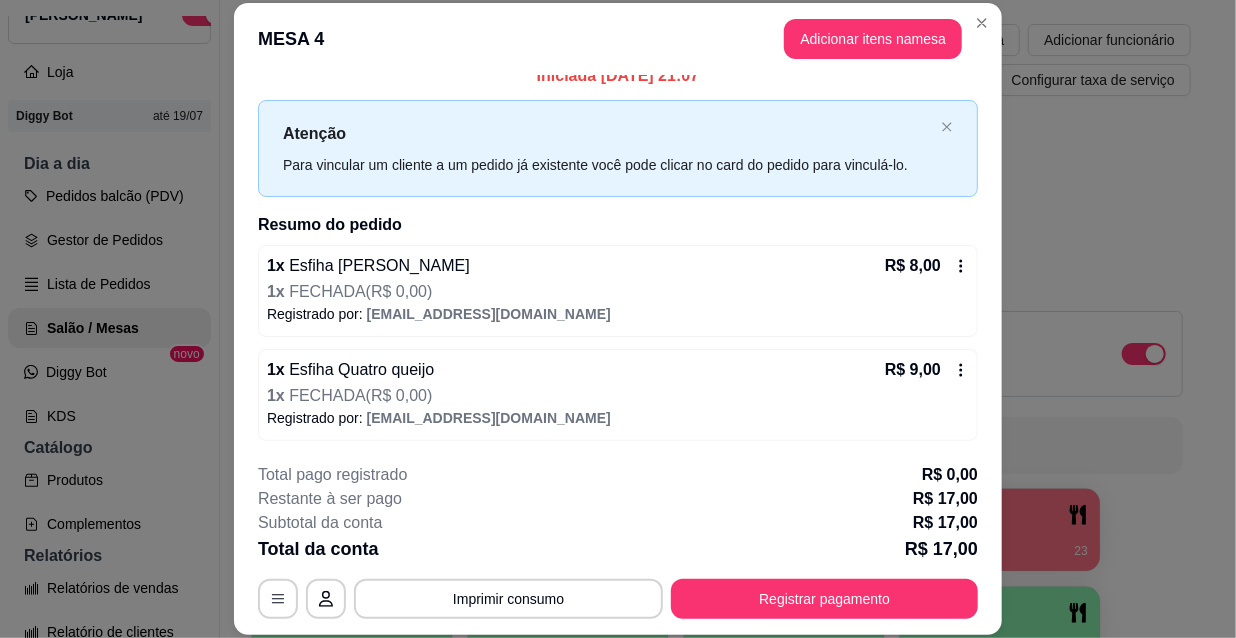 scroll, scrollTop: 20, scrollLeft: 0, axis: vertical 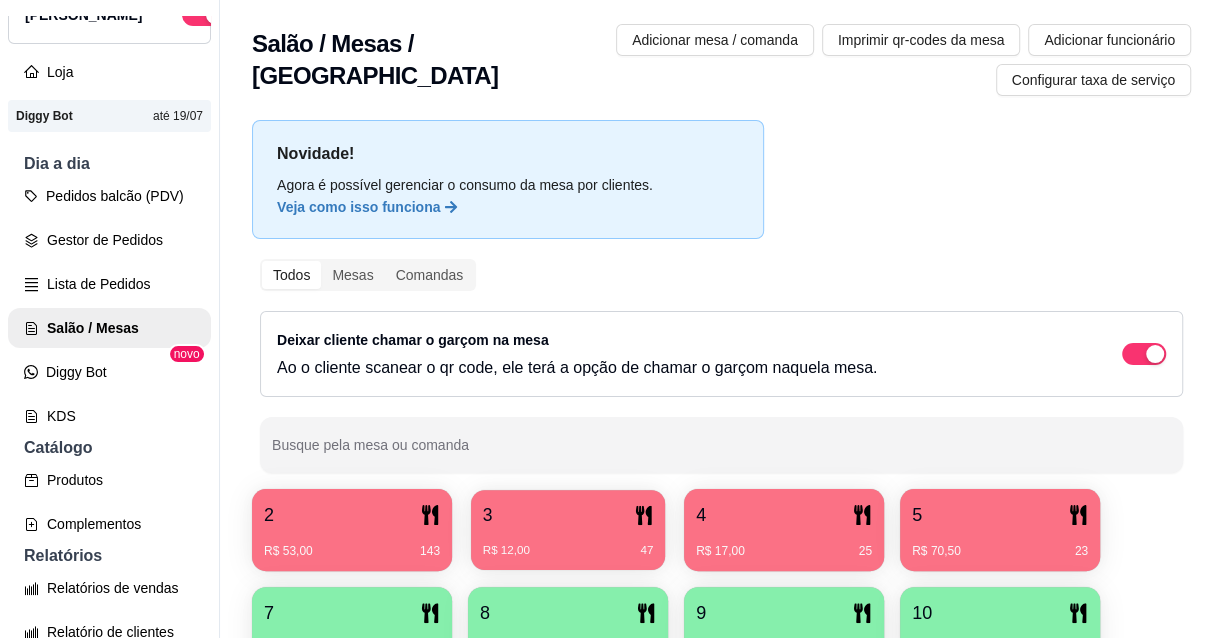 click on "3" at bounding box center [568, 515] 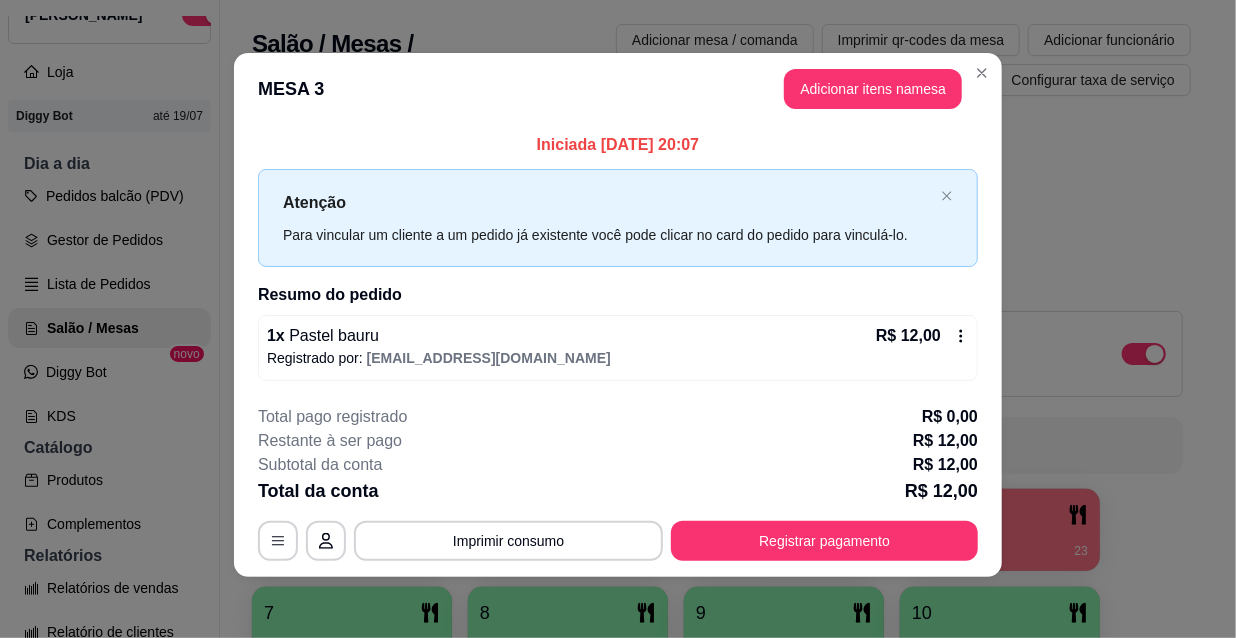 scroll, scrollTop: 6, scrollLeft: 0, axis: vertical 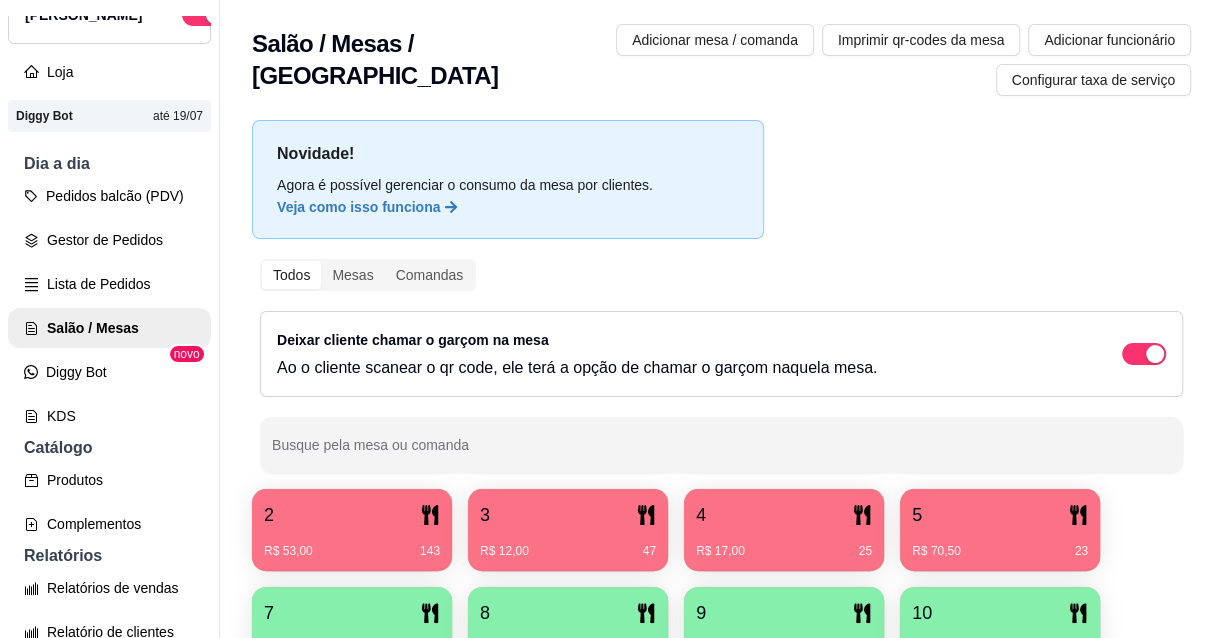 click on "R$ 53,00 143" at bounding box center [352, 551] 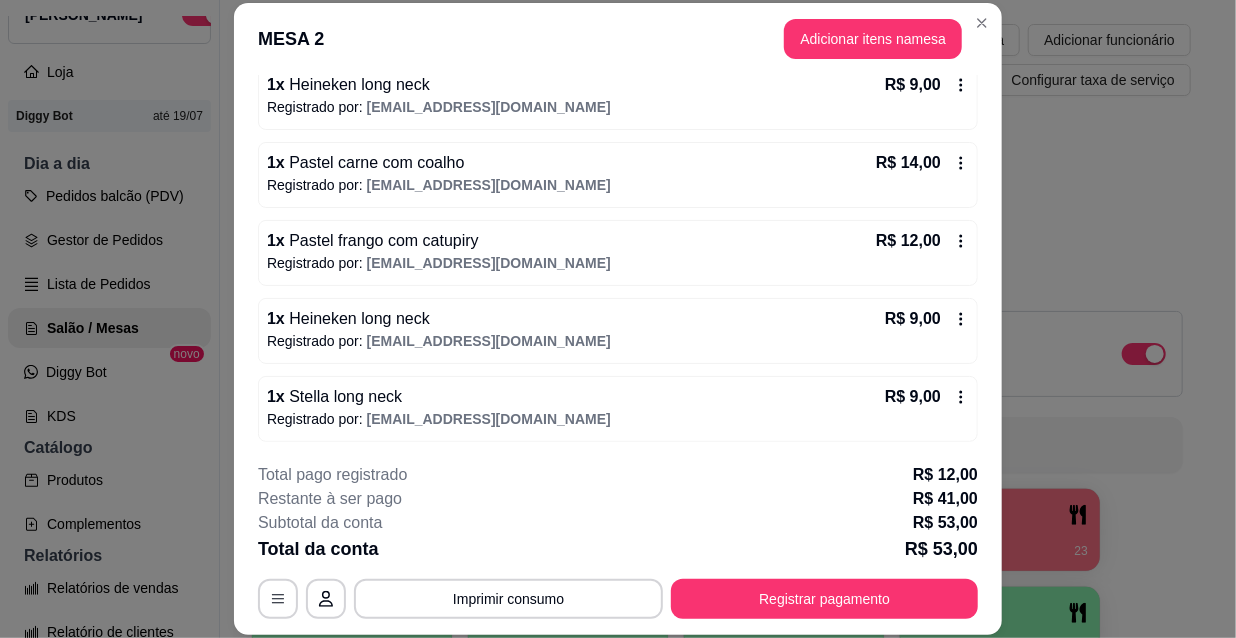 scroll, scrollTop: 201, scrollLeft: 0, axis: vertical 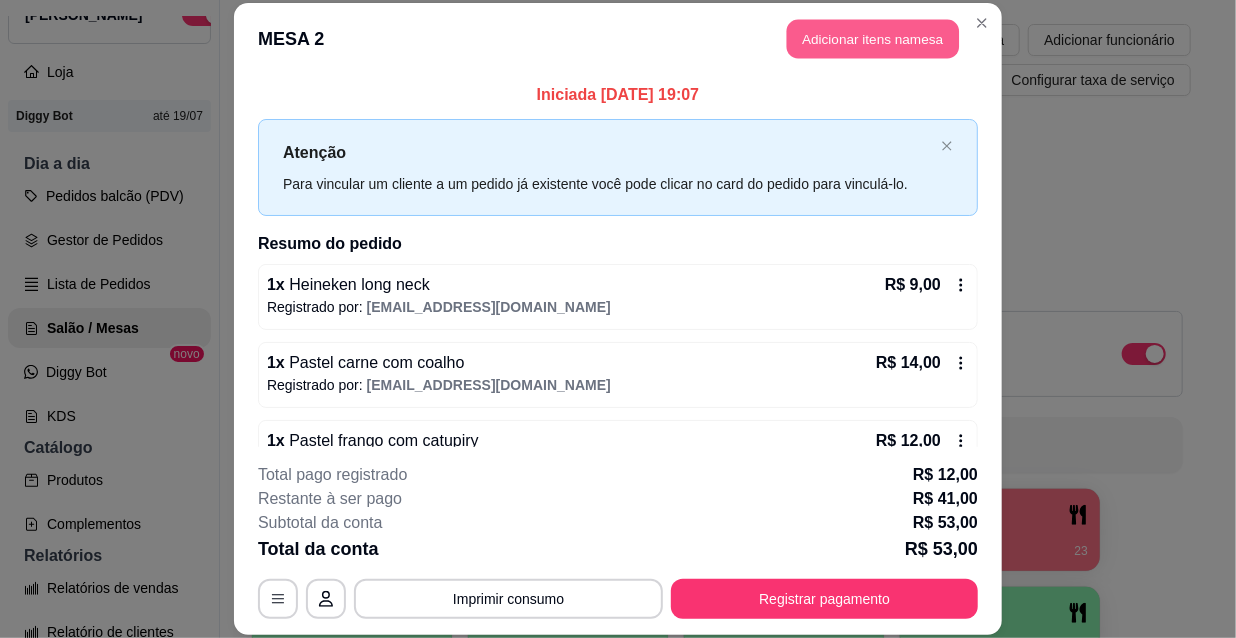 click on "Adicionar itens na  mesa" at bounding box center (873, 39) 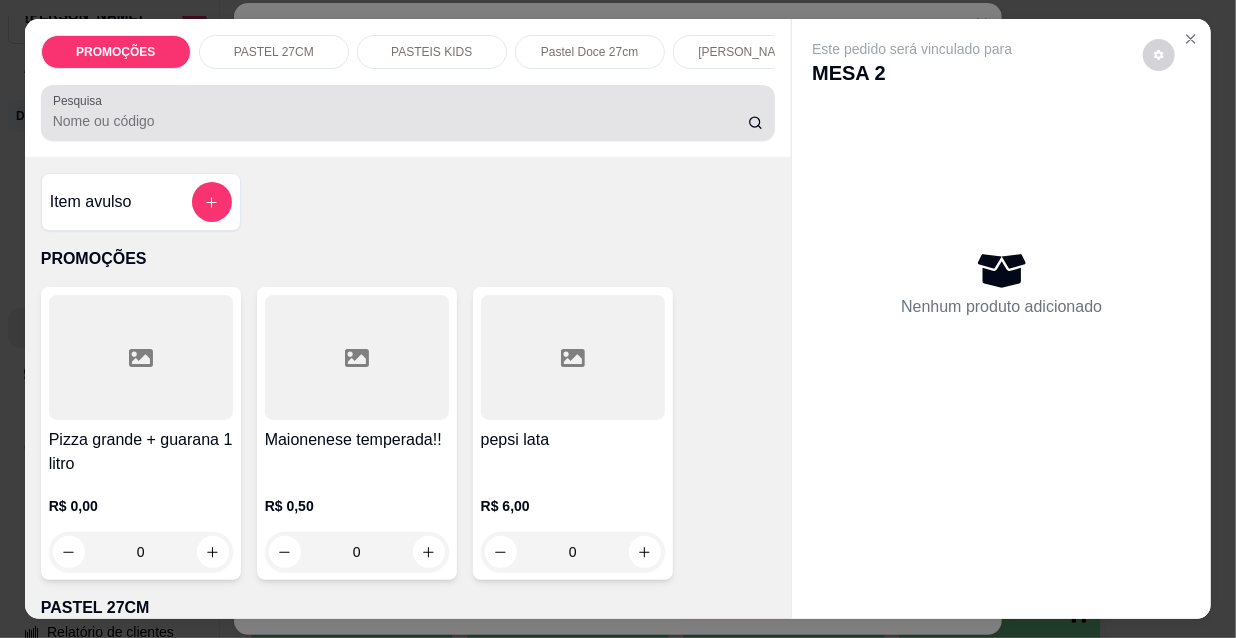 click on "Pesquisa" at bounding box center [400, 121] 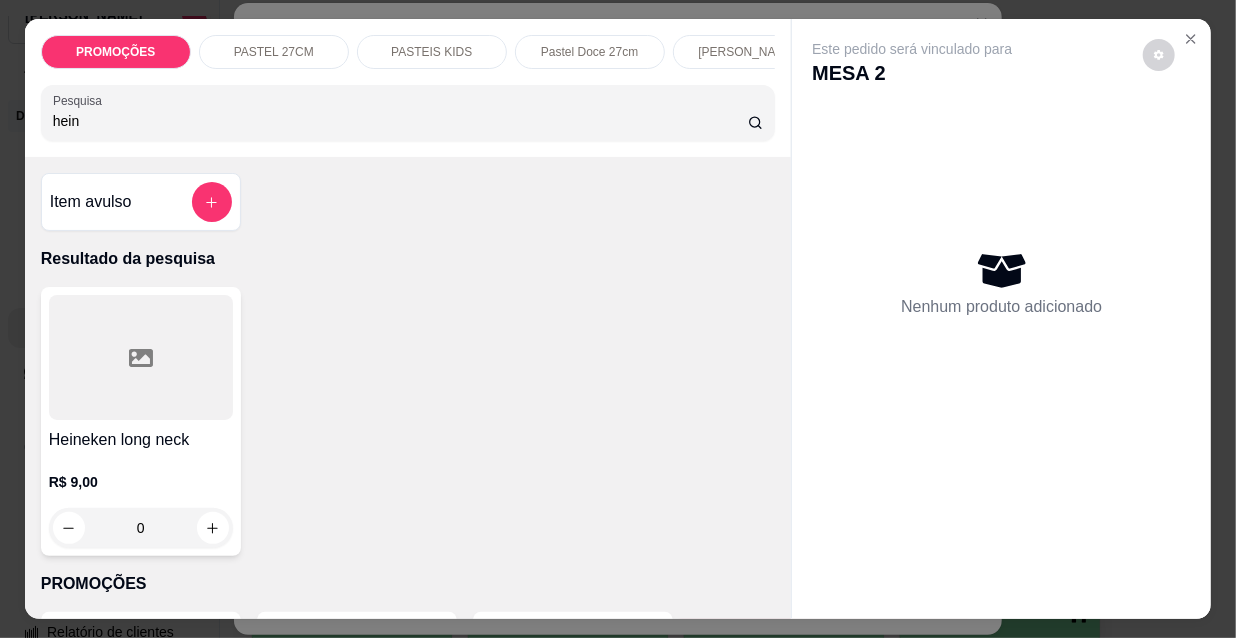 type on "hein" 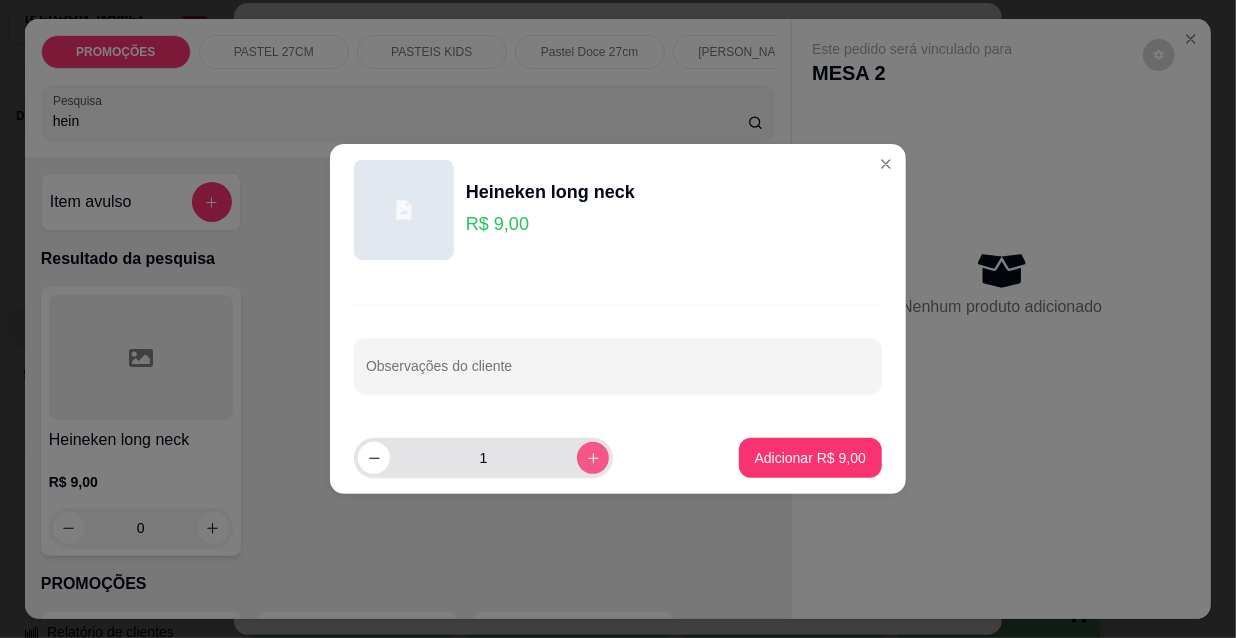 click 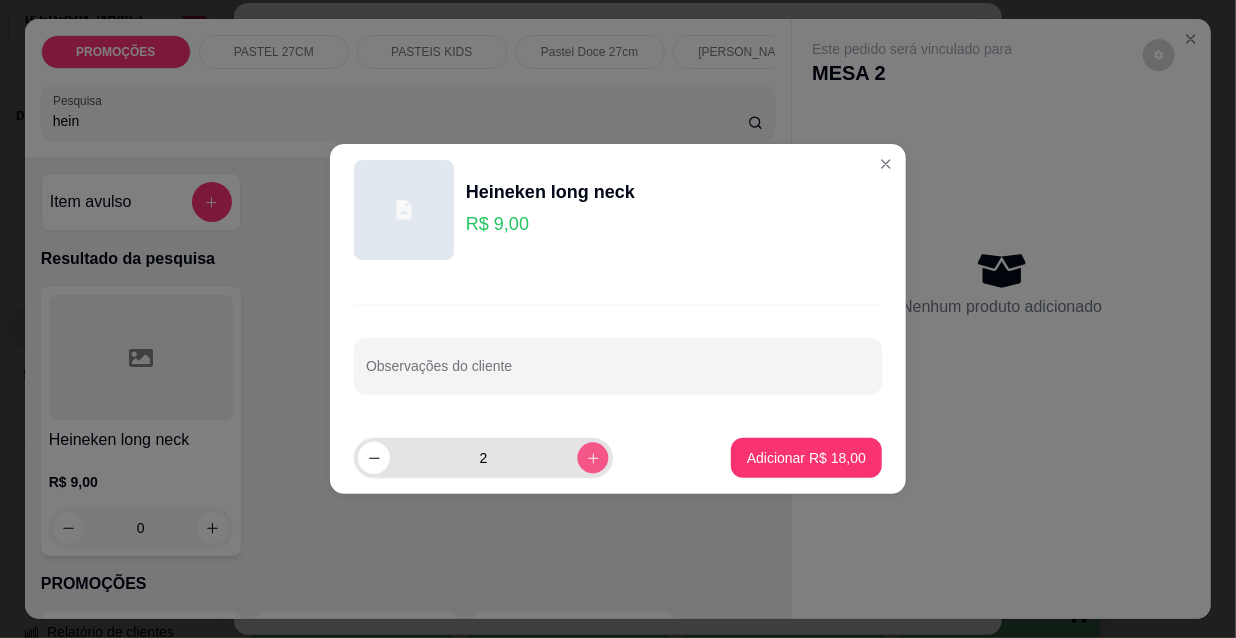 click 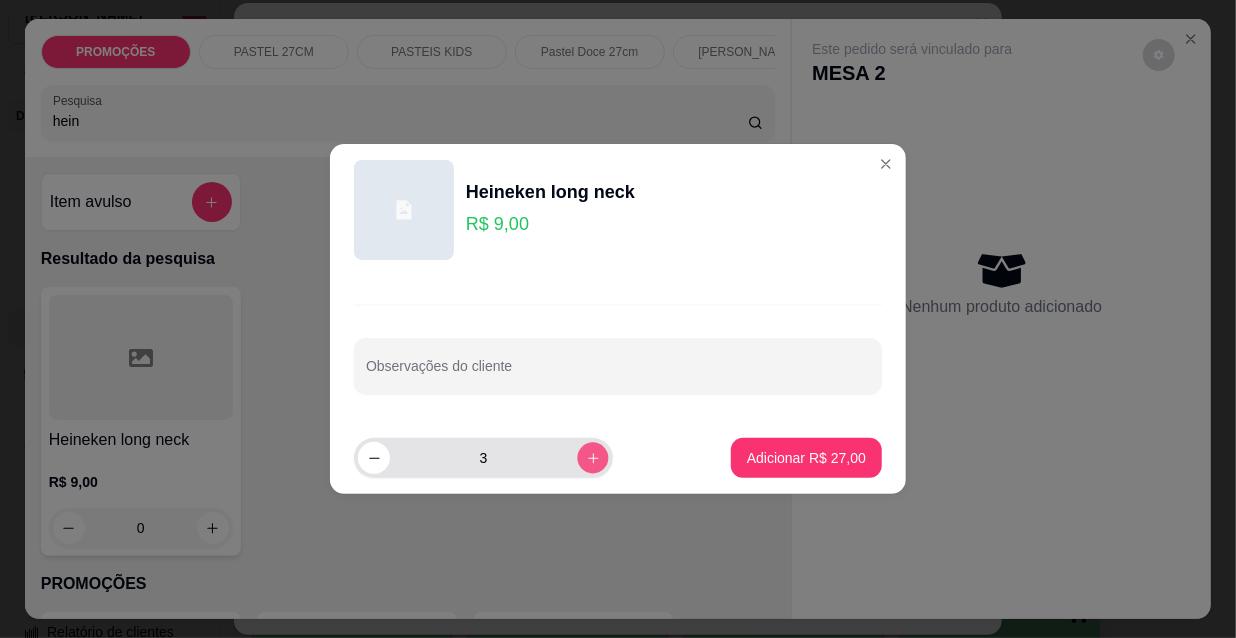 click 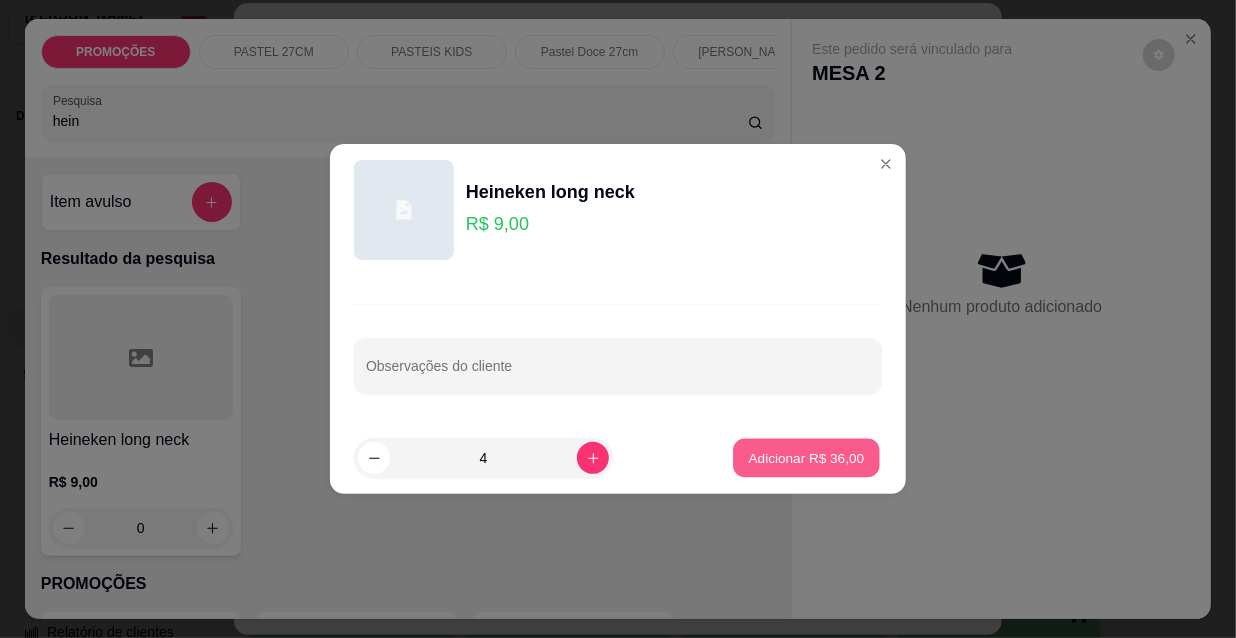 click on "Adicionar   R$ 36,00" at bounding box center [806, 458] 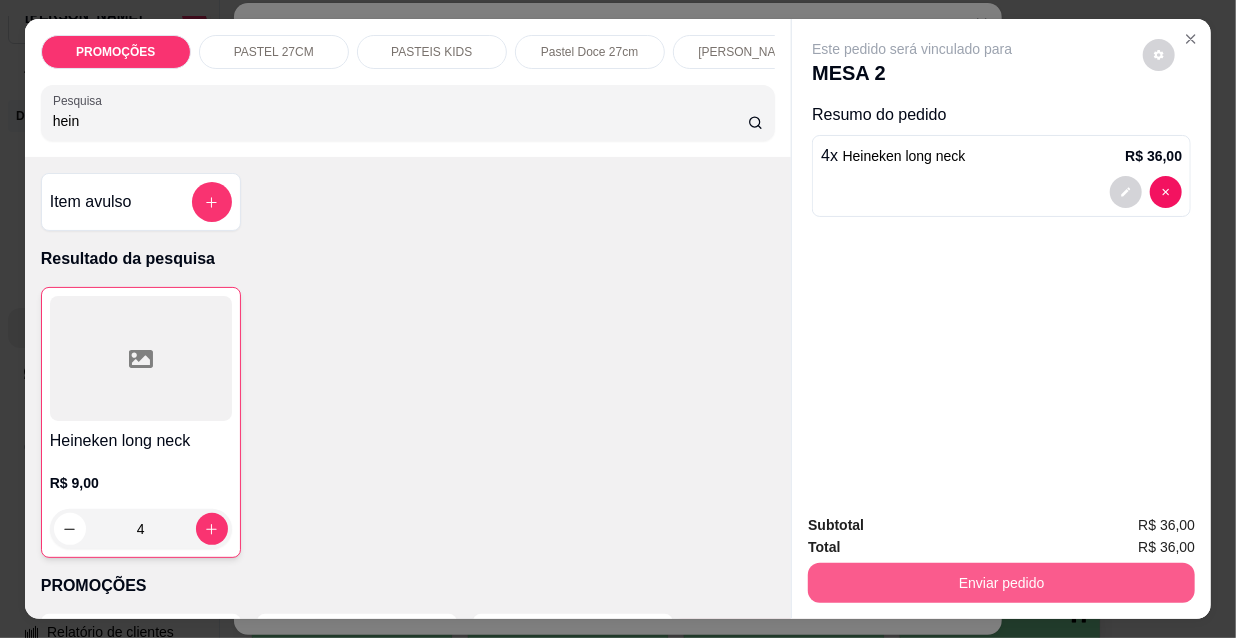 click on "Enviar pedido" at bounding box center [1001, 583] 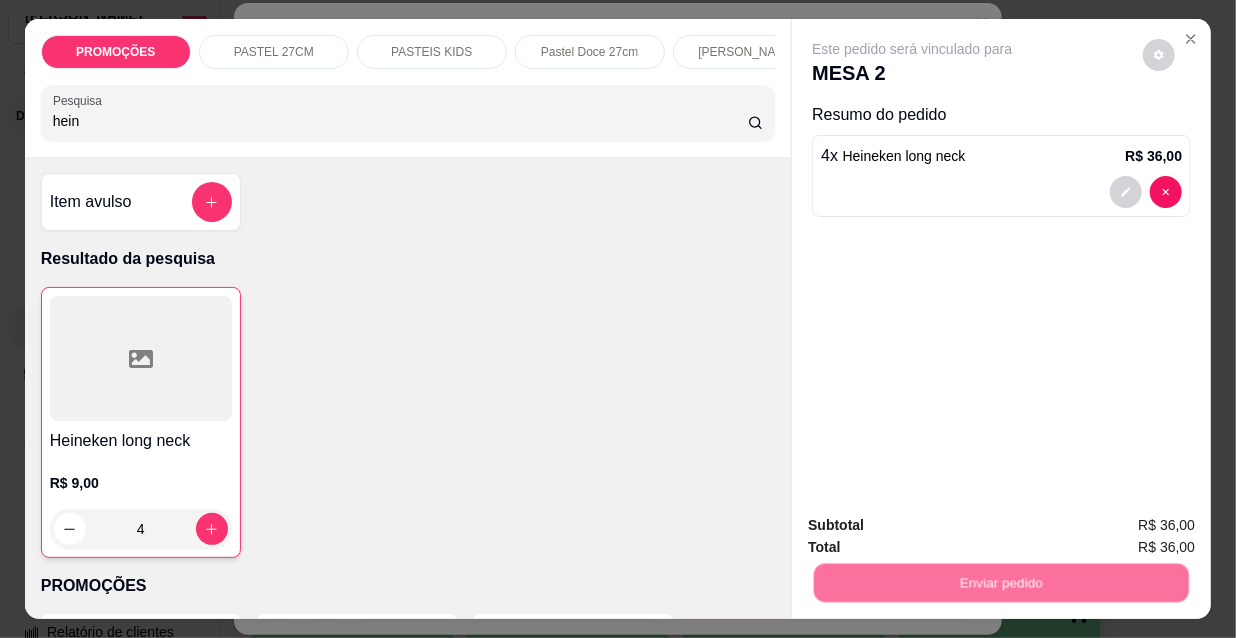 click on "Não registrar e enviar pedido" at bounding box center (937, 527) 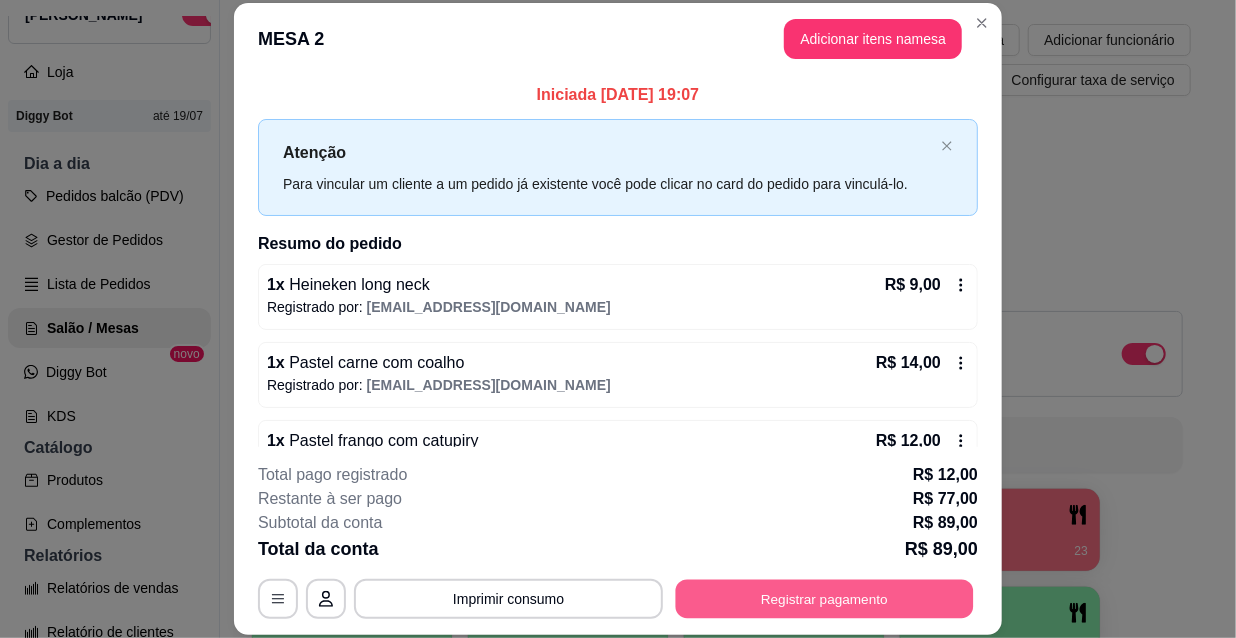 click on "Registrar pagamento" at bounding box center [825, 598] 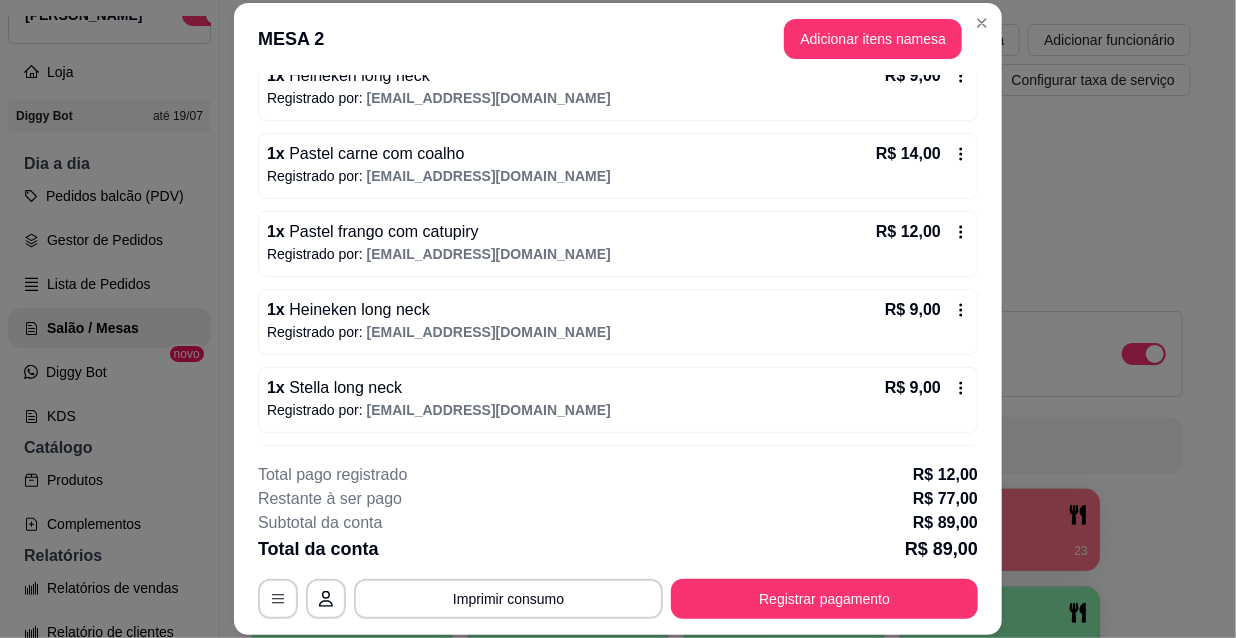 scroll, scrollTop: 188, scrollLeft: 0, axis: vertical 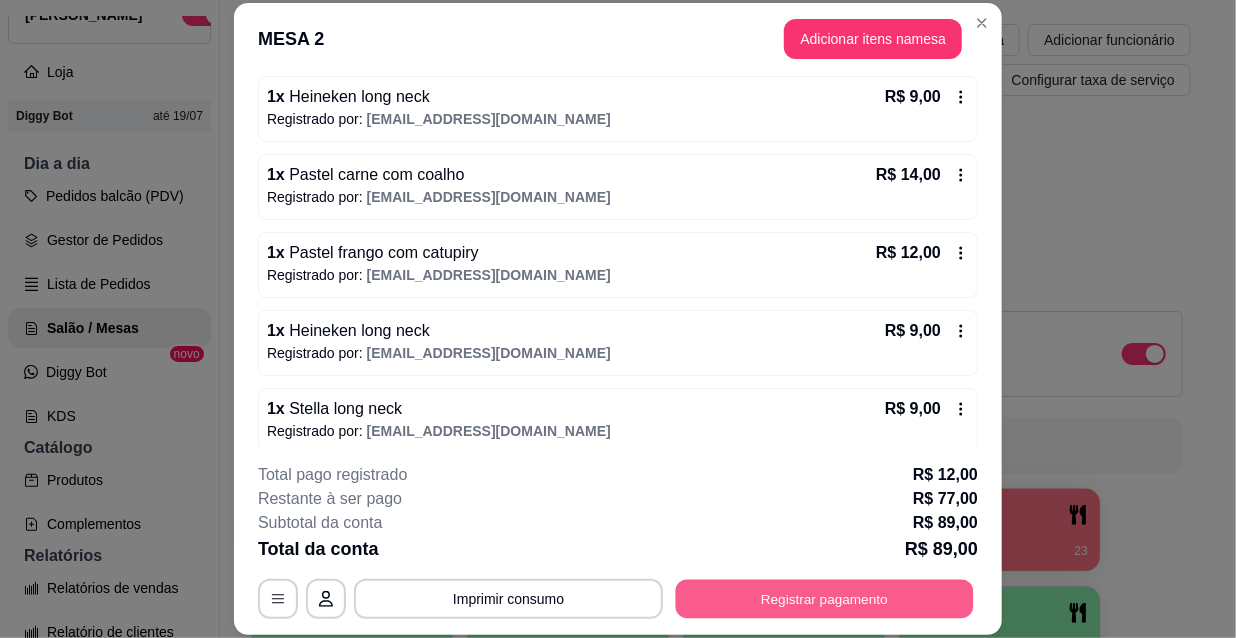 click on "Registrar pagamento" at bounding box center (825, 598) 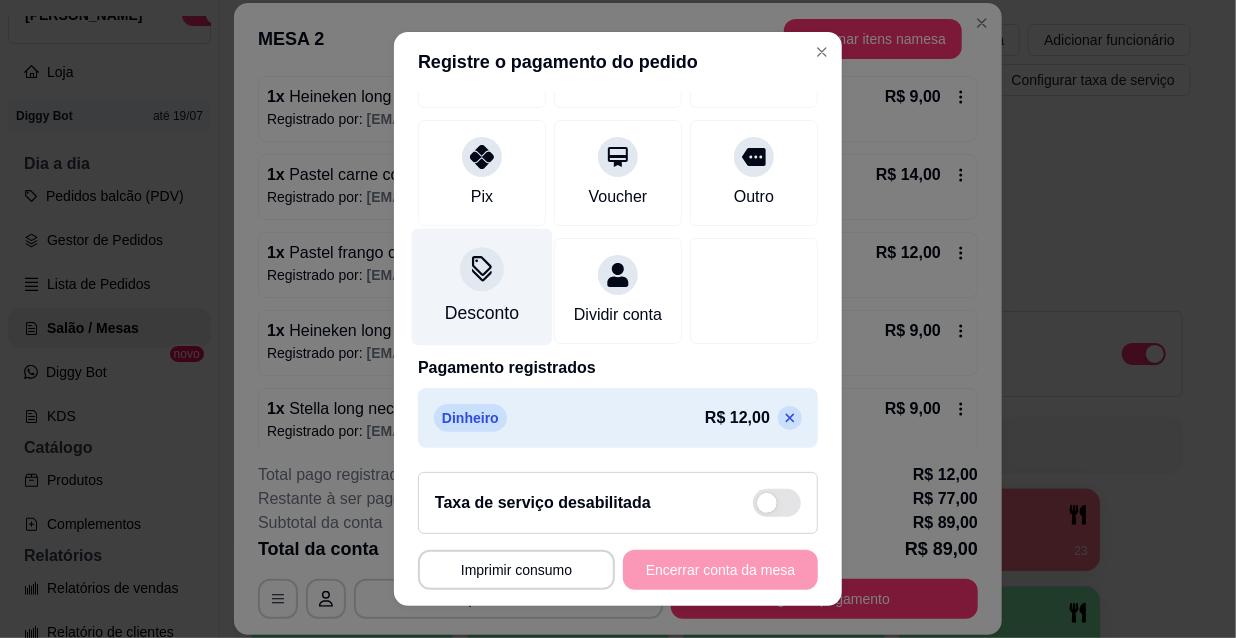 scroll, scrollTop: 0, scrollLeft: 0, axis: both 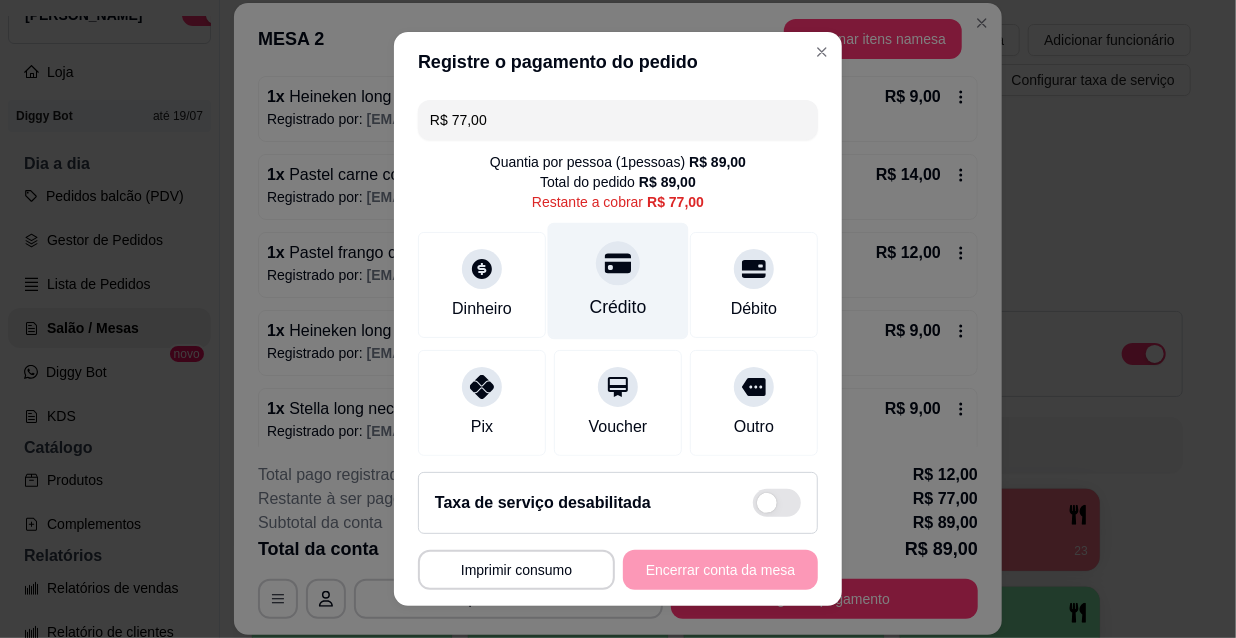 click on "Crédito" at bounding box center [618, 281] 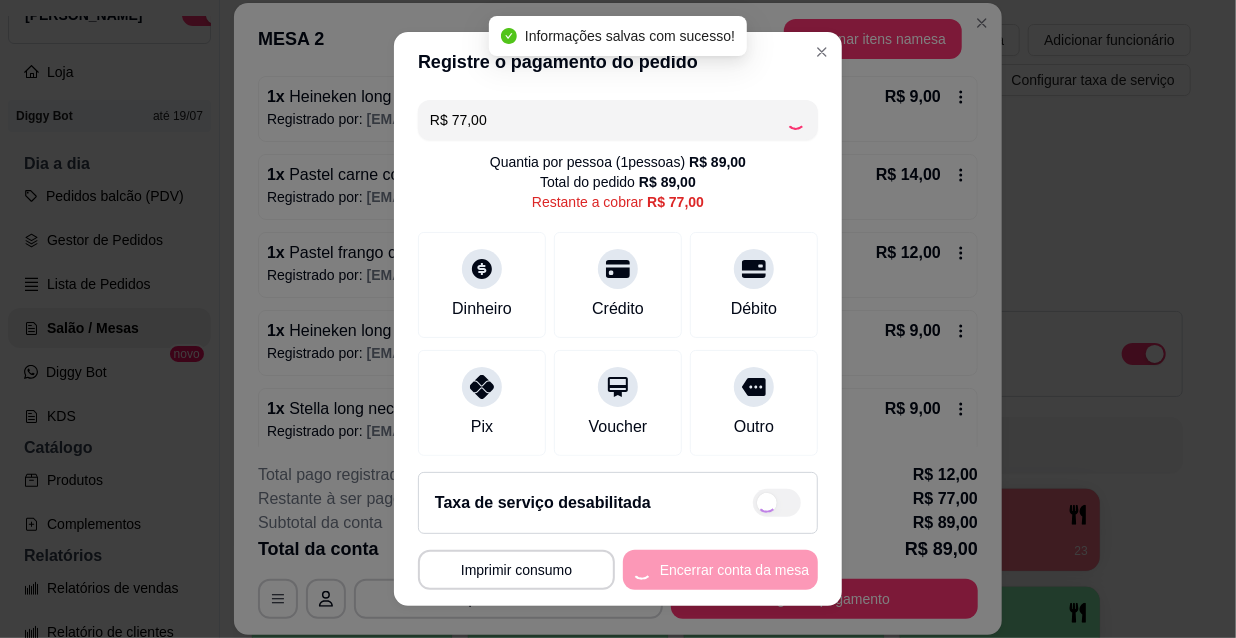 type on "R$ 0,00" 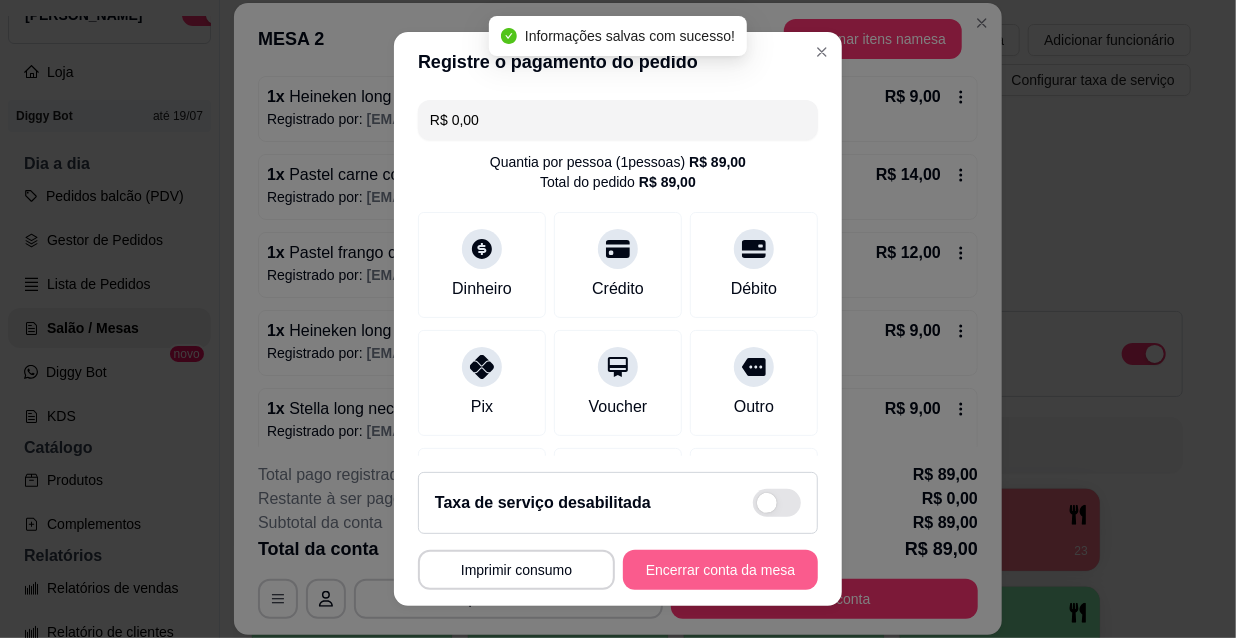 click on "Encerrar conta da mesa" at bounding box center (720, 570) 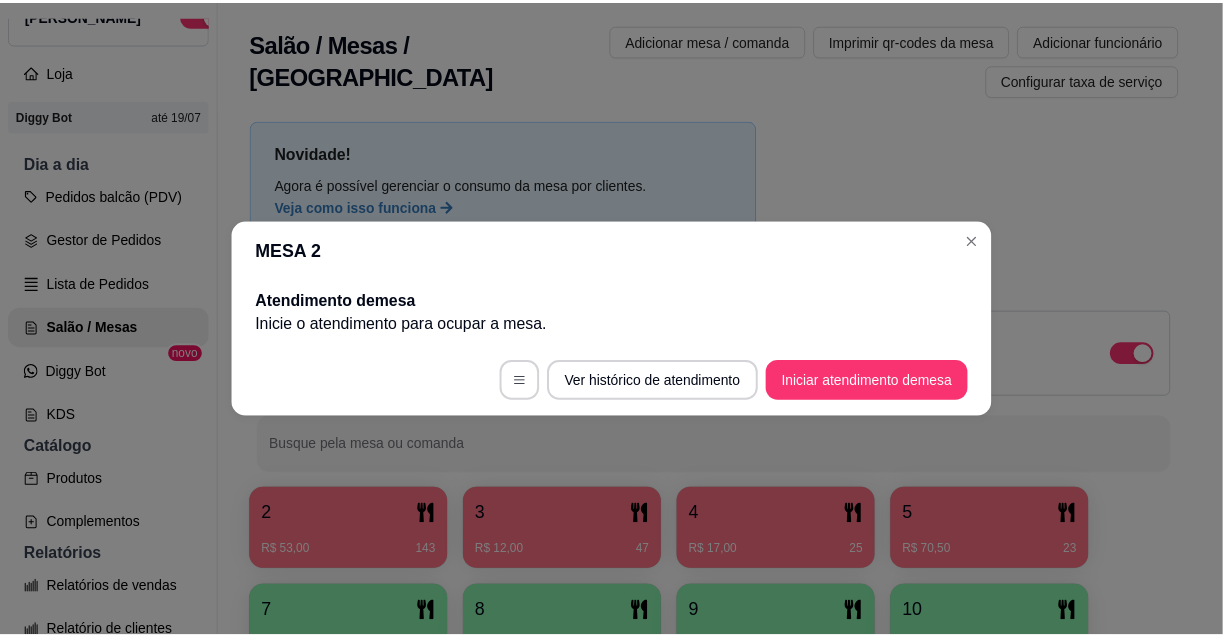 scroll, scrollTop: 0, scrollLeft: 0, axis: both 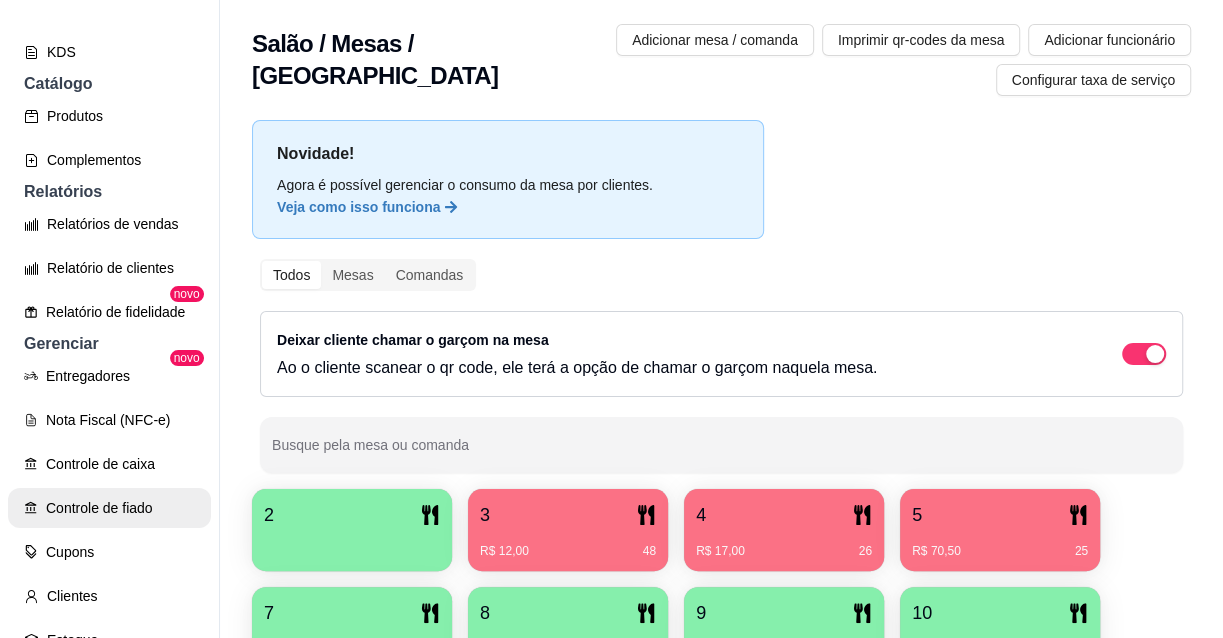 click on "Controle de fiado" at bounding box center [109, 508] 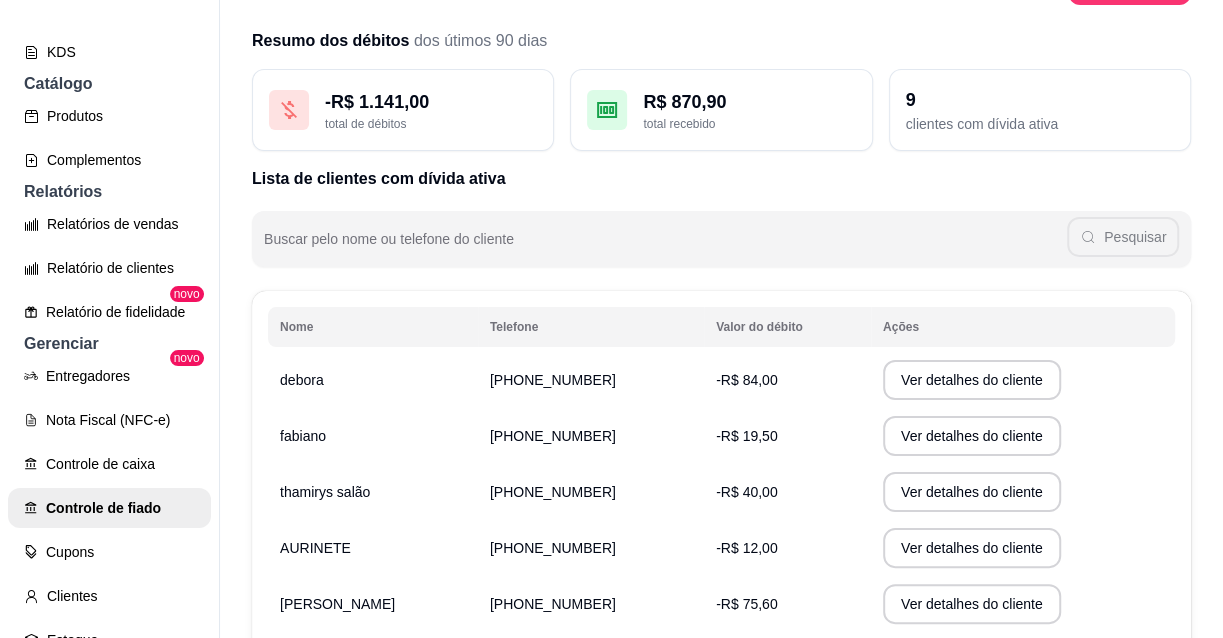 scroll, scrollTop: 90, scrollLeft: 0, axis: vertical 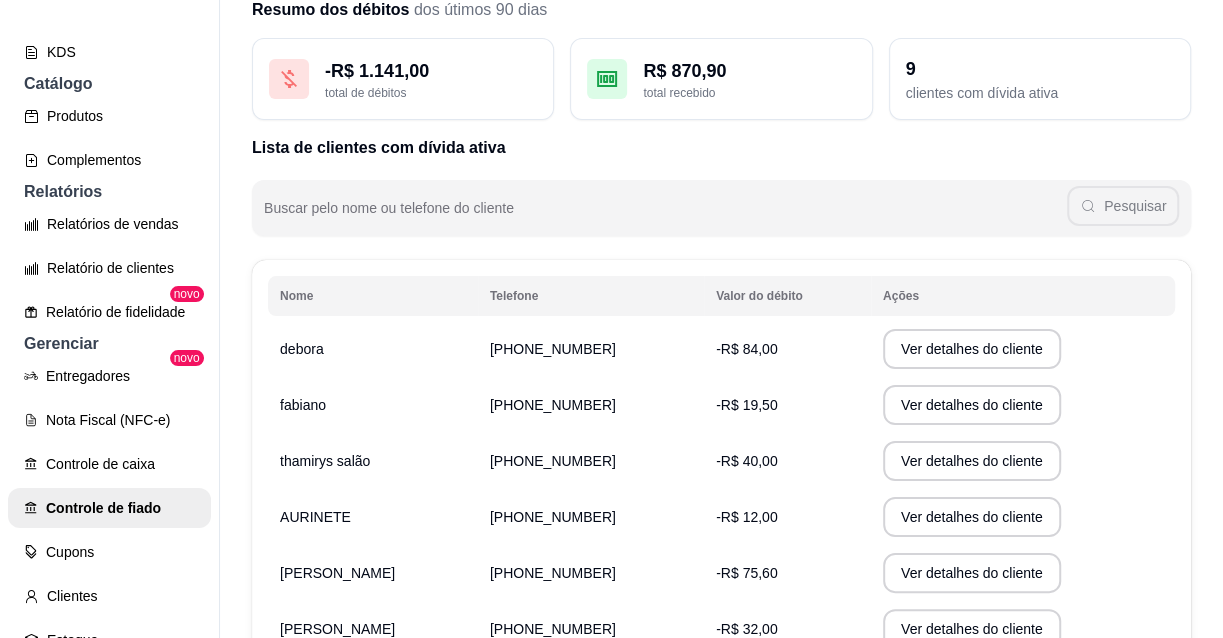 click on "[PHONE_NUMBER]" at bounding box center [591, 517] 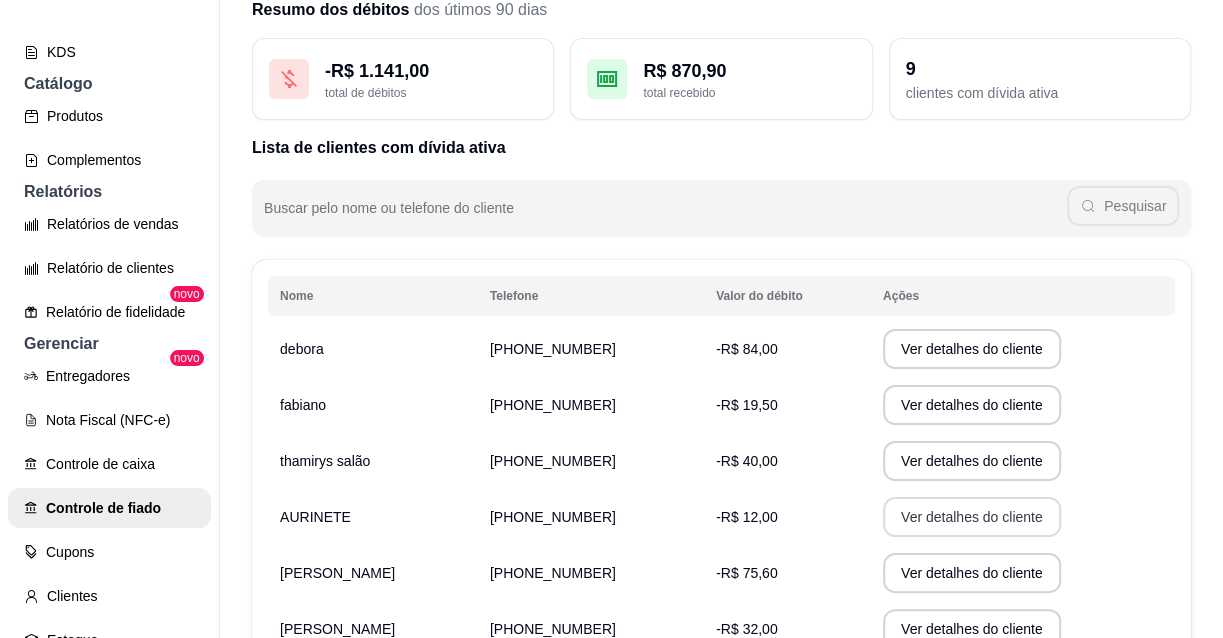 click on "Ver detalhes do cliente" at bounding box center [972, 517] 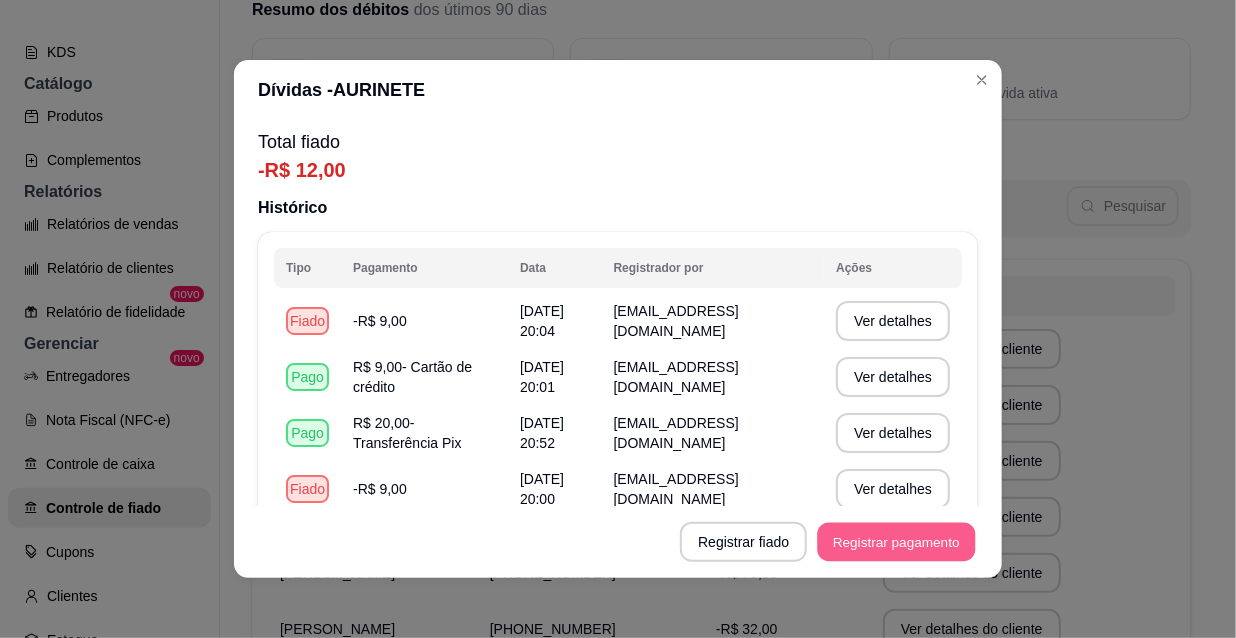 click on "Registrar pagamento" at bounding box center [897, 542] 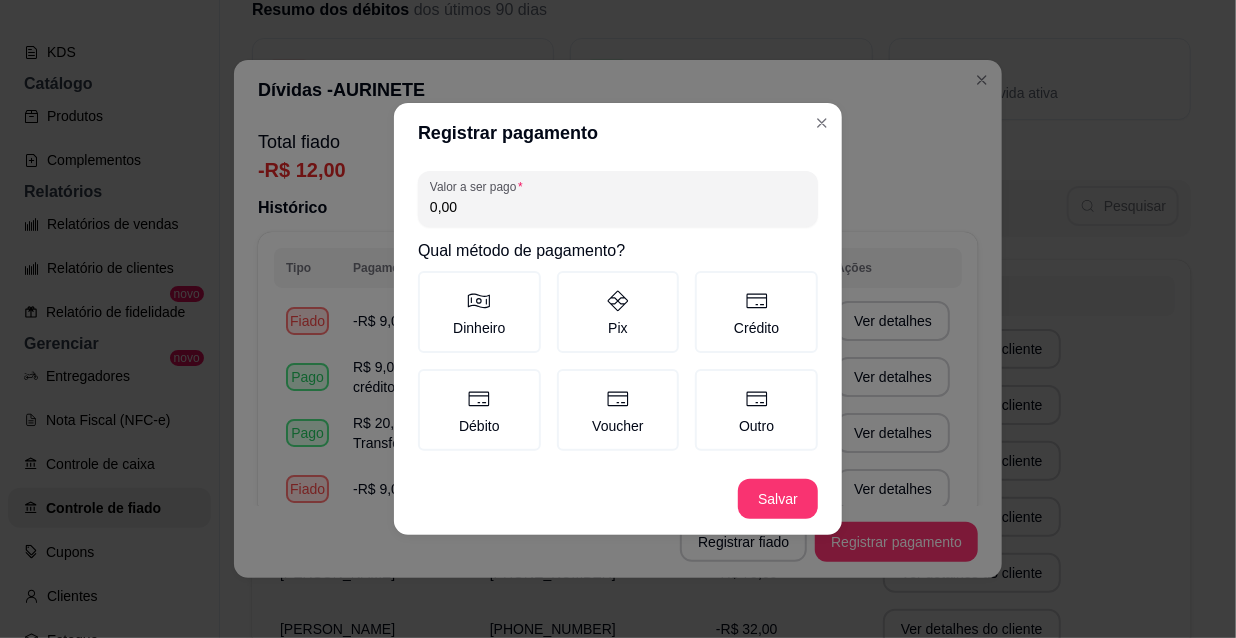 click on "0,00" at bounding box center [618, 207] 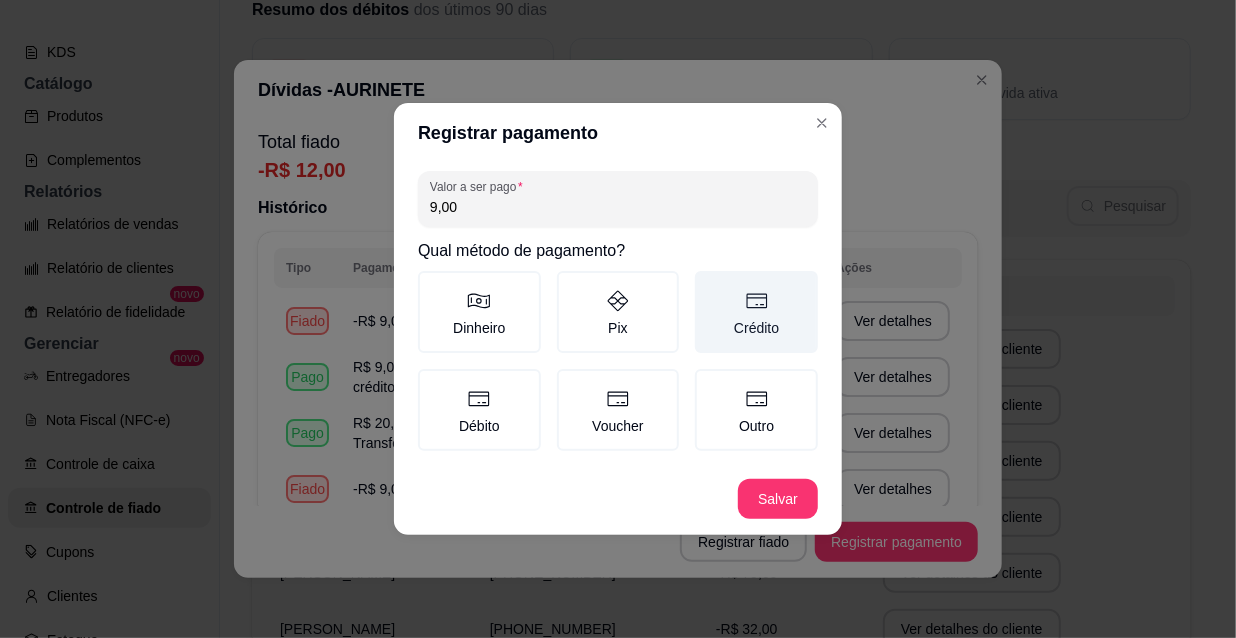 type on "9,00" 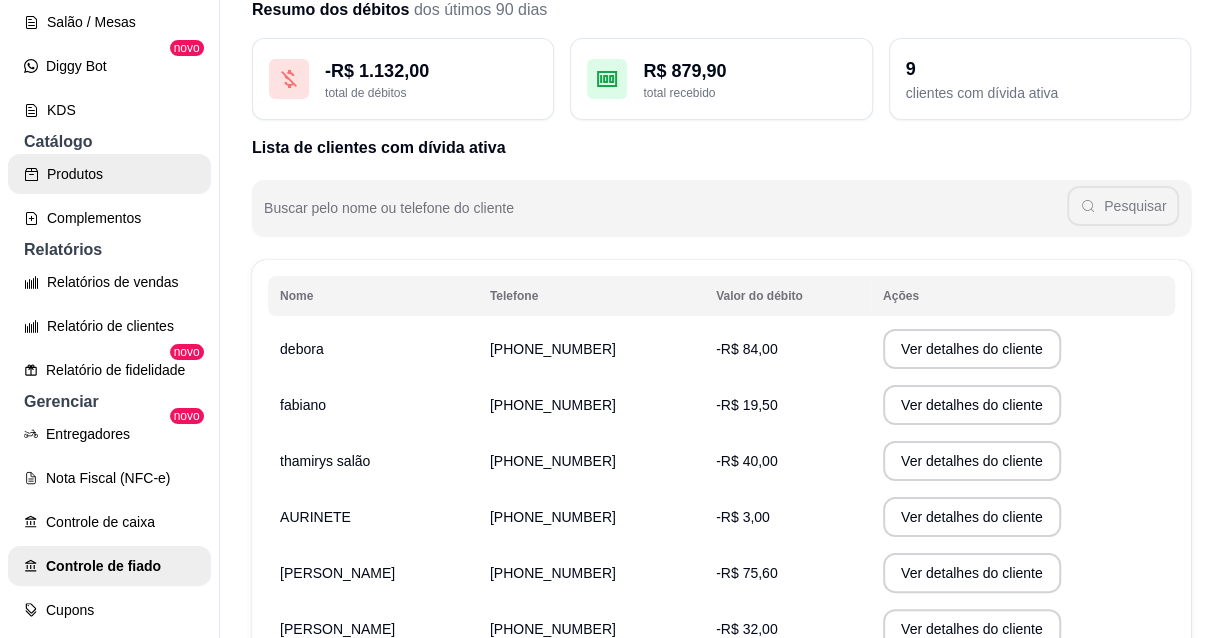 scroll, scrollTop: 363, scrollLeft: 0, axis: vertical 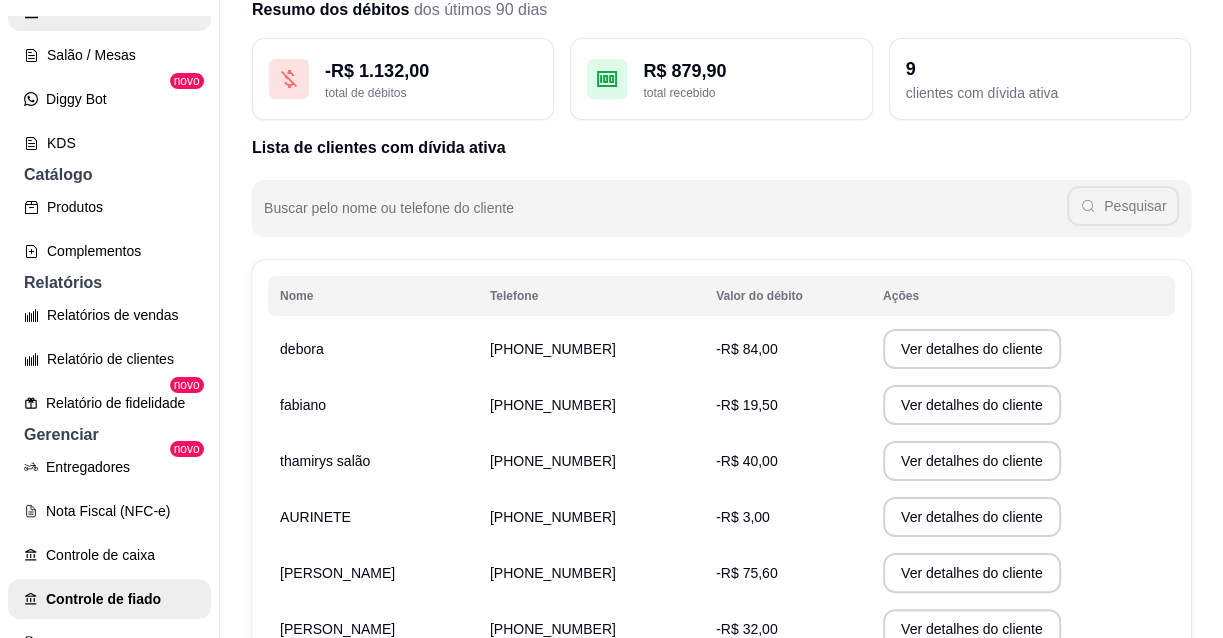 click on "Lista de Pedidos" at bounding box center (109, 11) 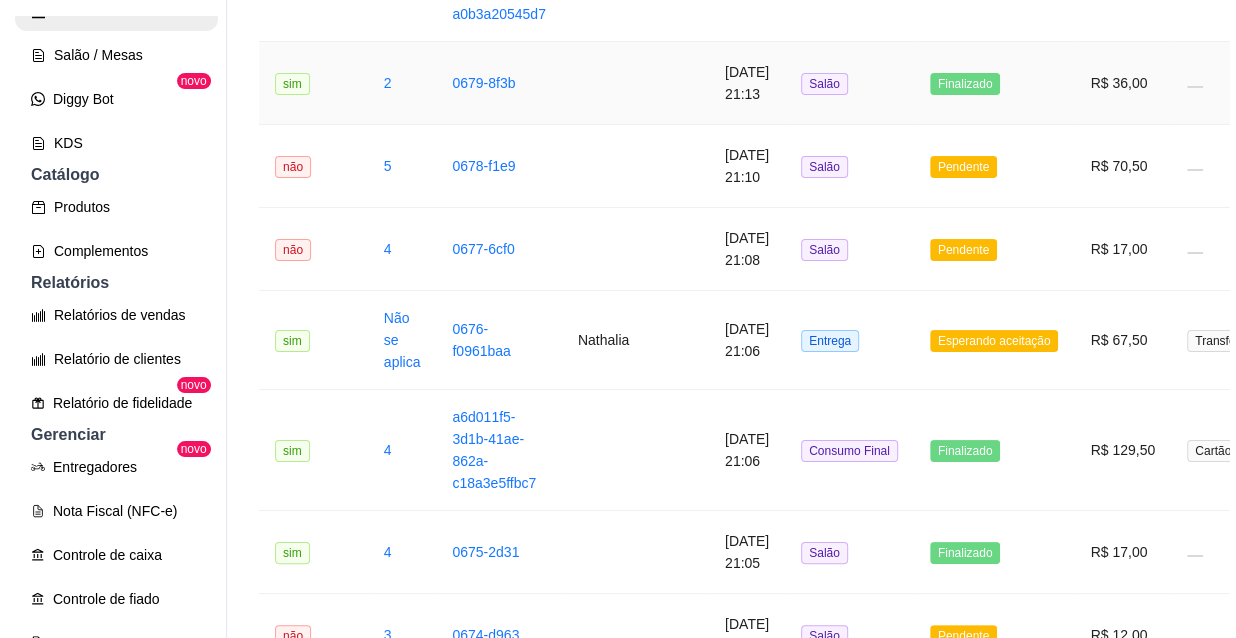 scroll, scrollTop: 363, scrollLeft: 0, axis: vertical 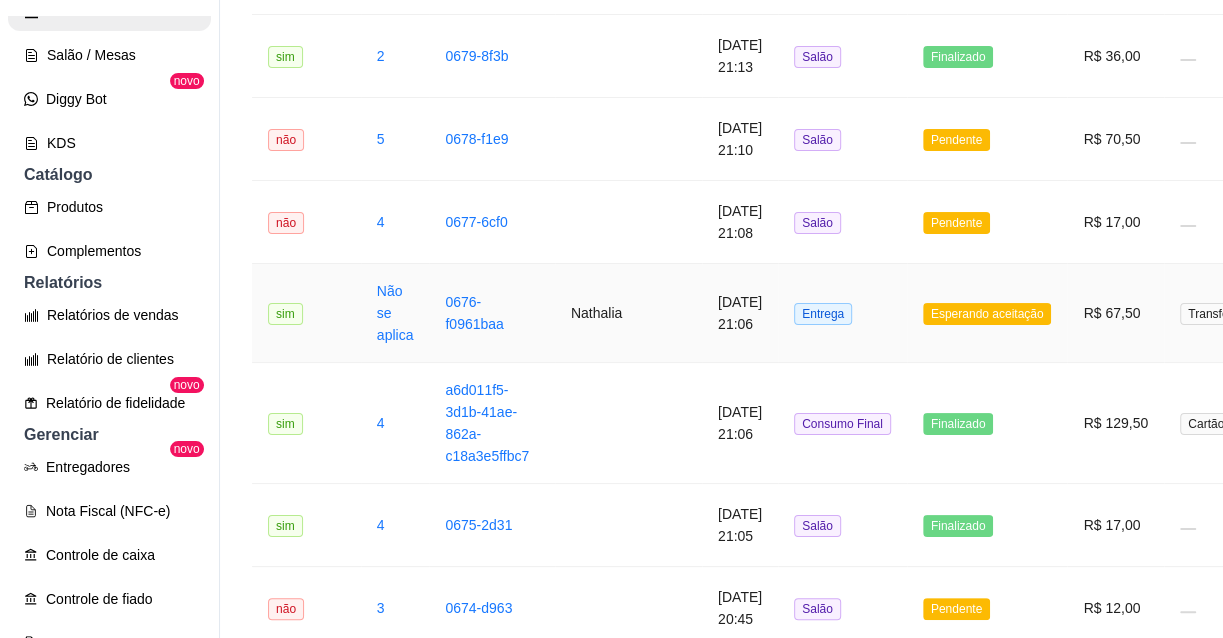 click on "[DATE] 21:06" at bounding box center [740, 313] 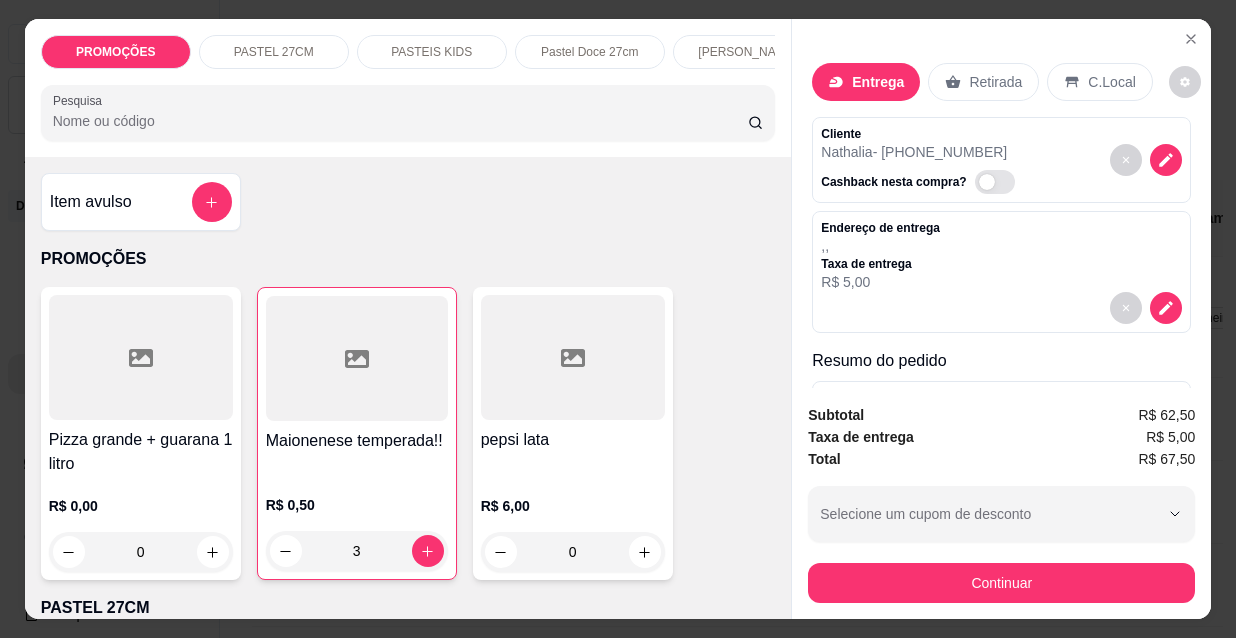 scroll, scrollTop: 0, scrollLeft: 0, axis: both 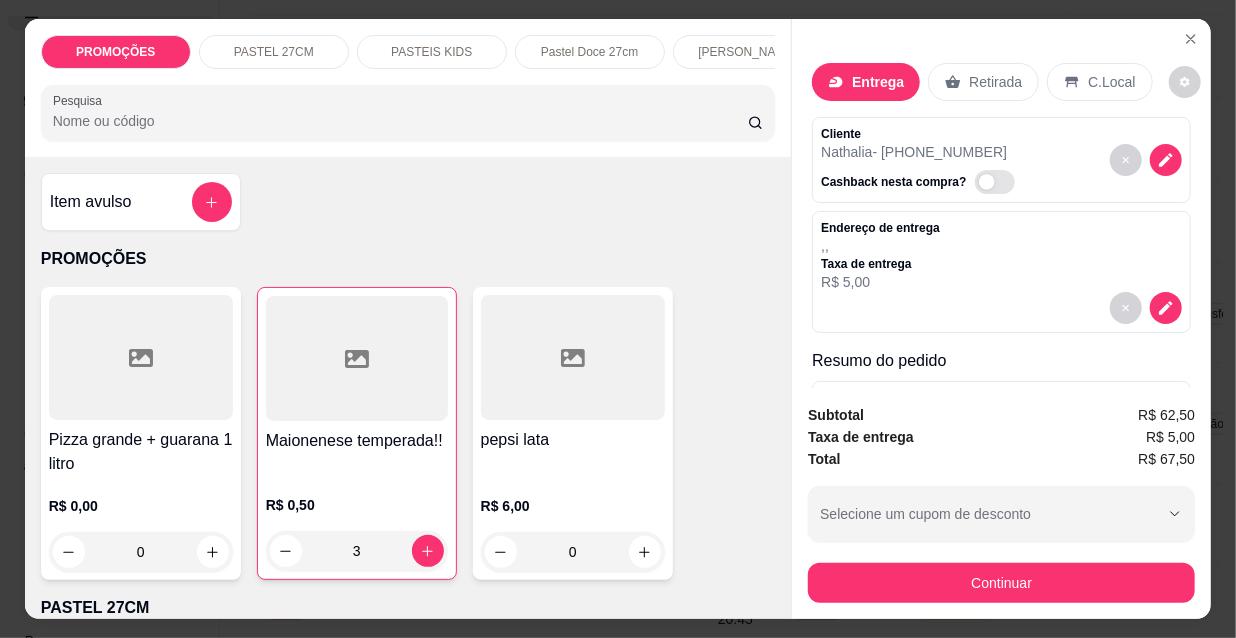 click on "Pesquisa" at bounding box center (400, 121) 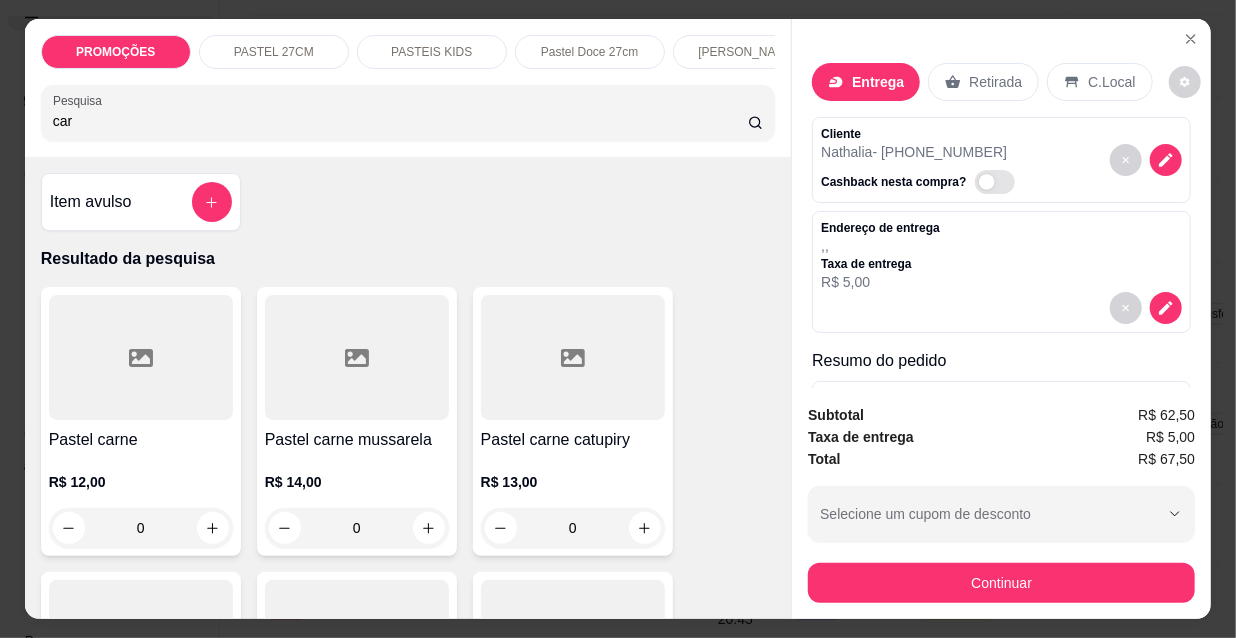 type on "car" 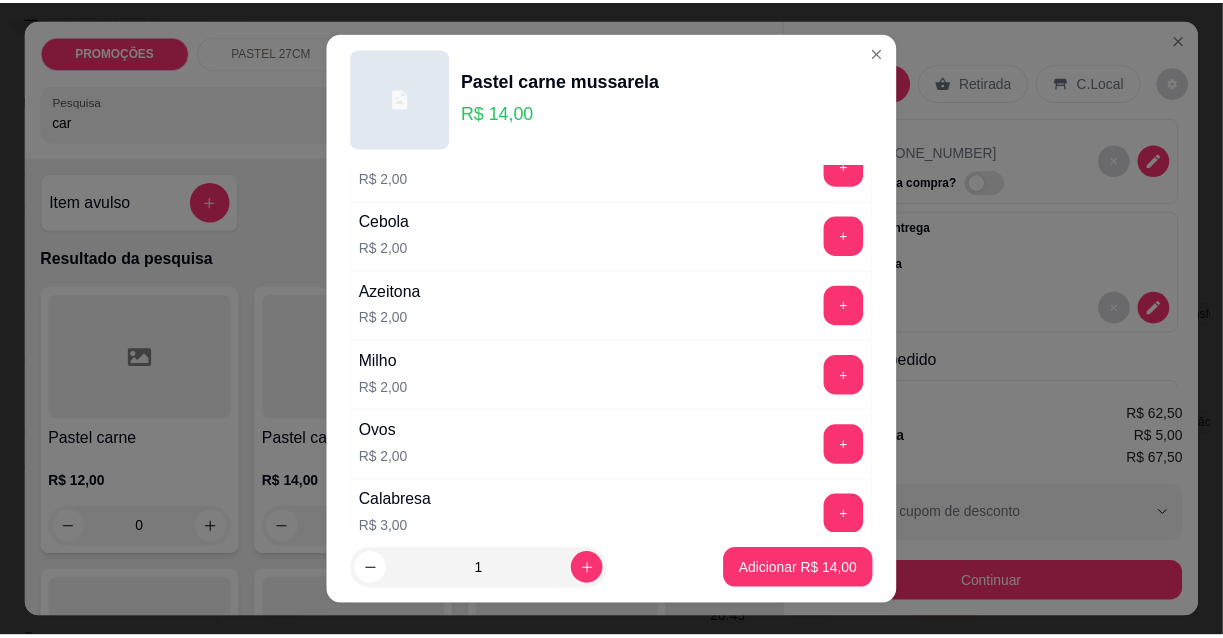 scroll, scrollTop: 181, scrollLeft: 0, axis: vertical 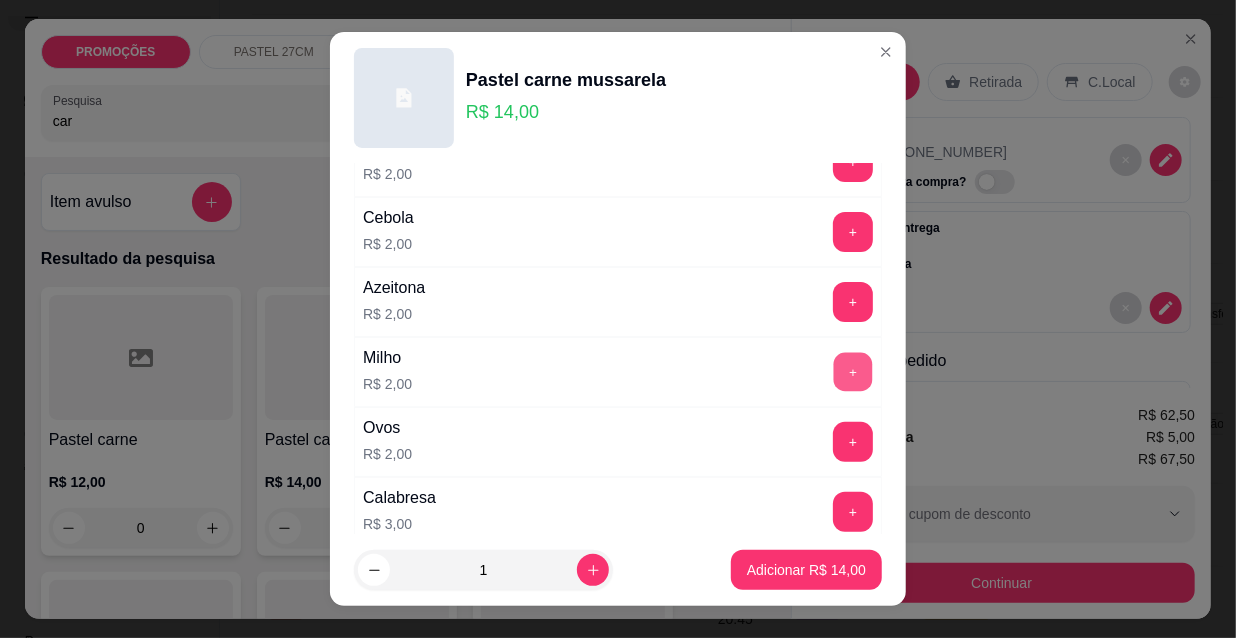 click on "+" at bounding box center [853, 372] 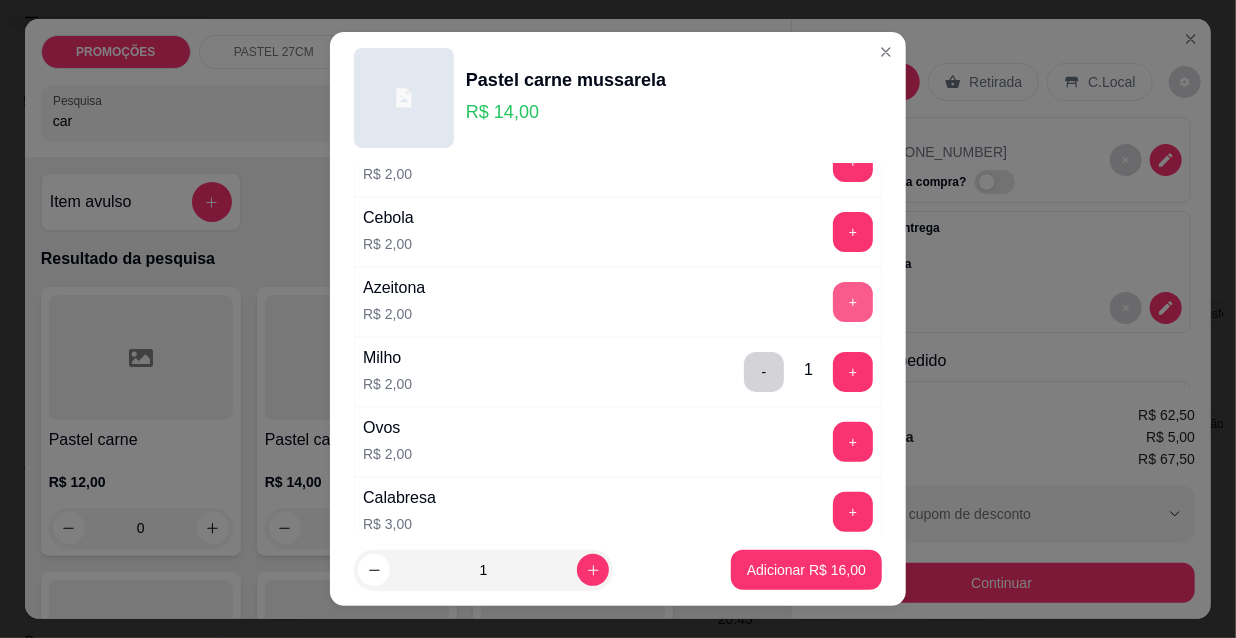 click on "+" at bounding box center (853, 302) 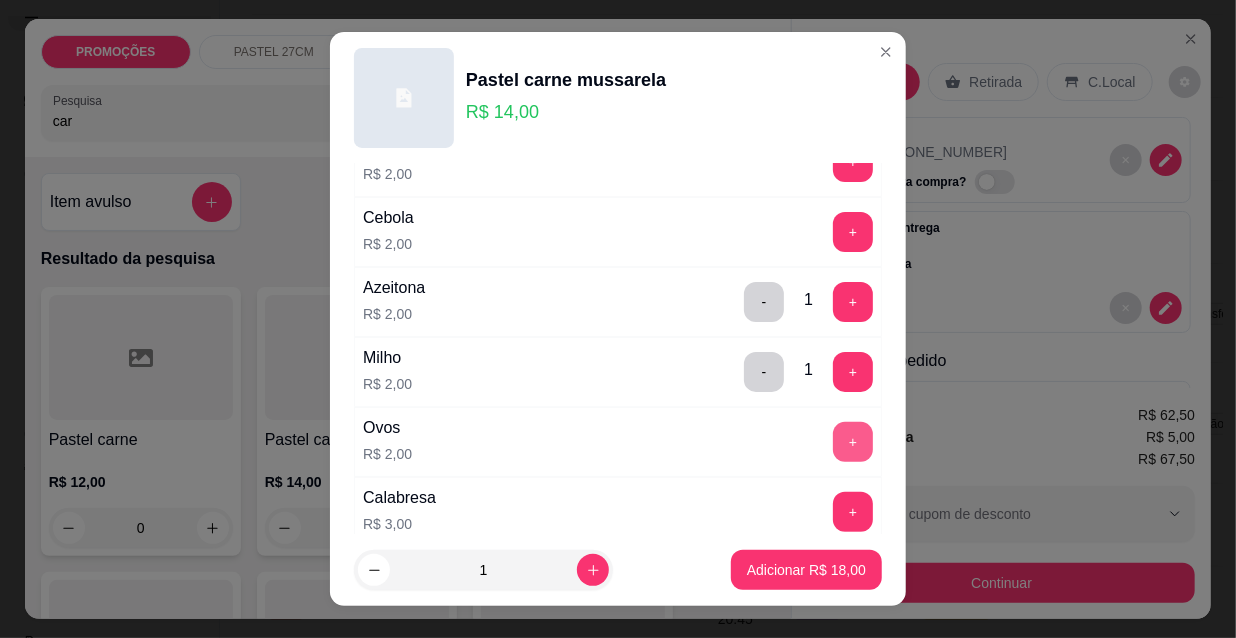 click on "+" at bounding box center [853, 442] 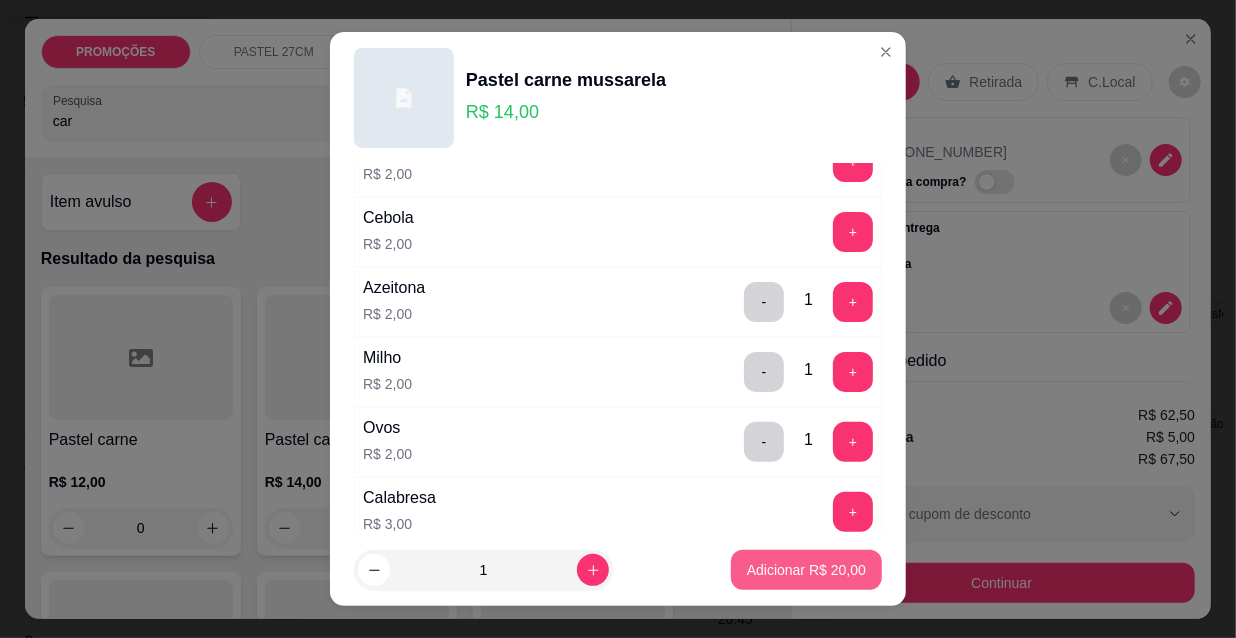 click on "Adicionar   R$ 20,00" at bounding box center [806, 570] 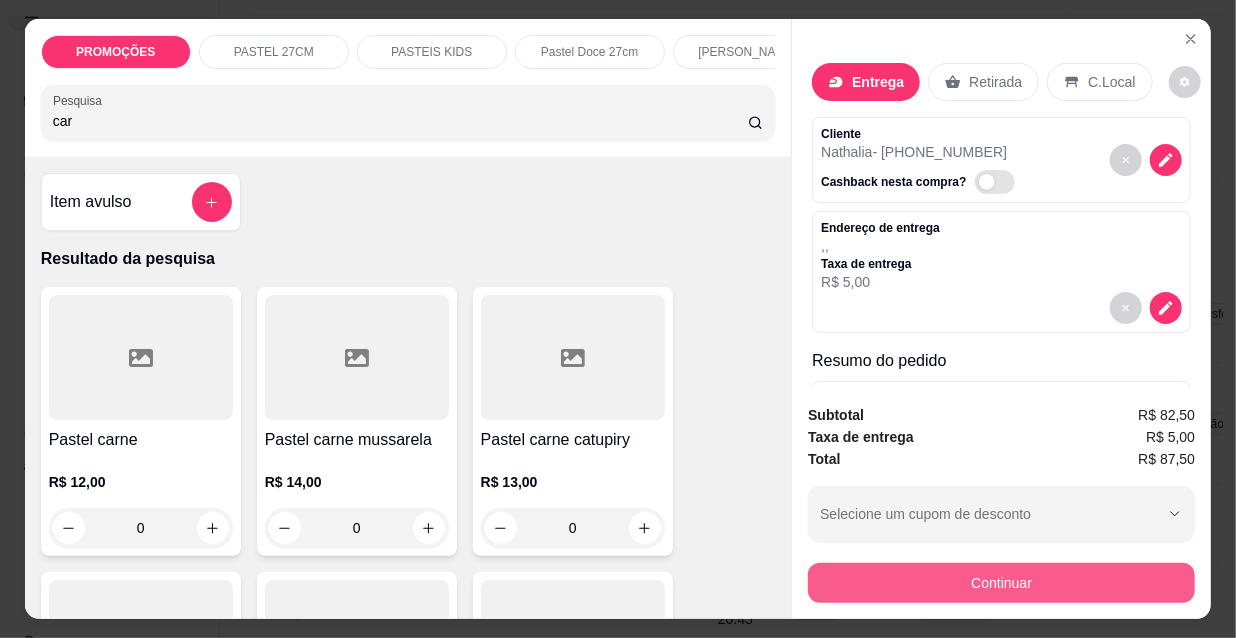 click on "Continuar" at bounding box center (1001, 583) 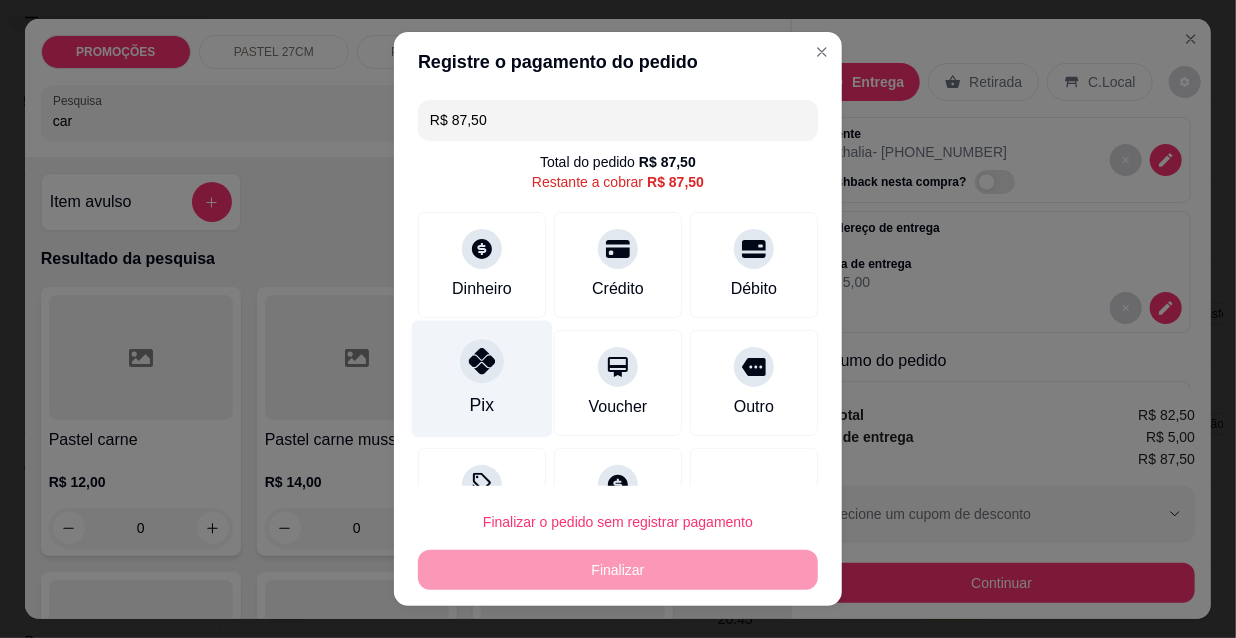 click on "Pix" at bounding box center (482, 379) 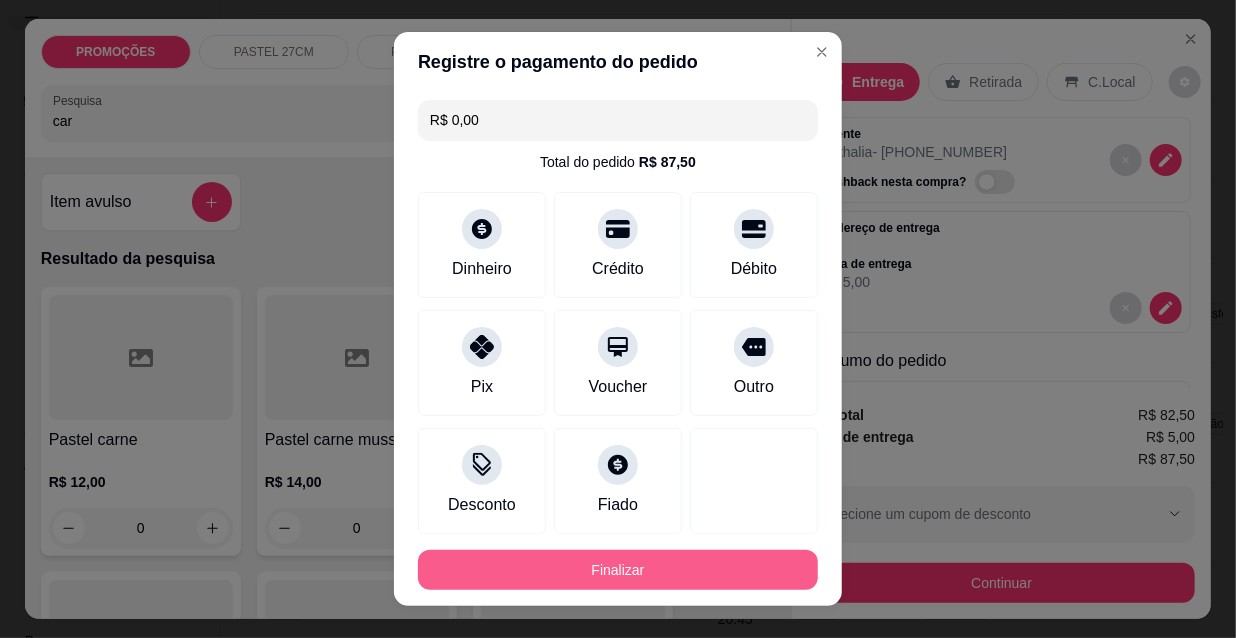 click on "Finalizar" at bounding box center (618, 570) 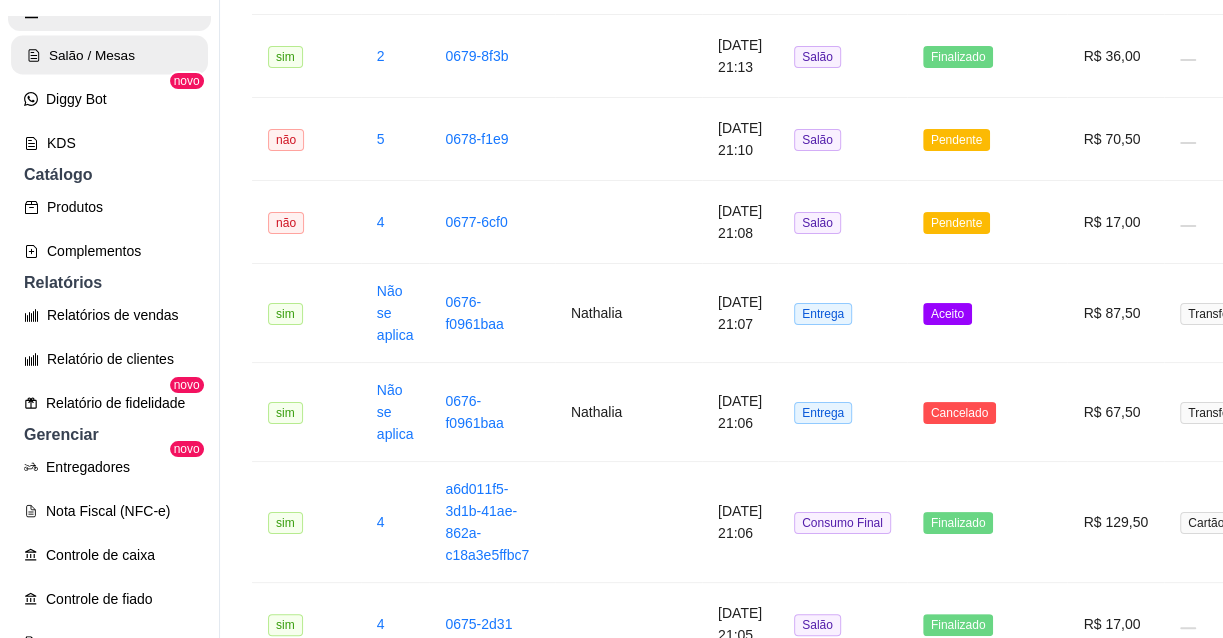 click on "Salão / Mesas" at bounding box center (109, 55) 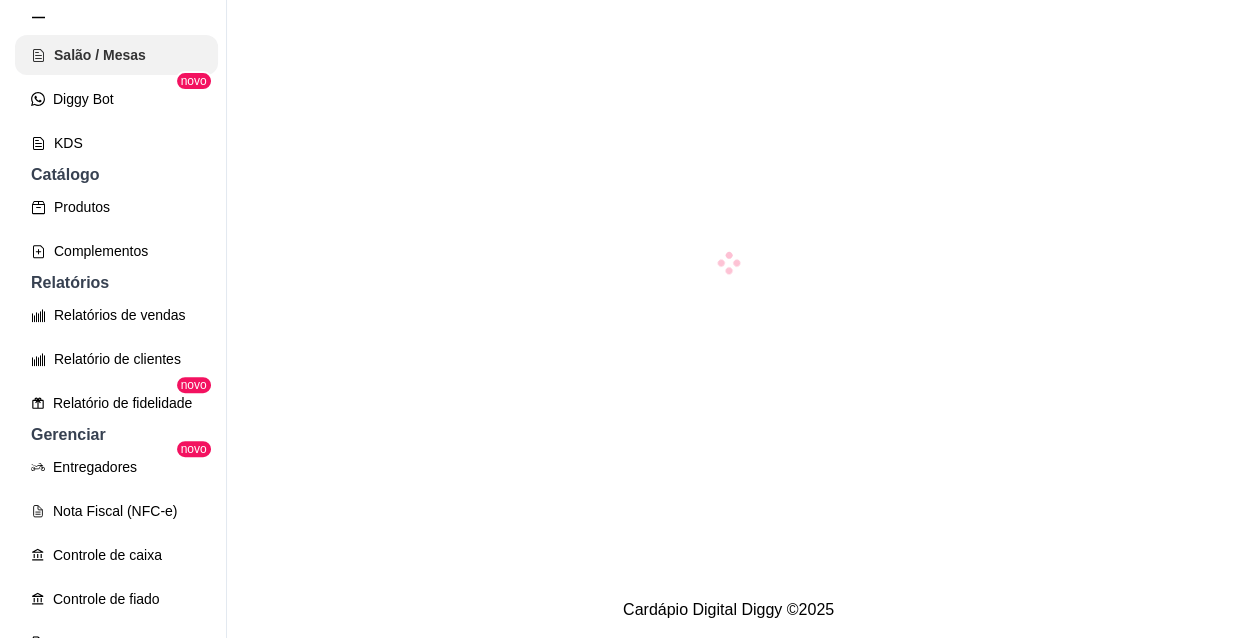 scroll, scrollTop: 0, scrollLeft: 0, axis: both 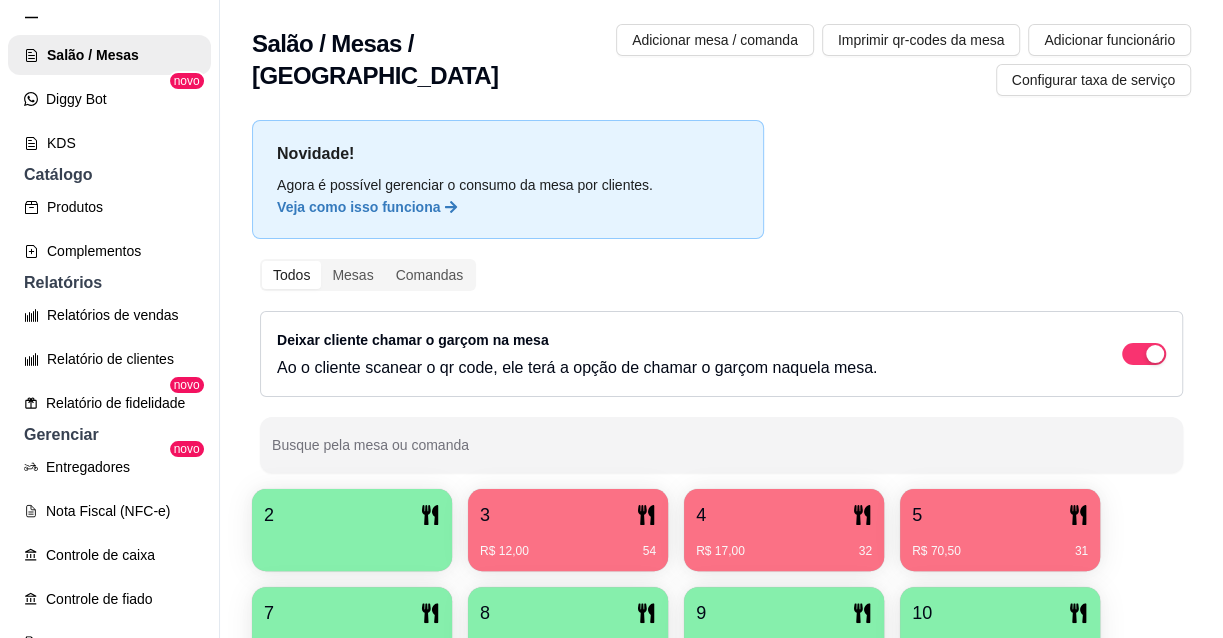 click on "4" at bounding box center (784, 515) 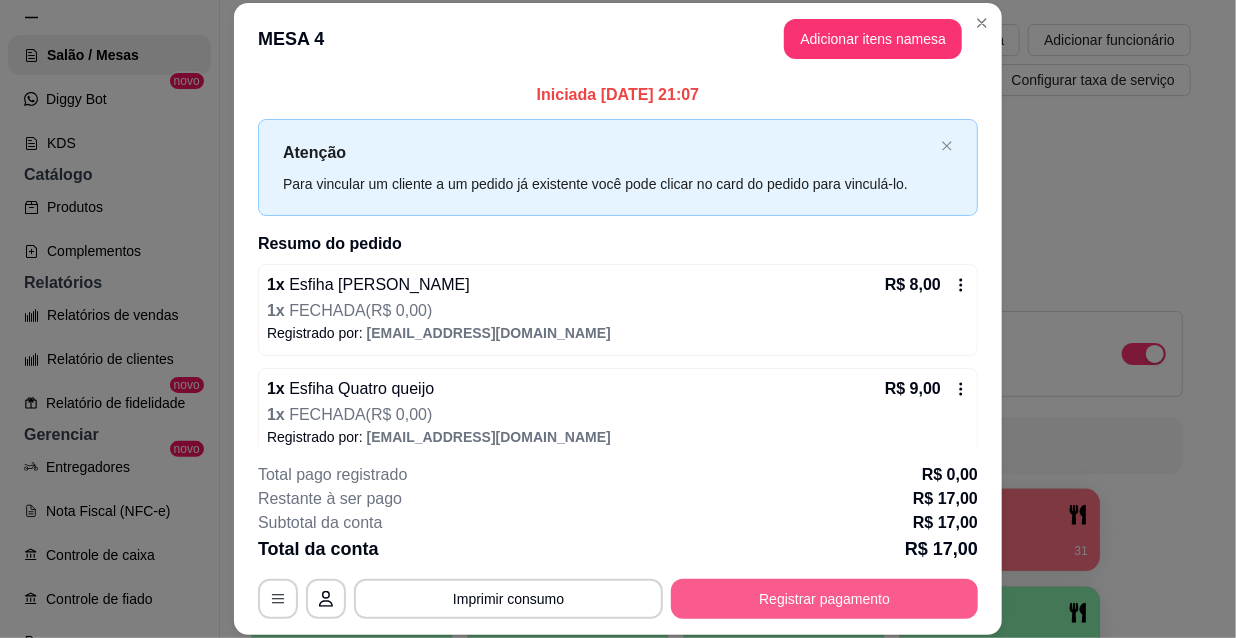 click on "Registrar pagamento" at bounding box center (824, 599) 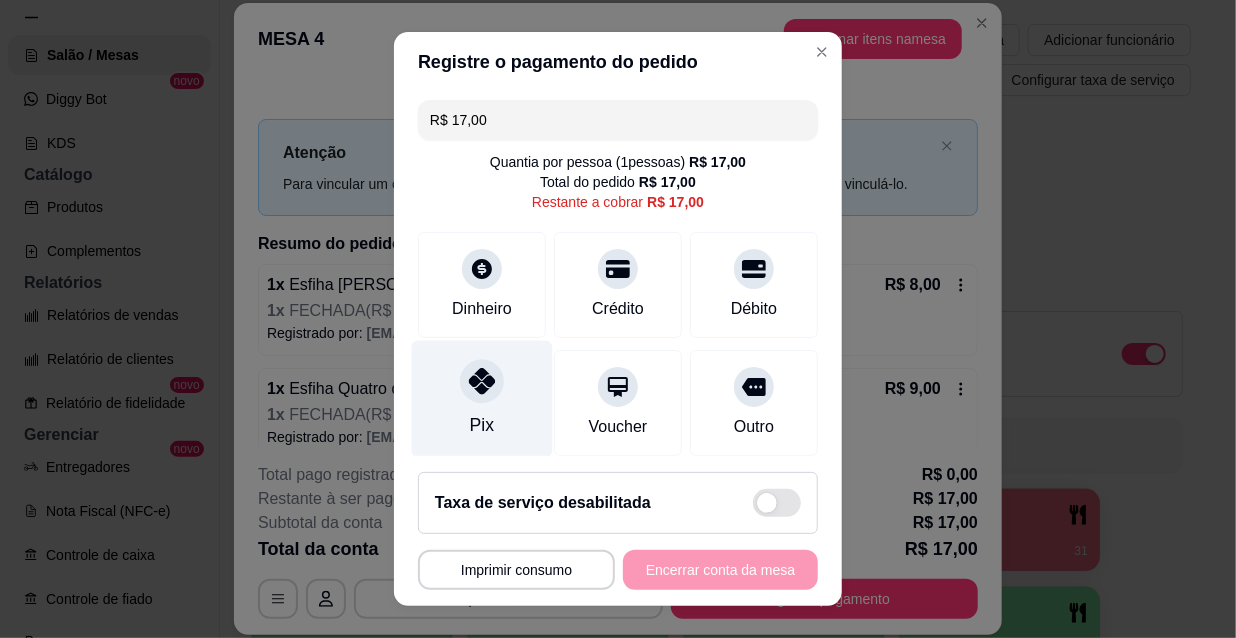 click 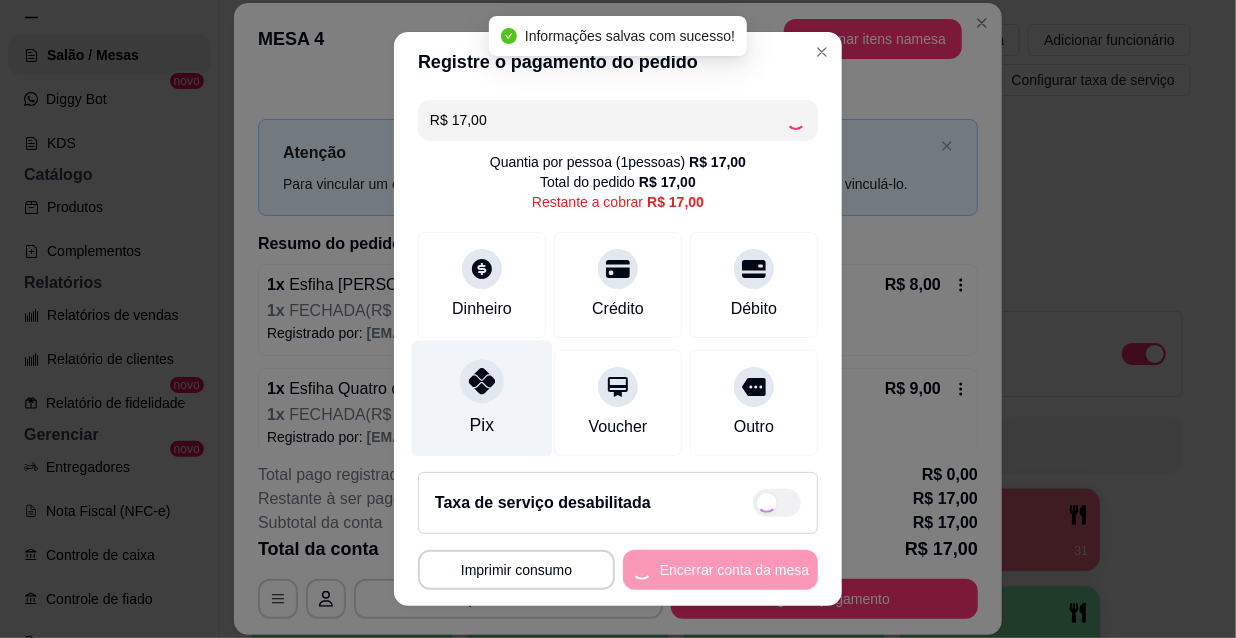type on "R$ 0,00" 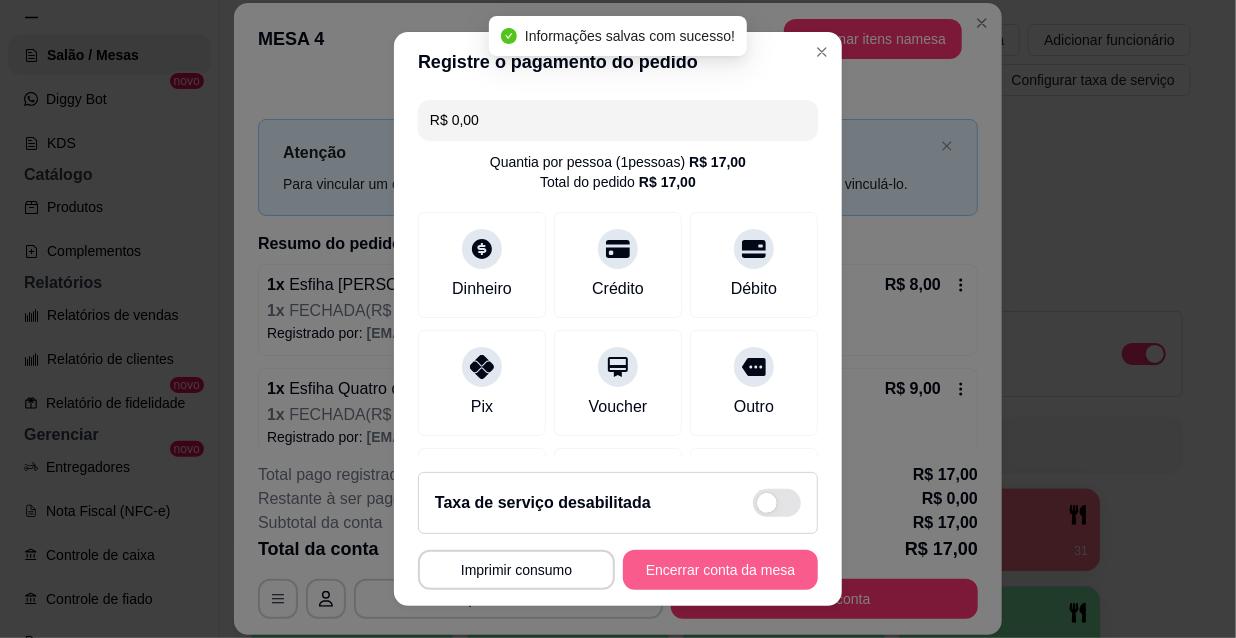 click on "Encerrar conta da mesa" at bounding box center [720, 570] 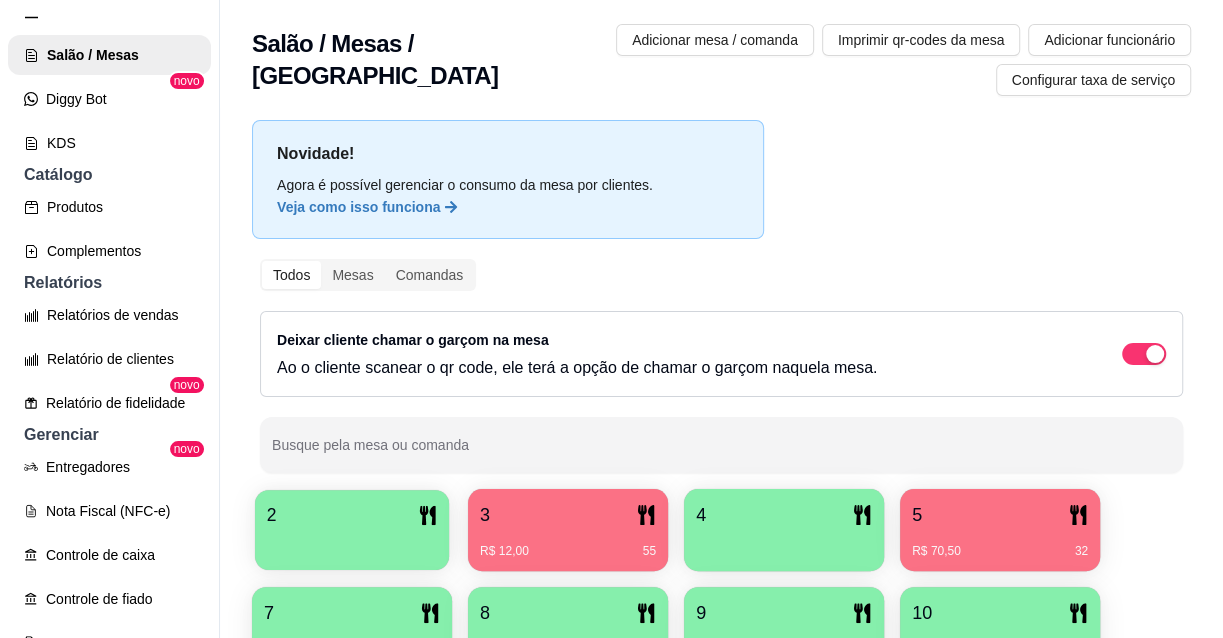 click on "2" at bounding box center (352, 515) 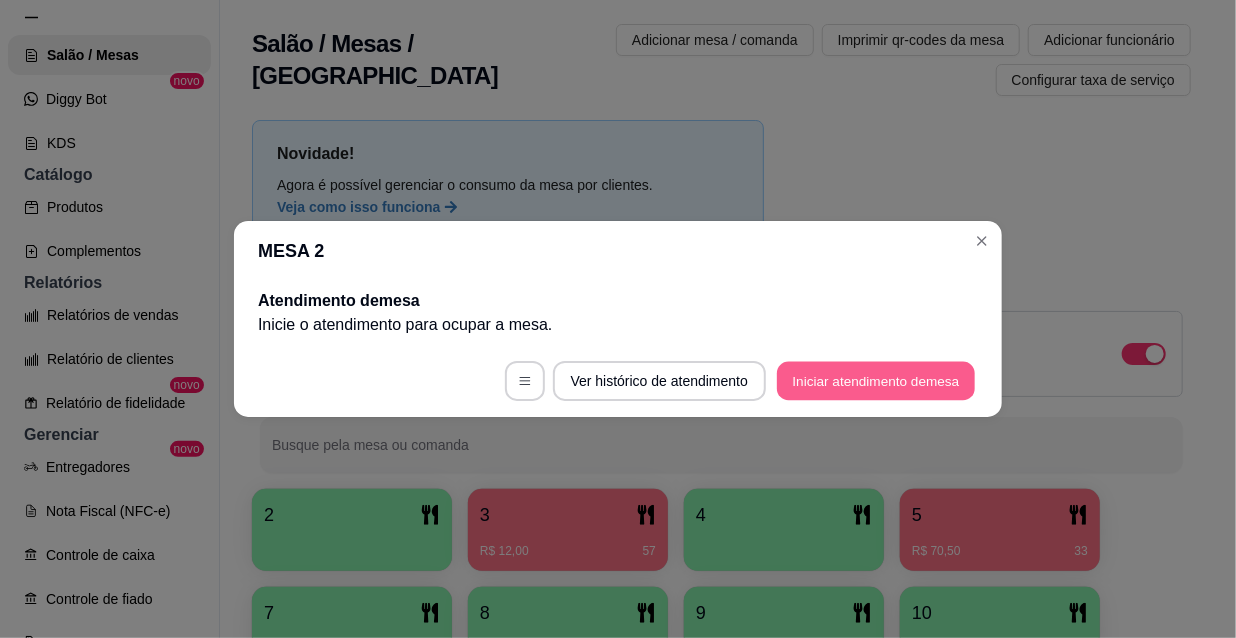 click on "Iniciar atendimento de  mesa" at bounding box center [876, 381] 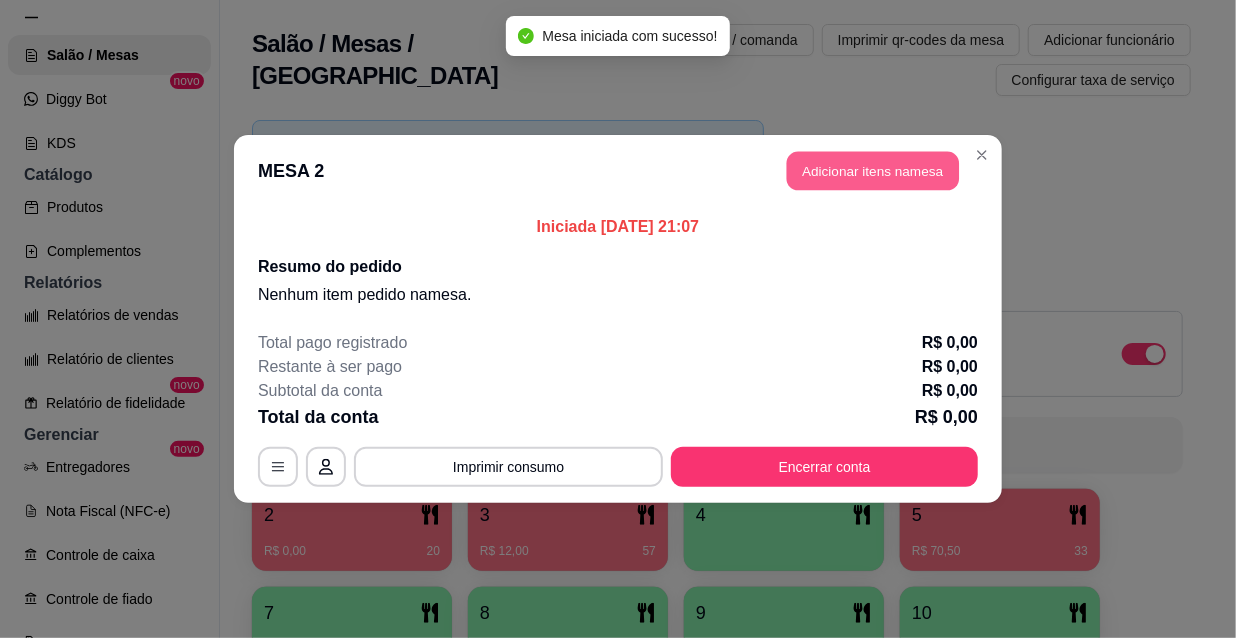 click on "Adicionar itens na  mesa" at bounding box center (873, 171) 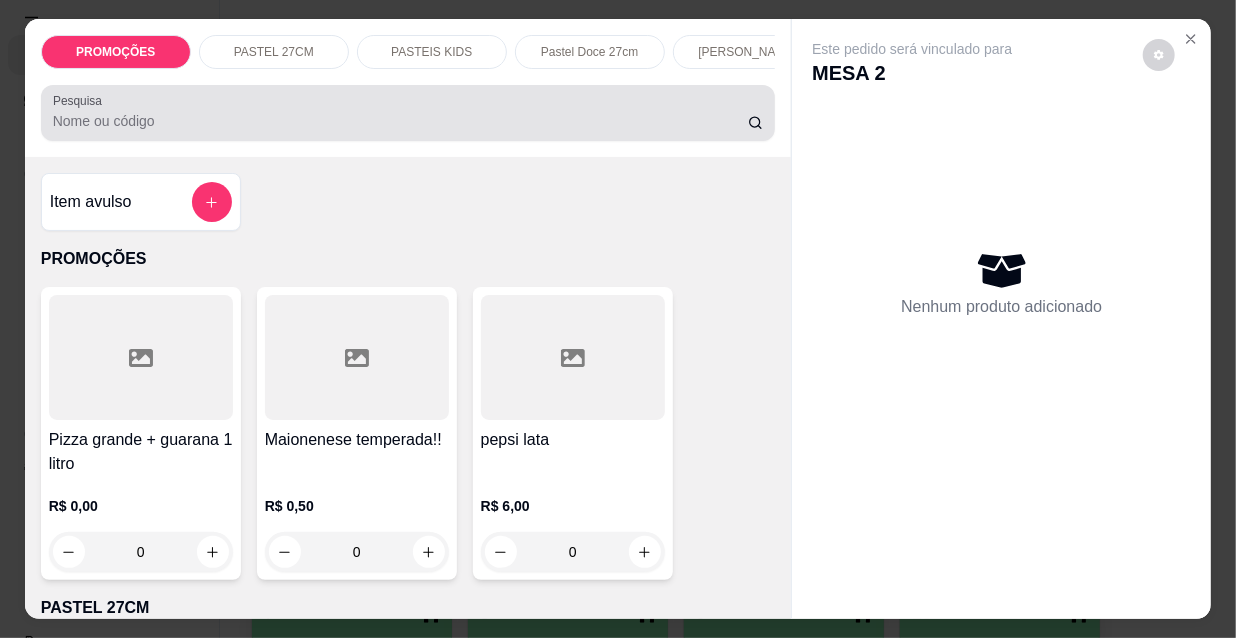 click on "Pesquisa" at bounding box center (400, 121) 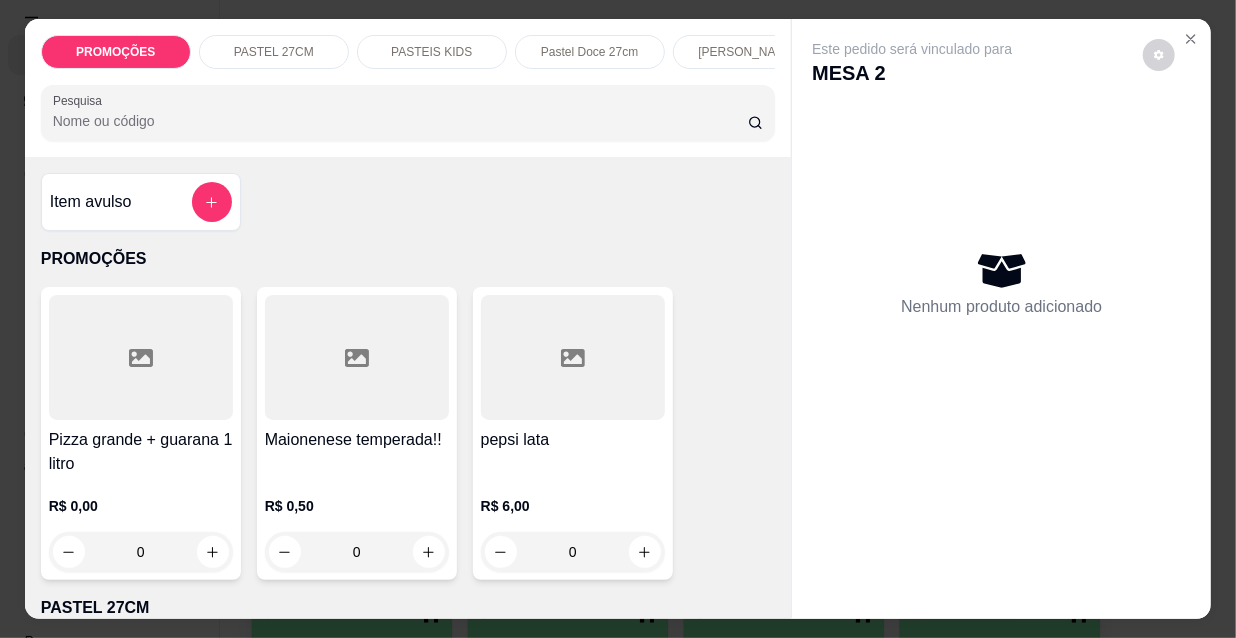 click on "R$ 0,00 0" at bounding box center [141, 524] 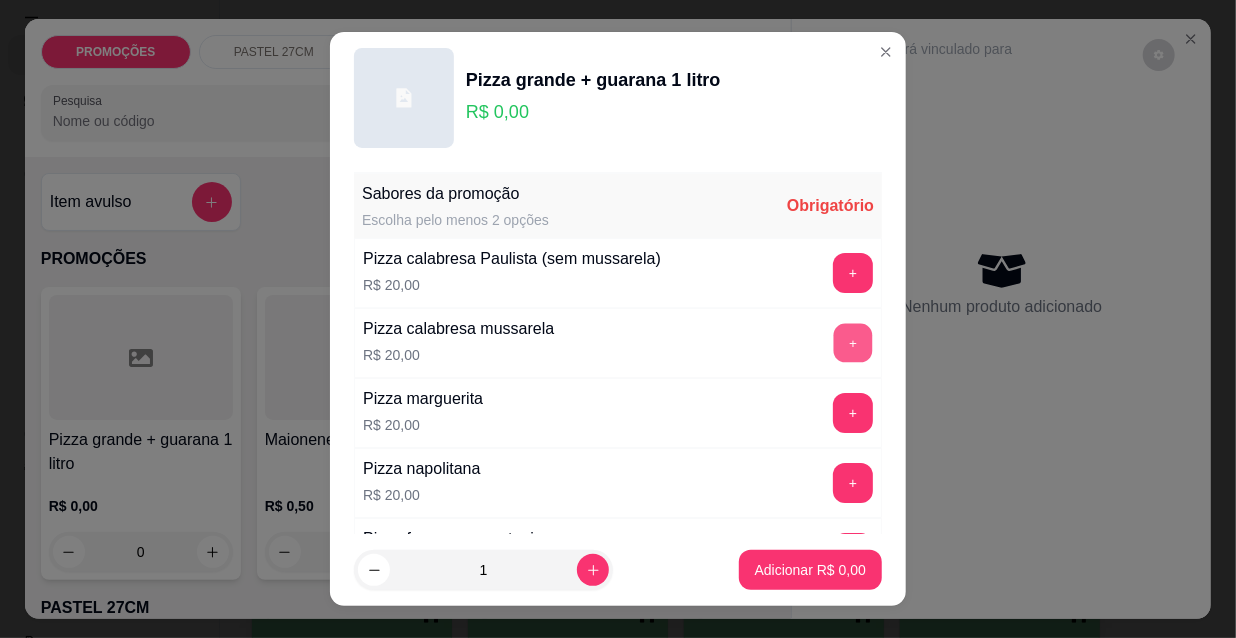 click on "+" at bounding box center [853, 343] 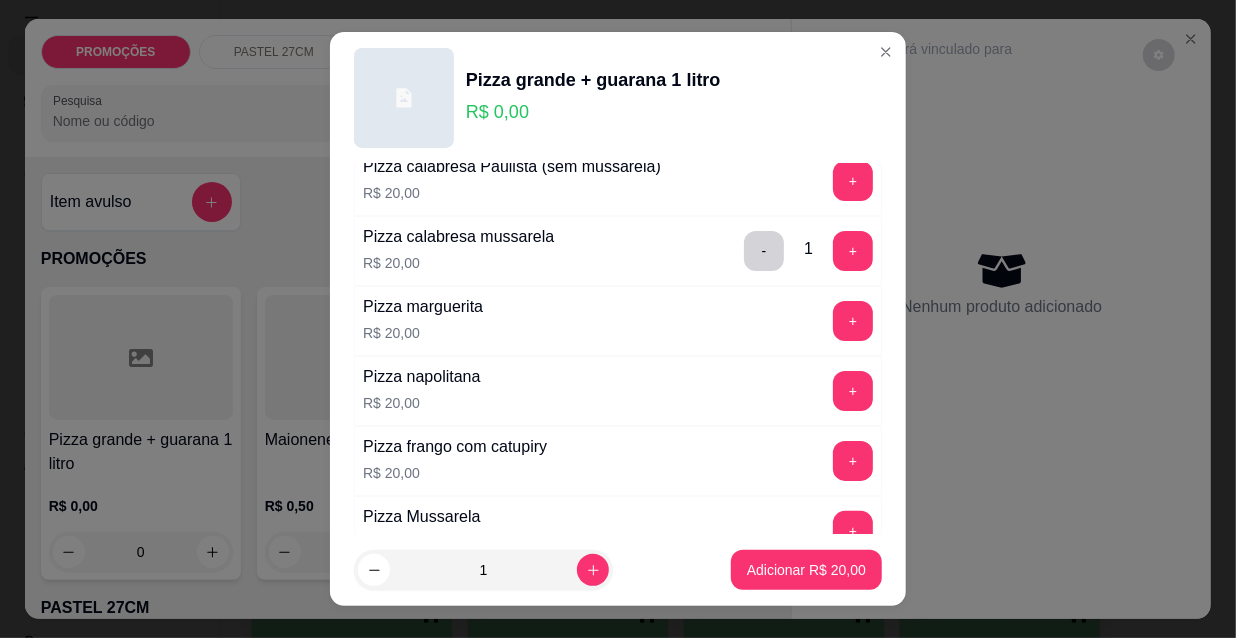 scroll, scrollTop: 181, scrollLeft: 0, axis: vertical 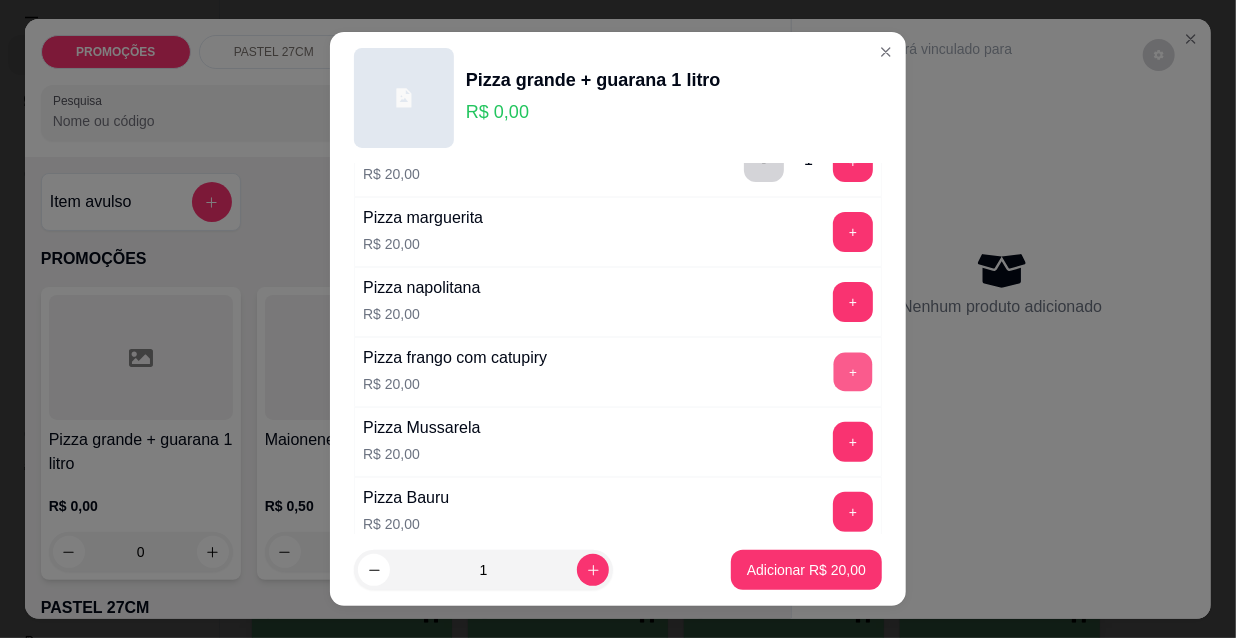 click on "+" at bounding box center [853, 372] 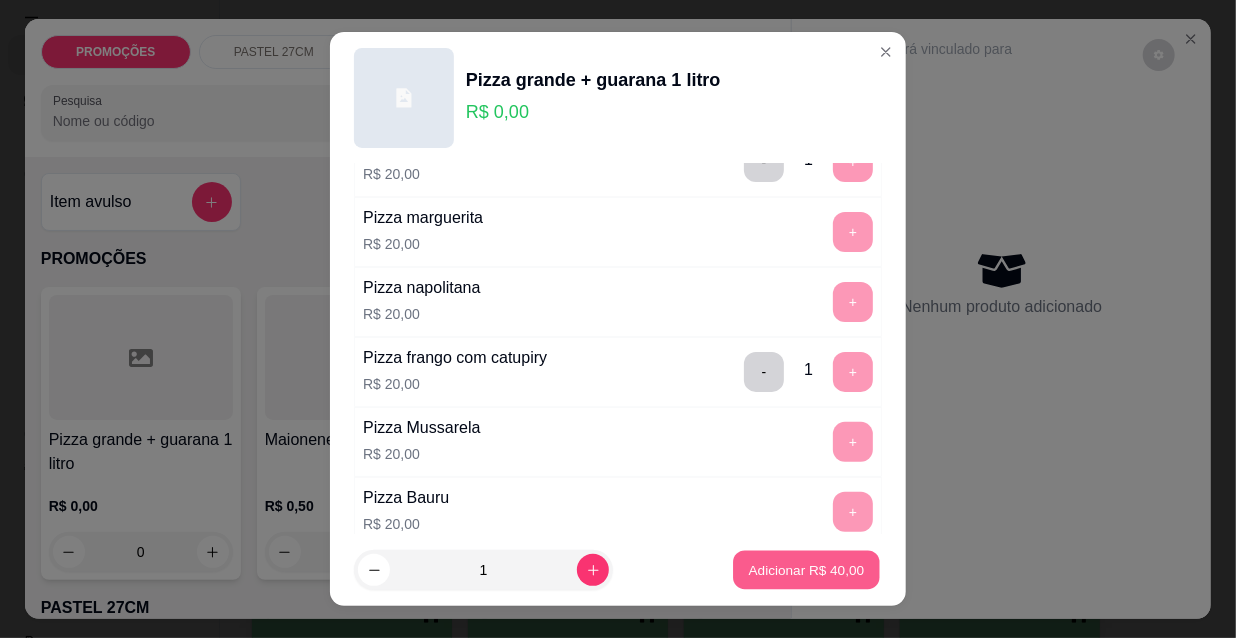 click on "Adicionar   R$ 40,00" at bounding box center (807, 569) 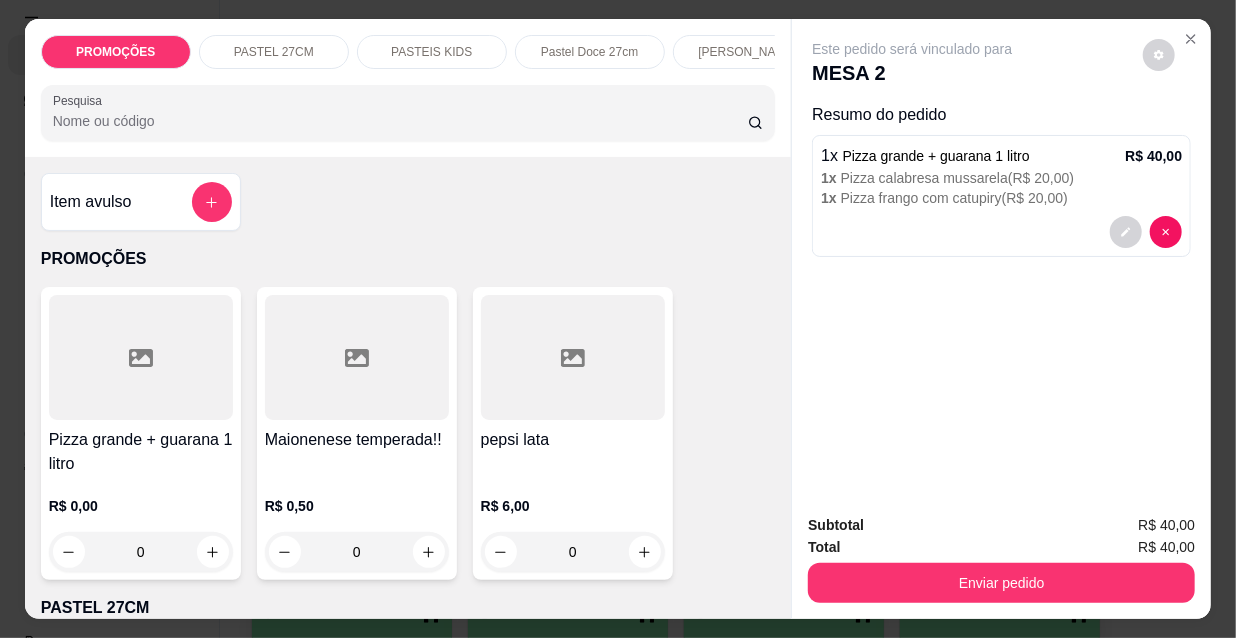 scroll, scrollTop: 51, scrollLeft: 0, axis: vertical 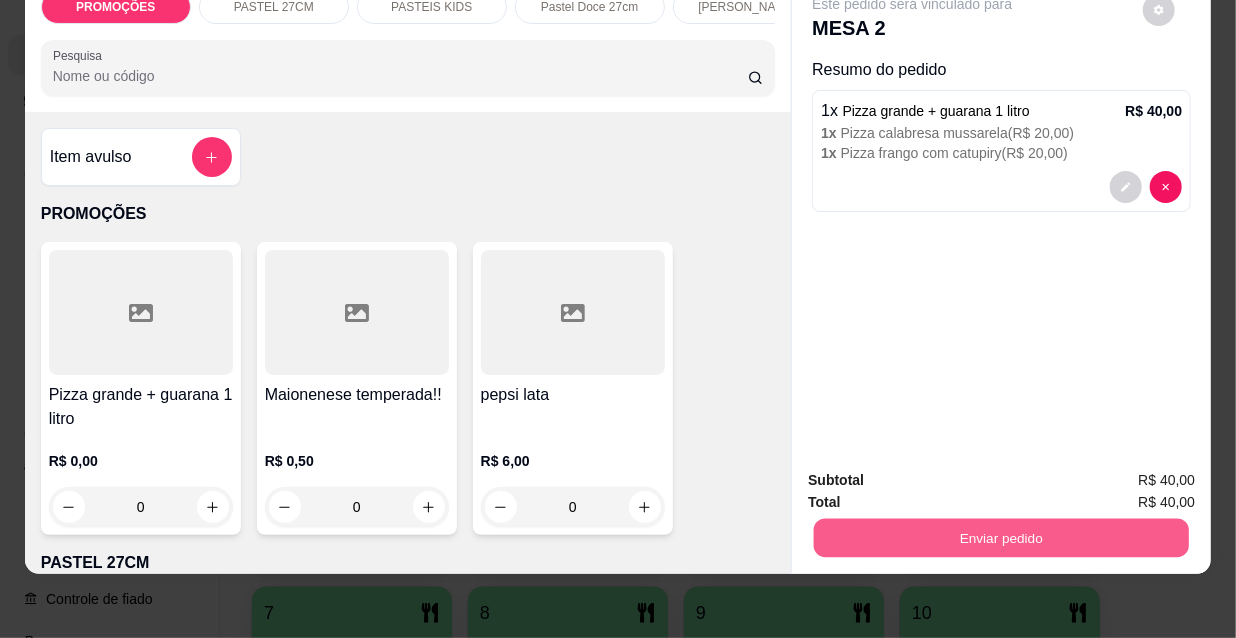 click on "Enviar pedido" at bounding box center (1001, 537) 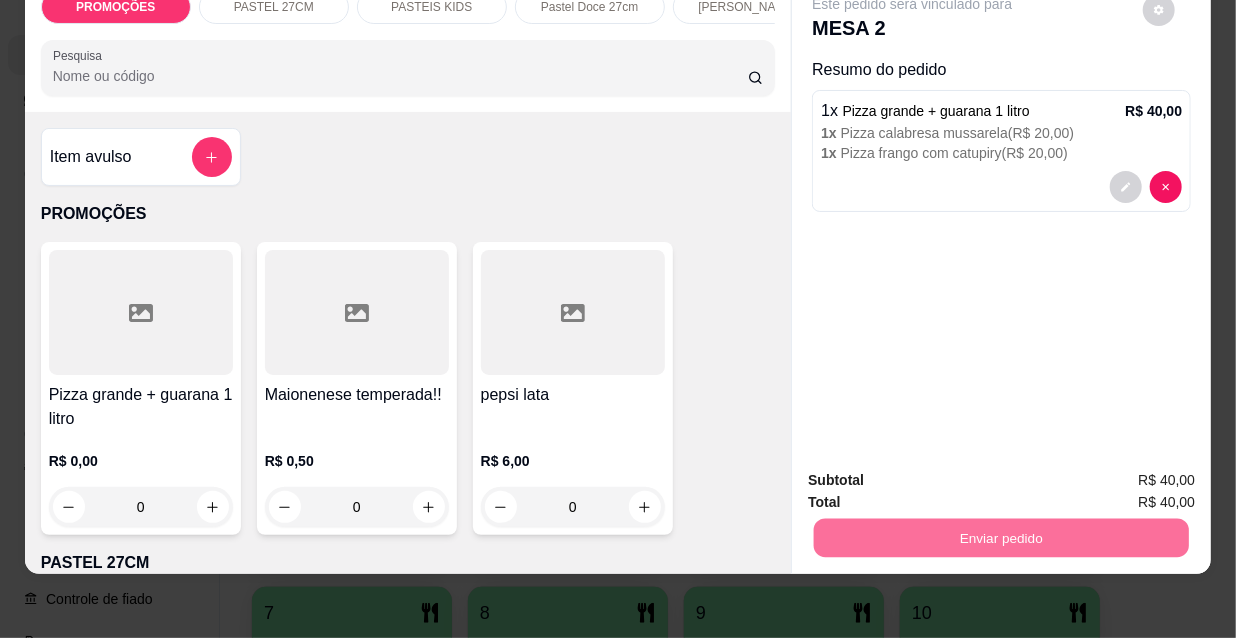 click on "Não registrar e enviar pedido" at bounding box center [937, 475] 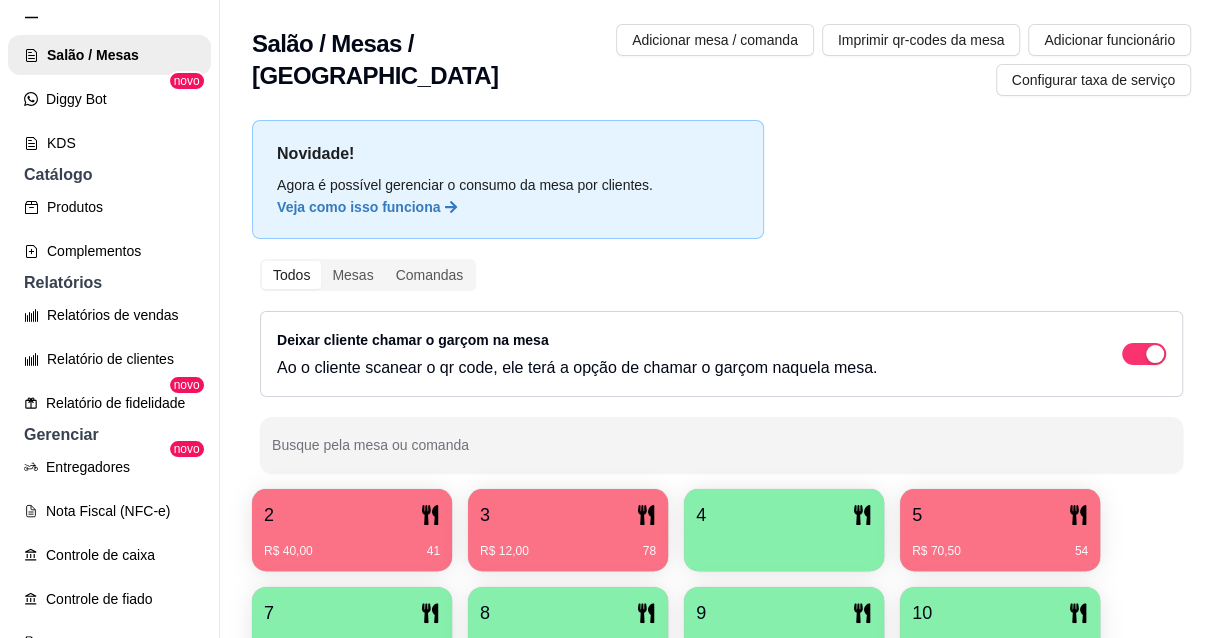 click on "2" at bounding box center (352, 515) 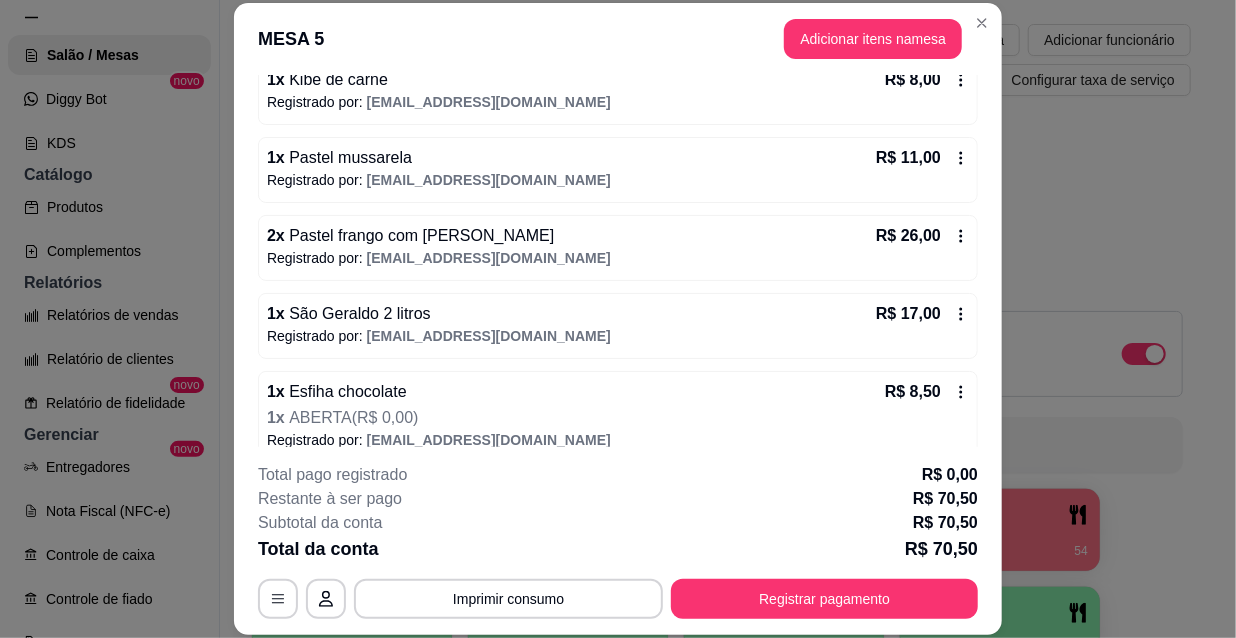 scroll, scrollTop: 228, scrollLeft: 0, axis: vertical 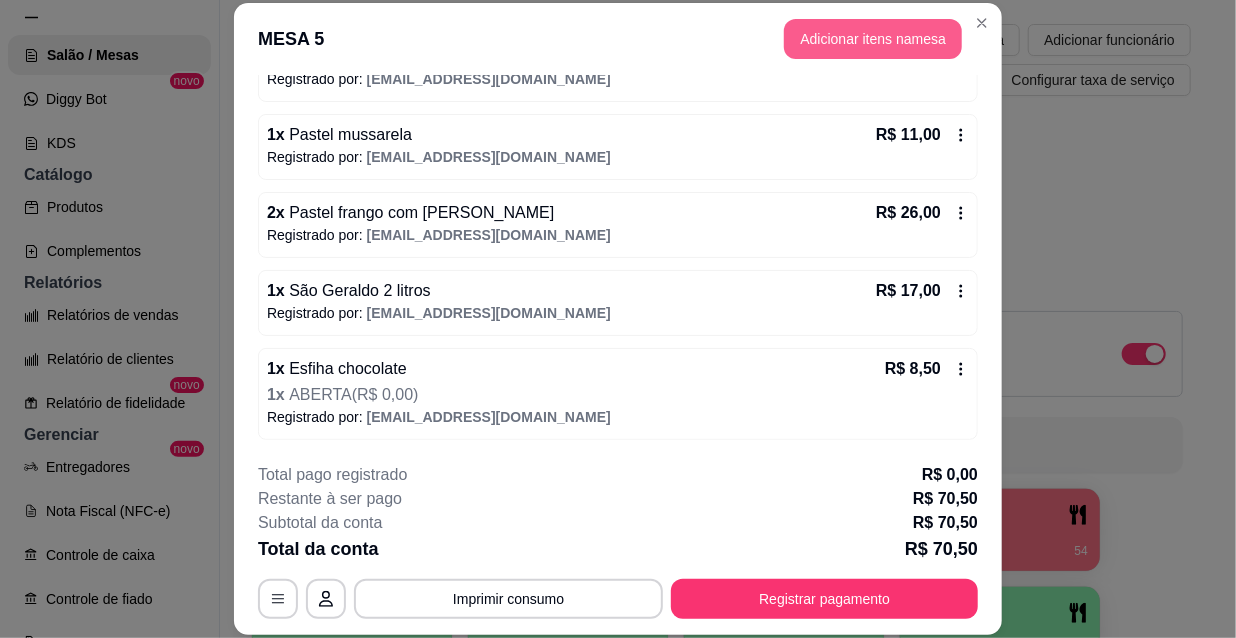 click on "Adicionar itens na  mesa" at bounding box center [873, 39] 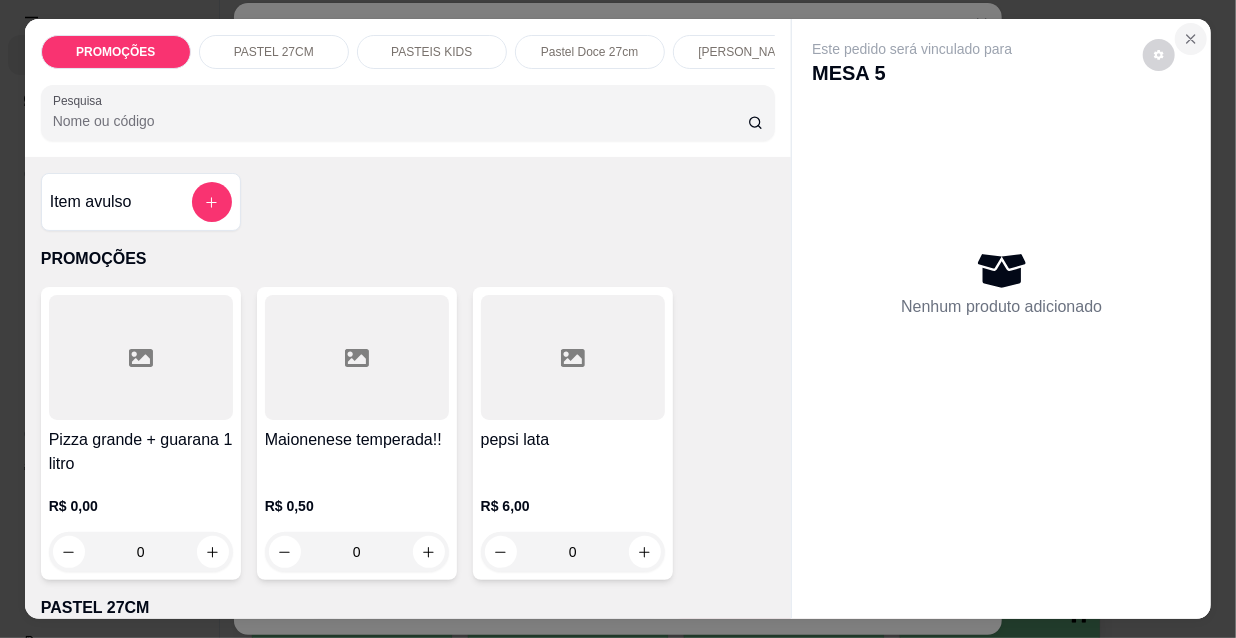 click at bounding box center [1191, 39] 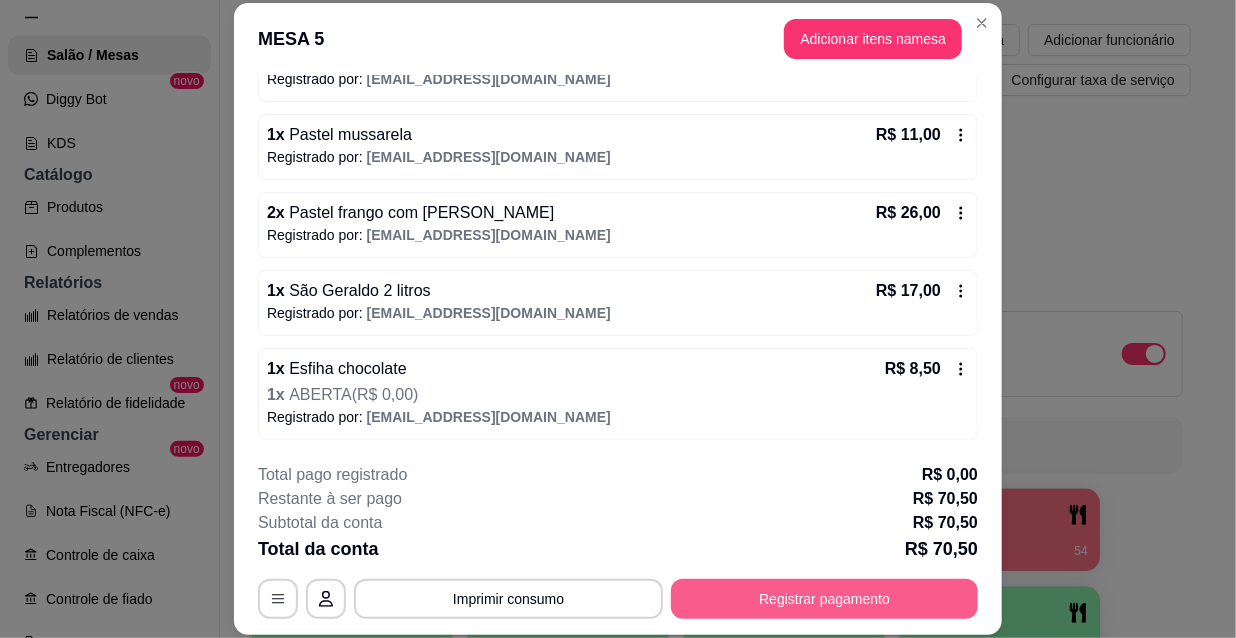 click on "Registrar pagamento" at bounding box center [824, 599] 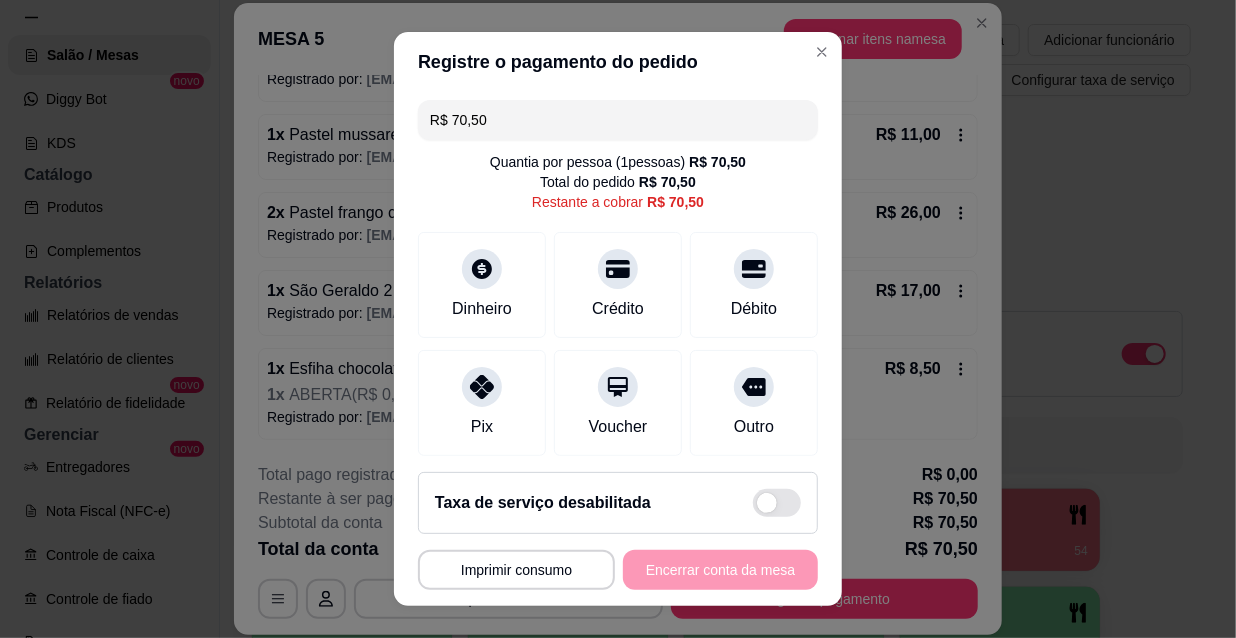 drag, startPoint x: 454, startPoint y: 113, endPoint x: 402, endPoint y: 108, distance: 52.23983 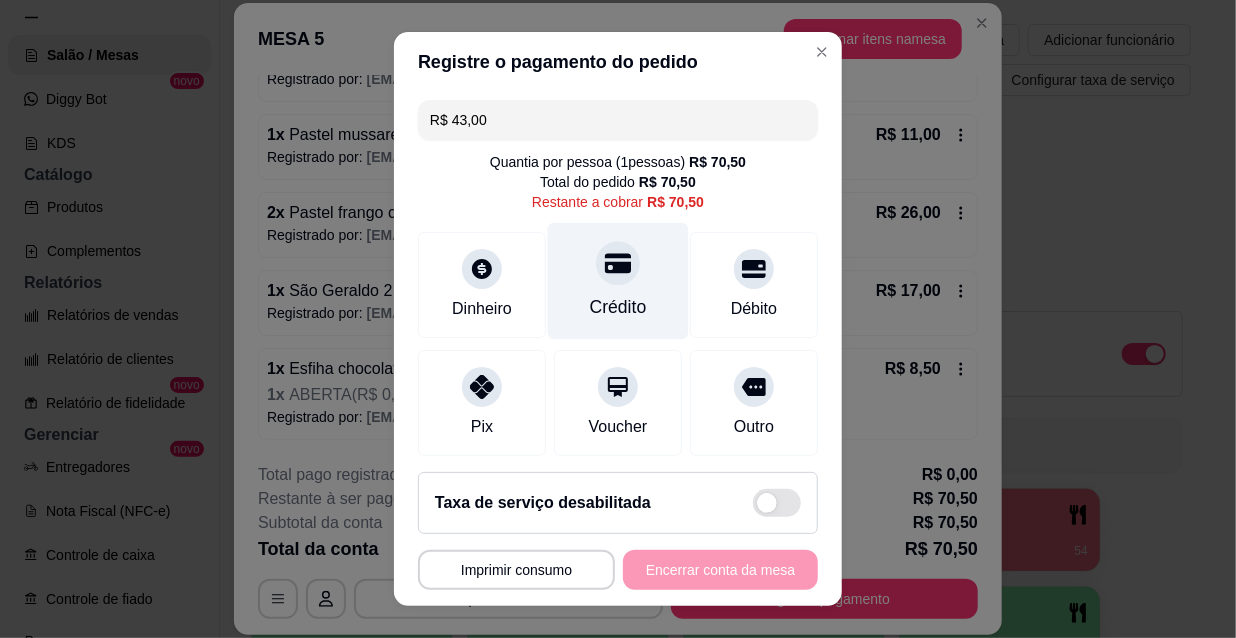 click on "Crédito" at bounding box center [618, 281] 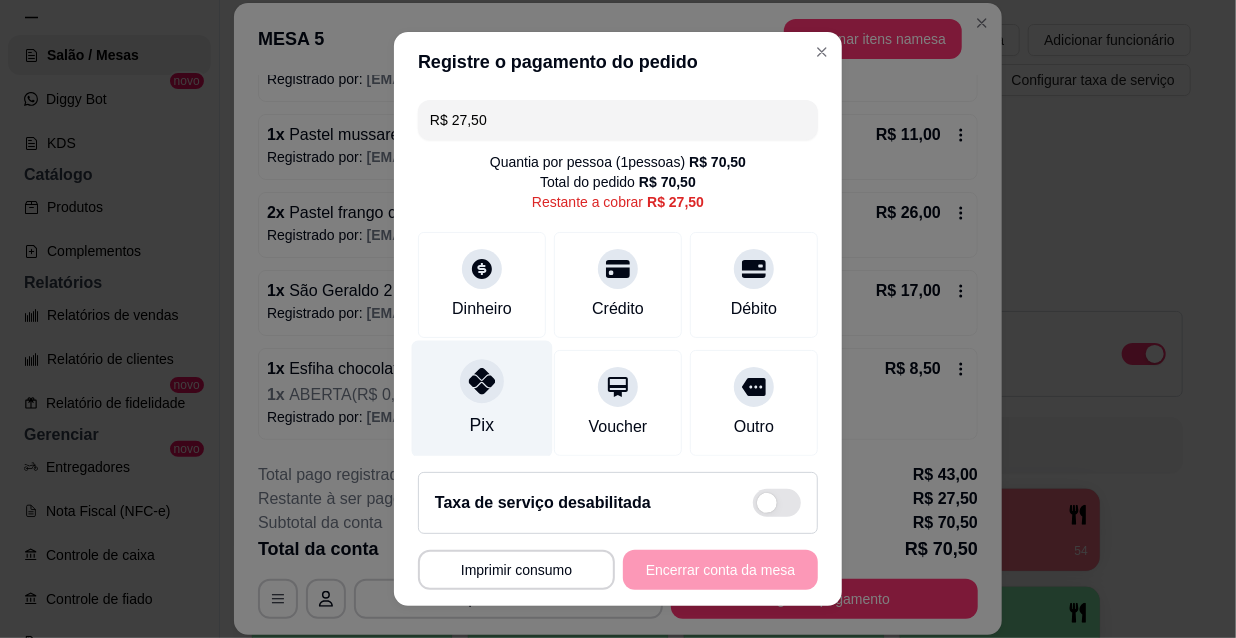 click 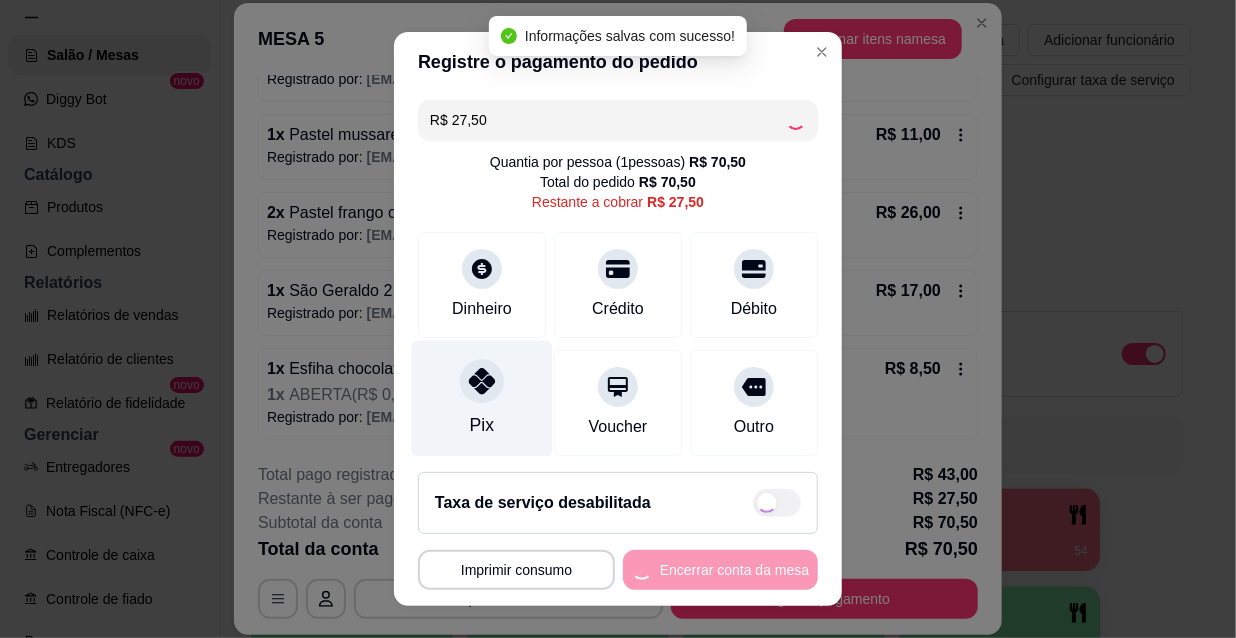 type on "R$ 0,00" 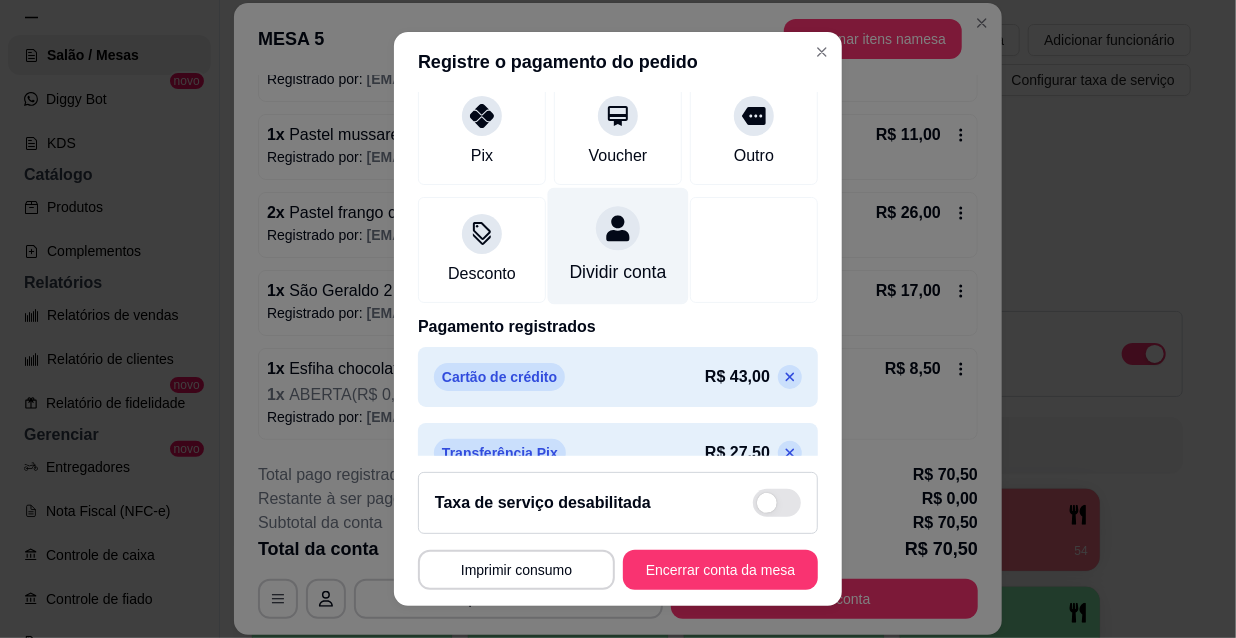 scroll, scrollTop: 309, scrollLeft: 0, axis: vertical 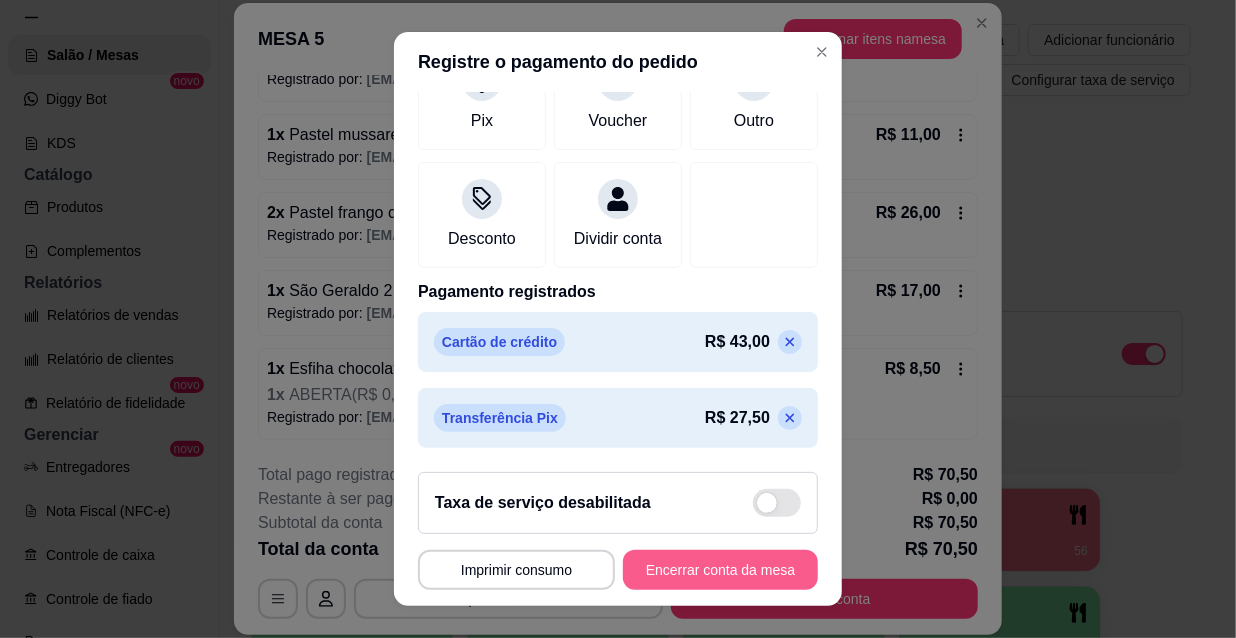 click on "Encerrar conta da mesa" at bounding box center (720, 570) 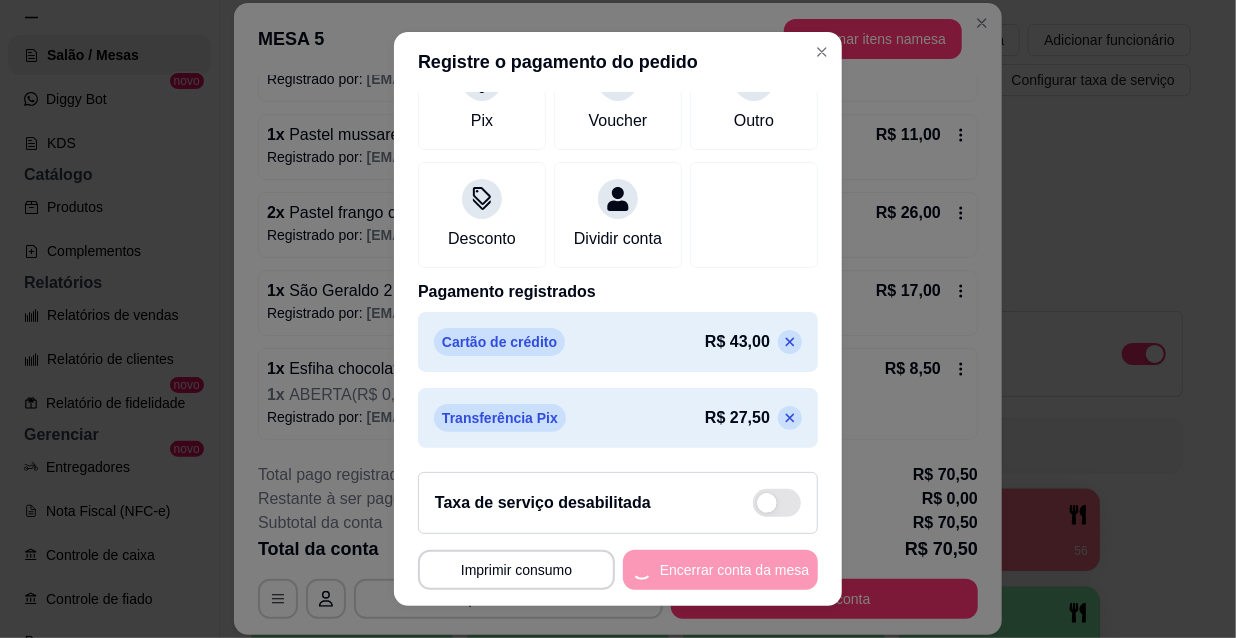 scroll, scrollTop: 0, scrollLeft: 0, axis: both 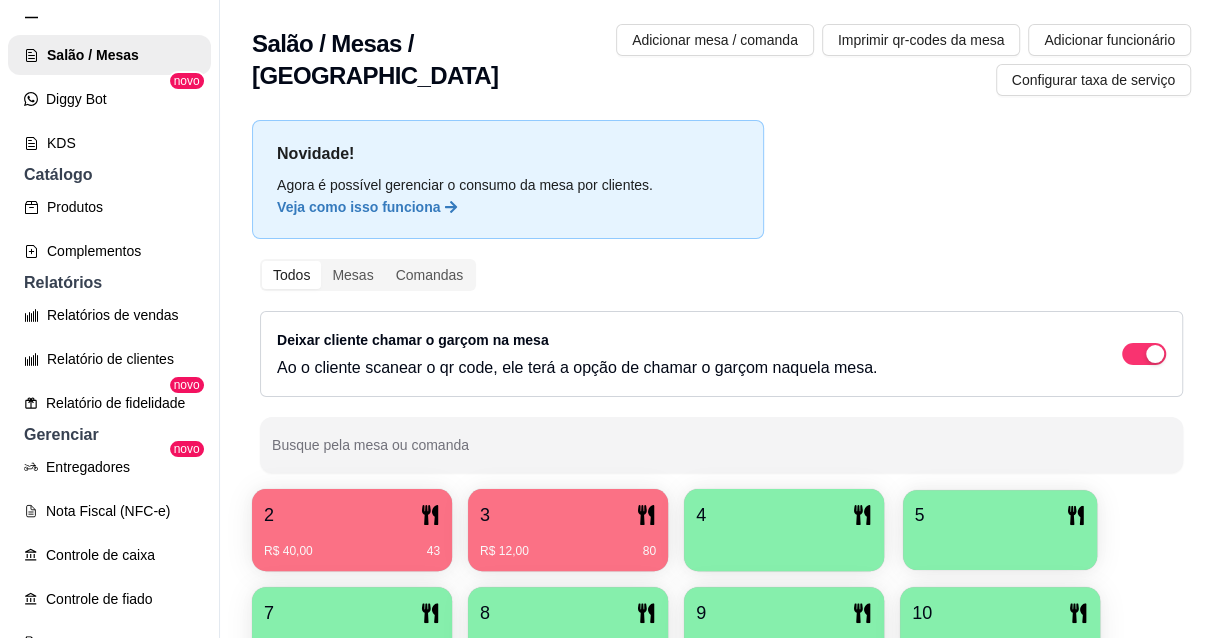click on "5" at bounding box center [1000, 515] 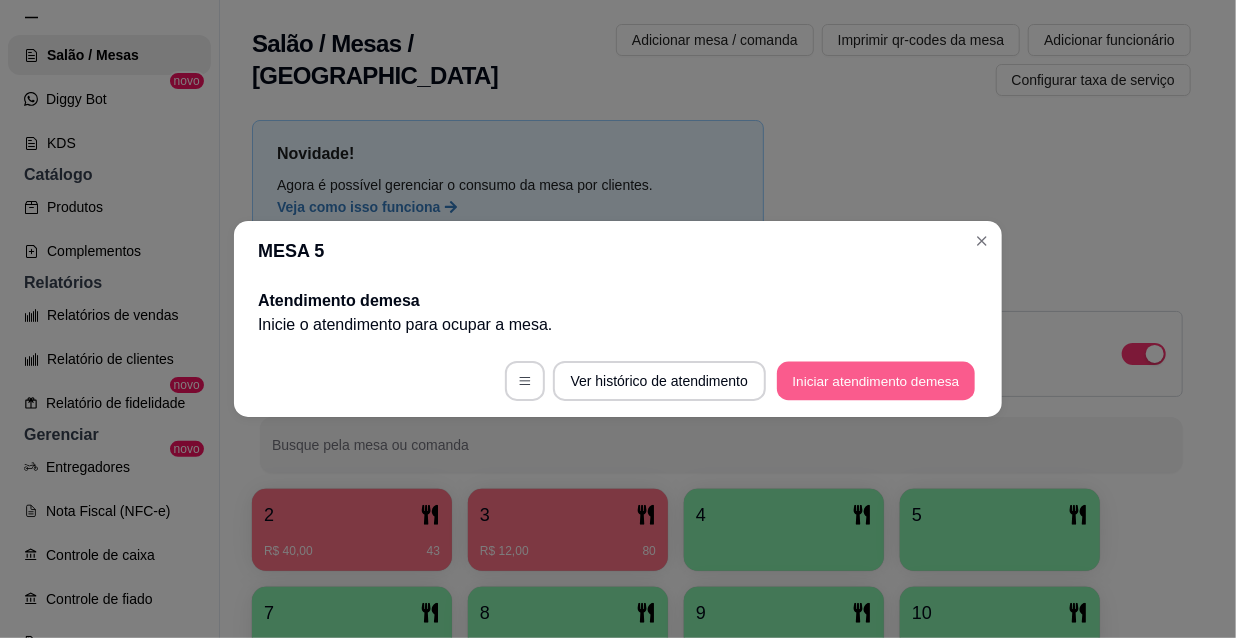 click on "Iniciar atendimento de  mesa" at bounding box center [876, 381] 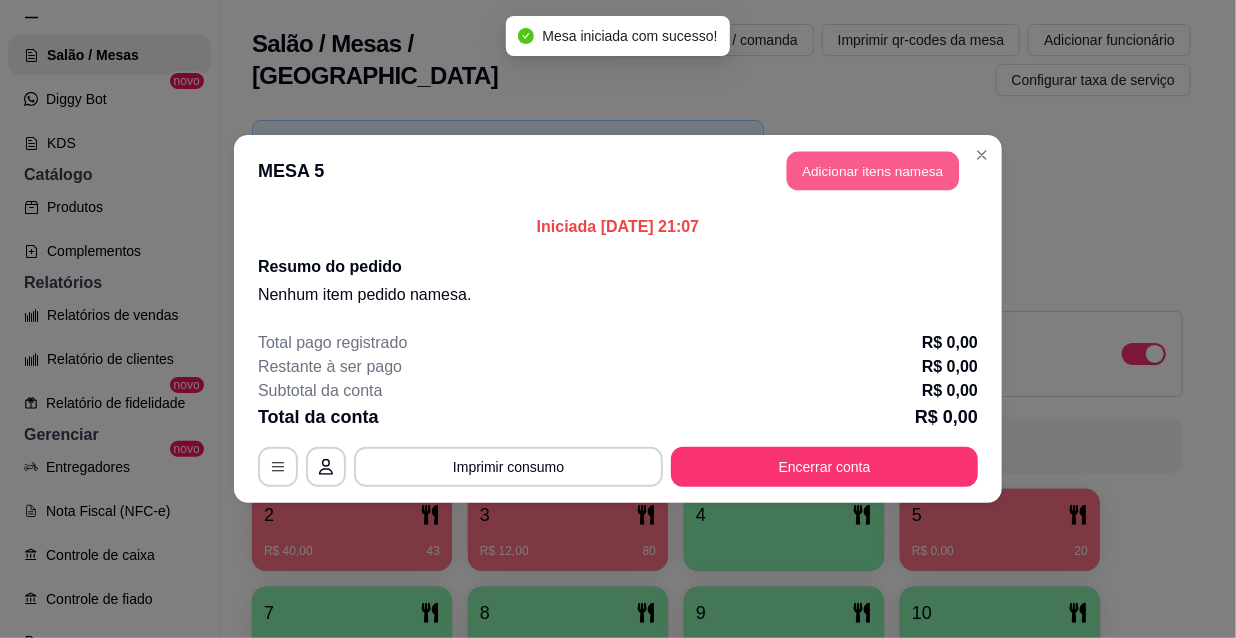 click on "Adicionar itens na  mesa" at bounding box center [873, 171] 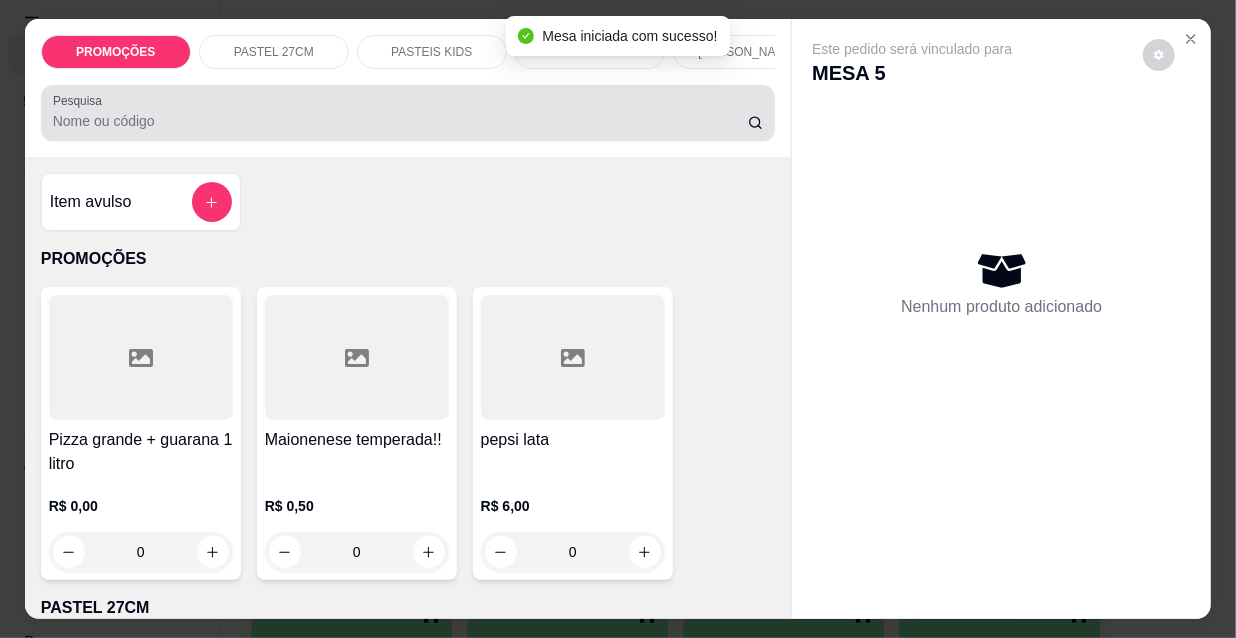 drag, startPoint x: 639, startPoint y: 120, endPoint x: 593, endPoint y: 103, distance: 49.0408 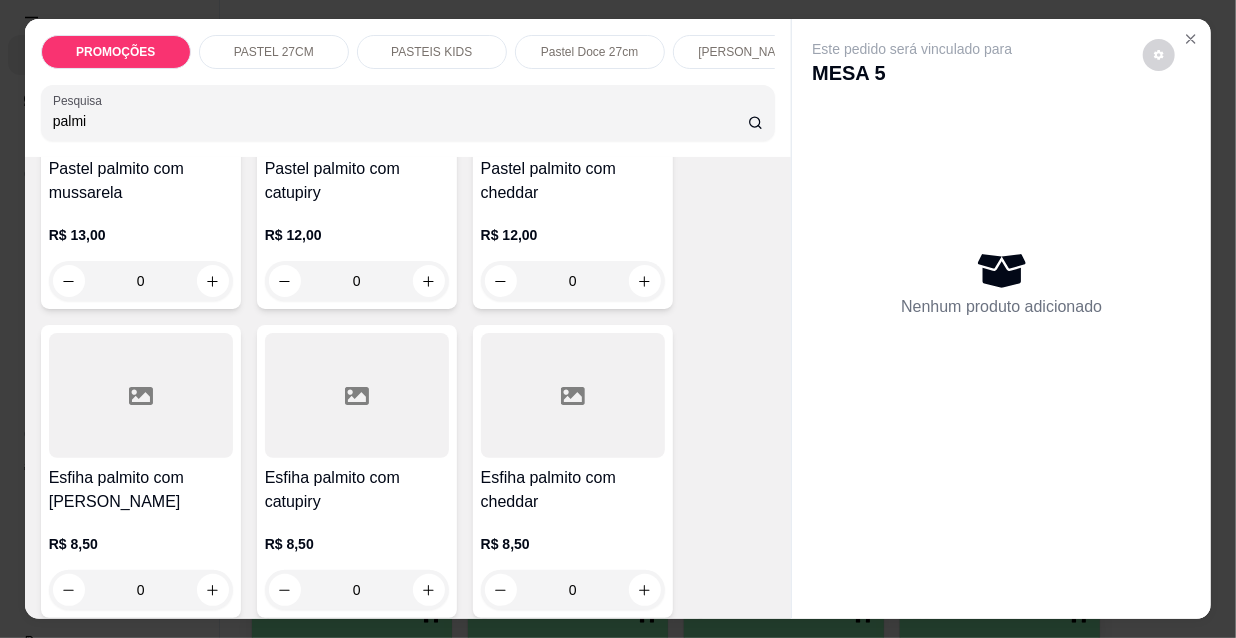 scroll, scrollTop: 272, scrollLeft: 0, axis: vertical 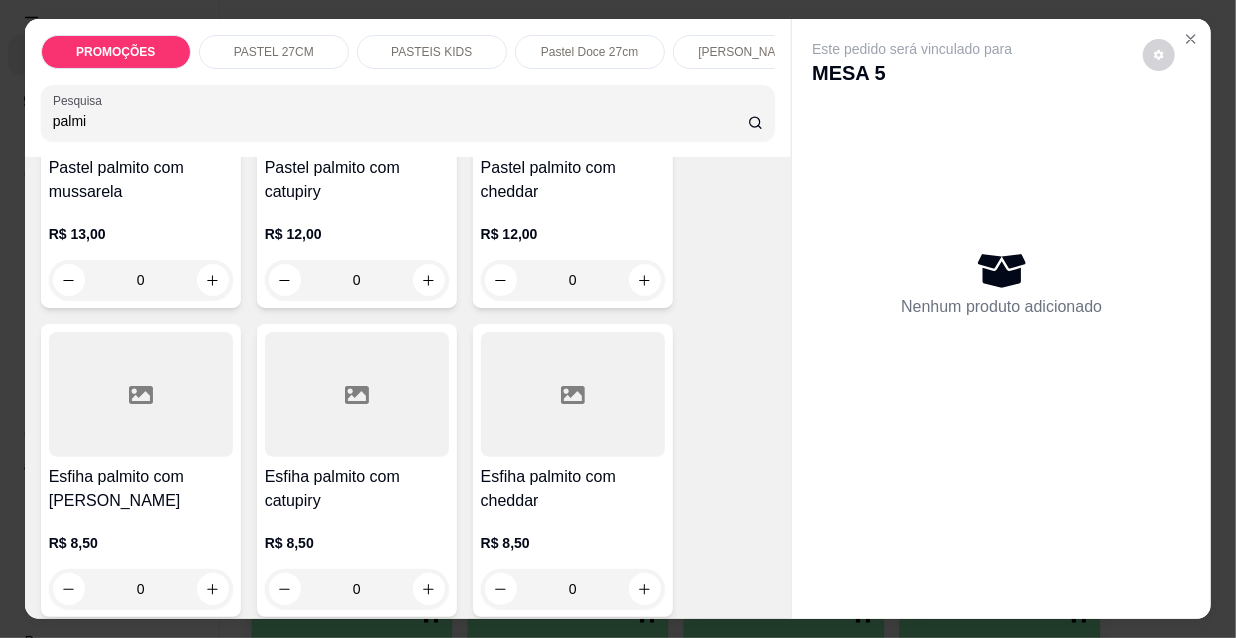 type on "palmi" 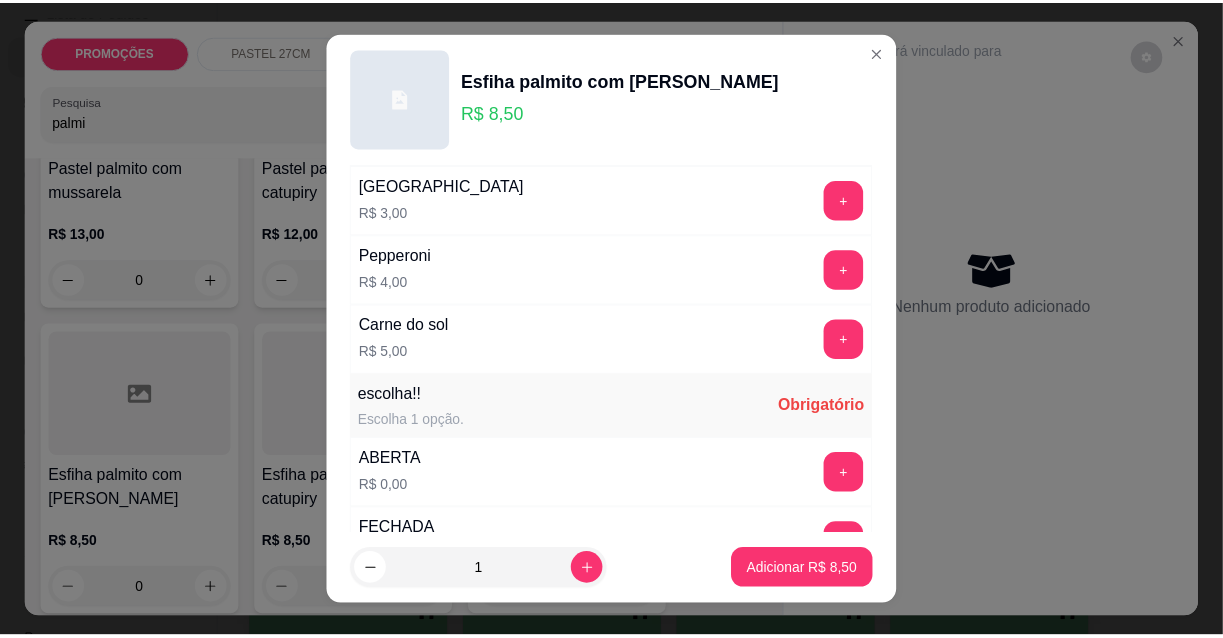 scroll, scrollTop: 1661, scrollLeft: 0, axis: vertical 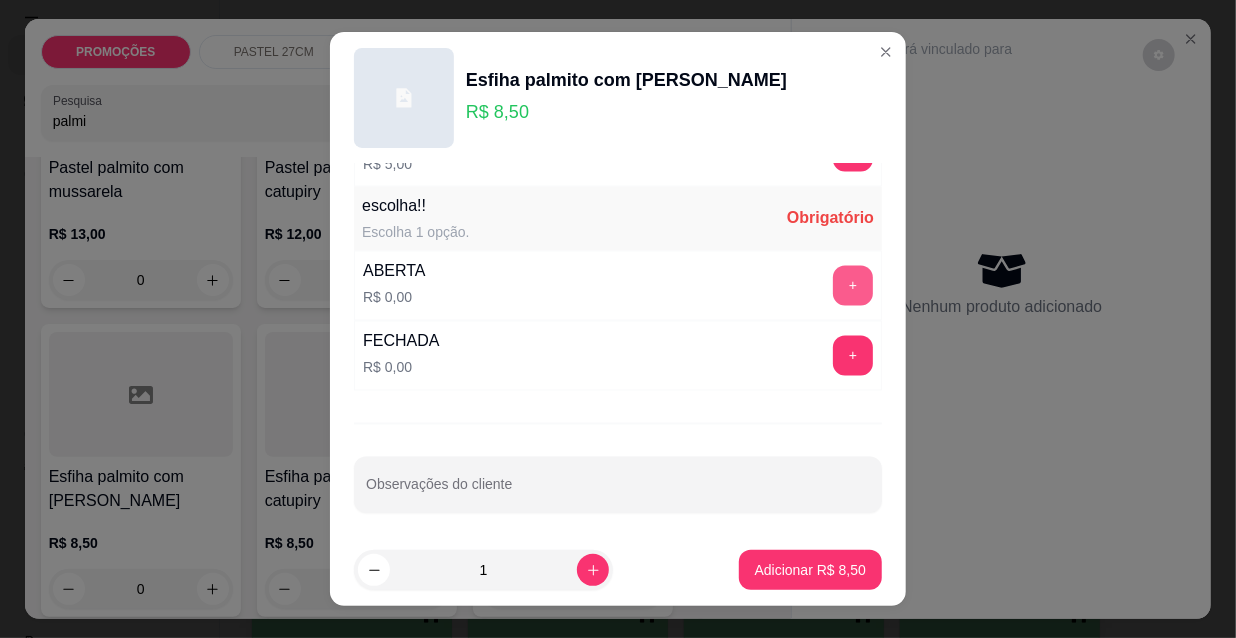 click on "+" at bounding box center (853, 286) 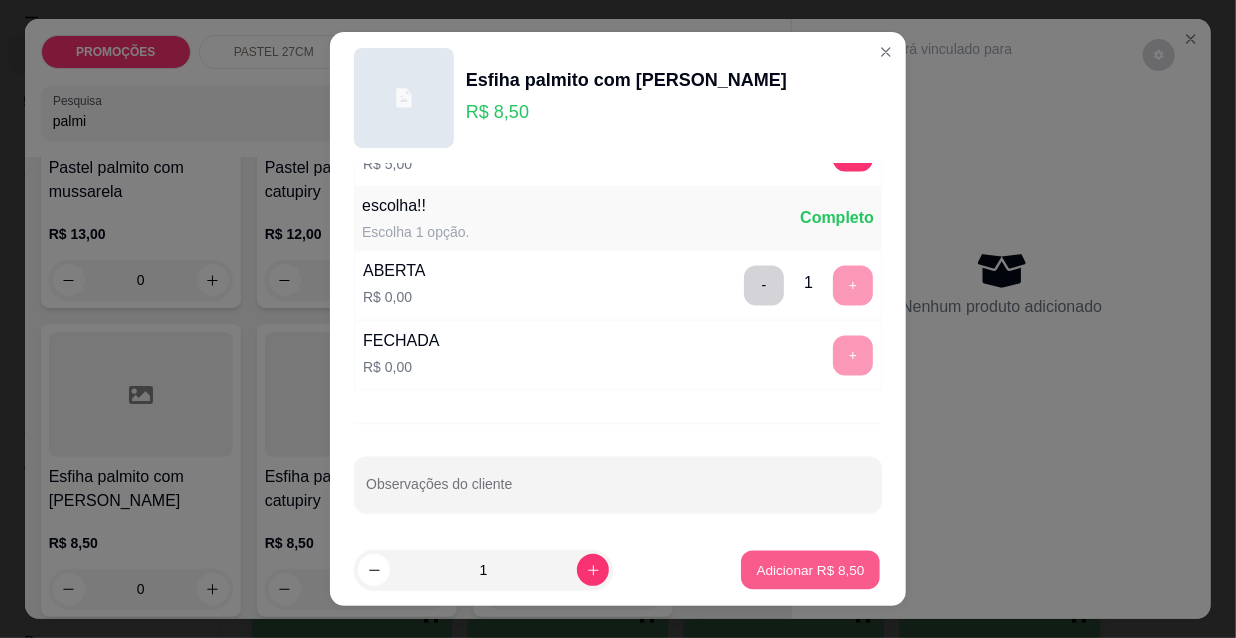 click on "Adicionar   R$ 8,50" at bounding box center [810, 569] 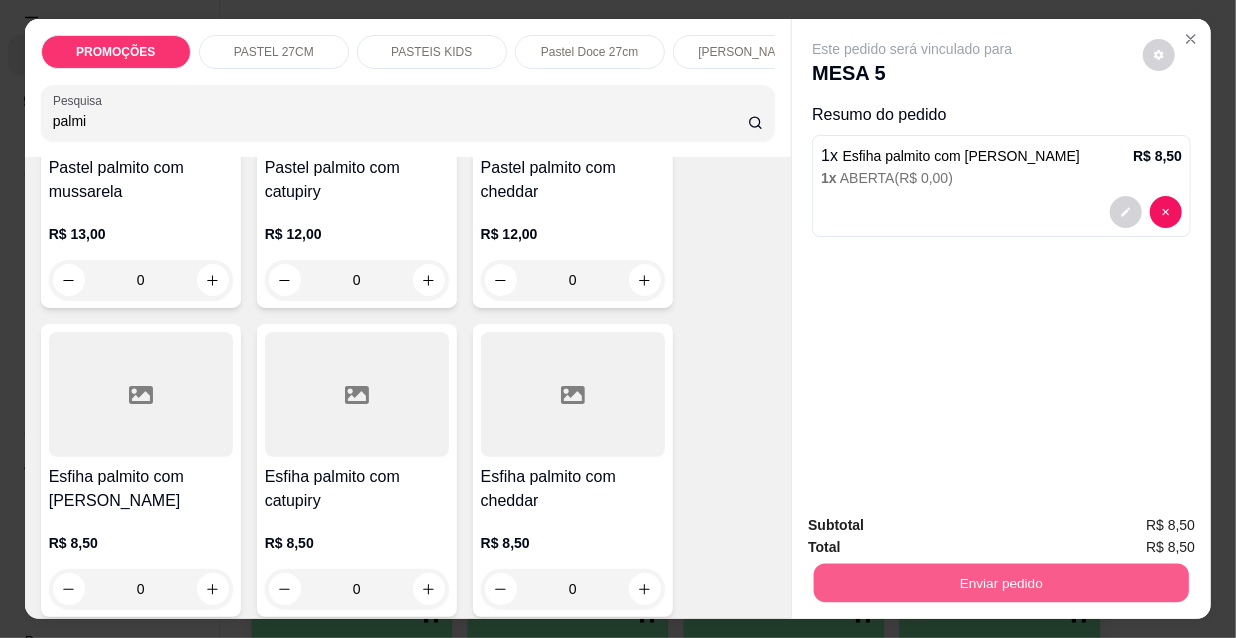 click on "Enviar pedido" at bounding box center [1001, 582] 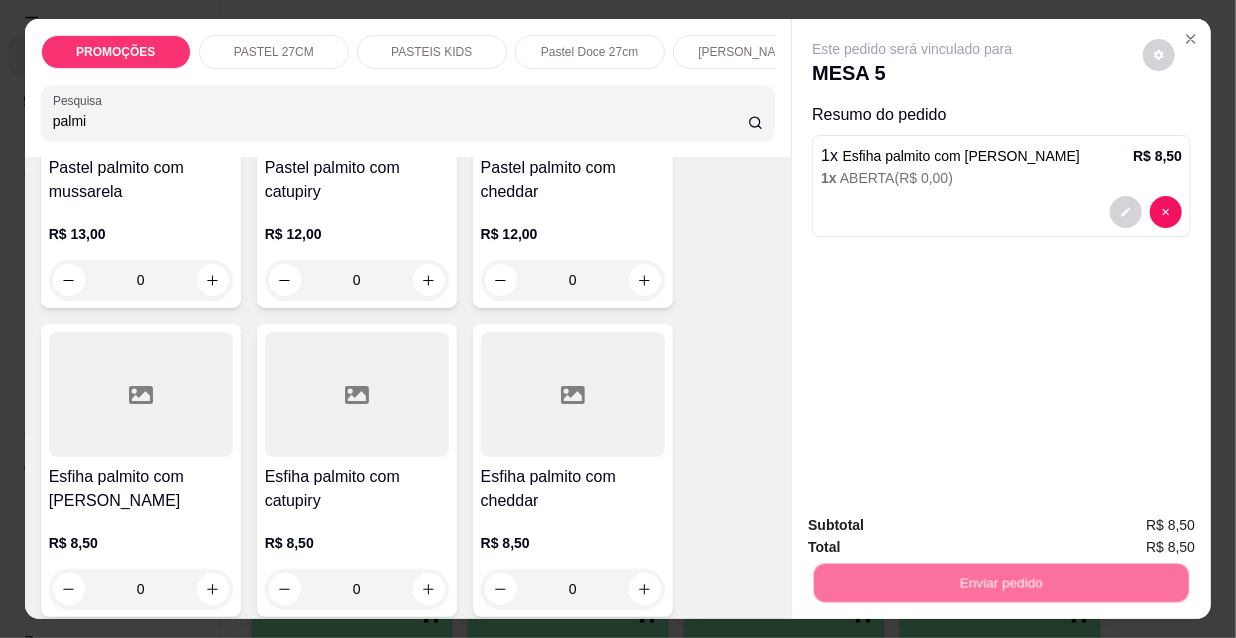 click on "Não registrar e enviar pedido" at bounding box center (937, 527) 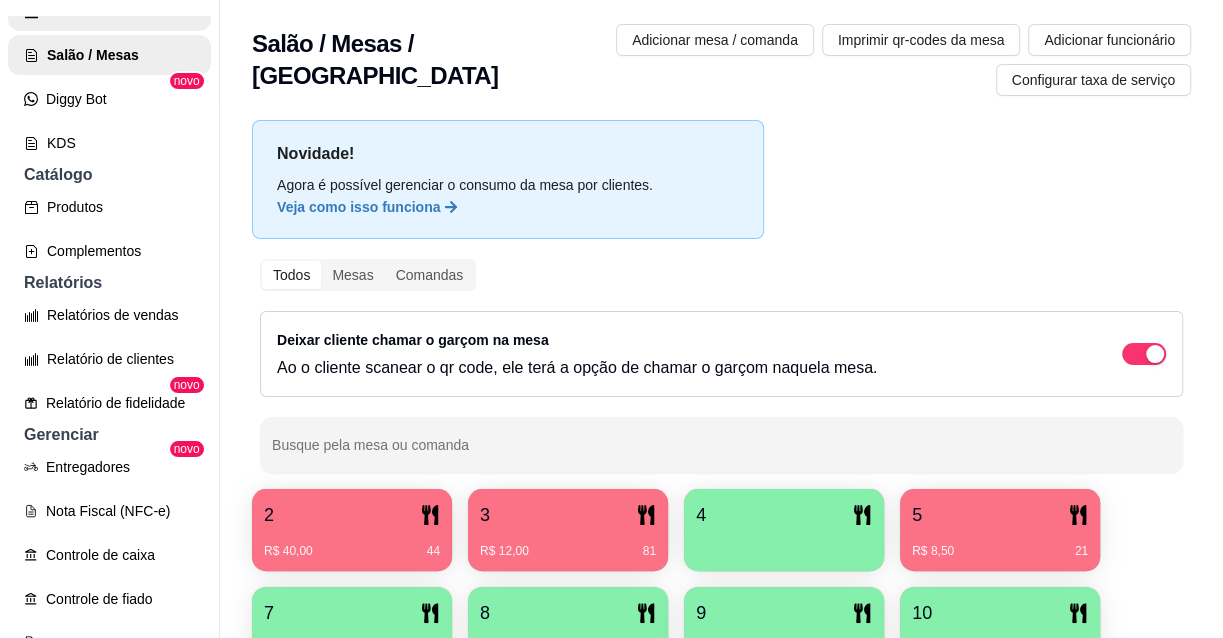 click on "Lista de Pedidos" at bounding box center [109, 11] 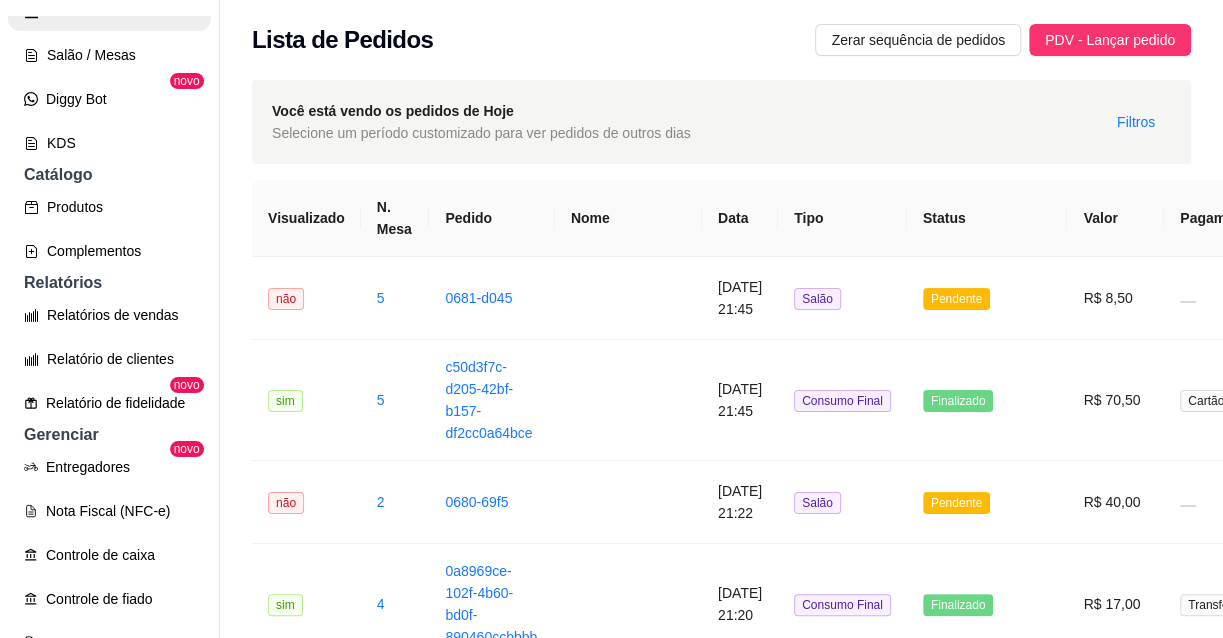 scroll, scrollTop: 272, scrollLeft: 0, axis: vertical 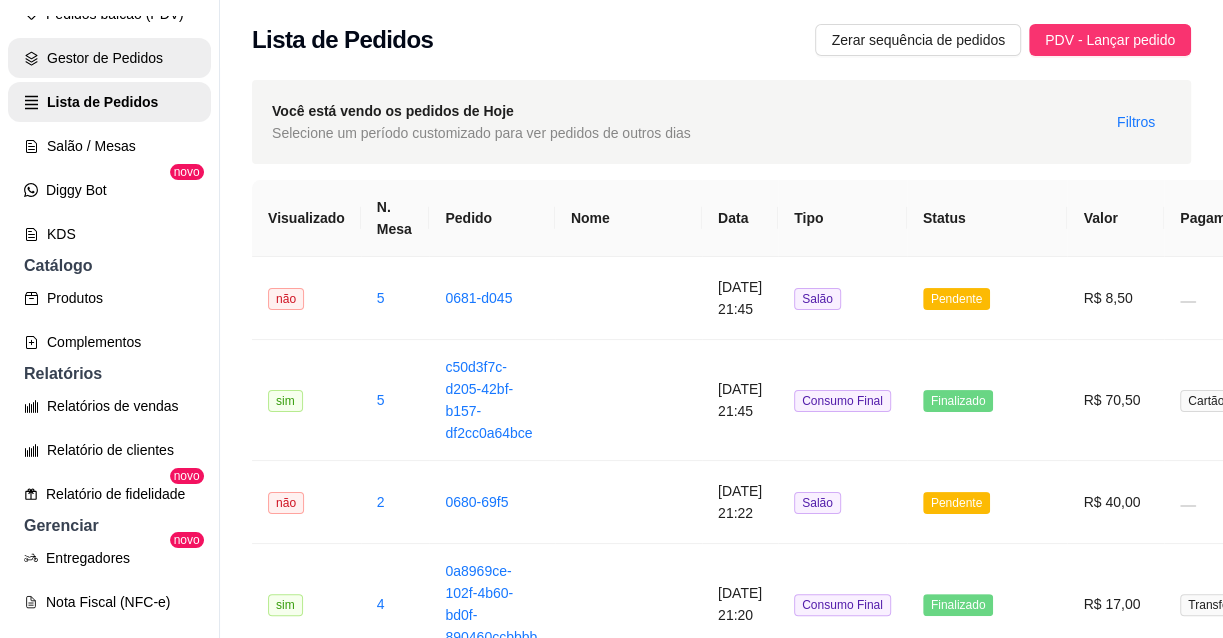 click on "Gestor de Pedidos" at bounding box center [109, 58] 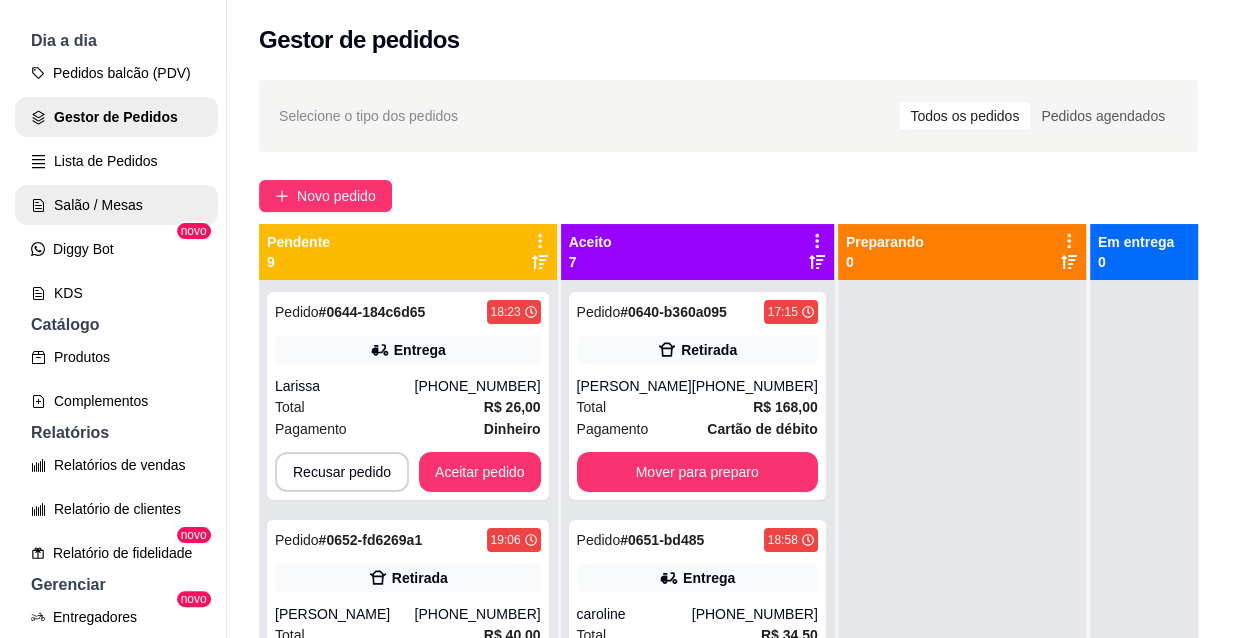 scroll, scrollTop: 181, scrollLeft: 0, axis: vertical 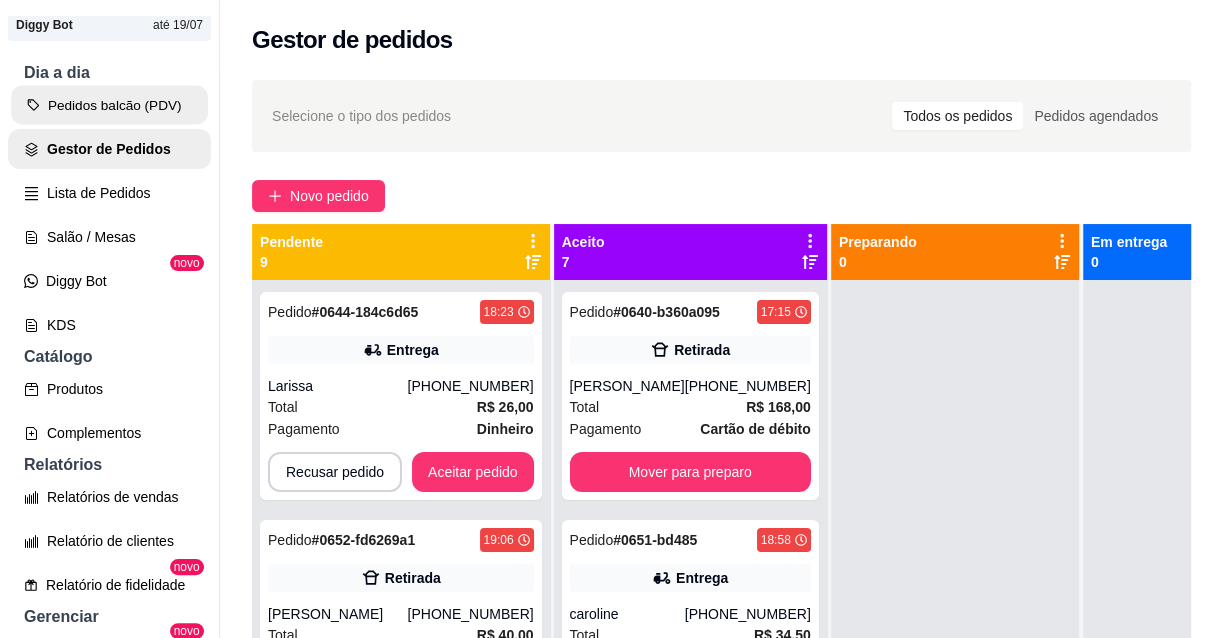 click on "Pedidos balcão (PDV)" at bounding box center (109, 105) 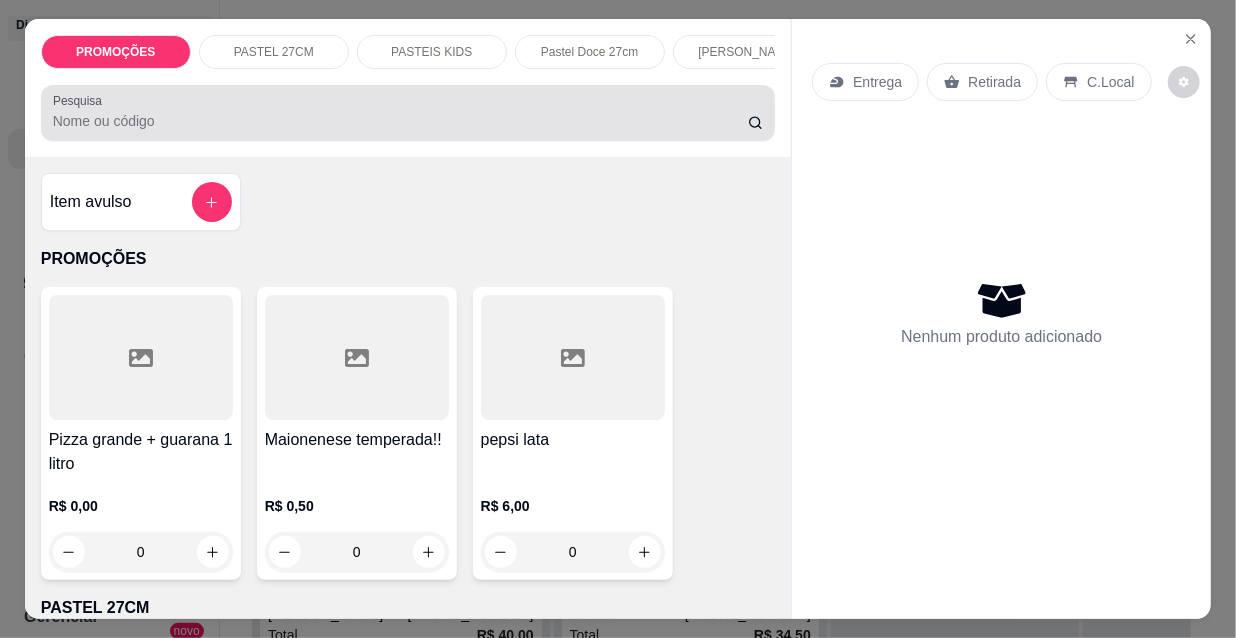 click on "Pesquisa" at bounding box center [400, 121] 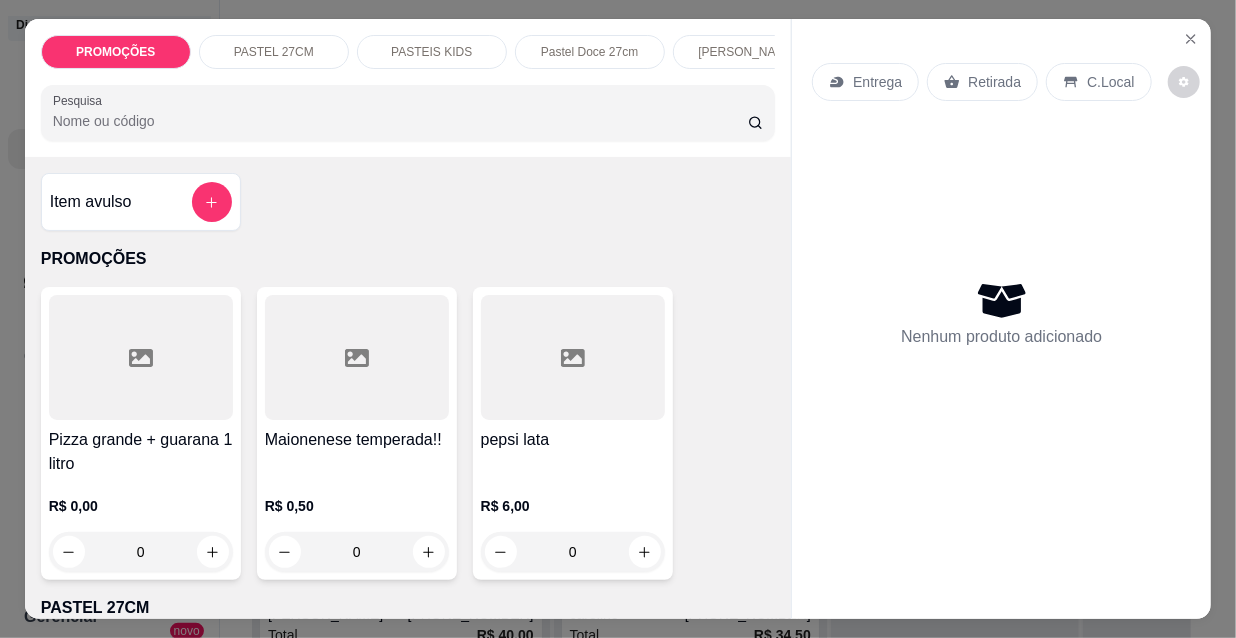 click on "Entrega" at bounding box center (877, 82) 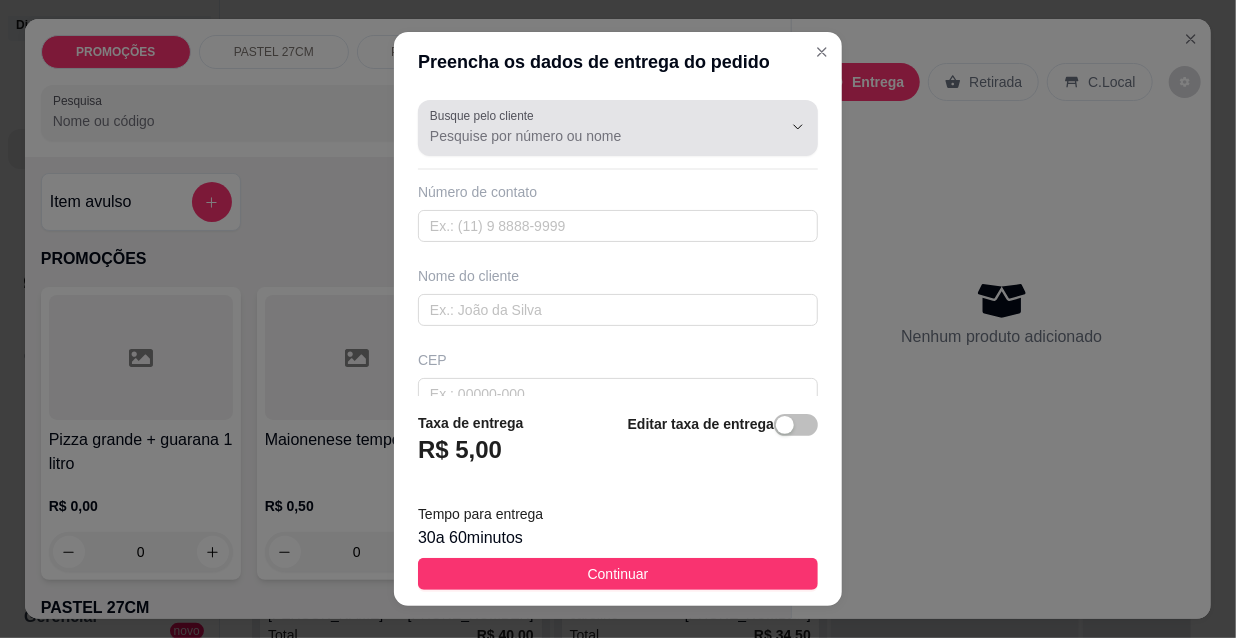 click at bounding box center [618, 128] 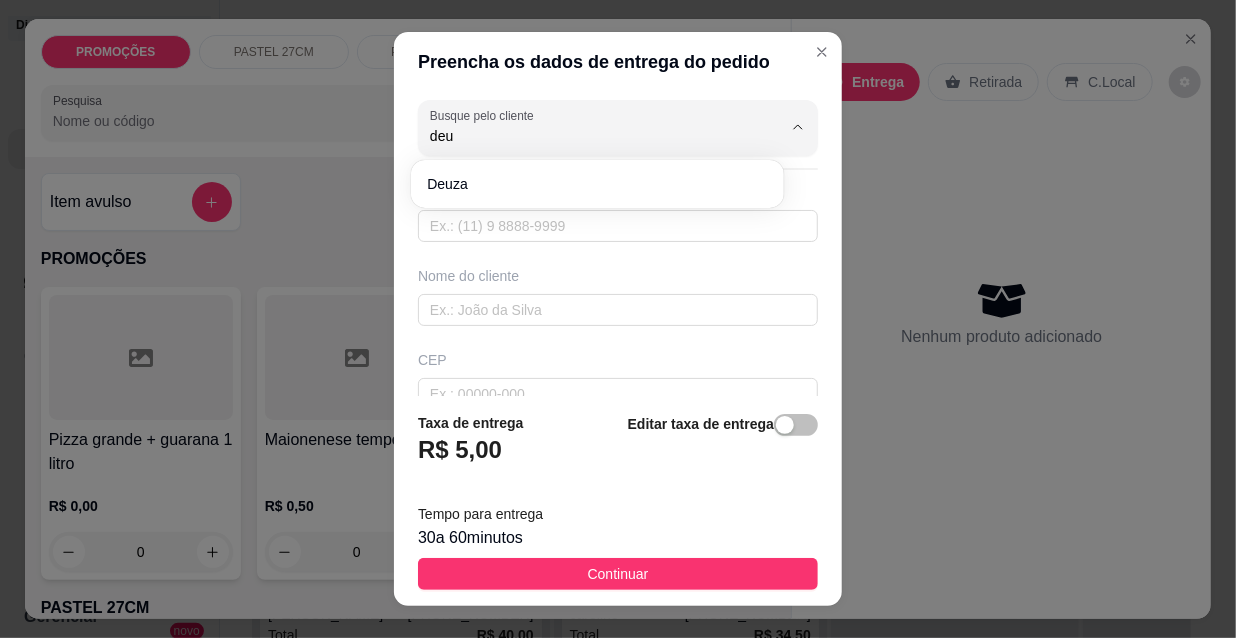 click on "Deuza" at bounding box center (597, 184) 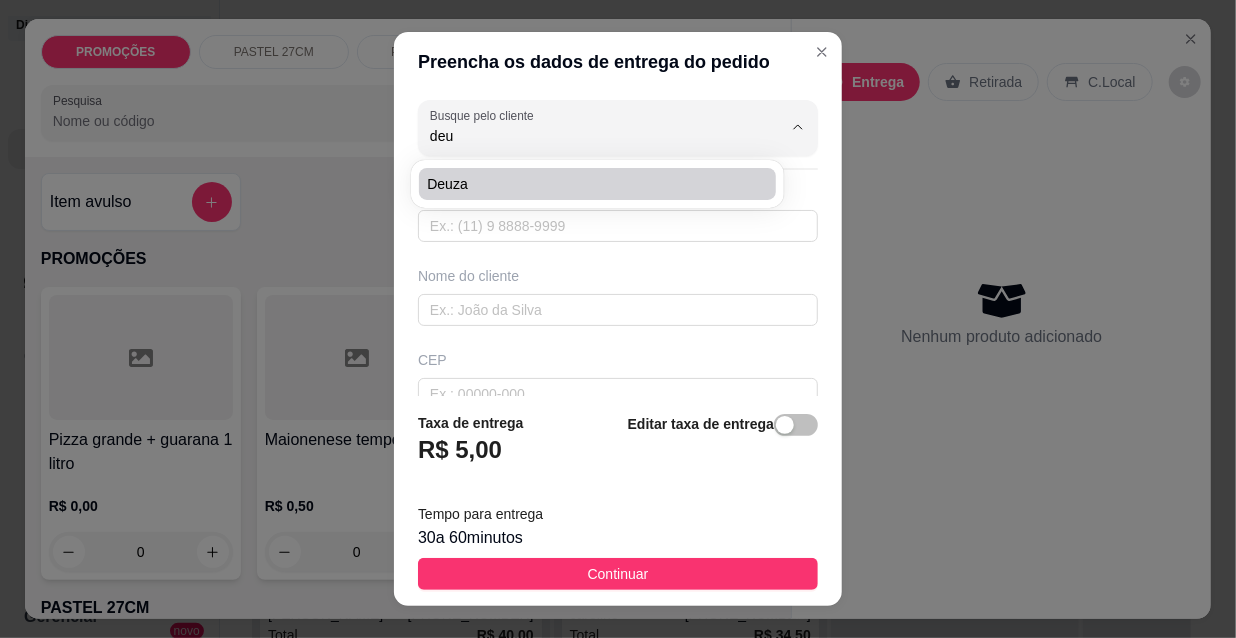 click on "Deuza" at bounding box center [587, 184] 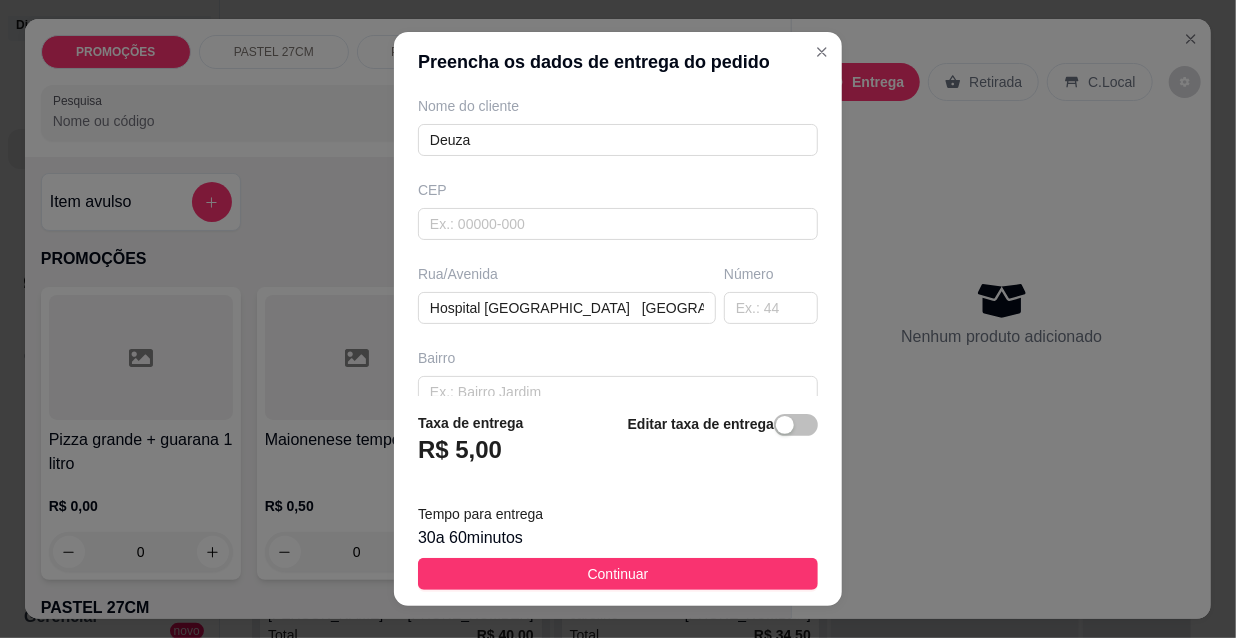 scroll, scrollTop: 181, scrollLeft: 0, axis: vertical 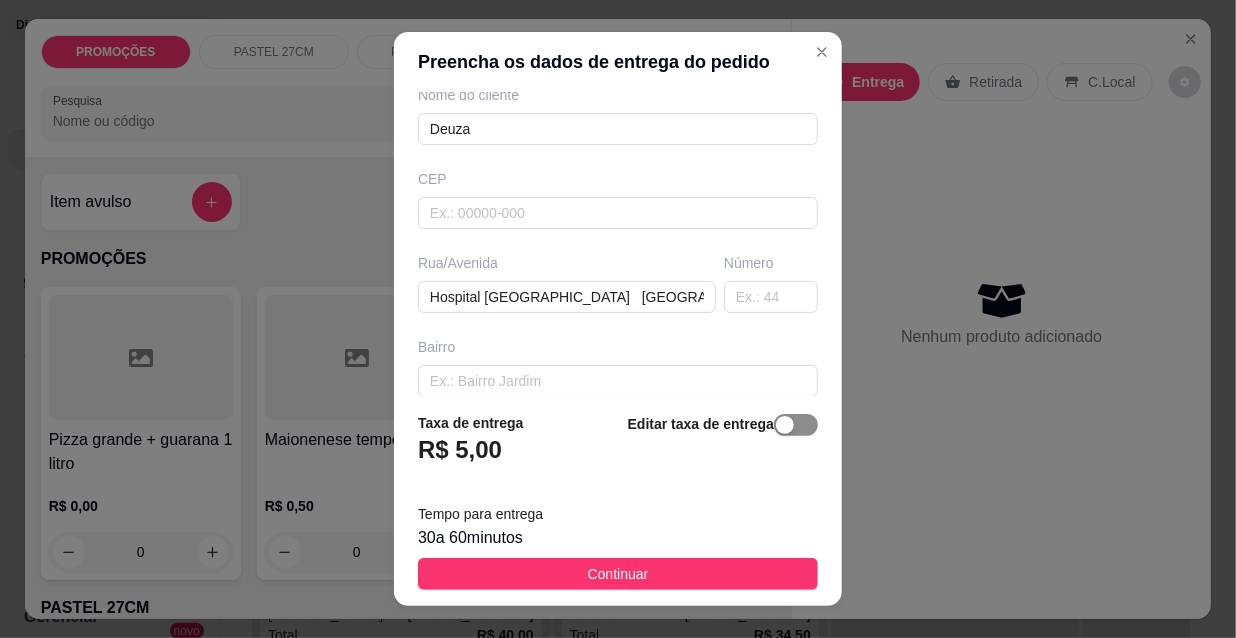 click at bounding box center [796, 425] 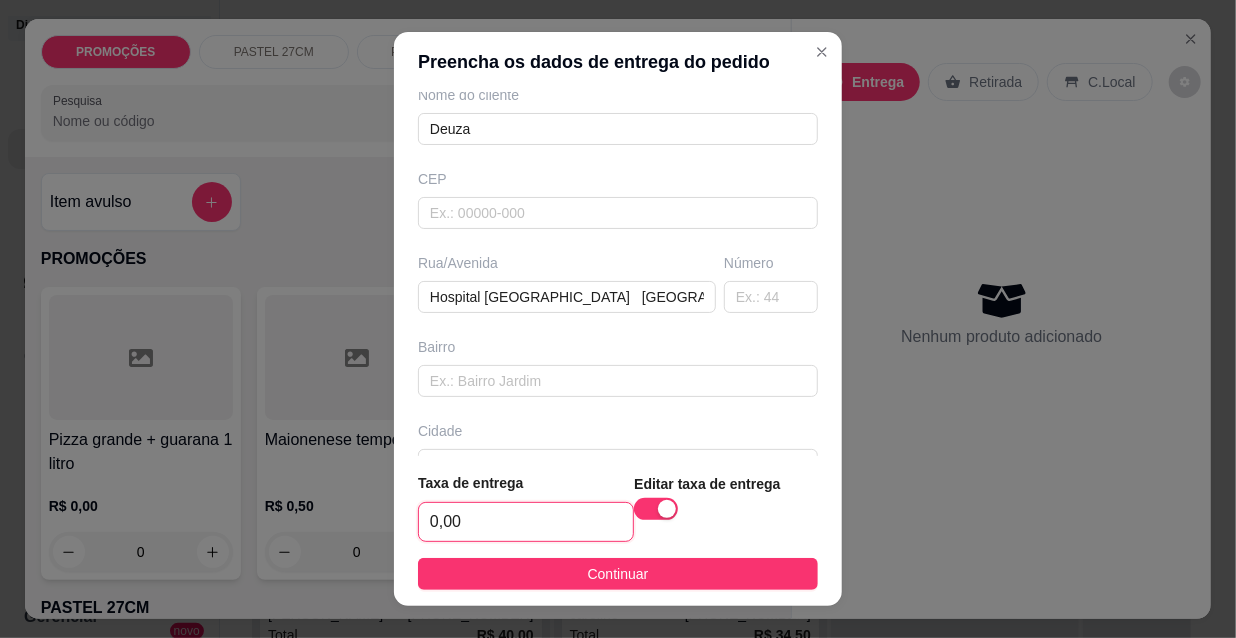 click on "0,00" at bounding box center [526, 522] 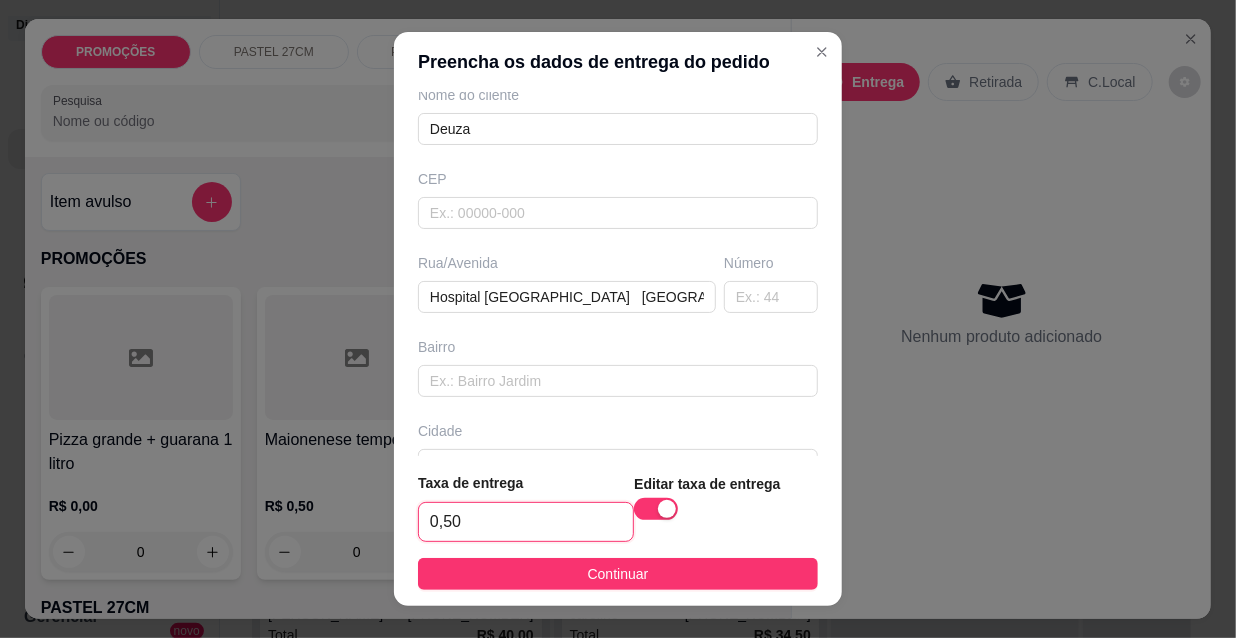 type on "5,00" 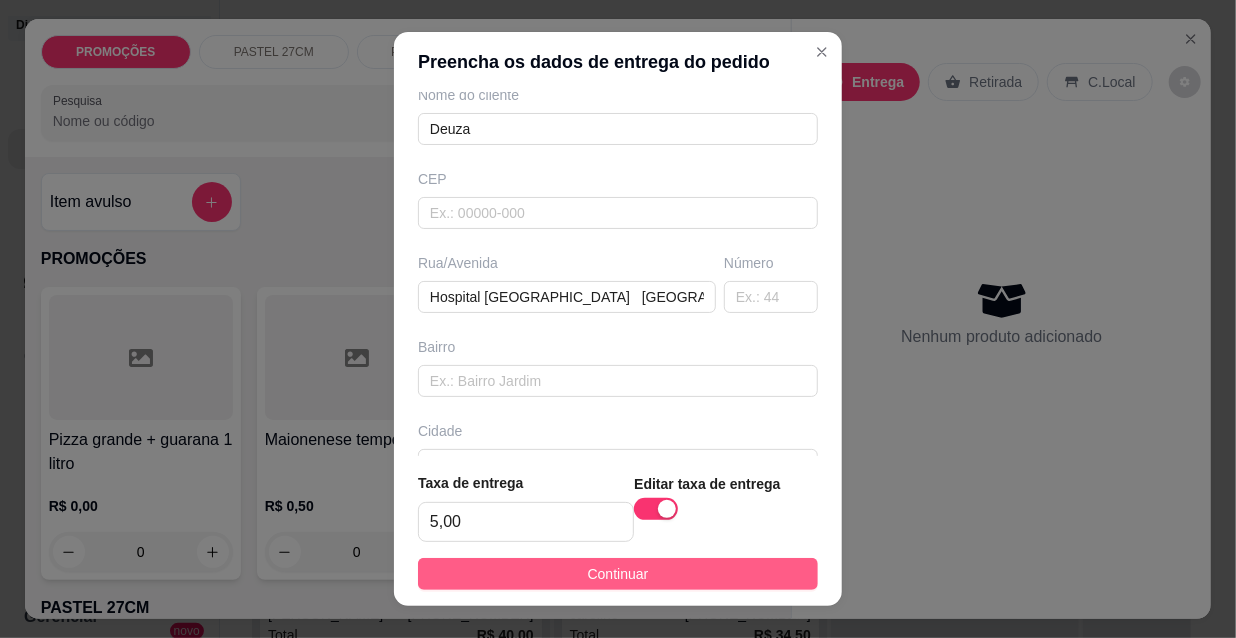click on "Continuar" at bounding box center [618, 574] 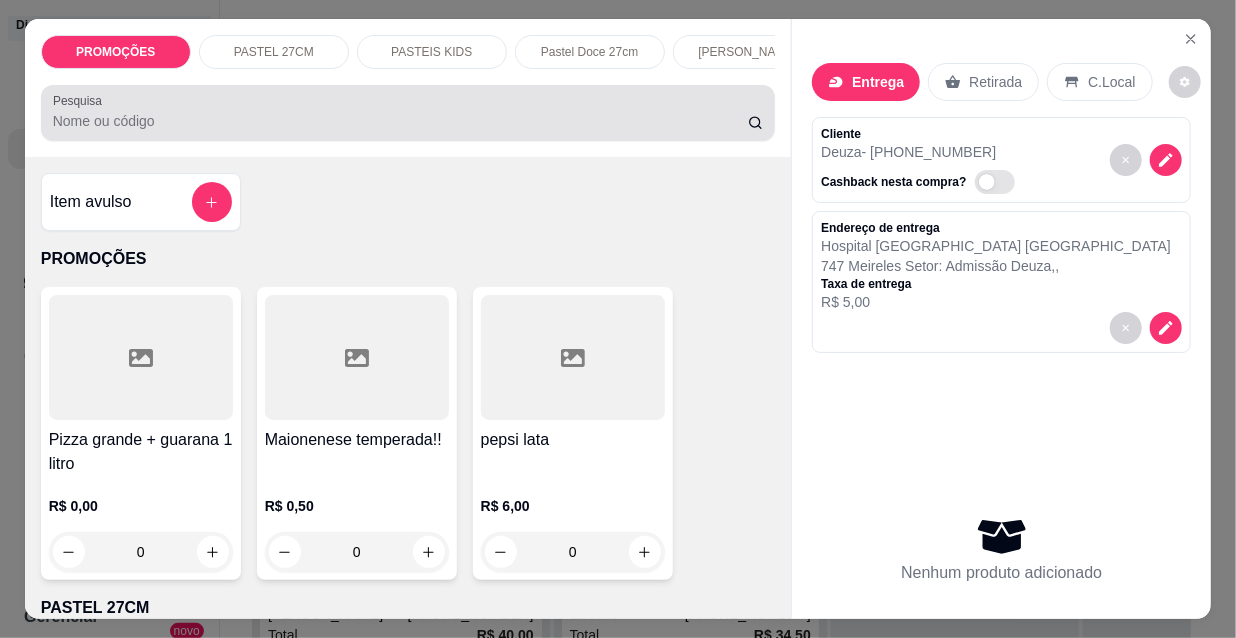 click on "Pesquisa" at bounding box center (400, 121) 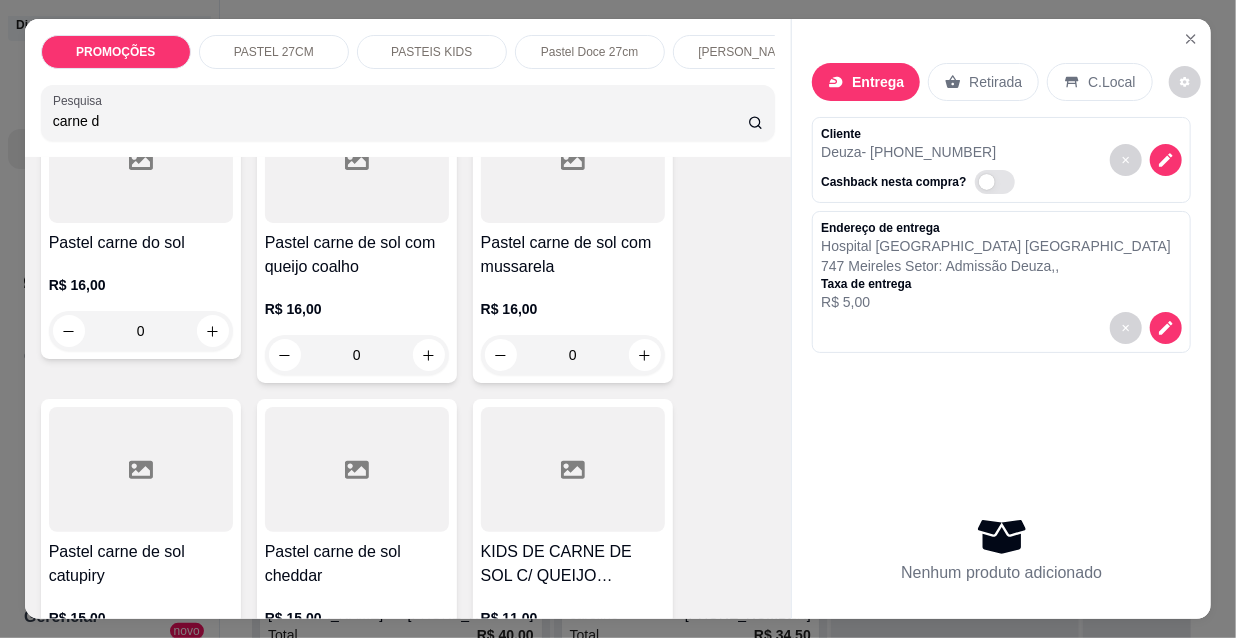 scroll, scrollTop: 272, scrollLeft: 0, axis: vertical 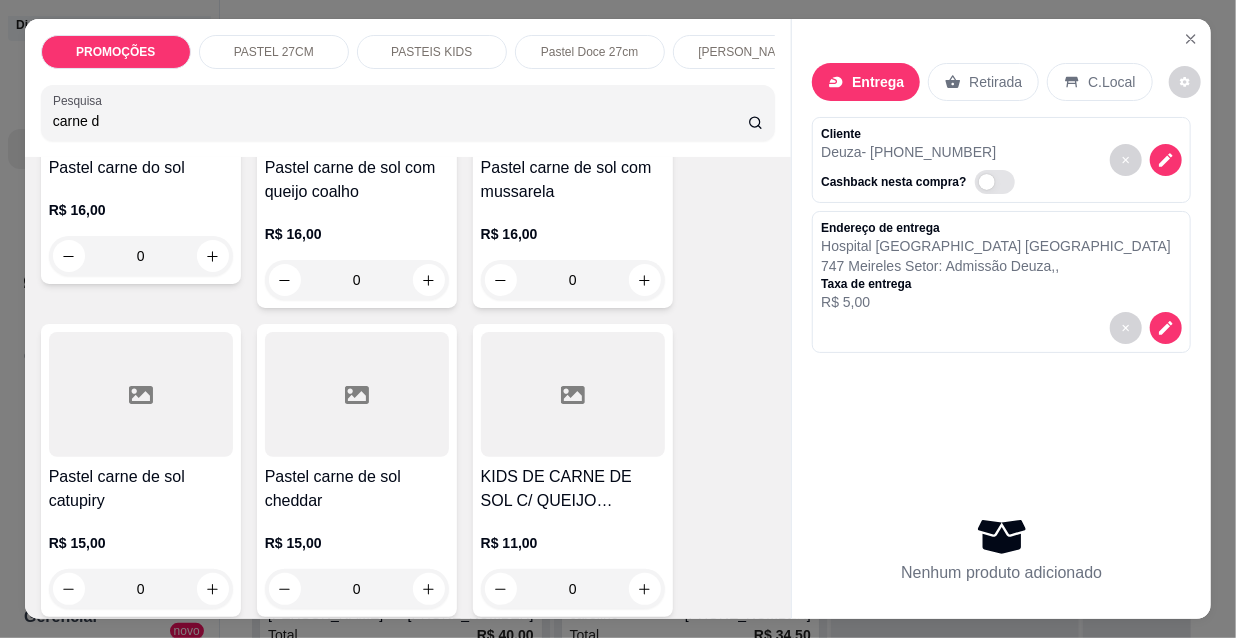 type on "carne d" 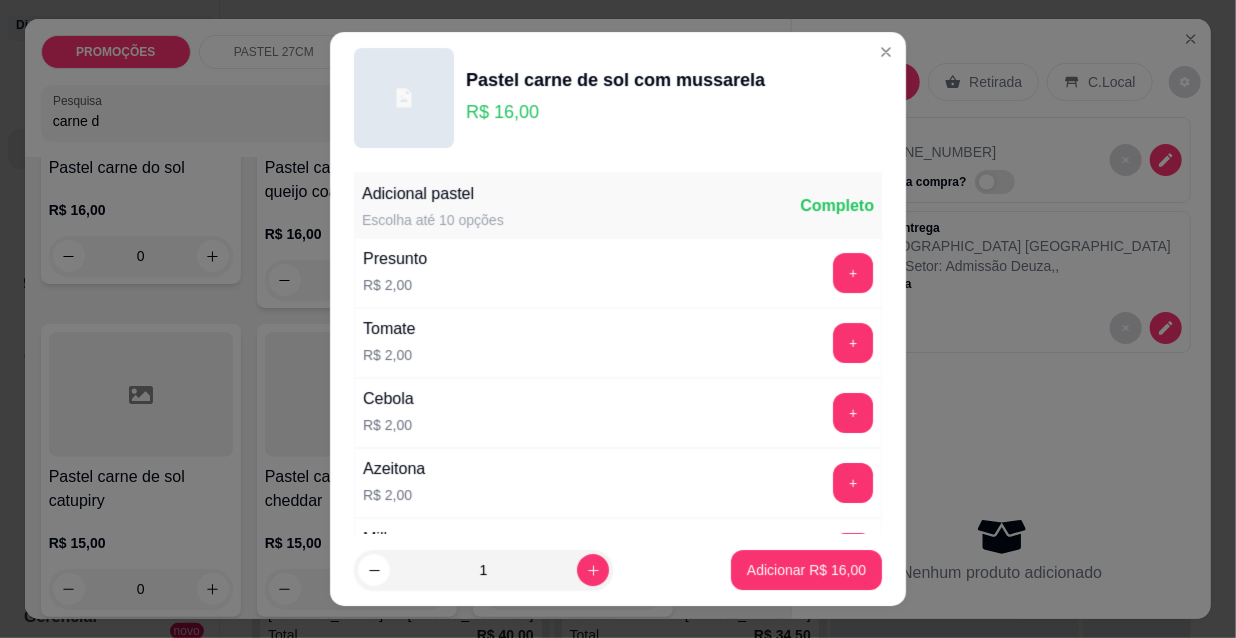 click on "Adicionar   R$ 16,00" at bounding box center (806, 570) 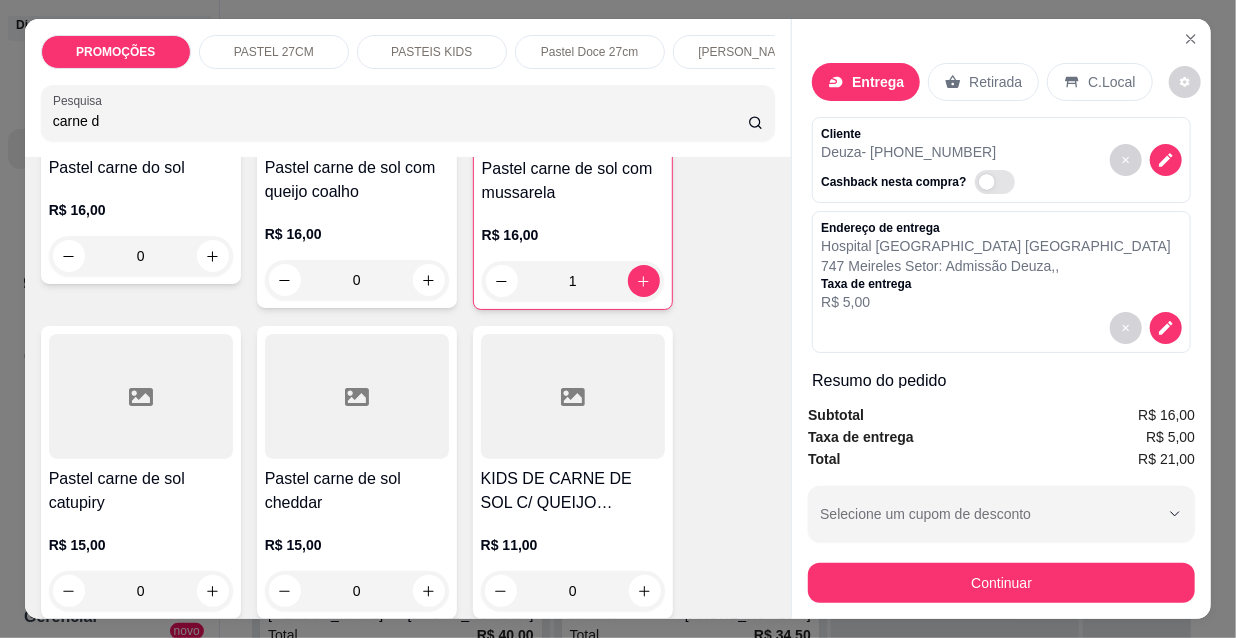 type on "1" 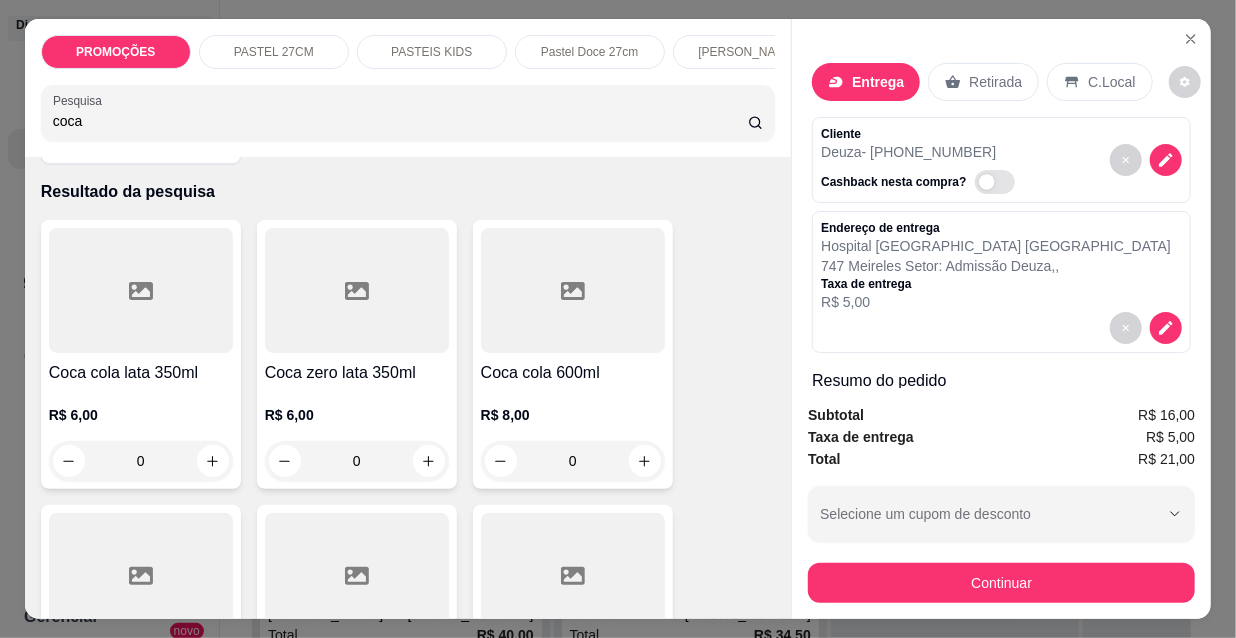 scroll, scrollTop: 0, scrollLeft: 0, axis: both 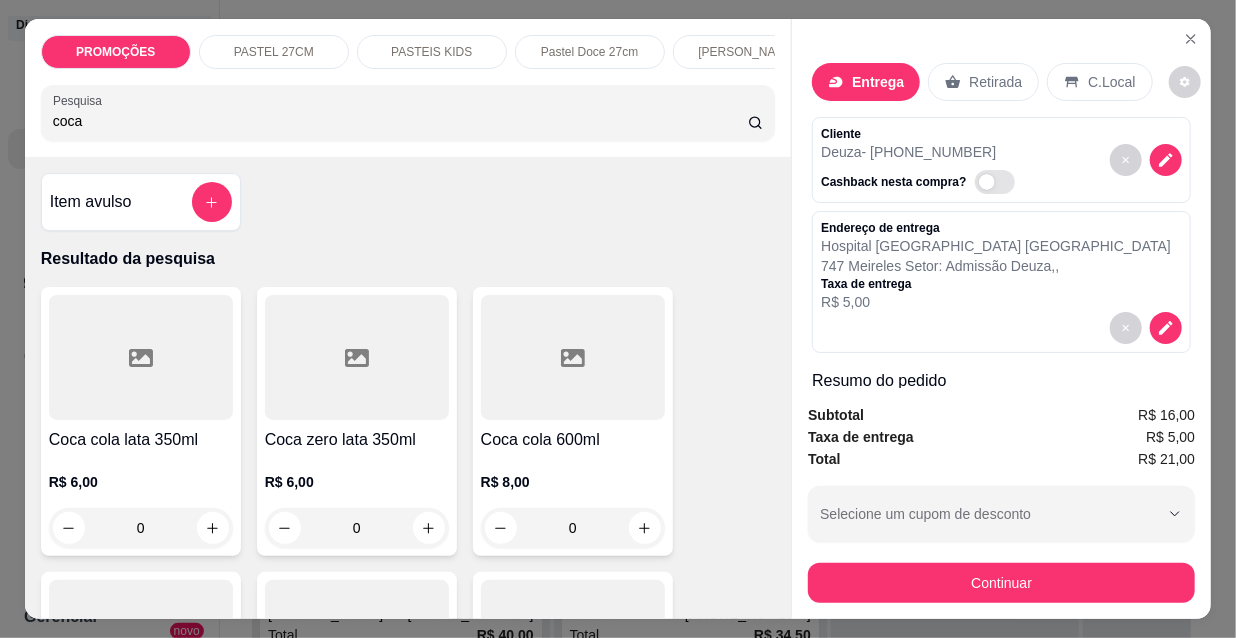 type on "coca" 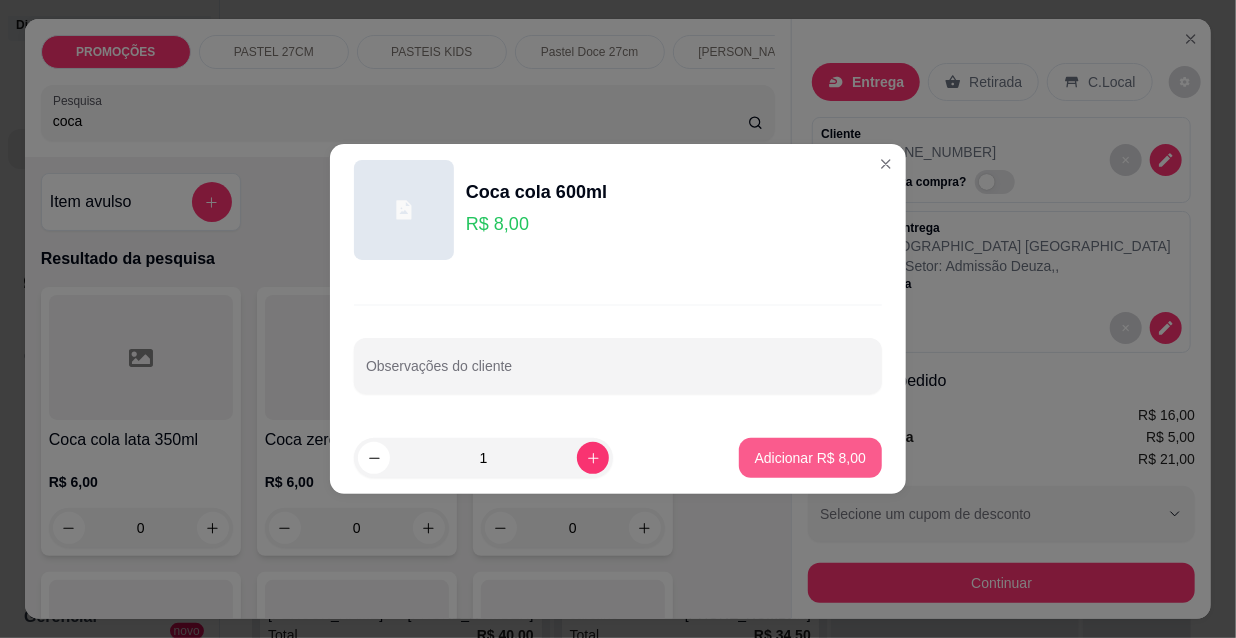 click on "Adicionar   R$ 8,00" at bounding box center [810, 458] 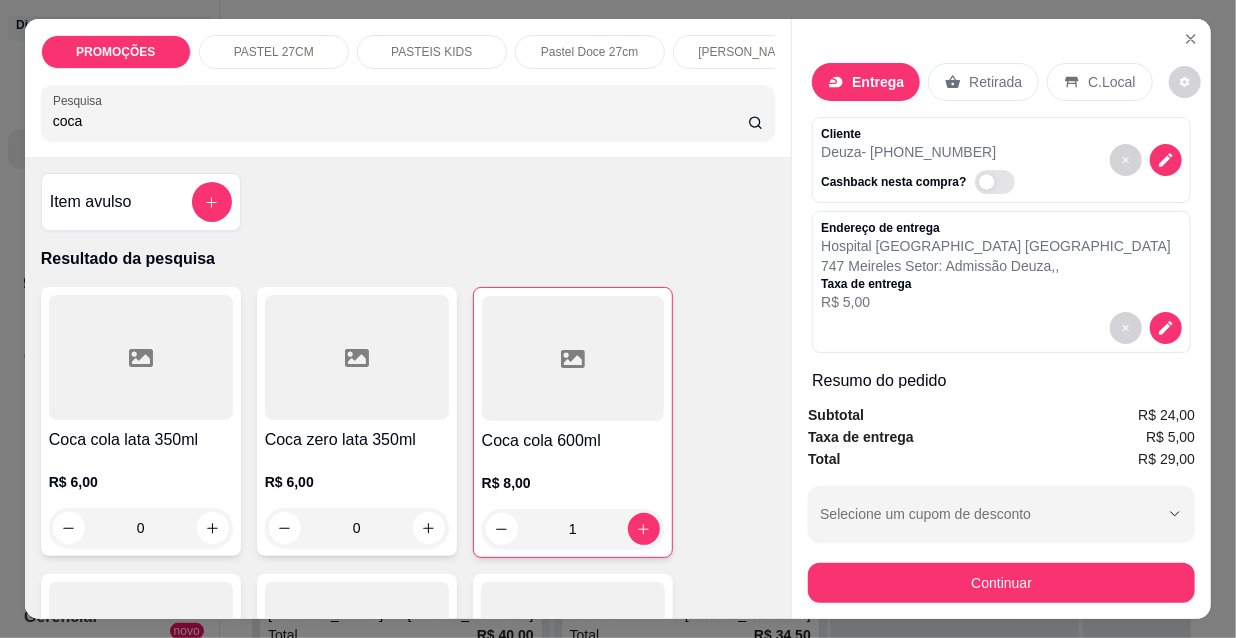 click on "Continuar" at bounding box center (1001, 583) 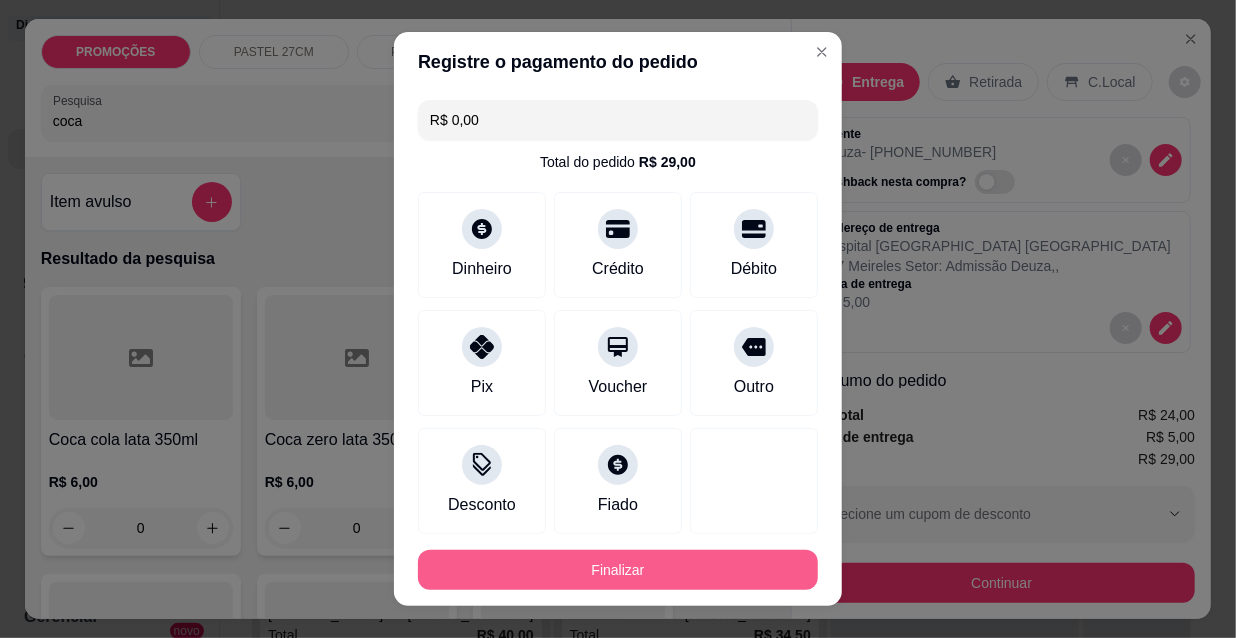 click on "Finalizar" at bounding box center [618, 570] 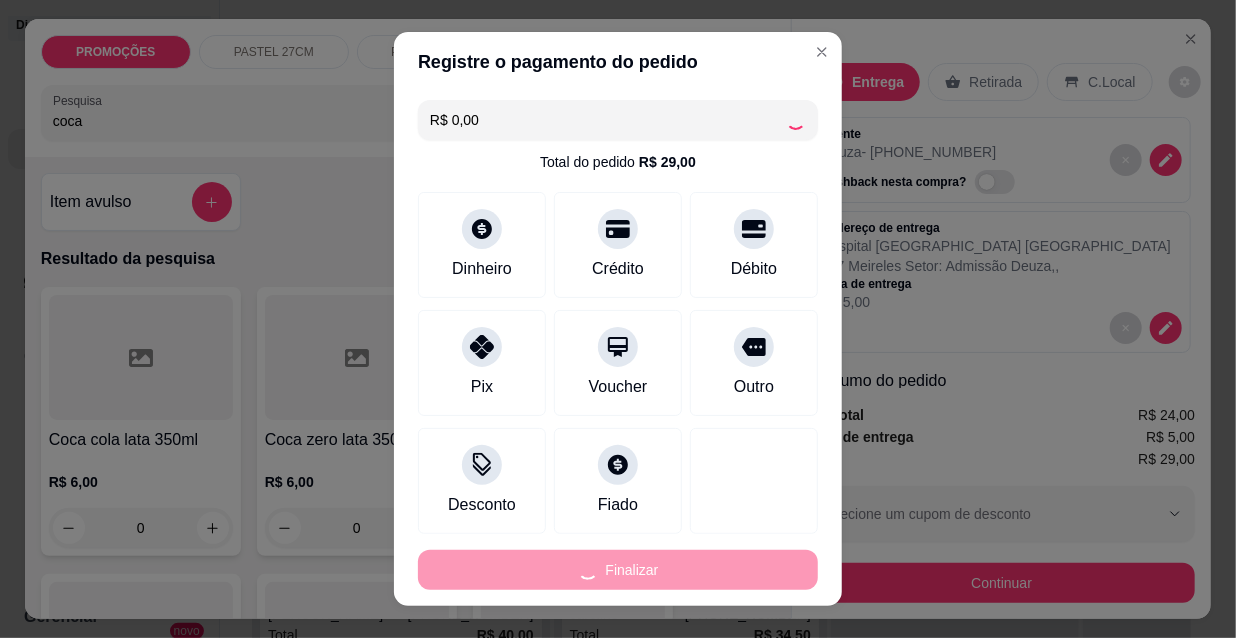 type on "0" 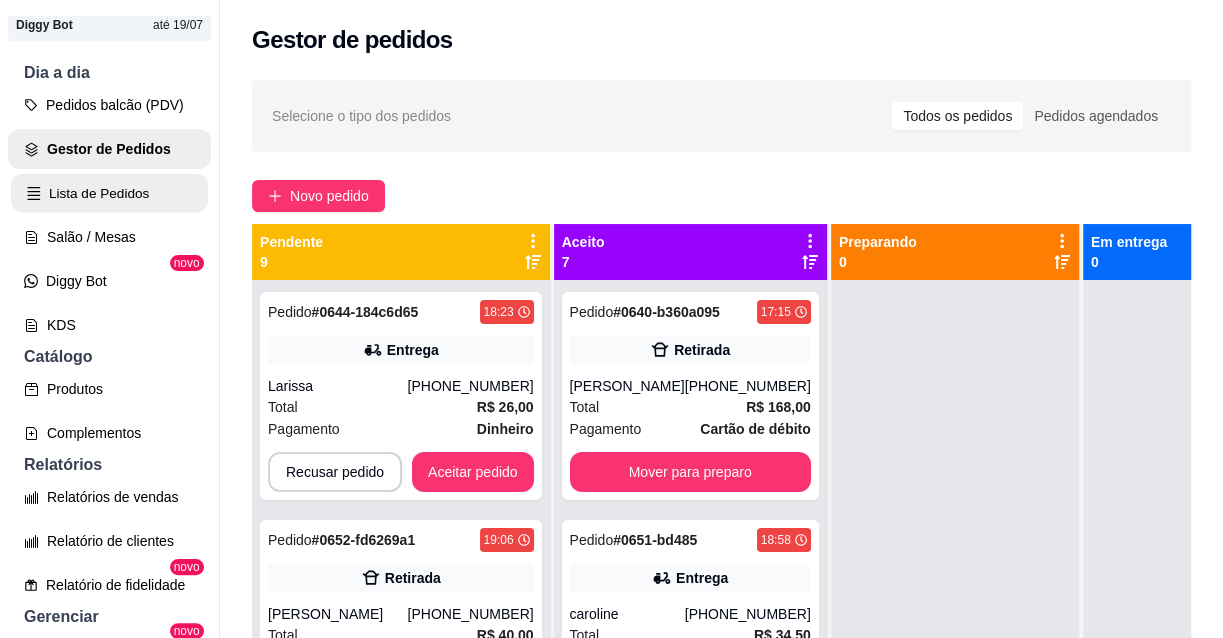 click on "Lista de Pedidos" at bounding box center [109, 193] 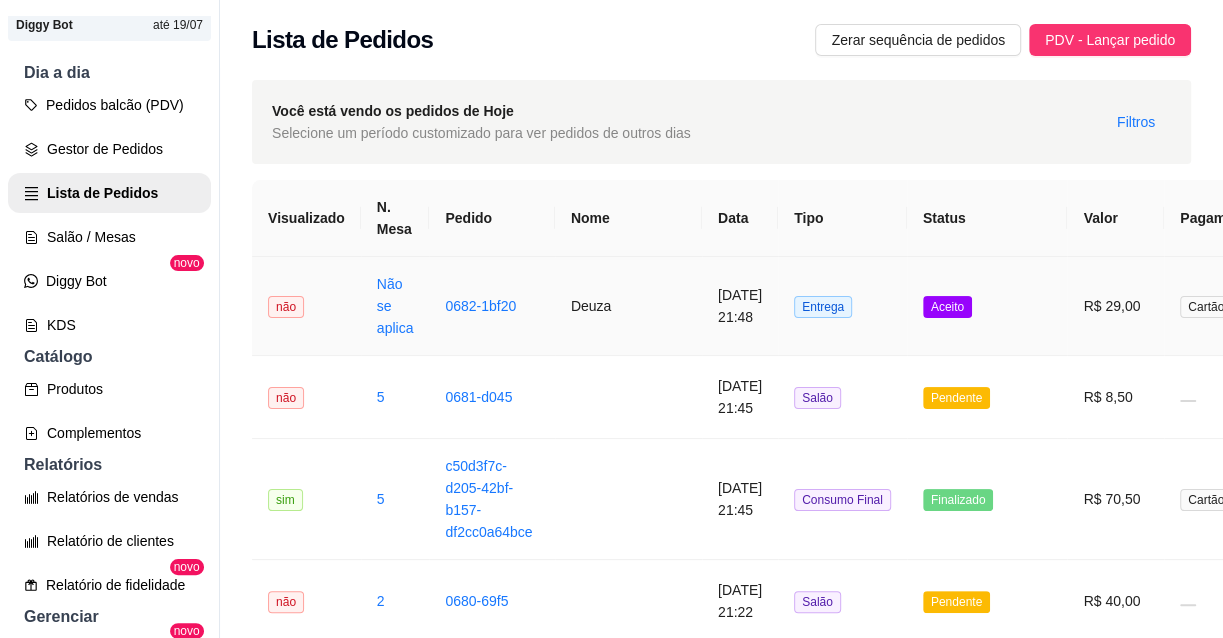 click on "19/07/2025 às 21:48" at bounding box center (740, 306) 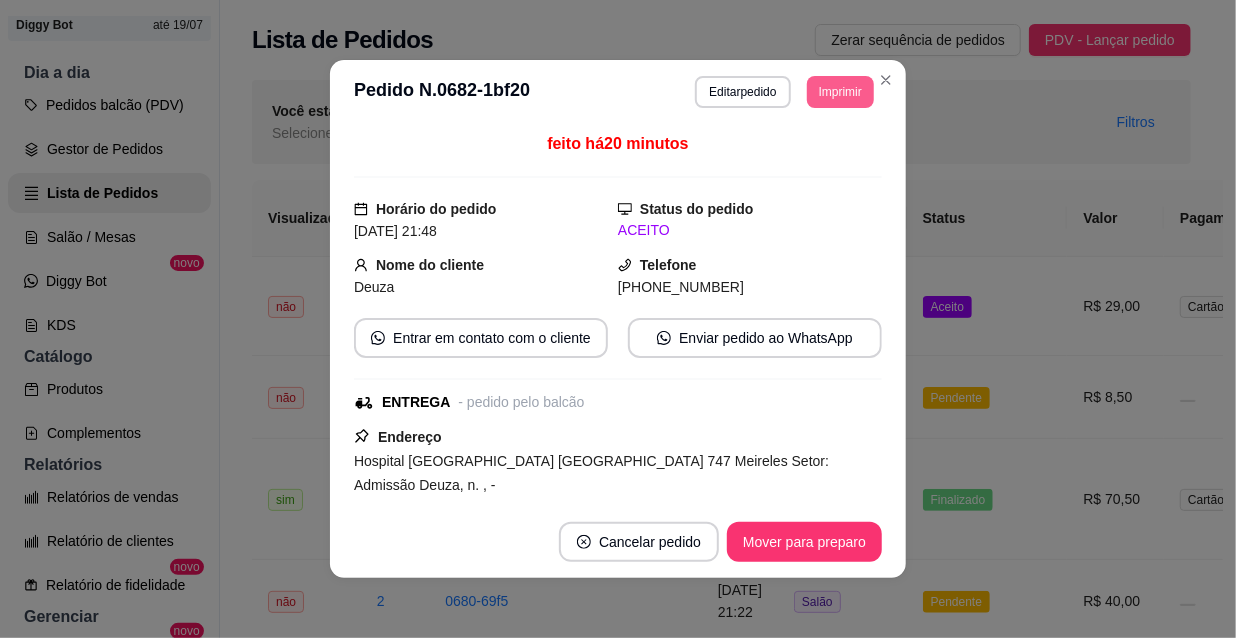 click on "Imprimir" at bounding box center (840, 92) 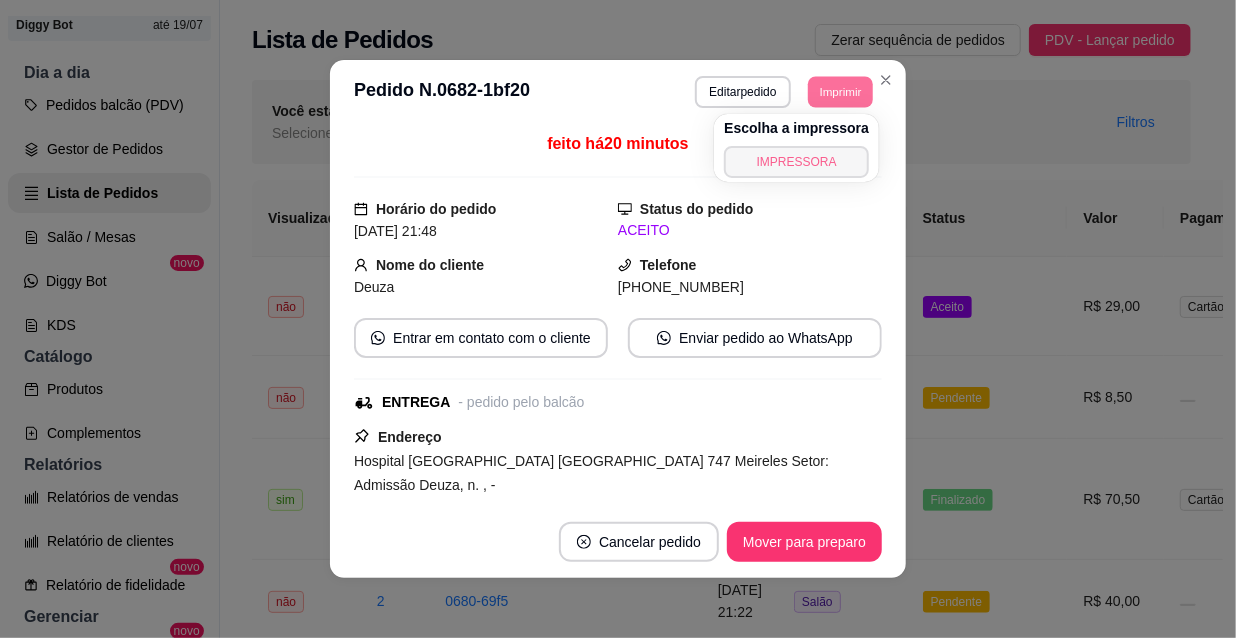 click on "IMPRESSORA" at bounding box center [796, 162] 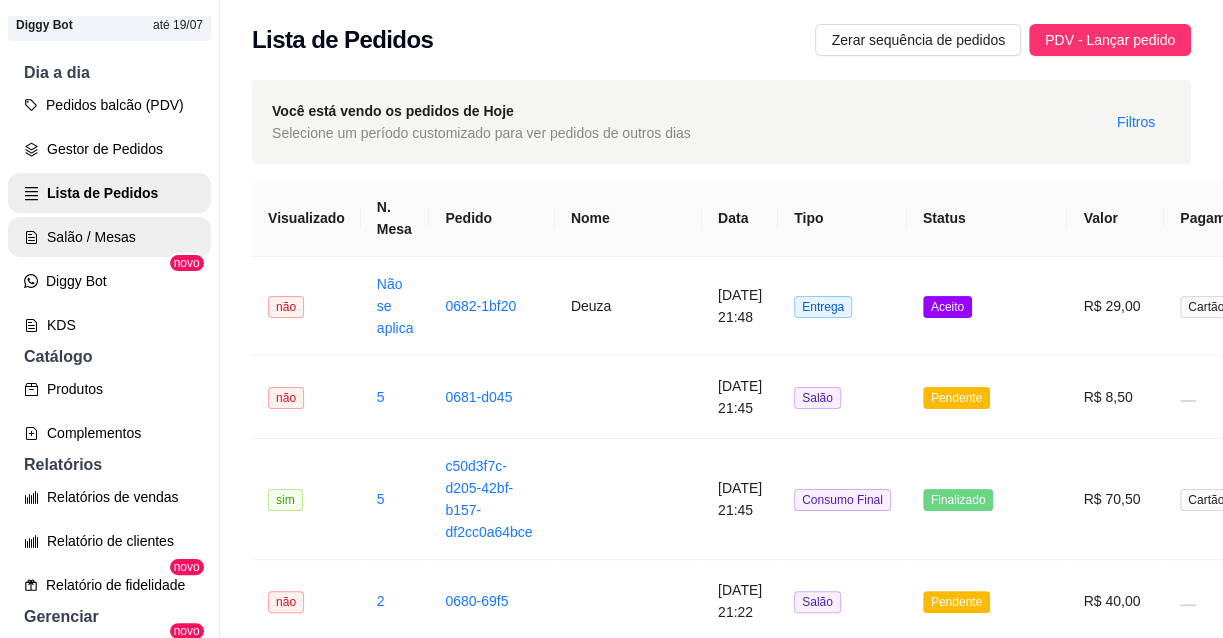click on "Salão / Mesas" at bounding box center [109, 237] 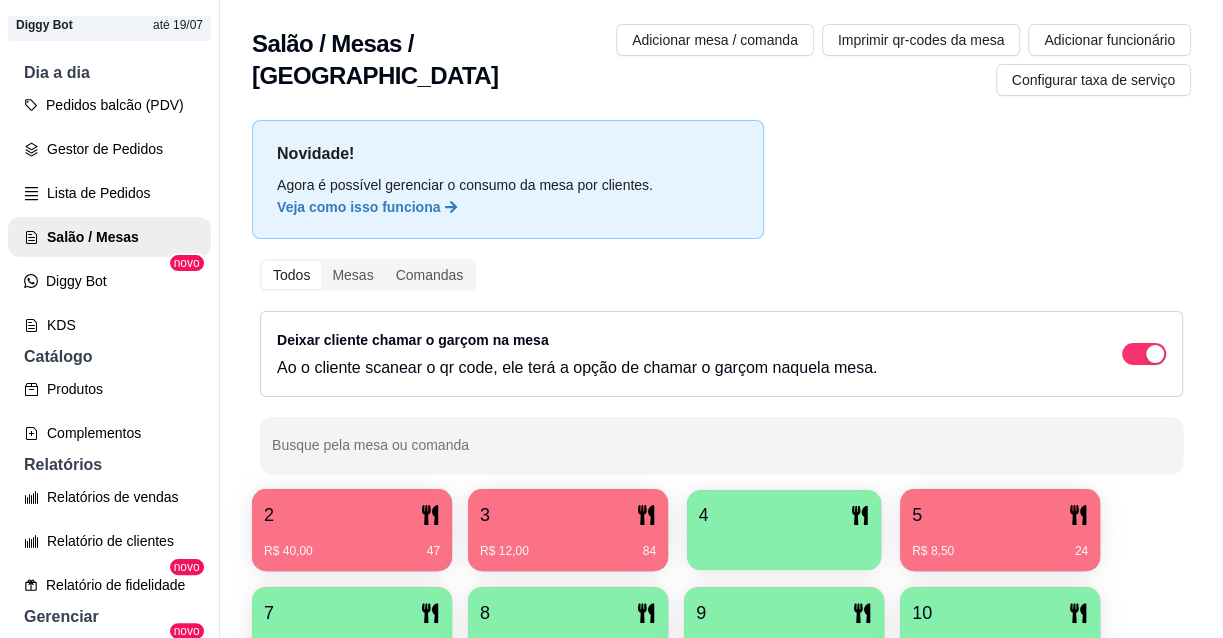 click on "4" at bounding box center (784, 515) 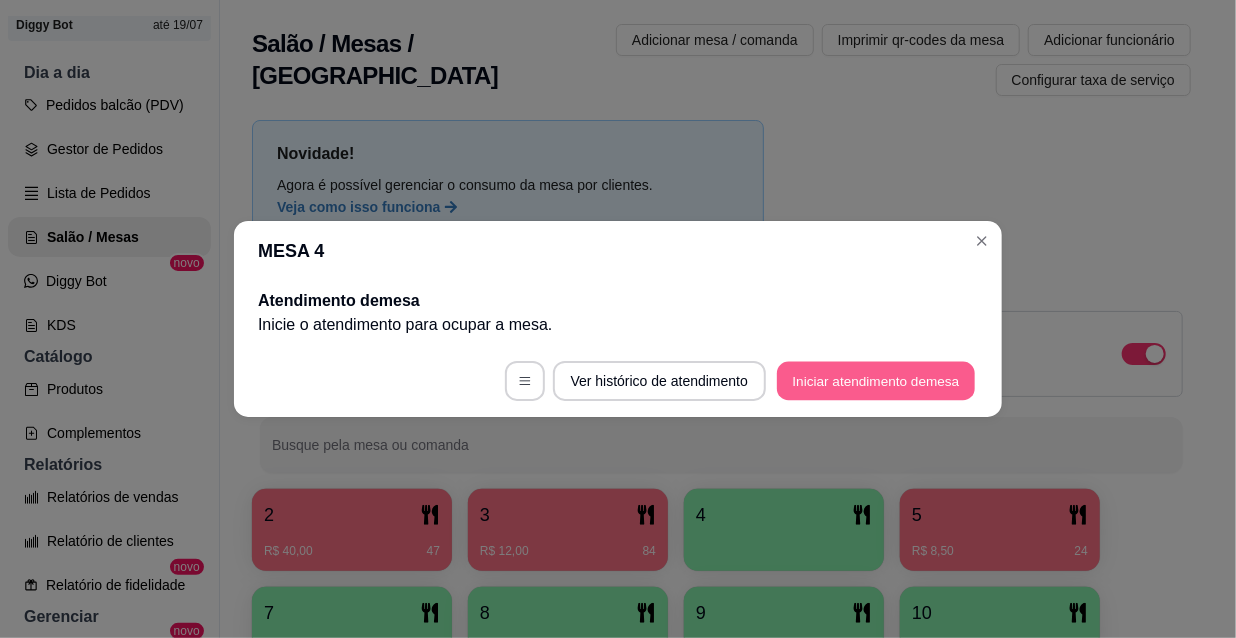 click on "Iniciar atendimento de  mesa" at bounding box center (876, 381) 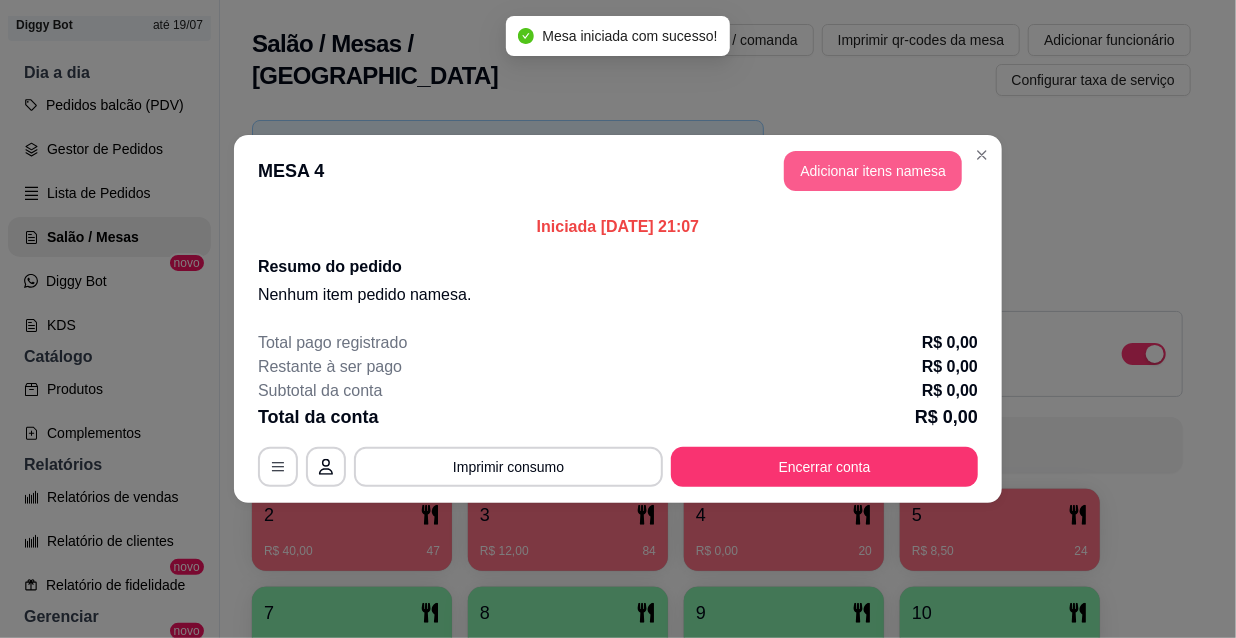 click on "Adicionar itens na  mesa" at bounding box center [873, 171] 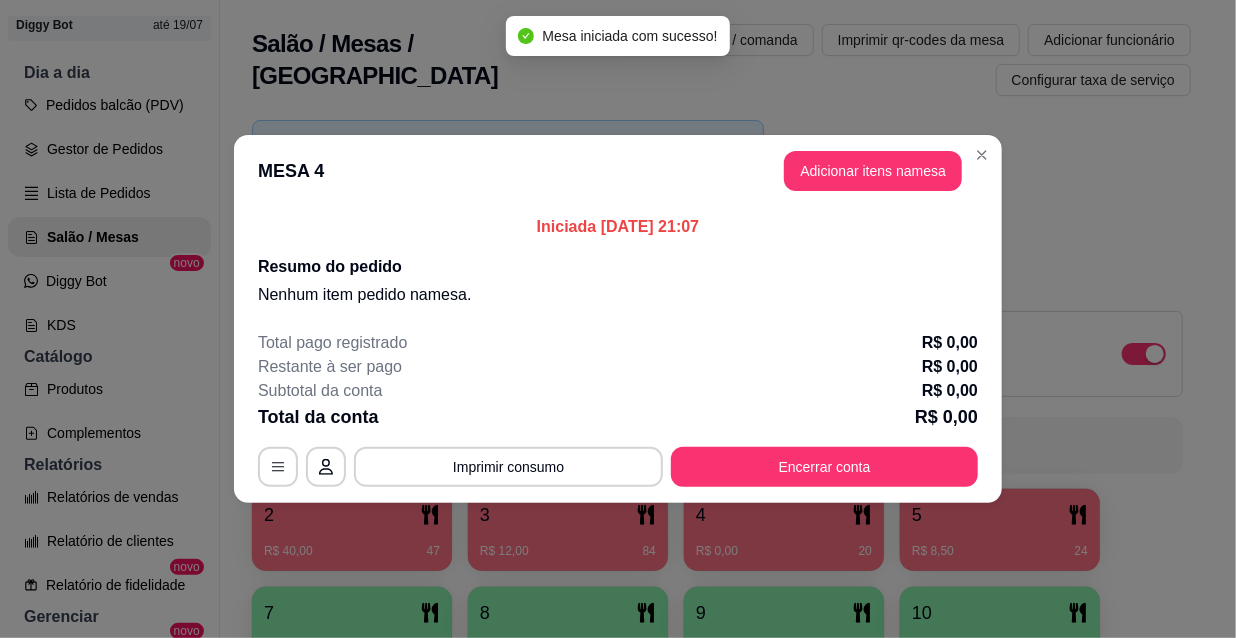 click on "Pesquisa" at bounding box center (400, 121) 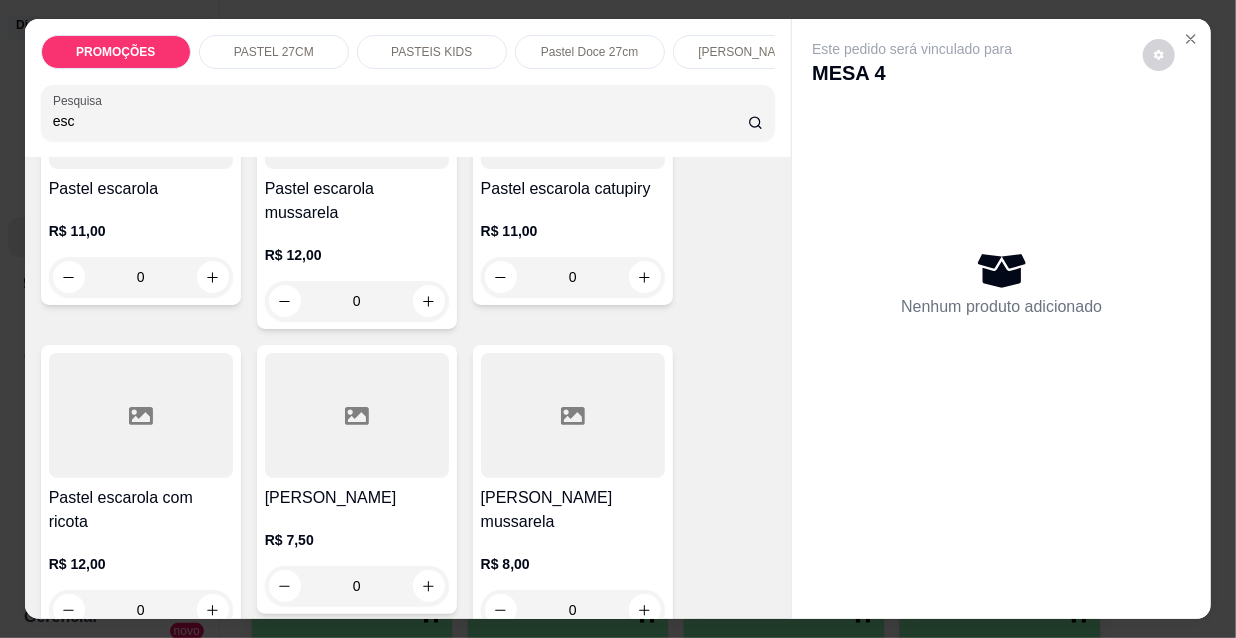 scroll, scrollTop: 272, scrollLeft: 0, axis: vertical 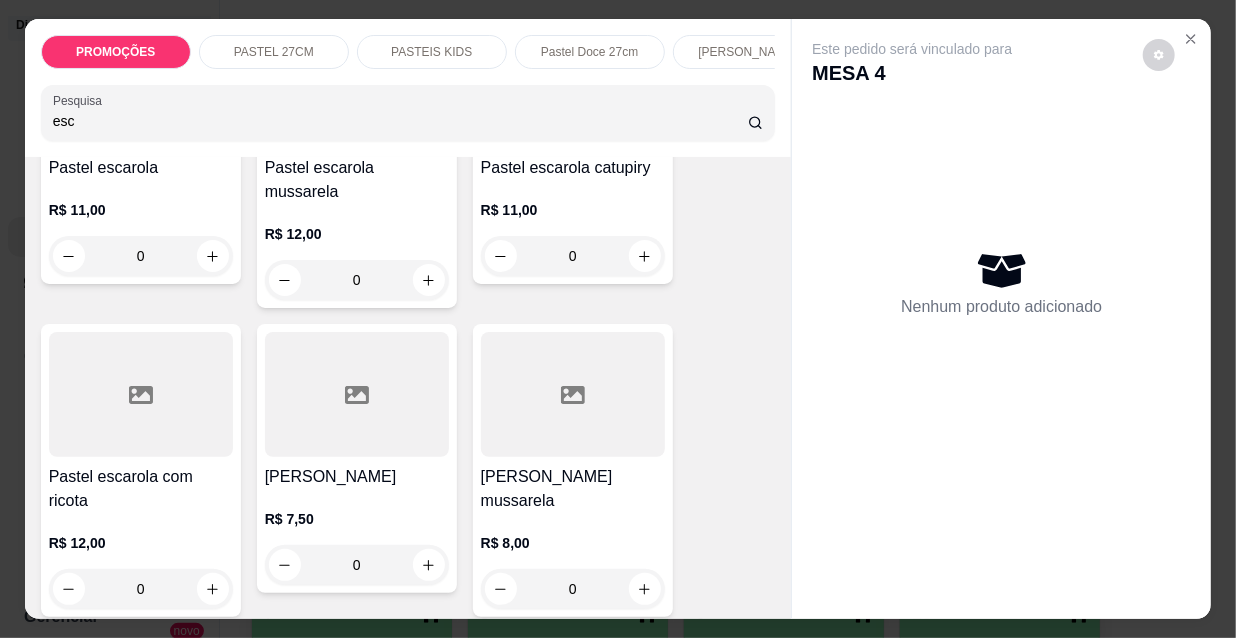type on "esc" 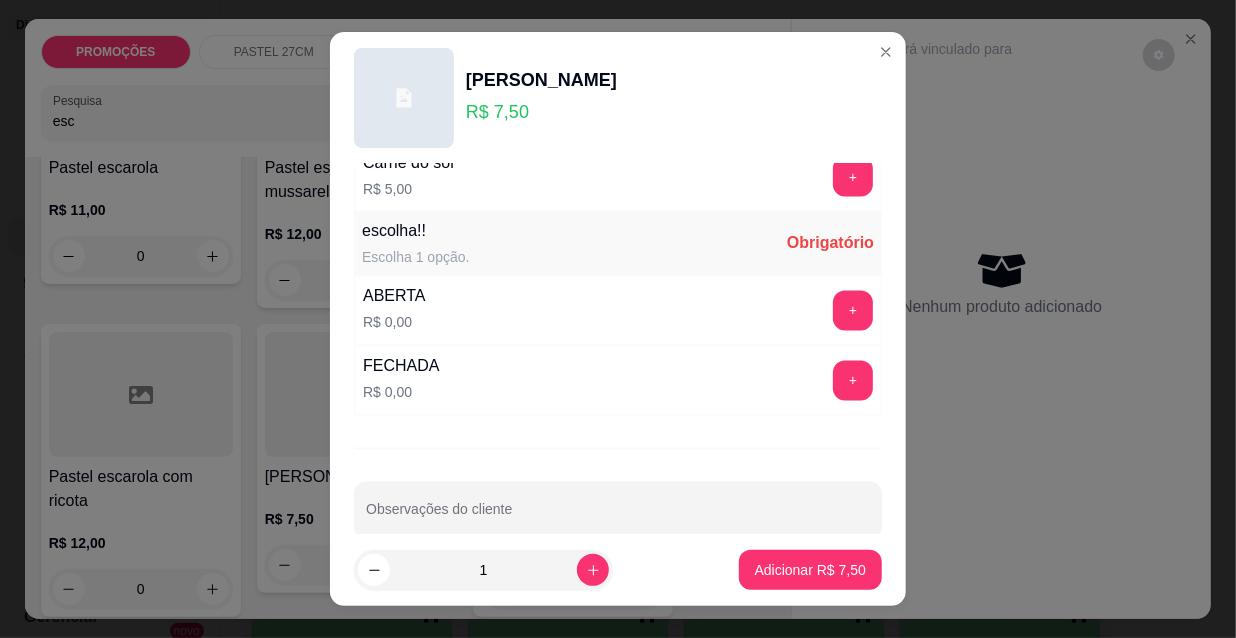 scroll, scrollTop: 1661, scrollLeft: 0, axis: vertical 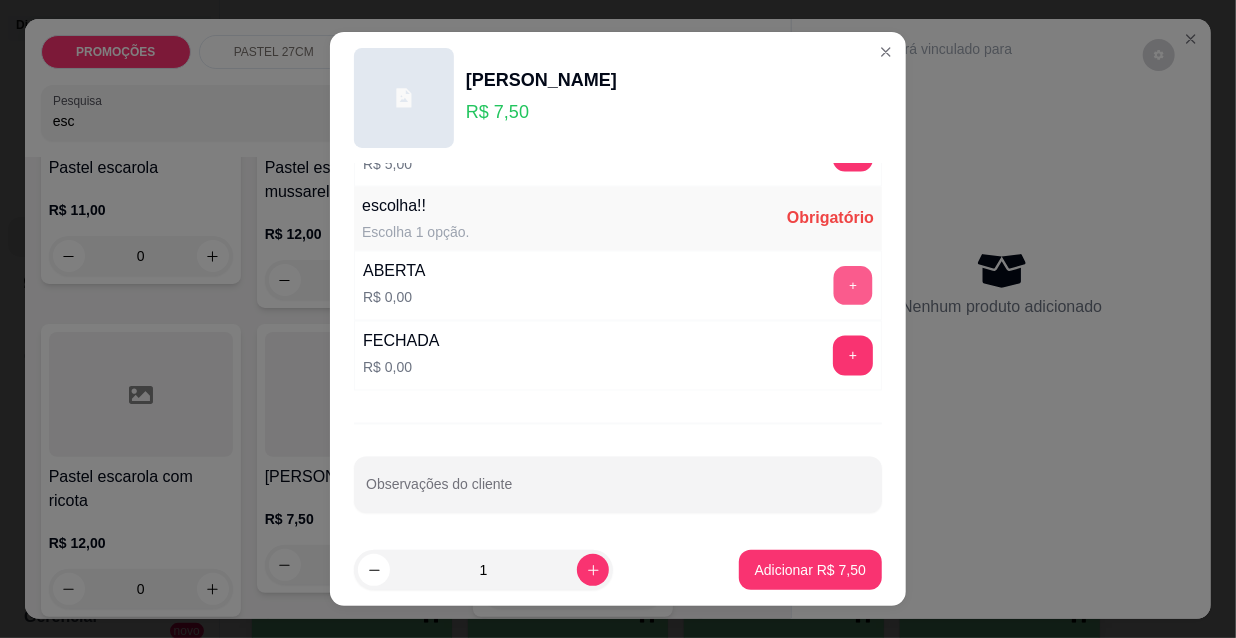 click on "+" at bounding box center [853, 286] 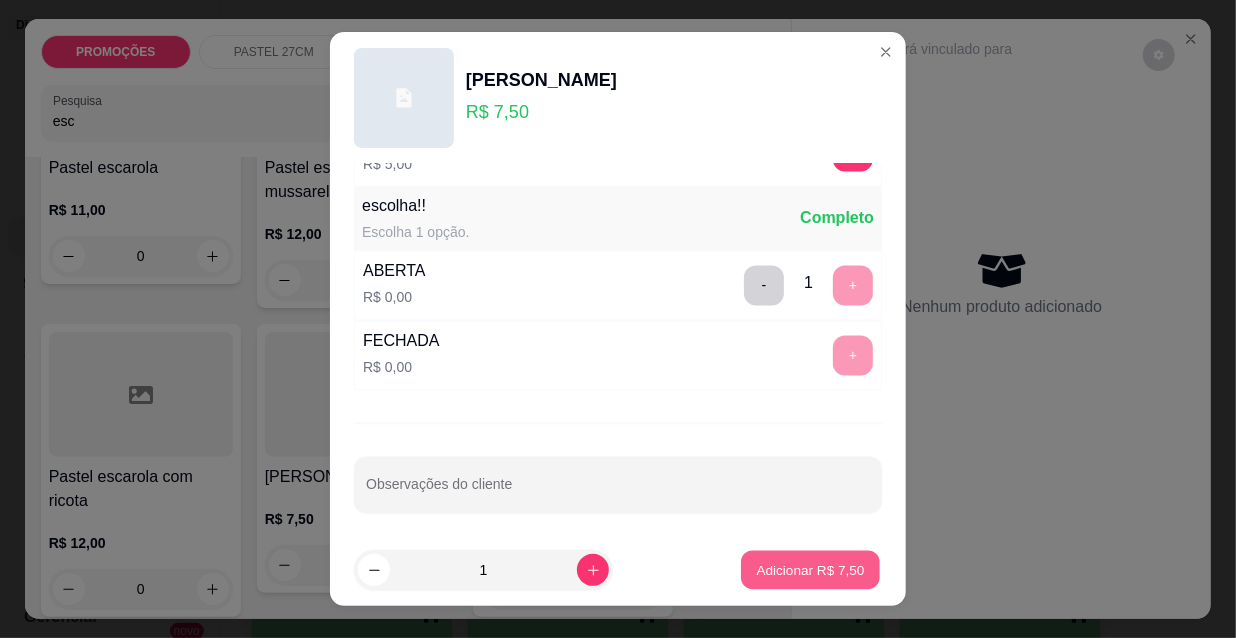 click on "Adicionar   R$ 7,50" at bounding box center [810, 569] 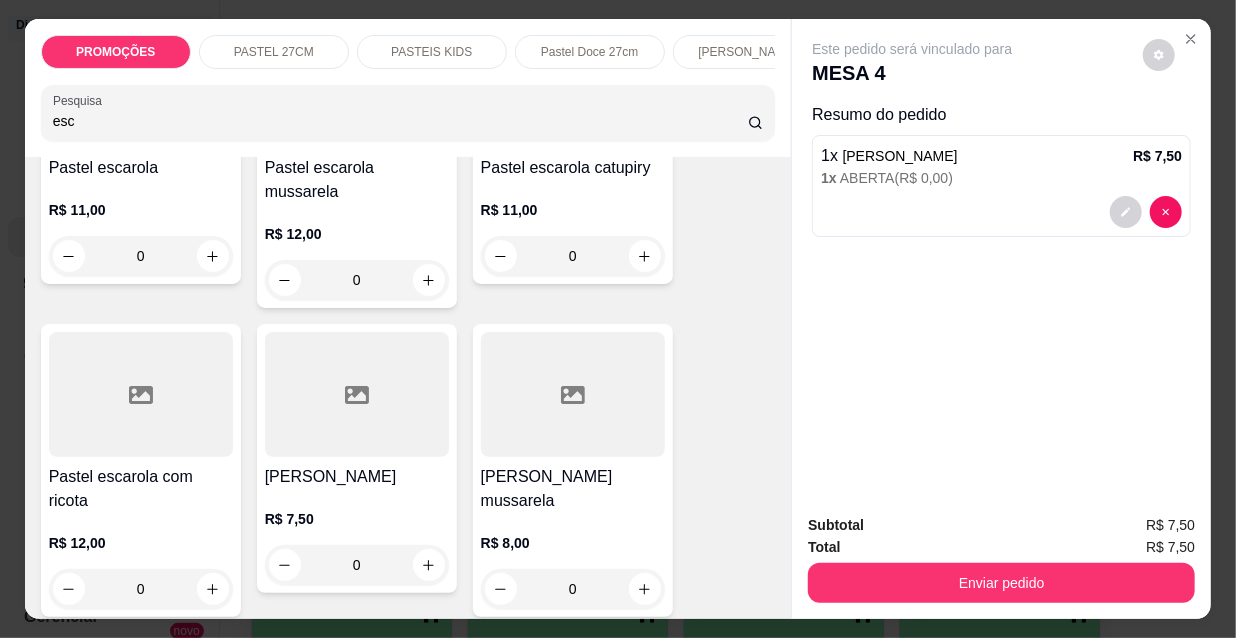 drag, startPoint x: 81, startPoint y: 119, endPoint x: 49, endPoint y: 119, distance: 32 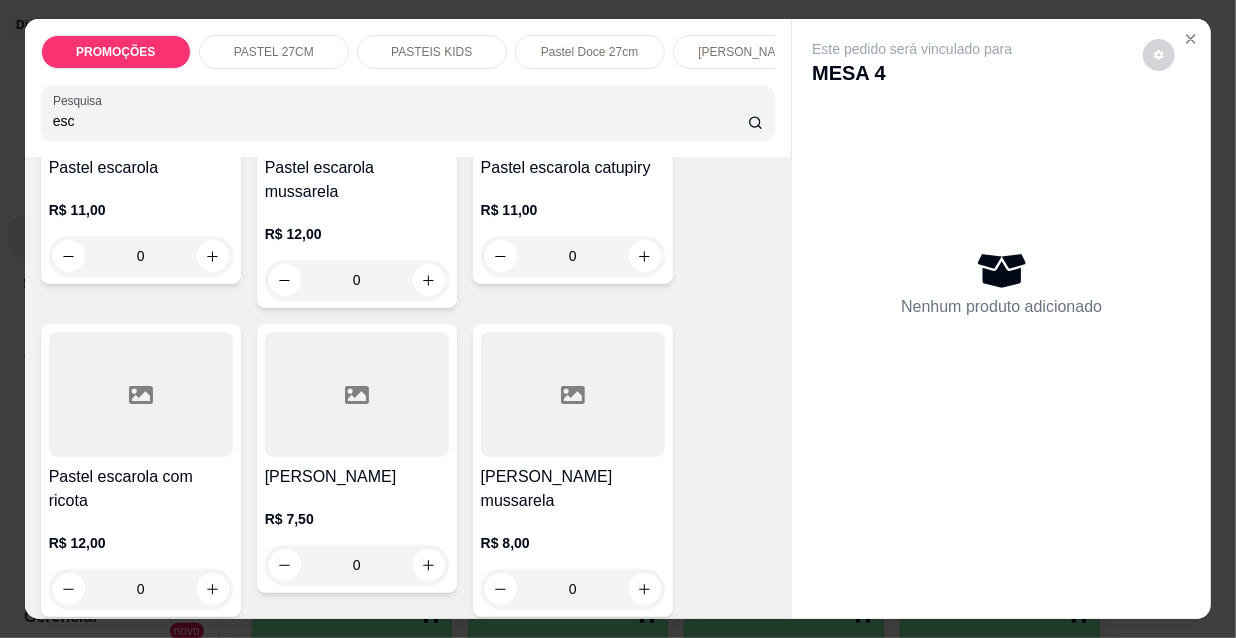 click at bounding box center [573, 394] 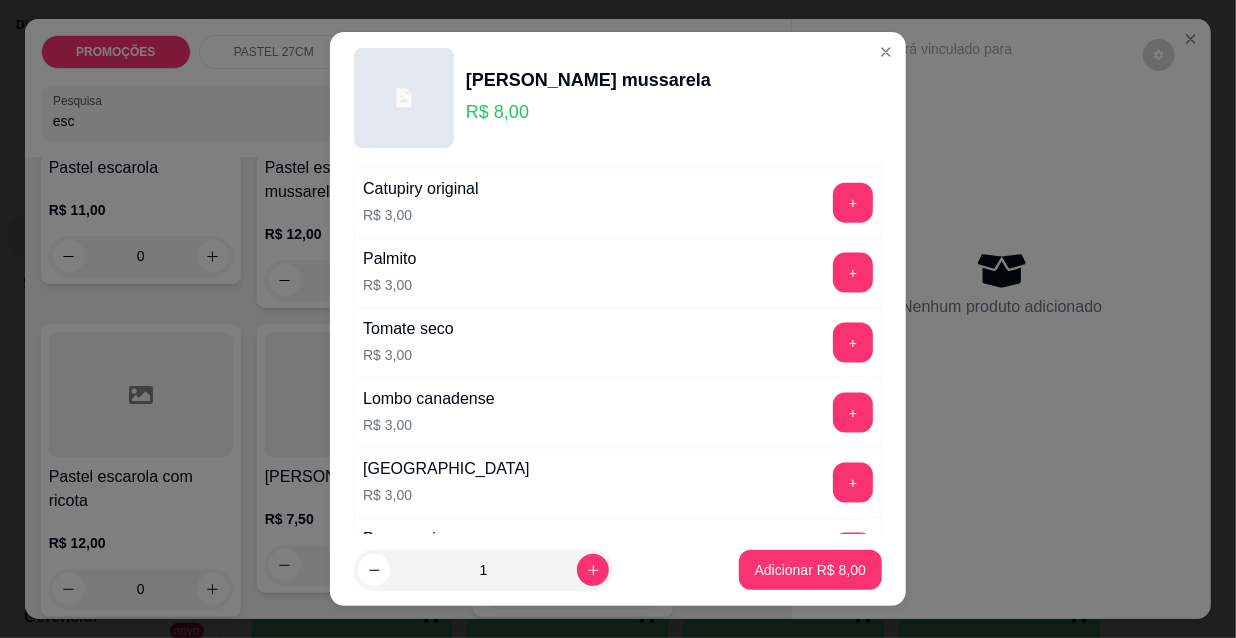 scroll, scrollTop: 1661, scrollLeft: 0, axis: vertical 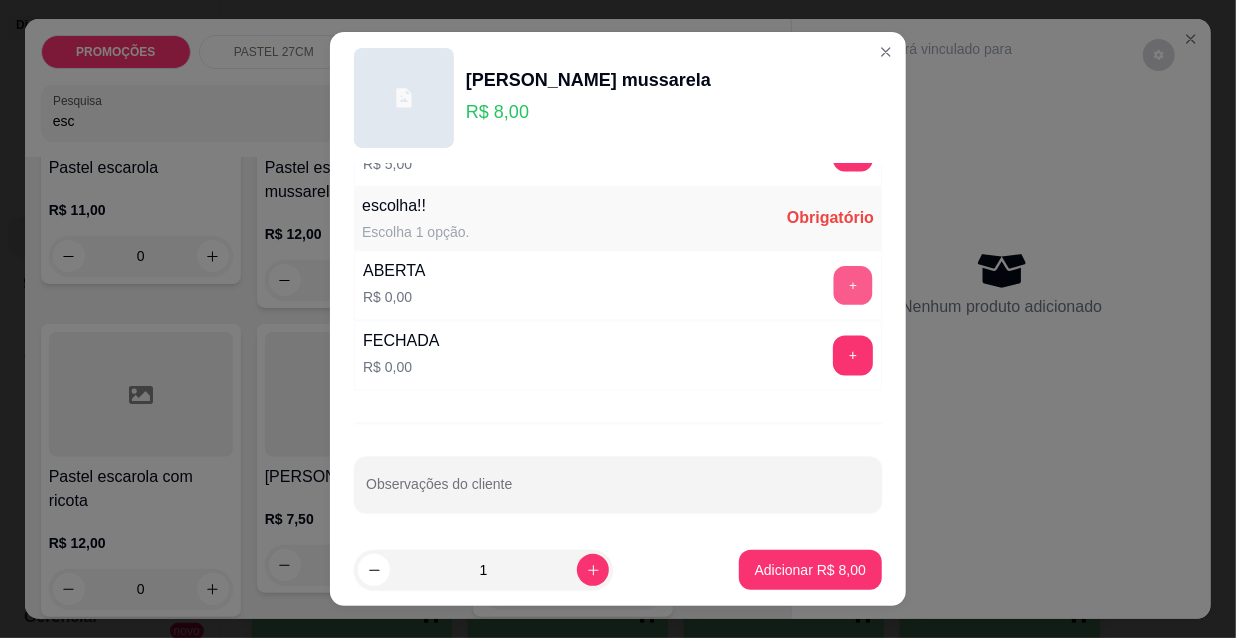 click on "+" at bounding box center (853, 286) 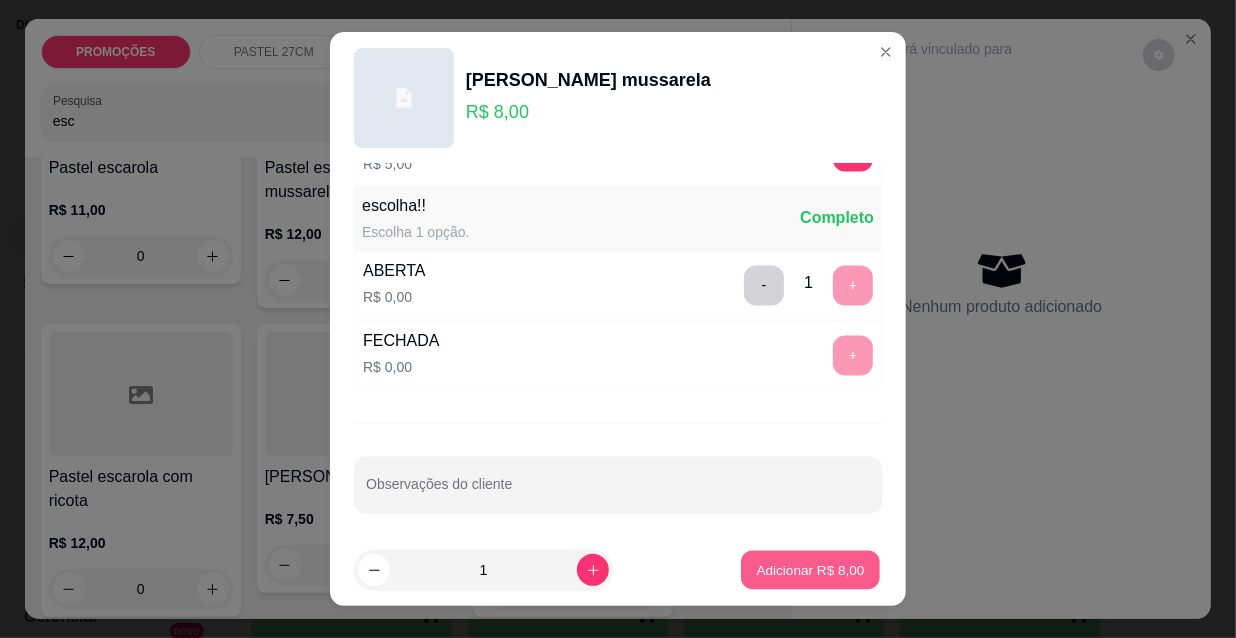click on "Adicionar   R$ 8,00" at bounding box center (810, 569) 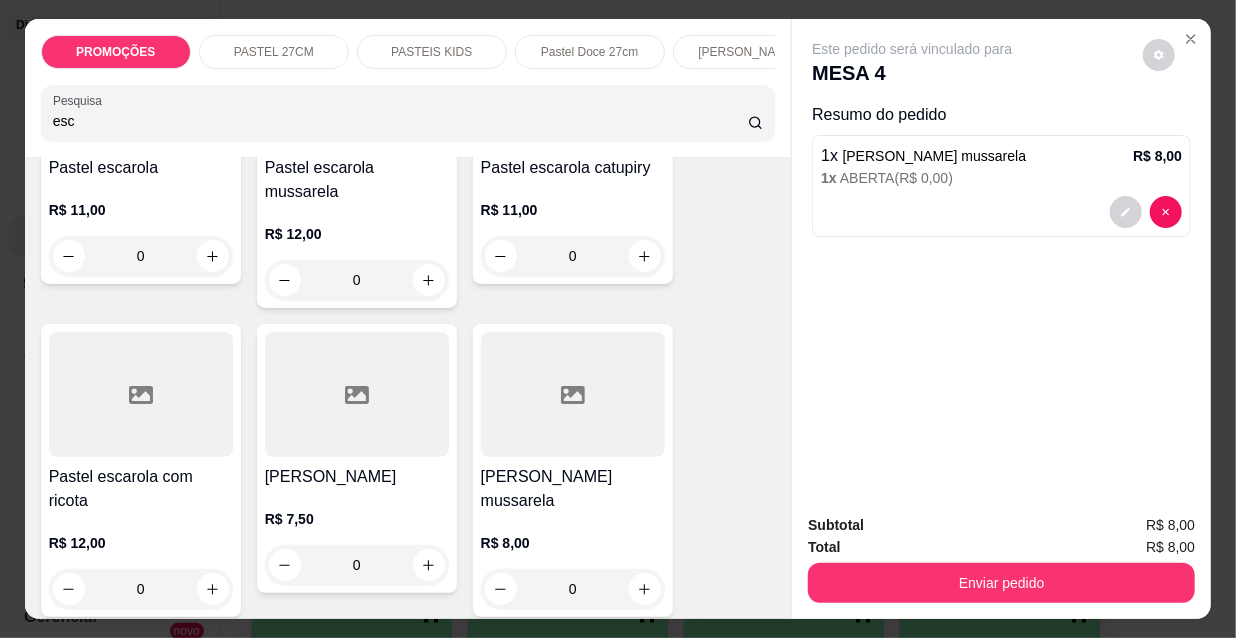drag, startPoint x: 32, startPoint y: 121, endPoint x: 8, endPoint y: 121, distance: 24 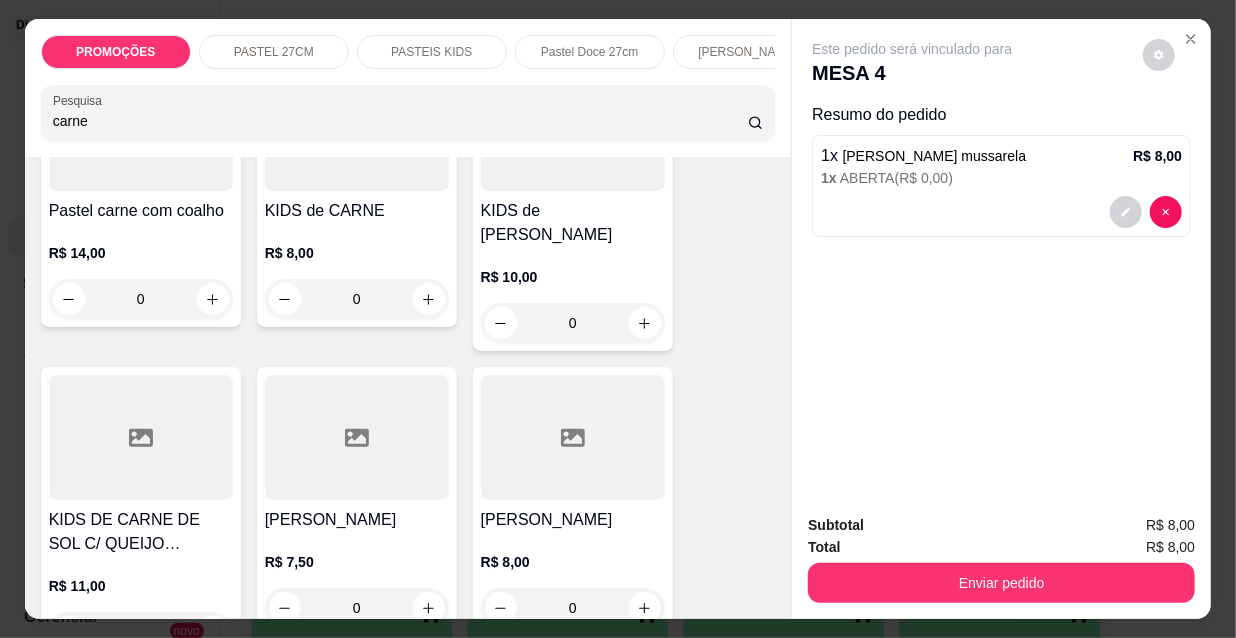 scroll, scrollTop: 1181, scrollLeft: 0, axis: vertical 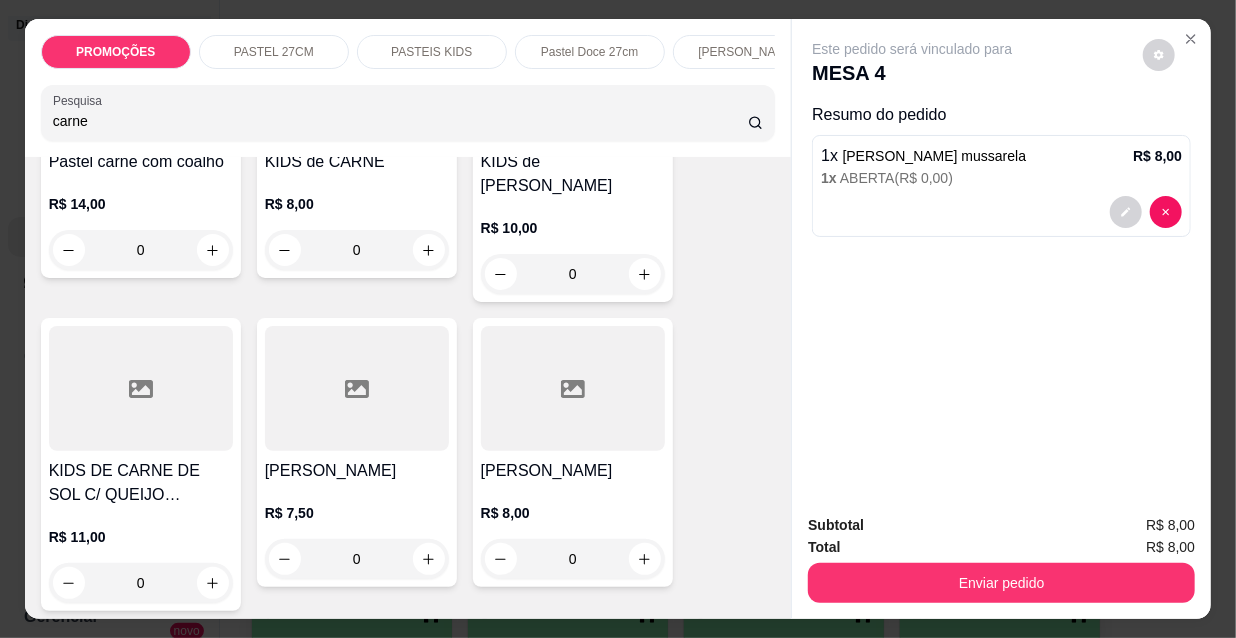 type on "carne" 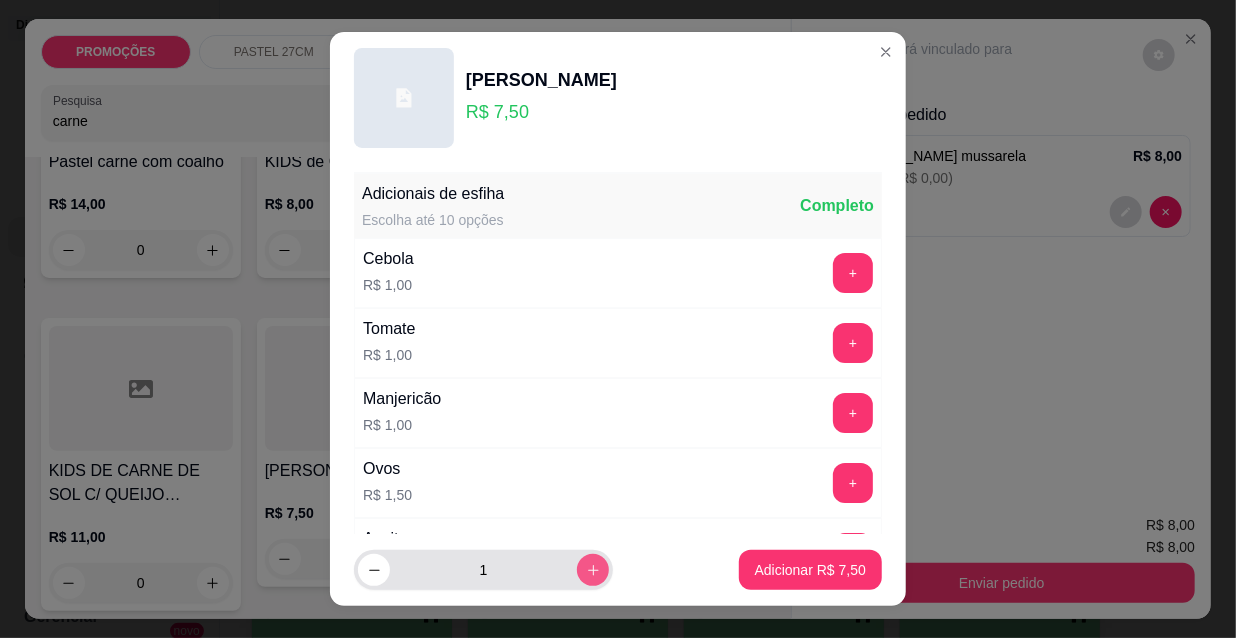 click 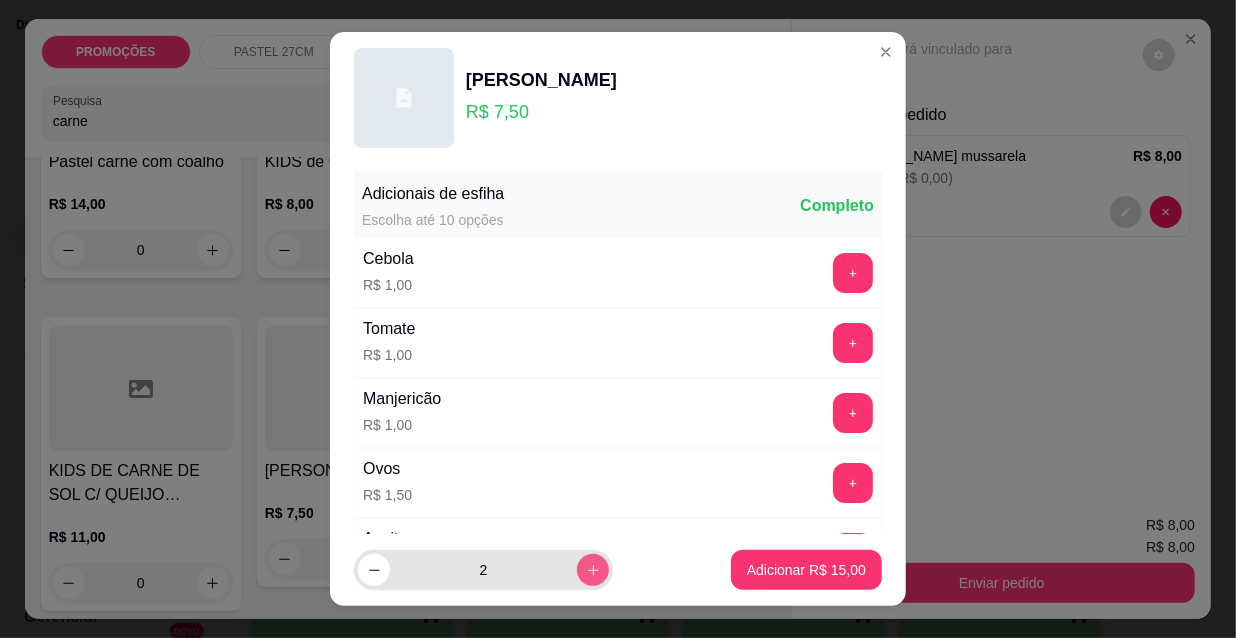 click 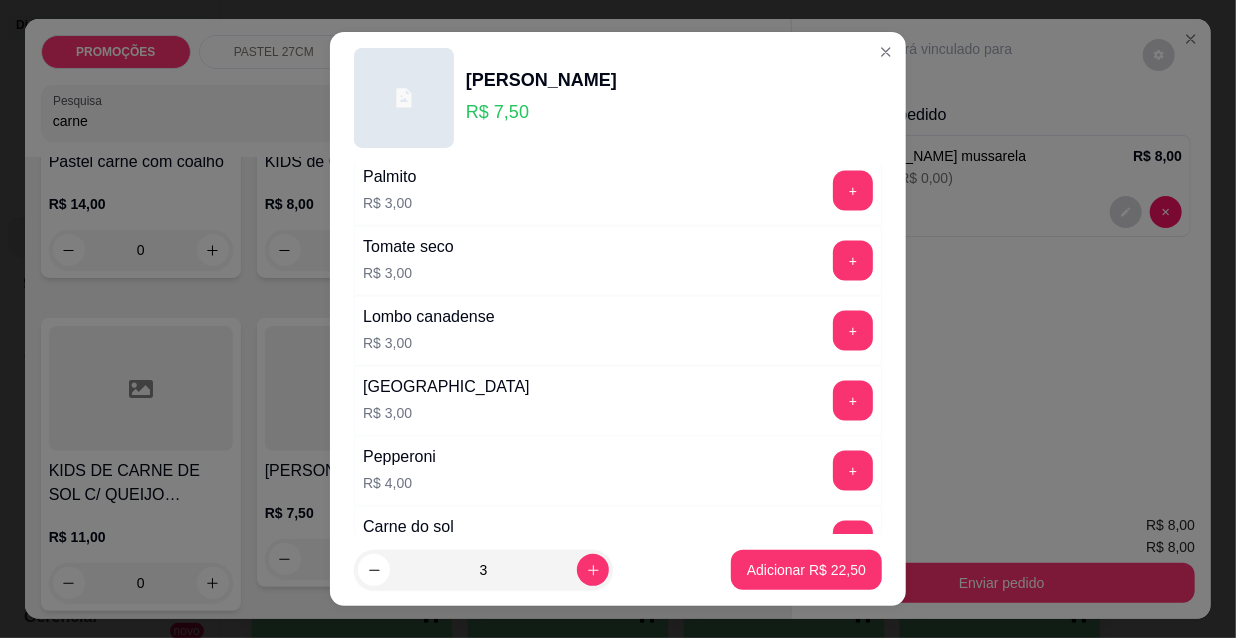 scroll, scrollTop: 1636, scrollLeft: 0, axis: vertical 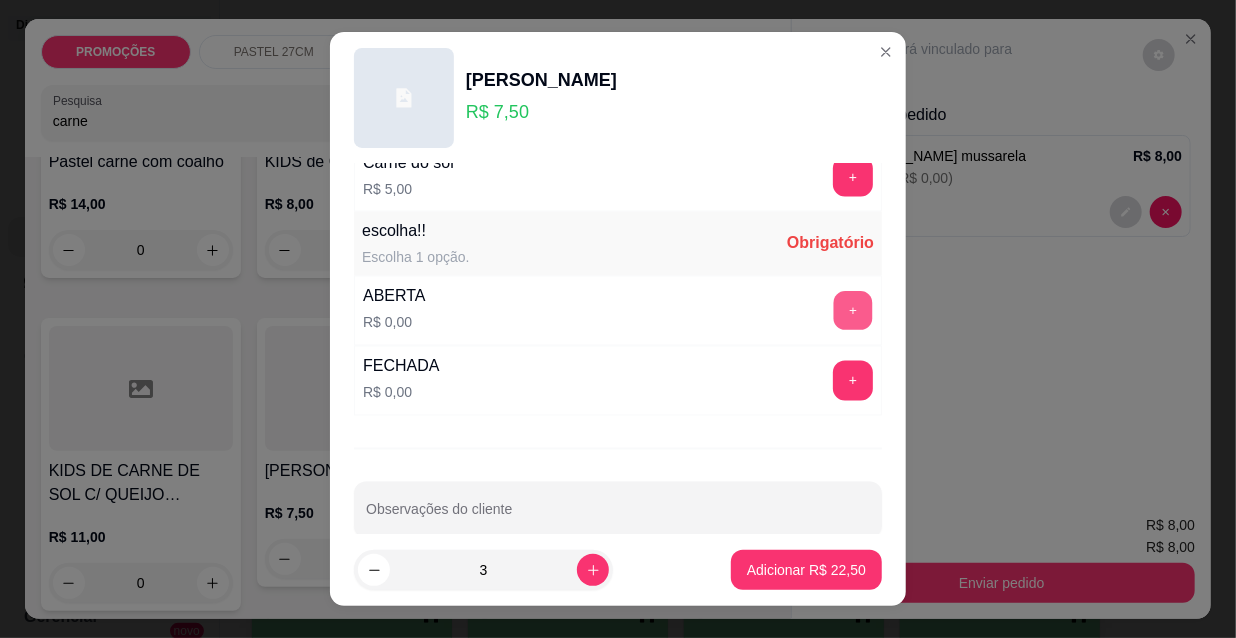 click on "+" at bounding box center [853, 311] 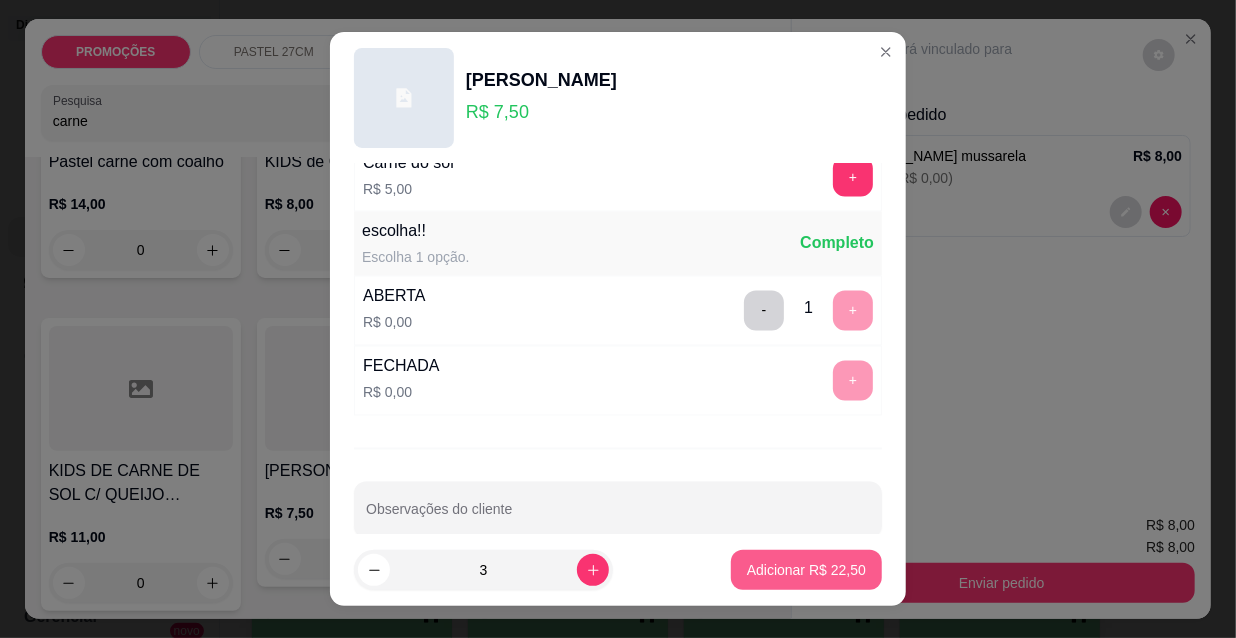 click on "Adicionar   R$ 22,50" at bounding box center (806, 570) 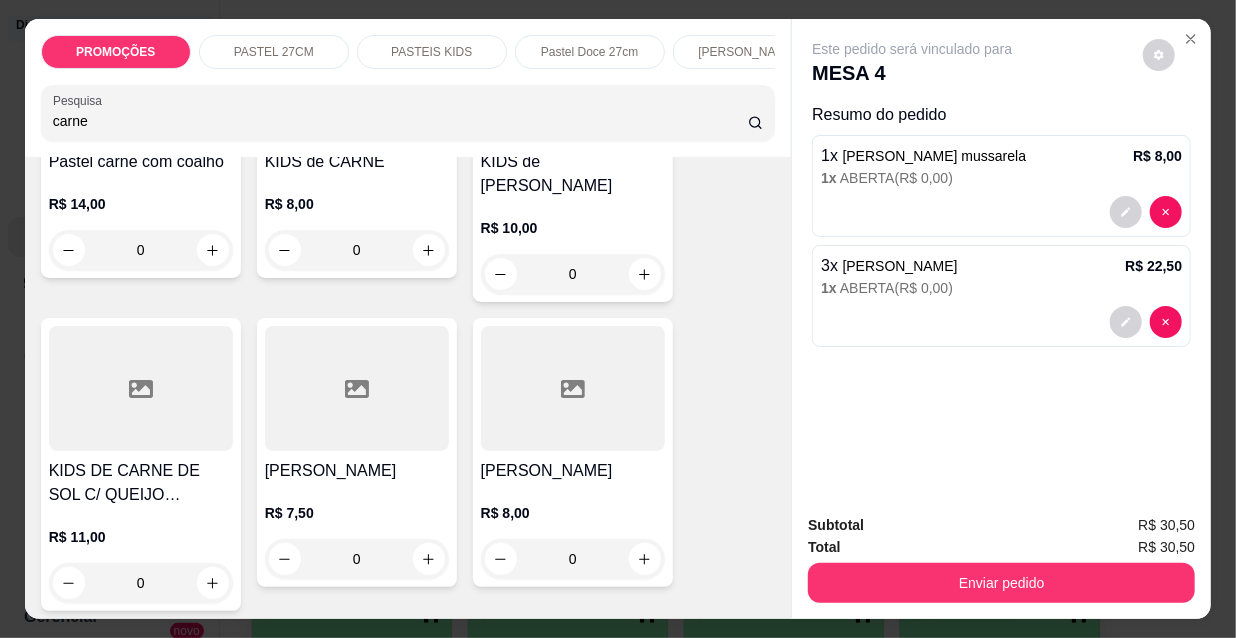 drag, startPoint x: 82, startPoint y: 122, endPoint x: 0, endPoint y: 117, distance: 82.1523 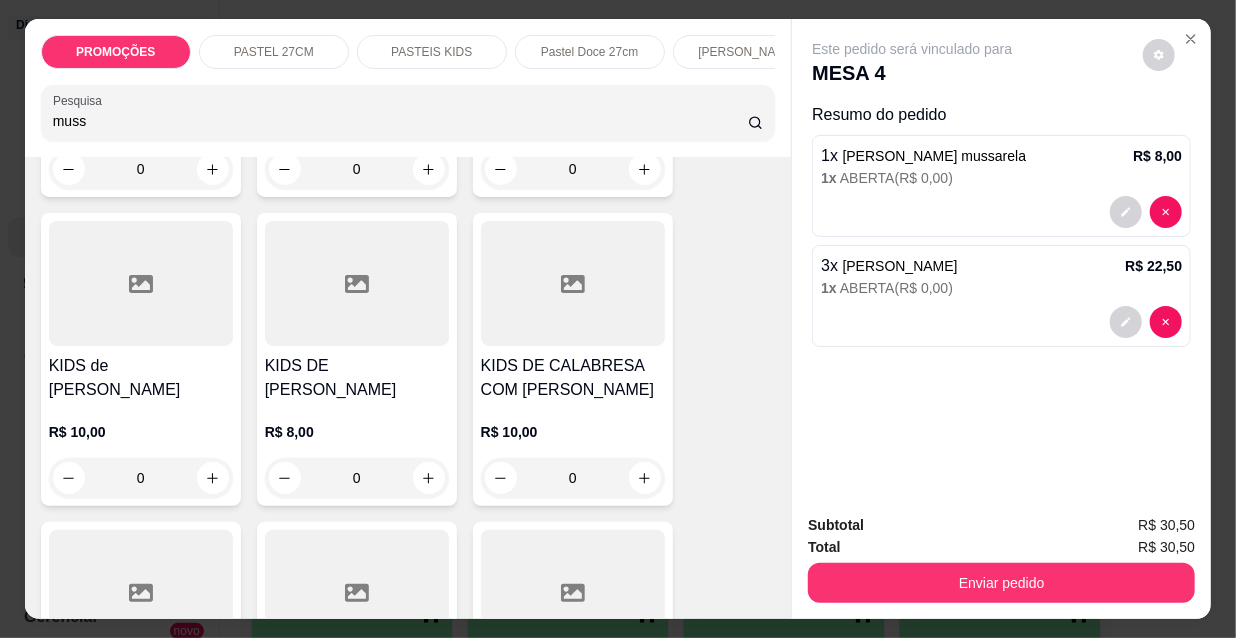 scroll, scrollTop: 1687, scrollLeft: 0, axis: vertical 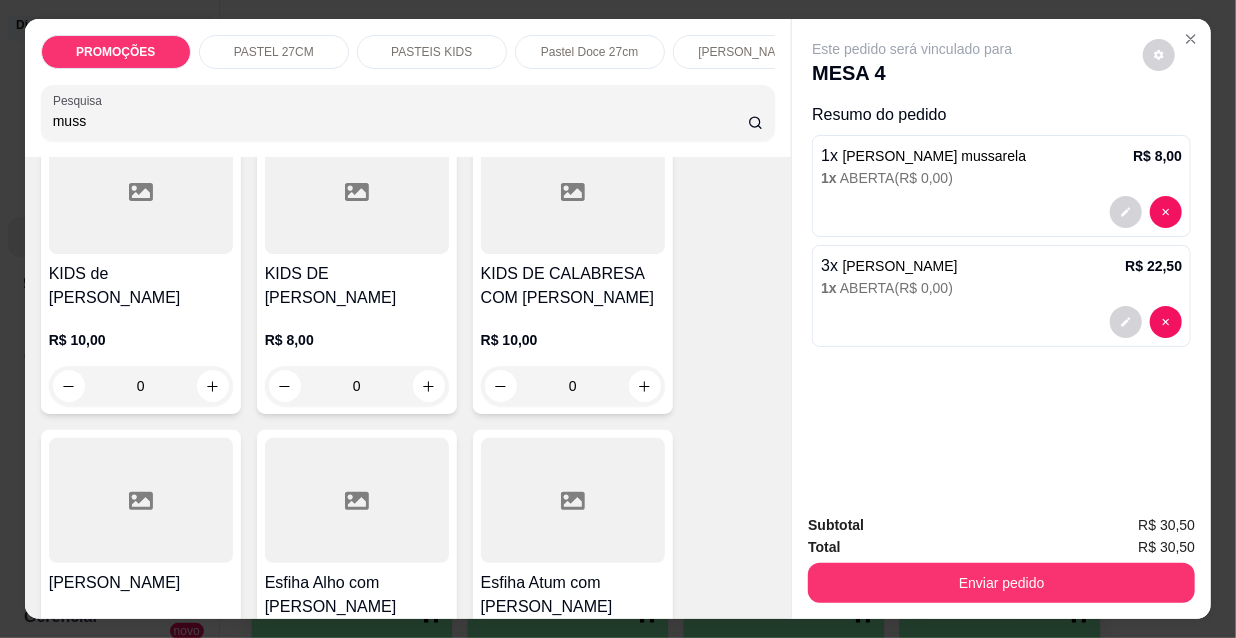 type on "muss" 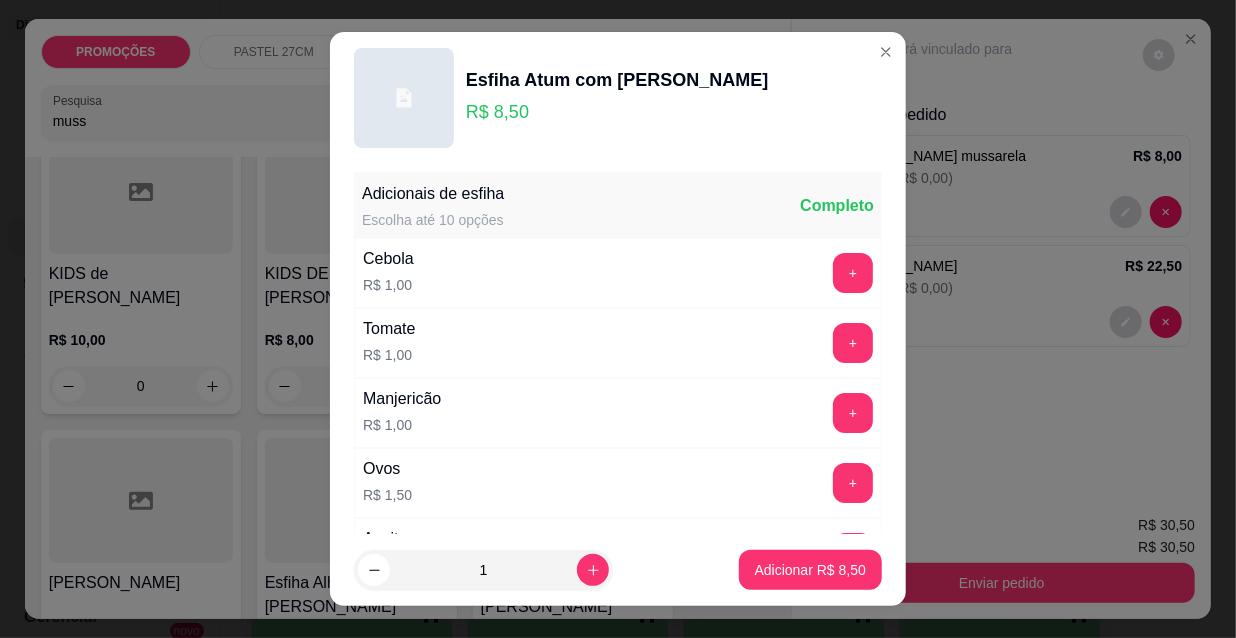 click on "KIDS DE MUSSARELA   R$ 8,00 0" at bounding box center [357, 267] 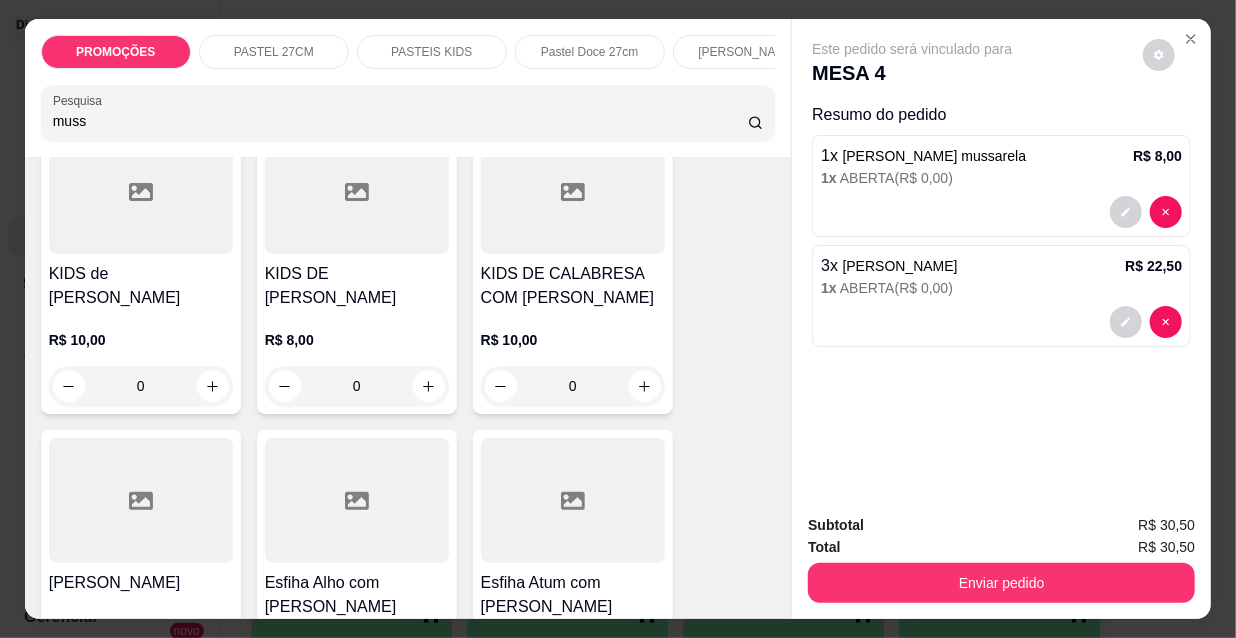 click at bounding box center (141, 500) 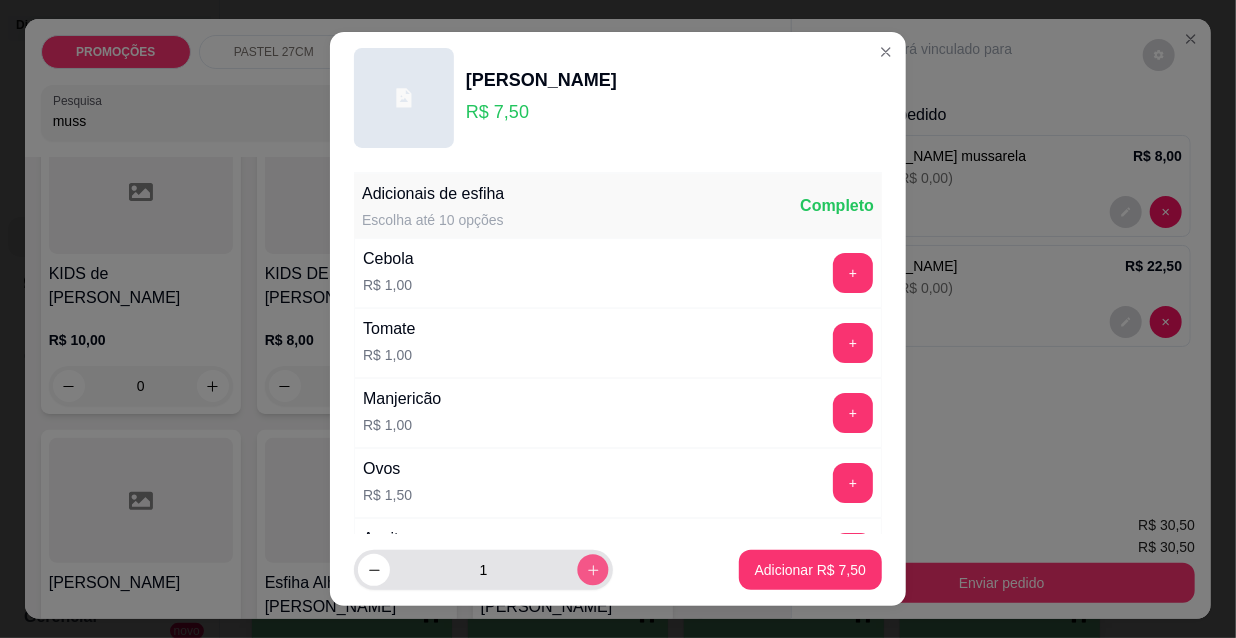 click 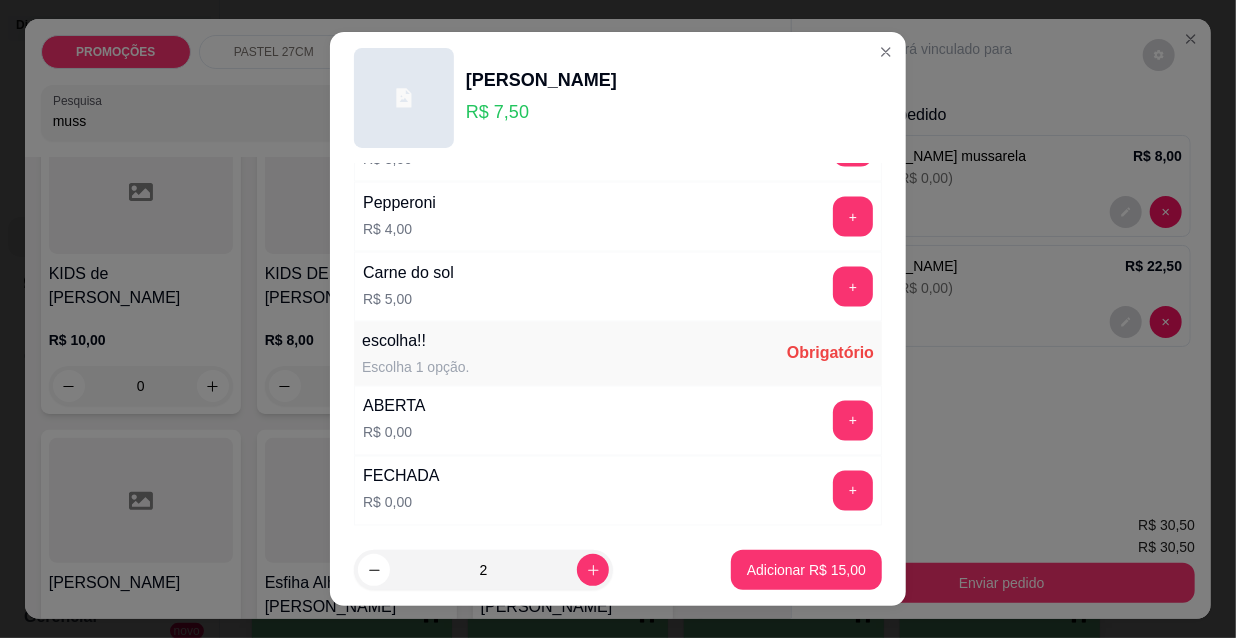 scroll, scrollTop: 1661, scrollLeft: 0, axis: vertical 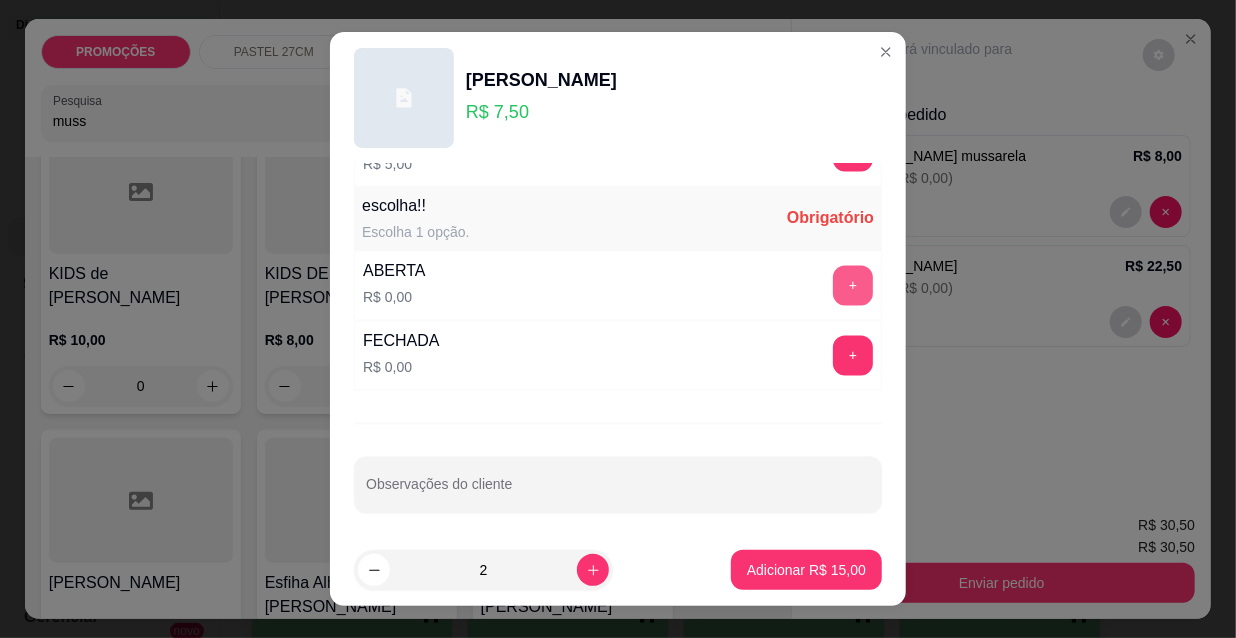click on "+" at bounding box center [853, 286] 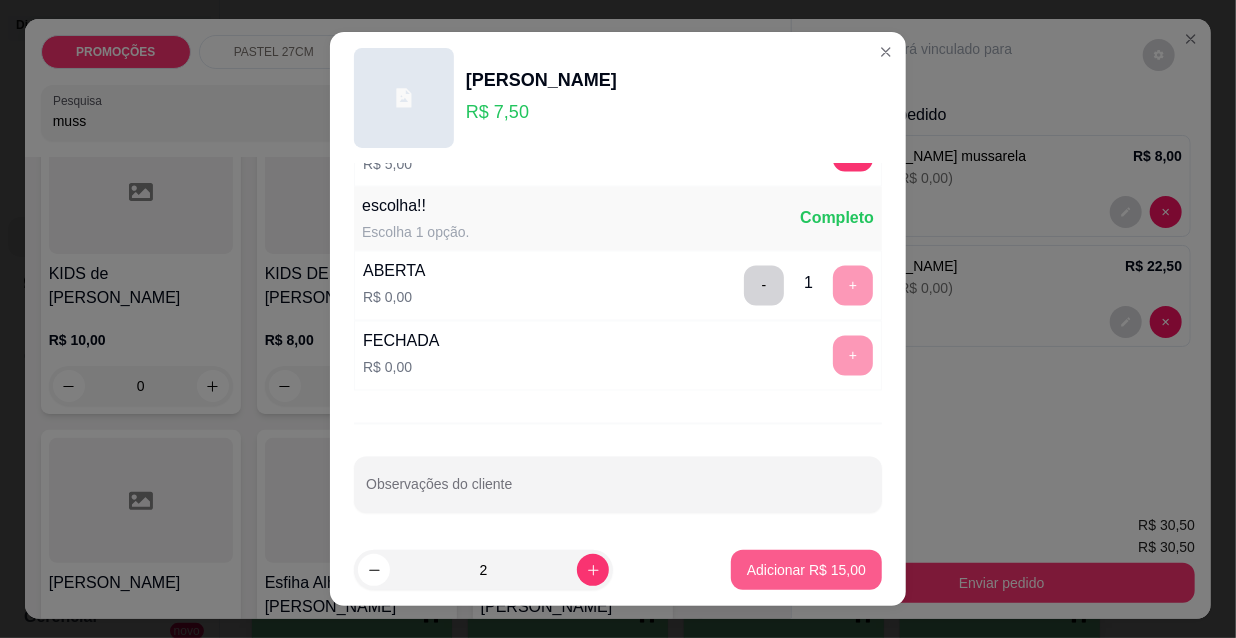 click on "Adicionar   R$ 15,00" at bounding box center (806, 570) 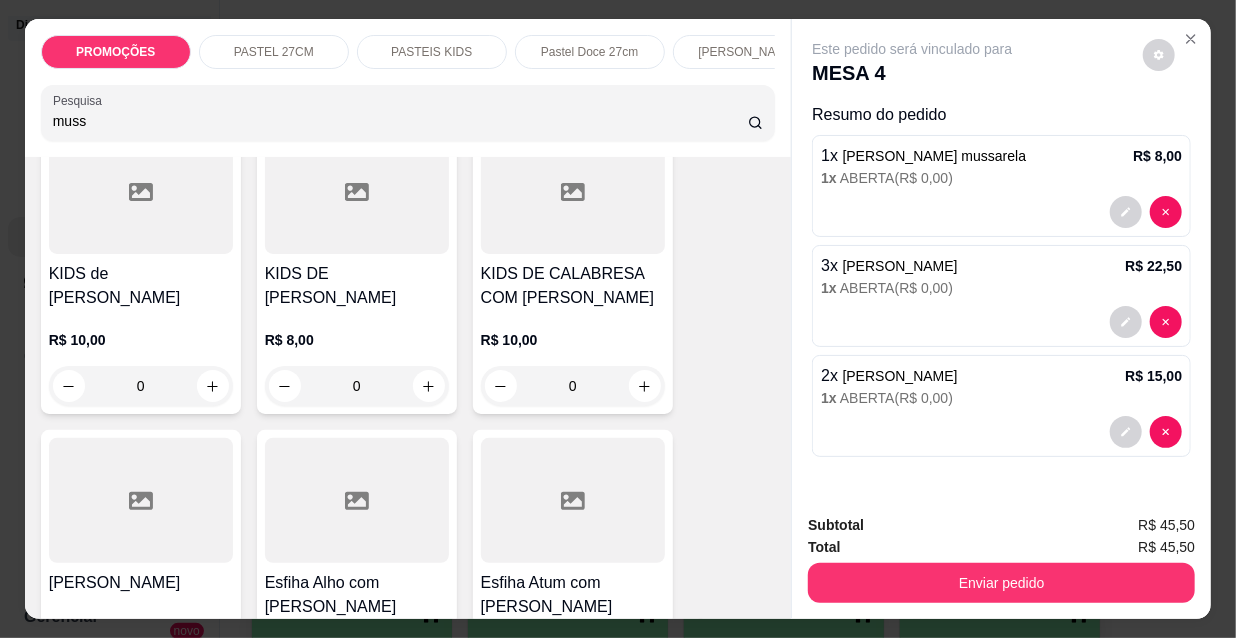 click on "muss" at bounding box center (408, 113) 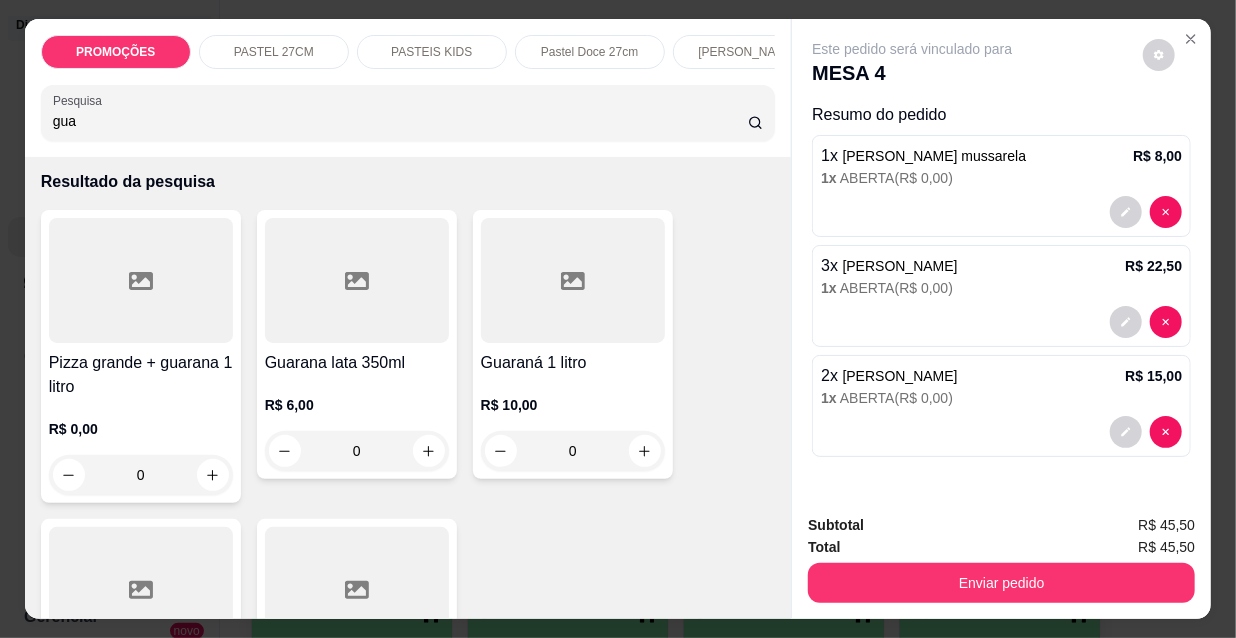 scroll, scrollTop: 0, scrollLeft: 0, axis: both 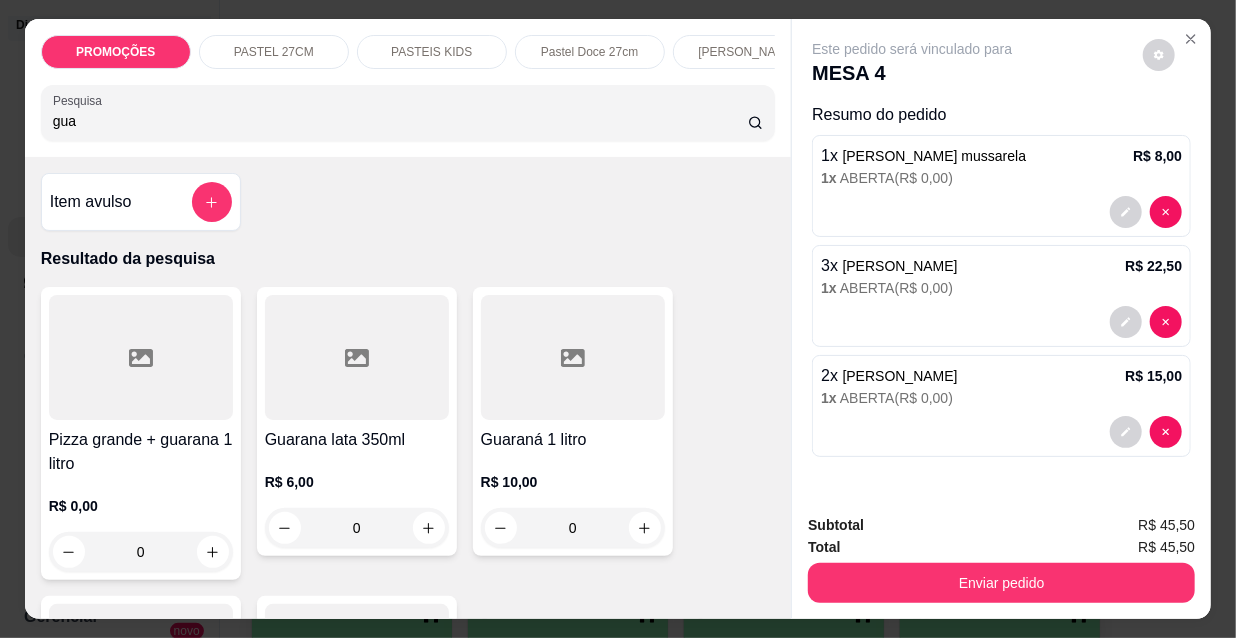 type on "gua" 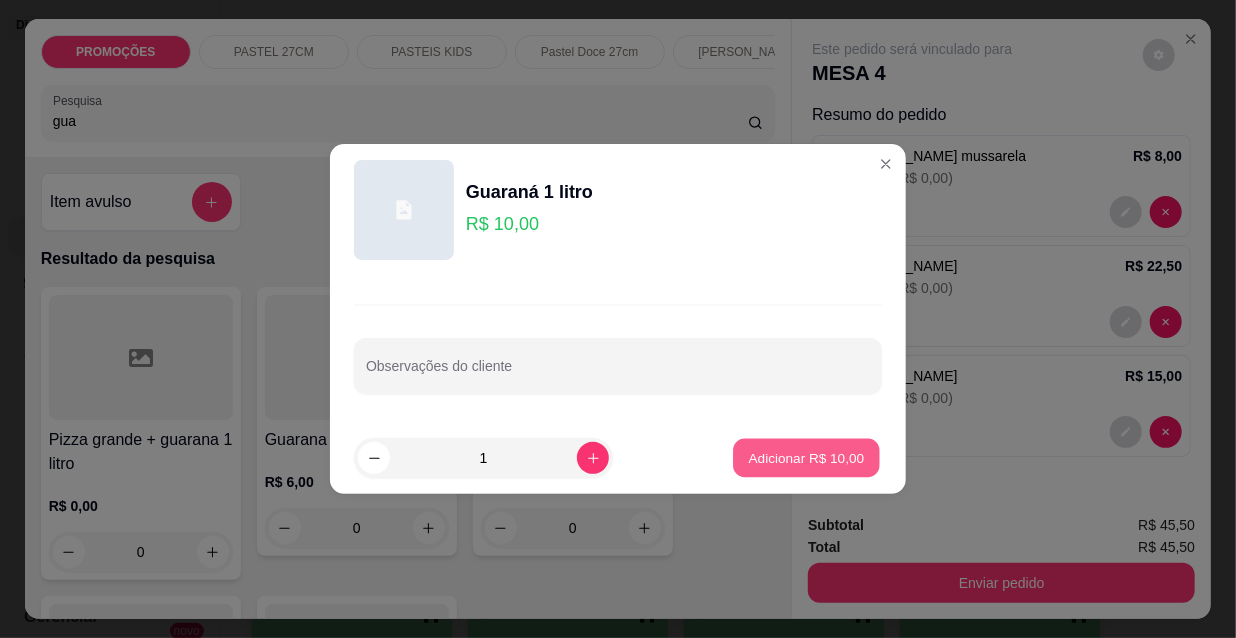 click on "Adicionar   R$ 10,00" at bounding box center (807, 457) 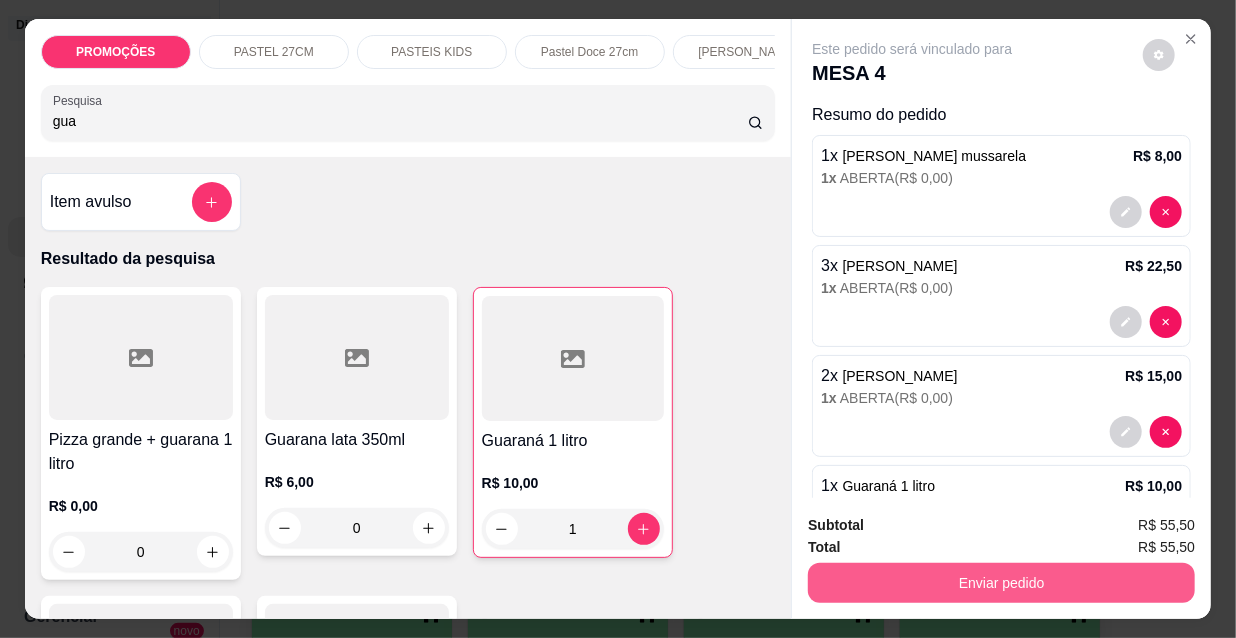 click on "Enviar pedido" at bounding box center [1001, 583] 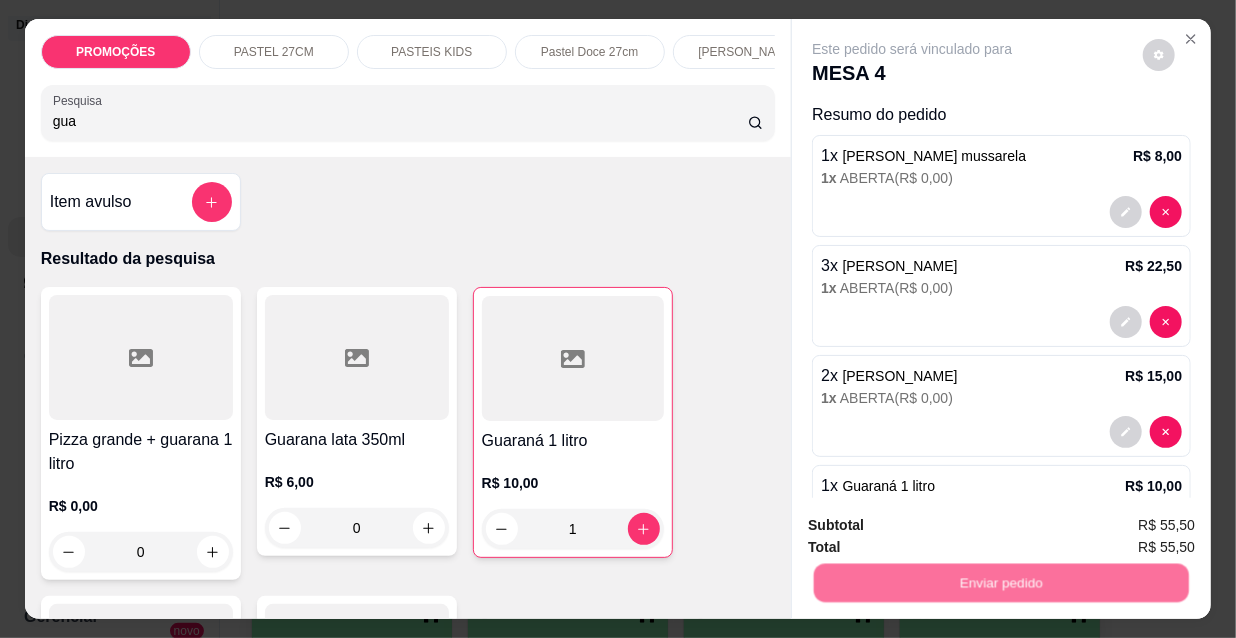 click on "Não registrar e enviar pedido" at bounding box center [937, 526] 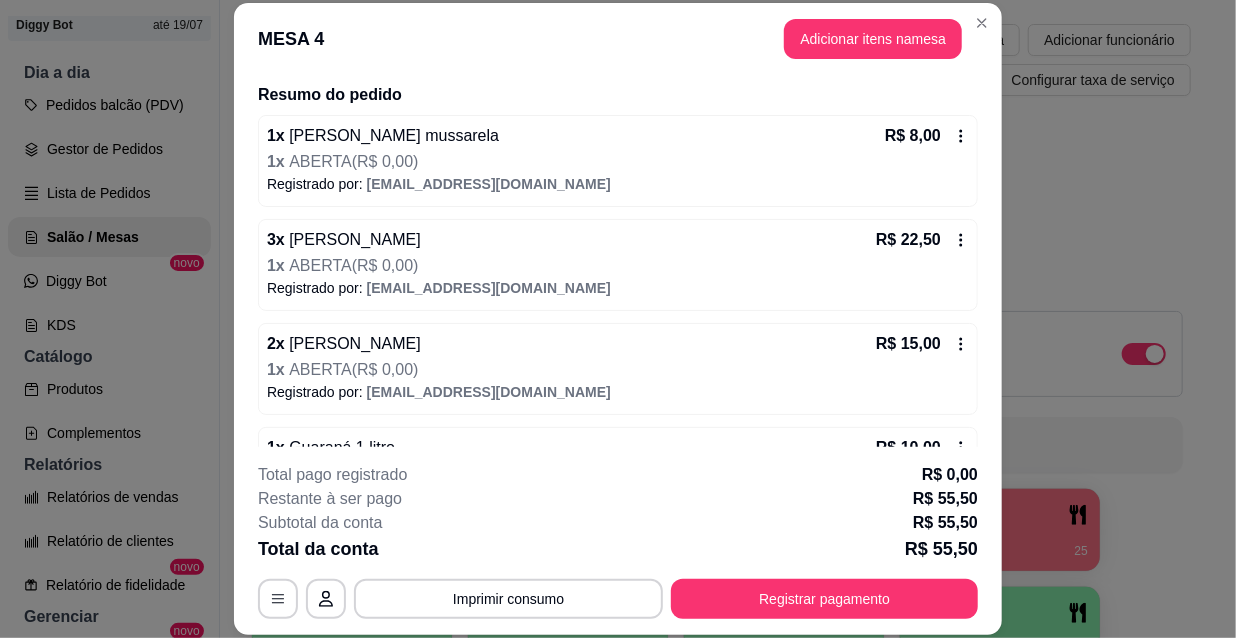 scroll, scrollTop: 201, scrollLeft: 0, axis: vertical 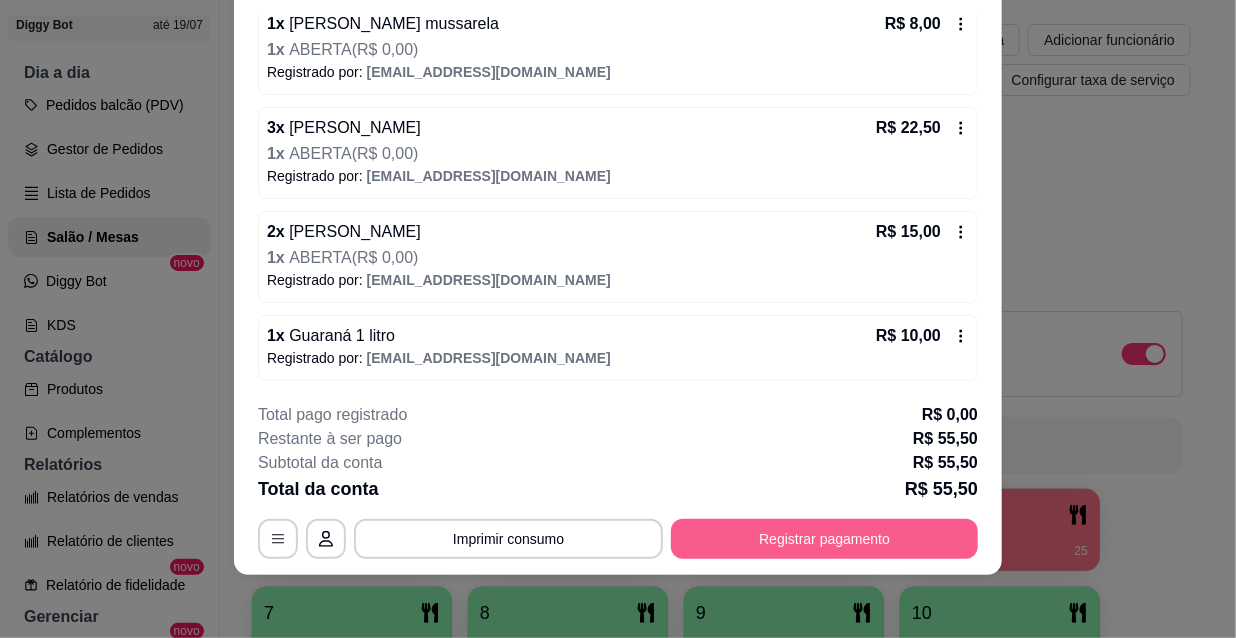 click on "Registrar pagamento" at bounding box center [824, 539] 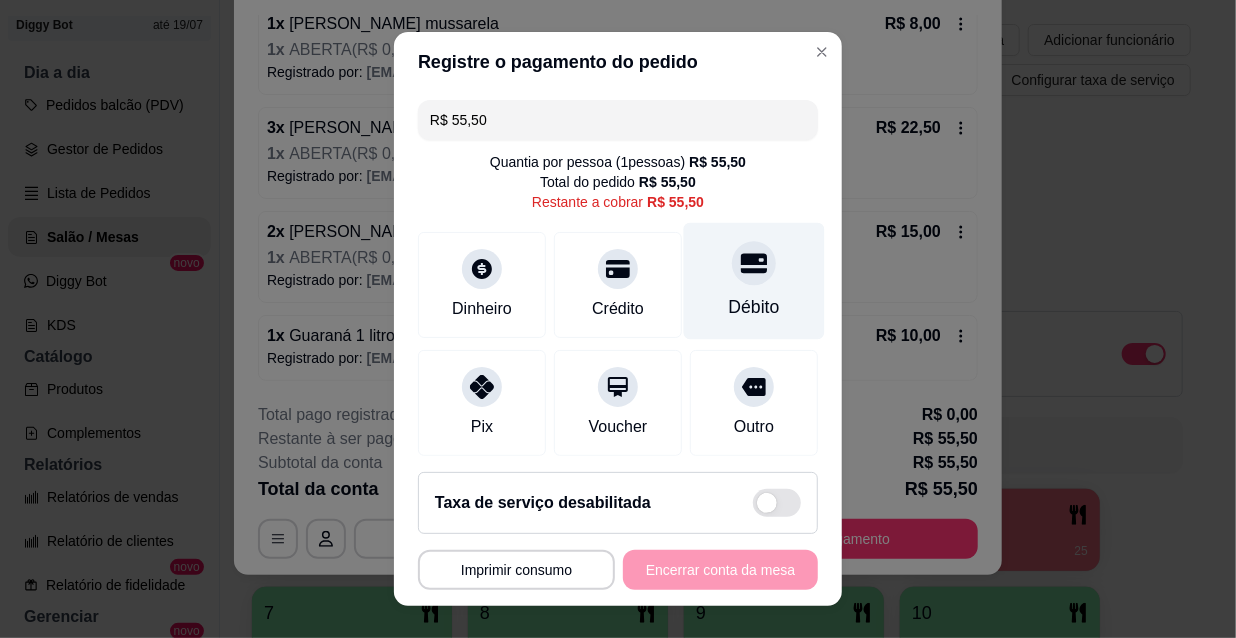 click on "Débito" at bounding box center (754, 307) 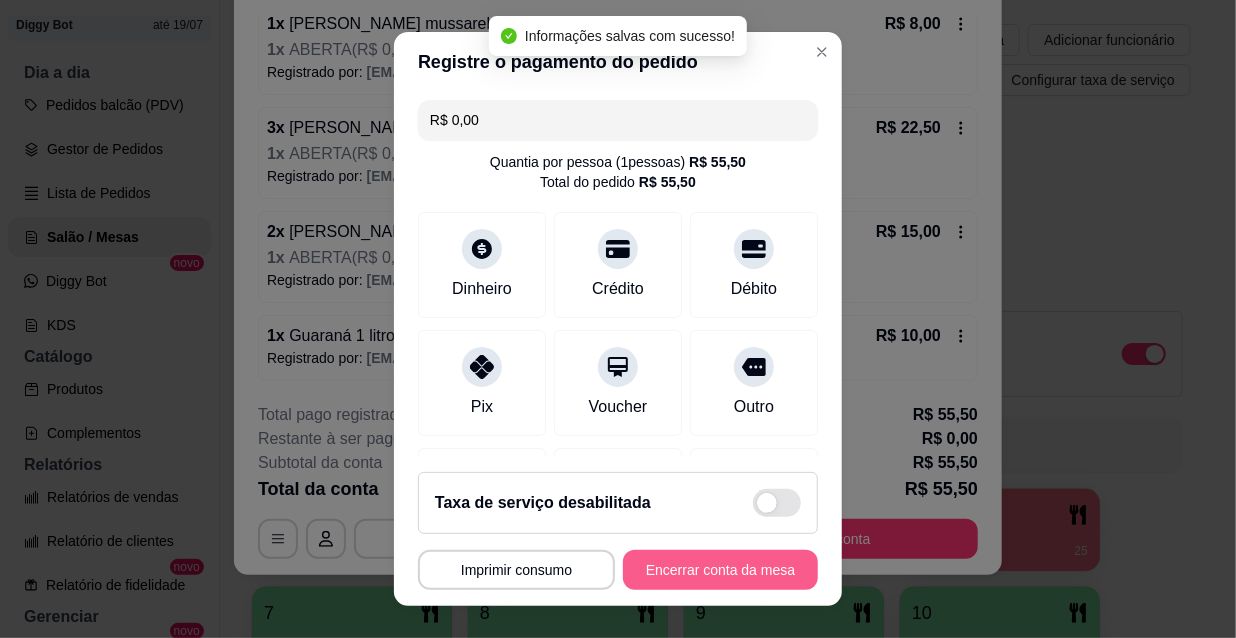 type on "R$ 0,00" 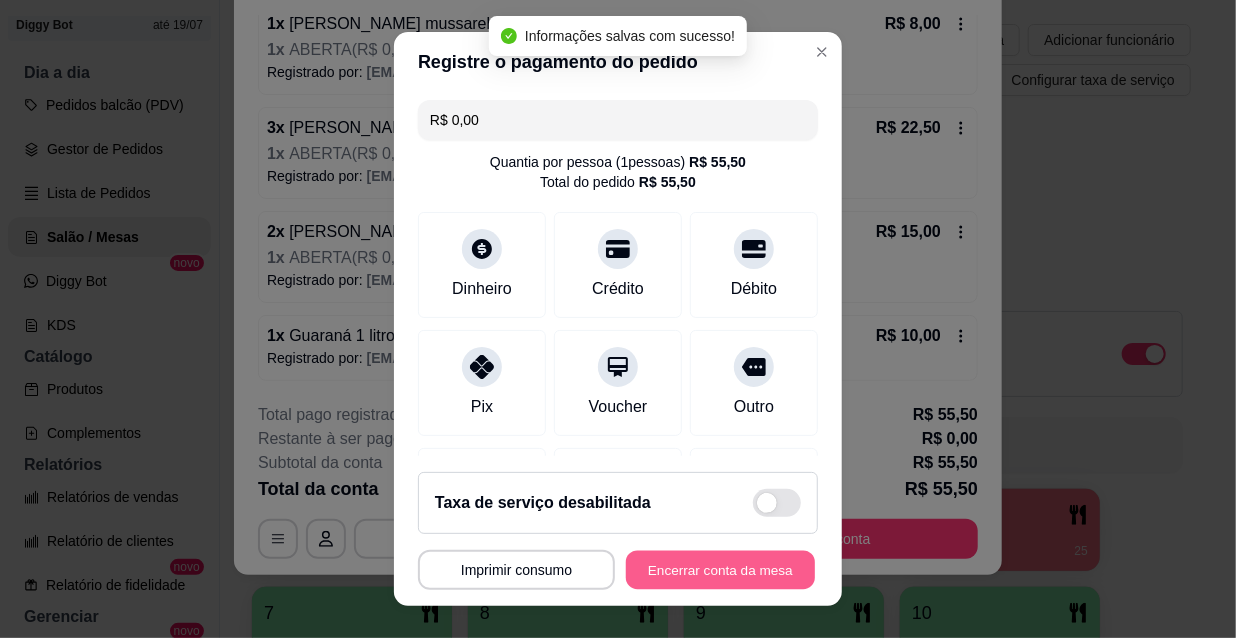 click on "Encerrar conta da mesa" at bounding box center [720, 570] 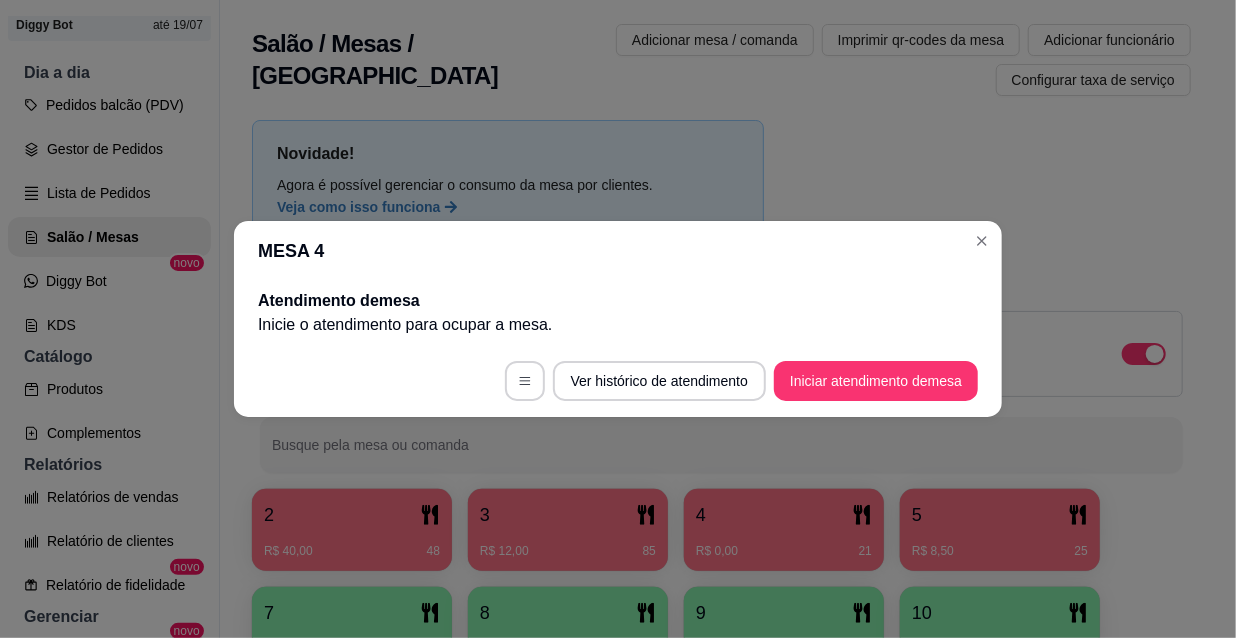 scroll, scrollTop: 0, scrollLeft: 0, axis: both 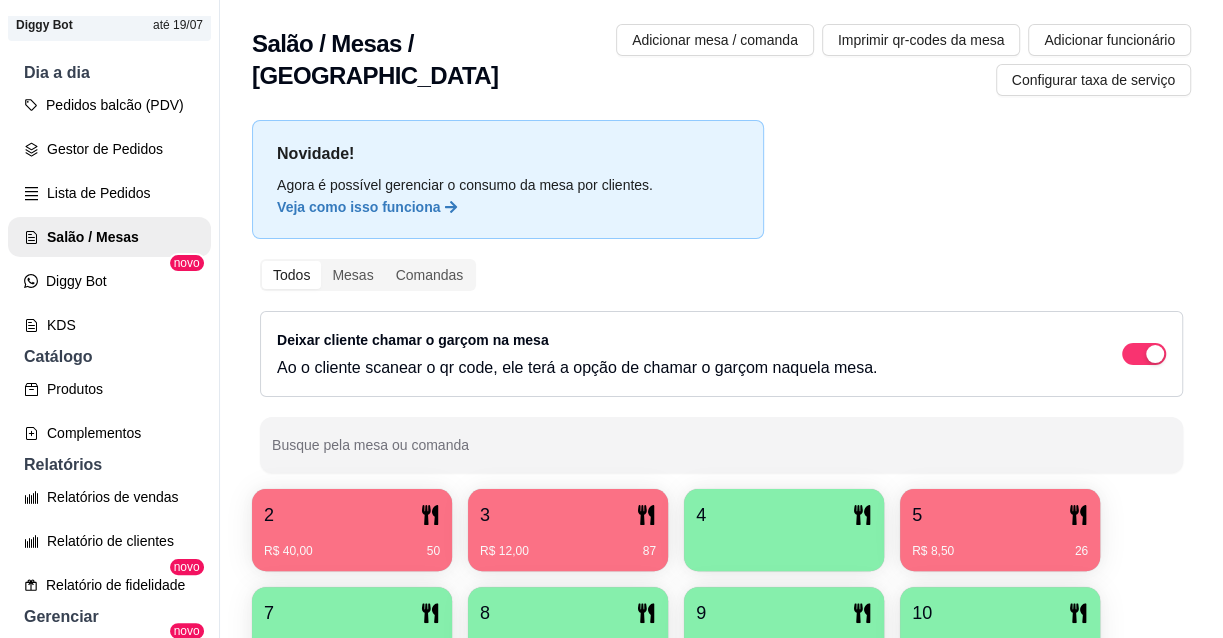 click on "3" at bounding box center (568, 515) 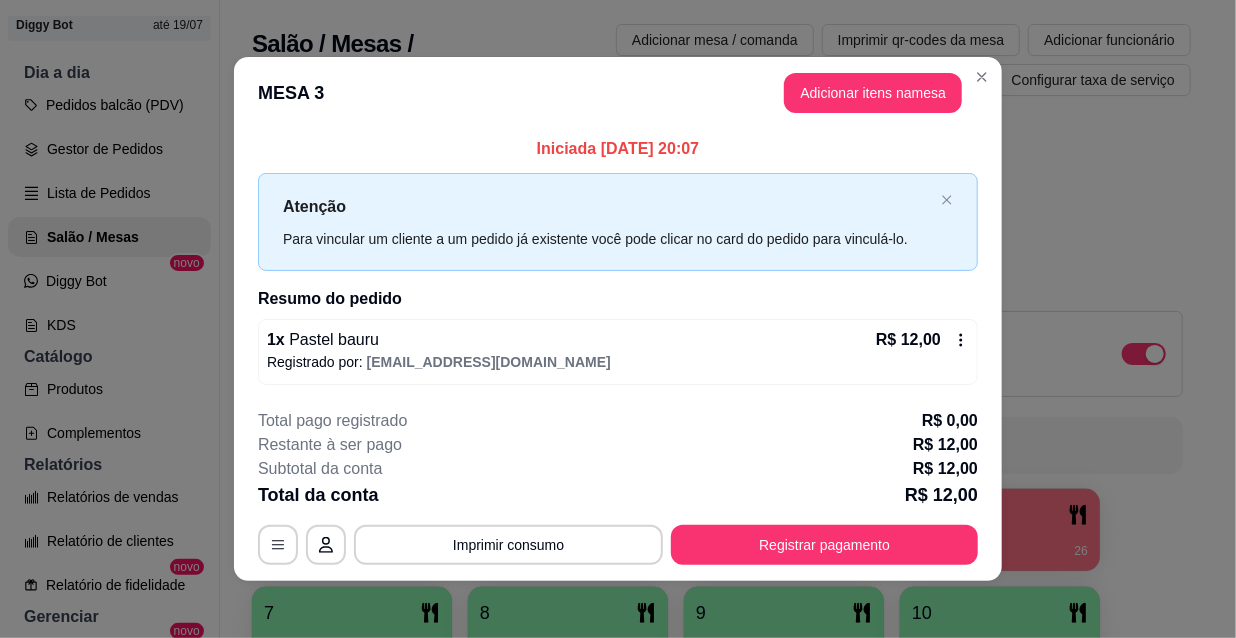 click on "**********" at bounding box center [618, 487] 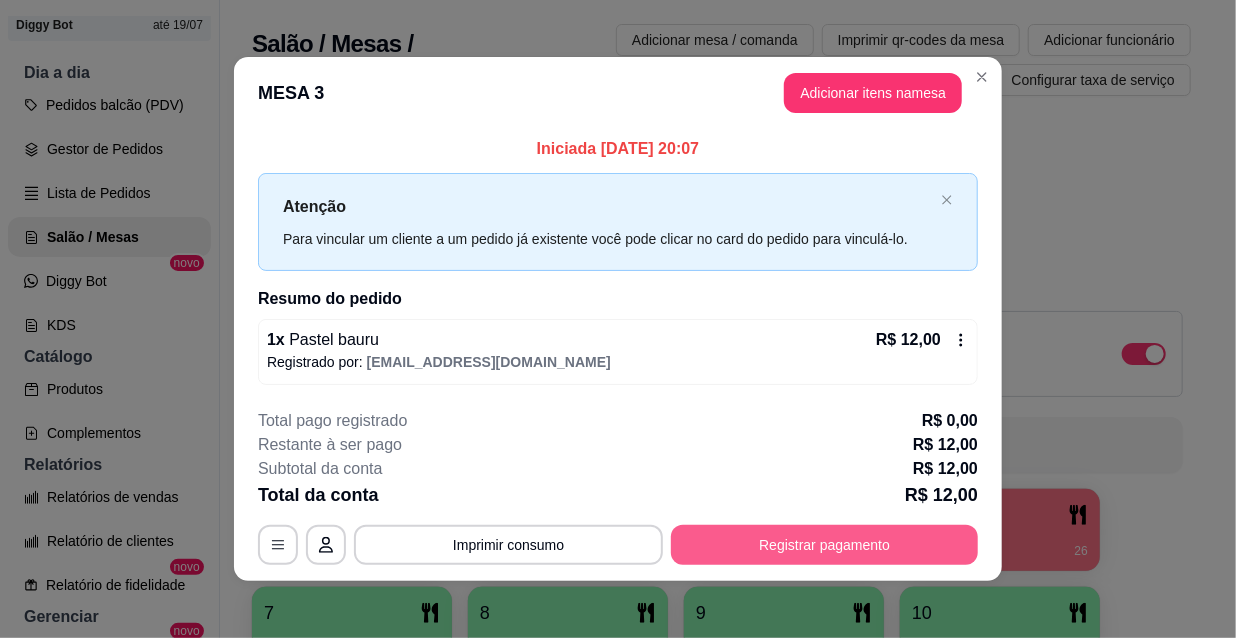 click on "Registrar pagamento" at bounding box center (824, 545) 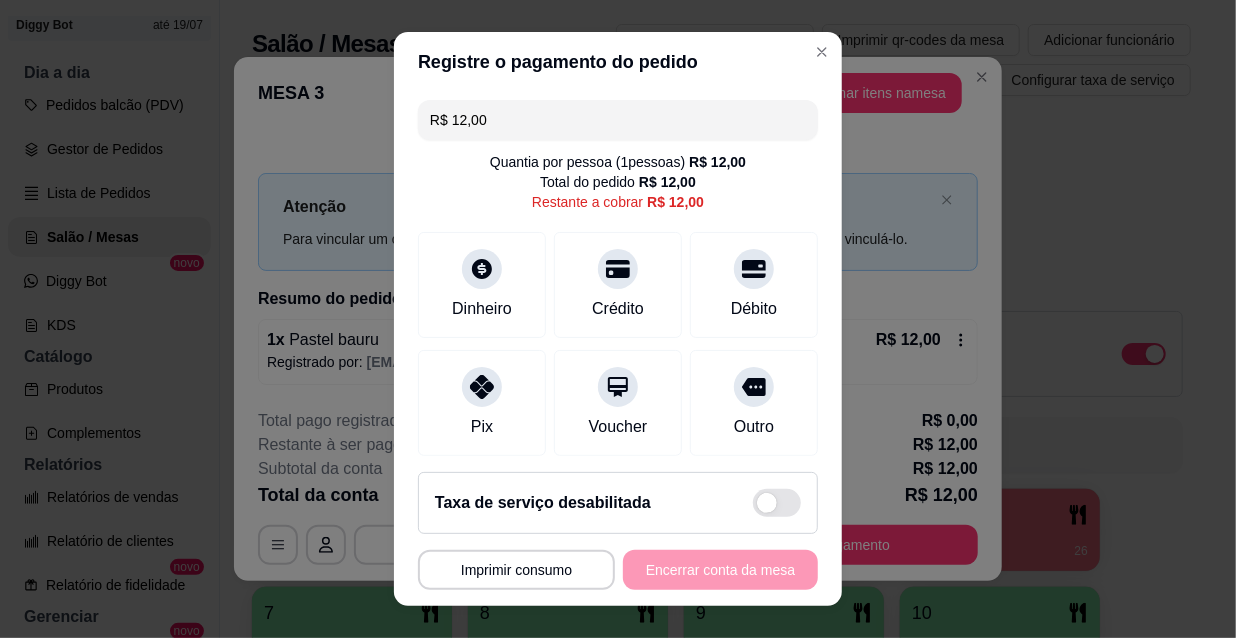 click on "Dinheiro Crédito Débito" at bounding box center (618, 285) 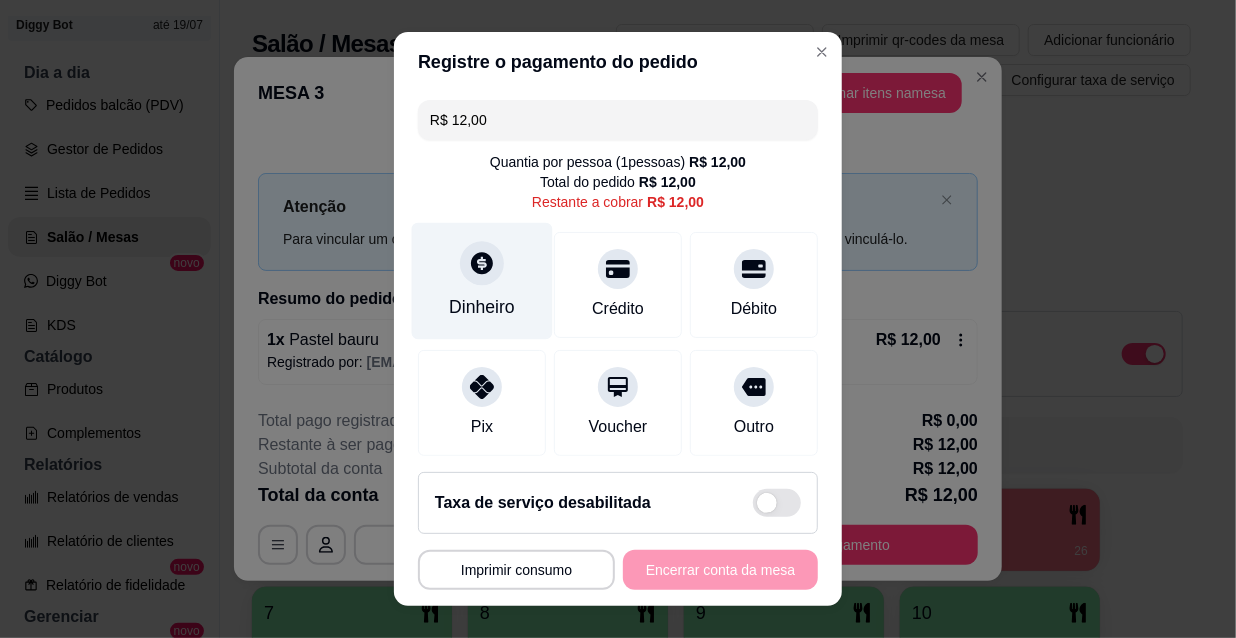 click on "Dinheiro" at bounding box center [482, 281] 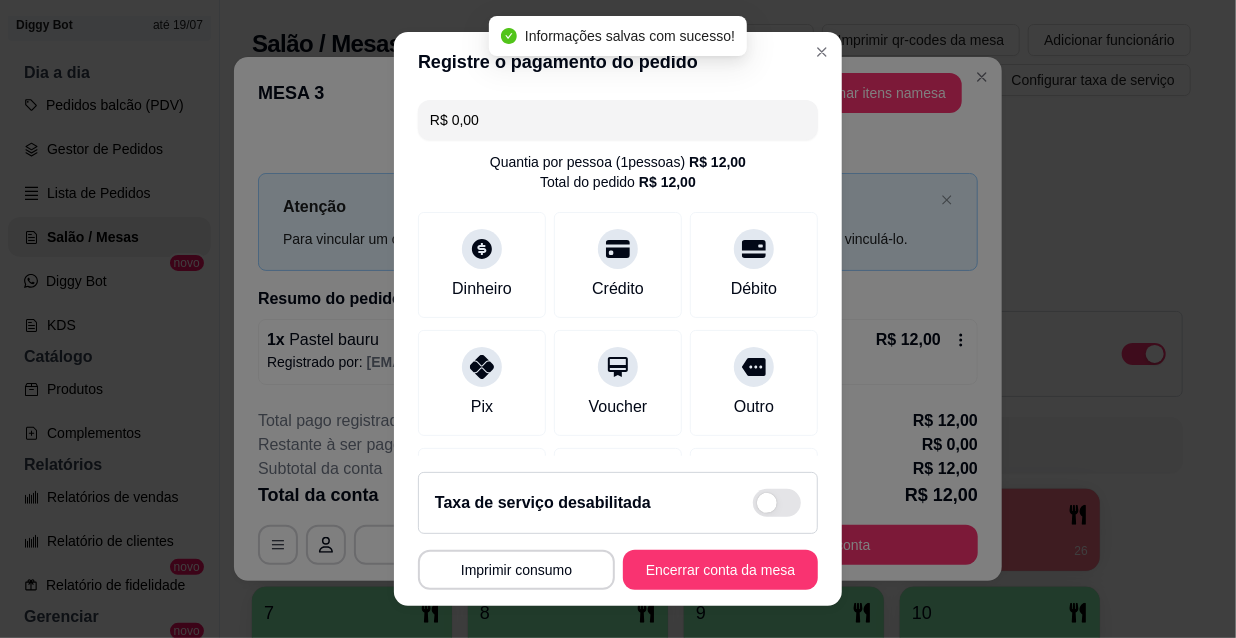 type on "R$ 0,00" 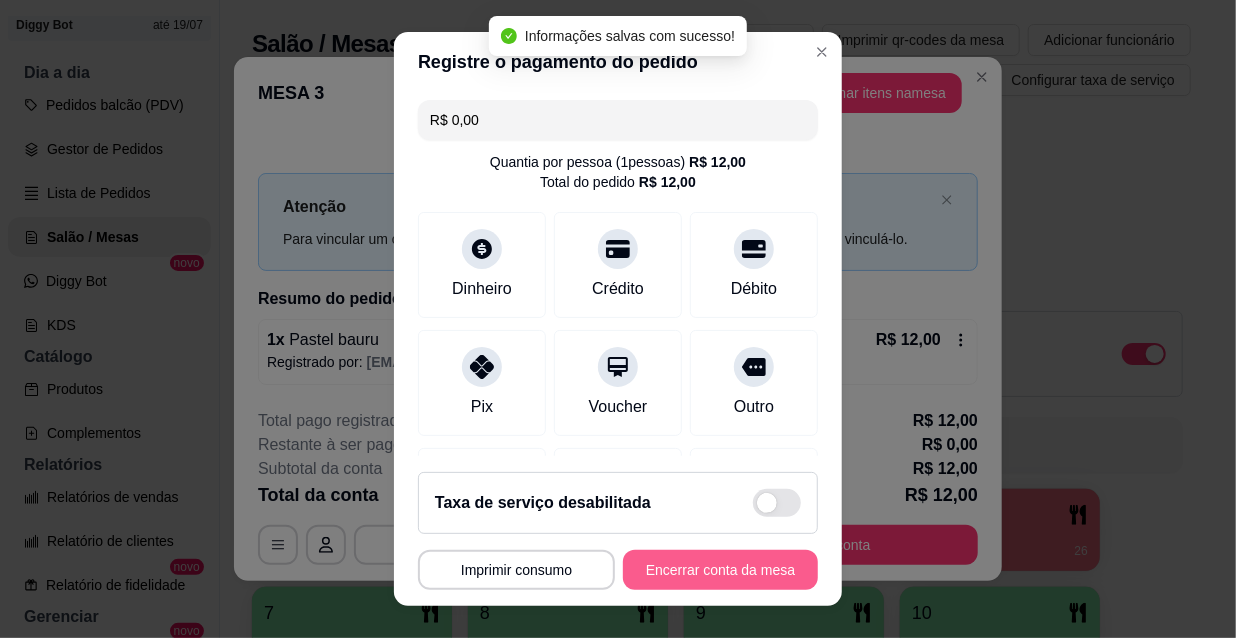 click on "Encerrar conta da mesa" at bounding box center (720, 570) 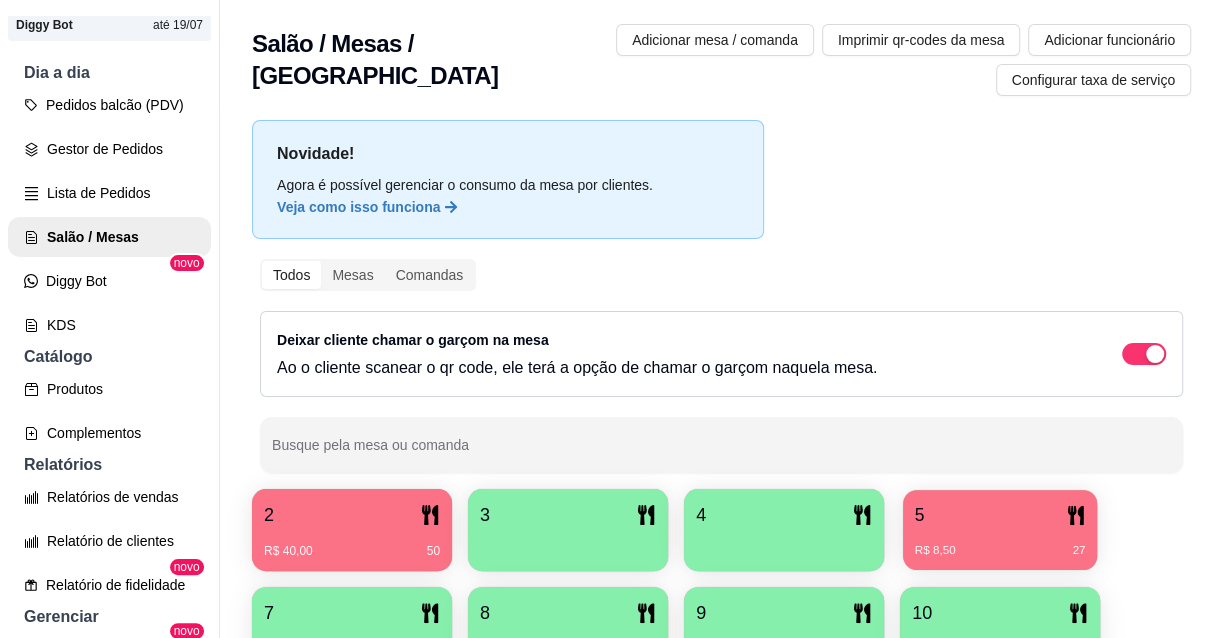 click on "5" at bounding box center (1000, 515) 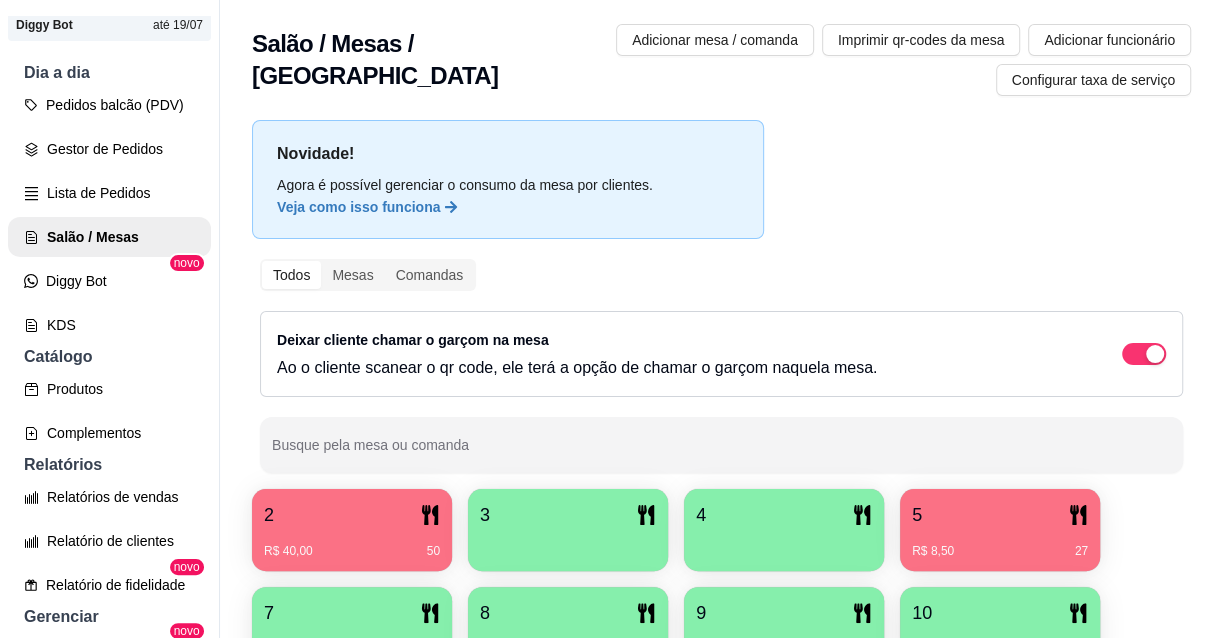 click on "R$ 40,00 50" at bounding box center (352, 544) 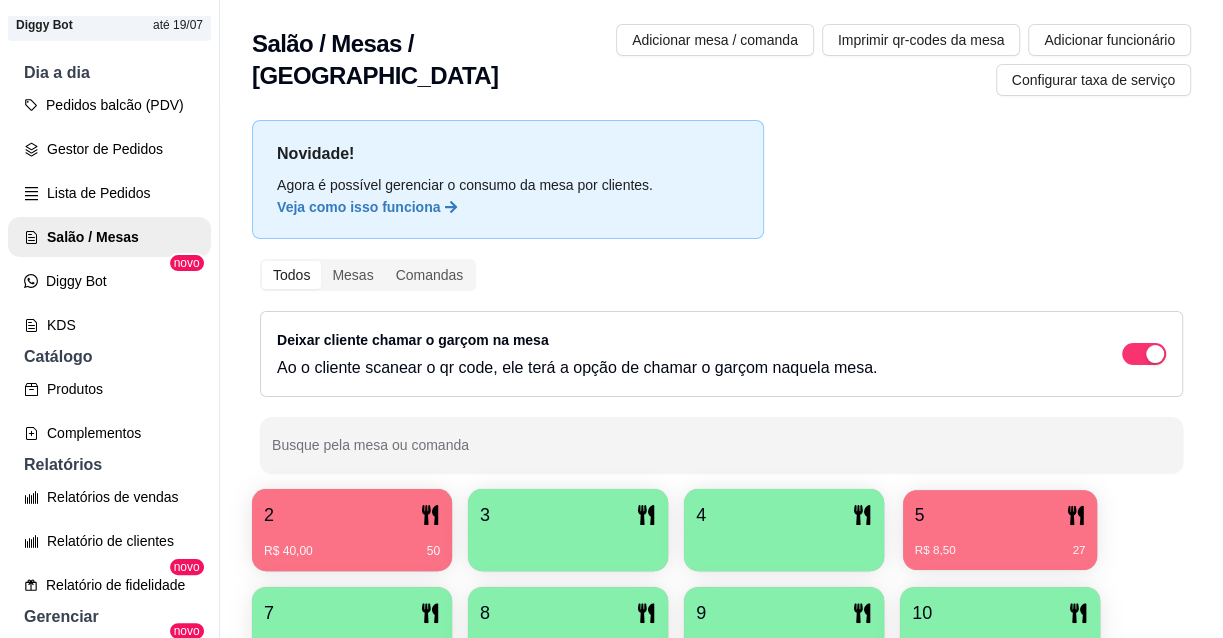 click on "R$ 8,50 27" at bounding box center (1000, 543) 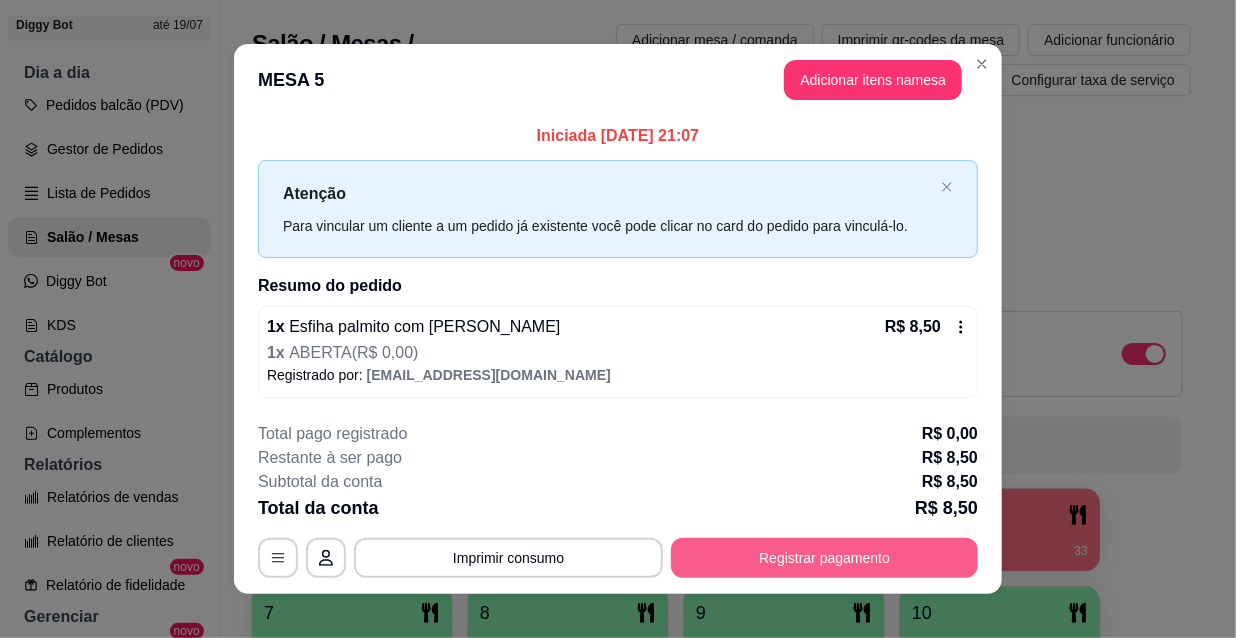 click on "Registrar pagamento" at bounding box center [824, 558] 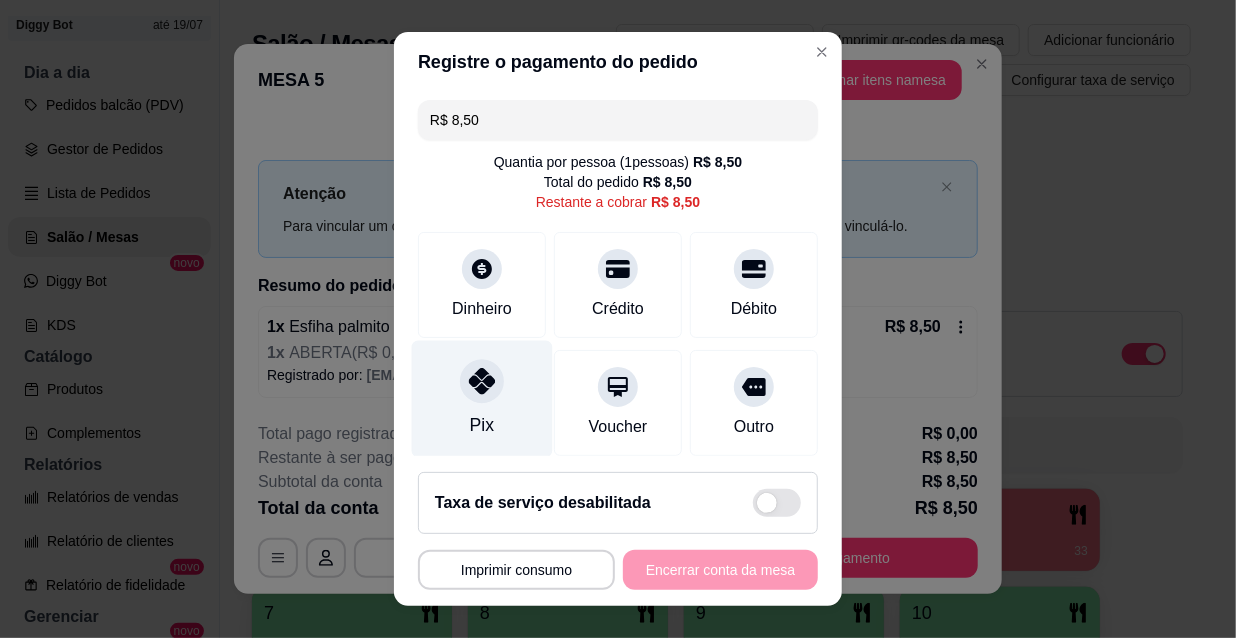 click at bounding box center (482, 381) 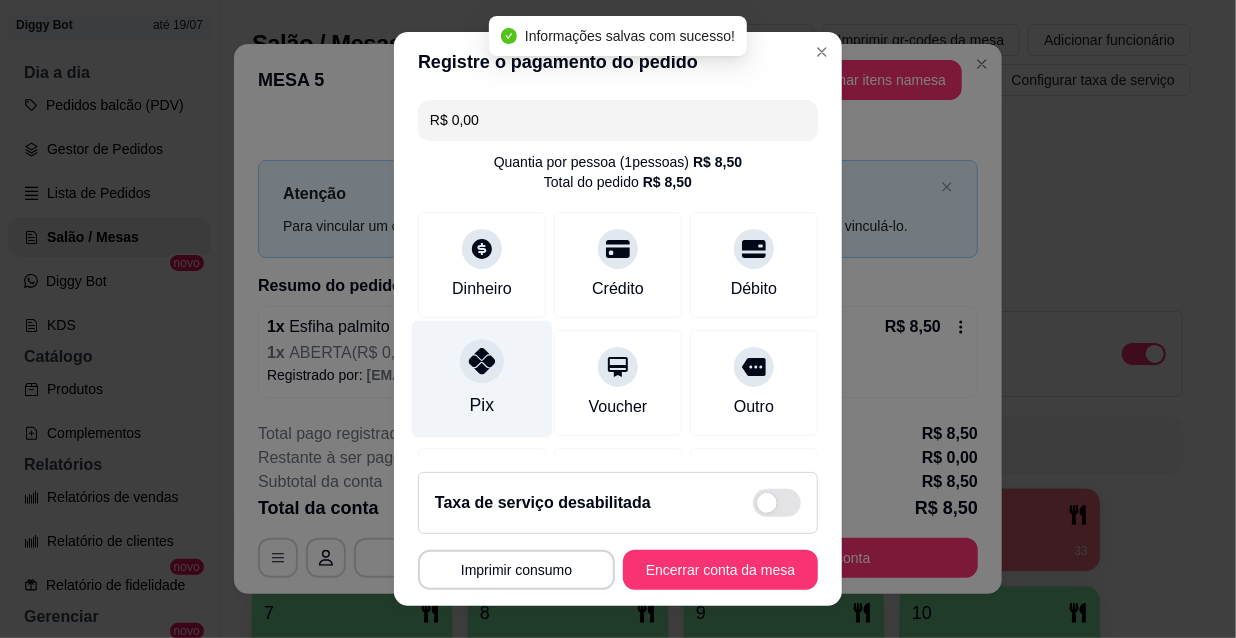 type on "R$ 0,00" 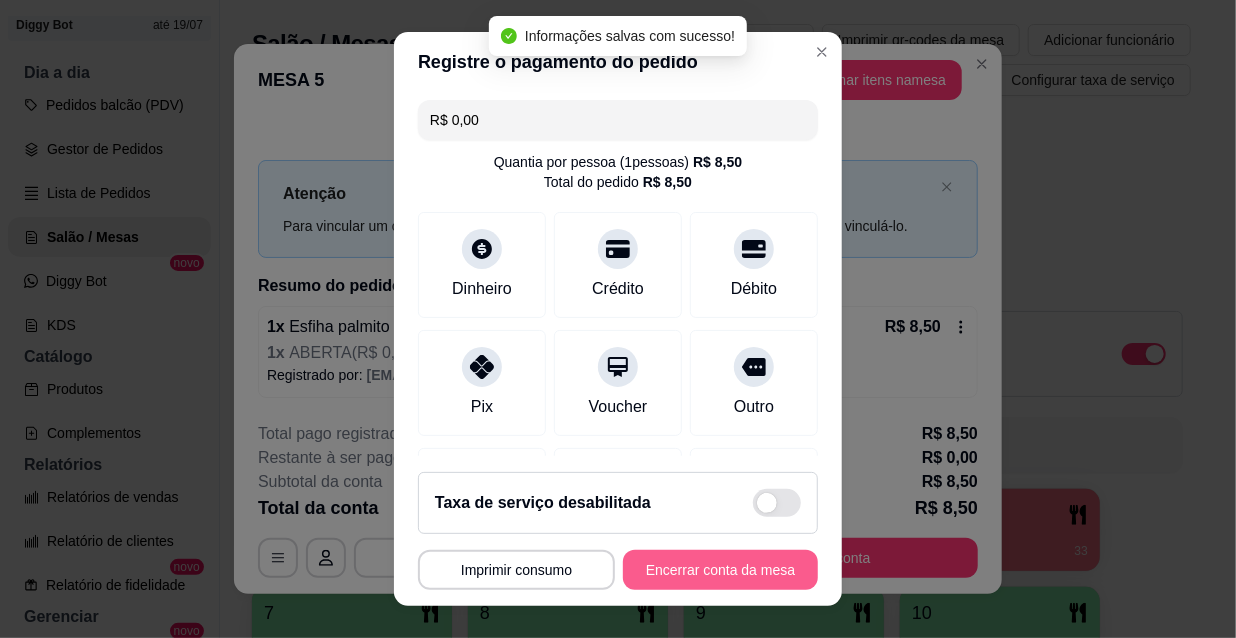 click on "Encerrar conta da mesa" at bounding box center (720, 570) 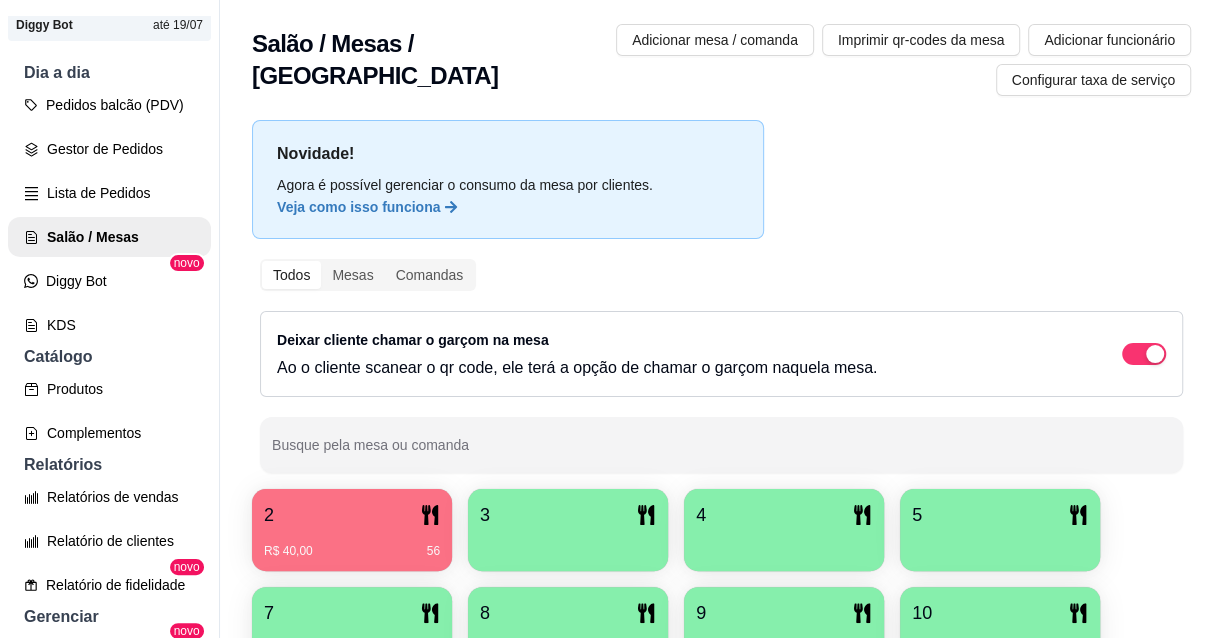 click on "2 R$ 40,00 56" at bounding box center [352, 530] 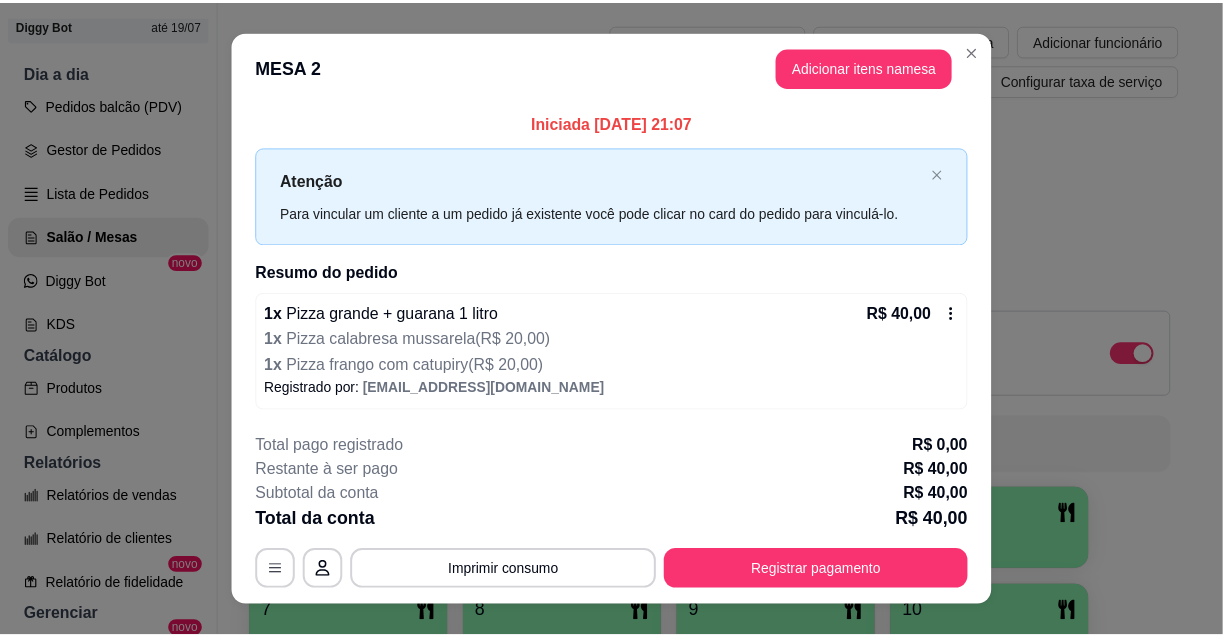 scroll, scrollTop: 31, scrollLeft: 0, axis: vertical 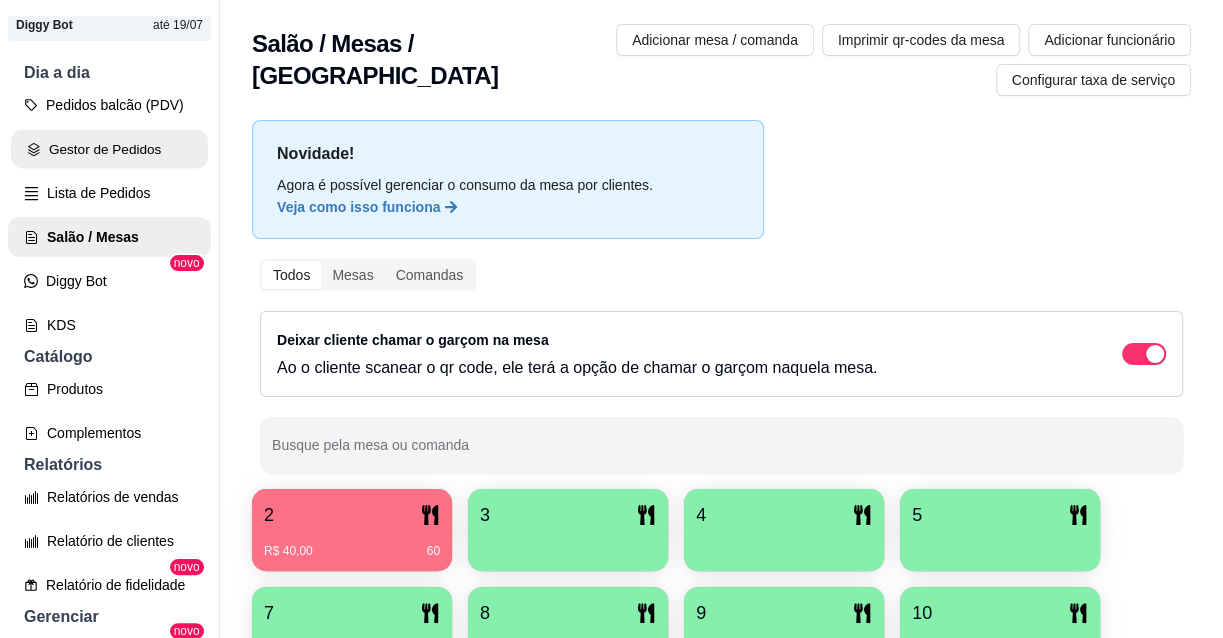 click on "Gestor de Pedidos" at bounding box center [109, 149] 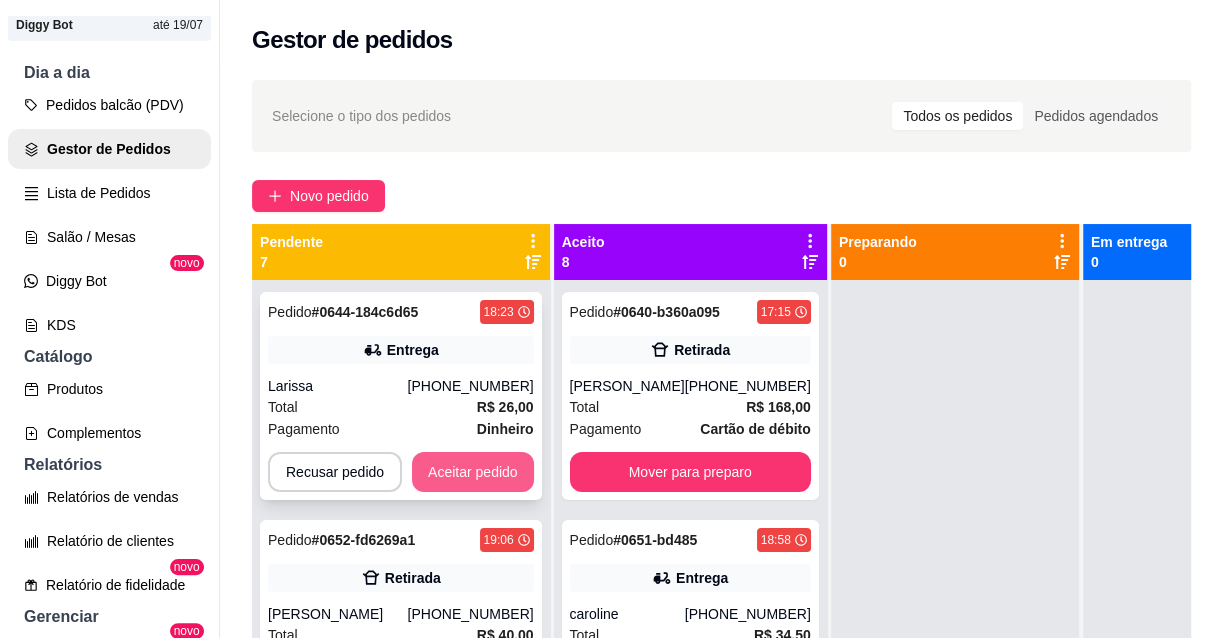 click on "Aceitar pedido" at bounding box center (473, 472) 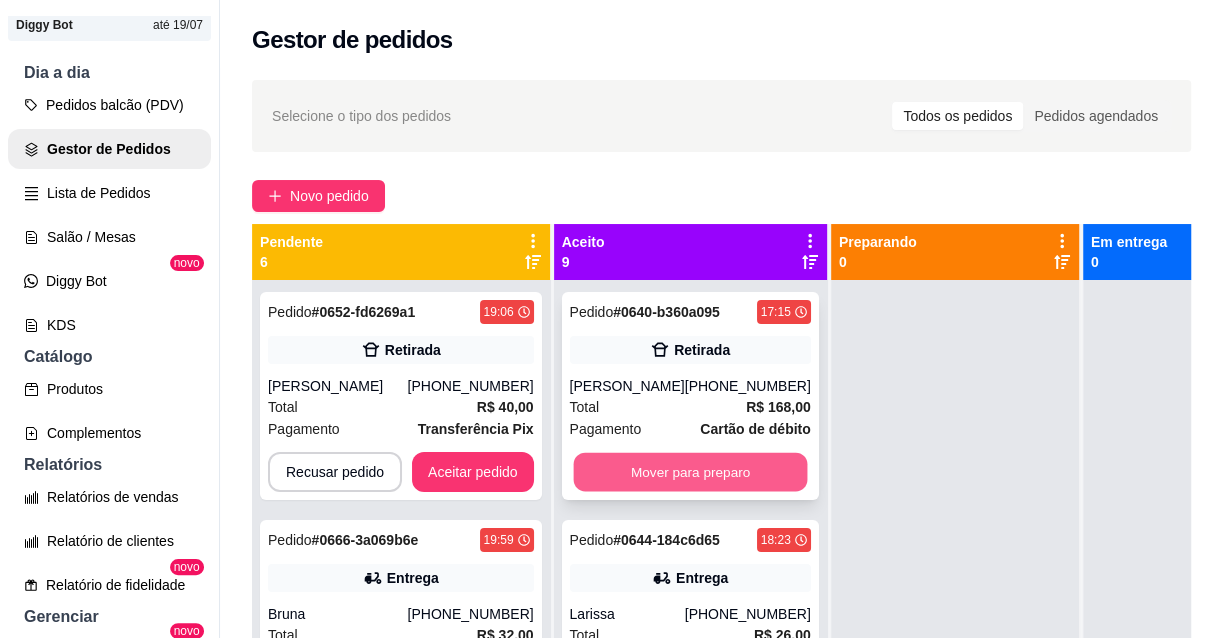 click on "Mover para preparo" at bounding box center (690, 472) 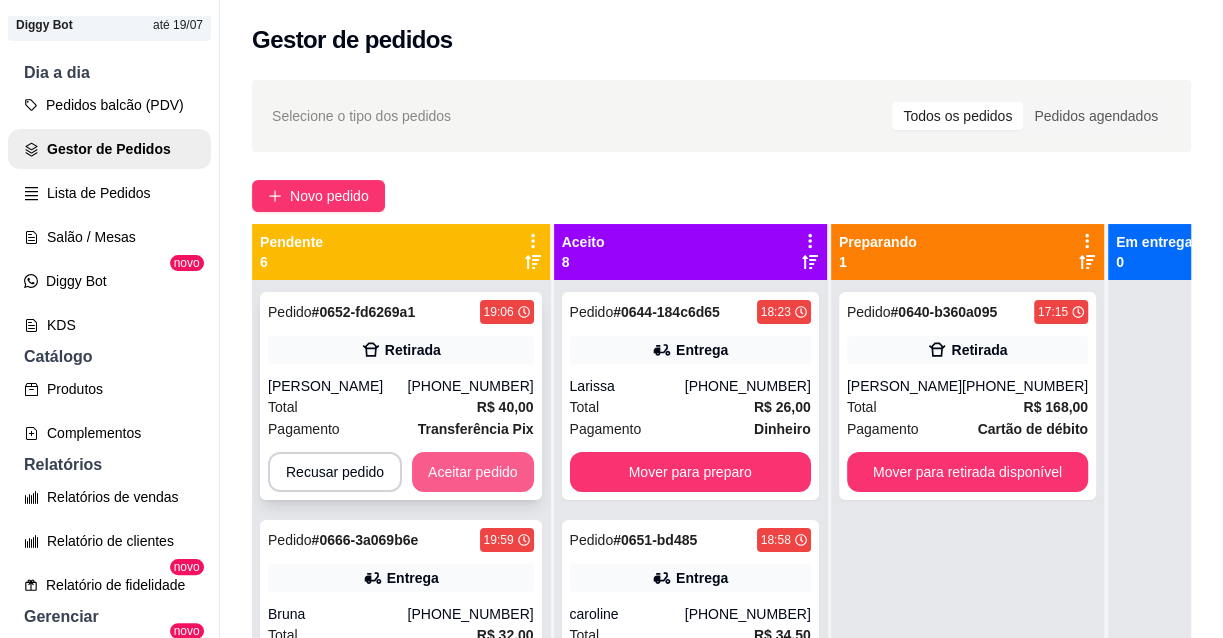 click on "Aceitar pedido" at bounding box center [473, 472] 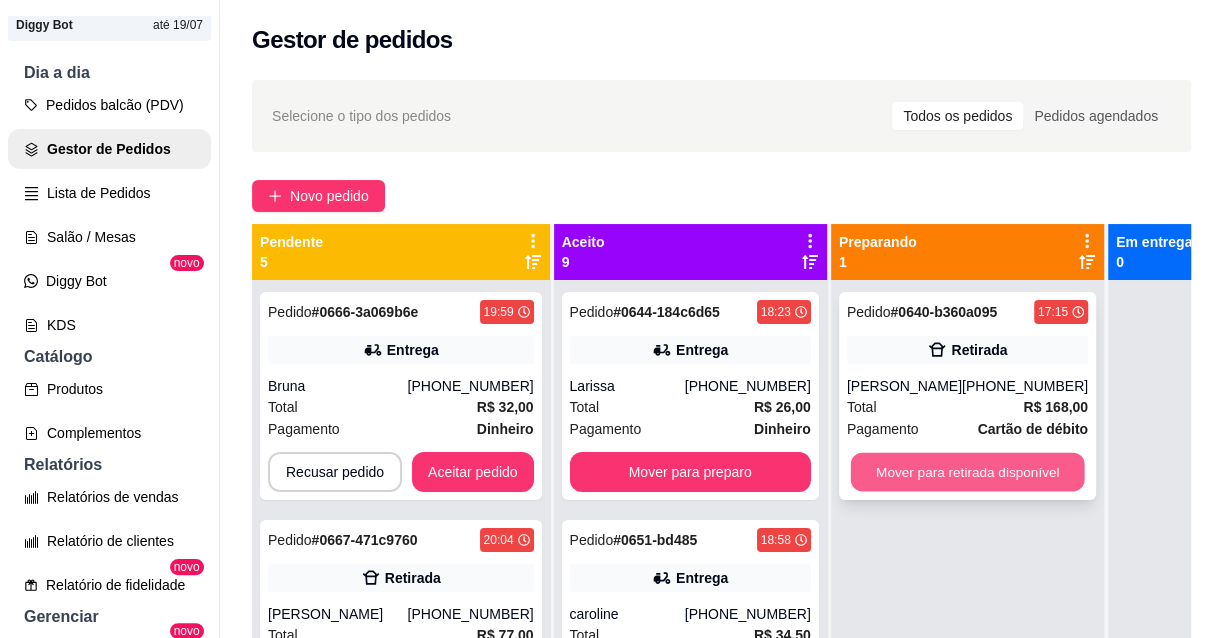 click on "Mover para retirada disponível" at bounding box center [967, 472] 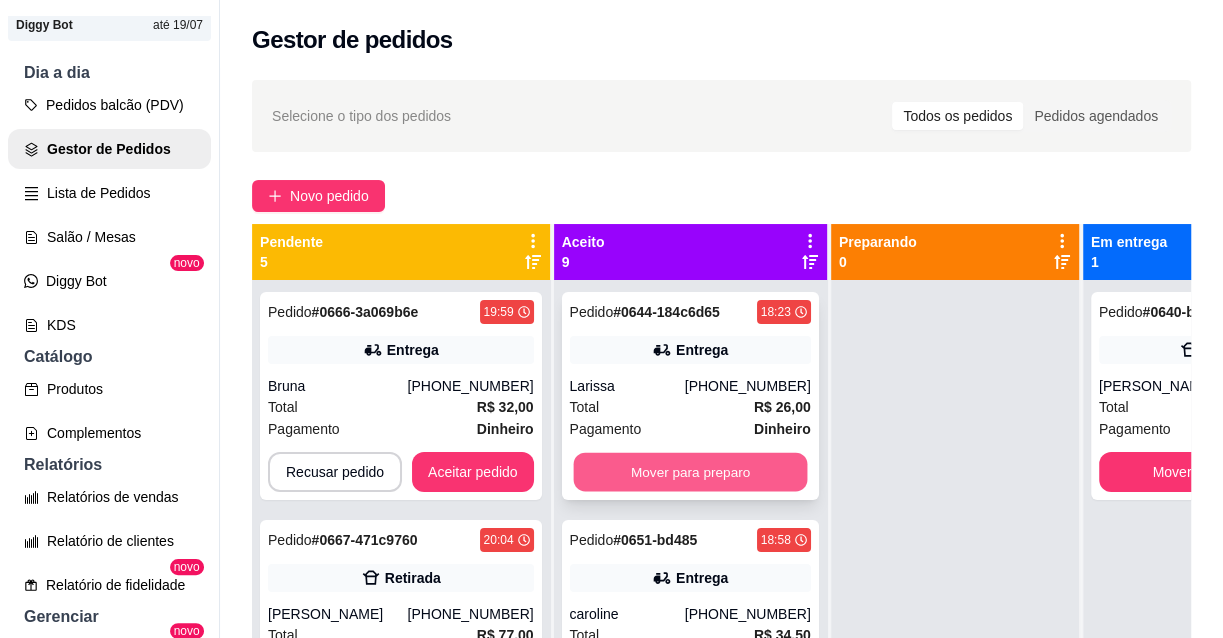 click on "Mover para preparo" at bounding box center (690, 472) 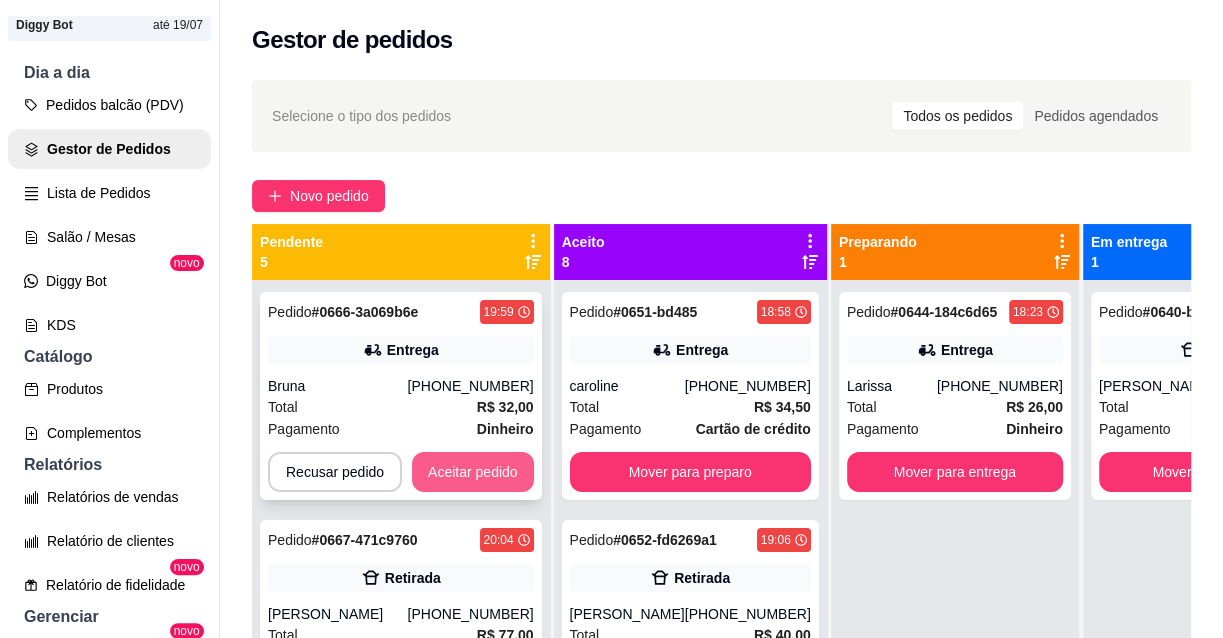 click on "Aceitar pedido" at bounding box center (473, 472) 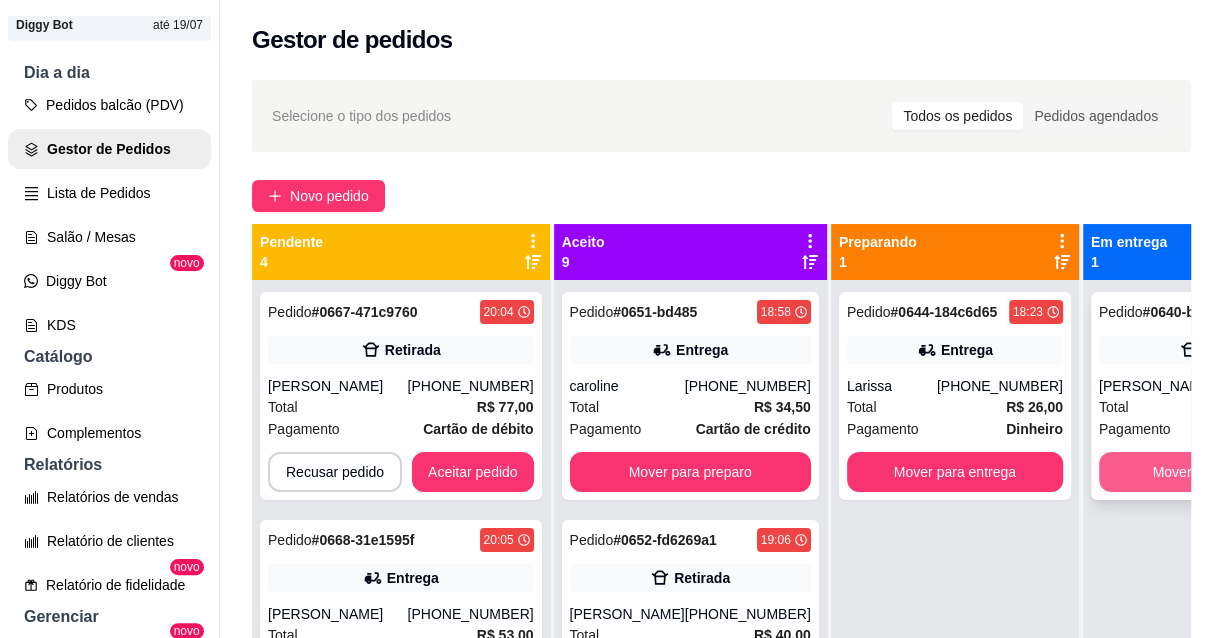 click on "Mover para finalizado" at bounding box center [1219, 472] 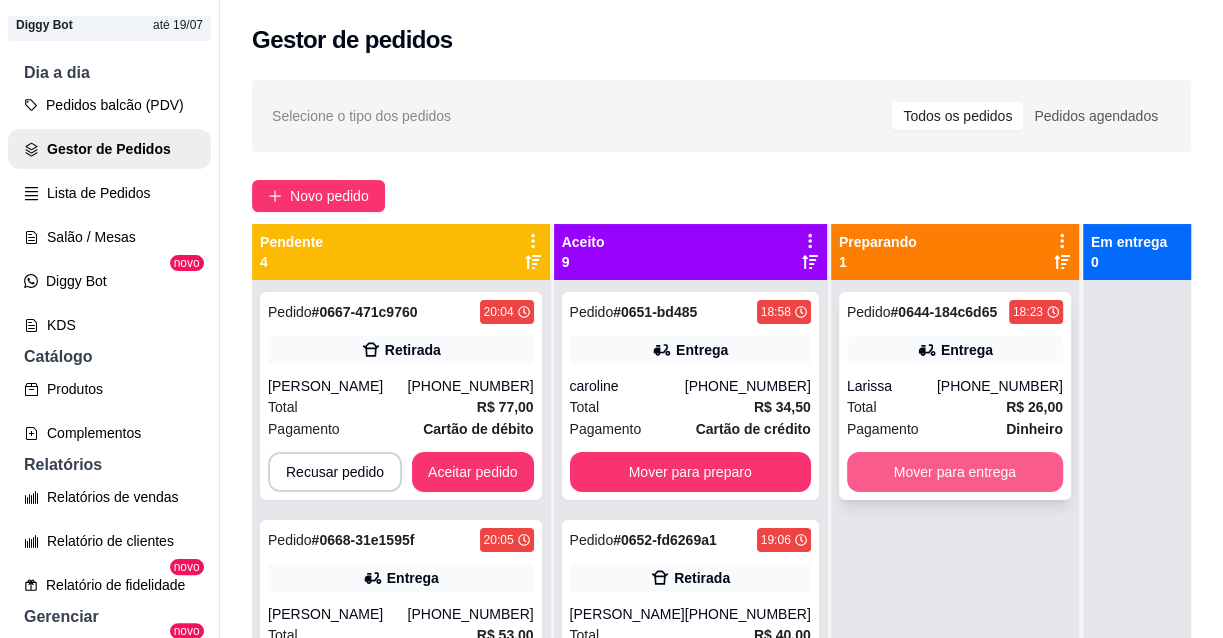 click on "Mover para entrega" at bounding box center (955, 472) 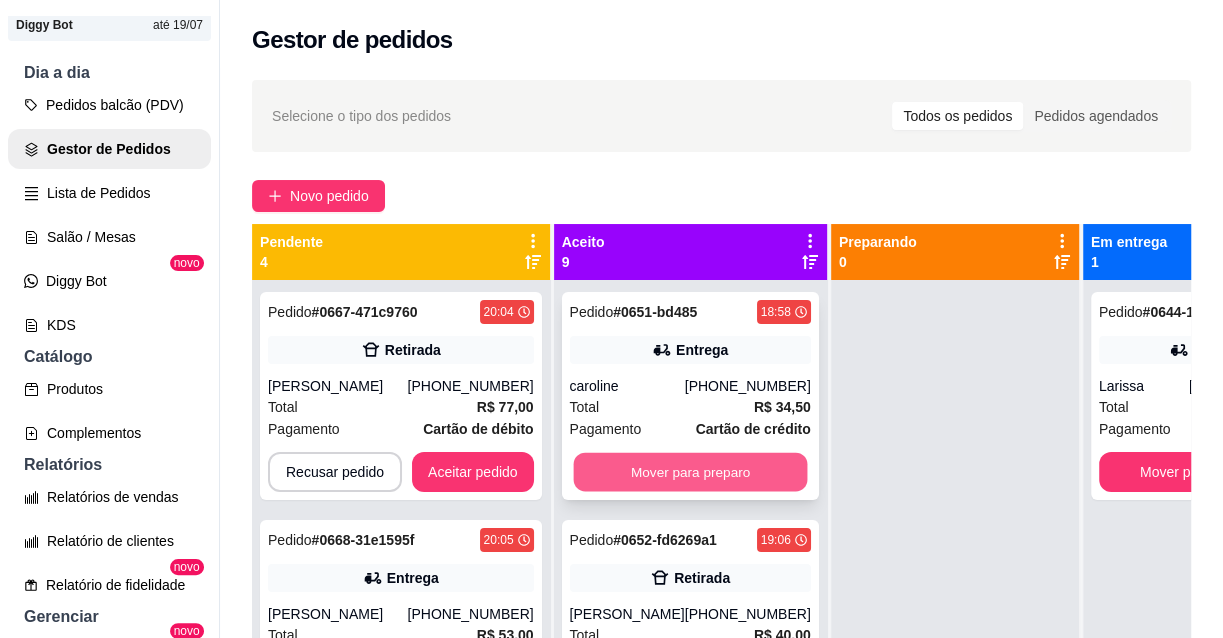 click on "Mover para preparo" at bounding box center (690, 472) 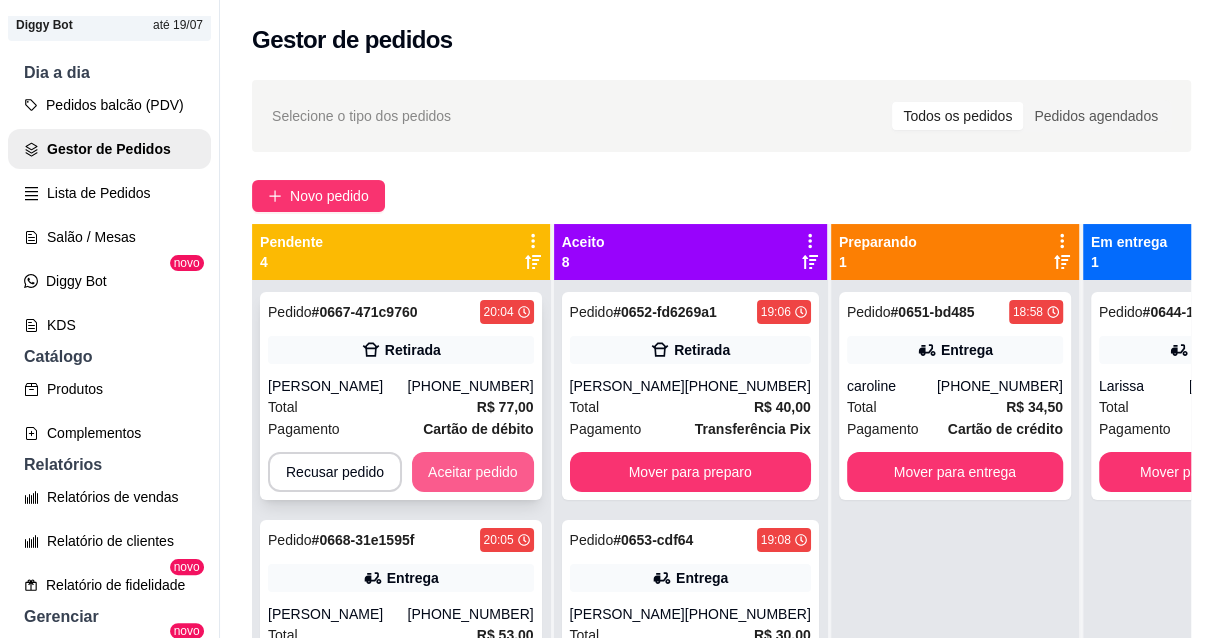 click on "Aceitar pedido" at bounding box center [473, 472] 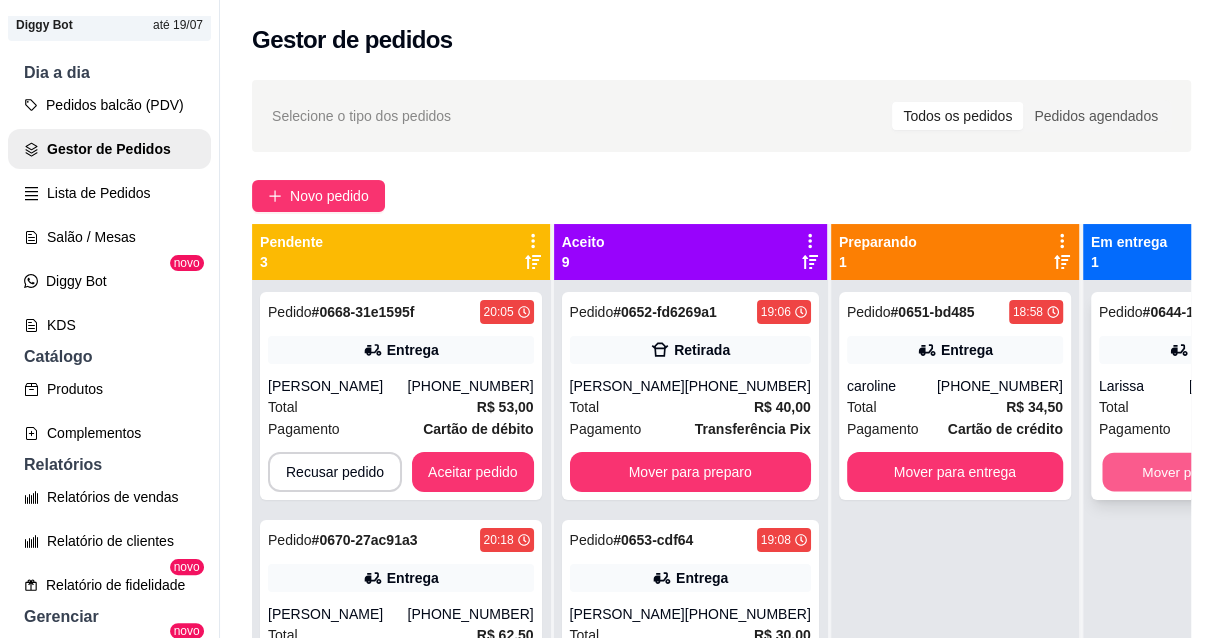 click on "Mover para finalizado" at bounding box center (1207, 472) 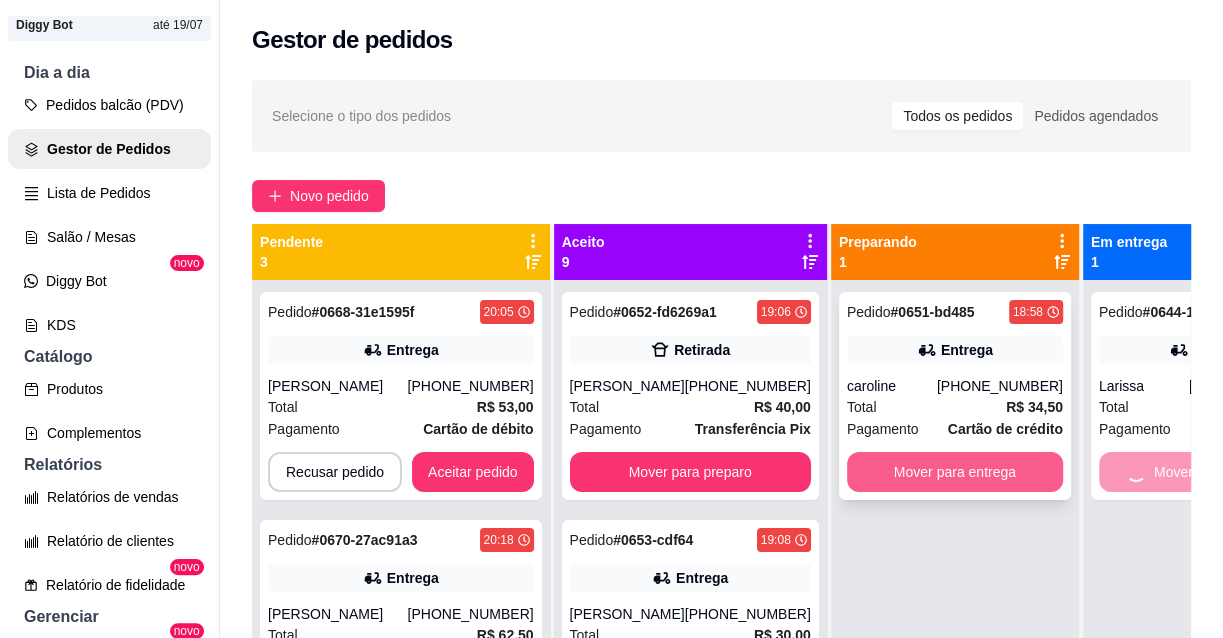 click on "Mover para entrega" at bounding box center (955, 472) 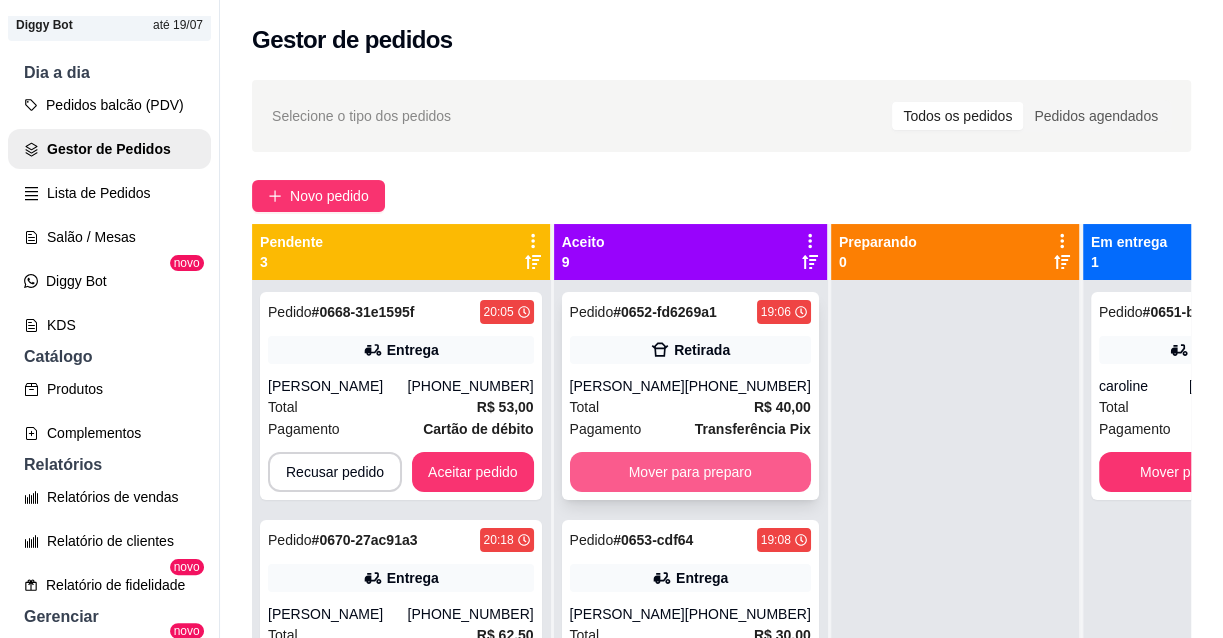 click on "Mover para preparo" at bounding box center (690, 472) 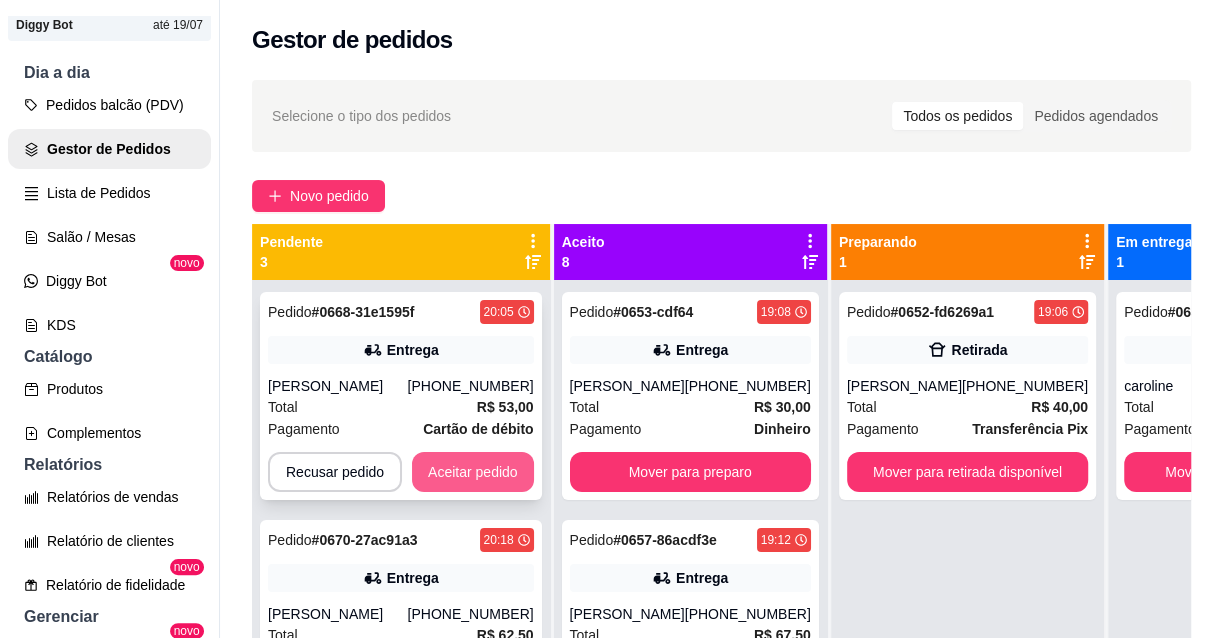 click on "Aceitar pedido" at bounding box center [473, 472] 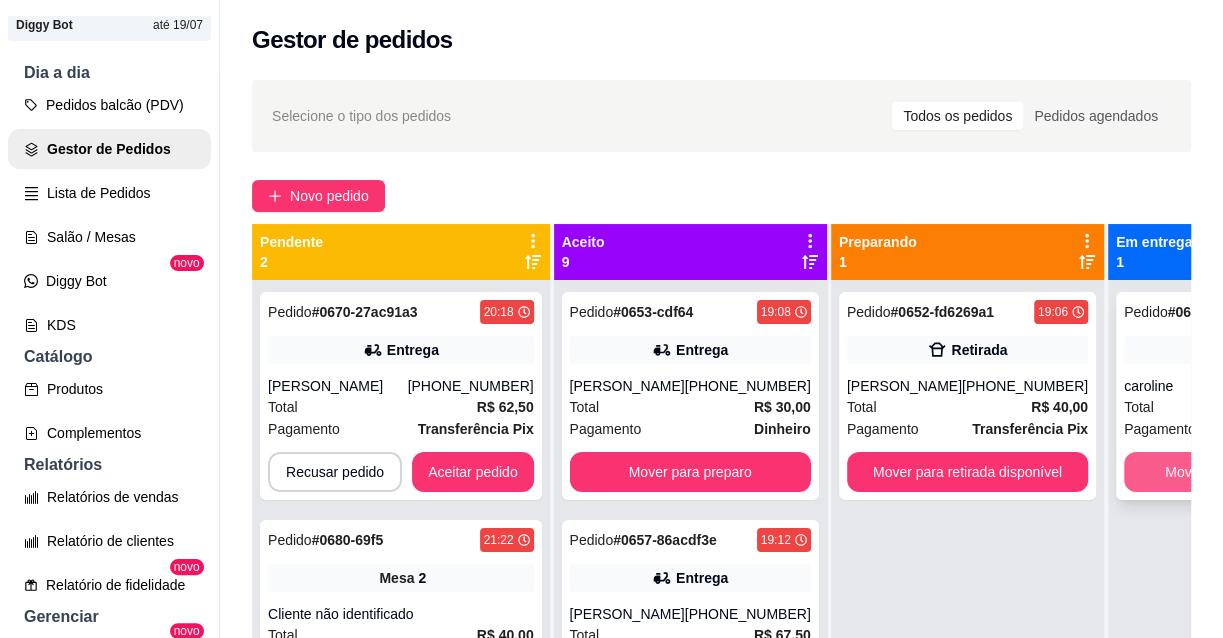 click on "Mover para finalizado" at bounding box center (1232, 472) 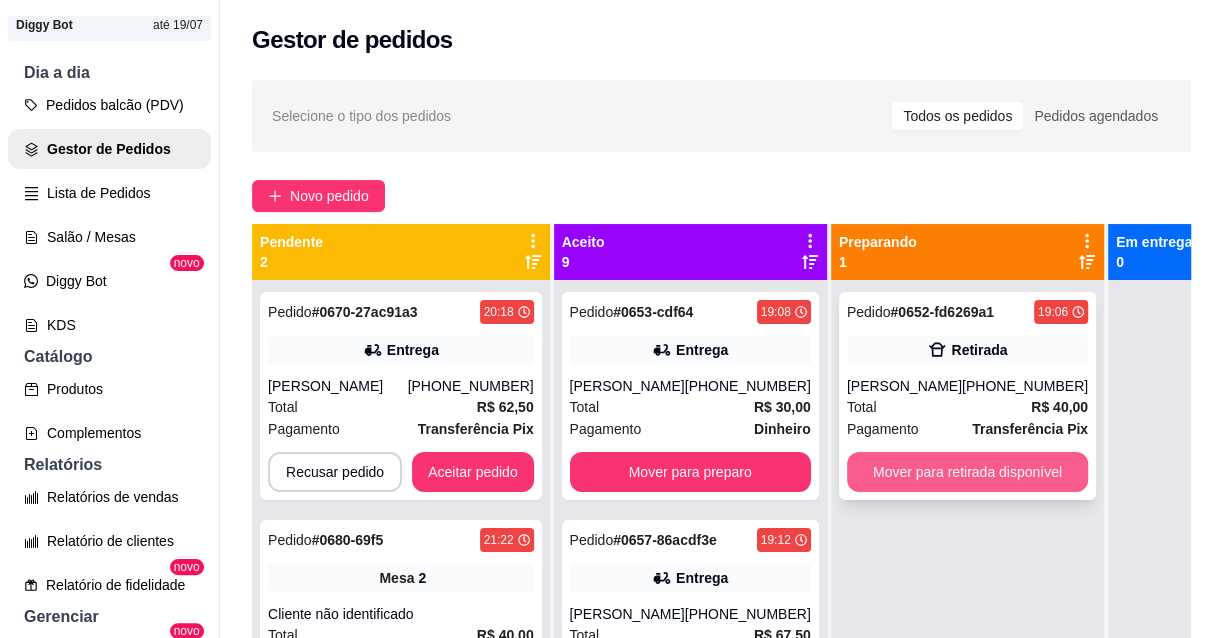 click on "Mover para retirada disponível" at bounding box center (967, 472) 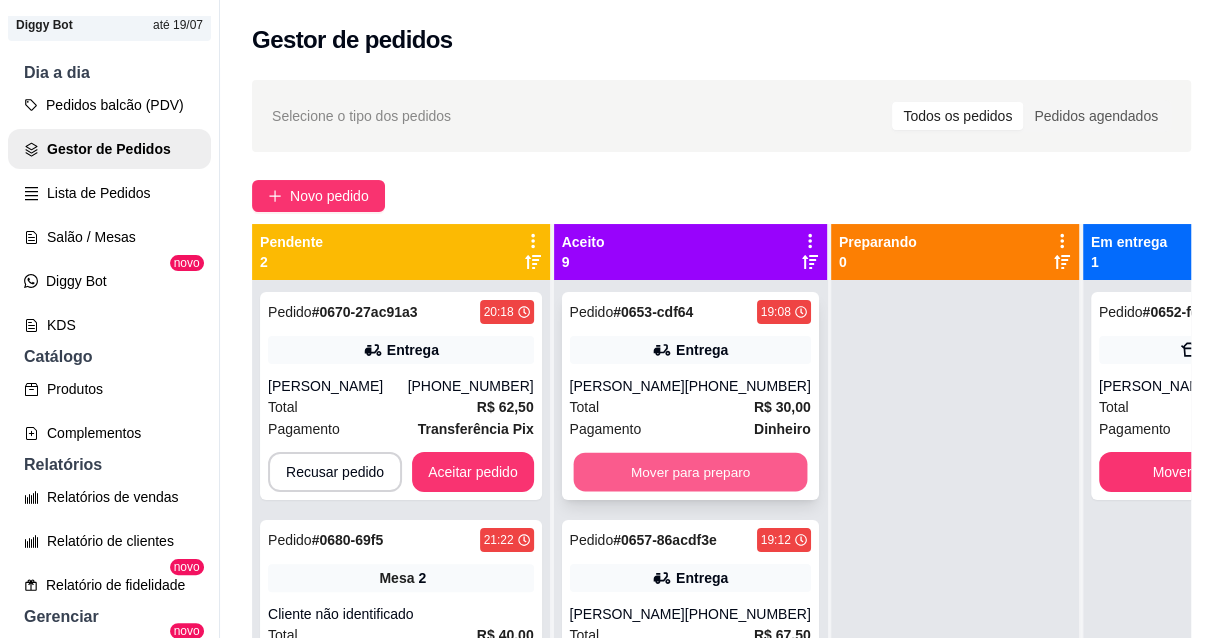 click on "Mover para preparo" at bounding box center [690, 472] 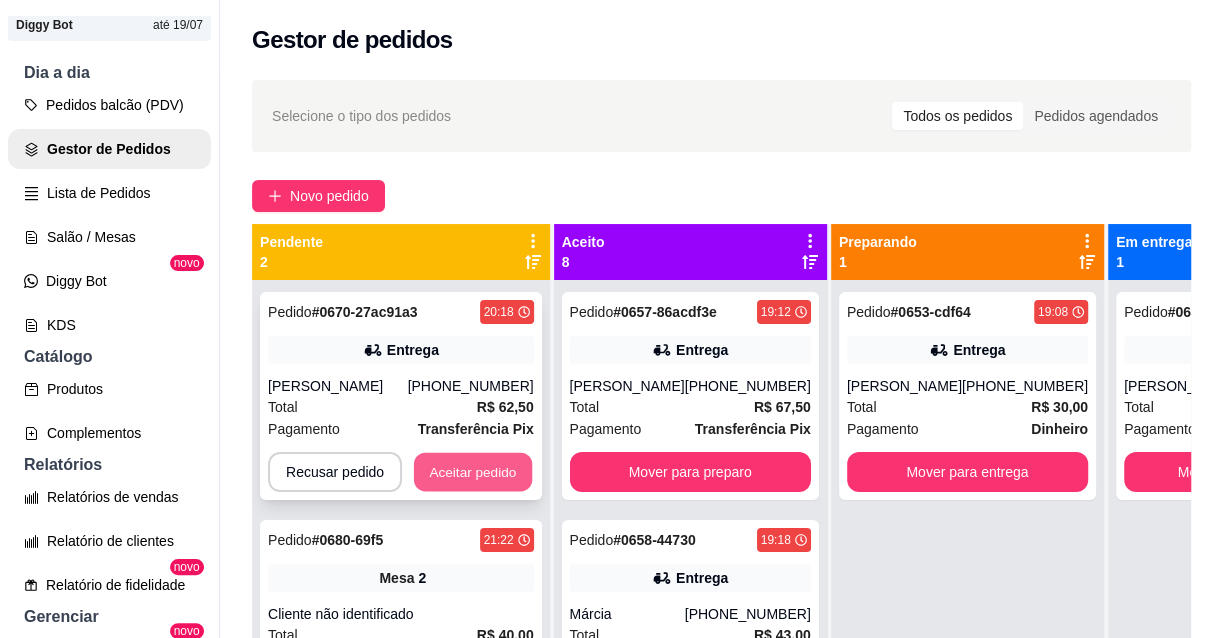 click on "Aceitar pedido" at bounding box center [473, 472] 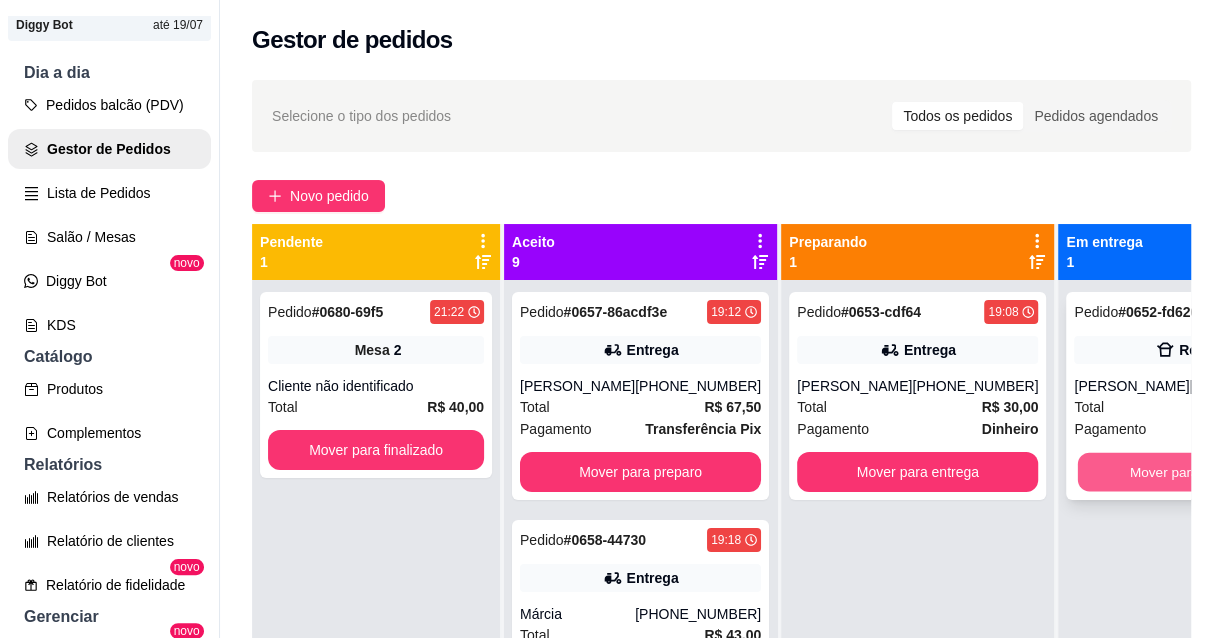 click on "Mover para finalizado" at bounding box center (1195, 472) 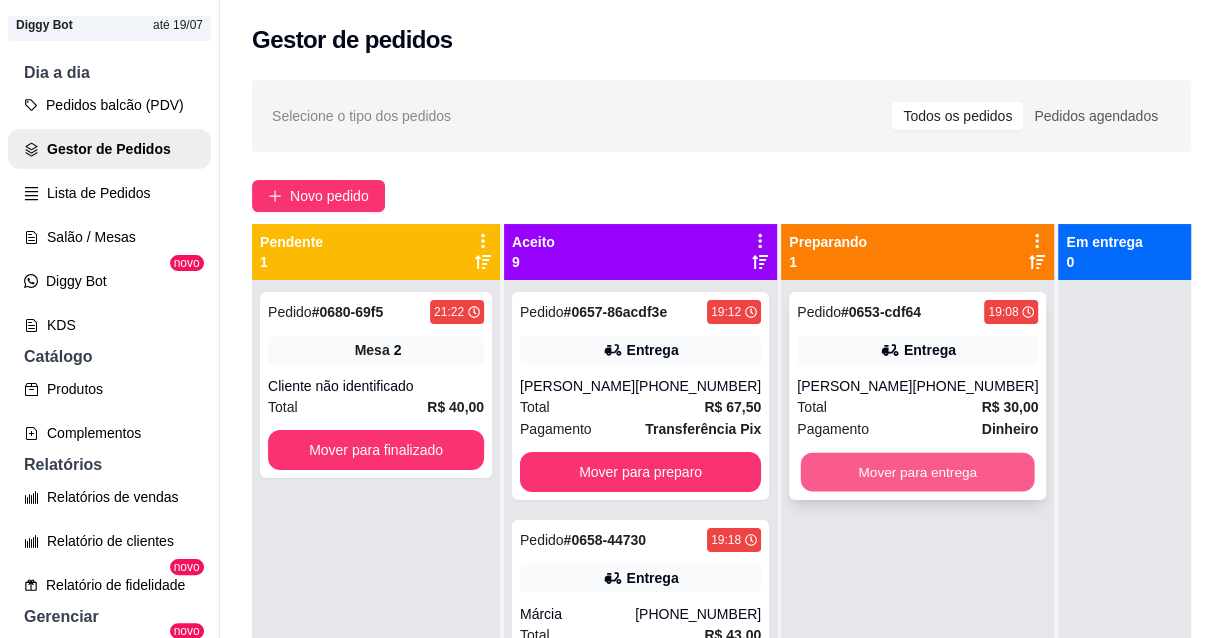 click on "Mover para entrega" at bounding box center [918, 472] 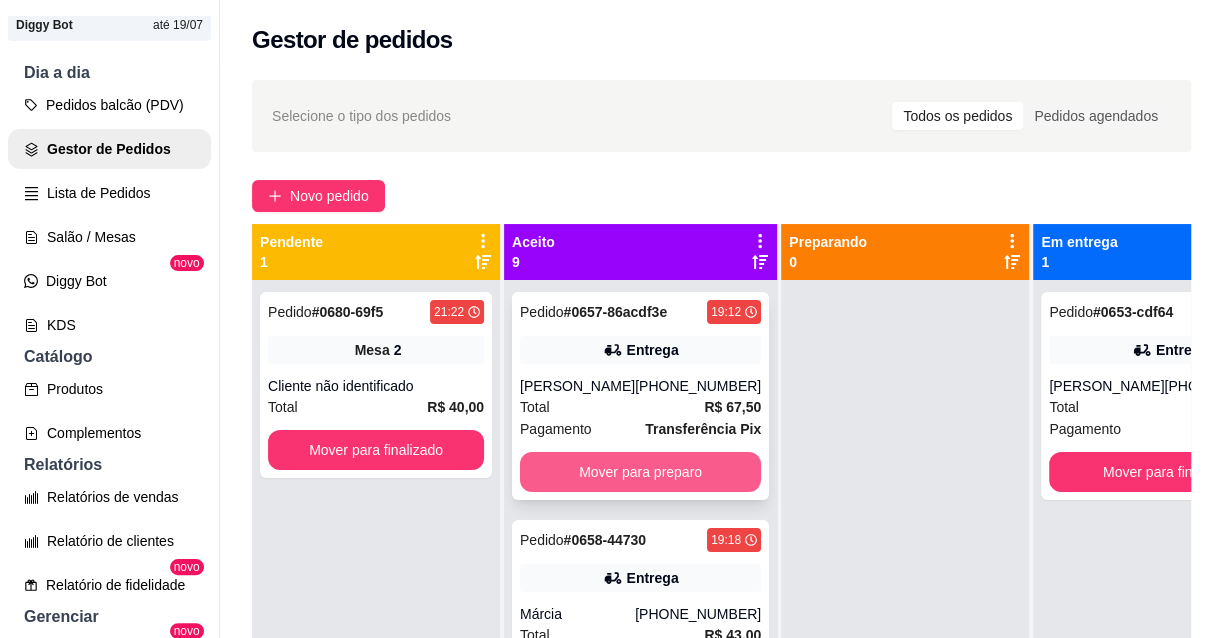 click on "Mover para preparo" at bounding box center [640, 472] 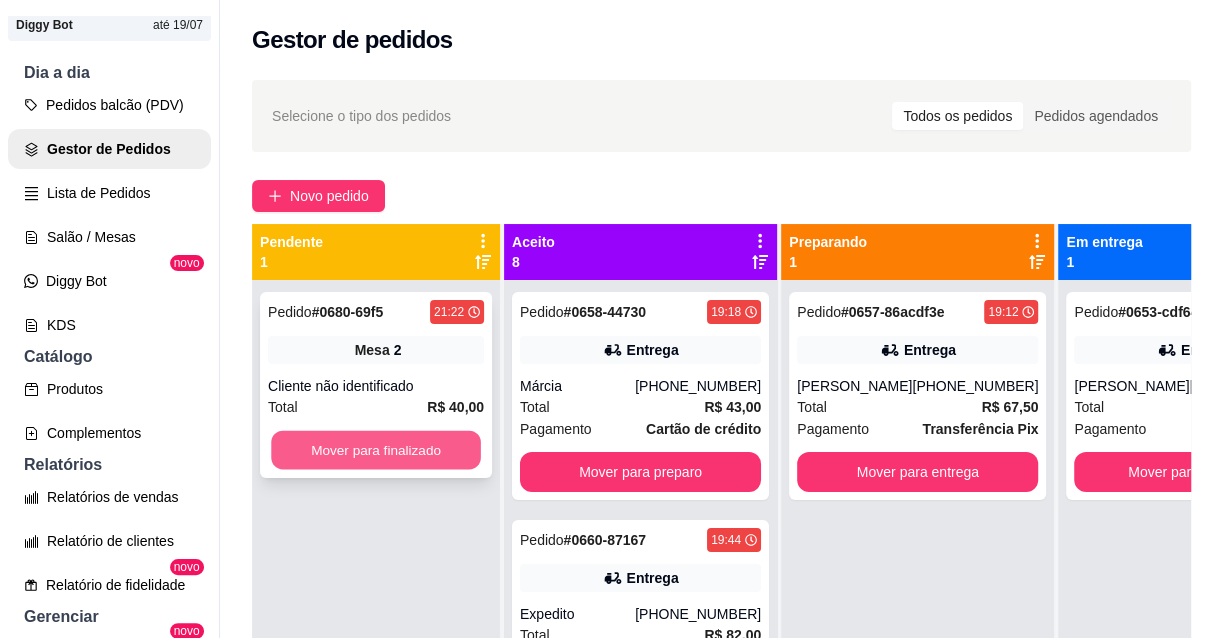 click on "Mover para finalizado" at bounding box center [376, 450] 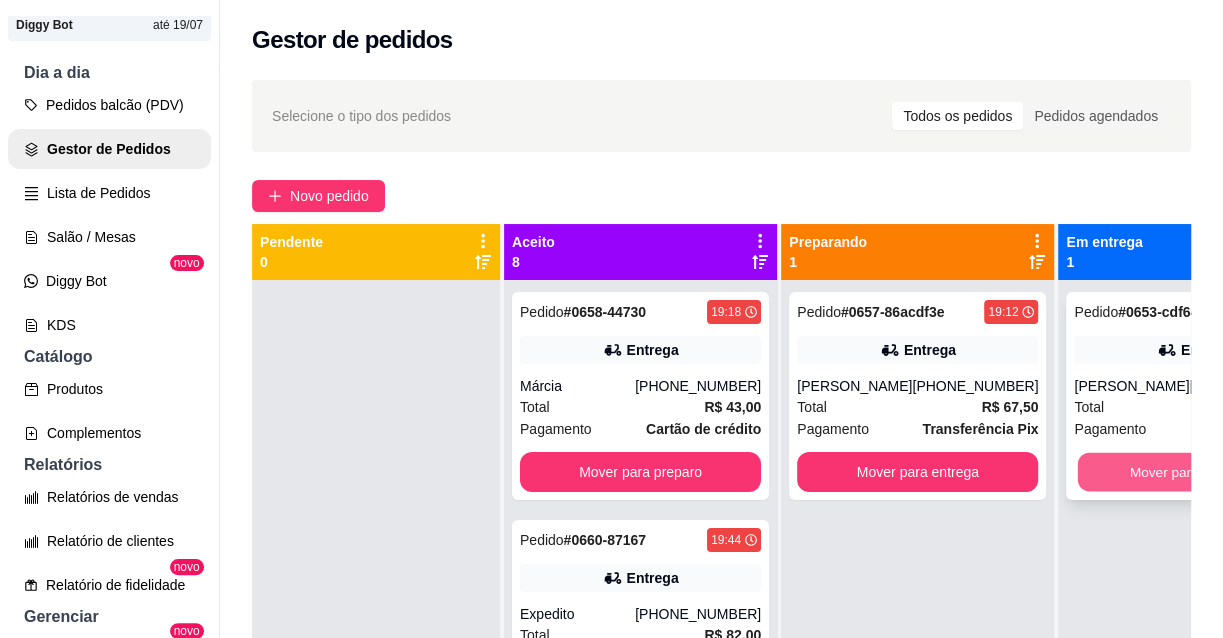 click on "Mover para finalizado" at bounding box center (1195, 472) 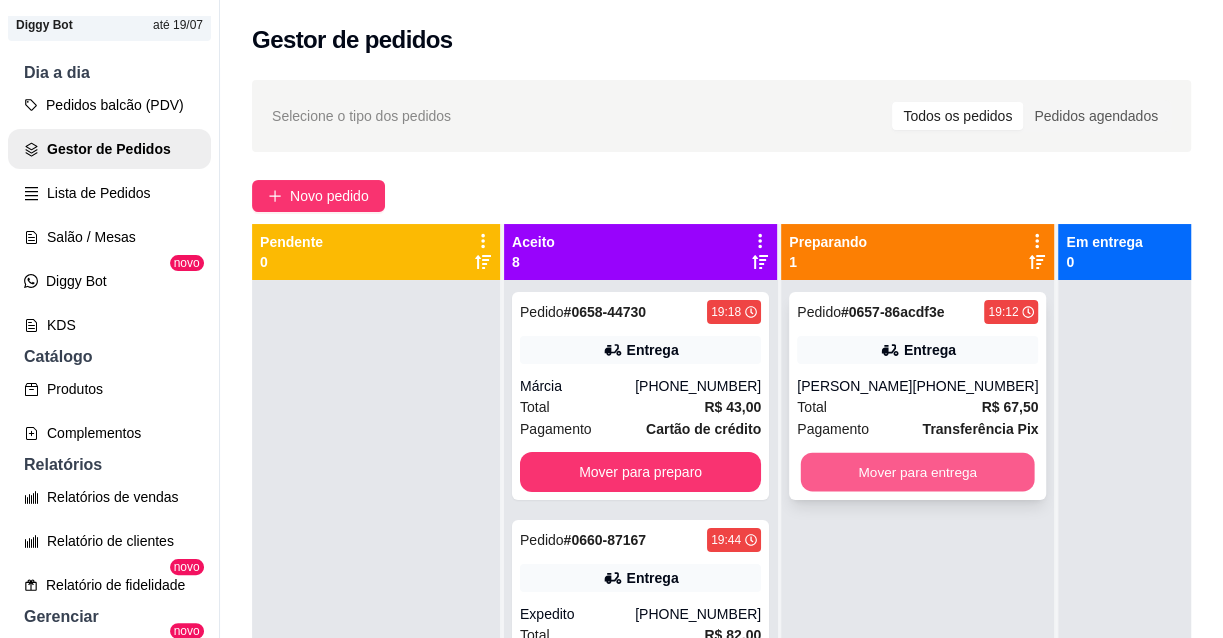 click on "Mover para entrega" at bounding box center [918, 472] 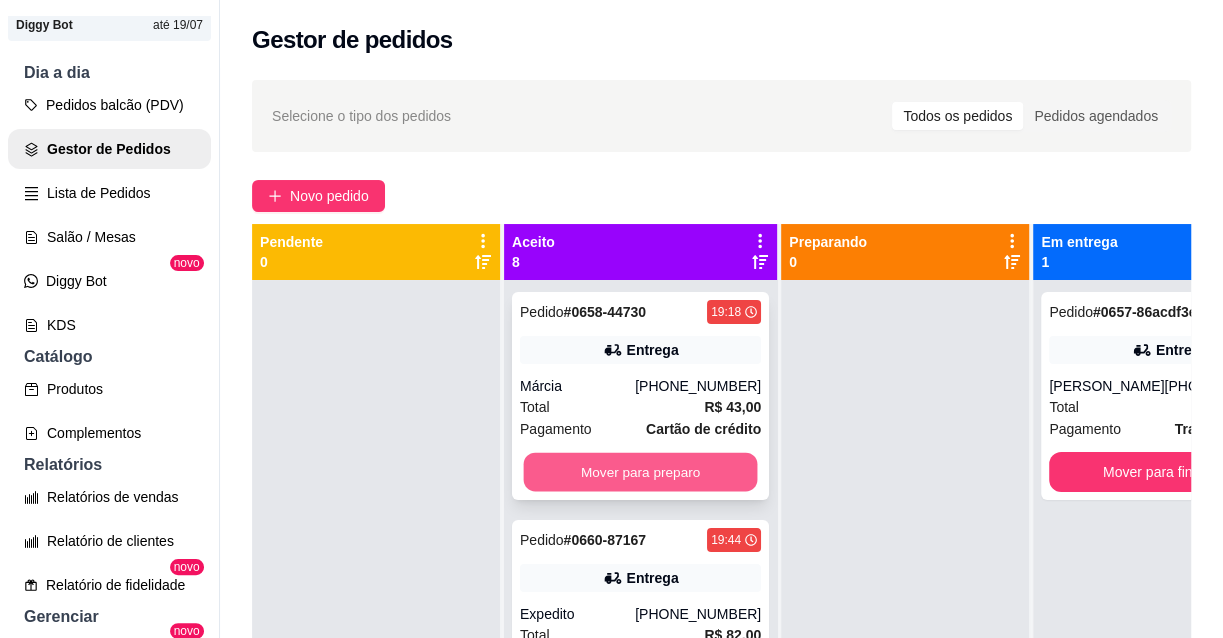 click on "Mover para preparo" at bounding box center (641, 472) 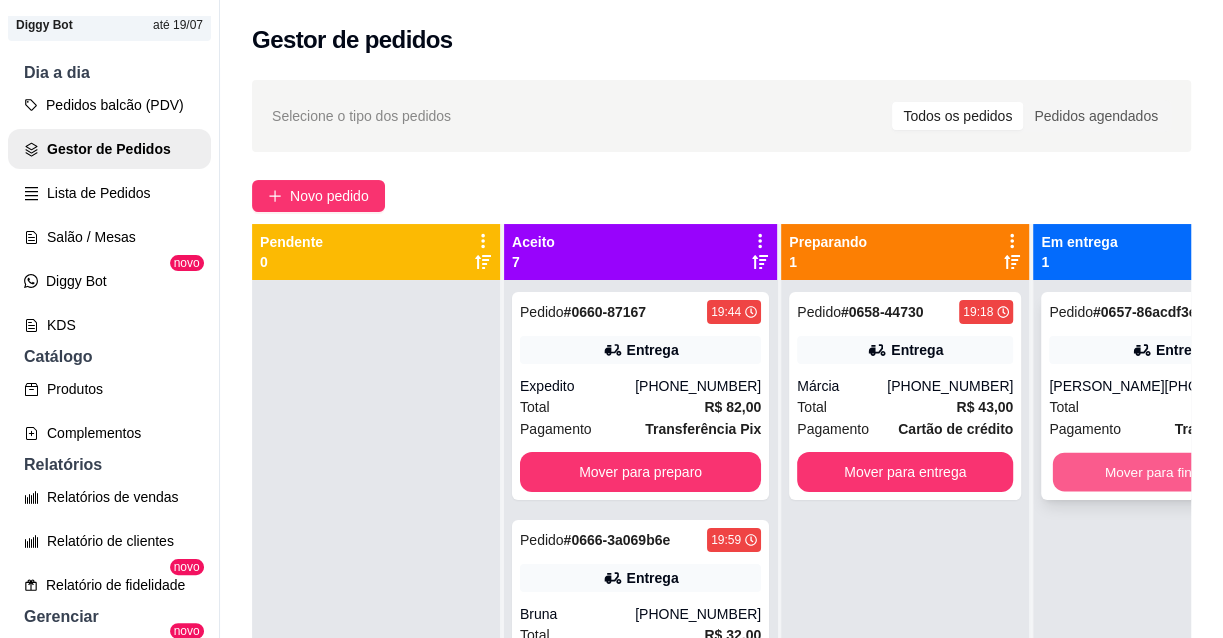 click on "Mover para finalizado" at bounding box center (1170, 472) 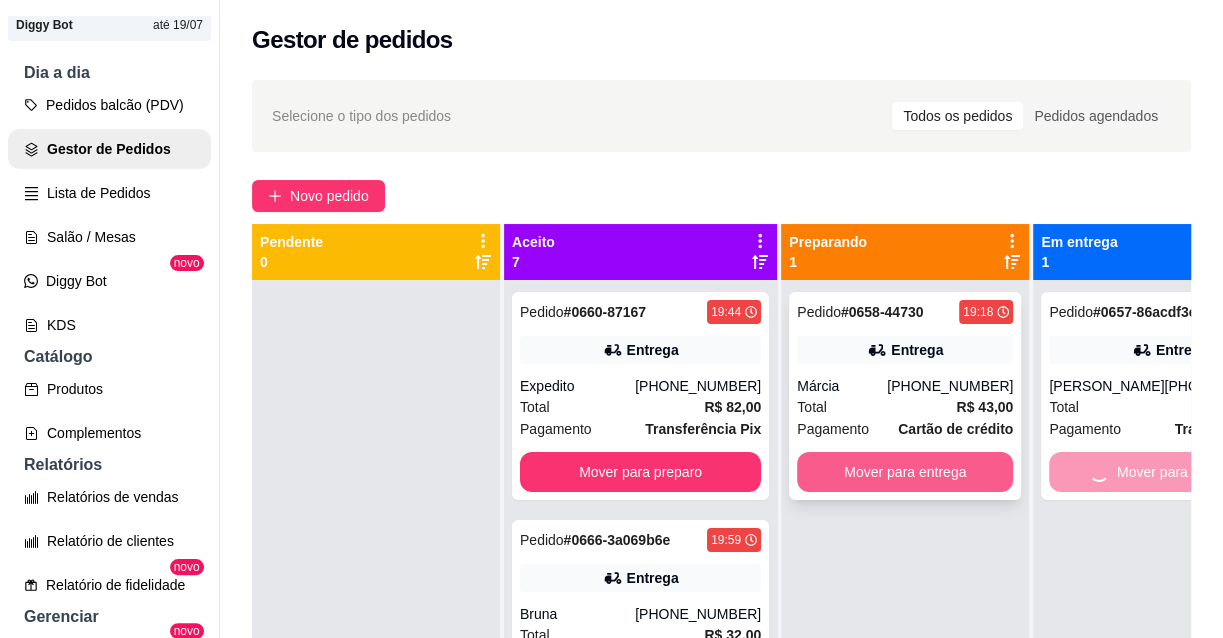 click on "Mover para entrega" at bounding box center [905, 472] 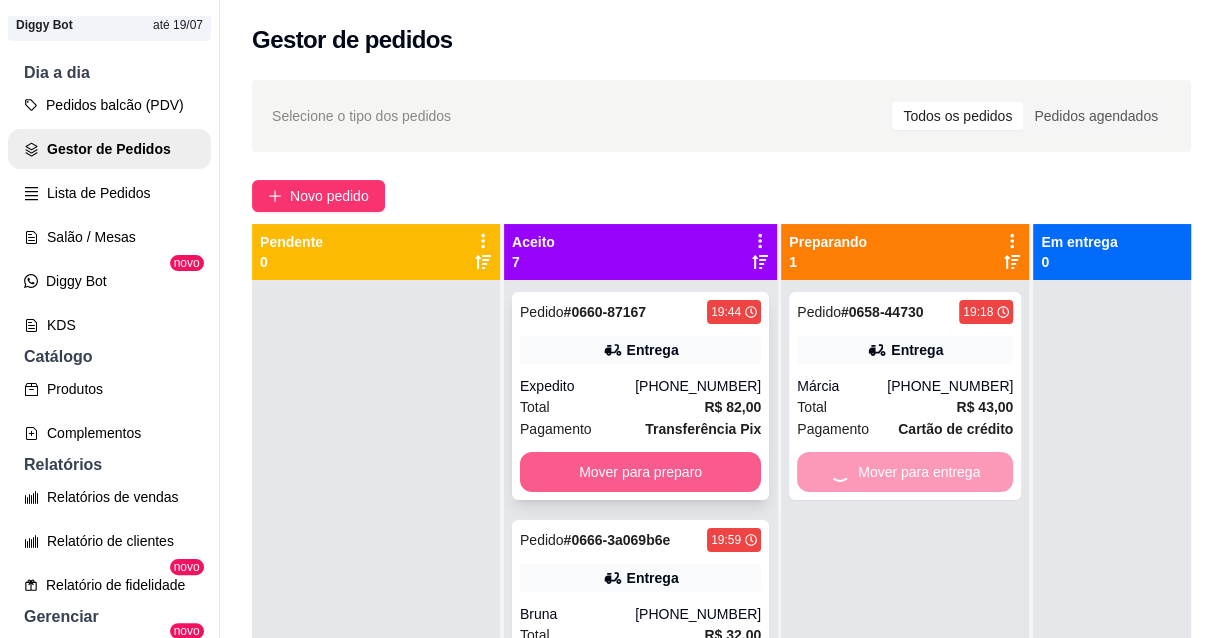 click on "Mover para preparo" at bounding box center (640, 472) 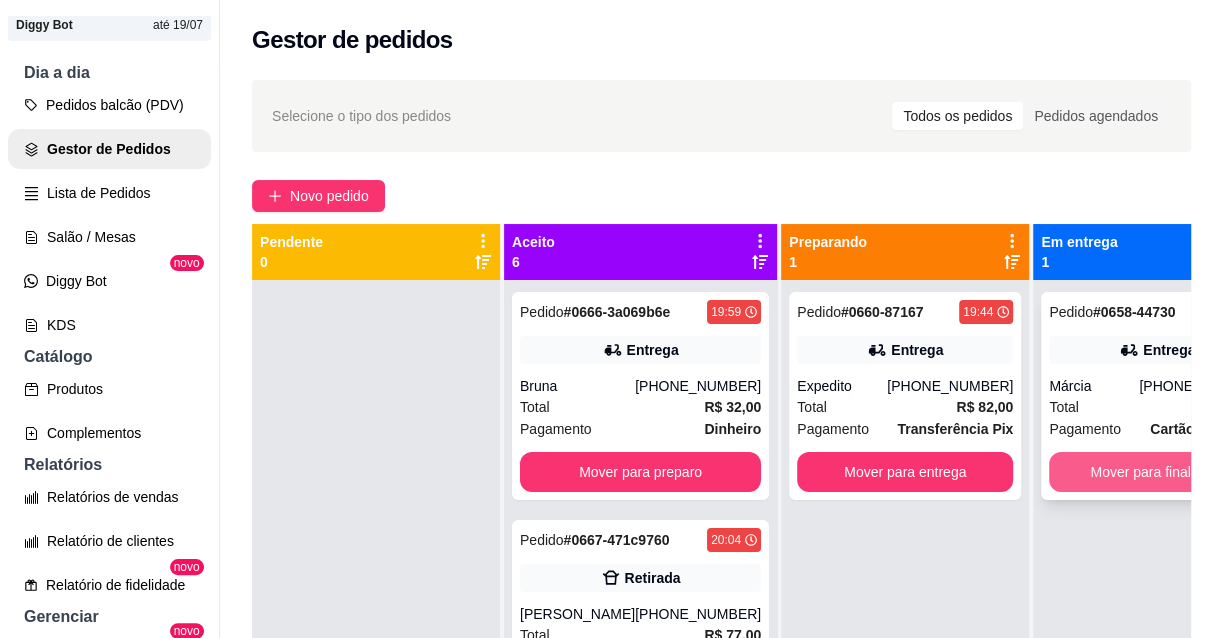 click on "Mover para finalizado" at bounding box center [1157, 472] 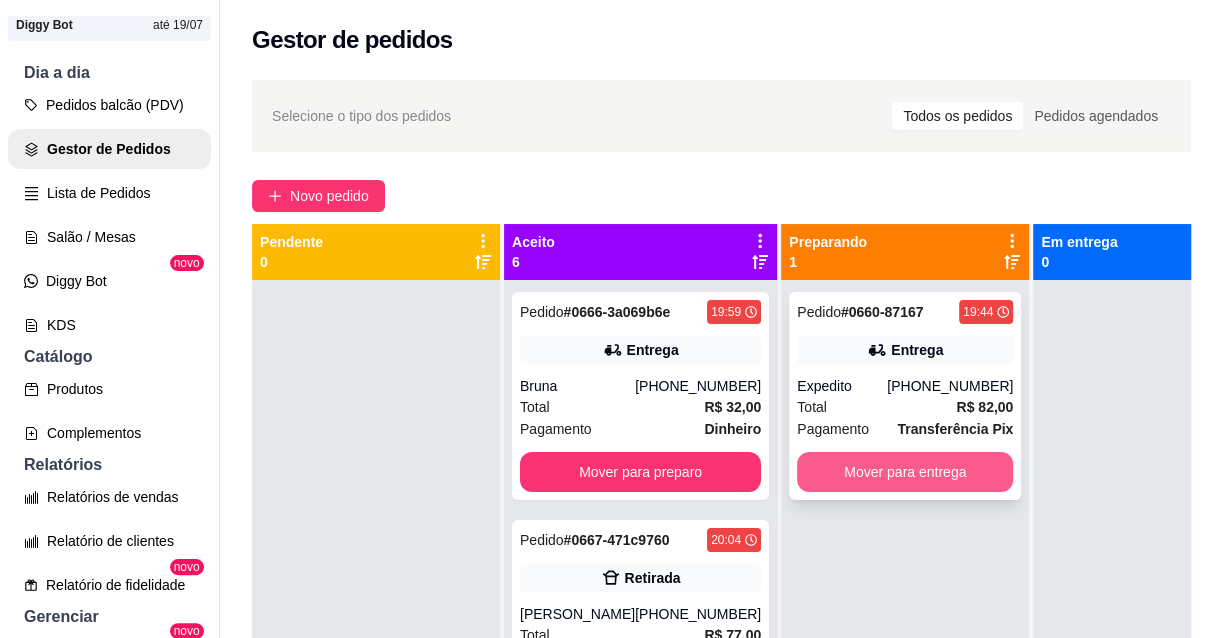 click on "Mover para entrega" at bounding box center (905, 472) 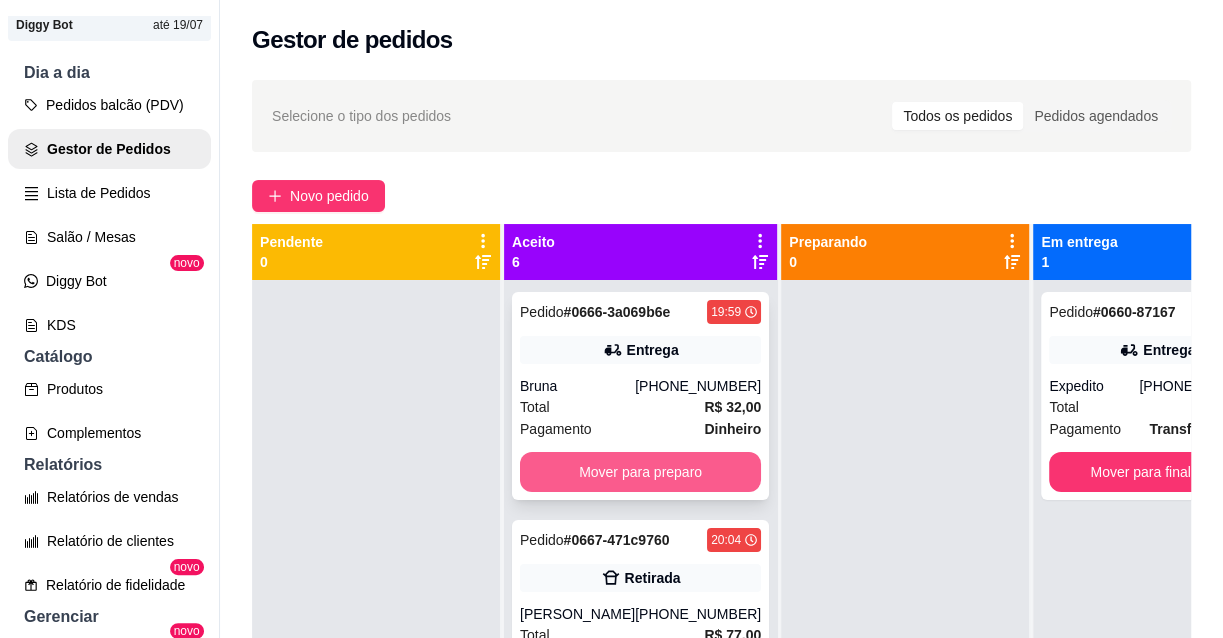click on "Mover para preparo" at bounding box center [640, 472] 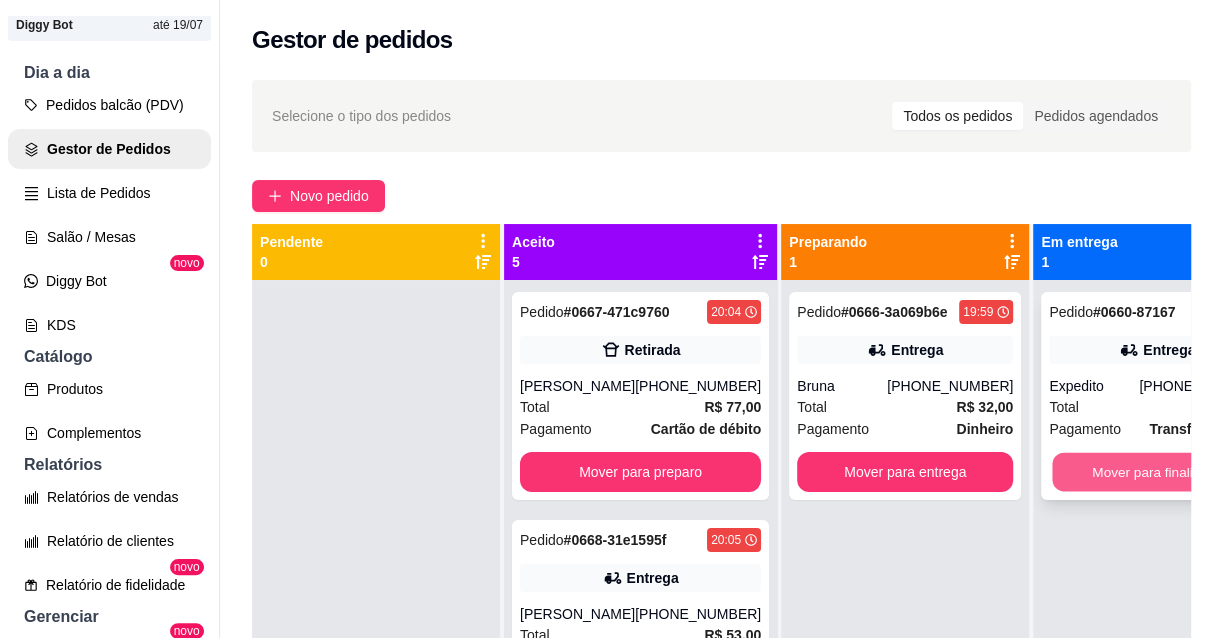 click on "Mover para finalizado" at bounding box center [1157, 472] 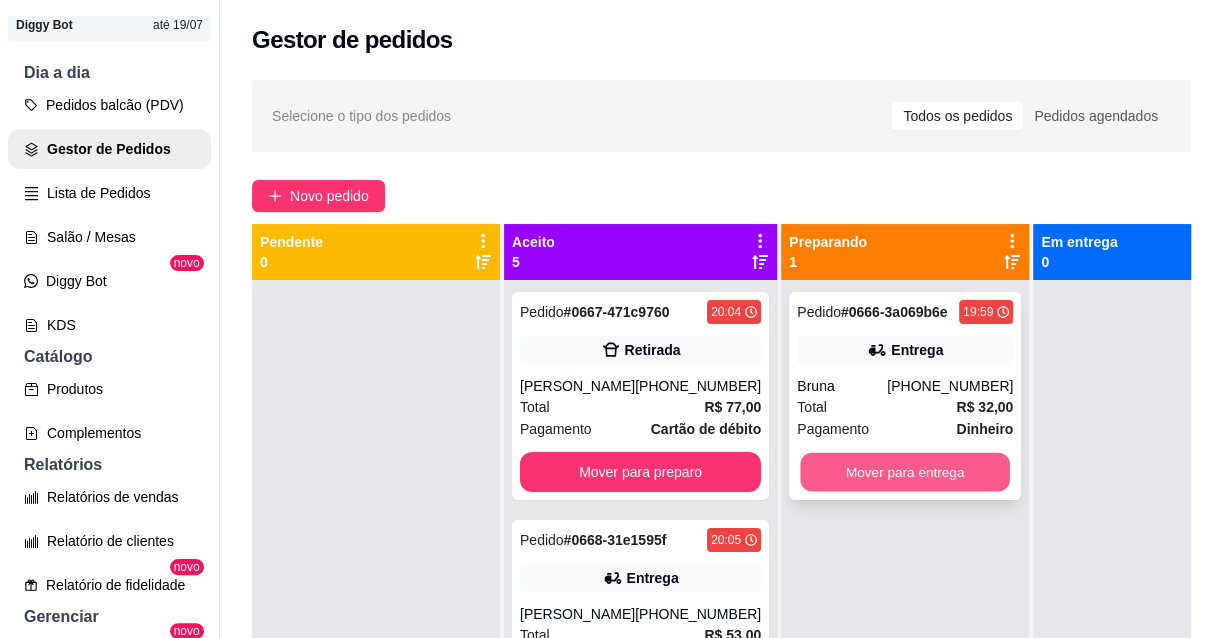 click on "Mover para entrega" at bounding box center [905, 472] 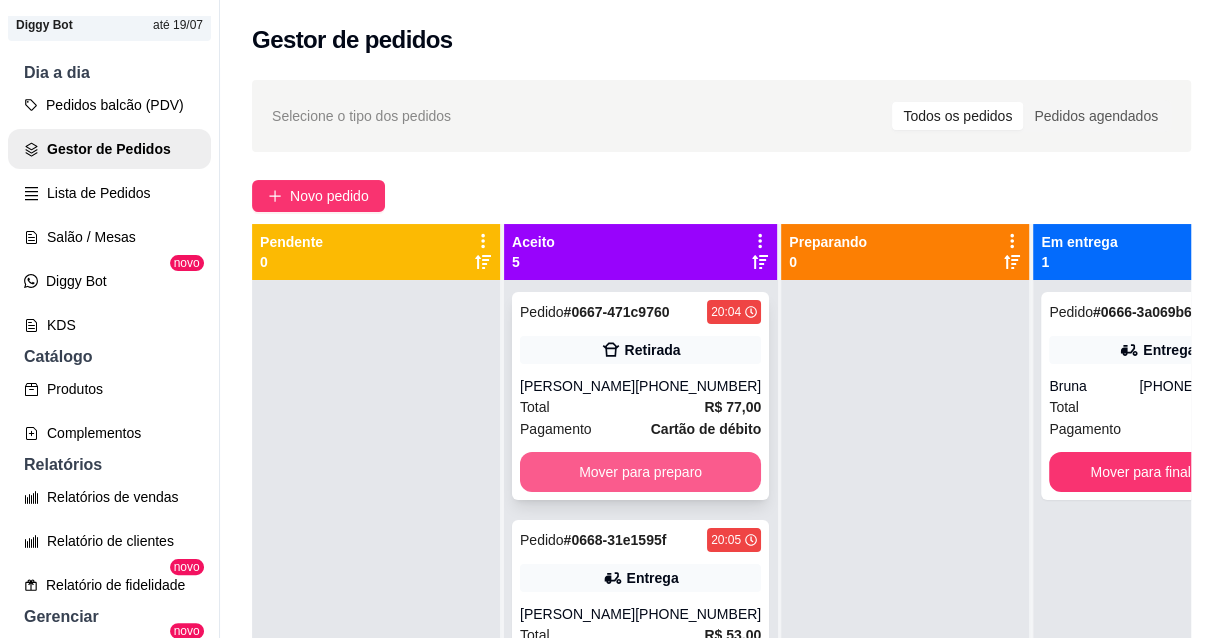 click on "Mover para preparo" at bounding box center [640, 472] 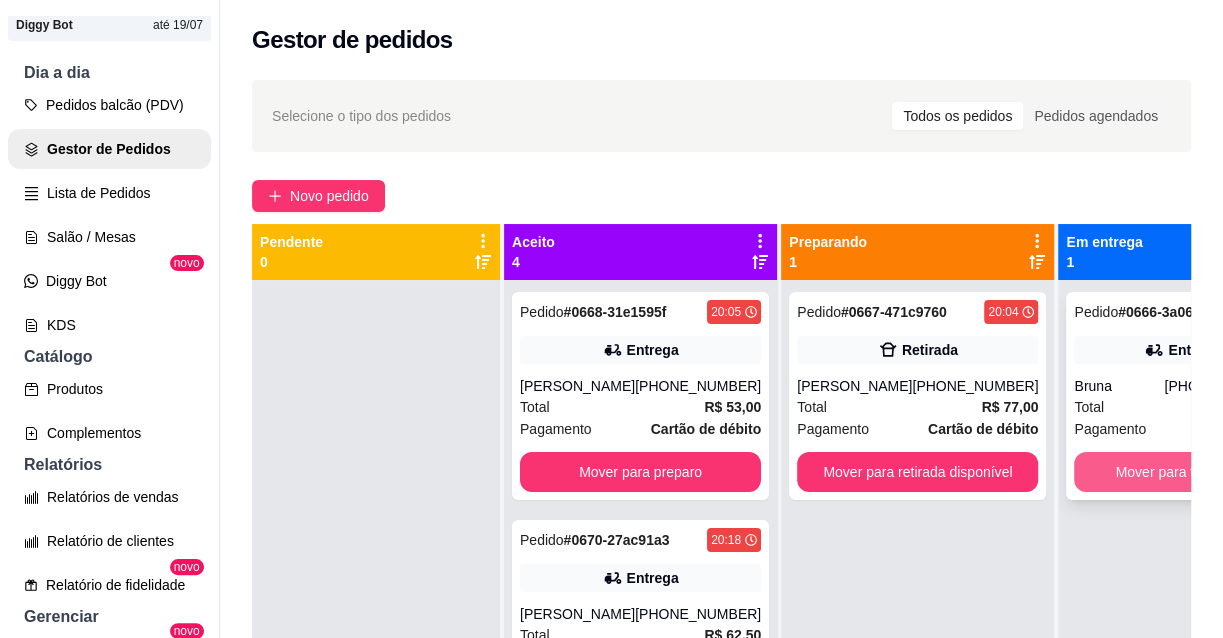 click on "Mover para finalizado" at bounding box center (1182, 472) 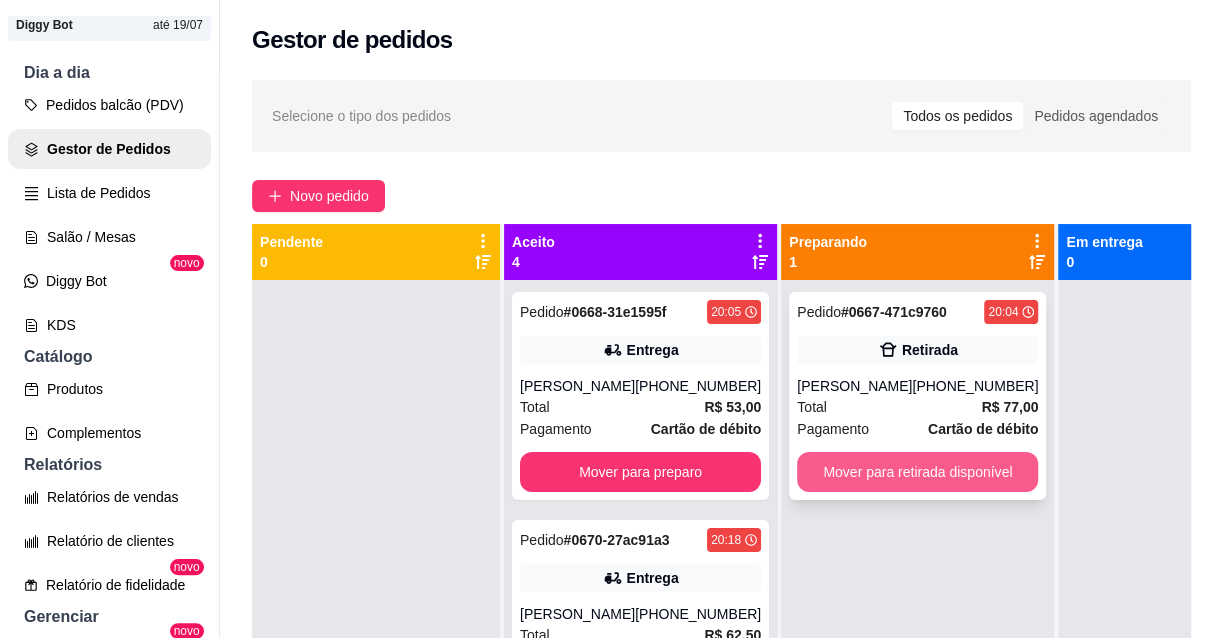 click on "Mover para retirada disponível" at bounding box center (917, 472) 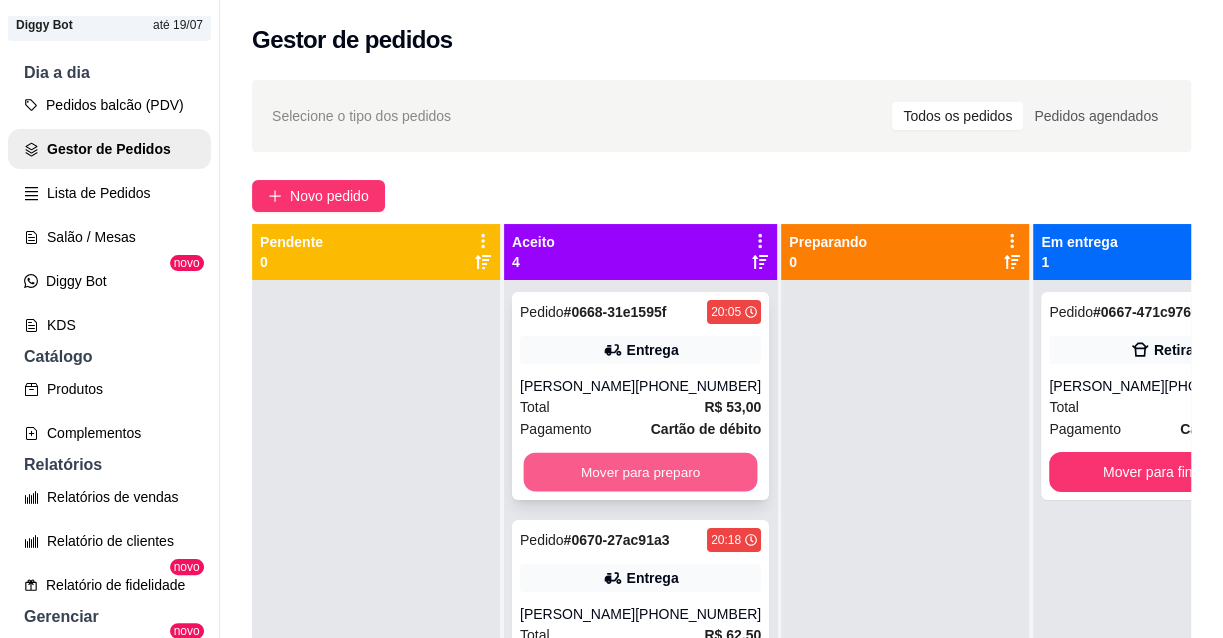 click on "Mover para preparo" at bounding box center (641, 472) 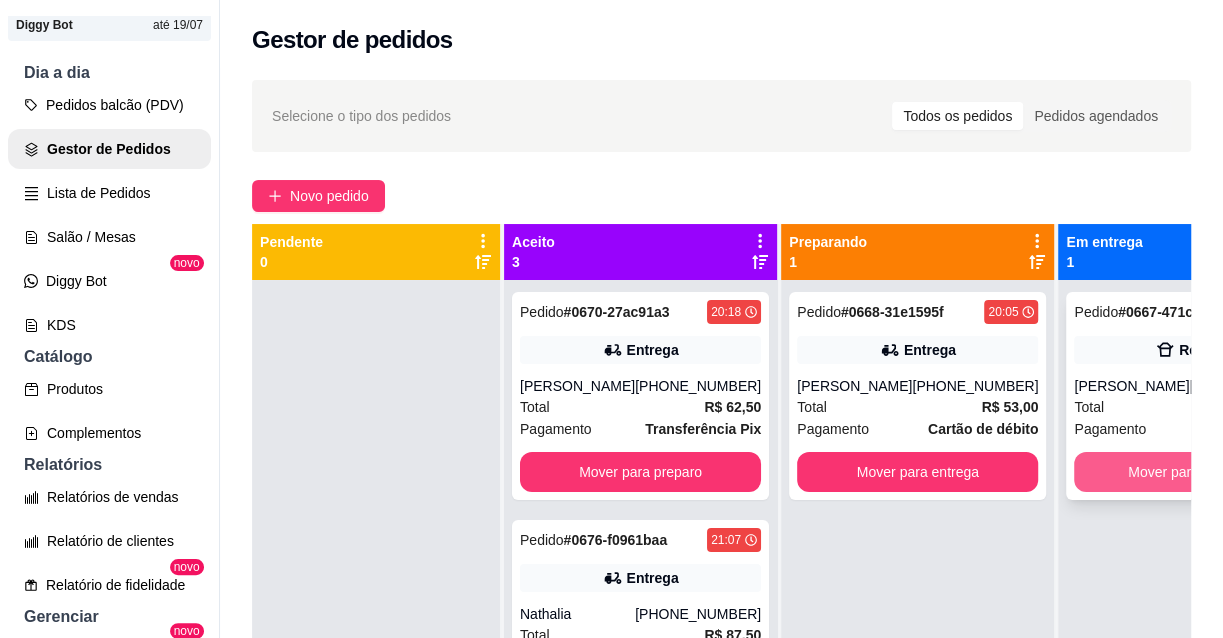 click on "Mover para finalizado" at bounding box center [1194, 472] 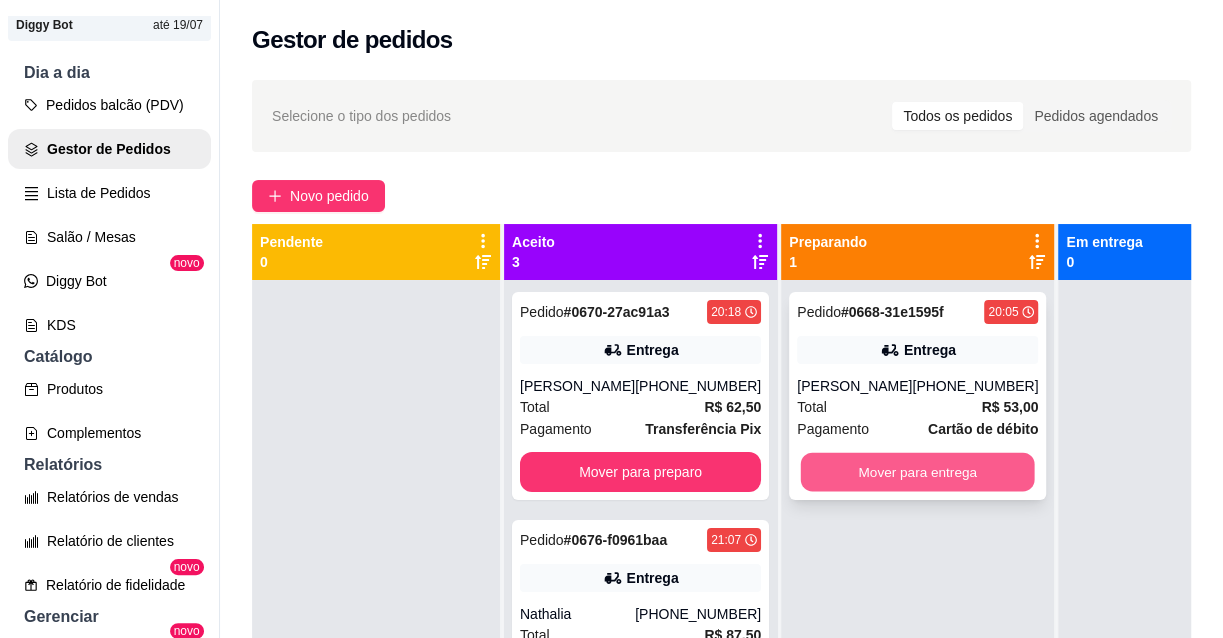 click on "Mover para entrega" at bounding box center [918, 472] 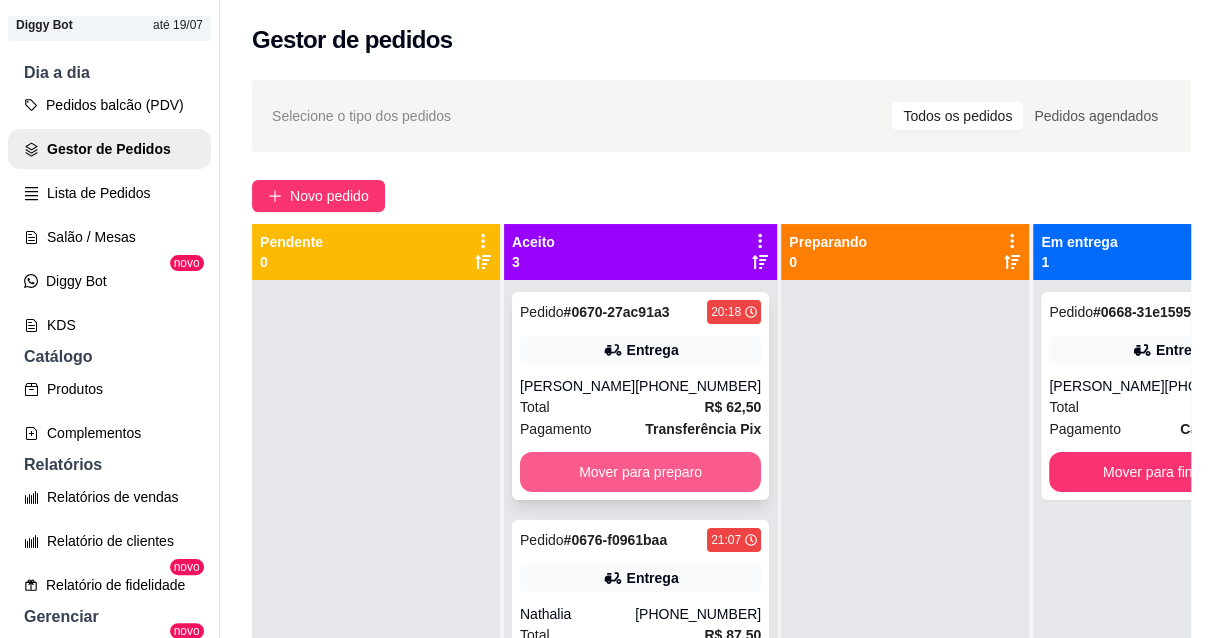 click on "Mover para preparo" at bounding box center (640, 472) 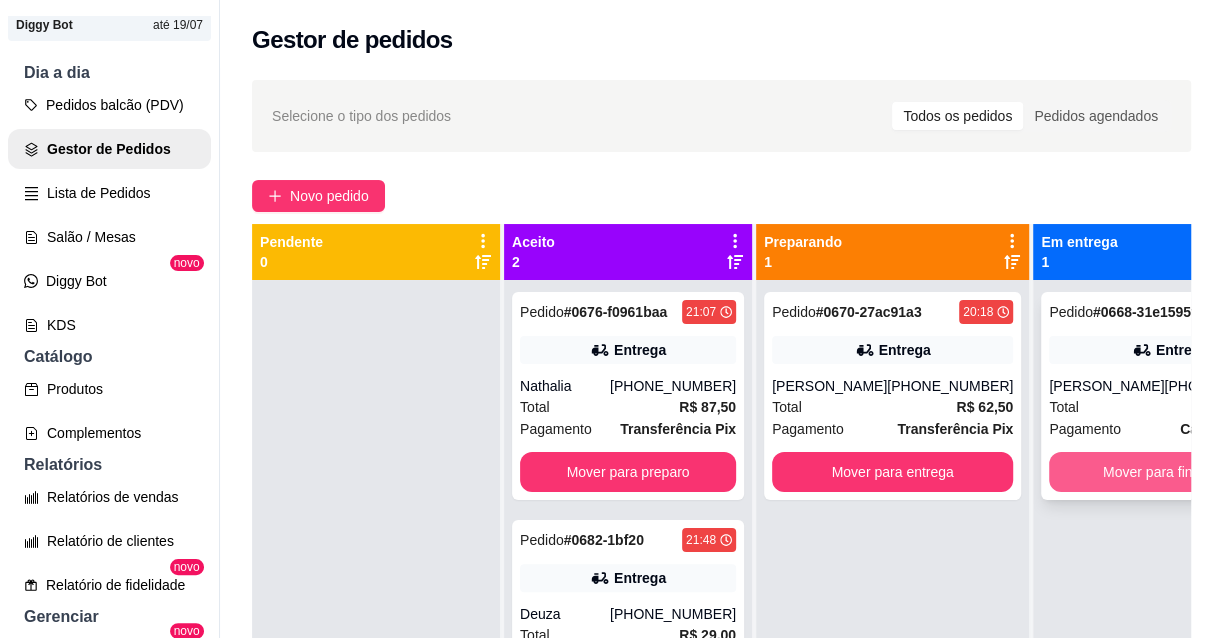click on "Mover para finalizado" at bounding box center (1169, 472) 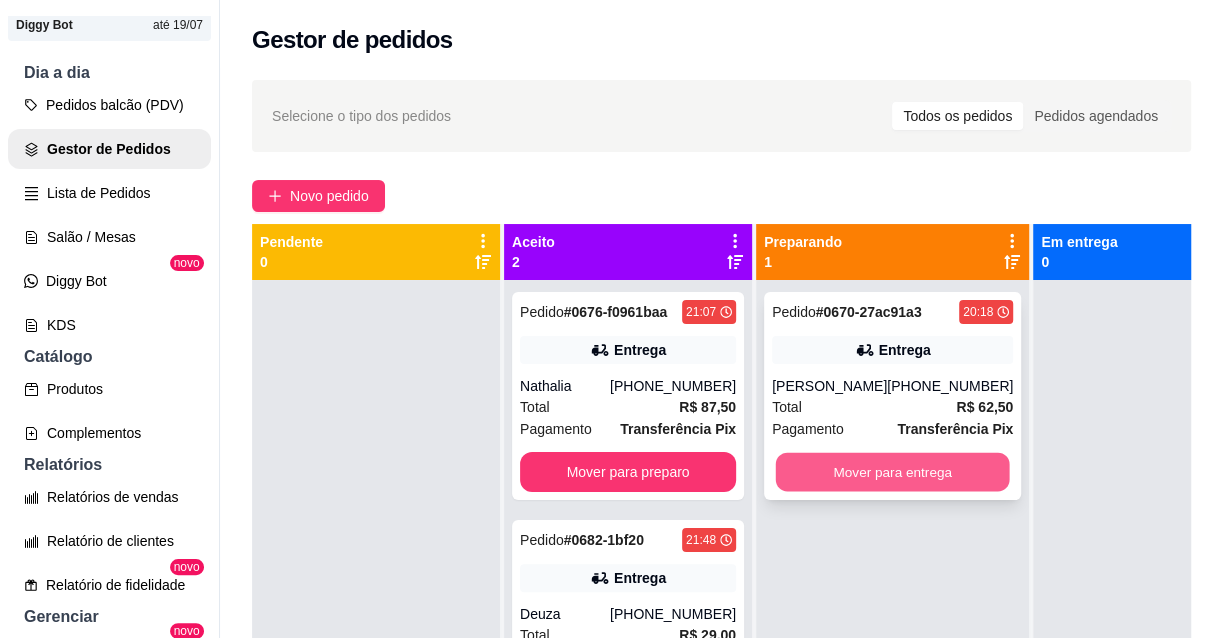 click on "Mover para entrega" at bounding box center (893, 472) 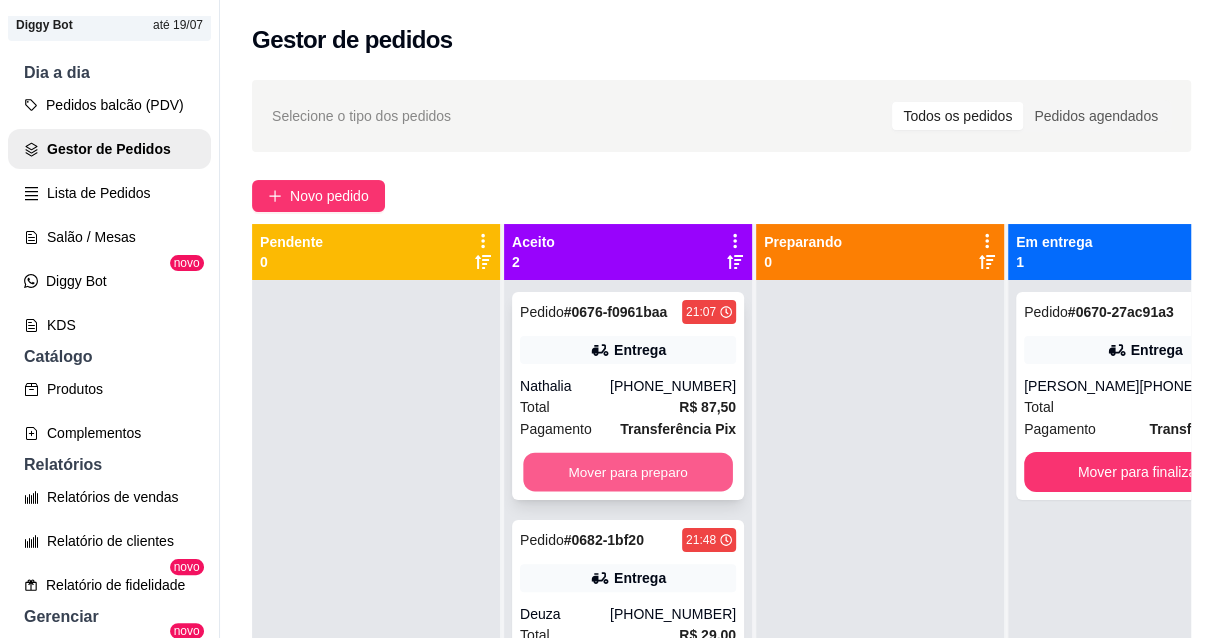 click on "Mover para preparo" at bounding box center (628, 472) 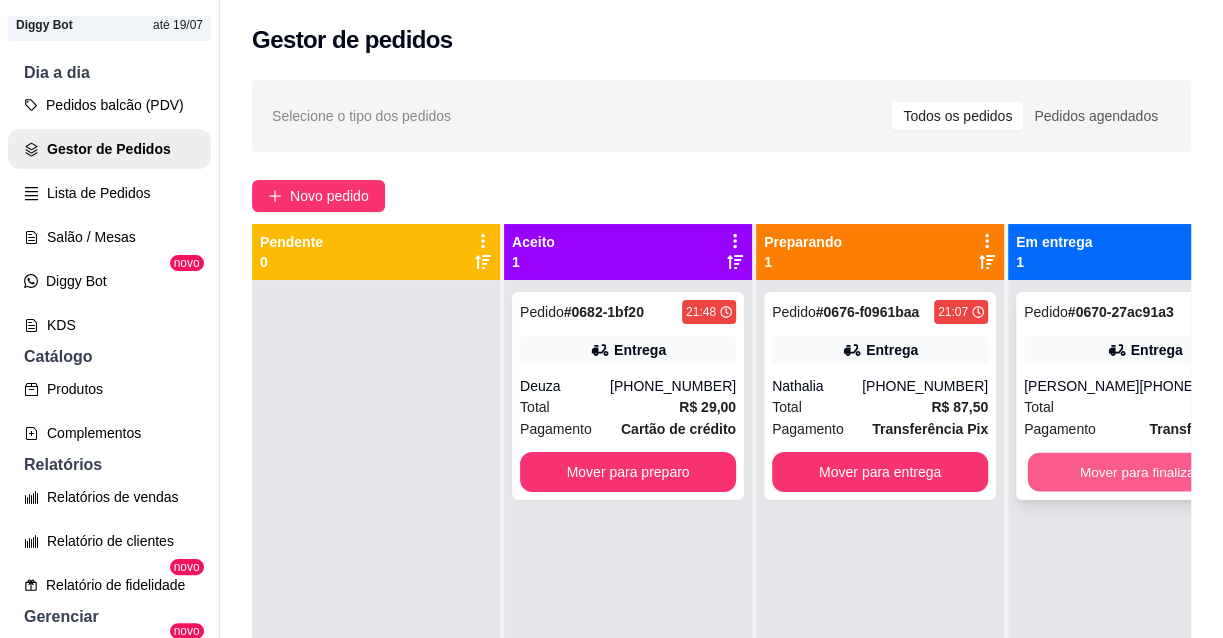 click on "Mover para finalizado" at bounding box center (1145, 472) 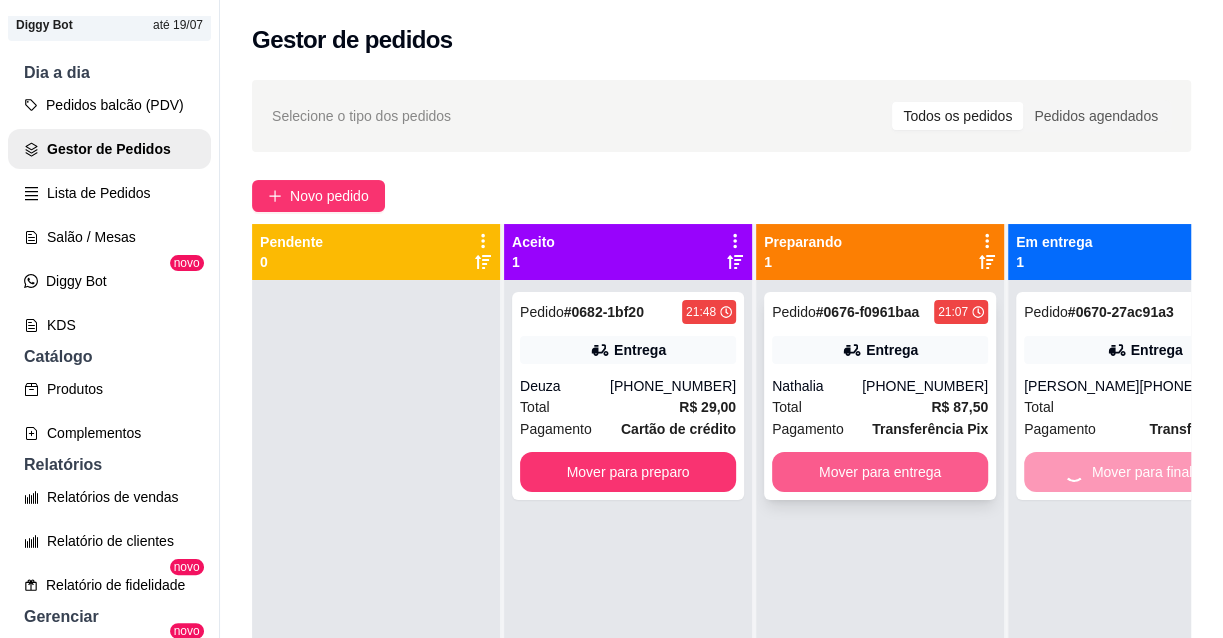 click on "Mover para entrega" at bounding box center (880, 472) 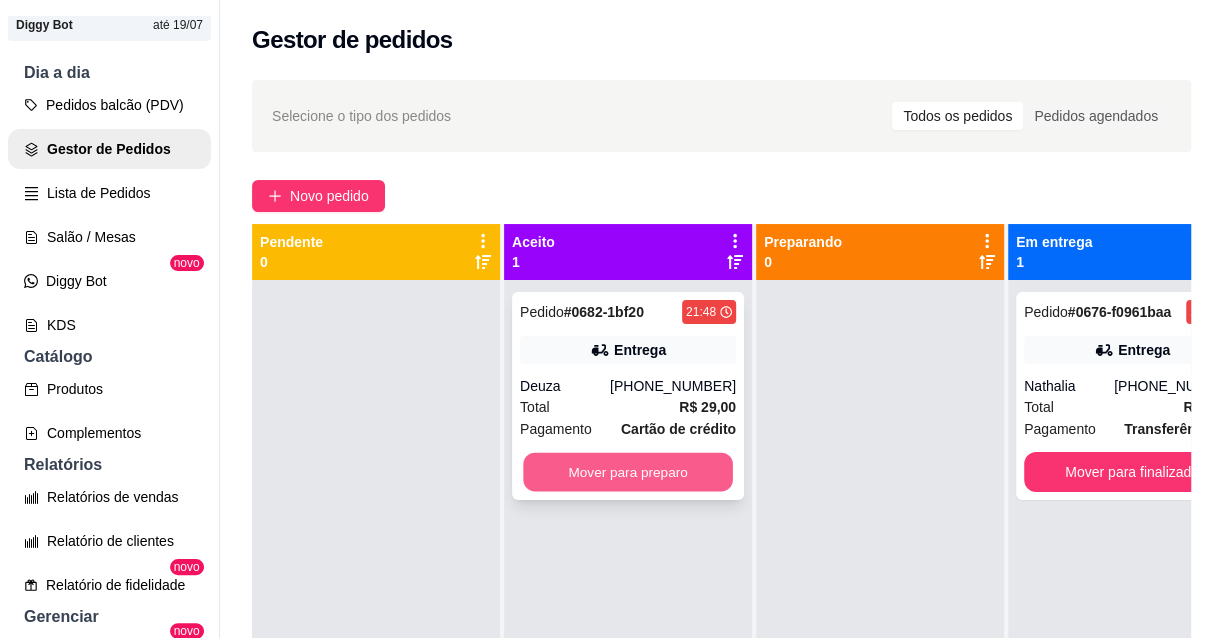 click on "Mover para preparo" at bounding box center [628, 472] 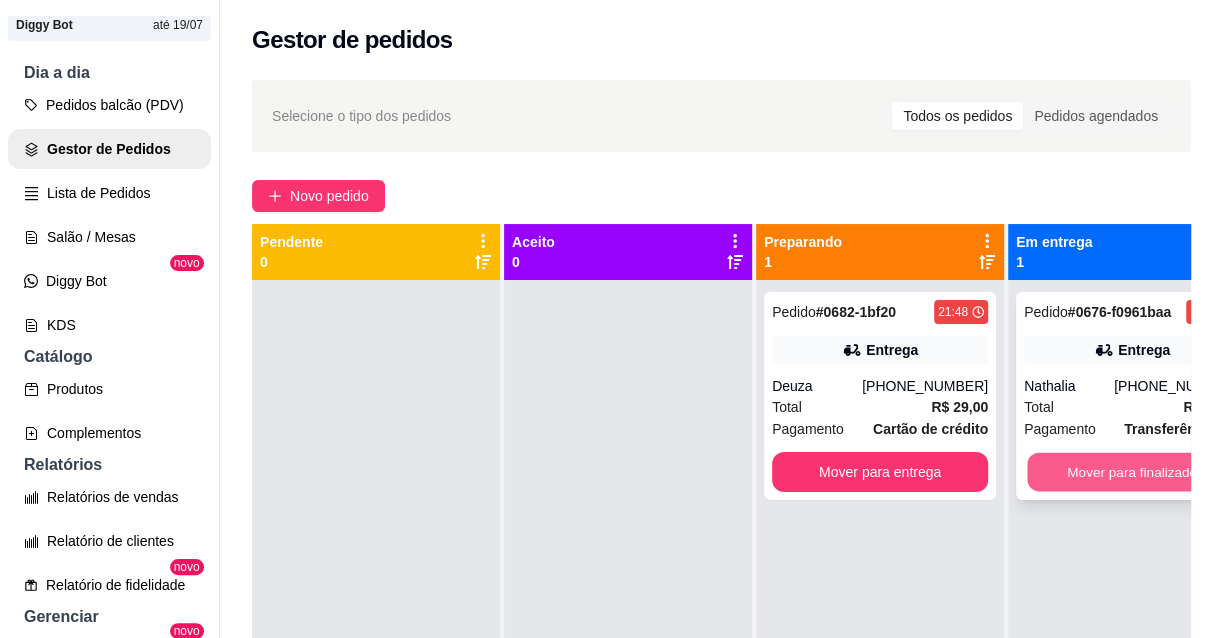 click on "Mover para finalizado" at bounding box center [1132, 472] 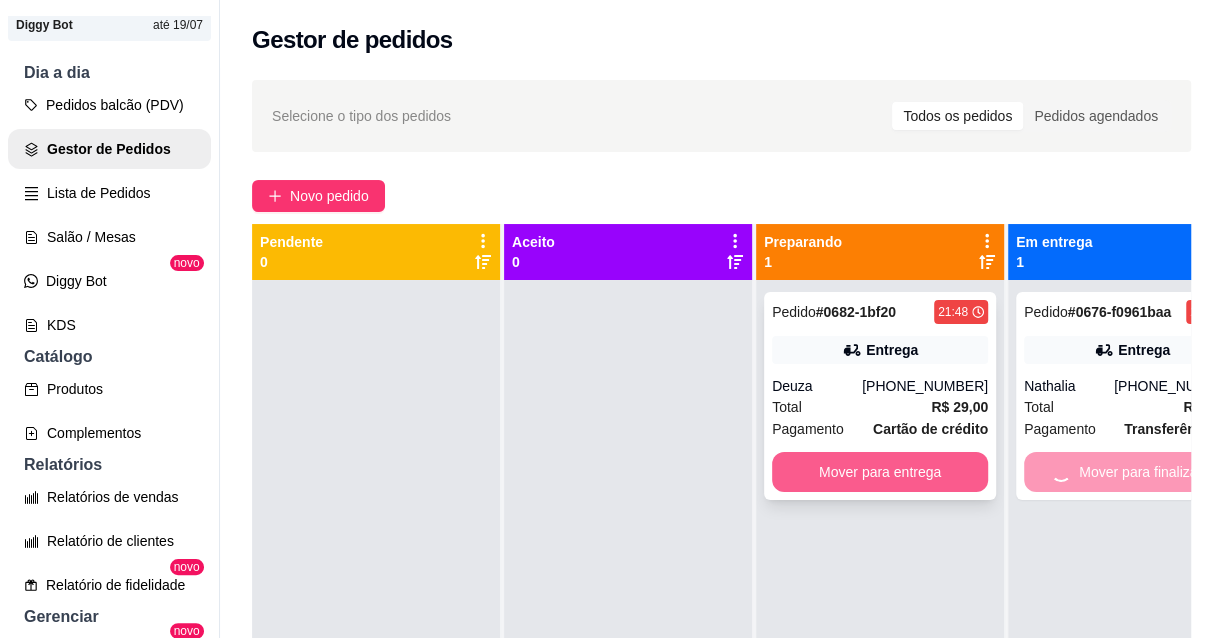 click on "Mover para entrega" at bounding box center (880, 472) 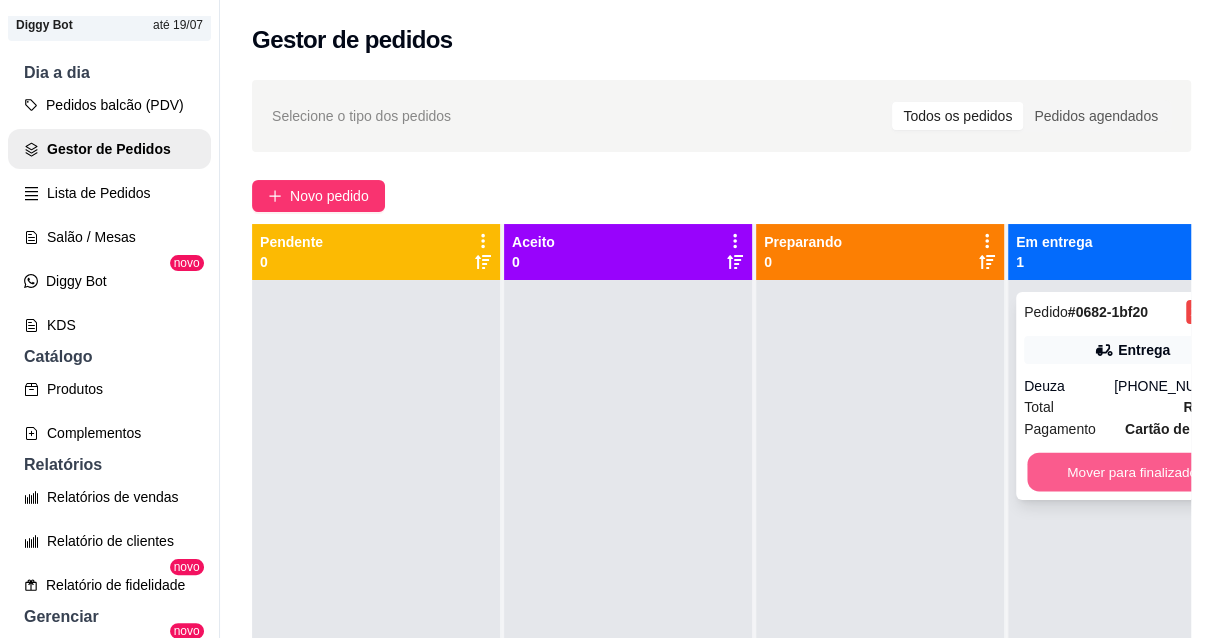 click on "Mover para finalizado" at bounding box center (1132, 472) 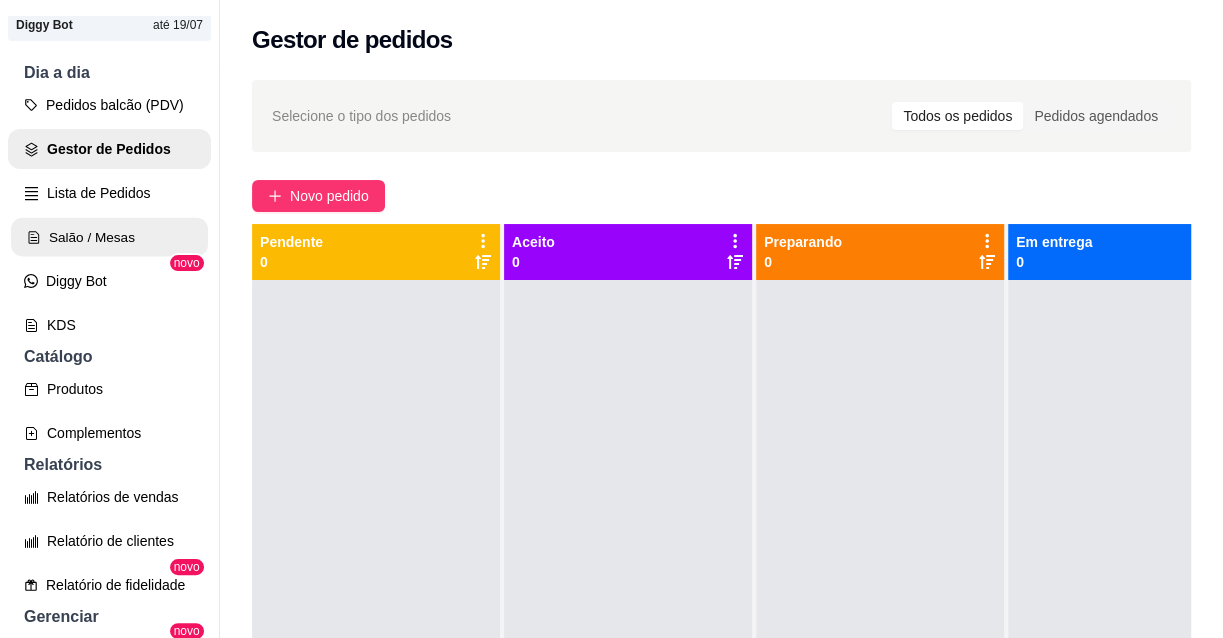 click on "Salão / Mesas" at bounding box center (109, 237) 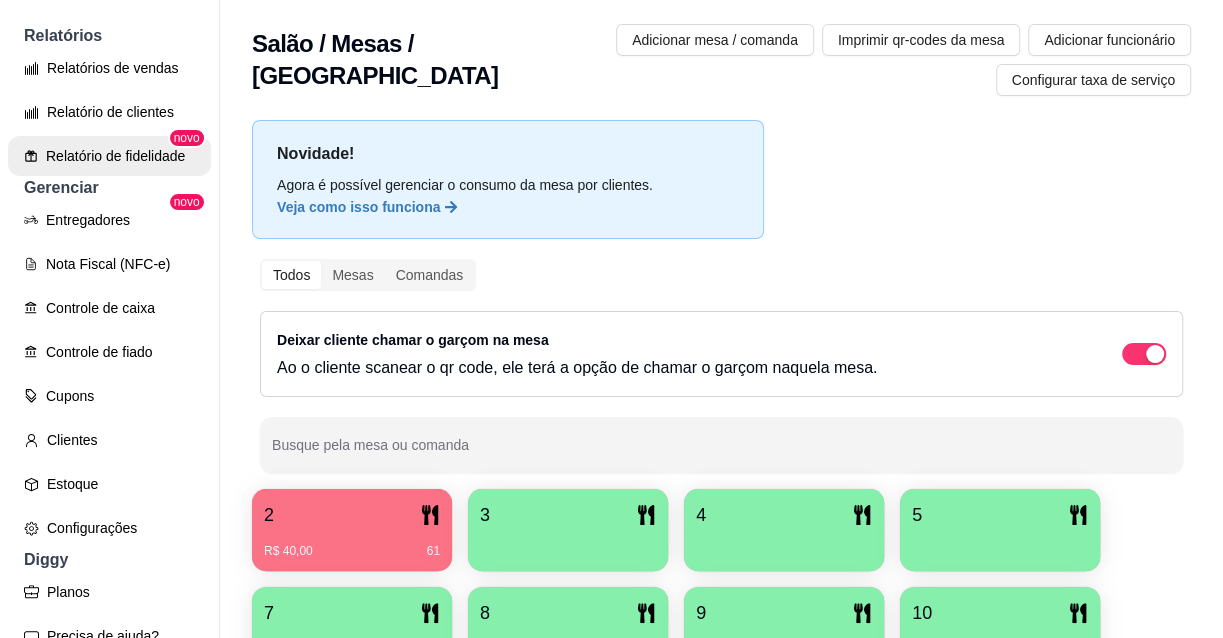 scroll, scrollTop: 636, scrollLeft: 0, axis: vertical 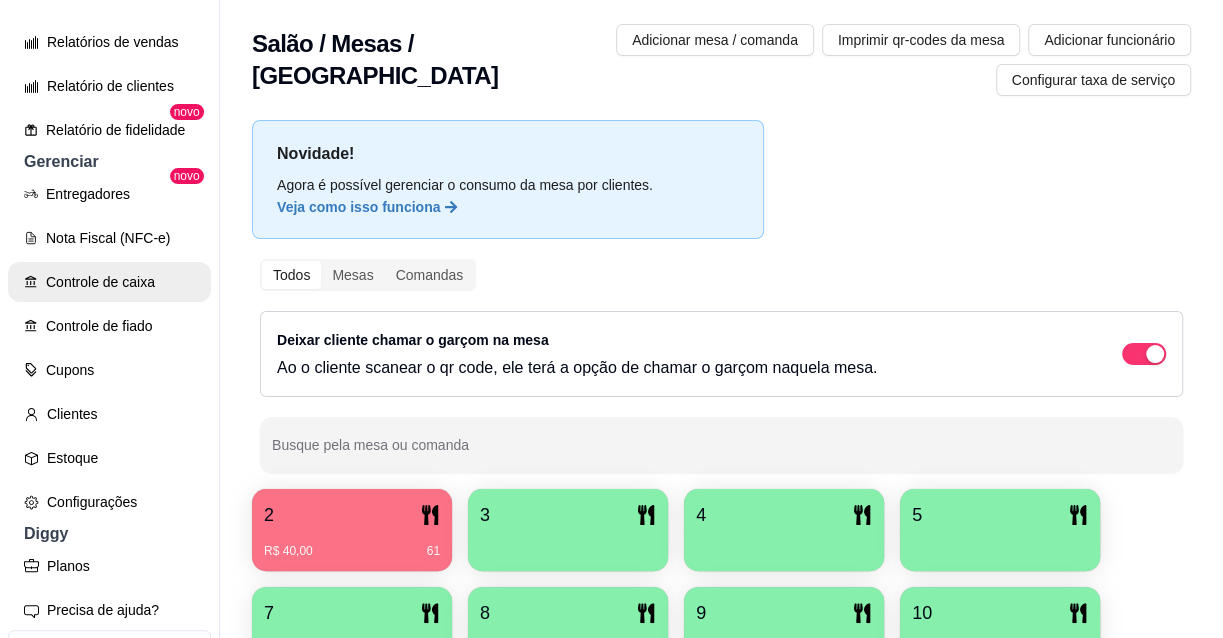 click on "Controle de caixa" at bounding box center [109, 282] 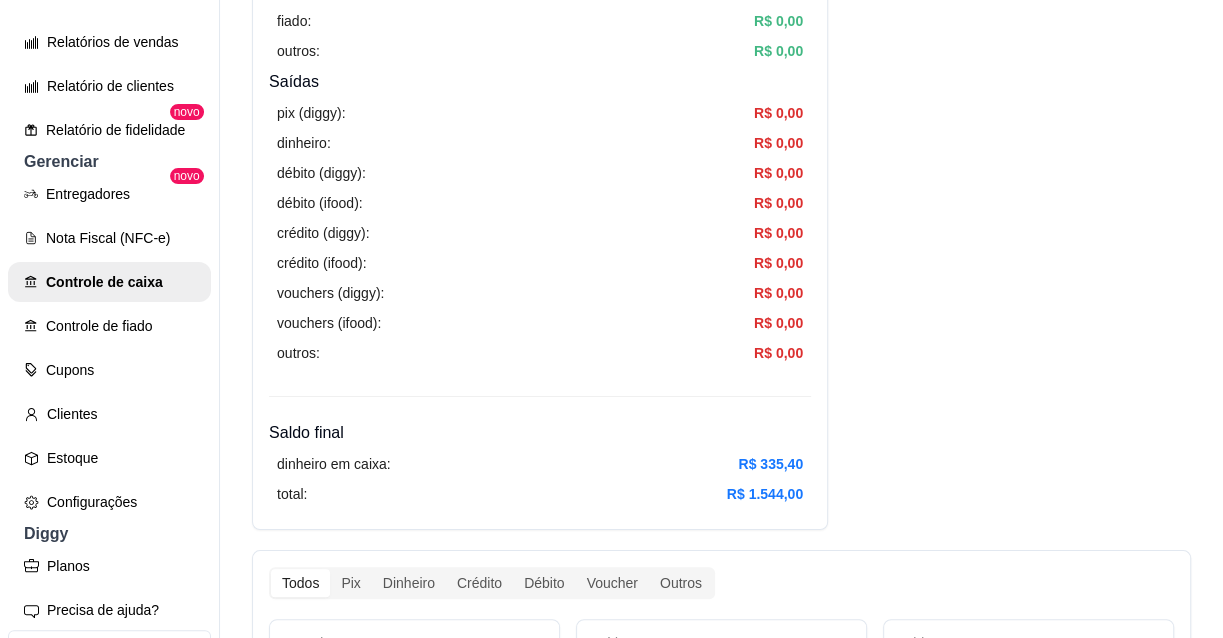 scroll, scrollTop: 636, scrollLeft: 0, axis: vertical 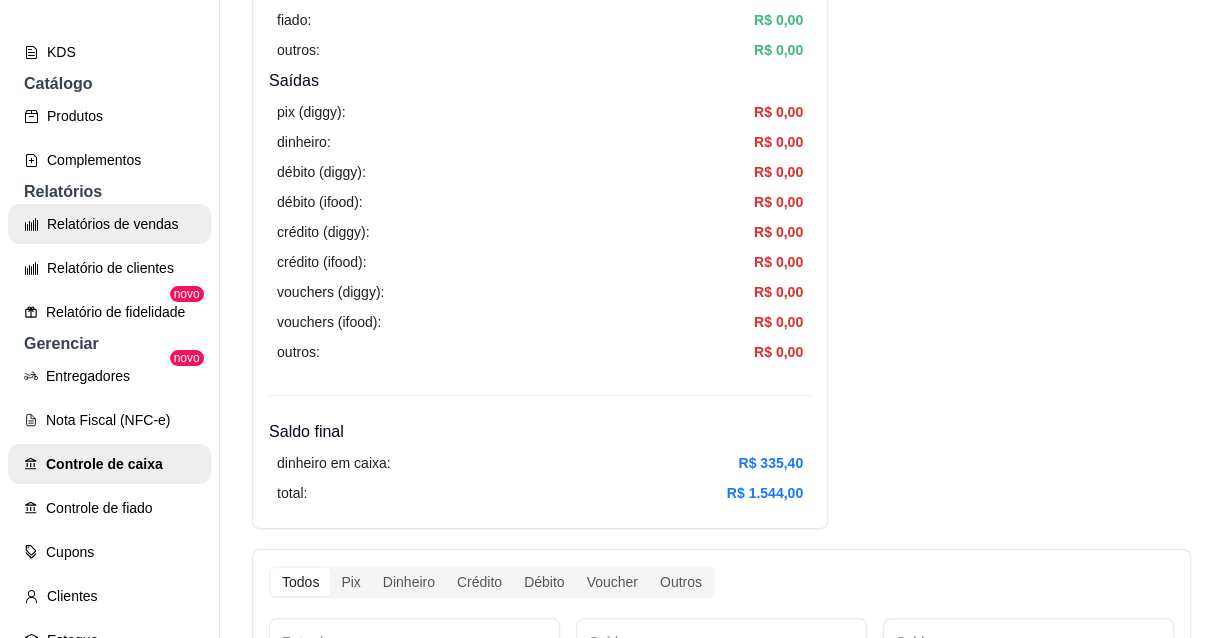 click on "Relatórios de vendas" at bounding box center (109, 224) 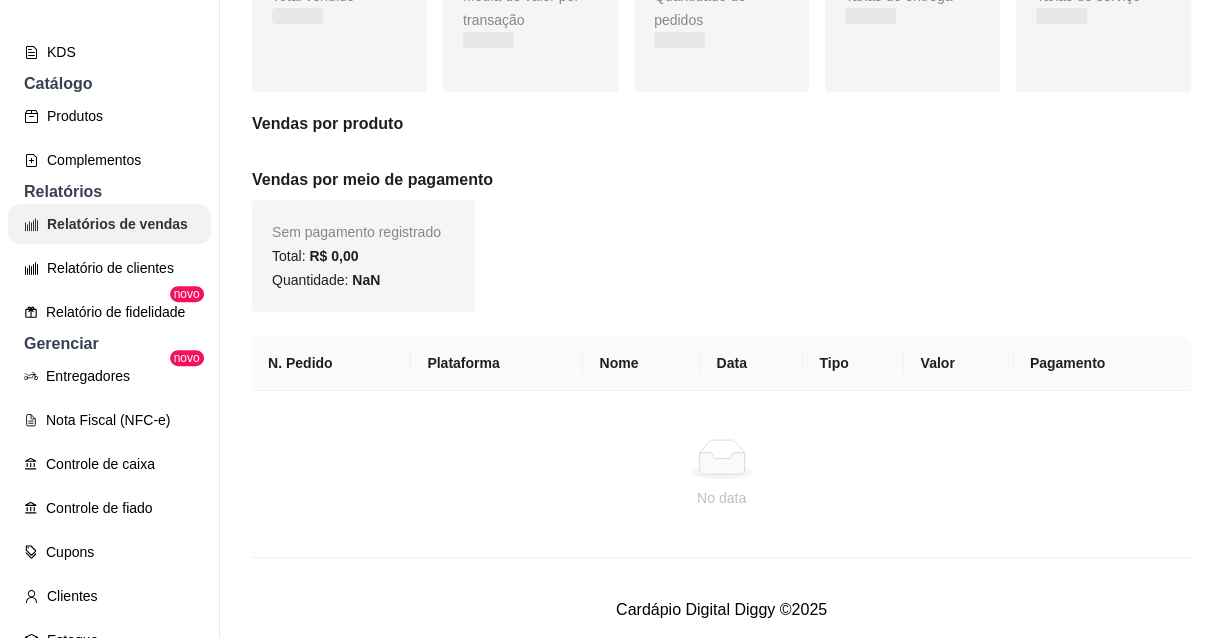 scroll, scrollTop: 0, scrollLeft: 0, axis: both 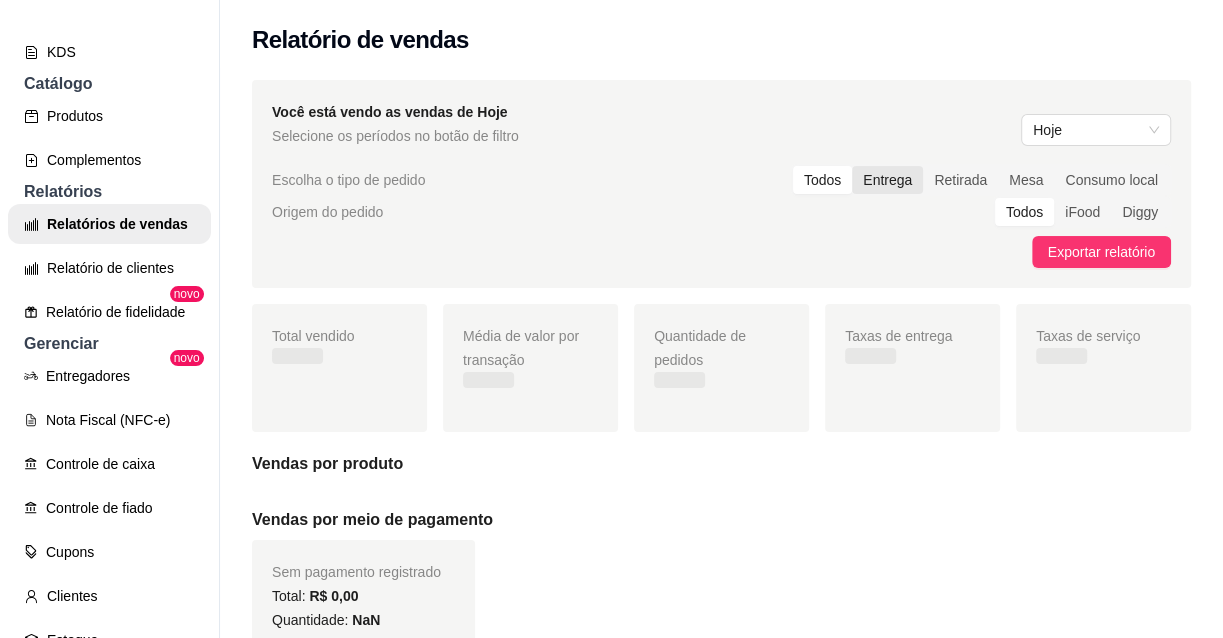 click on "Entrega" at bounding box center [887, 180] 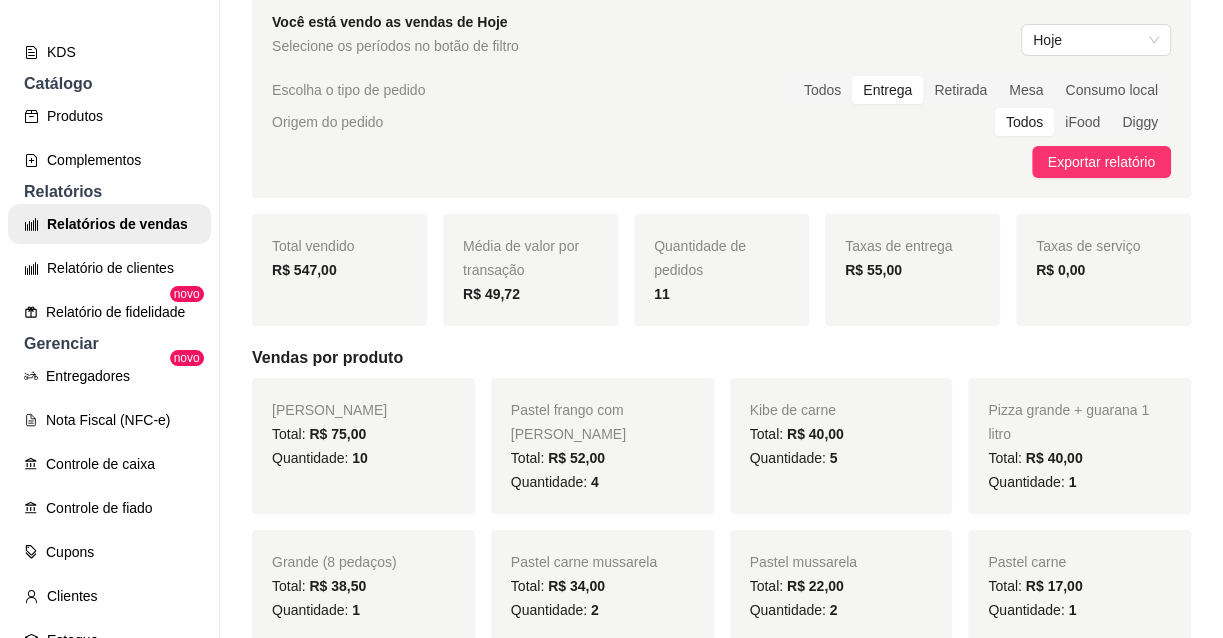 scroll, scrollTop: 0, scrollLeft: 0, axis: both 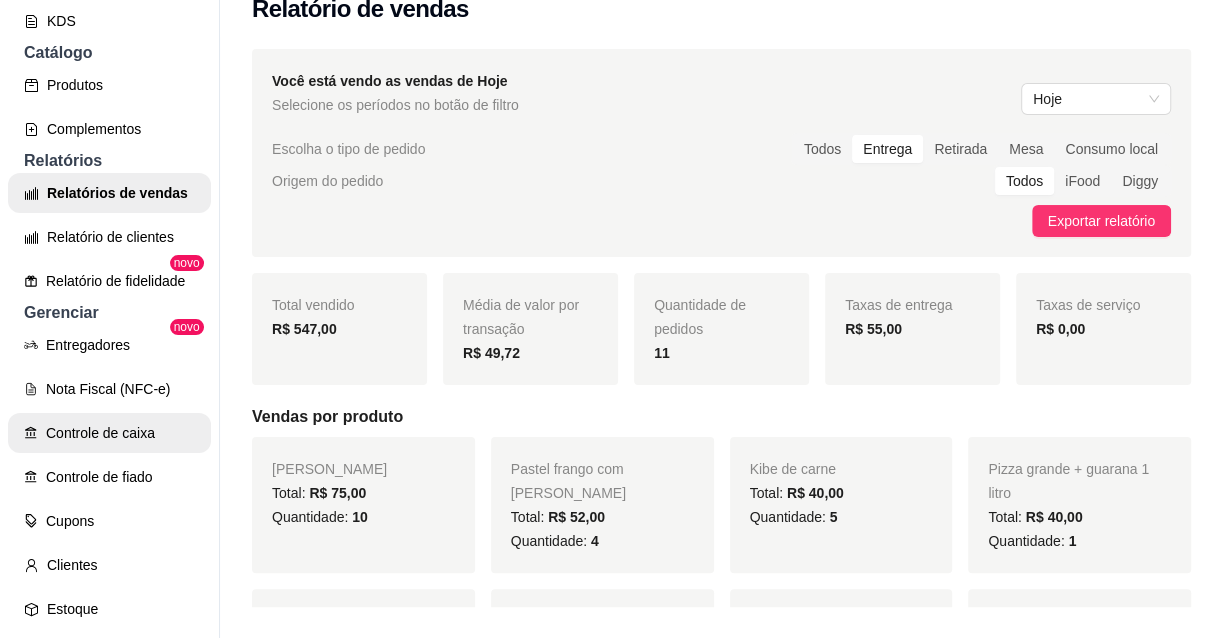 click on "Controle de caixa" at bounding box center (109, 433) 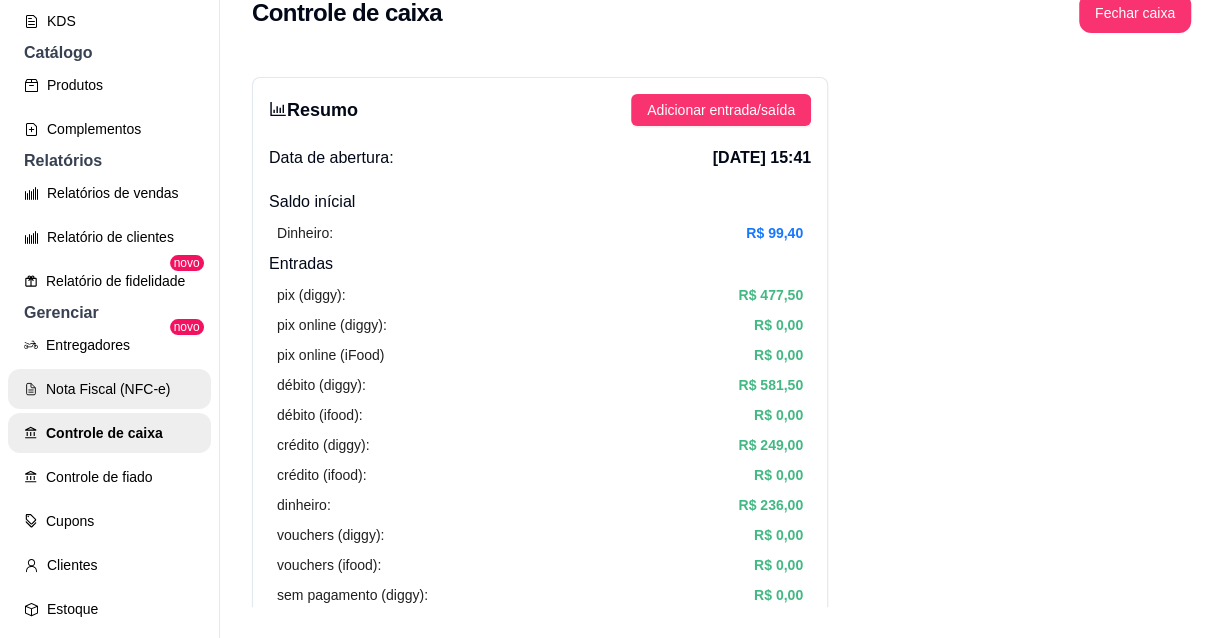 scroll, scrollTop: 0, scrollLeft: 0, axis: both 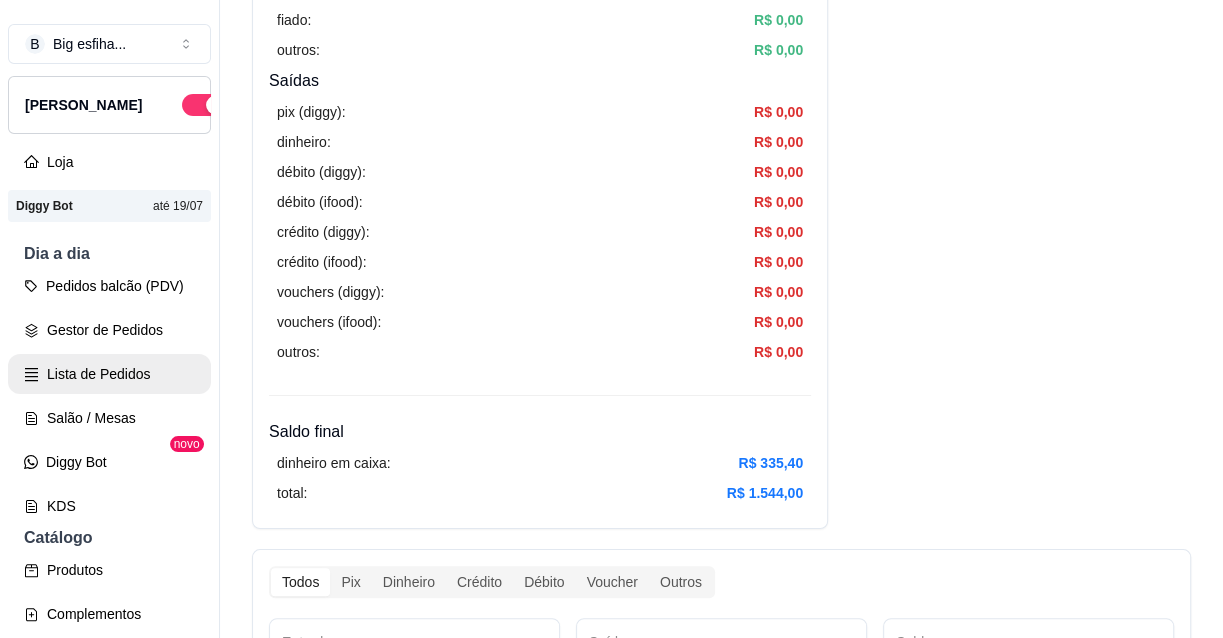 click on "Lista de Pedidos" at bounding box center [109, 374] 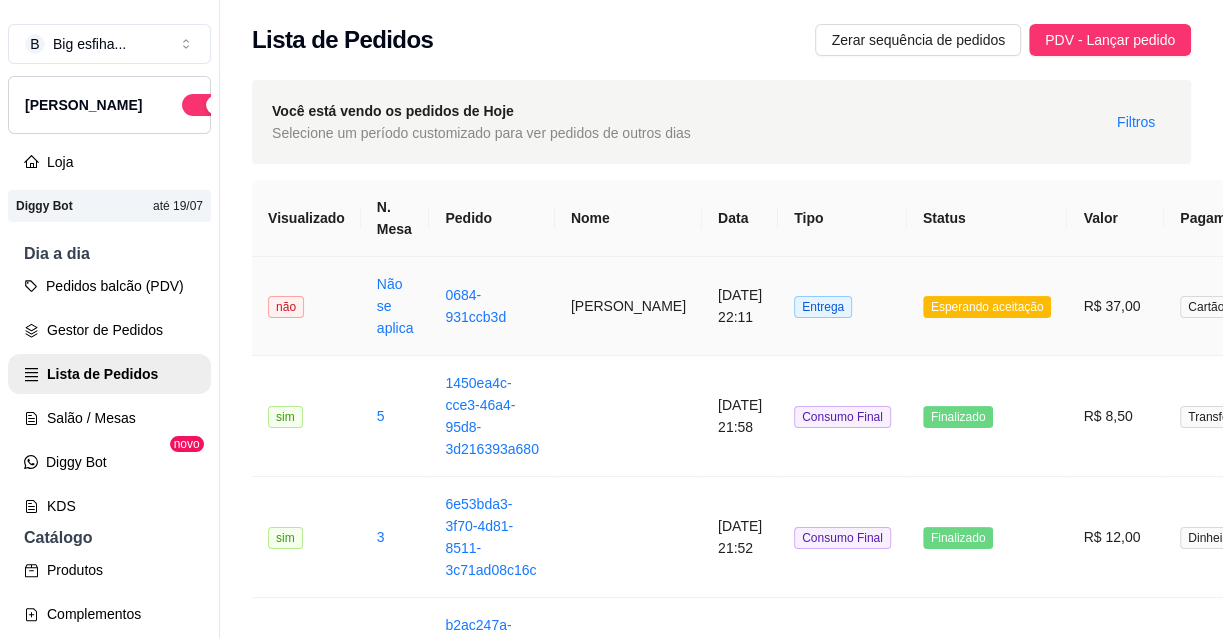 click on "19/07/2025 às 22:11" at bounding box center [740, 306] 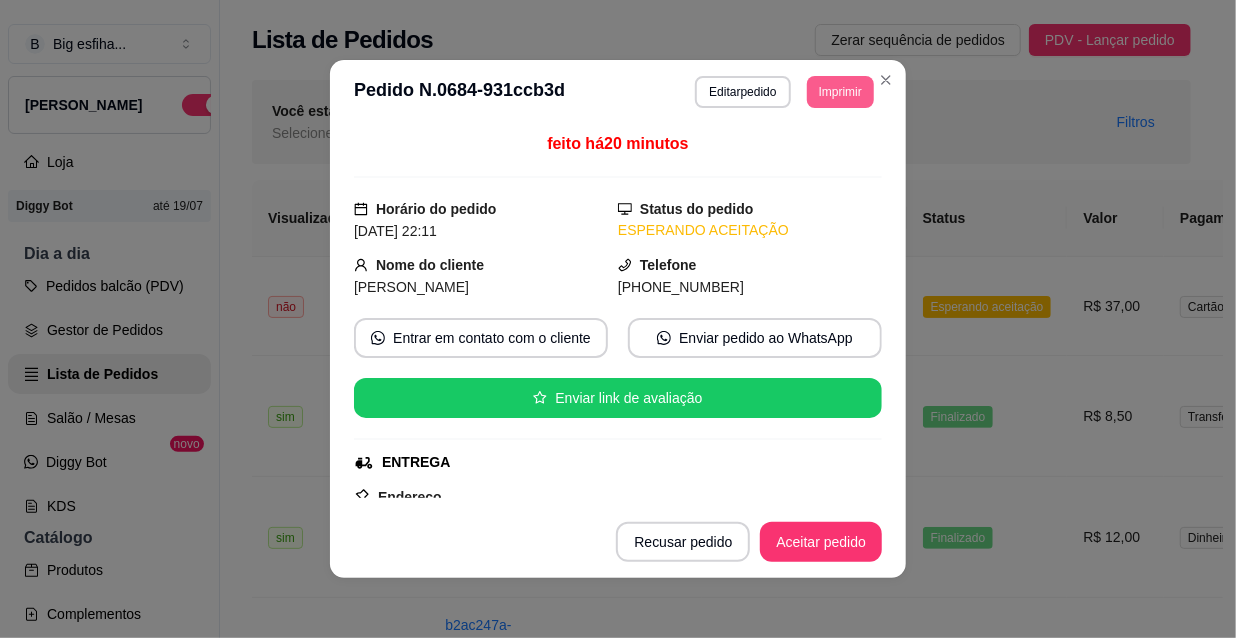 click on "Imprimir" at bounding box center [840, 92] 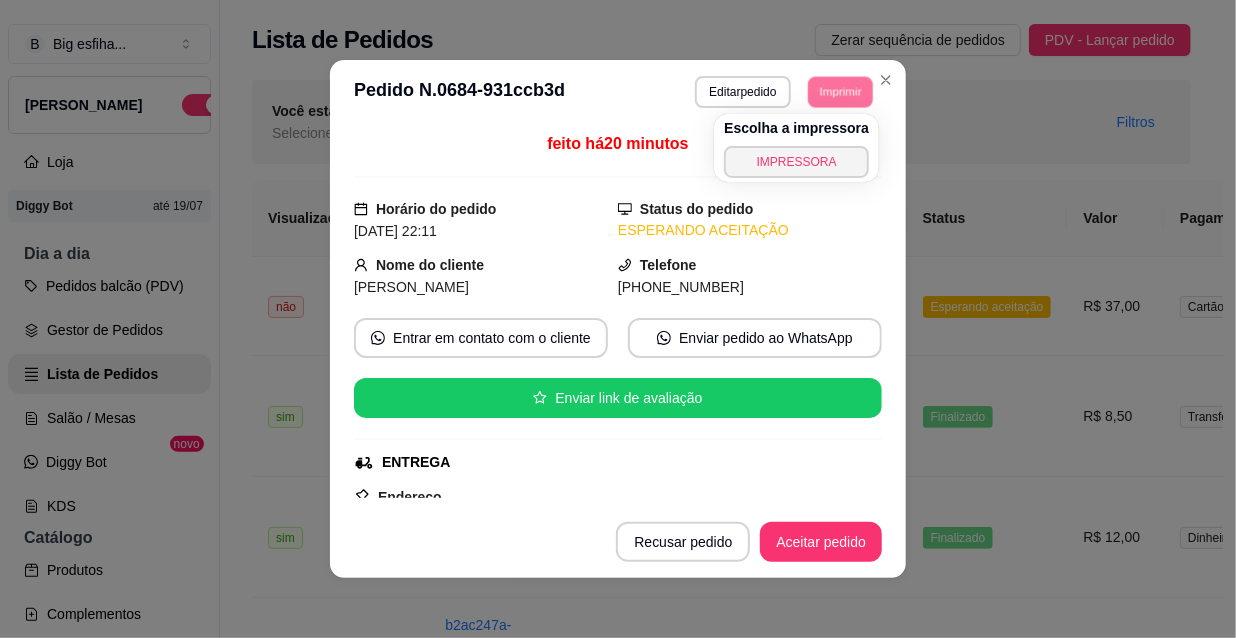 click on "Escolha a impressora IMPRESSORA" at bounding box center [796, 148] 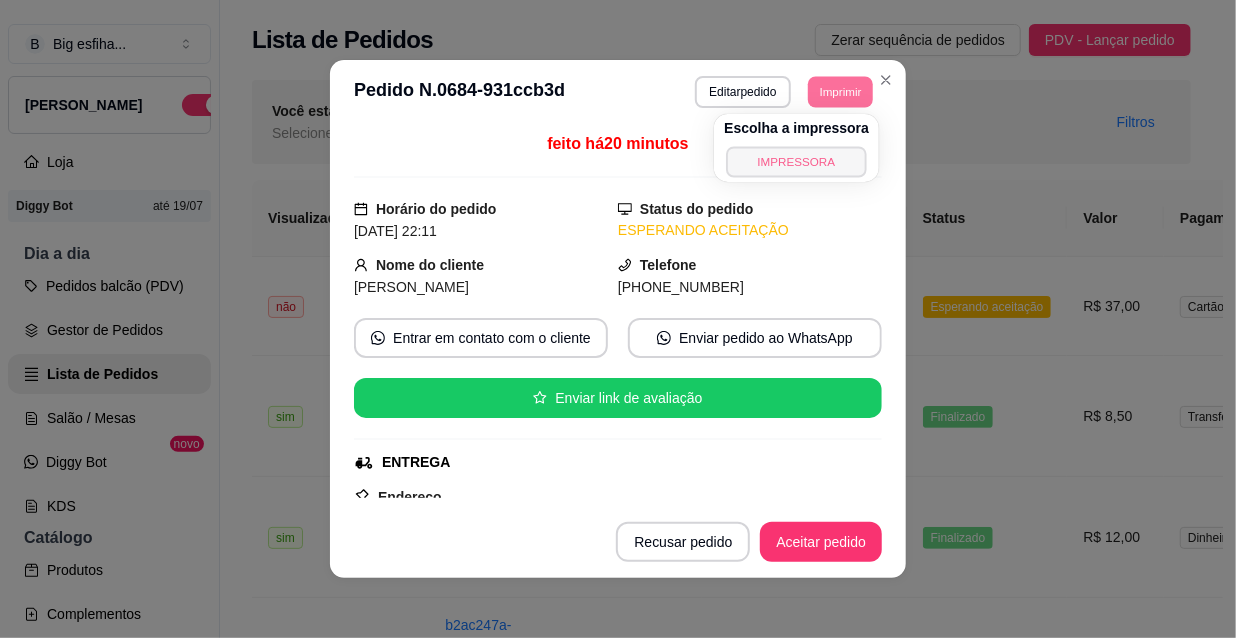 click on "IMPRESSORA" at bounding box center (796, 161) 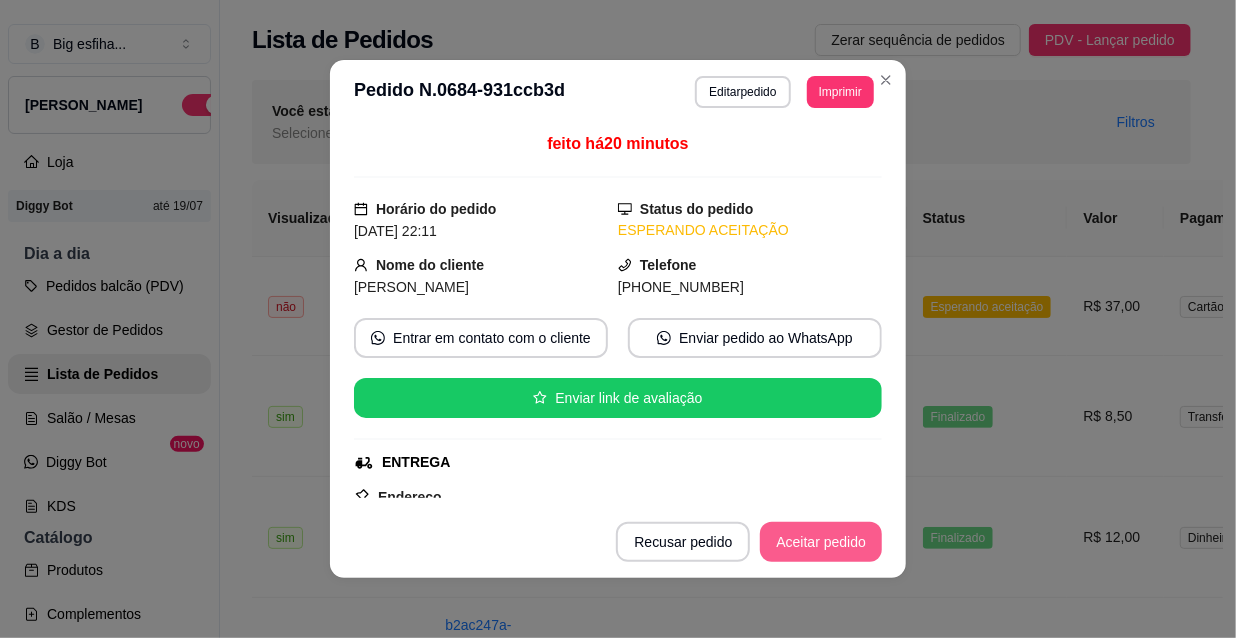 click on "Aceitar pedido" at bounding box center [821, 542] 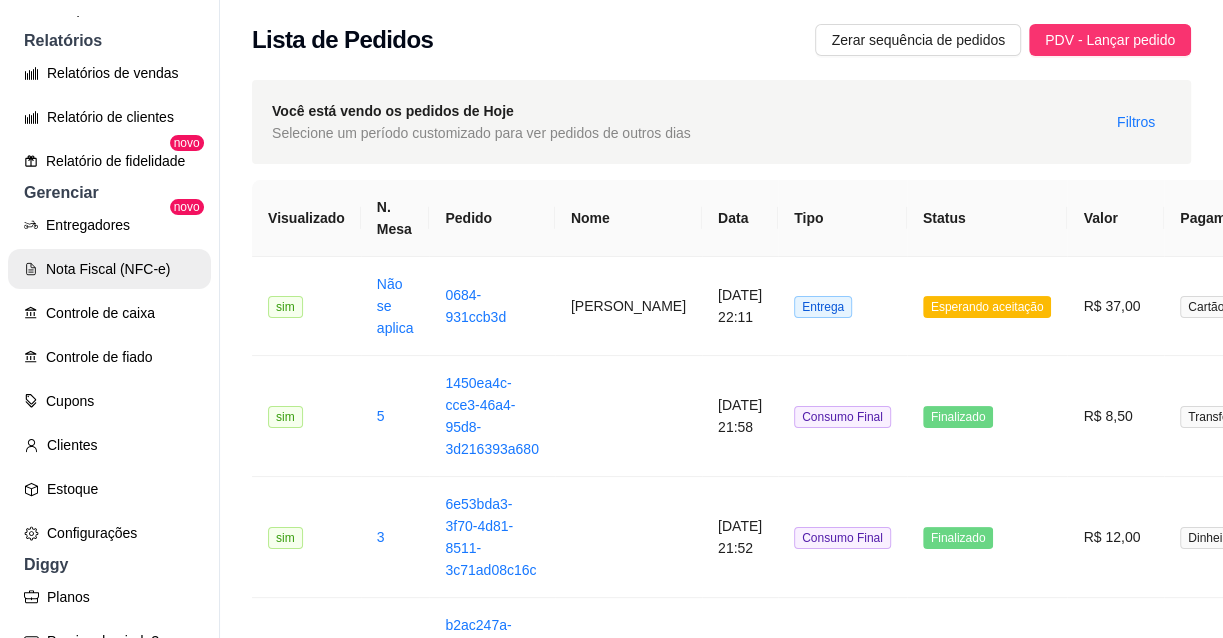 scroll, scrollTop: 636, scrollLeft: 0, axis: vertical 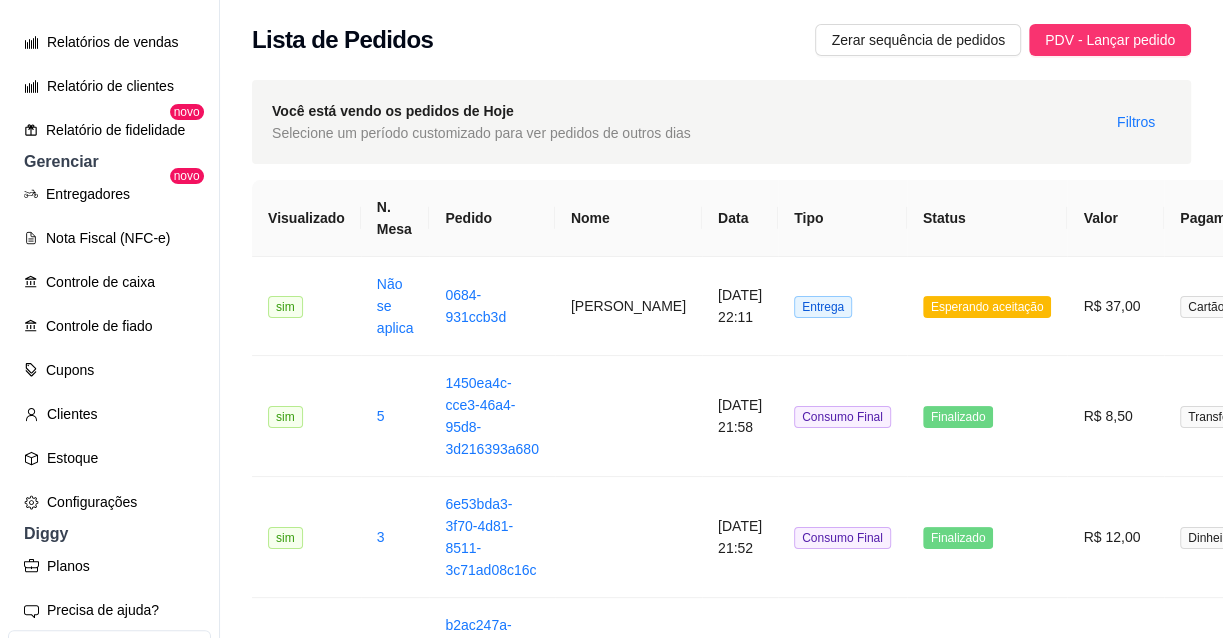 click on "Entregadores novo Nota Fiscal (NFC-e) Controle de caixa Controle de fiado Cupons Clientes Estoque Configurações" at bounding box center [109, 348] 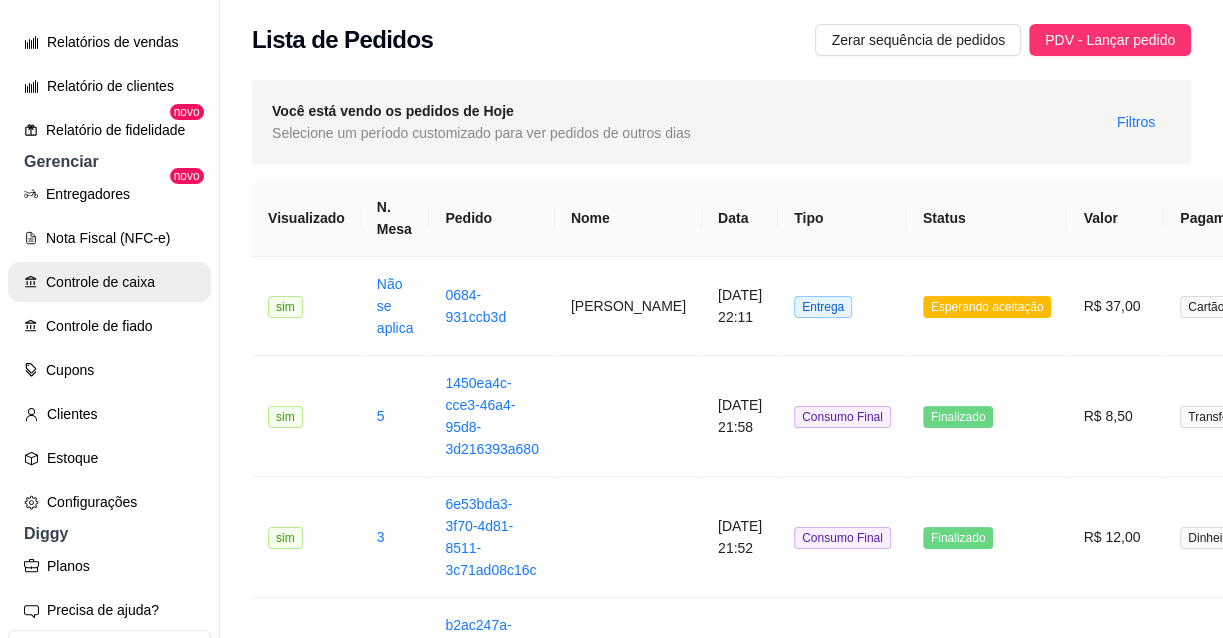 click on "Controle de caixa" at bounding box center [109, 282] 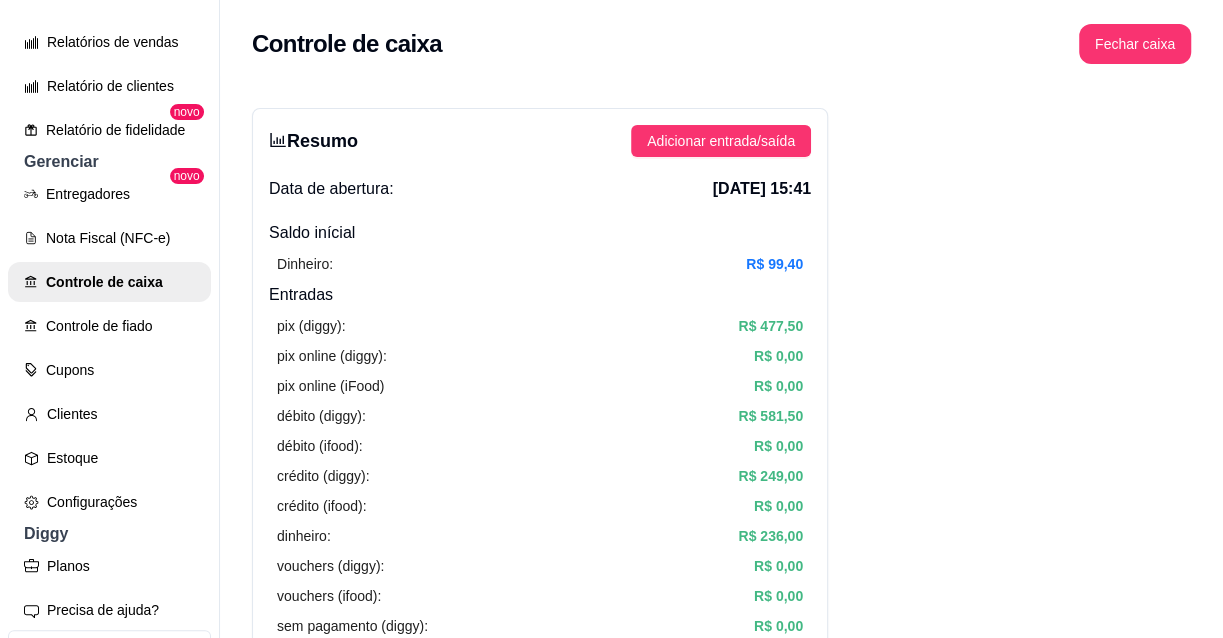 scroll, scrollTop: 31, scrollLeft: 0, axis: vertical 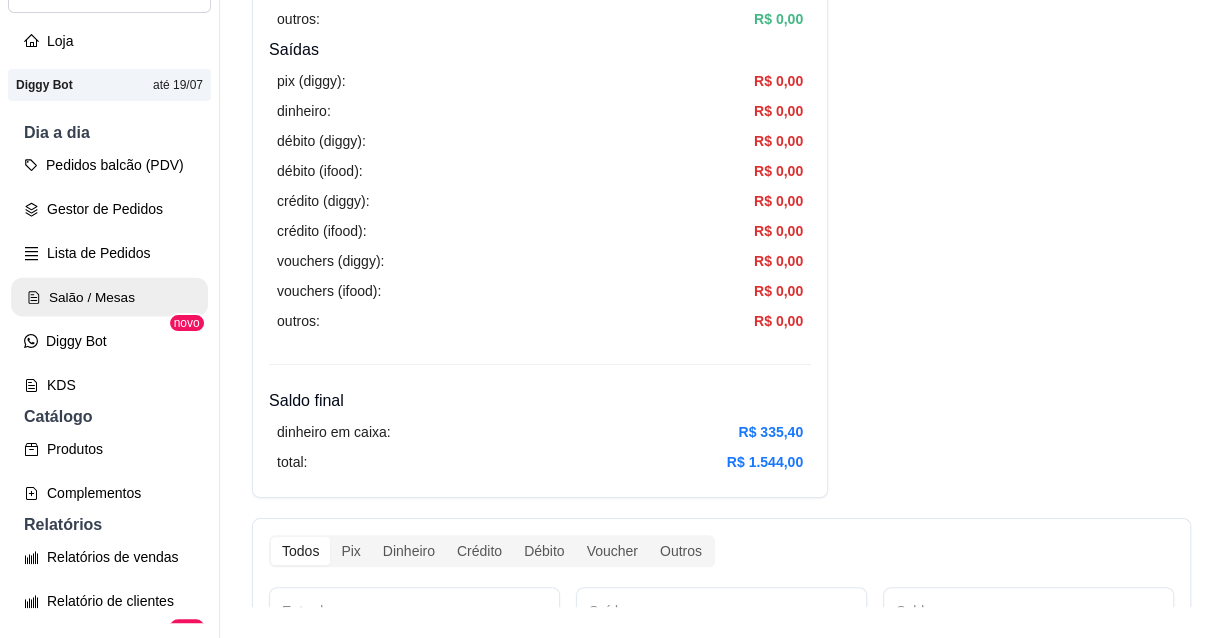 click on "Salão / Mesas" at bounding box center (109, 297) 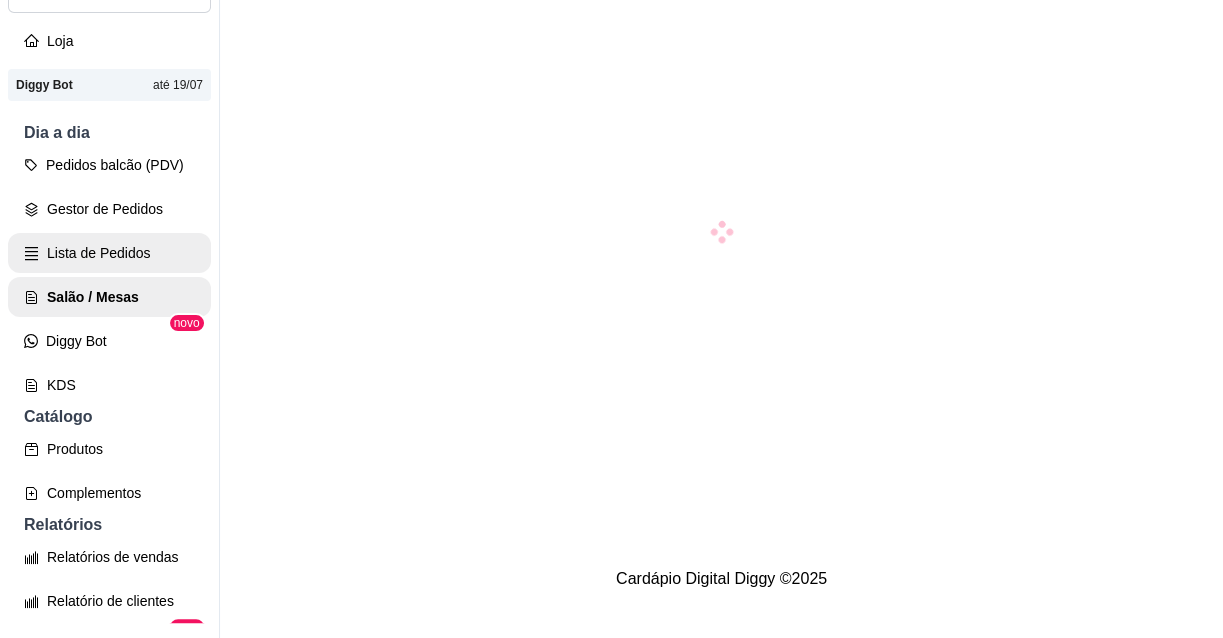 scroll, scrollTop: 0, scrollLeft: 0, axis: both 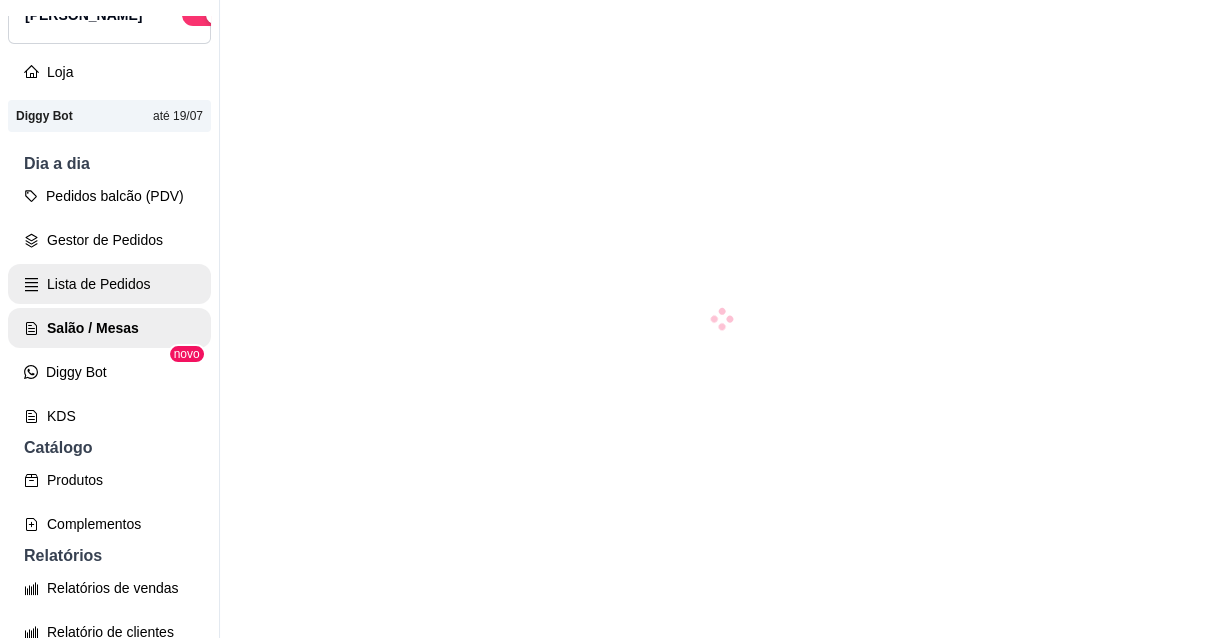 click on "Lista de Pedidos" at bounding box center [109, 284] 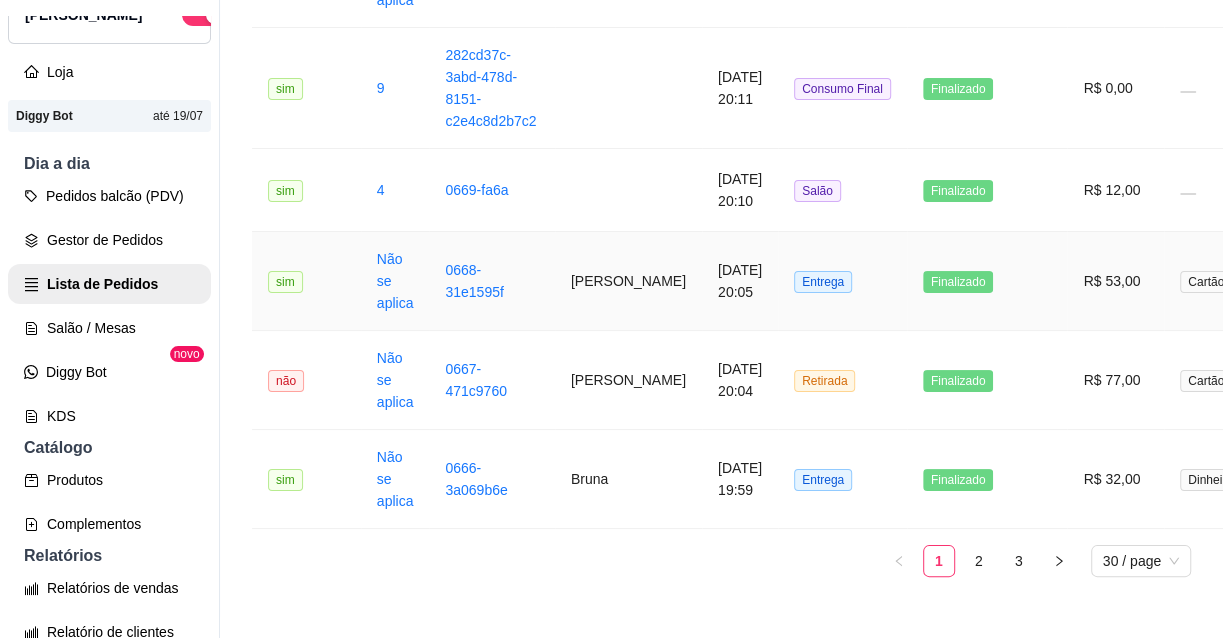 scroll, scrollTop: 2771, scrollLeft: 0, axis: vertical 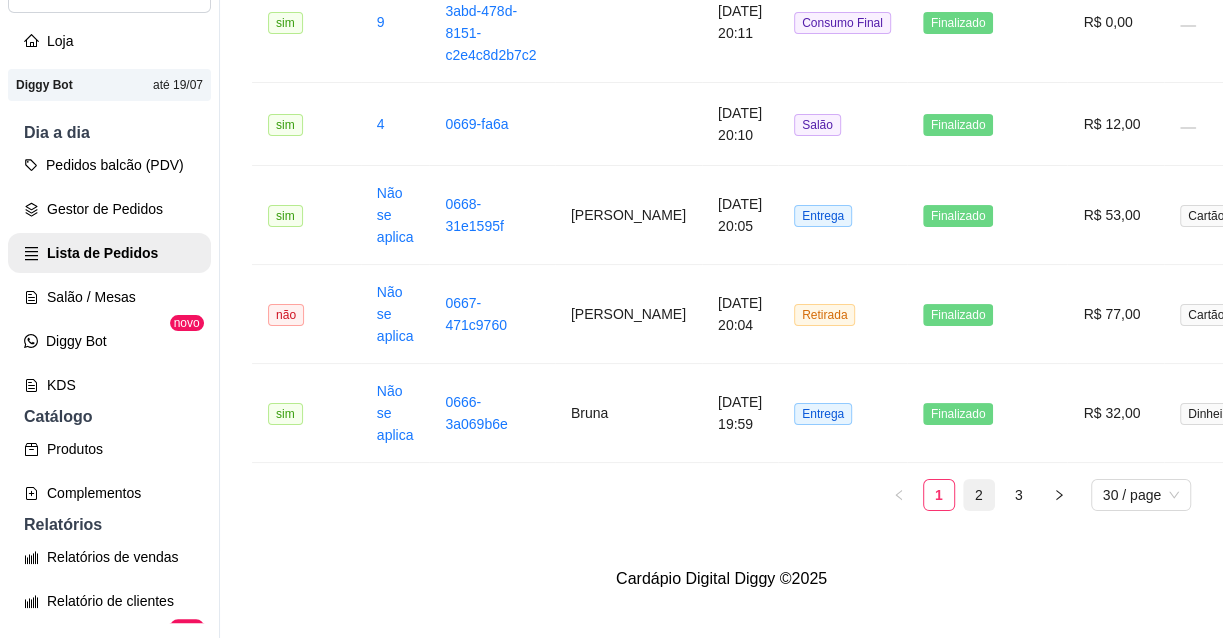 click on "2" at bounding box center (979, 495) 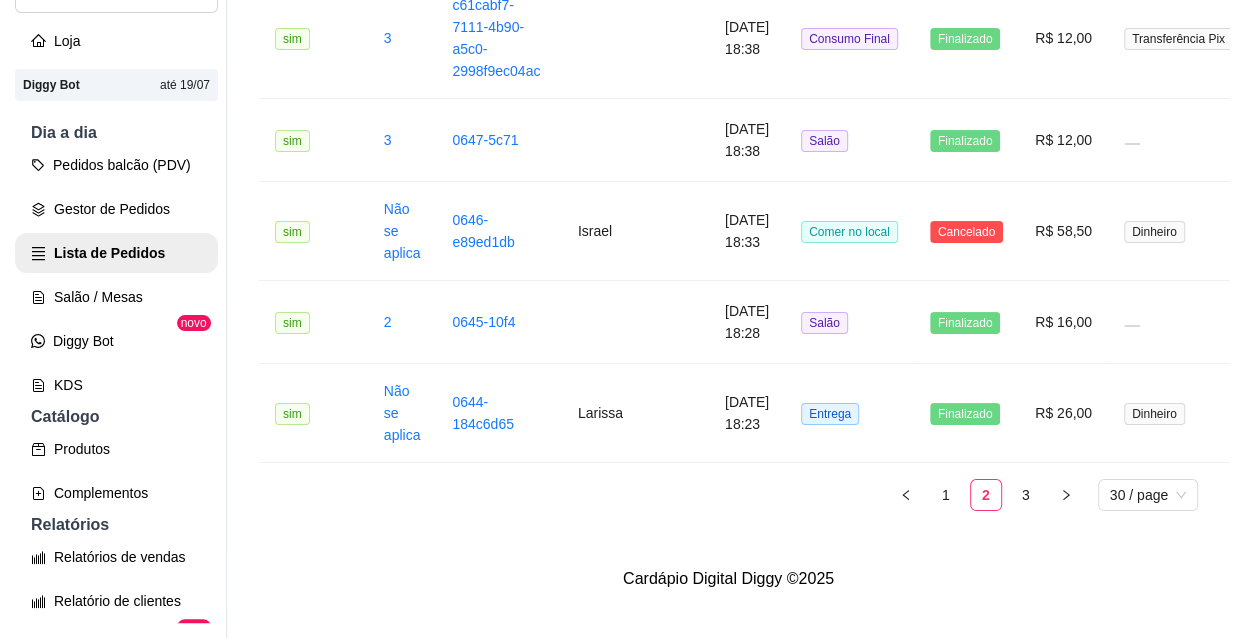 scroll, scrollTop: 2673, scrollLeft: 0, axis: vertical 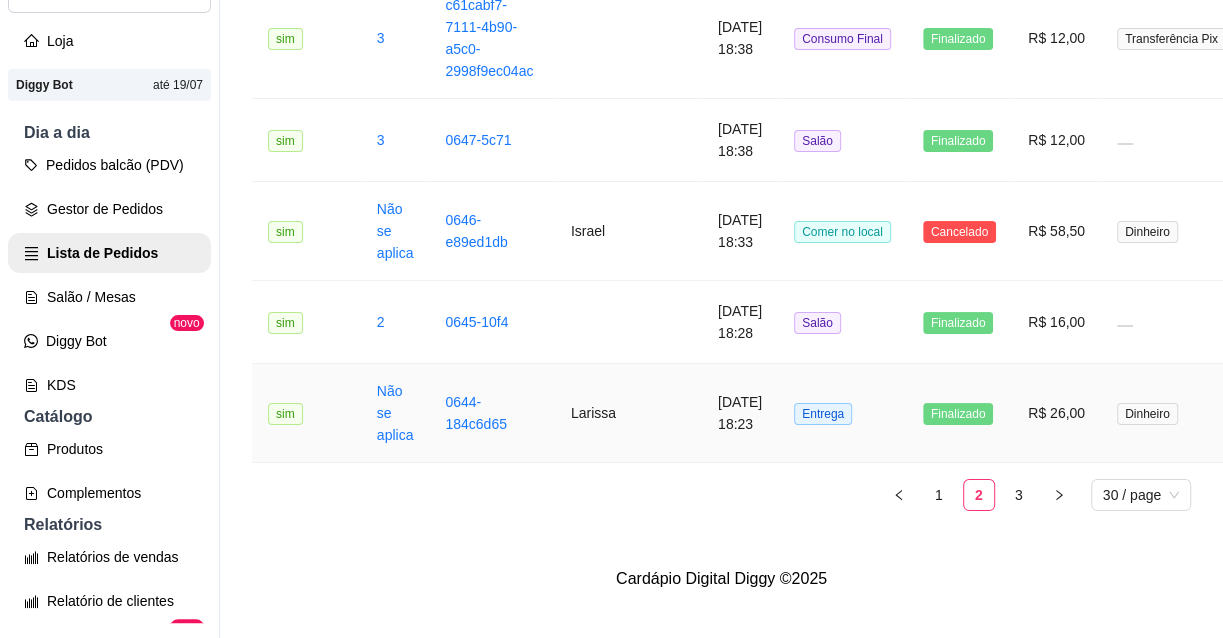 click on "Entrega" at bounding box center (823, 414) 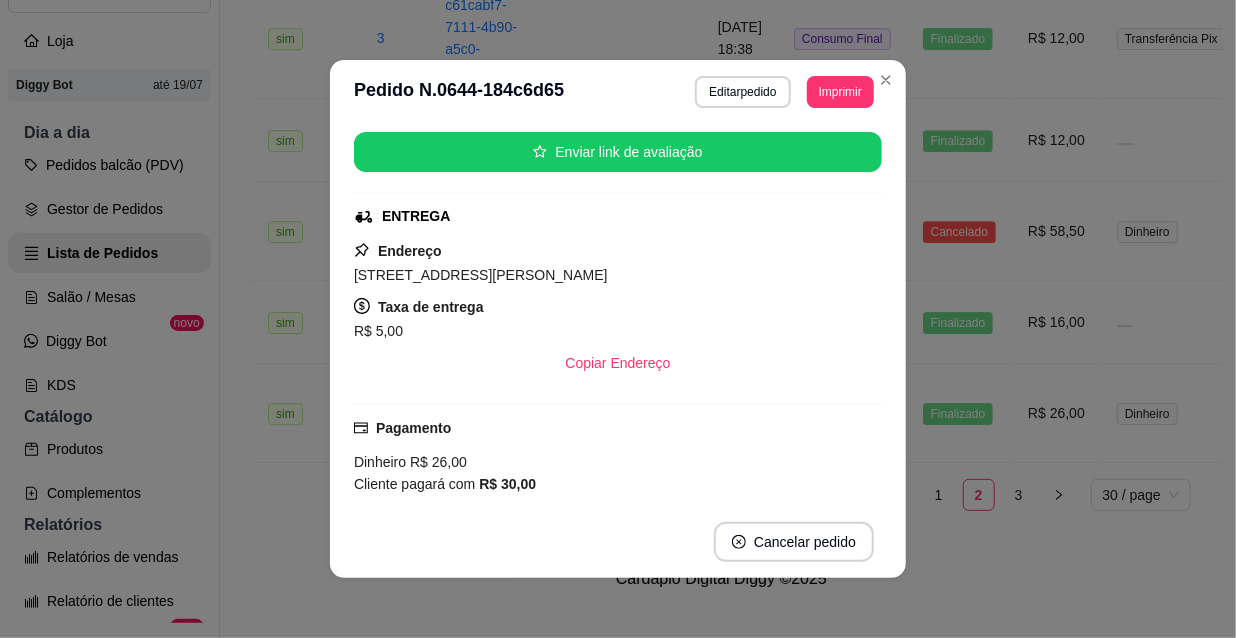 scroll, scrollTop: 0, scrollLeft: 0, axis: both 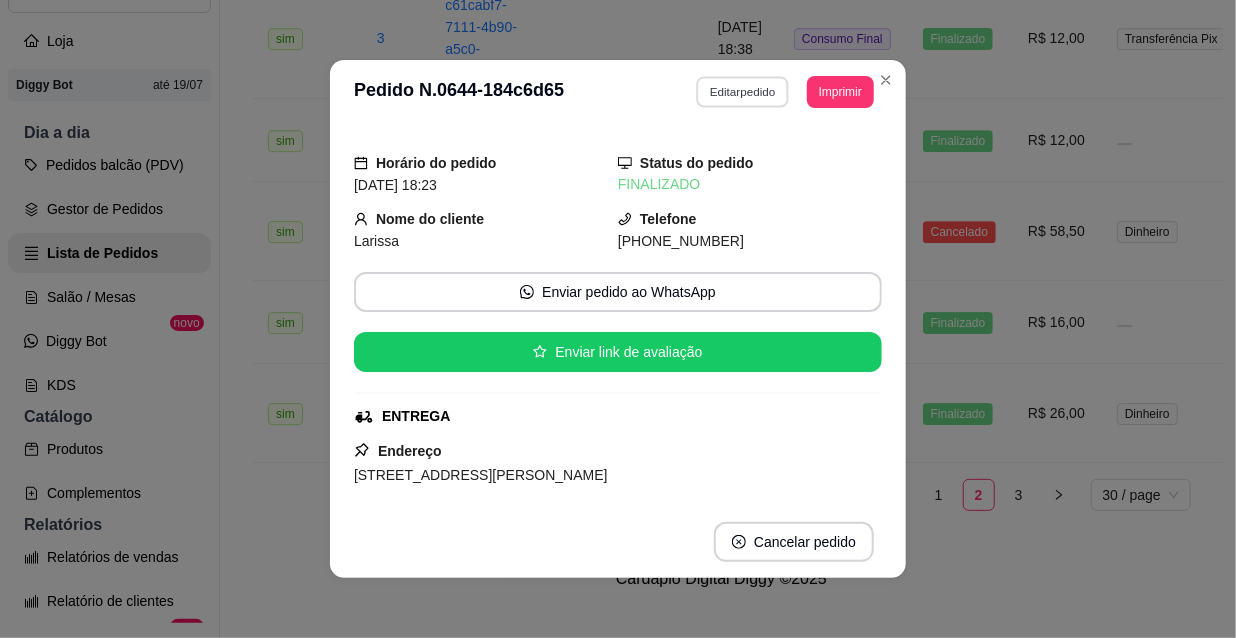 click on "Editar  pedido" at bounding box center [743, 91] 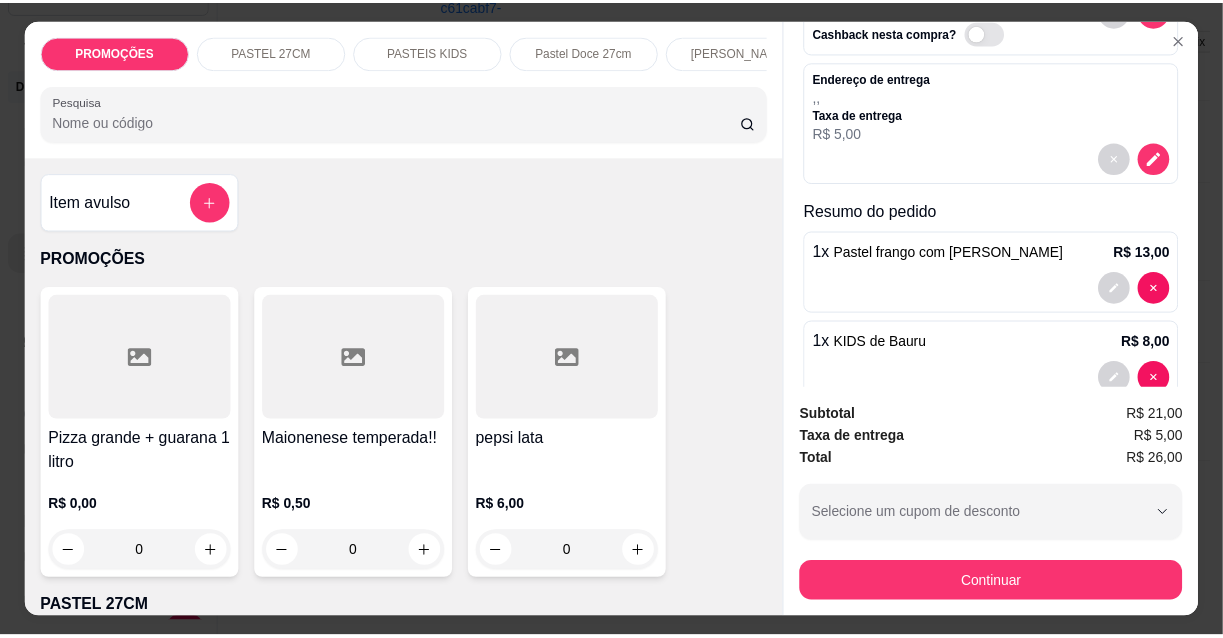 scroll, scrollTop: 191, scrollLeft: 0, axis: vertical 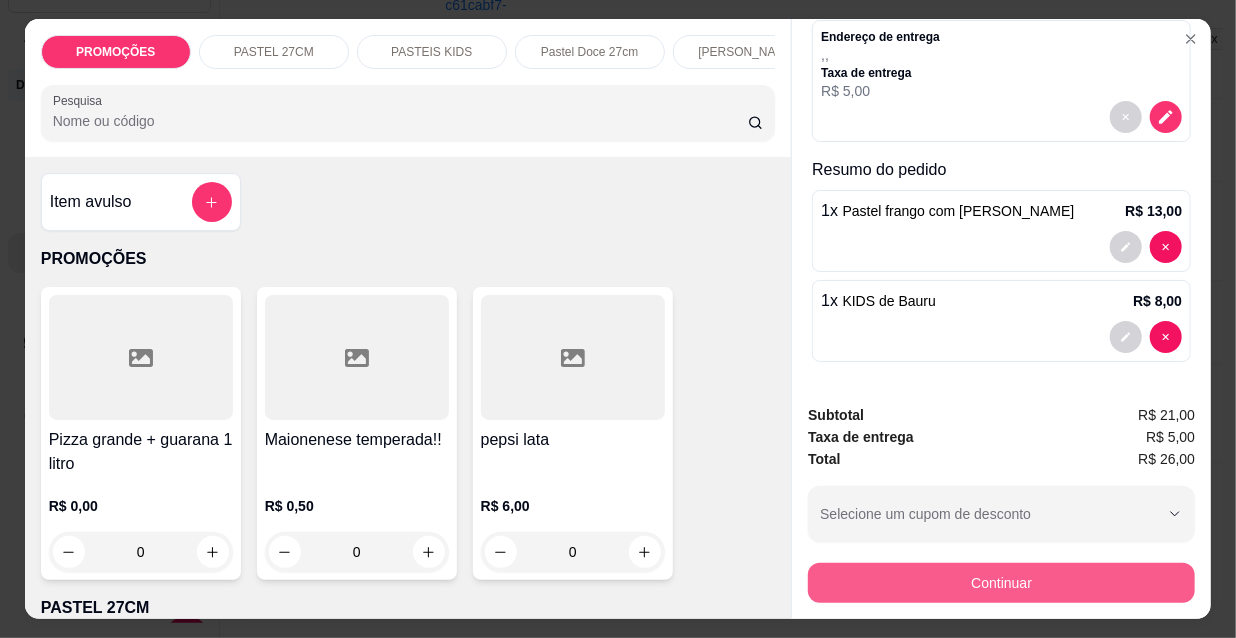 click on "Continuar" at bounding box center (1001, 583) 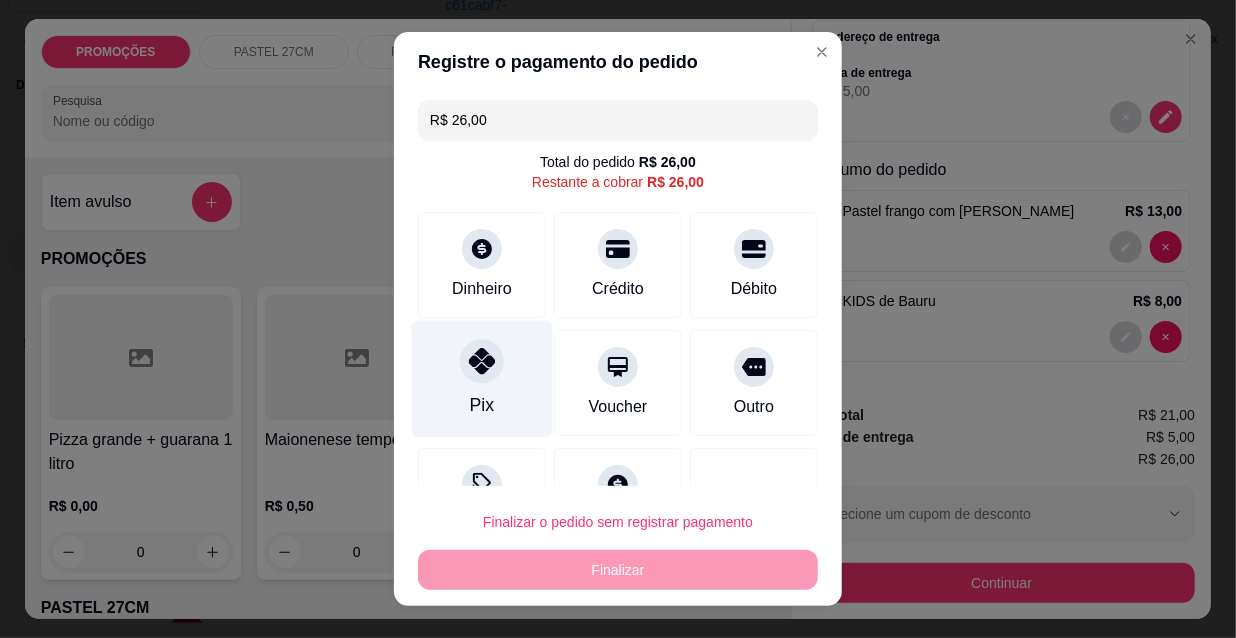 click on "Pix" at bounding box center [482, 379] 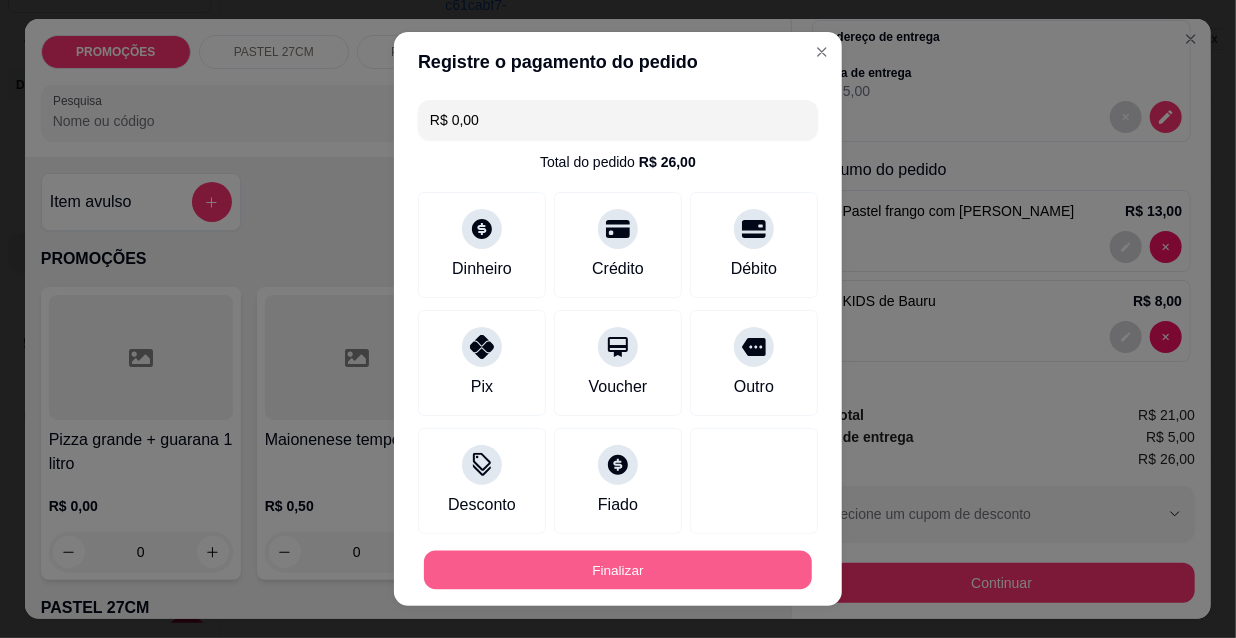 click on "Finalizar" at bounding box center [618, 570] 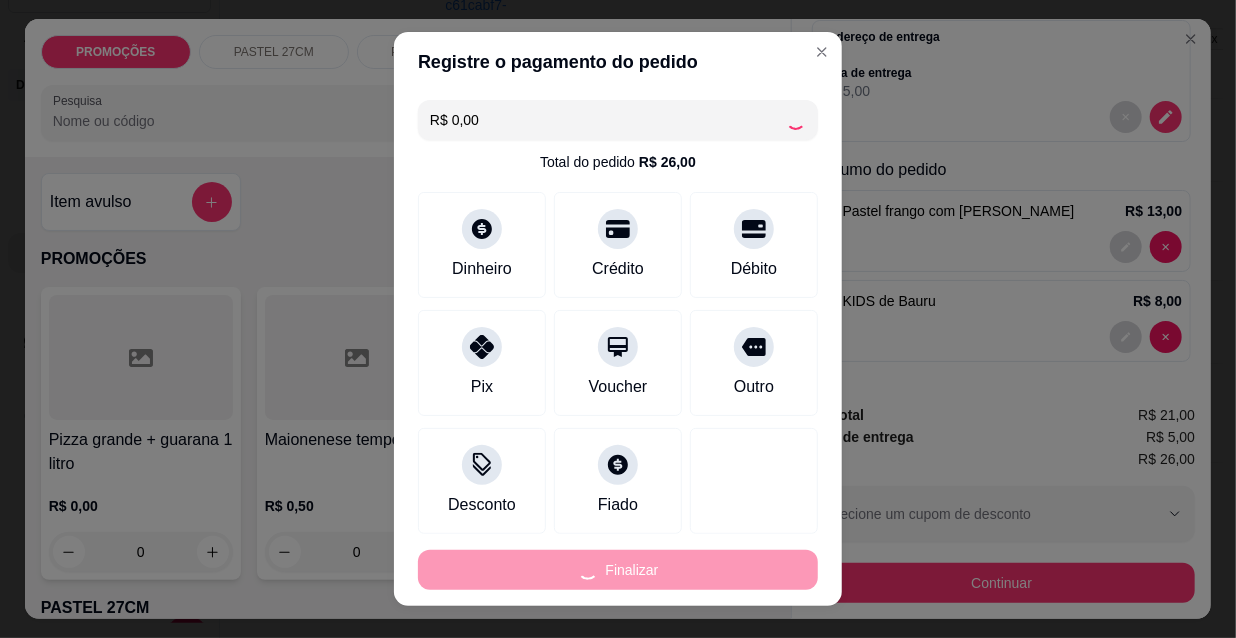 type on "0" 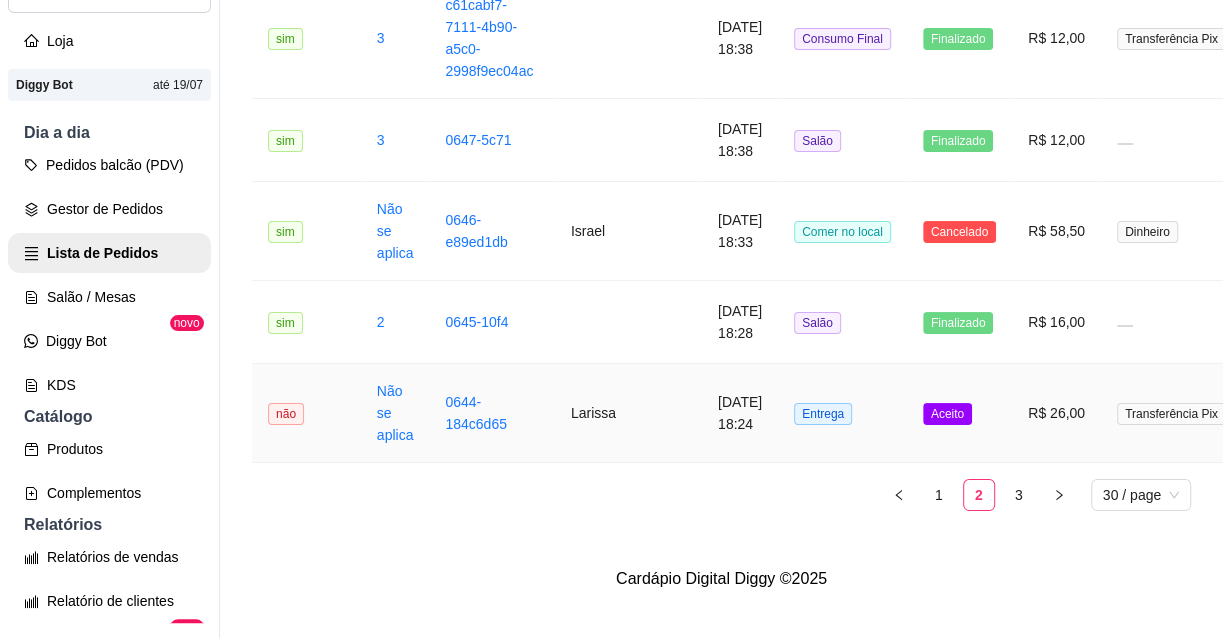 click on "Aceito" at bounding box center [959, 413] 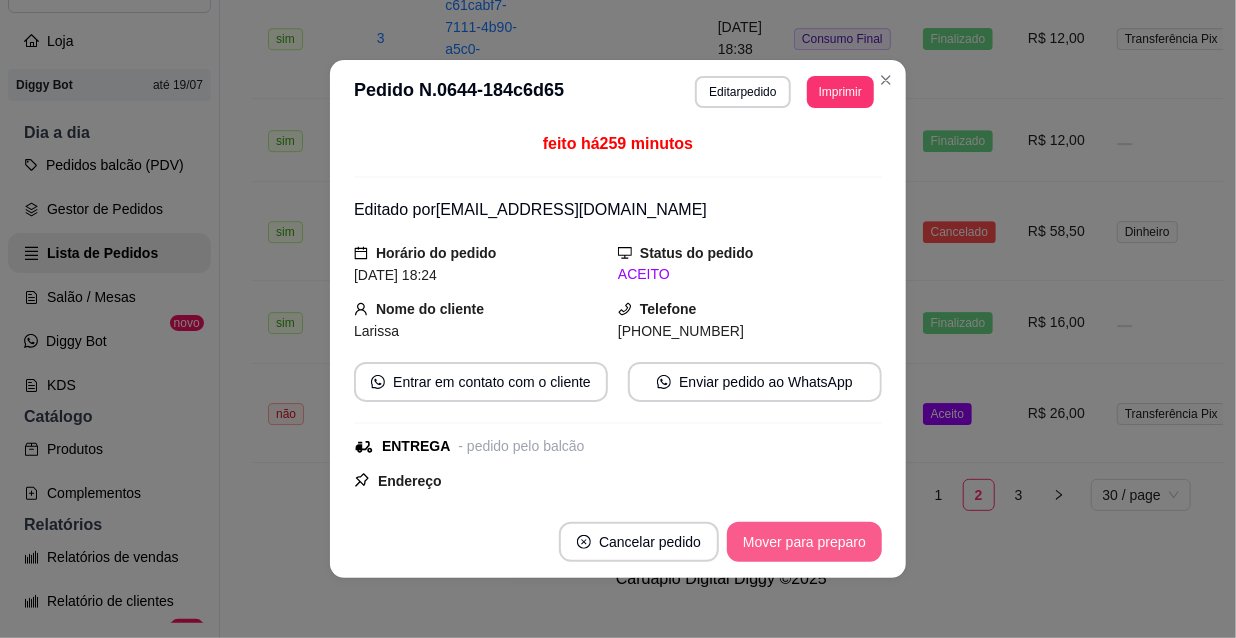 click on "Mover para preparo" at bounding box center (804, 542) 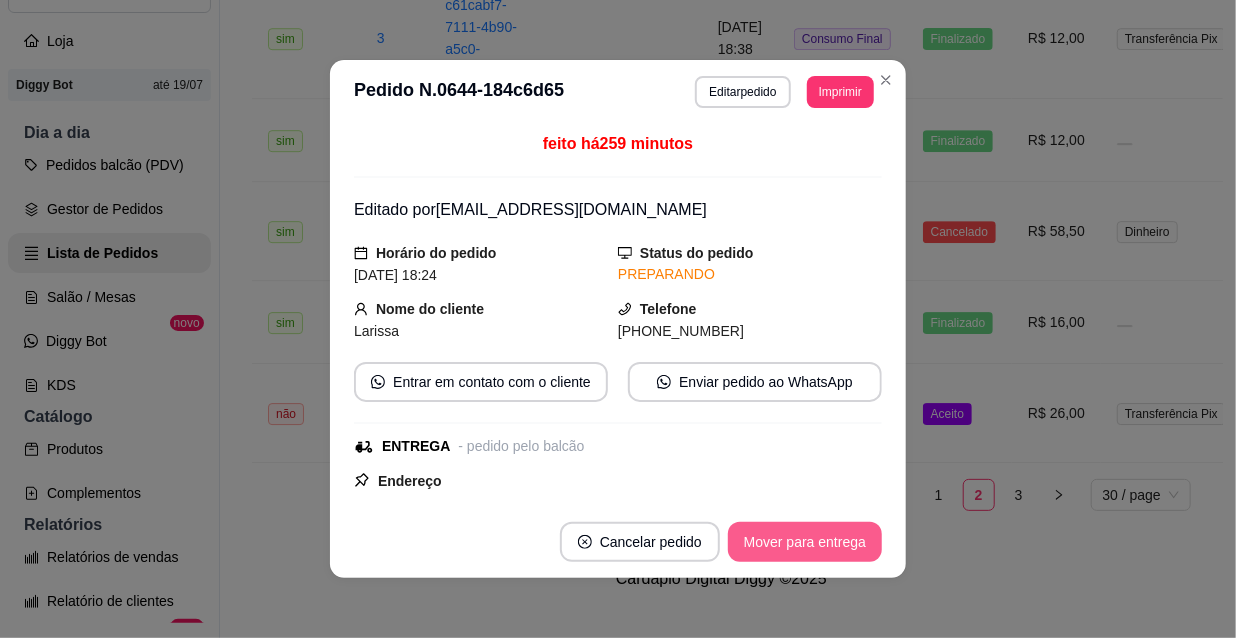 click on "Mover para entrega" at bounding box center (805, 542) 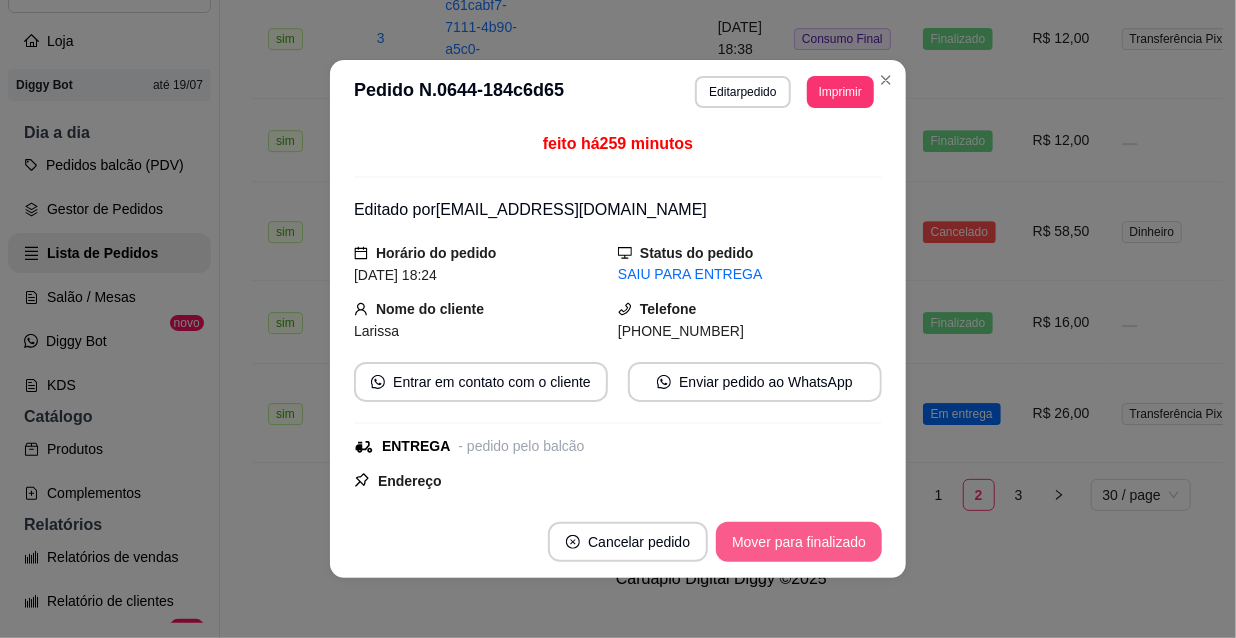 click on "Mover para finalizado" at bounding box center (799, 542) 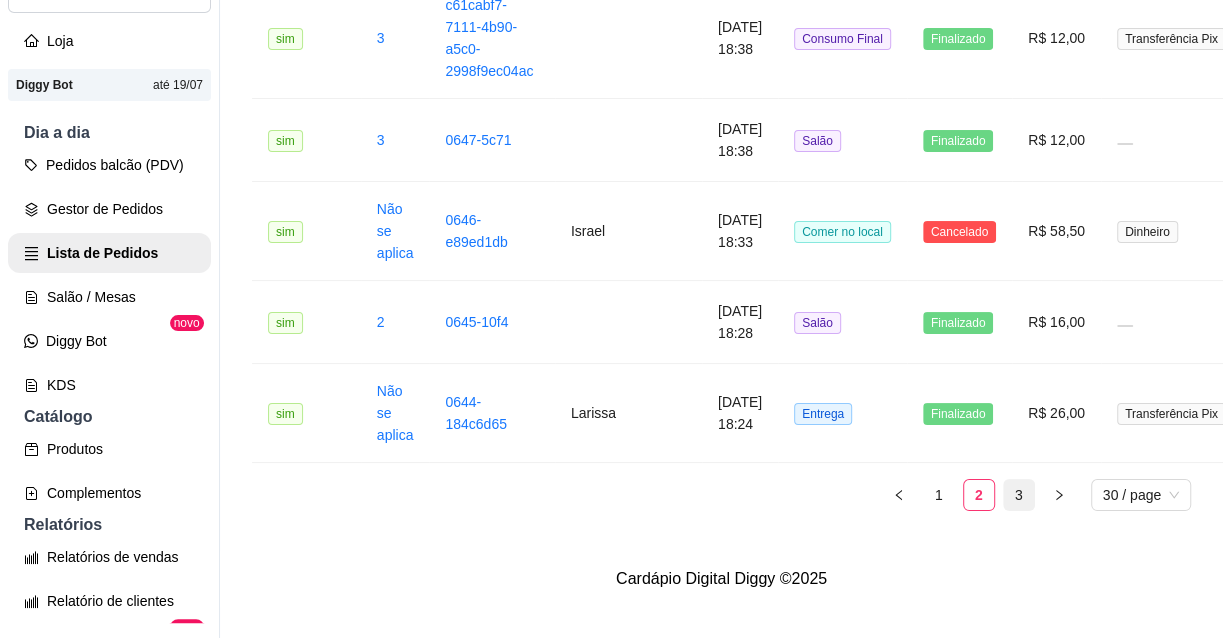 click on "3" at bounding box center (1019, 495) 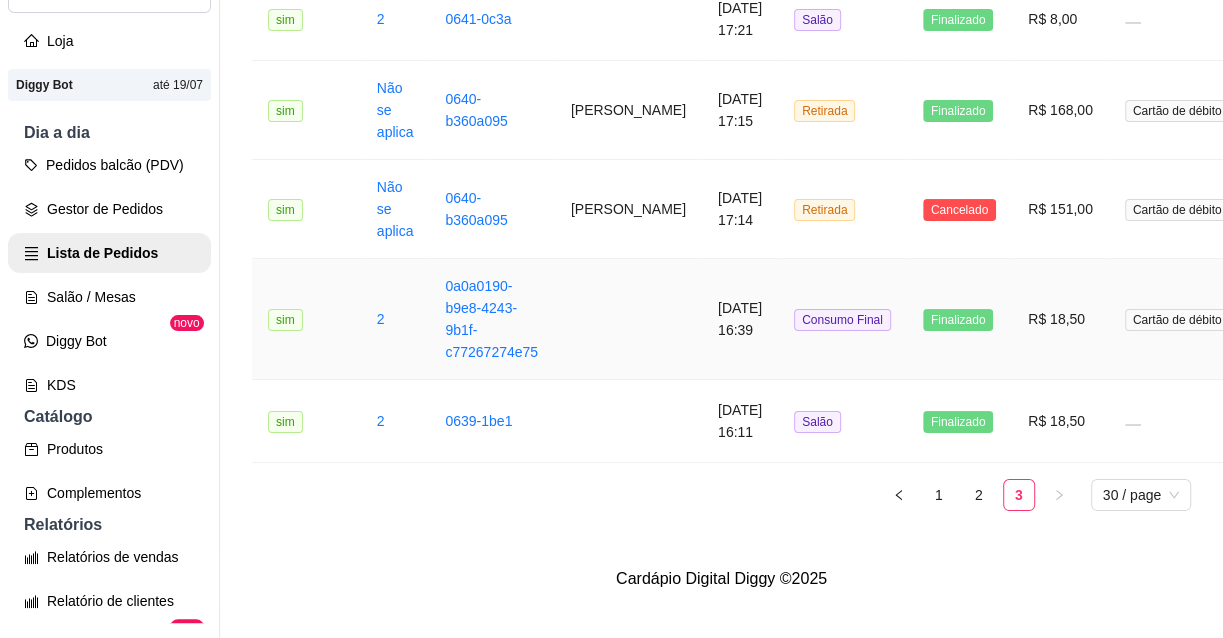 scroll, scrollTop: 797, scrollLeft: 0, axis: vertical 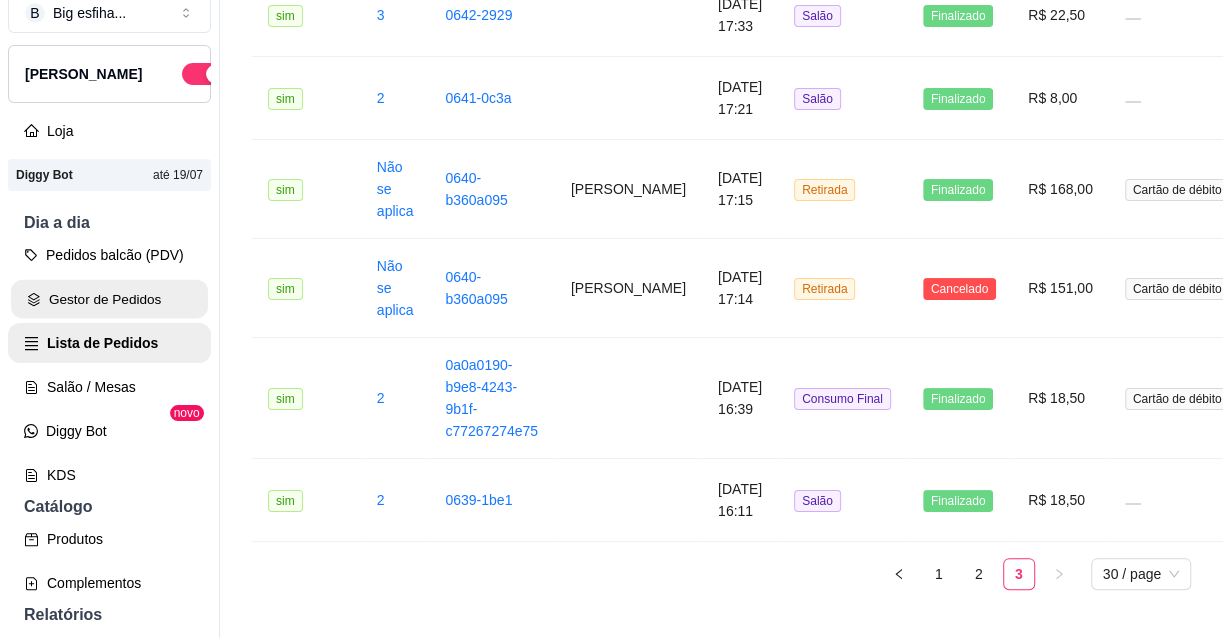 click on "Gestor de Pedidos" at bounding box center (109, 299) 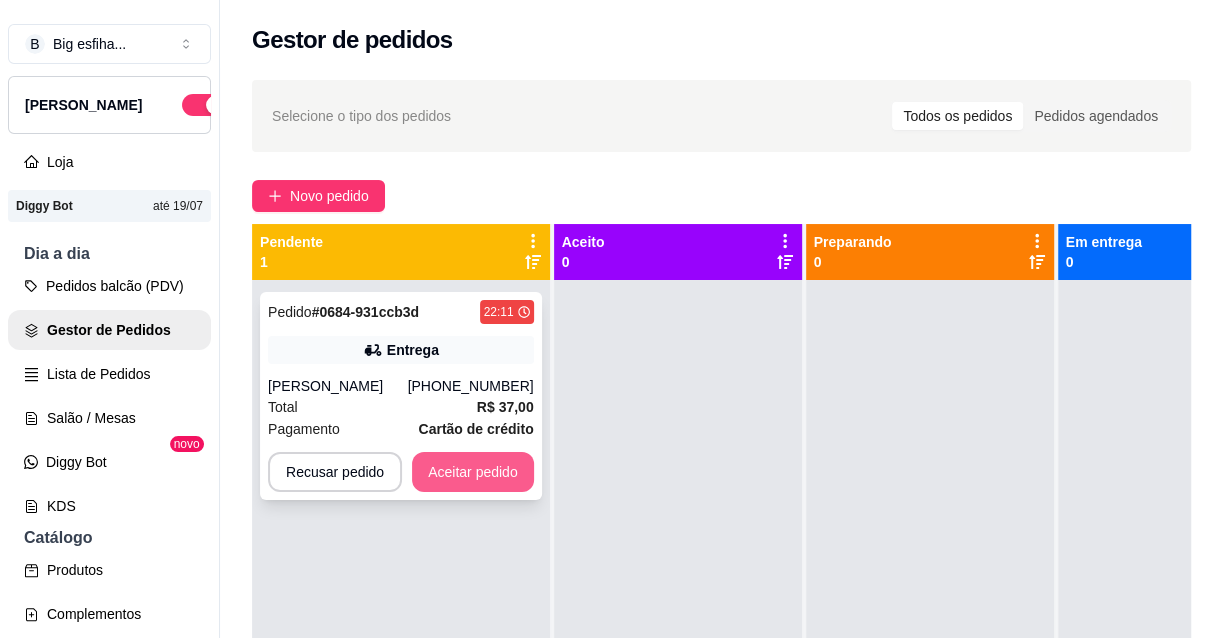 click on "Aceitar pedido" at bounding box center (473, 472) 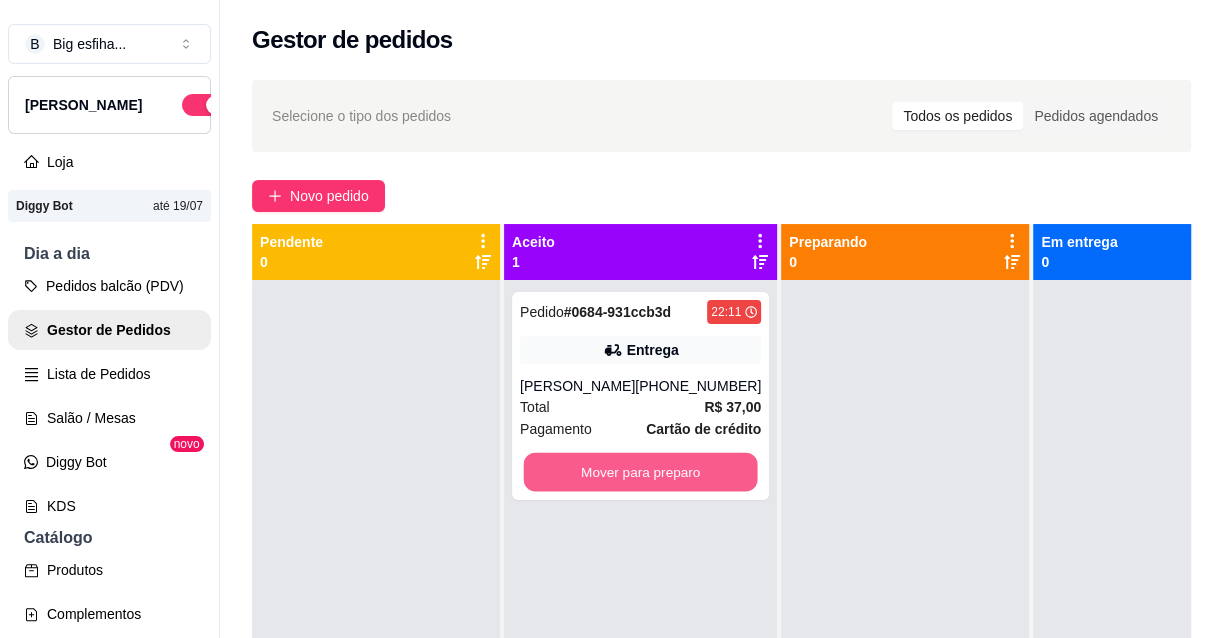 click on "Mover para preparo" at bounding box center (641, 472) 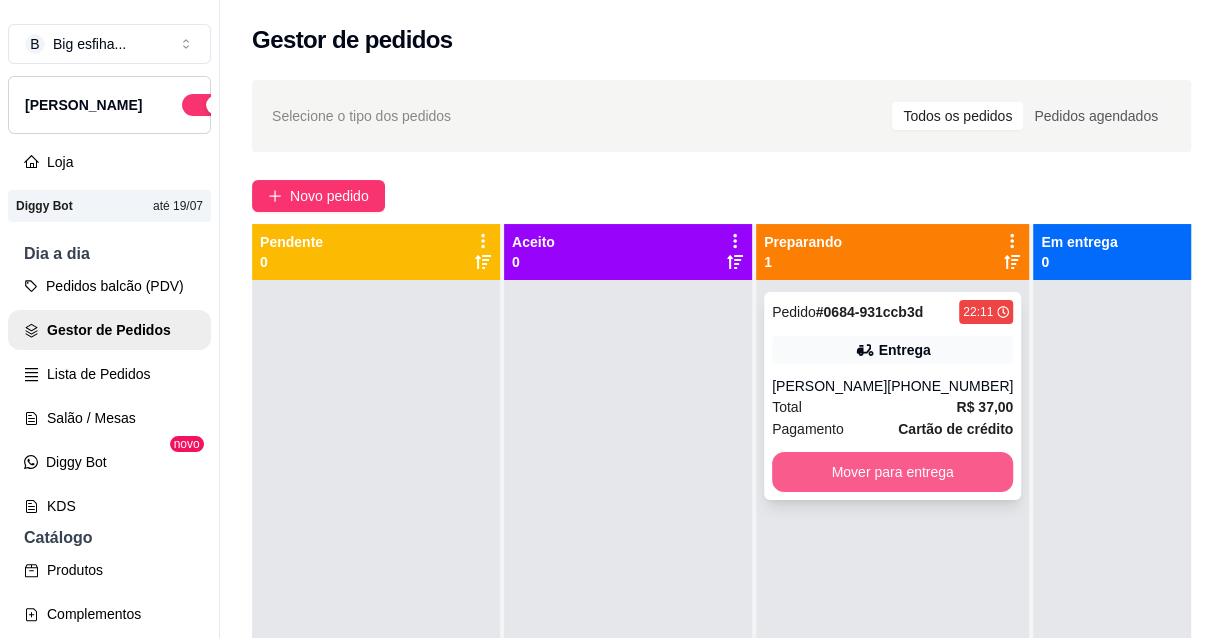 click on "Mover para entrega" at bounding box center [892, 472] 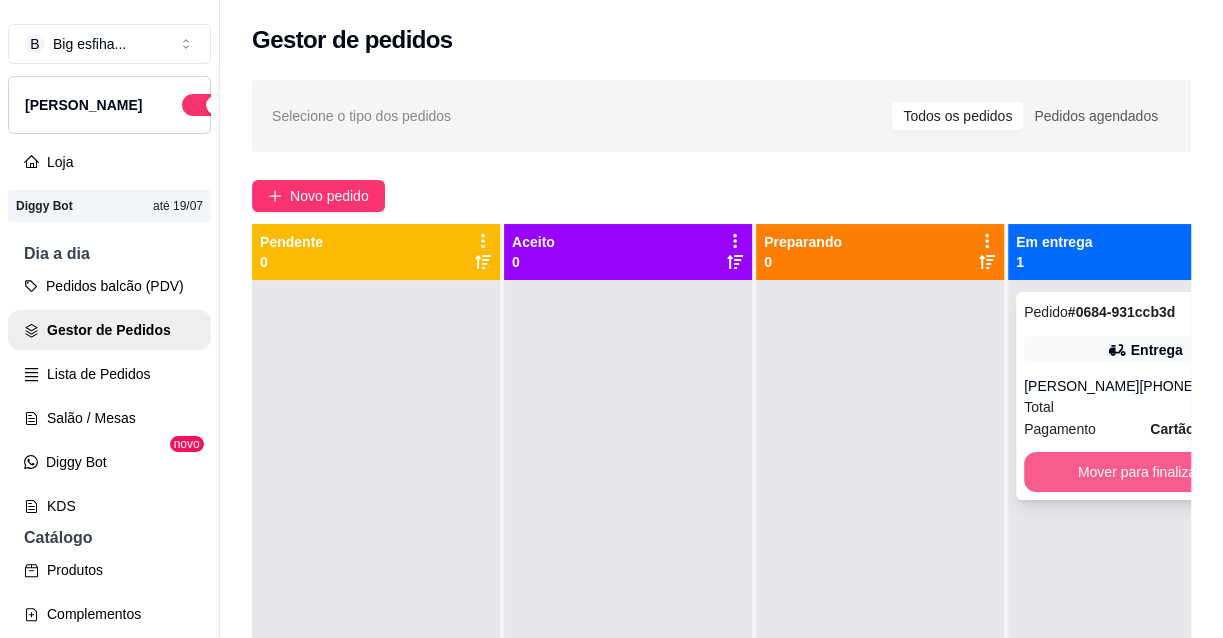 click on "Mover para finalizado" at bounding box center [1144, 472] 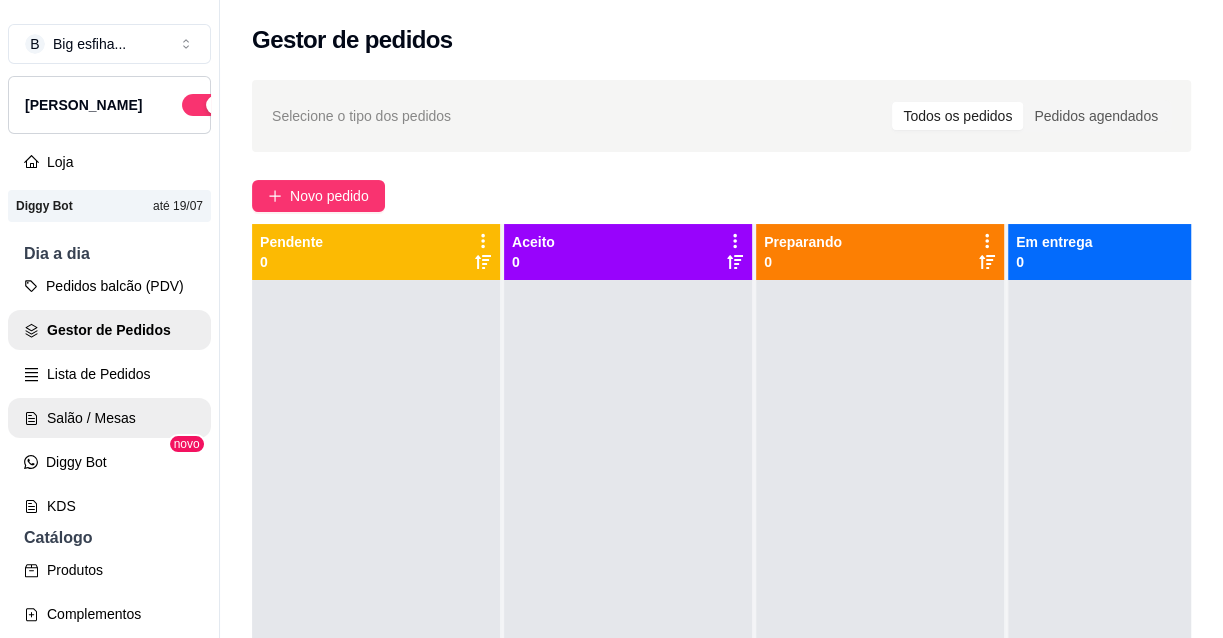click on "Salão / Mesas" at bounding box center [109, 418] 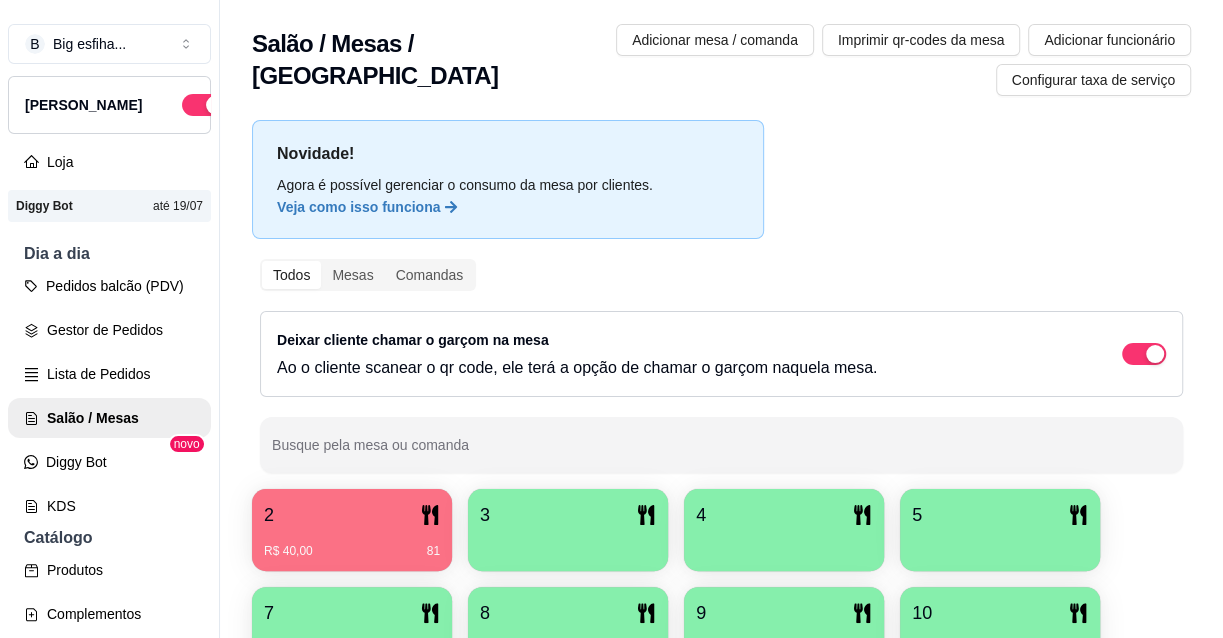 click on "2" at bounding box center (352, 515) 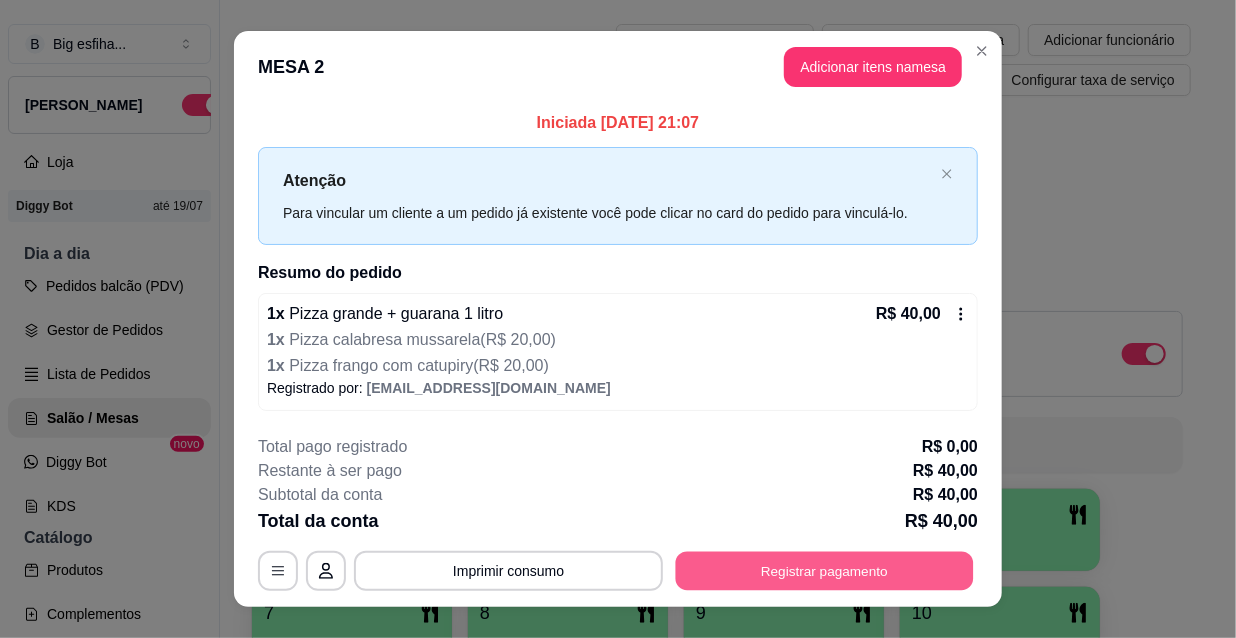 click on "Registrar pagamento" at bounding box center [825, 570] 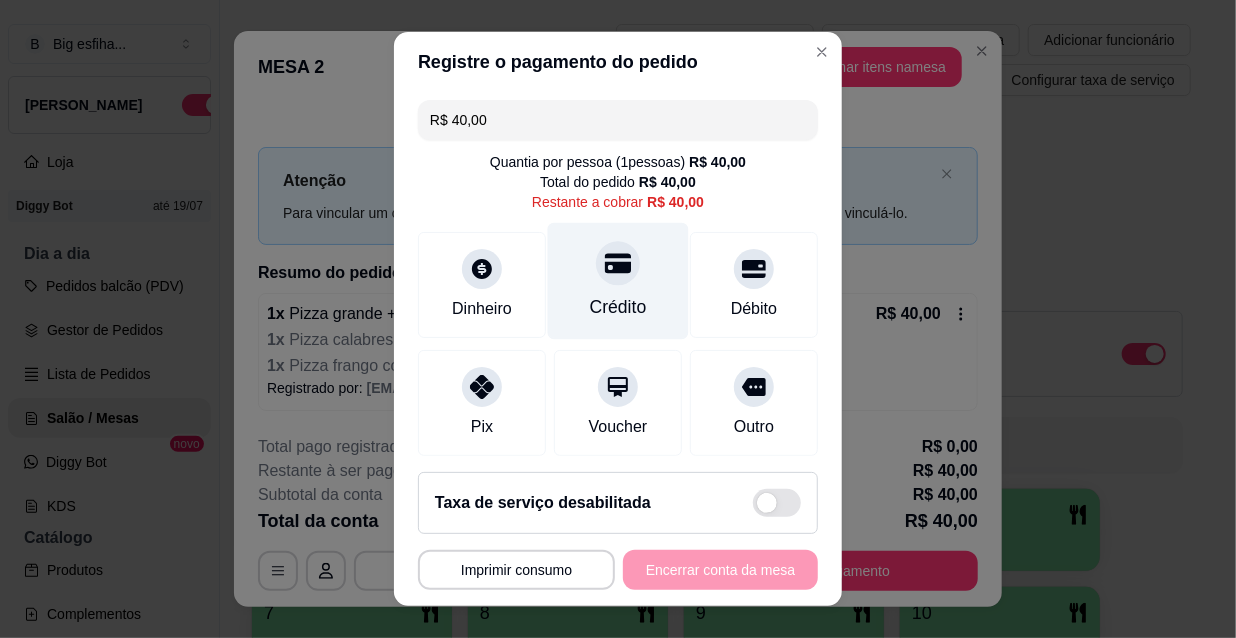 click on "Crédito" at bounding box center [618, 281] 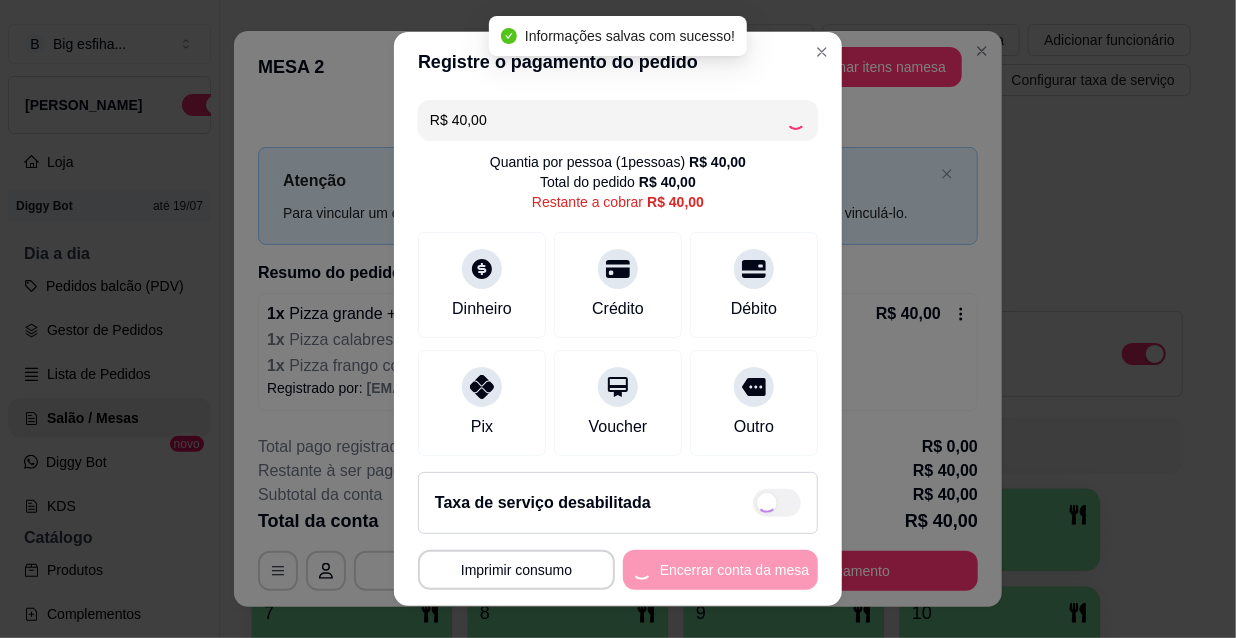 type on "R$ 0,00" 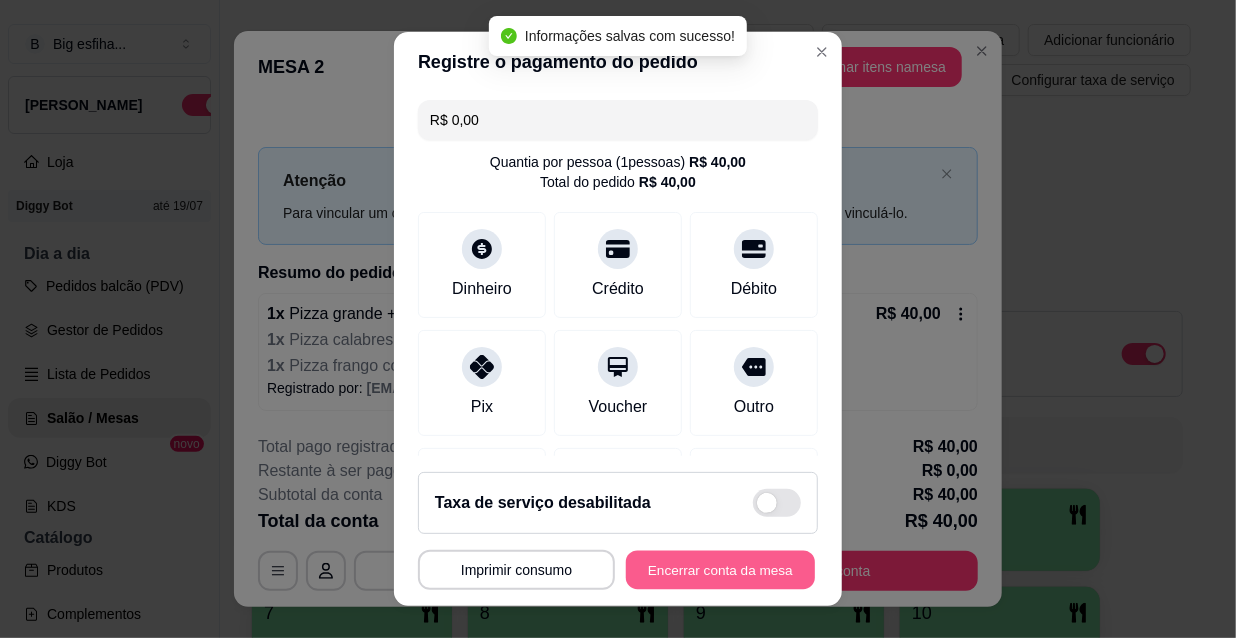 click on "Encerrar conta da mesa" at bounding box center (720, 570) 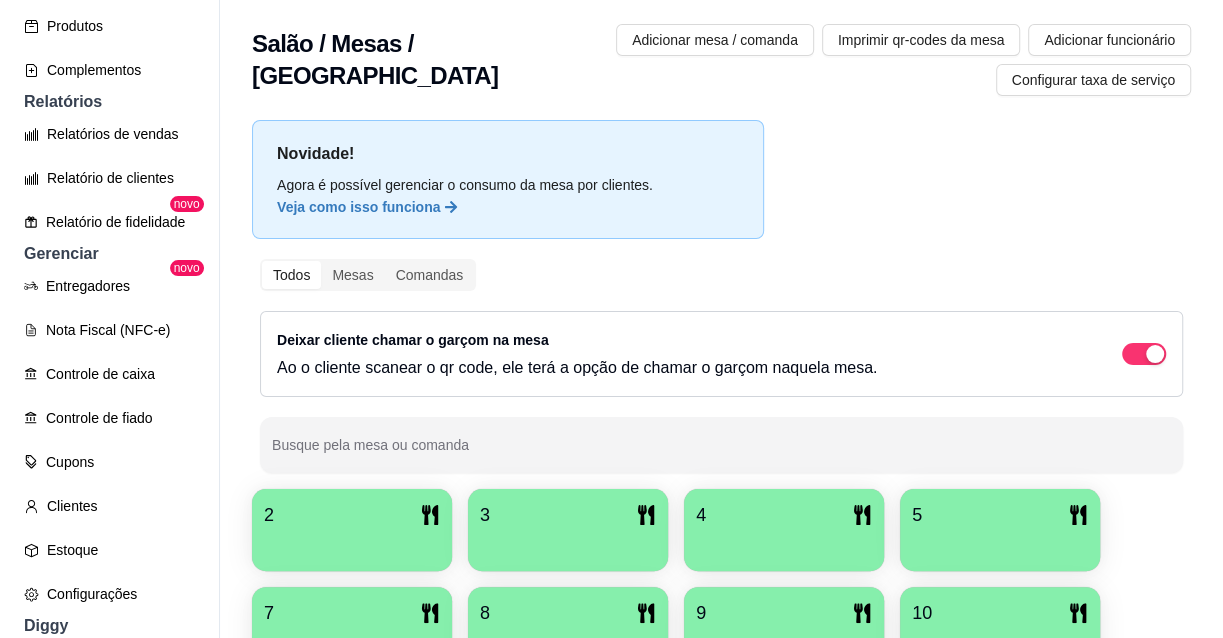scroll, scrollTop: 545, scrollLeft: 0, axis: vertical 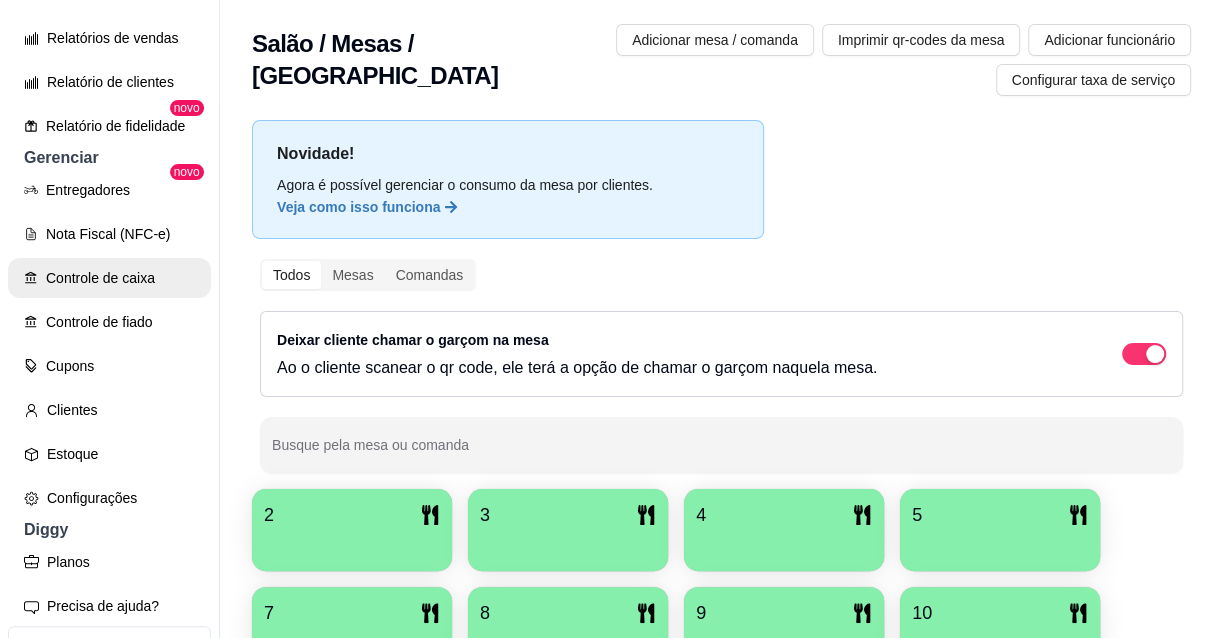 click on "Controle de caixa" at bounding box center [109, 278] 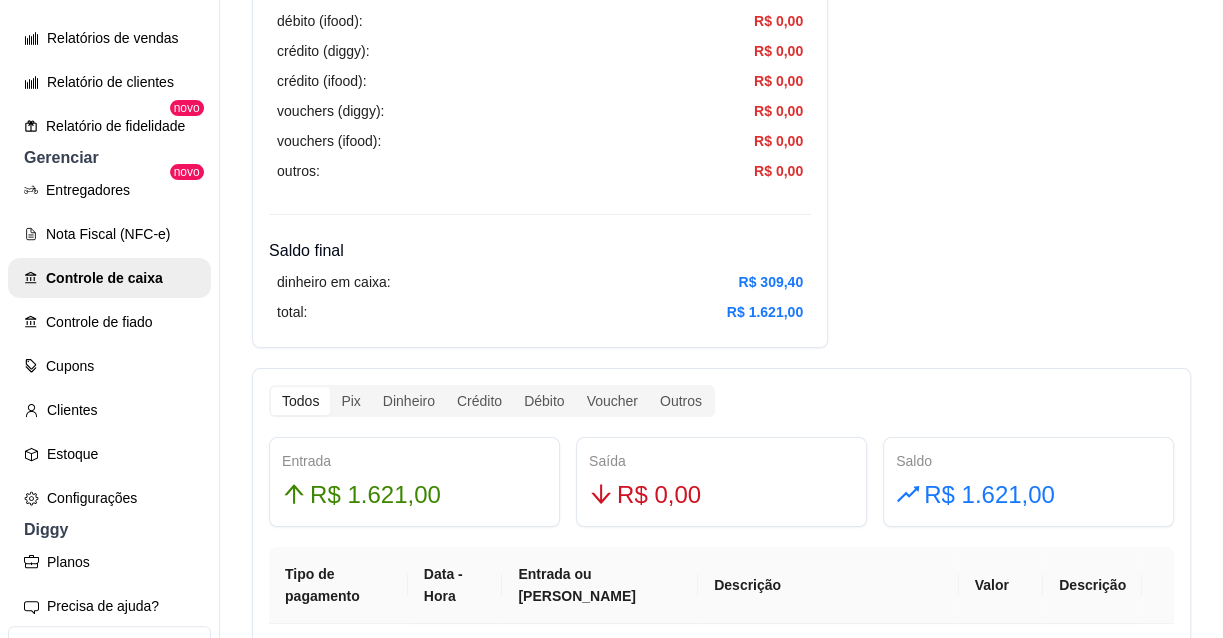 scroll, scrollTop: 818, scrollLeft: 0, axis: vertical 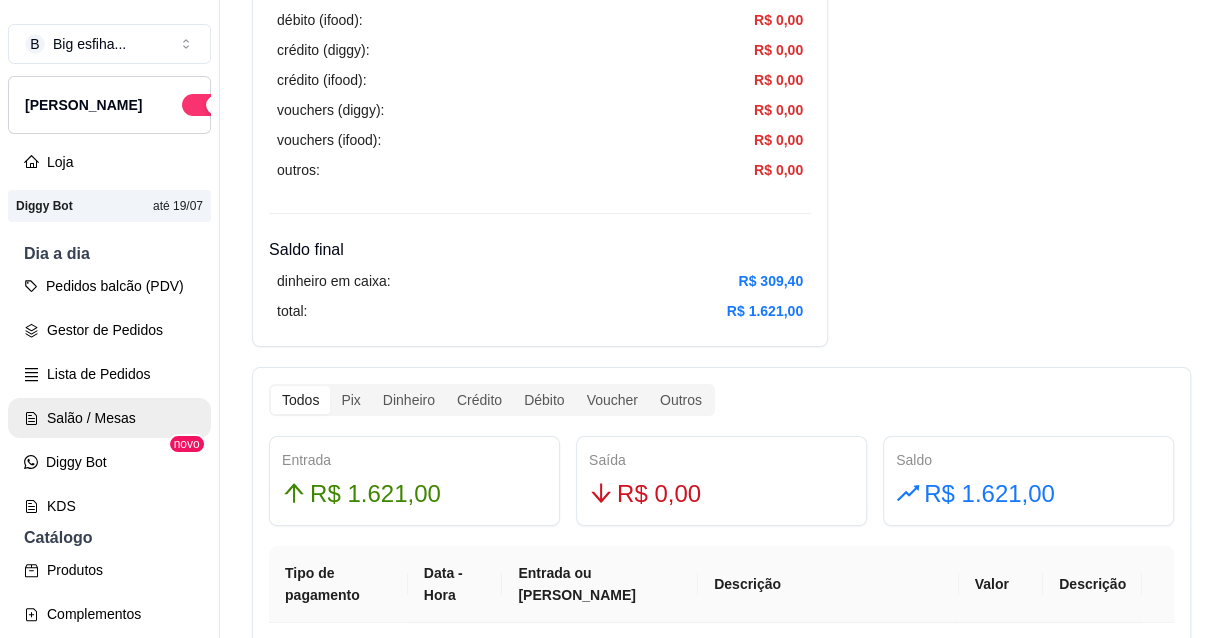 click on "Salão / Mesas" at bounding box center [109, 418] 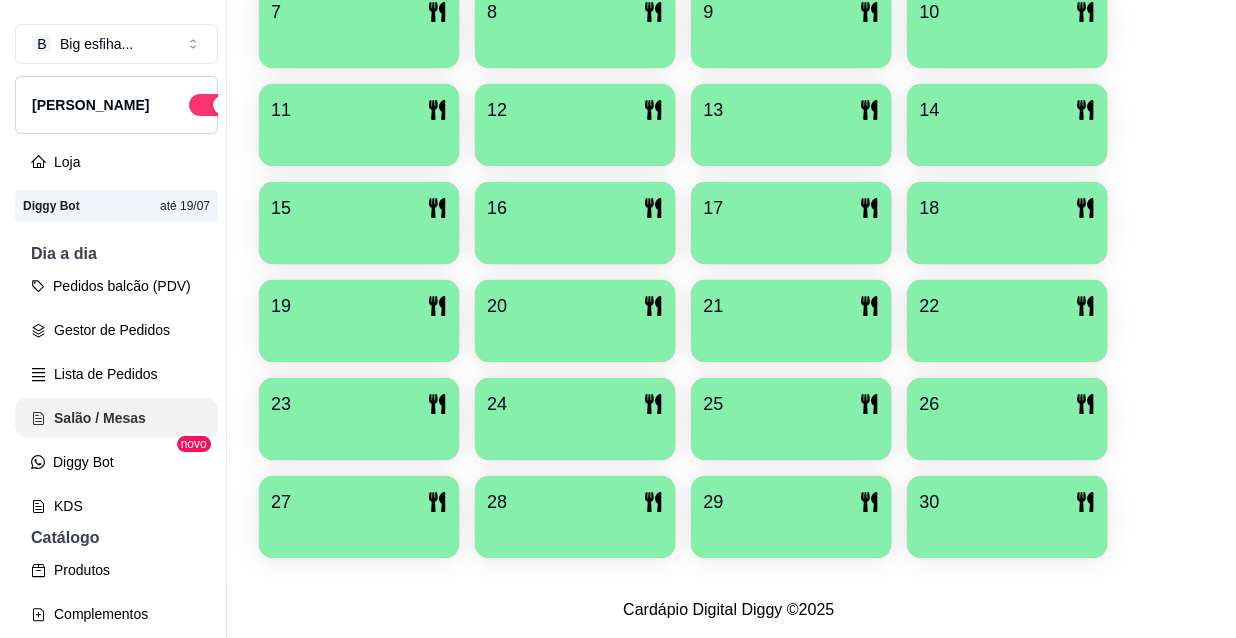 scroll, scrollTop: 0, scrollLeft: 0, axis: both 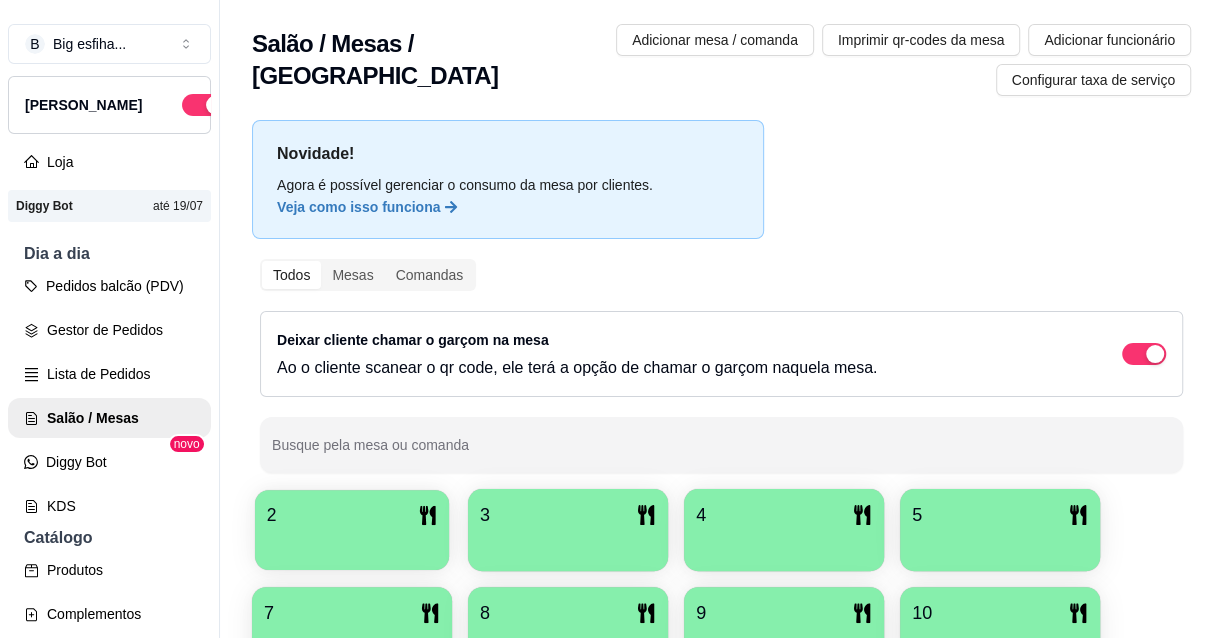 click on "2" at bounding box center (352, 530) 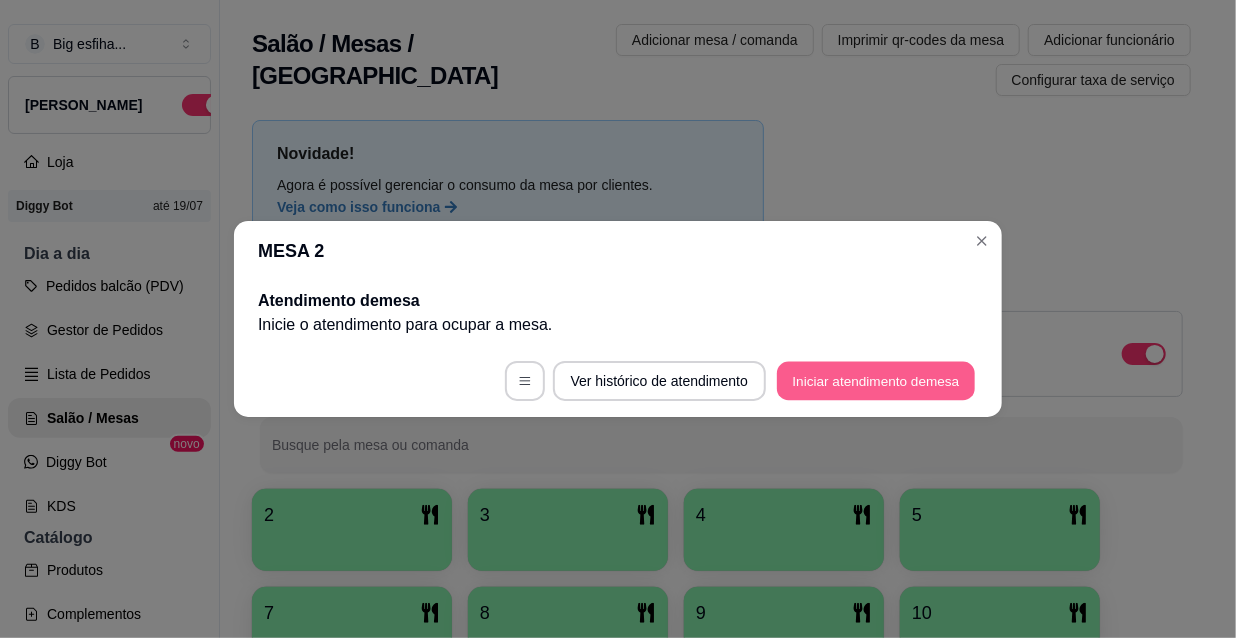 click on "Iniciar atendimento de  mesa" at bounding box center [876, 381] 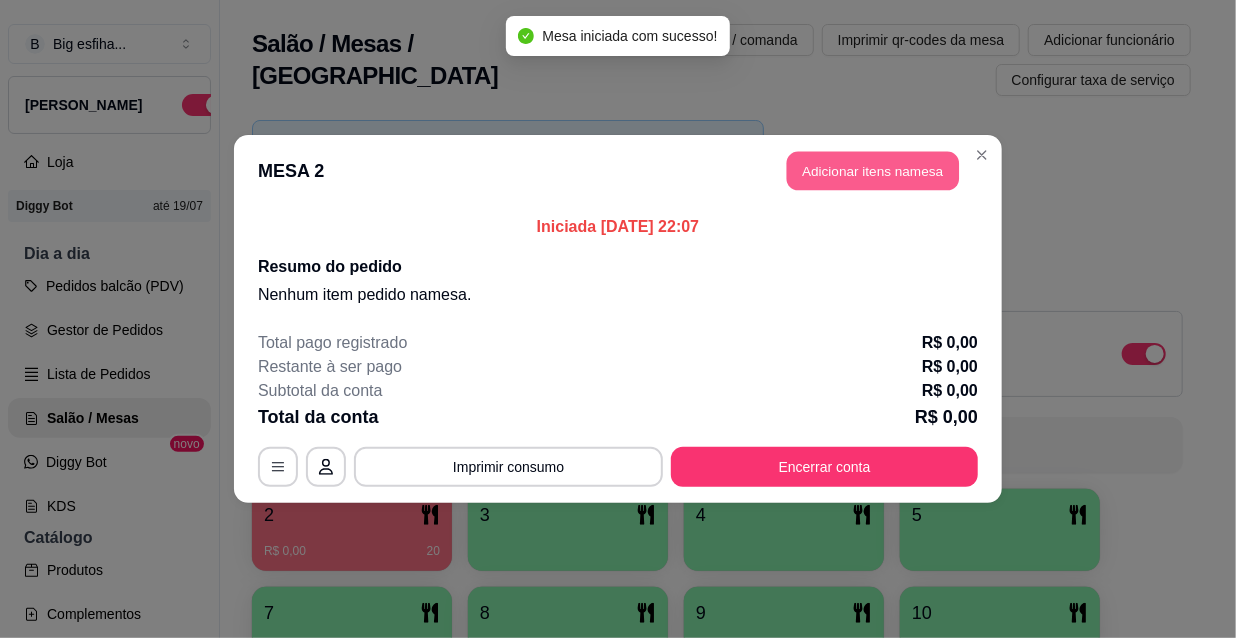 click on "Adicionar itens na  mesa" at bounding box center (873, 171) 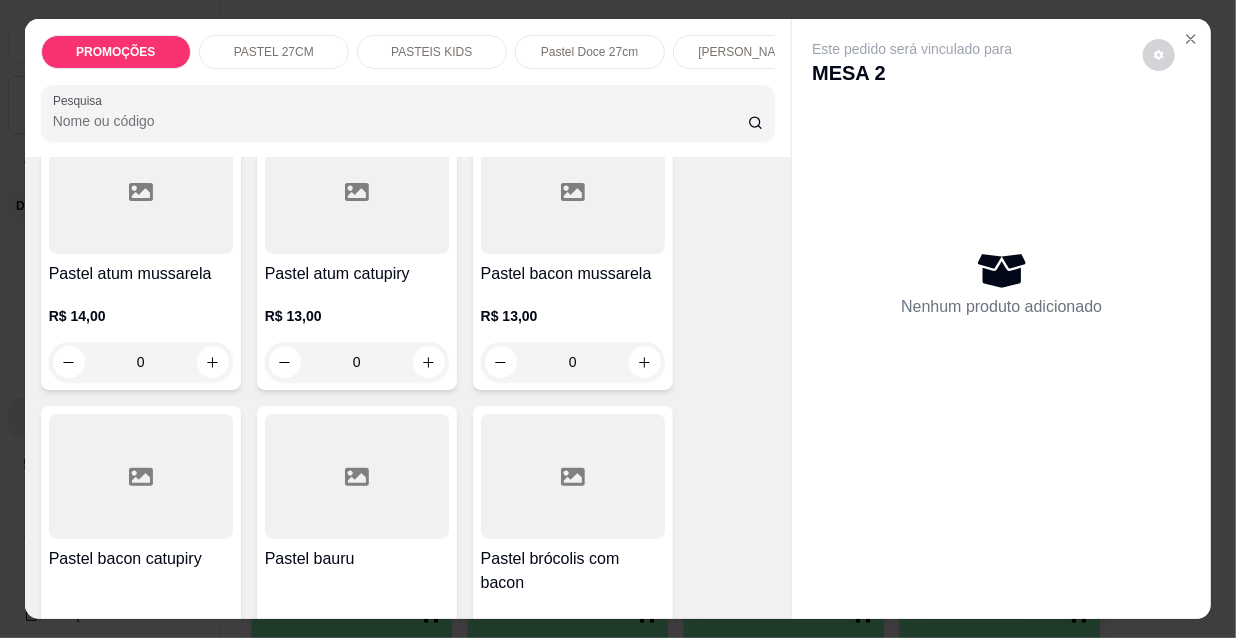 scroll, scrollTop: 1454, scrollLeft: 0, axis: vertical 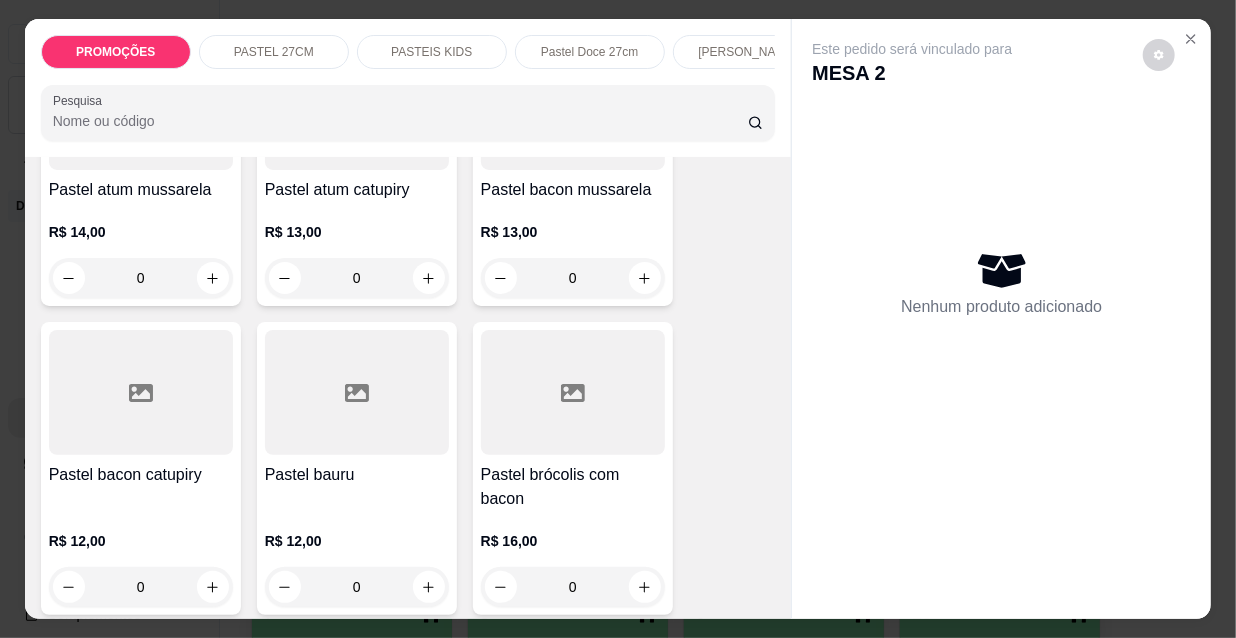 click on "Pastel bacon mussarela" at bounding box center (573, 190) 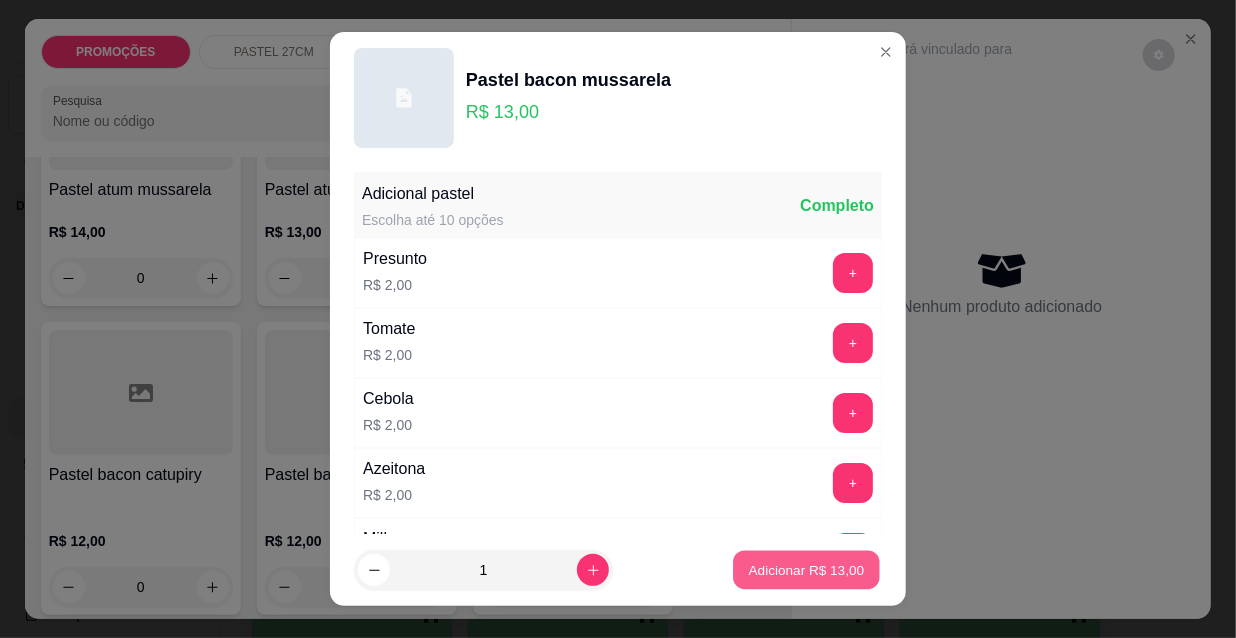 click on "Adicionar   R$ 13,00" at bounding box center [807, 569] 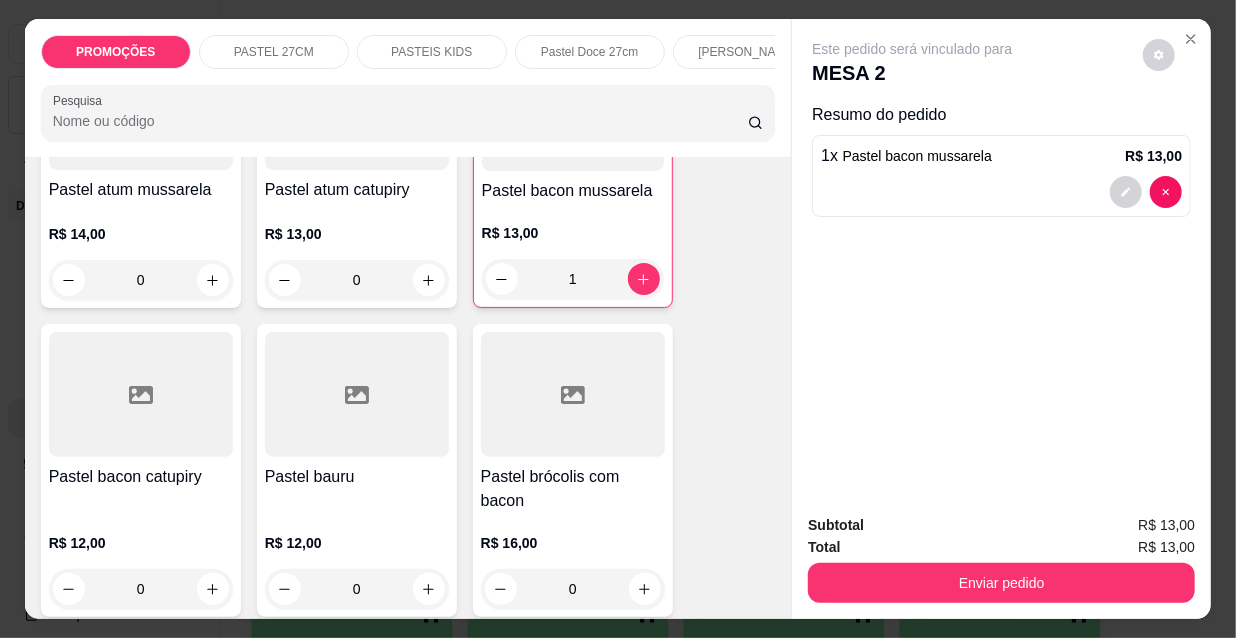 scroll, scrollTop: 0, scrollLeft: 643, axis: horizontal 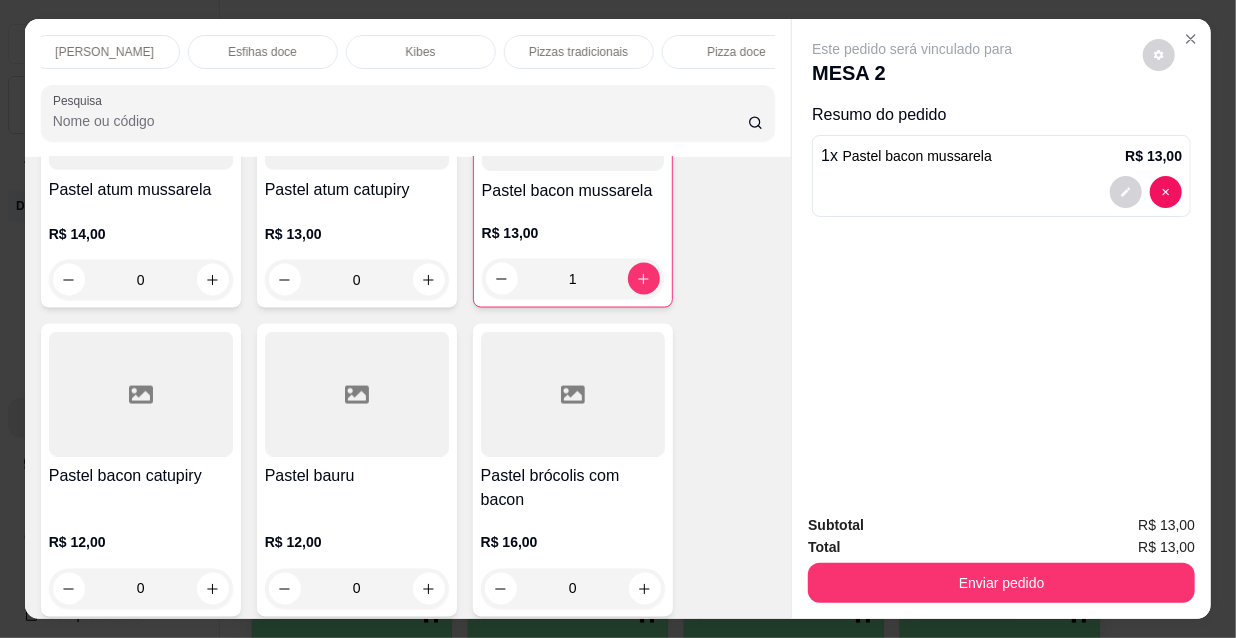 click on "Kibes" at bounding box center (421, 52) 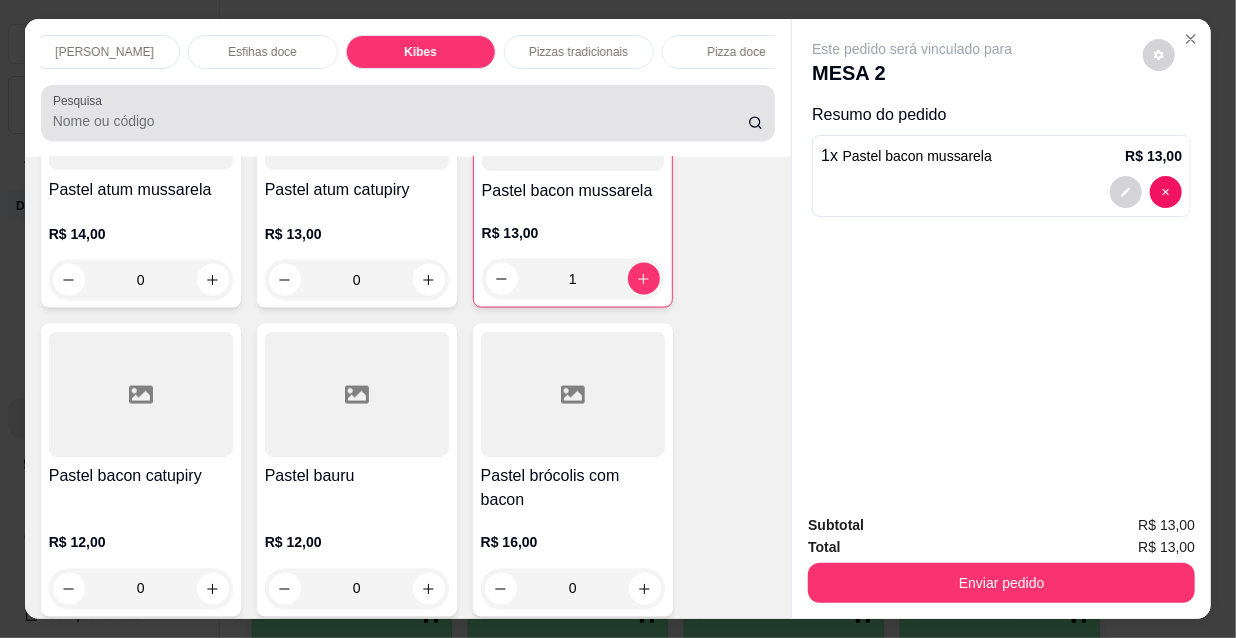 scroll, scrollTop: 16179, scrollLeft: 0, axis: vertical 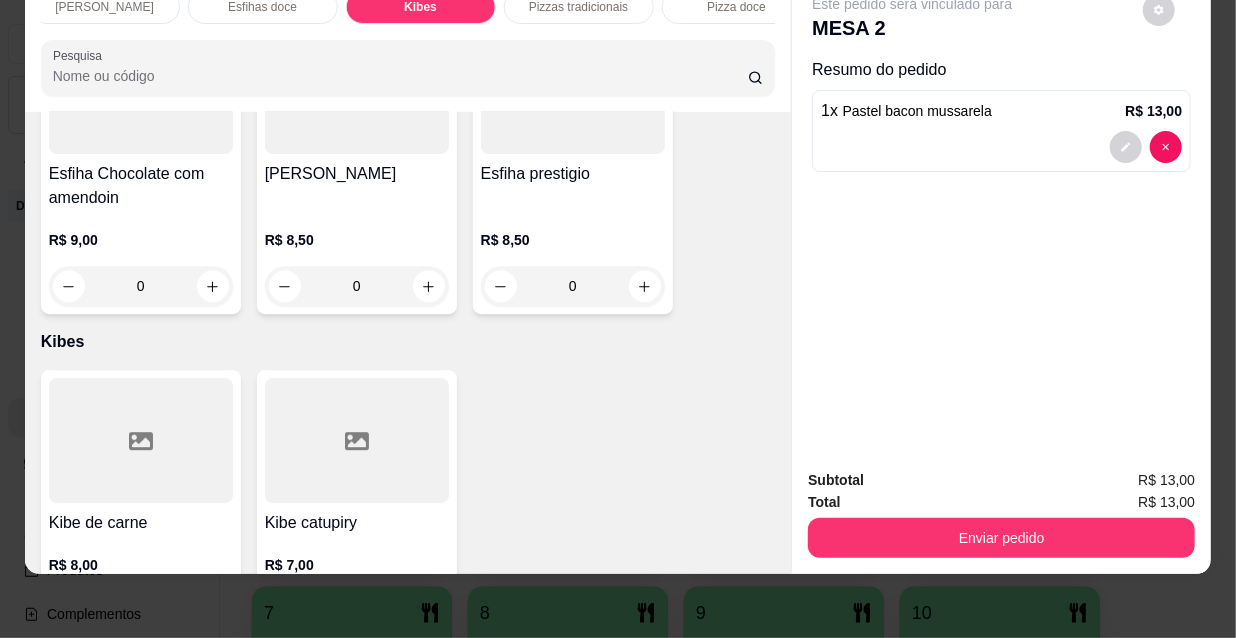 click at bounding box center (212, 611) 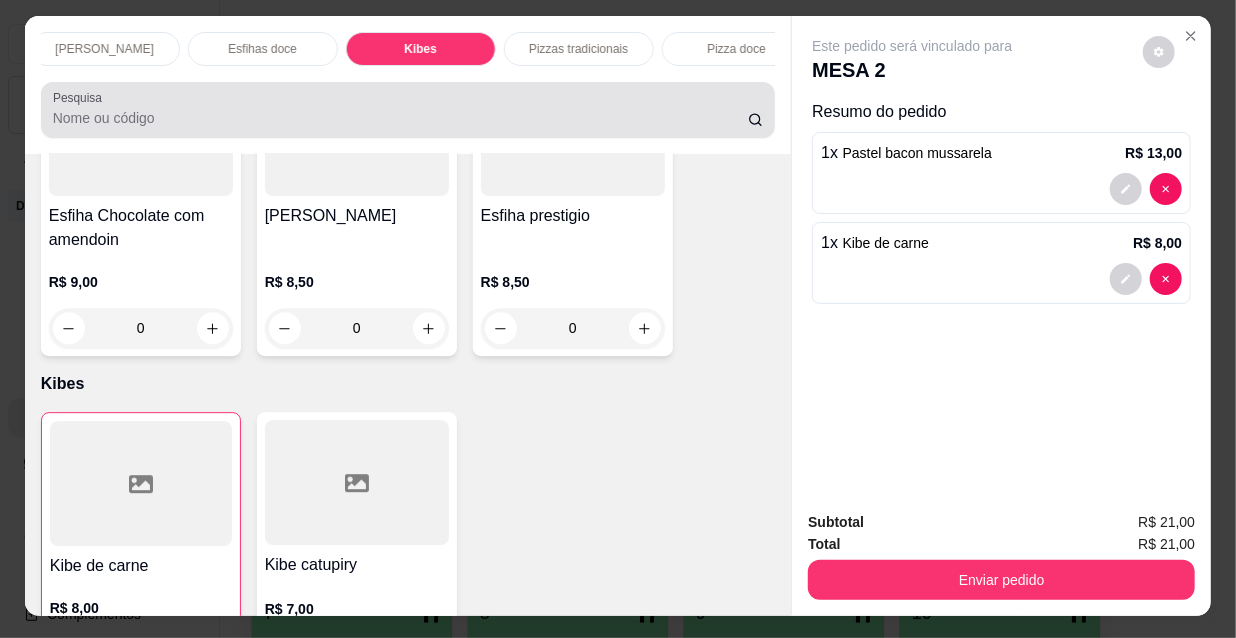 scroll, scrollTop: 0, scrollLeft: 0, axis: both 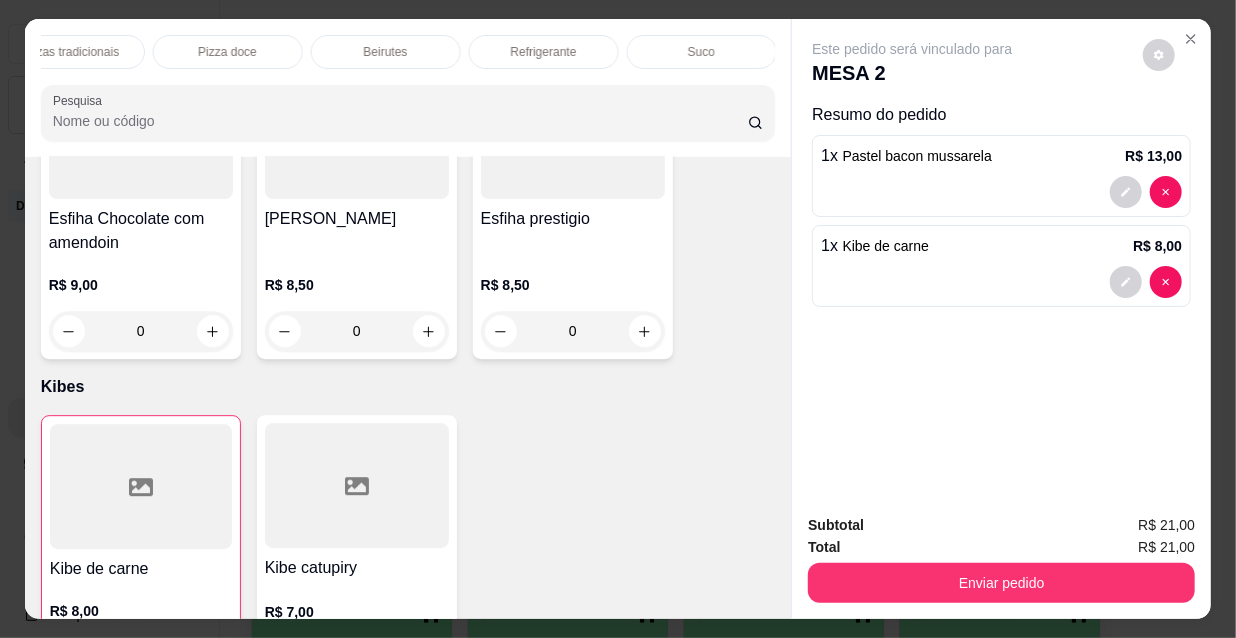 click on "Refrigerante" at bounding box center [544, 52] 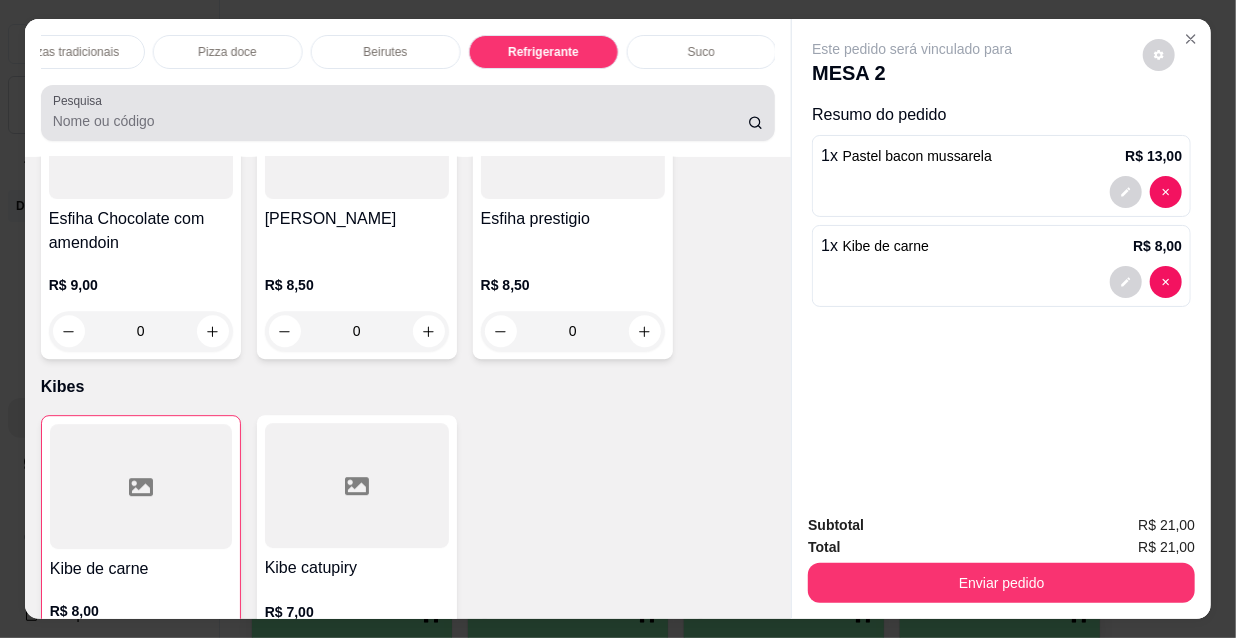 scroll, scrollTop: 18026, scrollLeft: 0, axis: vertical 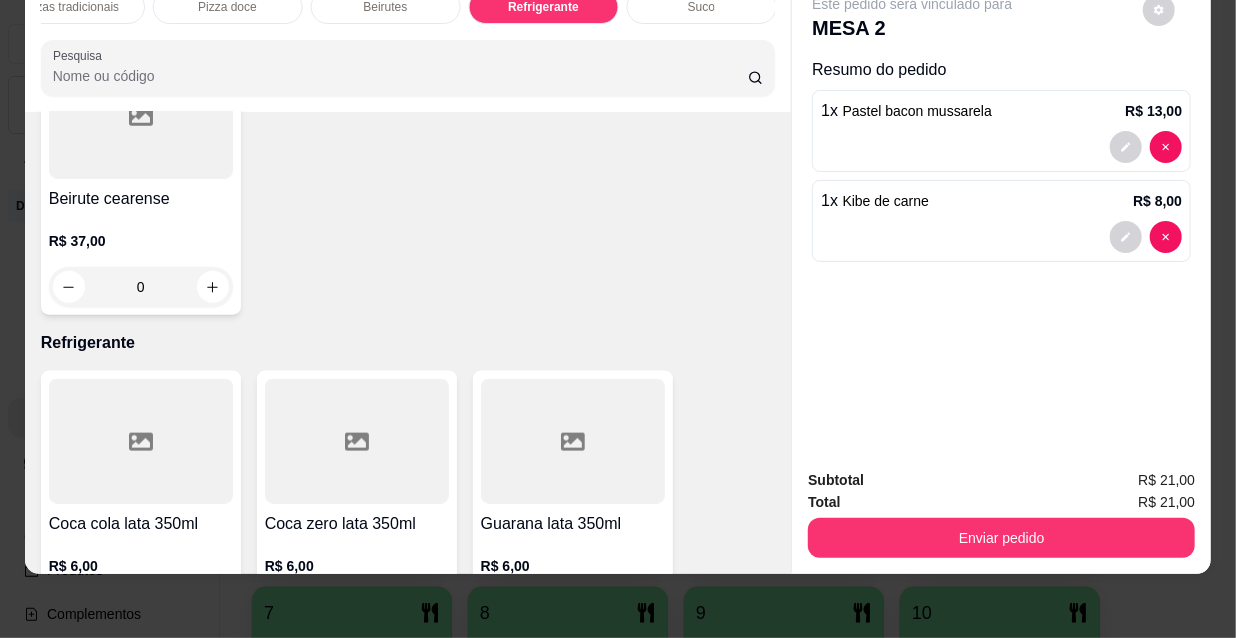 click 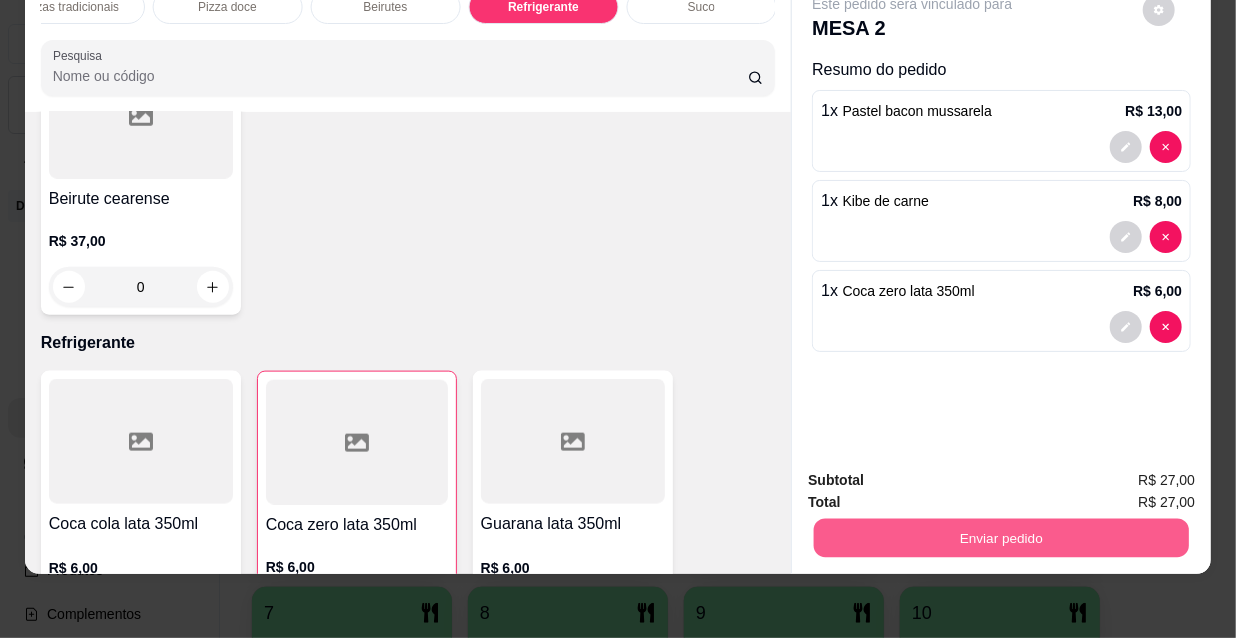 click on "Enviar pedido" at bounding box center (1001, 537) 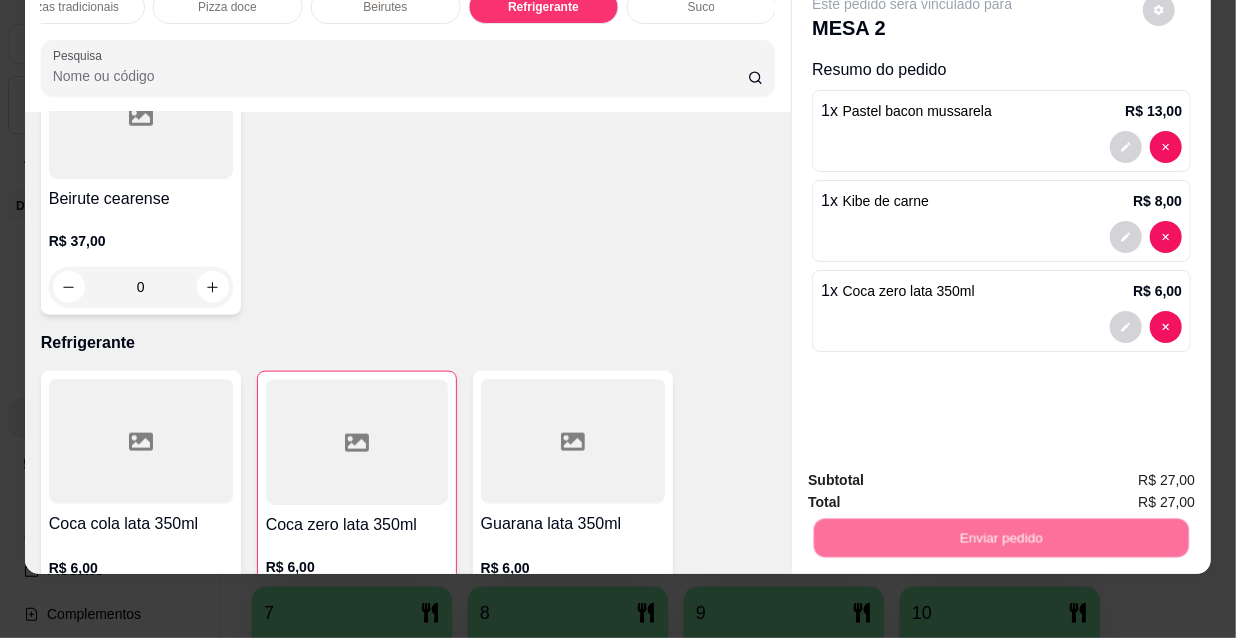 click on "Não registrar e enviar pedido" at bounding box center (937, 474) 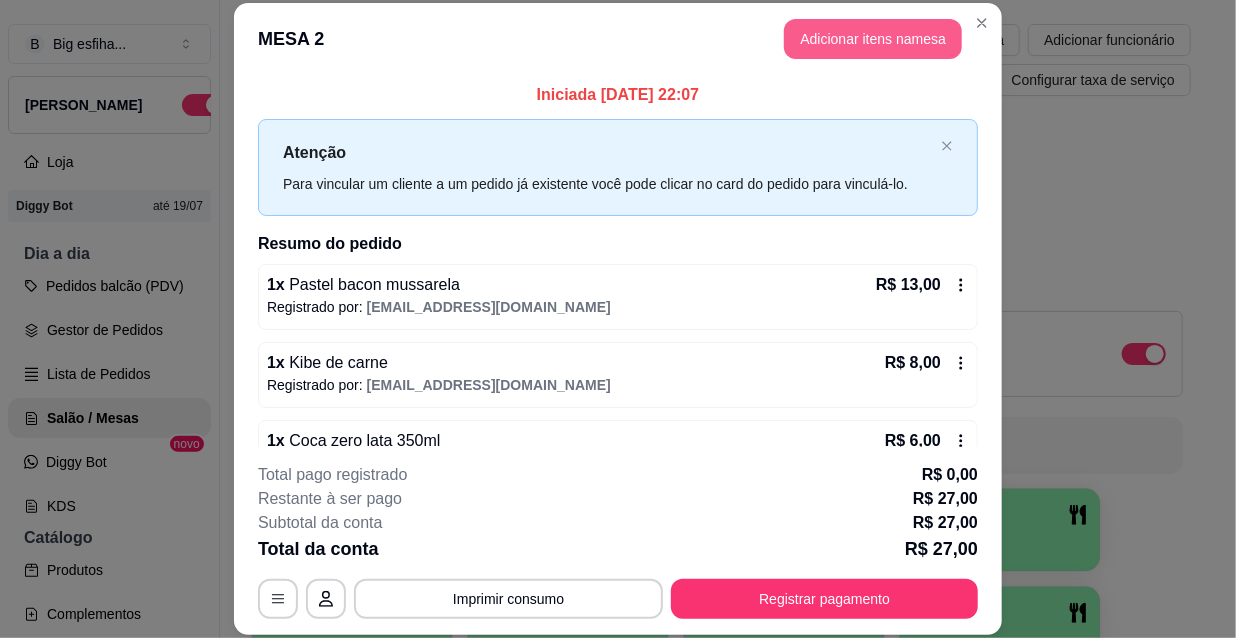 click on "Adicionar itens na  mesa" at bounding box center (873, 39) 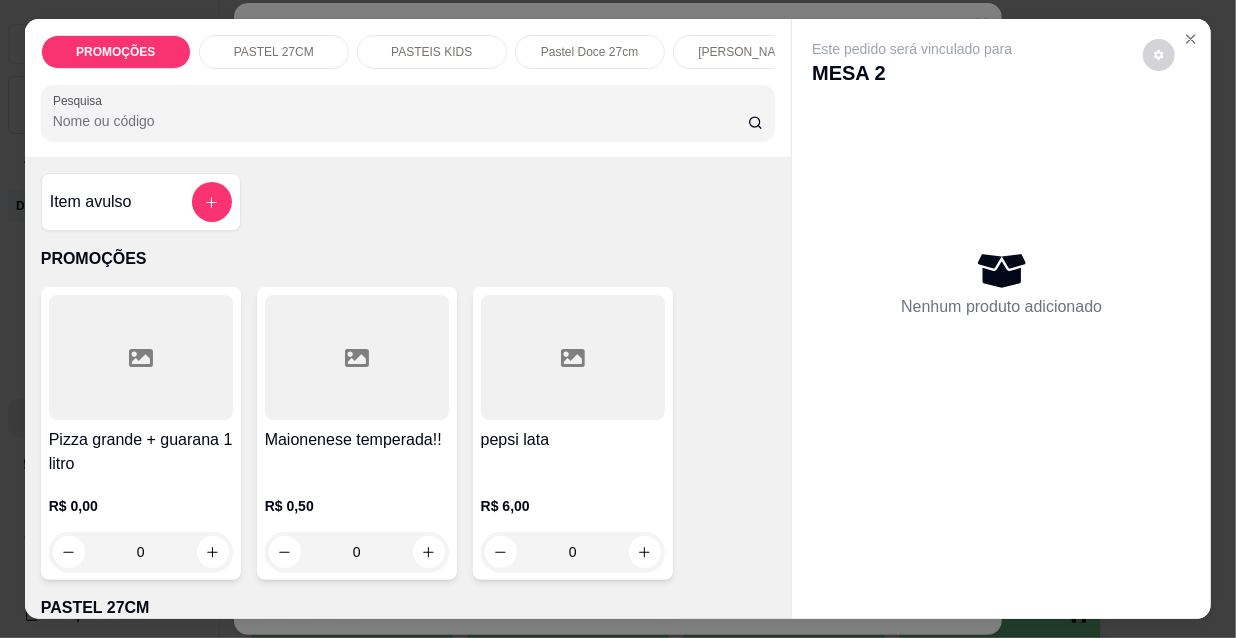 click on "[PERSON_NAME]" at bounding box center [747, 52] 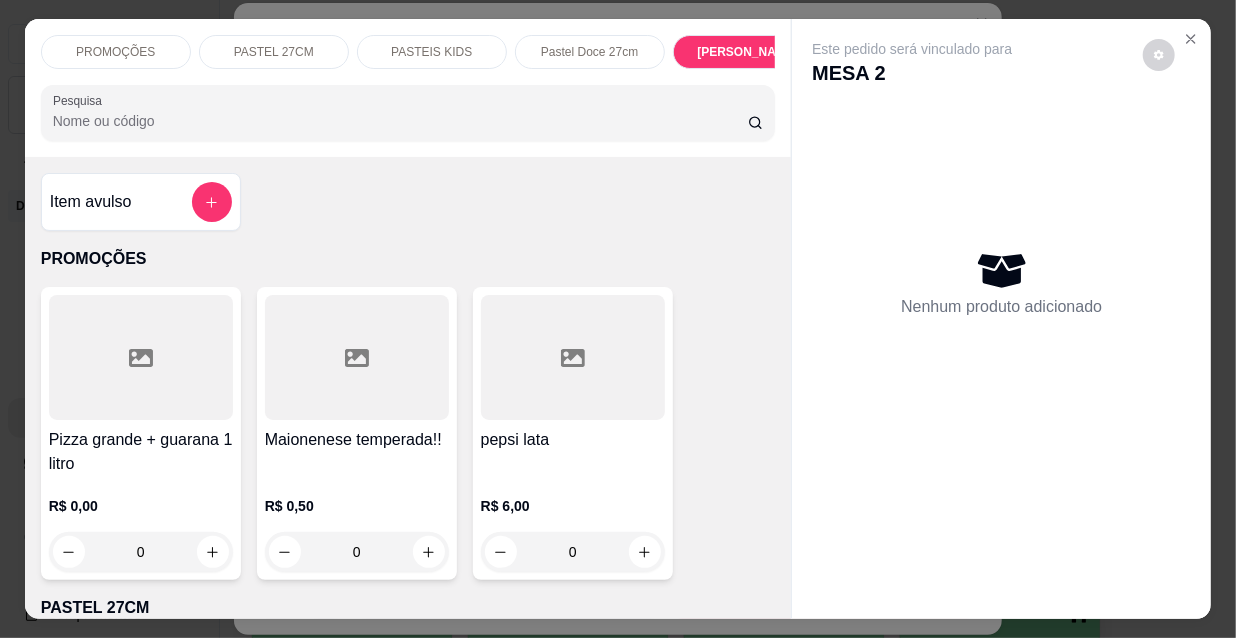 scroll, scrollTop: 9297, scrollLeft: 0, axis: vertical 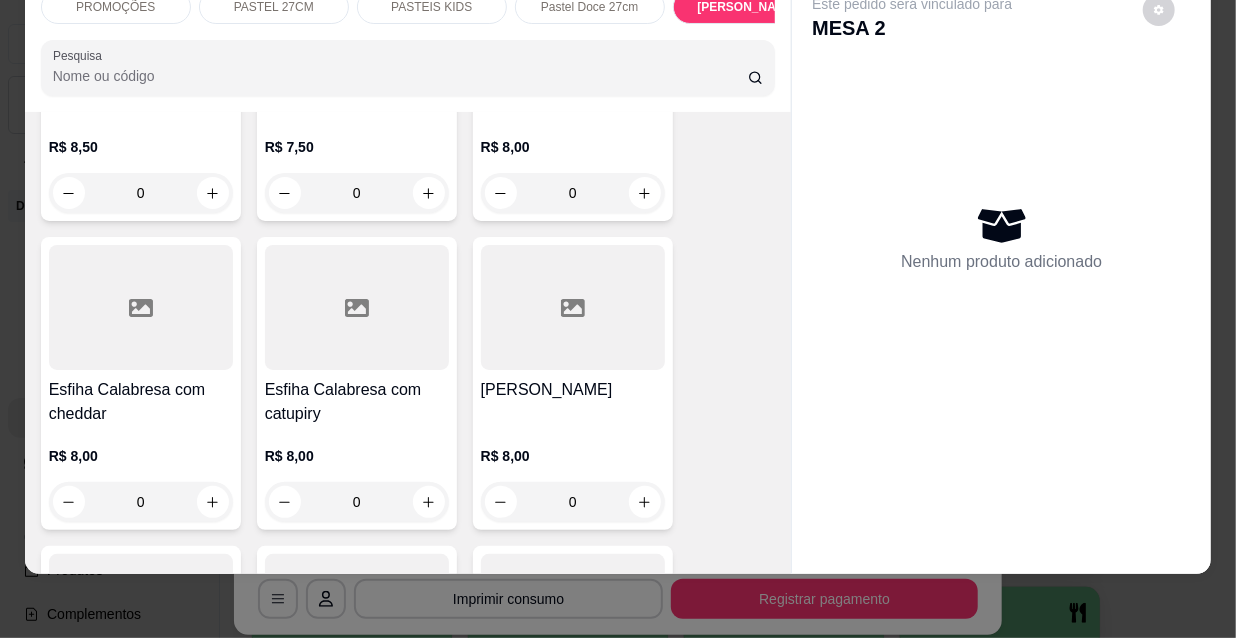 click at bounding box center [573, 307] 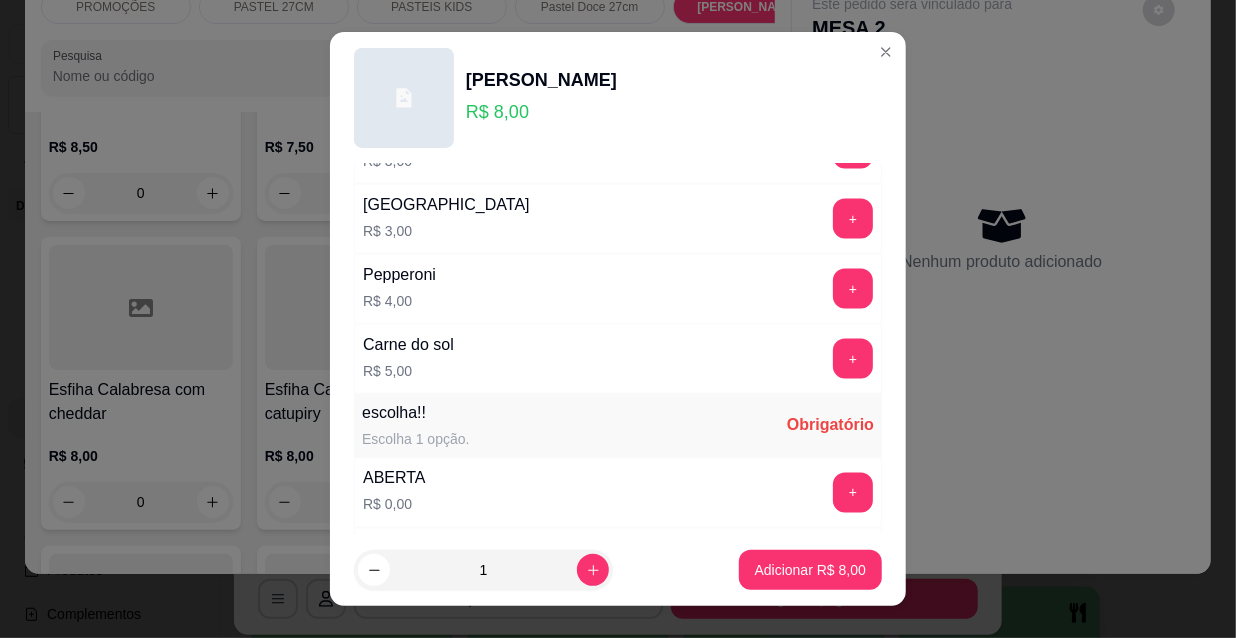 scroll, scrollTop: 1661, scrollLeft: 0, axis: vertical 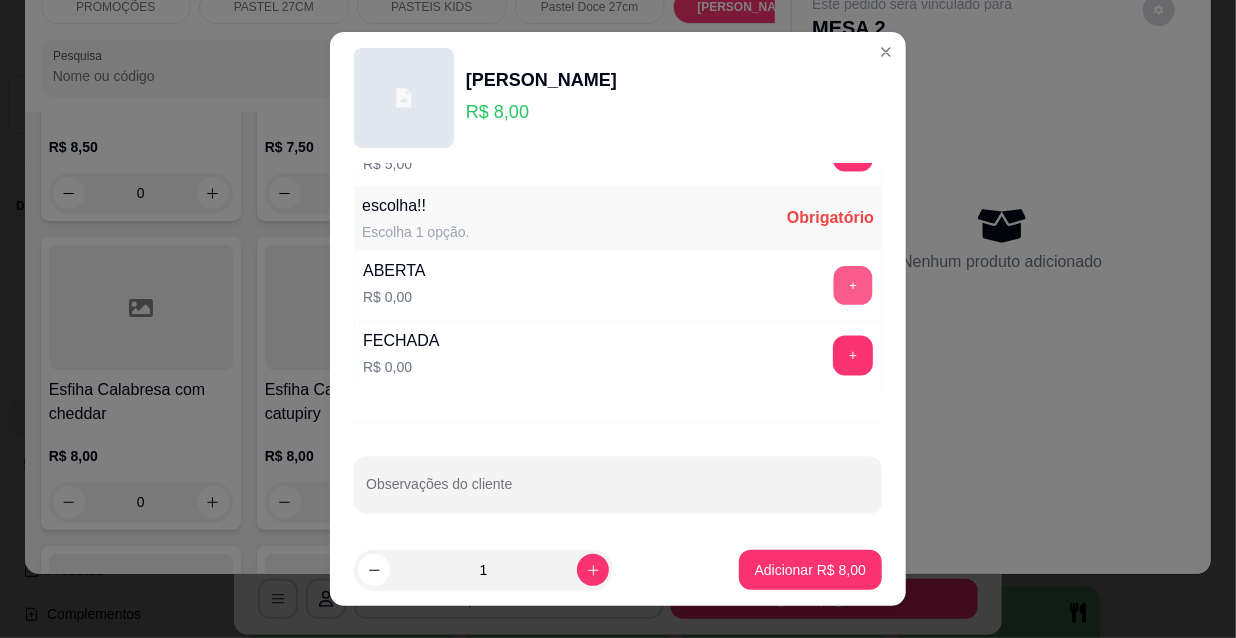 click on "+" at bounding box center [853, 286] 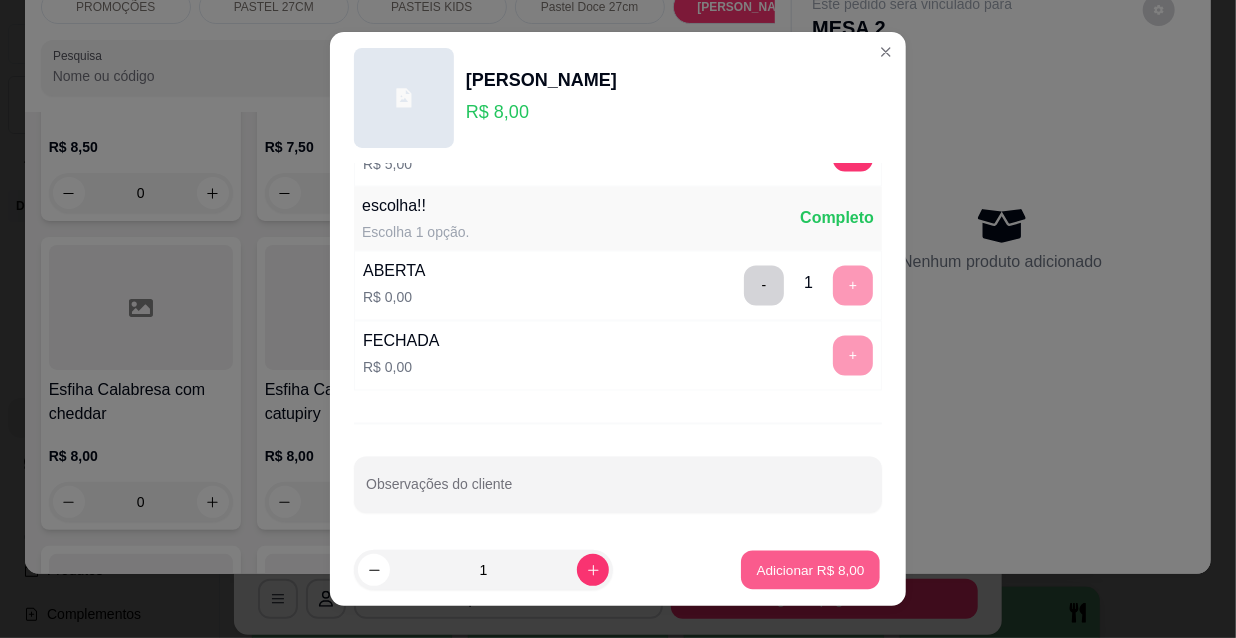 click on "Adicionar   R$ 8,00" at bounding box center [810, 569] 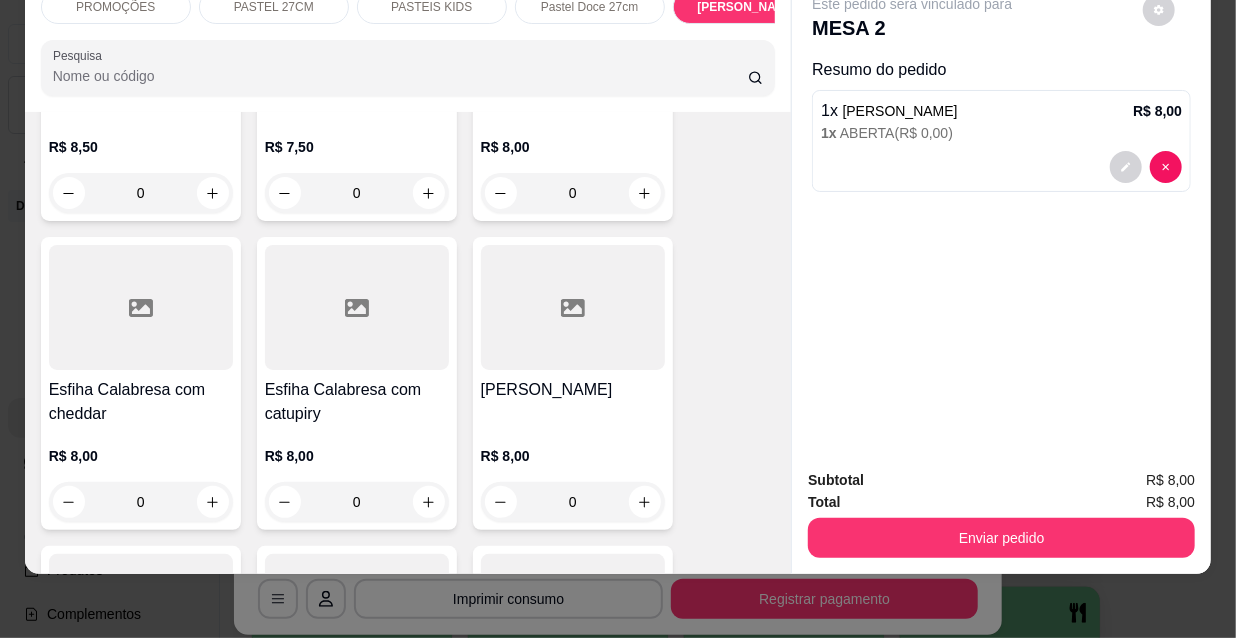 scroll, scrollTop: 0, scrollLeft: 0, axis: both 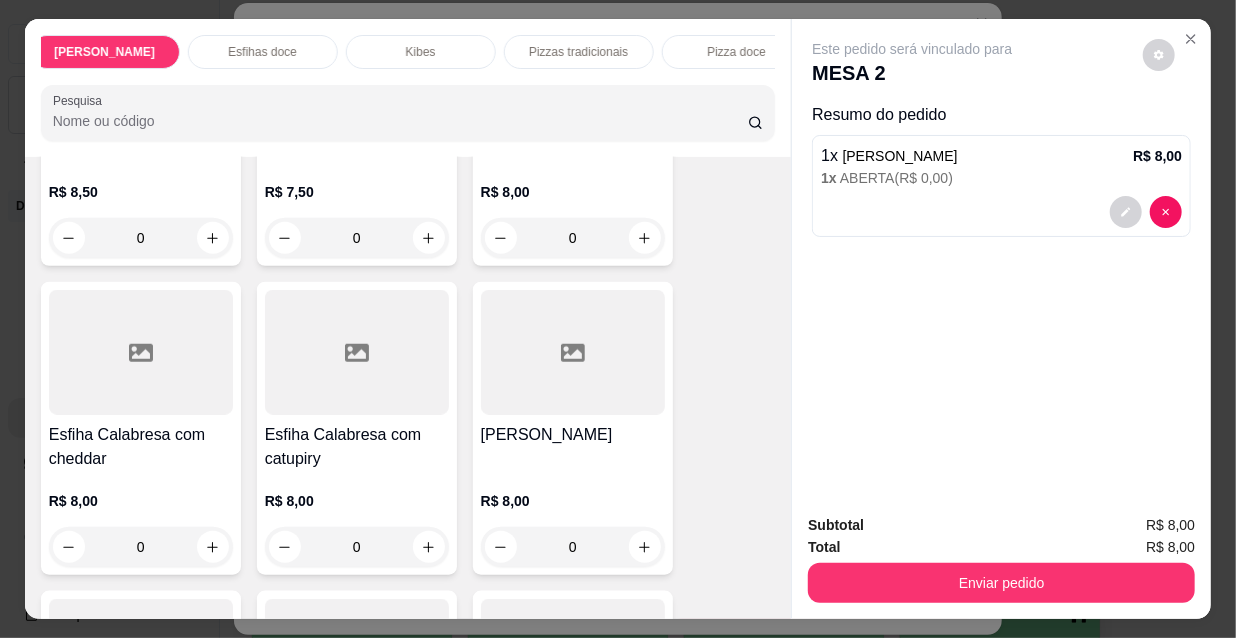 click on "Kibes" at bounding box center [421, 52] 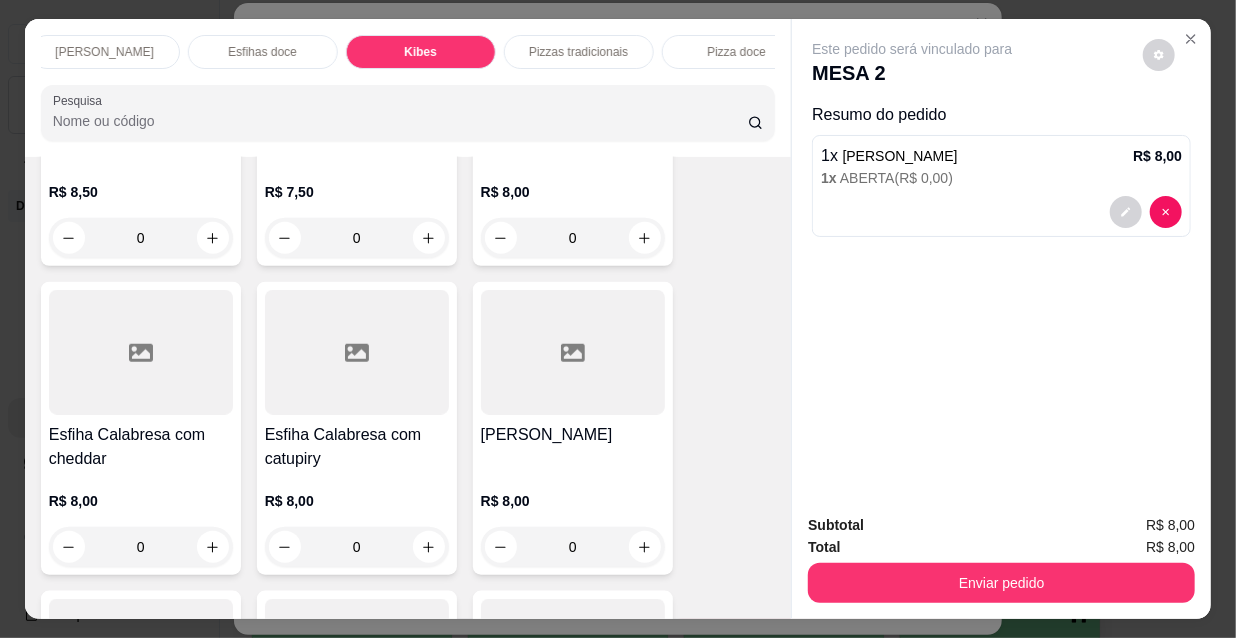 scroll, scrollTop: 16177, scrollLeft: 0, axis: vertical 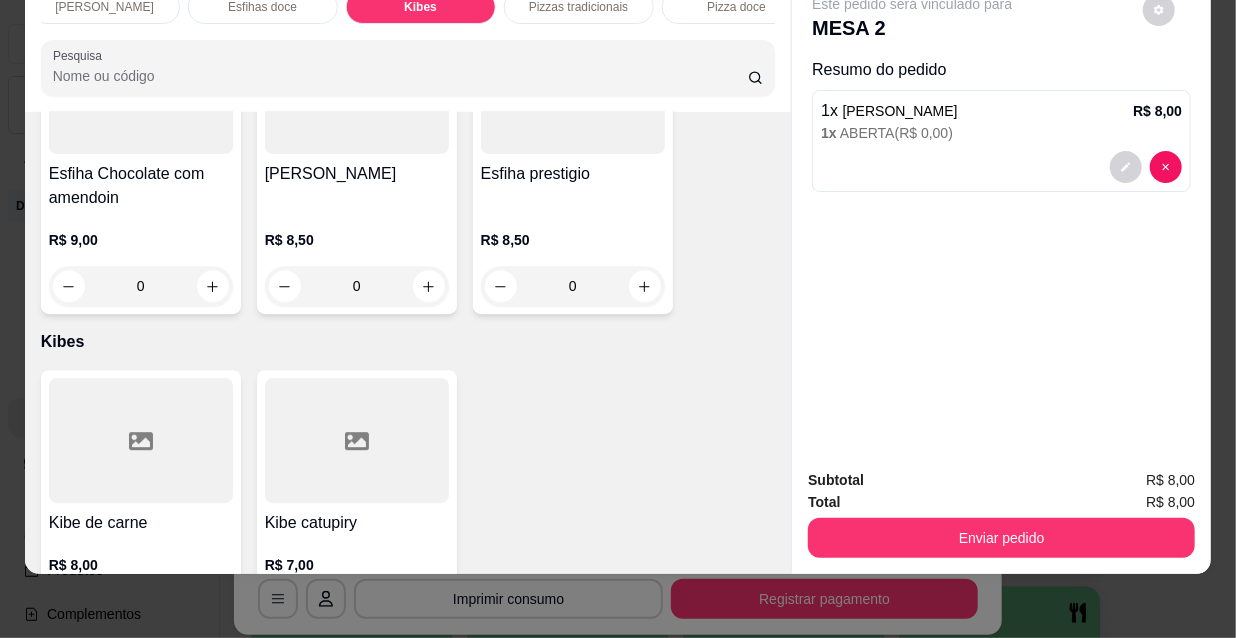 click 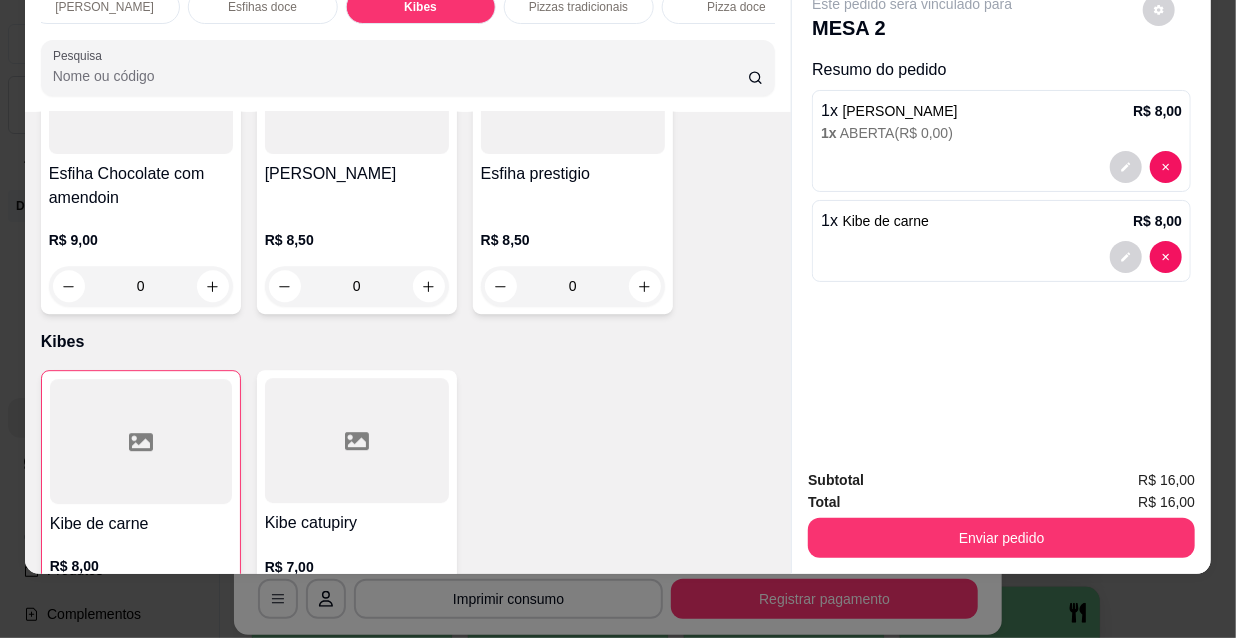 type on "1" 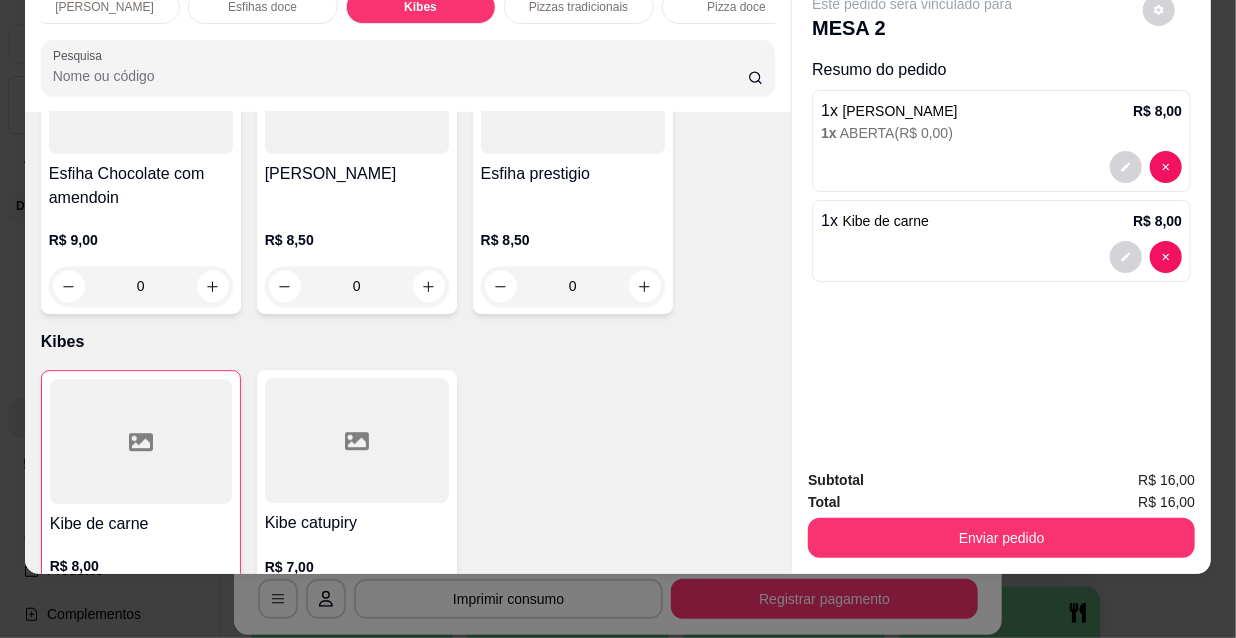 click on "Enviar pedido" at bounding box center (1001, 538) 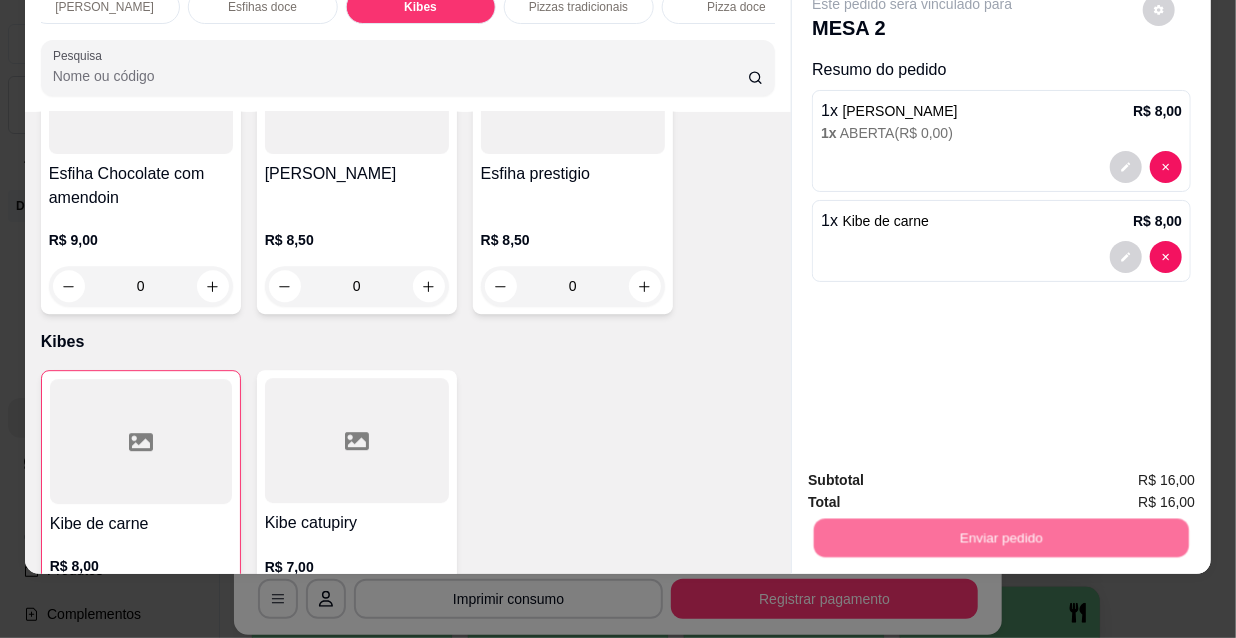 click on "Não registrar e enviar pedido" at bounding box center (937, 475) 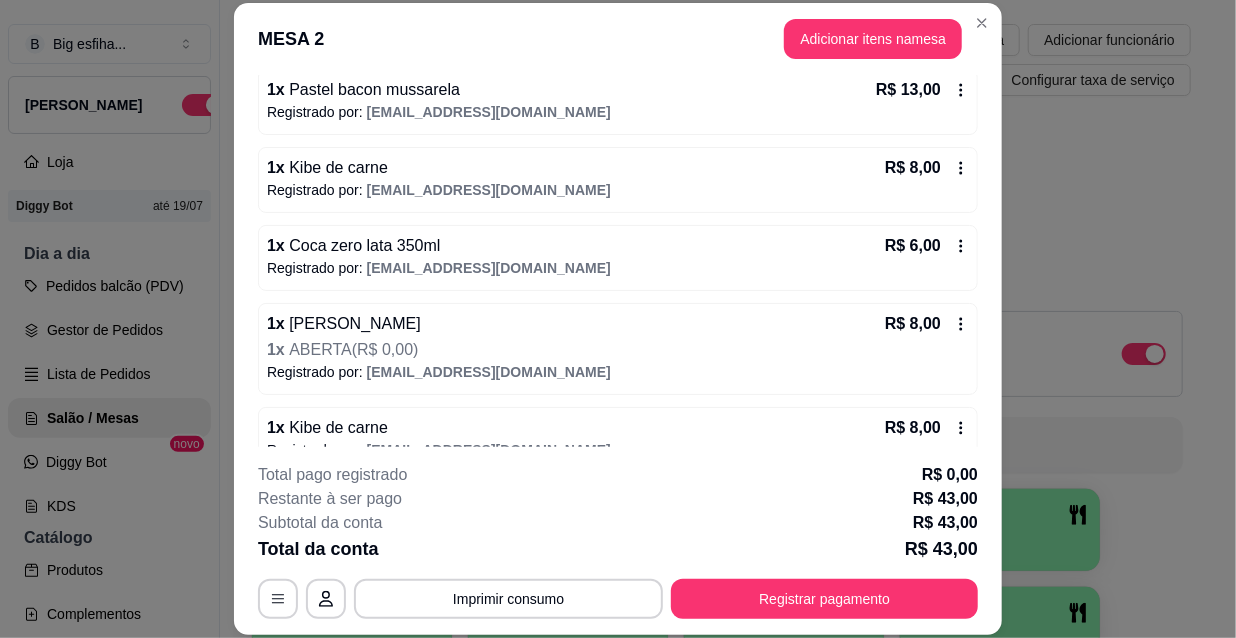scroll, scrollTop: 228, scrollLeft: 0, axis: vertical 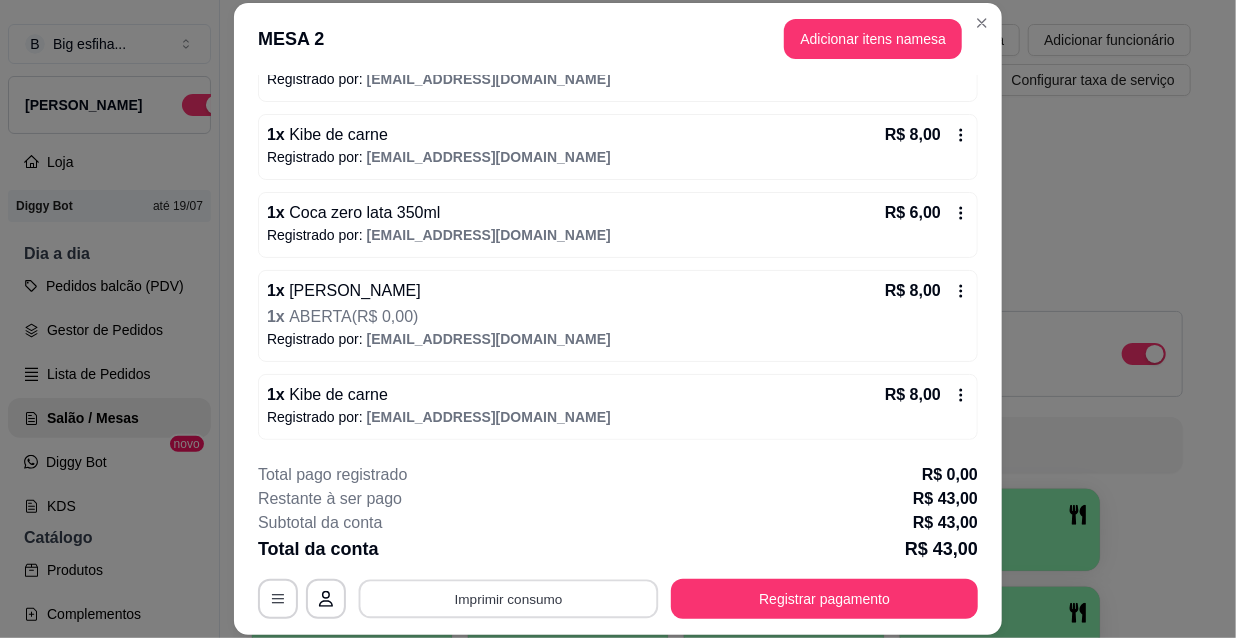 click on "Imprimir consumo" at bounding box center (509, 598) 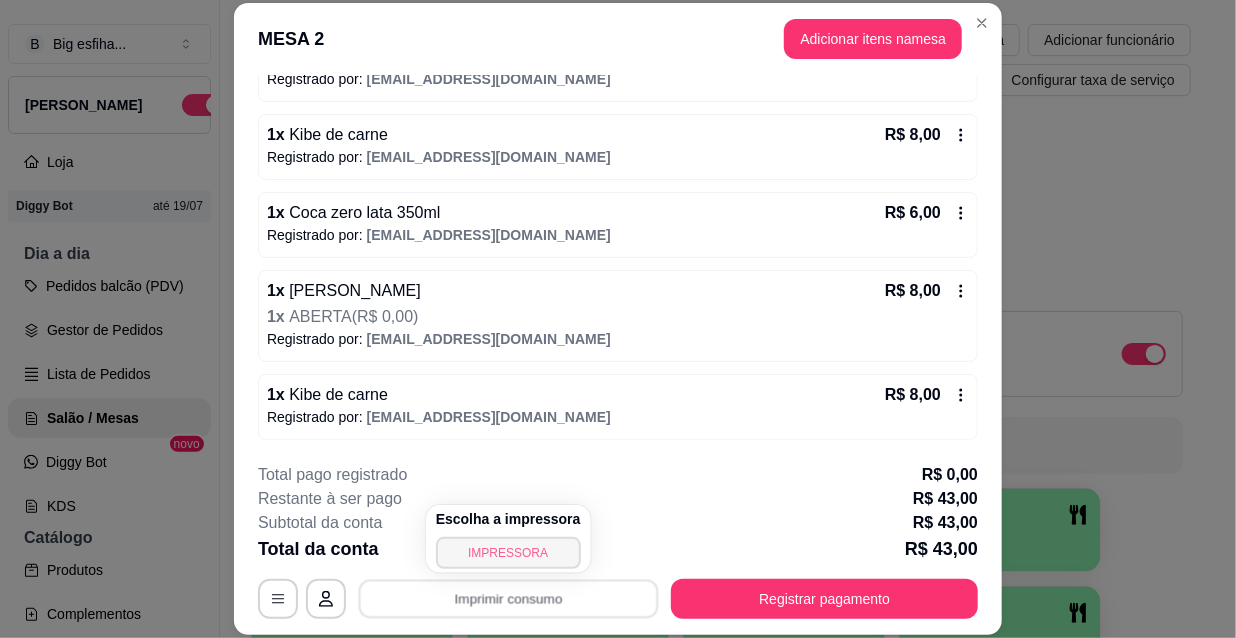 click on "IMPRESSORA" at bounding box center (508, 553) 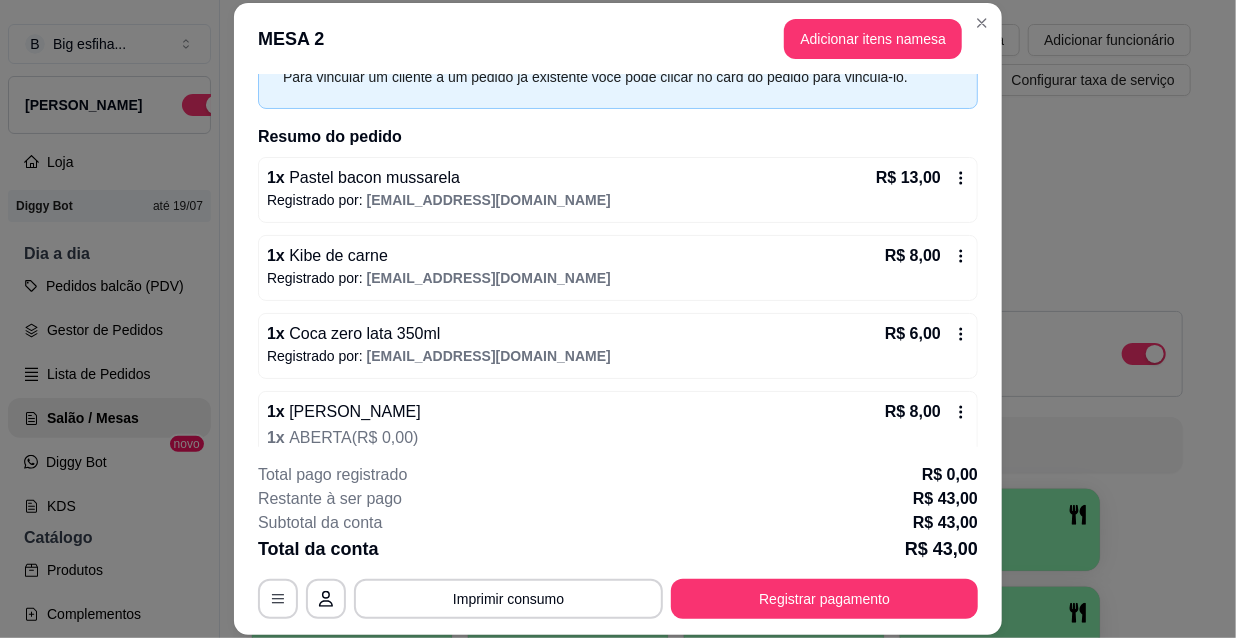 scroll, scrollTop: 228, scrollLeft: 0, axis: vertical 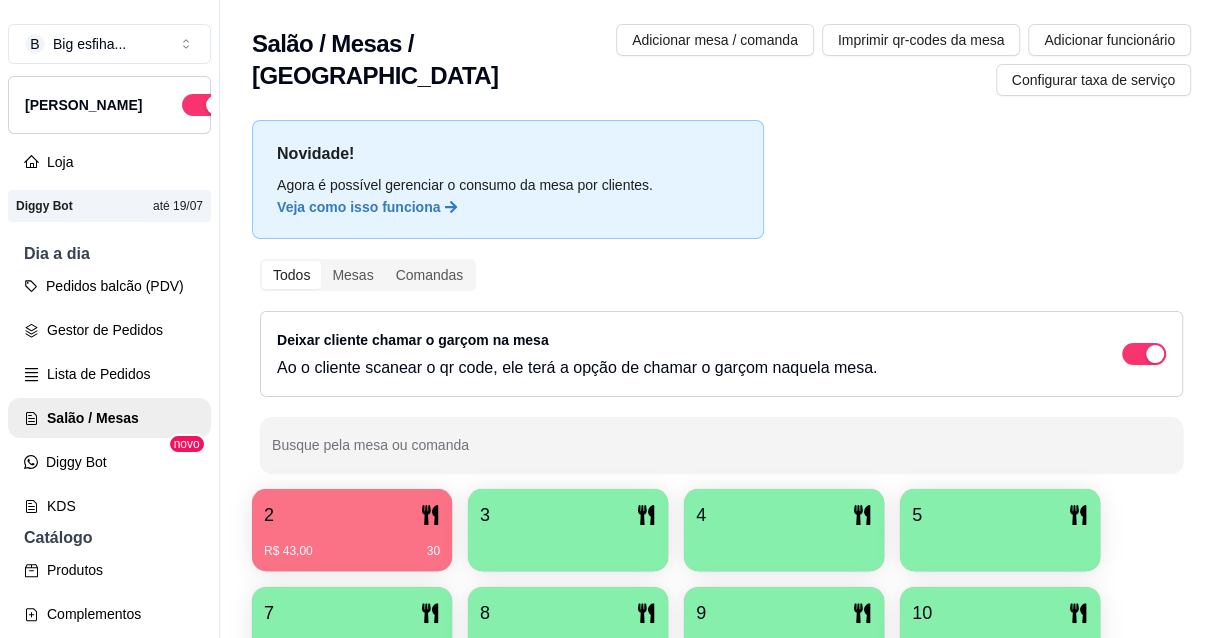 click on "R$ 43,00 30" at bounding box center [352, 551] 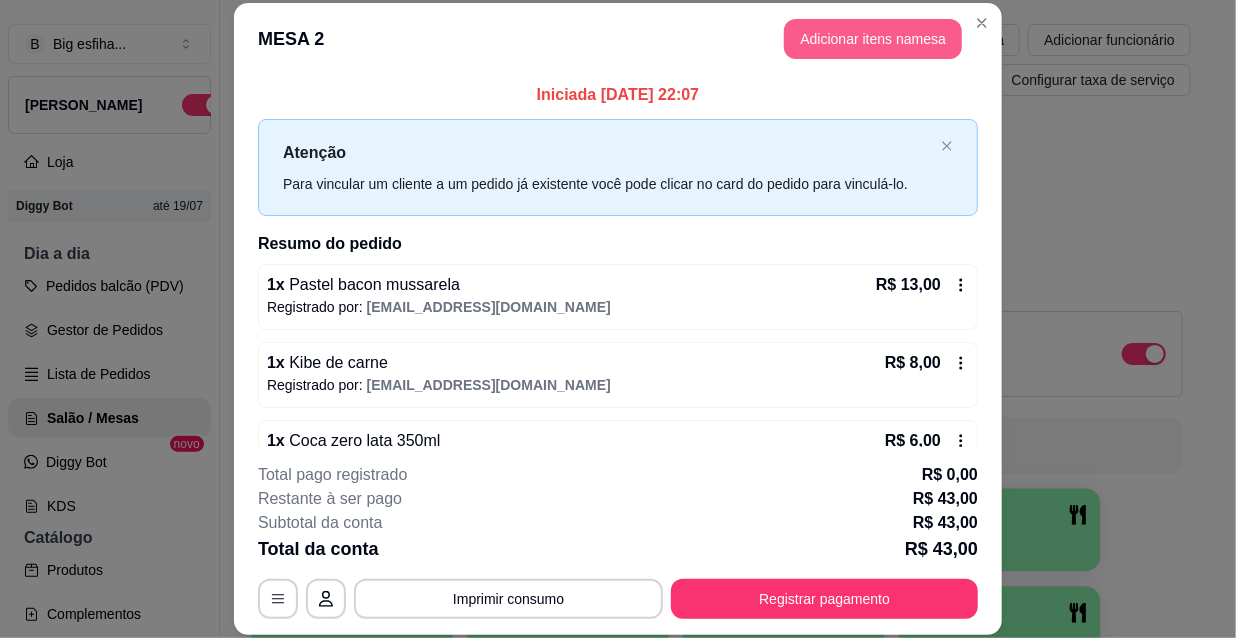 click on "Adicionar itens na  mesa" at bounding box center (873, 39) 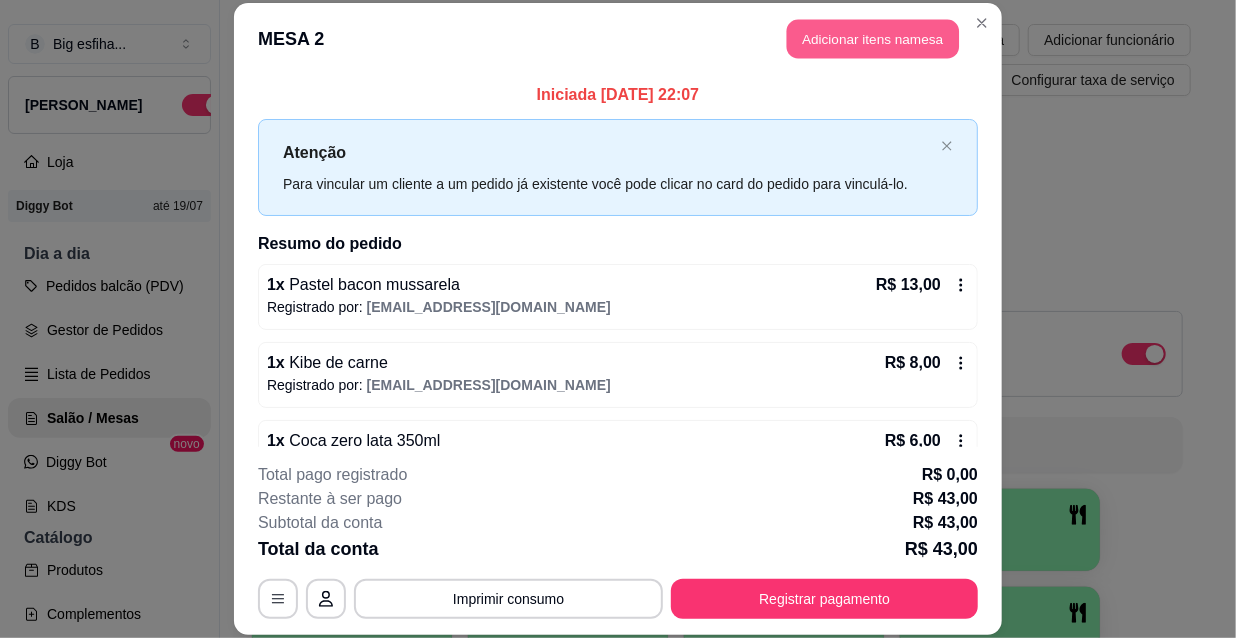 click on "Adicionar itens na  mesa" at bounding box center [873, 39] 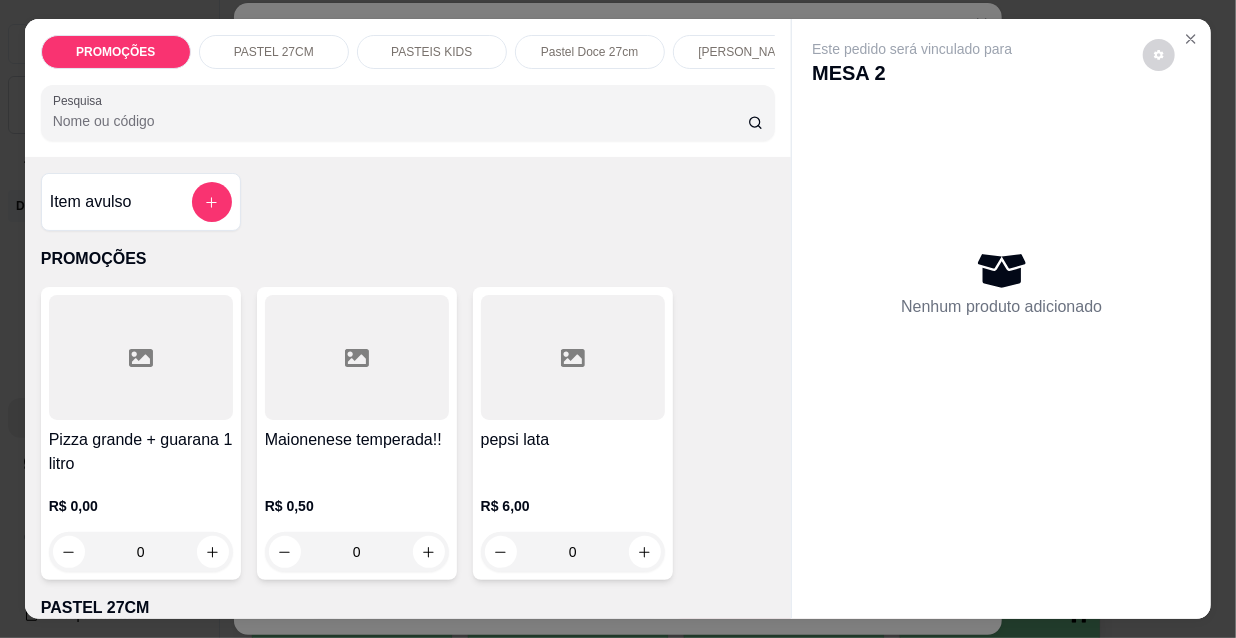 scroll, scrollTop: 363, scrollLeft: 0, axis: vertical 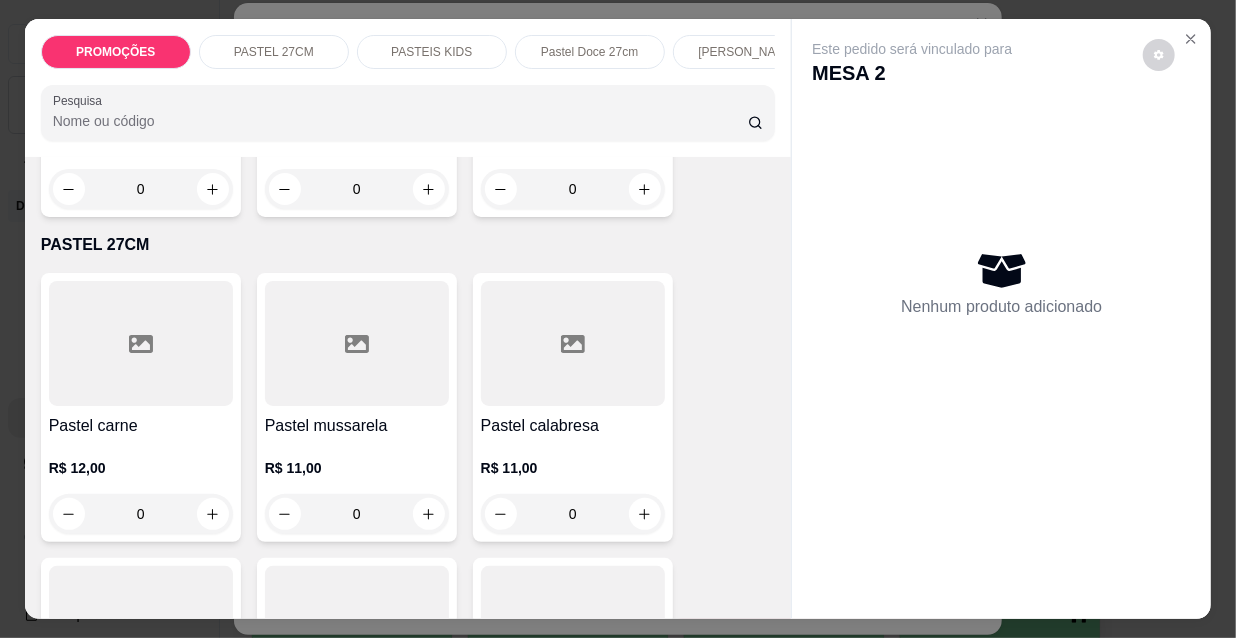 click on "[PERSON_NAME]" at bounding box center (747, 52) 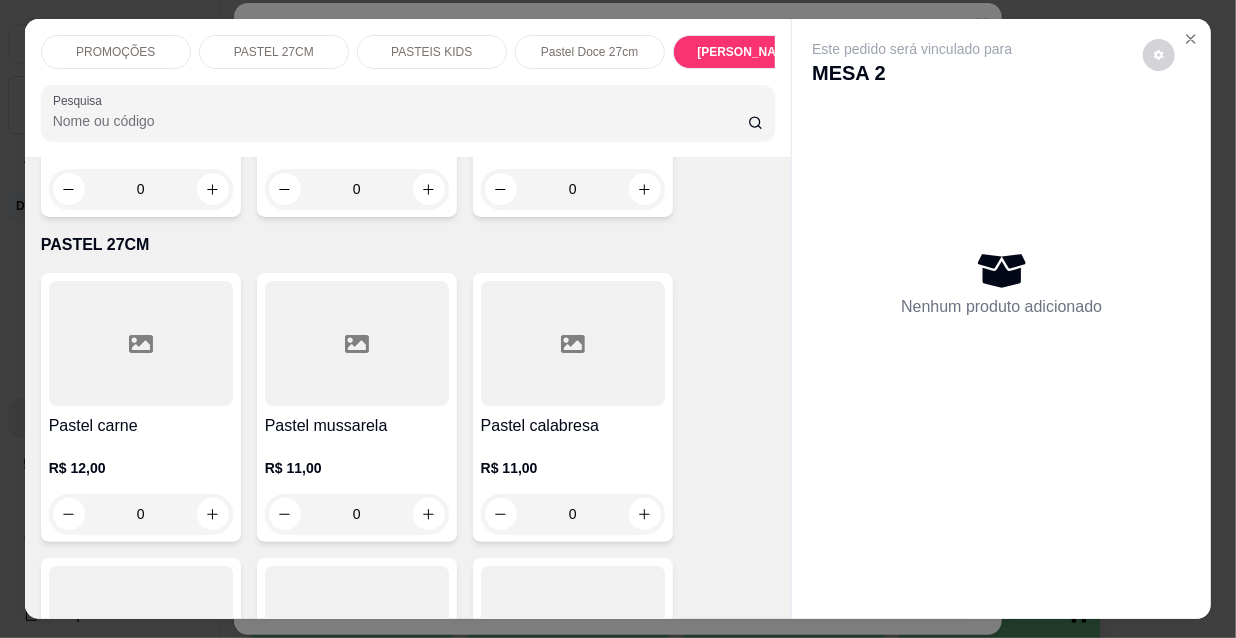 scroll, scrollTop: 9230, scrollLeft: 0, axis: vertical 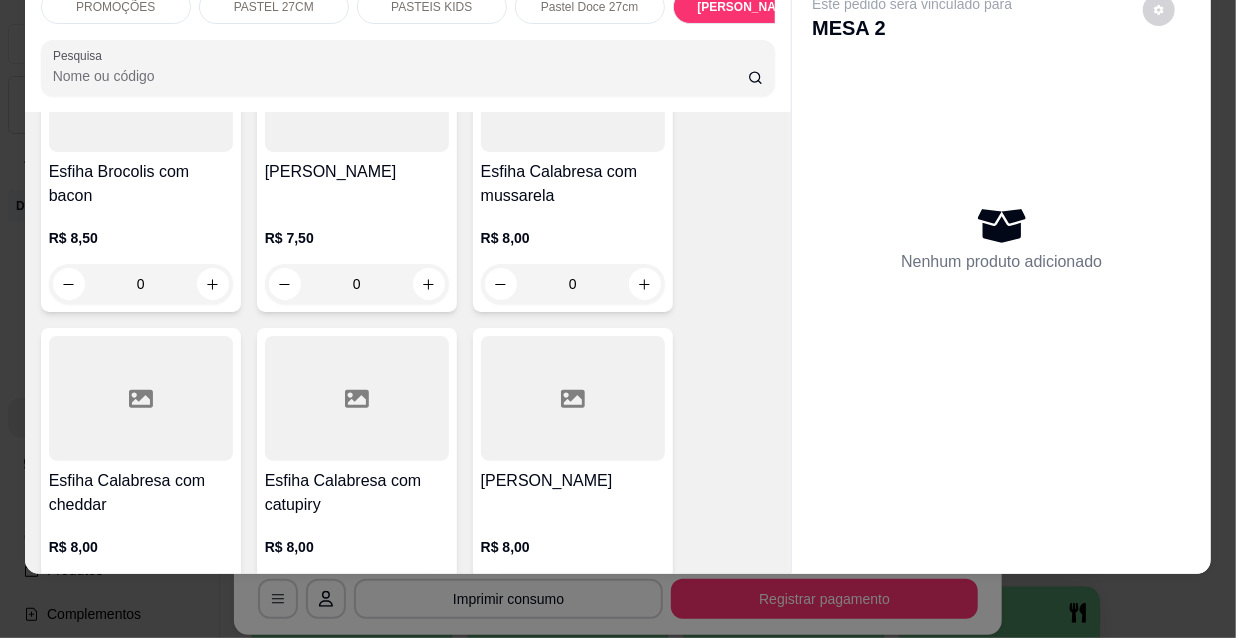 click at bounding box center (573, 398) 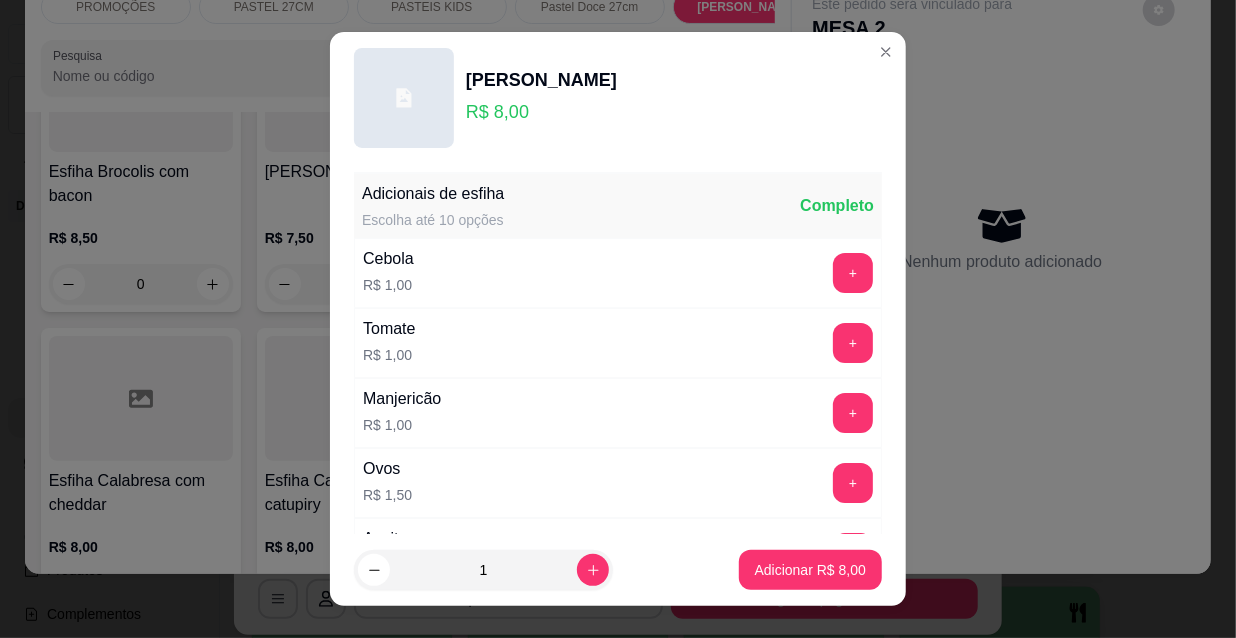 scroll, scrollTop: 1454, scrollLeft: 0, axis: vertical 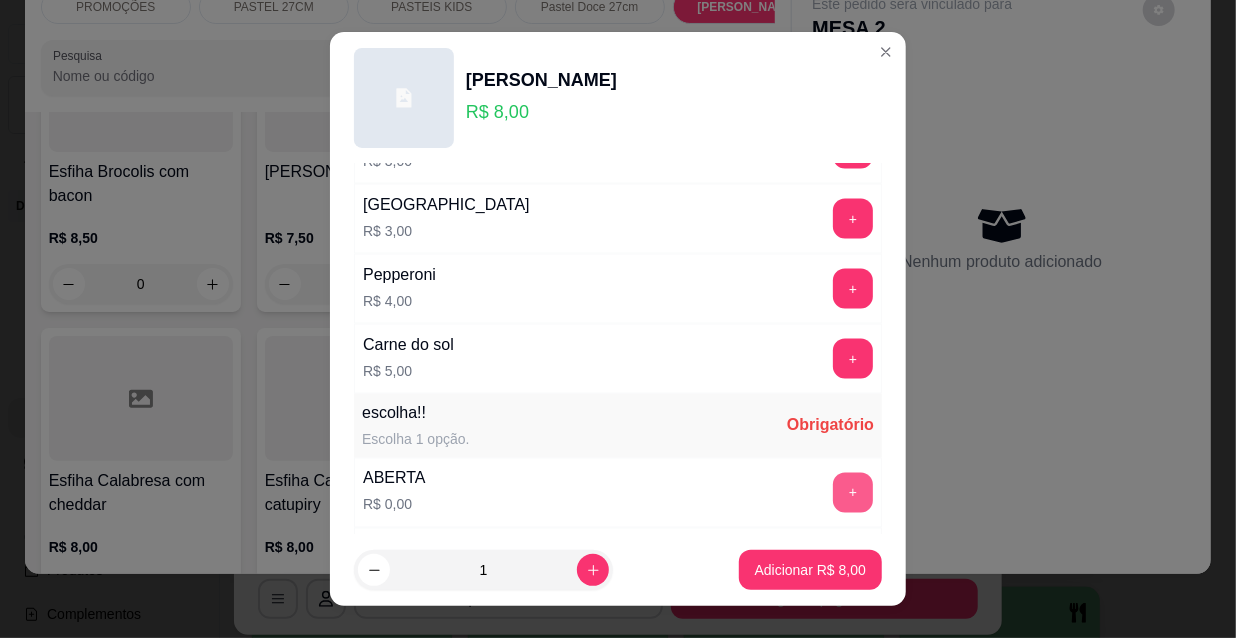 click on "+" at bounding box center (853, 493) 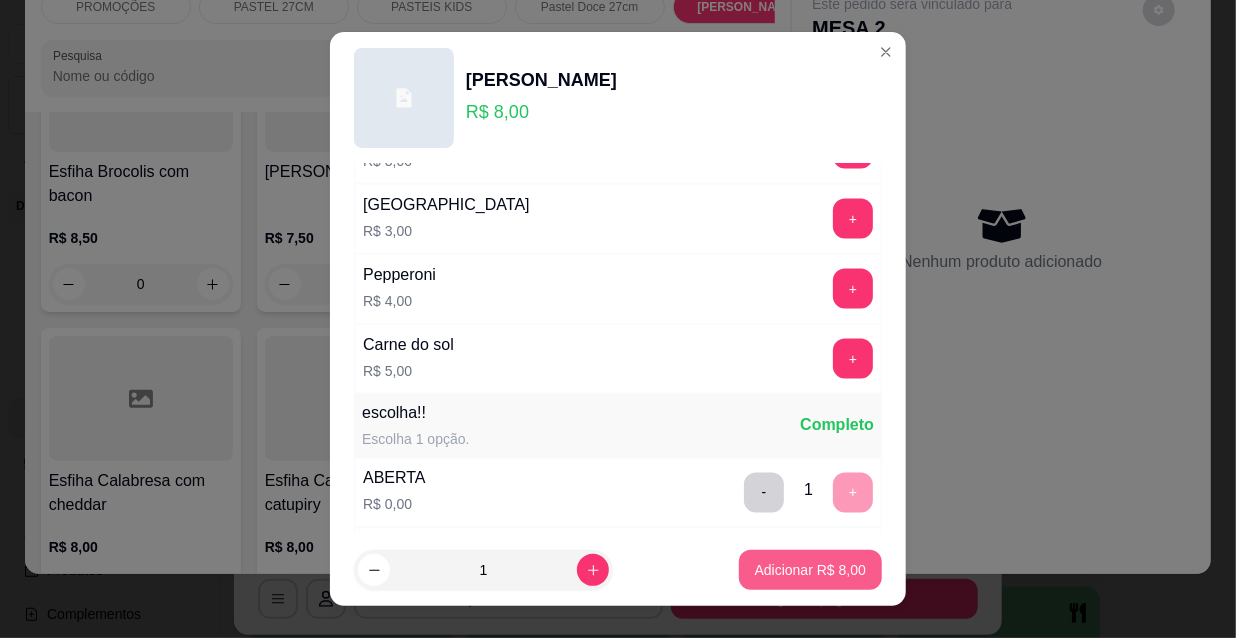 click on "Adicionar   R$ 8,00" at bounding box center (810, 570) 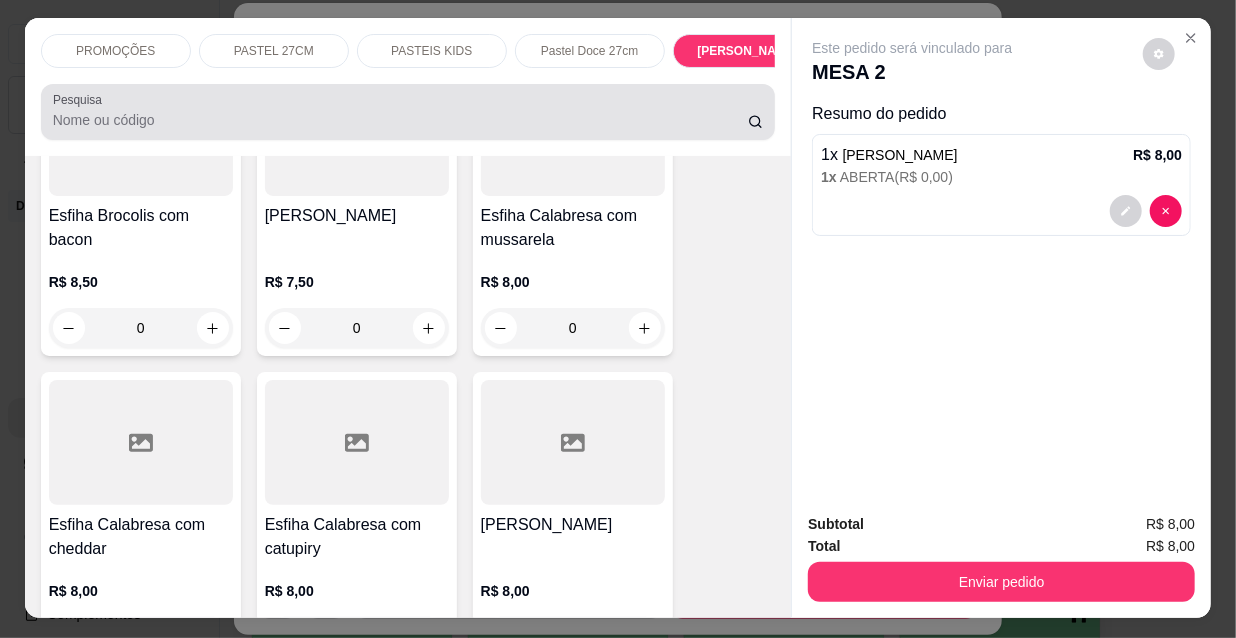 scroll, scrollTop: 0, scrollLeft: 0, axis: both 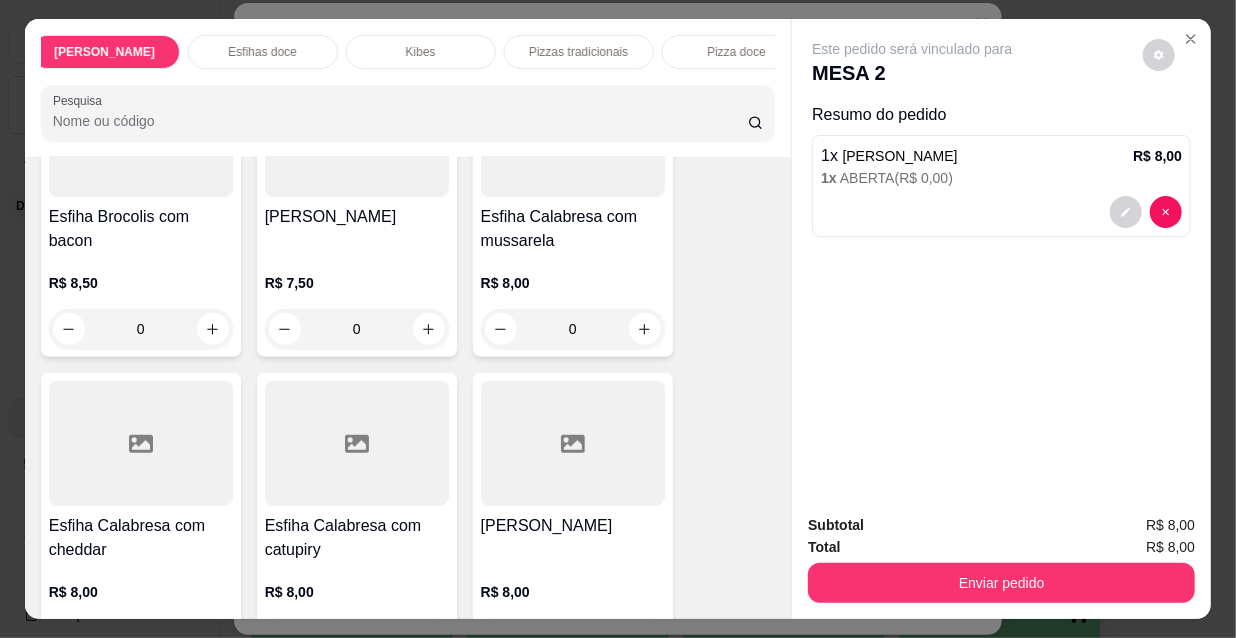 click on "Esfihas doce" at bounding box center [263, 52] 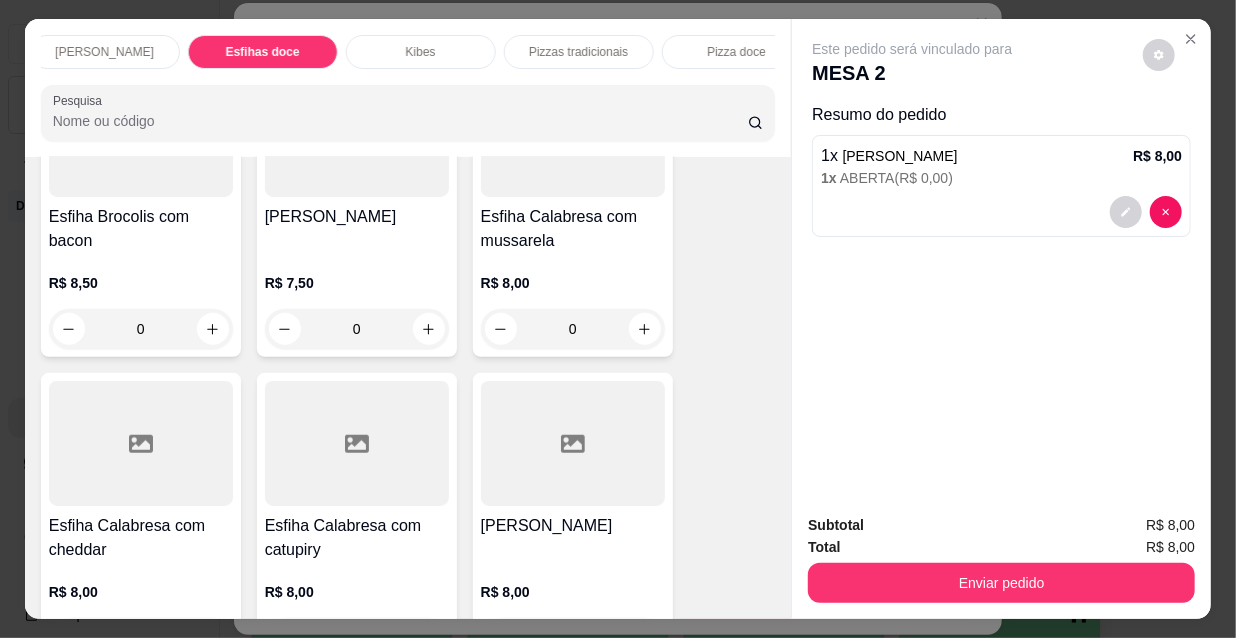scroll, scrollTop: 15258, scrollLeft: 0, axis: vertical 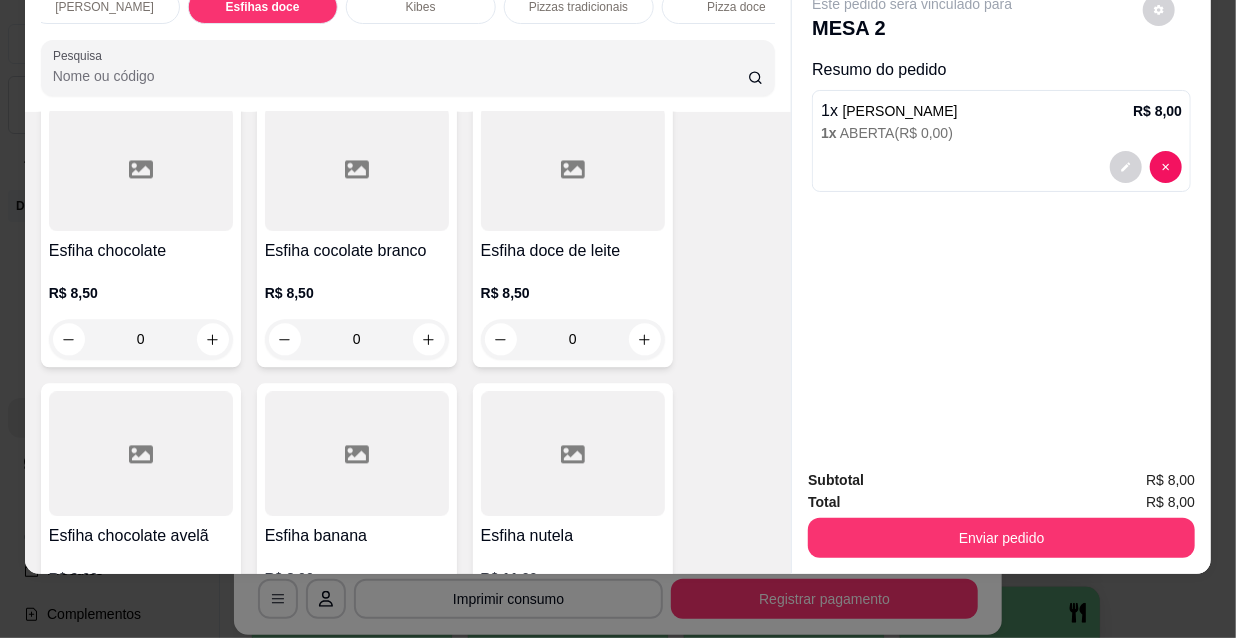 click at bounding box center [573, 453] 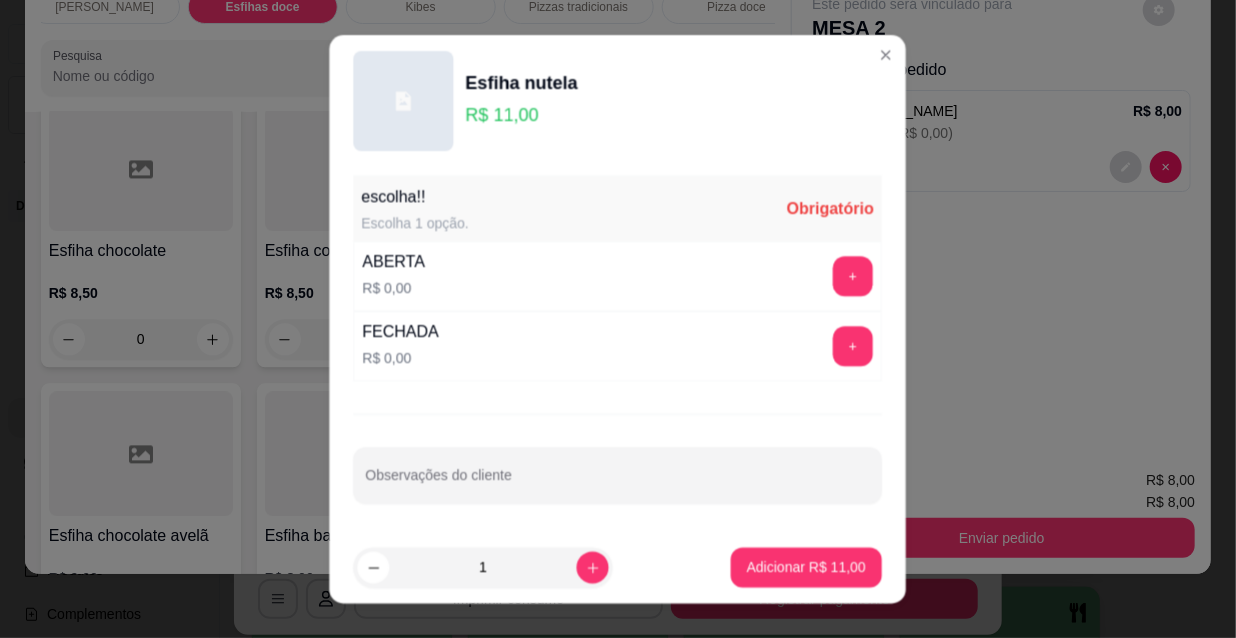 scroll, scrollTop: 28, scrollLeft: 0, axis: vertical 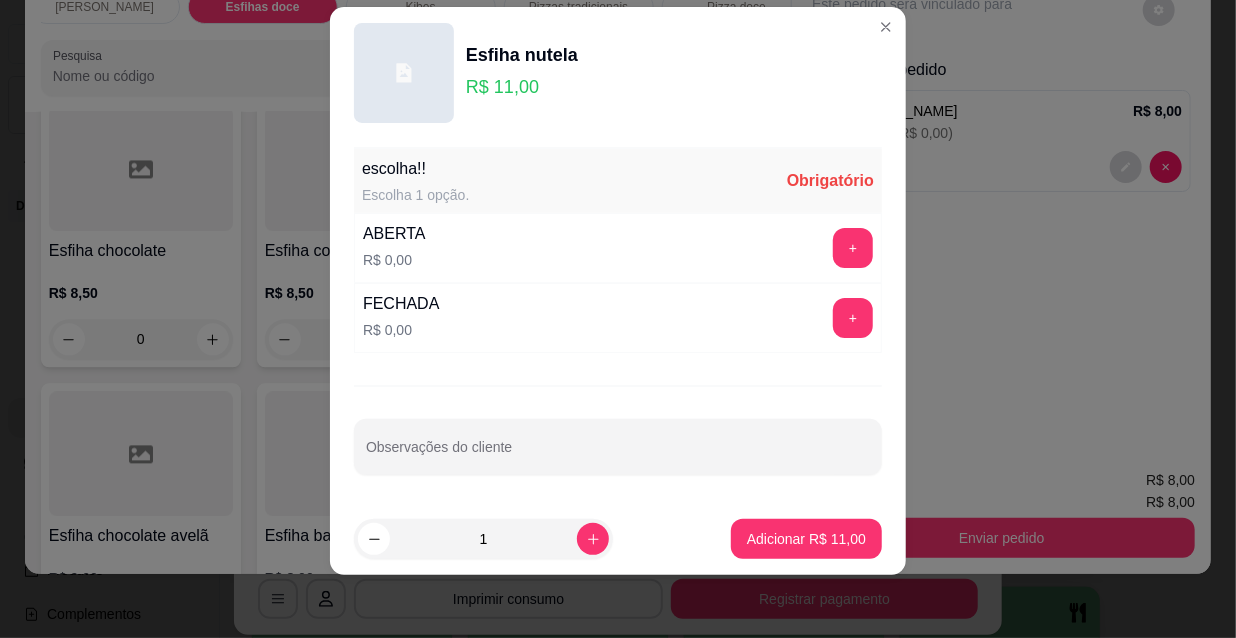 click on "+" at bounding box center (853, 248) 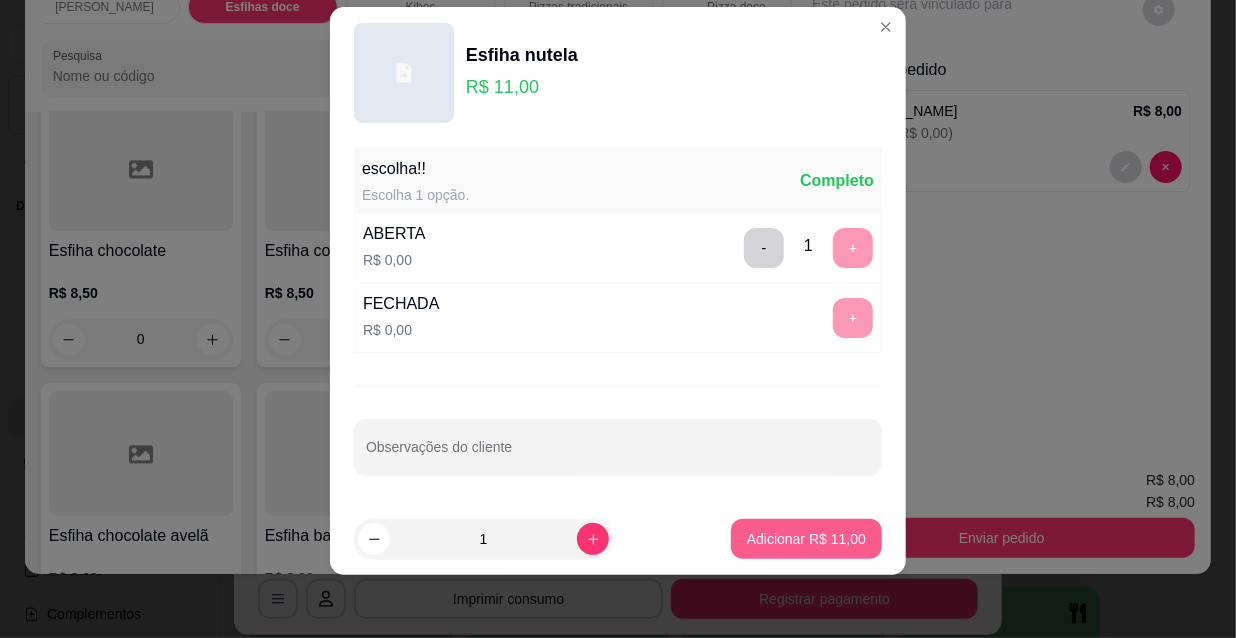 click on "Adicionar   R$ 11,00" at bounding box center (806, 539) 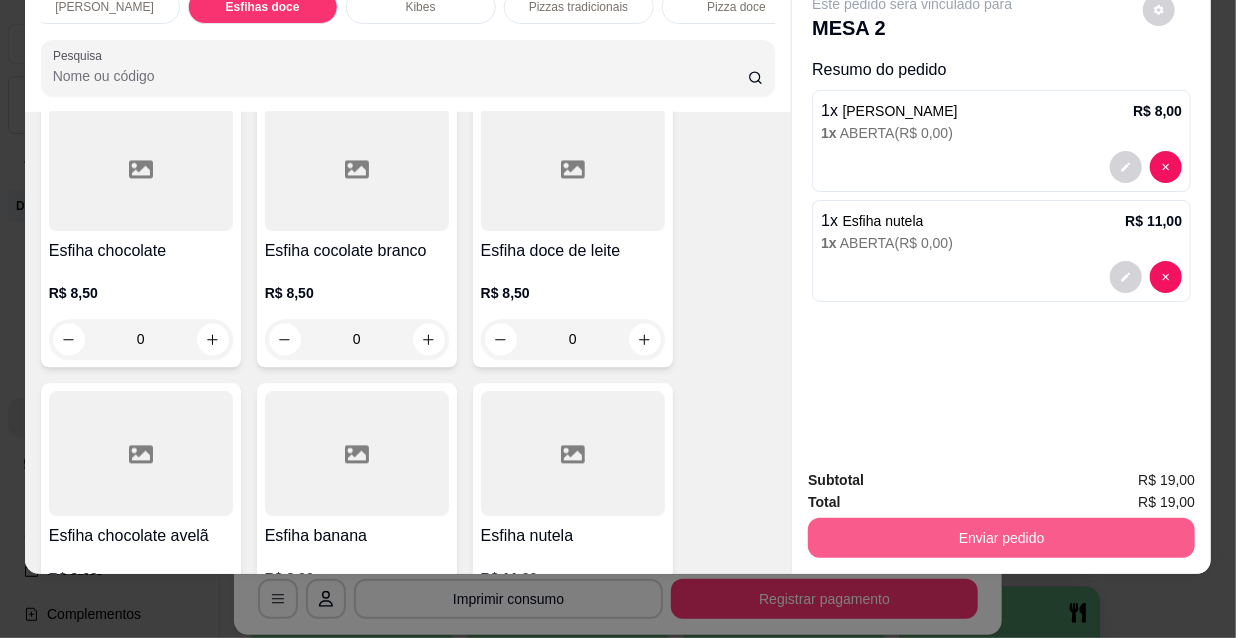 click on "Enviar pedido" at bounding box center [1001, 538] 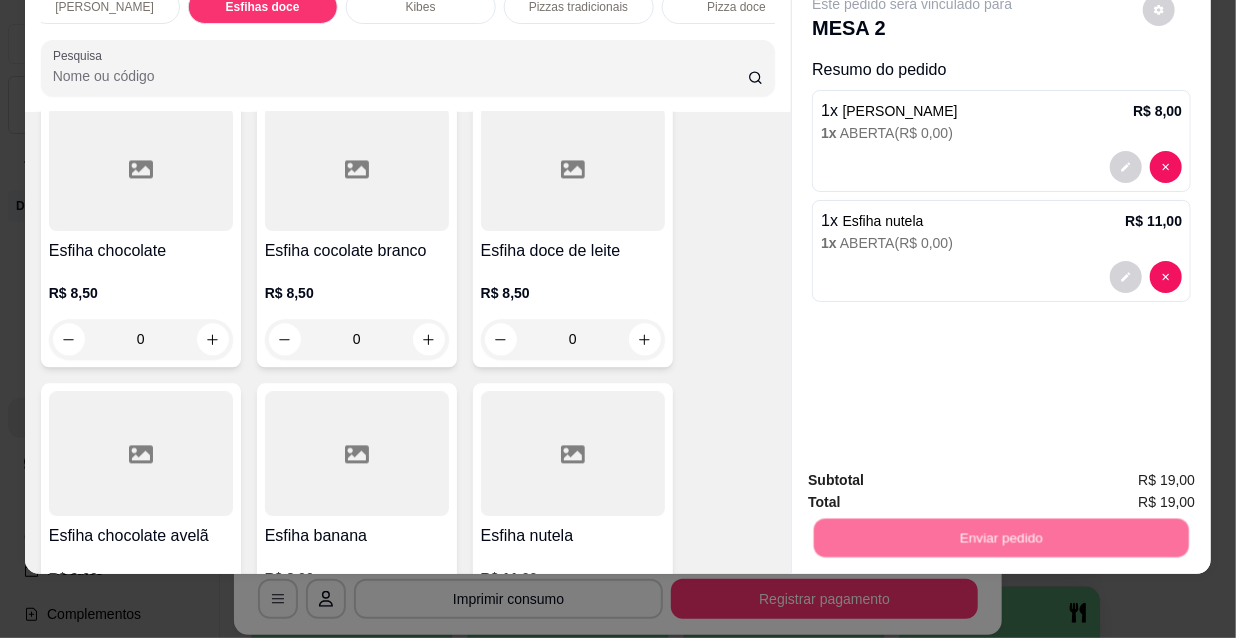 click on "Não registrar e enviar pedido" at bounding box center [937, 475] 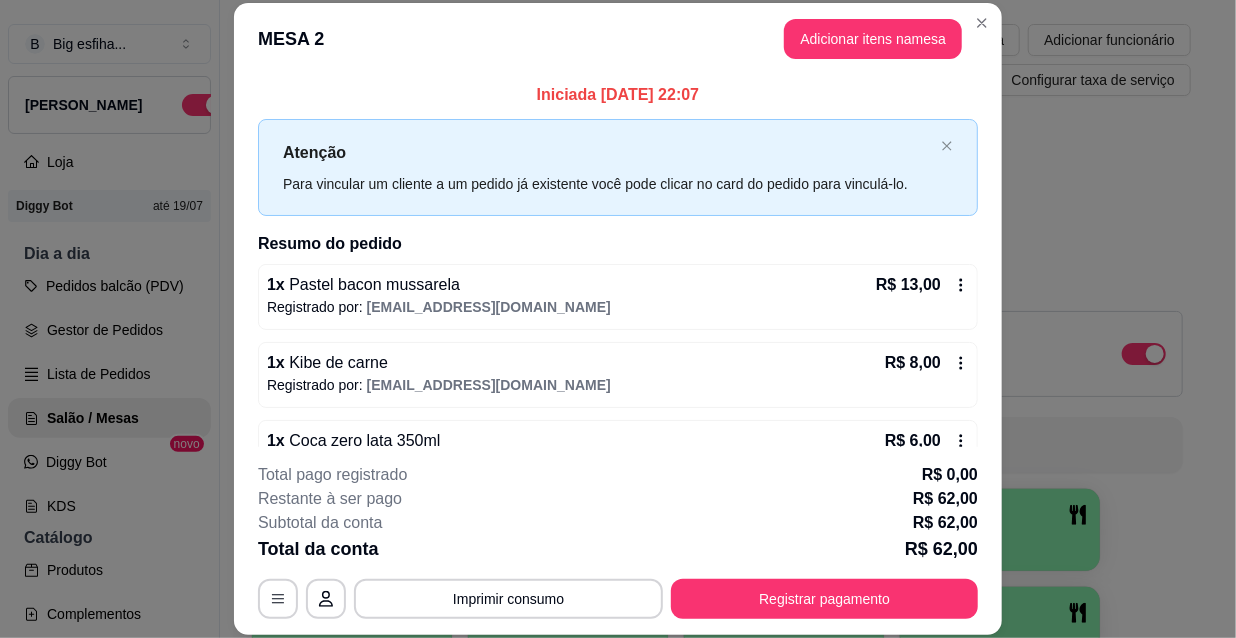 scroll, scrollTop: 435, scrollLeft: 0, axis: vertical 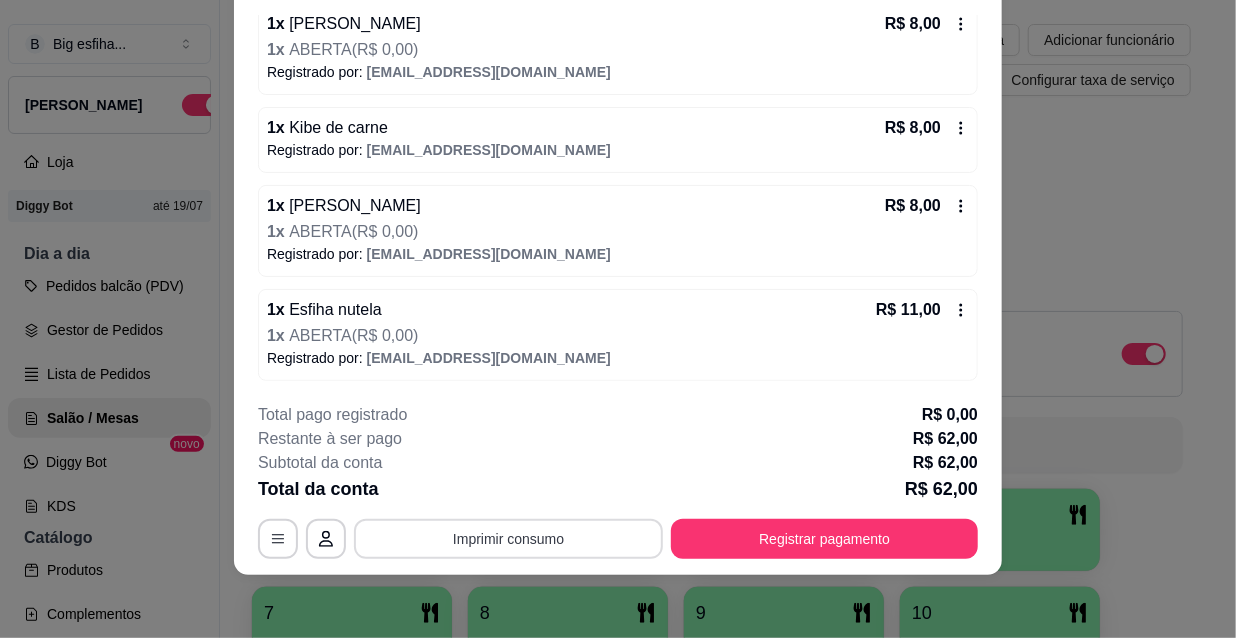 click on "Imprimir consumo" at bounding box center [508, 539] 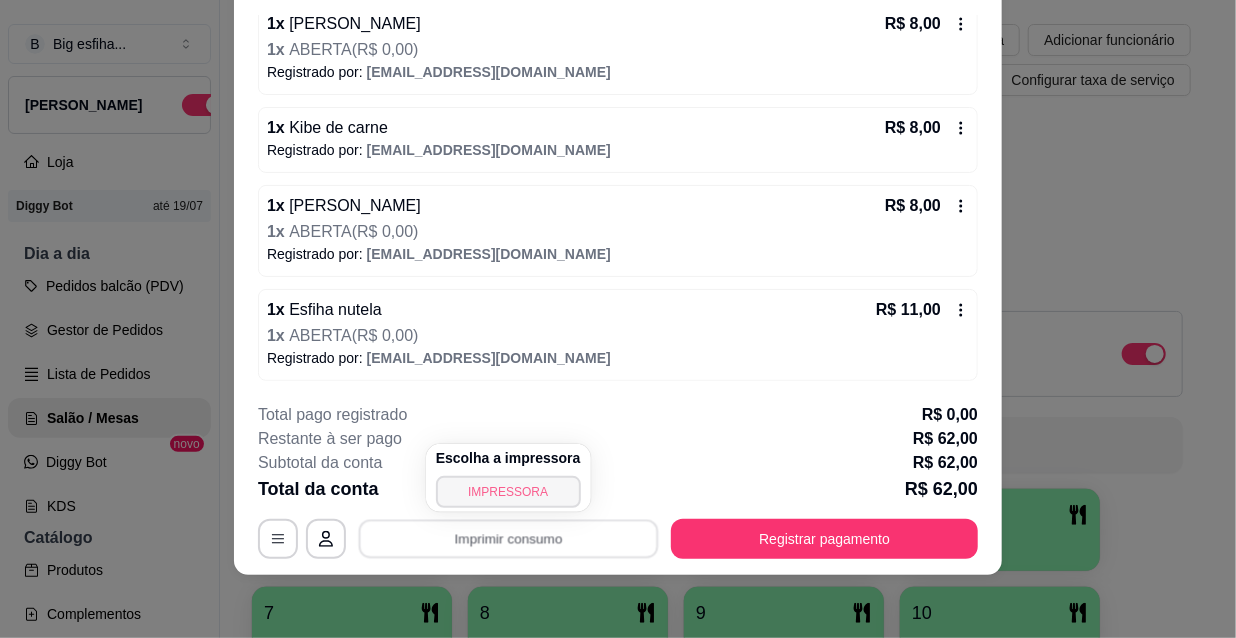 click on "IMPRESSORA" at bounding box center (508, 492) 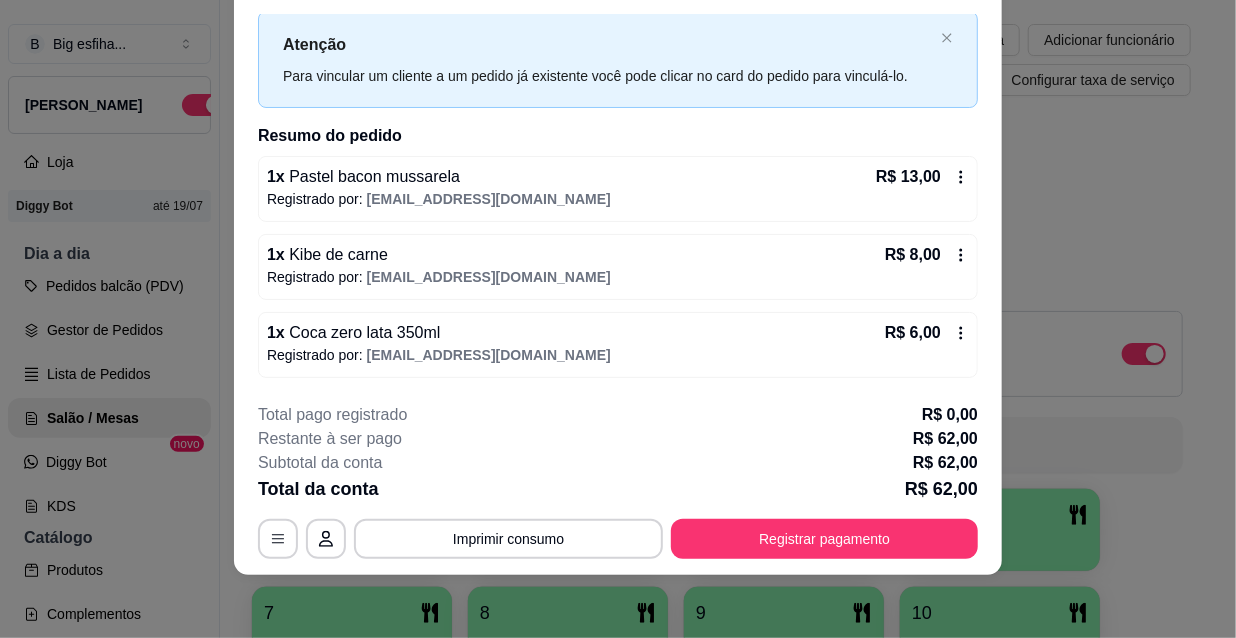 scroll, scrollTop: 0, scrollLeft: 0, axis: both 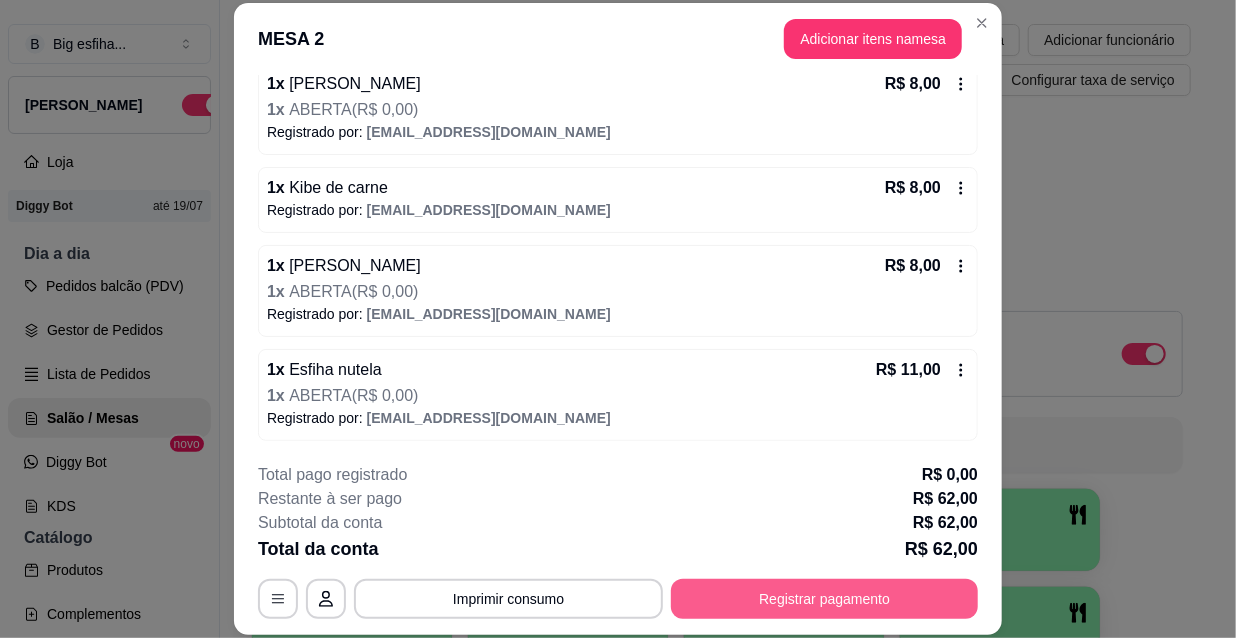 click on "Registrar pagamento" at bounding box center (824, 599) 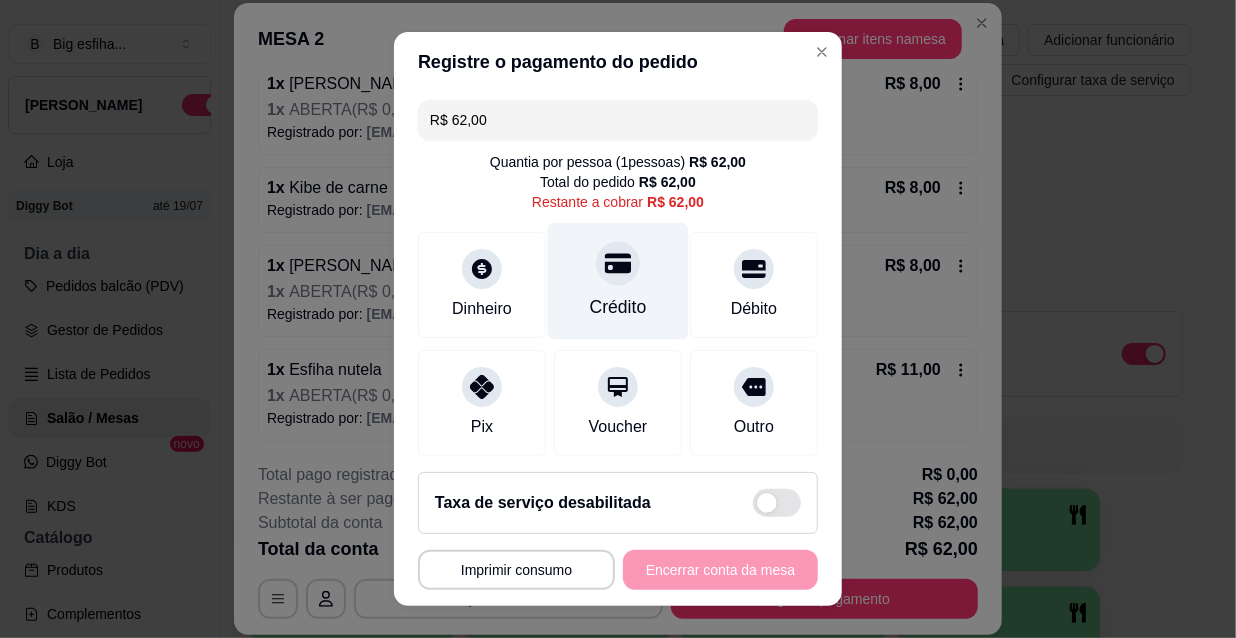 click 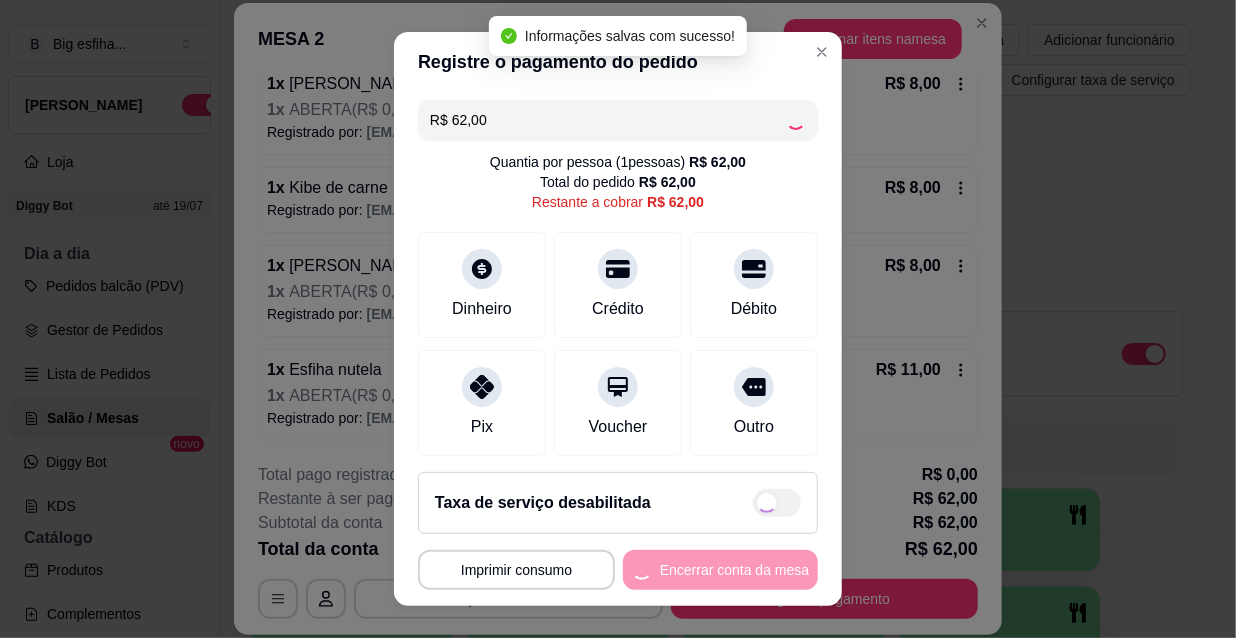 click on "**********" at bounding box center [618, 570] 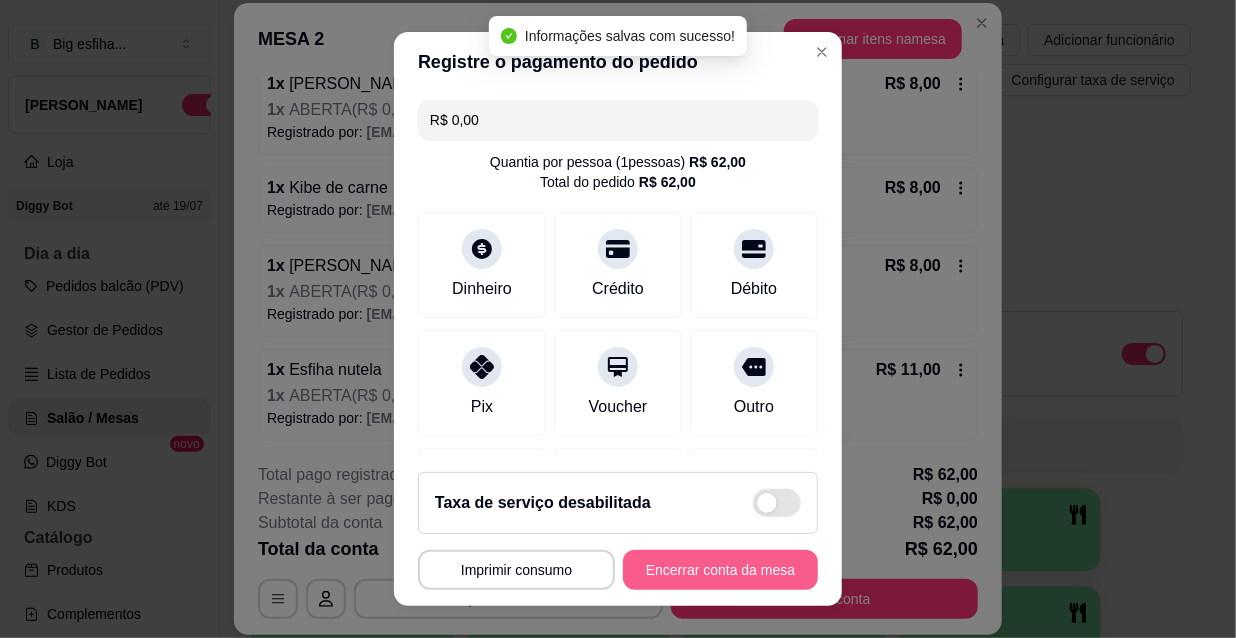 type on "R$ 0,00" 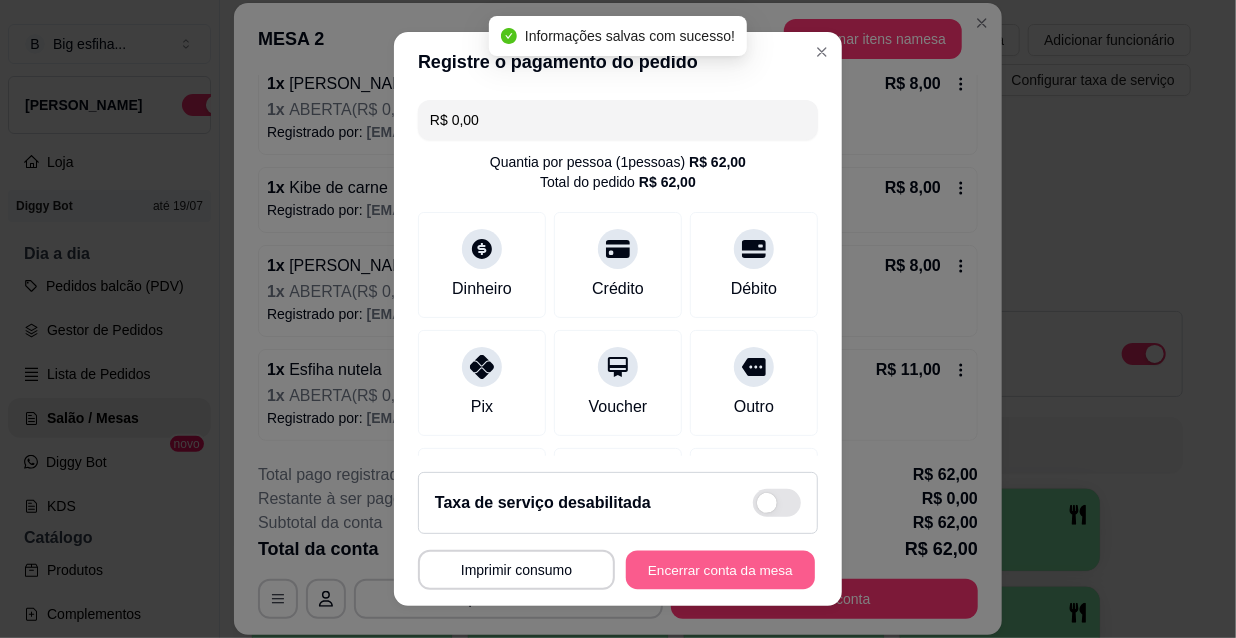 click on "Encerrar conta da mesa" at bounding box center [720, 570] 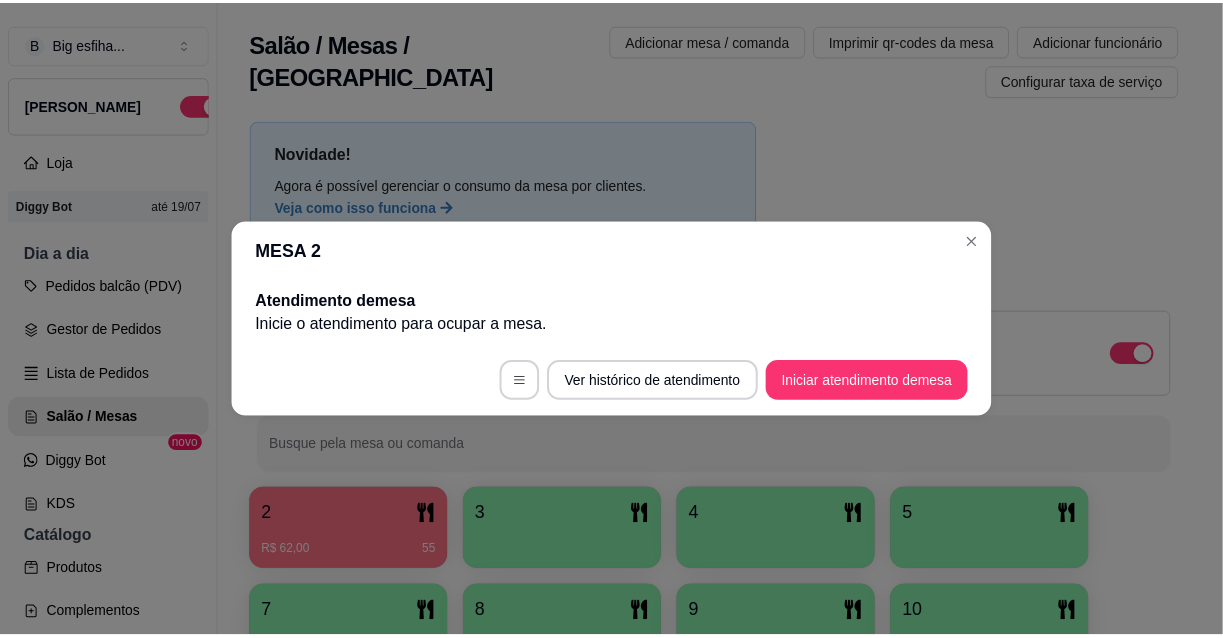 scroll, scrollTop: 0, scrollLeft: 0, axis: both 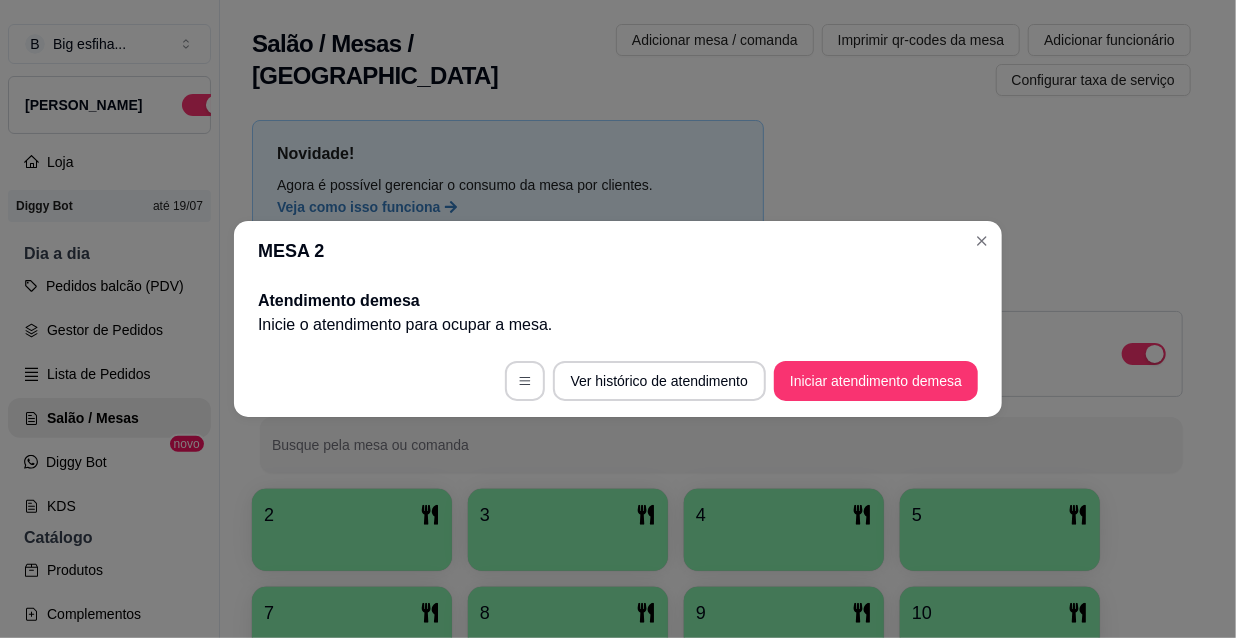 click on "Ver histórico de atendimento Iniciar atendimento de  mesa" at bounding box center [618, 381] 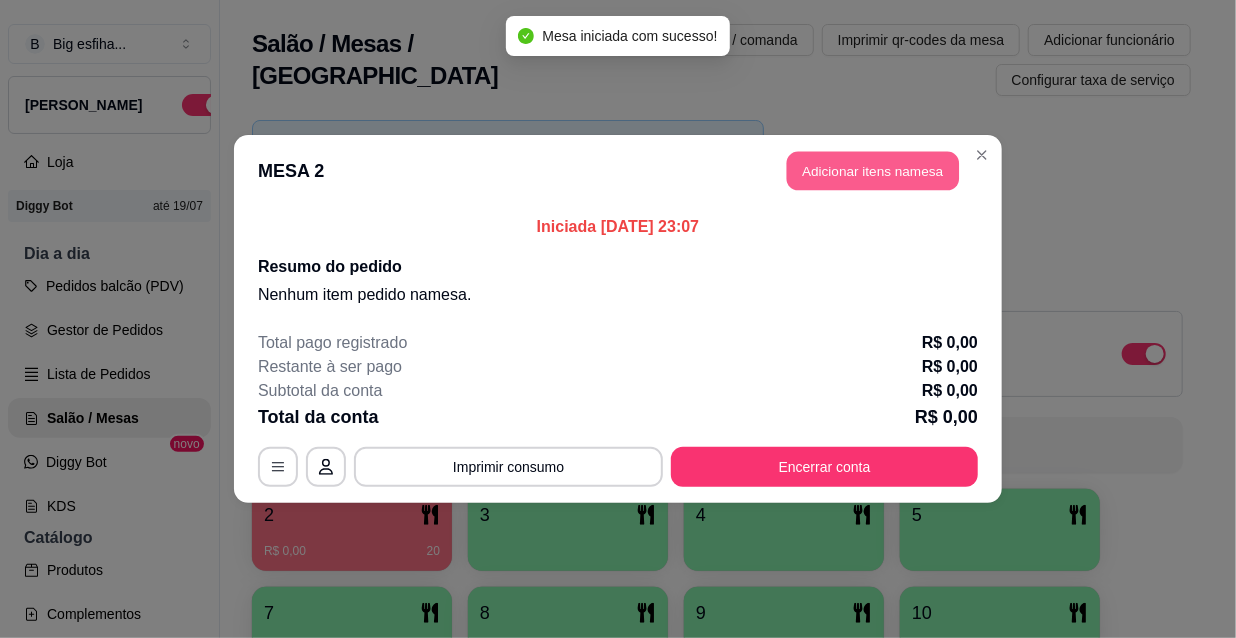 click on "Adicionar itens na  mesa" at bounding box center (873, 171) 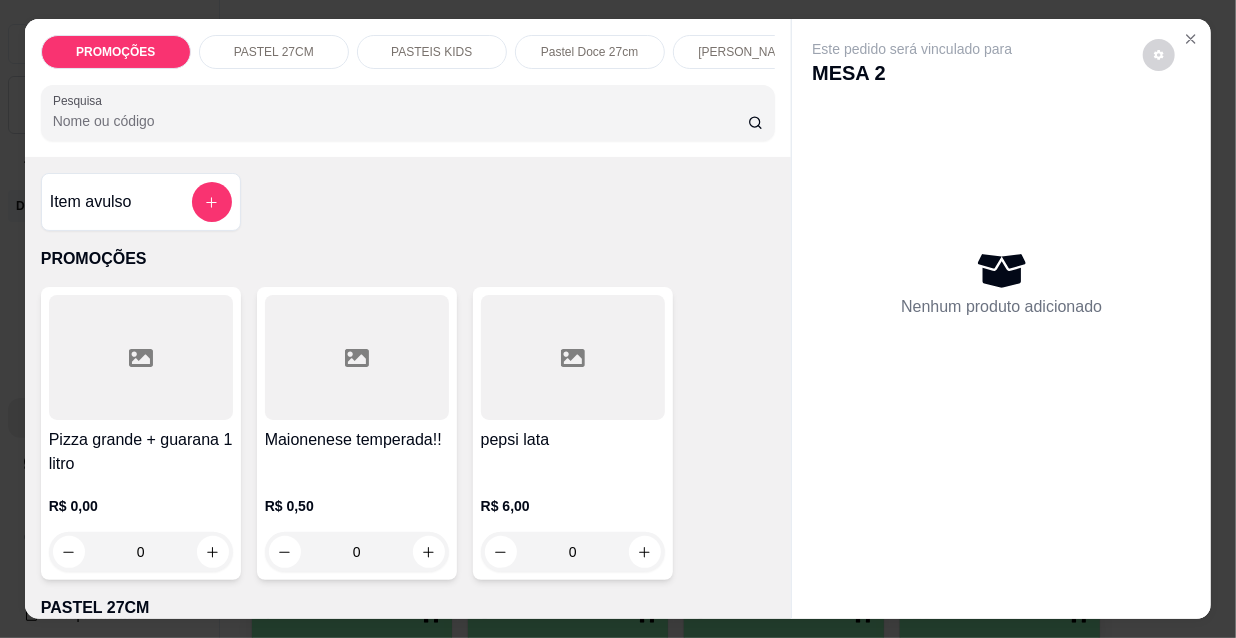 click at bounding box center (408, 113) 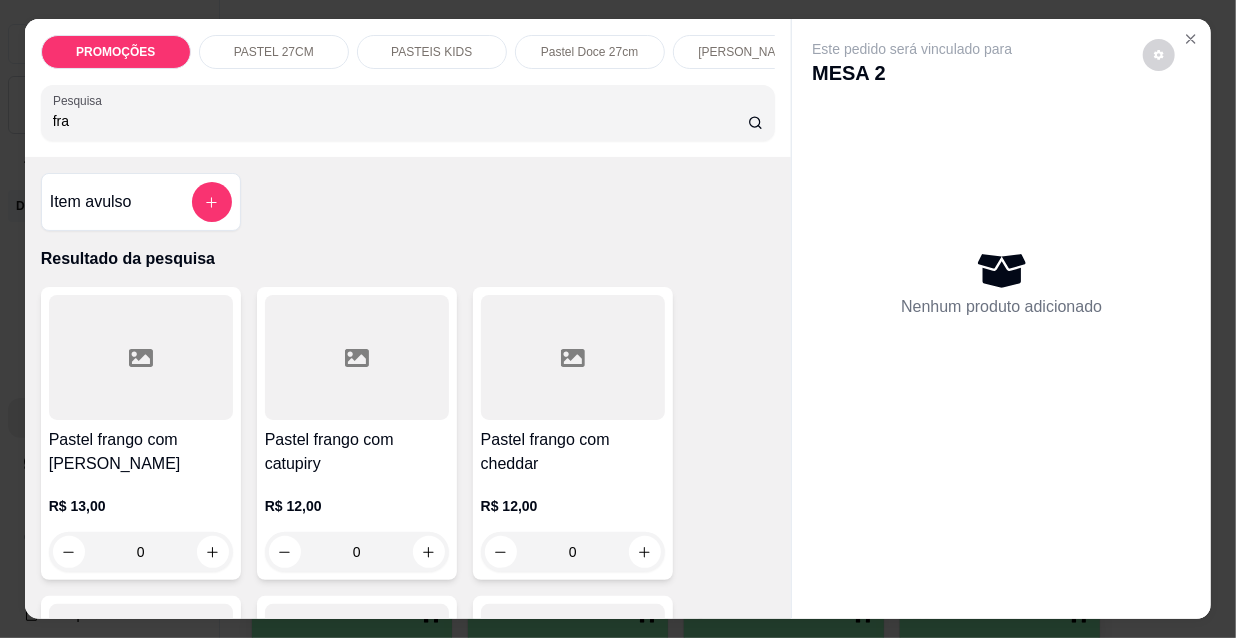 type on "fra" 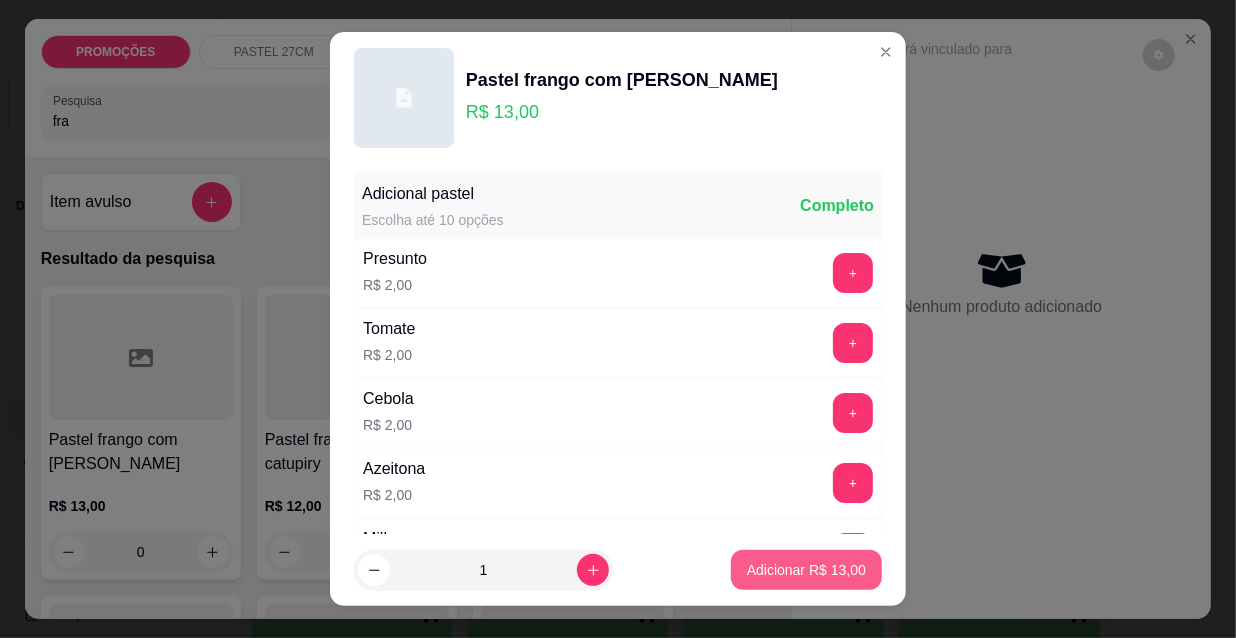 click on "Adicionar   R$ 13,00" at bounding box center [806, 570] 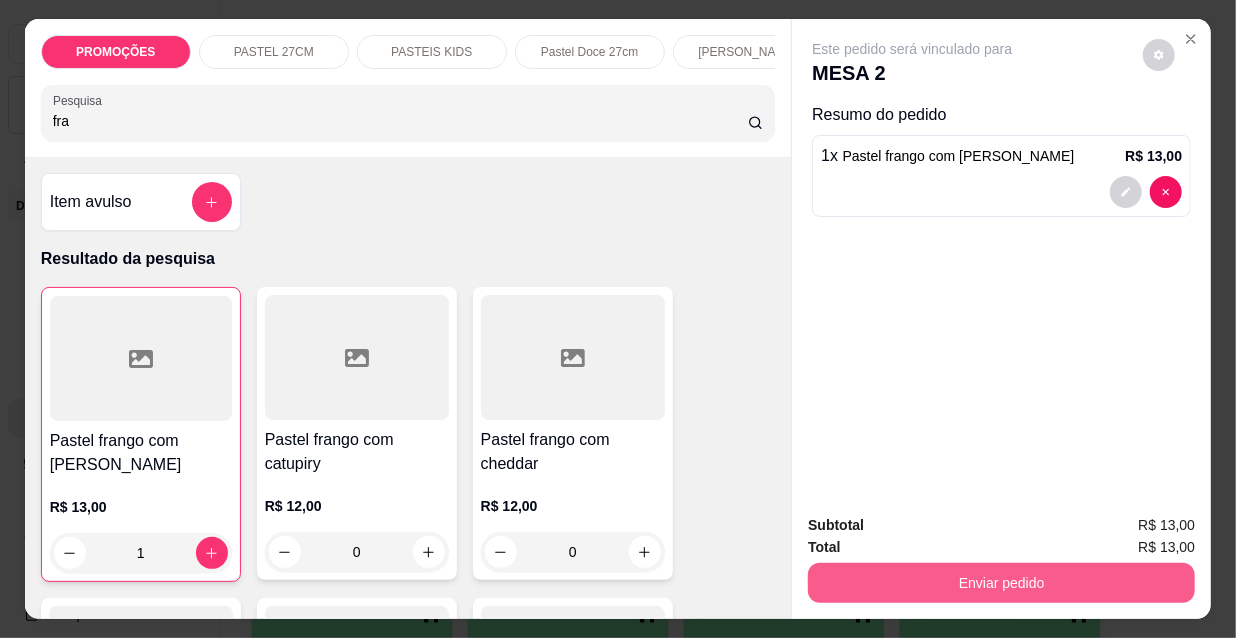 click on "Enviar pedido" at bounding box center (1001, 583) 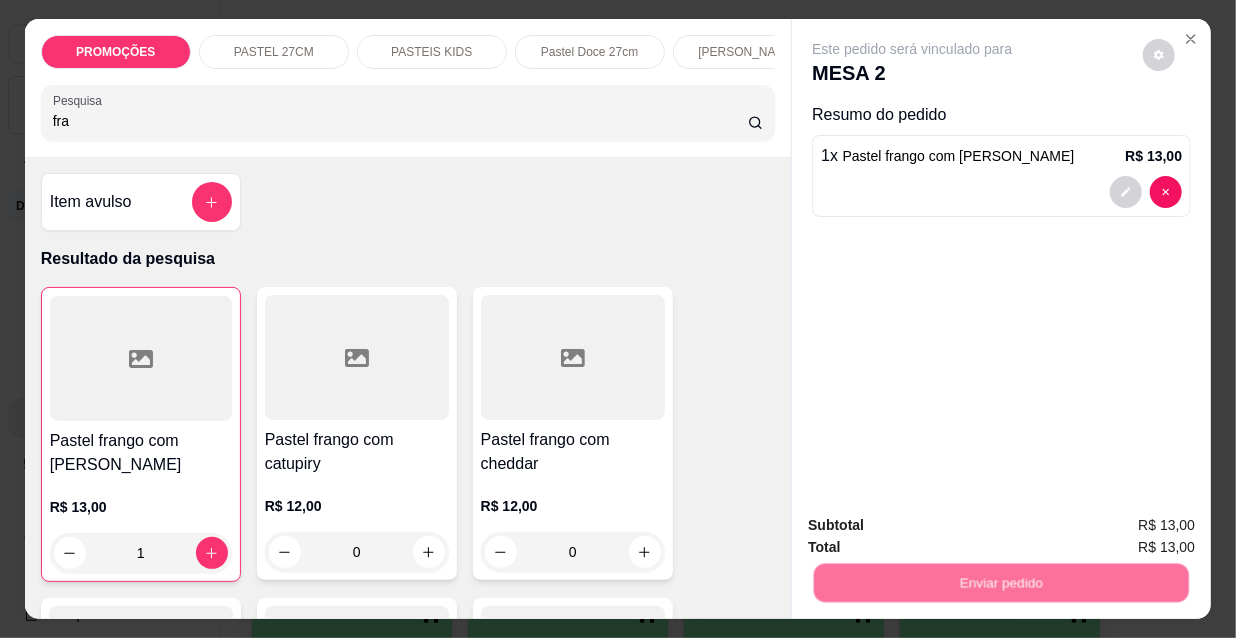 click on "Não registrar e enviar pedido" at bounding box center [937, 527] 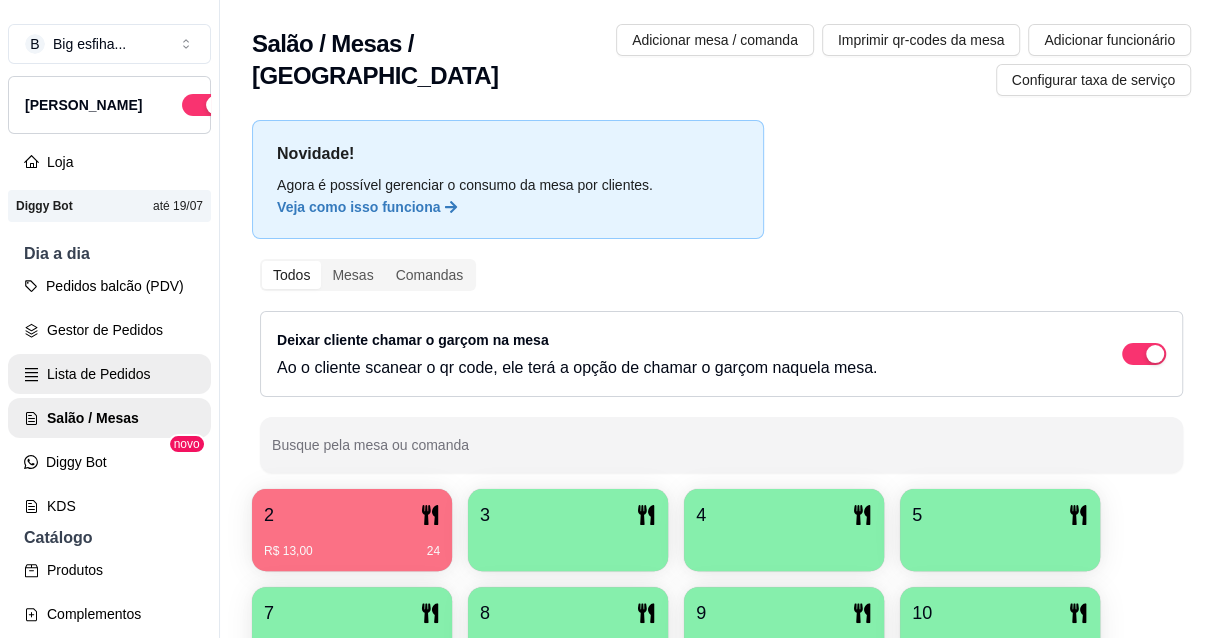 click on "Lista de Pedidos" at bounding box center [109, 374] 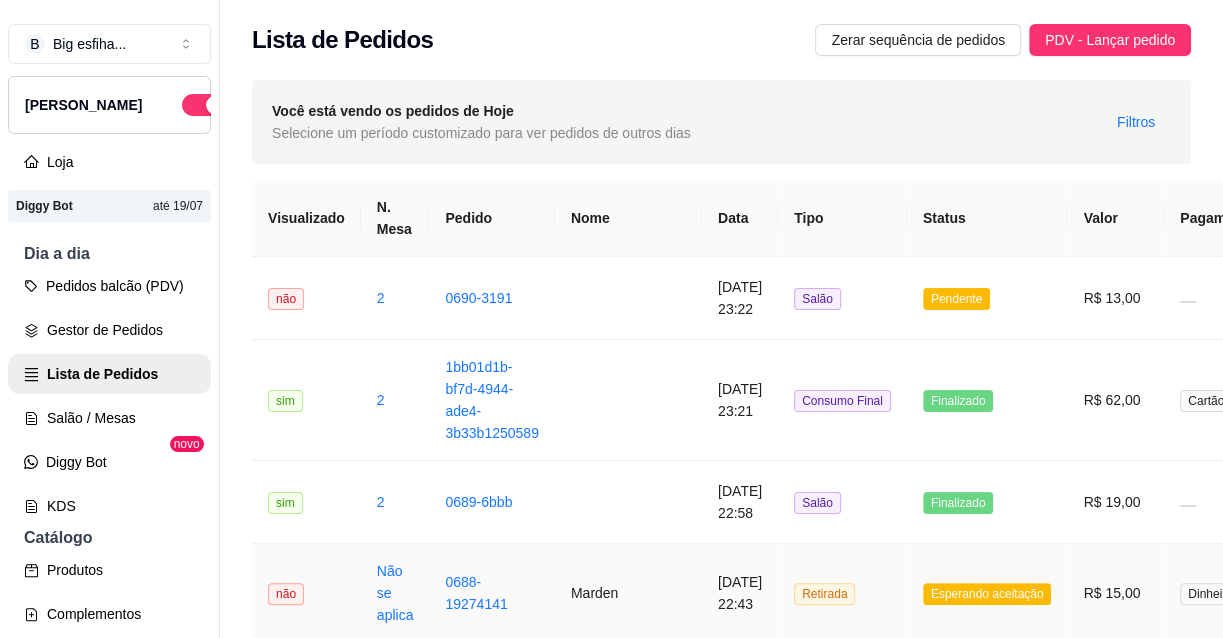click on "19/07/2025 às 22:43" at bounding box center (740, 593) 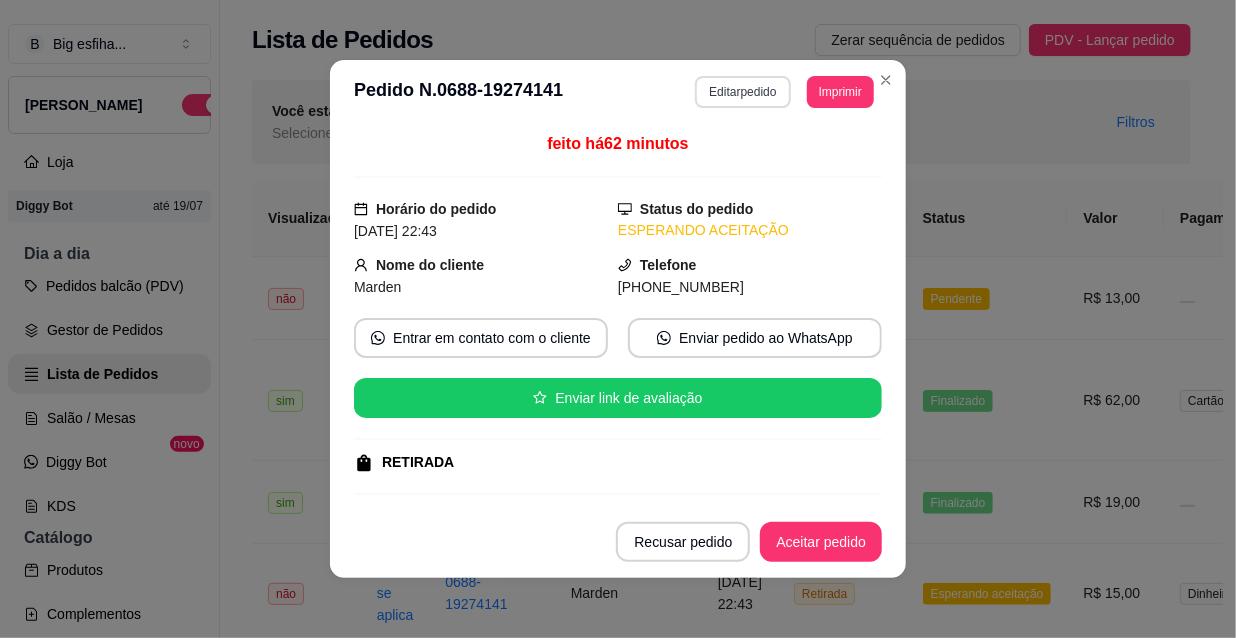 click on "Editar  pedido" at bounding box center (742, 92) 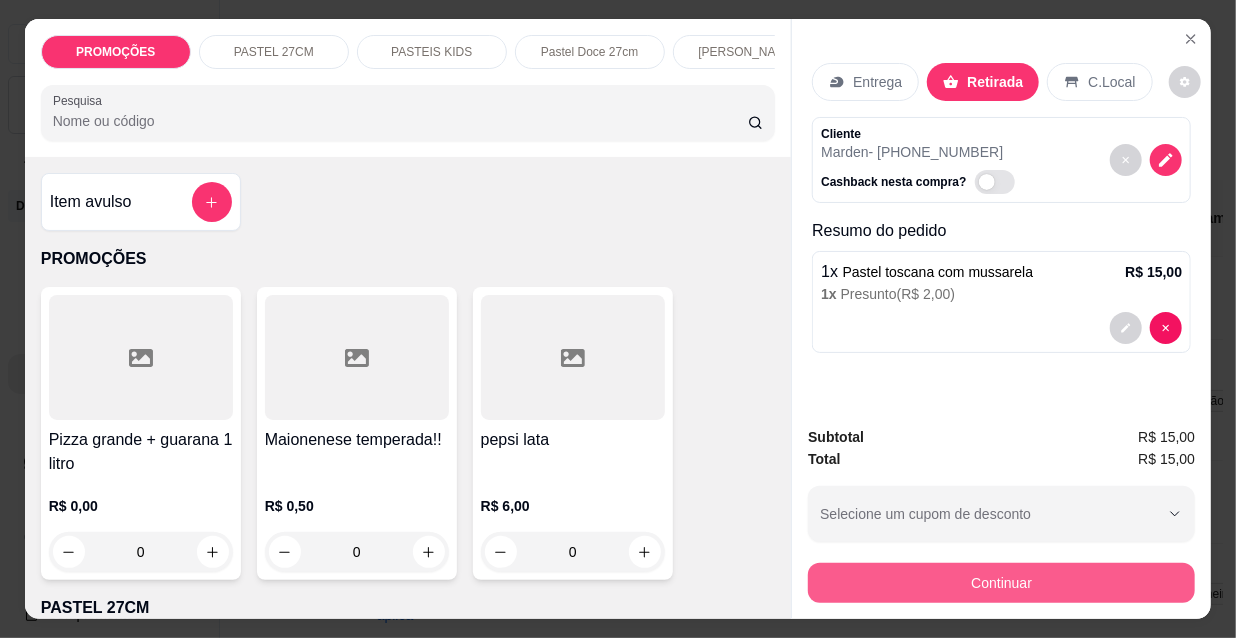 click on "Continuar" at bounding box center (1001, 583) 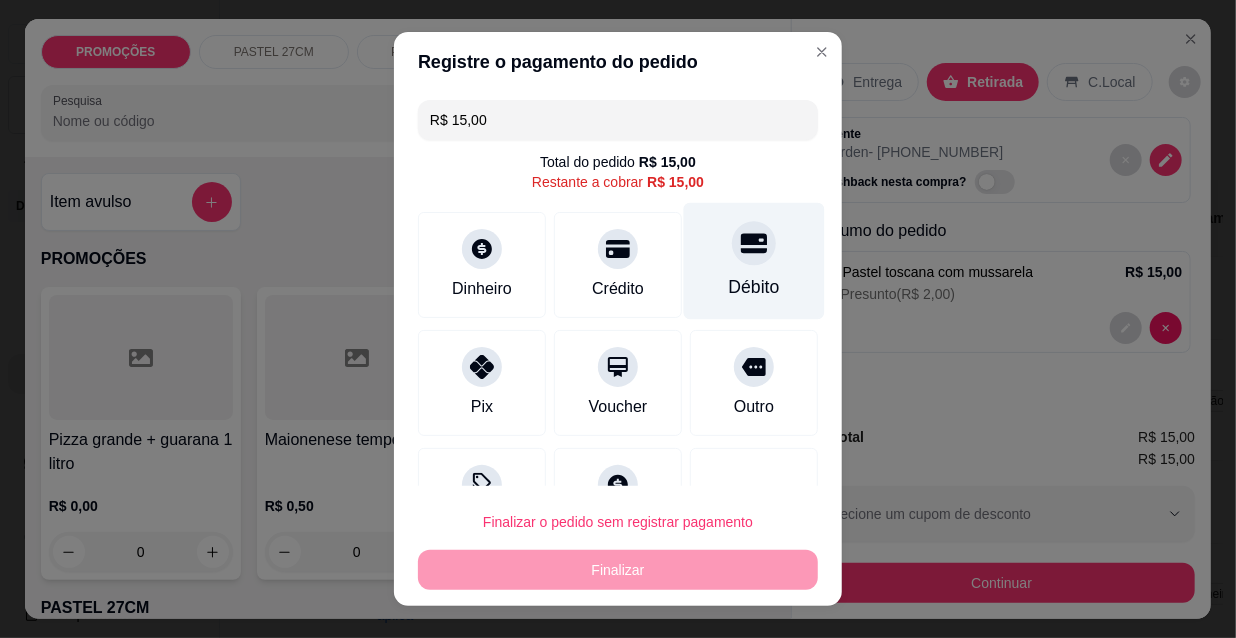 click on "Débito" at bounding box center (754, 261) 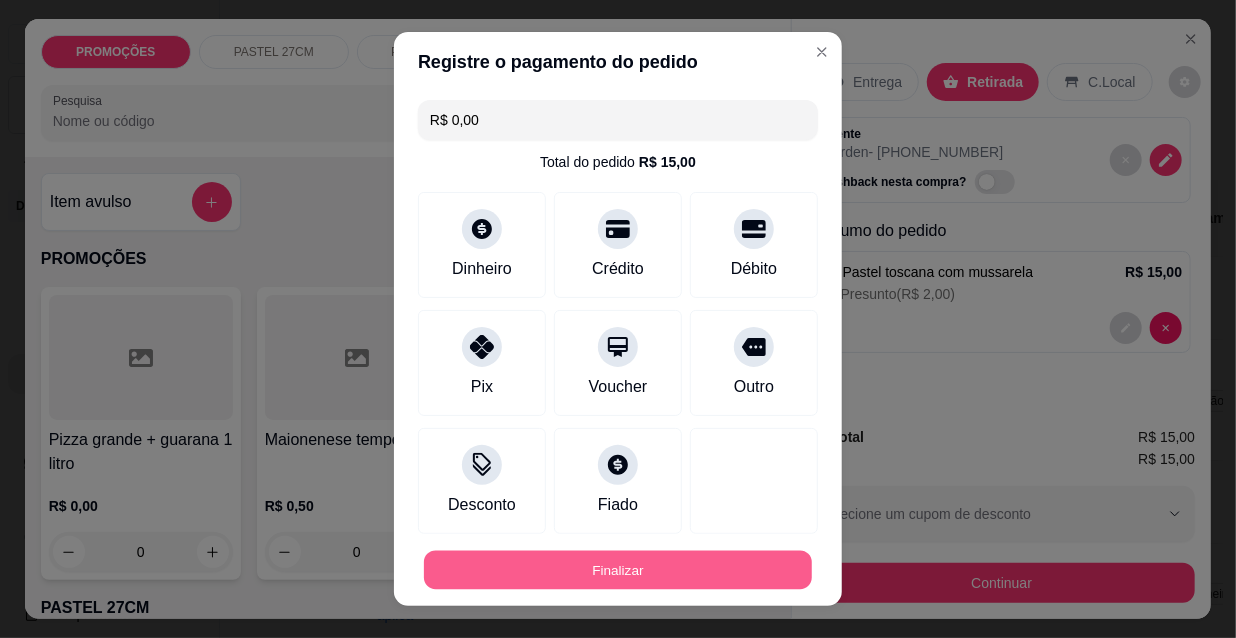 click on "Finalizar" at bounding box center [618, 570] 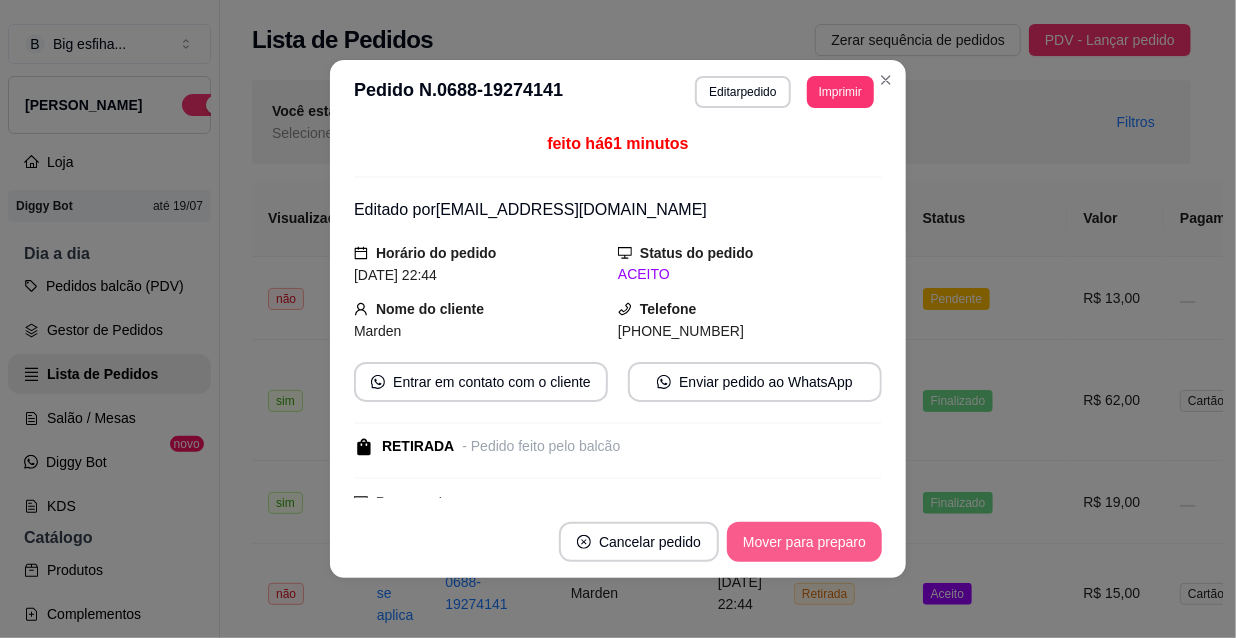 click on "Mover para preparo" at bounding box center (804, 542) 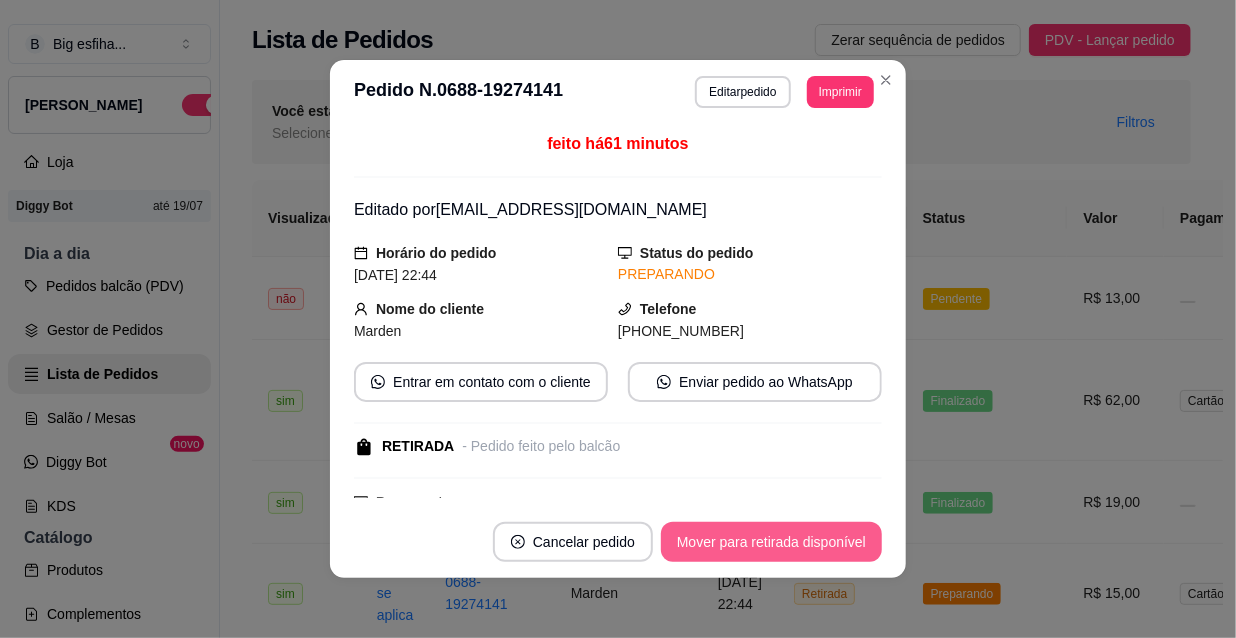 click on "Mover para retirada disponível" at bounding box center [771, 542] 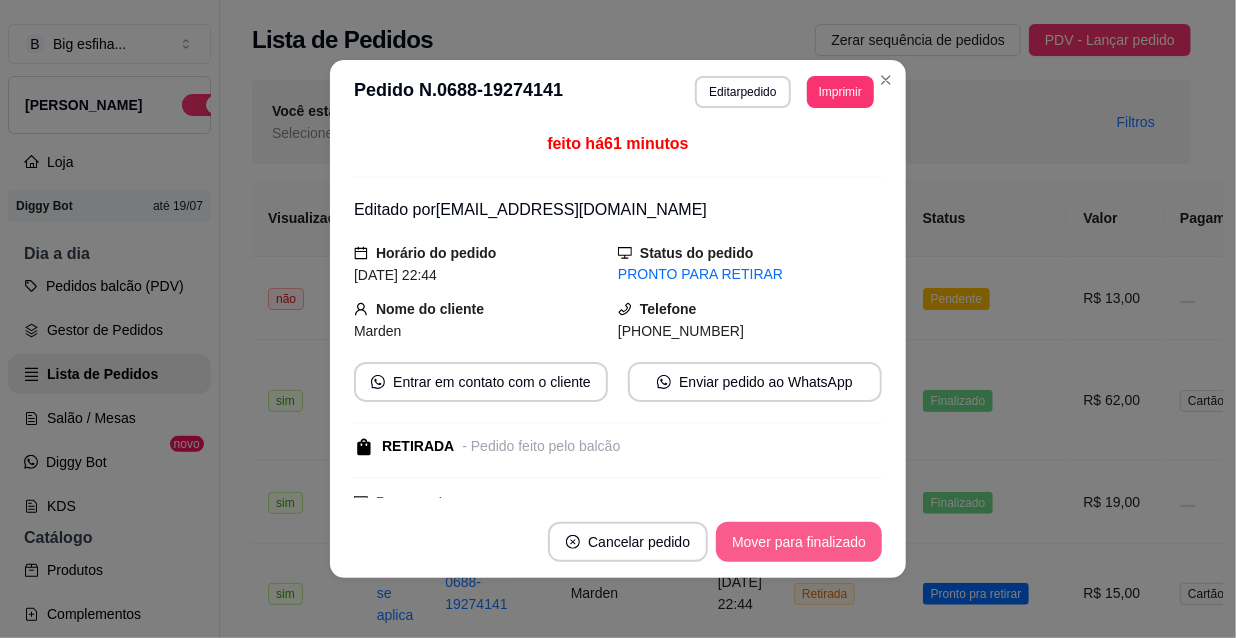 click on "Mover para finalizado" at bounding box center (799, 542) 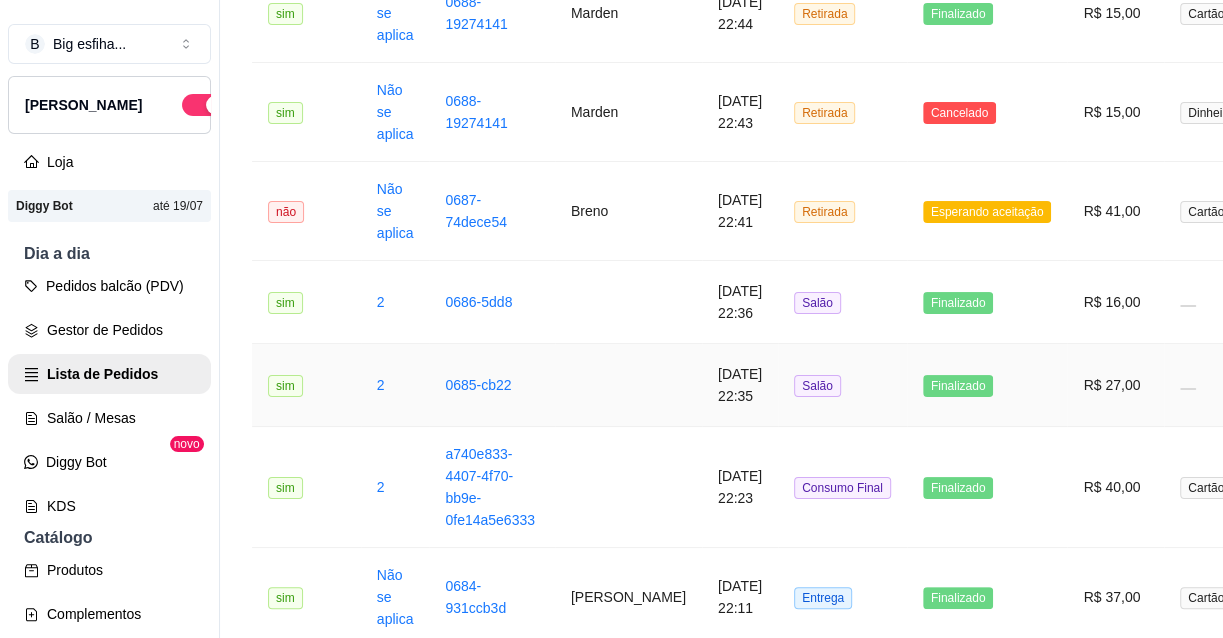 scroll, scrollTop: 454, scrollLeft: 0, axis: vertical 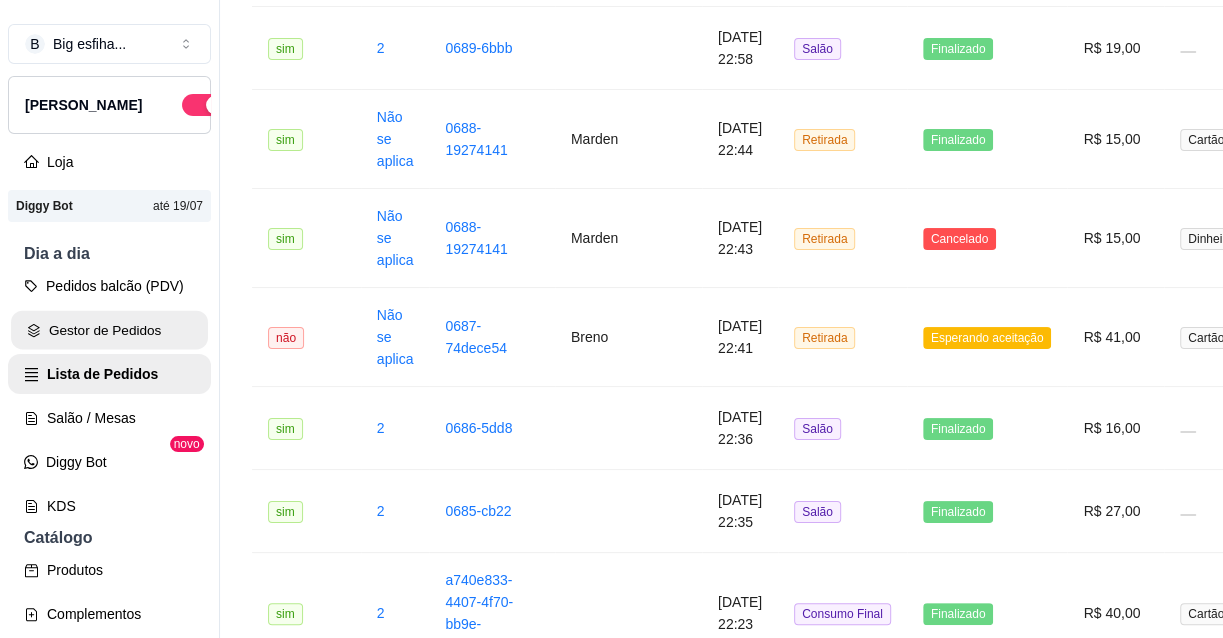click on "Gestor de Pedidos" at bounding box center (109, 330) 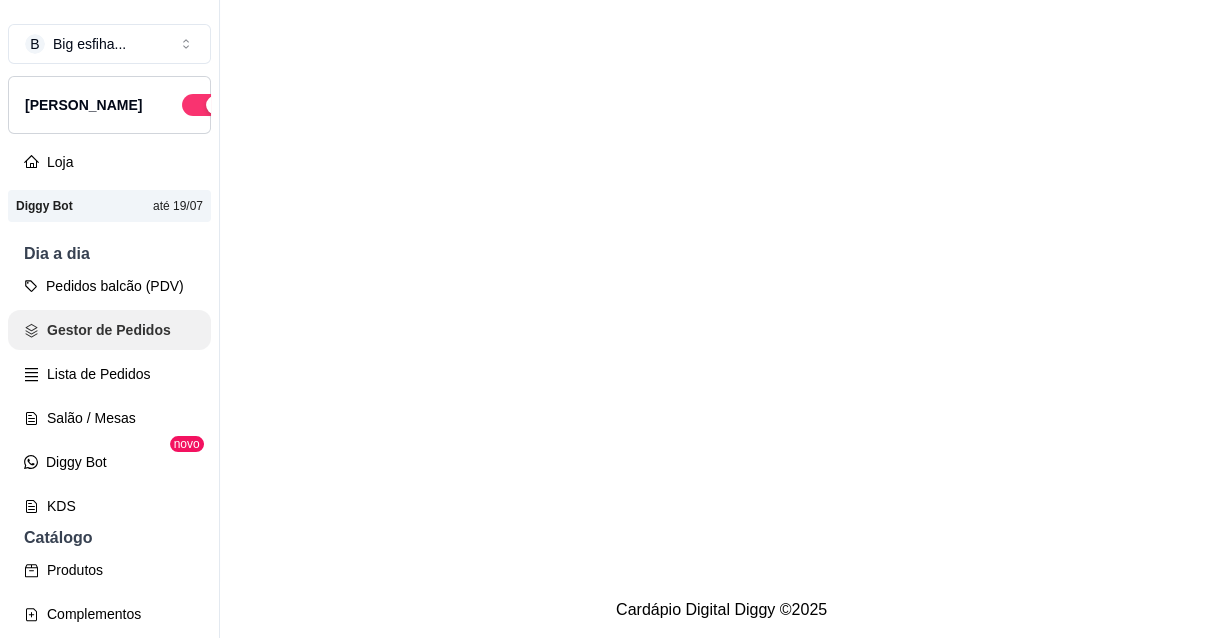 scroll, scrollTop: 0, scrollLeft: 0, axis: both 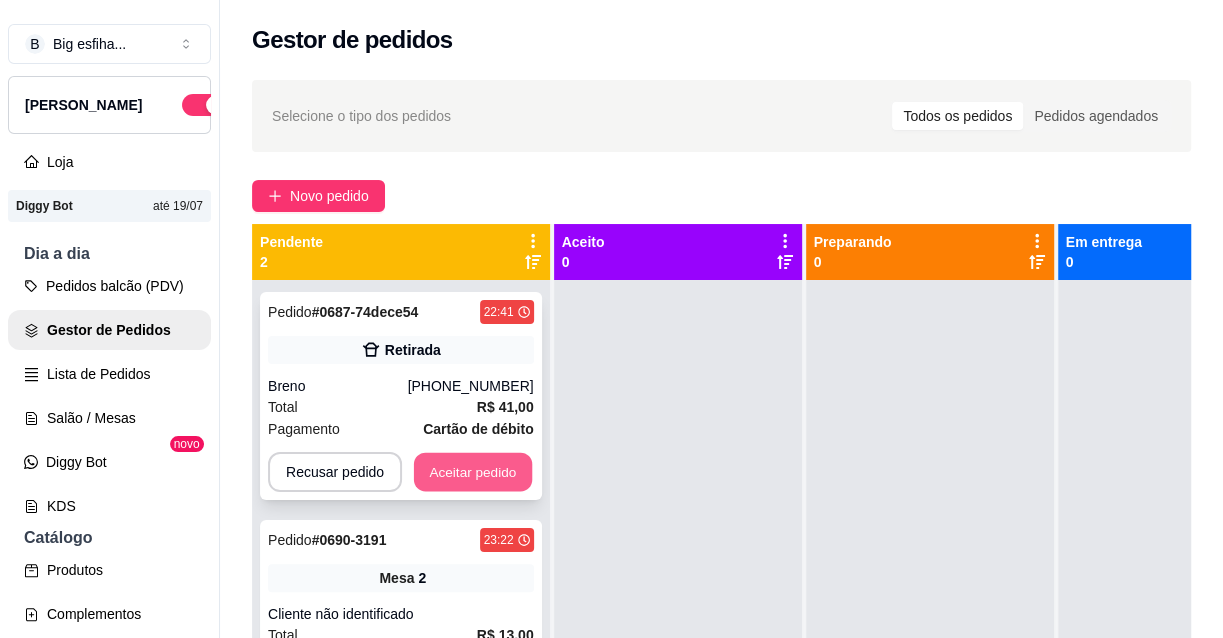 click on "Aceitar pedido" at bounding box center (473, 472) 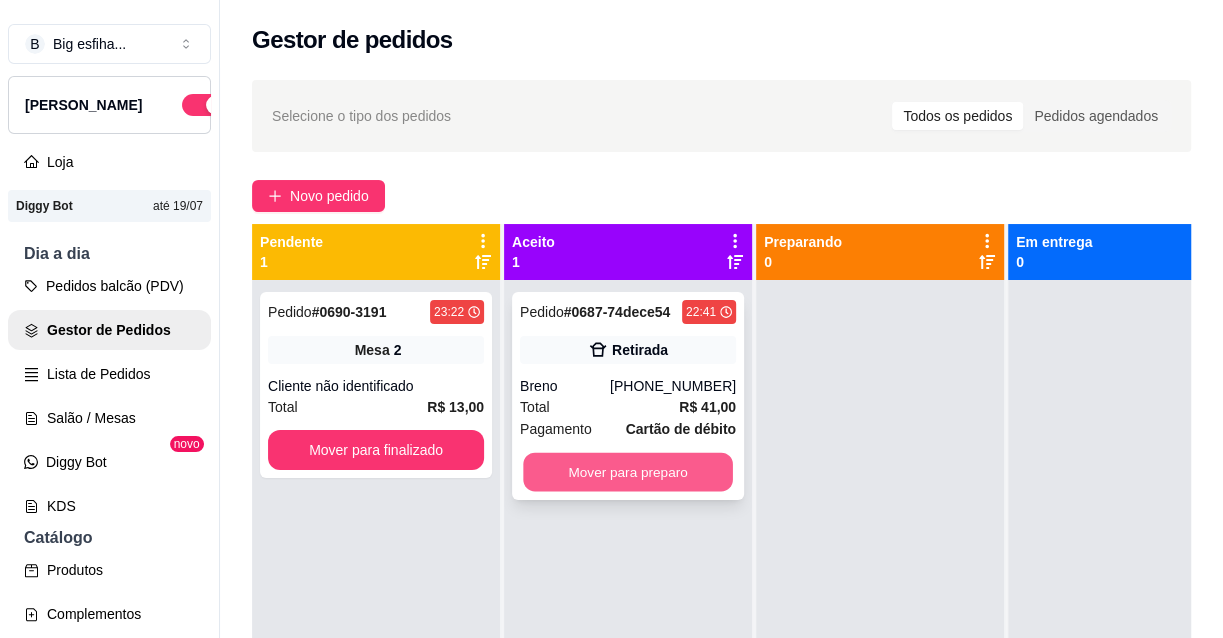 click on "Mover para preparo" at bounding box center (628, 472) 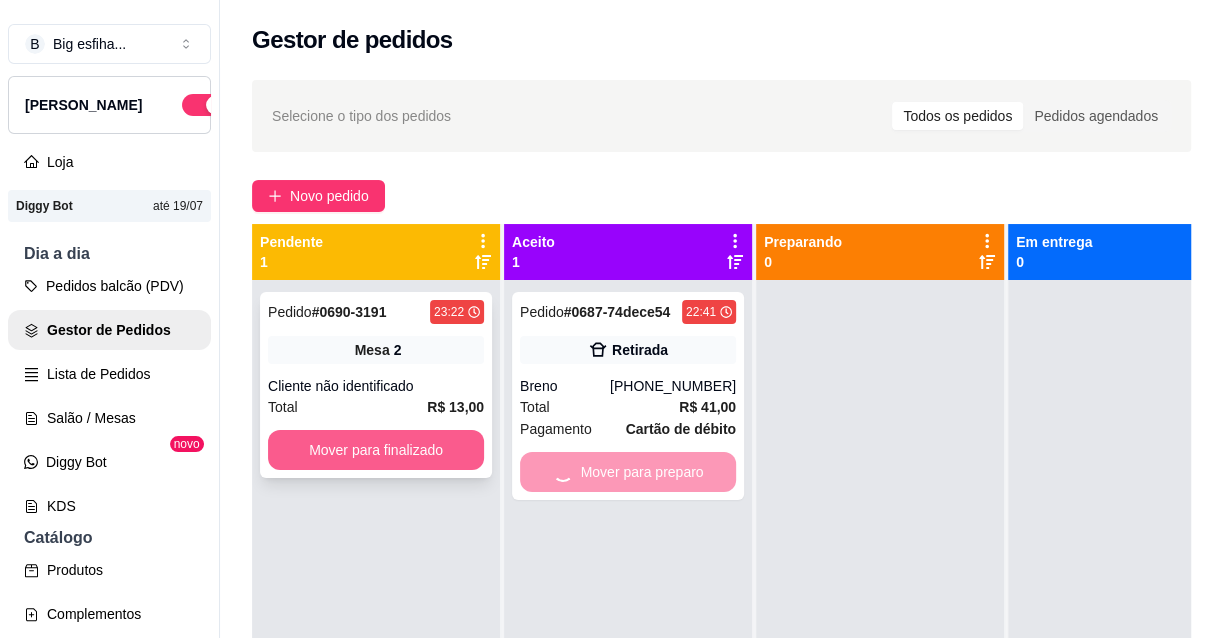 click on "Mover para finalizado" at bounding box center [376, 450] 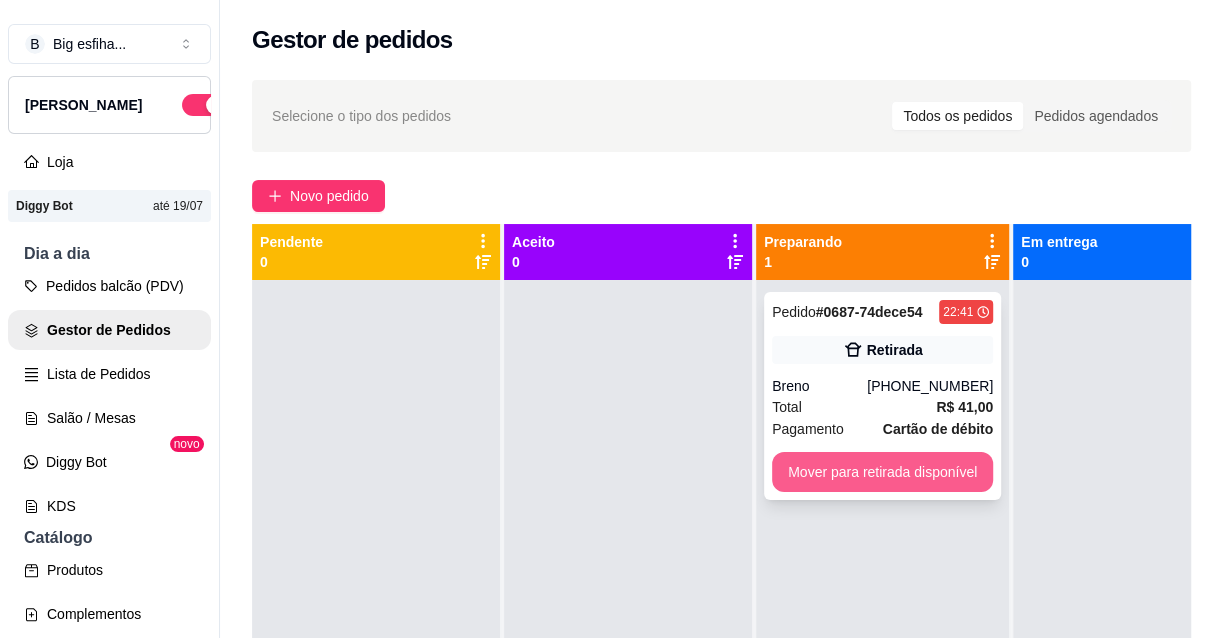 click on "Mover para retirada disponível" at bounding box center [882, 472] 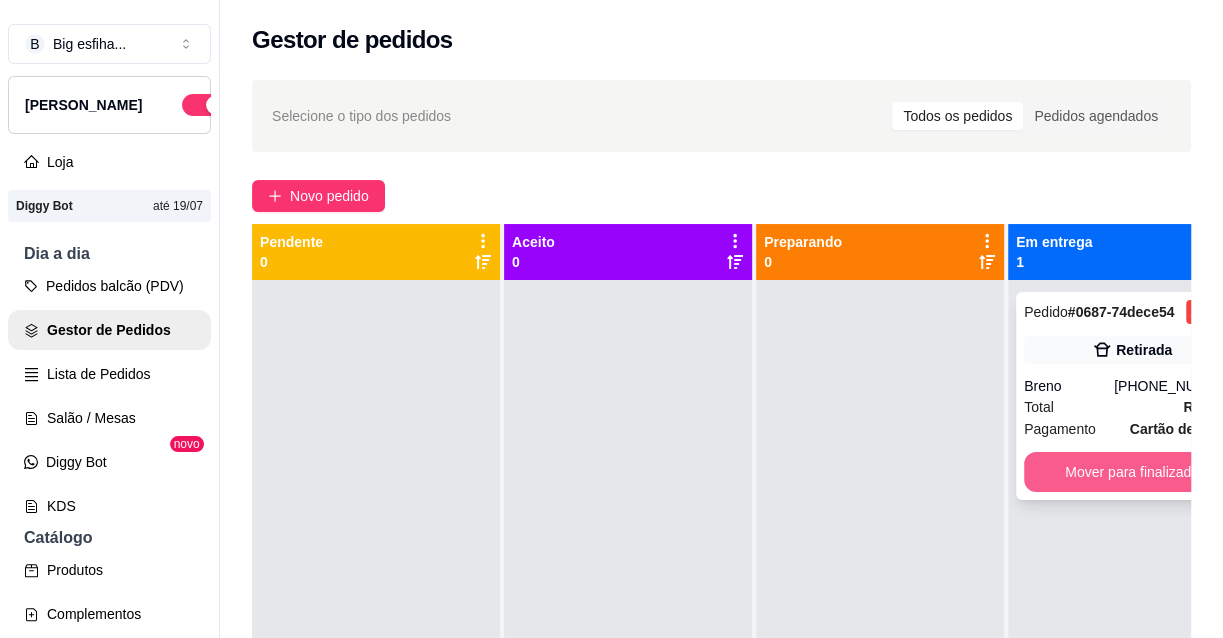 click on "Mover para finalizado" at bounding box center [1132, 472] 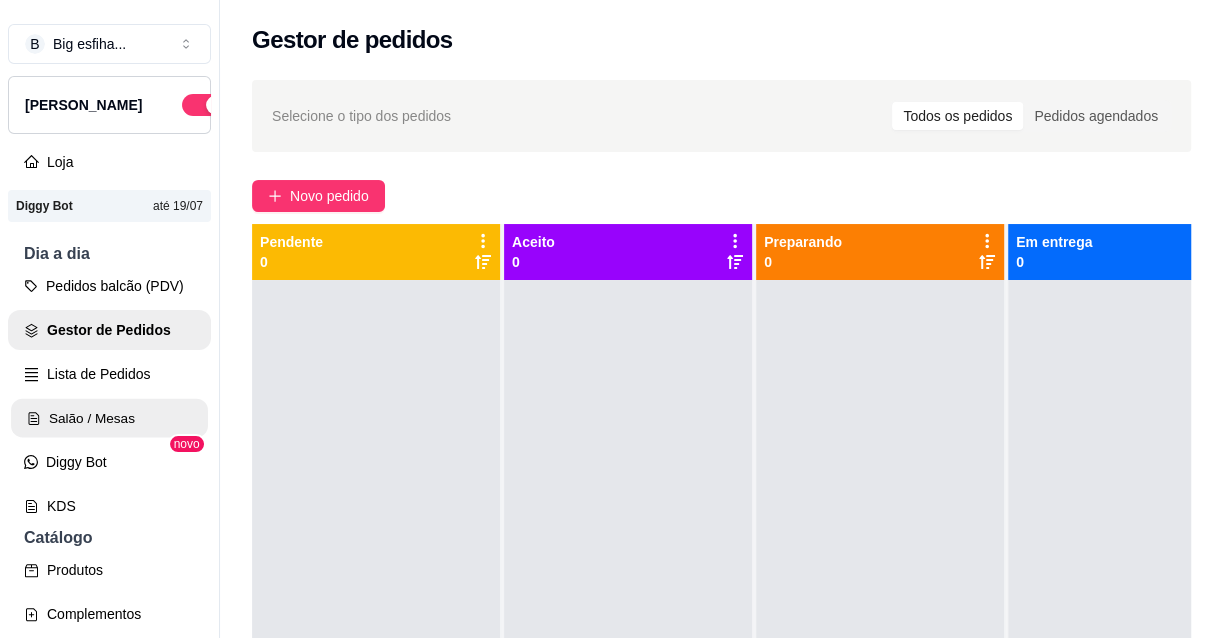 click on "Salão / Mesas" at bounding box center [109, 418] 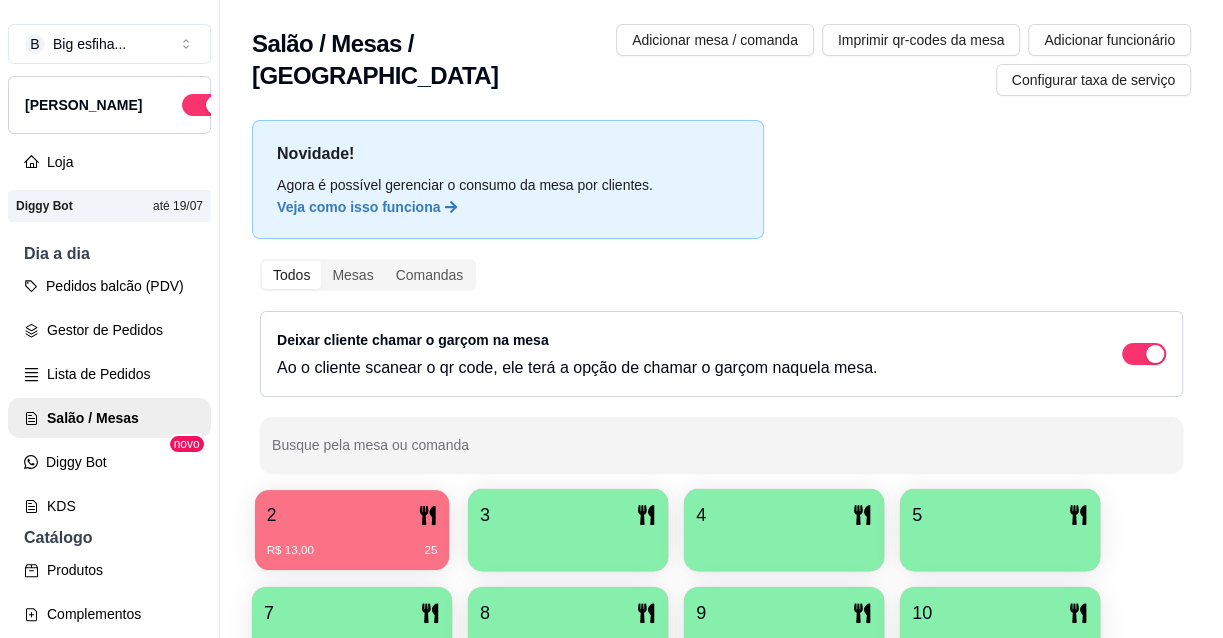 click on "R$ 13,00 25" at bounding box center (352, 551) 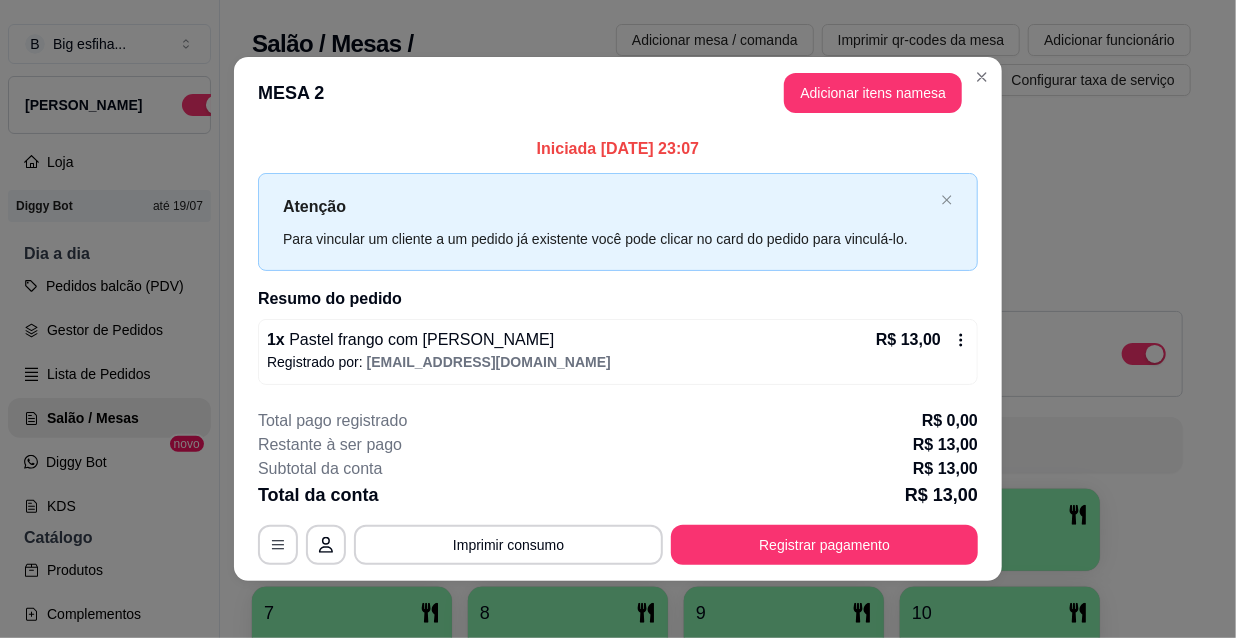 click on "Registrar pagamento" at bounding box center (824, 545) 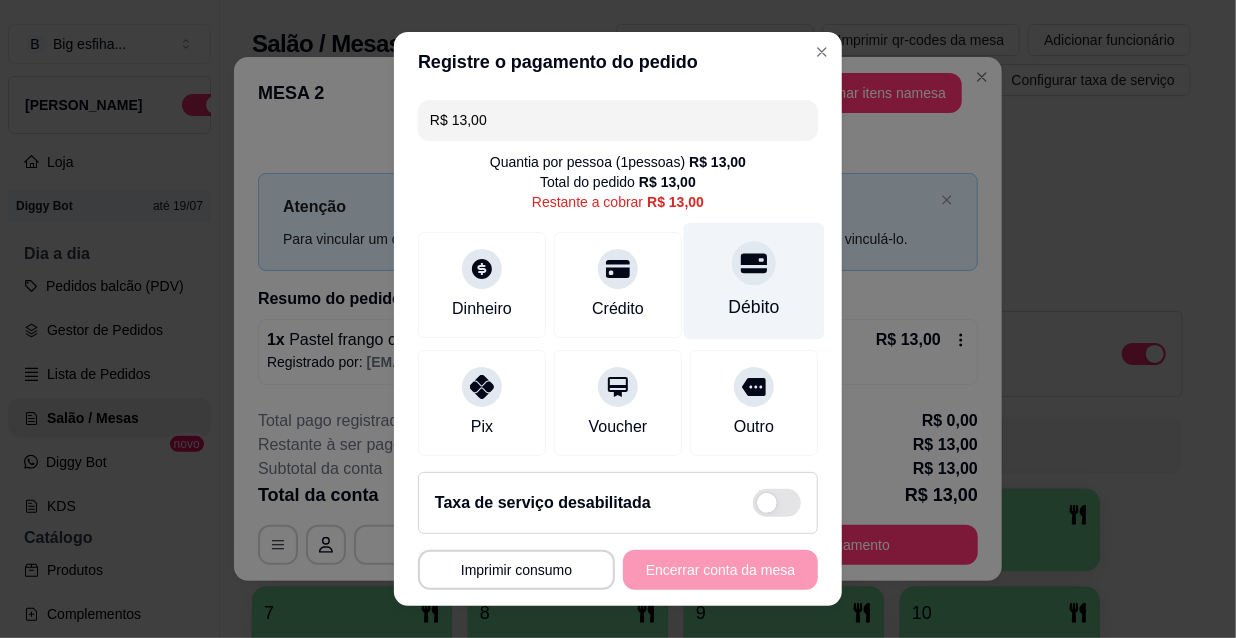 click on "Débito" at bounding box center [754, 281] 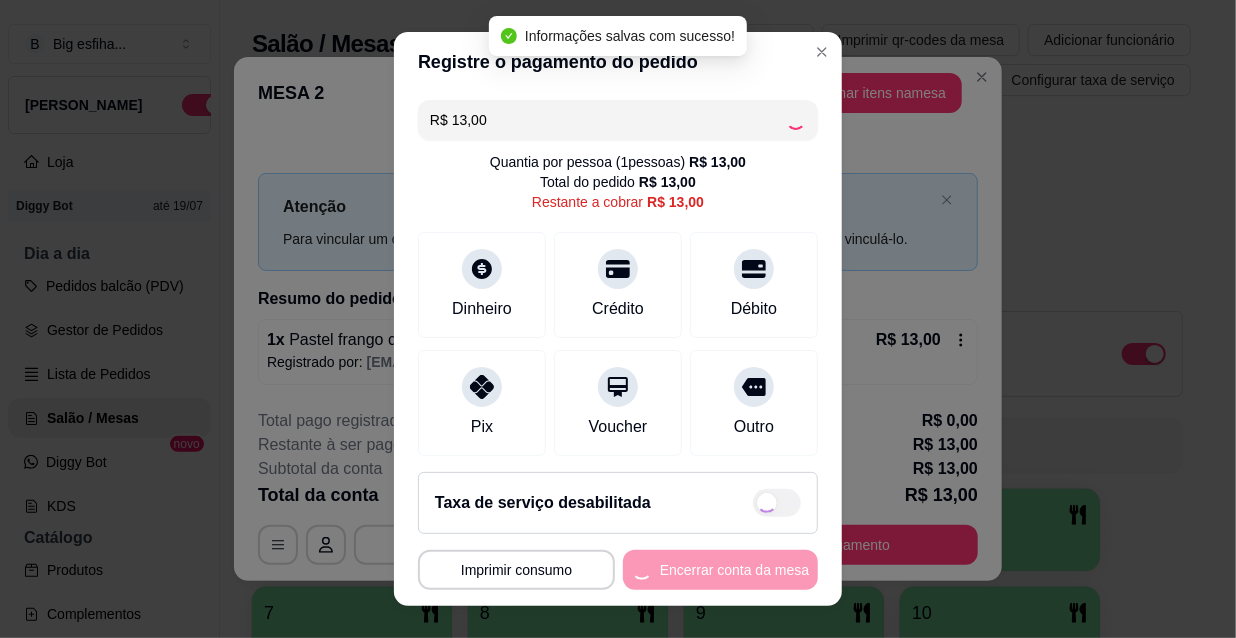 type on "R$ 0,00" 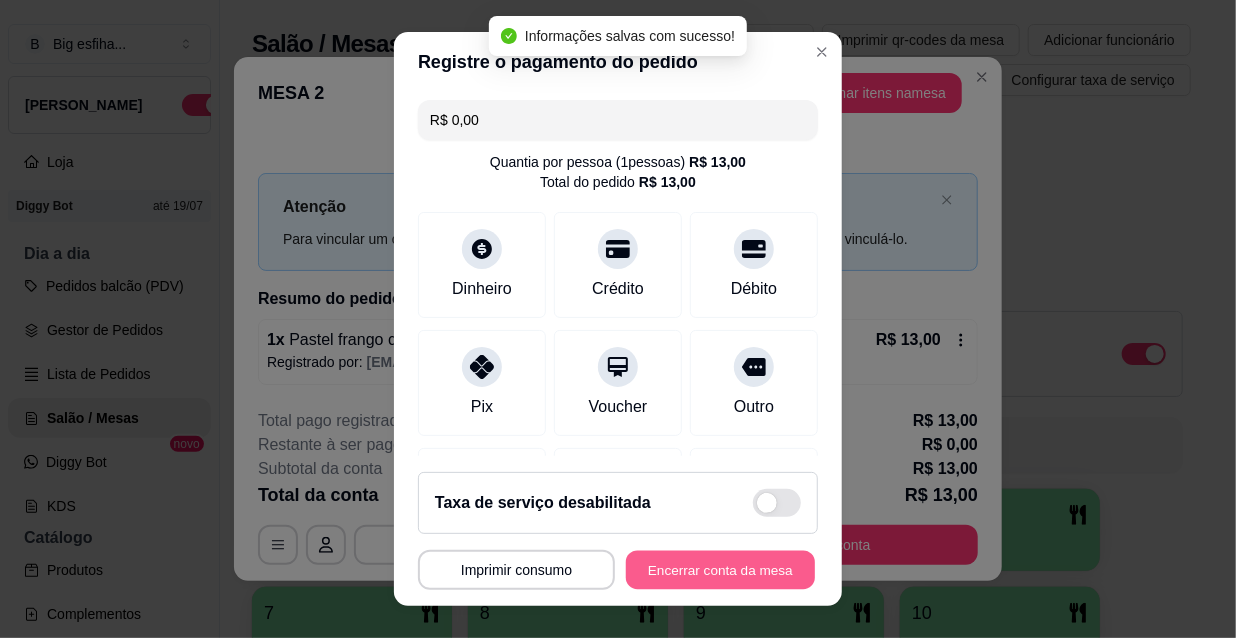 click on "Encerrar conta da mesa" at bounding box center (720, 570) 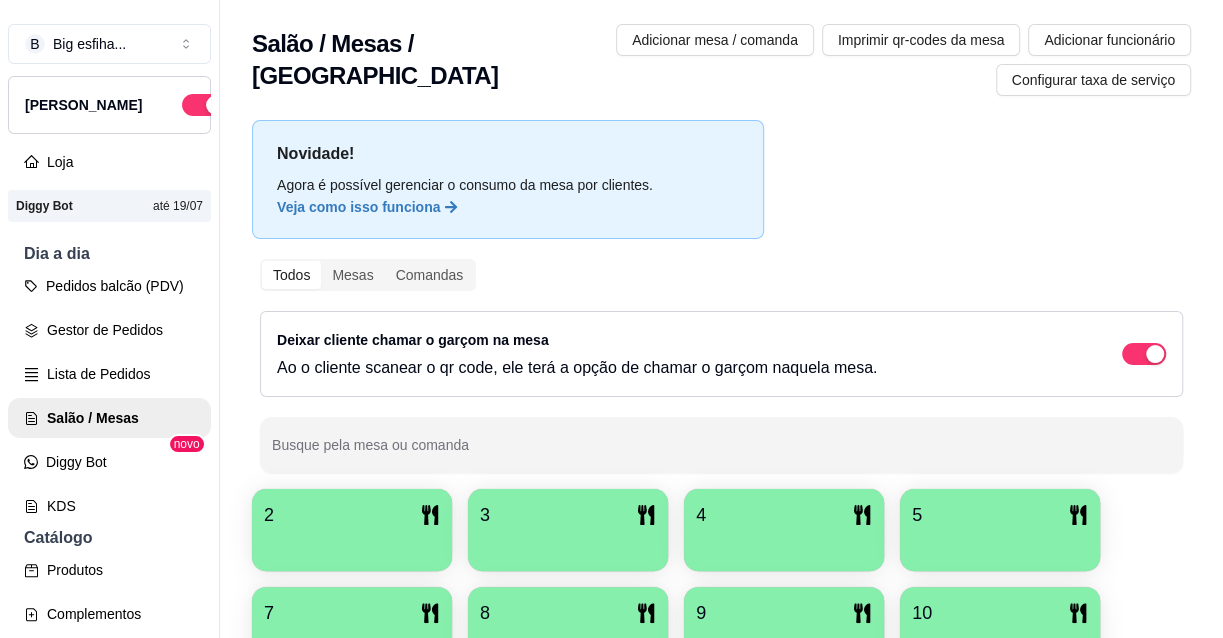 scroll, scrollTop: 613, scrollLeft: 0, axis: vertical 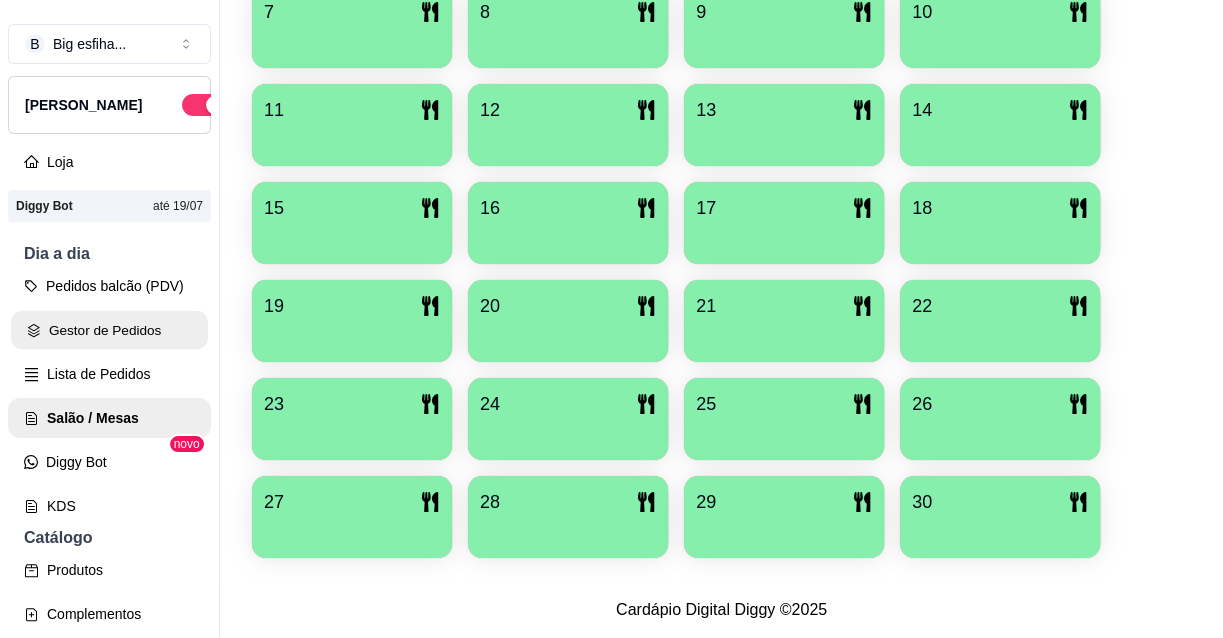 click on "Gestor de Pedidos" at bounding box center (109, 330) 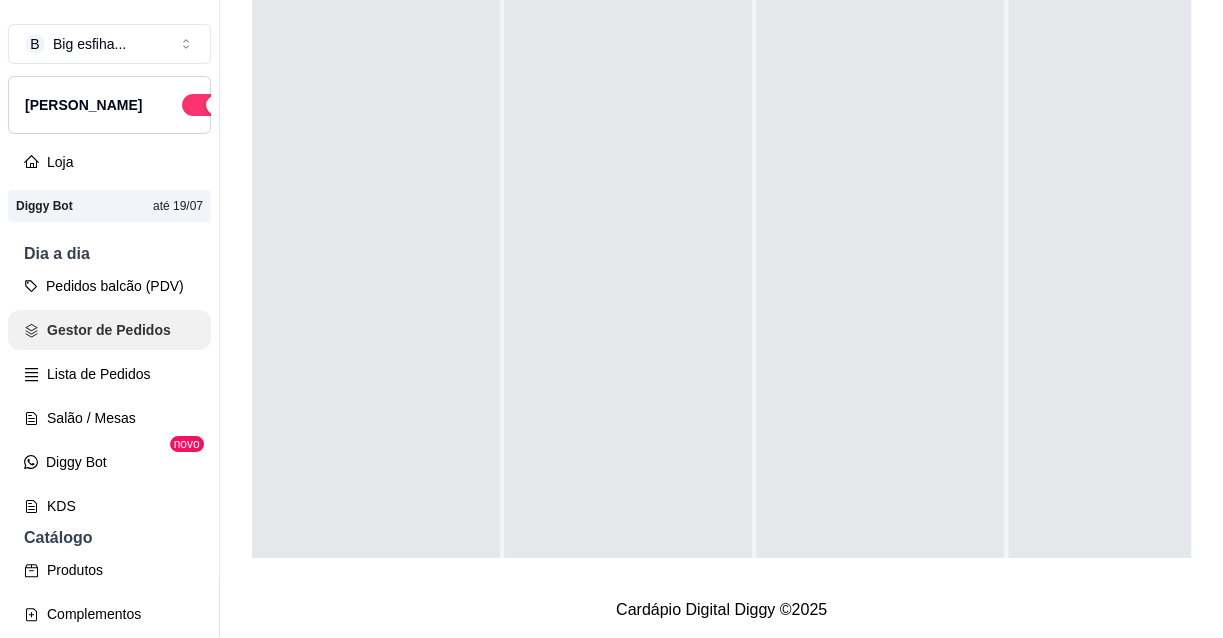 scroll, scrollTop: 0, scrollLeft: 0, axis: both 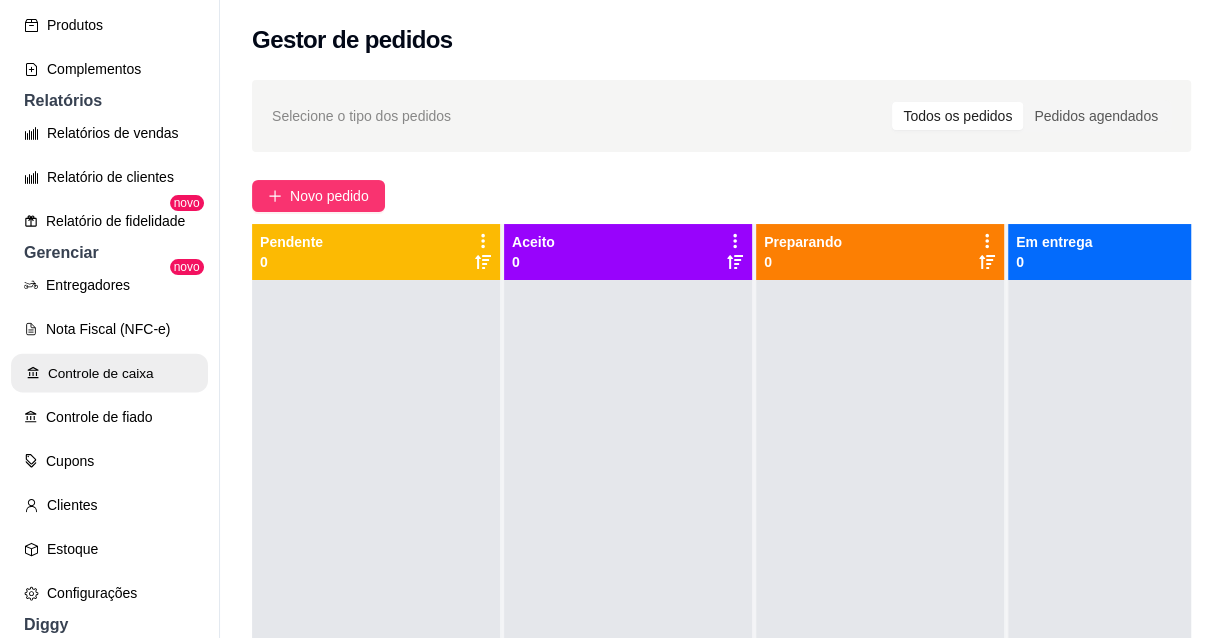 click on "Controle de caixa" at bounding box center (109, 373) 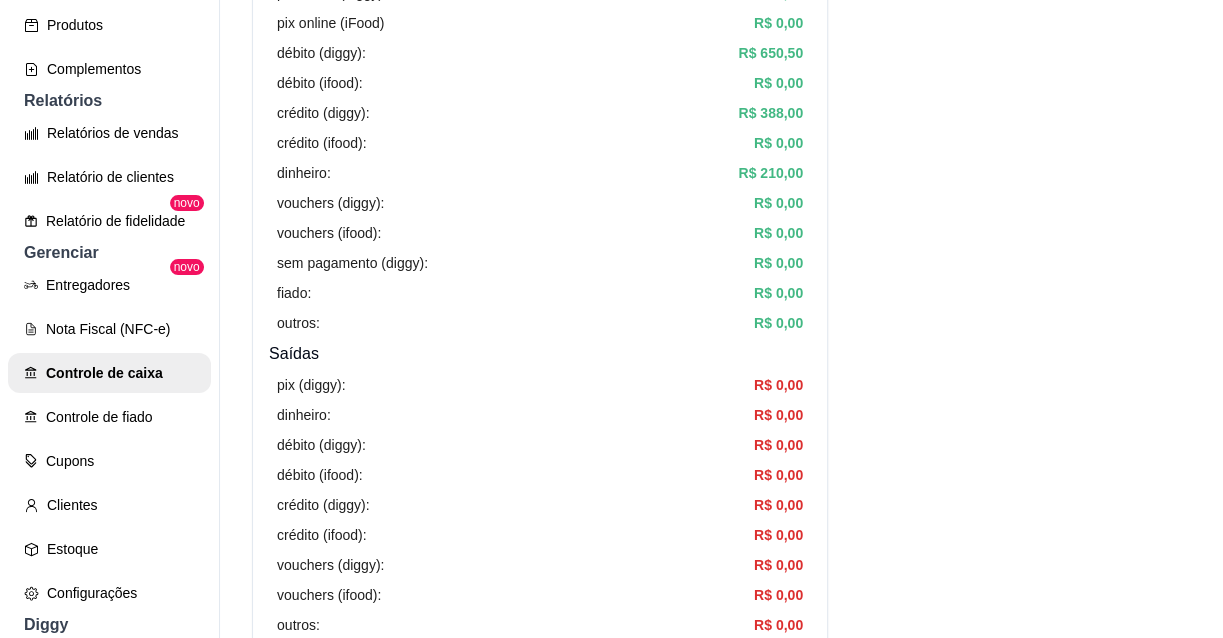 scroll, scrollTop: 272, scrollLeft: 0, axis: vertical 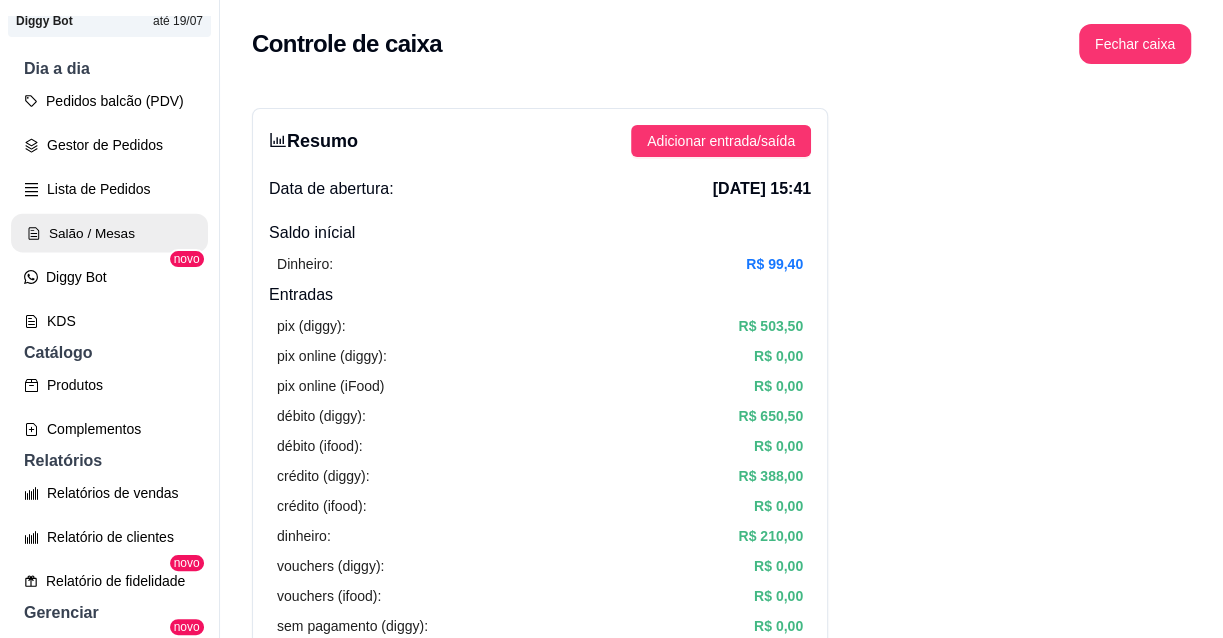 click on "Salão / Mesas" at bounding box center [109, 233] 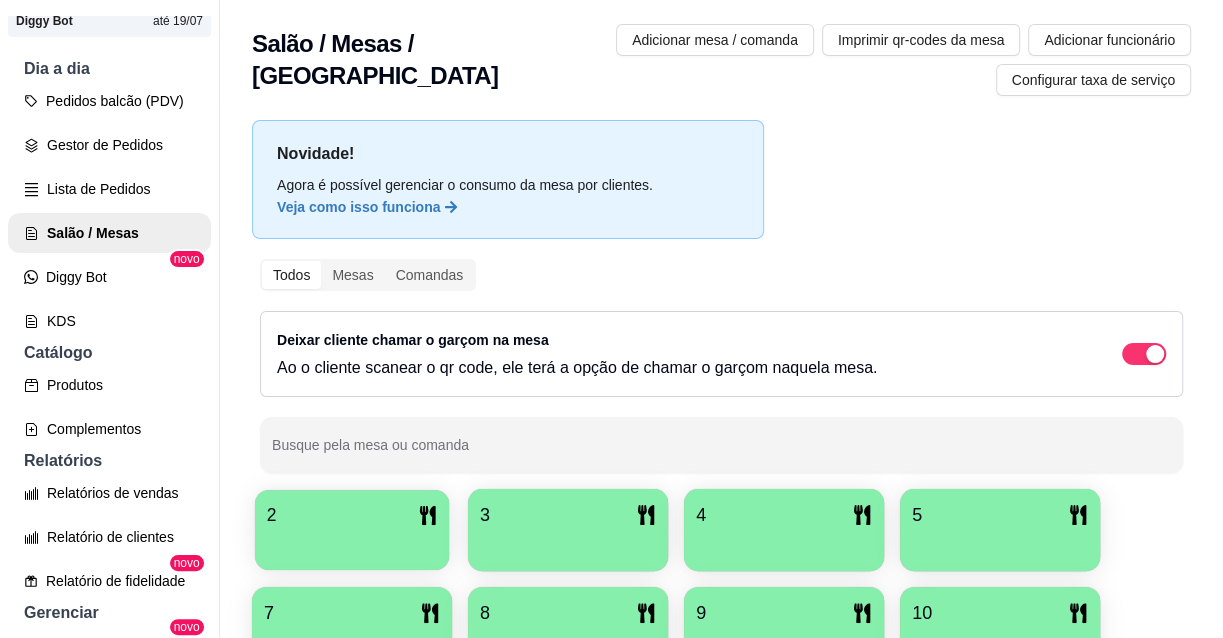click at bounding box center (352, 543) 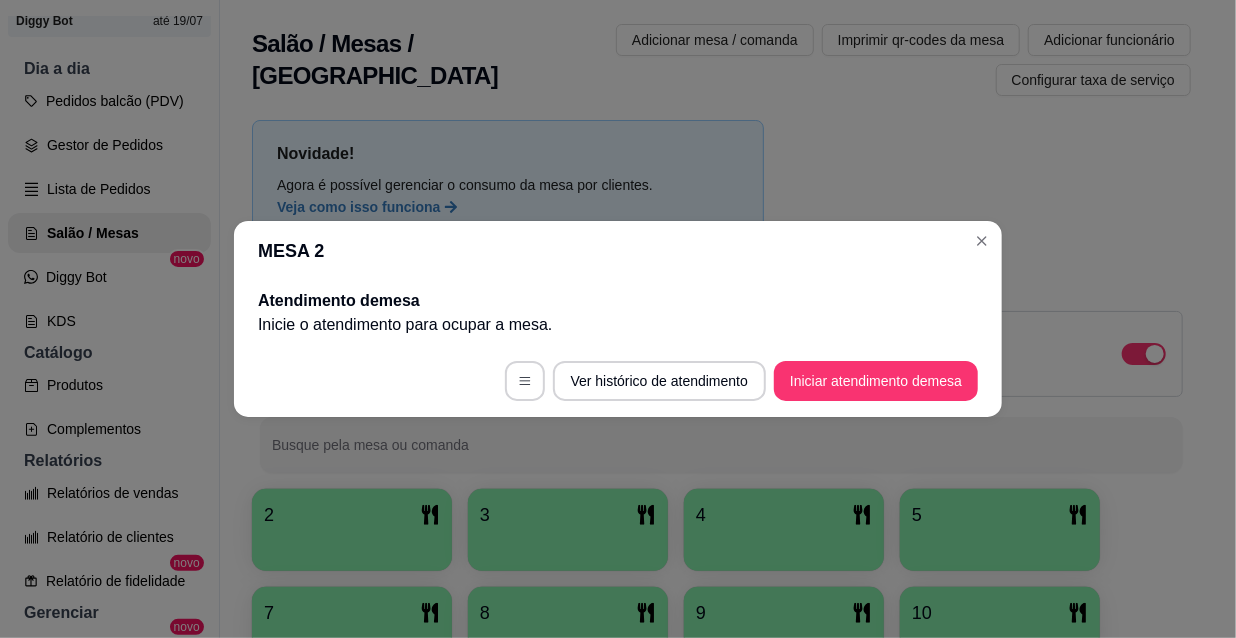 click on "Ver histórico de atendimento Iniciar atendimento de  mesa" at bounding box center (618, 381) 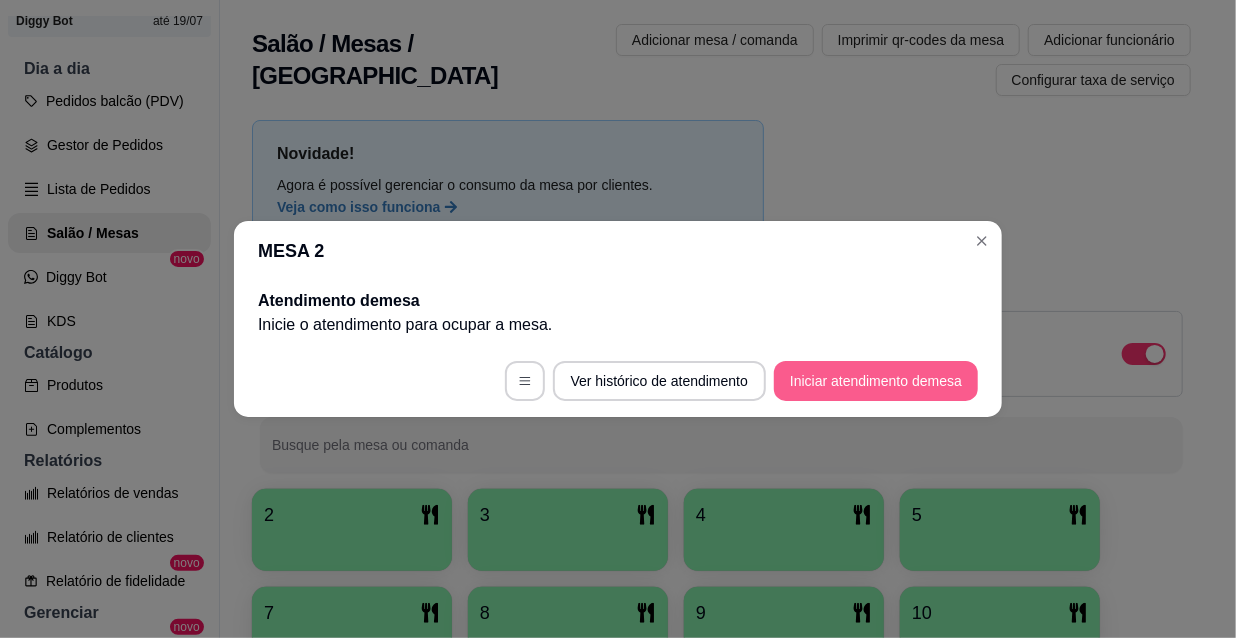 click on "Iniciar atendimento de  mesa" at bounding box center [876, 381] 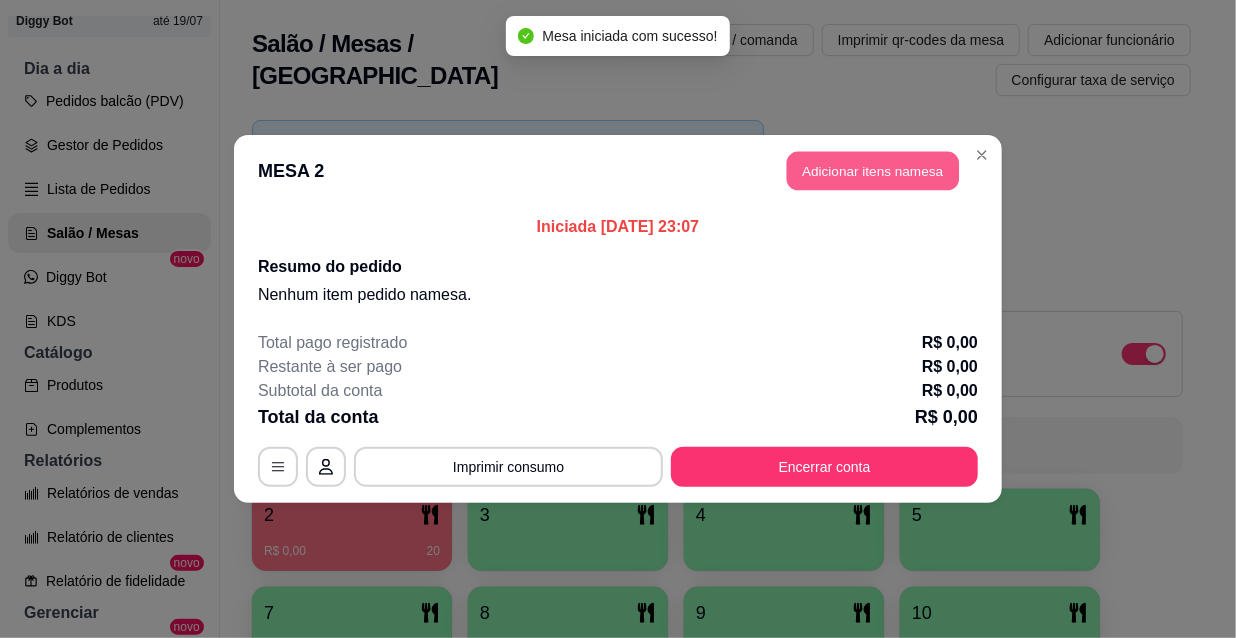 click on "Adicionar itens na  mesa" at bounding box center [873, 171] 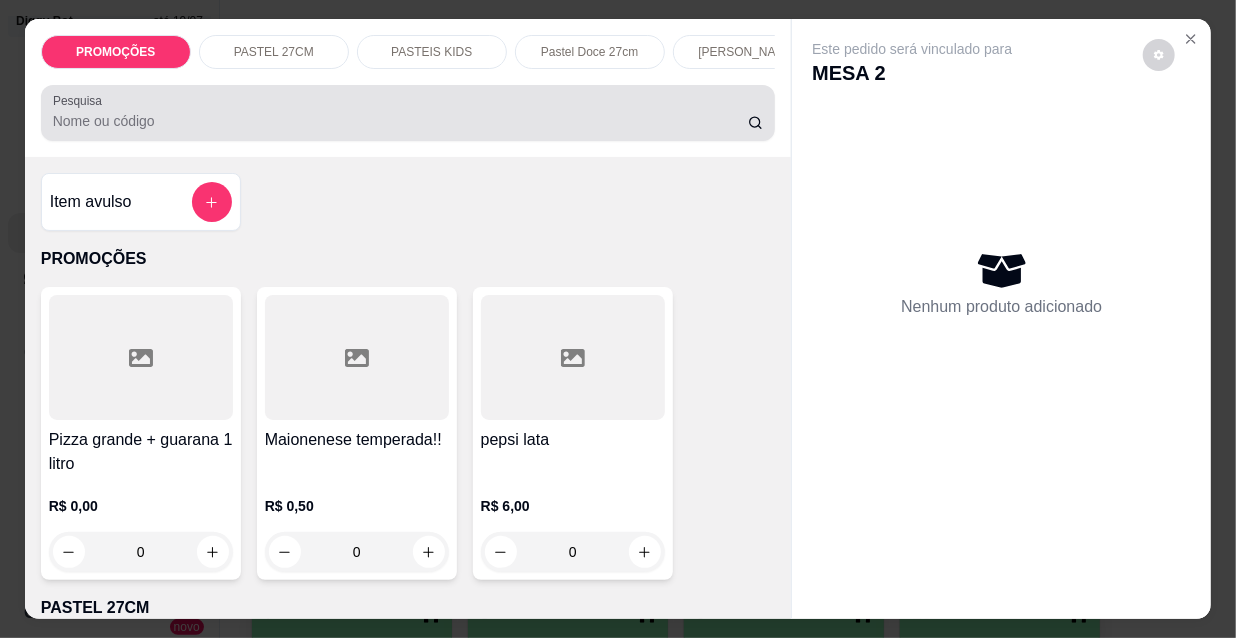 click at bounding box center [408, 113] 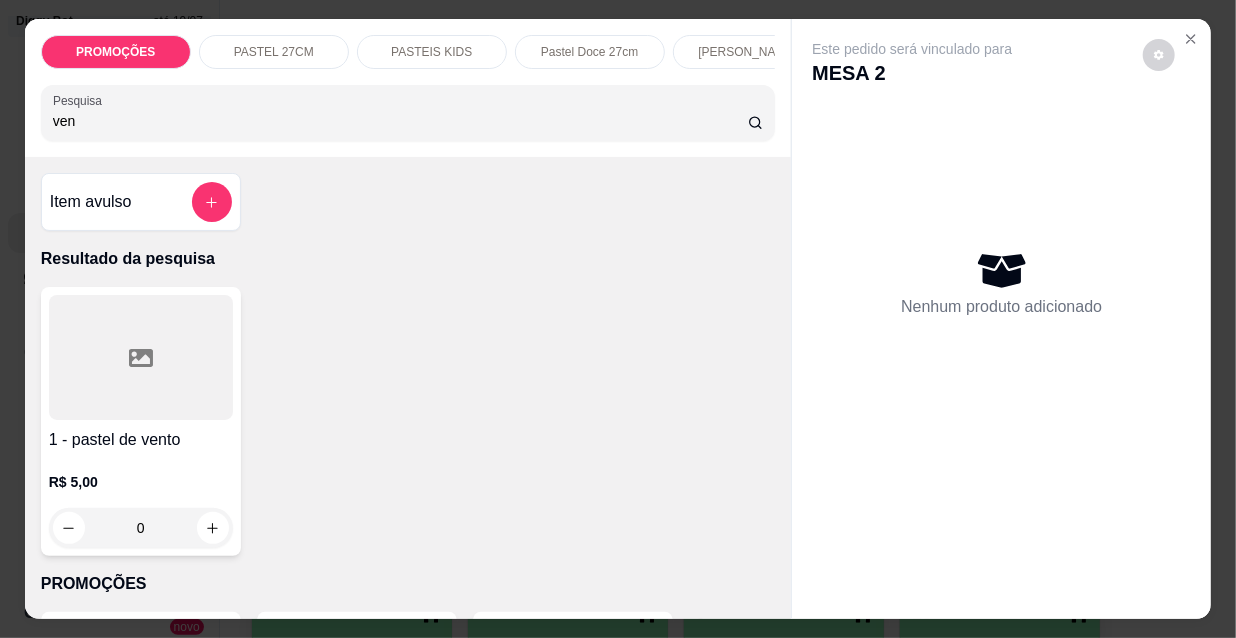 type on "ven" 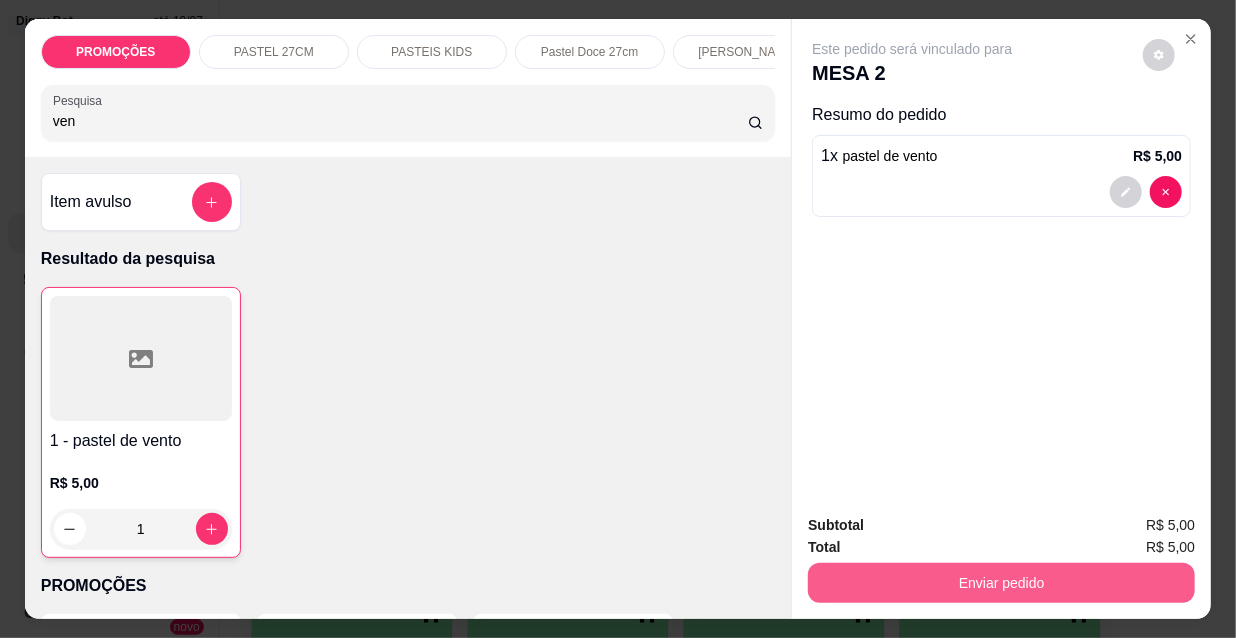 click on "Enviar pedido" at bounding box center [1001, 583] 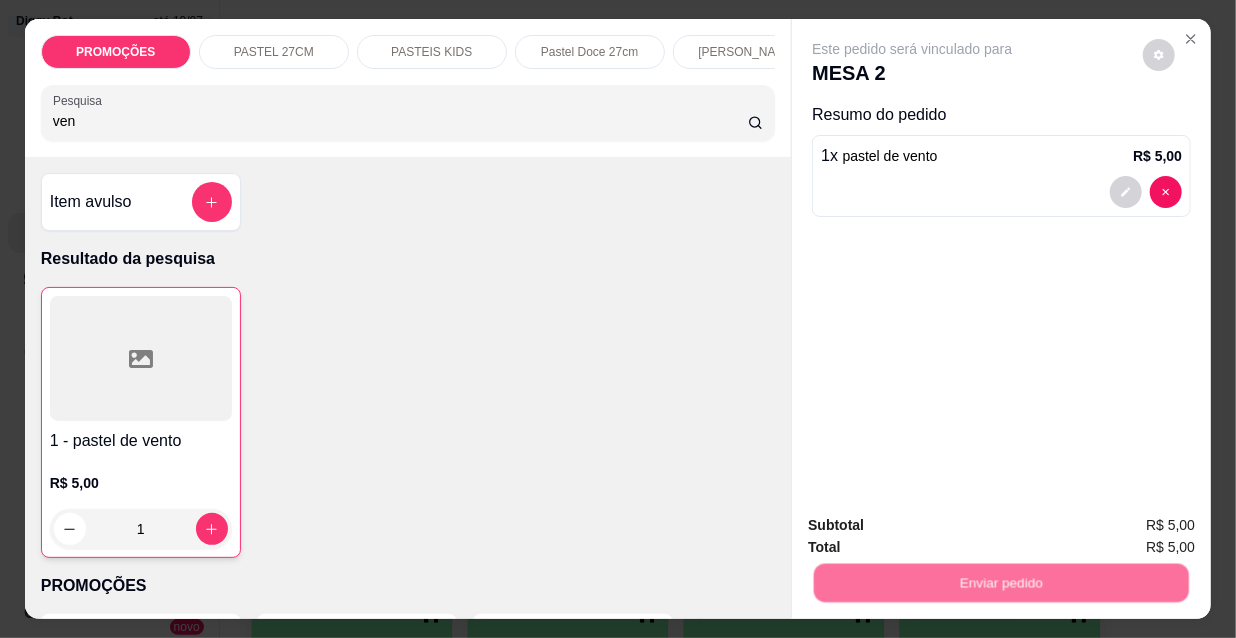 click on "Não registrar e enviar pedido" at bounding box center [937, 526] 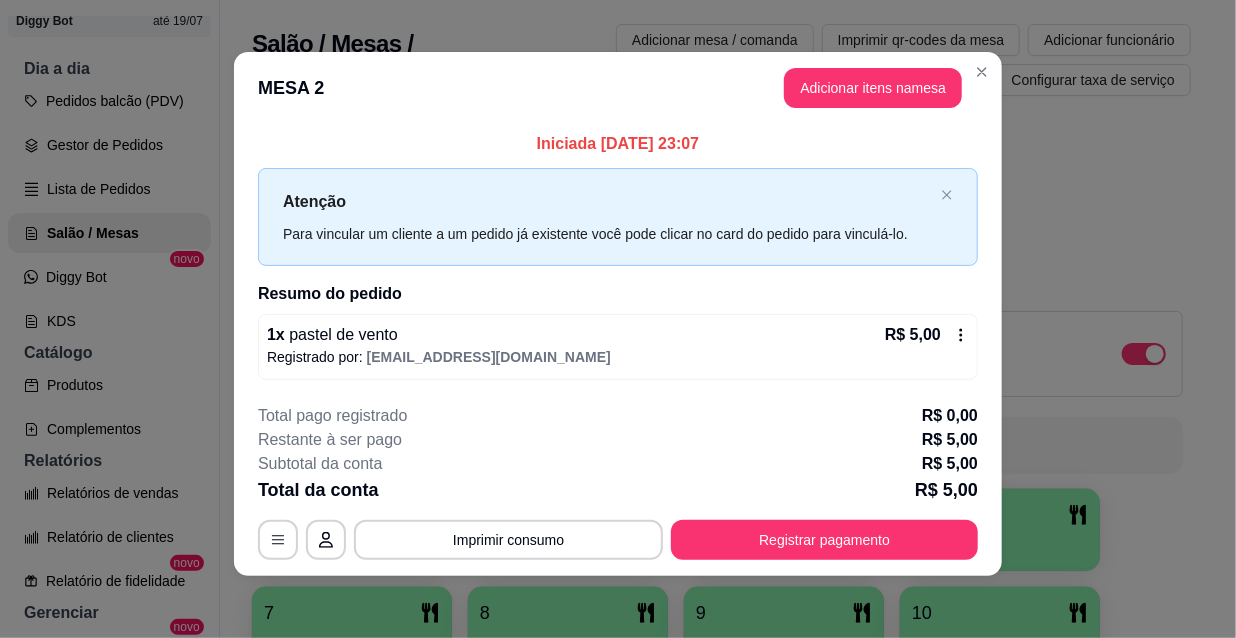 scroll, scrollTop: 6, scrollLeft: 0, axis: vertical 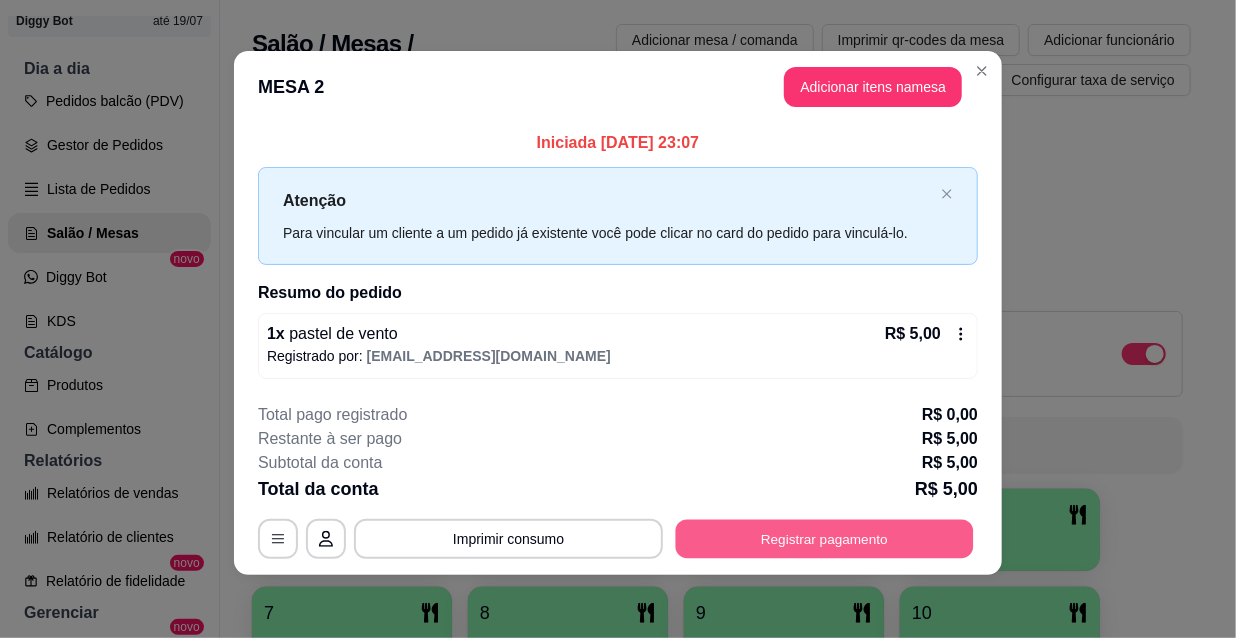 click on "Registrar pagamento" at bounding box center (825, 538) 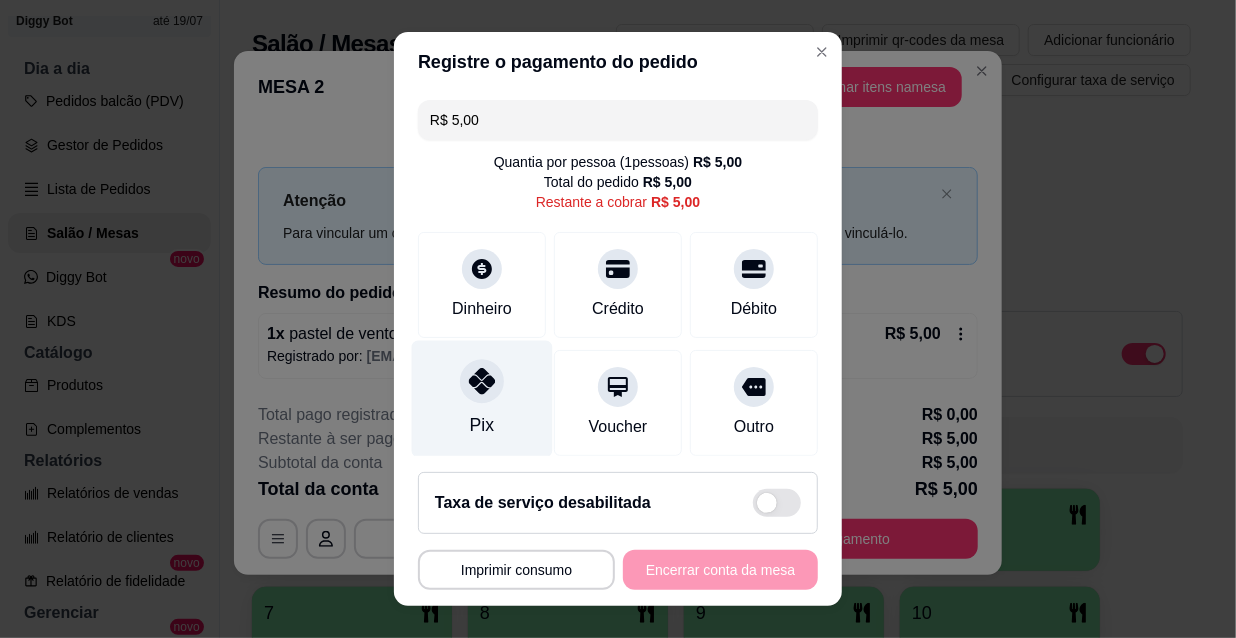 click 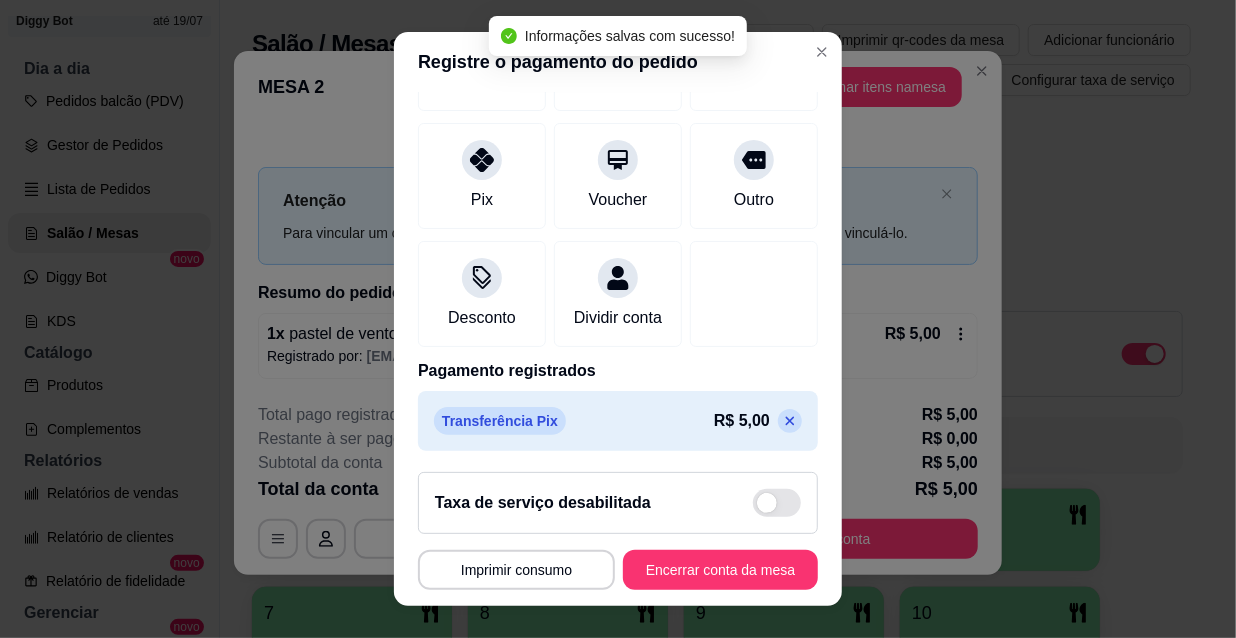 scroll, scrollTop: 232, scrollLeft: 0, axis: vertical 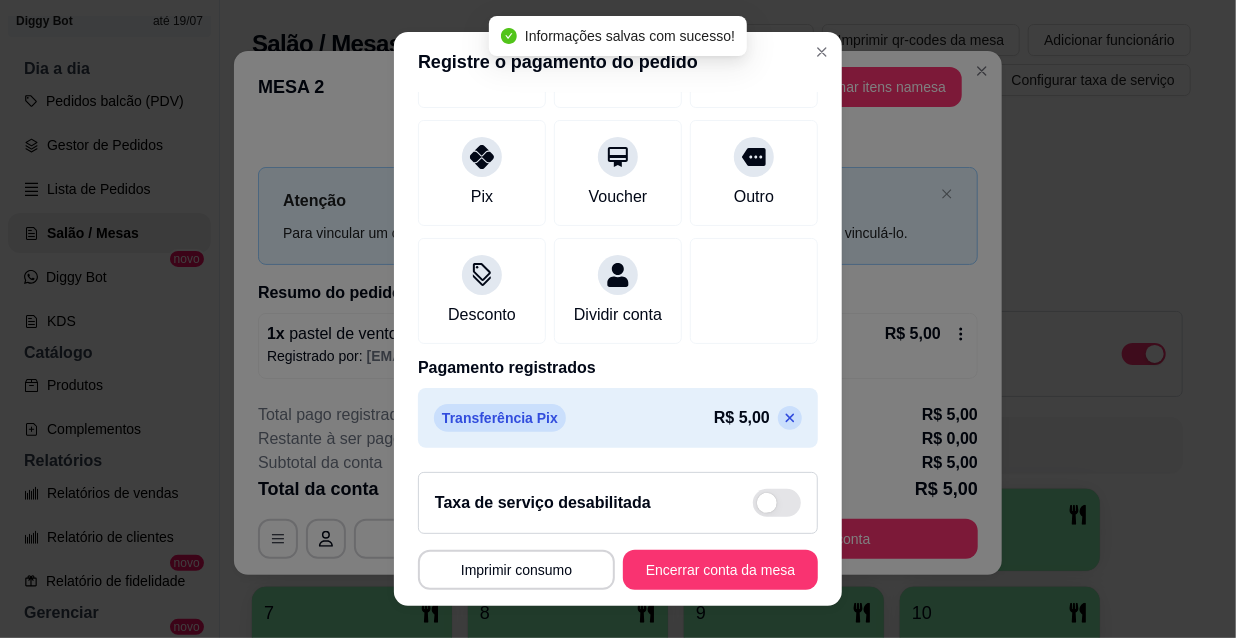 click 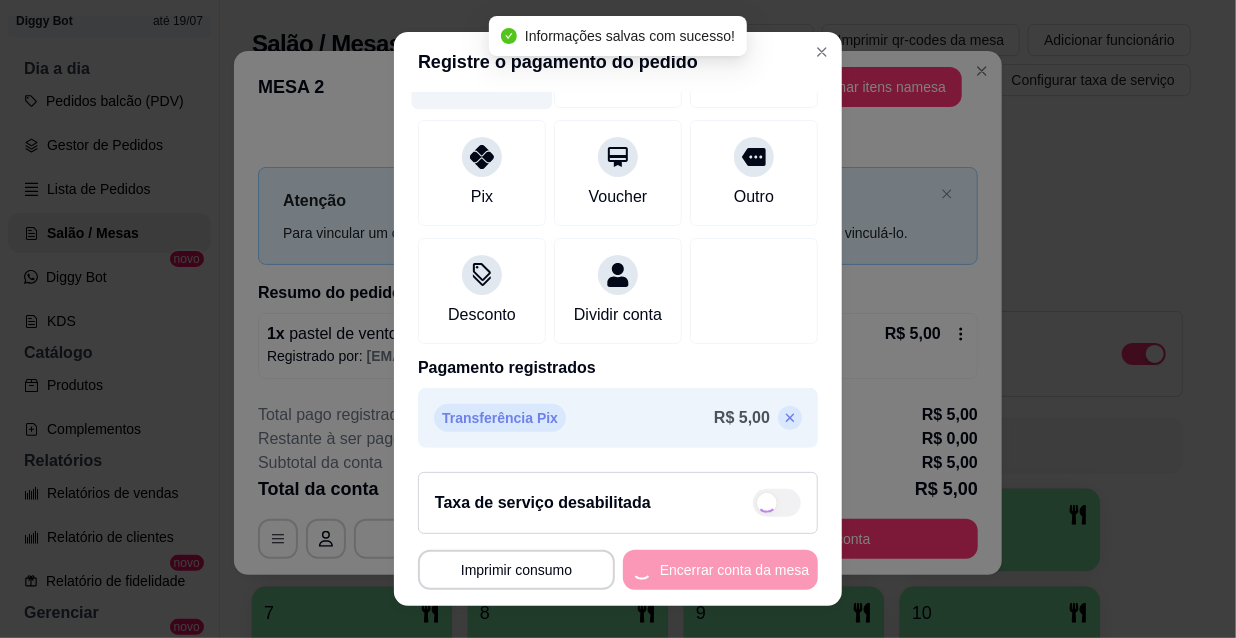 scroll, scrollTop: 0, scrollLeft: 0, axis: both 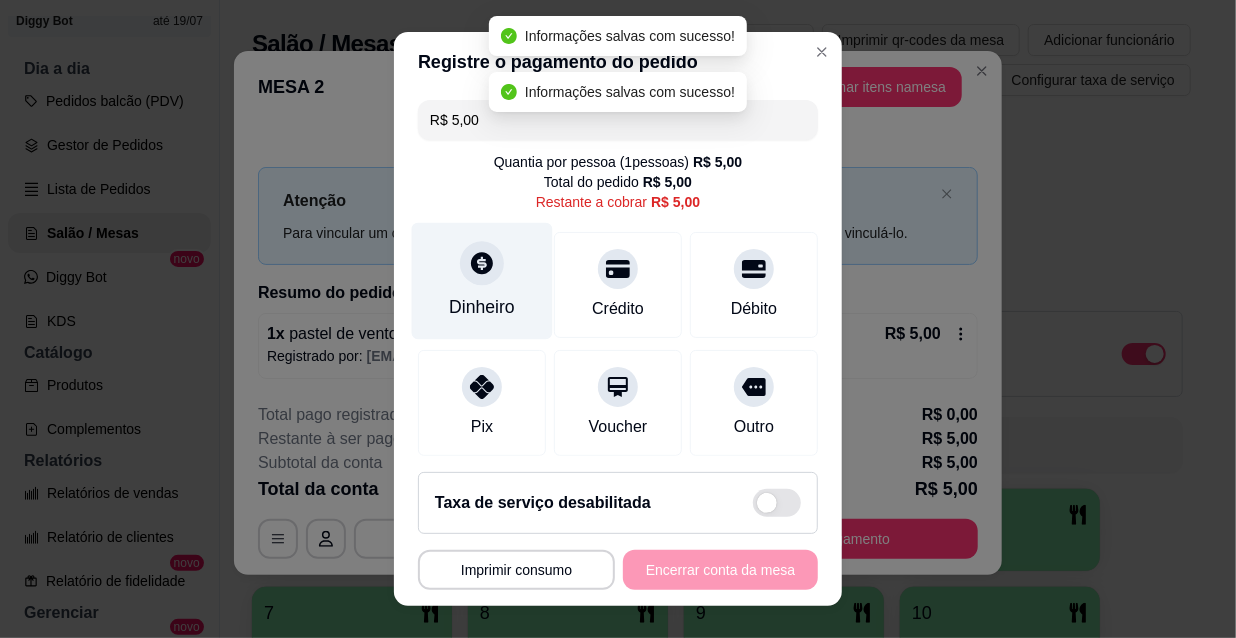 click at bounding box center [482, 263] 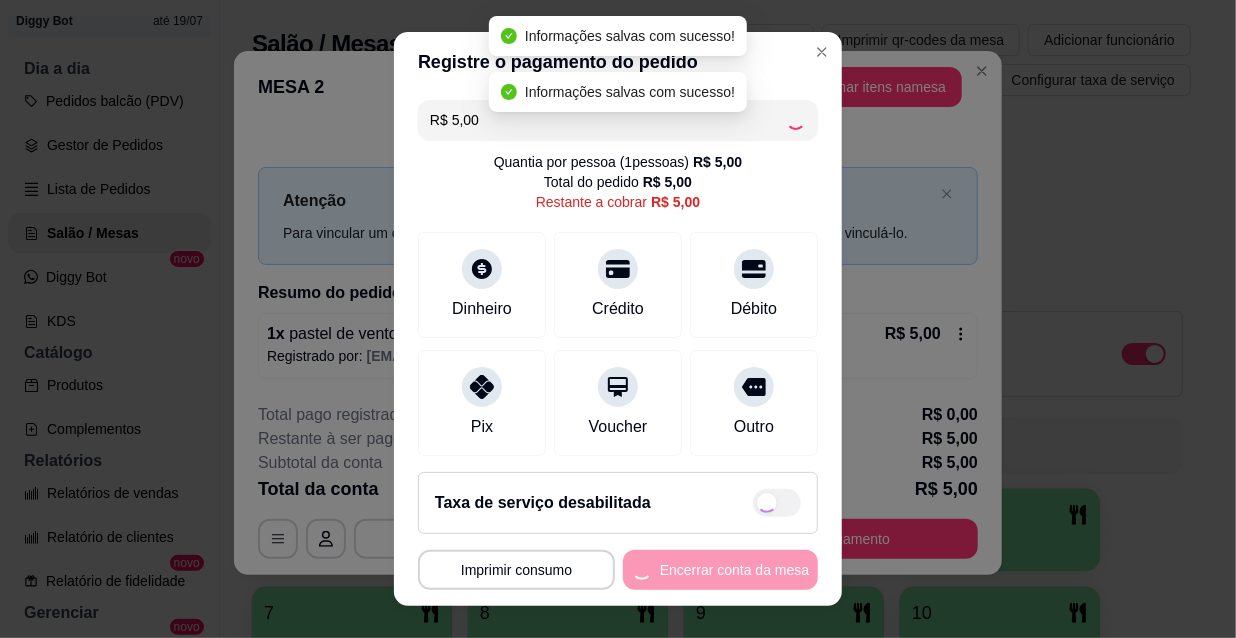 type on "R$ 0,00" 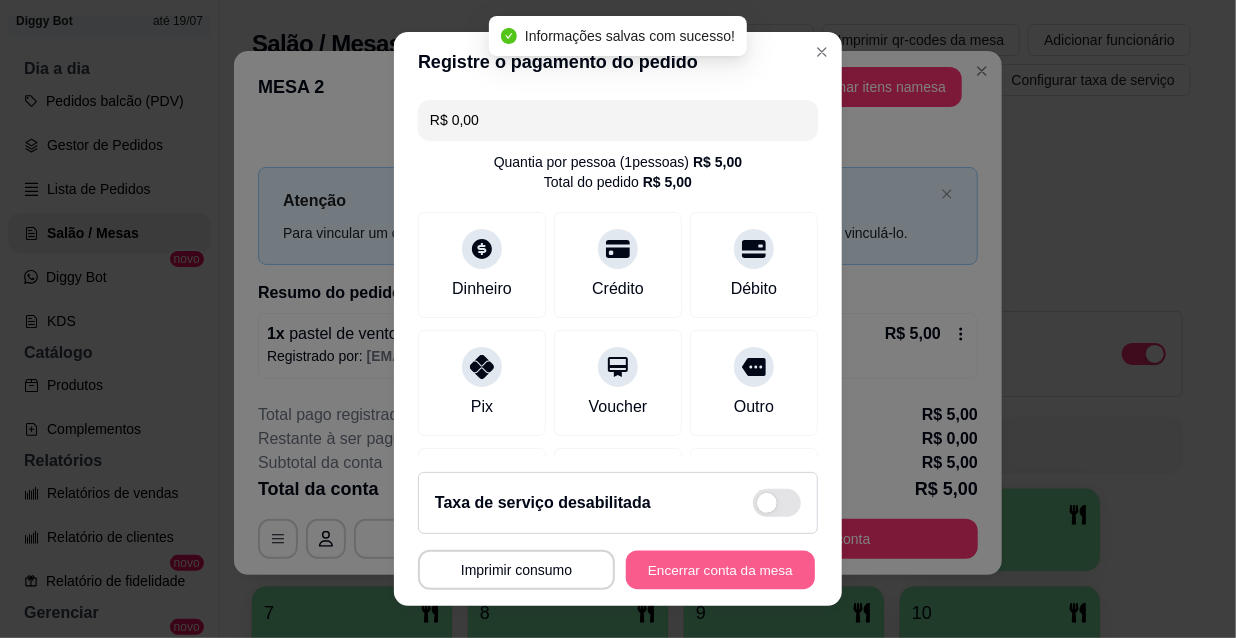 click on "Encerrar conta da mesa" at bounding box center (720, 570) 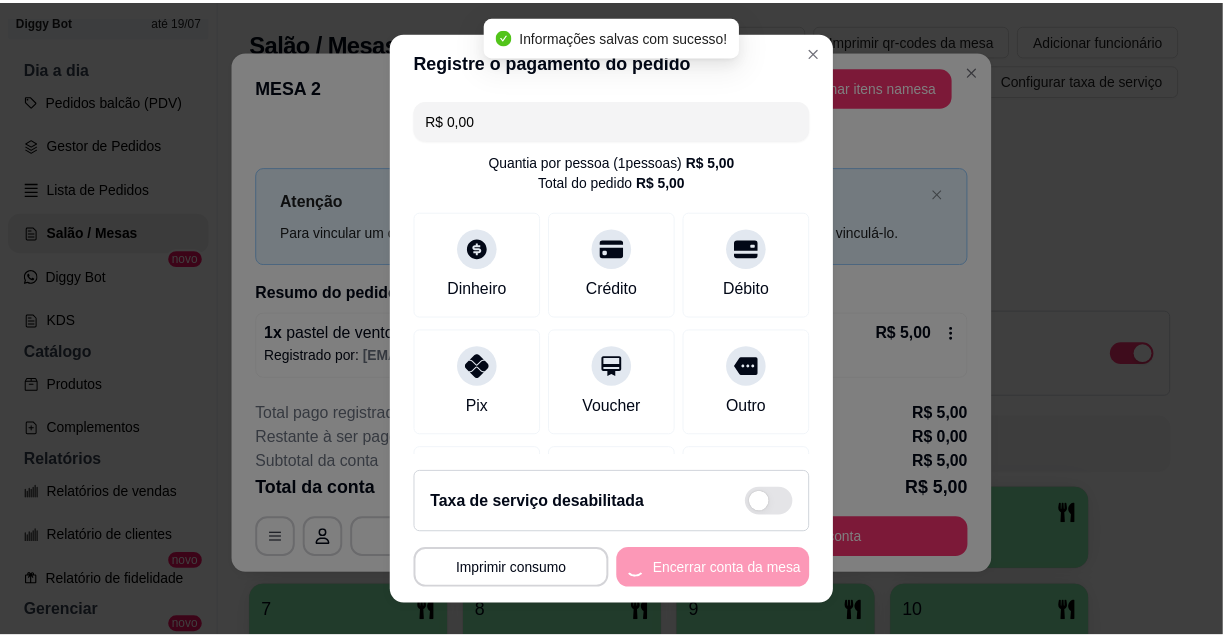 scroll, scrollTop: 0, scrollLeft: 0, axis: both 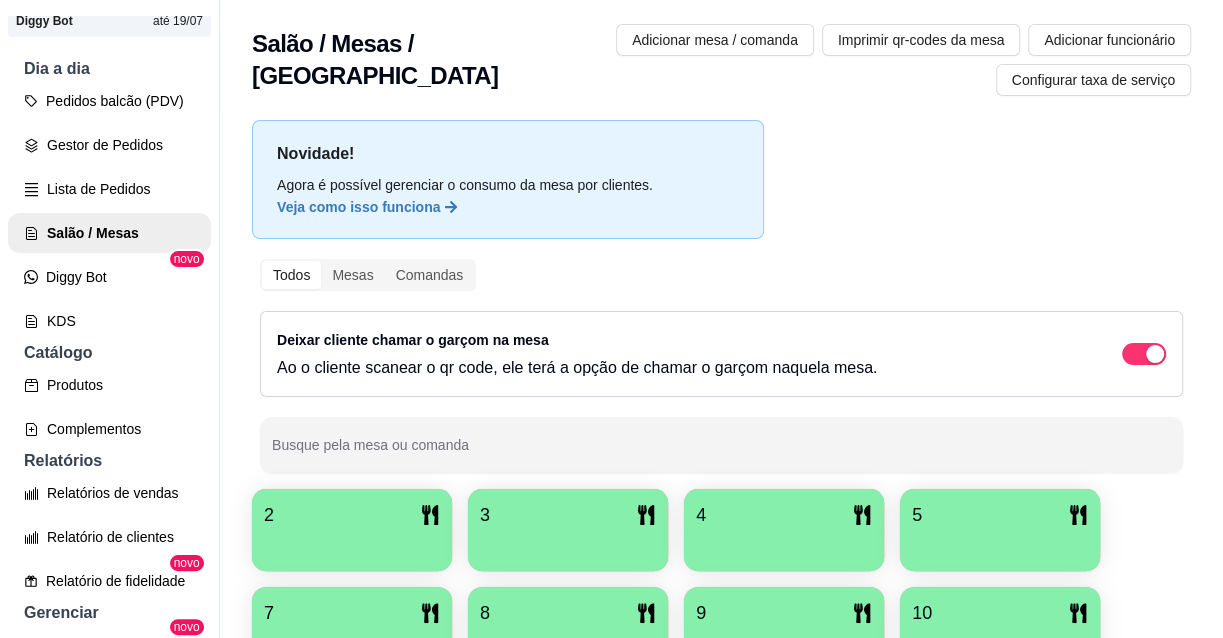 type 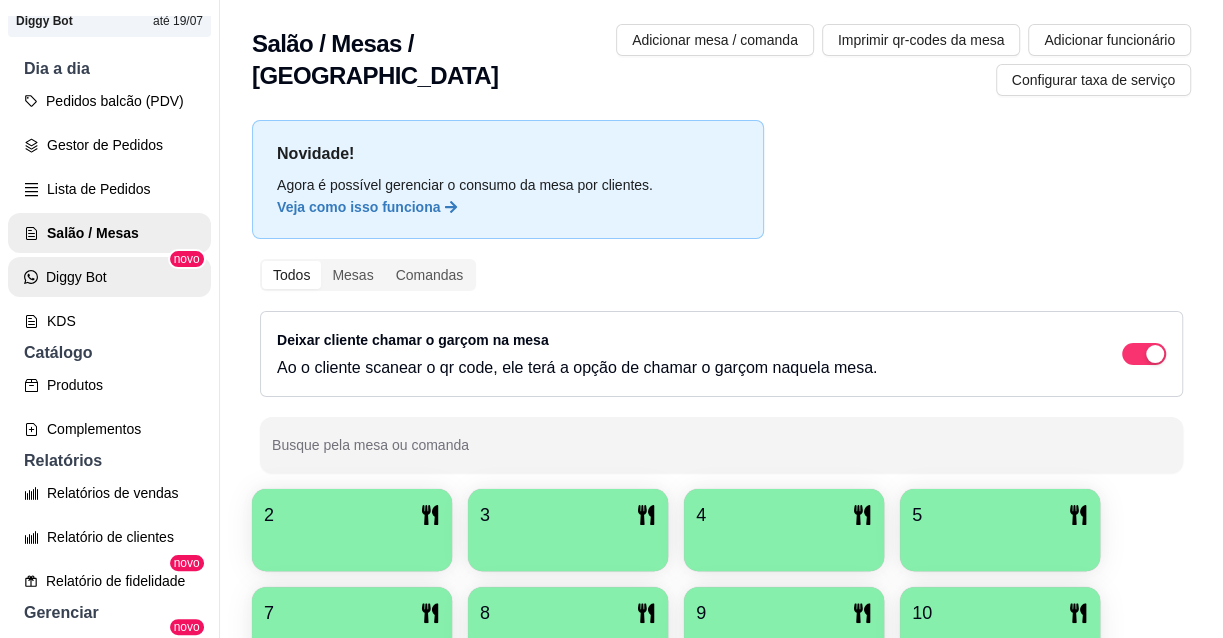 click on "Diggy Bot" at bounding box center (109, 277) 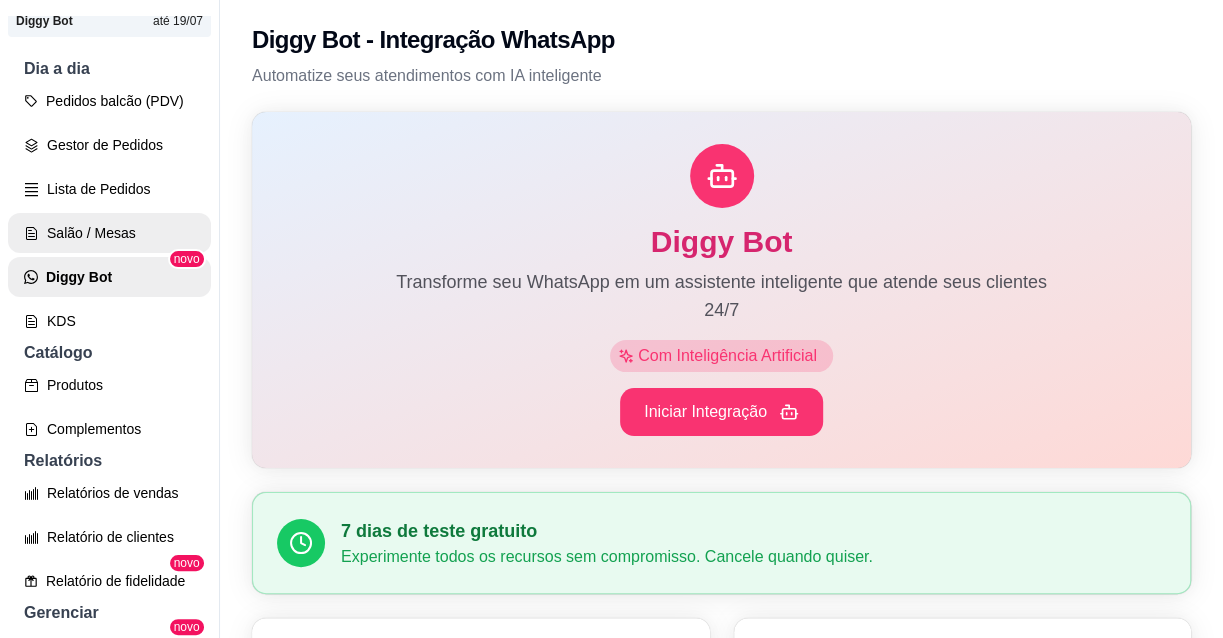 click on "Salão / Mesas" at bounding box center [109, 233] 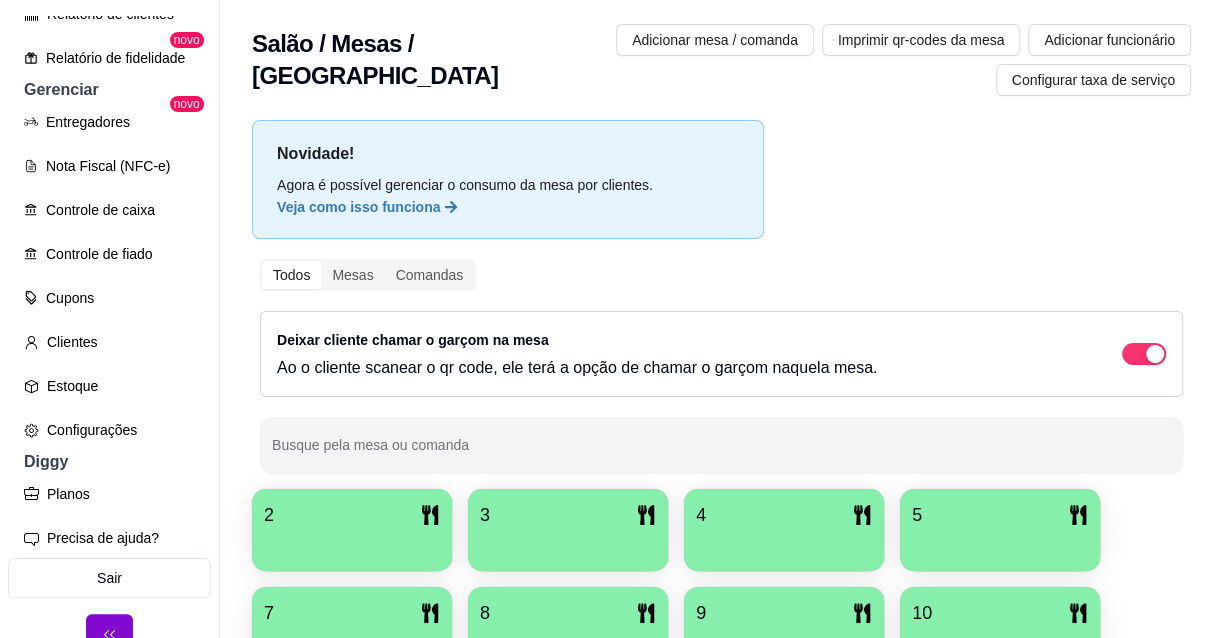 scroll, scrollTop: 730, scrollLeft: 0, axis: vertical 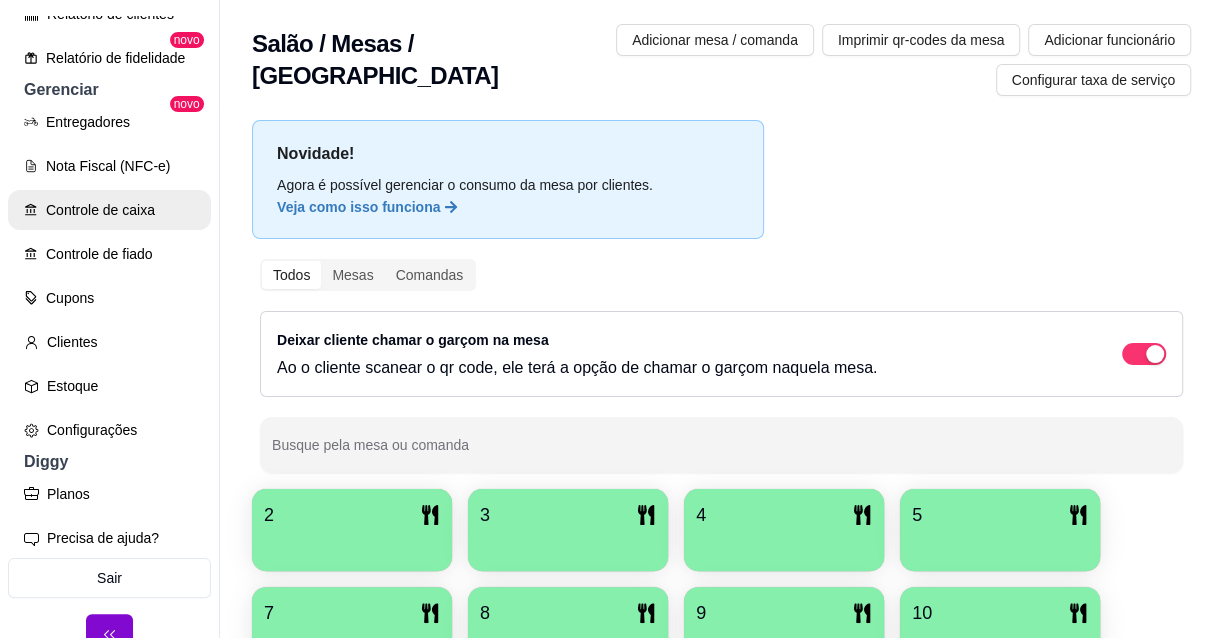 click on "Controle de caixa" at bounding box center (109, 210) 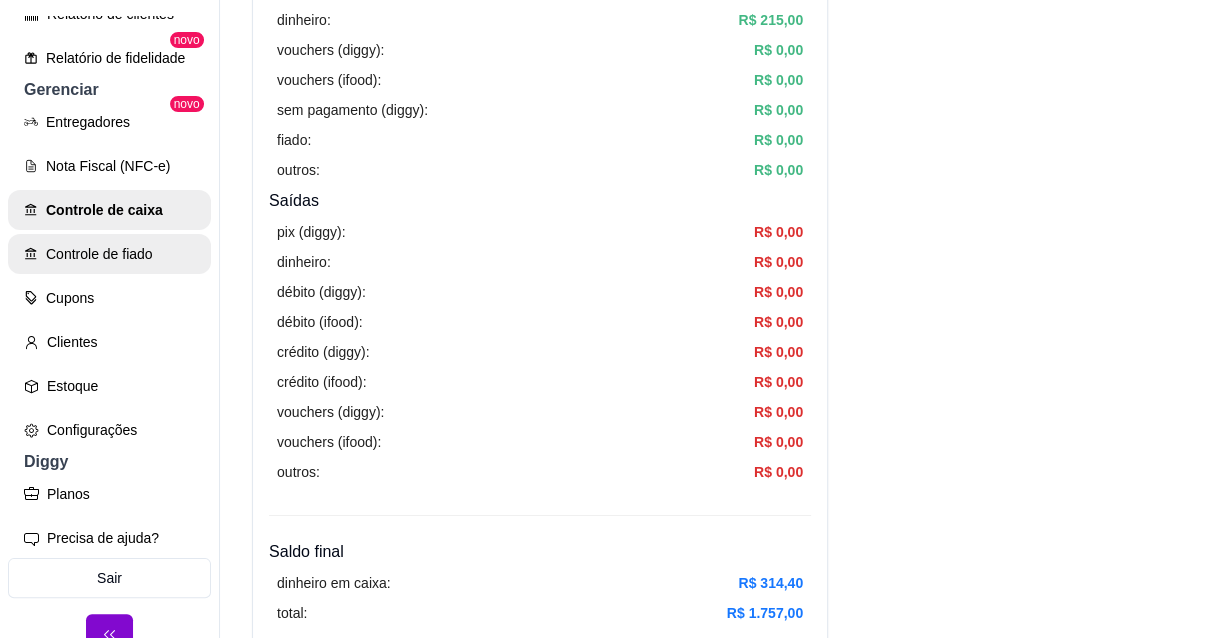 scroll, scrollTop: 545, scrollLeft: 0, axis: vertical 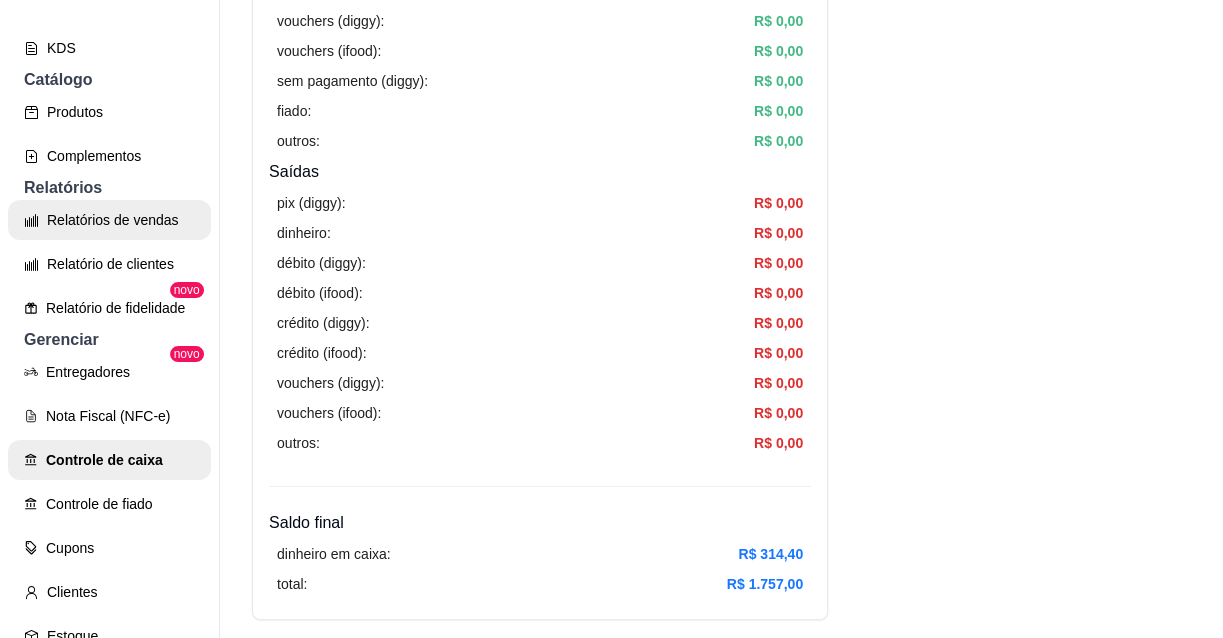 click on "Relatórios de vendas" at bounding box center (109, 220) 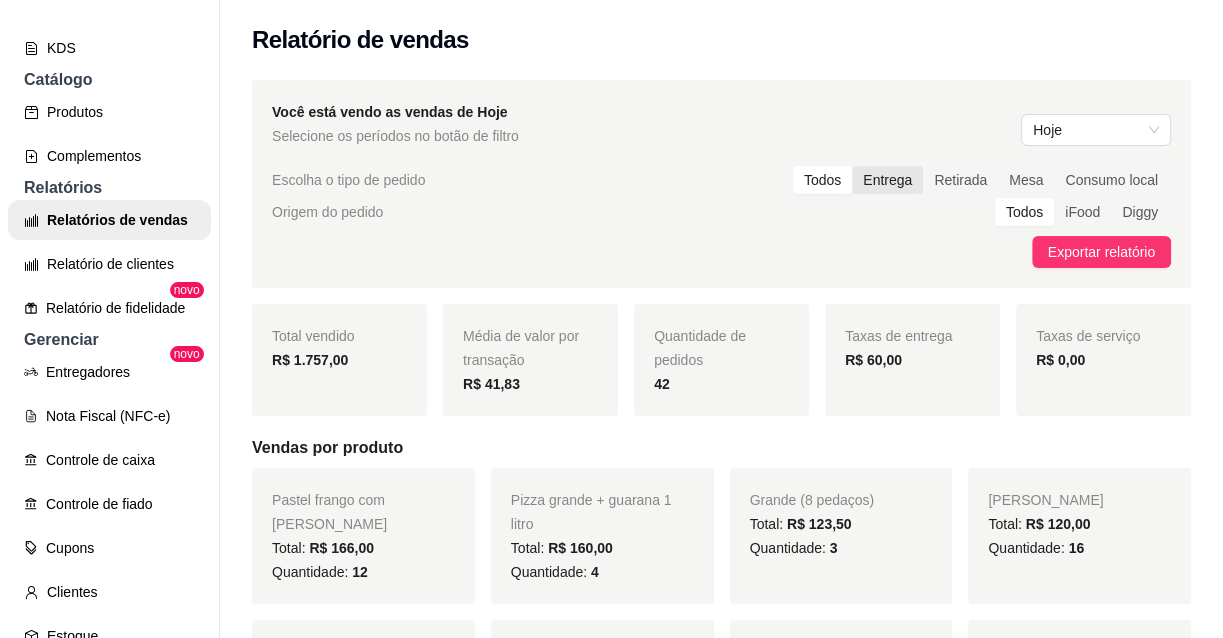 click on "Entrega" at bounding box center [887, 180] 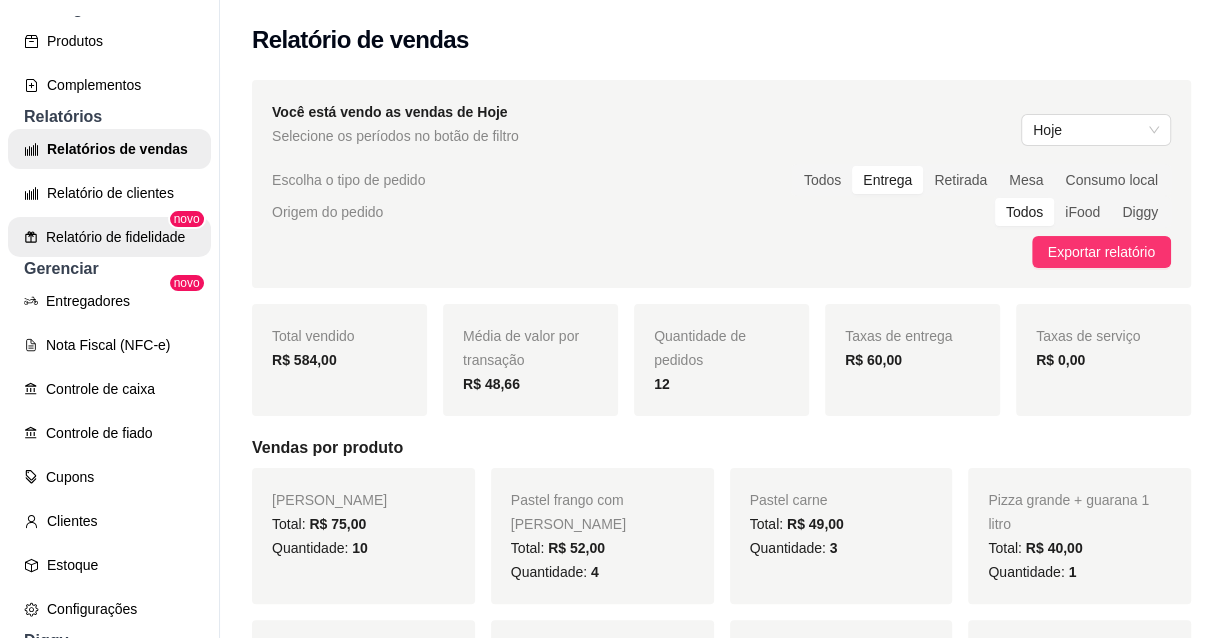scroll, scrollTop: 549, scrollLeft: 0, axis: vertical 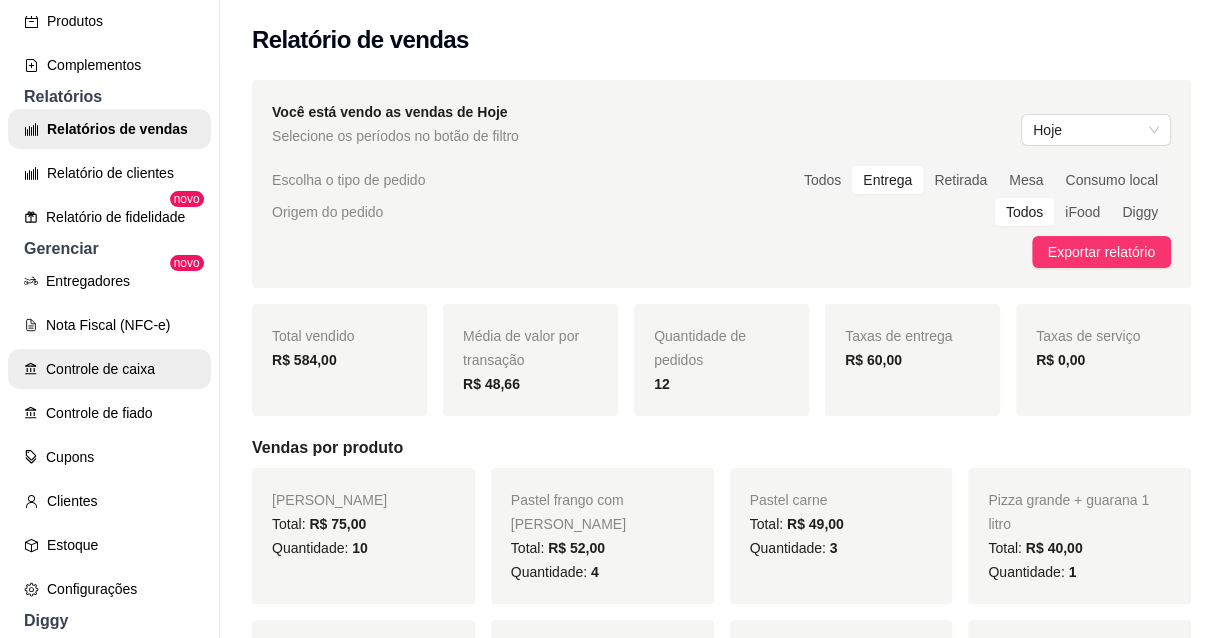 click on "Controle de caixa" at bounding box center [109, 369] 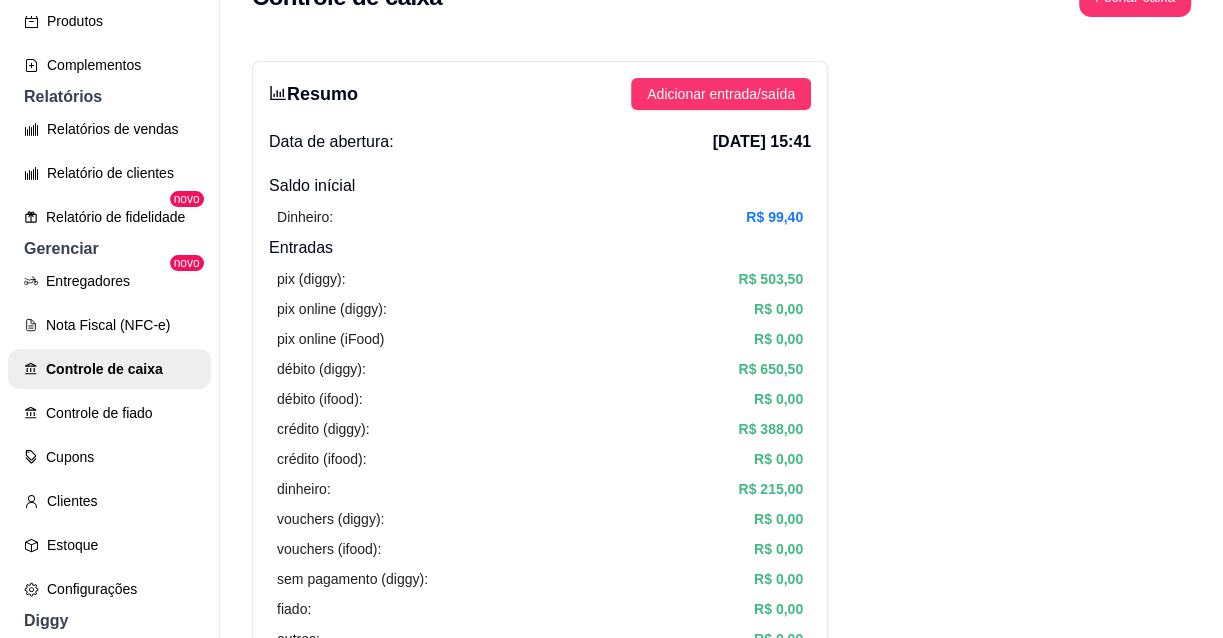 scroll, scrollTop: 181, scrollLeft: 0, axis: vertical 